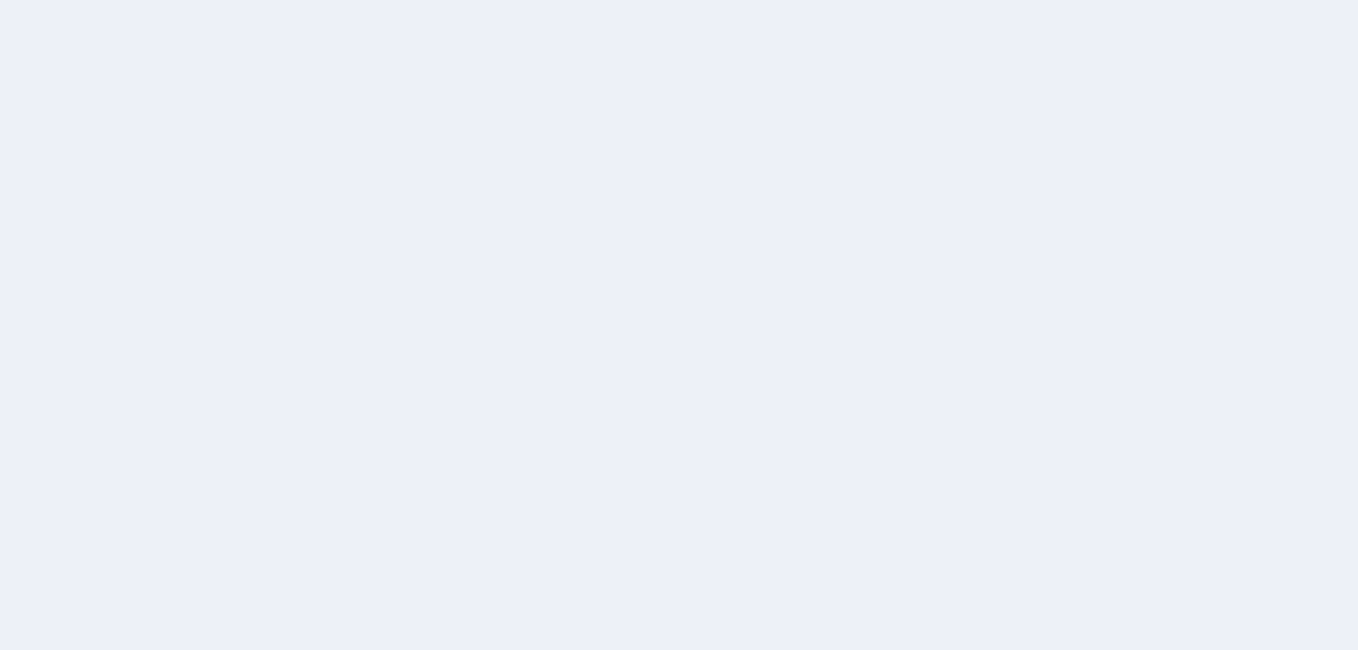scroll, scrollTop: 0, scrollLeft: 0, axis: both 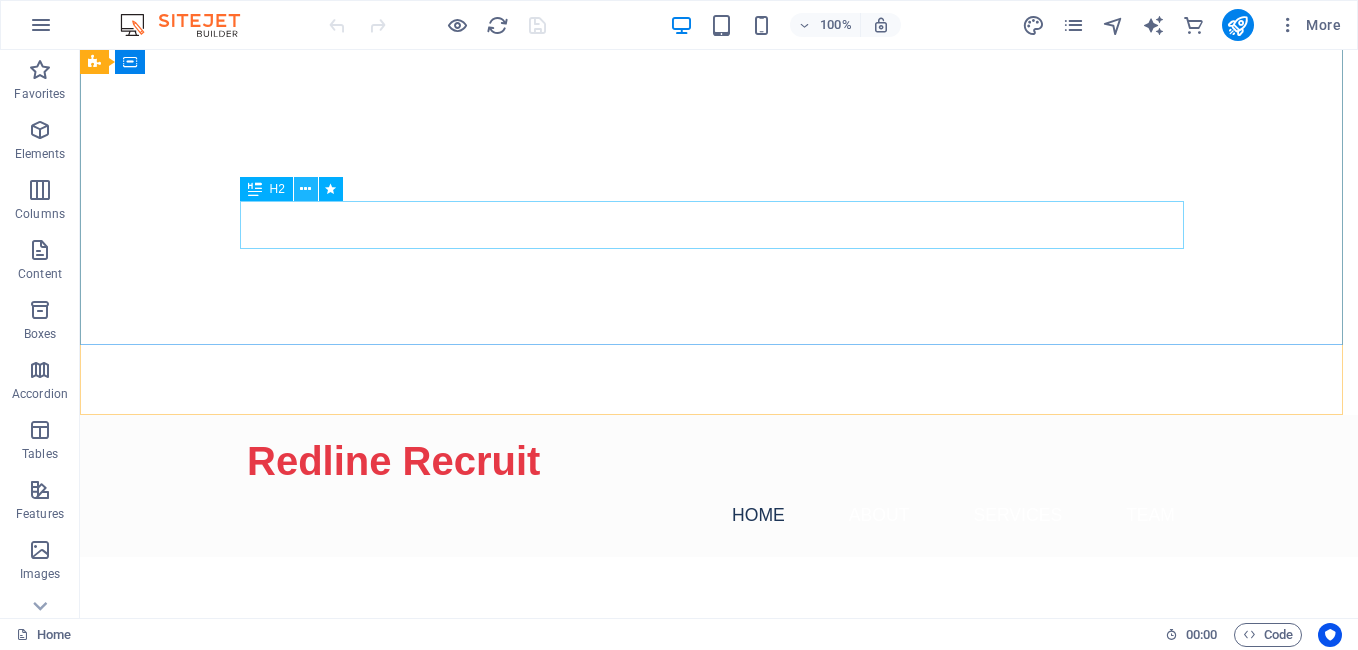 click at bounding box center [305, 189] 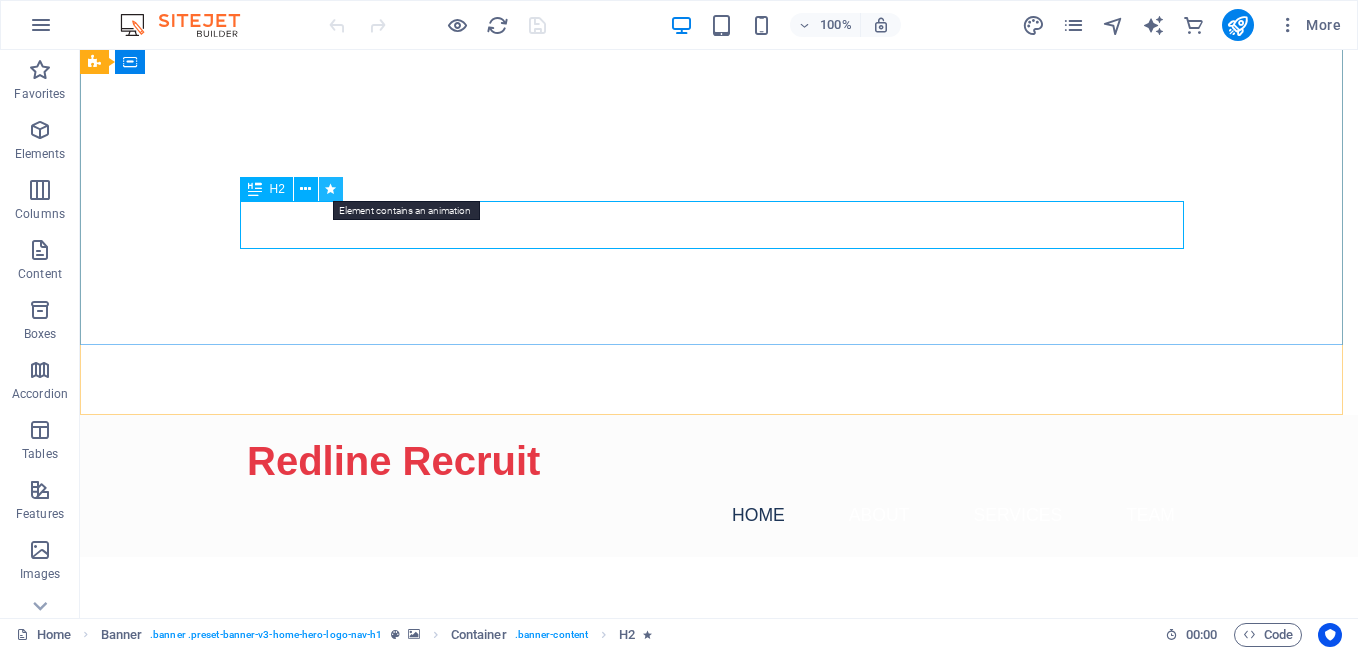 click at bounding box center (330, 189) 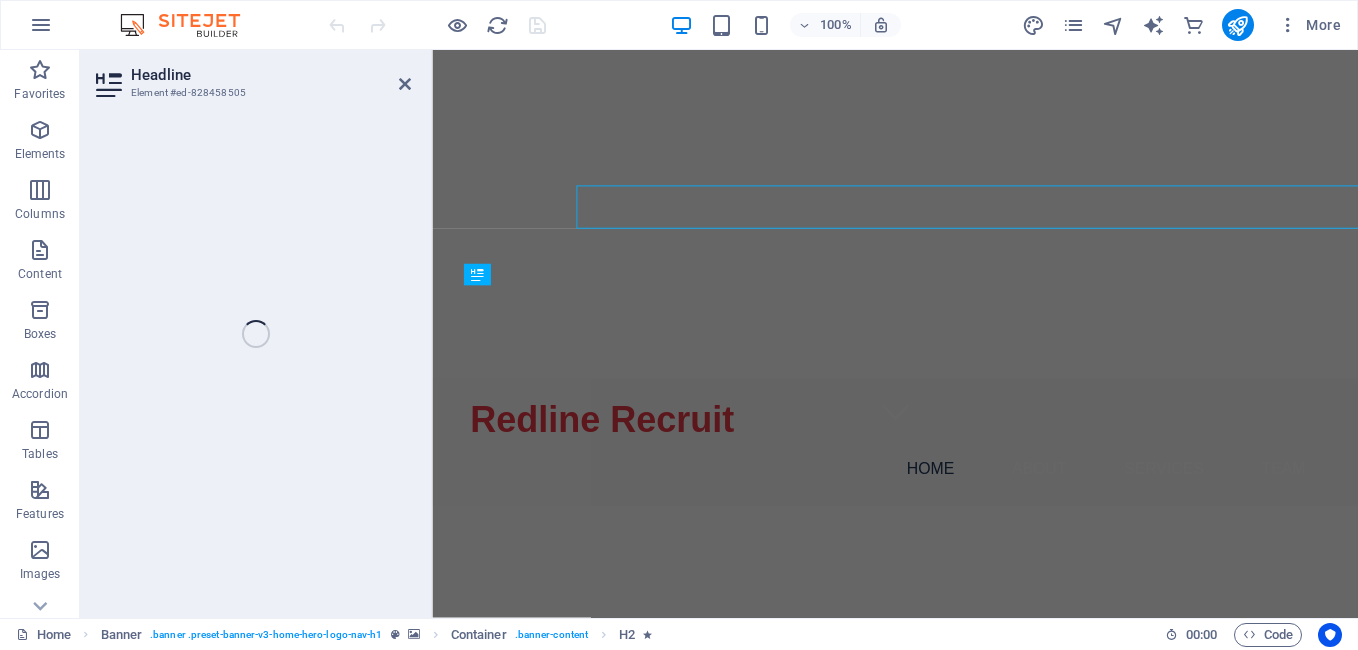select on "fade" 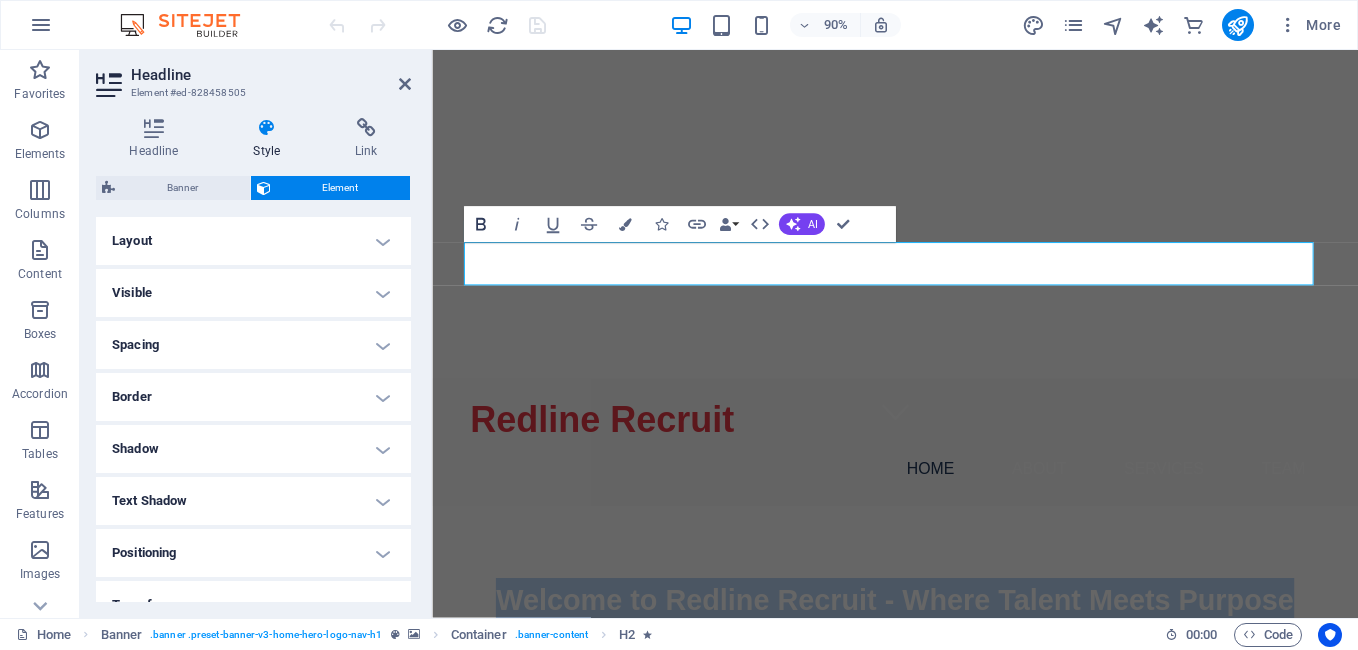 click 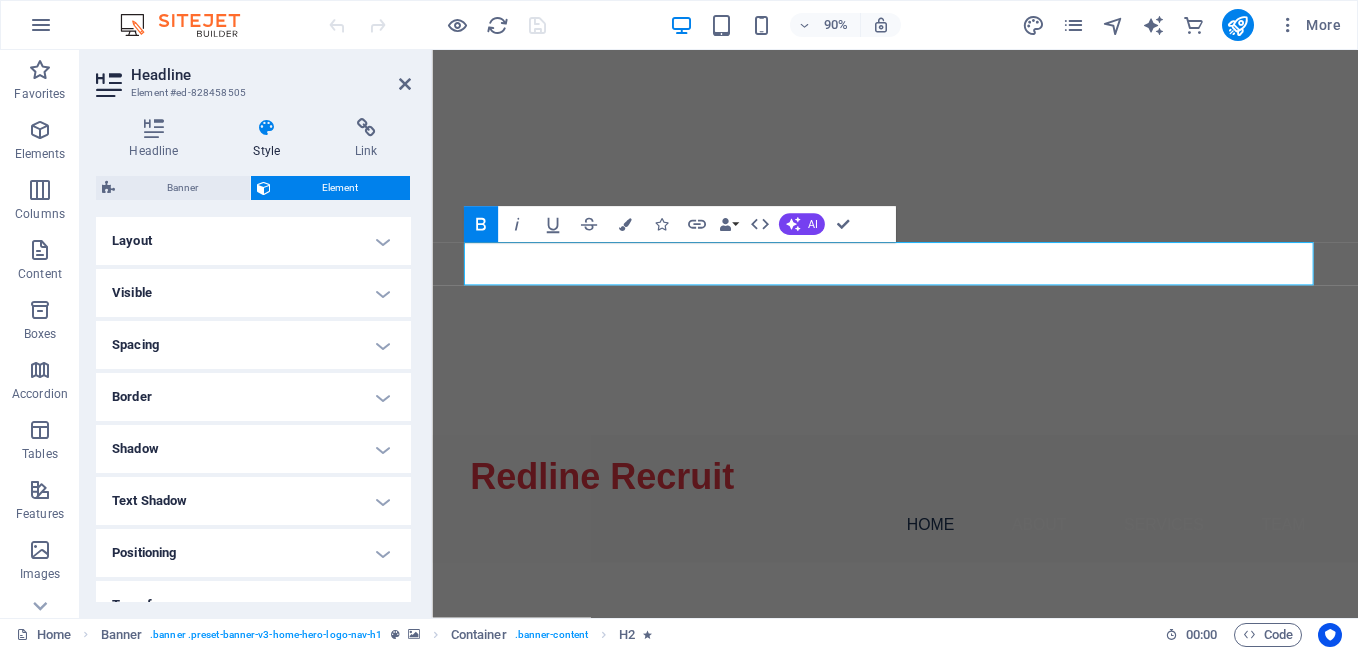 click 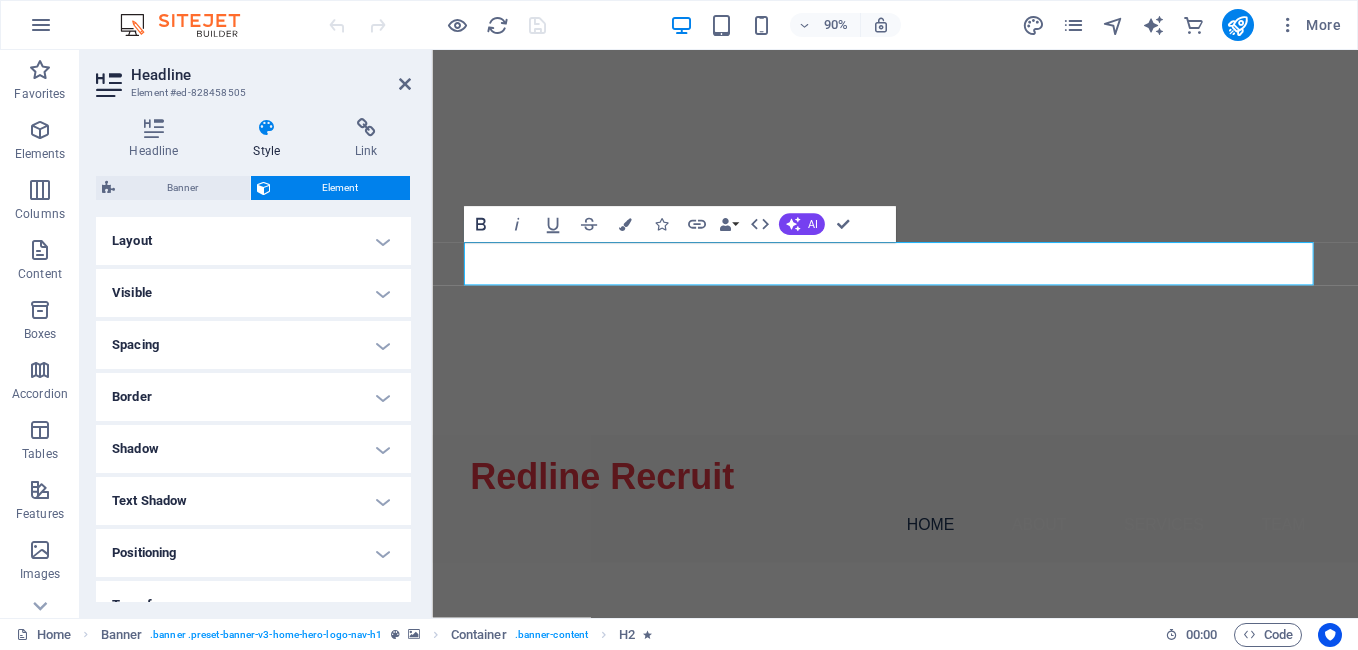 click 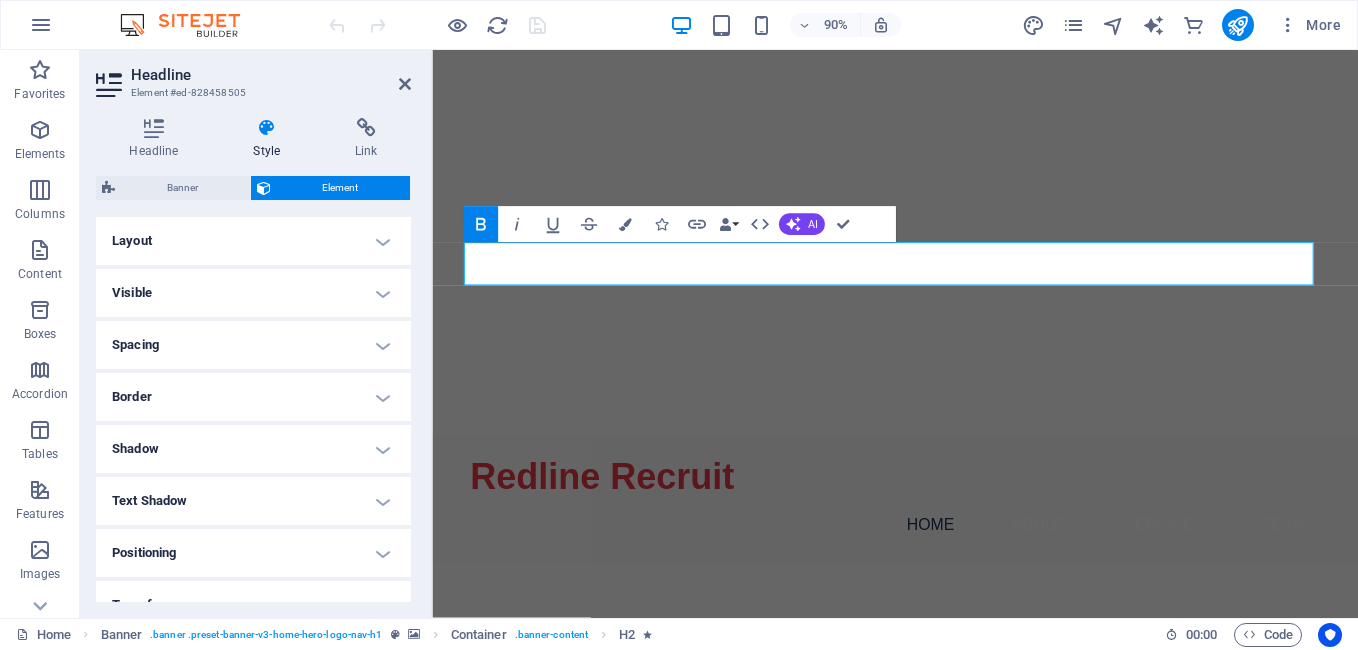 click 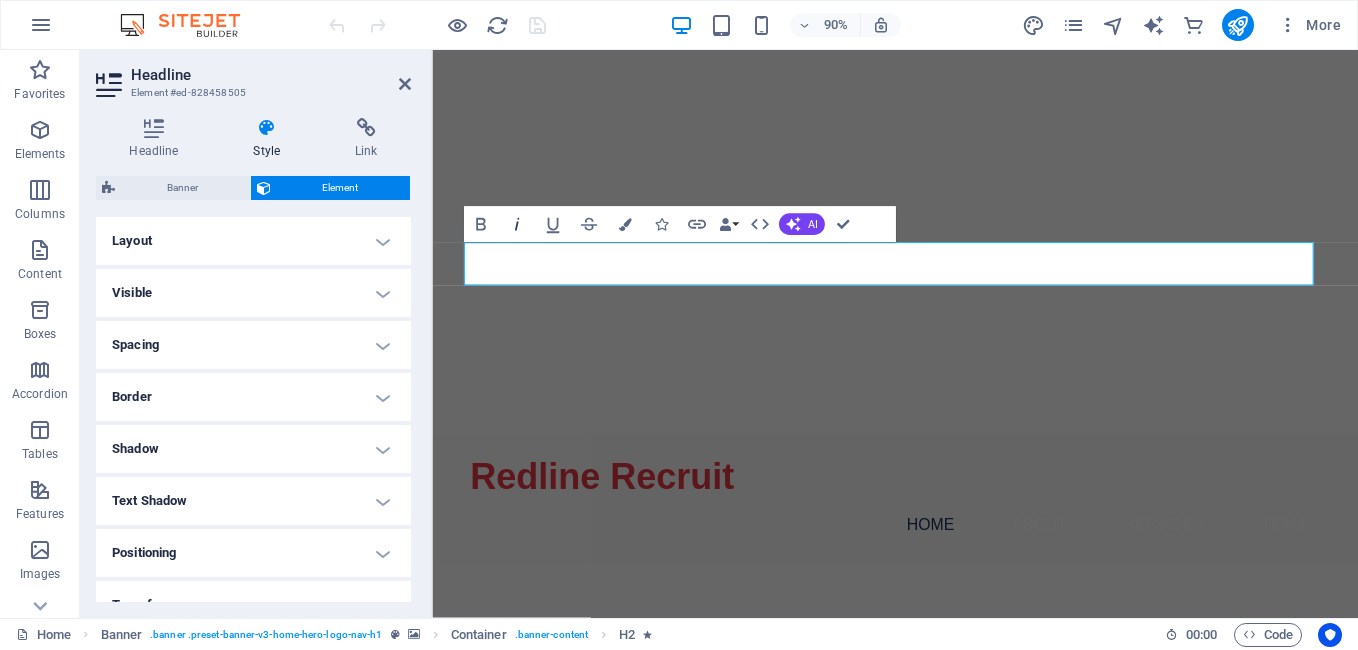 click 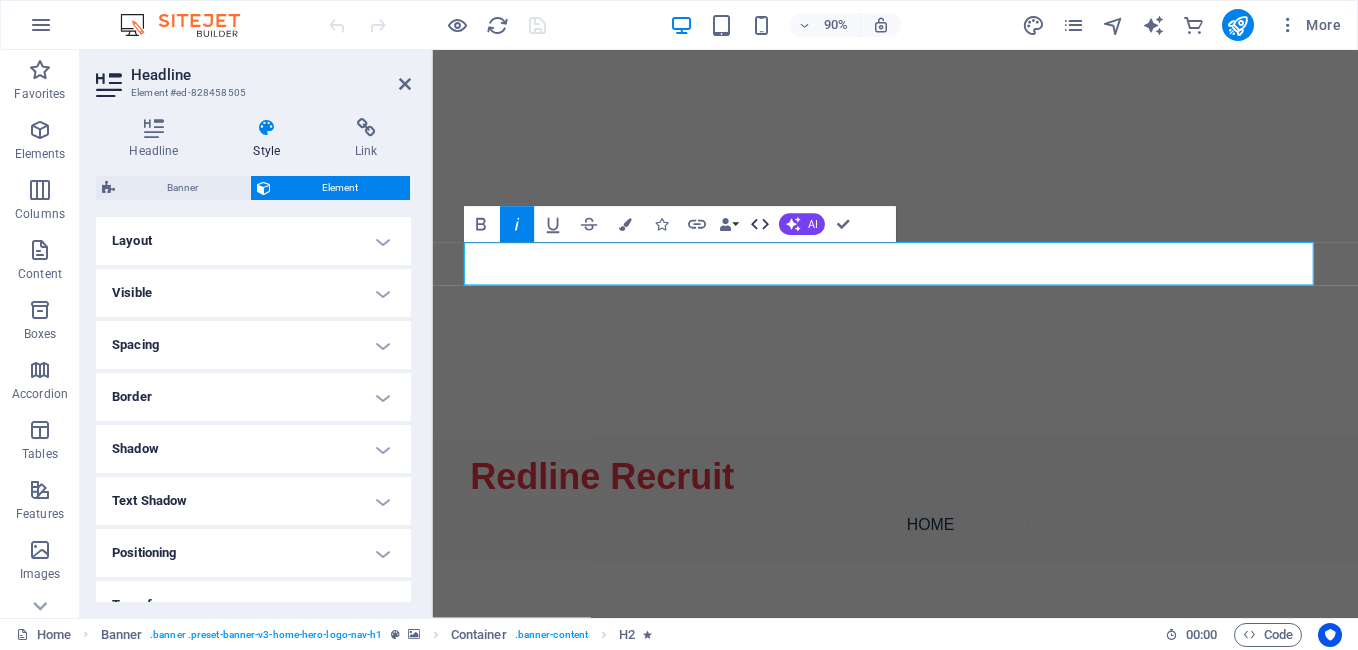 drag, startPoint x: 801, startPoint y: 224, endPoint x: 763, endPoint y: 238, distance: 40.496914 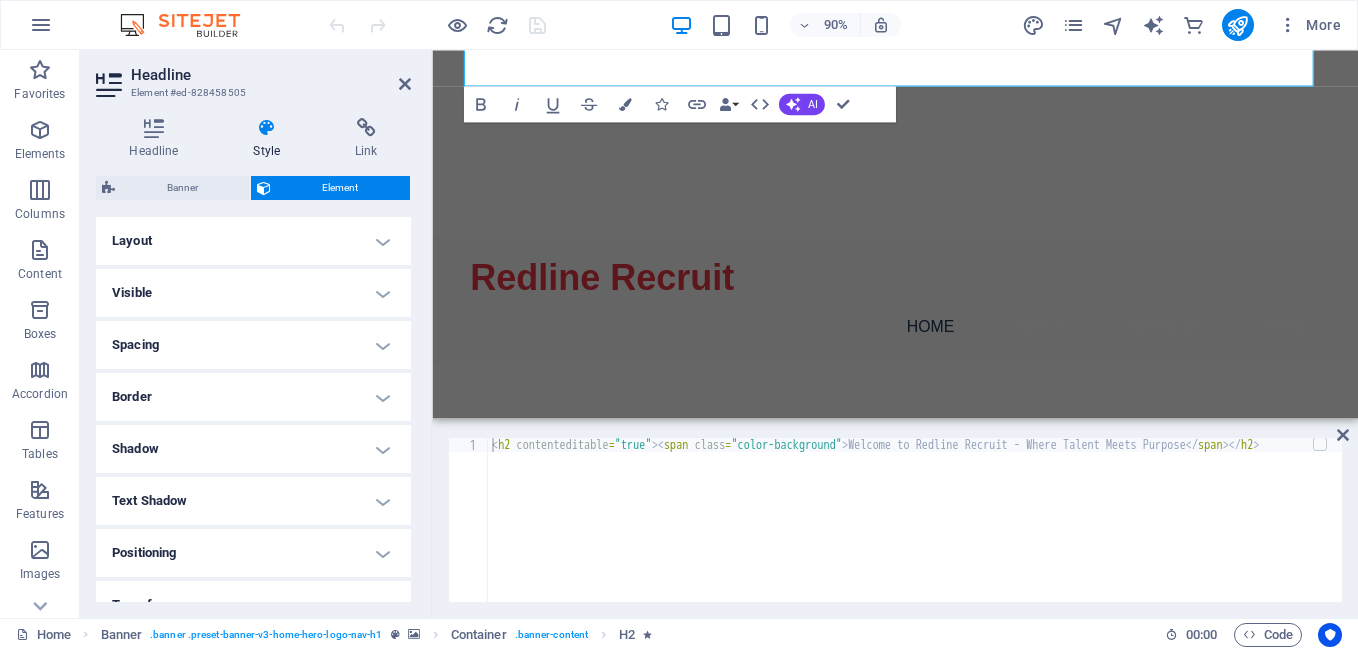 click at bounding box center [-75, -153] 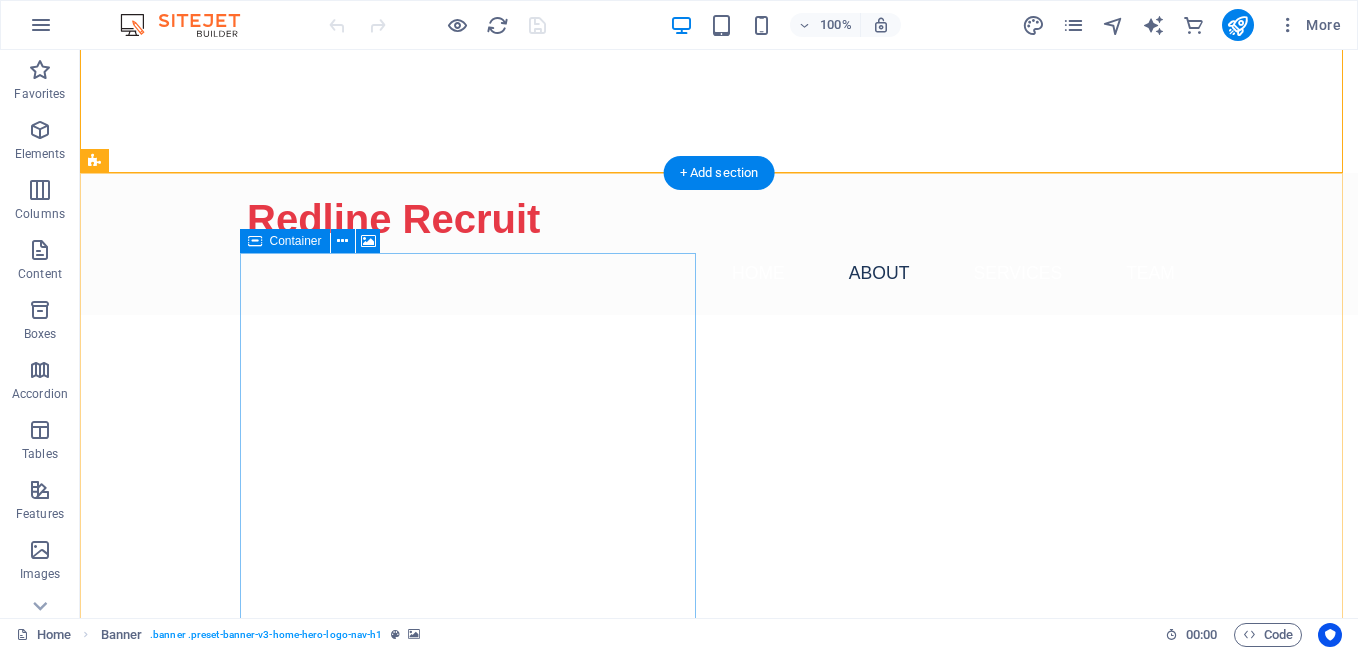 scroll, scrollTop: 461, scrollLeft: 0, axis: vertical 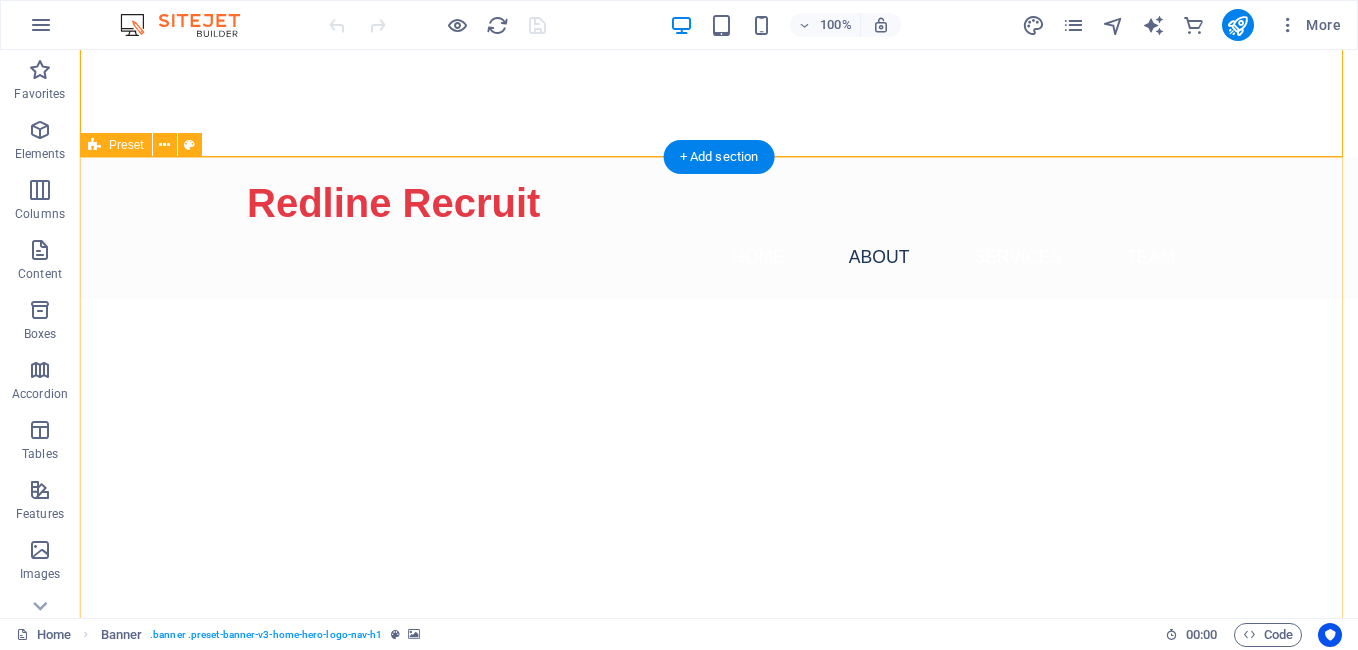 click on "Drop content here or  Add elements  Paste clipboard About Us - Your Purpose Partner in Recruitment At Redline Recruit, we transcend traditional recruitment methods. We are dedicated to connecting passionate individuals with organizations that are aligned in their mission. Our team believes that true talent goes beyond a mere skillset; it's about finding work that resonates with one's values and aspirations. Join us in creating meaningful connections that lead to flourishing careers! Learn More" at bounding box center [719, 1106] 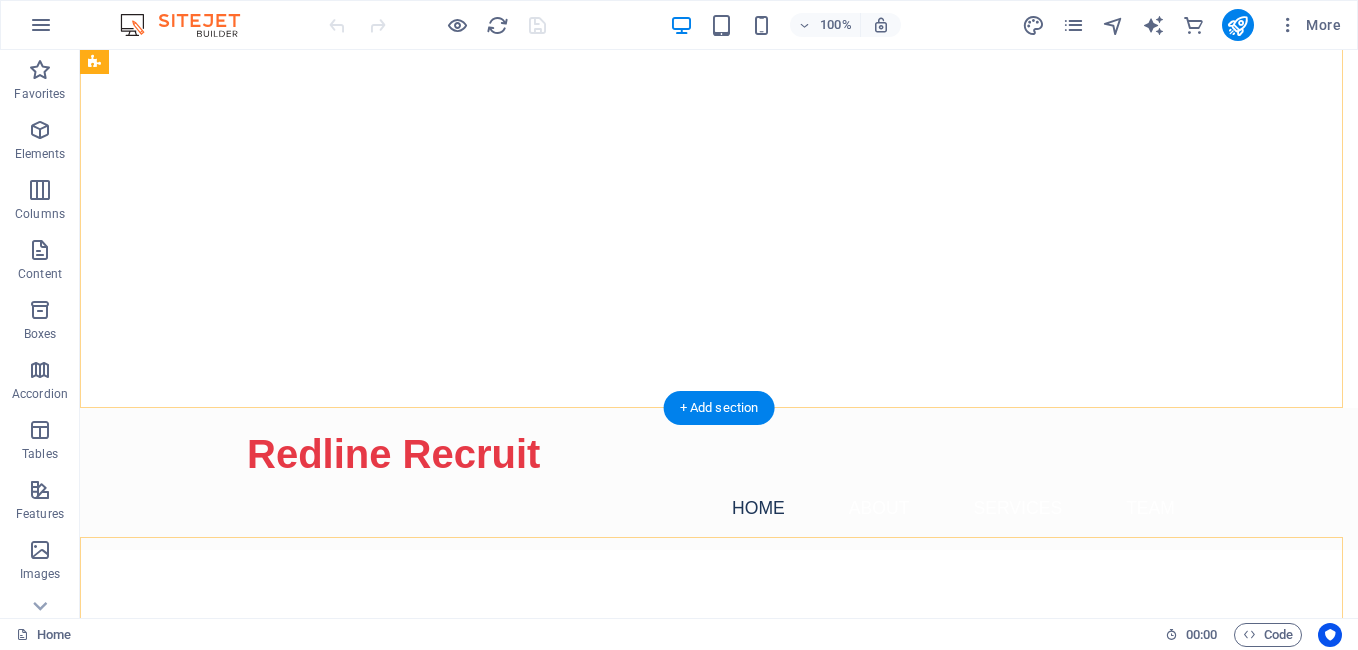 scroll, scrollTop: 0, scrollLeft: 0, axis: both 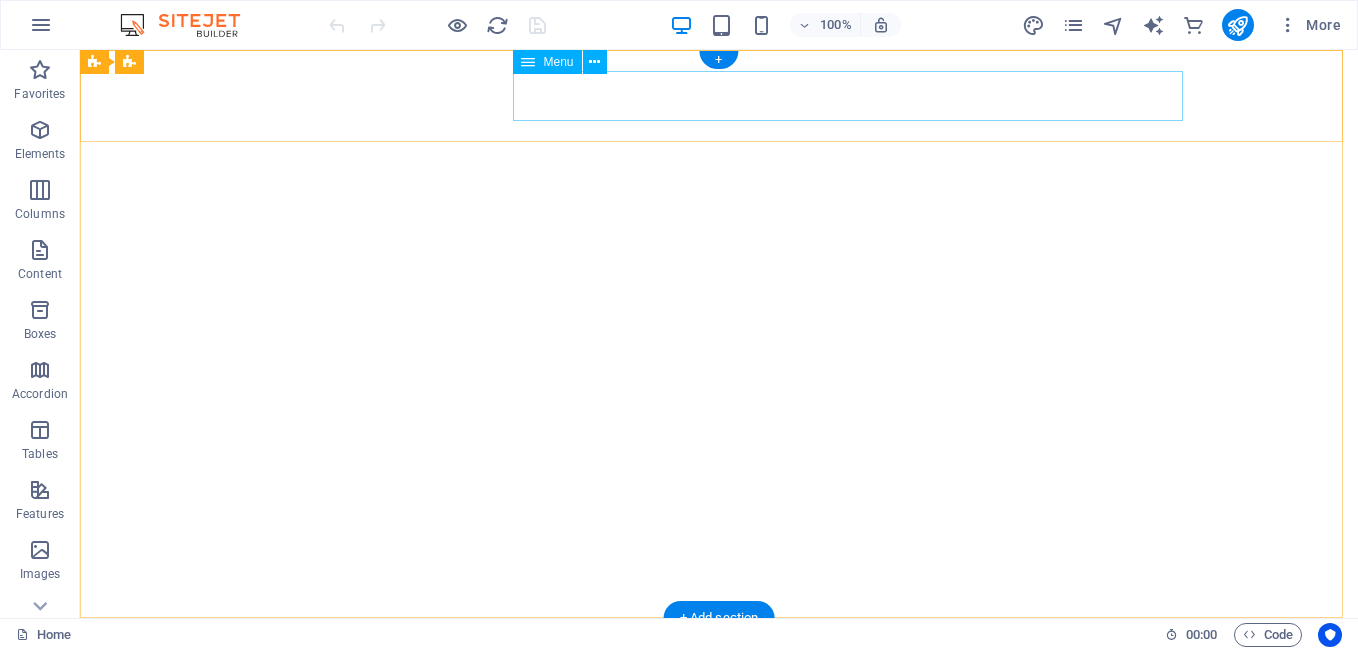 click on "Home About Services Team" at bounding box center [719, 719] 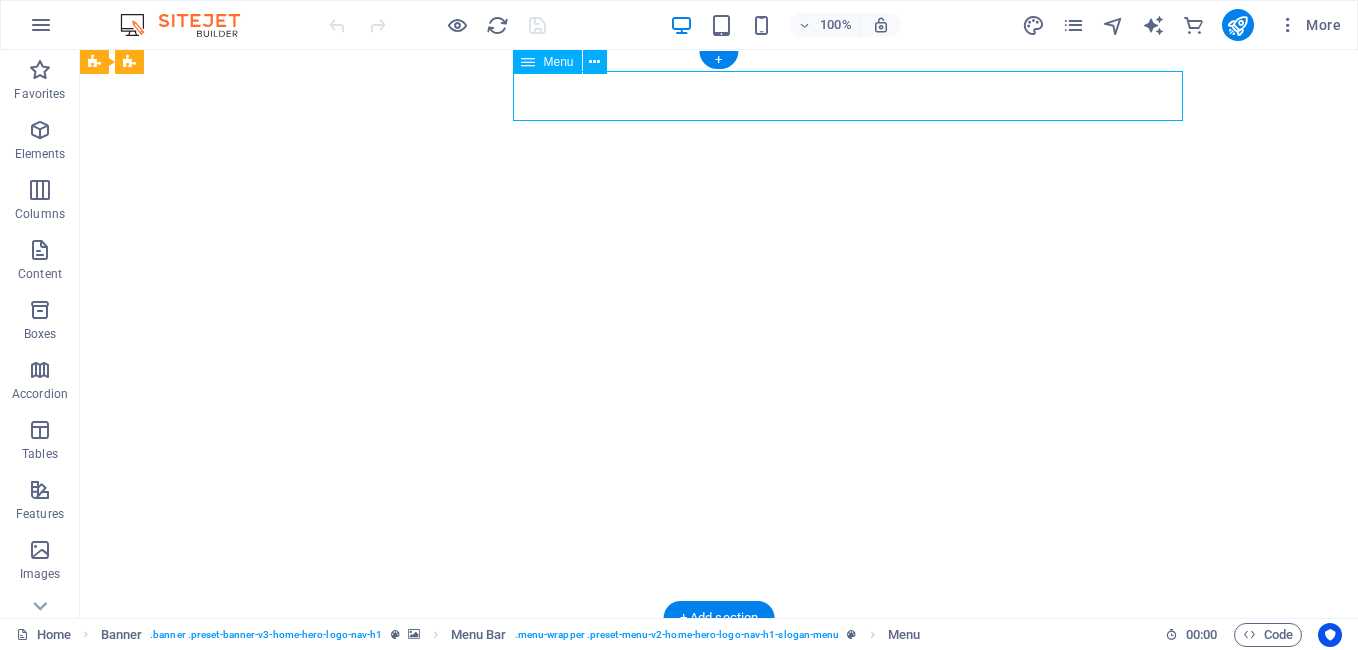 click on "Home About Services Team" at bounding box center (719, 719) 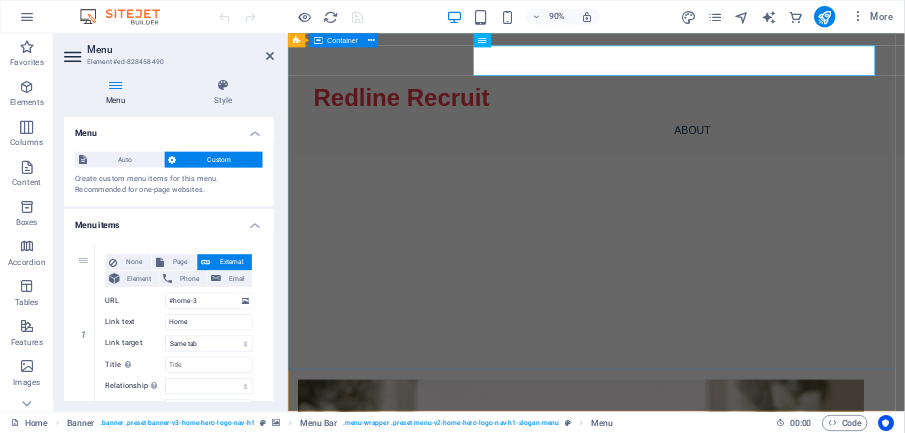 scroll, scrollTop: 0, scrollLeft: 0, axis: both 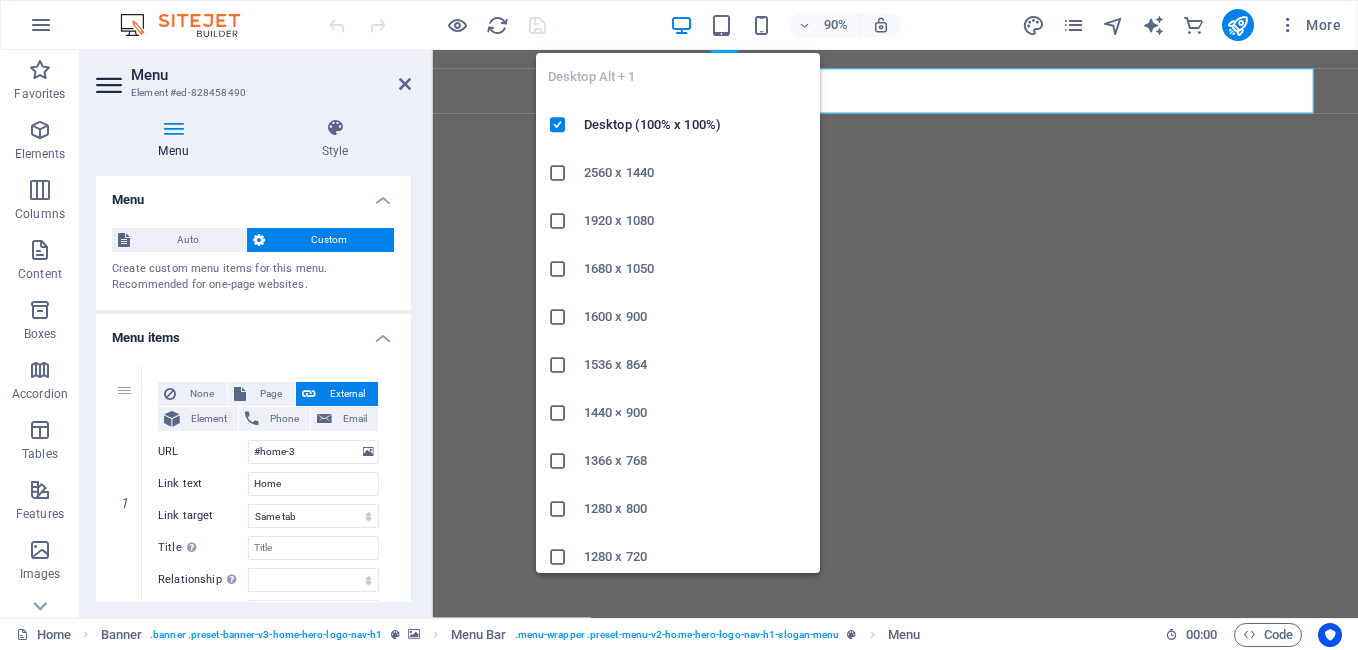 click at bounding box center (681, 25) 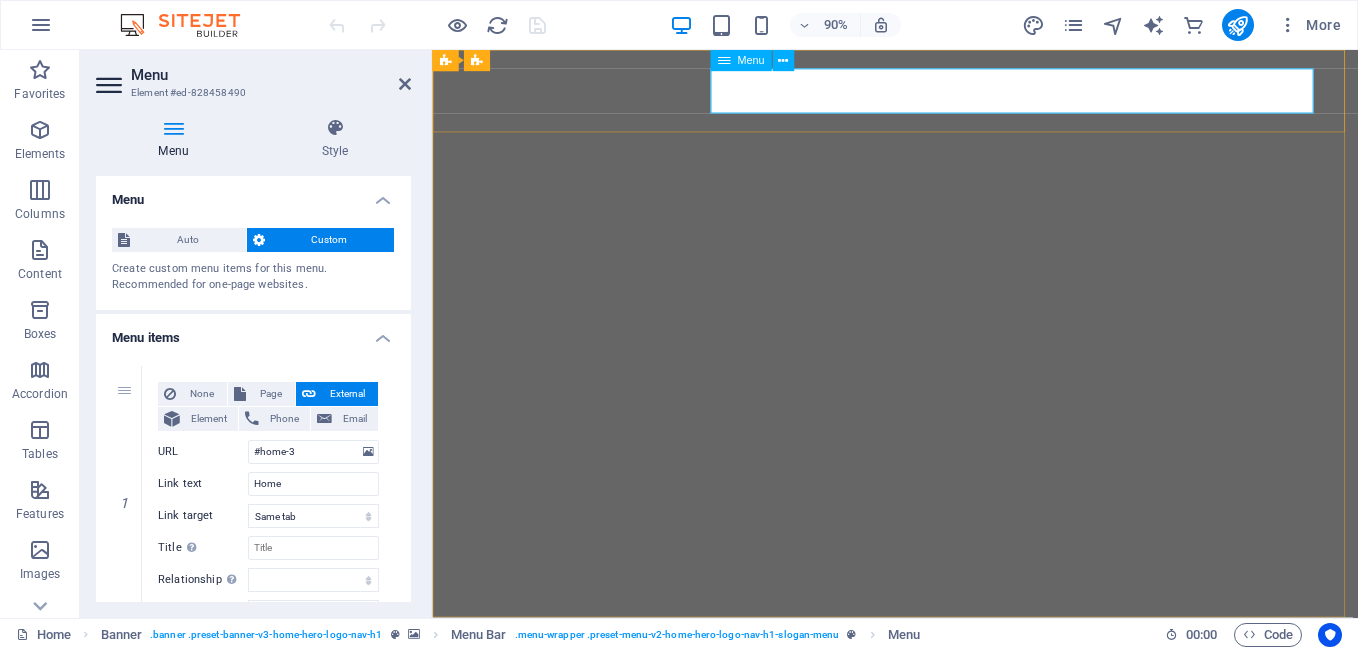 click on "Home About Services Team" at bounding box center [947, 782] 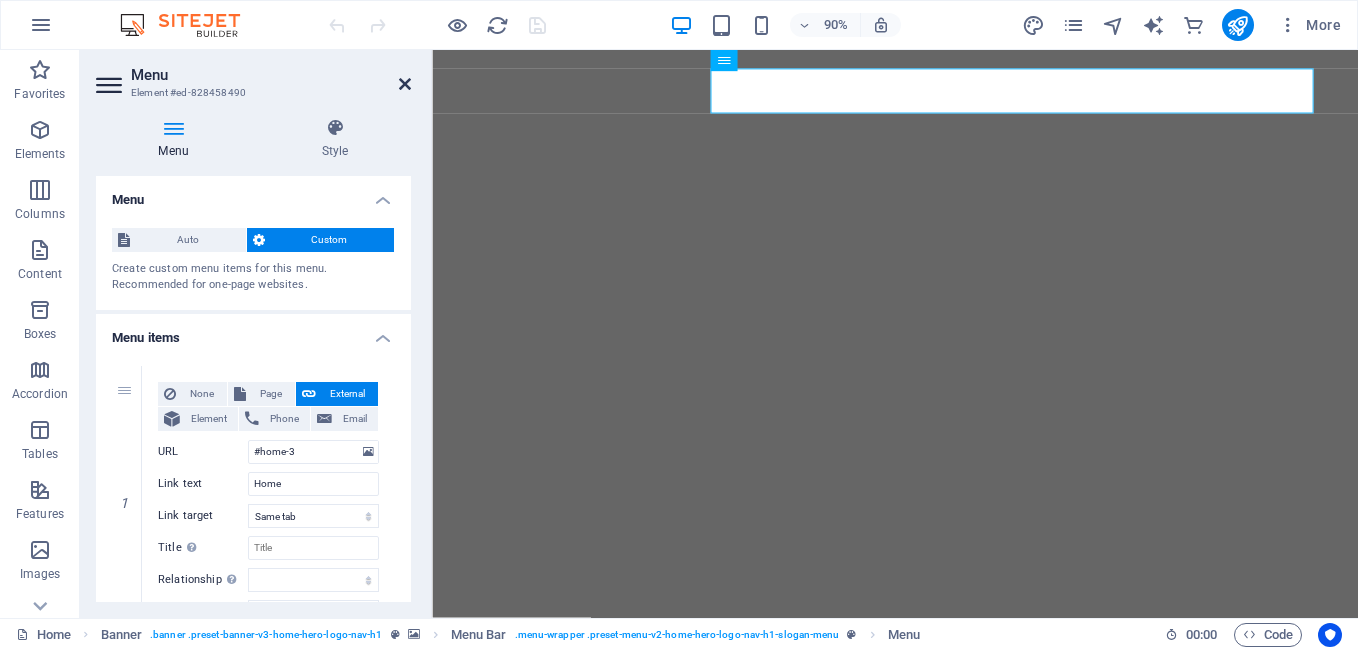 click at bounding box center [405, 84] 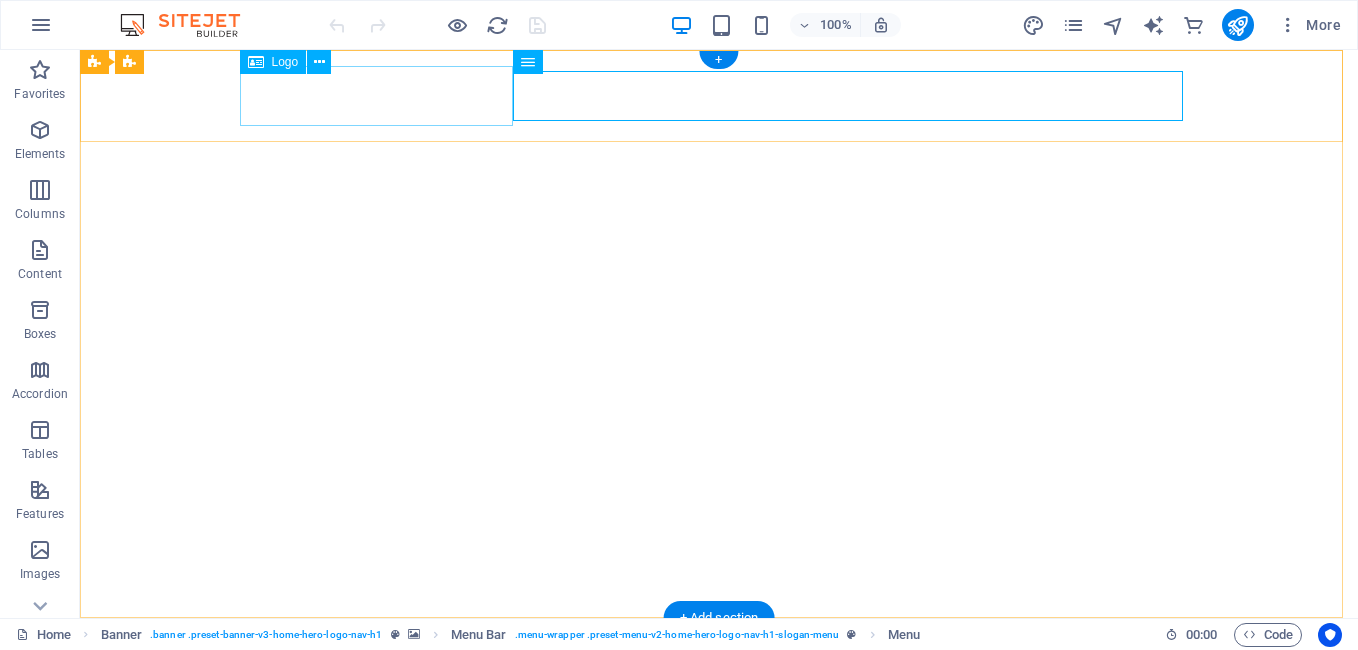 click on "Redline Recruit" at bounding box center [719, 727] 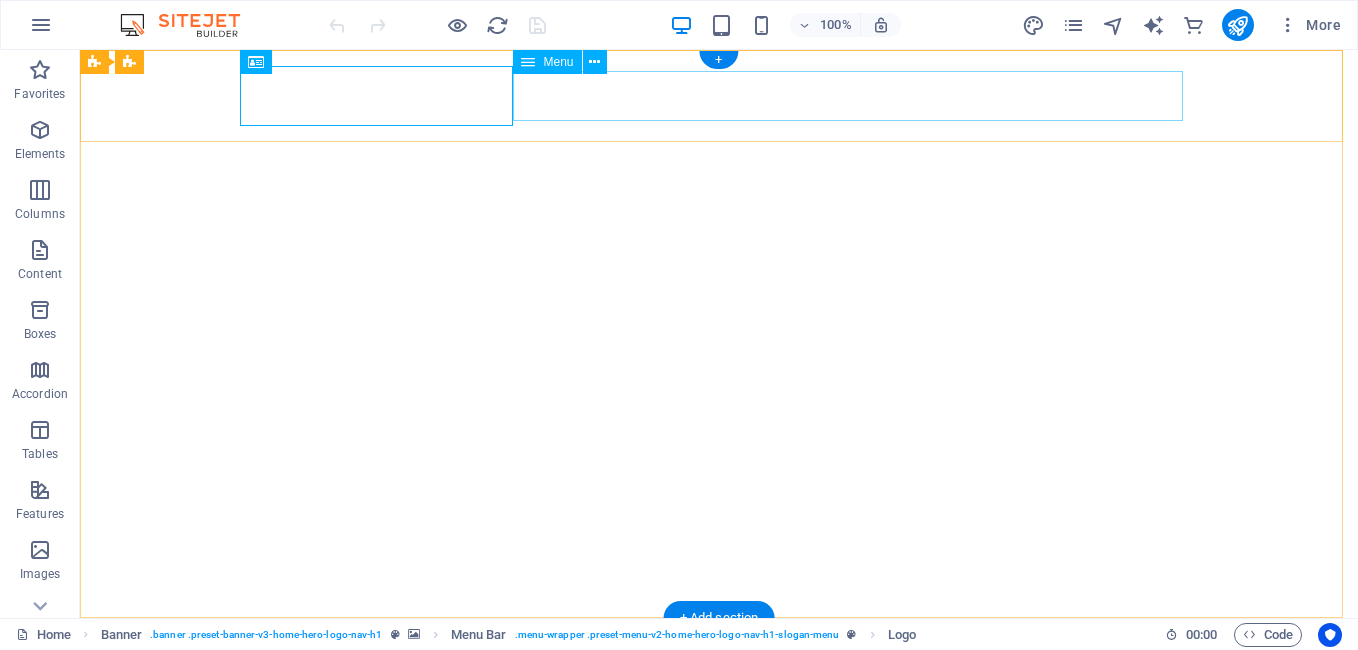 click on "Home About Services Team" at bounding box center (719, 782) 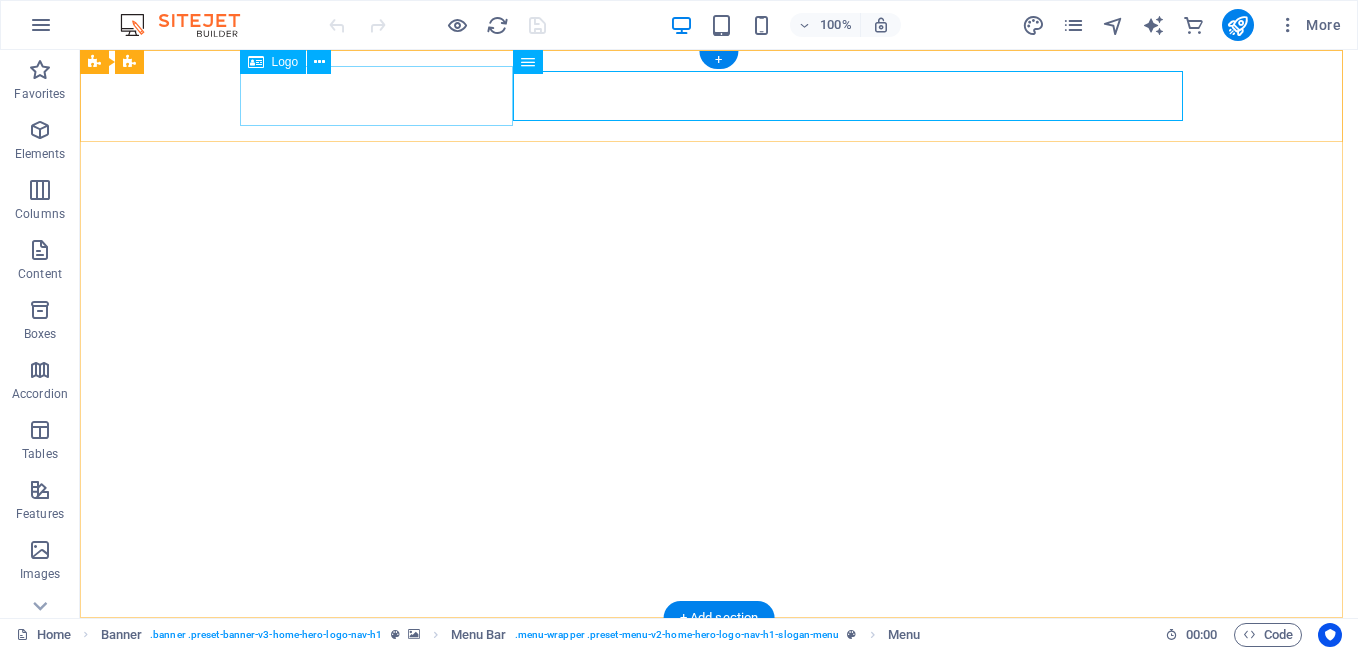 click on "Redline Recruit" at bounding box center [719, 727] 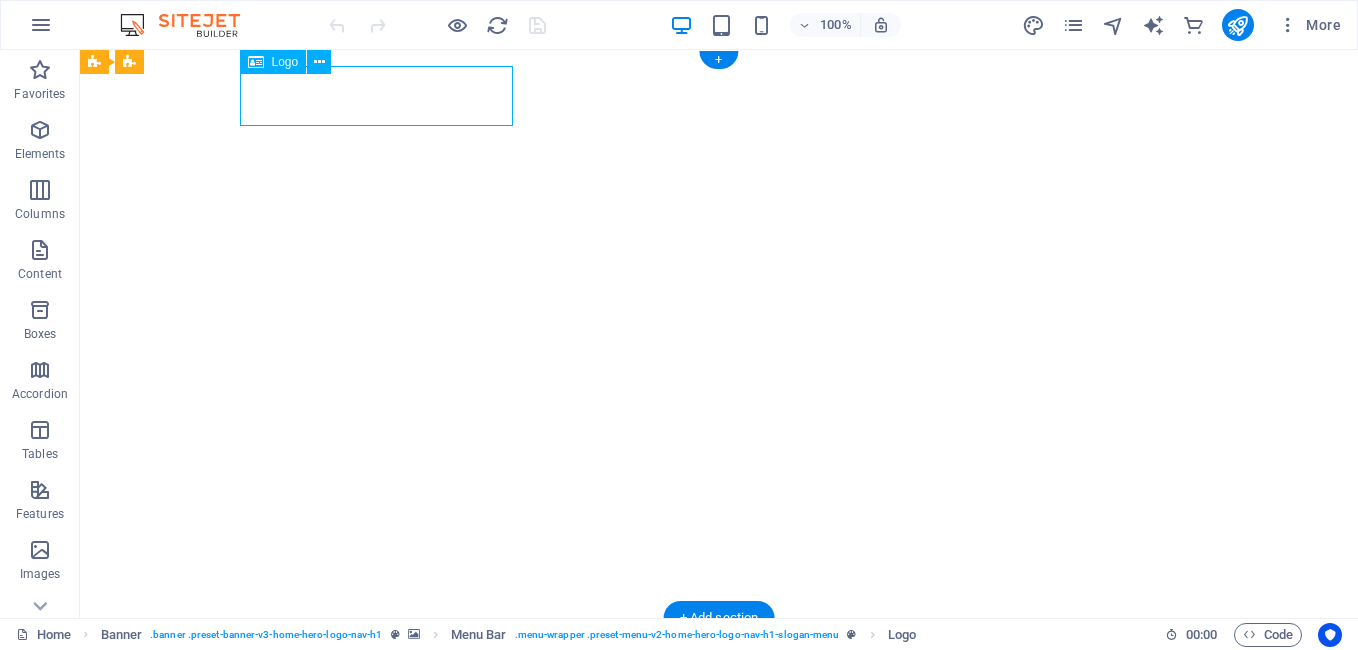 click on "Redline Recruit" at bounding box center [719, 727] 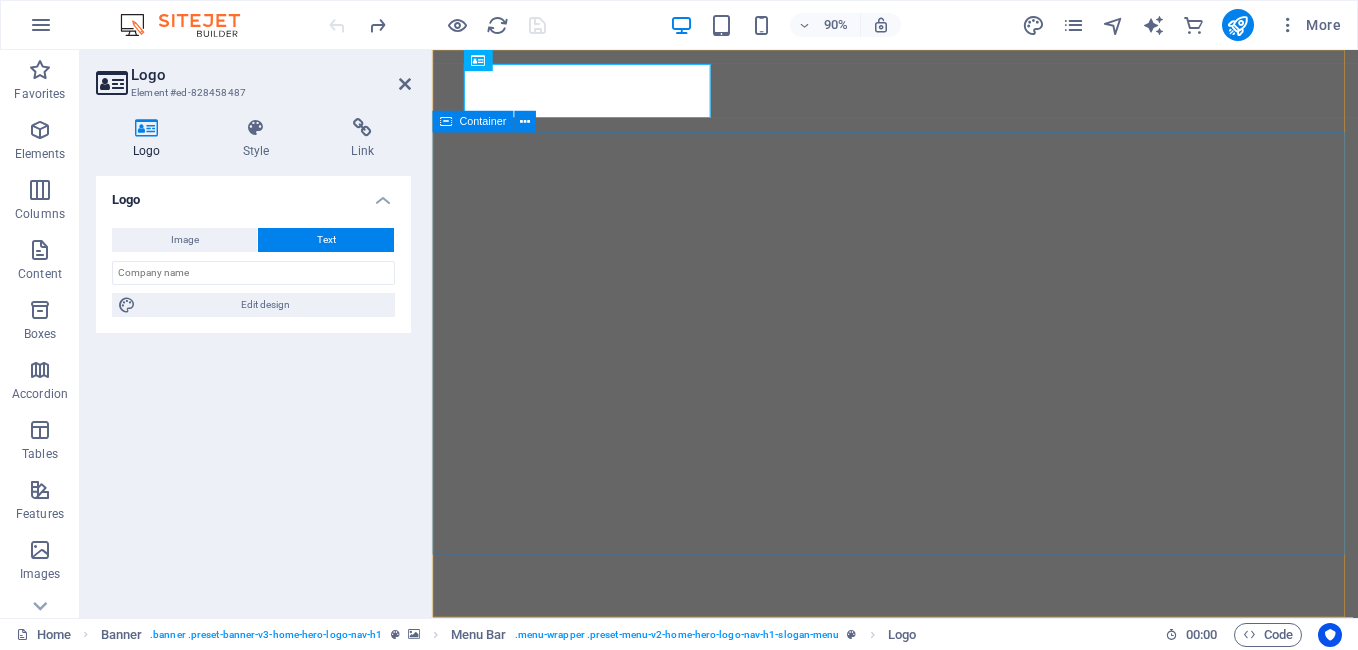 click on "Welcome to Redline Recruit - Where Talent Meets Purpose" at bounding box center (946, 935) 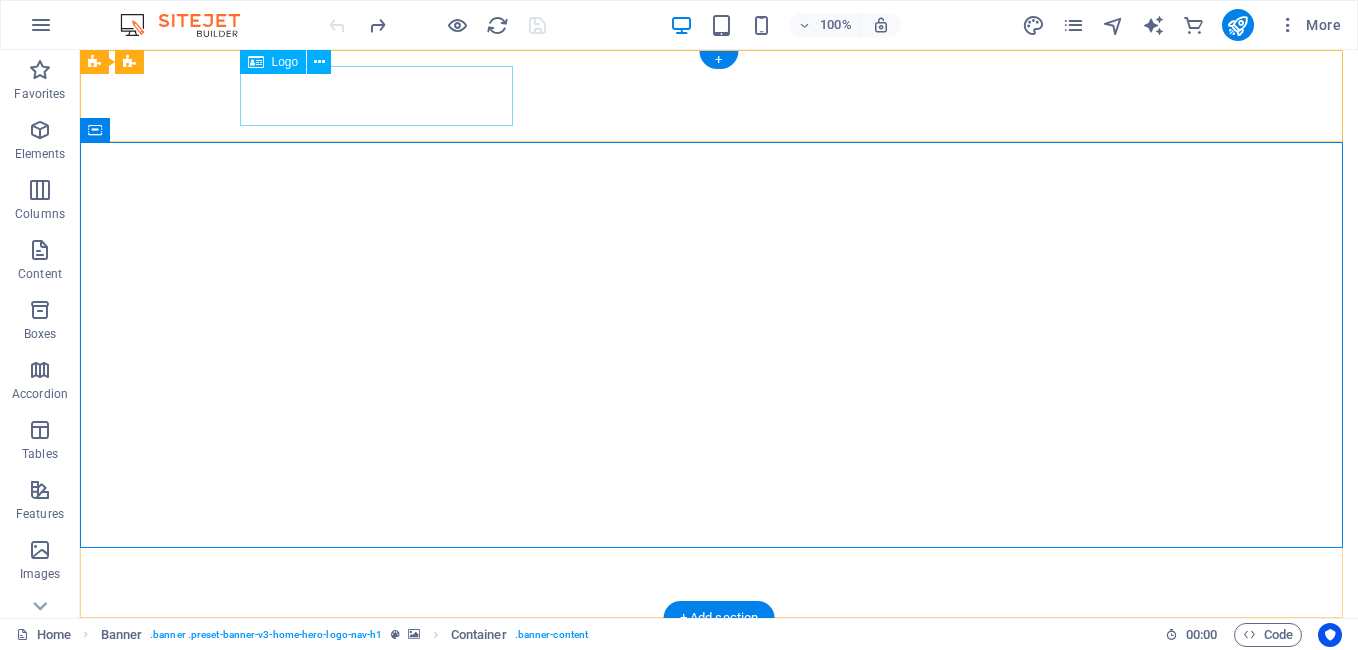click on "Redline Recruit" at bounding box center [719, 727] 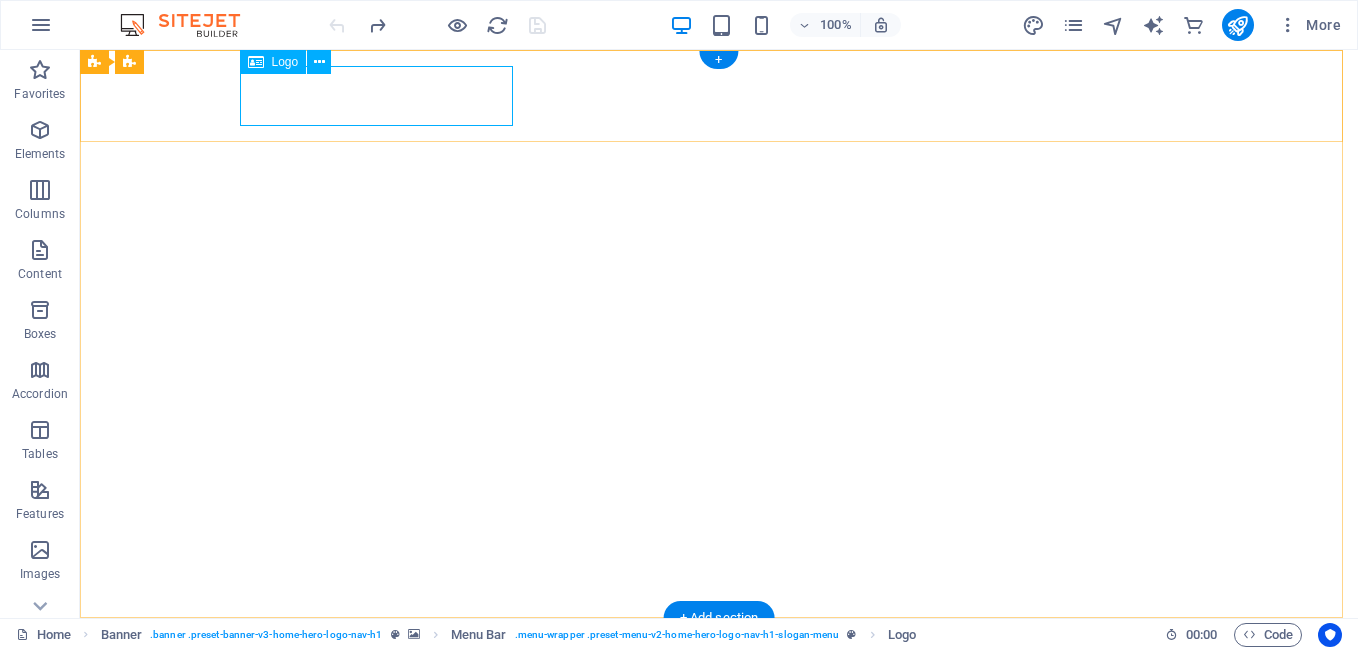click on "Redline Recruit" at bounding box center (719, 727) 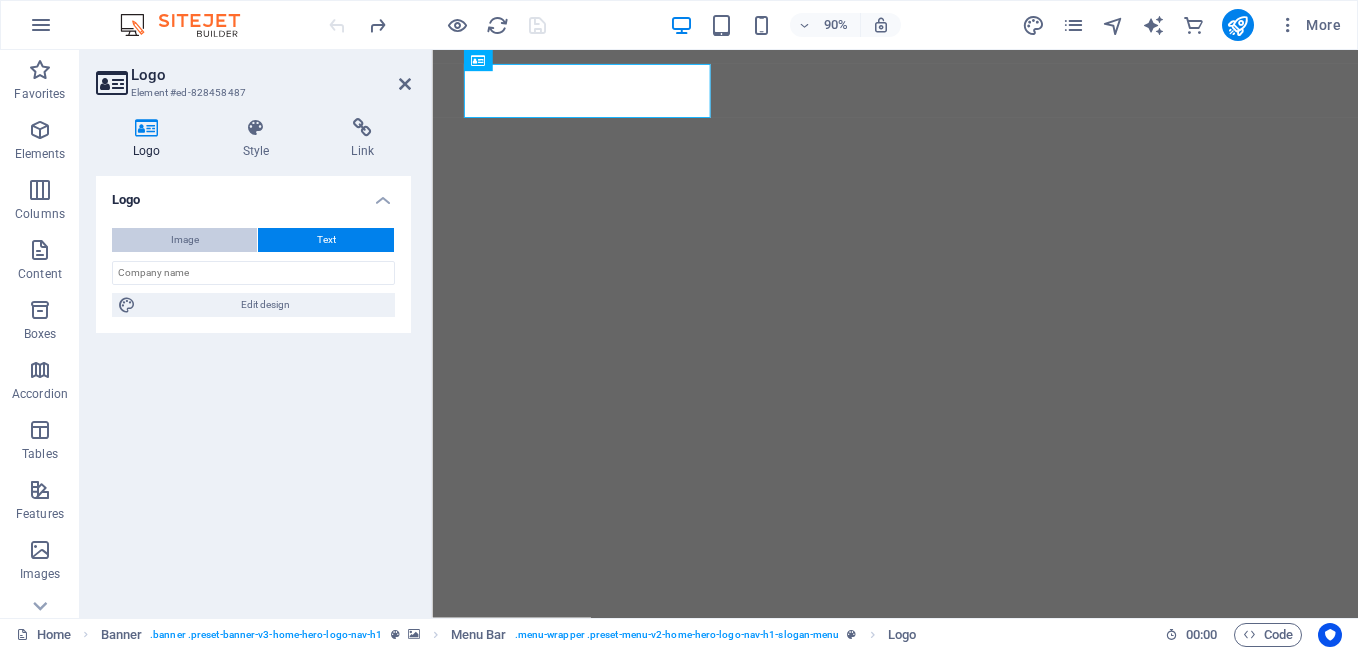 click on "Image" at bounding box center (185, 240) 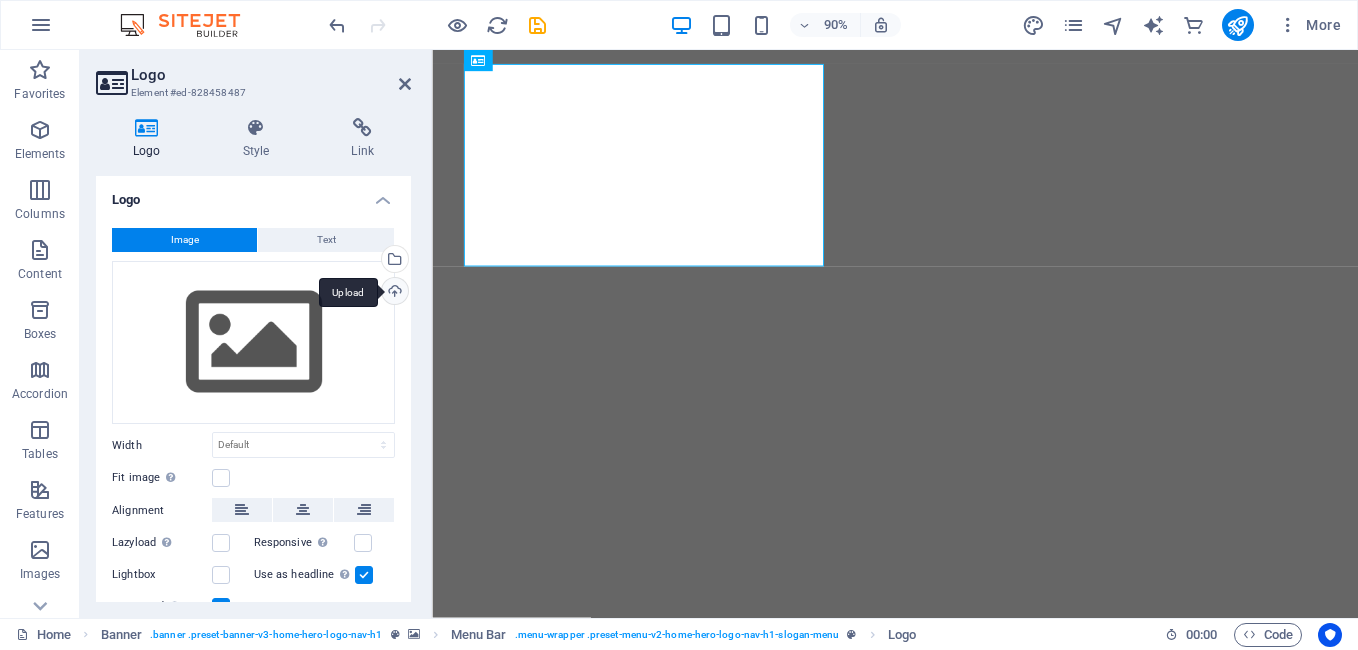click on "Upload" at bounding box center (393, 293) 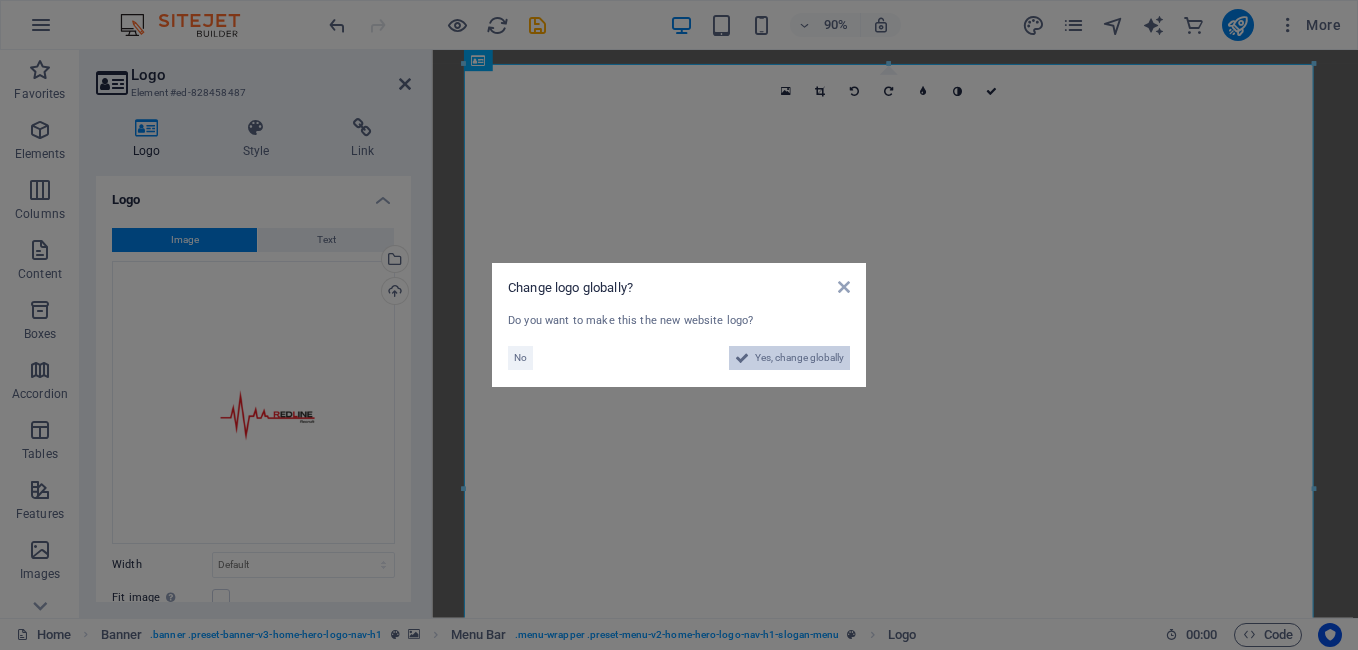 click on "Yes, change globally" at bounding box center (799, 358) 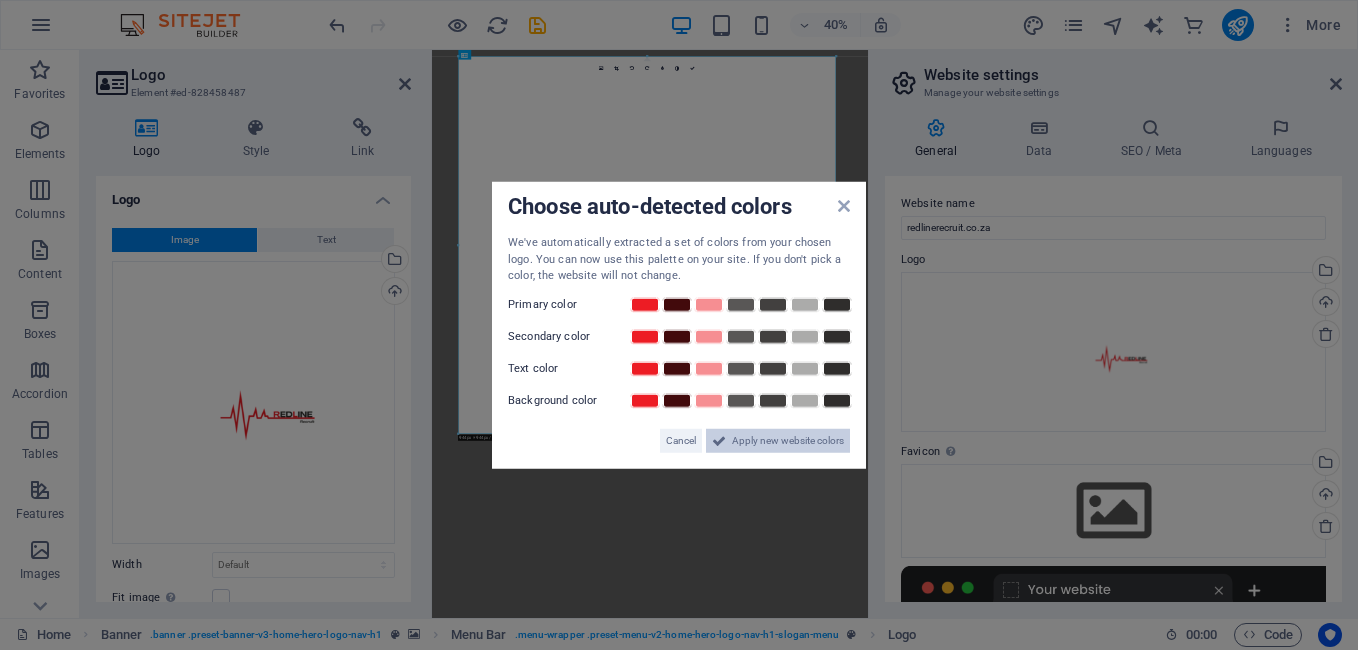 click on "Apply new website colors" at bounding box center (788, 440) 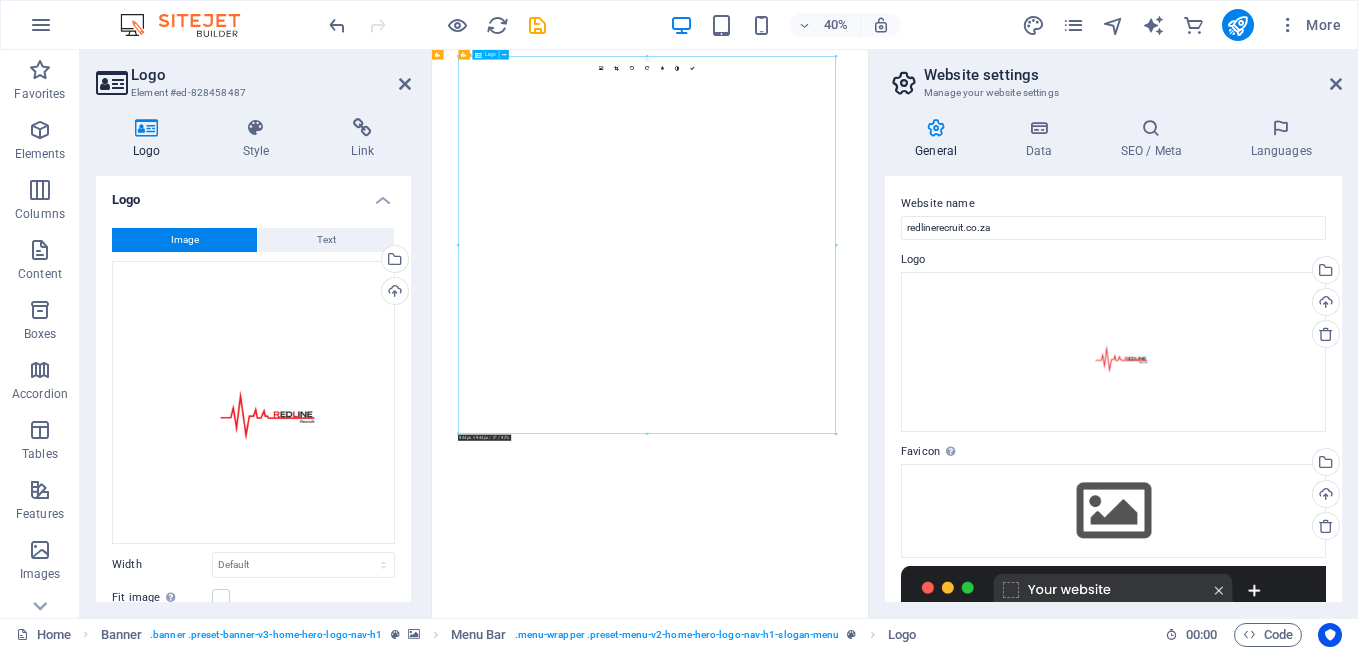 drag, startPoint x: 1434, startPoint y: 1002, endPoint x: 1254, endPoint y: 790, distance: 278.10788 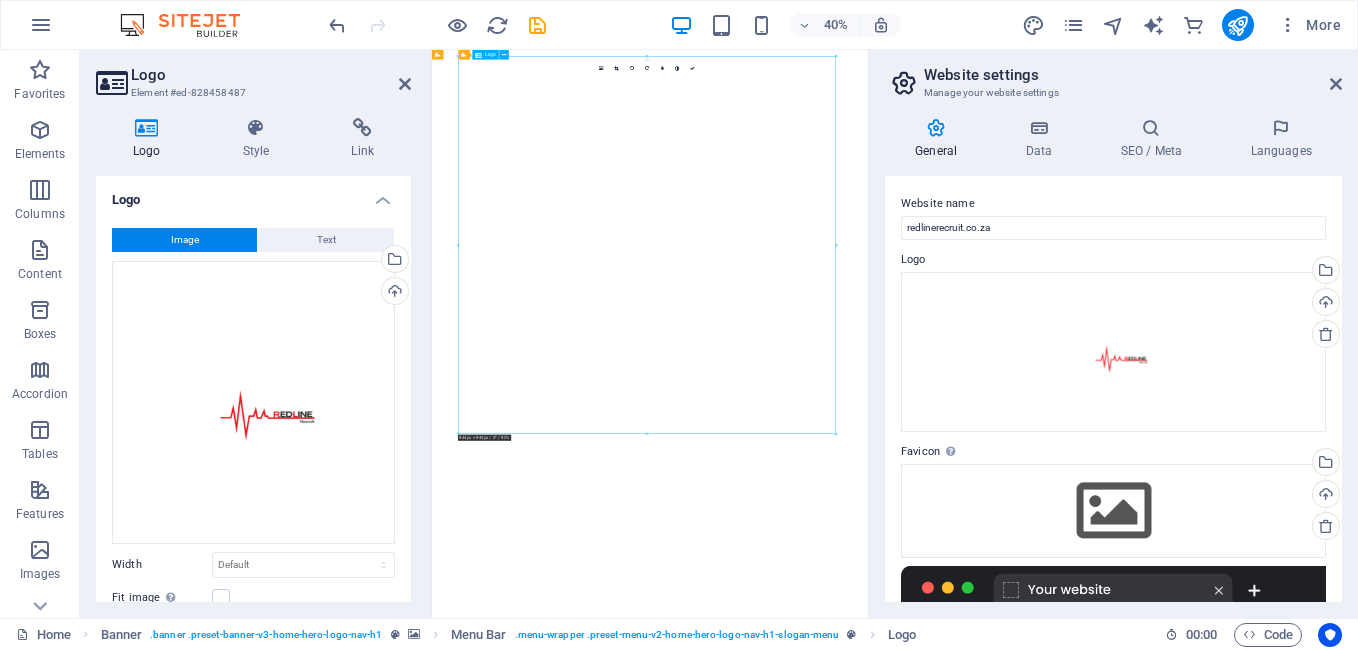 click at bounding box center (977, 1958) 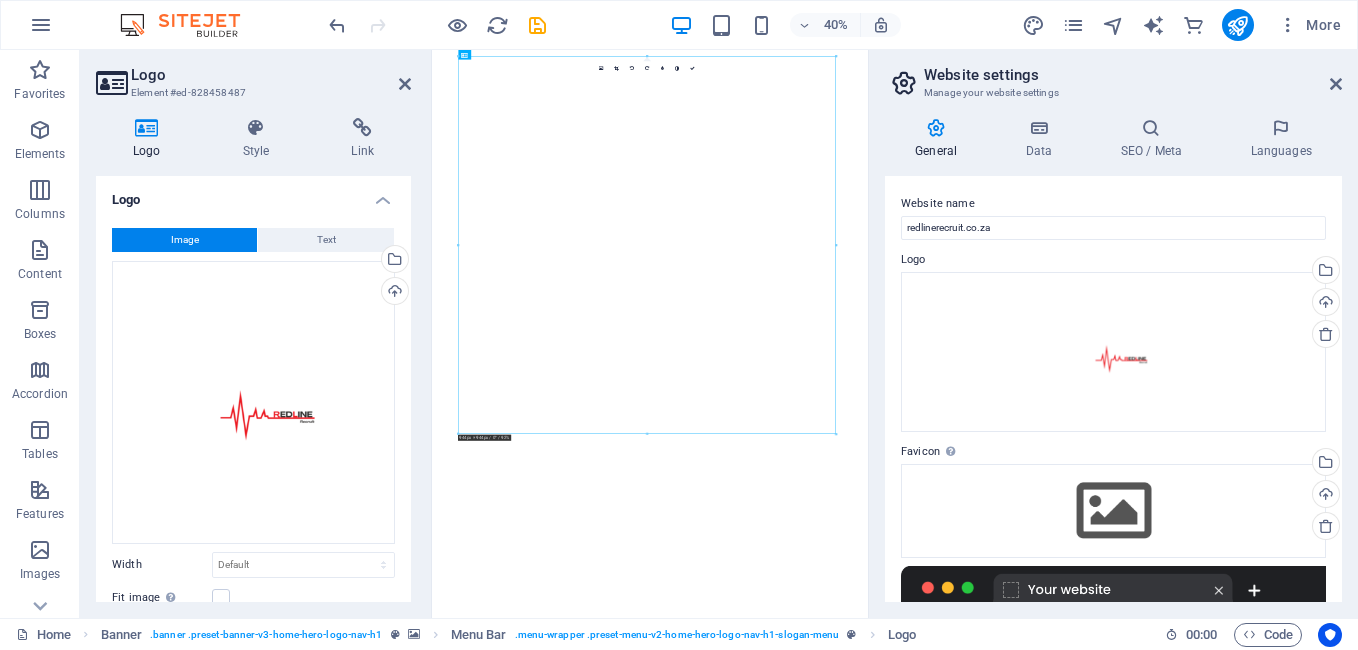 click at bounding box center (836, 245) 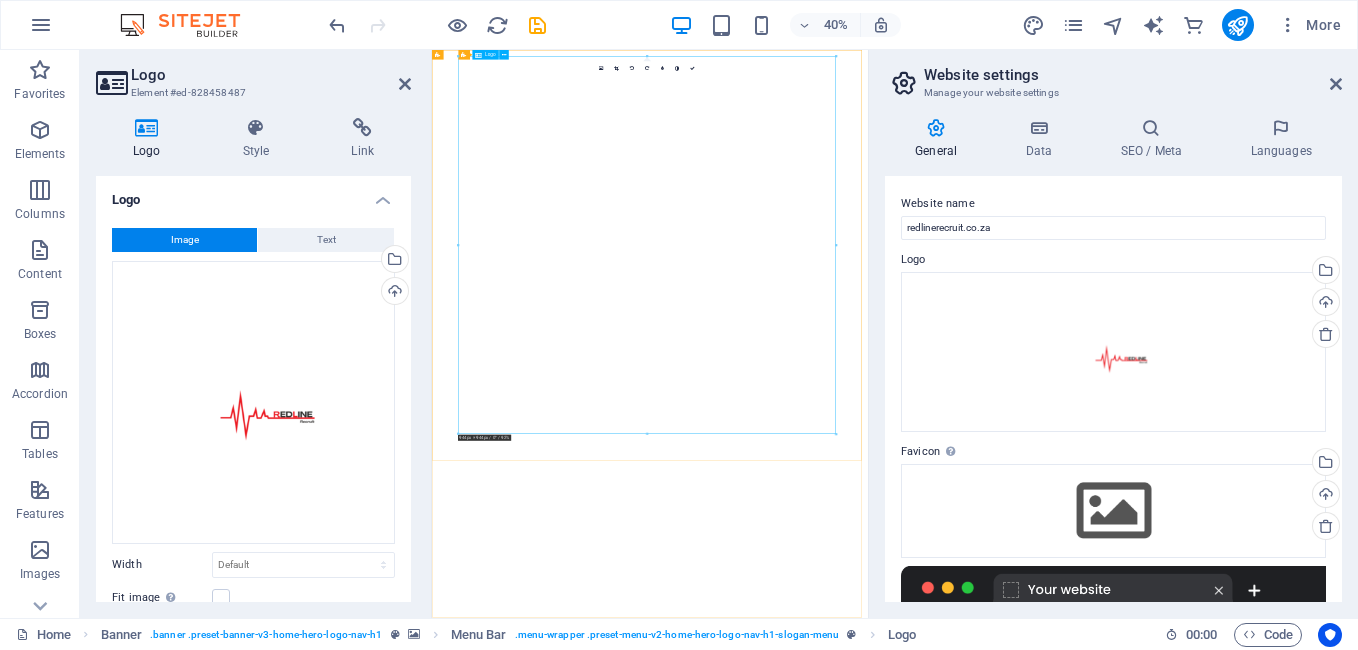 drag, startPoint x: 1266, startPoint y: 483, endPoint x: 1277, endPoint y: 767, distance: 284.21295 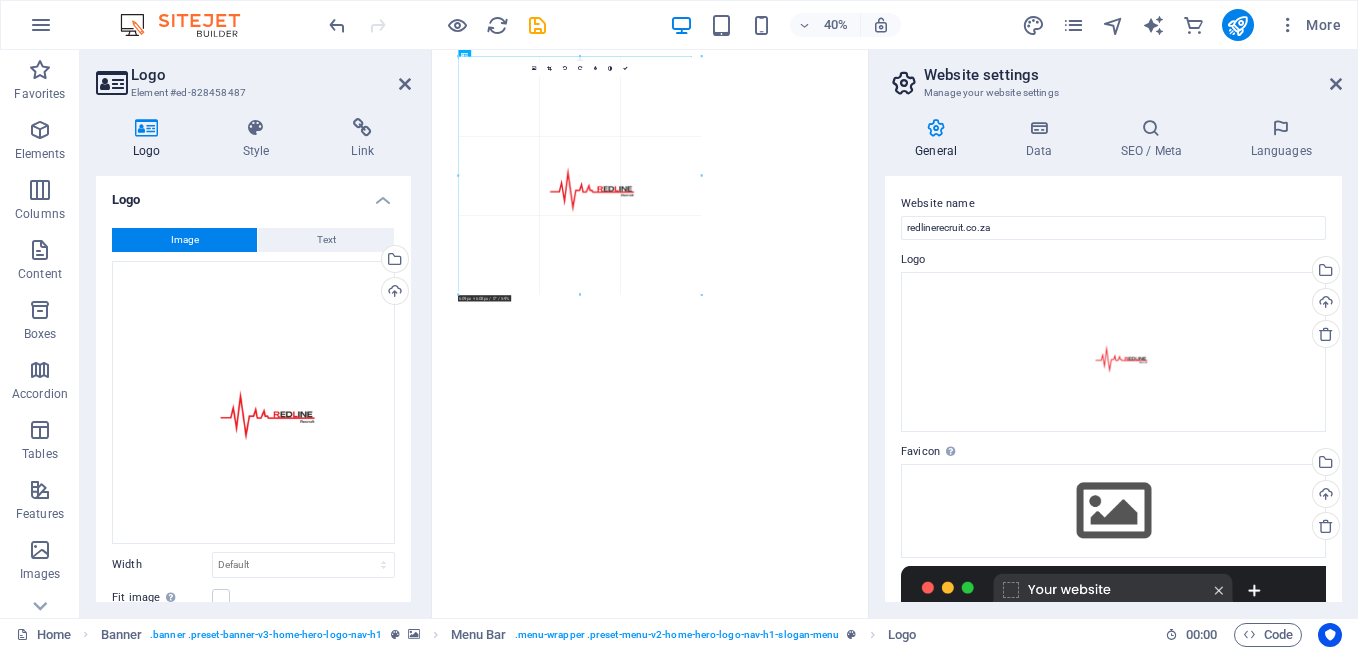 drag, startPoint x: 835, startPoint y: 434, endPoint x: 487, endPoint y: 124, distance: 466.0515 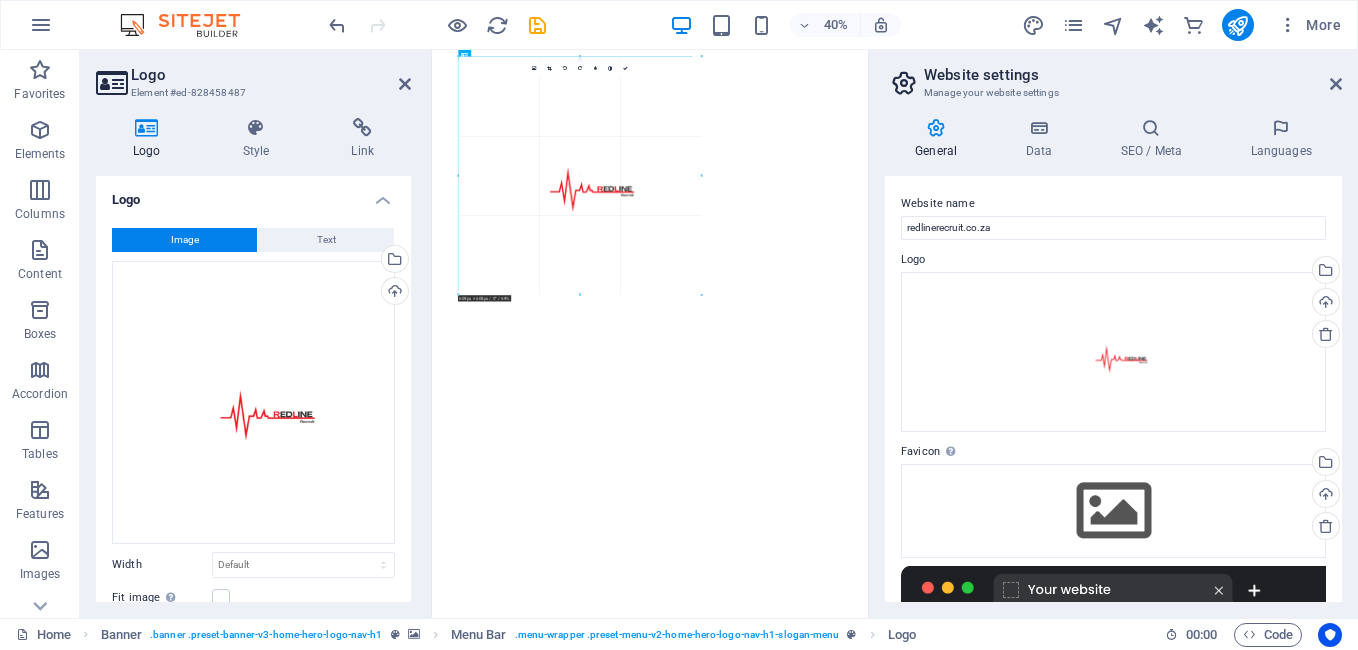 type on "597" 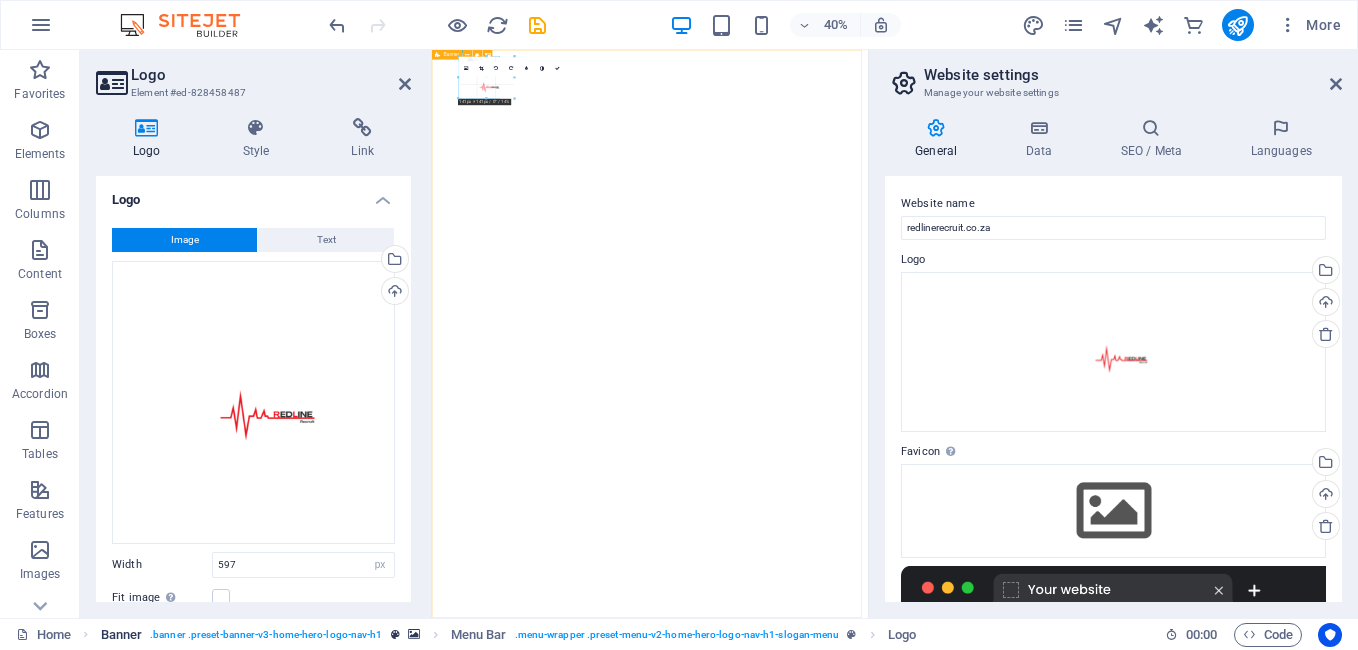 drag, startPoint x: 667, startPoint y: 20, endPoint x: 205, endPoint y: 645, distance: 777.21875 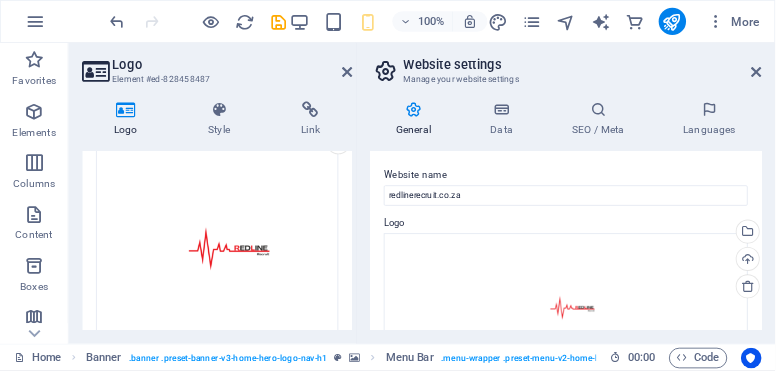 scroll, scrollTop: 135, scrollLeft: 0, axis: vertical 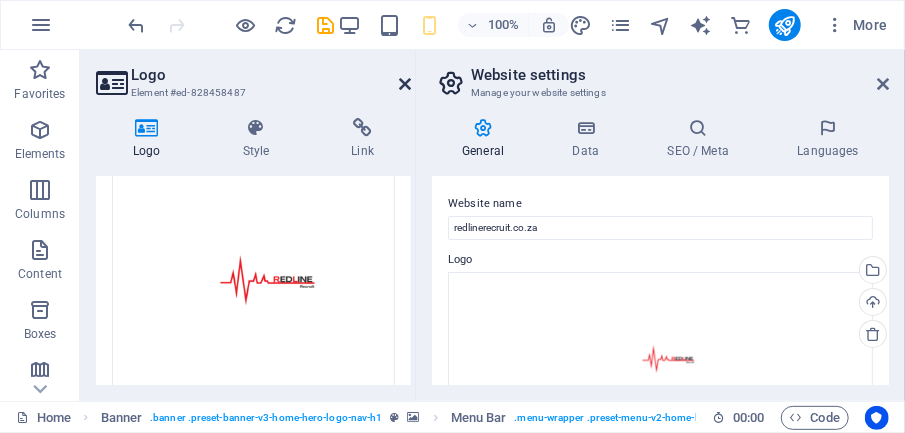 click at bounding box center (405, 84) 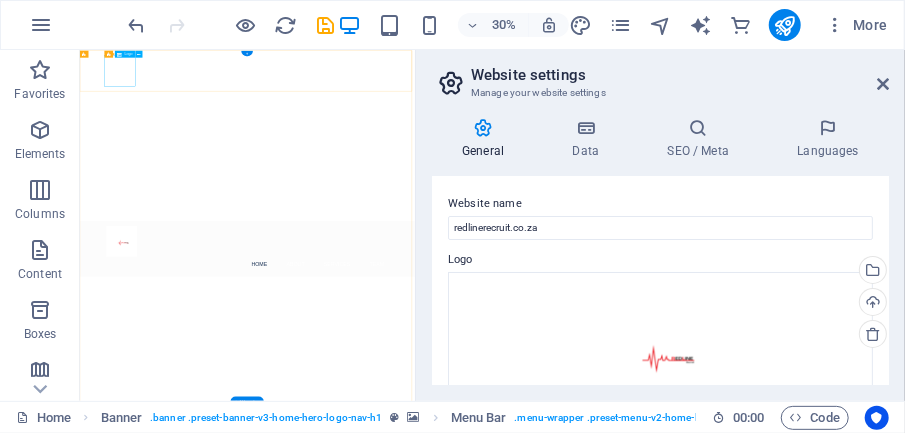 click at bounding box center (638, 688) 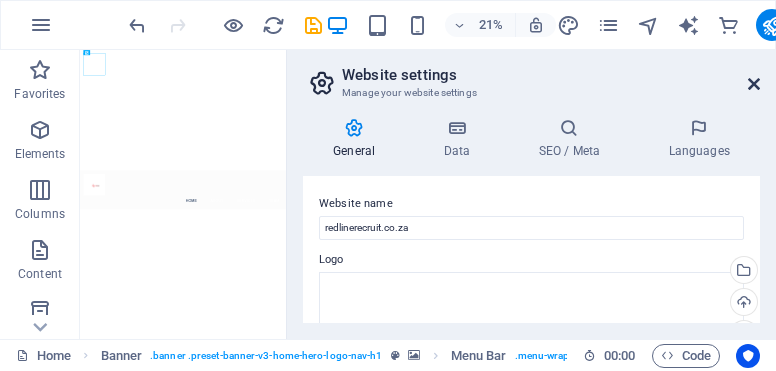 click at bounding box center (754, 84) 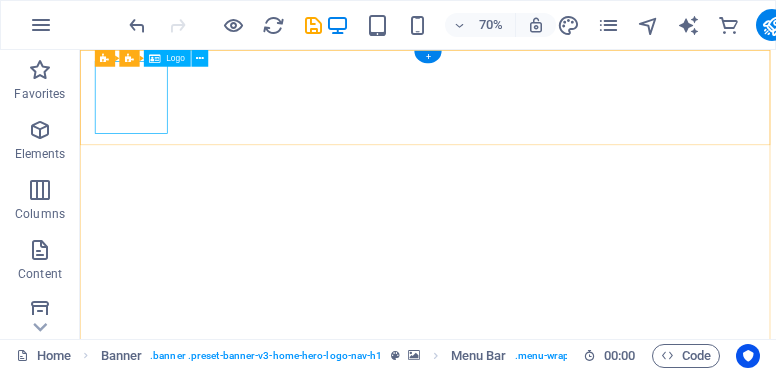 click at bounding box center [577, 688] 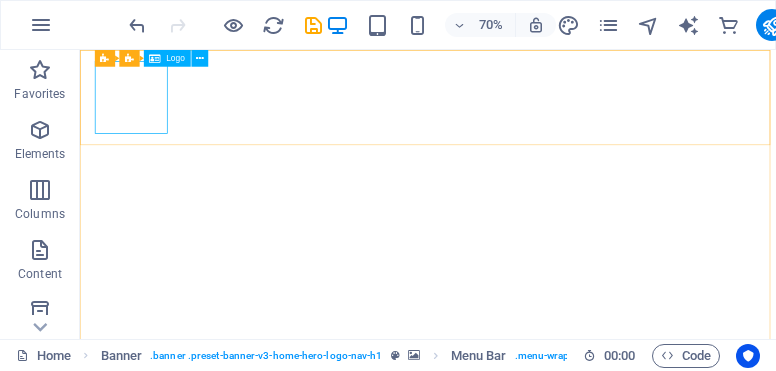 click at bounding box center (154, 58) 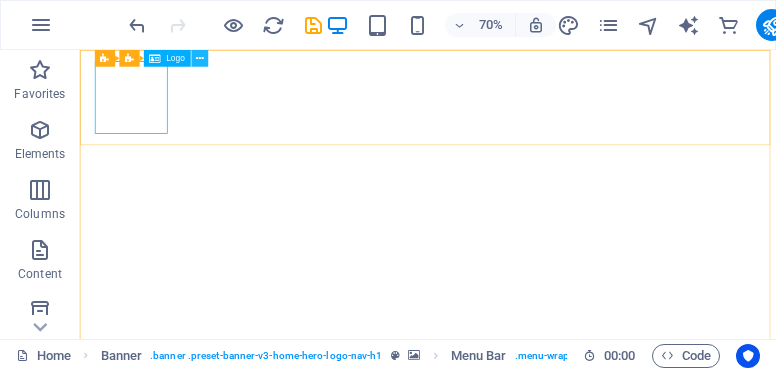 click at bounding box center (199, 58) 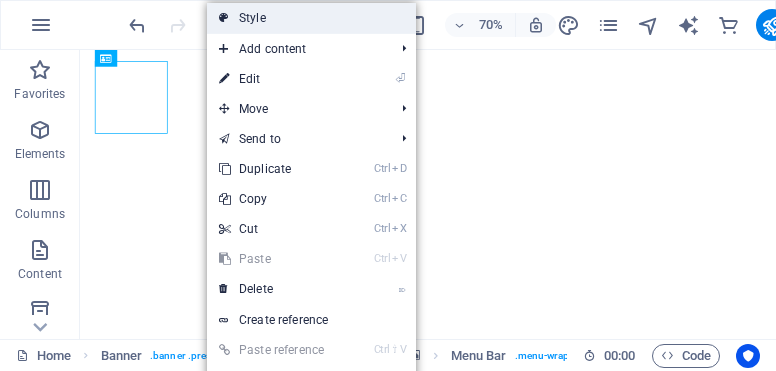 click on "Style" at bounding box center [311, 18] 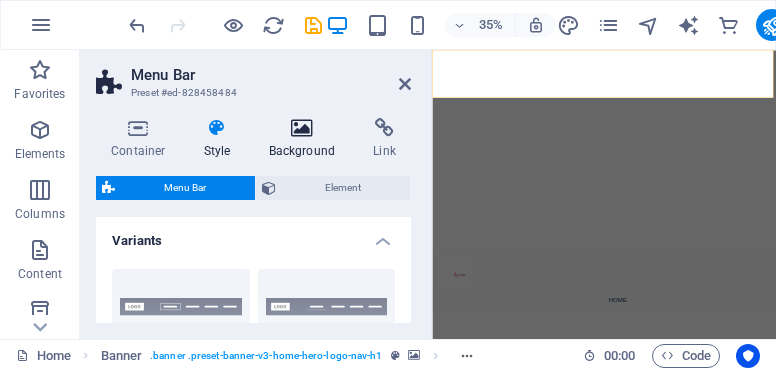 click at bounding box center (302, 128) 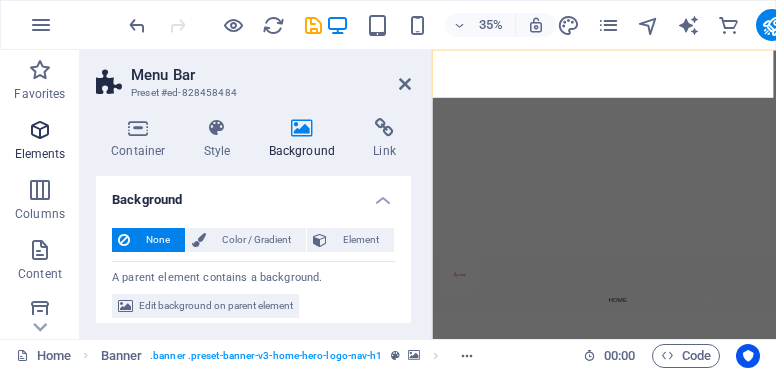 click on "Elements" at bounding box center [40, 142] 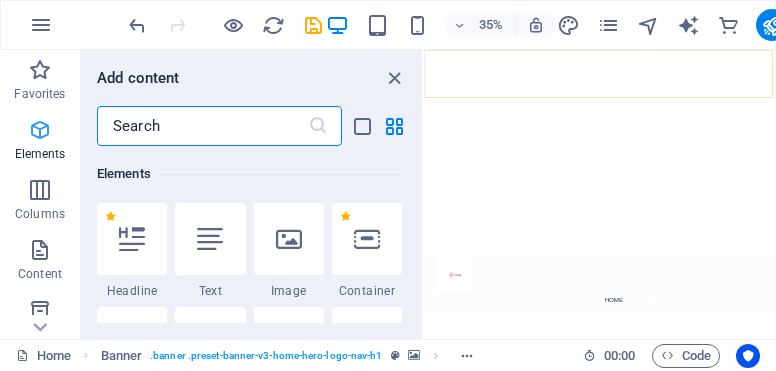 scroll, scrollTop: 213, scrollLeft: 0, axis: vertical 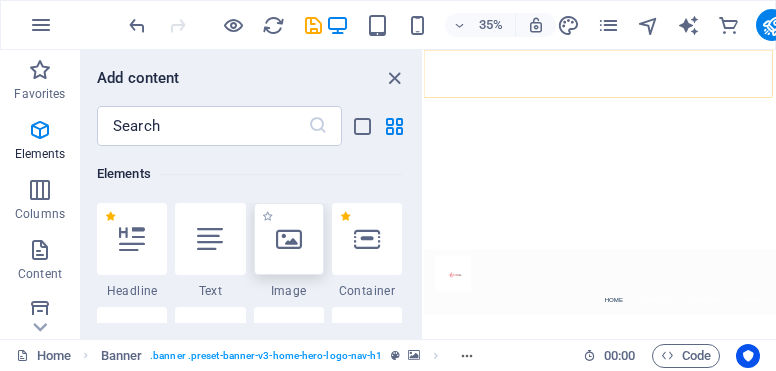 click at bounding box center (289, 239) 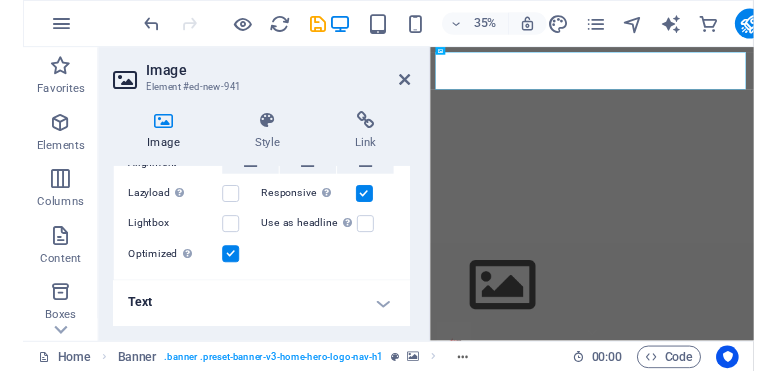 scroll, scrollTop: 300, scrollLeft: 0, axis: vertical 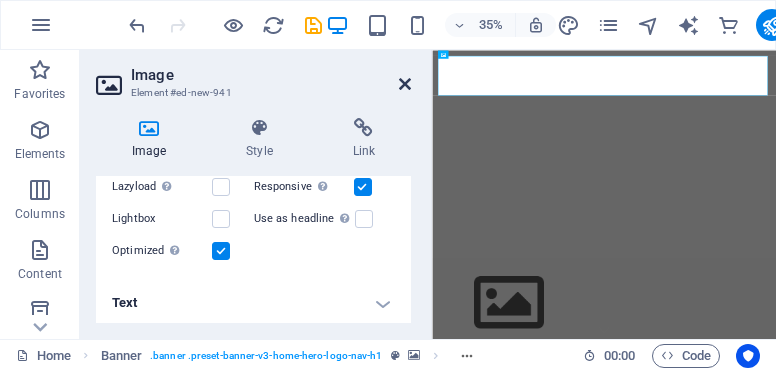 click at bounding box center [405, 84] 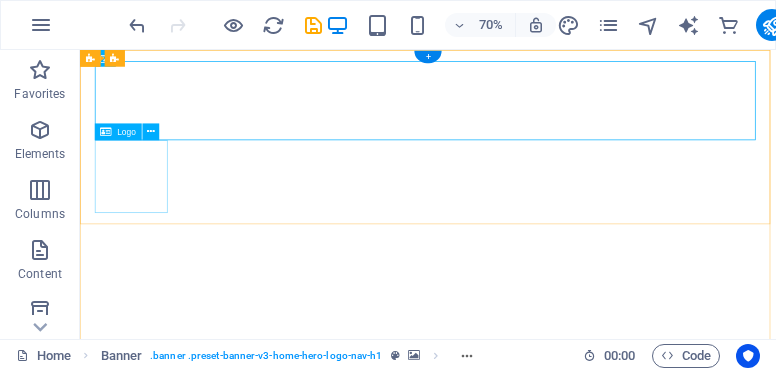 click at bounding box center (577, 937) 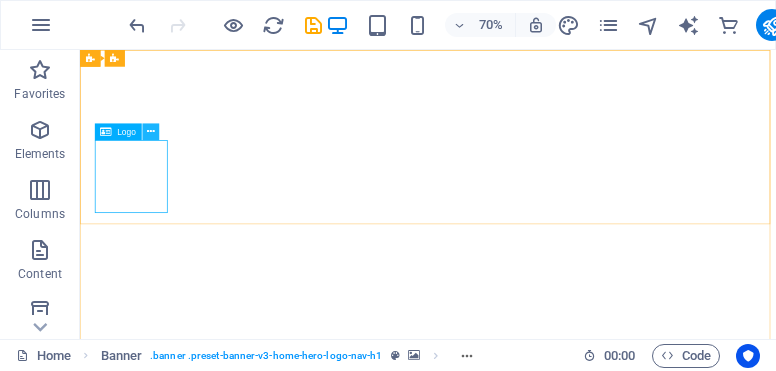 click at bounding box center (151, 131) 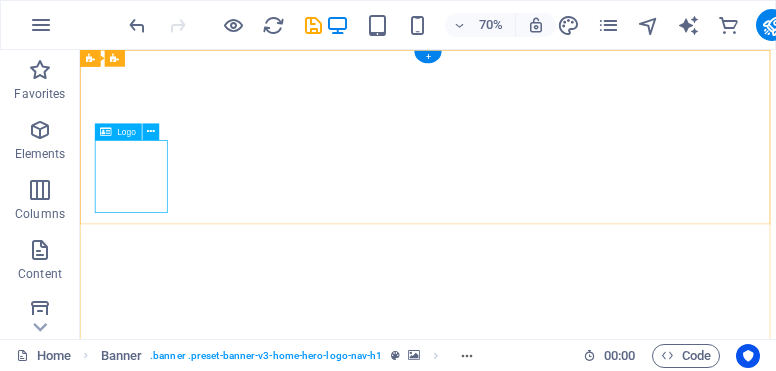 click at bounding box center (577, 937) 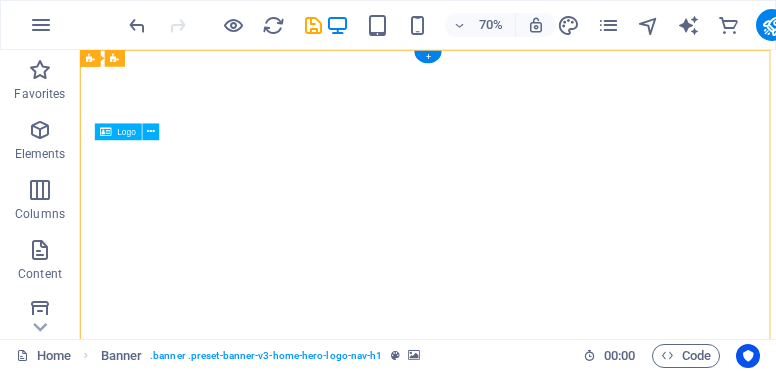 click at bounding box center [577, 937] 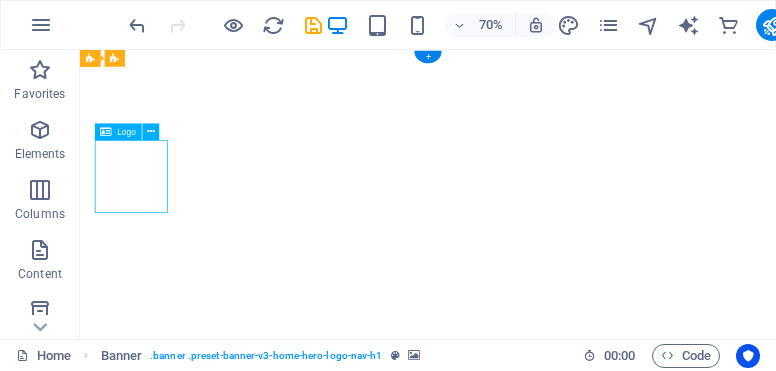 click at bounding box center [577, 937] 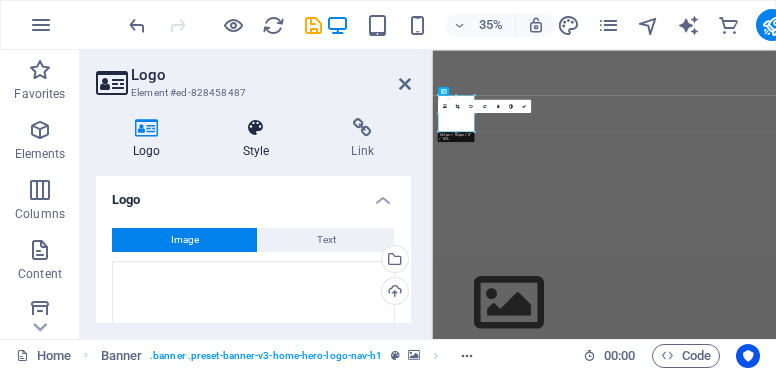 click at bounding box center [256, 128] 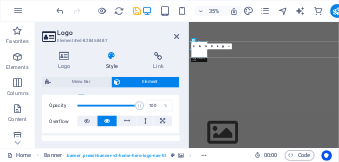 scroll, scrollTop: 285, scrollLeft: 0, axis: vertical 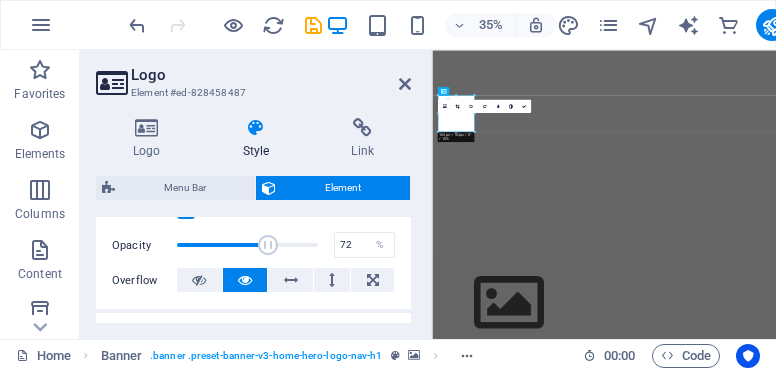 drag, startPoint x: 313, startPoint y: 241, endPoint x: 276, endPoint y: 238, distance: 37.12142 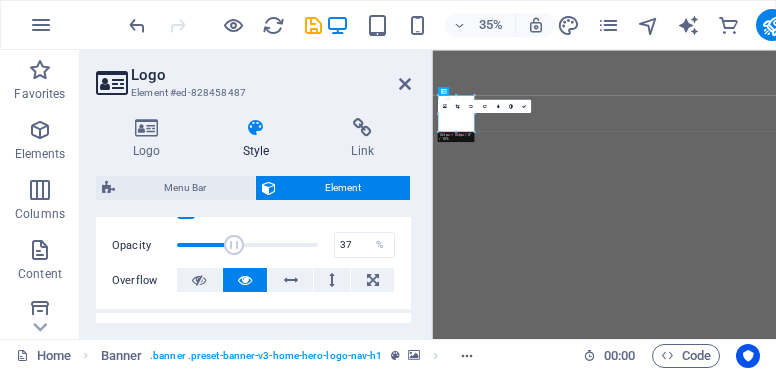 drag, startPoint x: 276, startPoint y: 238, endPoint x: 227, endPoint y: 242, distance: 49.162994 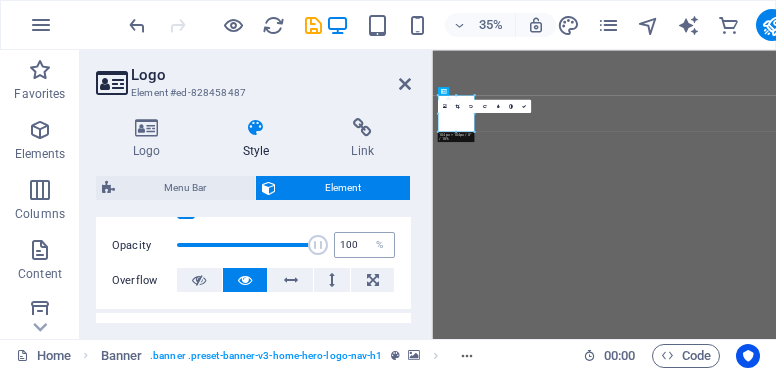 drag, startPoint x: 227, startPoint y: 242, endPoint x: 337, endPoint y: 241, distance: 110.00455 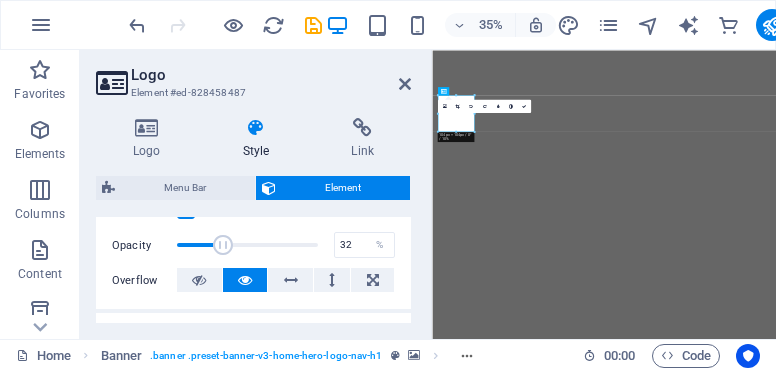 drag, startPoint x: 307, startPoint y: 247, endPoint x: 220, endPoint y: 253, distance: 87.20665 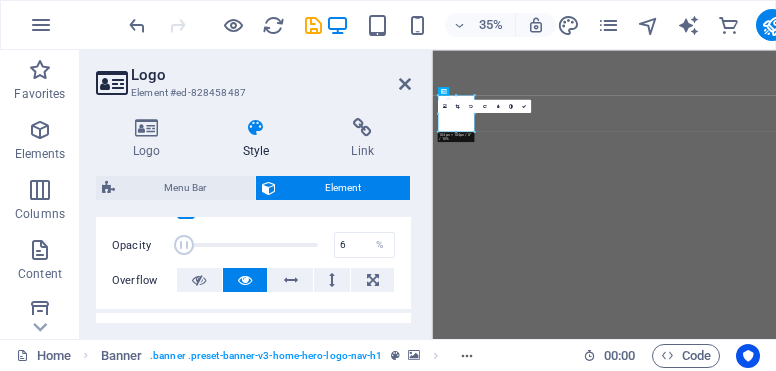 drag, startPoint x: 220, startPoint y: 253, endPoint x: 184, endPoint y: 264, distance: 37.64306 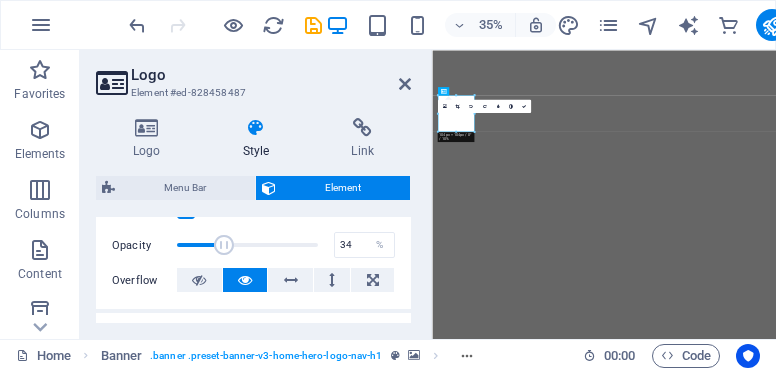 click at bounding box center (247, 245) 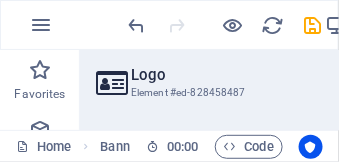 scroll, scrollTop: 285, scrollLeft: 0, axis: vertical 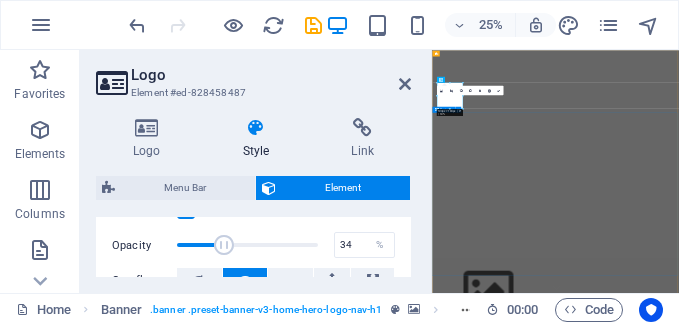 click on "Welcome to Redline Recruit - Where Talent Meets Purpose" at bounding box center [926, 1400] 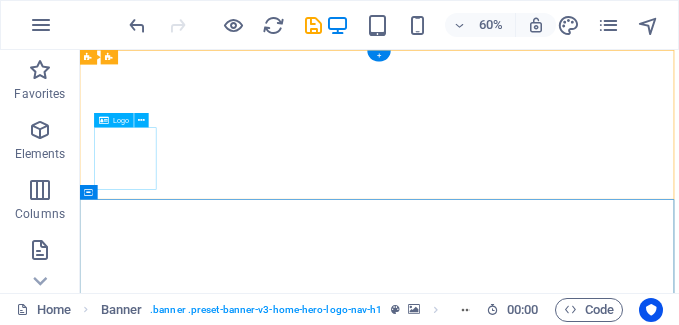 click at bounding box center (579, 1170) 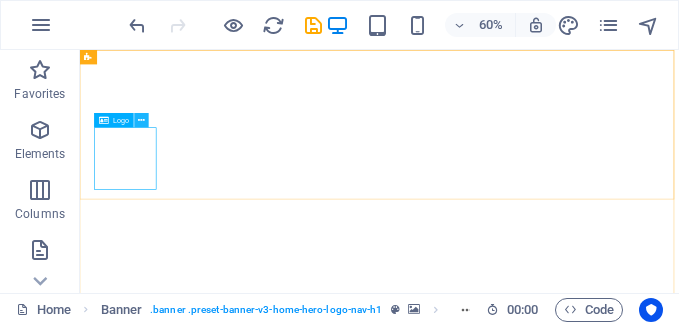 click at bounding box center [142, 120] 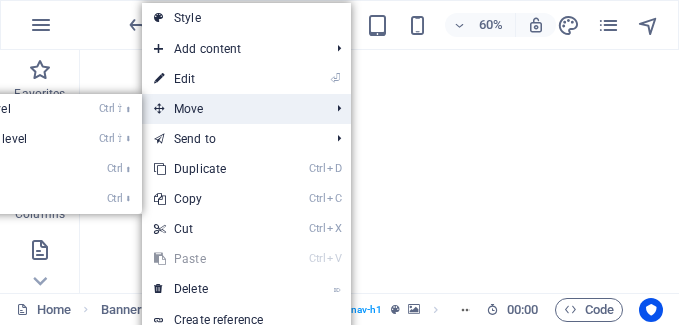 click on "Move" at bounding box center [231, 109] 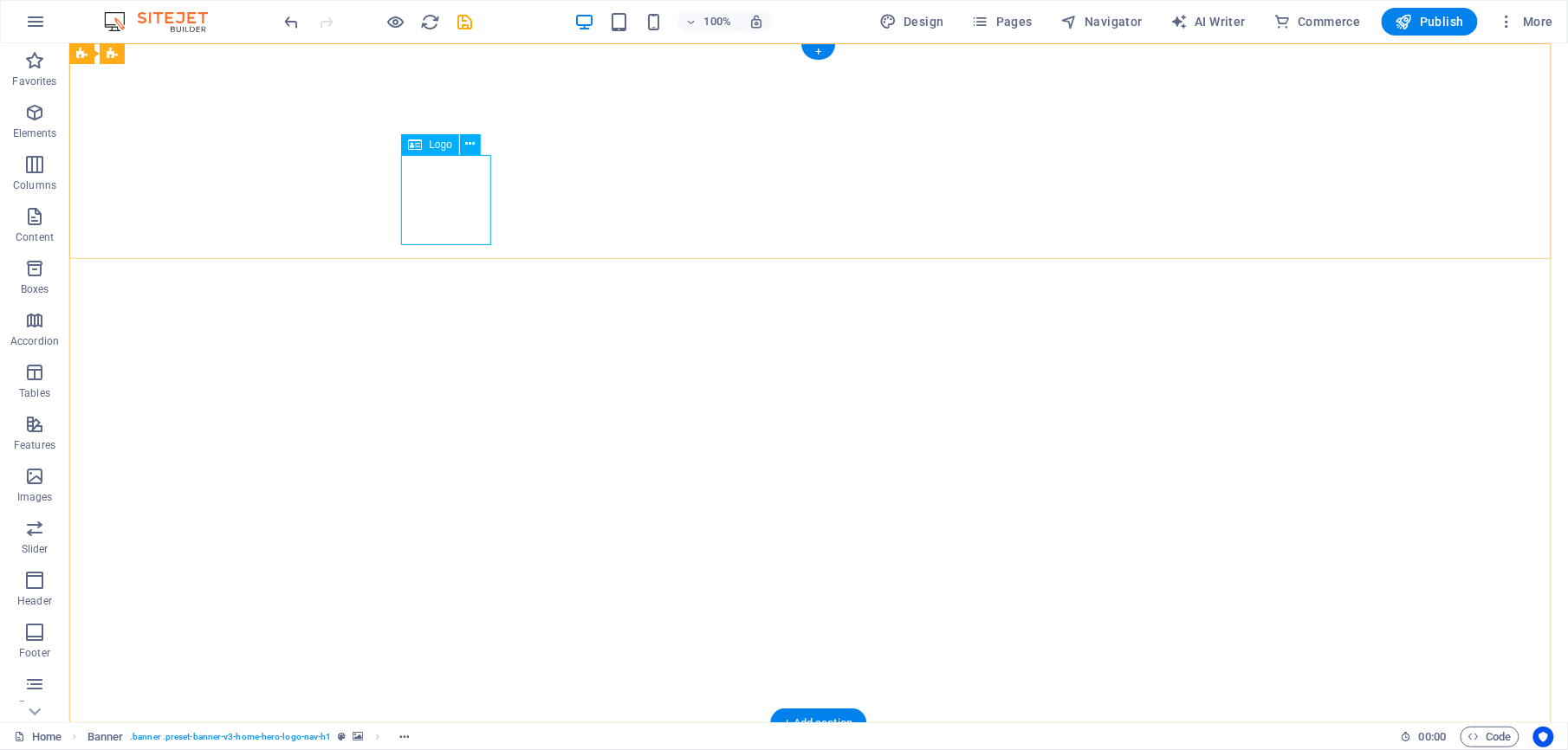 click at bounding box center (818, 1012) 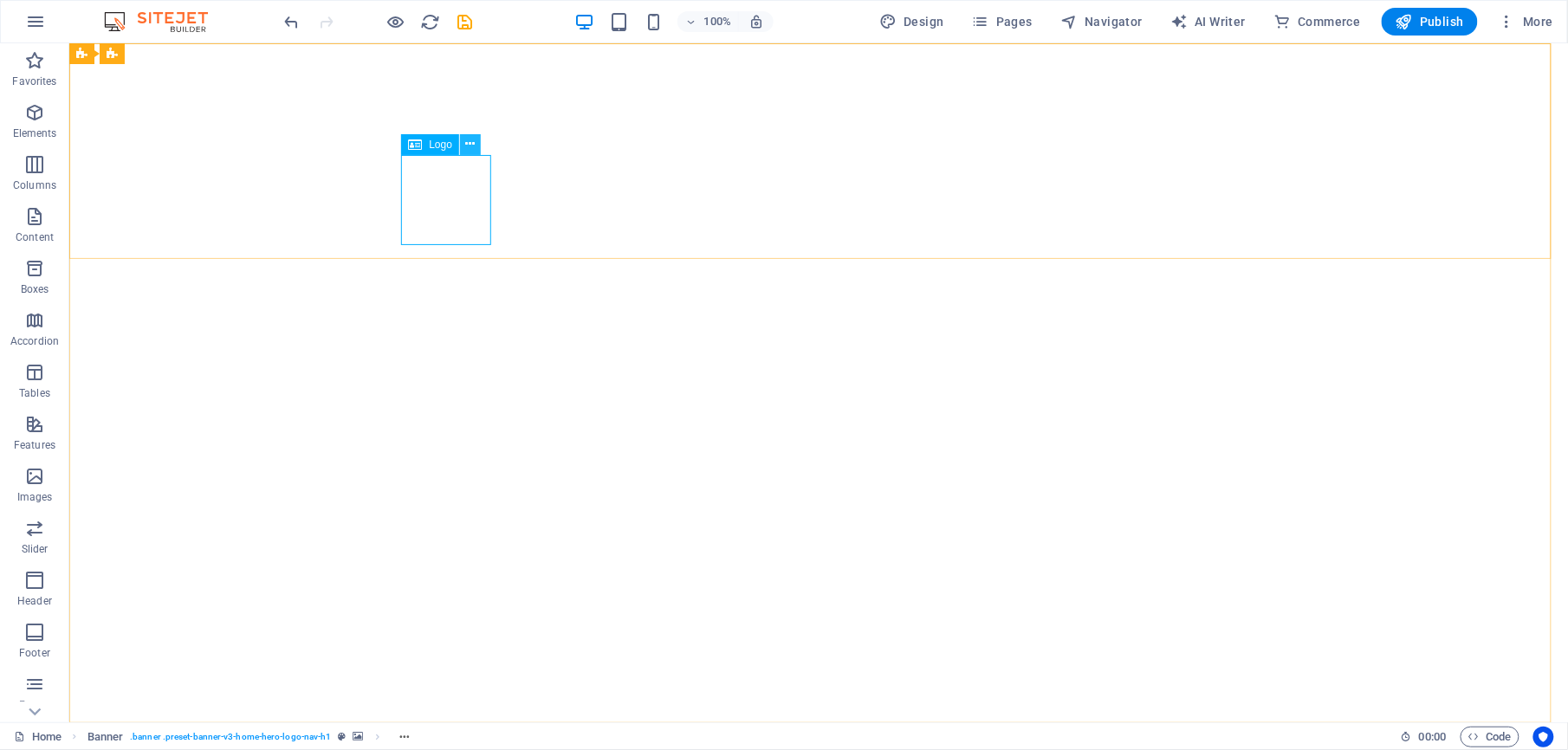 click at bounding box center [470, 145] 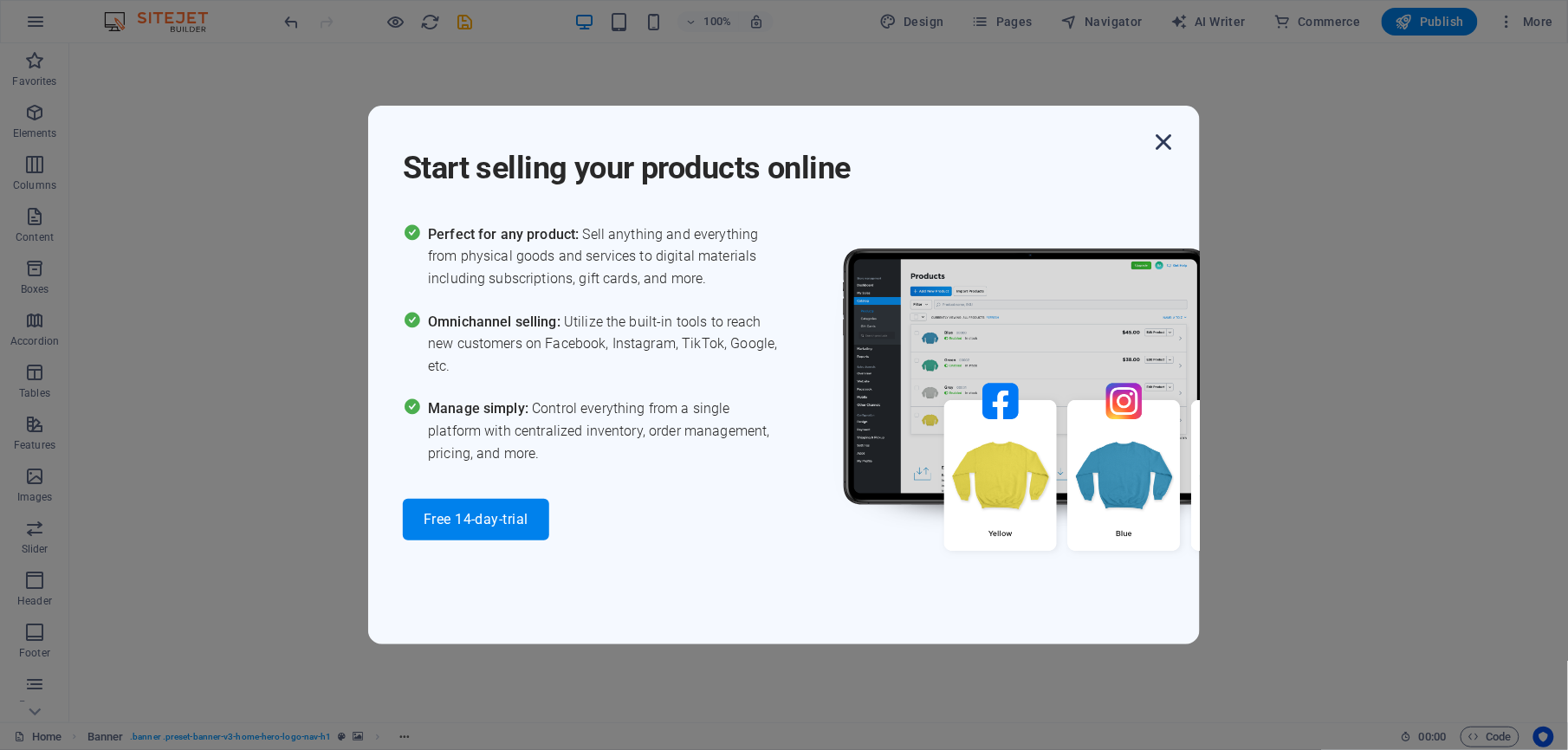 click at bounding box center [1163, 142] 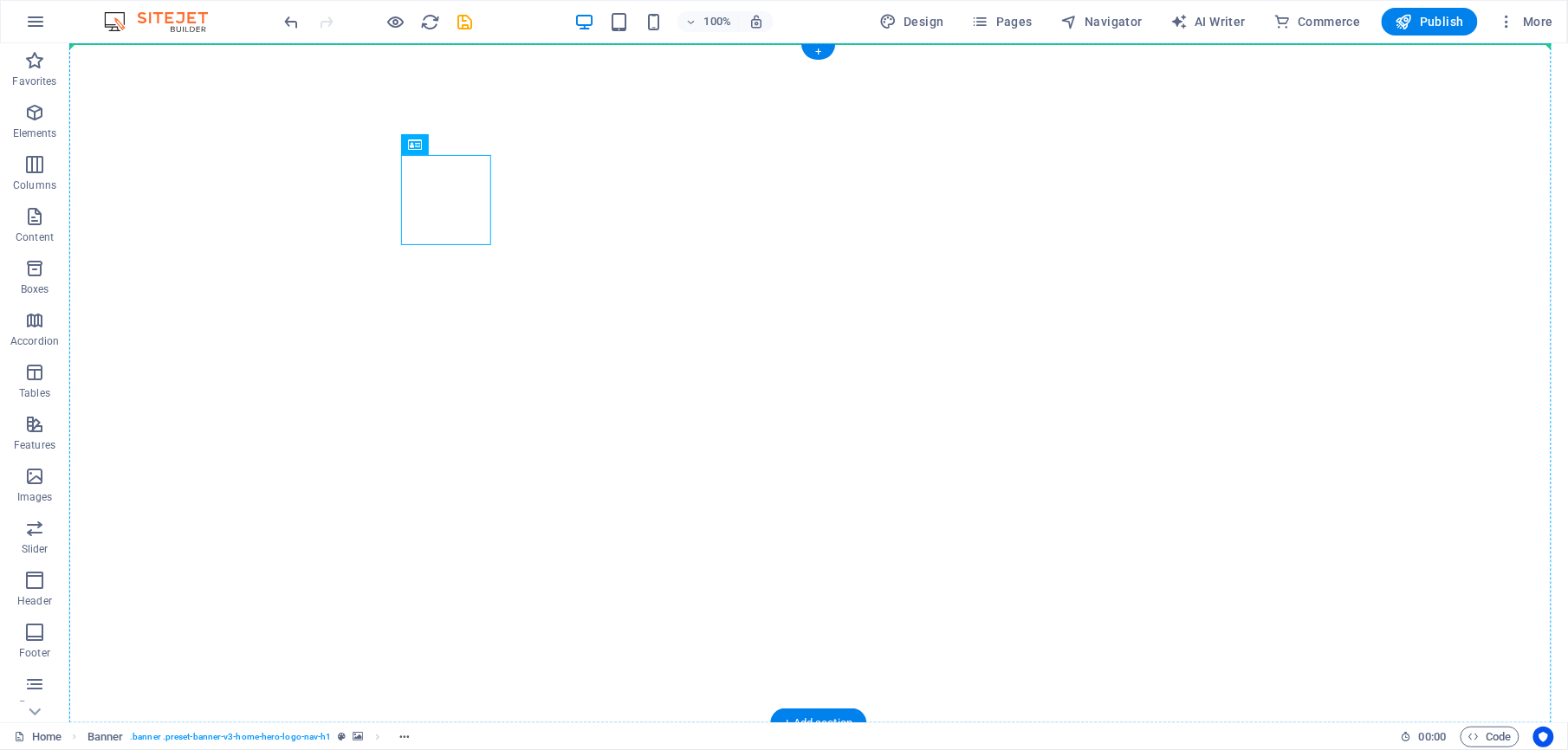 drag, startPoint x: 464, startPoint y: 160, endPoint x: 159, endPoint y: 121, distance: 307.48333 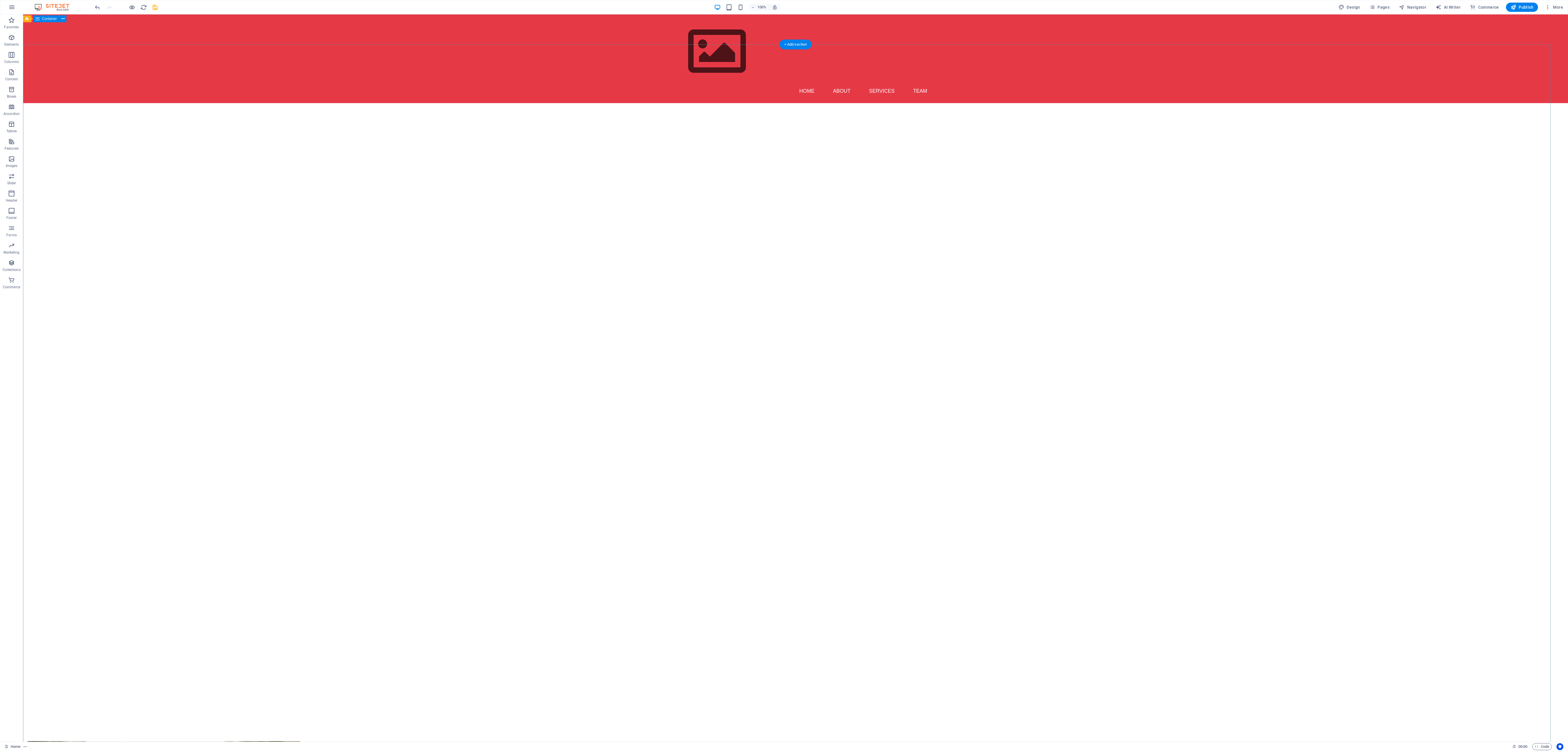 scroll, scrollTop: 0, scrollLeft: 0, axis: both 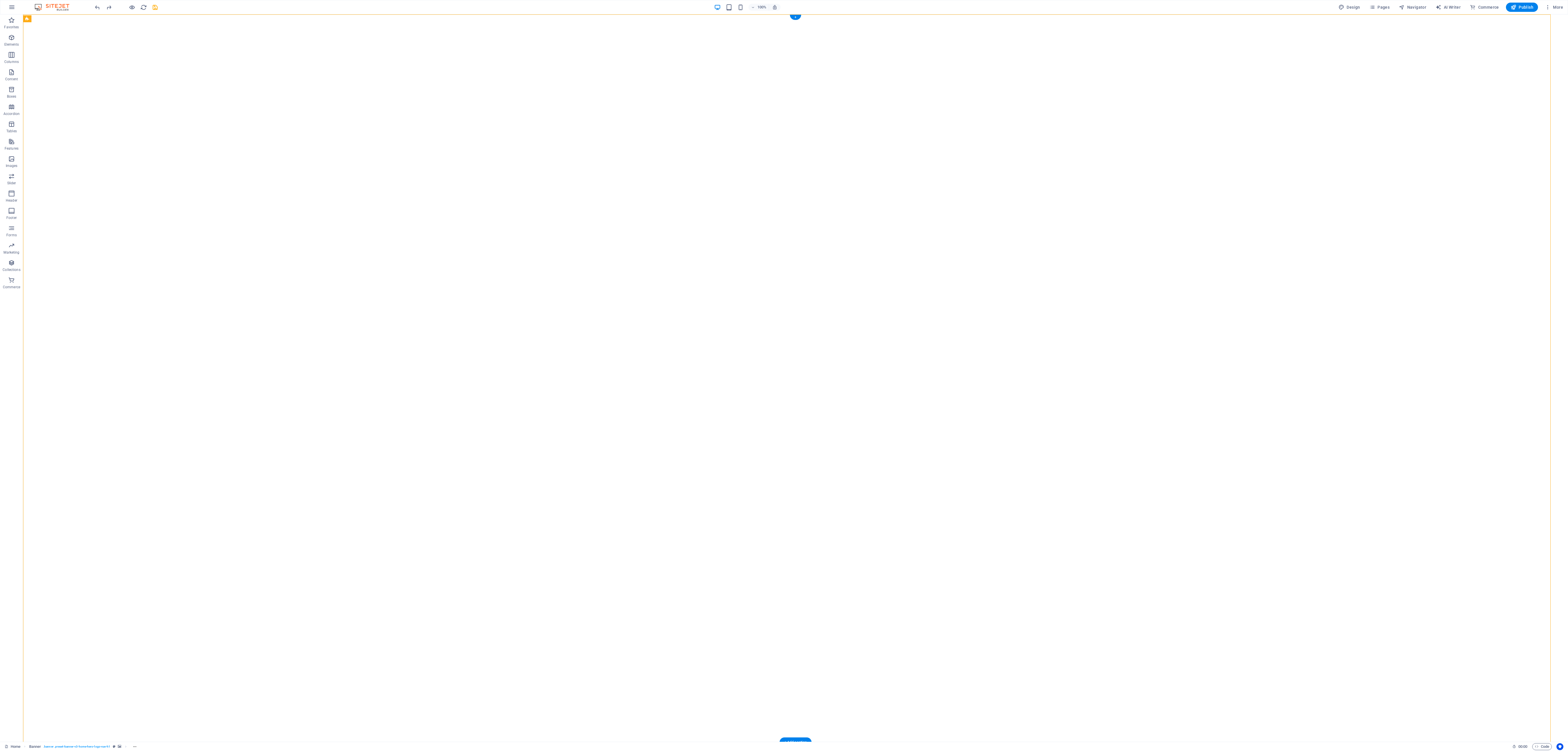 drag, startPoint x: 652, startPoint y: 62, endPoint x: 319, endPoint y: 44, distance: 333.4861 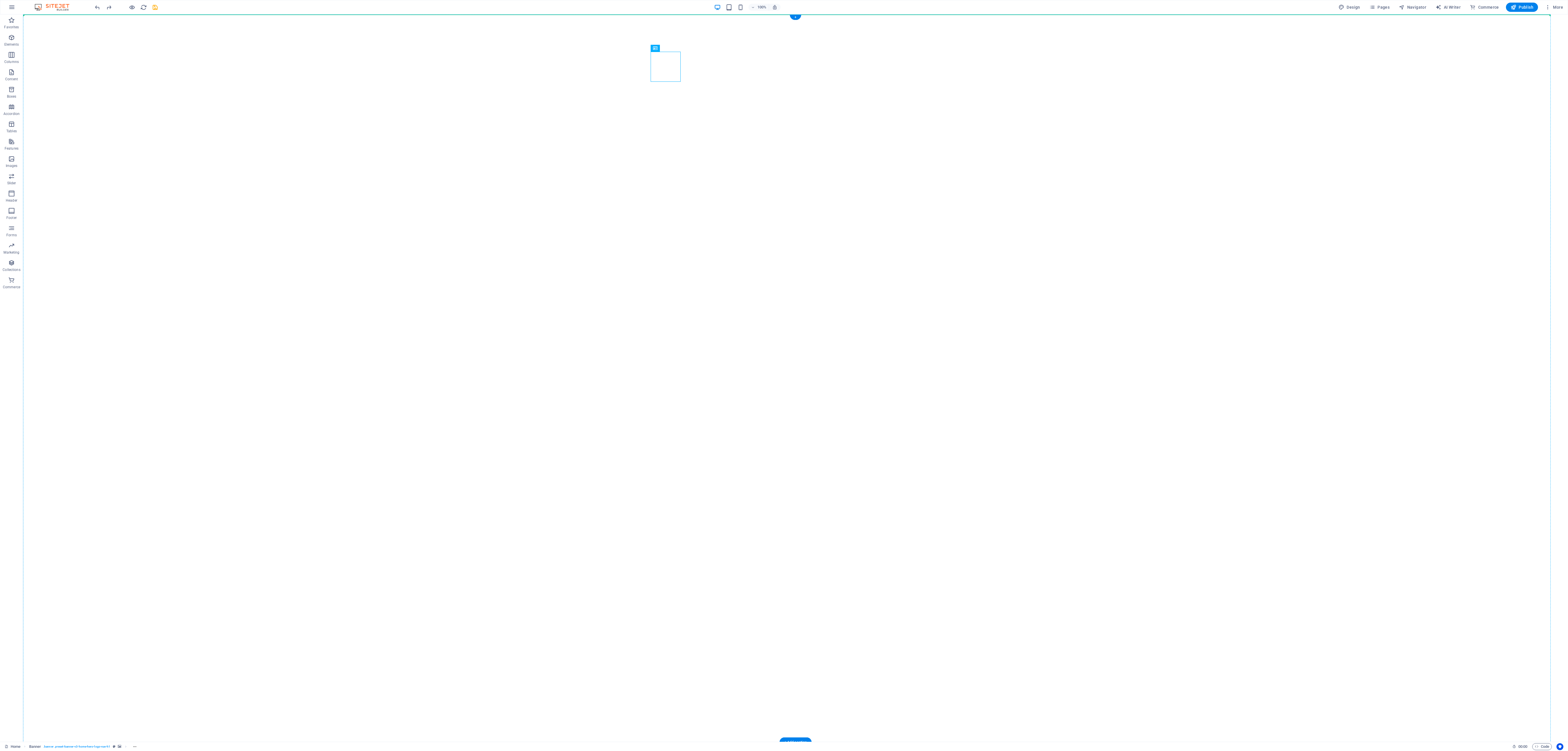 drag, startPoint x: 658, startPoint y: 68, endPoint x: 575, endPoint y: 253, distance: 202.7659 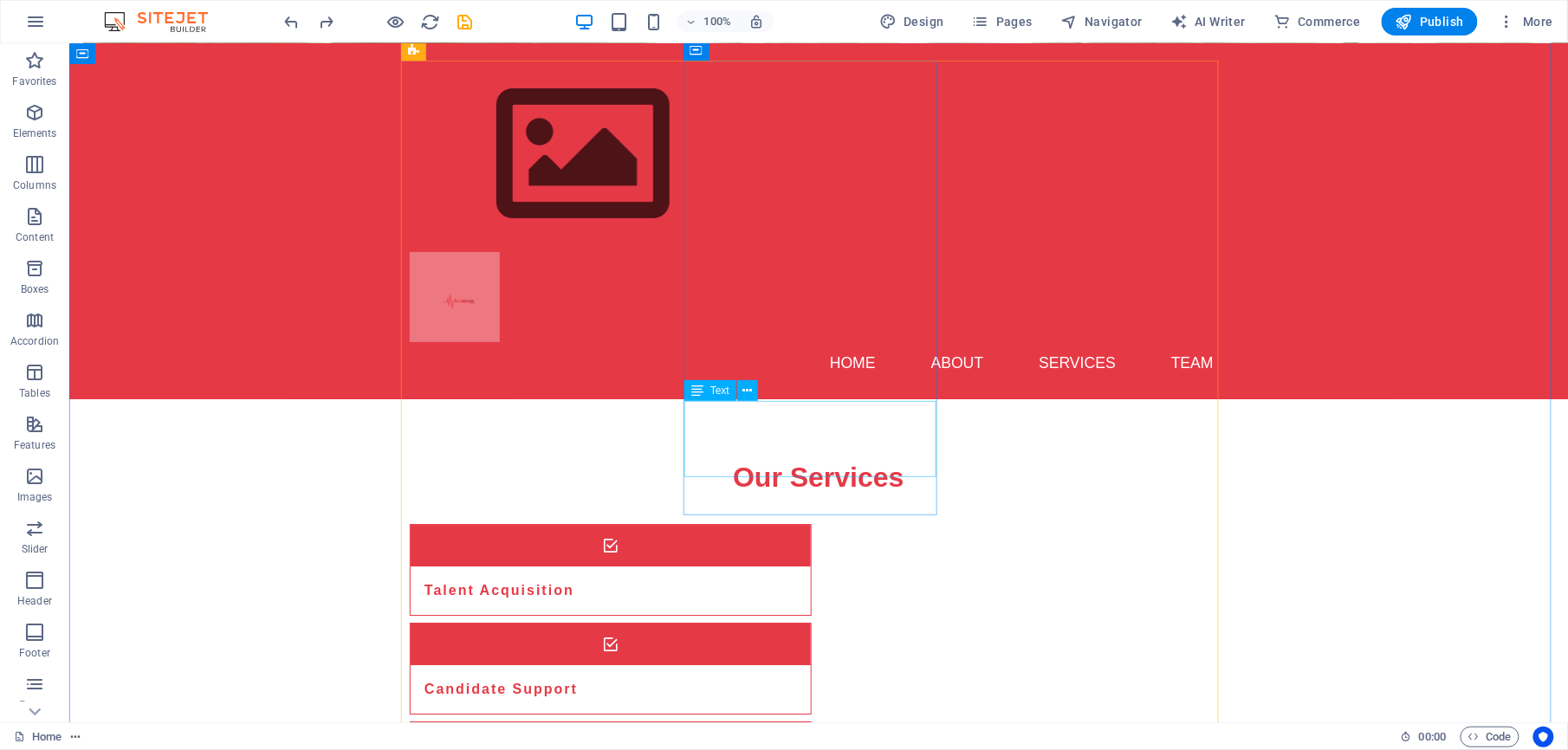 scroll, scrollTop: 1694, scrollLeft: 0, axis: vertical 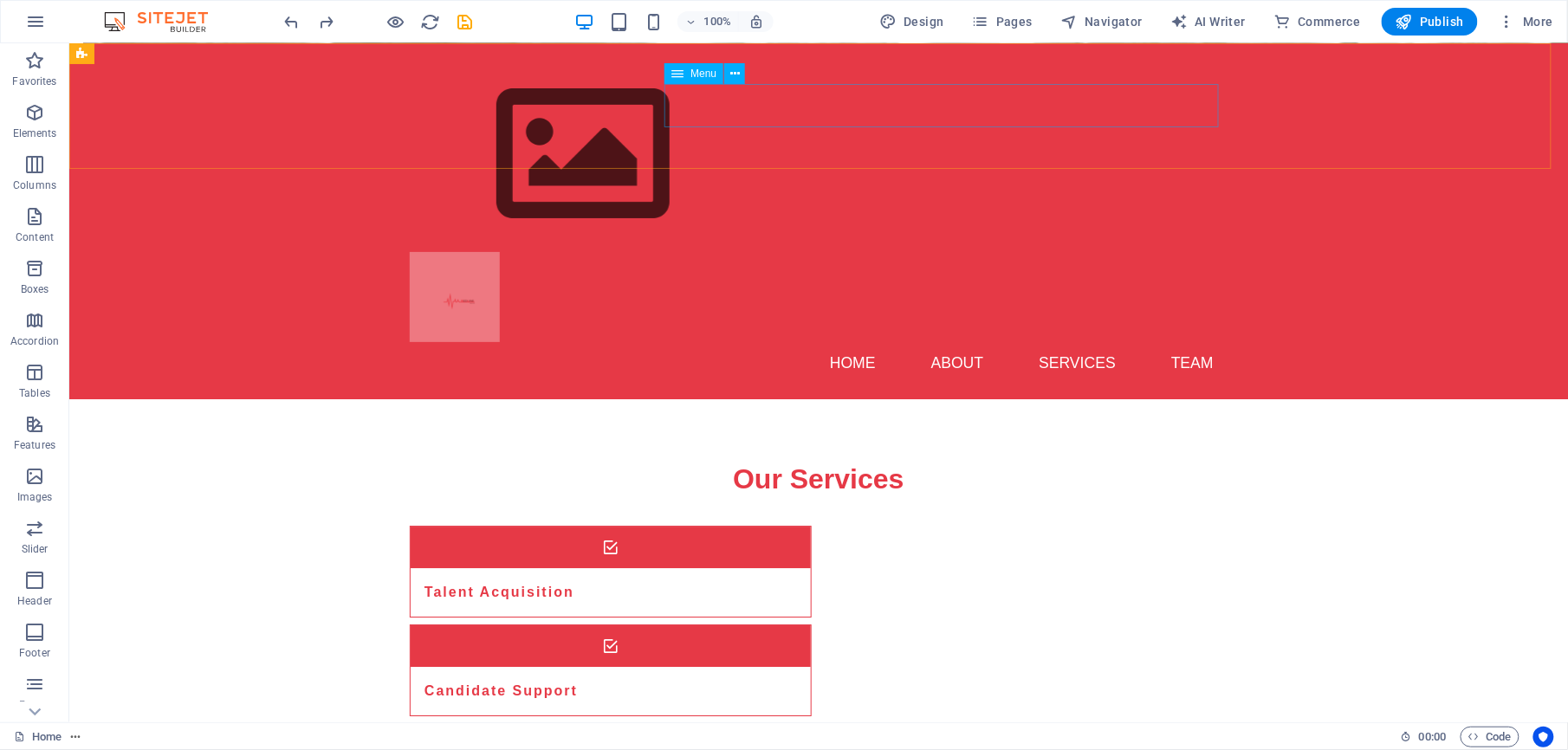 click on "Home About Services Team" at bounding box center (818, 363) 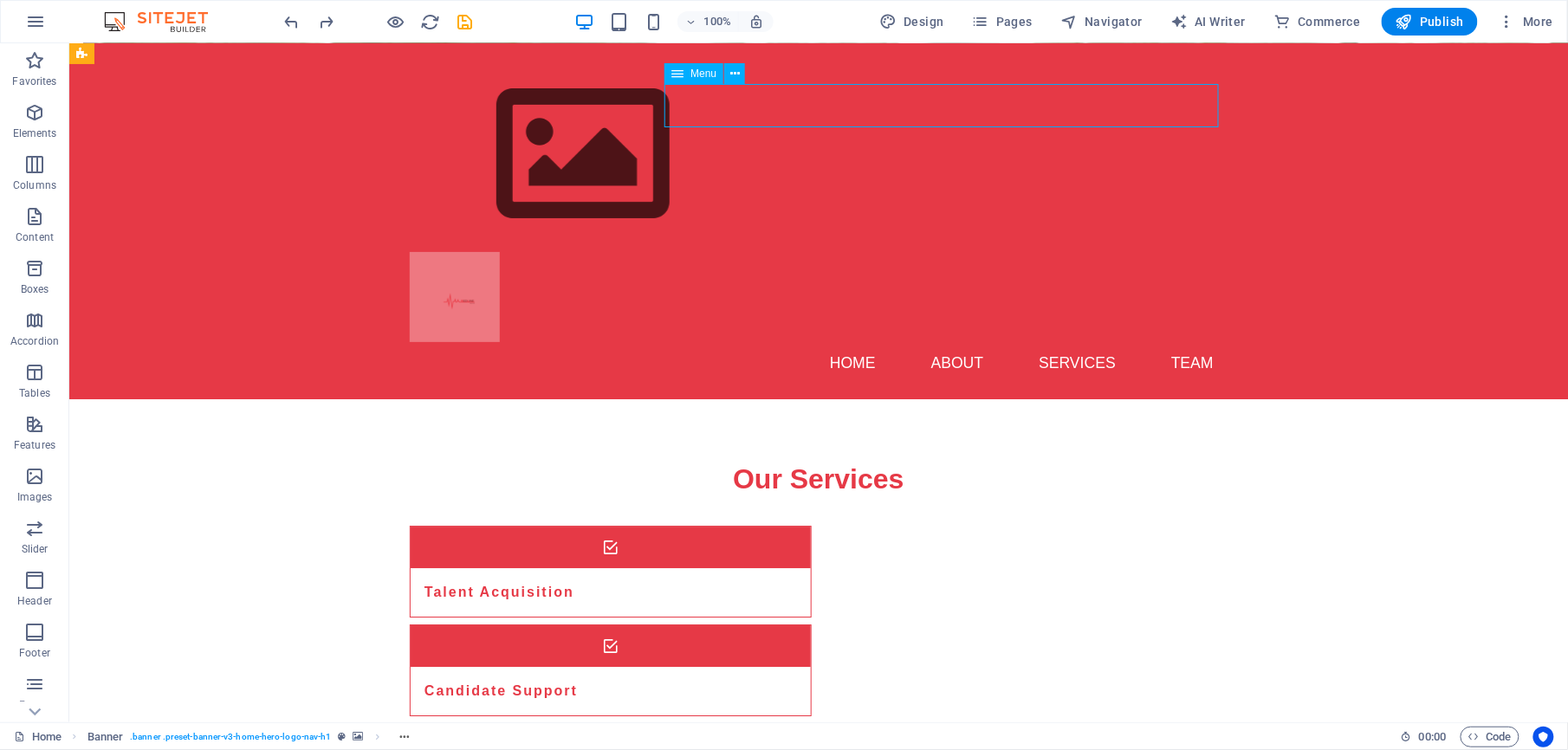 click on "Home About Services Team" at bounding box center [818, 363] 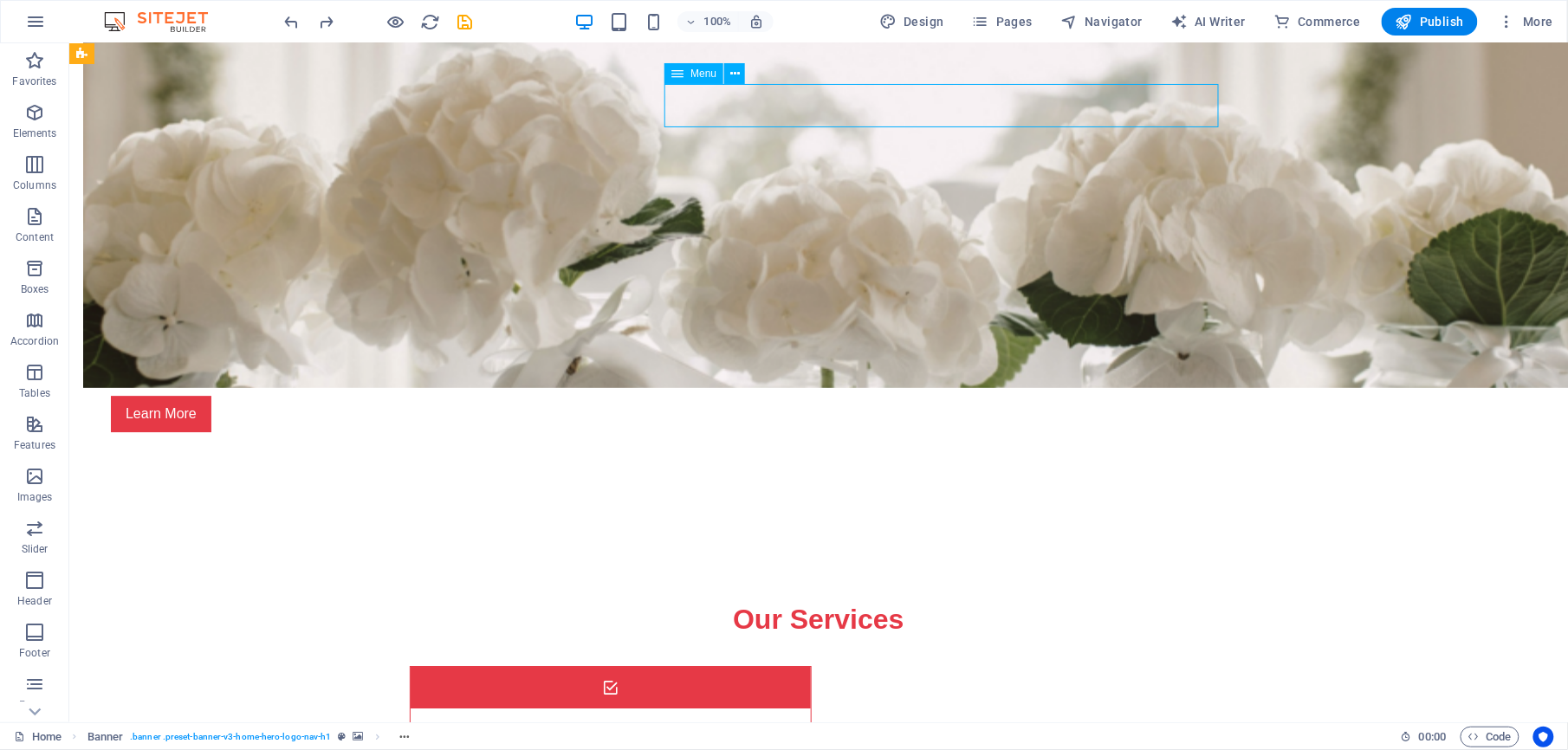 scroll, scrollTop: 0, scrollLeft: 0, axis: both 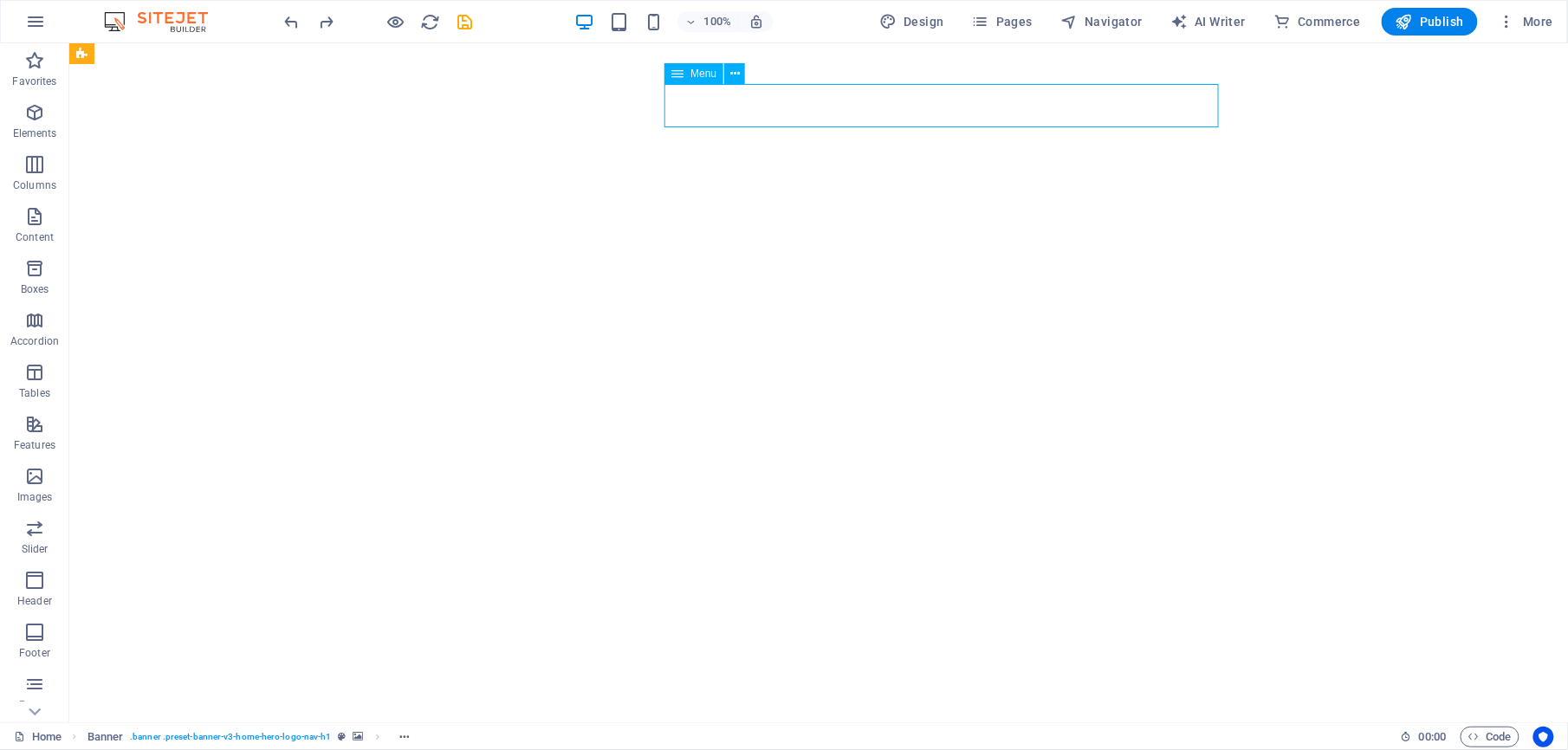 select 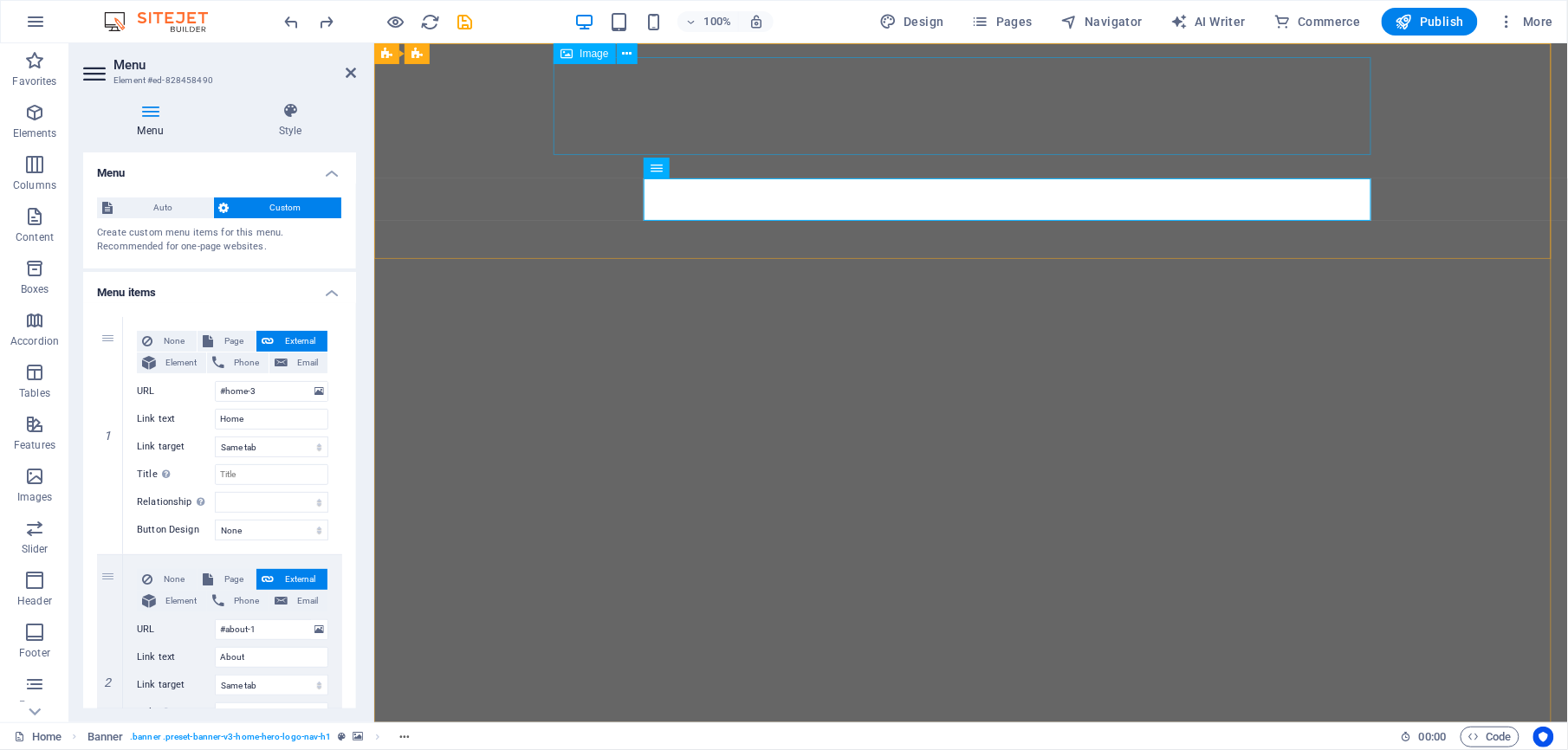 click at bounding box center [970, 833] 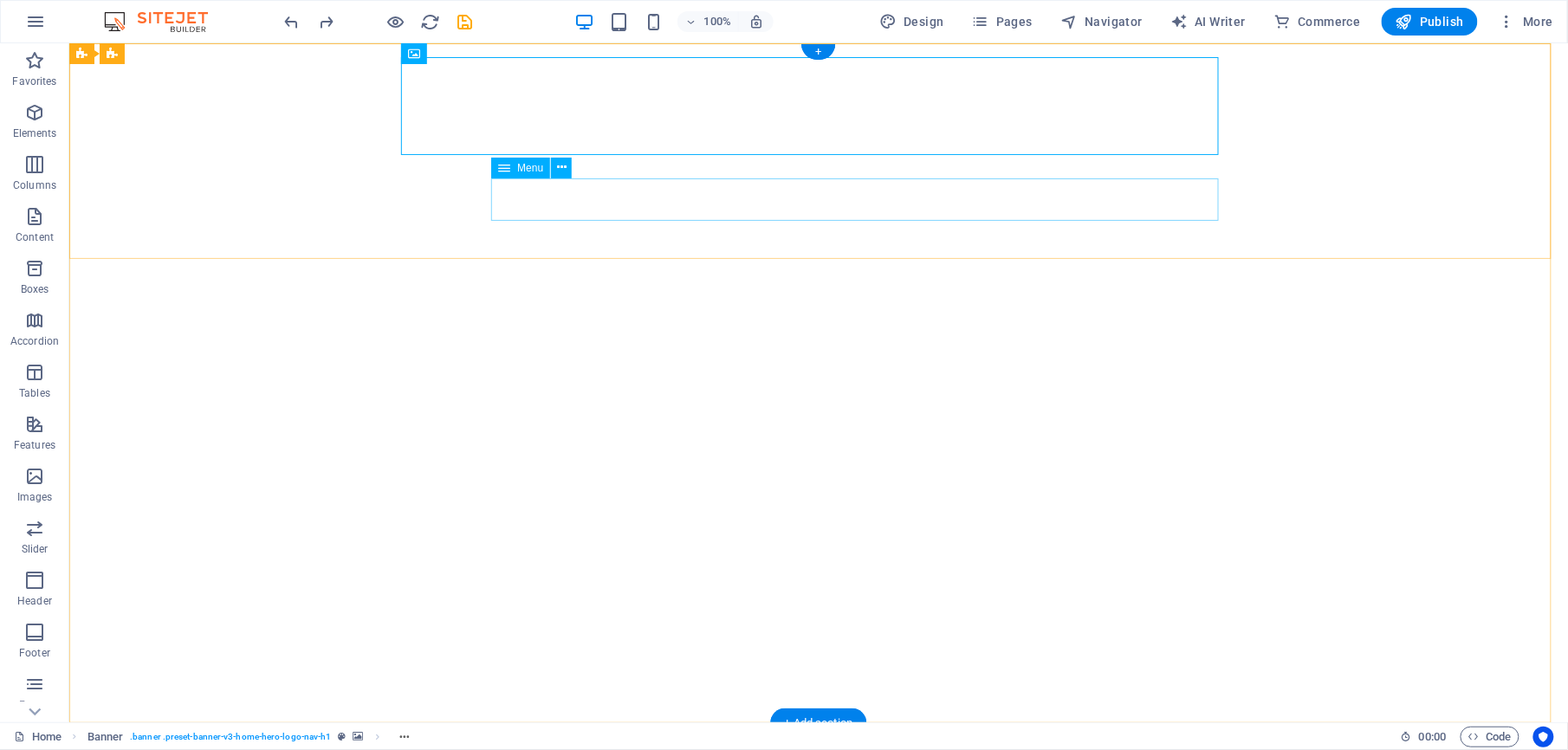 click on "Home About Services Team" at bounding box center [818, 1043] 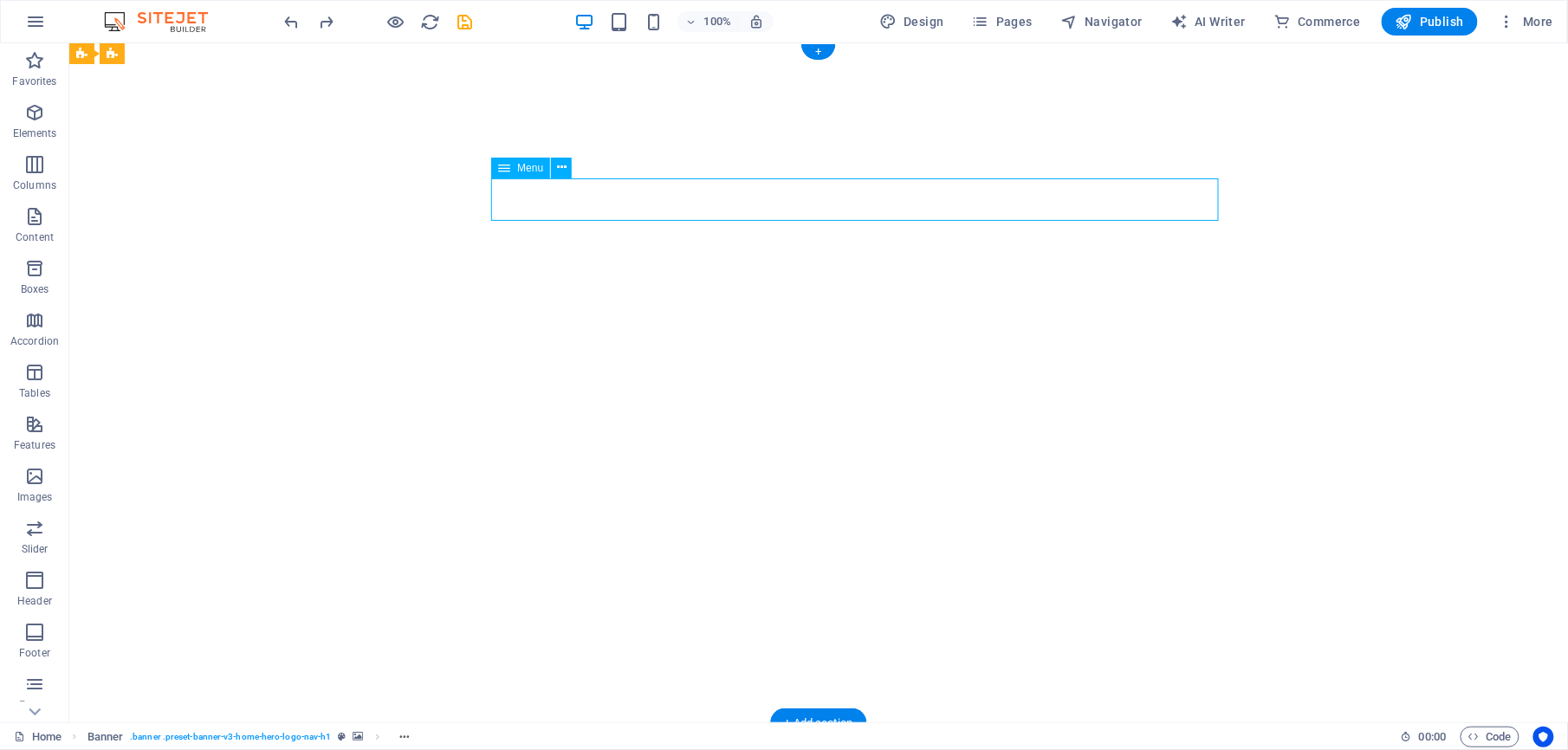 click on "Home About Services Team" at bounding box center [818, 1043] 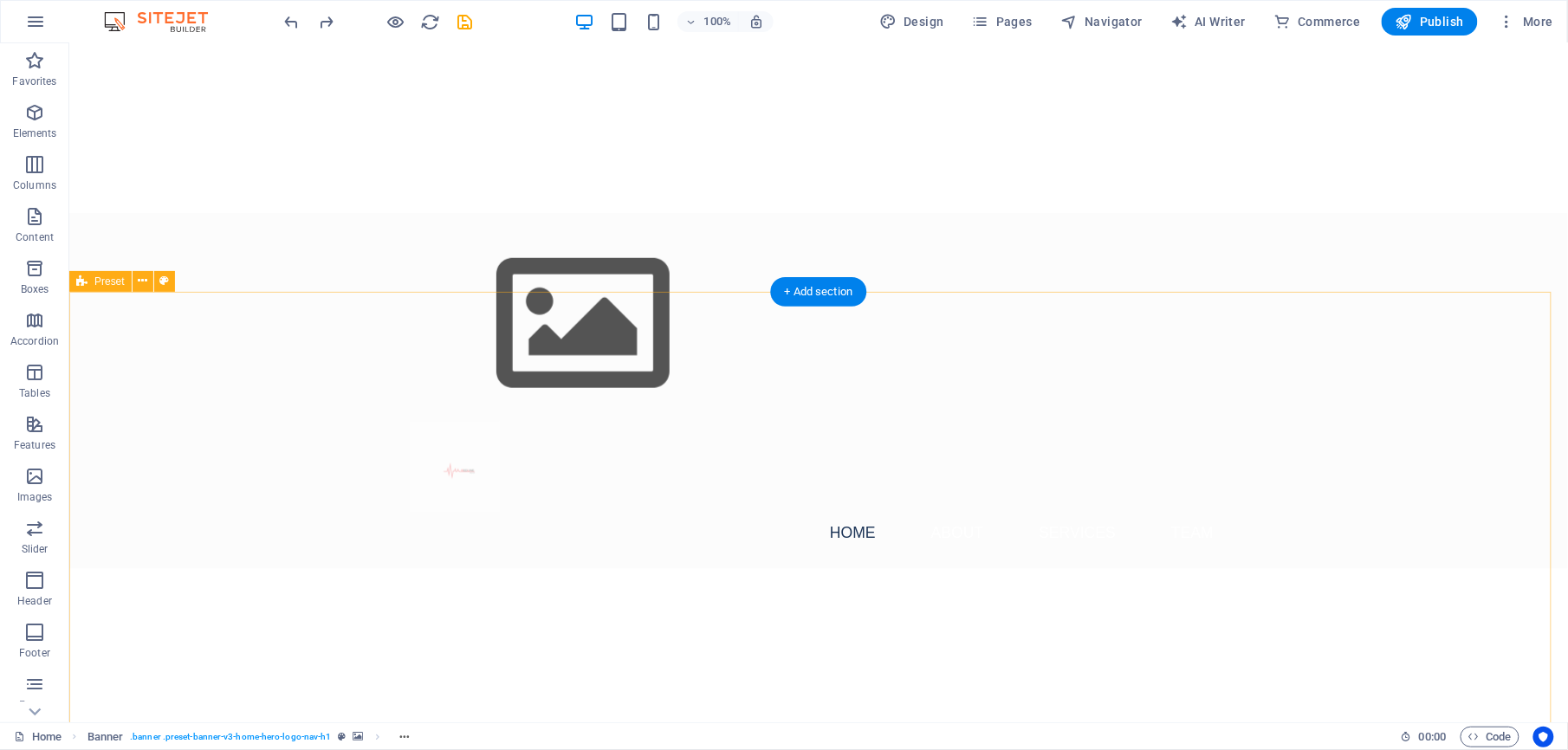 scroll, scrollTop: 540, scrollLeft: 0, axis: vertical 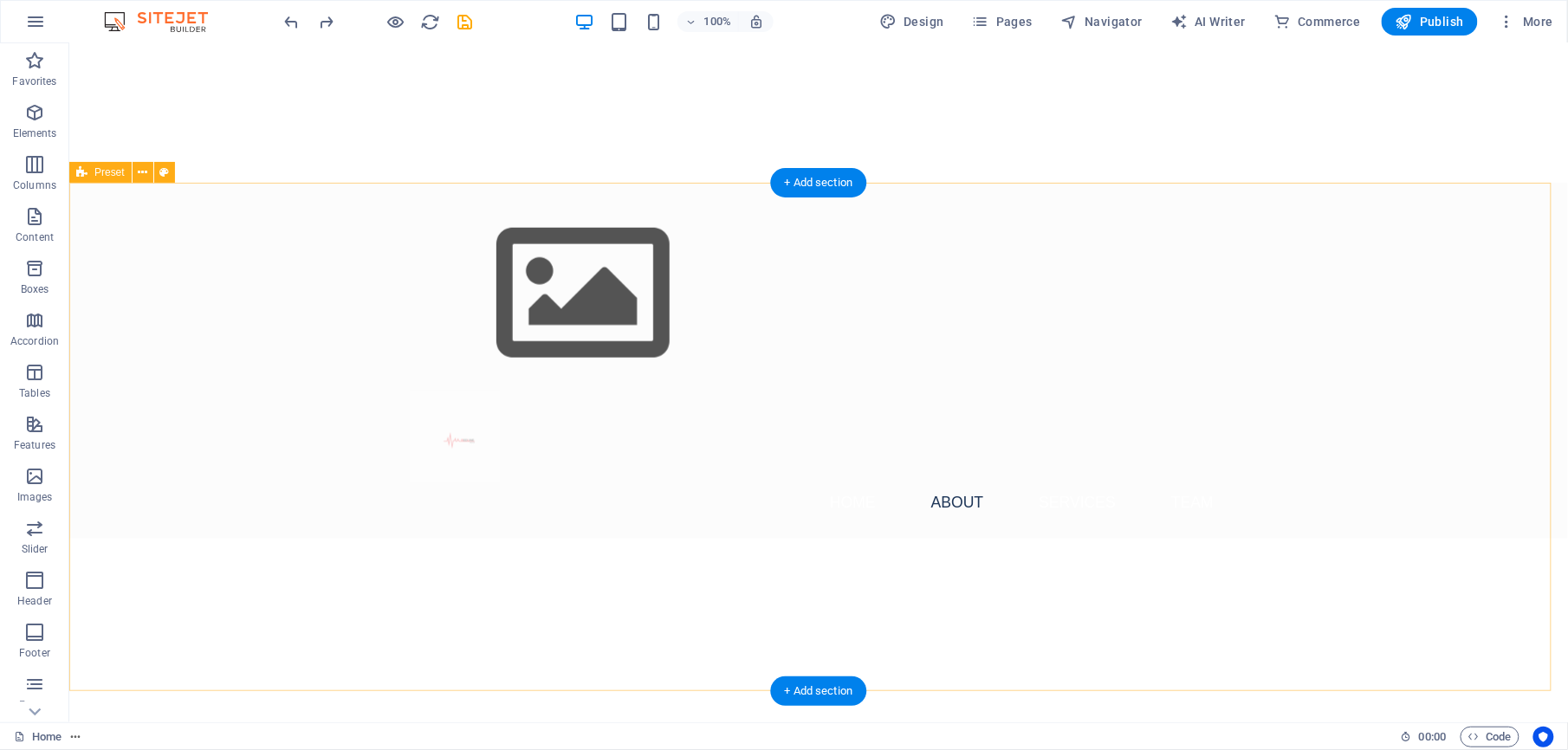 click at bounding box center (491, 1046) 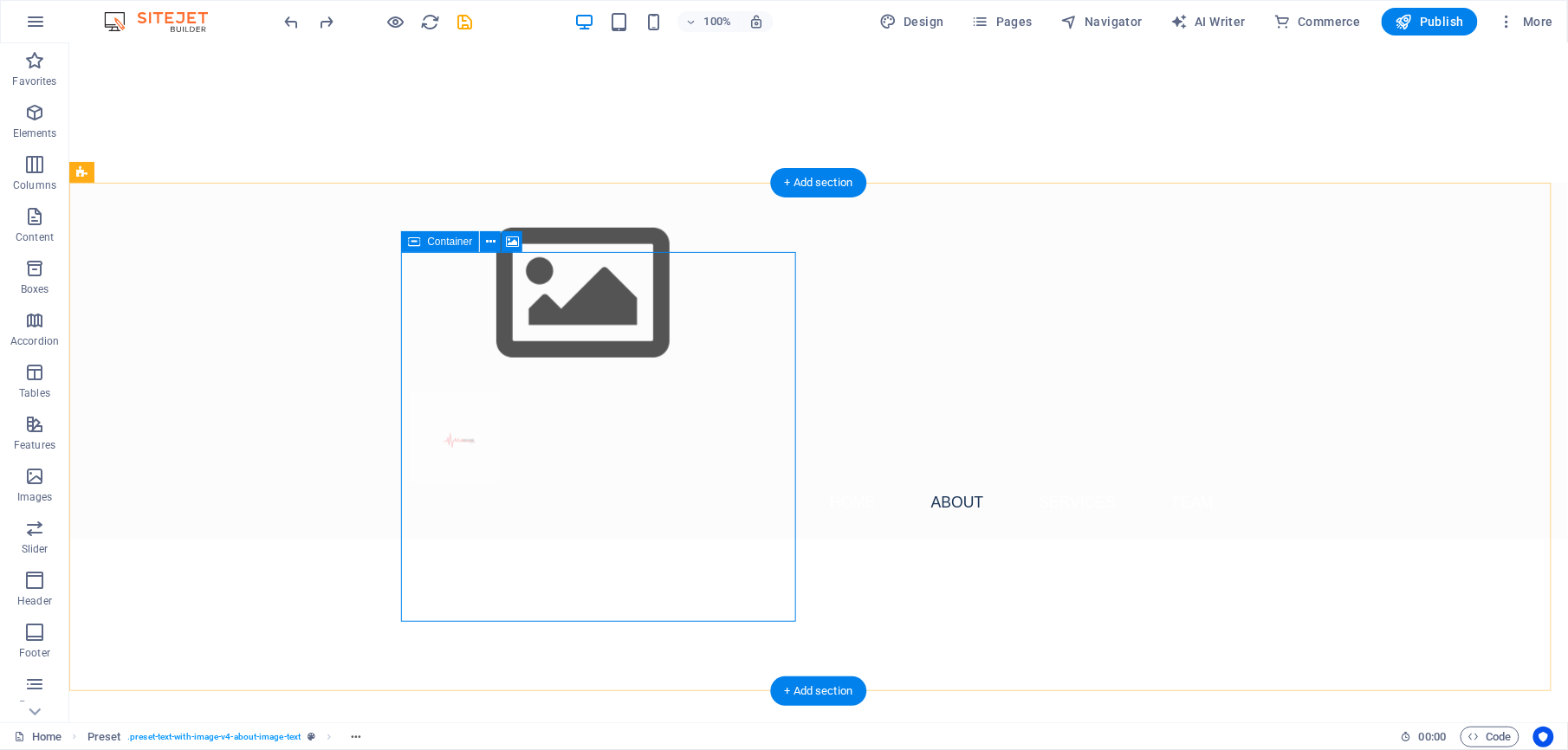 click on "Paste clipboard" at bounding box center [538, 1319] 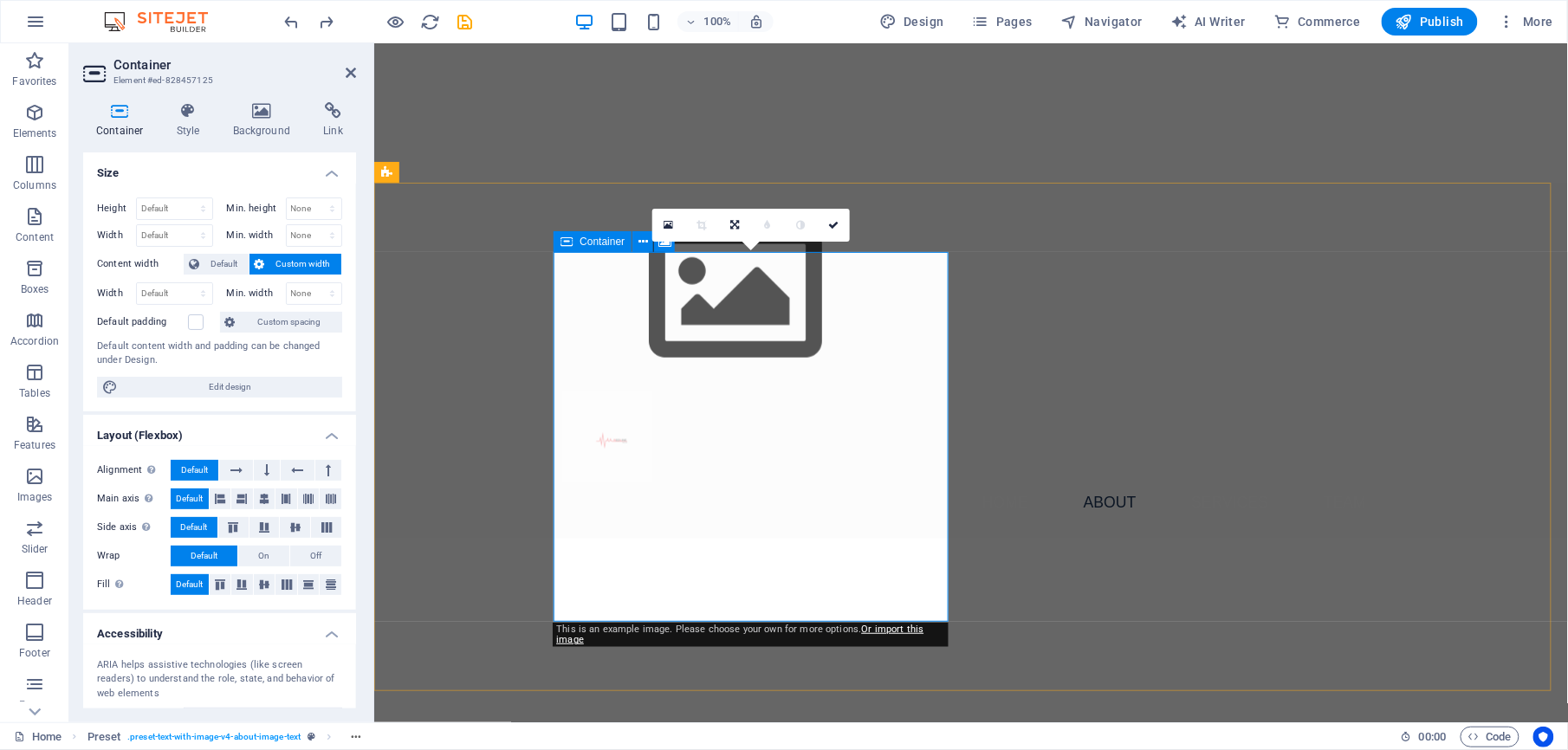 click on "Paste clipboard" at bounding box center (843, 1319) 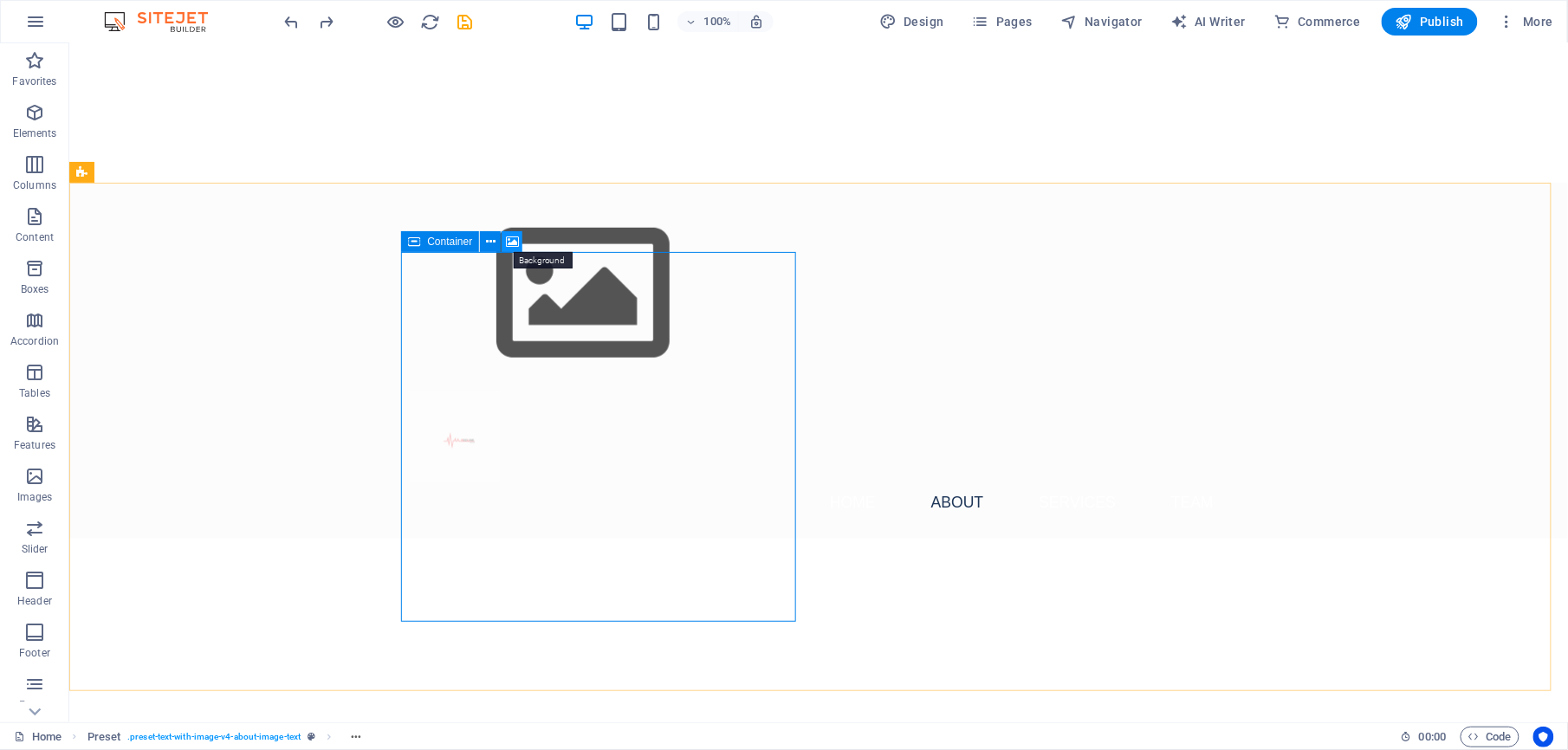click at bounding box center [512, 242] 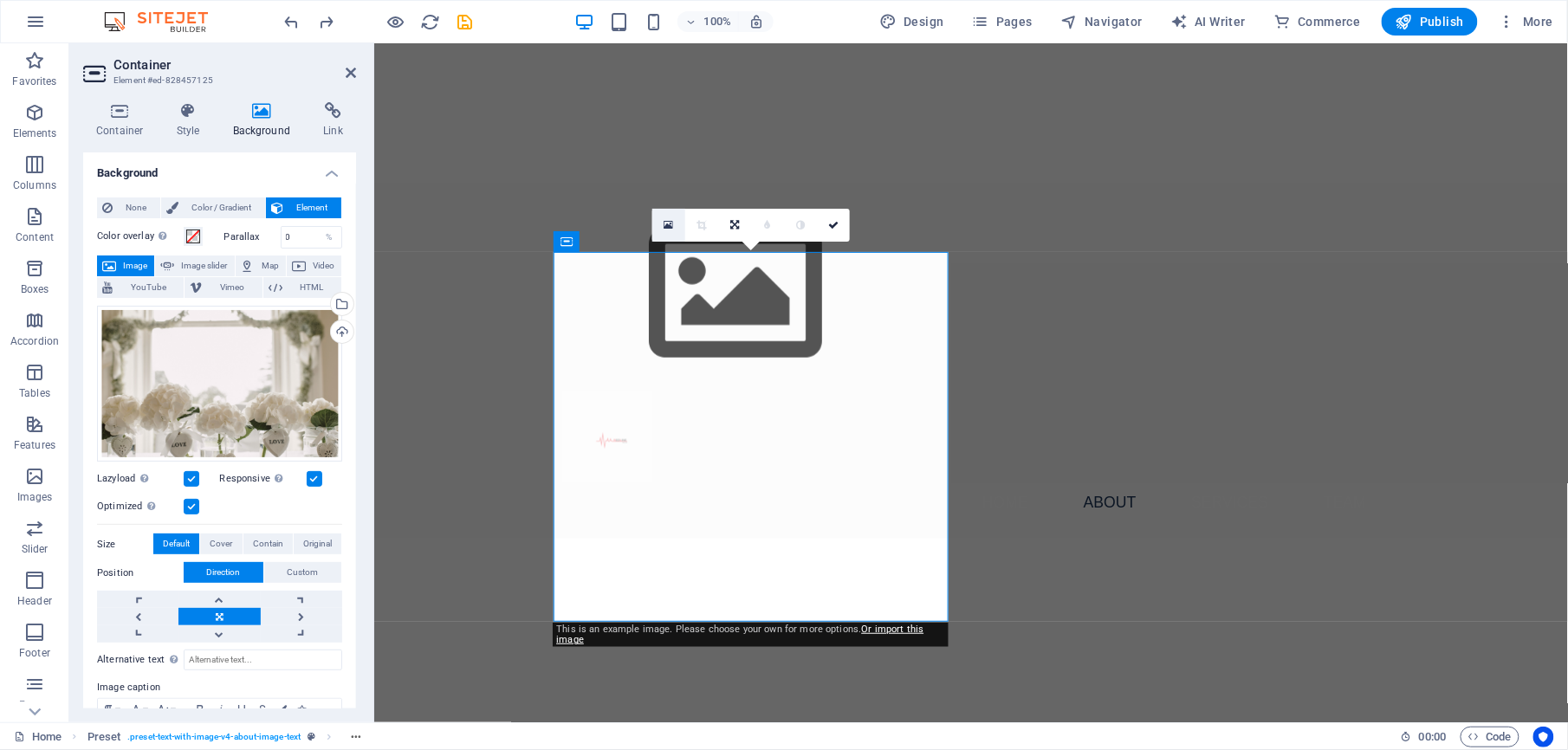 click at bounding box center (669, 225) 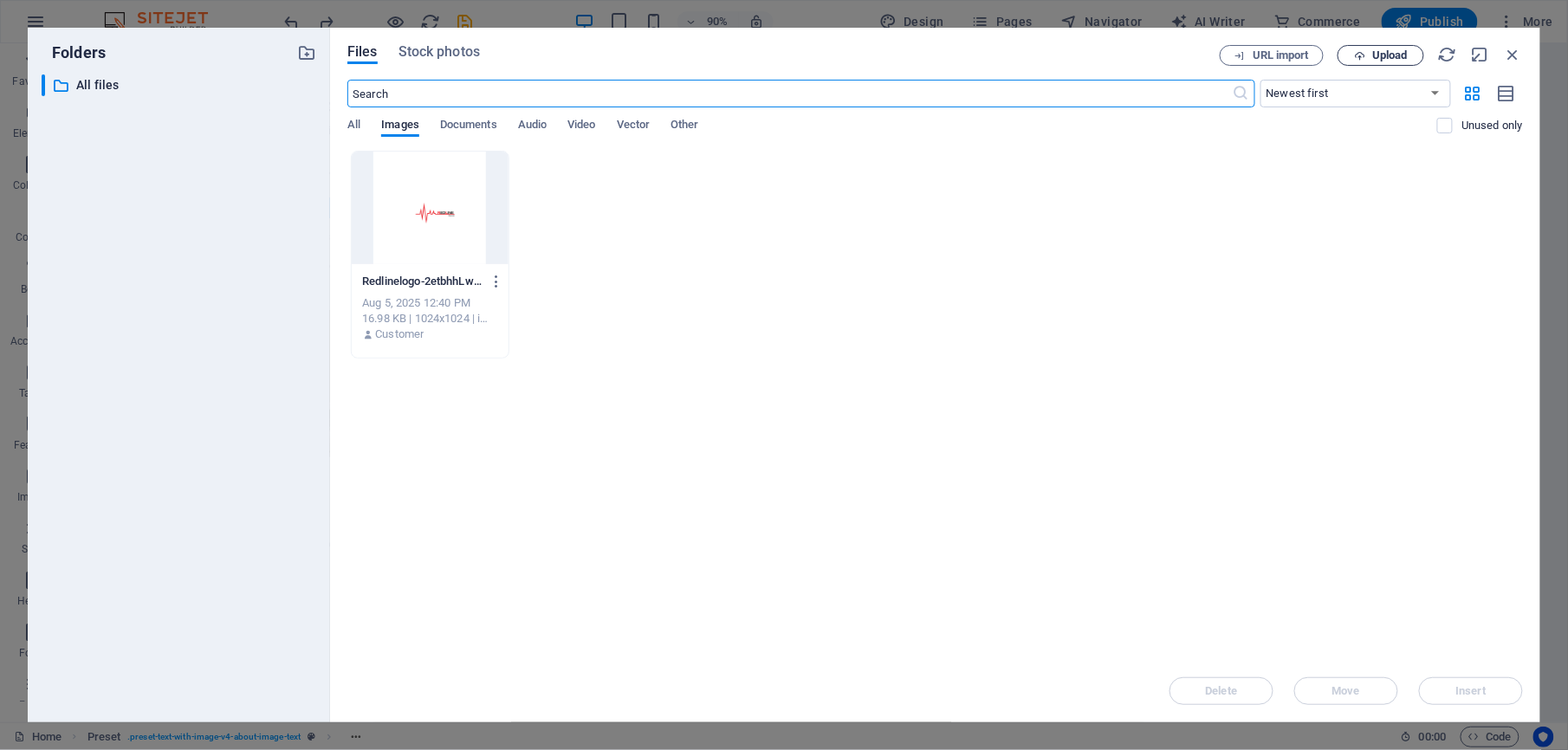 click on "Upload" at bounding box center [1390, 55] 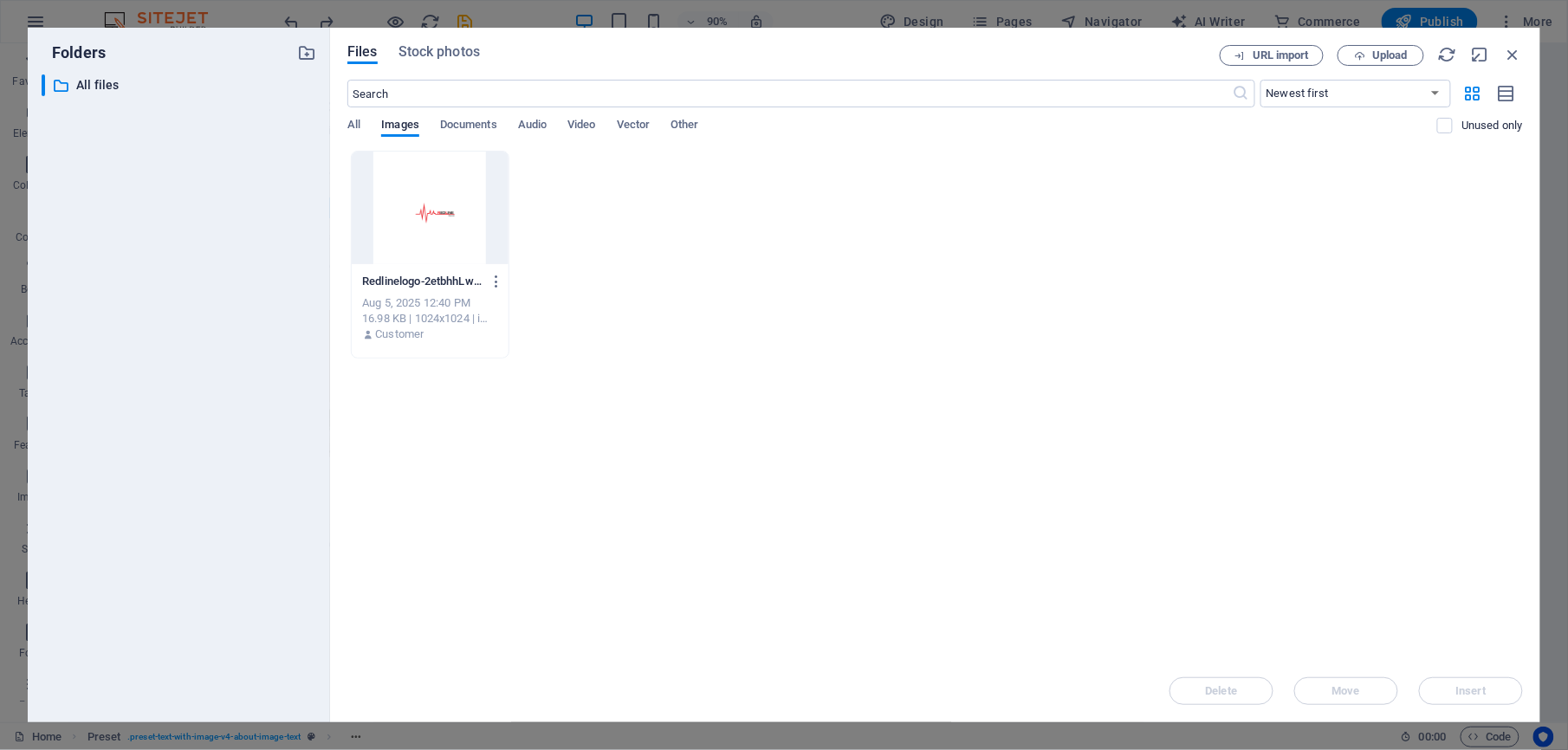 type 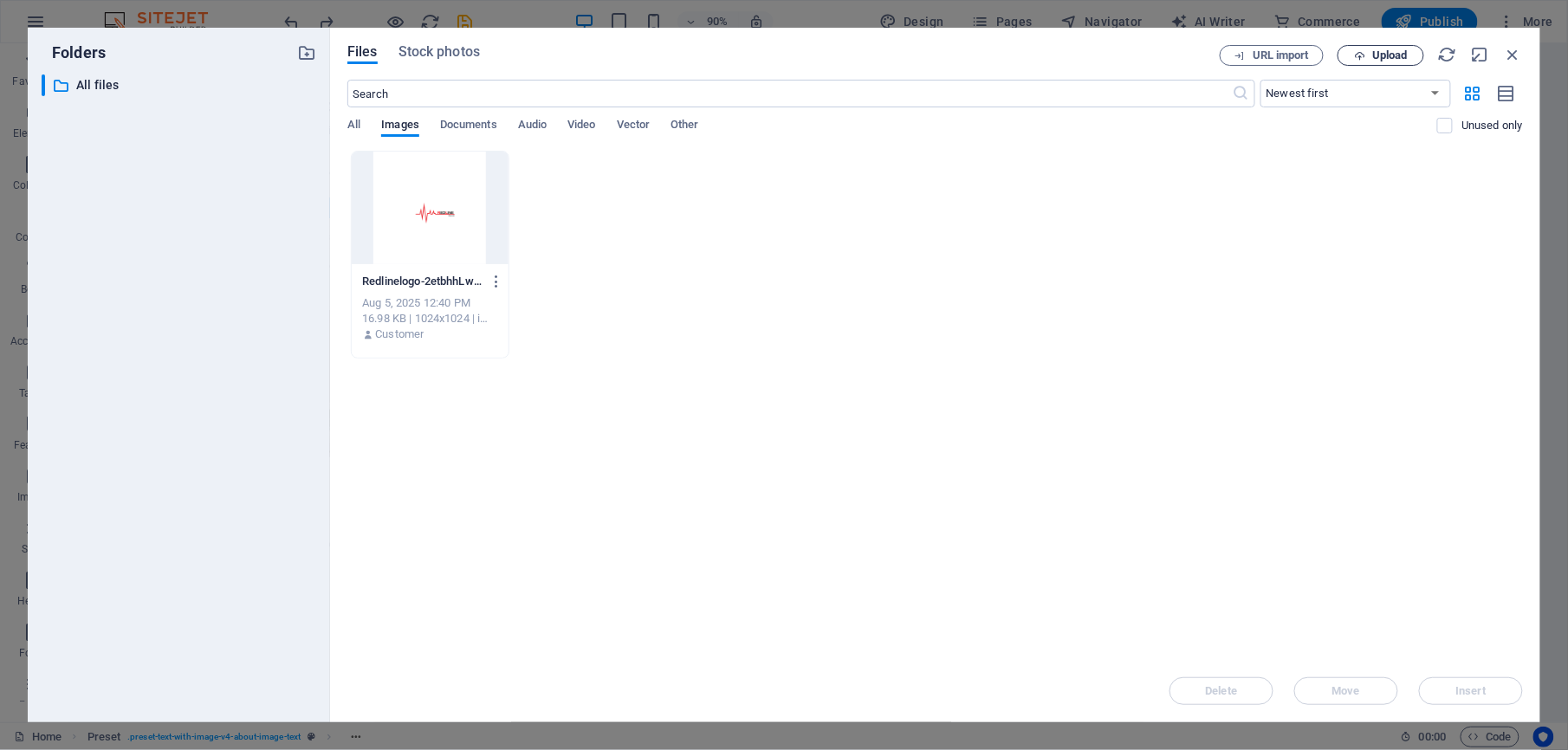 click on "Upload" at bounding box center (1390, 55) 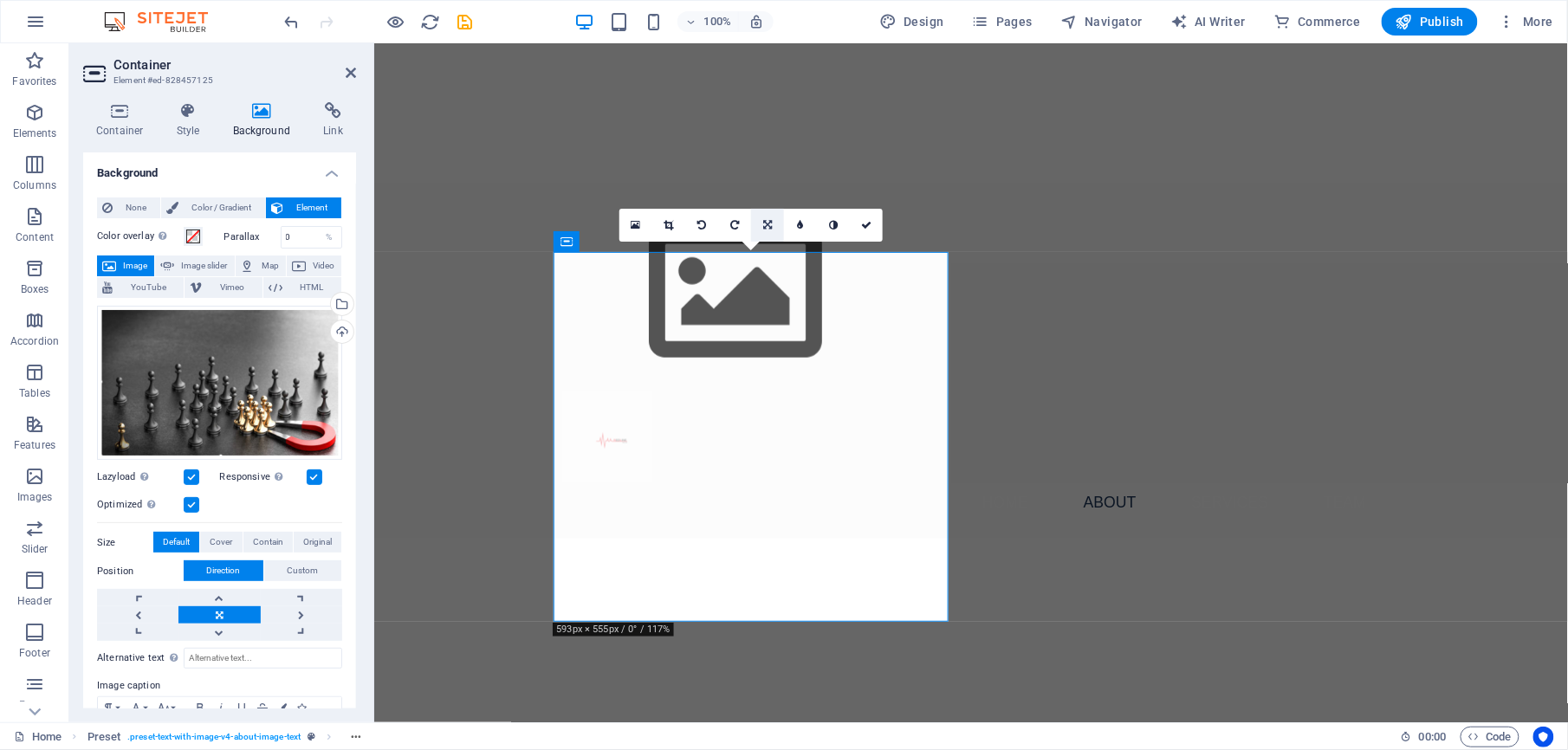 click at bounding box center (768, 225) 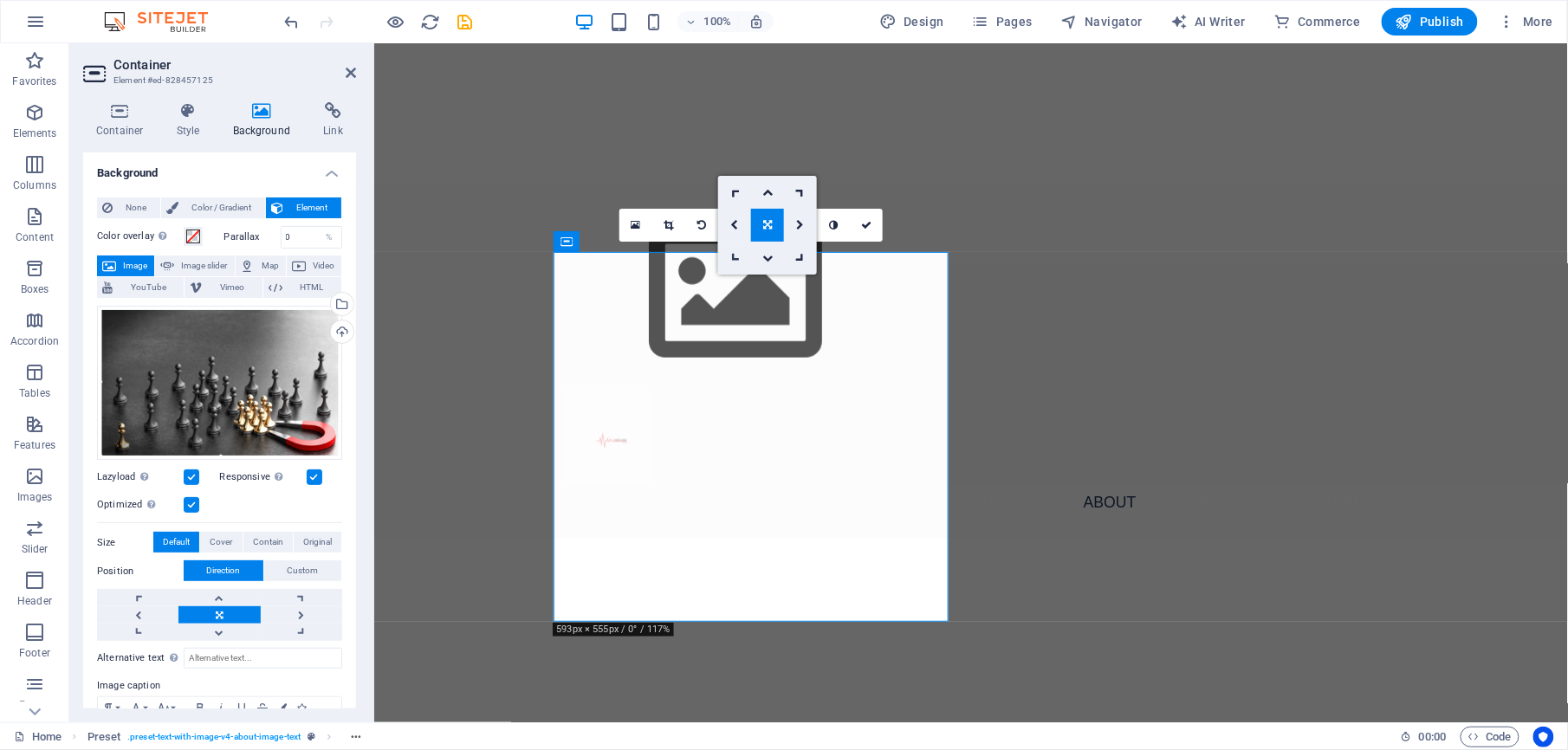 click at bounding box center [735, 258] 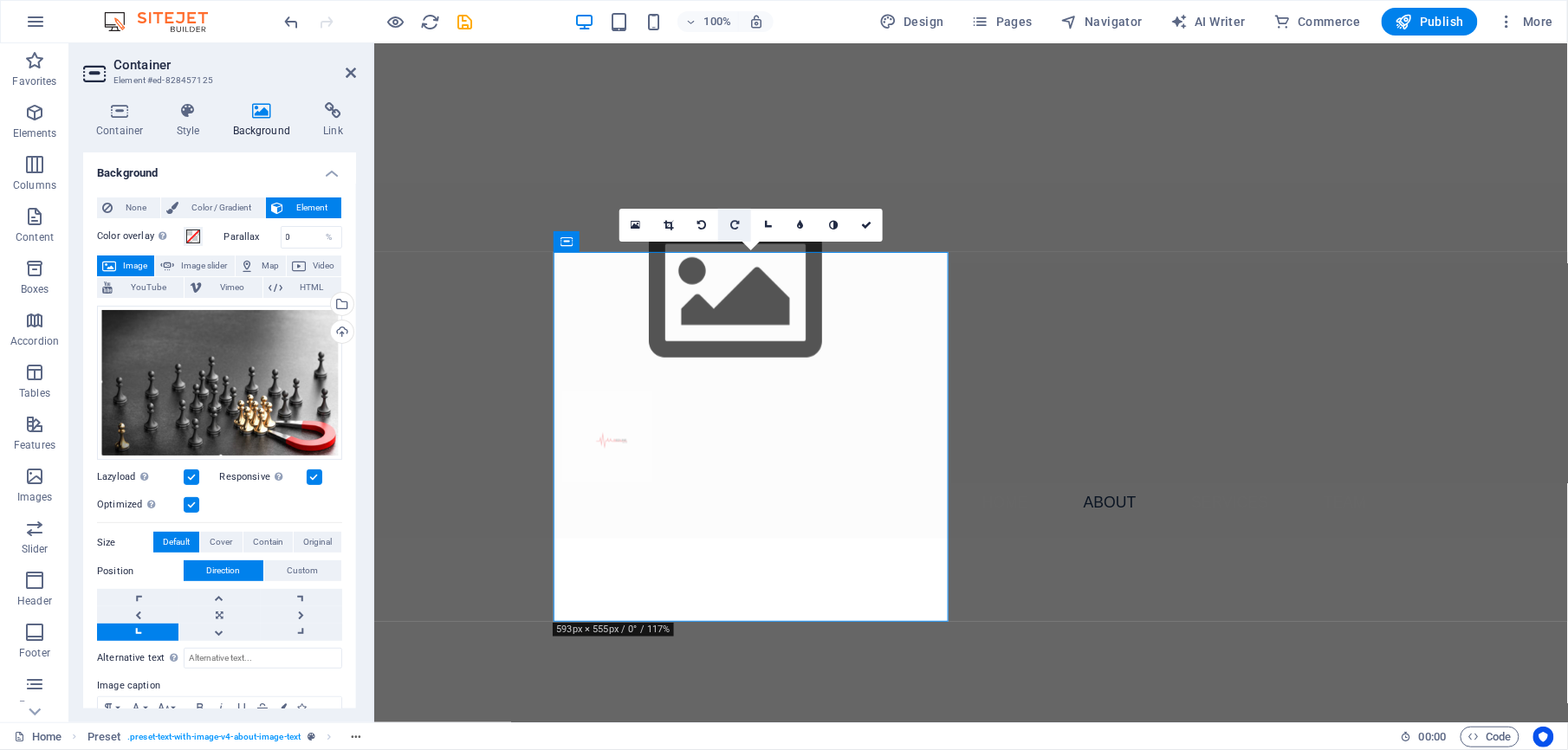 click at bounding box center [735, 225] 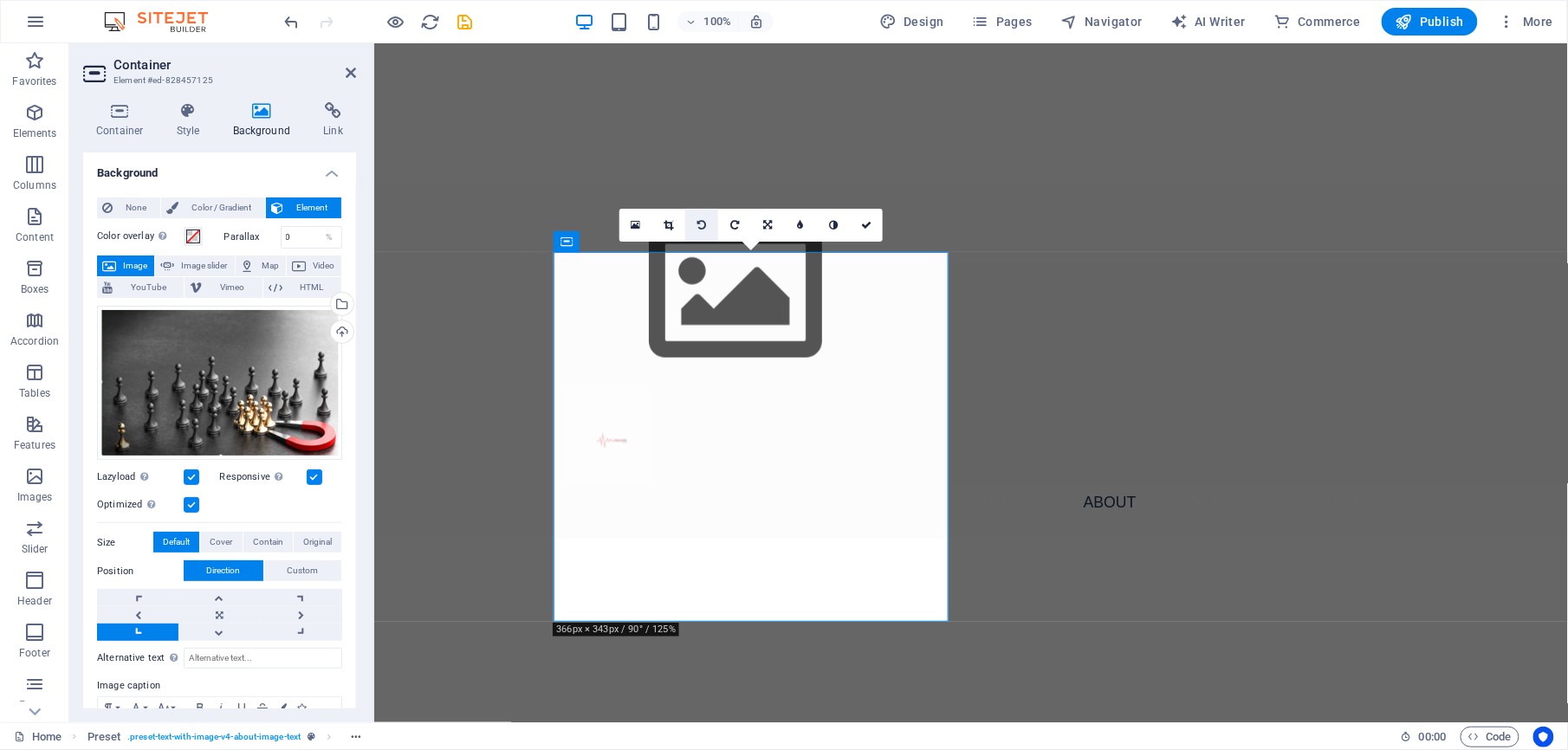 click at bounding box center [702, 225] 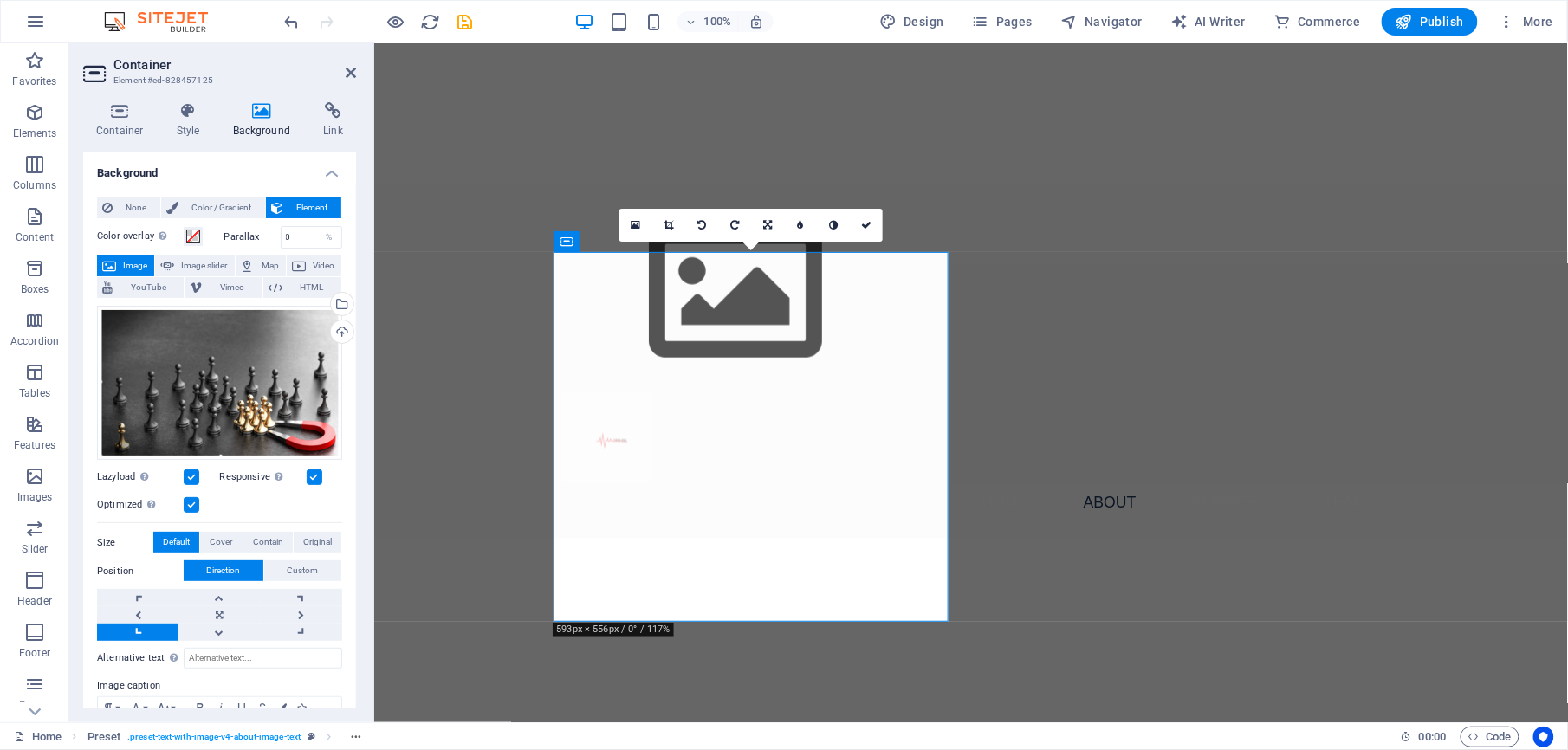 click at bounding box center [702, 225] 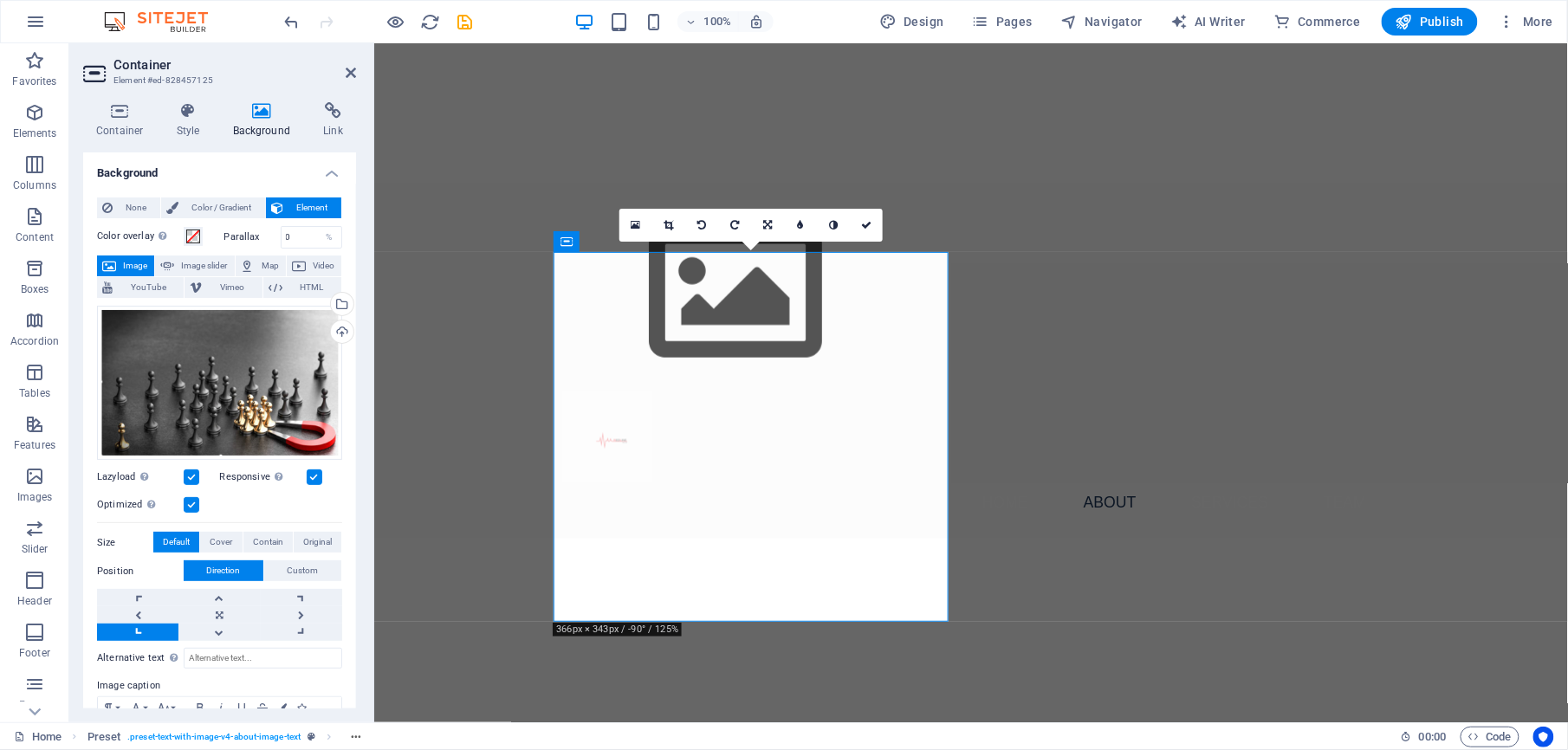 click at bounding box center (702, 225) 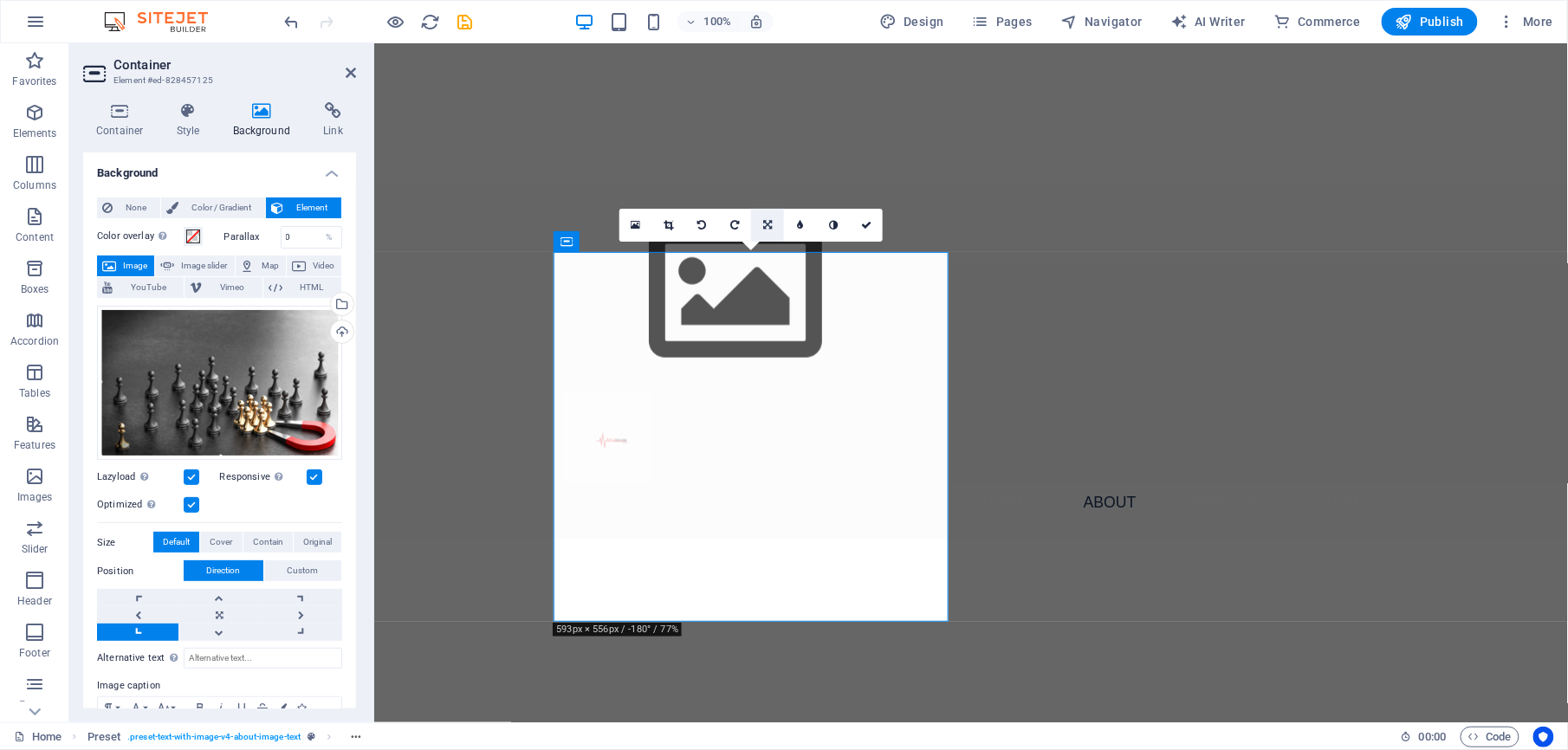 click at bounding box center [768, 225] 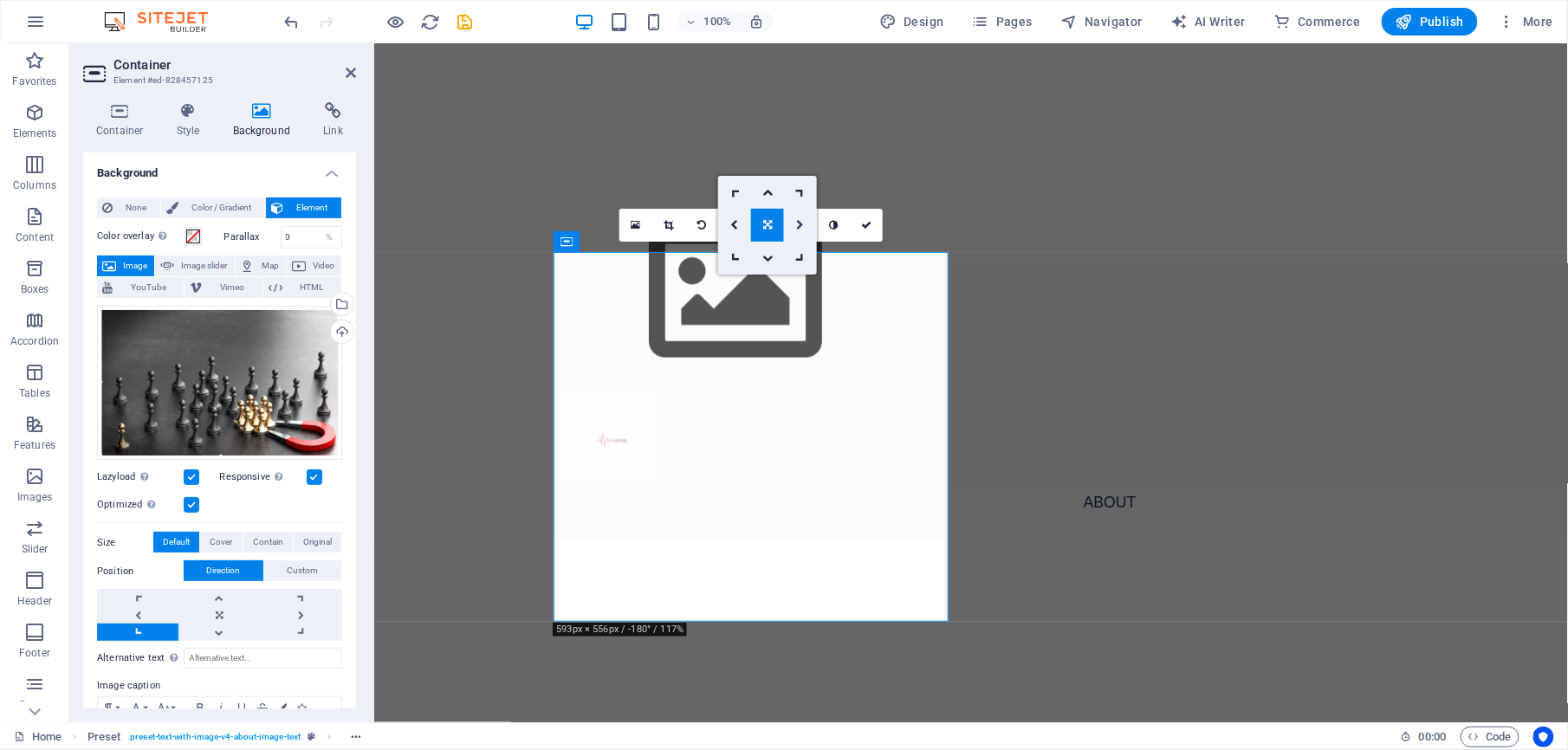 click at bounding box center (800, 225) 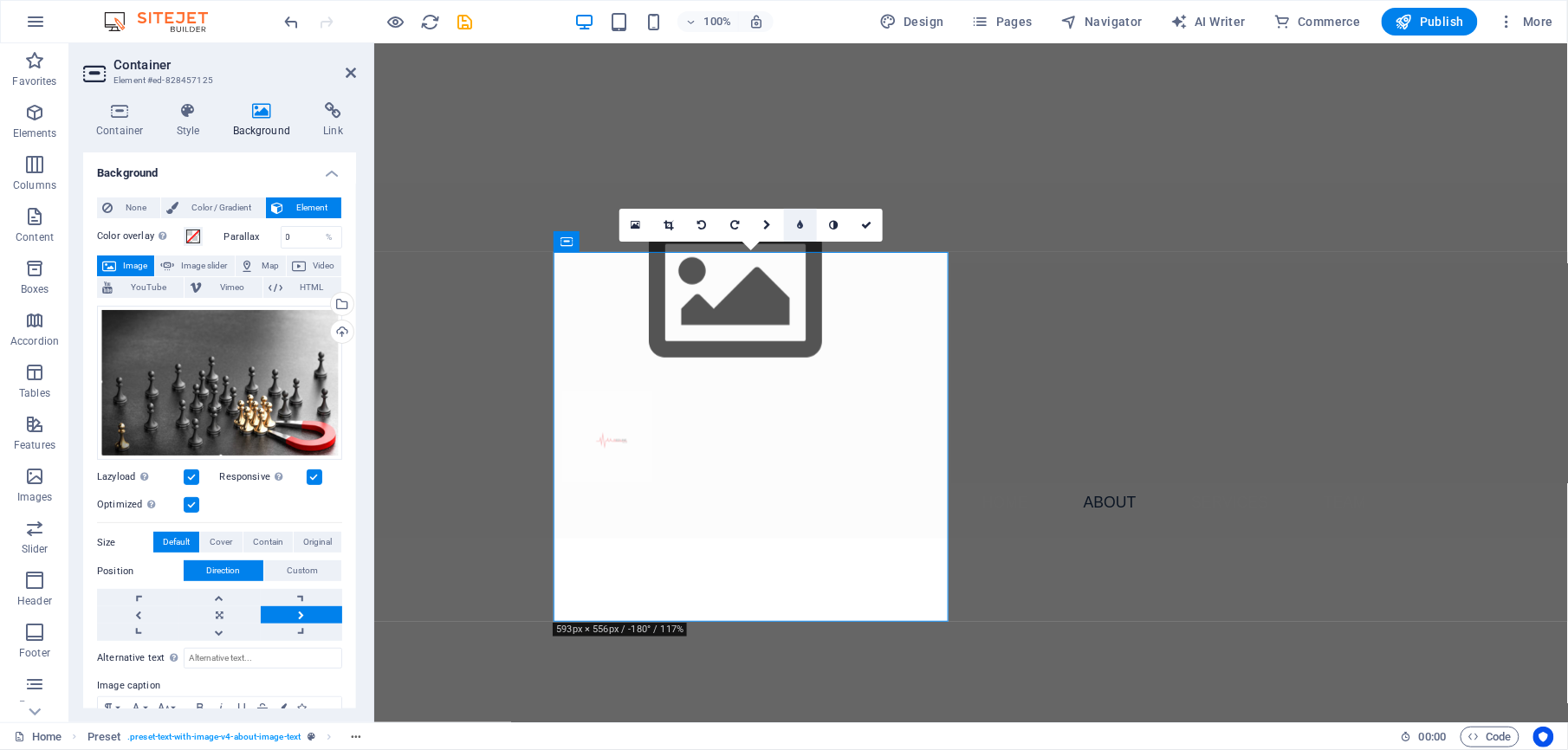 click at bounding box center (800, 225) 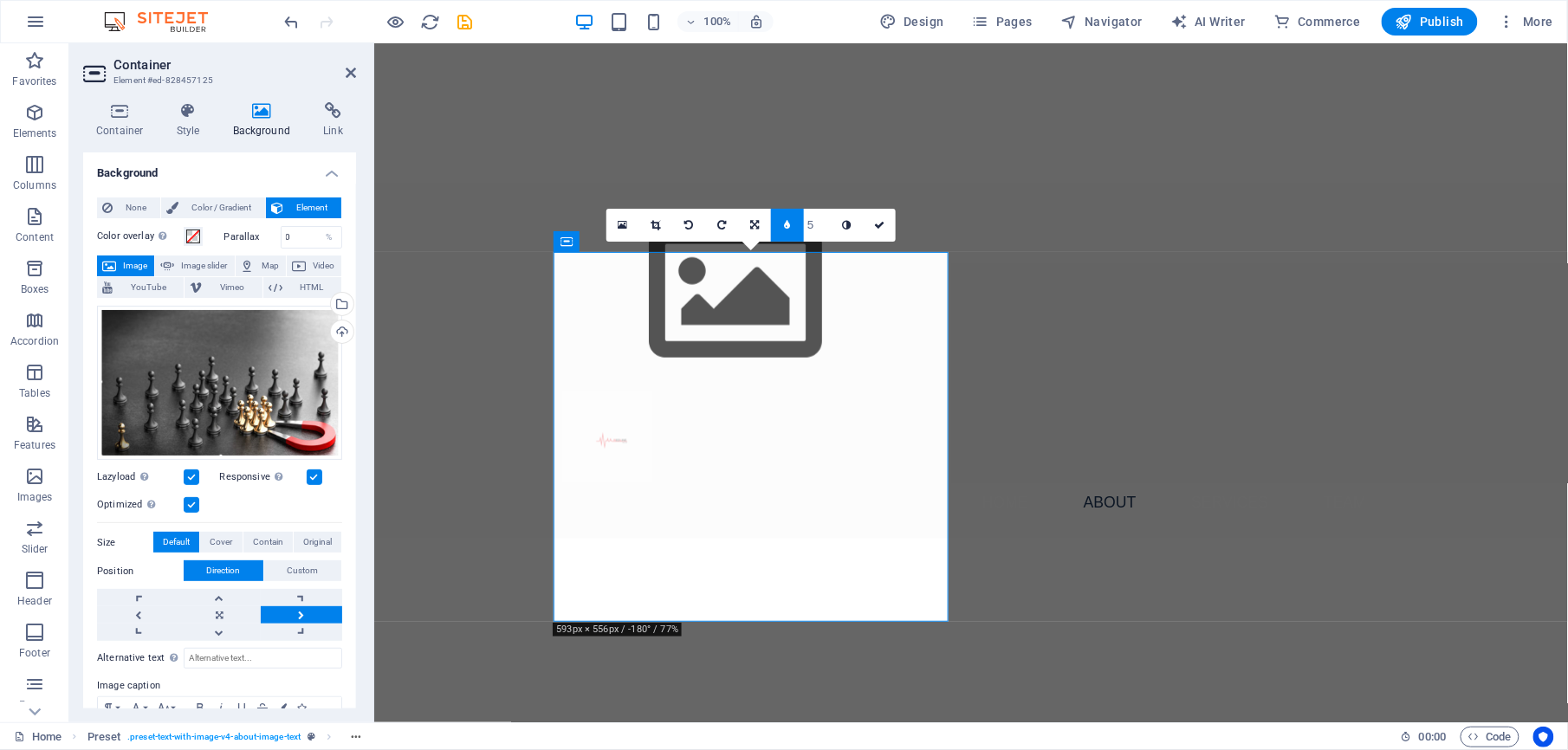 click on "Drop content here or  Add elements  Paste clipboard About Us - Your Purpose Partner in Recruitment At Redline Recruit, we transcend traditional recruitment methods. We are dedicated to connecting passionate individuals with organizations that are aligned in their mission. Our team believes that true talent goes beyond a mere skillset; it's about finding work that resonates with one's values and aspirations. Join us in creating meaningful connections that lead to flourishing careers! Learn More" at bounding box center [970, 1237] 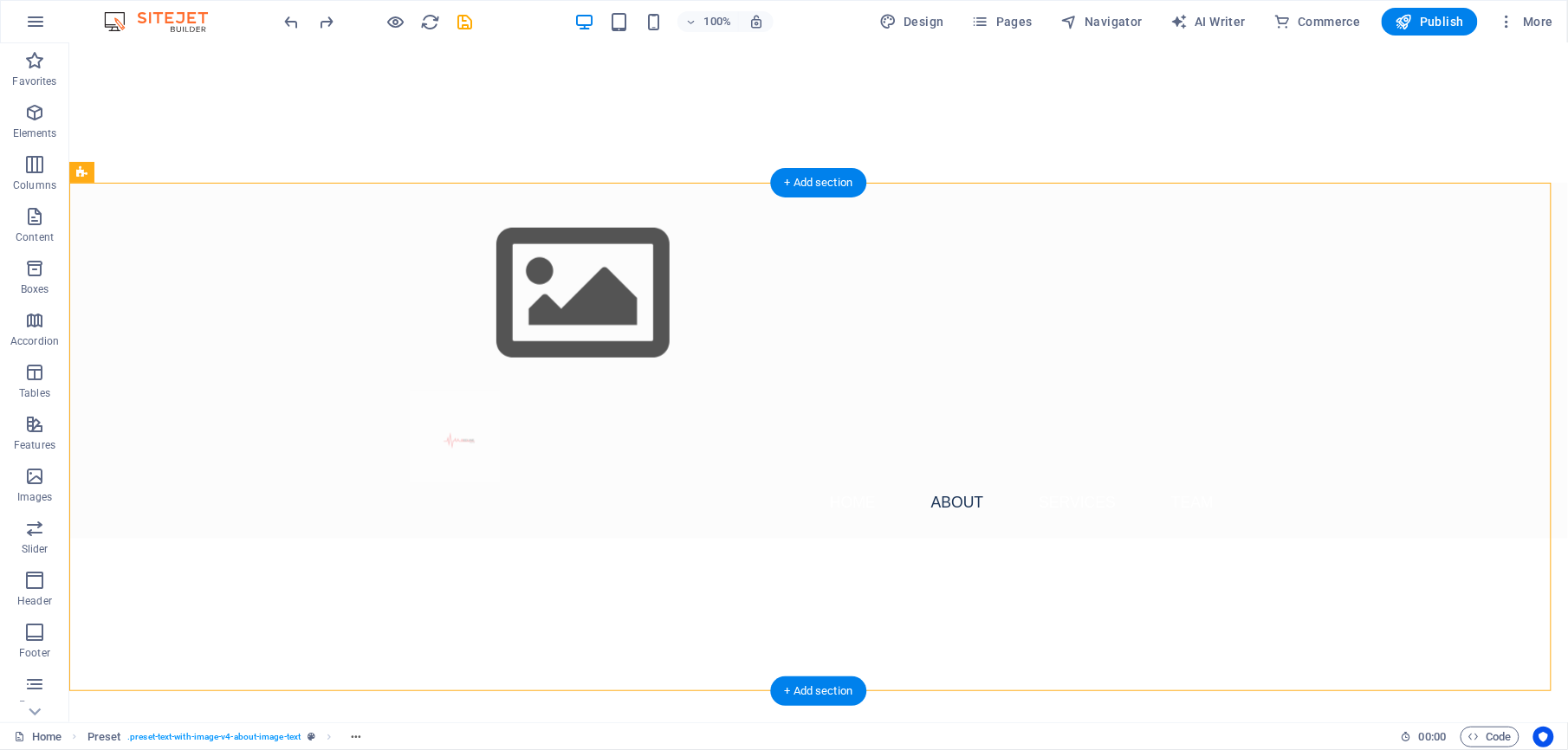 drag, startPoint x: 541, startPoint y: 443, endPoint x: 495, endPoint y: 454, distance: 47.29693 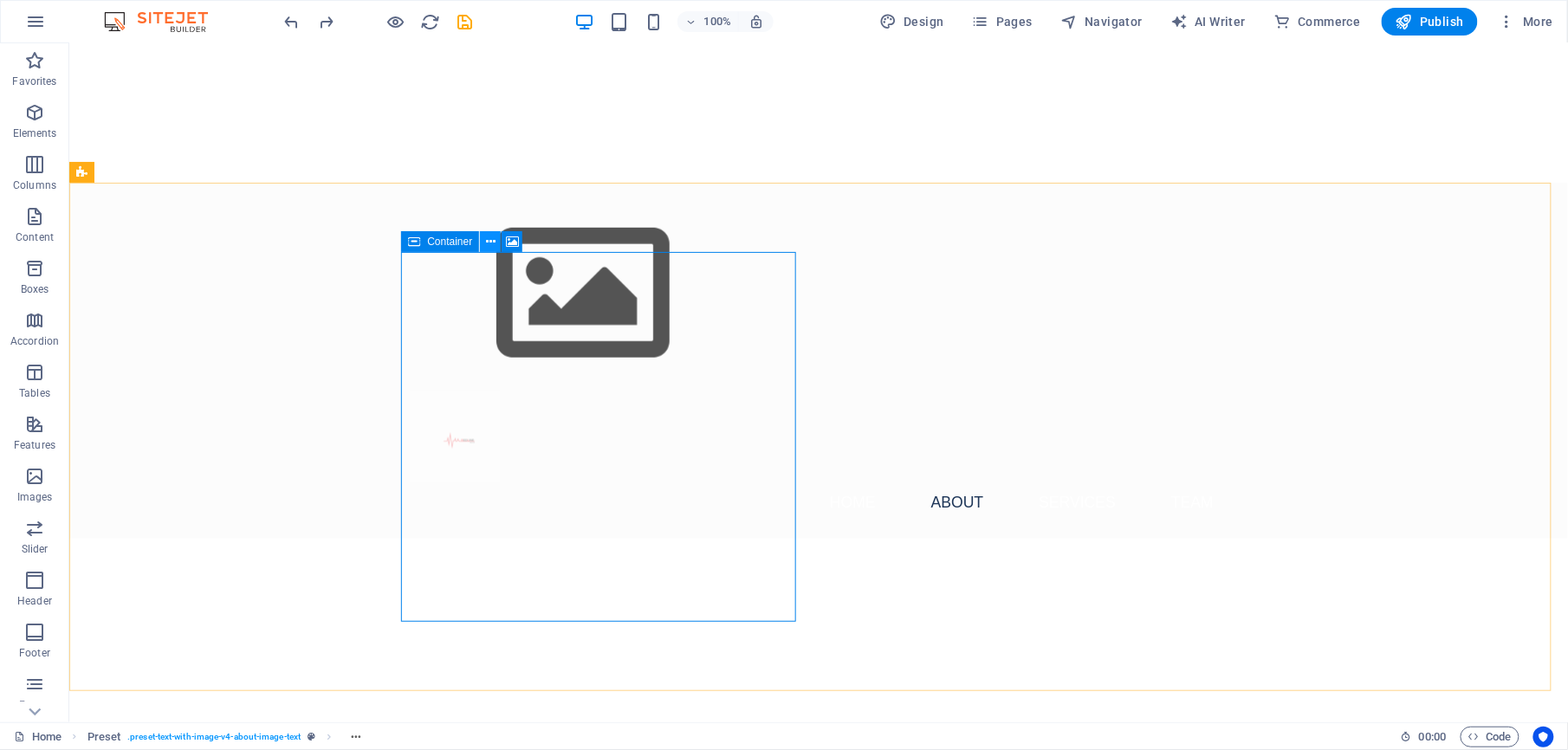 click at bounding box center [490, 242] 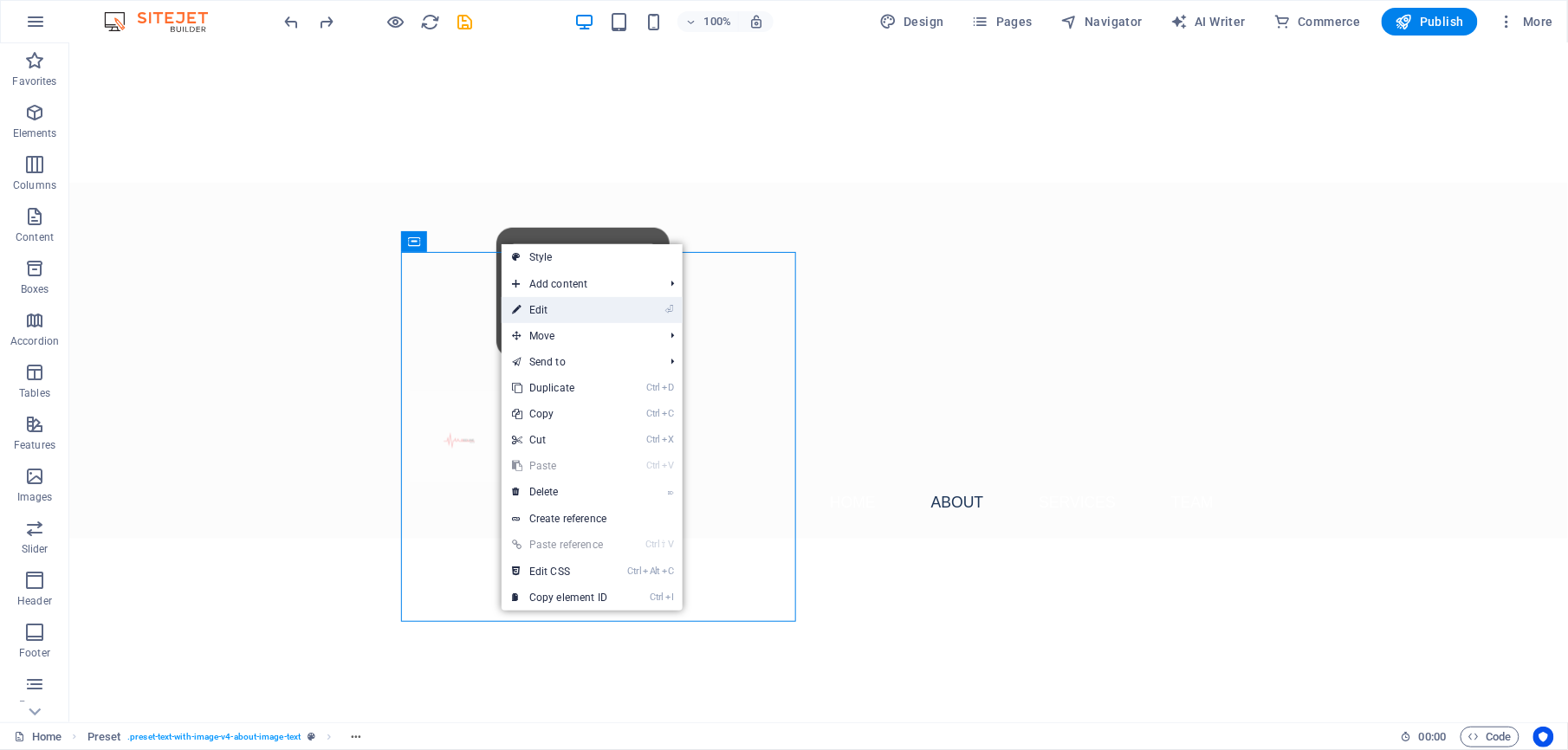 click on "⏎  Edit" at bounding box center [560, 310] 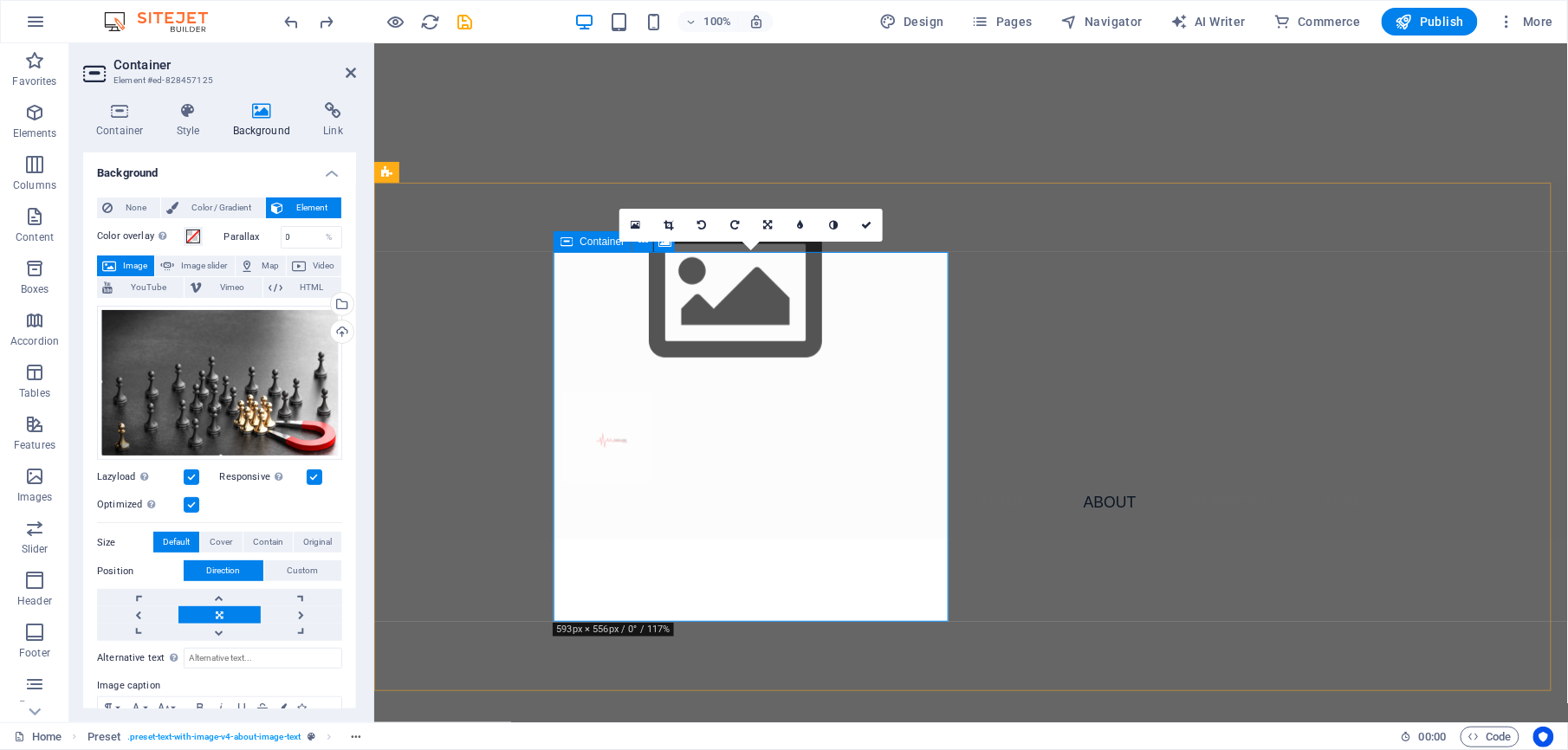 click on "Drop content here or  Add elements  Paste clipboard" at bounding box center [796, 1293] 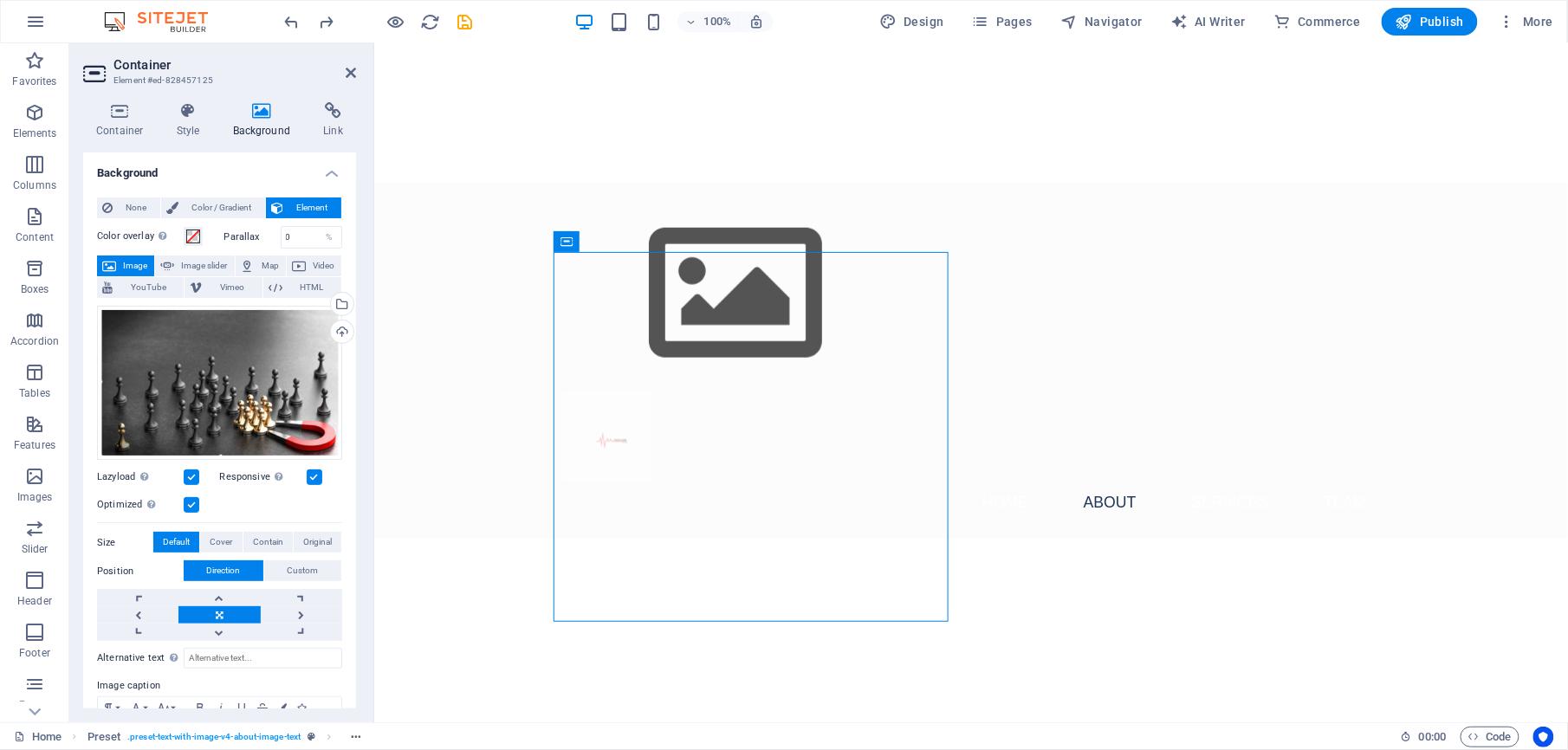 drag, startPoint x: 949, startPoint y: 280, endPoint x: 541, endPoint y: 222, distance: 412.10193 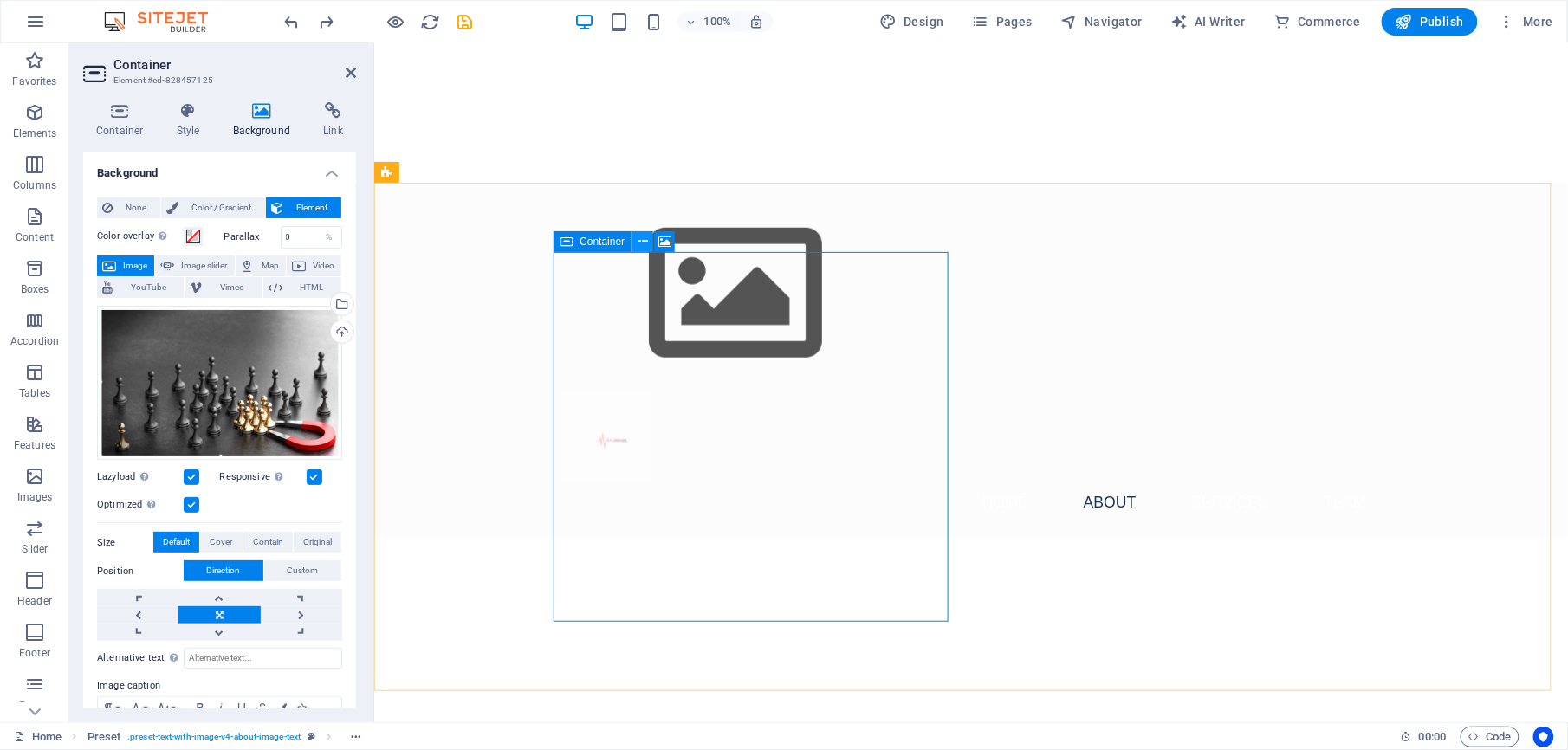 click at bounding box center [643, 242] 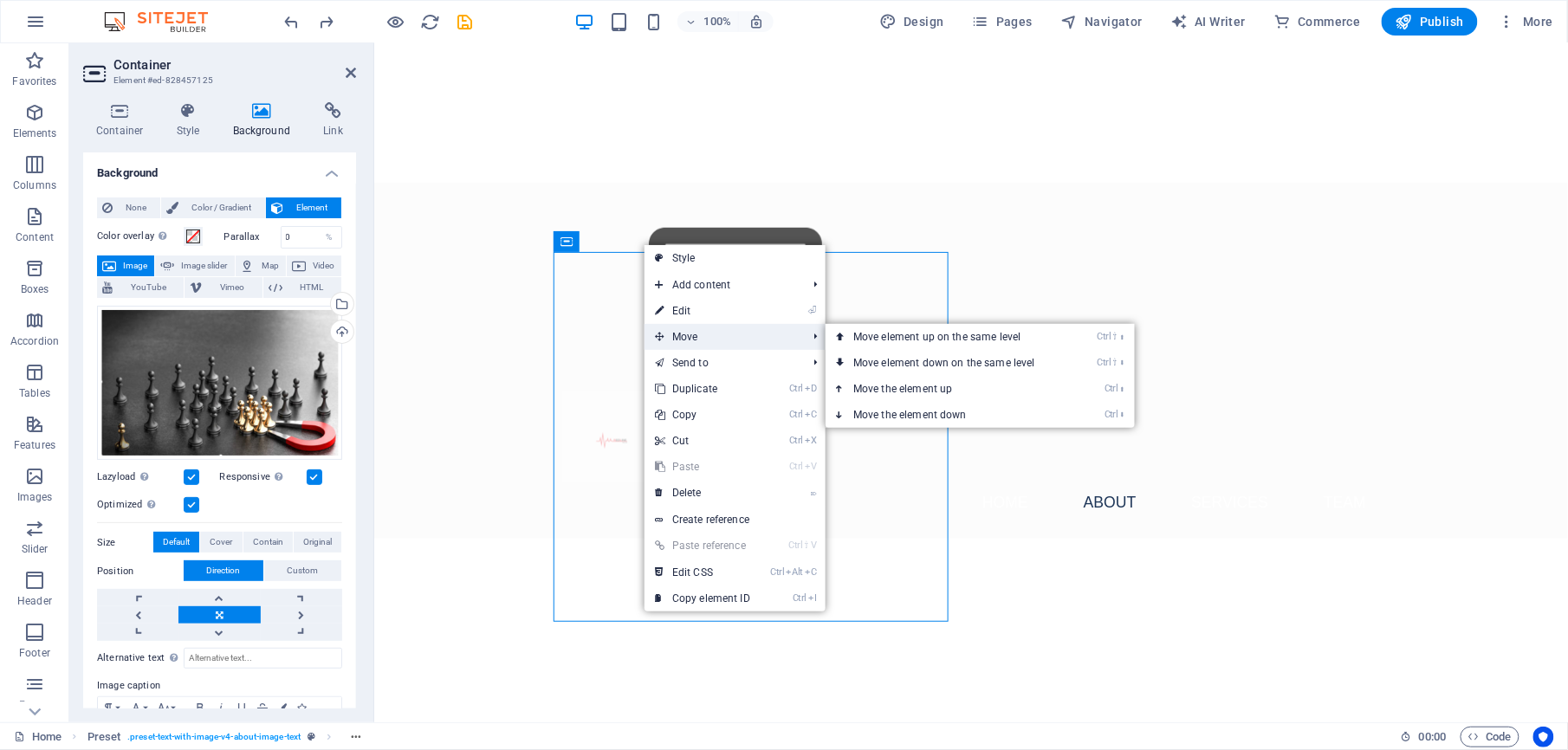 click on "Move" at bounding box center (722, 337) 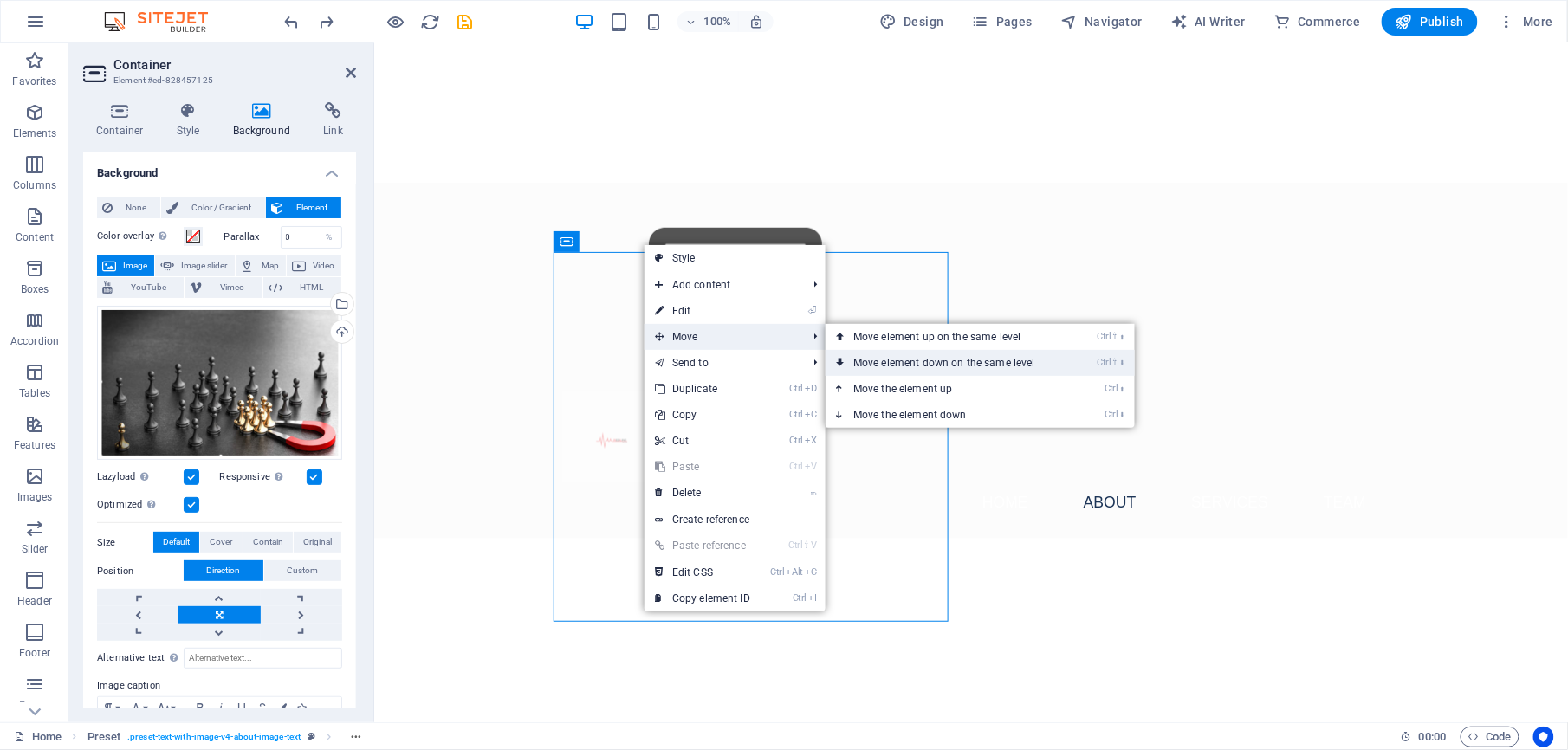 click on "Ctrl ⇧ ⬇  Move element down on the same level" at bounding box center [948, 363] 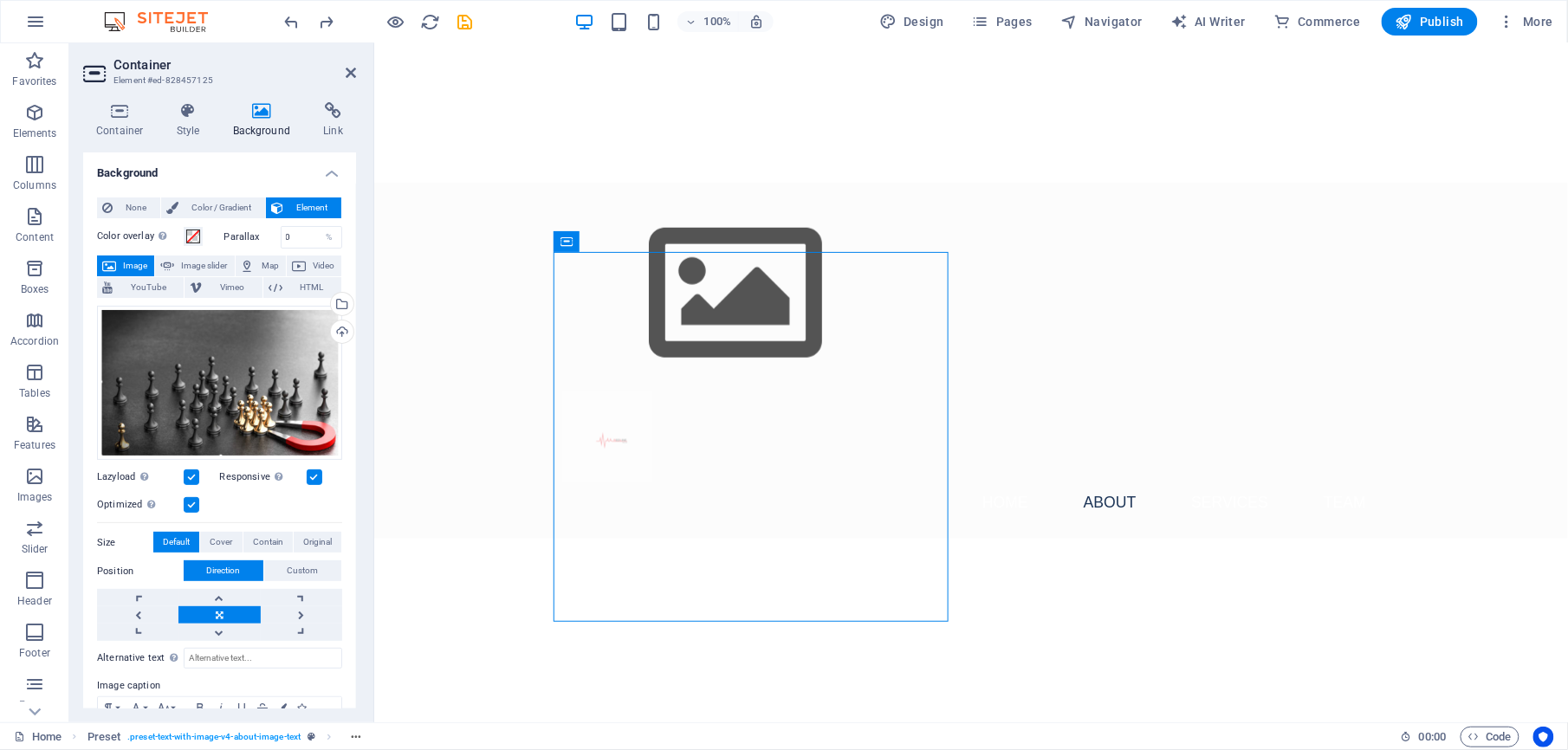 click at bounding box center [796, 1046] 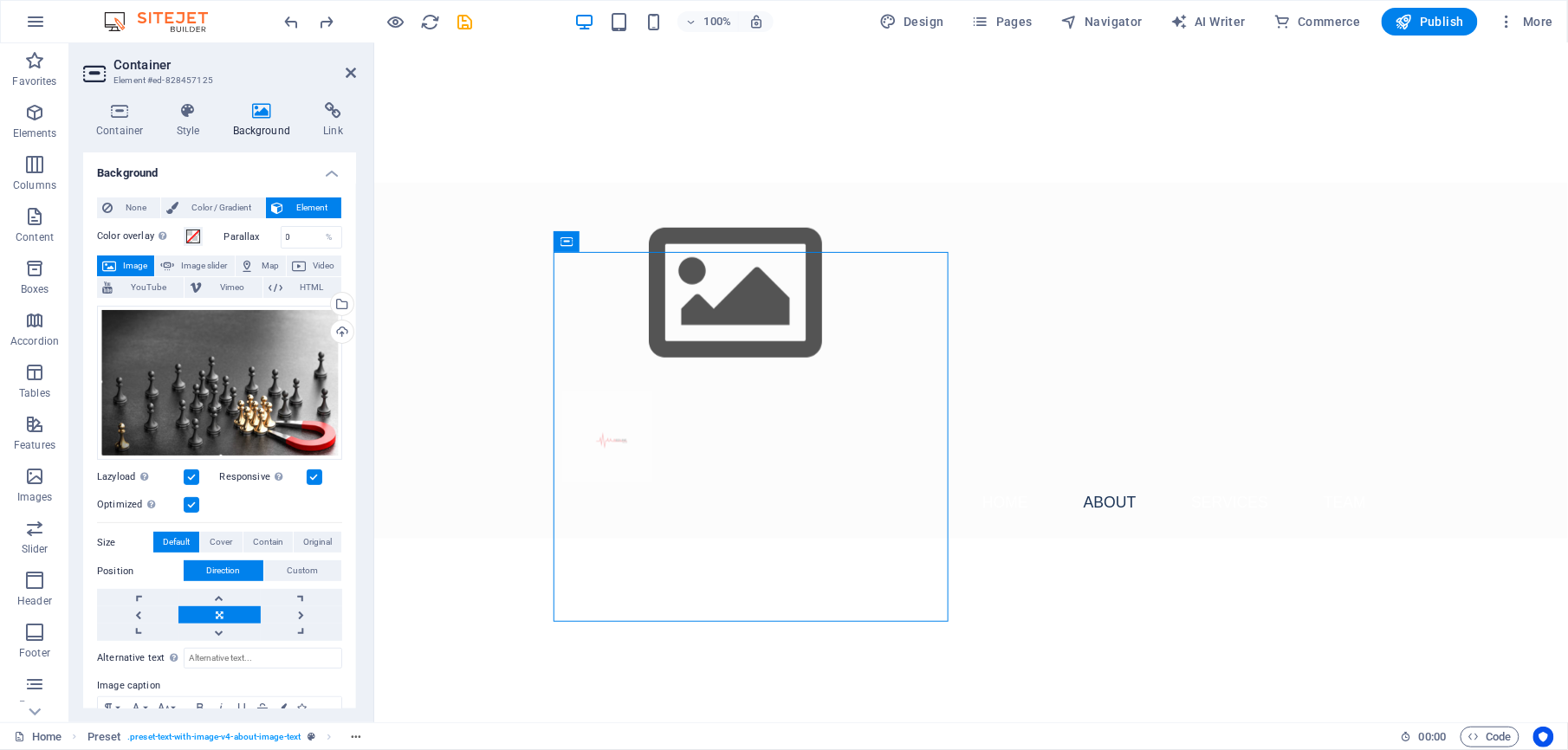 drag, startPoint x: 884, startPoint y: 499, endPoint x: 827, endPoint y: 474, distance: 62.24147 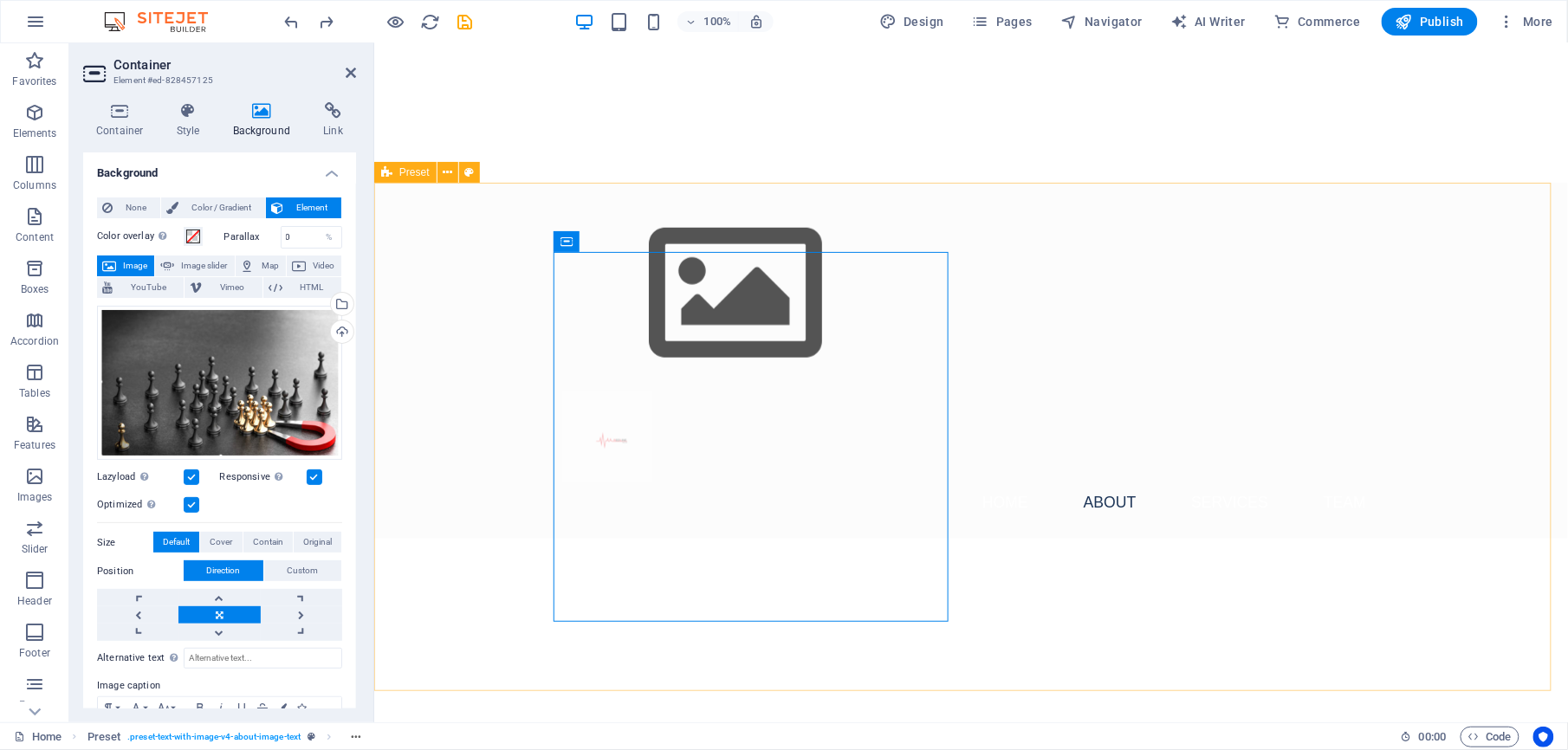 click on "Drop content here or  Add elements  Paste clipboard About Us - Your Purpose Partner in Recruitment At Redline Recruit, we transcend traditional recruitment methods. We are dedicated to connecting passionate individuals with organizations that are aligned in their mission. Our team believes that true talent goes beyond a mere skillset; it's about finding work that resonates with one's values and aspirations. Join us in creating meaningful connections that lead to flourishing careers! Learn More" at bounding box center [970, 1237] 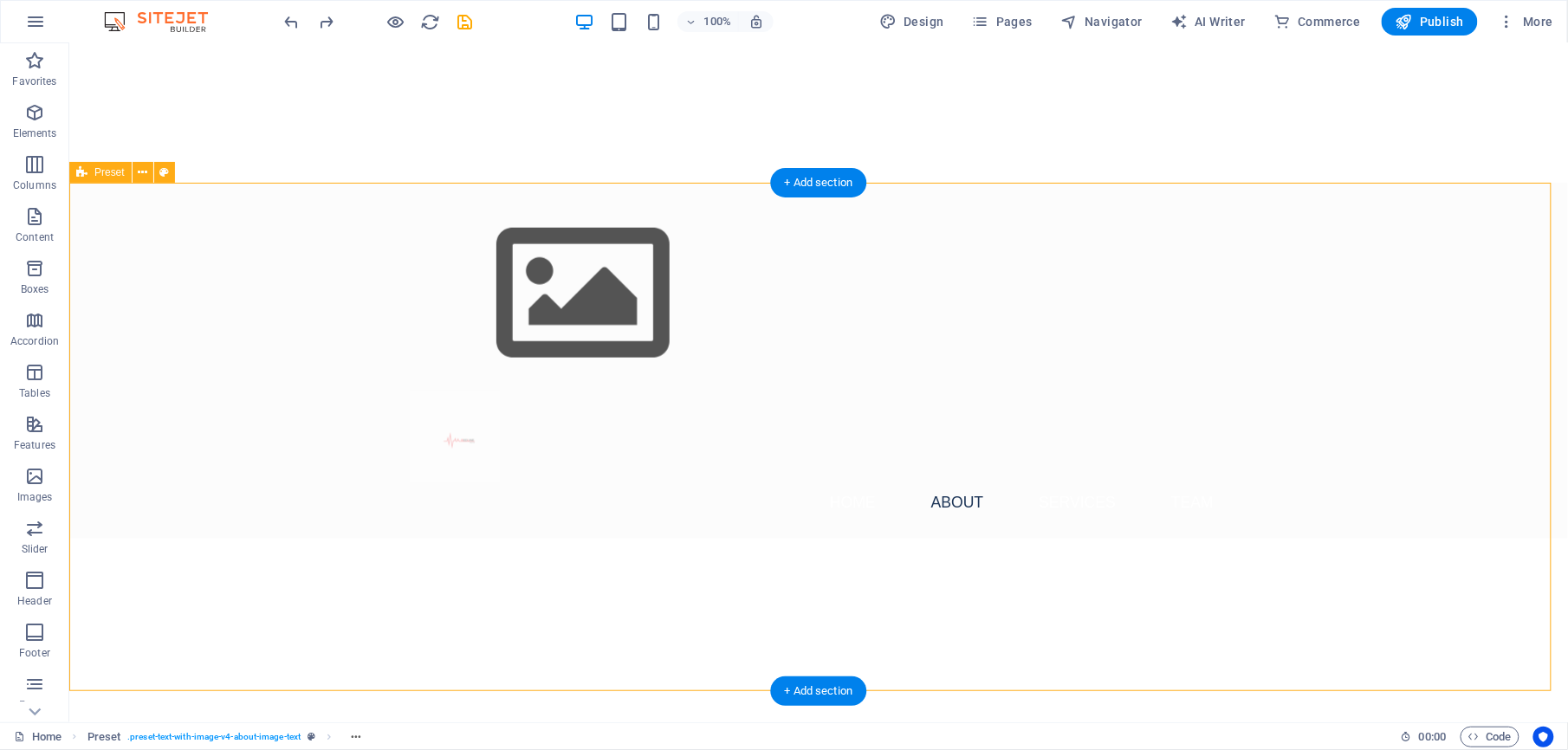 click on "Drop content here or  Add elements  Paste clipboard About Us - Your Purpose Partner in Recruitment At Redline Recruit, we transcend traditional recruitment methods. We are dedicated to connecting passionate individuals with organizations that are aligned in their mission. Our team believes that true talent goes beyond a mere skillset; it's about finding work that resonates with one's values and aspirations. Join us in creating meaningful connections that lead to flourishing careers! Learn More" at bounding box center [818, 1237] 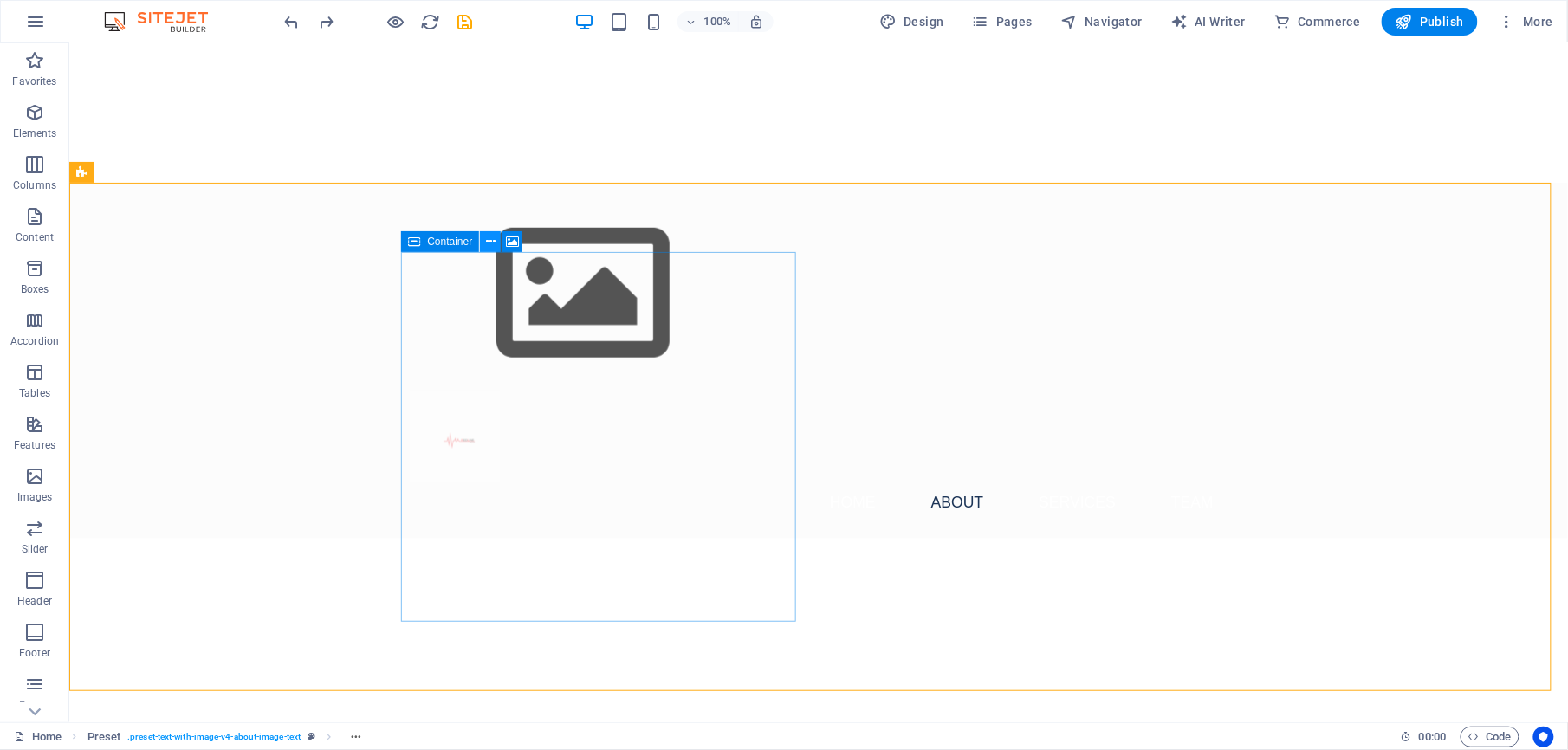 click at bounding box center (490, 242) 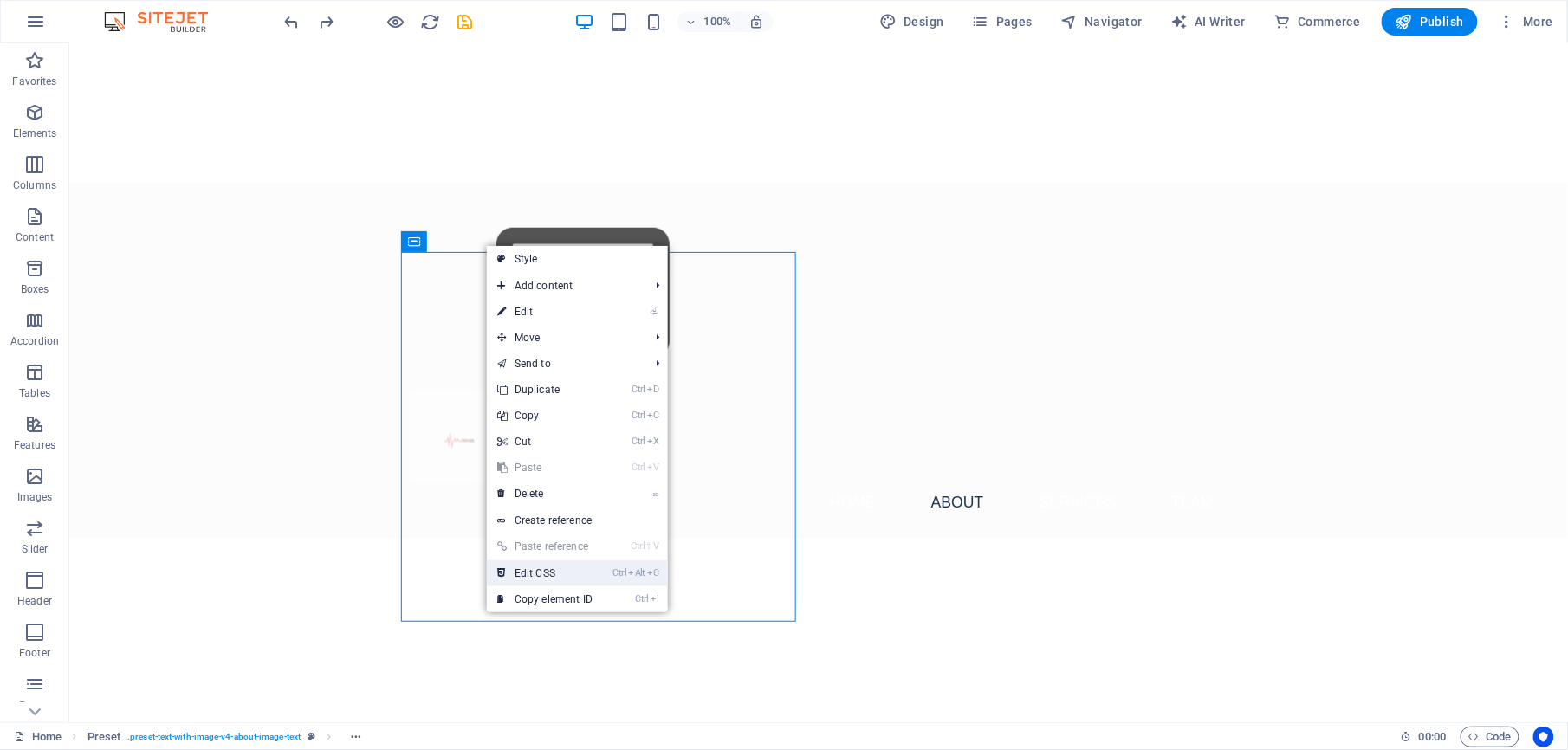 click on "Ctrl Alt C  Edit CSS" at bounding box center (545, 573) 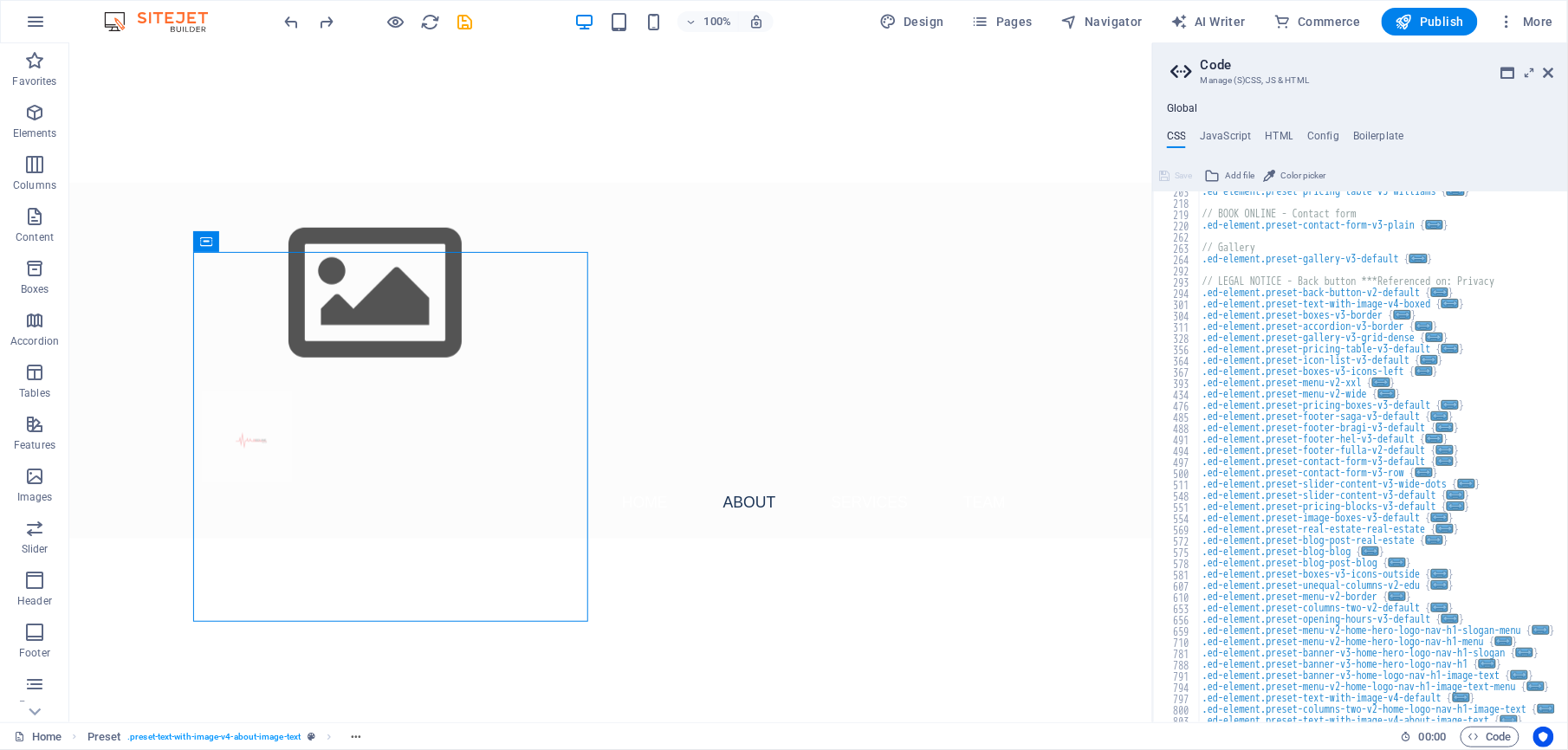 scroll, scrollTop: 281, scrollLeft: 0, axis: vertical 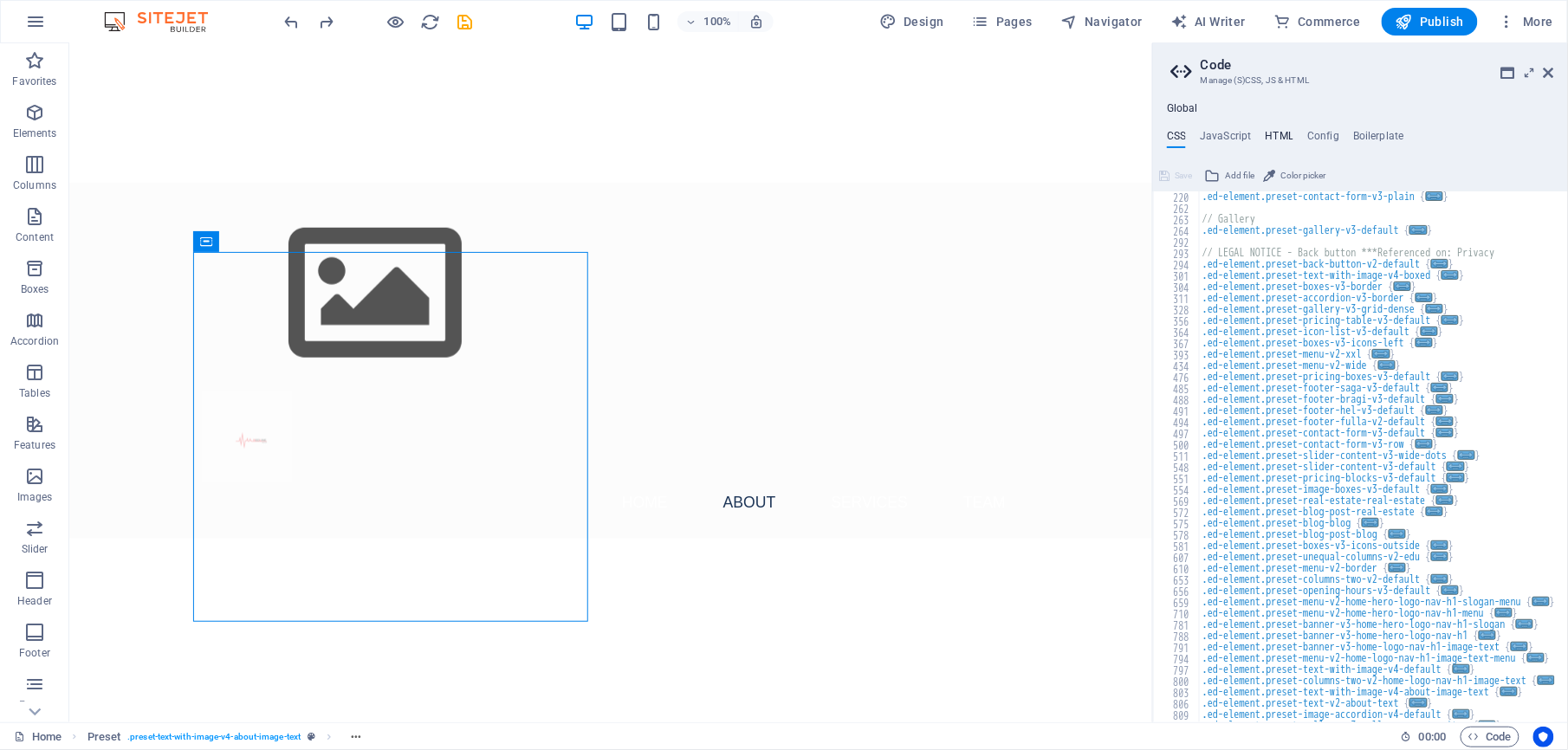 click on "HTML" at bounding box center (1280, 139) 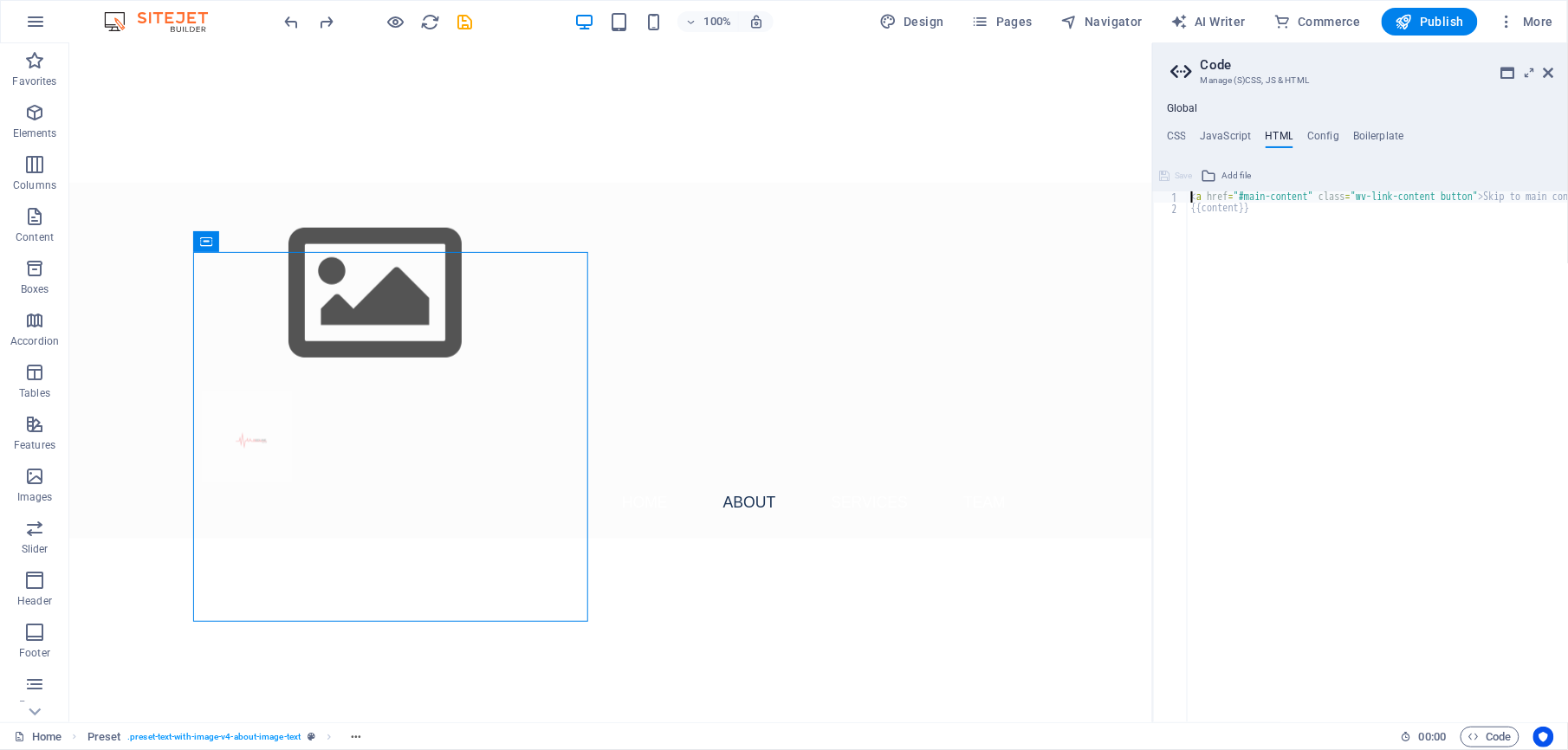 click on "< a   href = "#main-content"   class = "wv-link-content button" > Skip to main content </ a > {{content}}" at bounding box center [1422, 462] 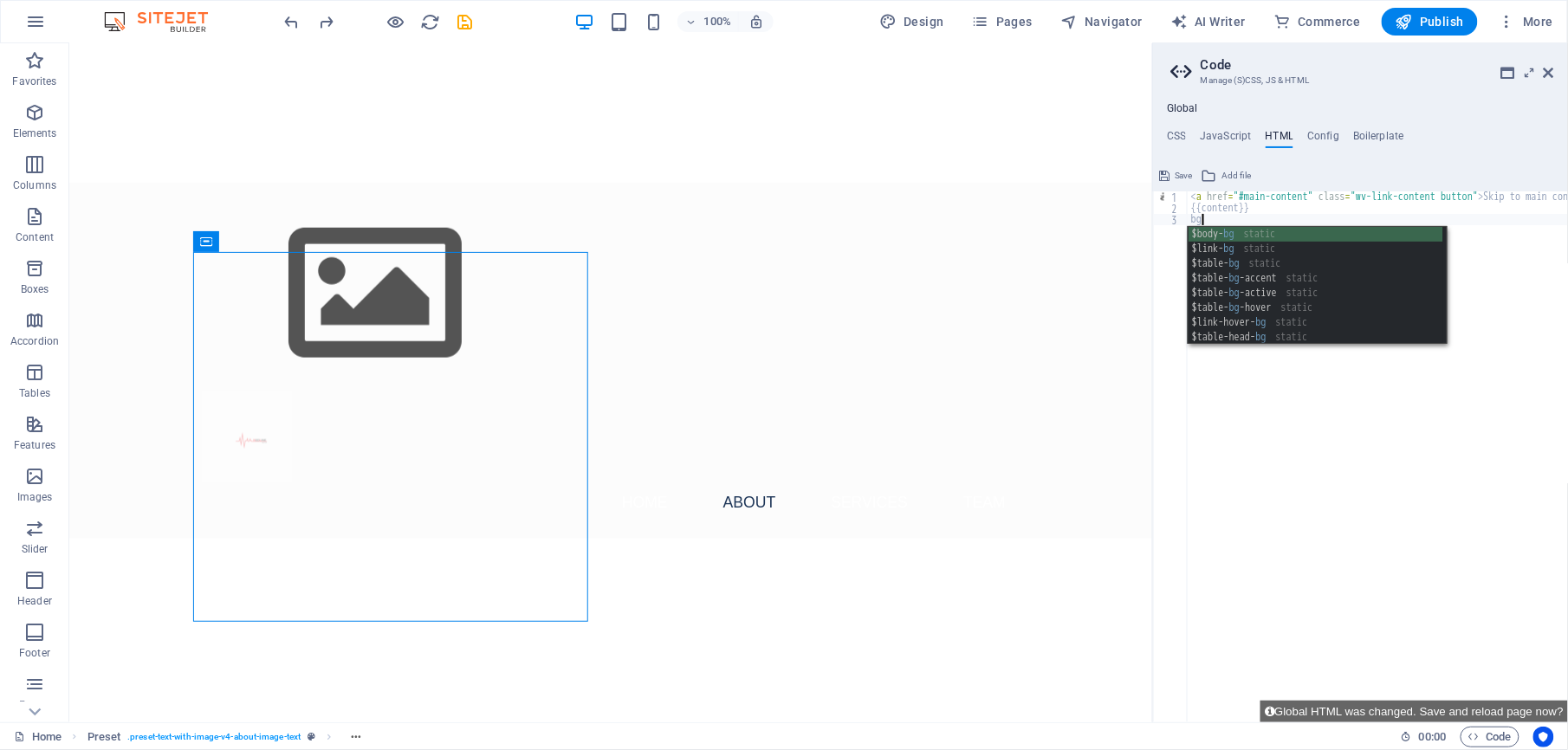 type on "b" 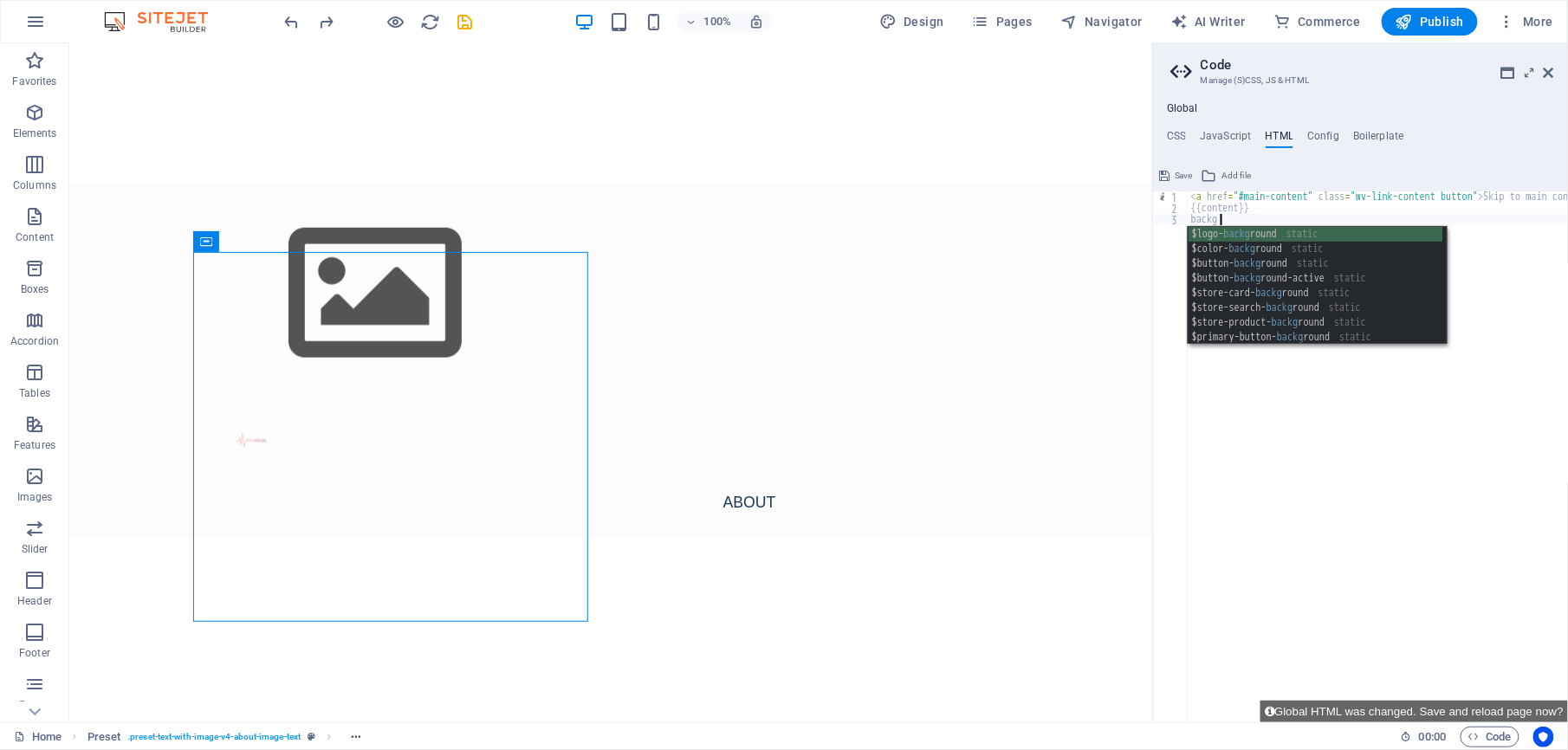 scroll, scrollTop: 0, scrollLeft: 0, axis: both 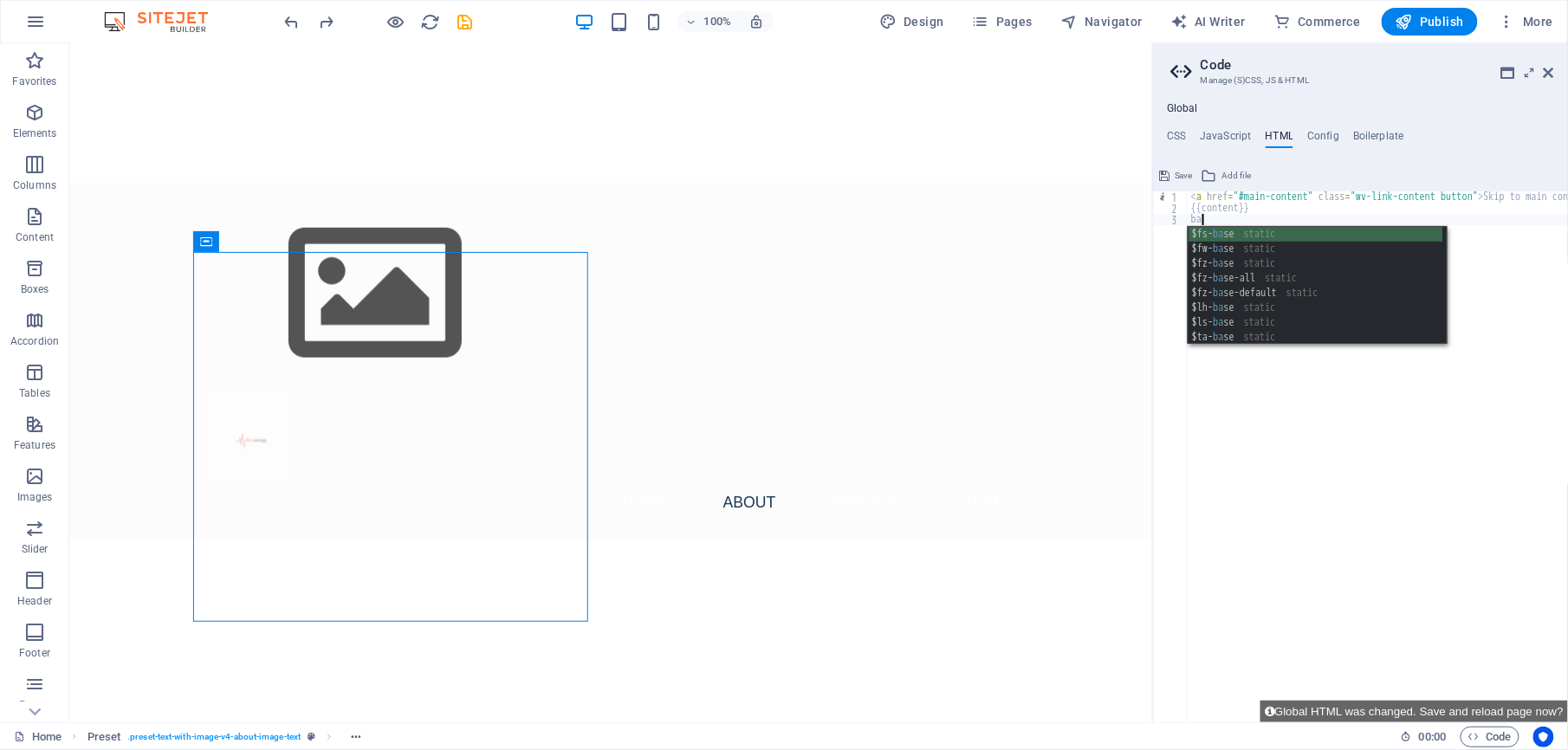 type on "b" 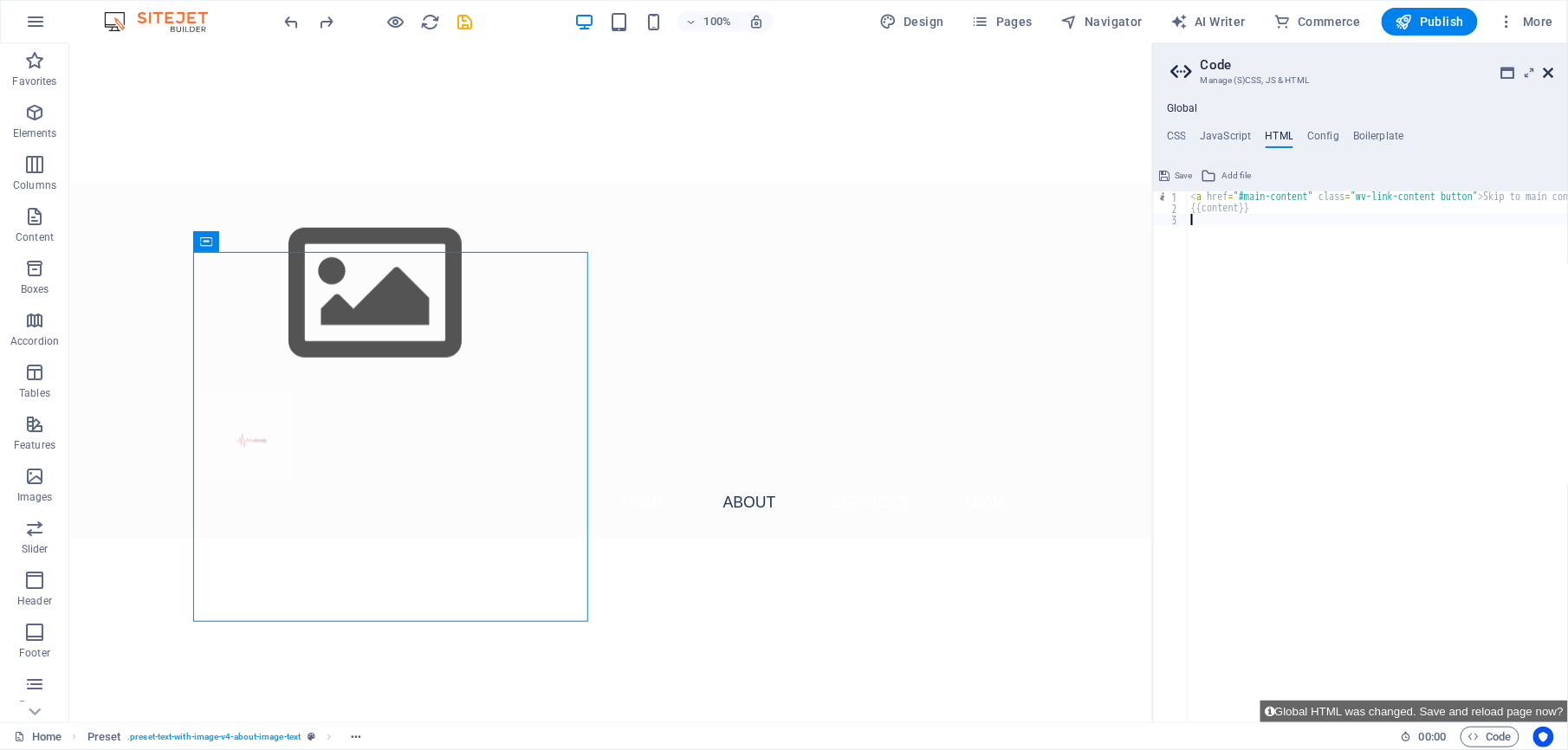 type 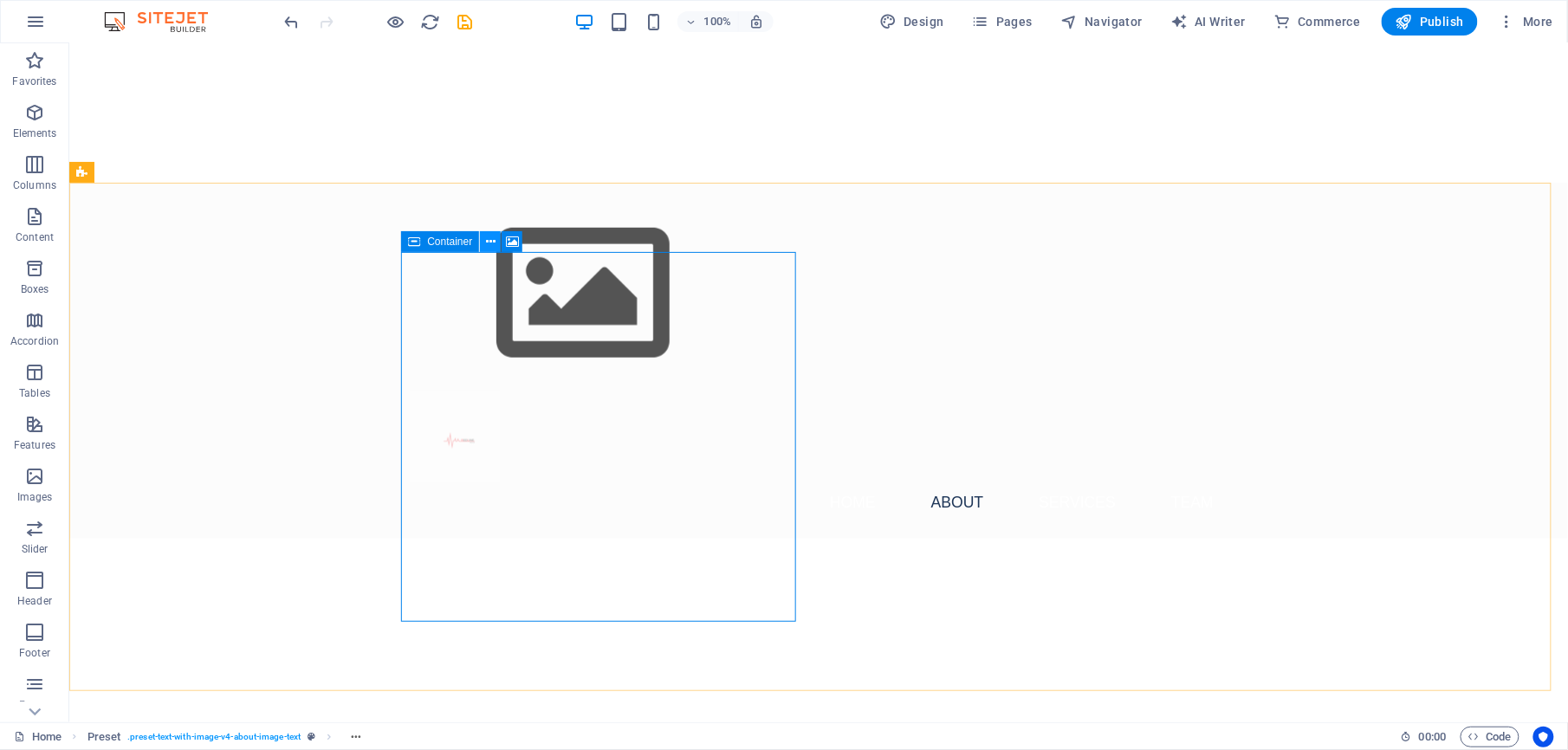 click at bounding box center (490, 242) 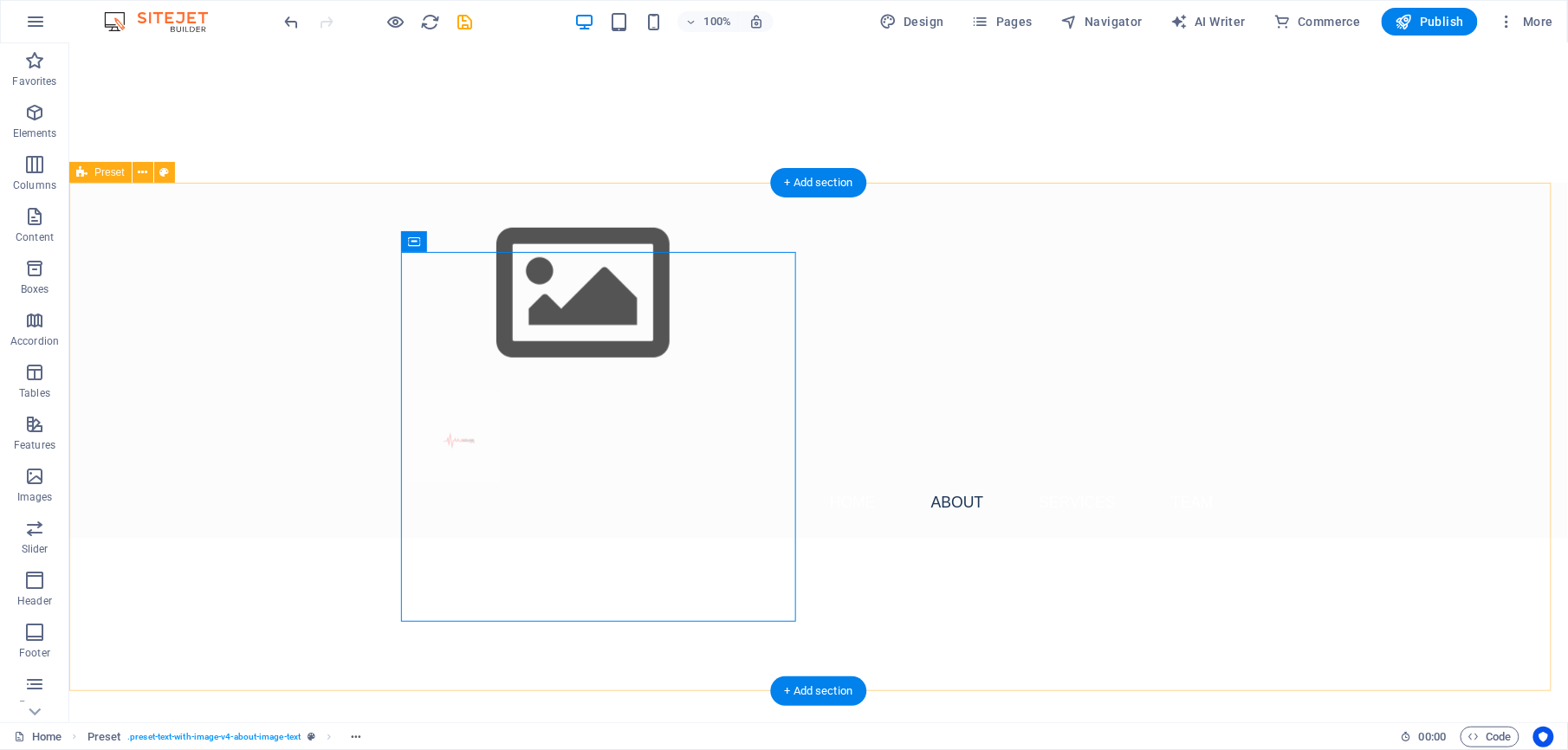 click at bounding box center (491, 1046) 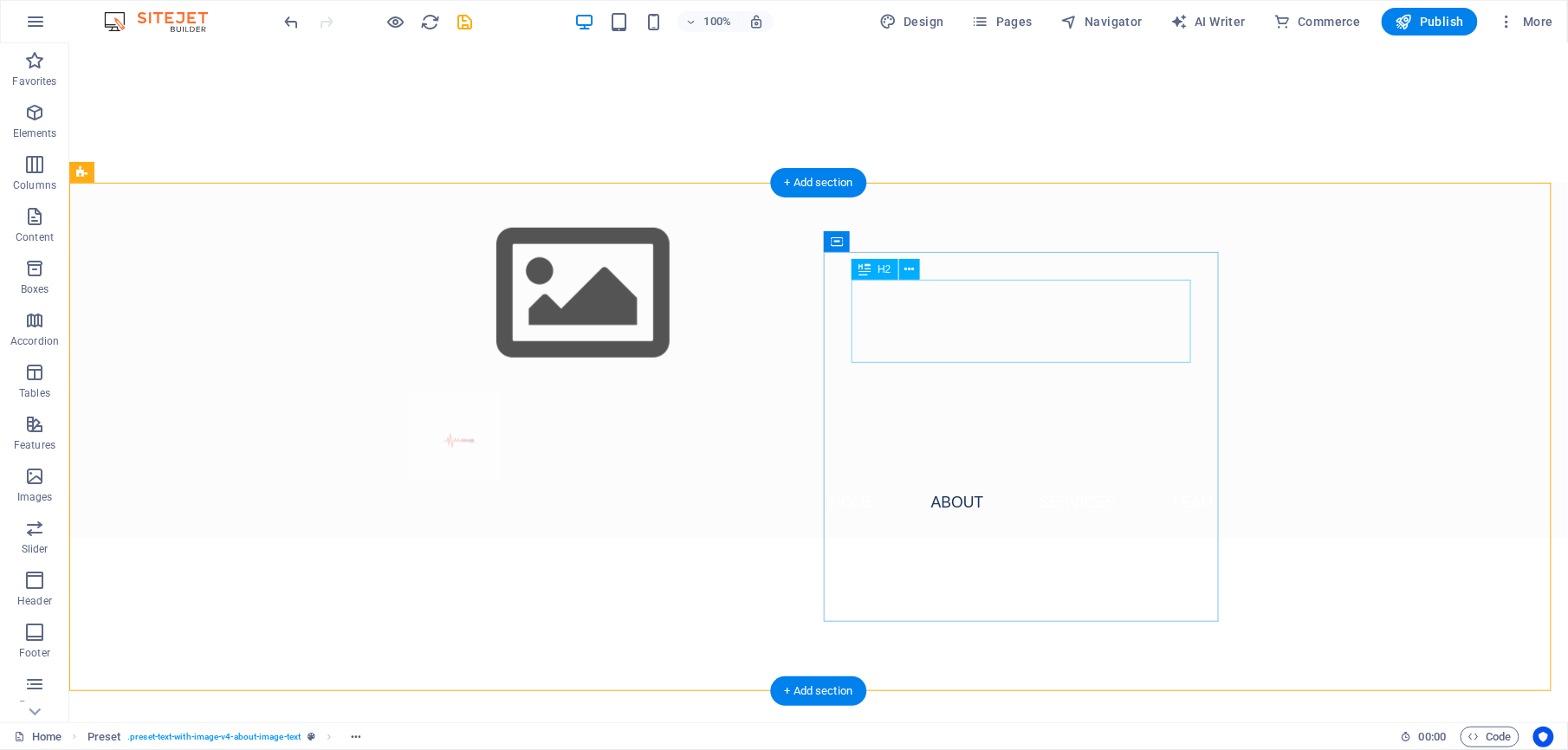 click on "About Us - Your Purpose Partner in Recruitment" at bounding box center [491, 1417] 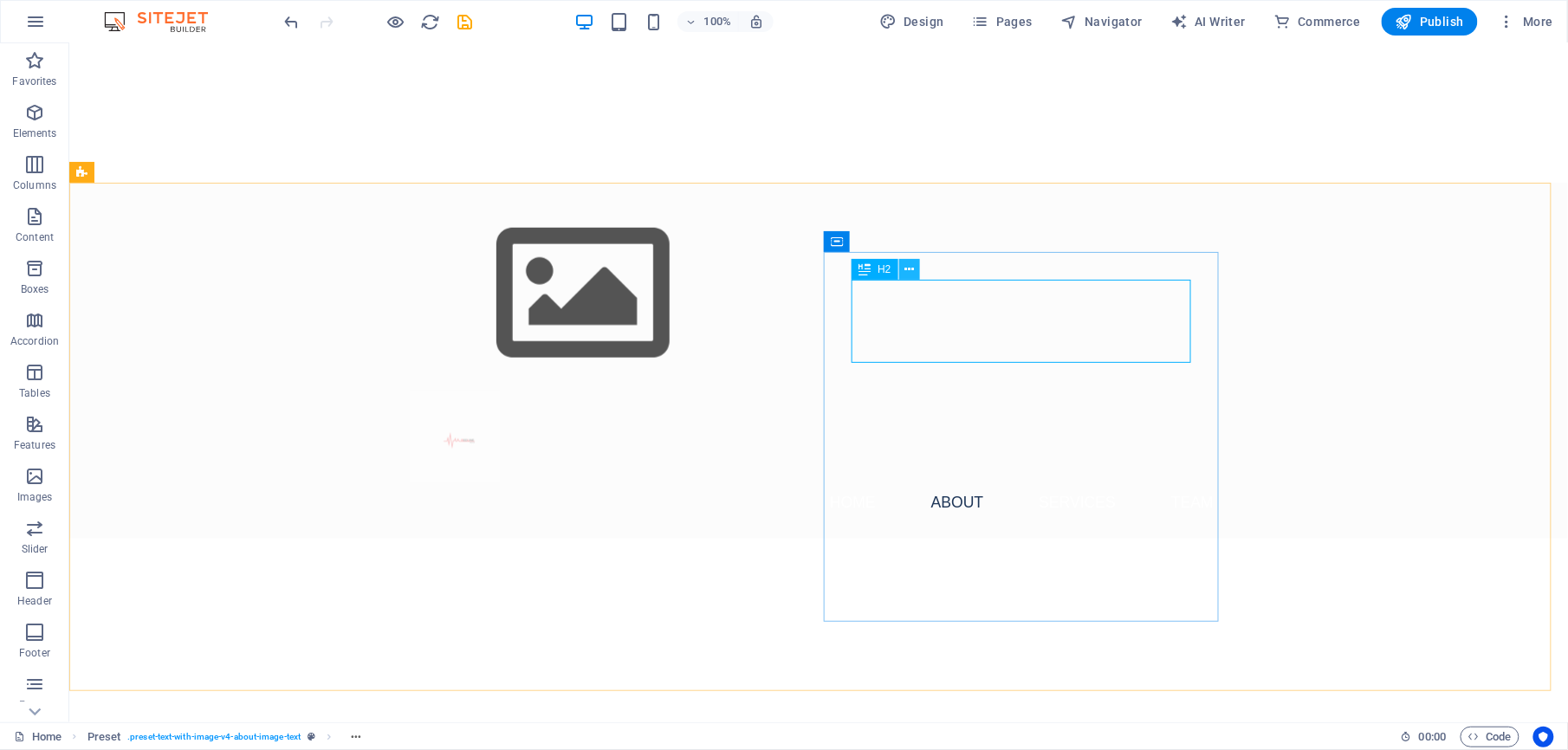 click at bounding box center (910, 269) 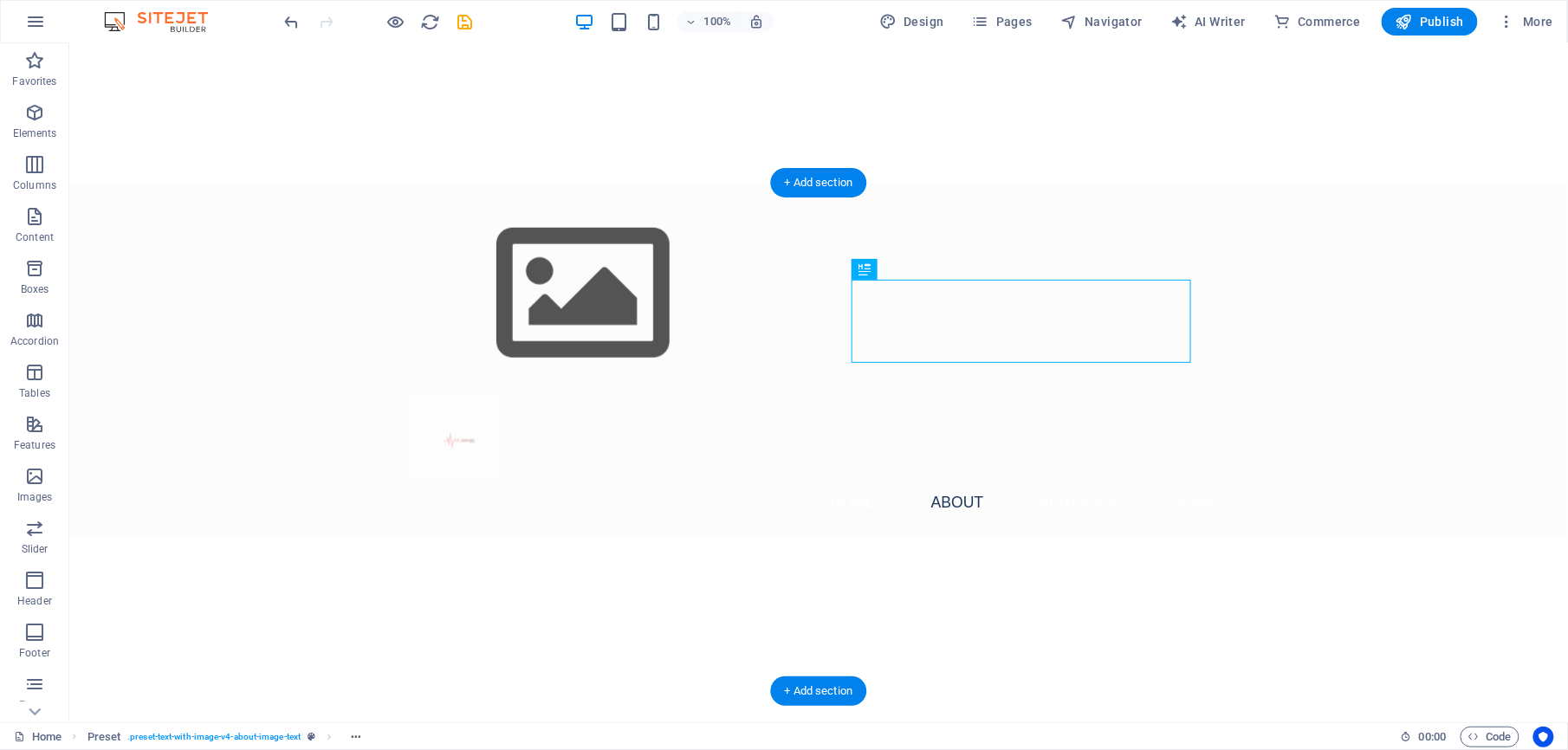 click at bounding box center (491, 1046) 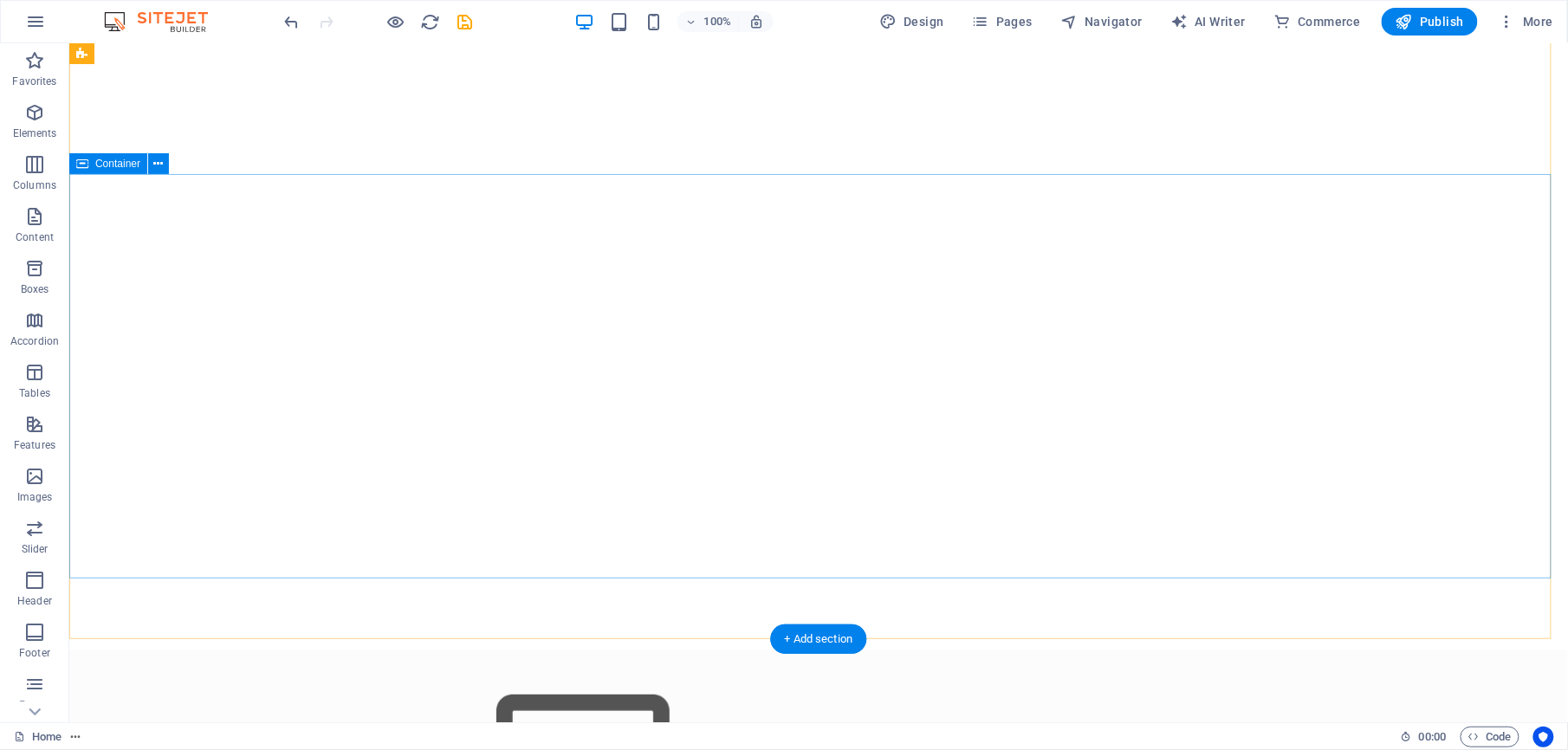 scroll, scrollTop: 84, scrollLeft: 0, axis: vertical 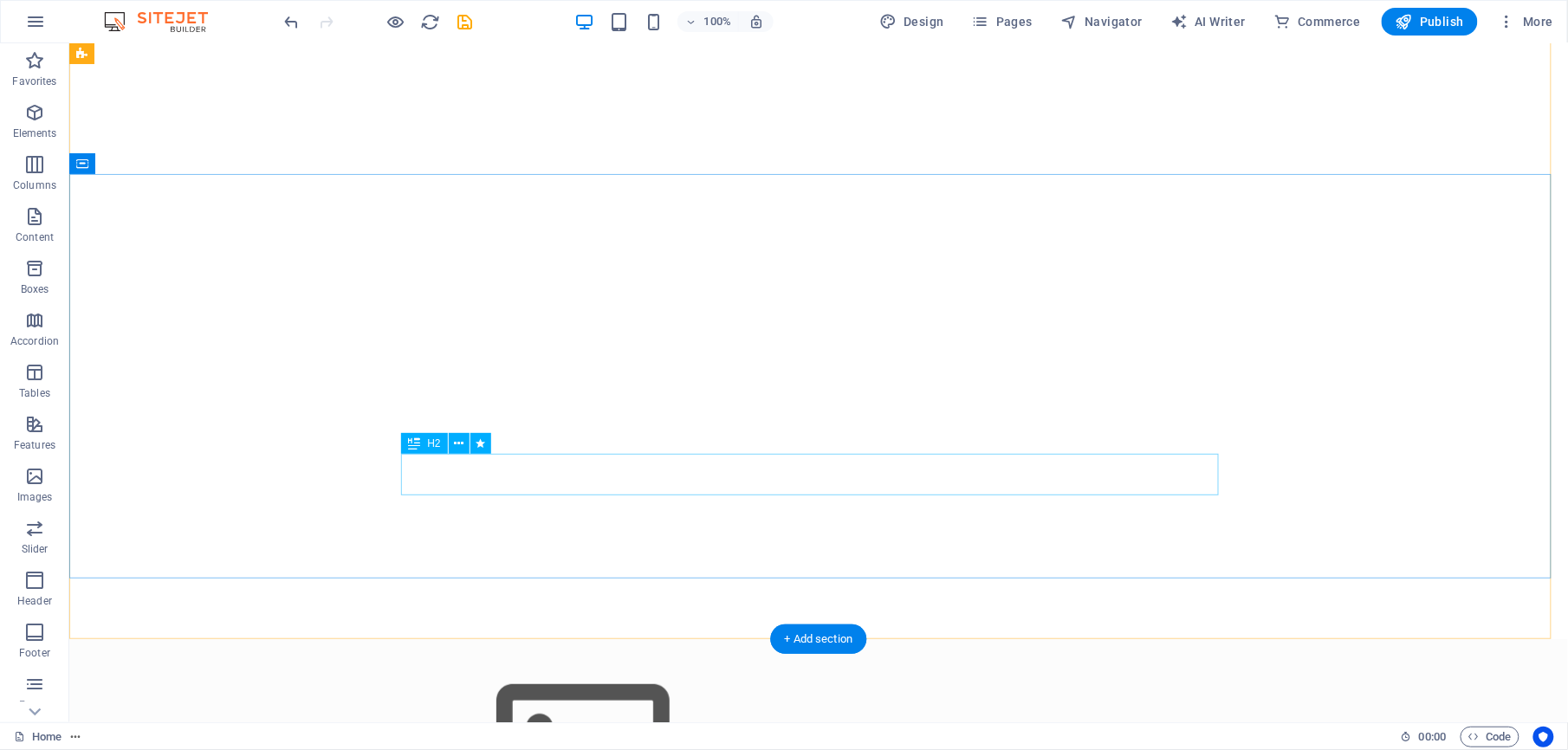 click on "Welcome to Redline Recruit - Where Talent Meets Purpose" at bounding box center [818, 1084] 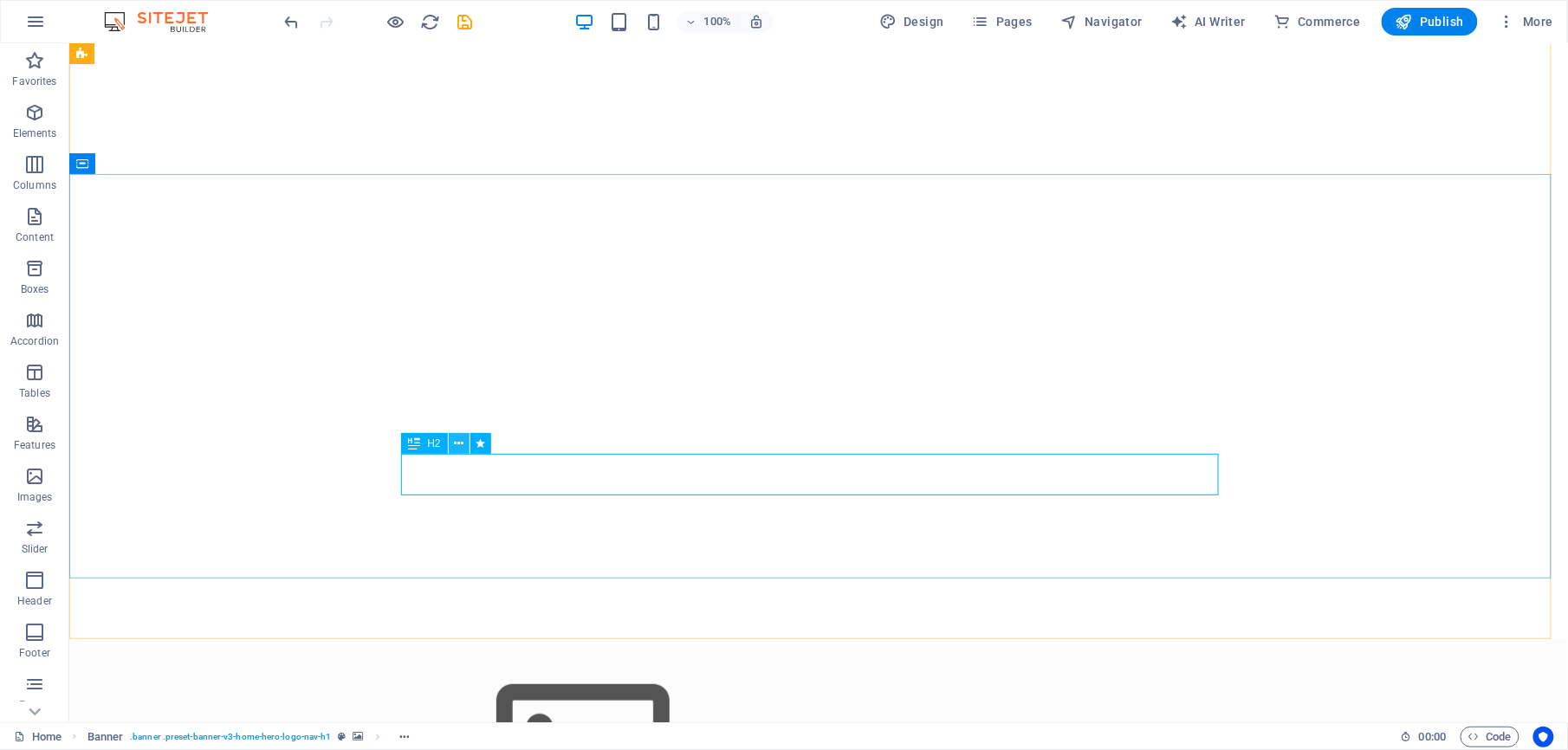 click at bounding box center [458, 443] 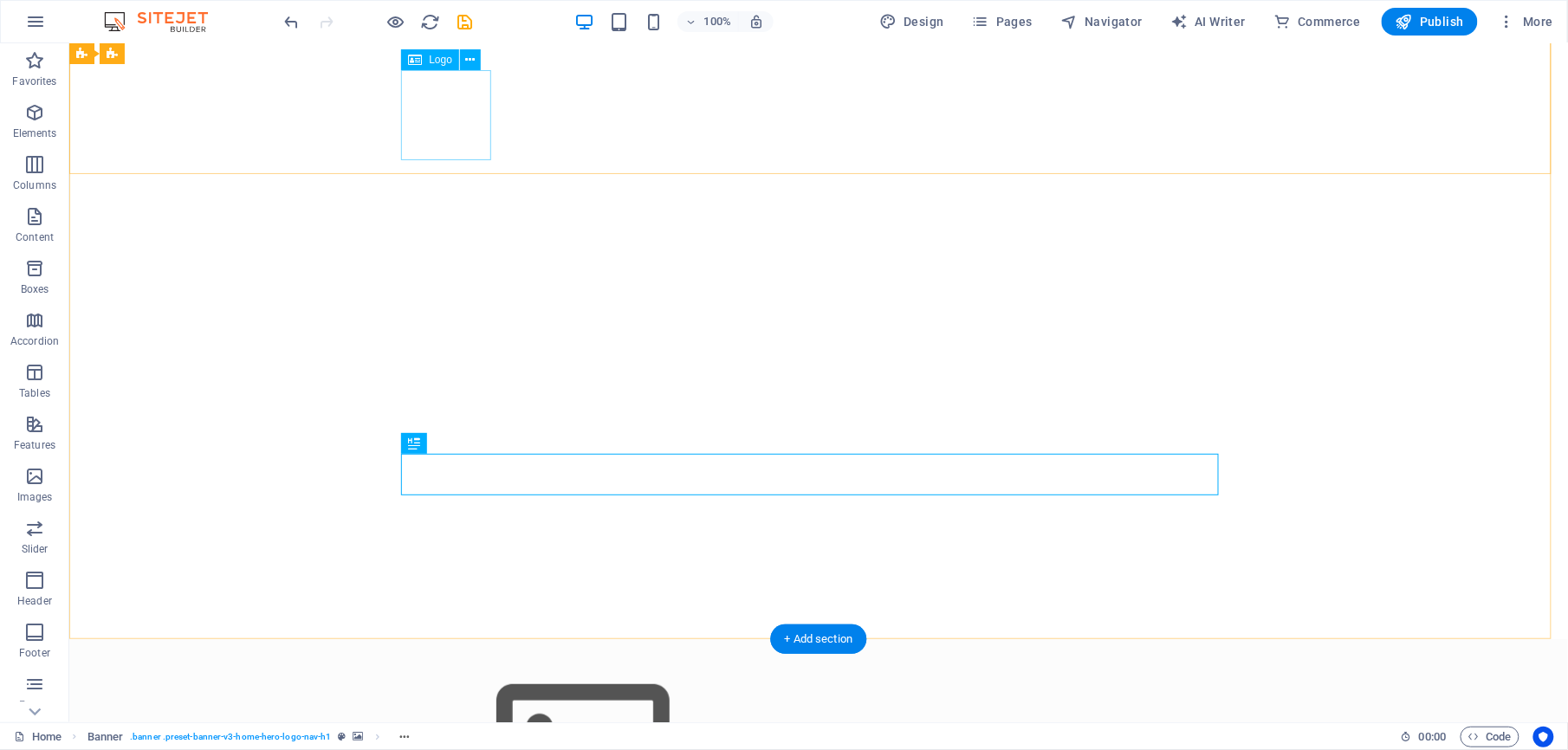 click at bounding box center (818, 892) 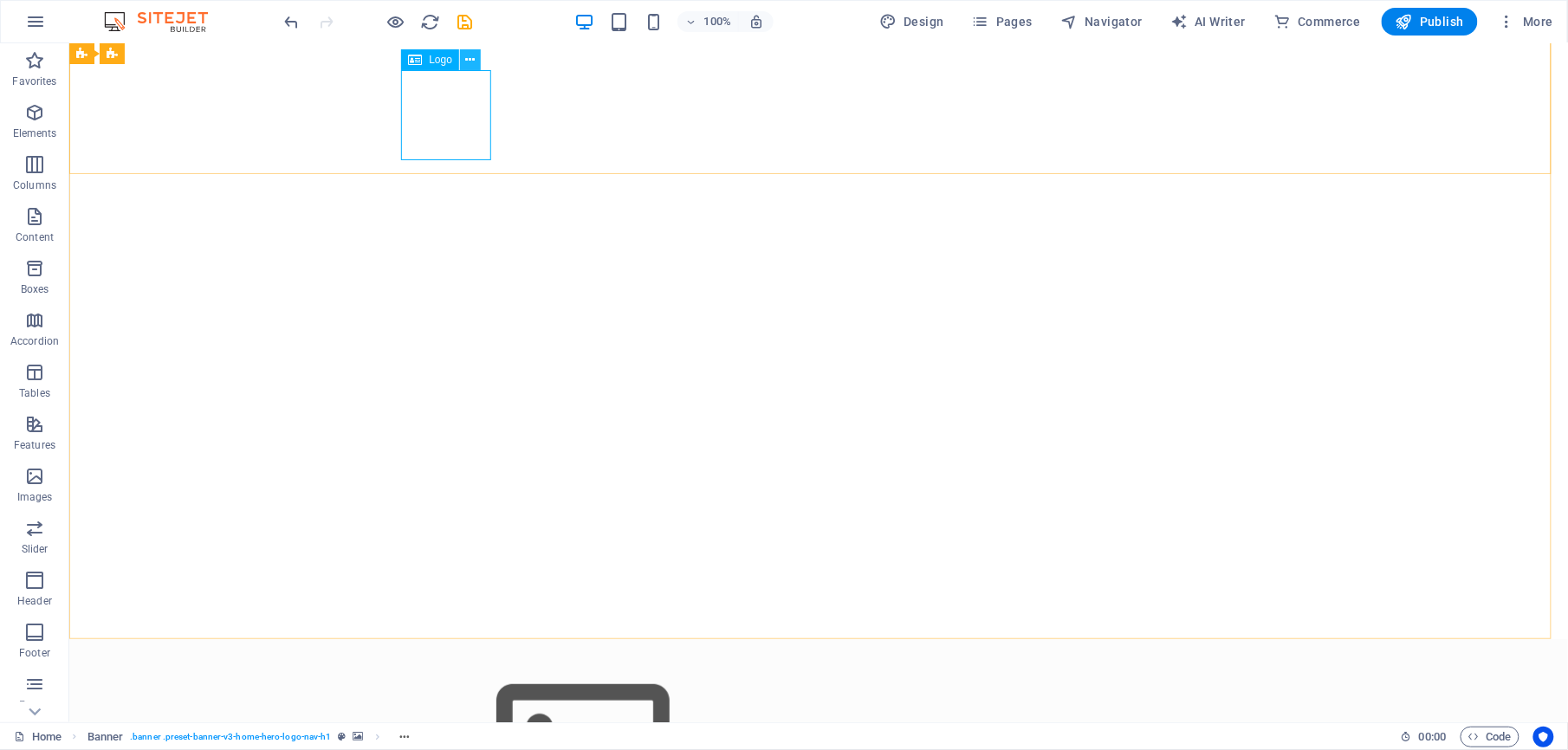 click at bounding box center [470, 60] 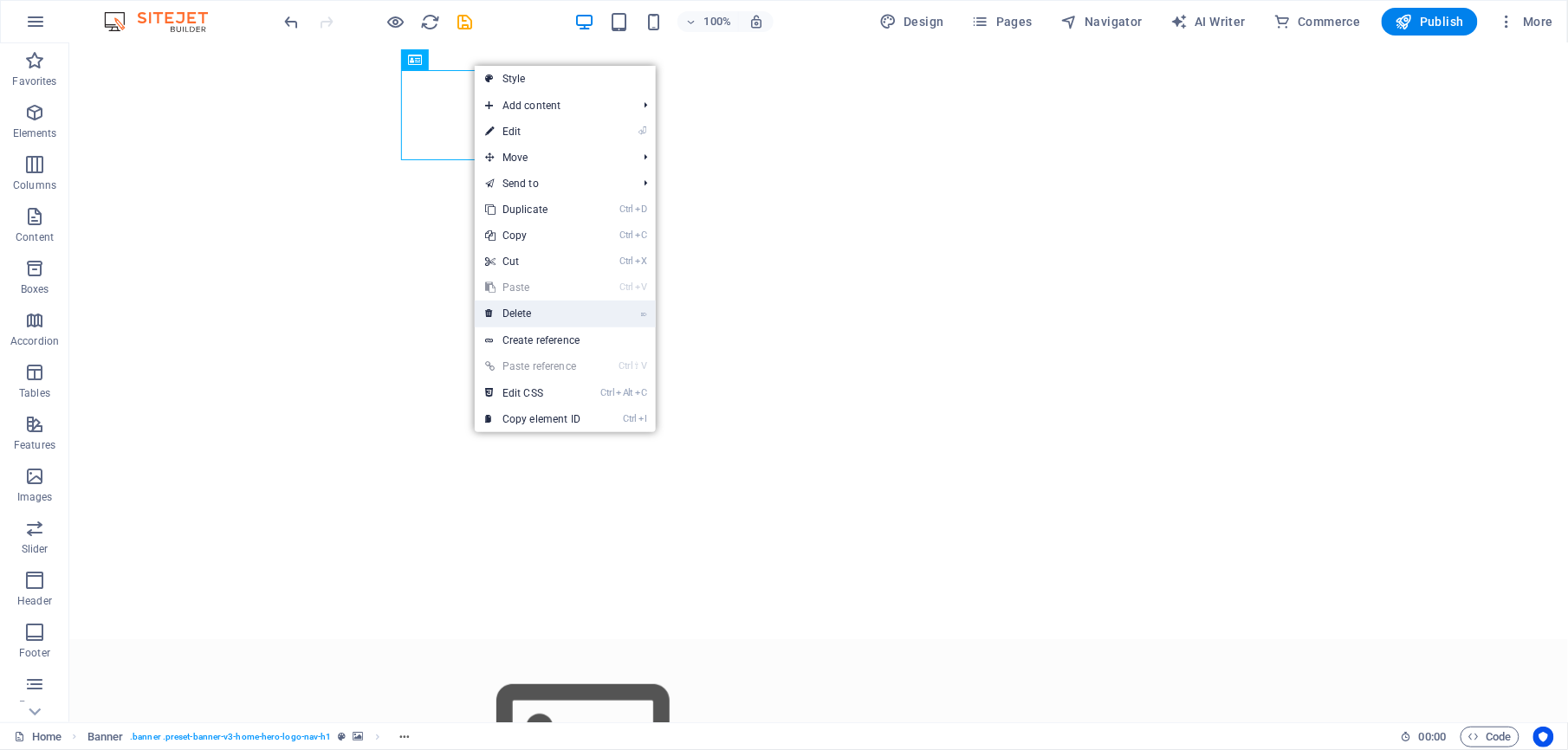 click on "⌦  Delete" at bounding box center (533, 314) 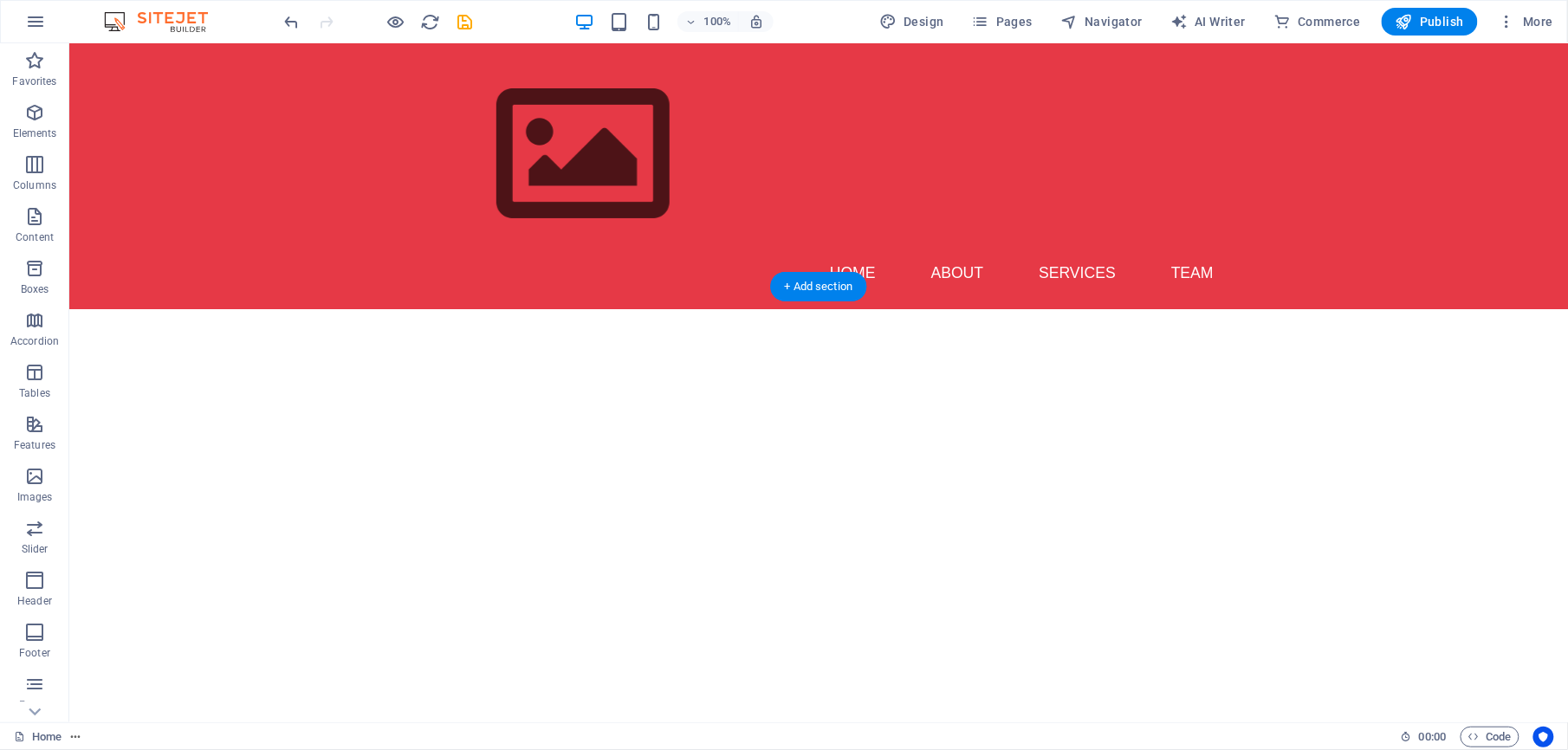 scroll, scrollTop: 436, scrollLeft: 0, axis: vertical 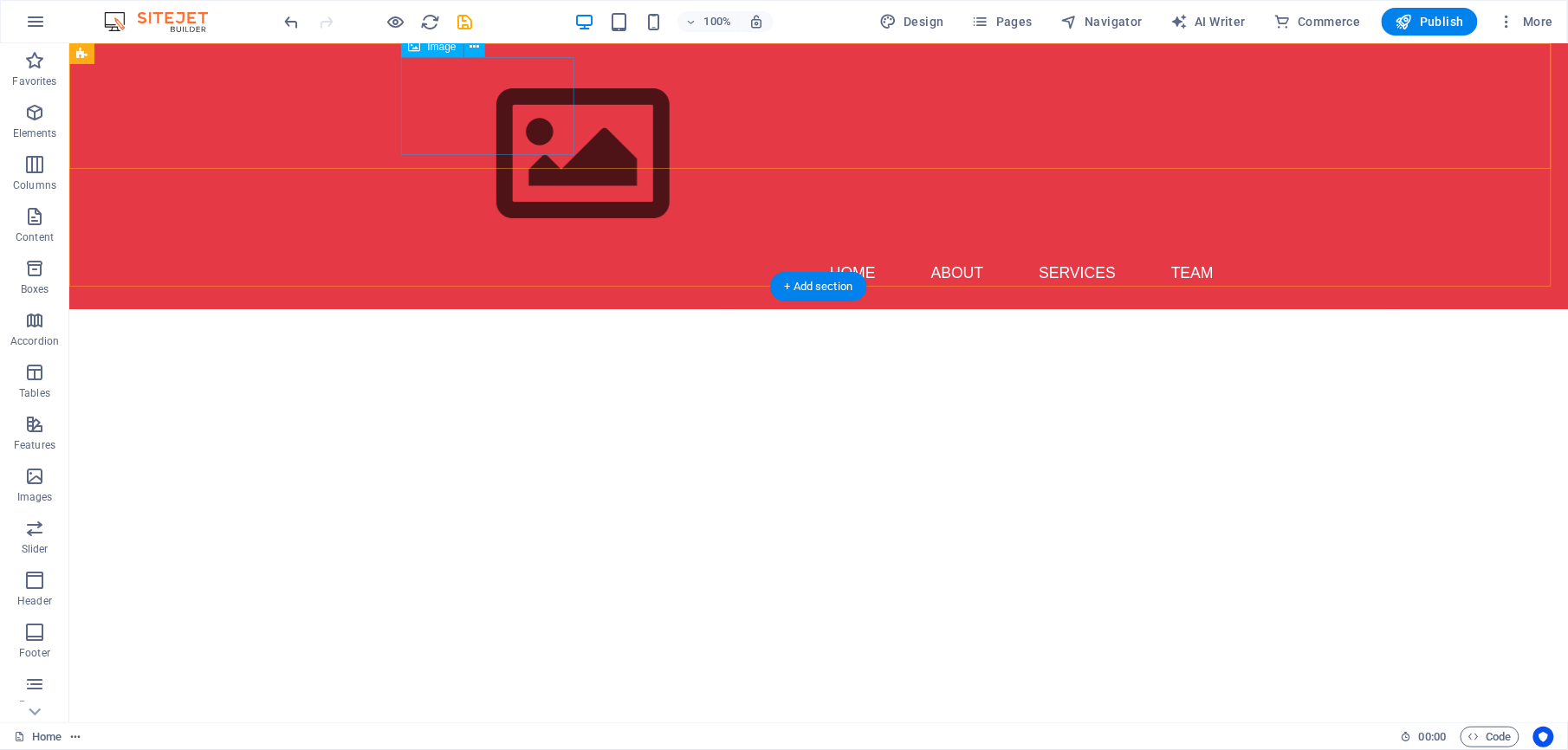 click at bounding box center [818, 153] 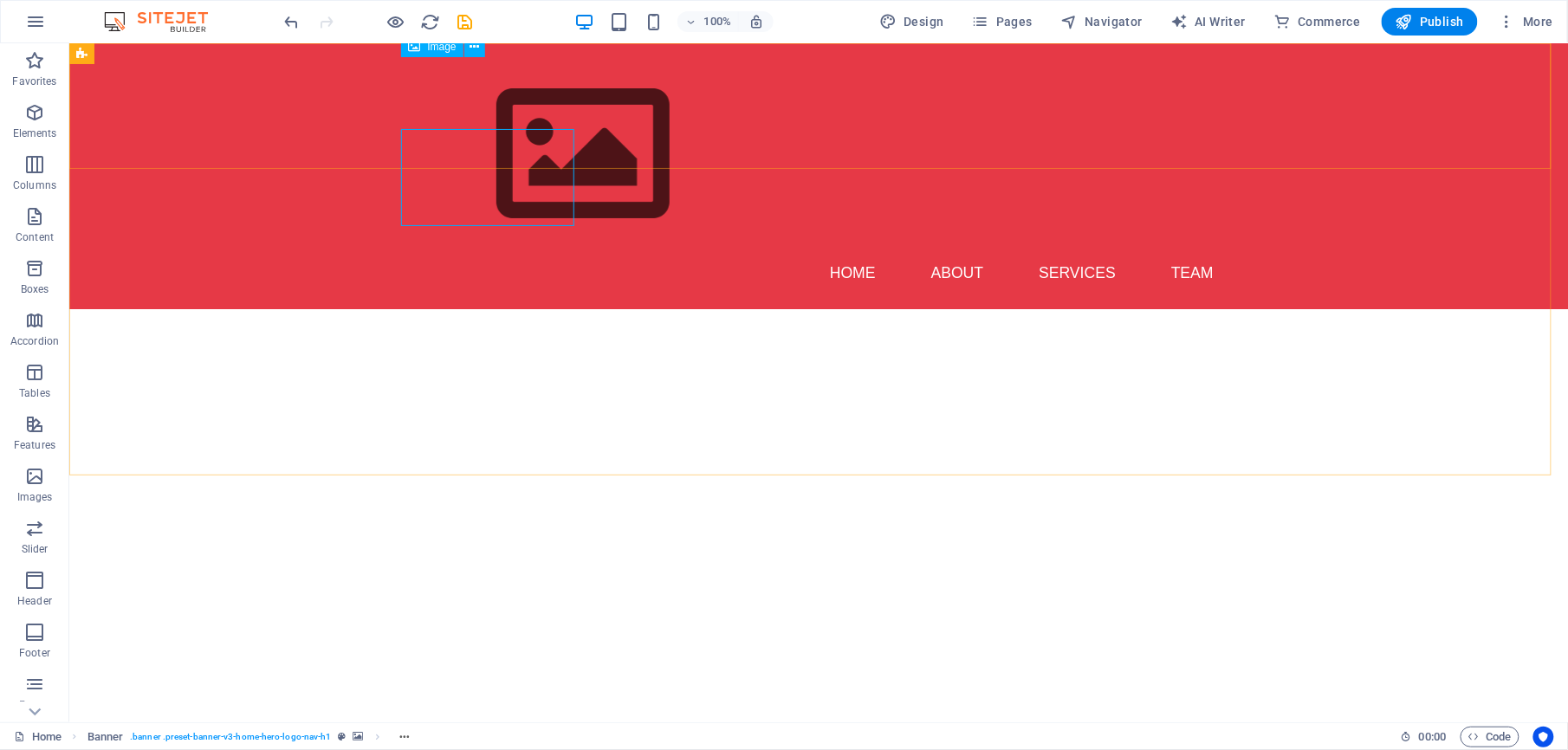 scroll, scrollTop: 220, scrollLeft: 0, axis: vertical 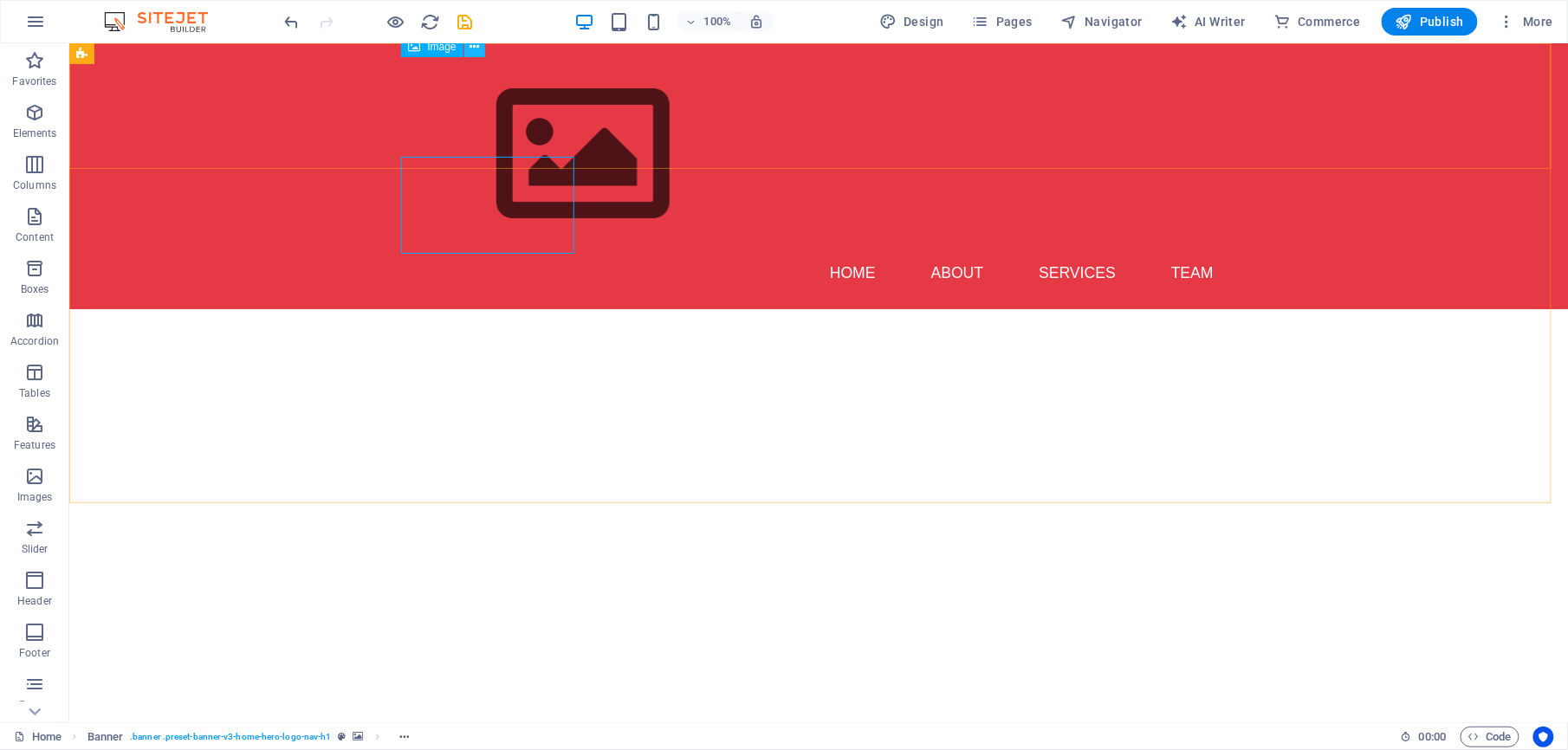 click at bounding box center [474, 47] 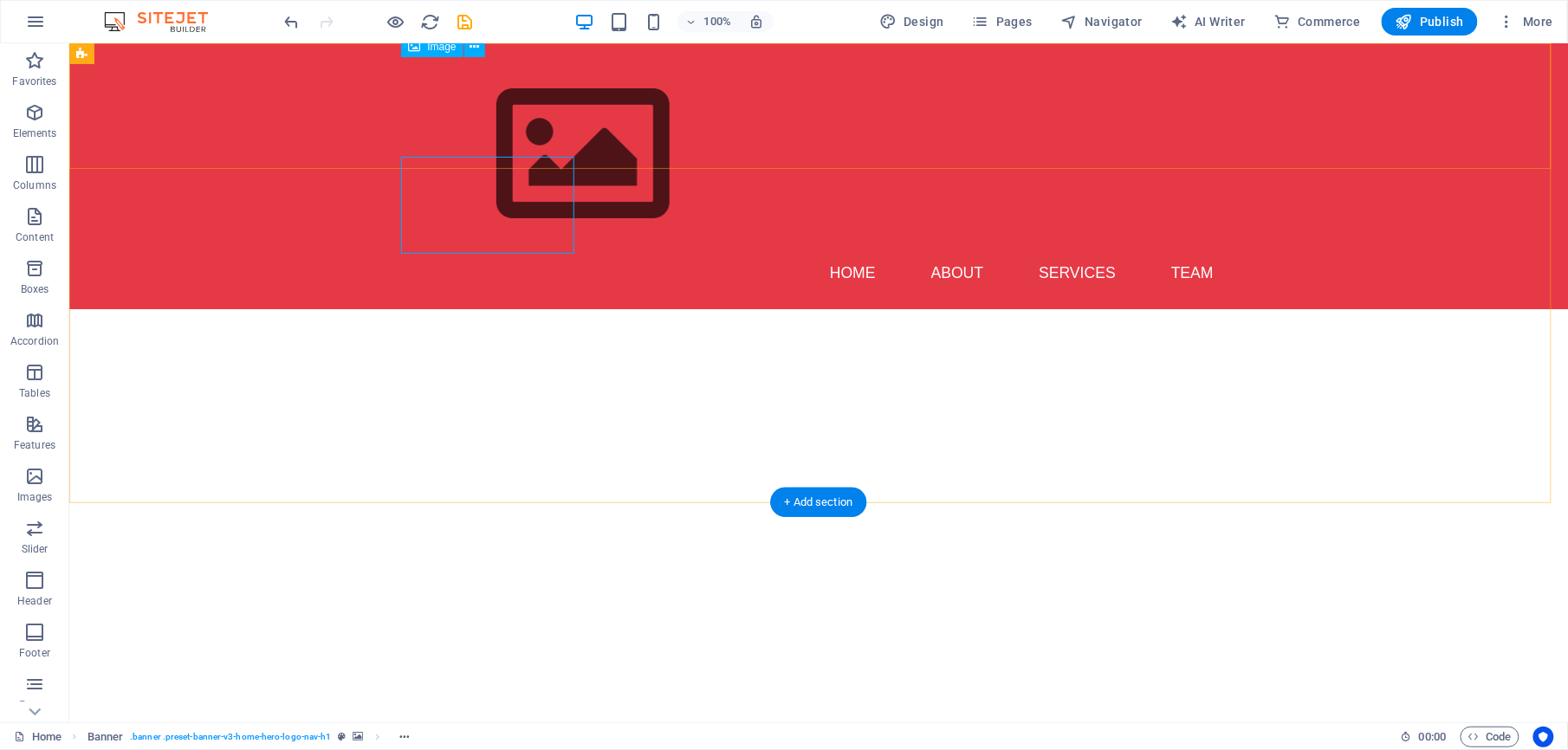 click at bounding box center (818, 153) 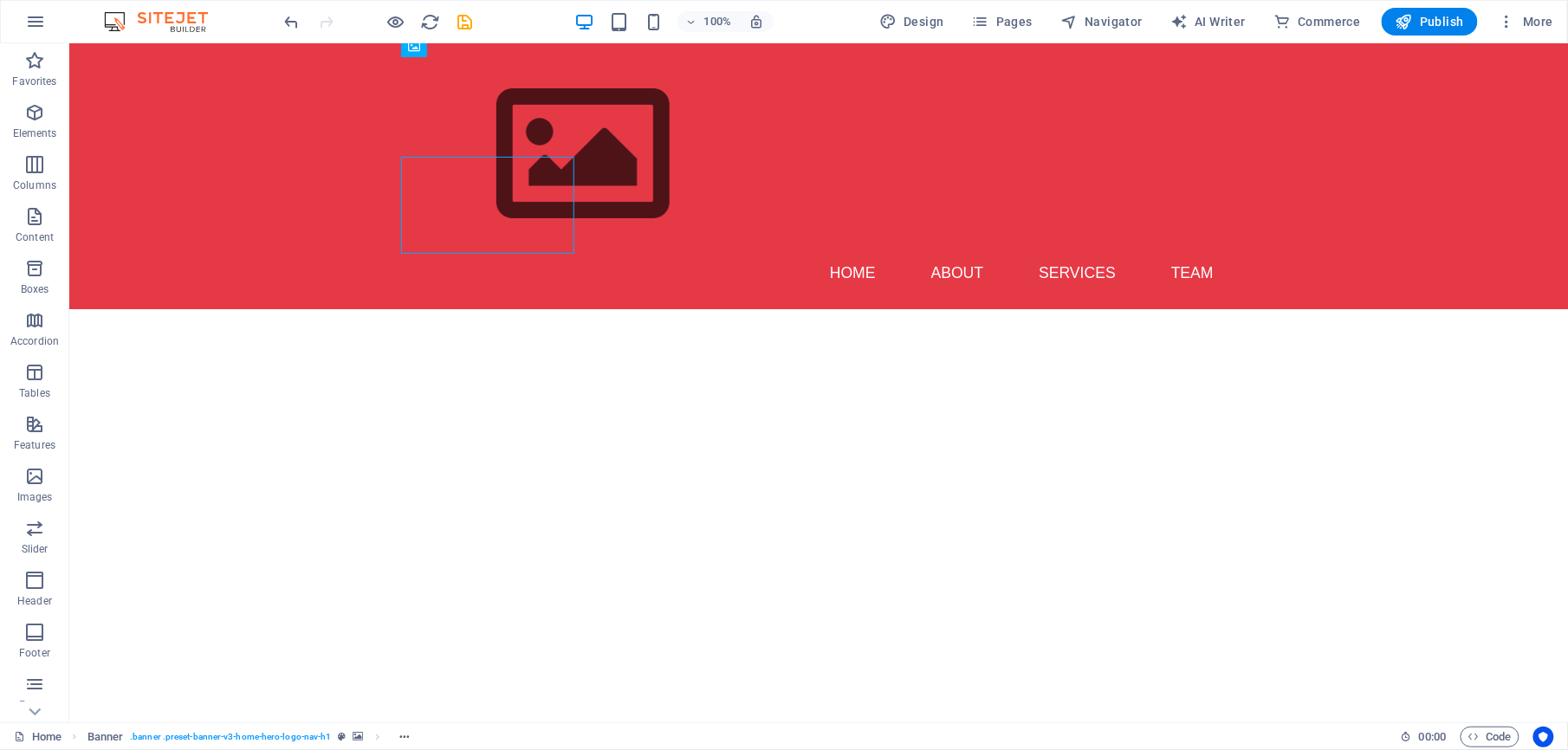 click on "100% Design Pages Navigator AI Writer Commerce Publish More" at bounding box center (784, 22) 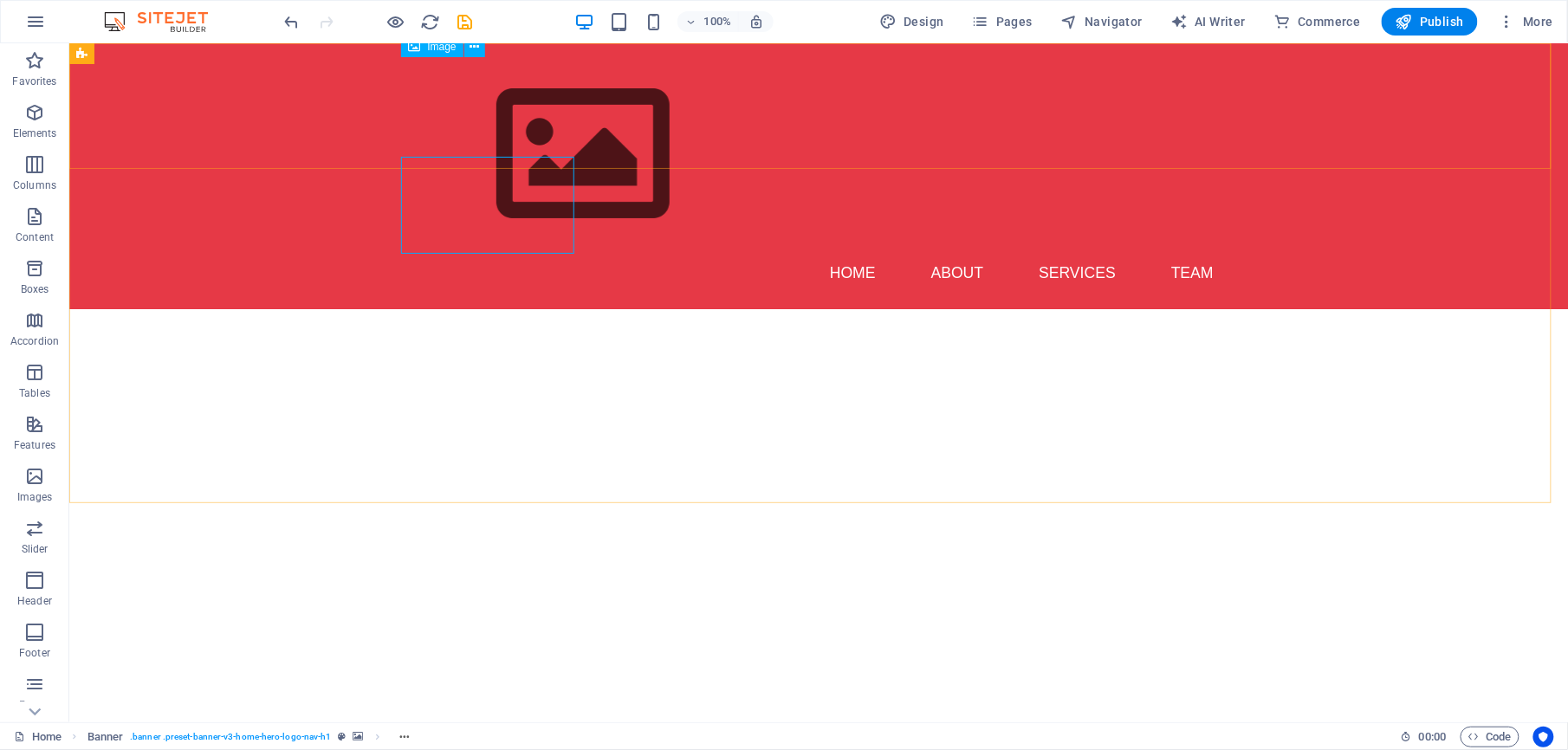 click at bounding box center (414, 47) 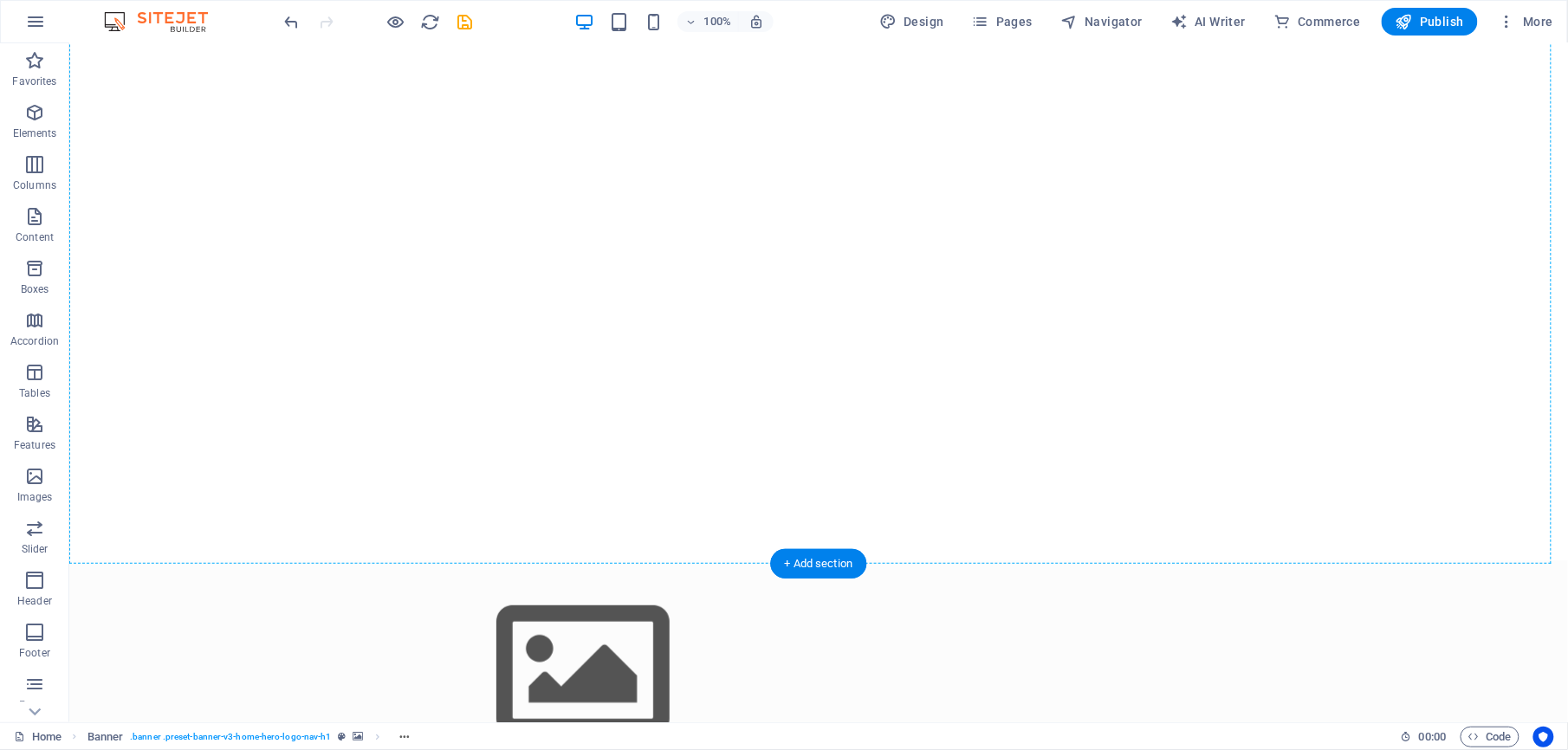 scroll, scrollTop: 159, scrollLeft: 0, axis: vertical 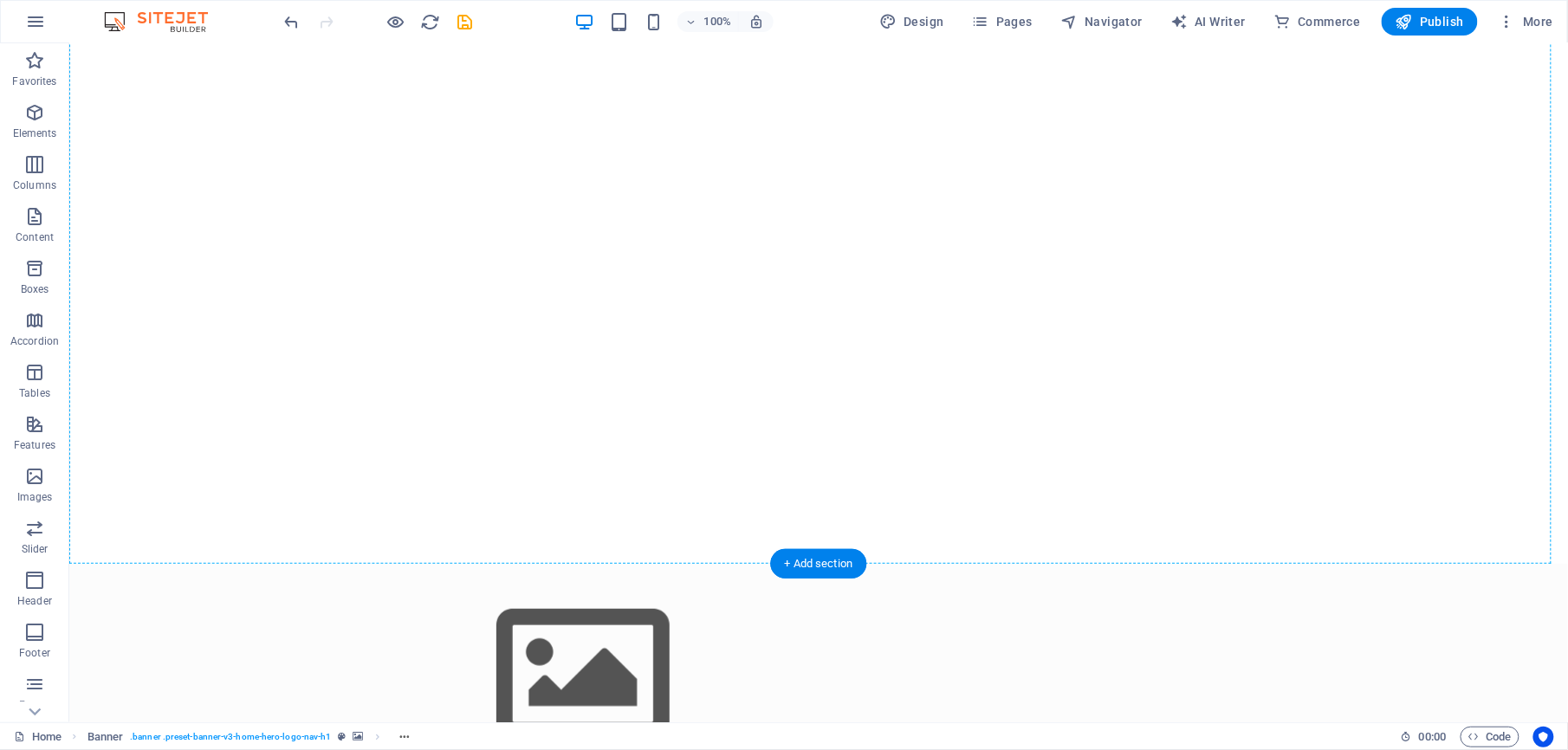 drag, startPoint x: 488, startPoint y: 96, endPoint x: 437, endPoint y: 176, distance: 94.8736 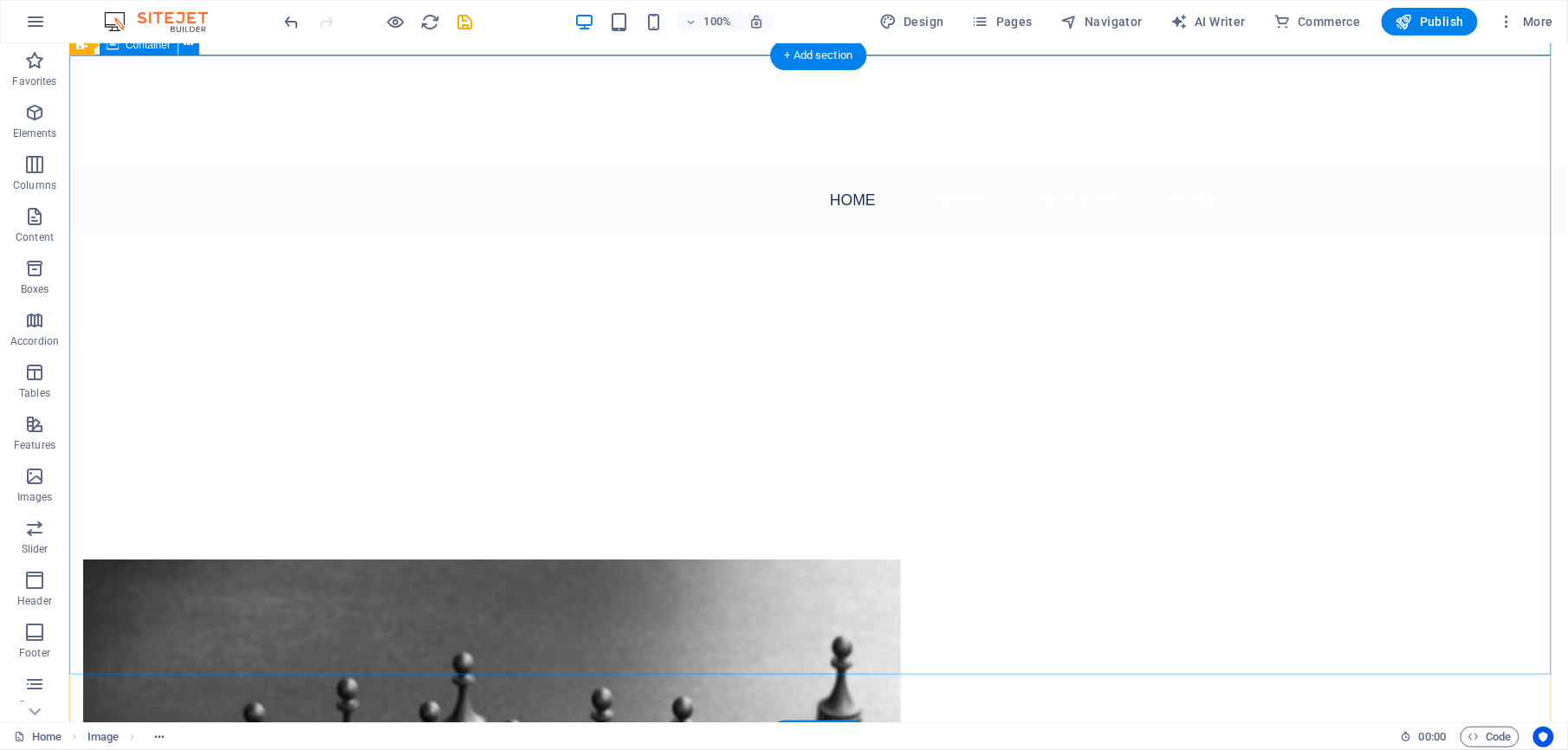 scroll, scrollTop: 0, scrollLeft: 0, axis: both 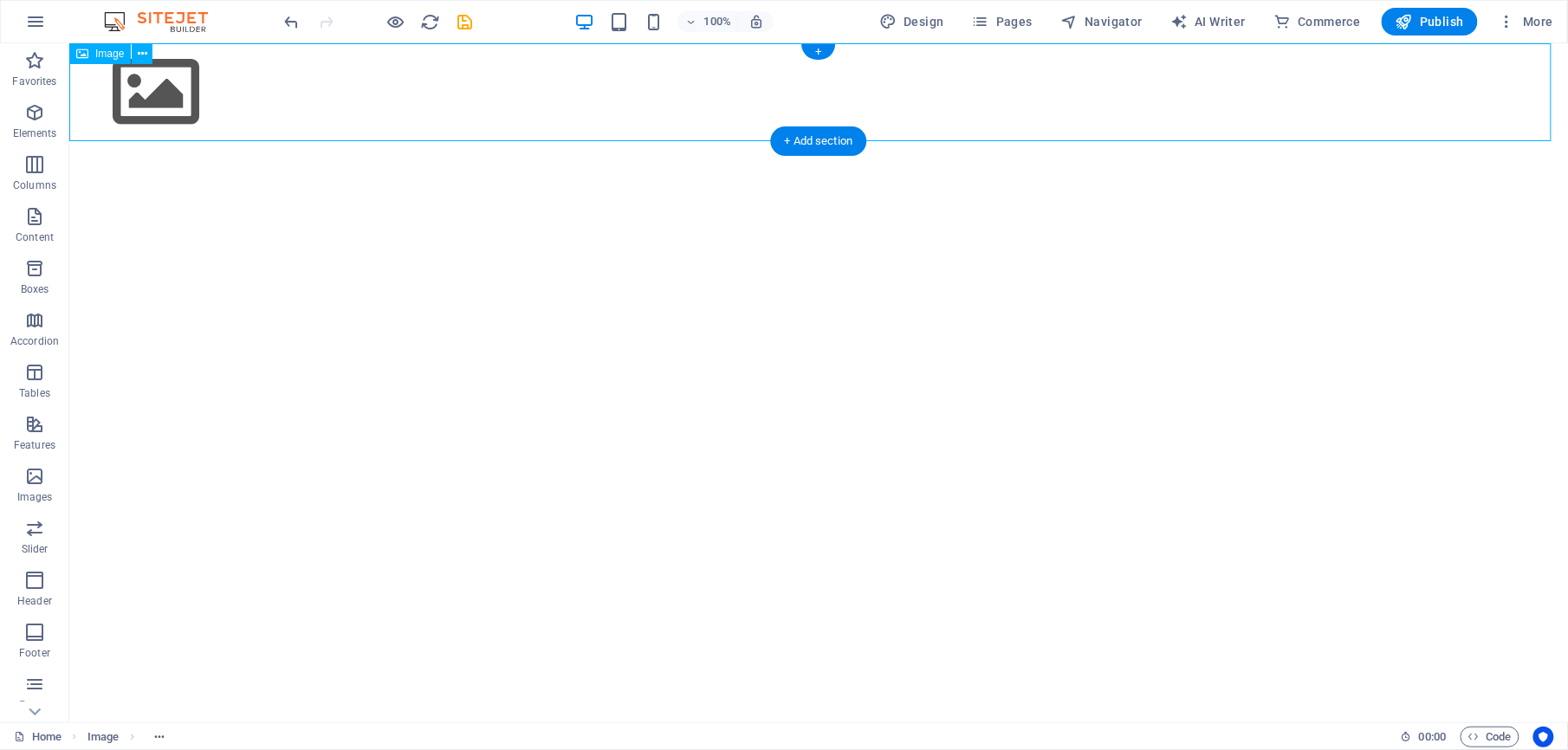 click at bounding box center (818, 91) 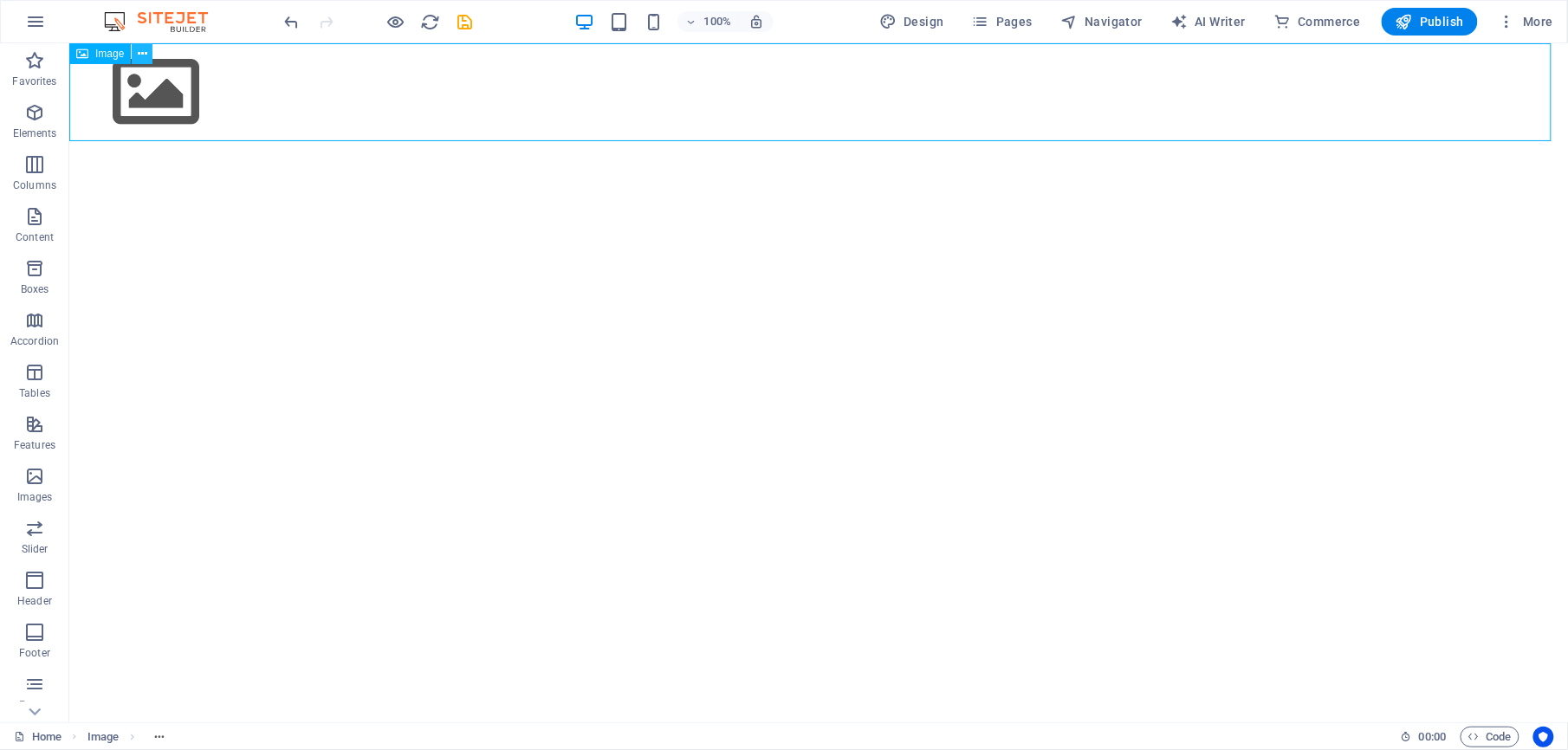 click at bounding box center (142, 54) 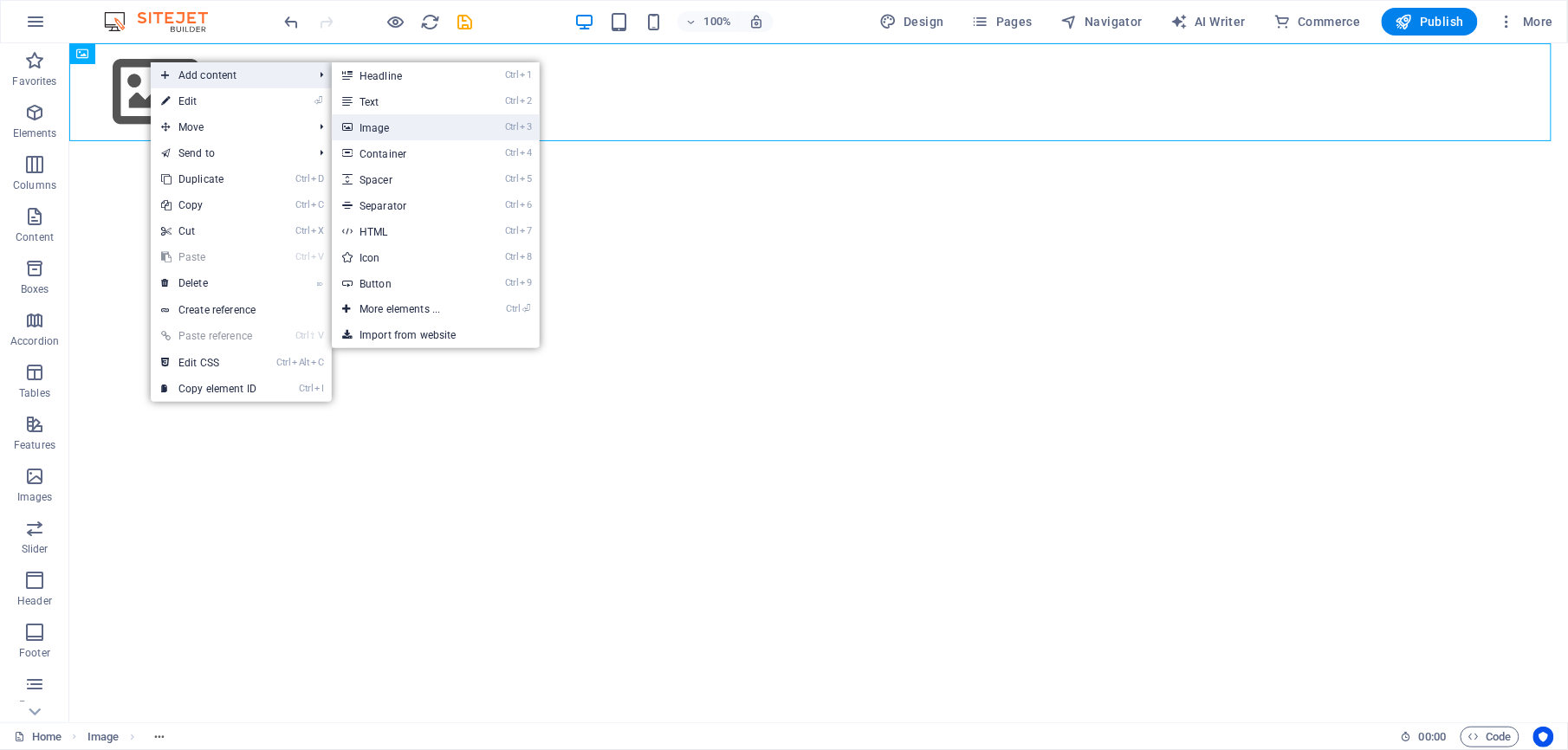 click on "Ctrl 3  Image" at bounding box center [403, 127] 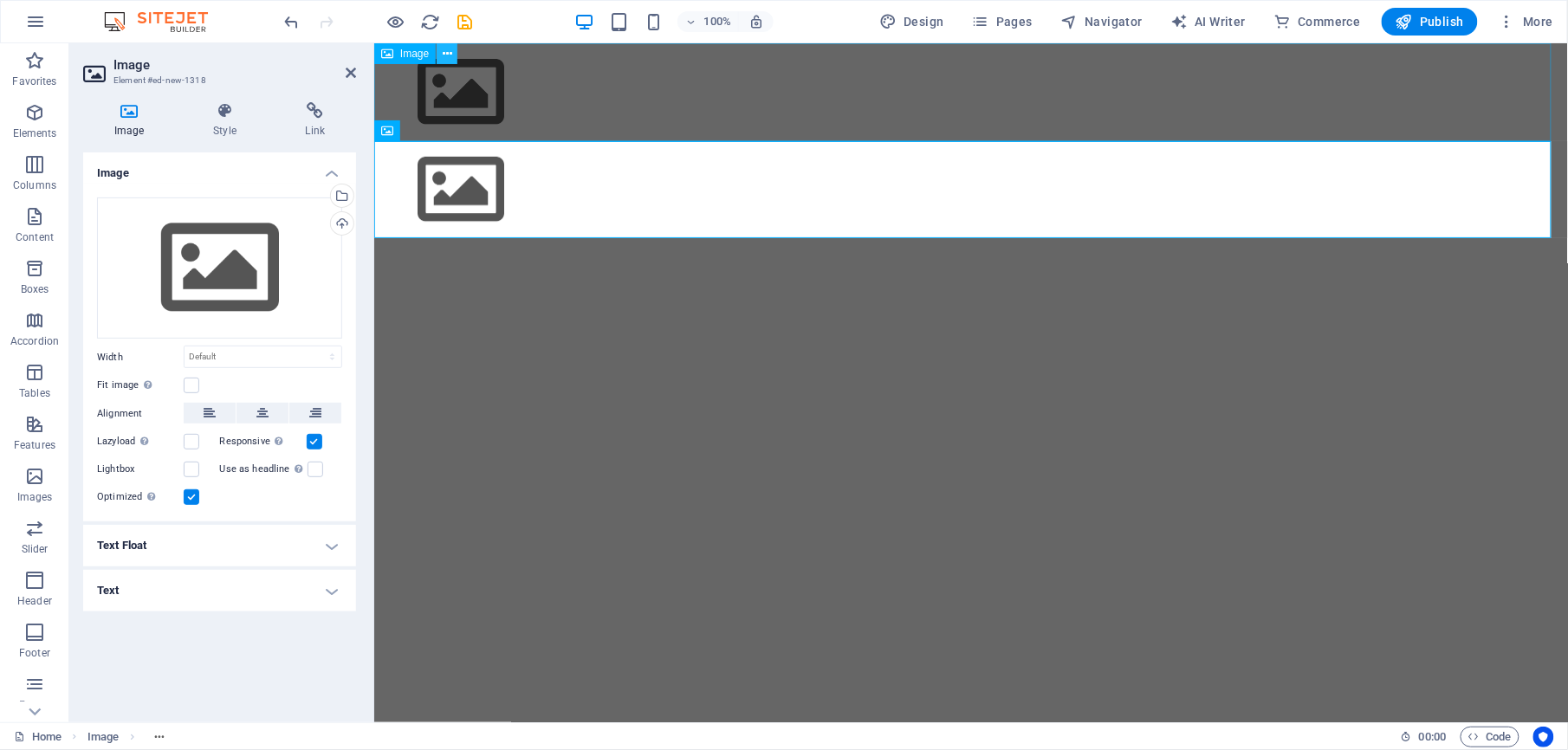 click at bounding box center [447, 54] 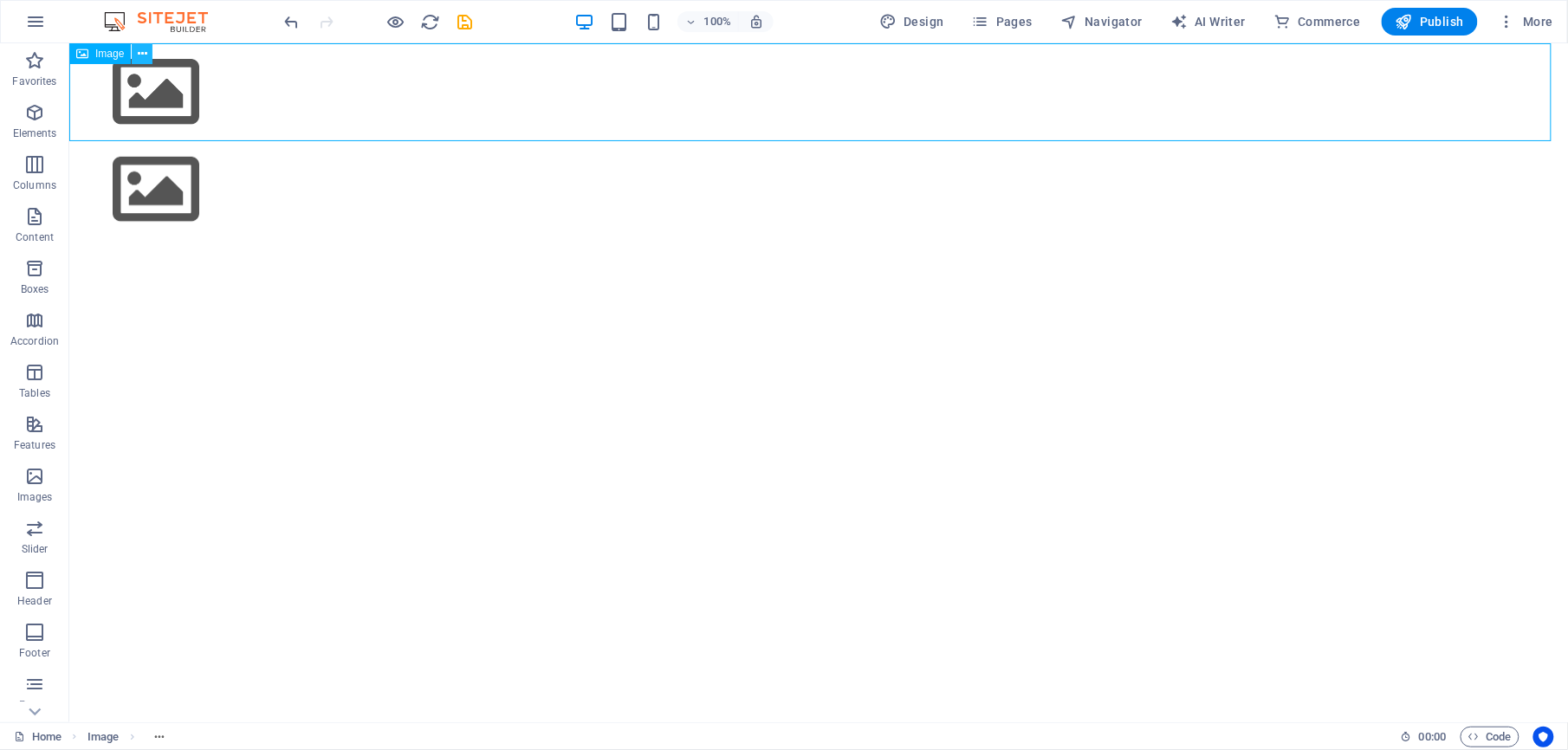 click at bounding box center (142, 54) 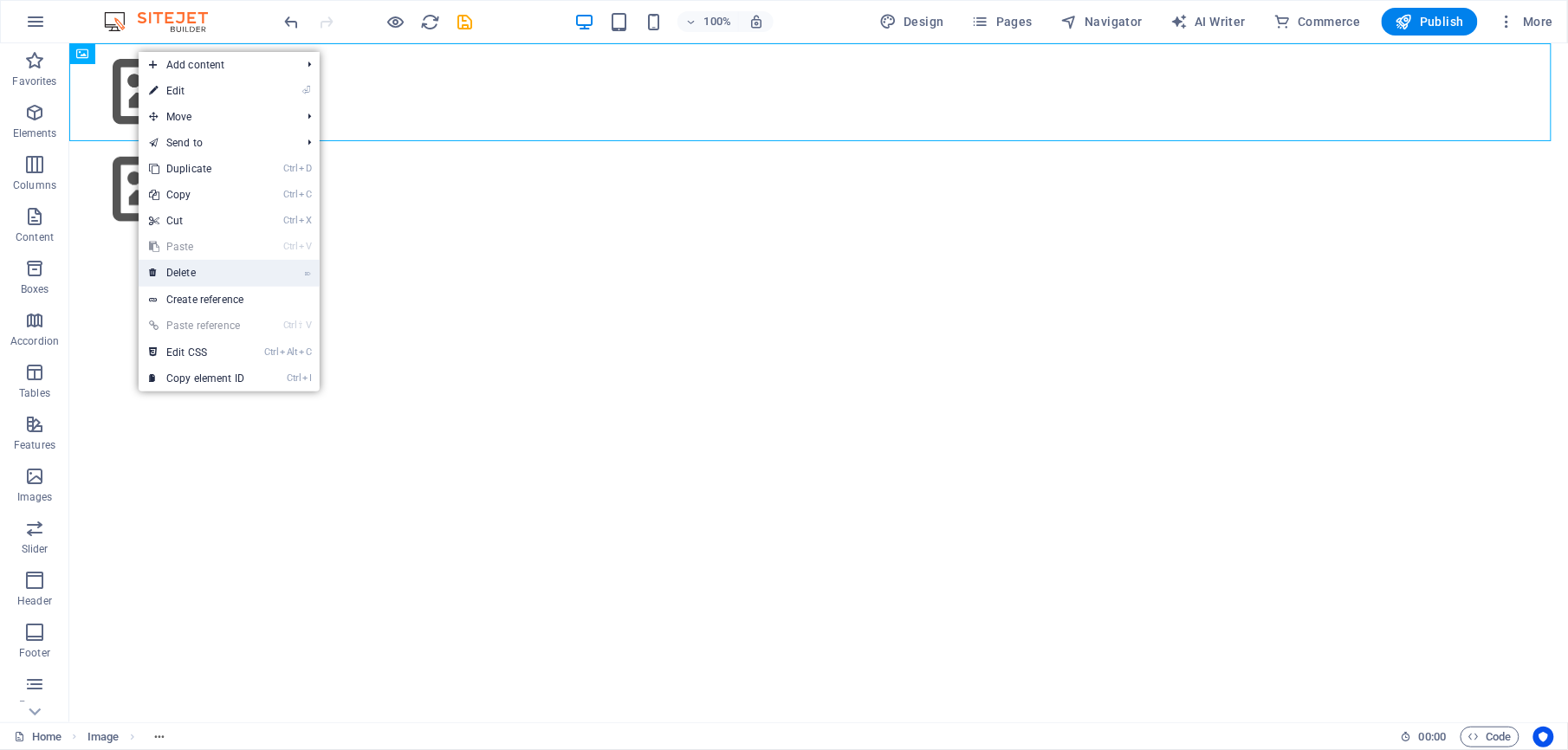 click on "⌦  Delete" at bounding box center (197, 273) 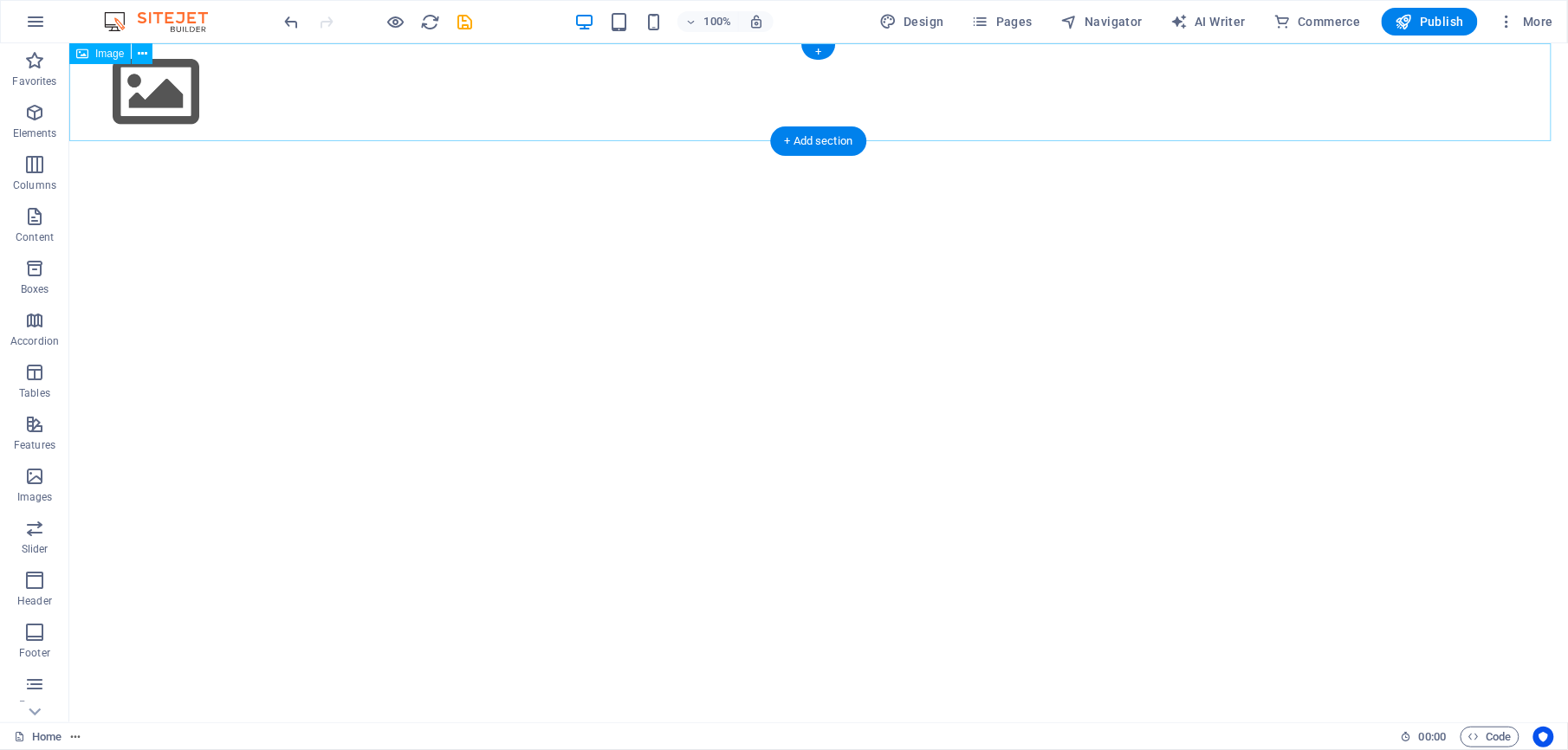 click at bounding box center (818, 91) 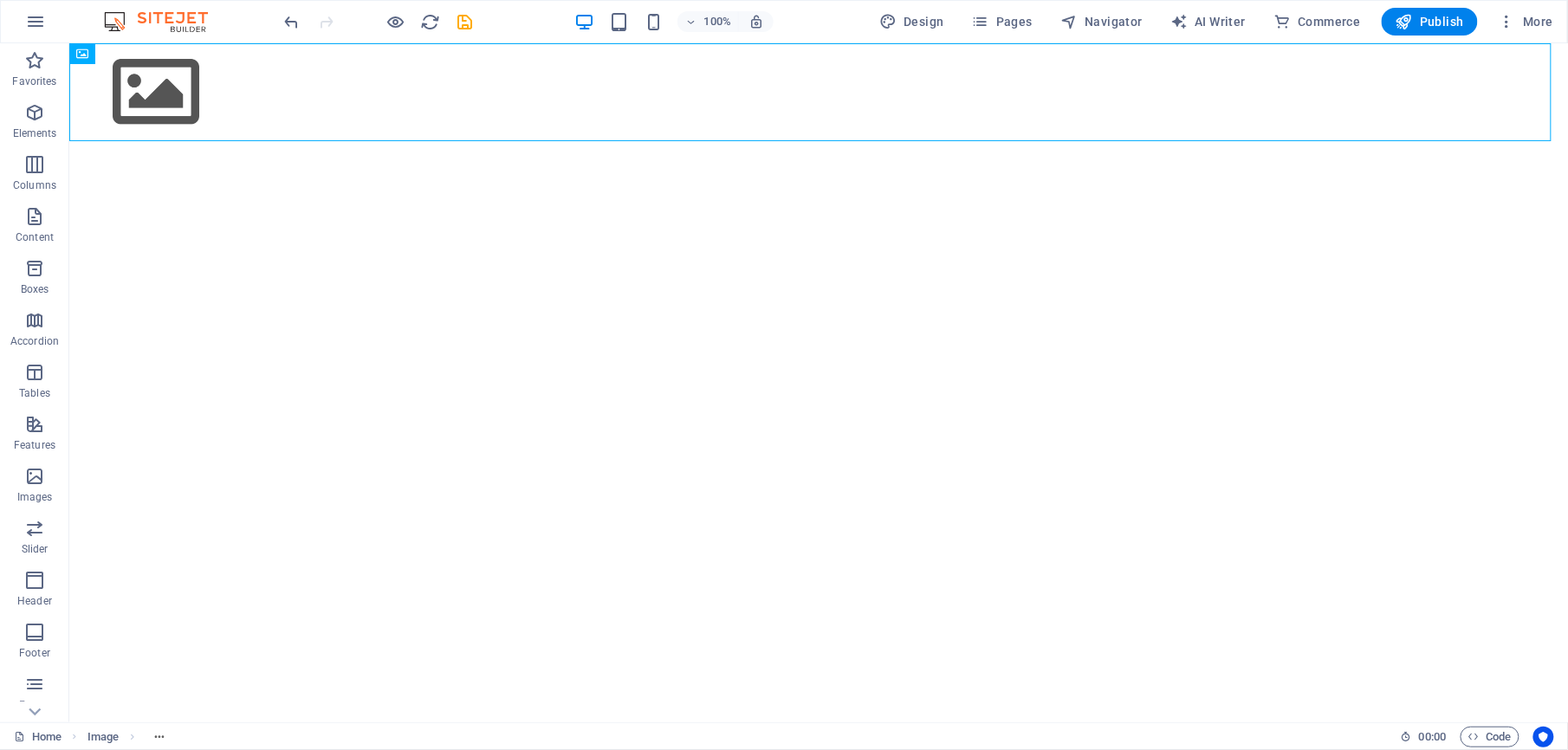 click on "100% Design Pages Navigator AI Writer Commerce Publish More" at bounding box center (784, 22) 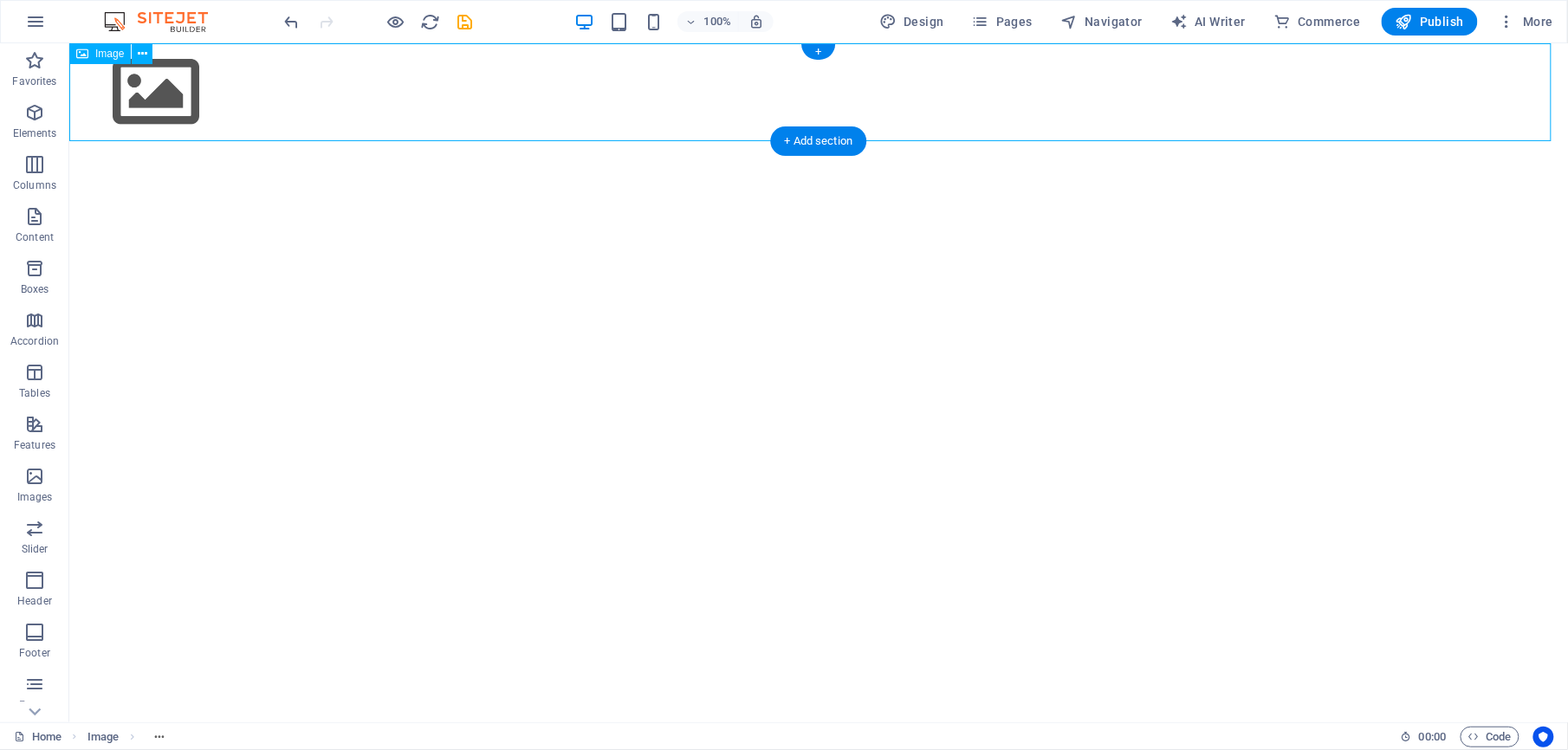 click at bounding box center [818, 91] 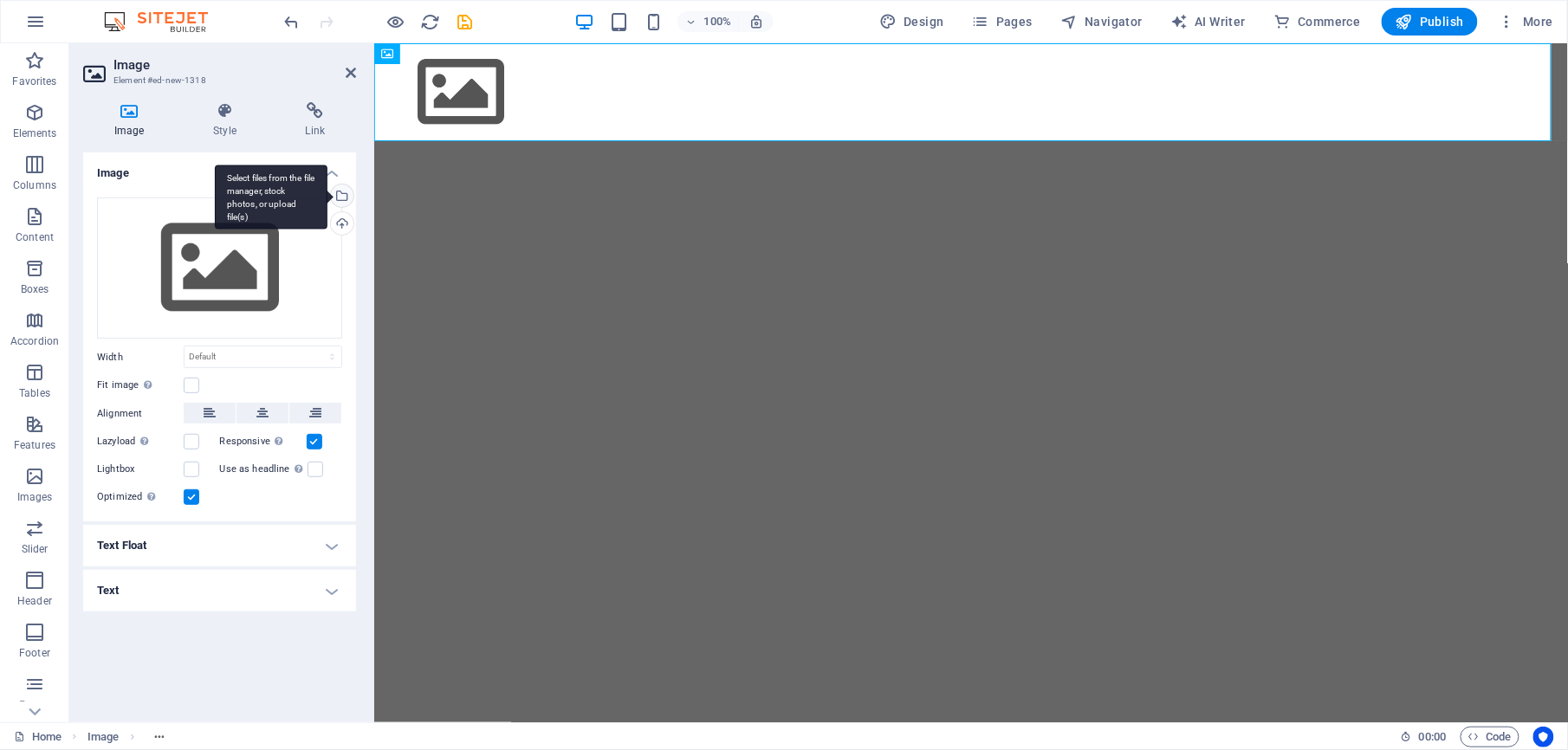 click on "Select files from the file manager, stock photos, or upload file(s)" at bounding box center [340, 197] 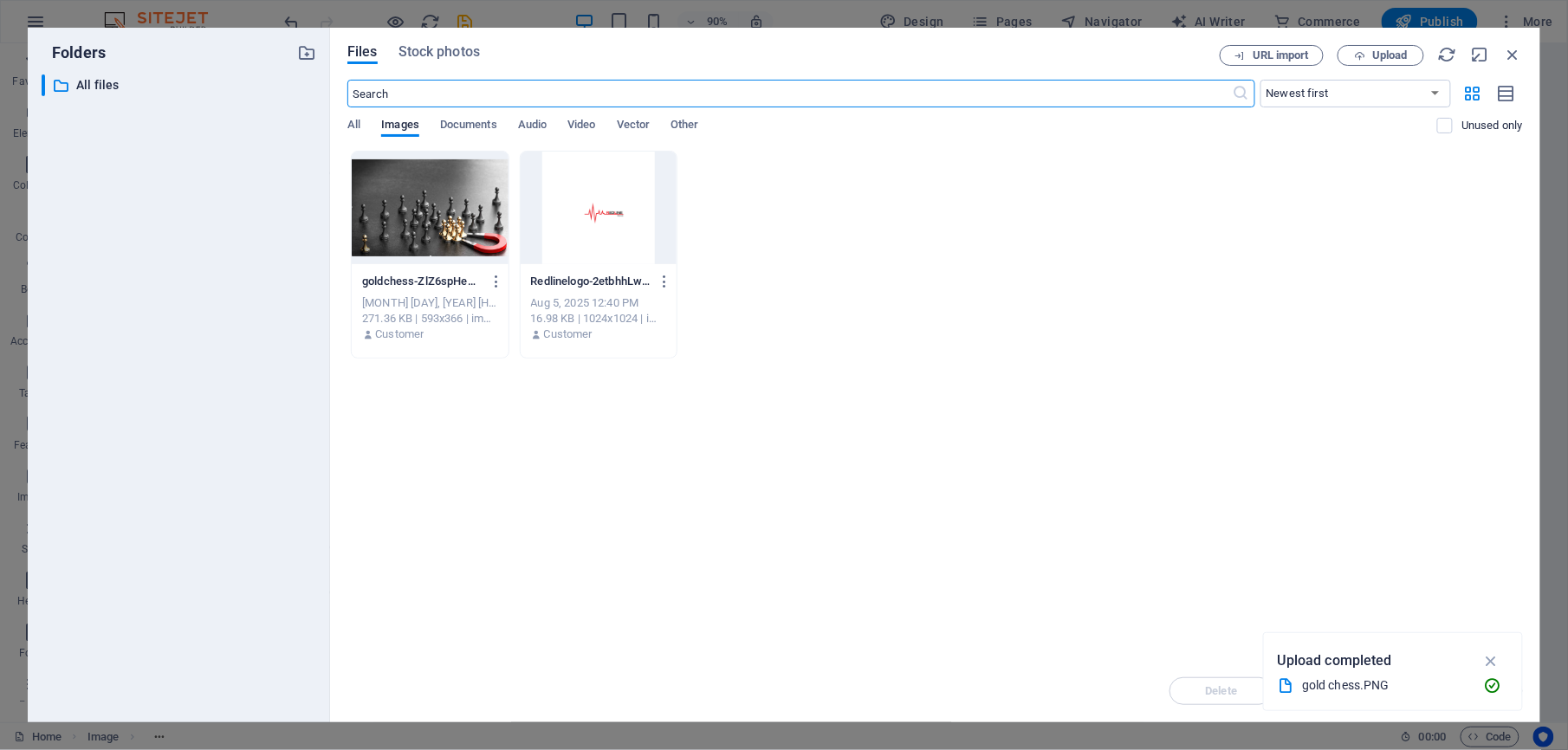 click at bounding box center (599, 208) 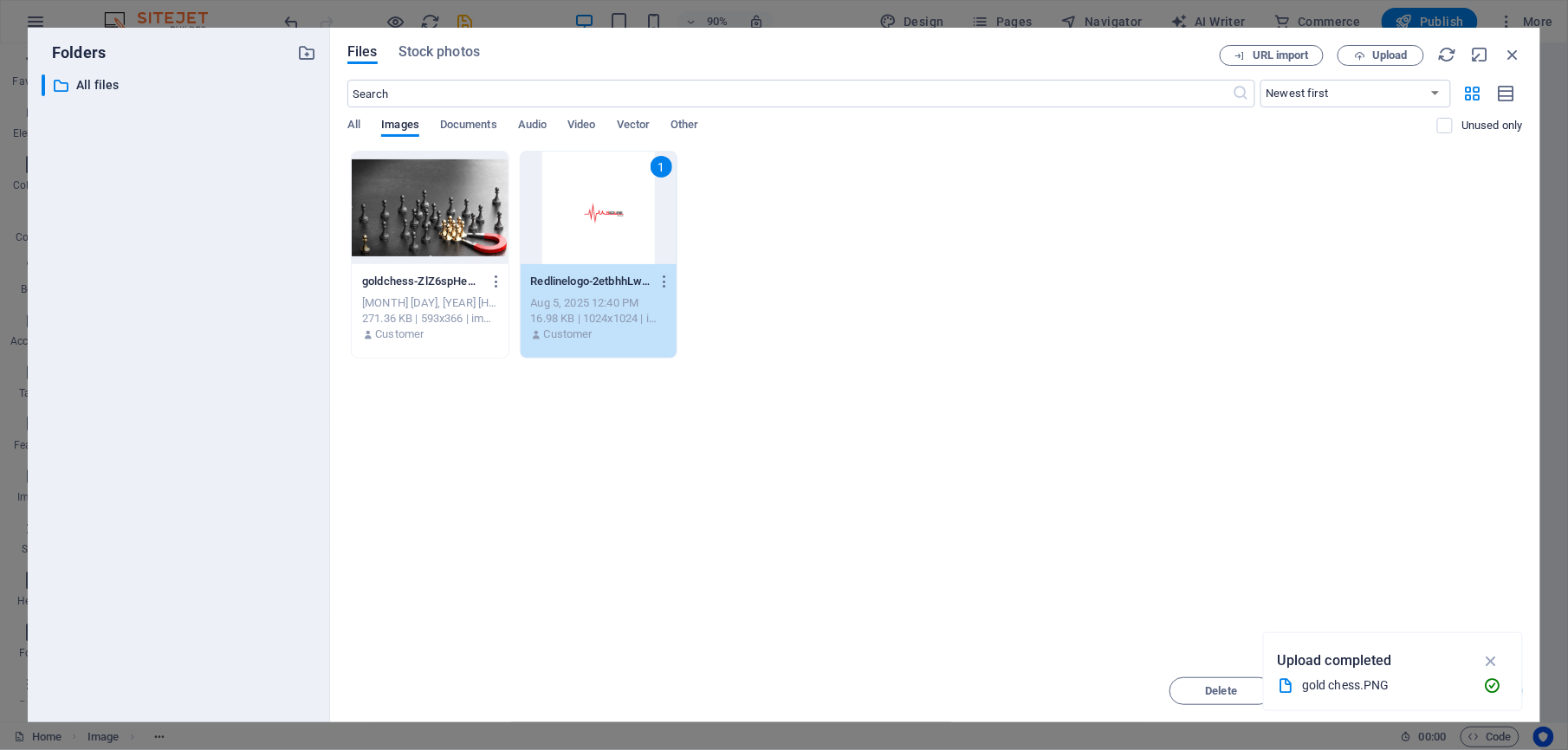 click on "1" at bounding box center [599, 208] 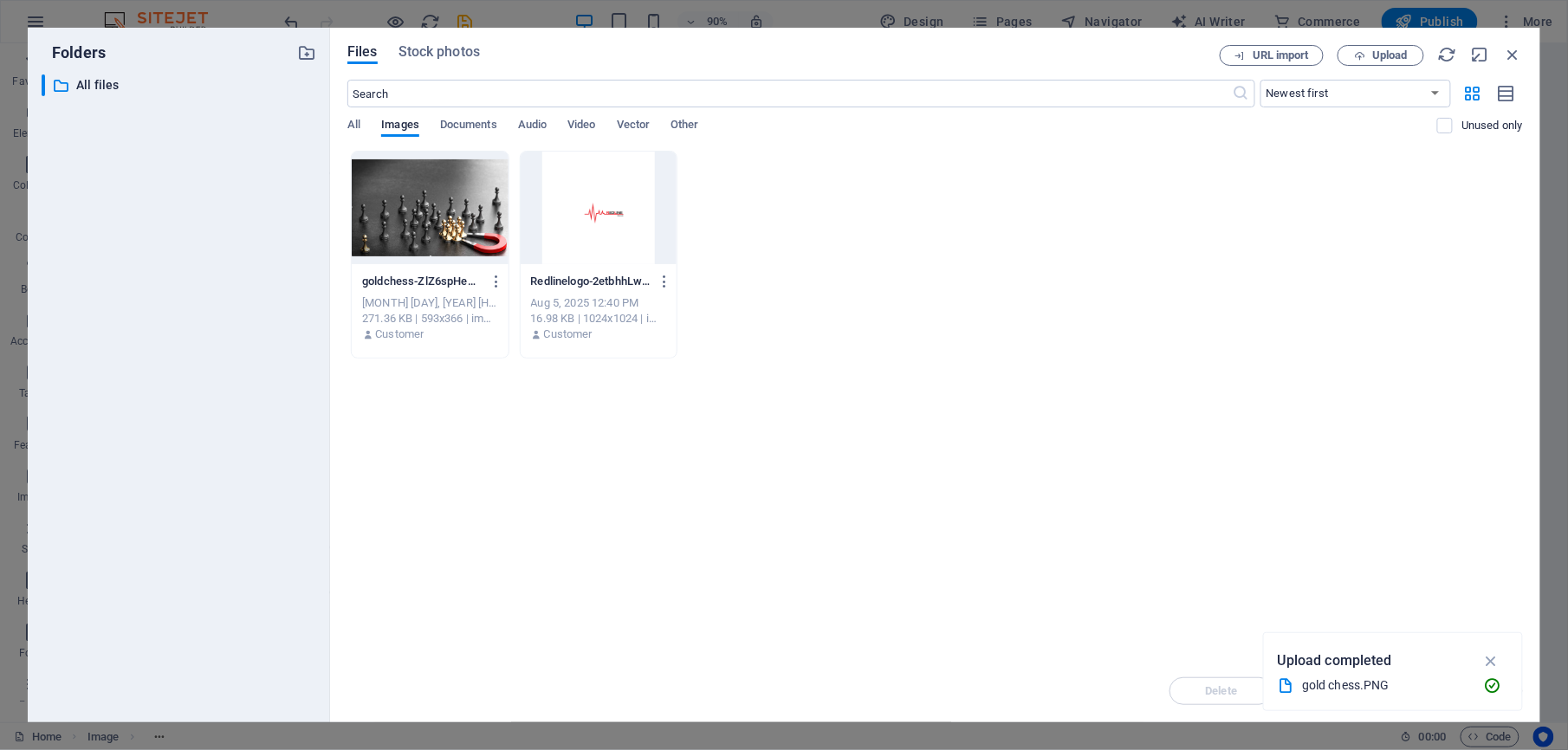 click at bounding box center [599, 208] 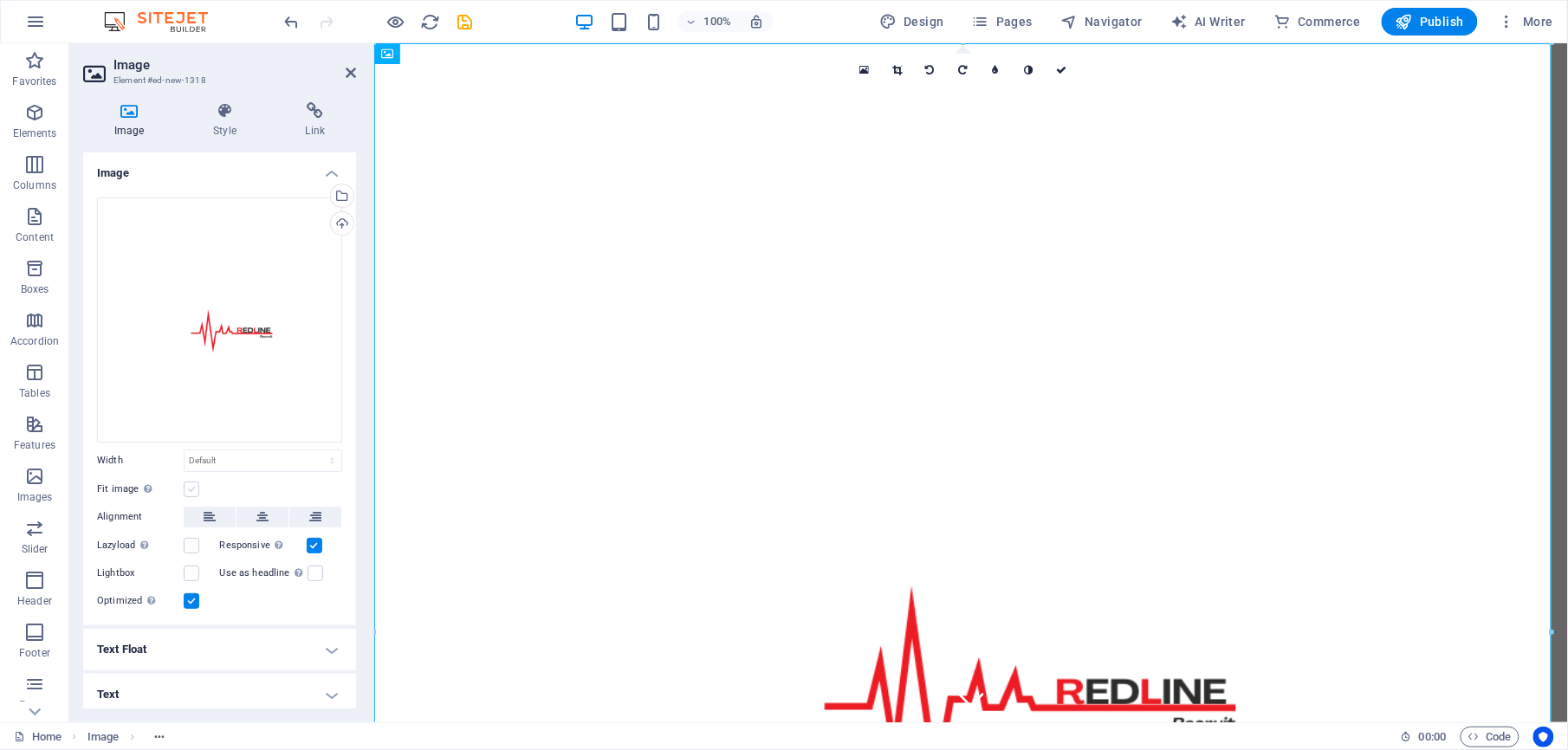 click at bounding box center [191, 489] 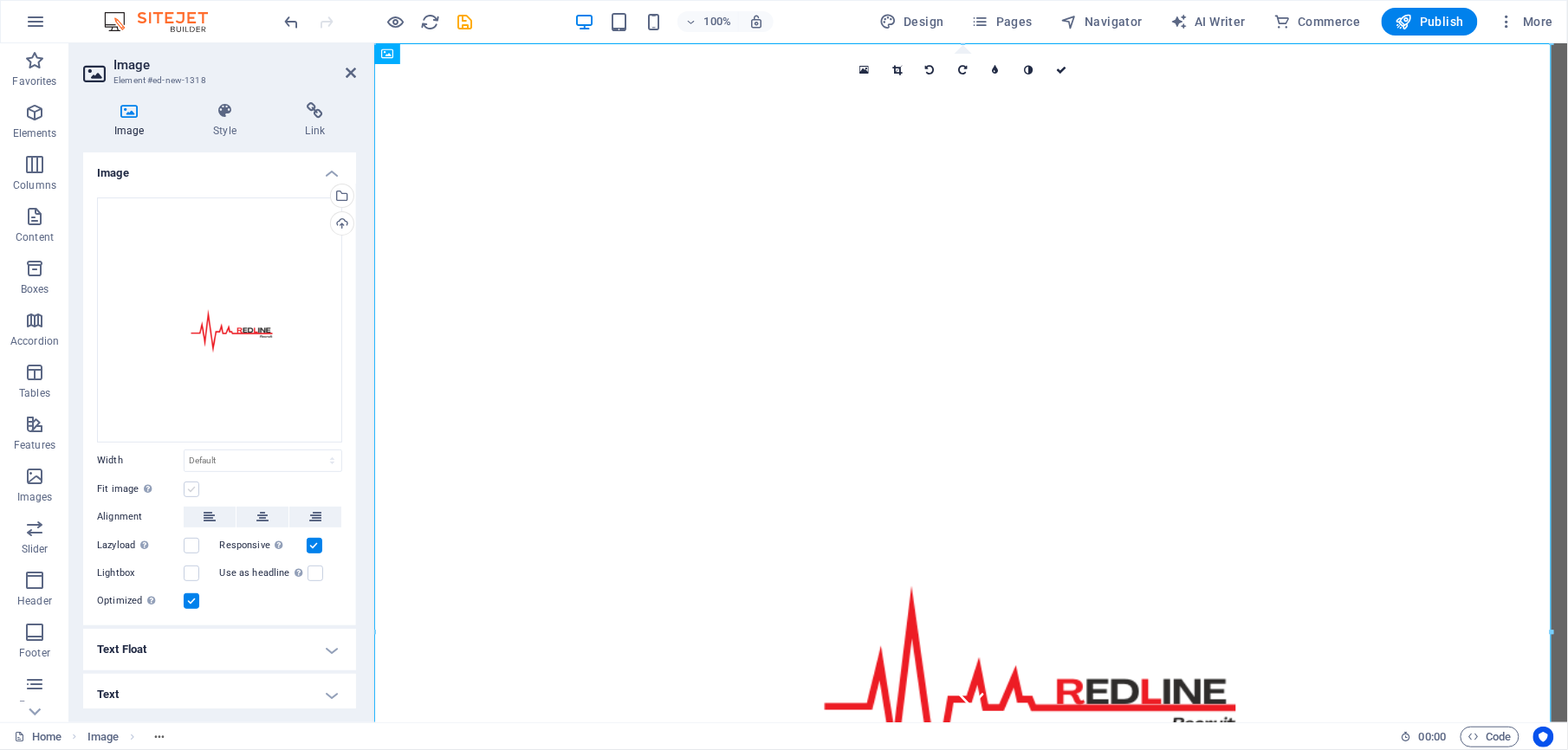 click on "Fit image Automatically fit image to a fixed width and height" at bounding box center [0, 0] 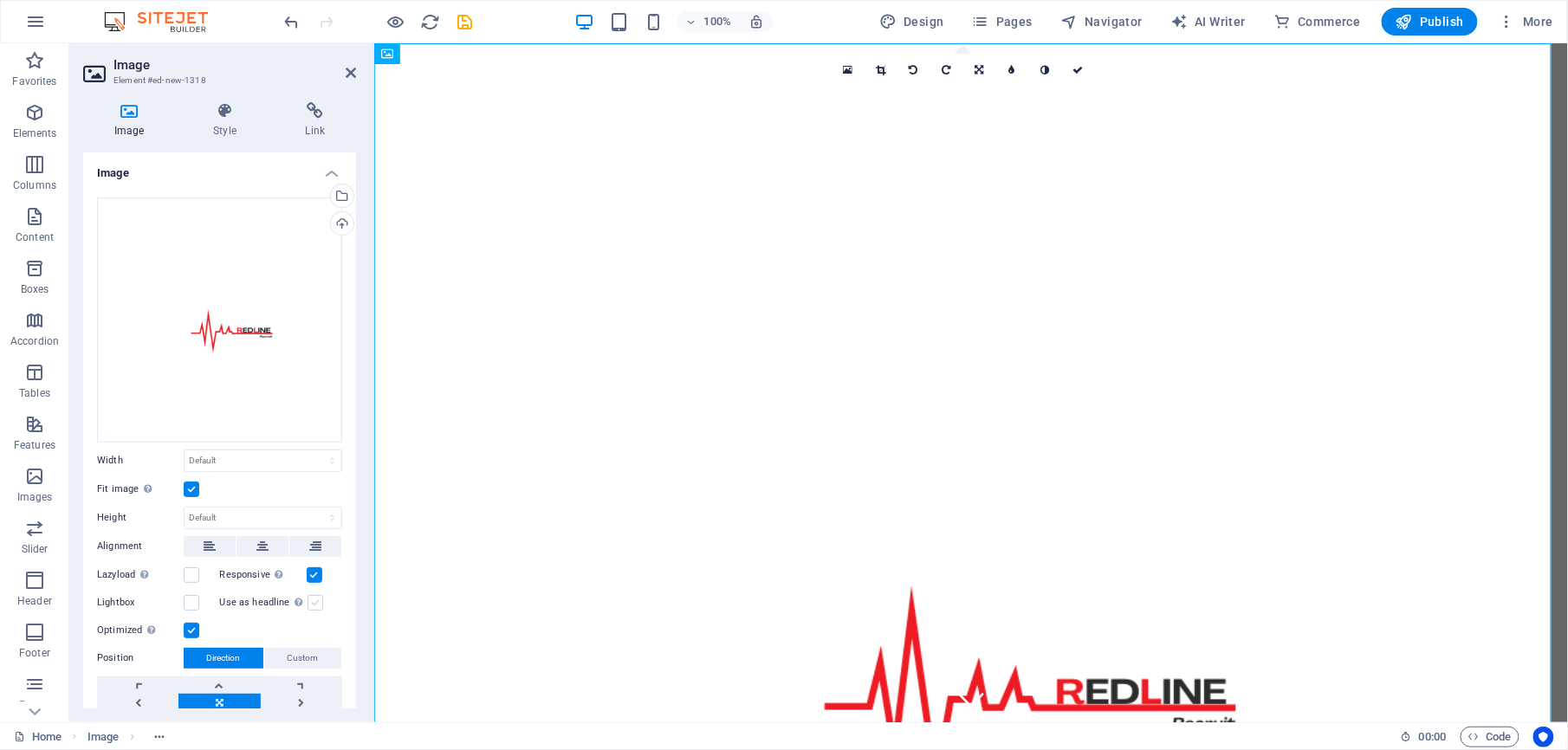 click at bounding box center [315, 603] 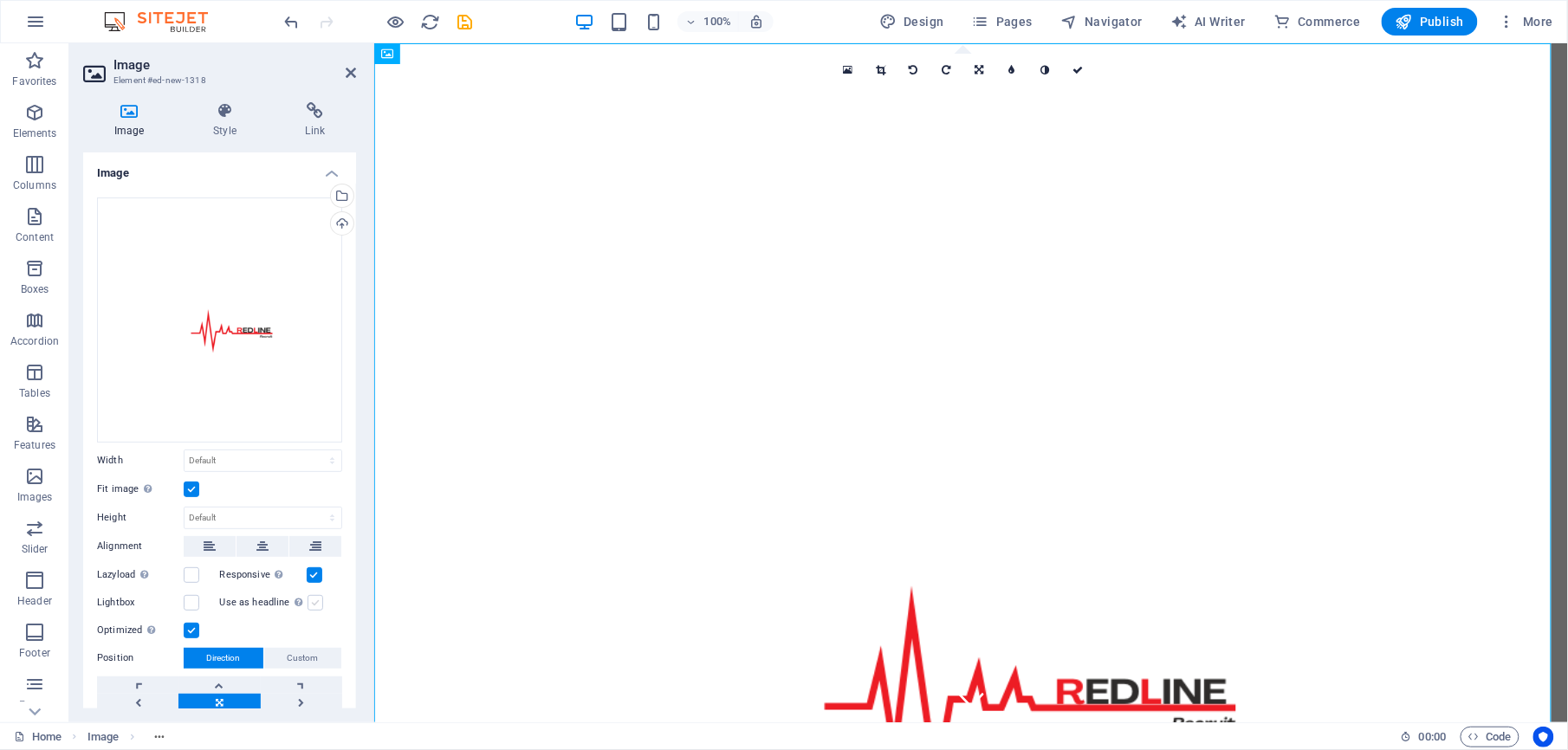 click on "Use as headline The image will be wrapped in an H1 headline tag. Useful for giving alternative text the weight of an H1 headline, e.g. for the logo. Leave unchecked if uncertain." at bounding box center [0, 0] 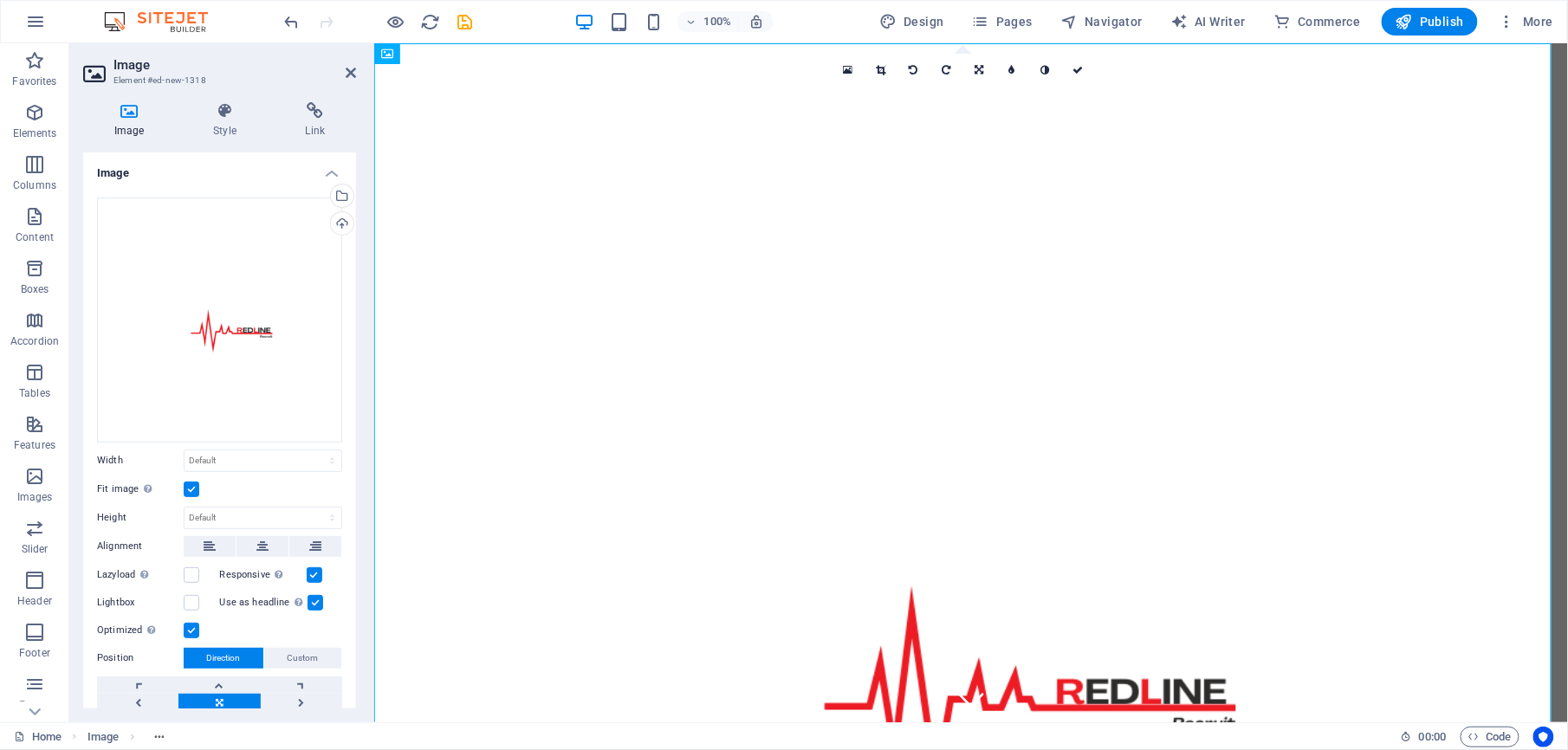 scroll, scrollTop: 120, scrollLeft: 0, axis: vertical 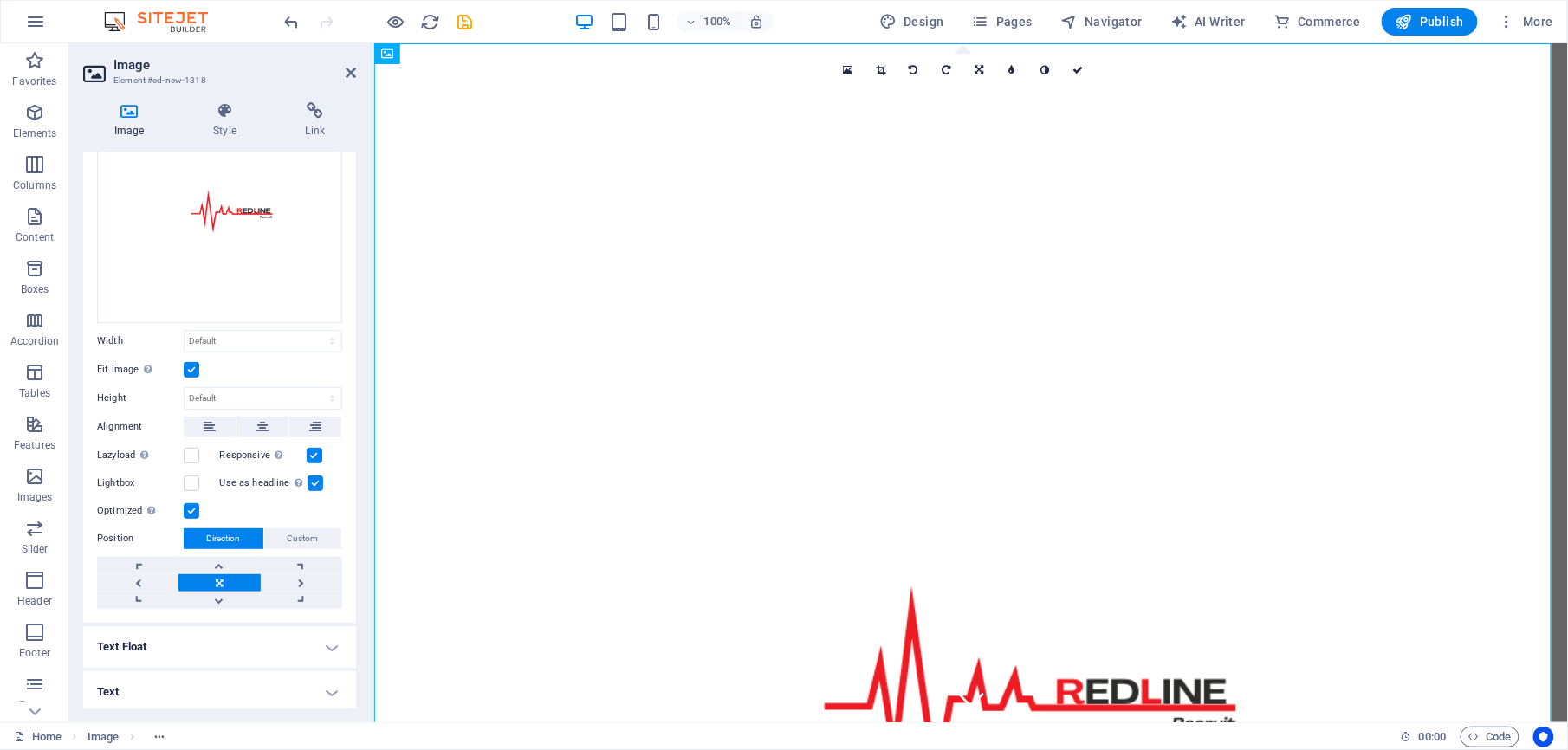 click at bounding box center (191, 370) 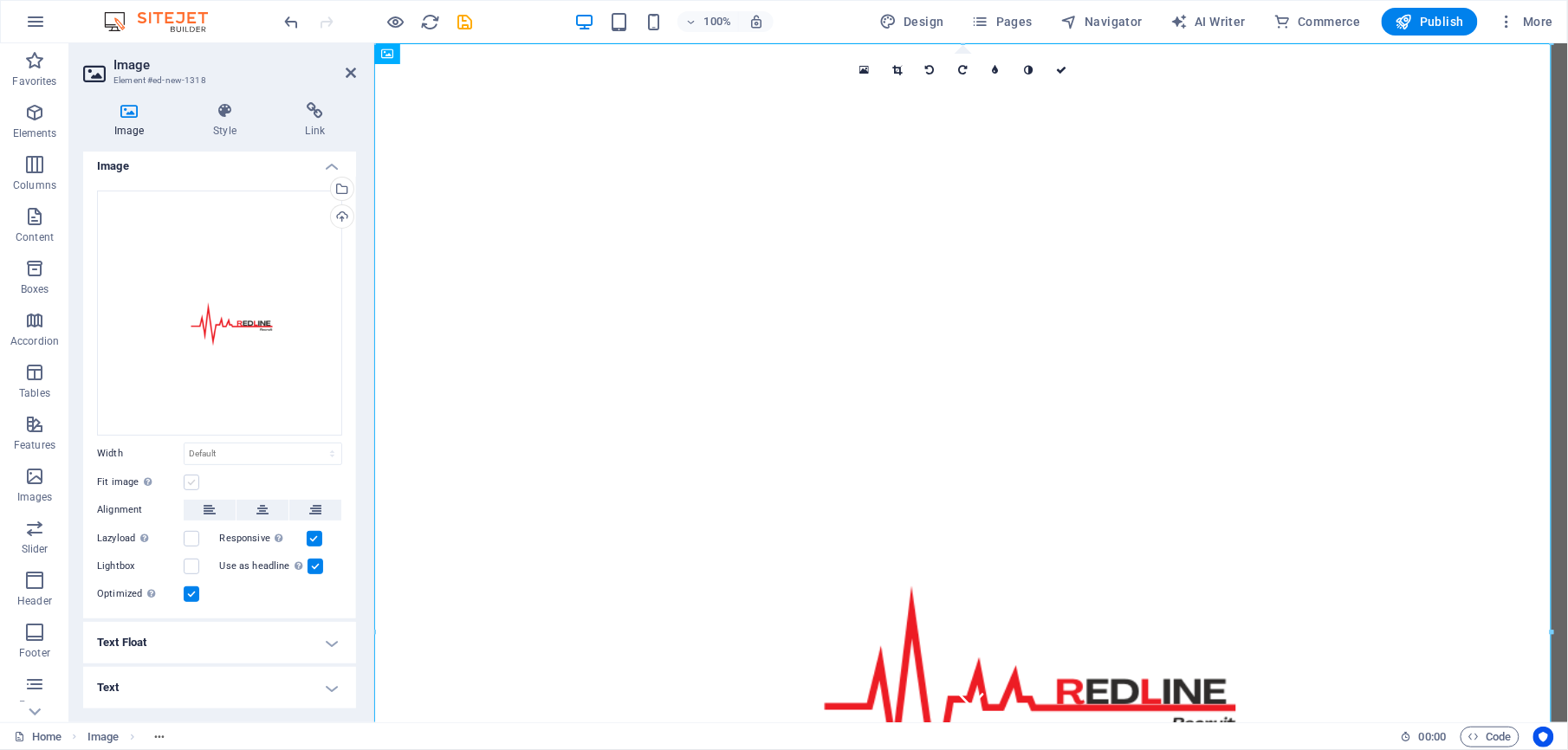 scroll, scrollTop: 3, scrollLeft: 0, axis: vertical 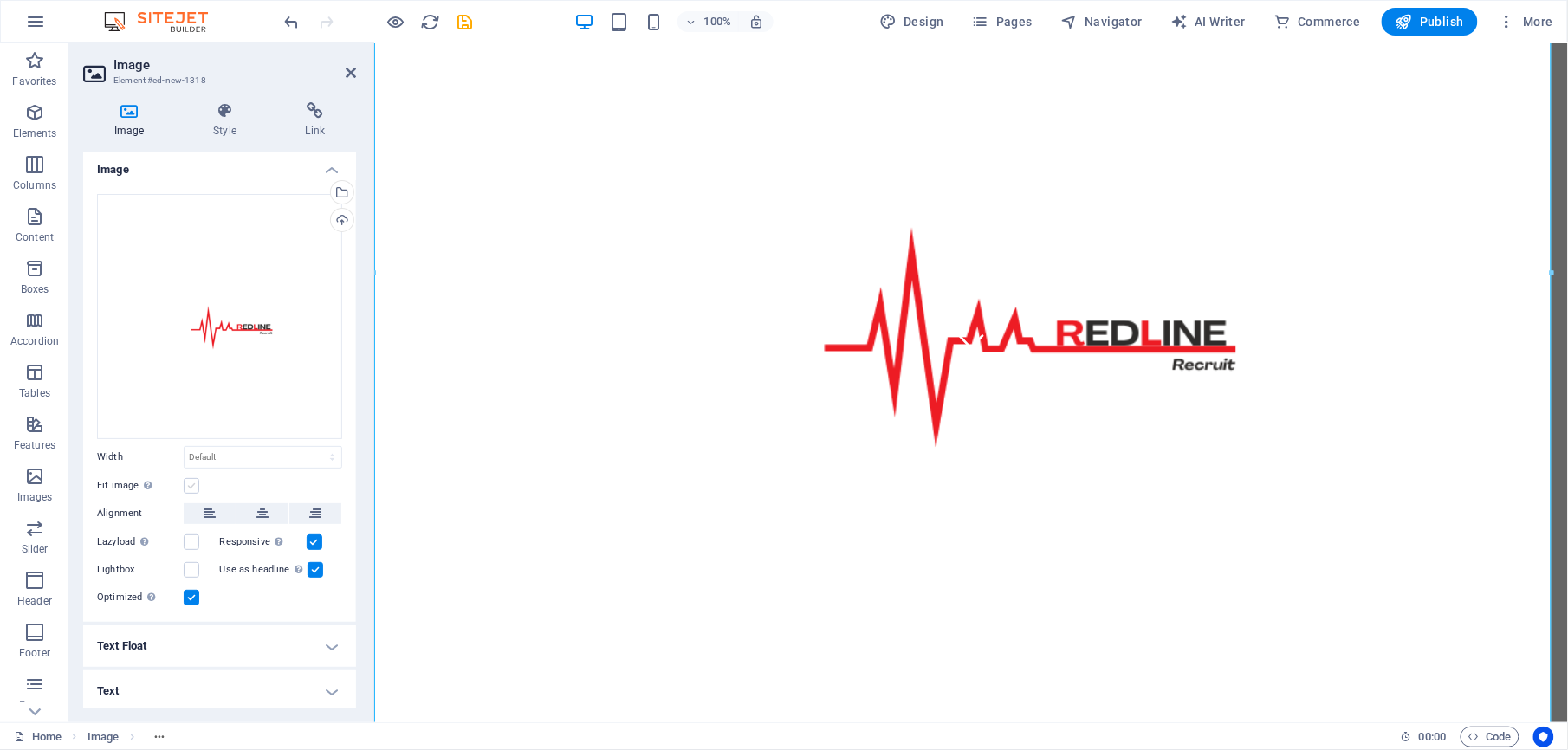 click at bounding box center [191, 486] 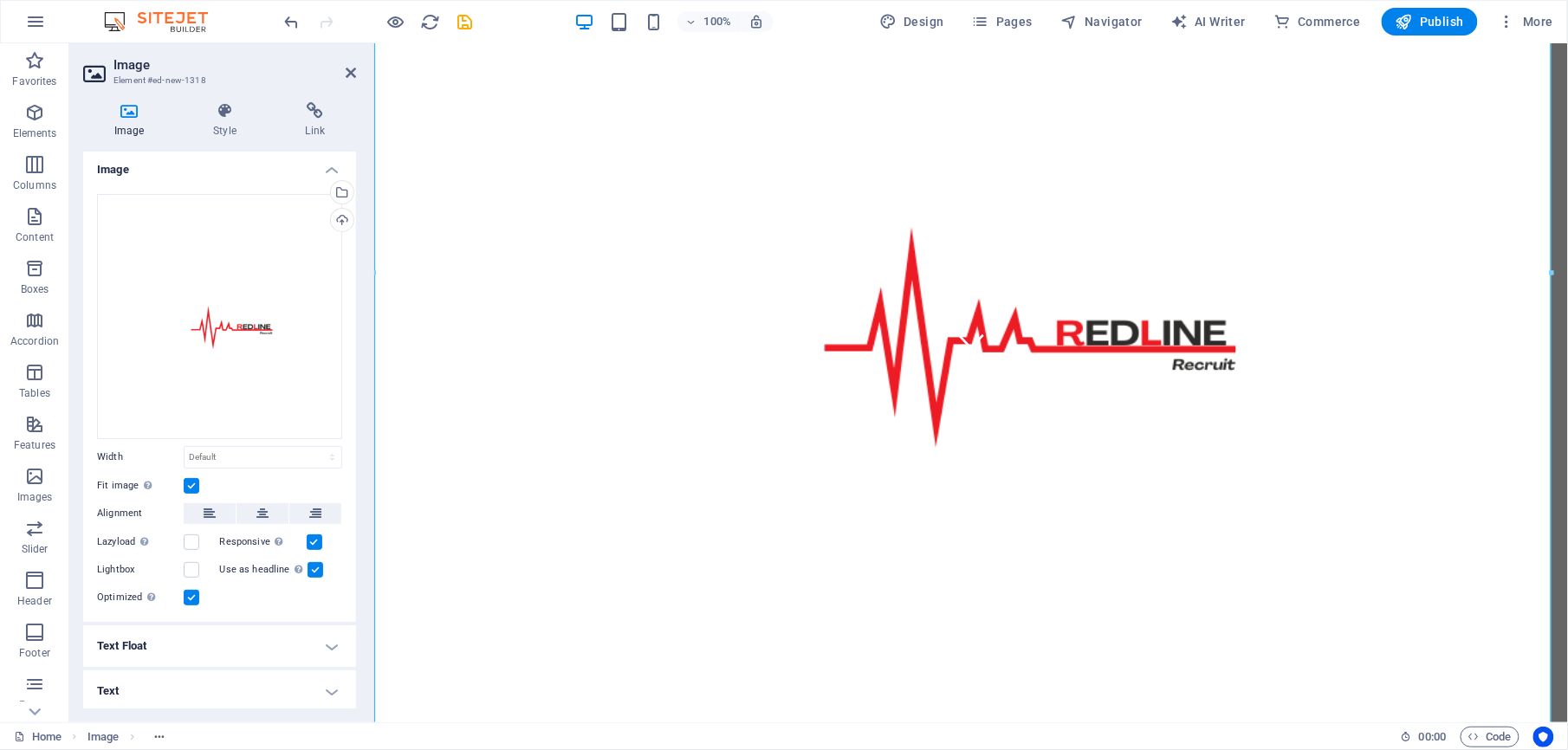 scroll, scrollTop: 120, scrollLeft: 0, axis: vertical 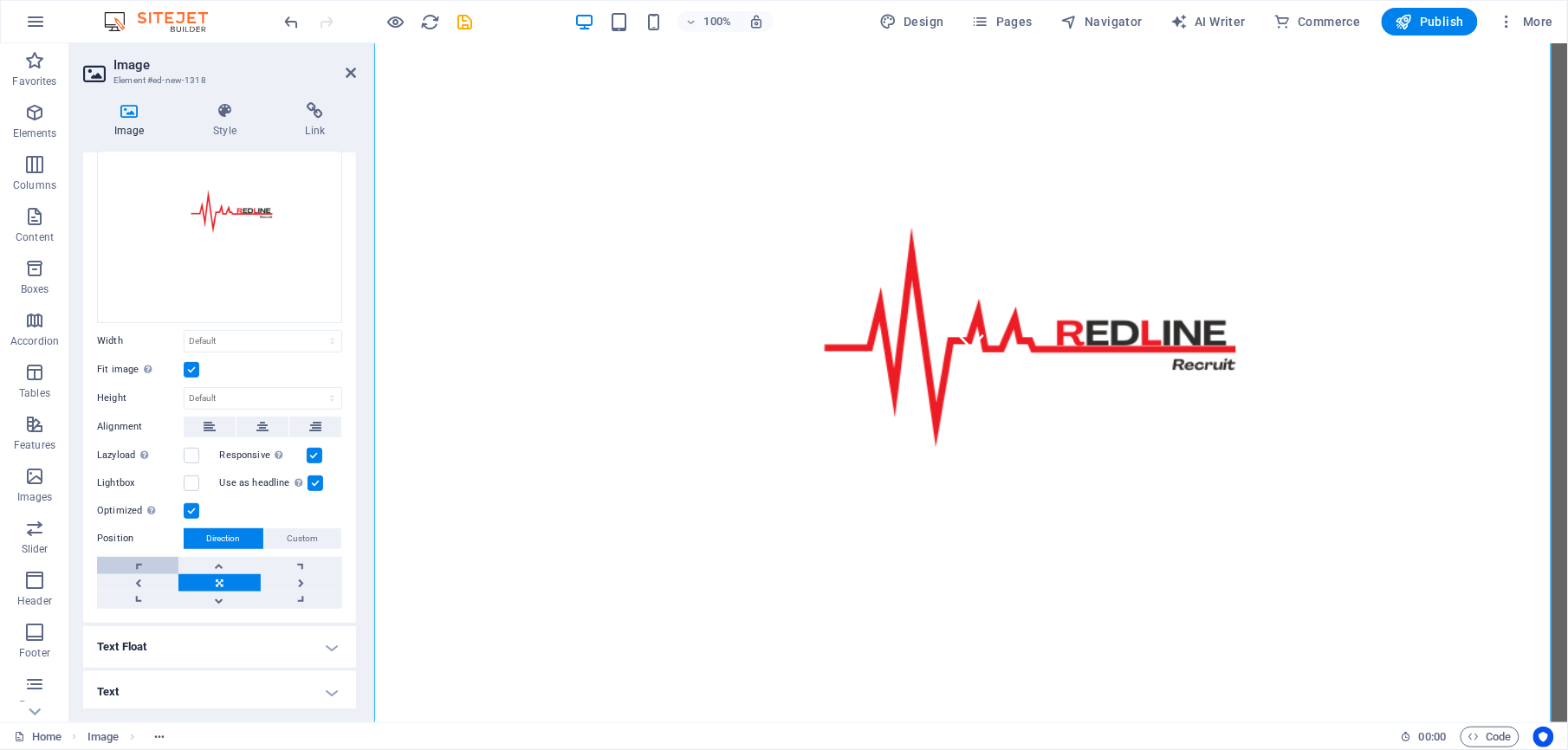 click at bounding box center [138, 566] 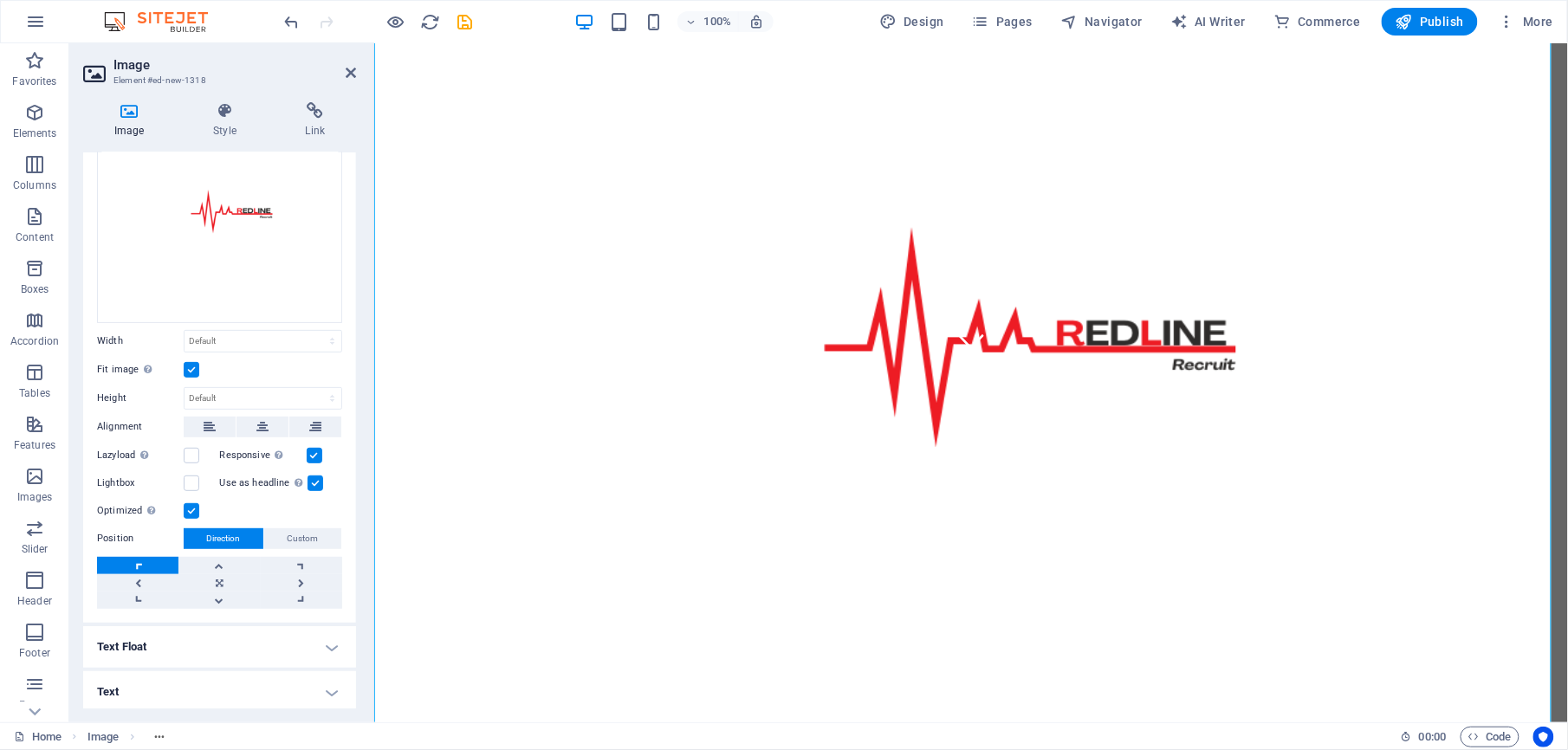 click at bounding box center [138, 566] 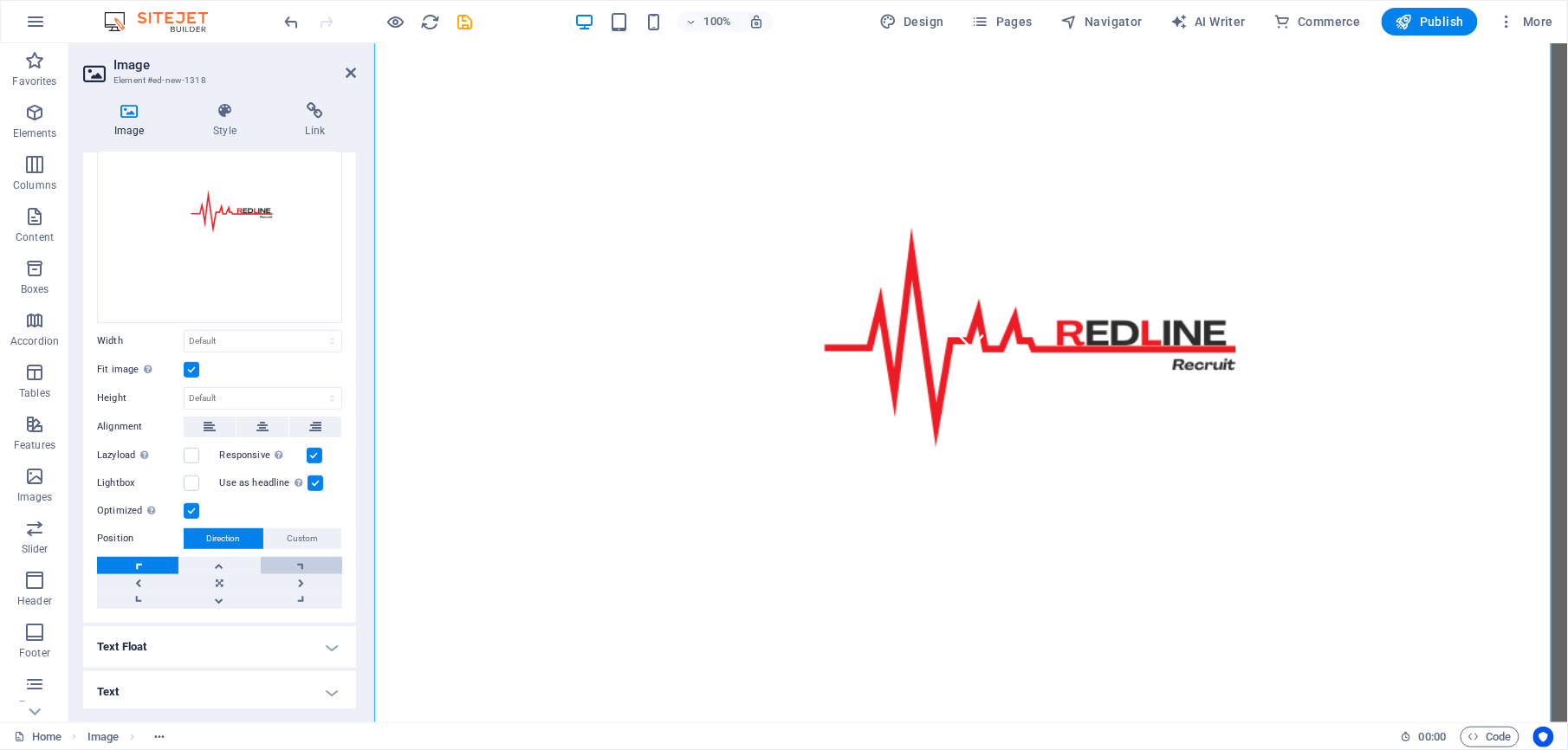 click at bounding box center [301, 566] 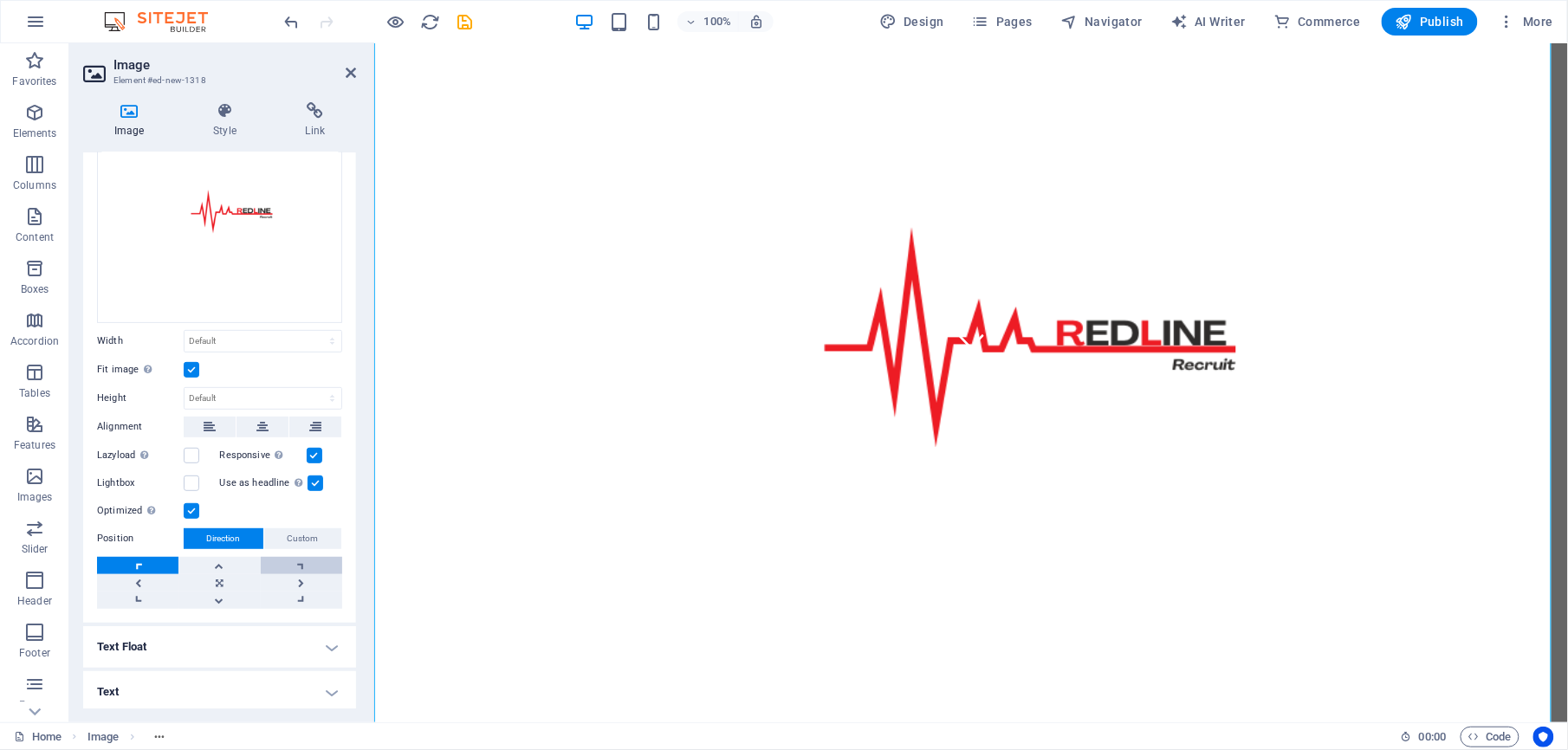 click at bounding box center [301, 566] 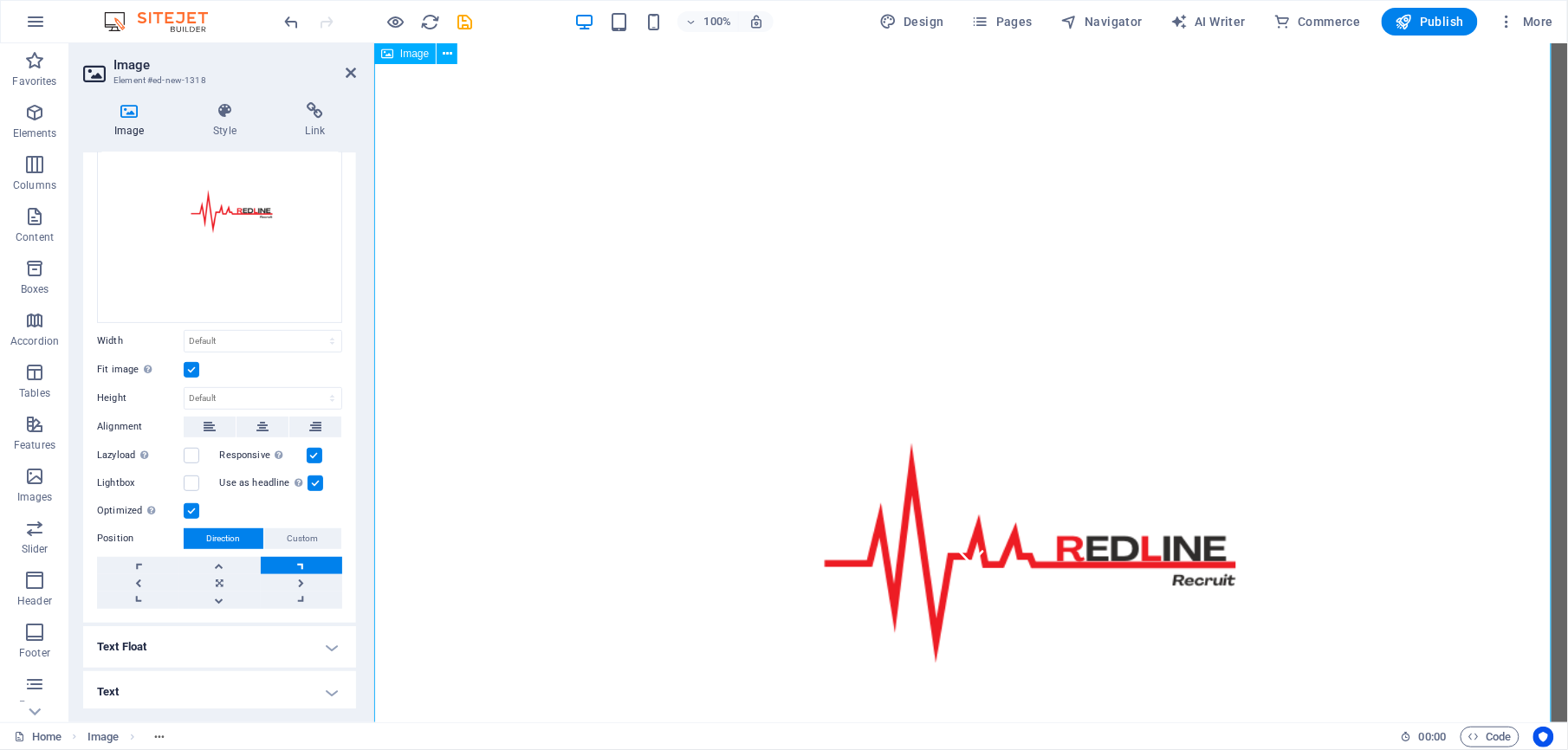 scroll, scrollTop: 0, scrollLeft: 0, axis: both 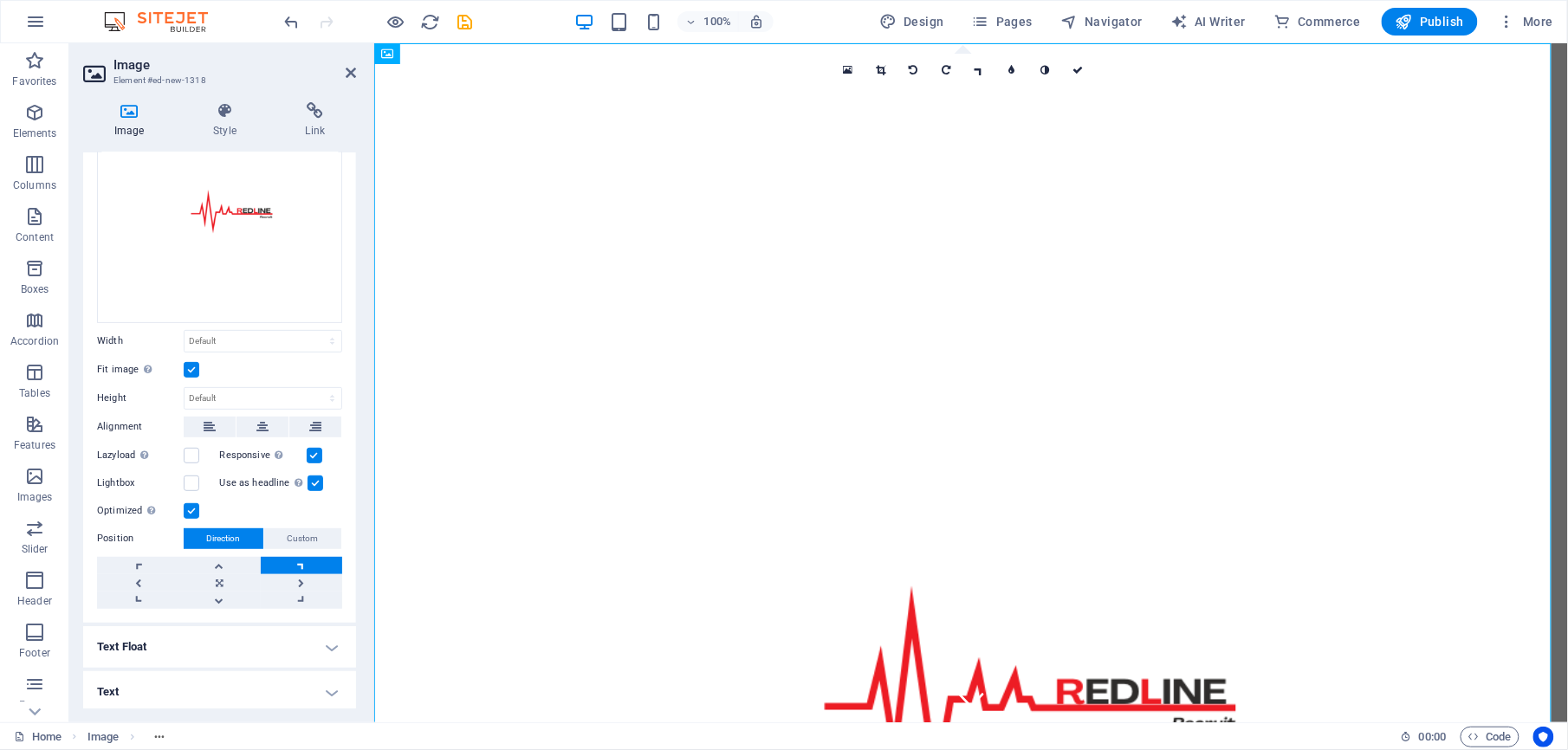 click on "Image Element #ed-new-1318" at bounding box center [219, 66] 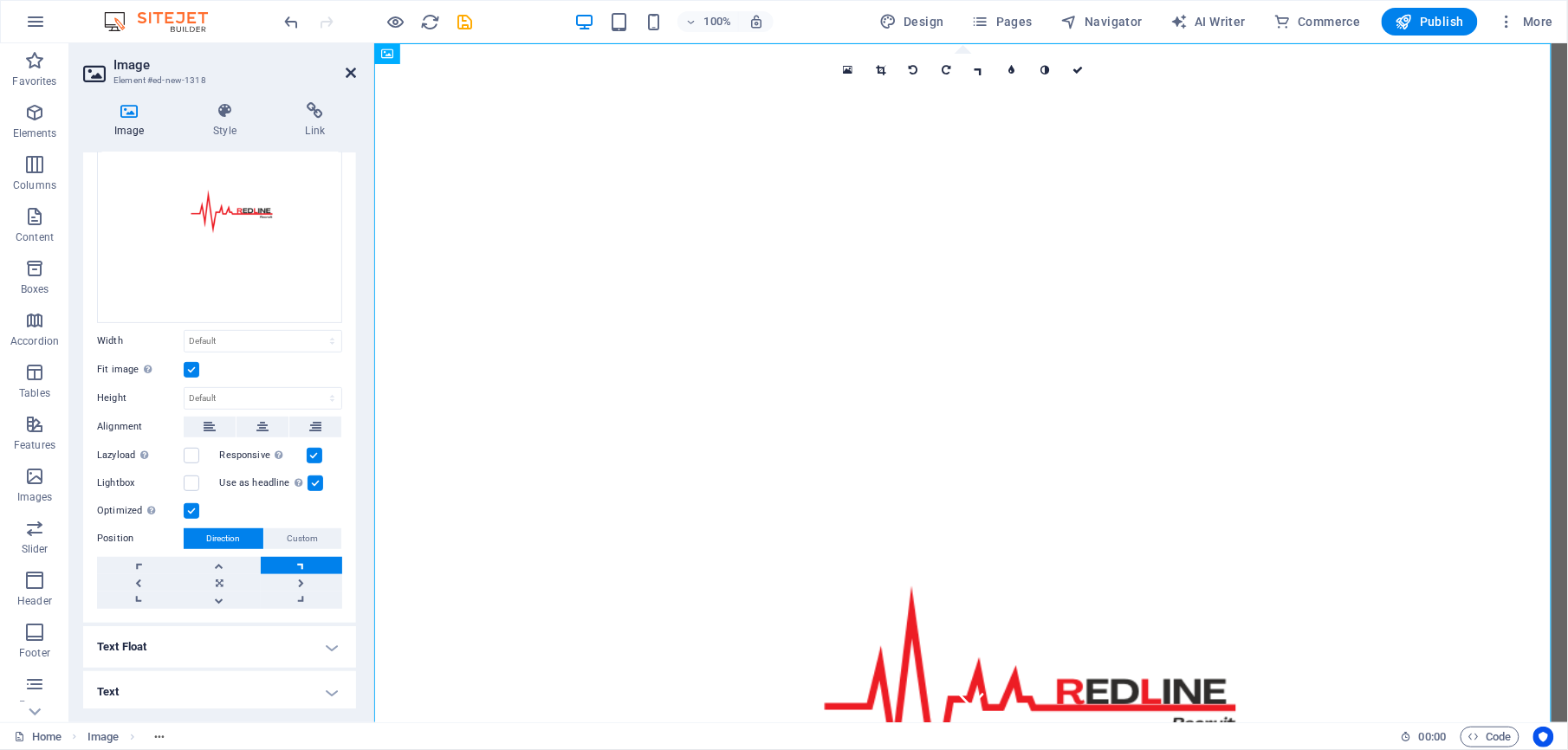 click at bounding box center (351, 73) 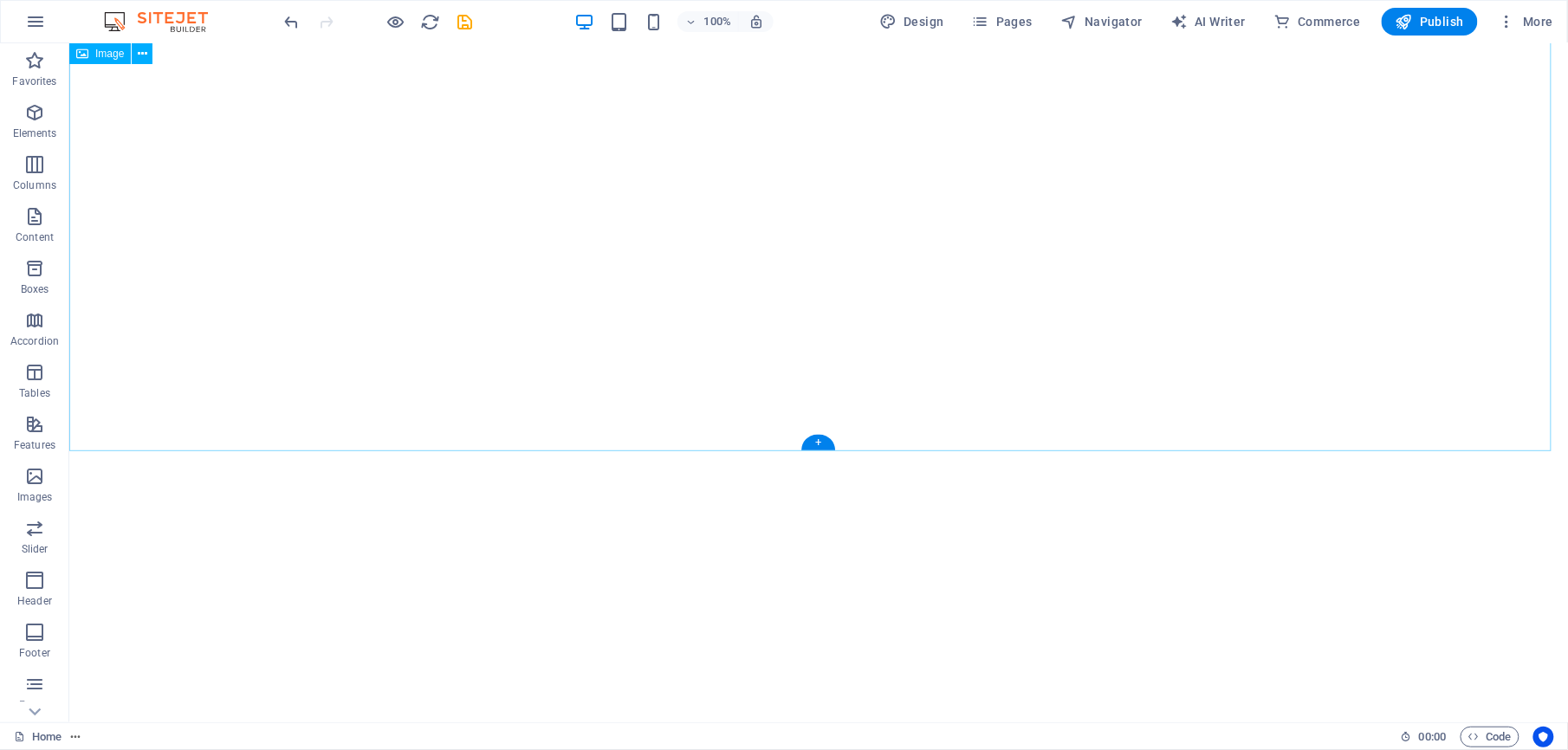 scroll, scrollTop: 1023, scrollLeft: 0, axis: vertical 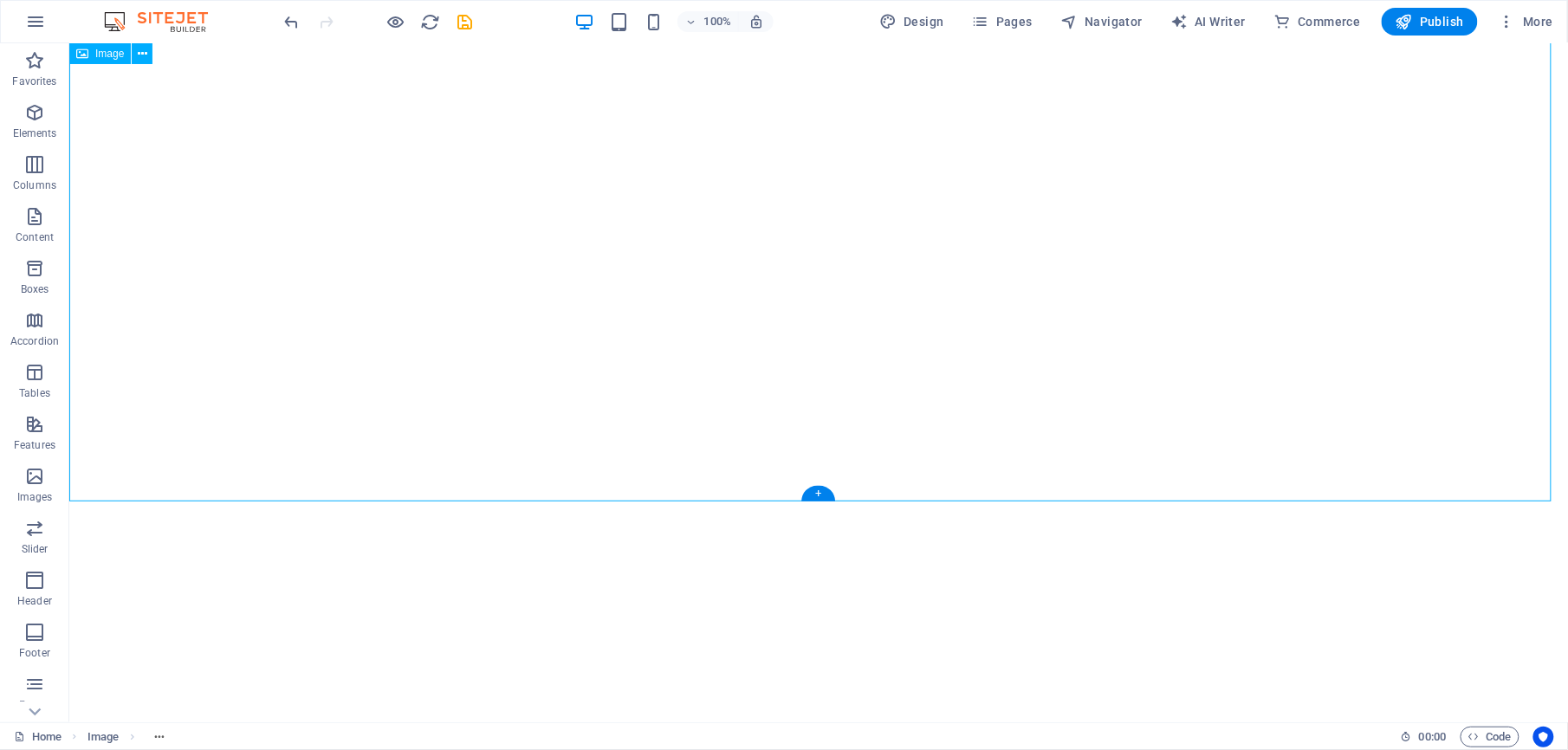 drag, startPoint x: 721, startPoint y: 496, endPoint x: 721, endPoint y: 385, distance: 111 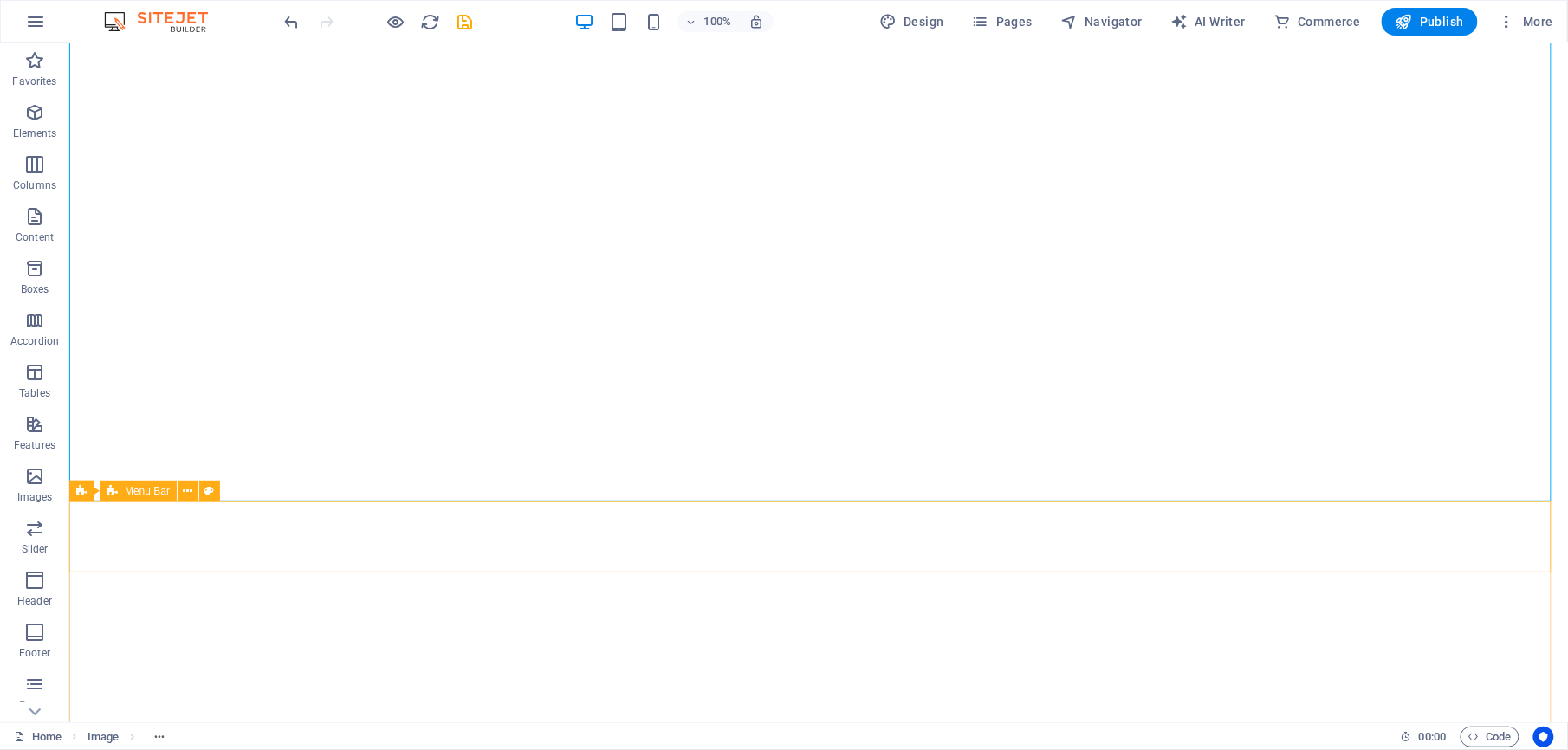 click on "Banner   Menu Bar" at bounding box center (150, 491) 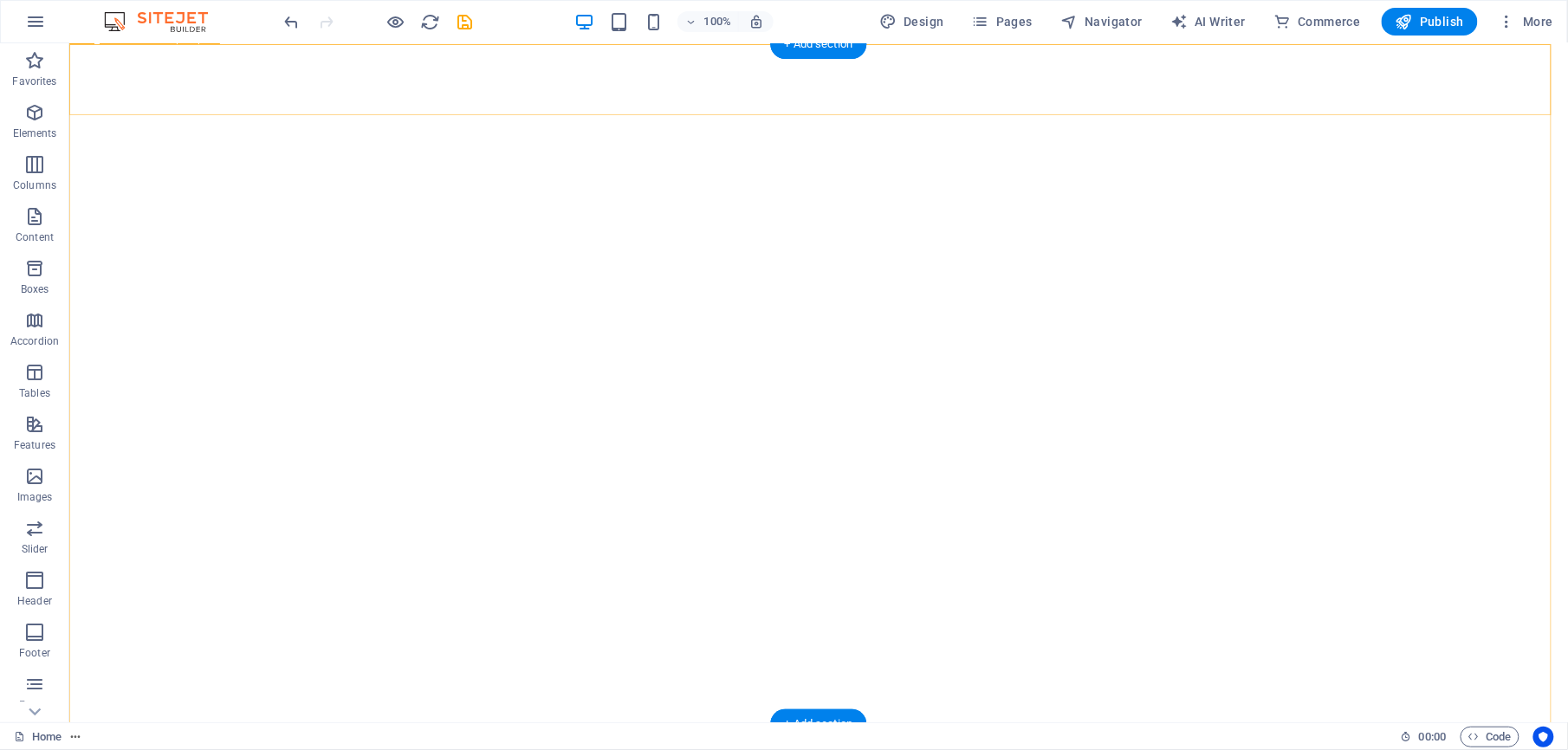 scroll, scrollTop: 1480, scrollLeft: 0, axis: vertical 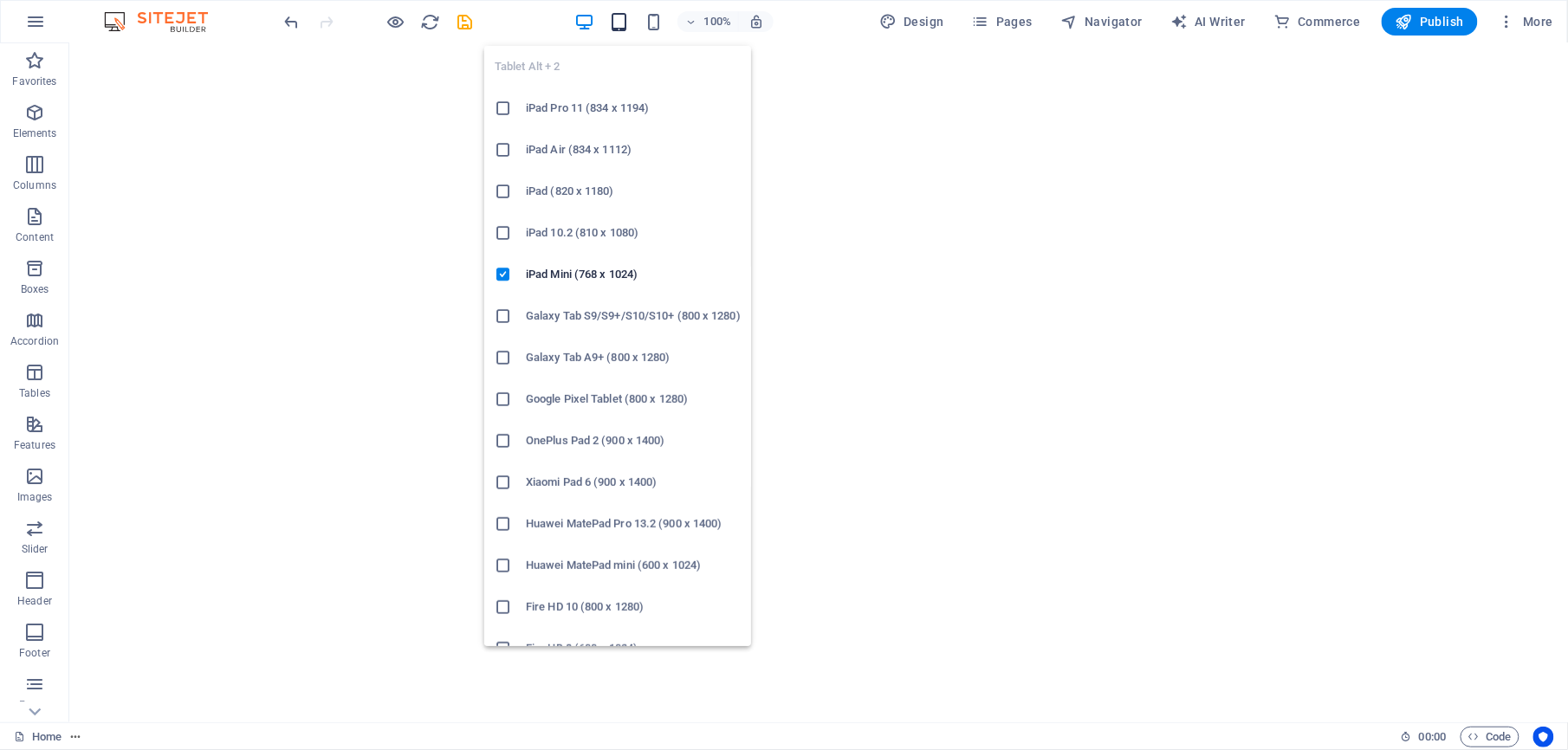 click at bounding box center (619, 22) 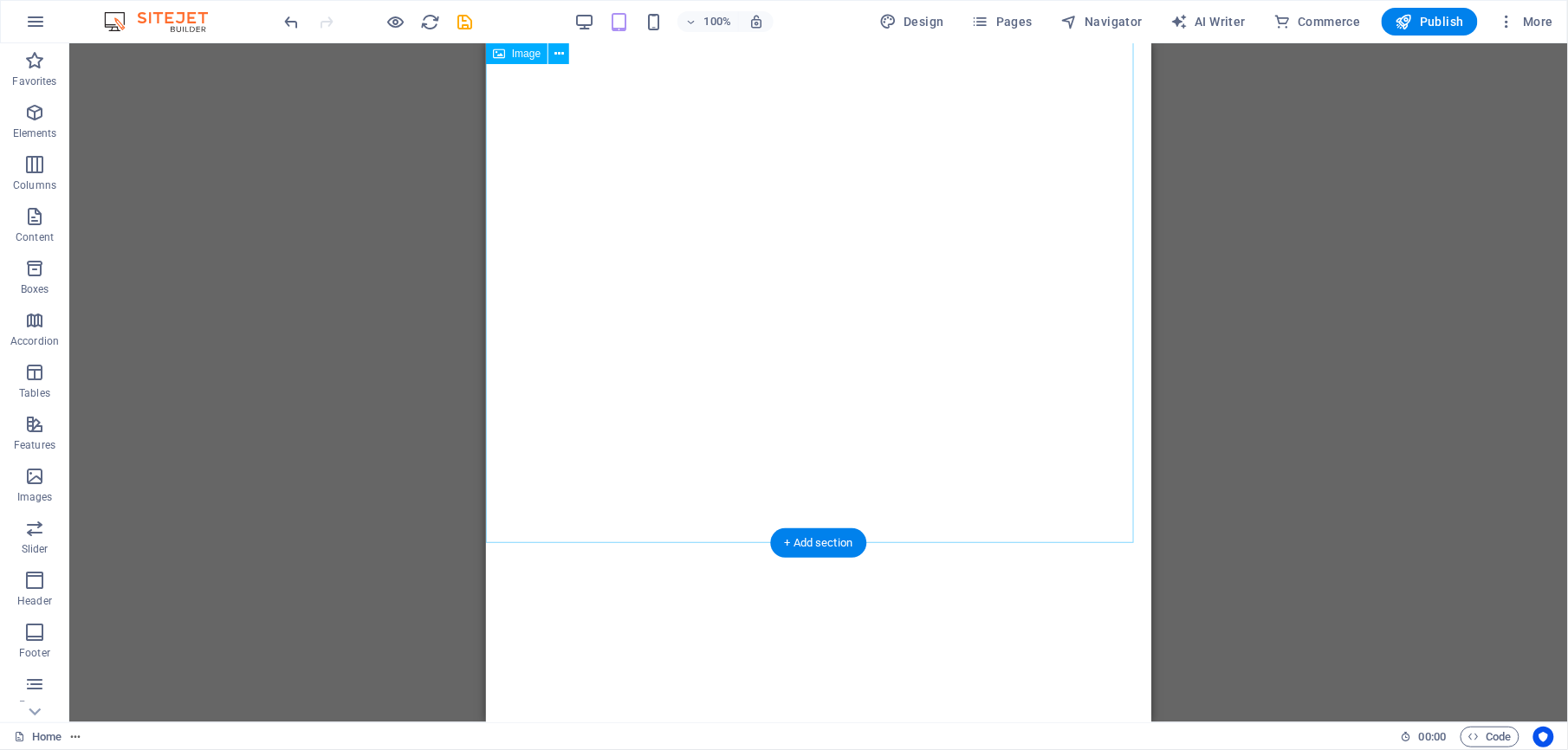 scroll, scrollTop: 0, scrollLeft: 0, axis: both 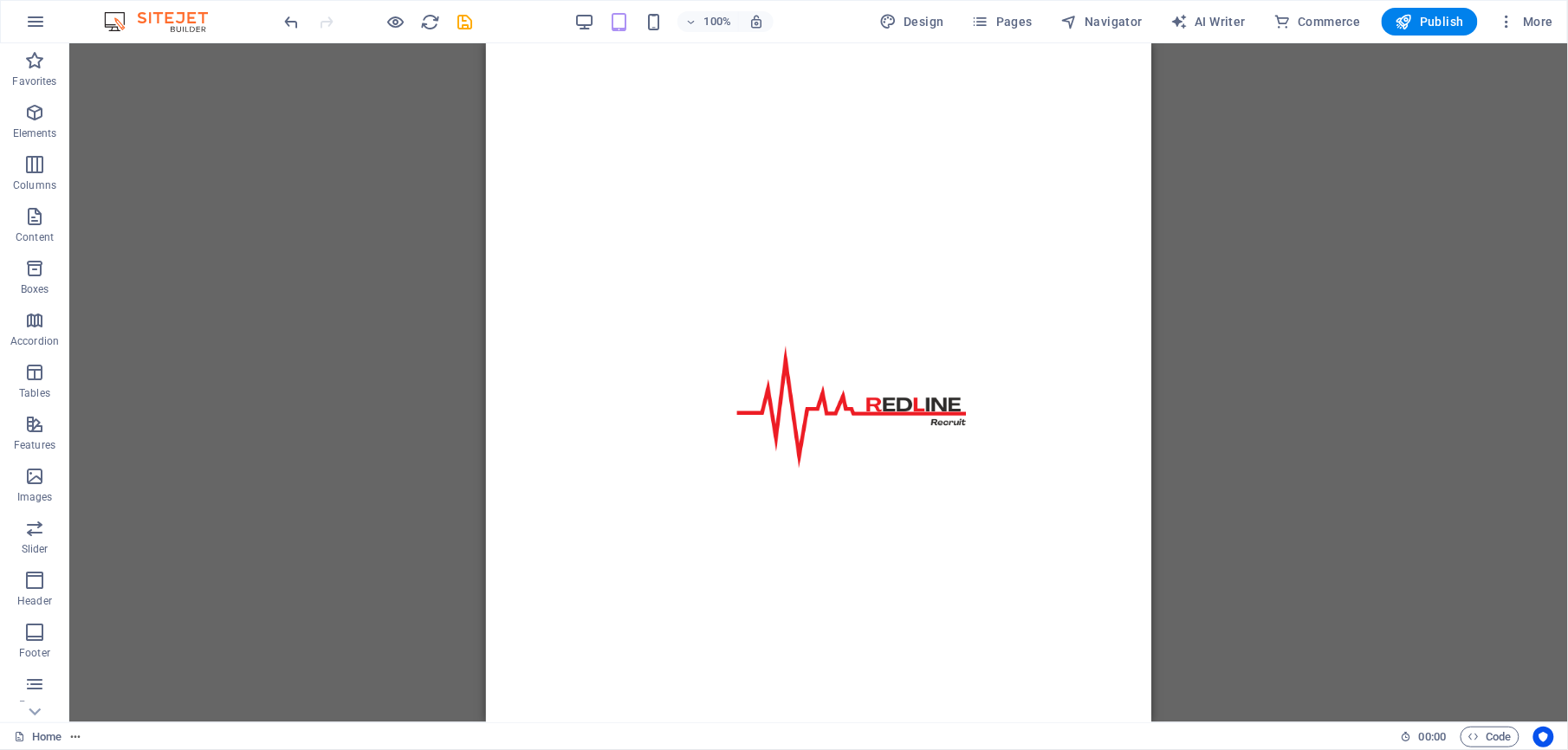 click on "100%" at bounding box center (673, 22) 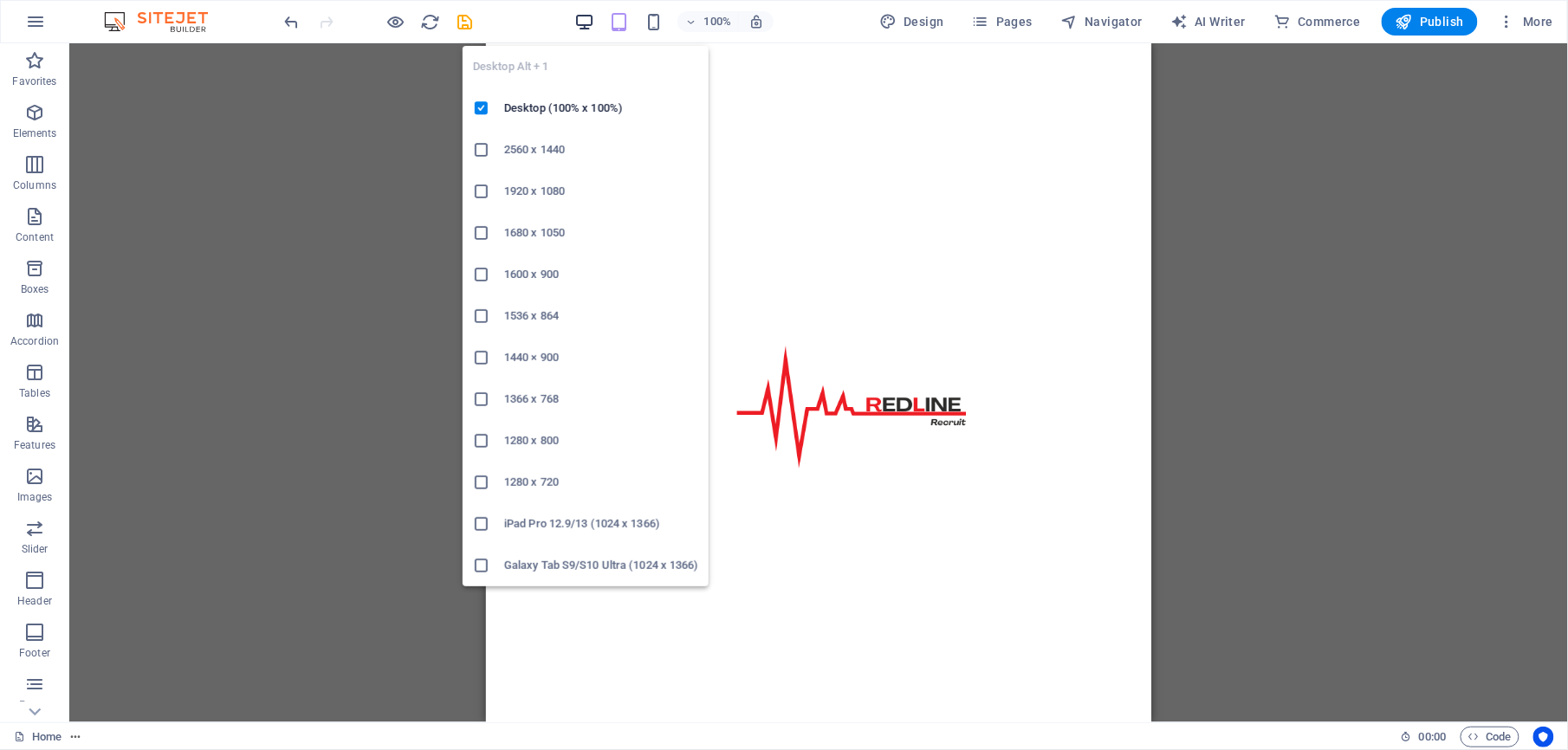 click at bounding box center (584, 22) 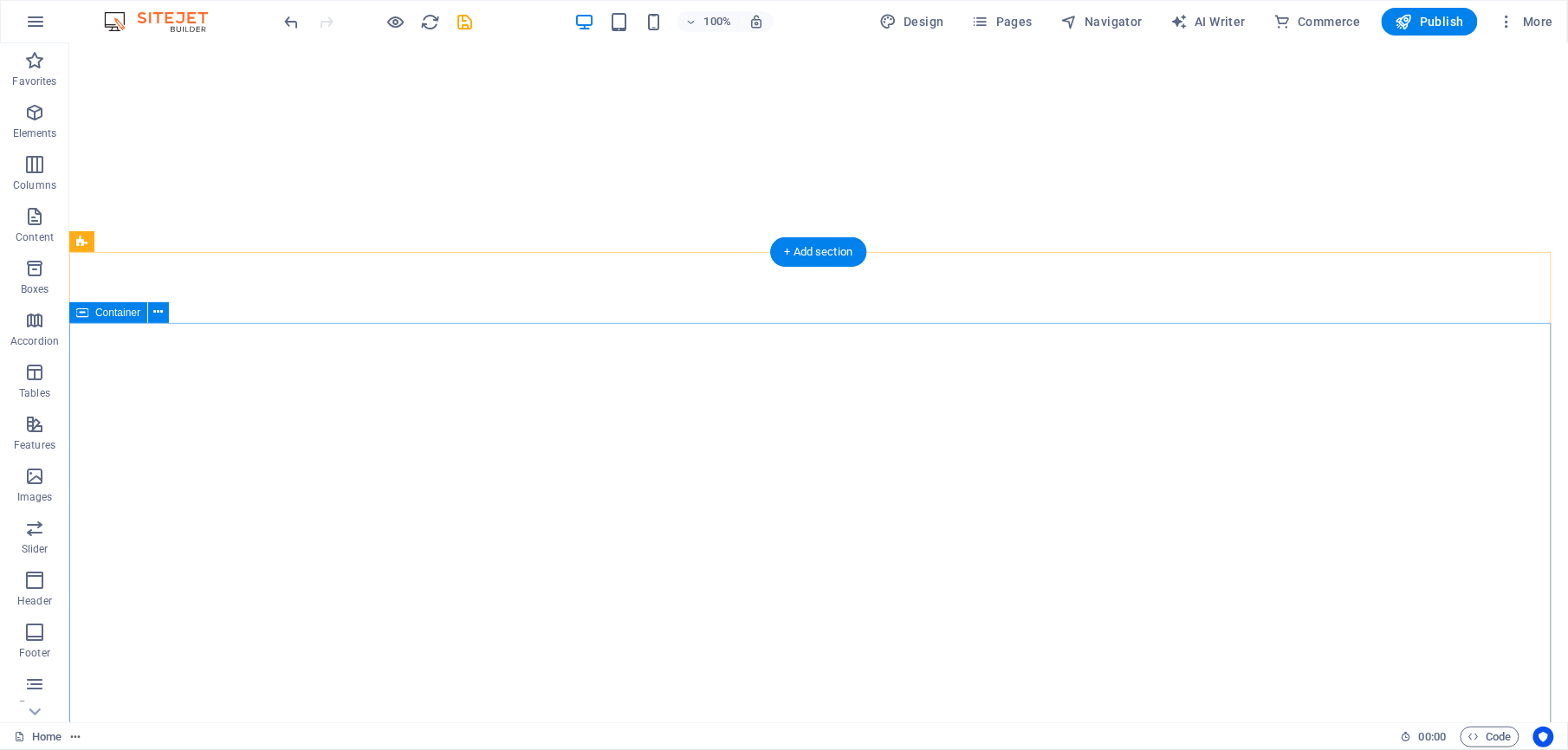 scroll, scrollTop: 1275, scrollLeft: 0, axis: vertical 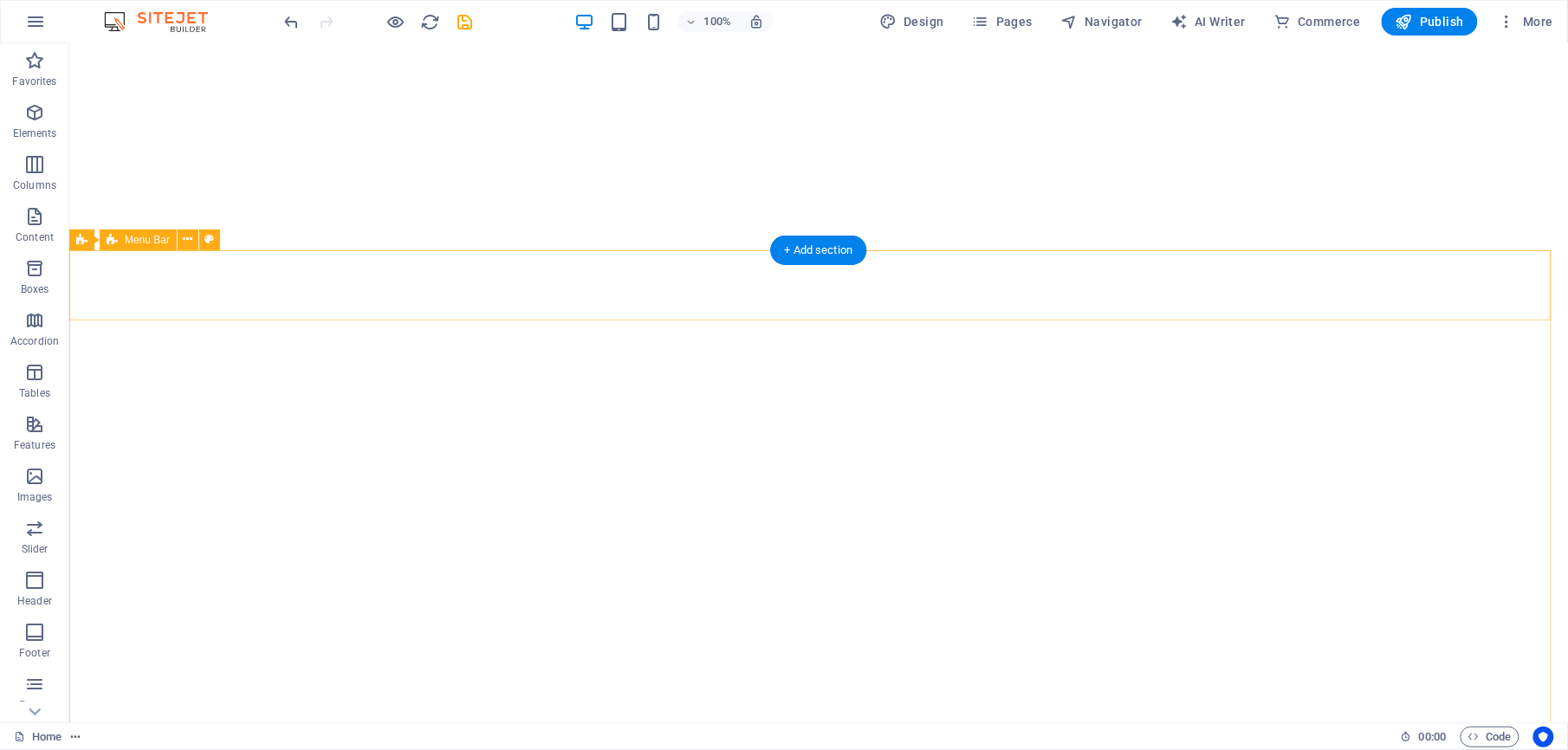 click on "Home About Services Team" at bounding box center [818, 981] 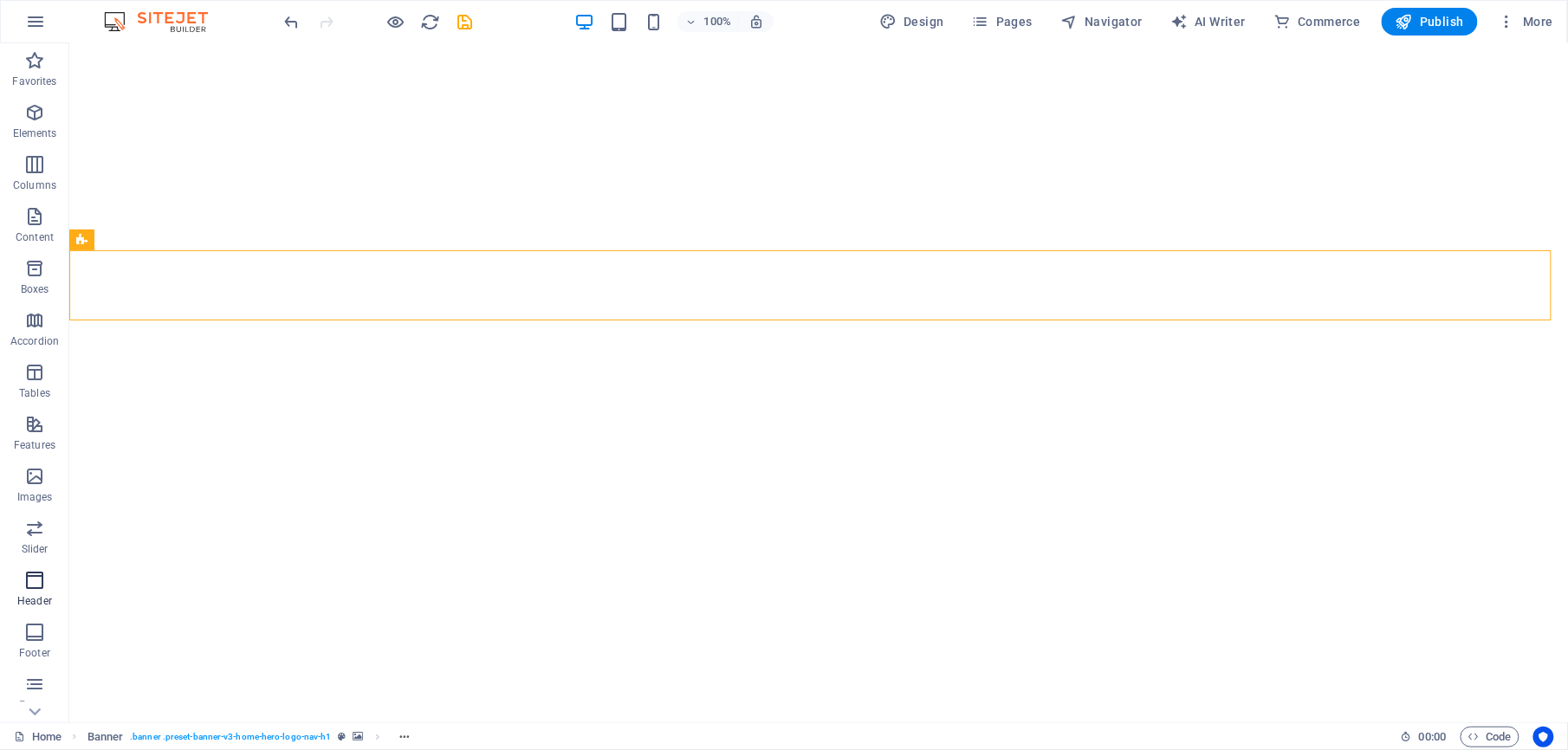 click at bounding box center (35, 580) 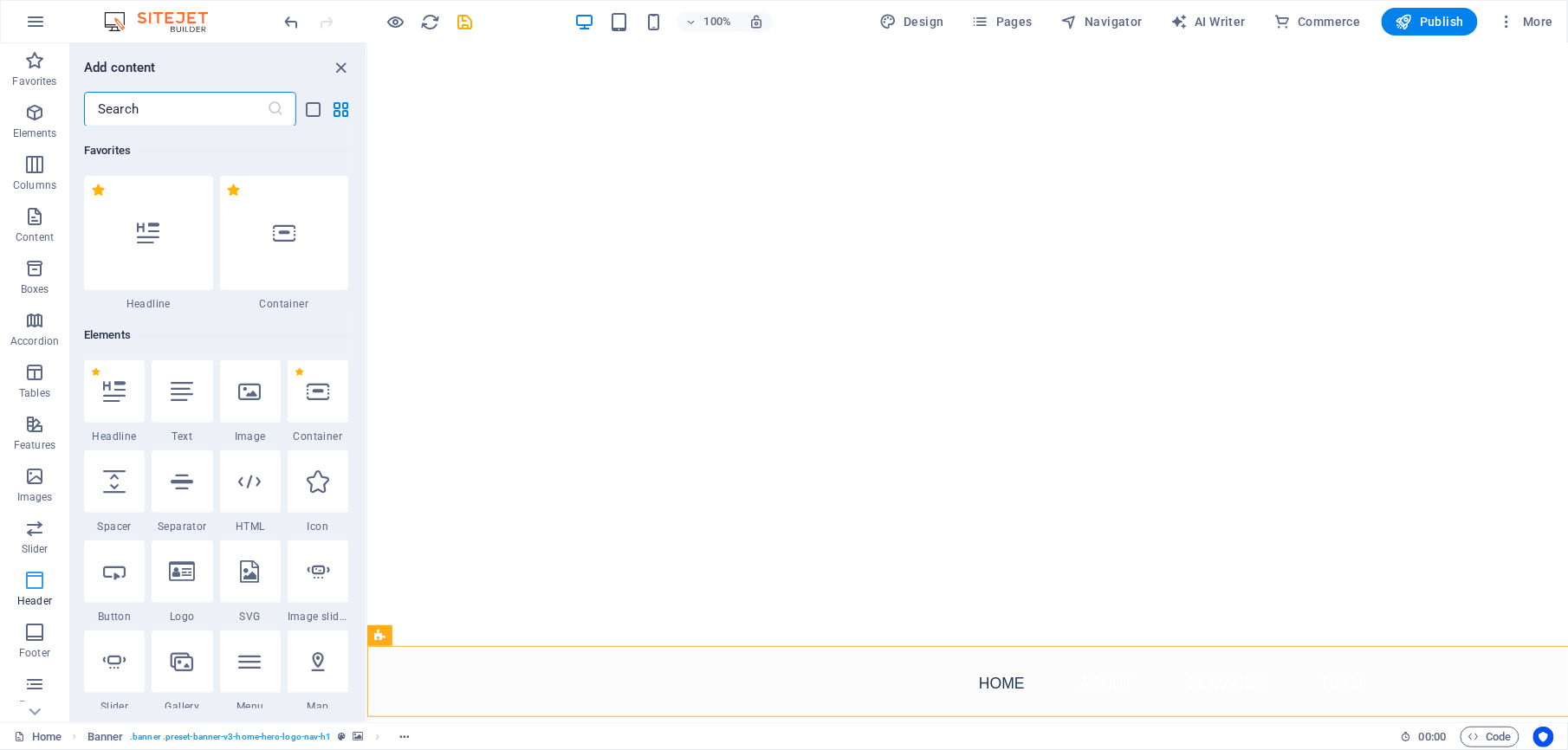 scroll, scrollTop: 878, scrollLeft: 0, axis: vertical 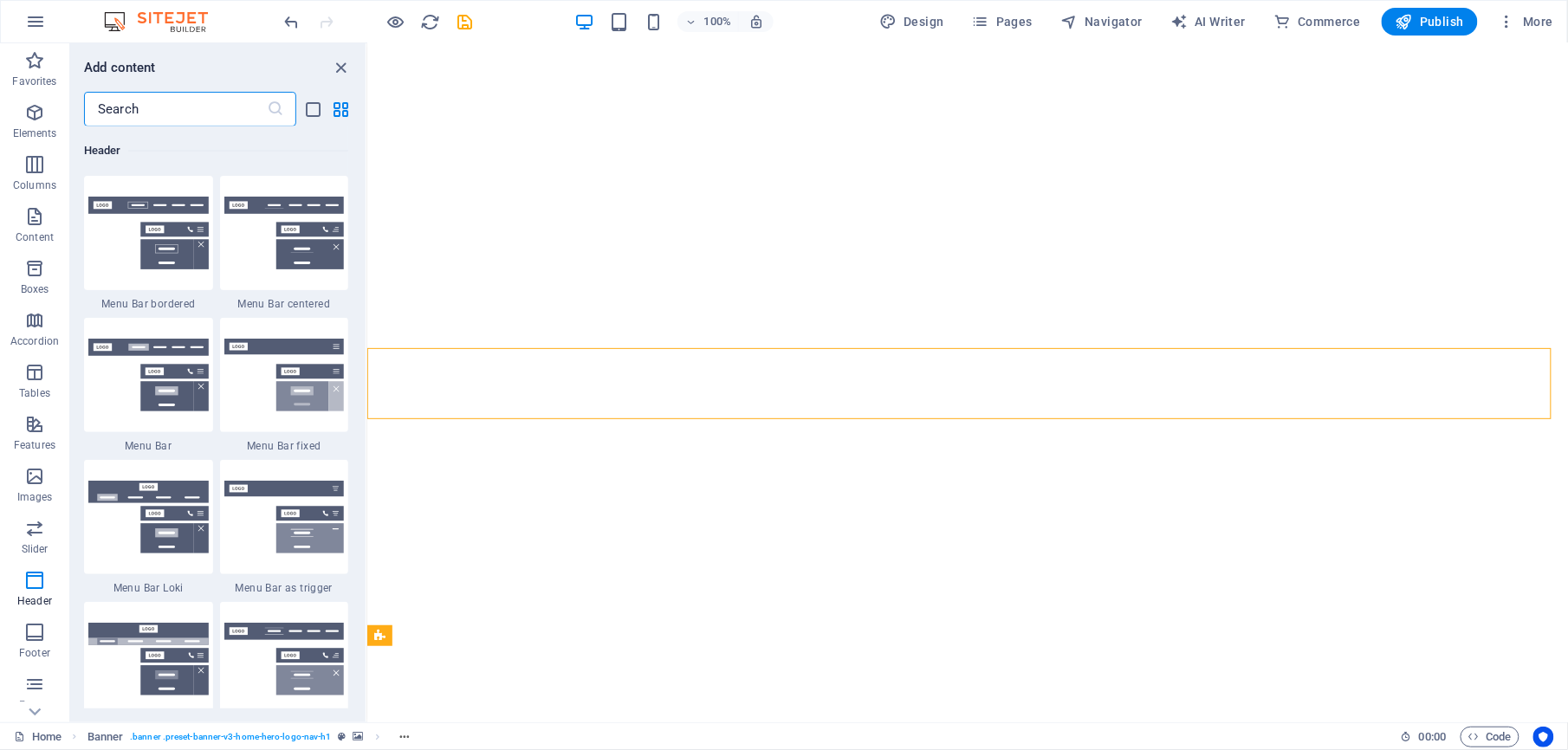 click at bounding box center [175, 109] 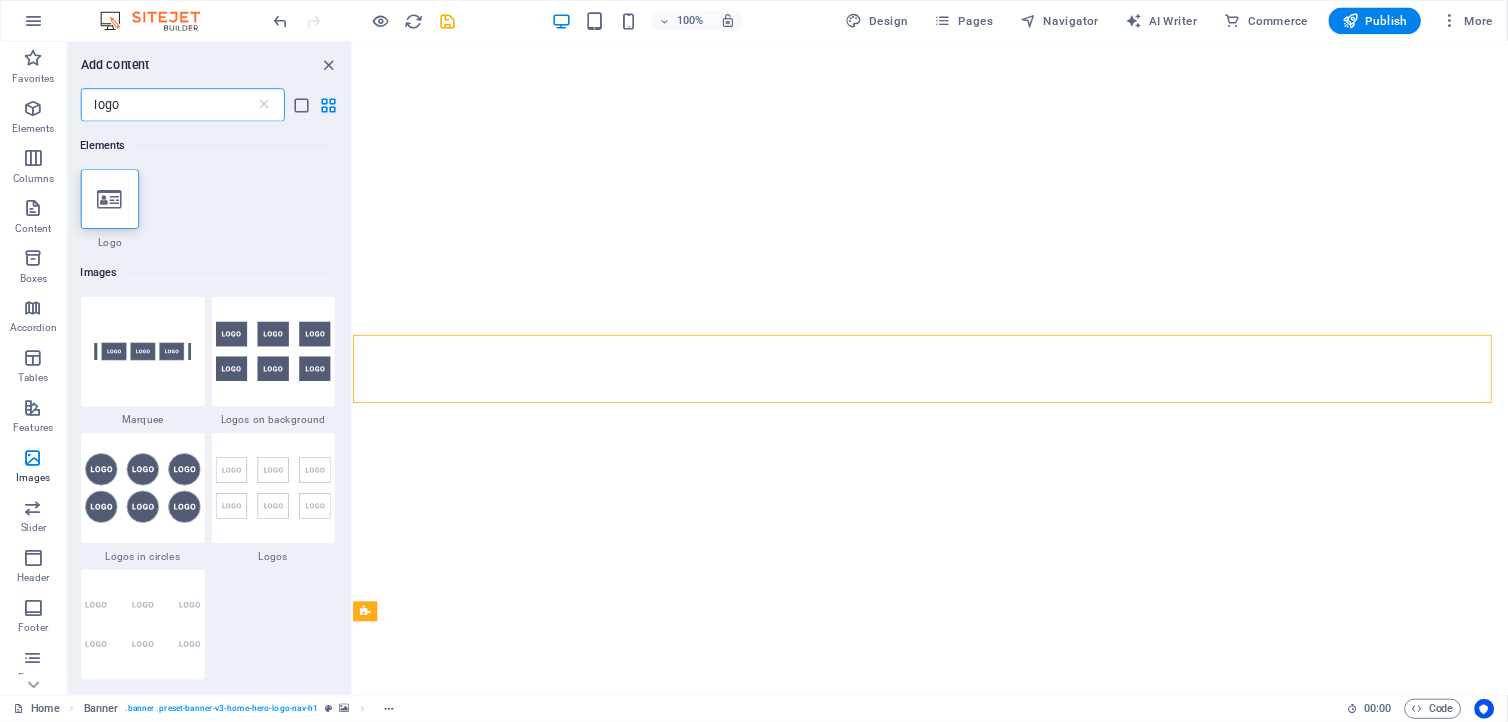 scroll, scrollTop: 0, scrollLeft: 0, axis: both 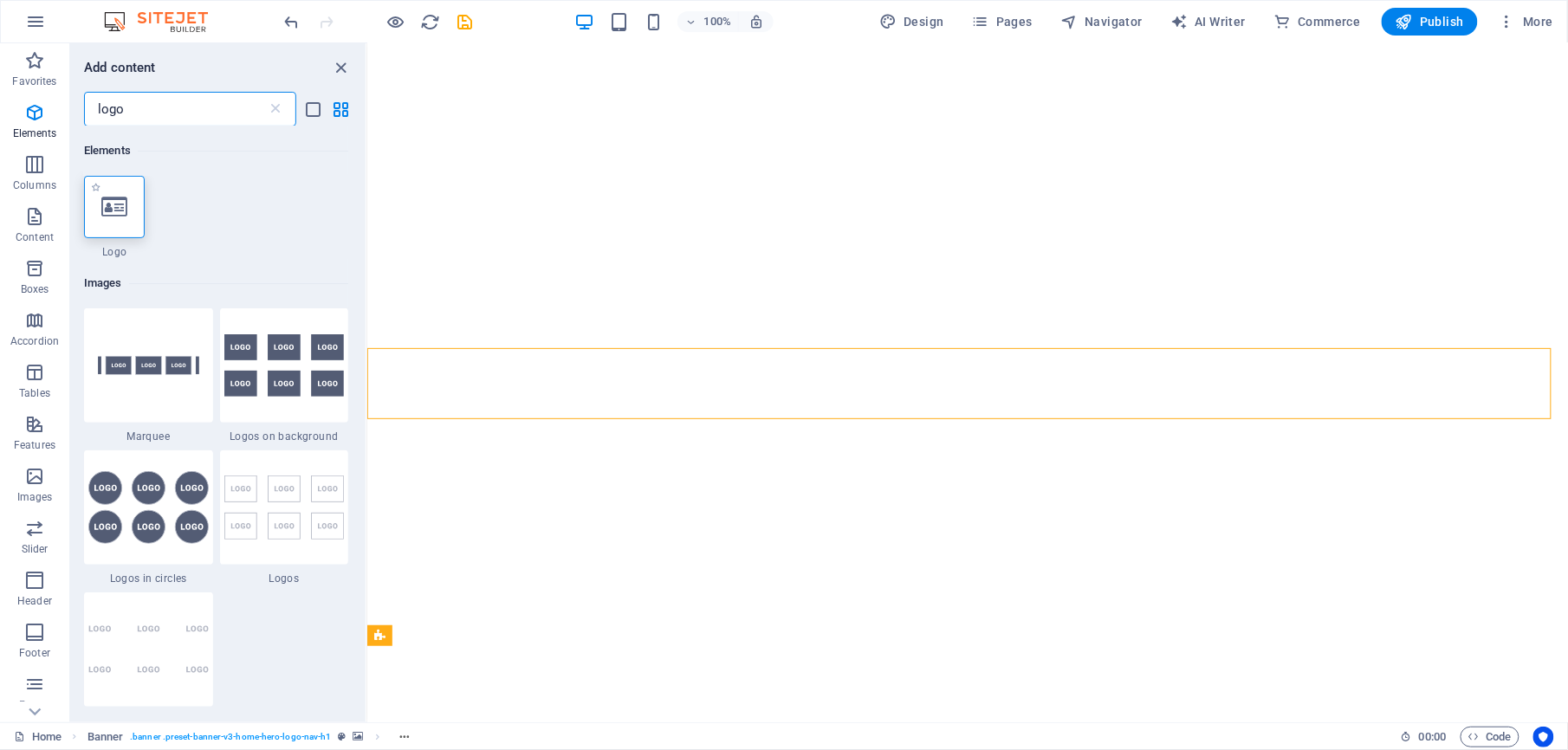 type on "logo" 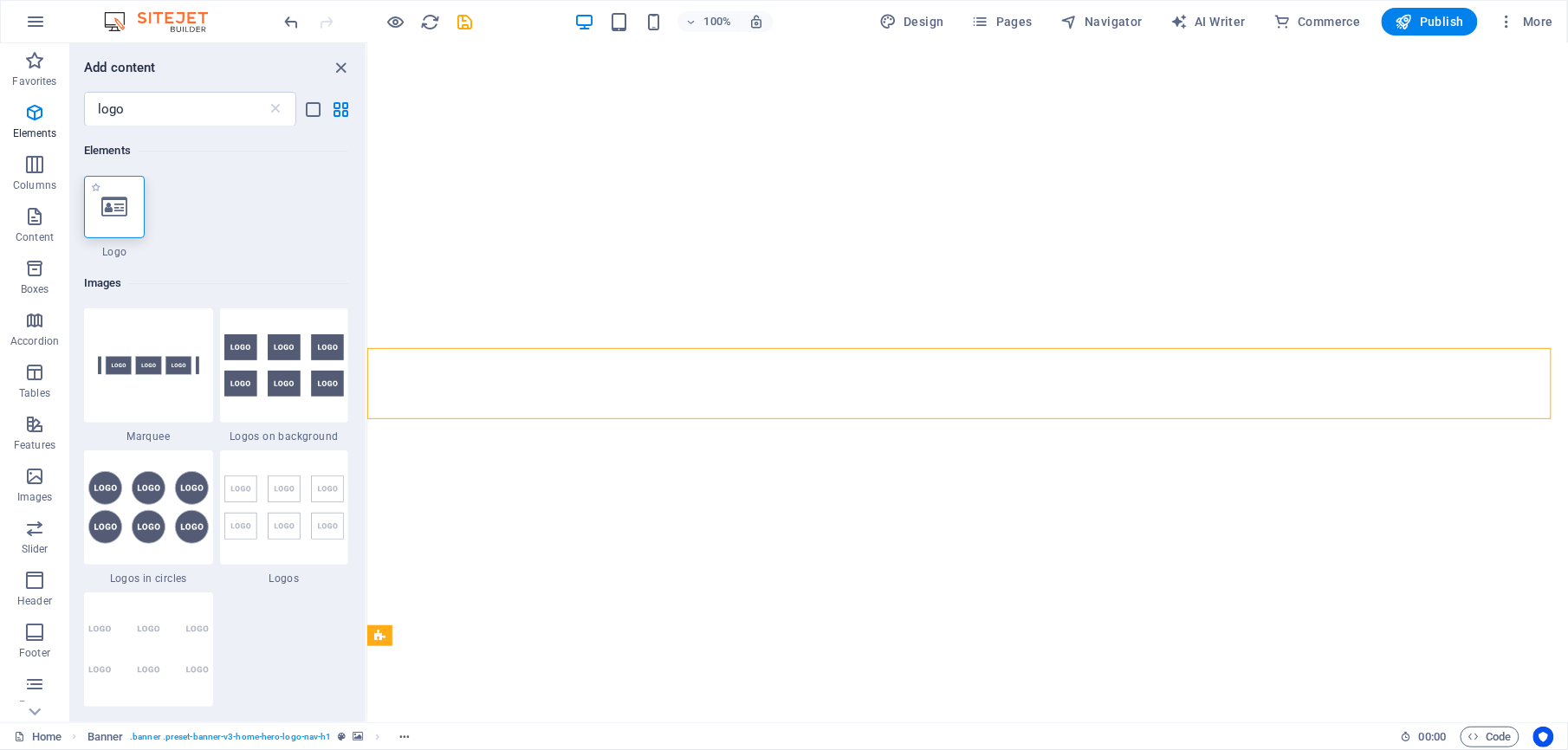 click at bounding box center [114, 207] 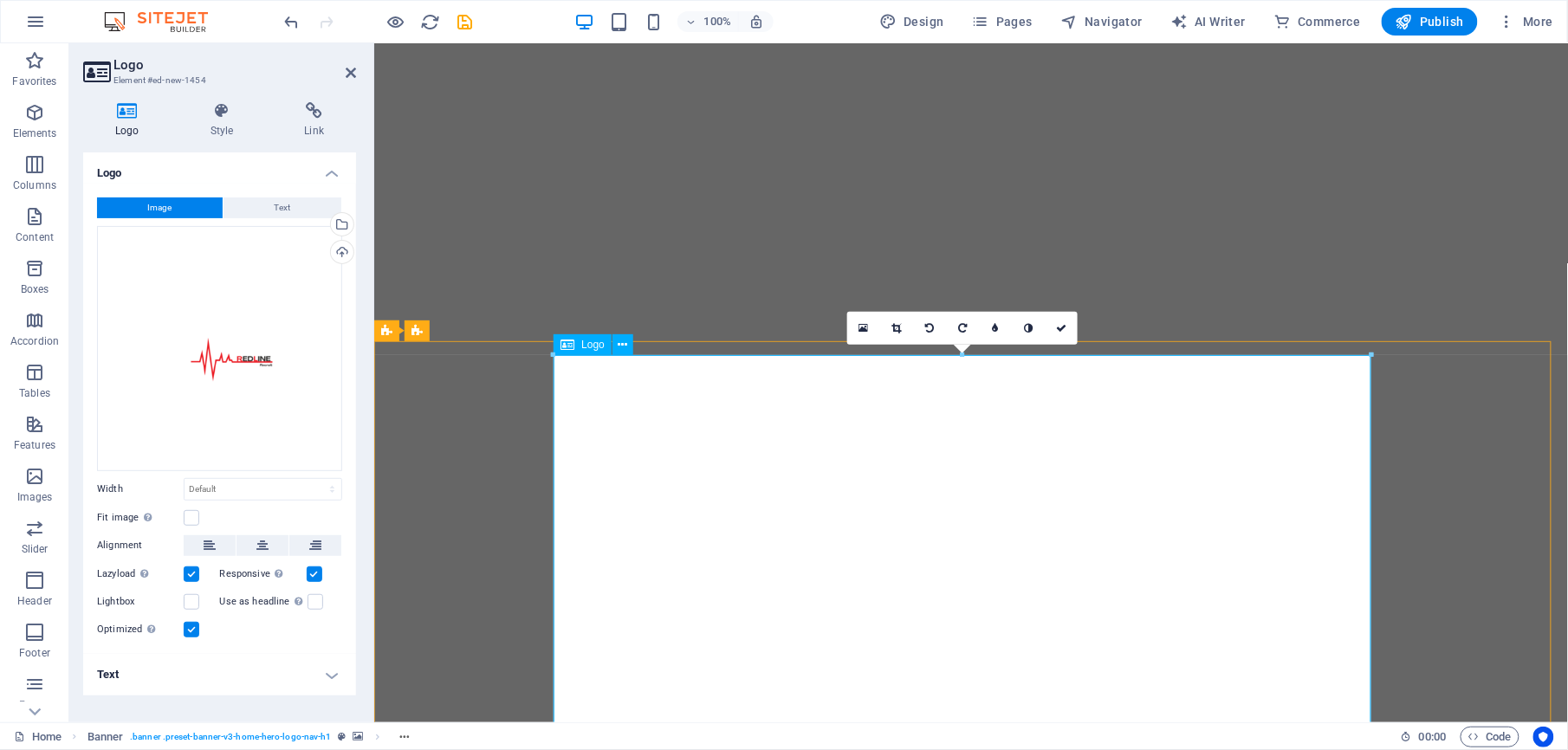 drag, startPoint x: 929, startPoint y: 400, endPoint x: 655, endPoint y: 515, distance: 297.15484 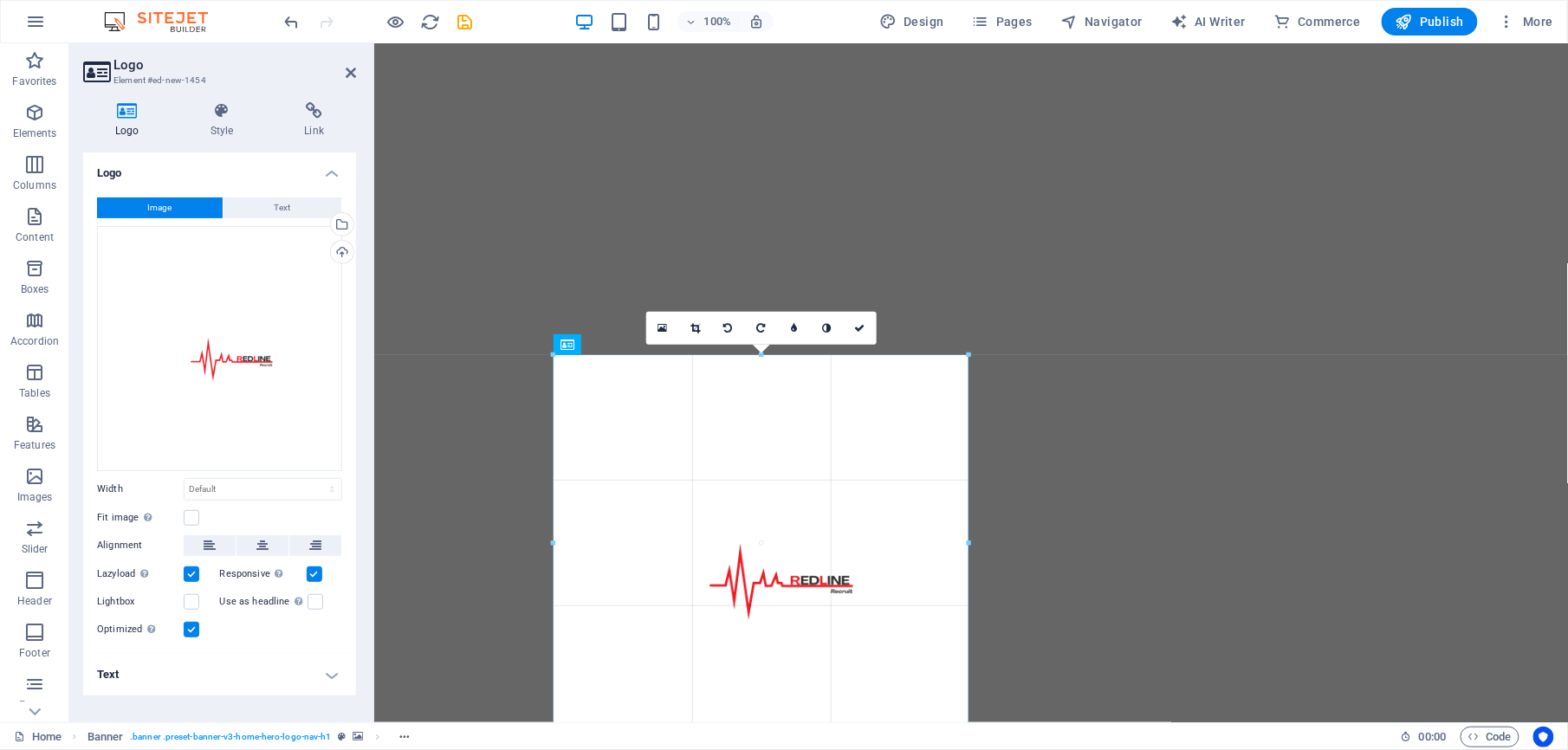 drag, startPoint x: 560, startPoint y: 359, endPoint x: 1103, endPoint y: 800, distance: 699.5213 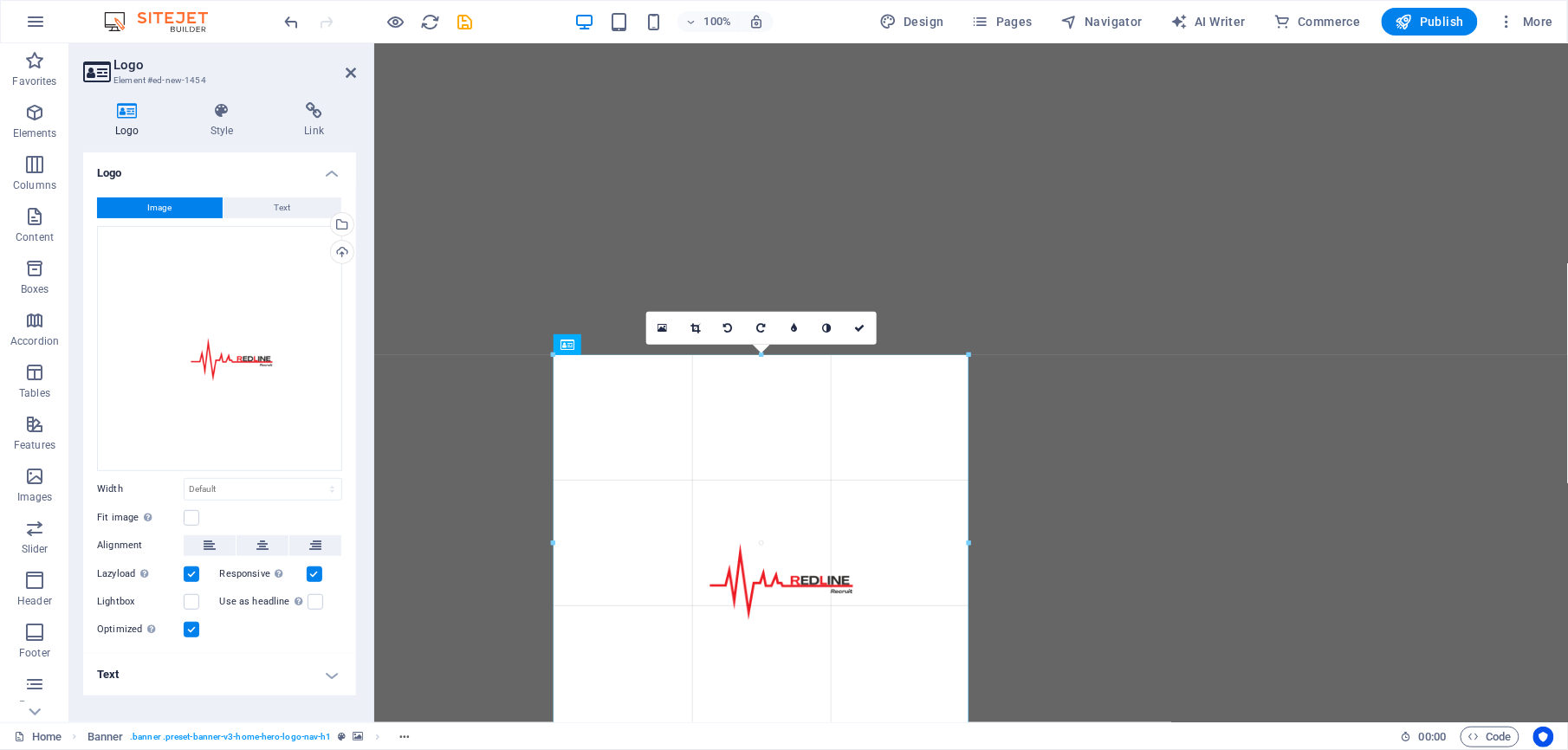 type on "479" 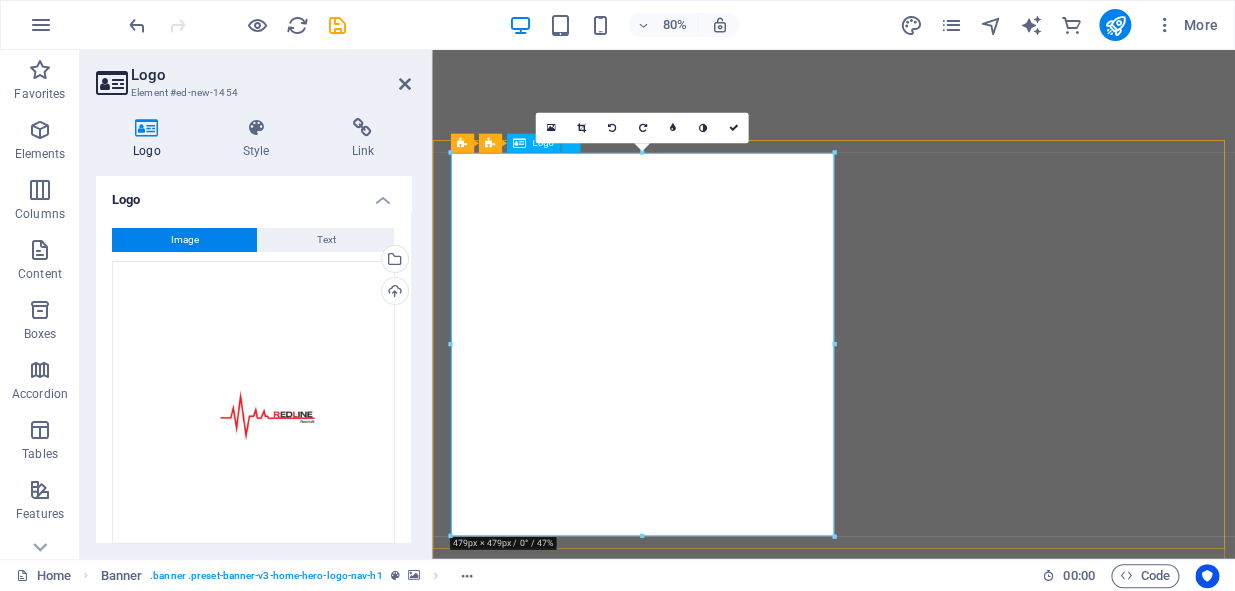 scroll, scrollTop: 925, scrollLeft: 0, axis: vertical 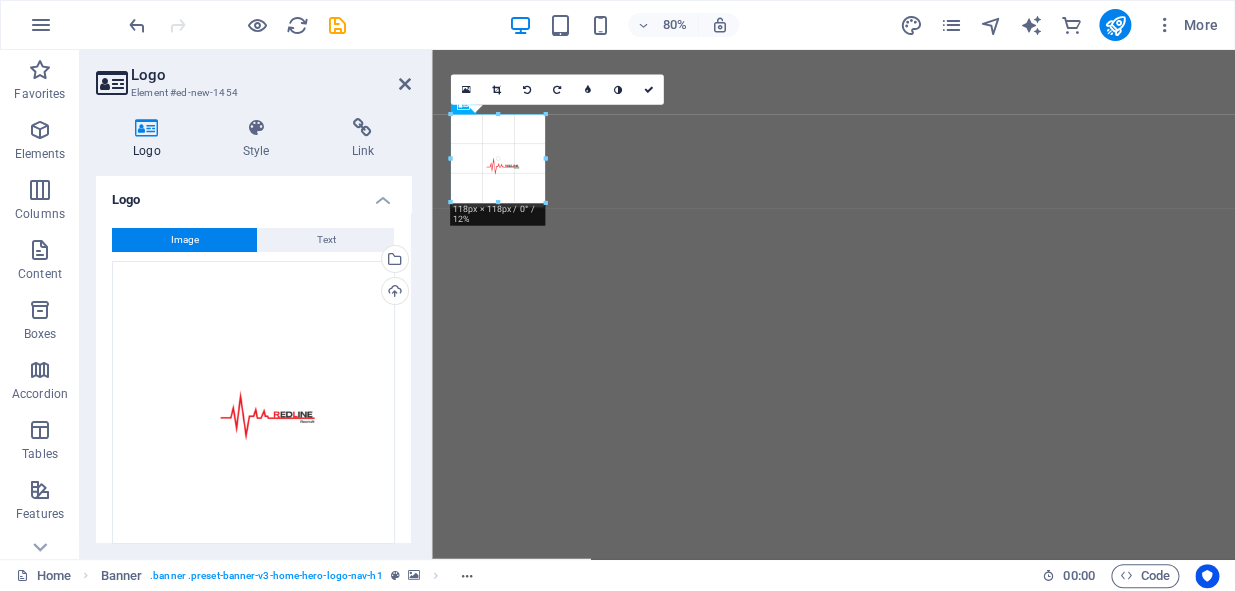 drag, startPoint x: 832, startPoint y: 494, endPoint x: 463, endPoint y: 65, distance: 565.86395 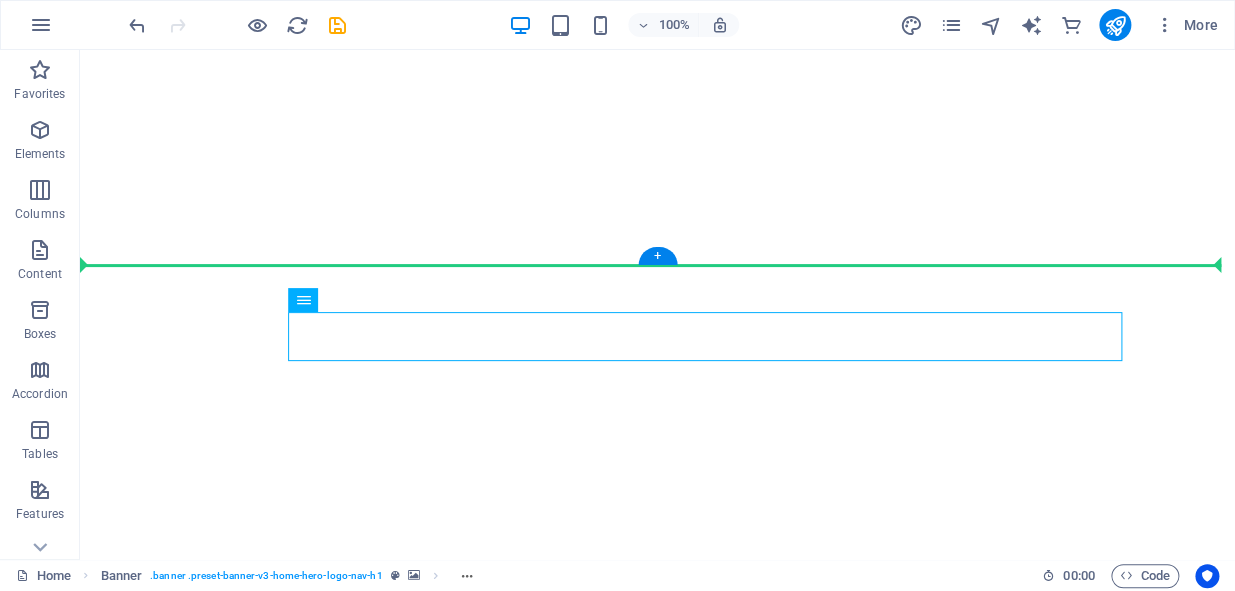 drag, startPoint x: 217, startPoint y: 185, endPoint x: 541, endPoint y: 156, distance: 325.29526 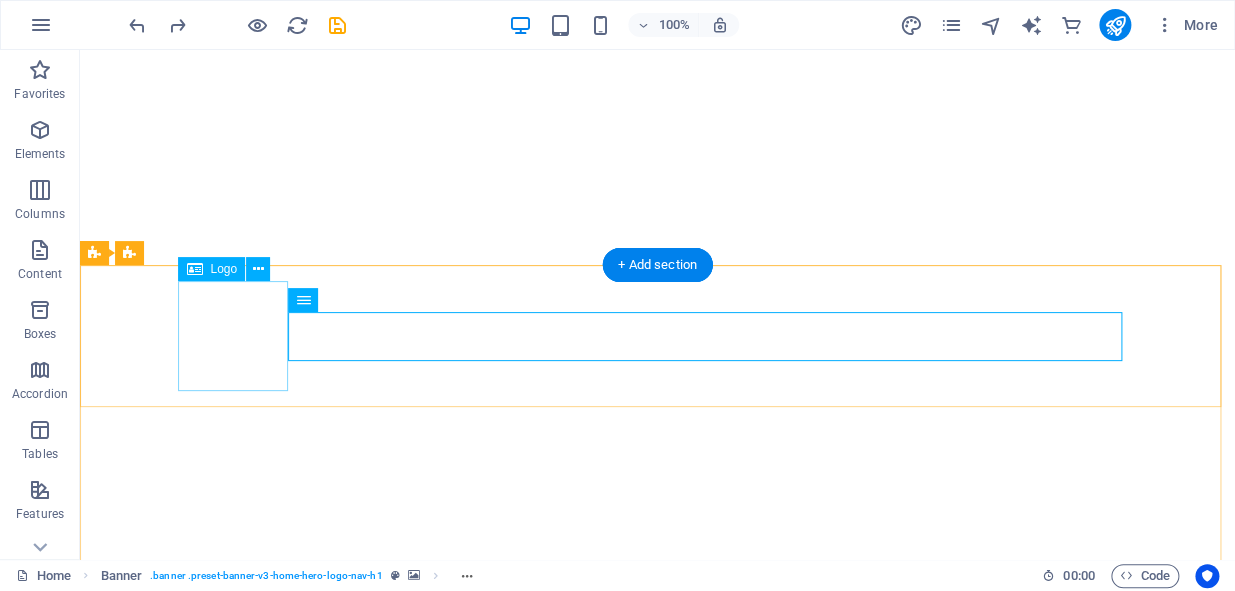 click at bounding box center [658, 860] 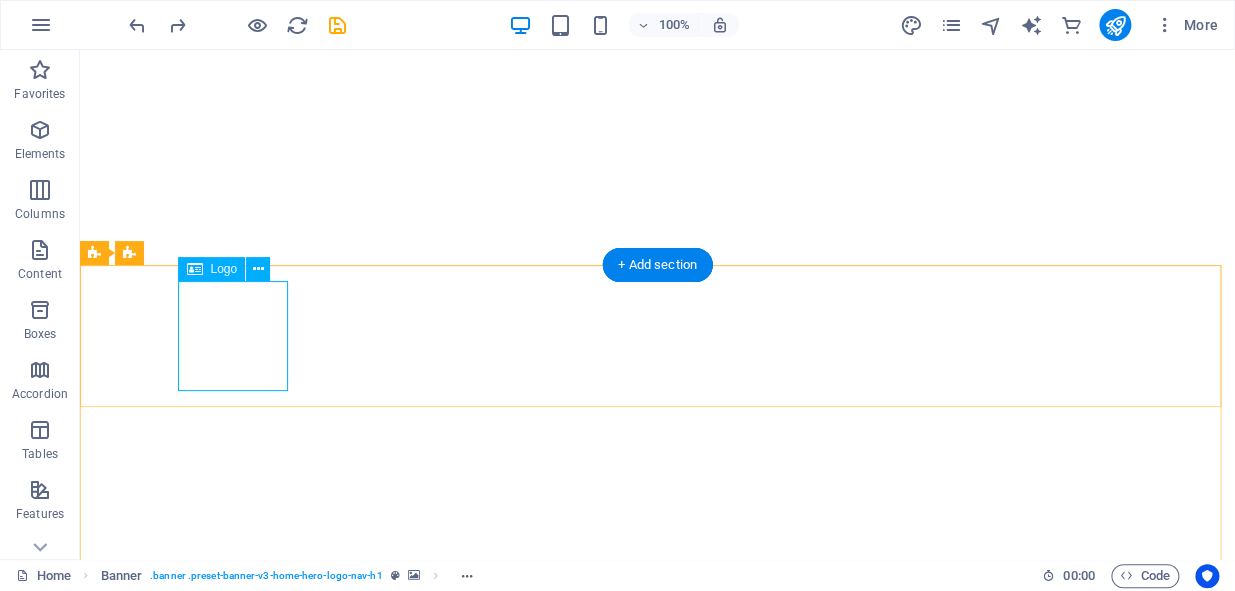 click at bounding box center (658, 860) 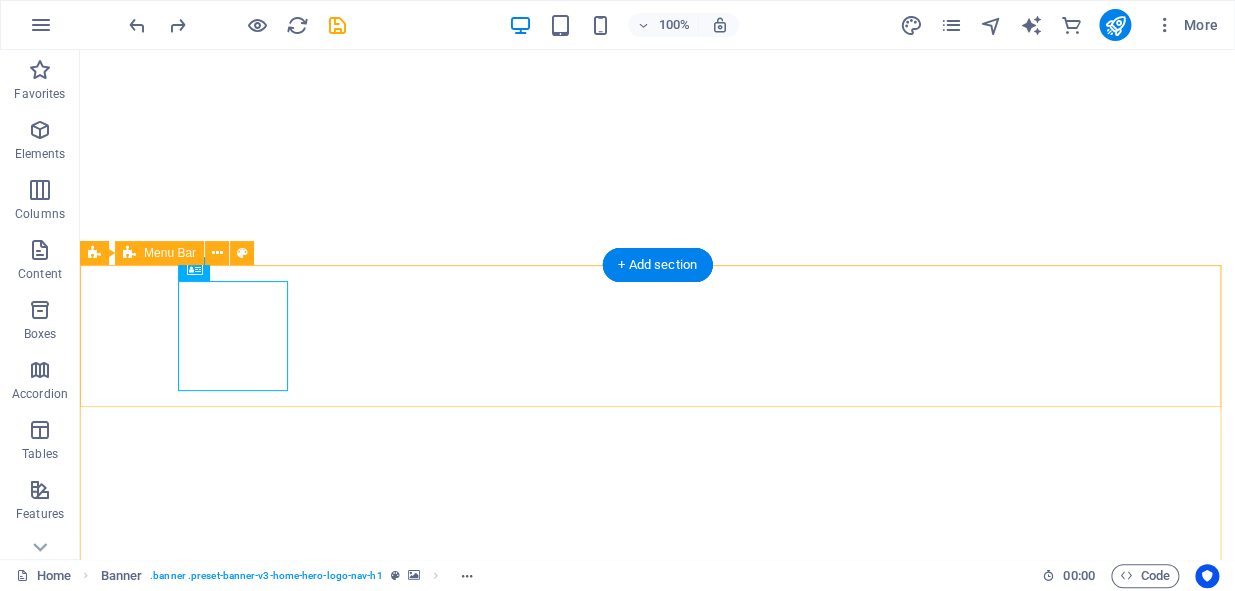 drag, startPoint x: 286, startPoint y: 287, endPoint x: 326, endPoint y: 314, distance: 48.259712 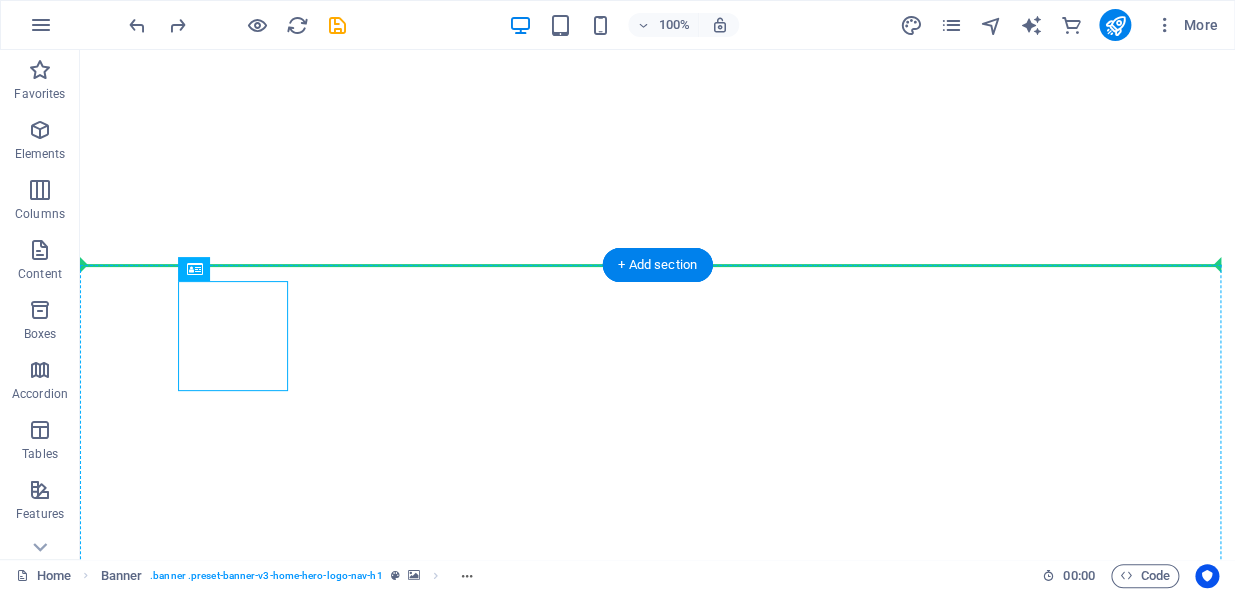 drag, startPoint x: 209, startPoint y: 336, endPoint x: 272, endPoint y: 392, distance: 84.29116 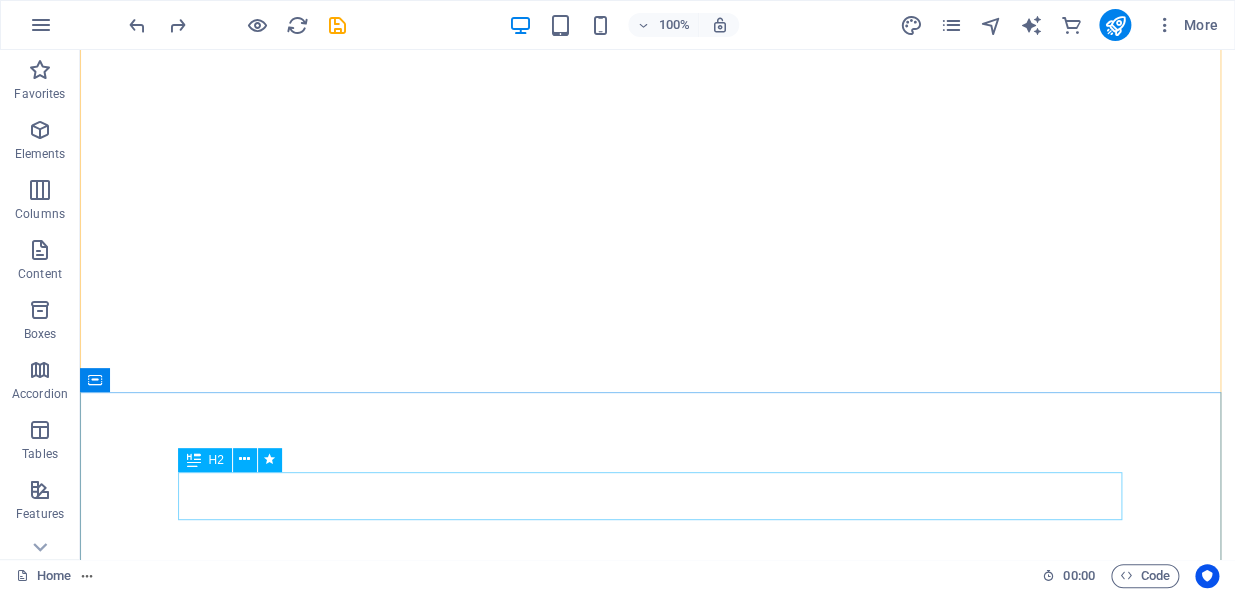 scroll, scrollTop: 1310, scrollLeft: 0, axis: vertical 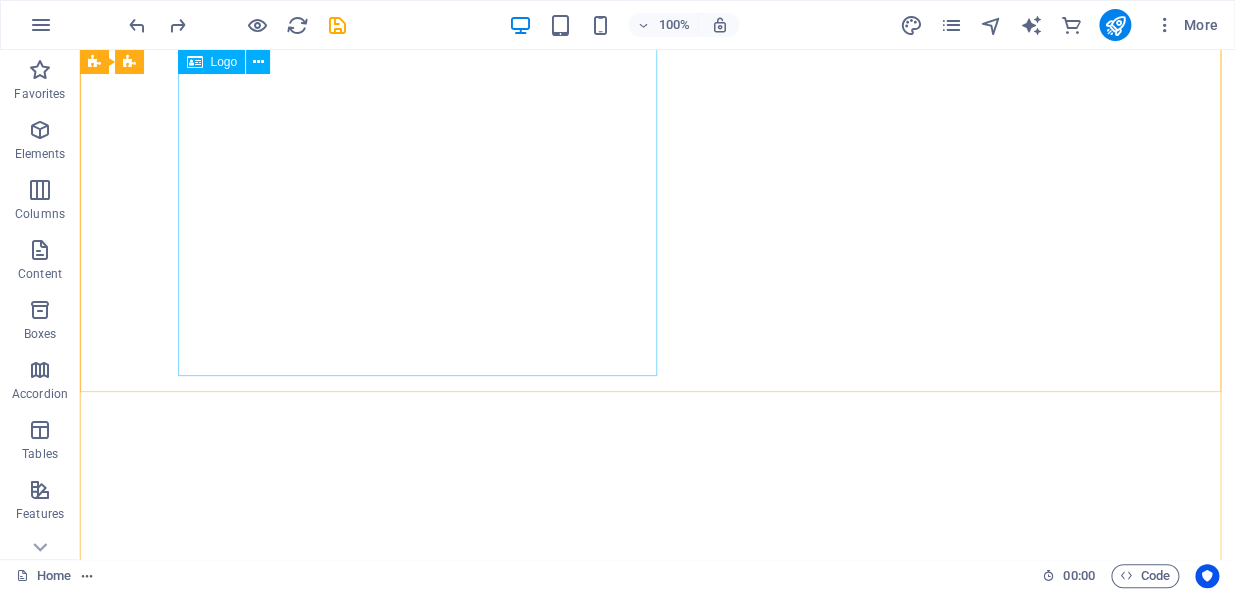 click at bounding box center [658, 955] 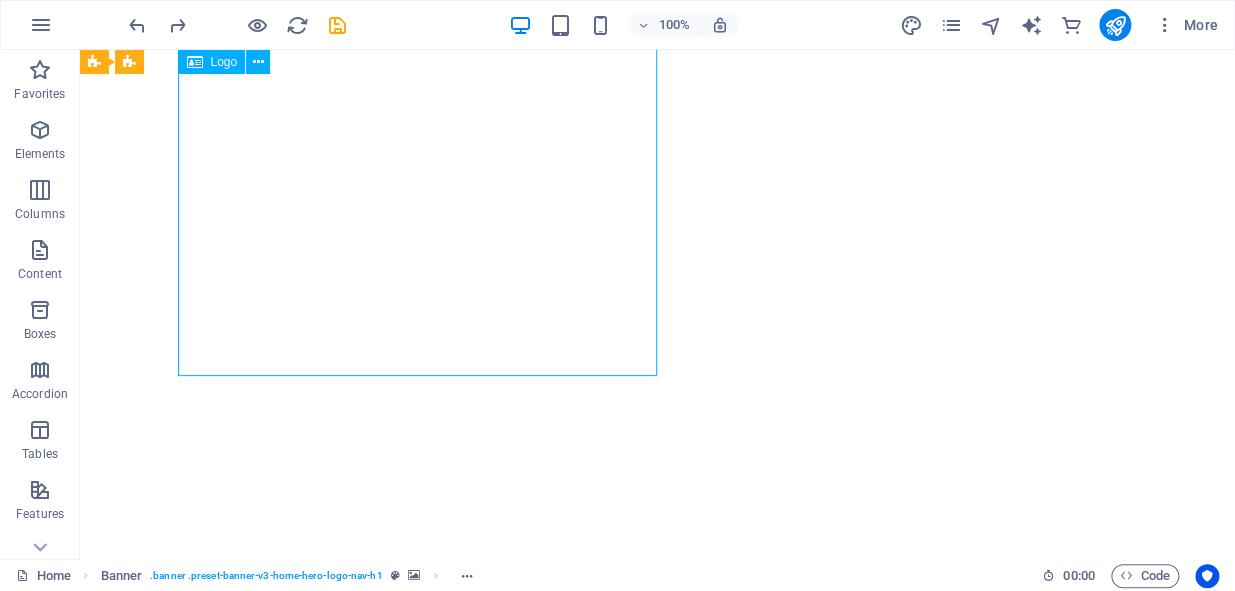 click at bounding box center (658, 955) 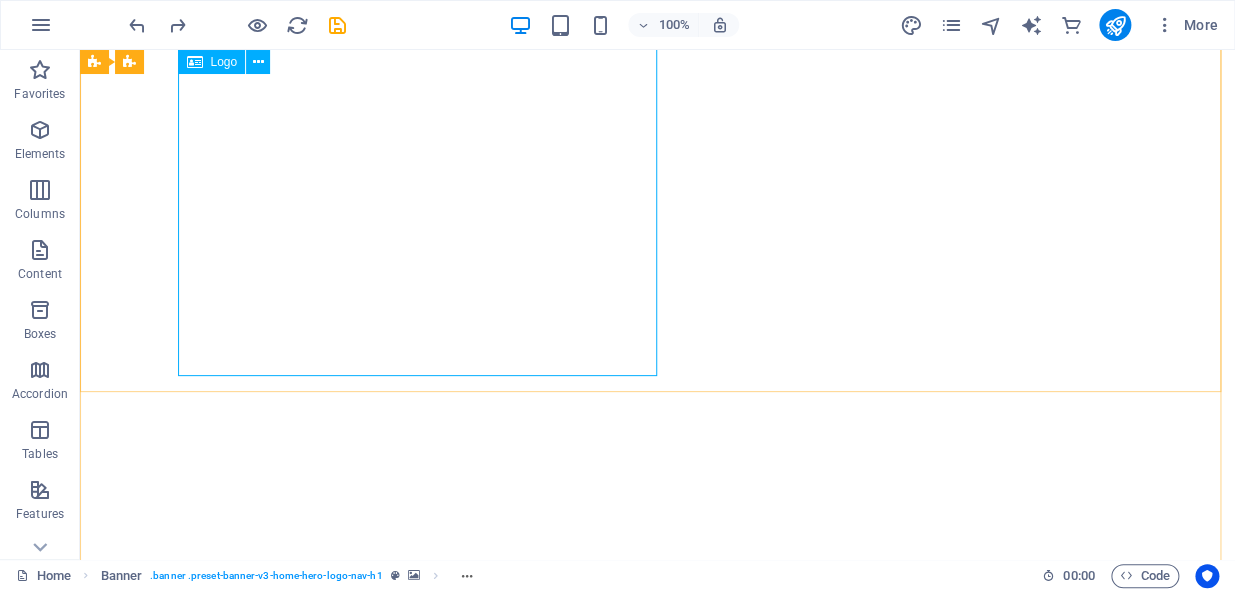 click at bounding box center [658, 955] 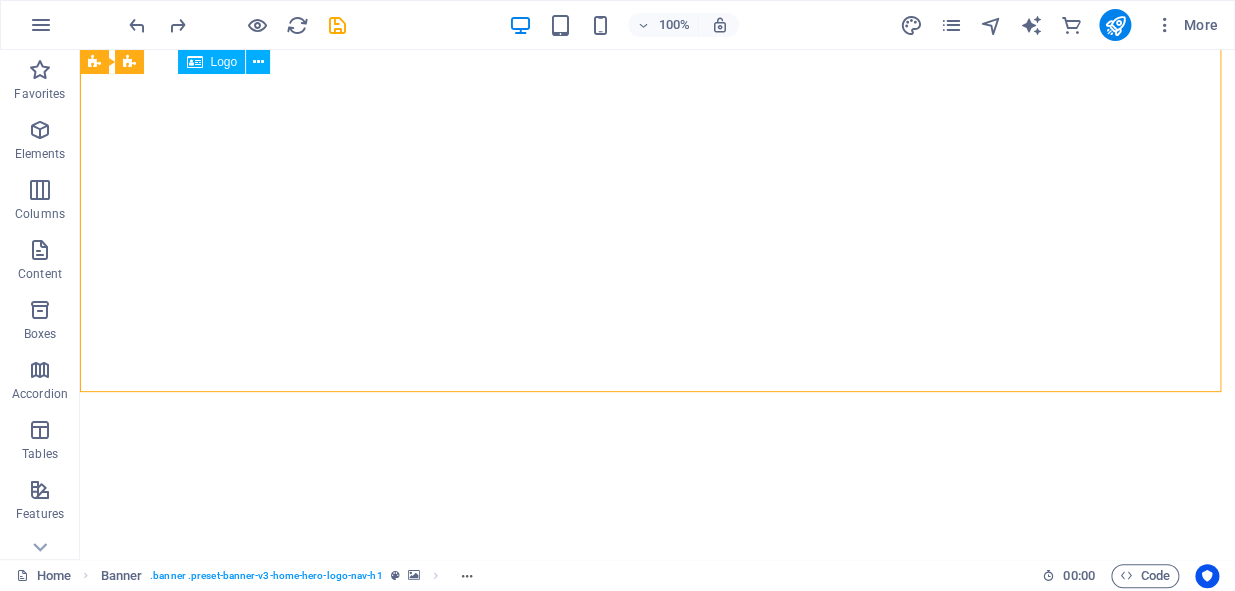 drag, startPoint x: 658, startPoint y: 371, endPoint x: 601, endPoint y: 319, distance: 77.155685 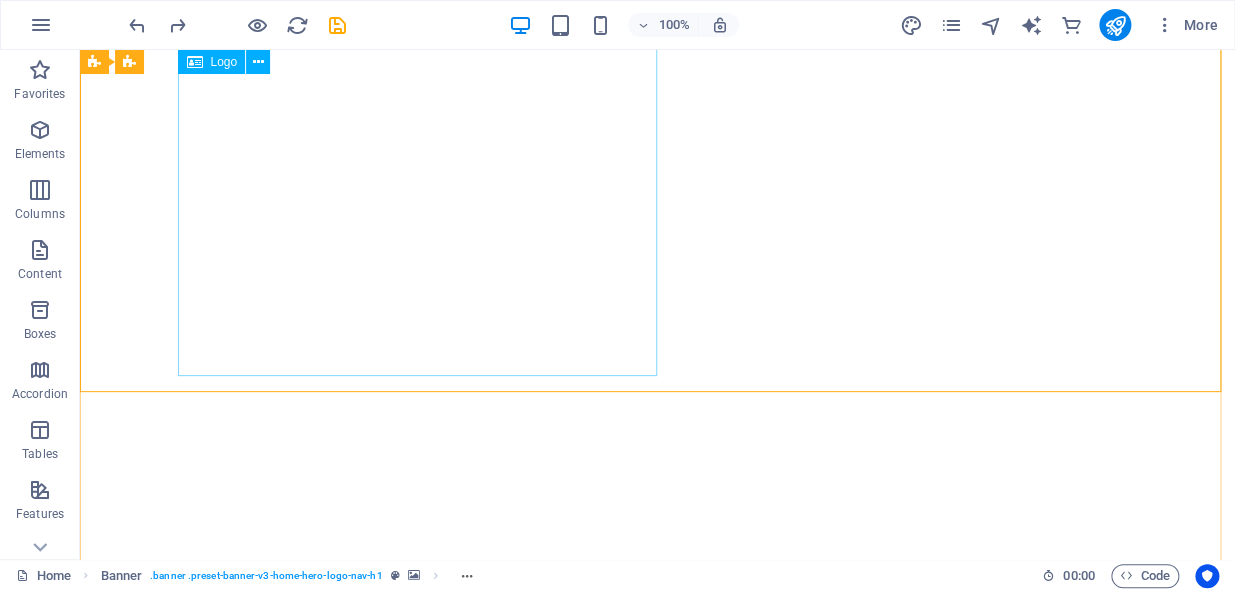 click at bounding box center [658, 955] 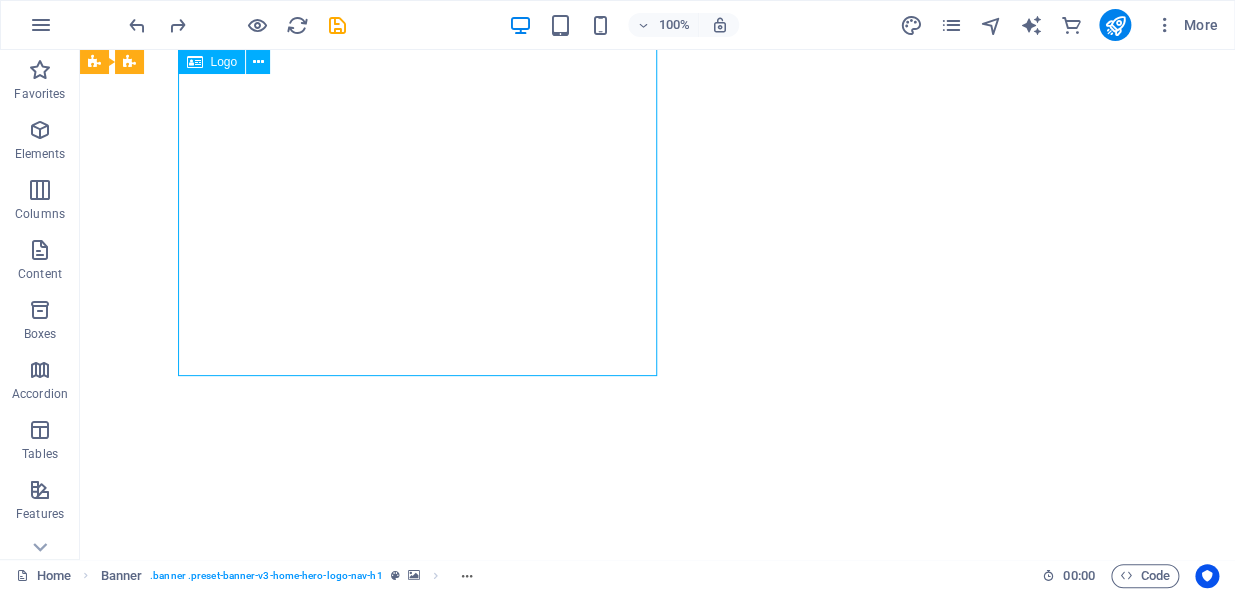 click at bounding box center (658, 955) 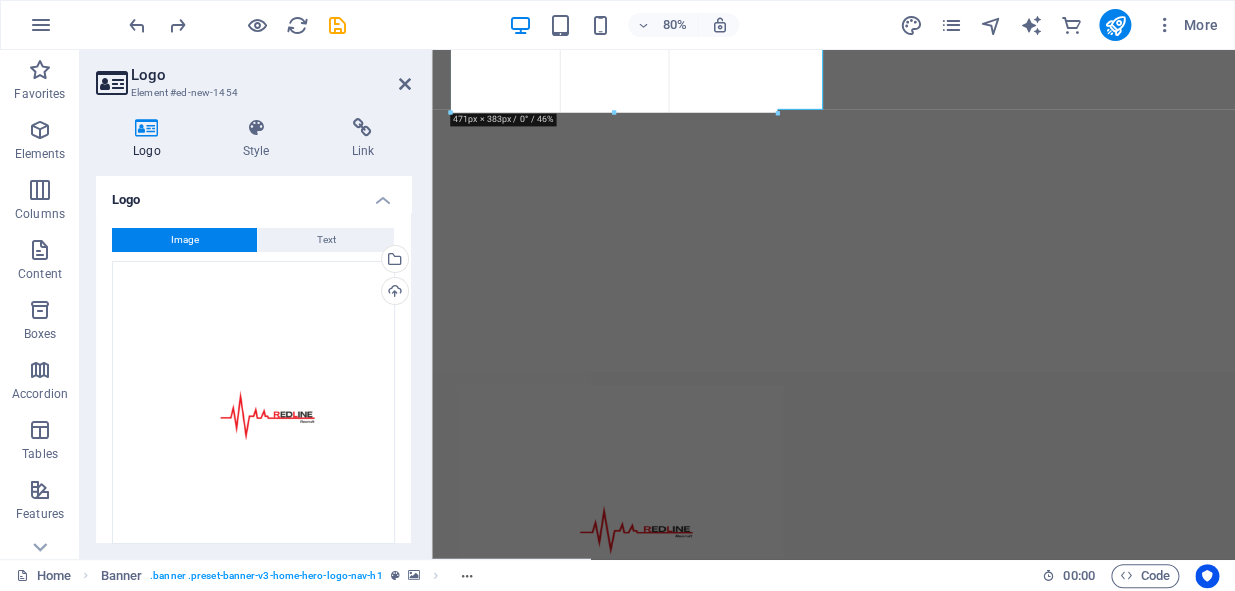 drag, startPoint x: 832, startPoint y: 187, endPoint x: 741, endPoint y: 40, distance: 172.88725 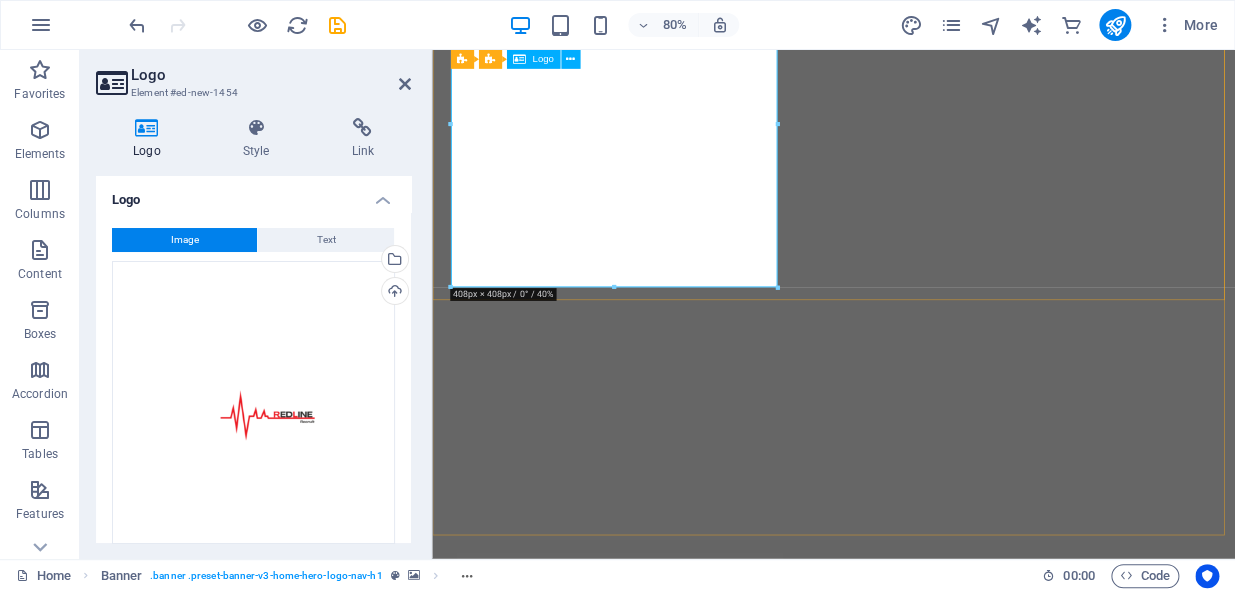 scroll, scrollTop: 1117, scrollLeft: 0, axis: vertical 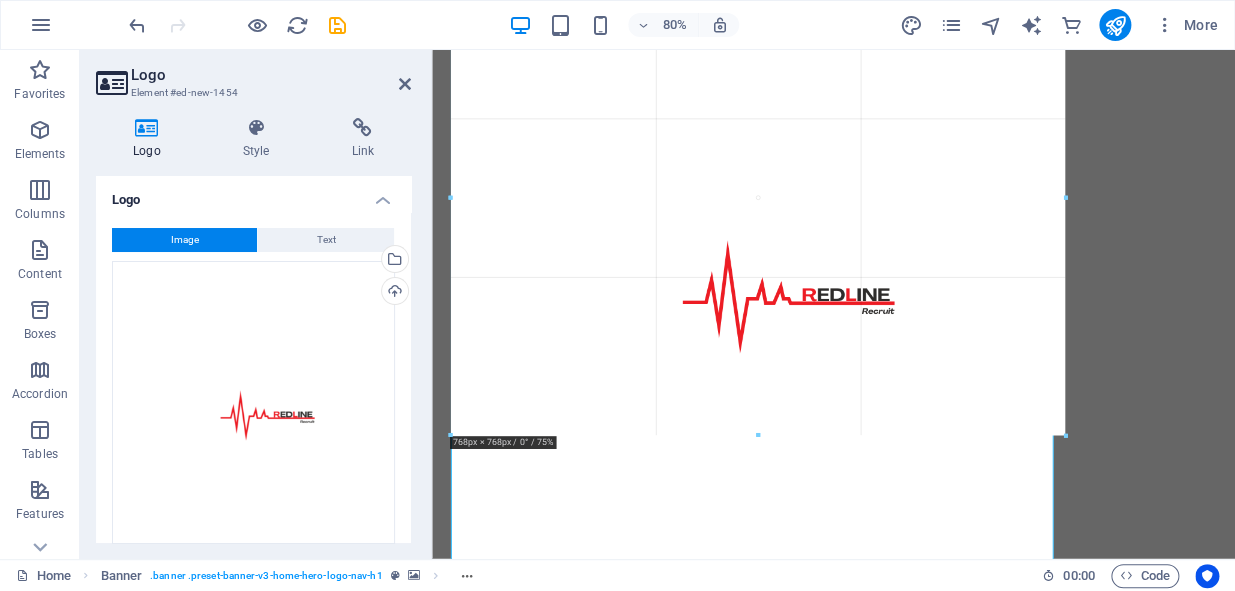 drag, startPoint x: 774, startPoint y: 123, endPoint x: 959, endPoint y: 107, distance: 185.6906 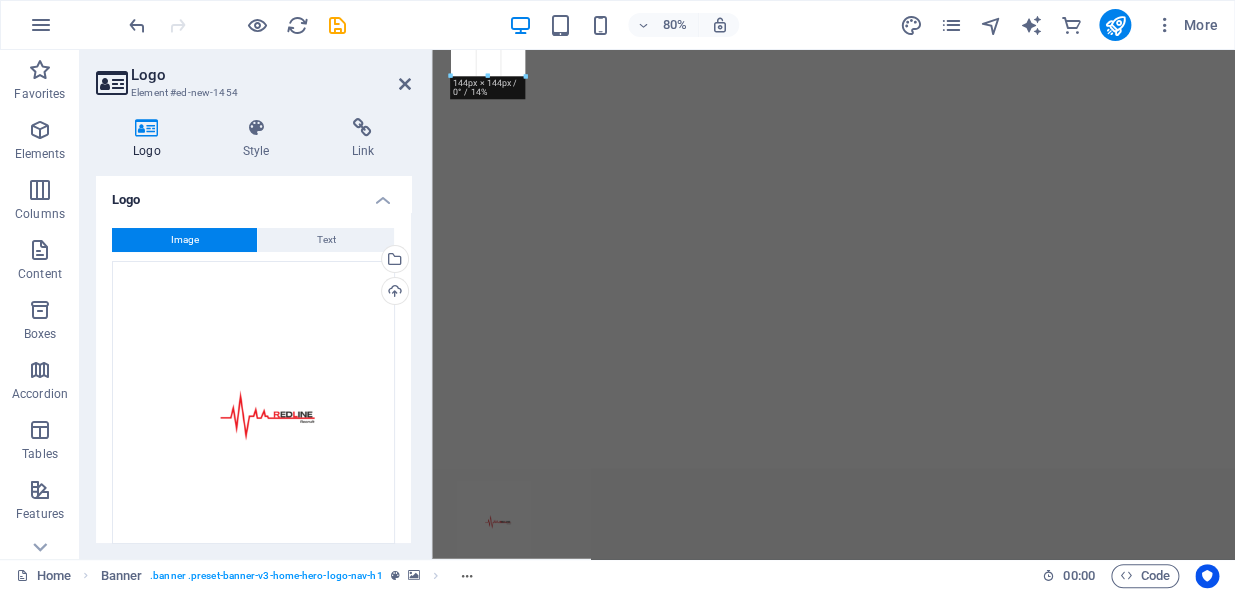 drag, startPoint x: 451, startPoint y: 448, endPoint x: 1226, endPoint y: -68, distance: 931.06445 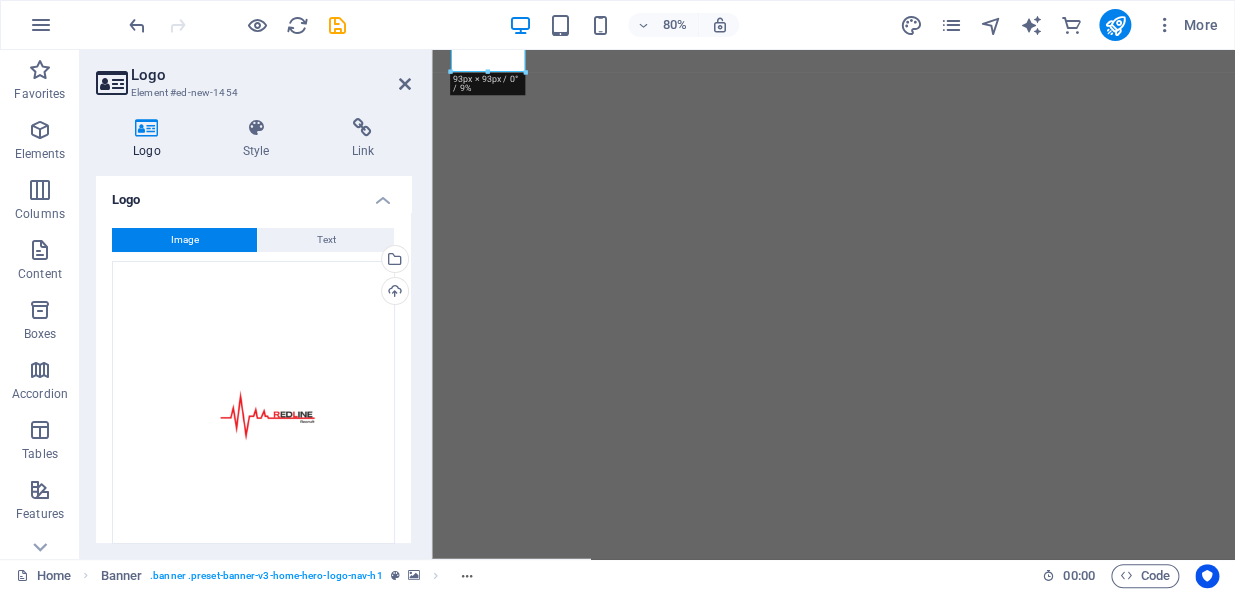 scroll, scrollTop: 734, scrollLeft: 0, axis: vertical 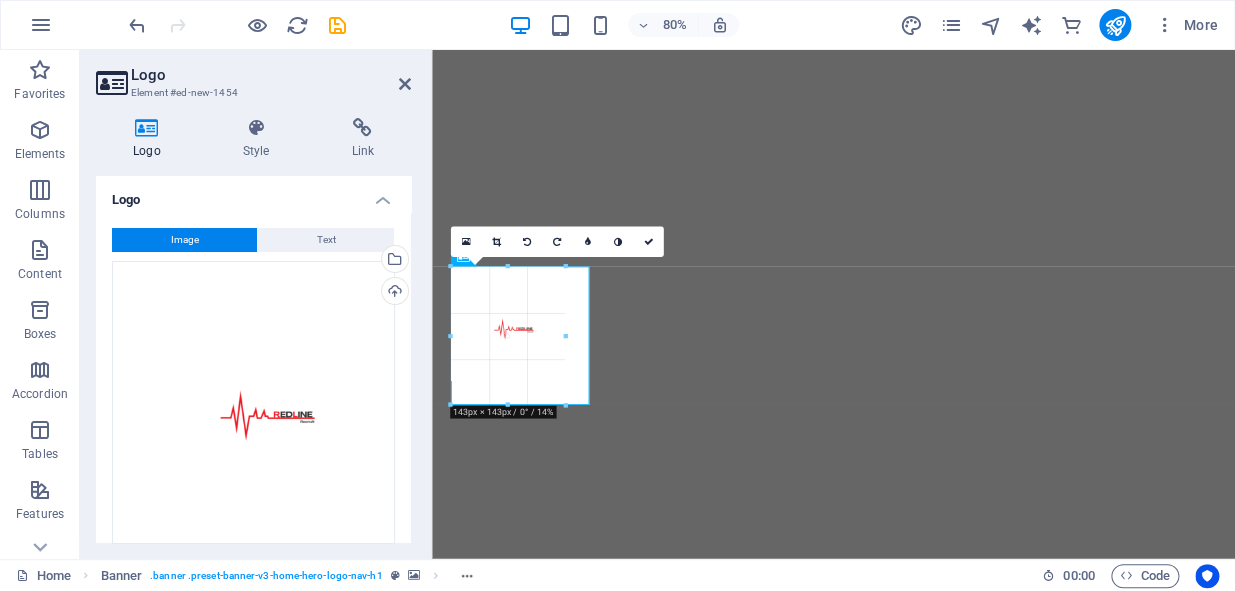 drag, startPoint x: 525, startPoint y: 304, endPoint x: 605, endPoint y: 281, distance: 83.240616 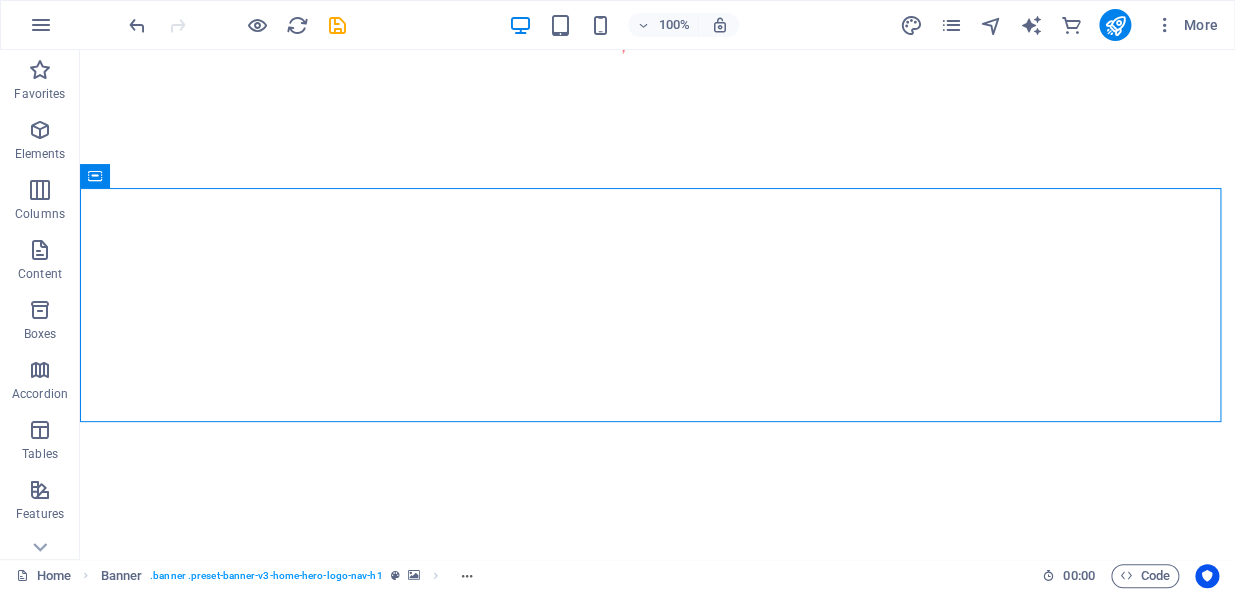 scroll, scrollTop: 1208, scrollLeft: 0, axis: vertical 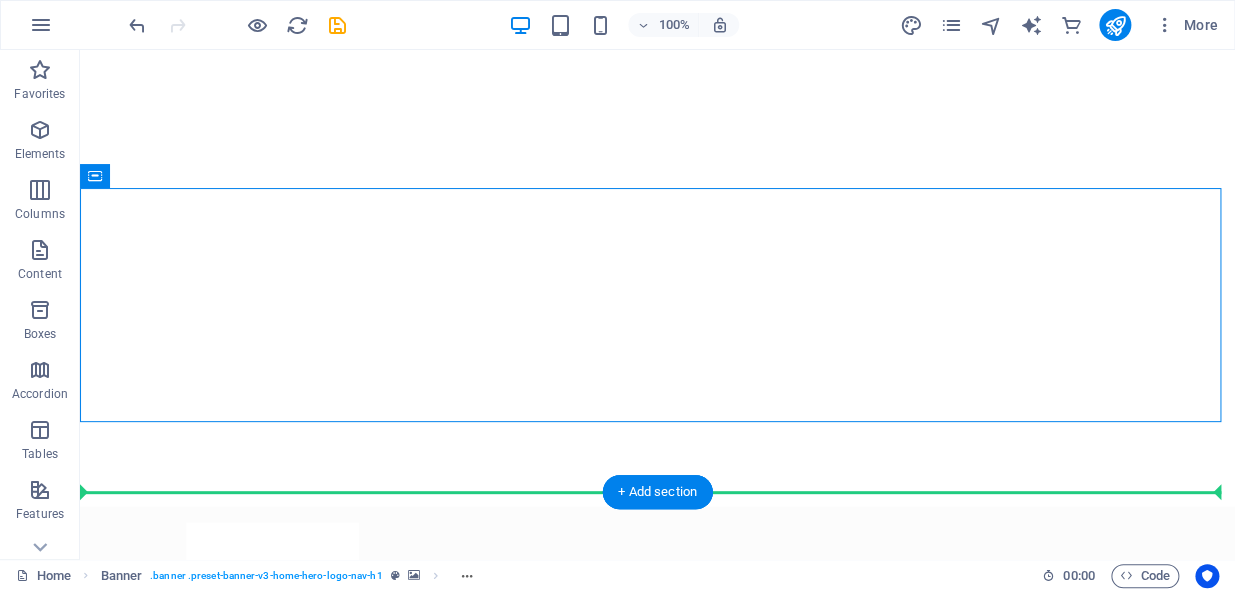 drag, startPoint x: 321, startPoint y: 512, endPoint x: 624, endPoint y: 450, distance: 309.2782 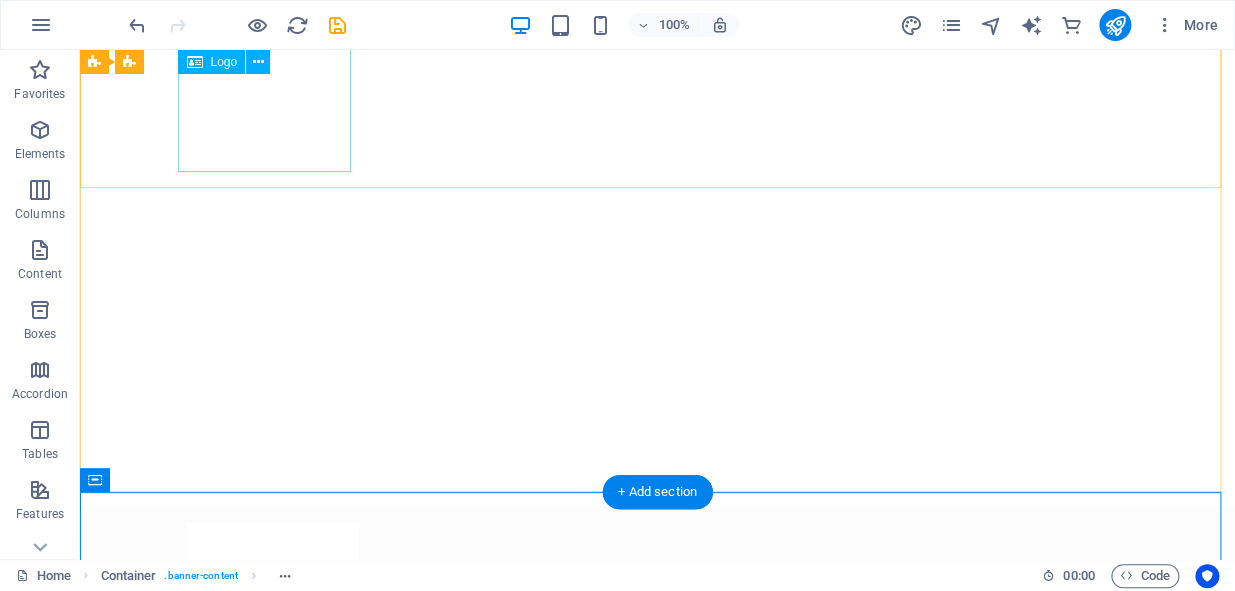 click at bounding box center (658, 608) 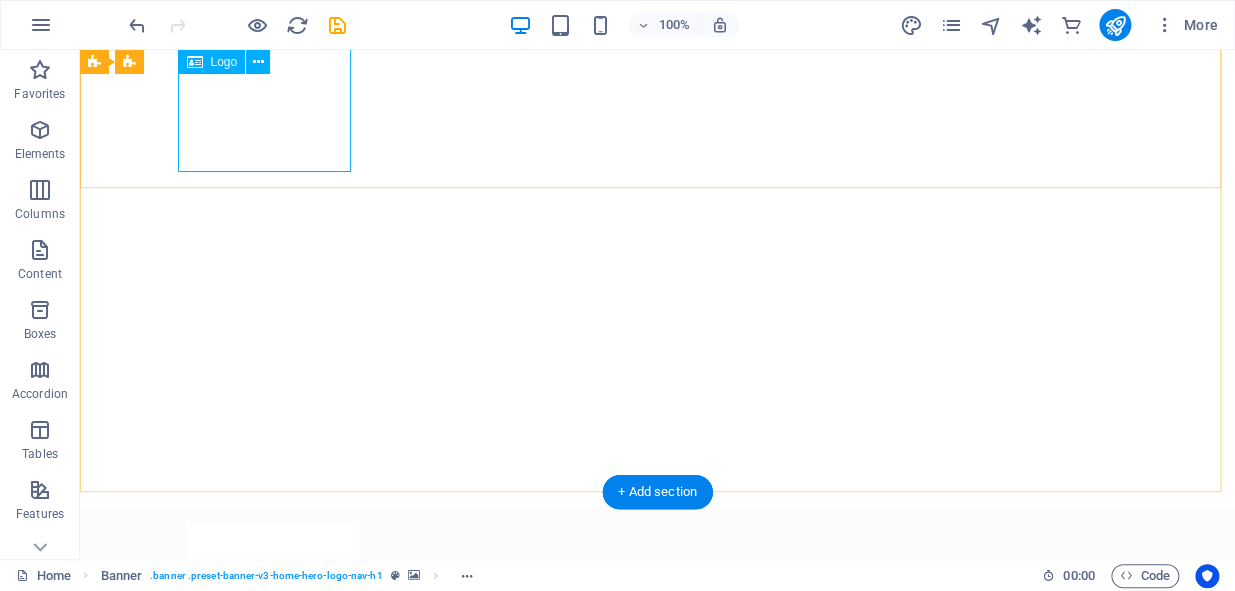 click at bounding box center (658, 608) 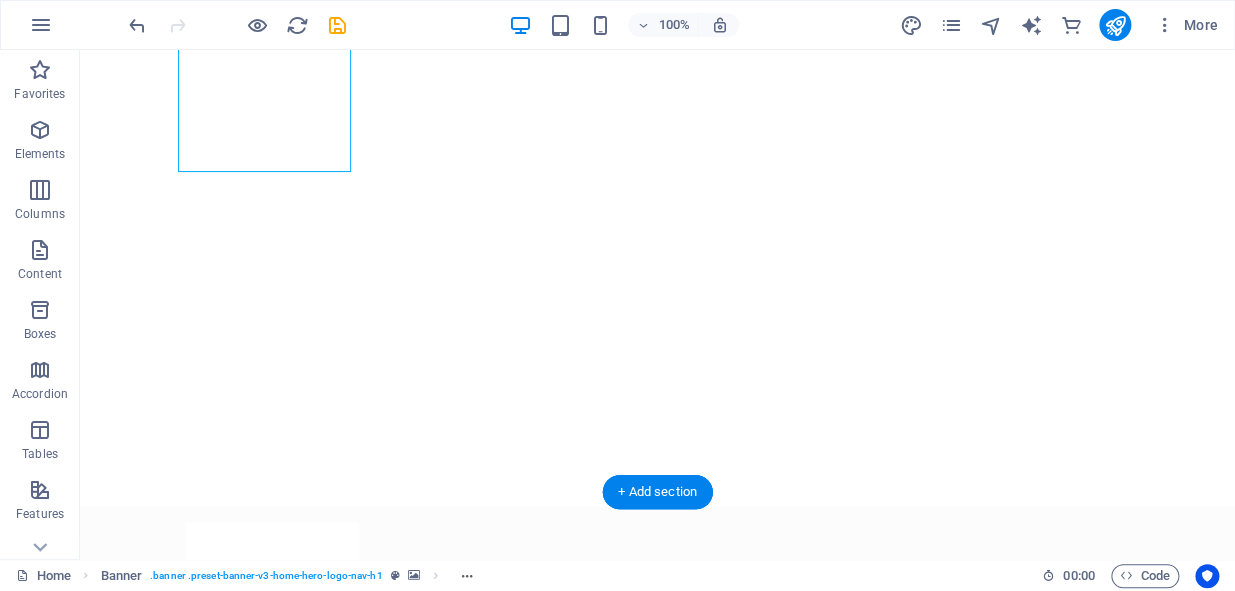 click at bounding box center [-2773, -3] 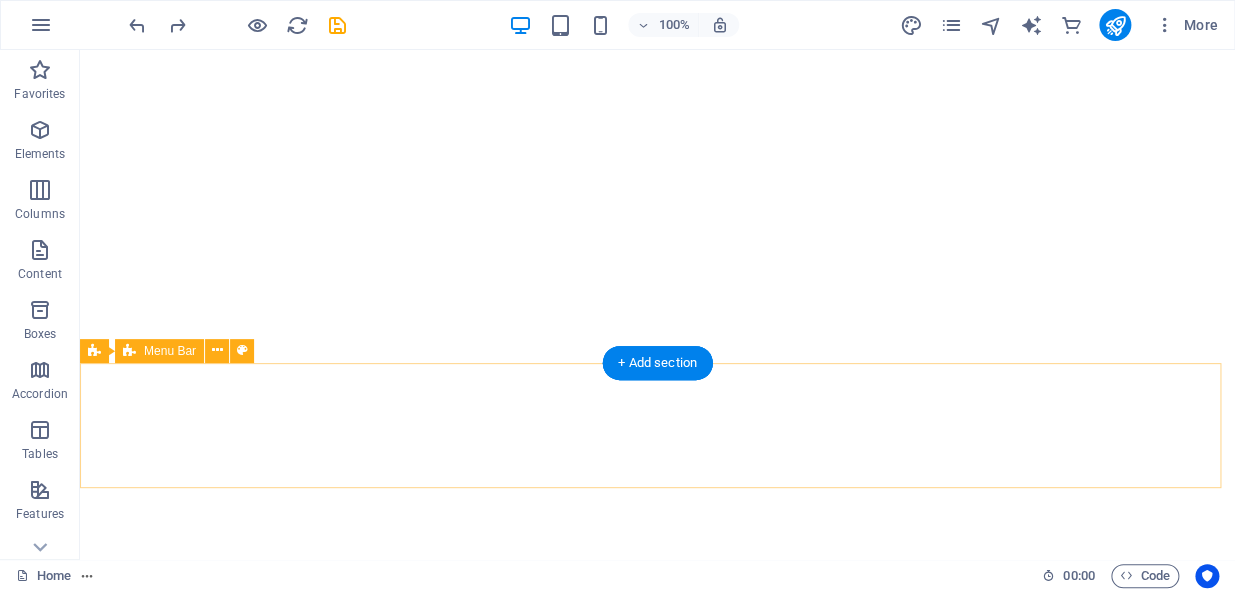 scroll, scrollTop: 828, scrollLeft: 0, axis: vertical 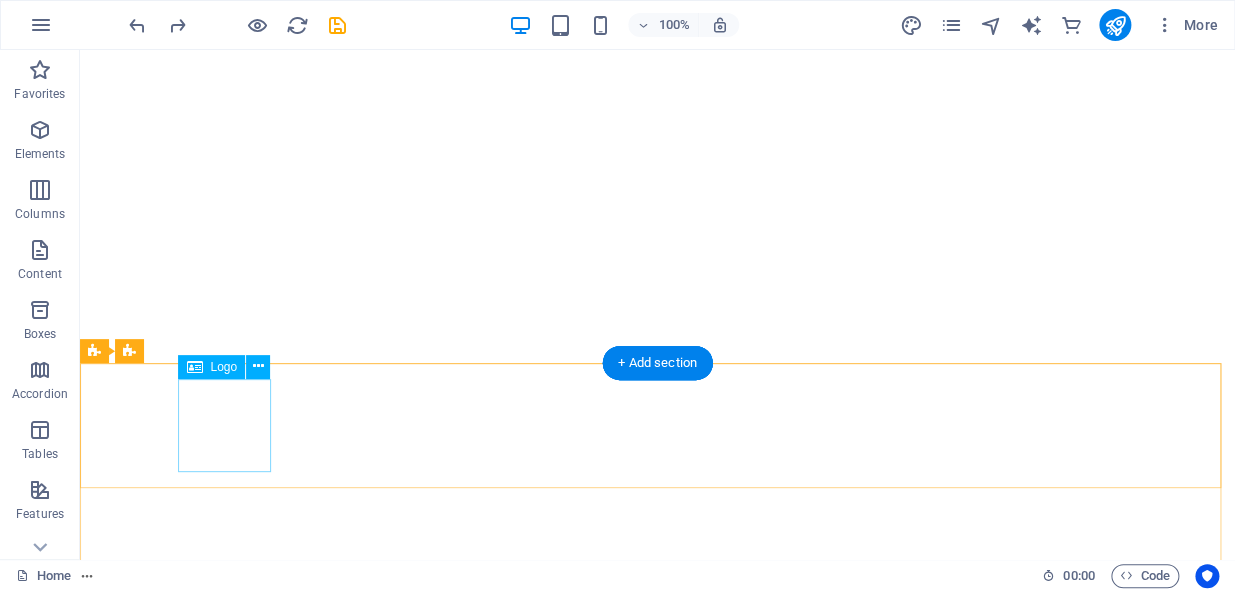 click at bounding box center (658, 948) 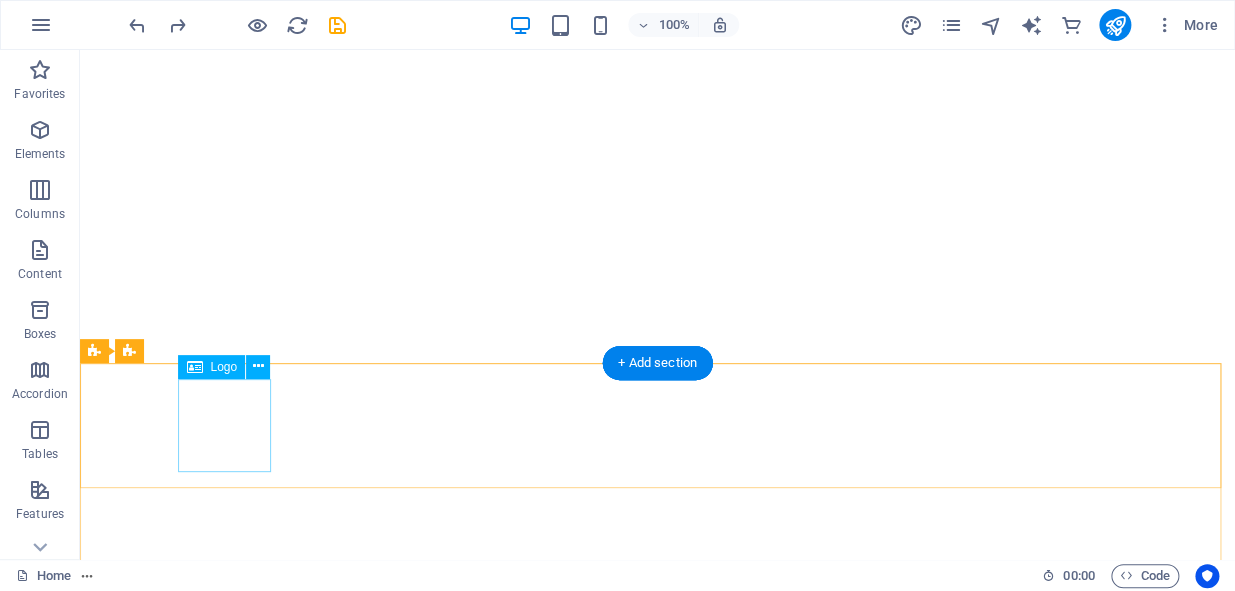 click on "Home About Services Team" at bounding box center (657, 973) 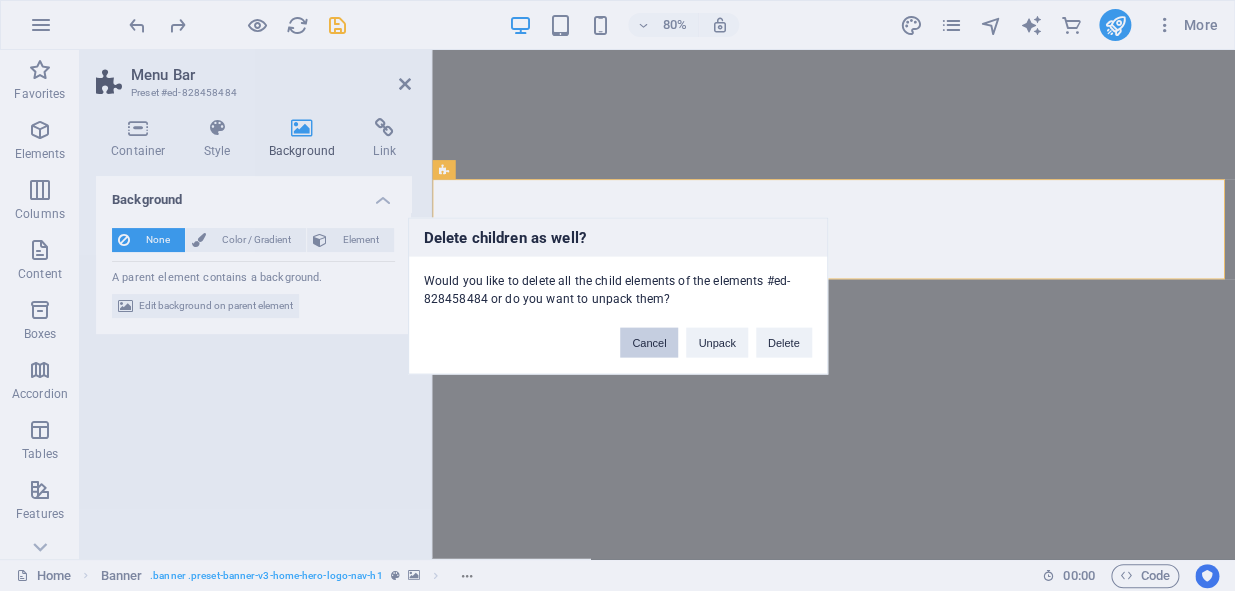 click on "Cancel" at bounding box center (649, 342) 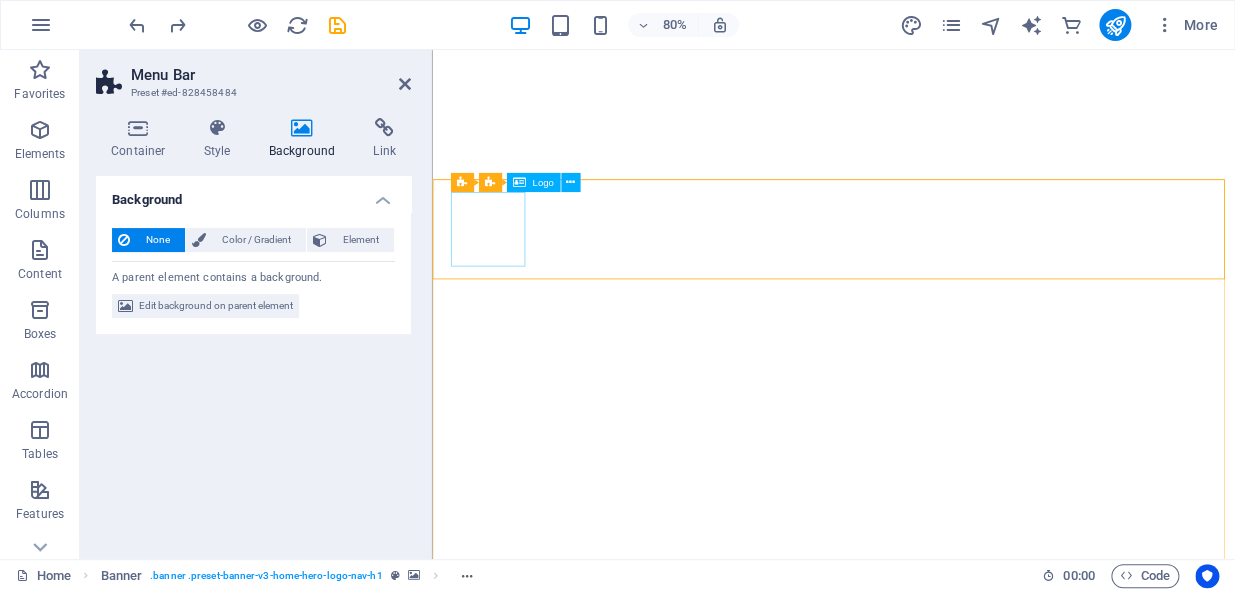 click at bounding box center (934, 797) 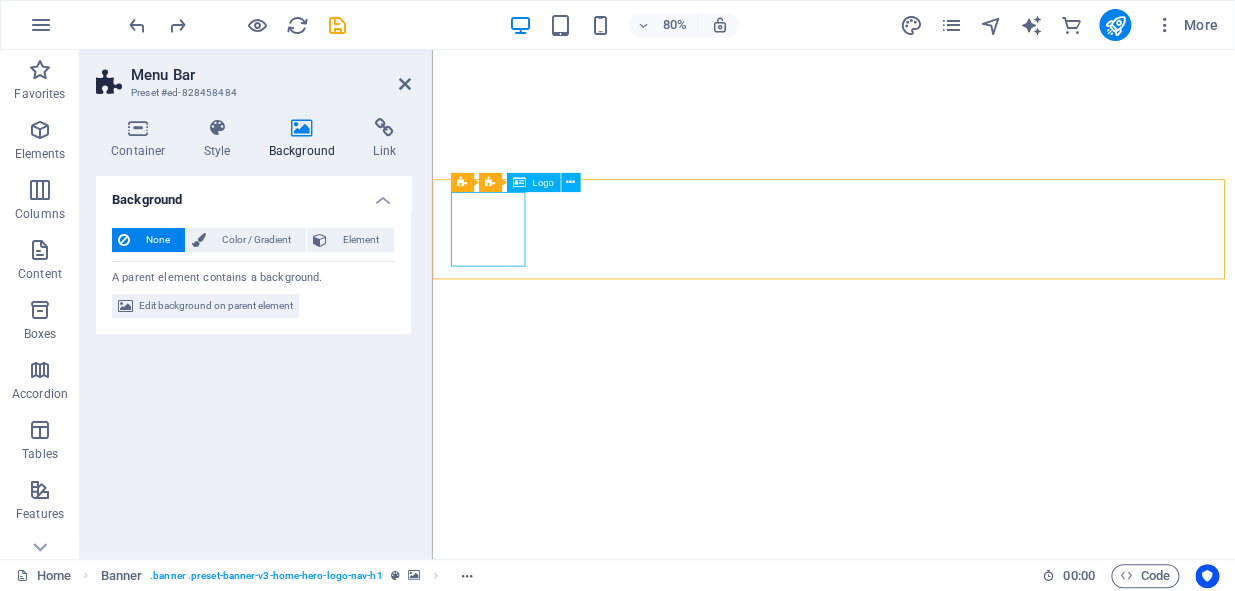 click at bounding box center [934, 797] 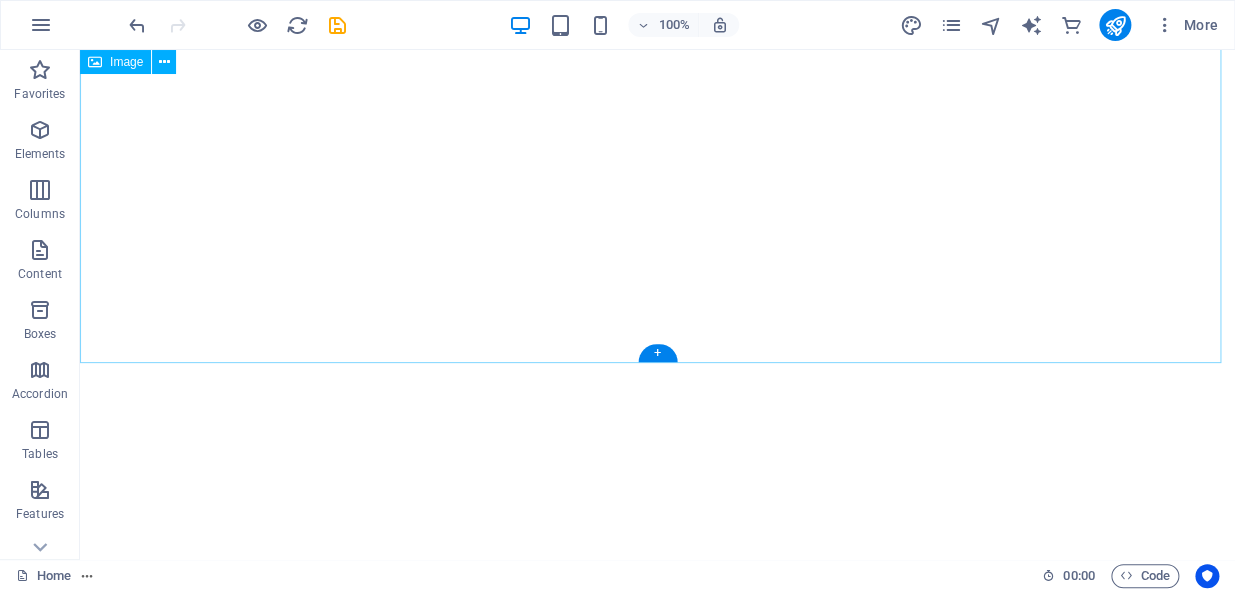 click at bounding box center (657, -201) 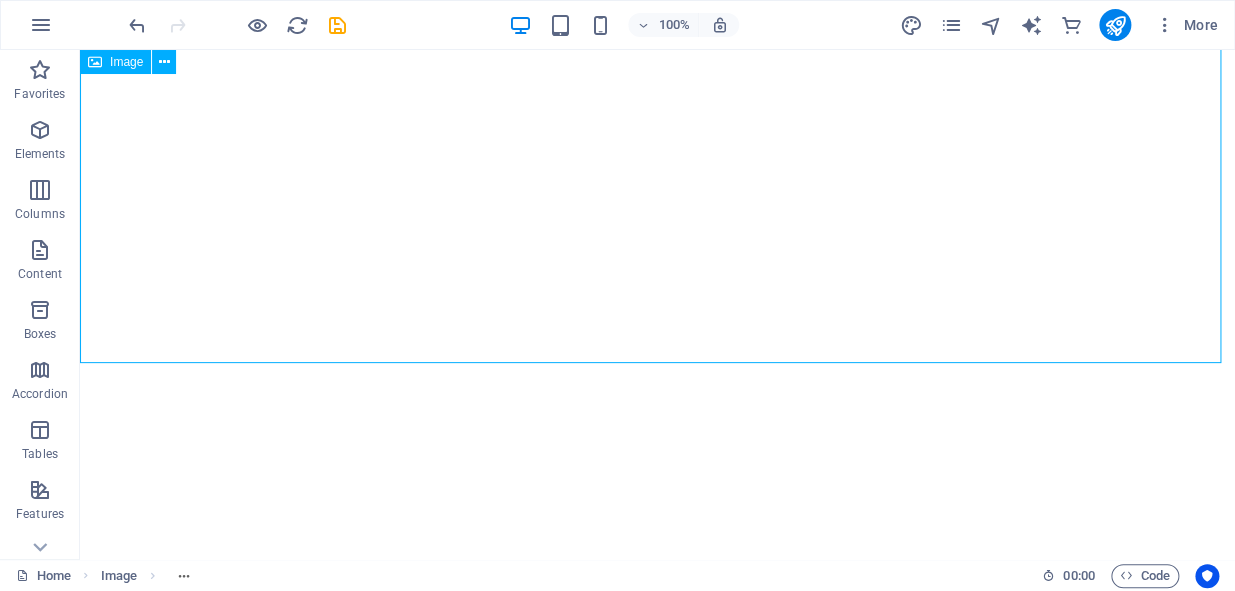 drag, startPoint x: 638, startPoint y: 361, endPoint x: 93, endPoint y: 330, distance: 545.8809 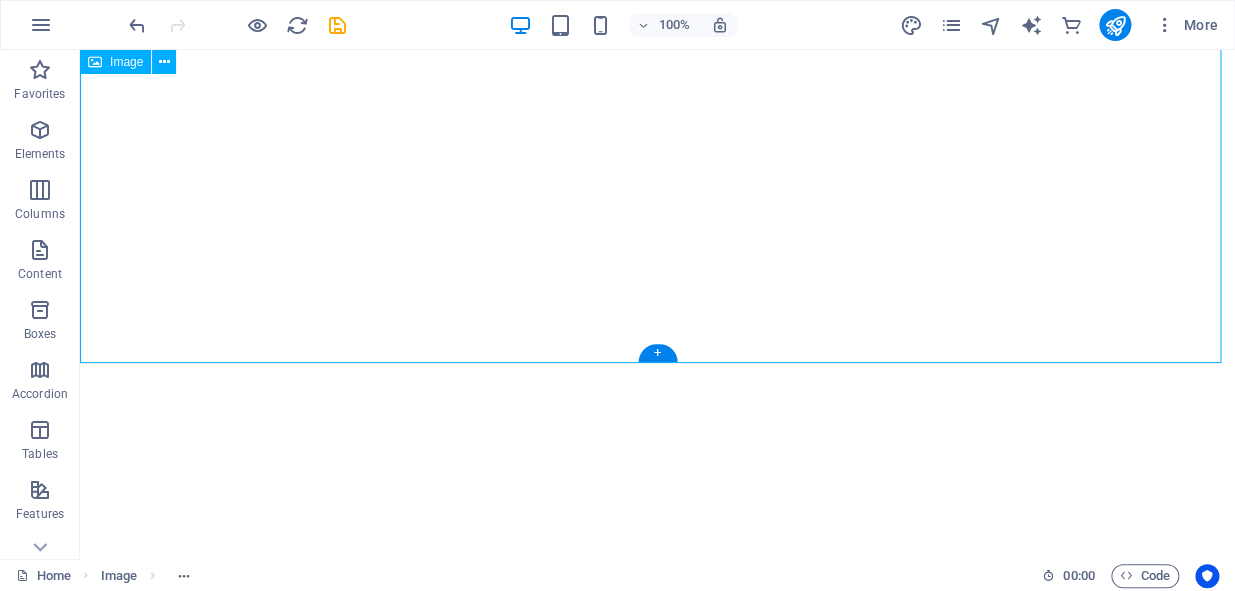 drag, startPoint x: 295, startPoint y: 358, endPoint x: 301, endPoint y: 300, distance: 58.30952 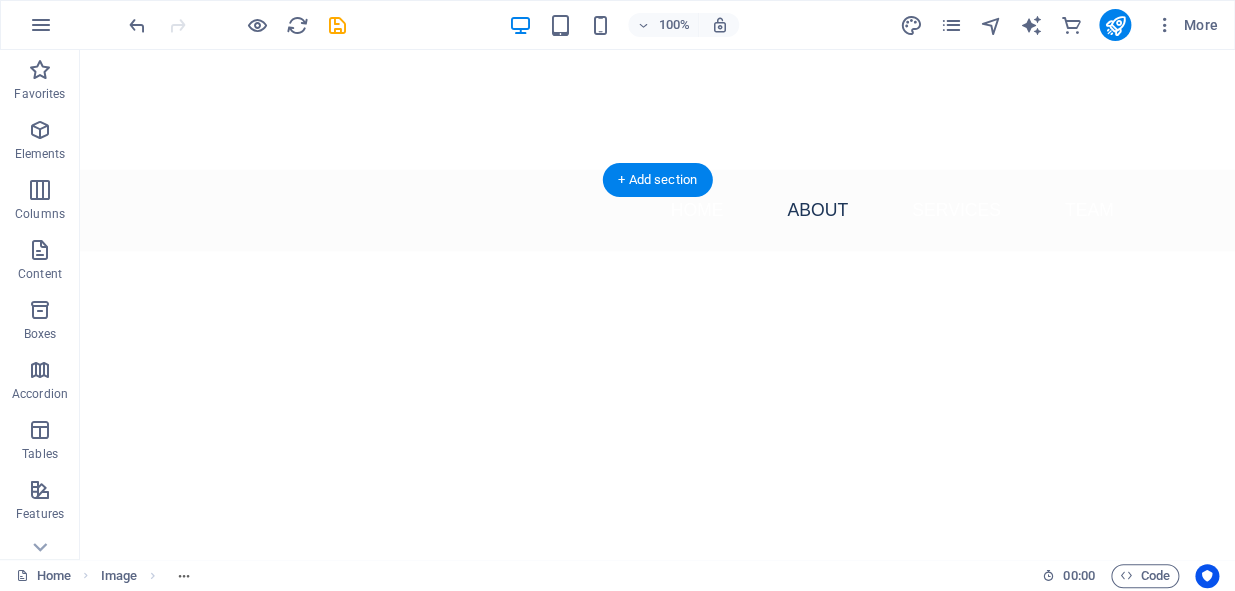 scroll, scrollTop: 1550, scrollLeft: 0, axis: vertical 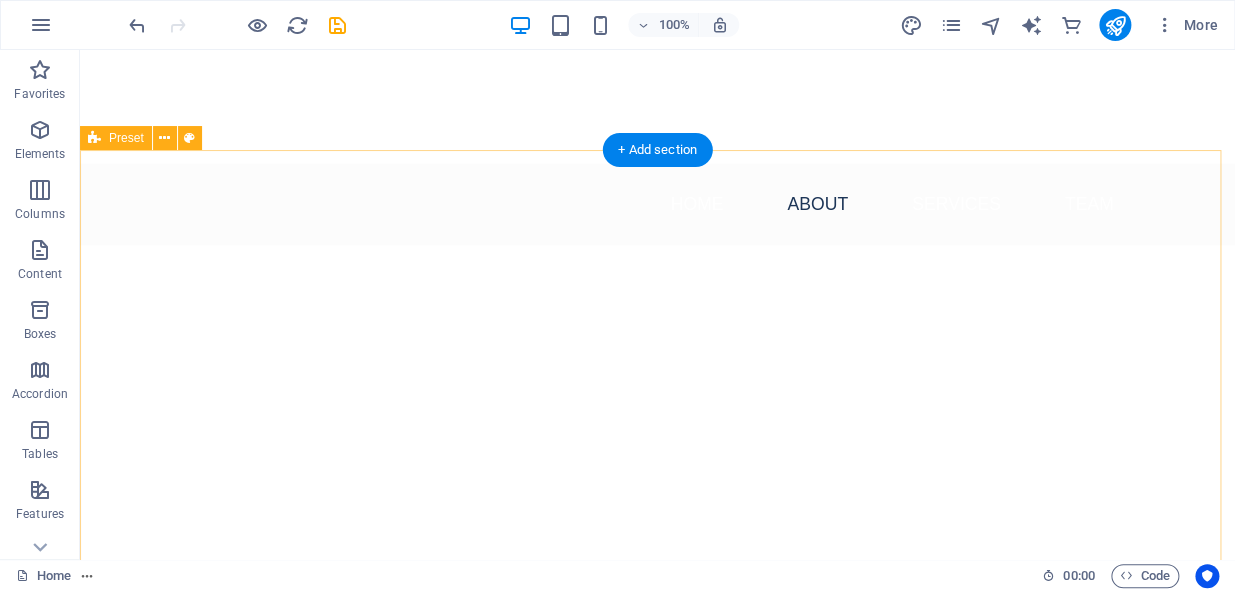 click on "Drop content here or  Add elements  Paste clipboard About Us - Your Purpose Partner in Recruitment At Redline Recruit, we transcend traditional recruitment methods. We are dedicated to connecting passionate individuals with organizations that are aligned in their mission. Our team believes that true talent goes beyond a mere skillset; it's about finding work that resonates with one's values and aspirations. Join us in creating meaningful connections that lead to flourishing careers! Learn More" at bounding box center (657, 1053) 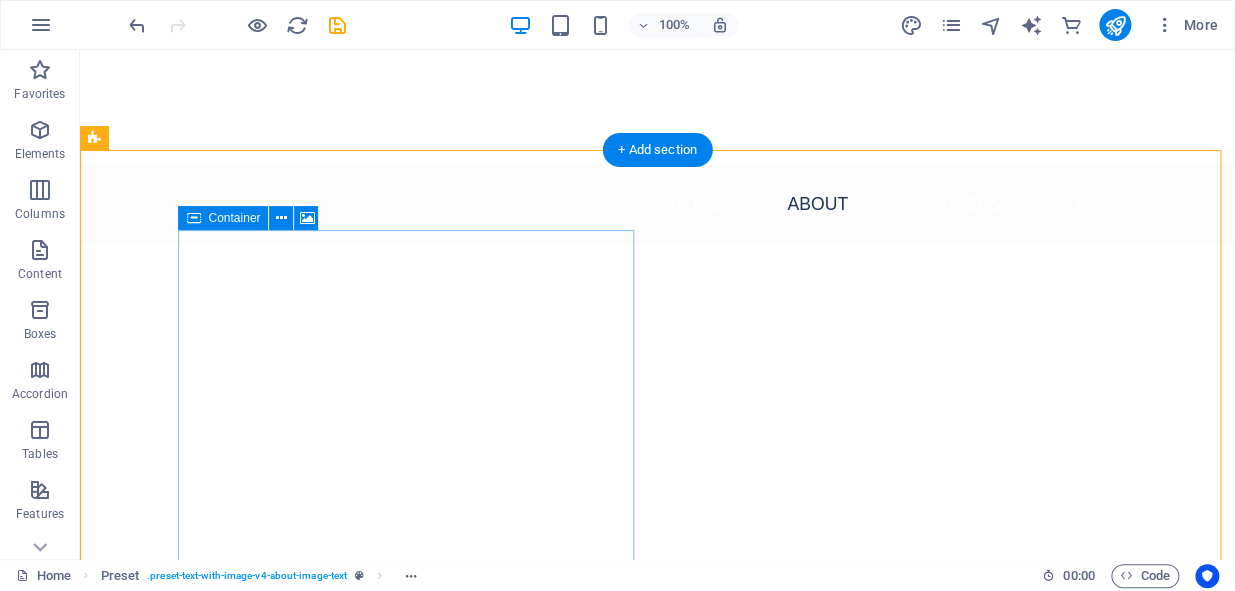 click on "Drop content here or  Add elements  Paste clipboard" at bounding box center (568, 1117) 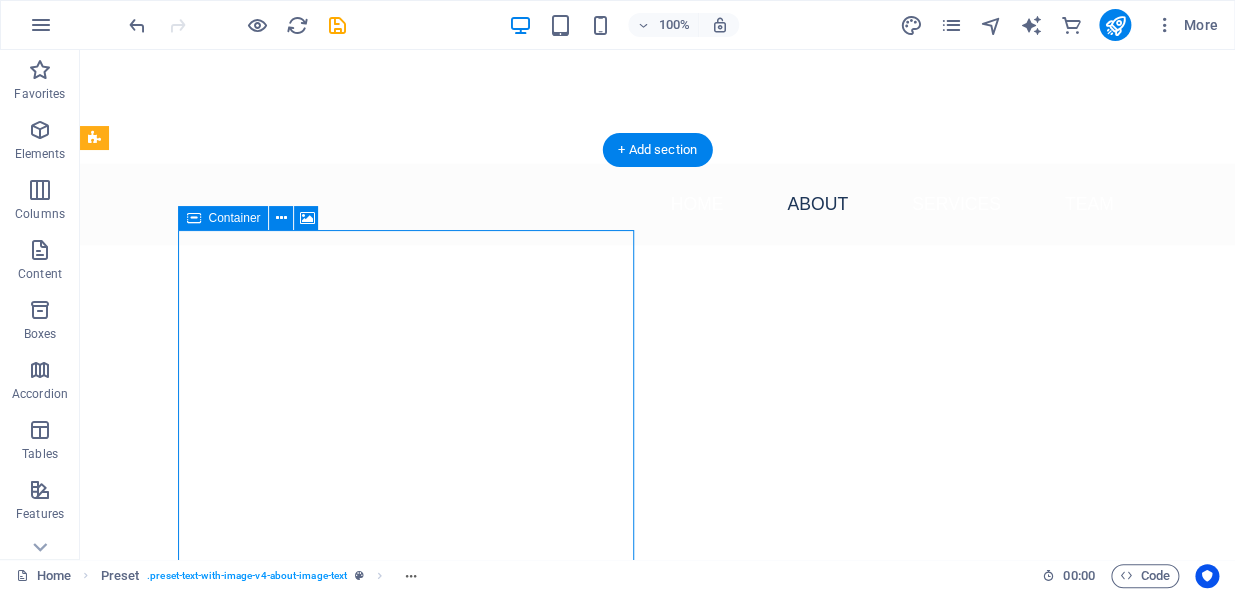 click on "Drop content here or  Add elements  Paste clipboard" at bounding box center [568, 1117] 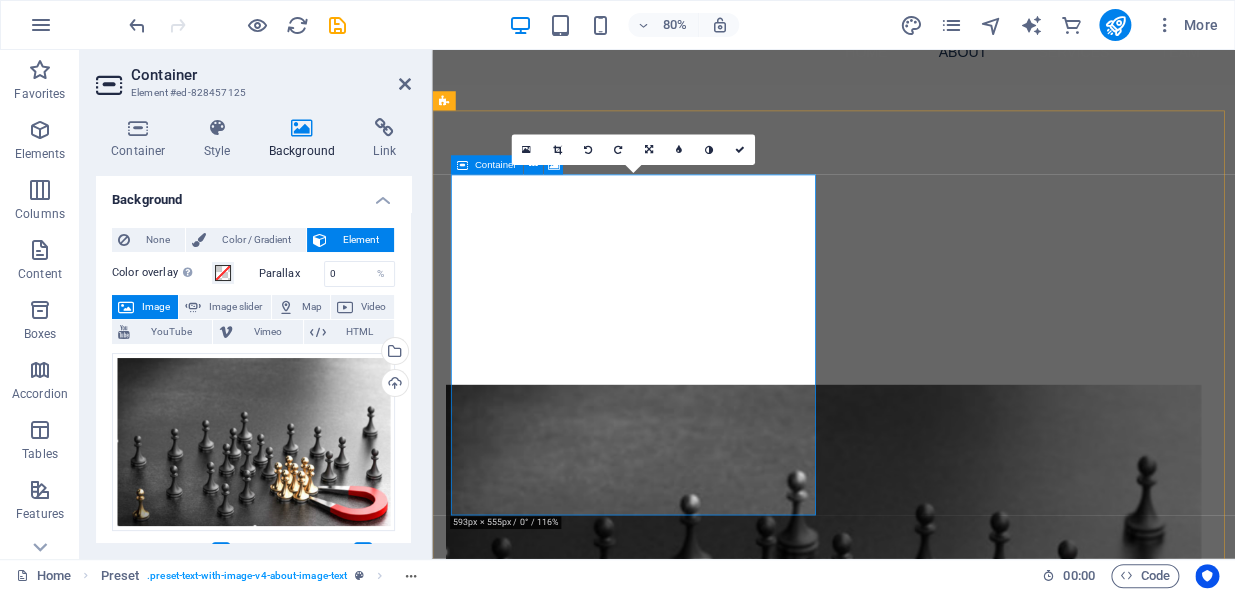 click on "Drop content here or  Add elements  Paste clipboard" at bounding box center [920, 966] 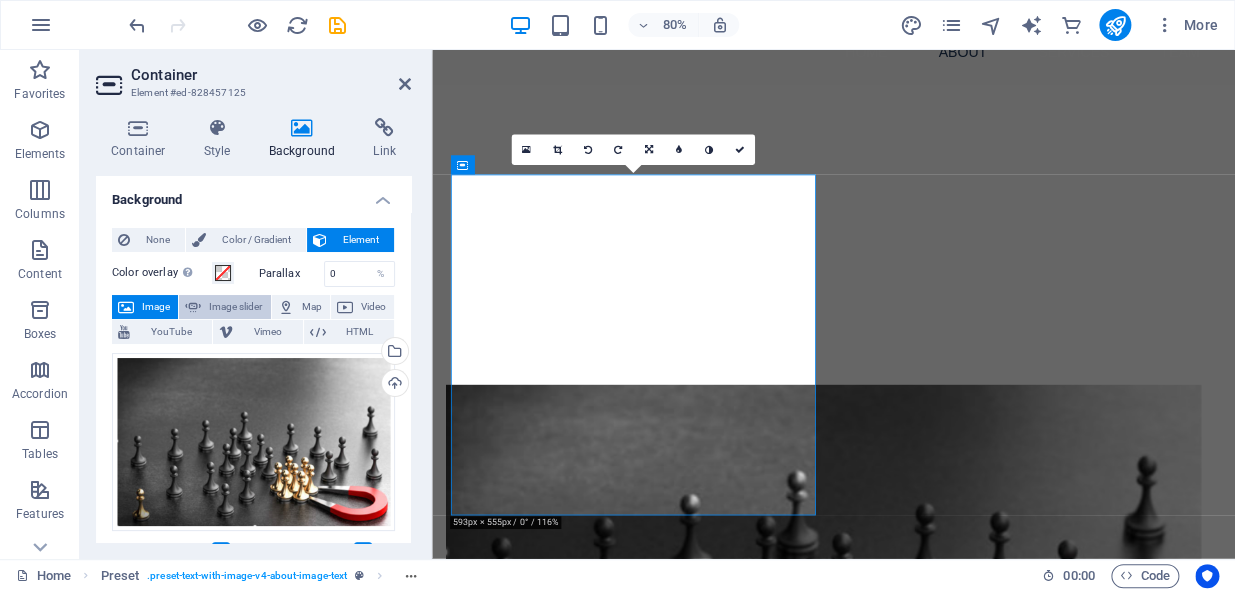 click on "Image slider" at bounding box center (235, 307) 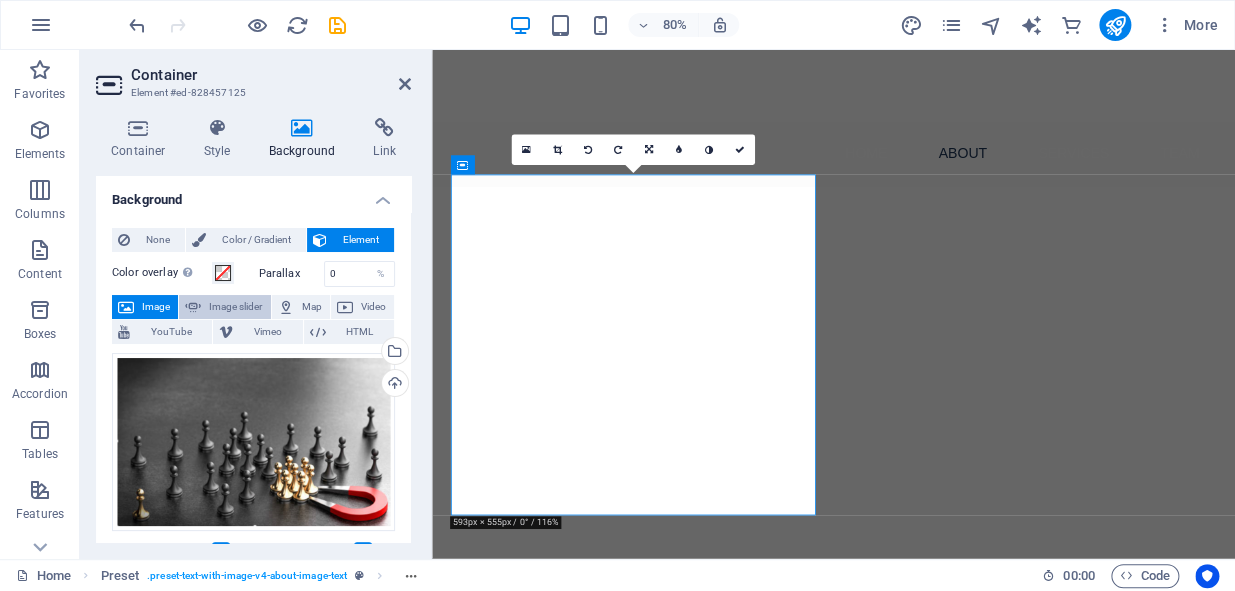 select on "ms" 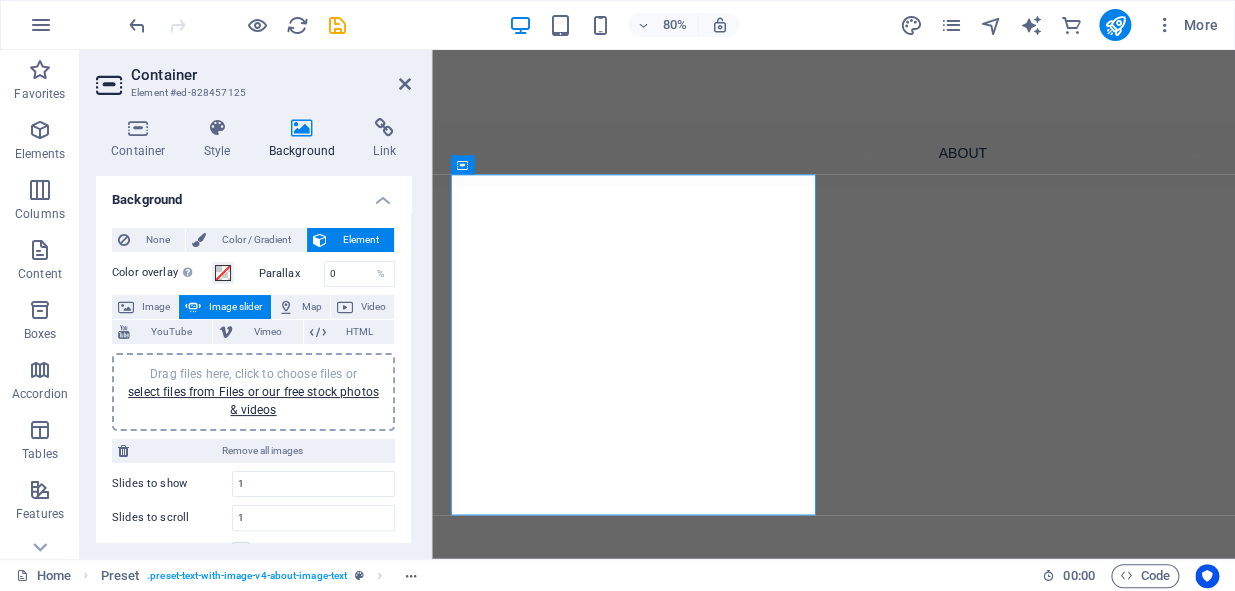 click at bounding box center [920, 809] 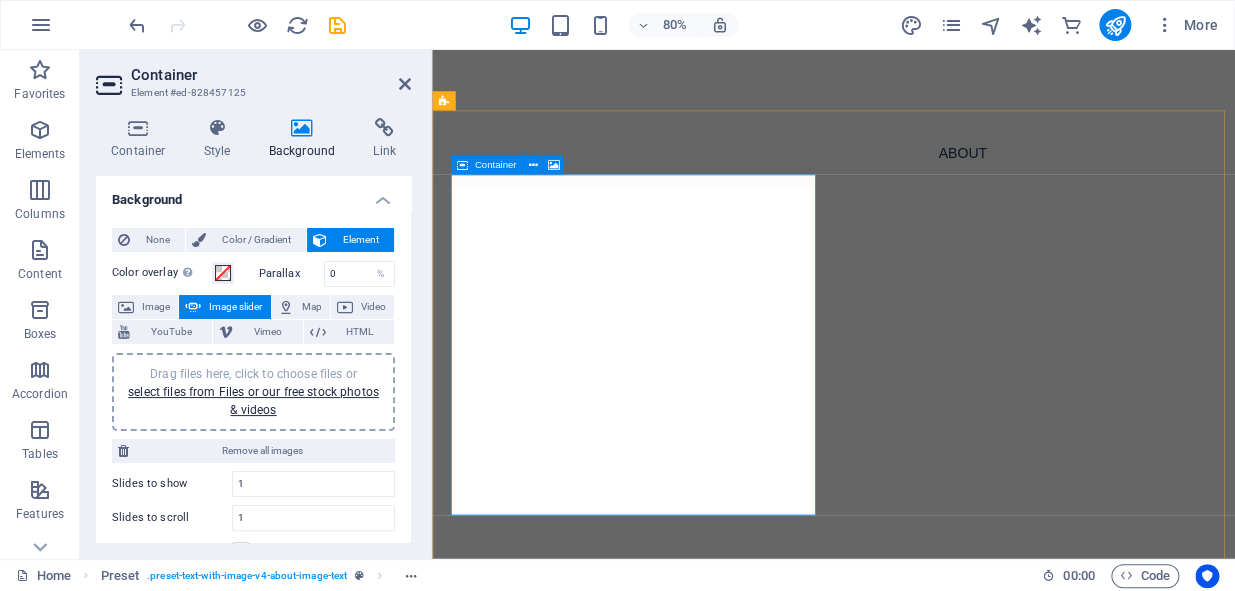 click on "Drop content here or  Add elements  Paste clipboard" at bounding box center (920, 1093) 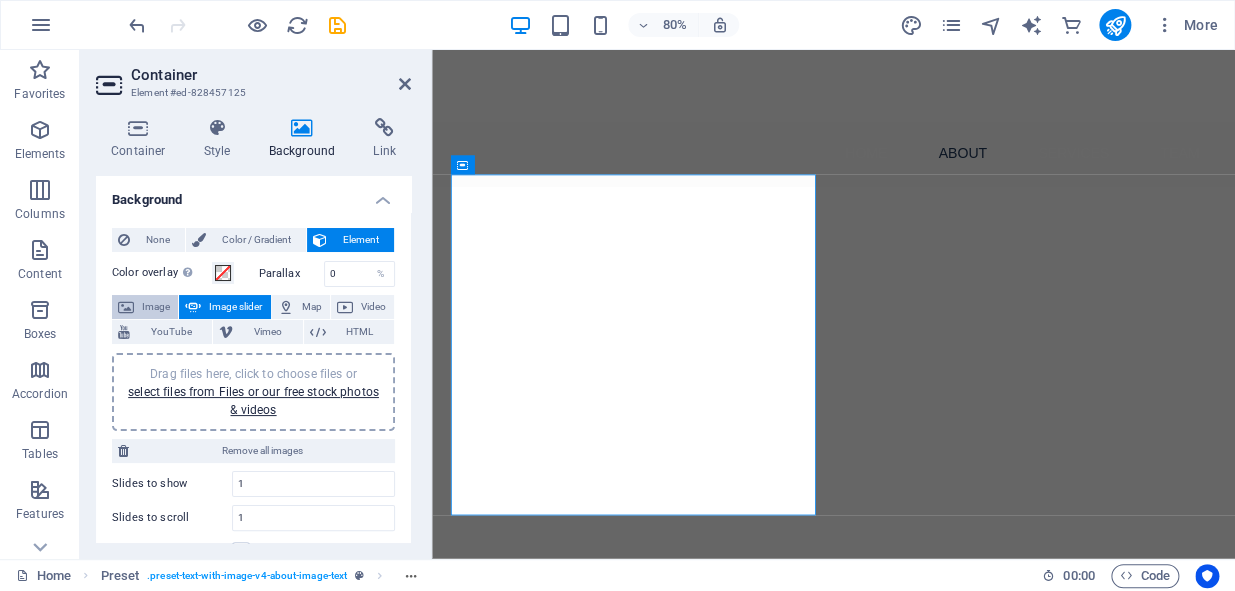 click on "Image" at bounding box center (156, 307) 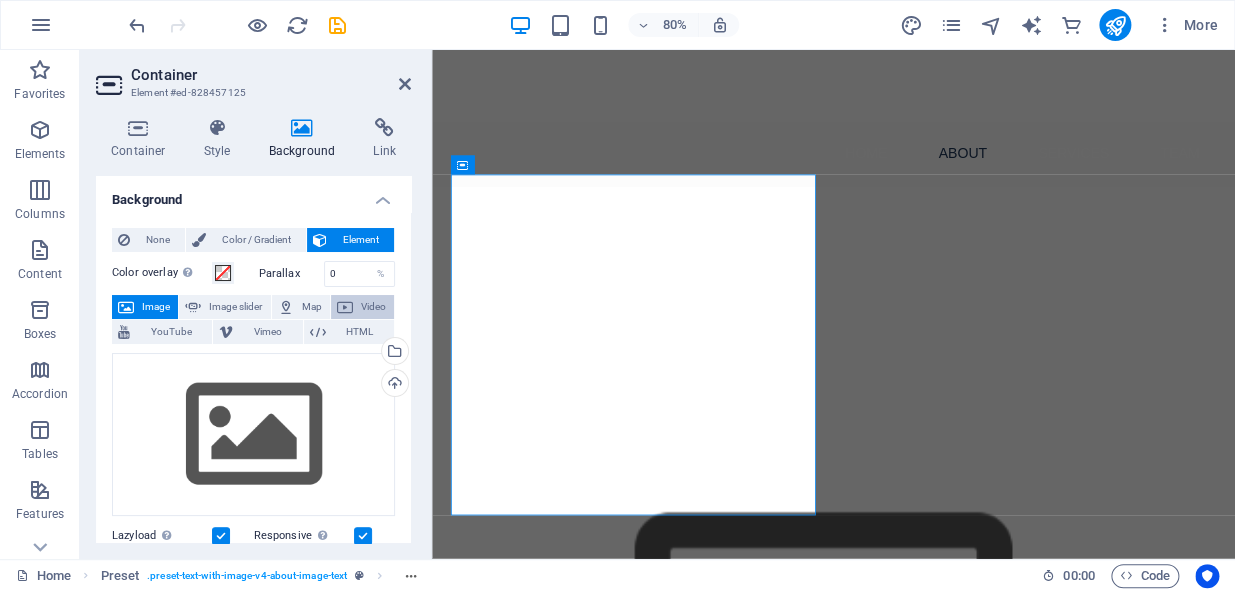 click at bounding box center (345, 307) 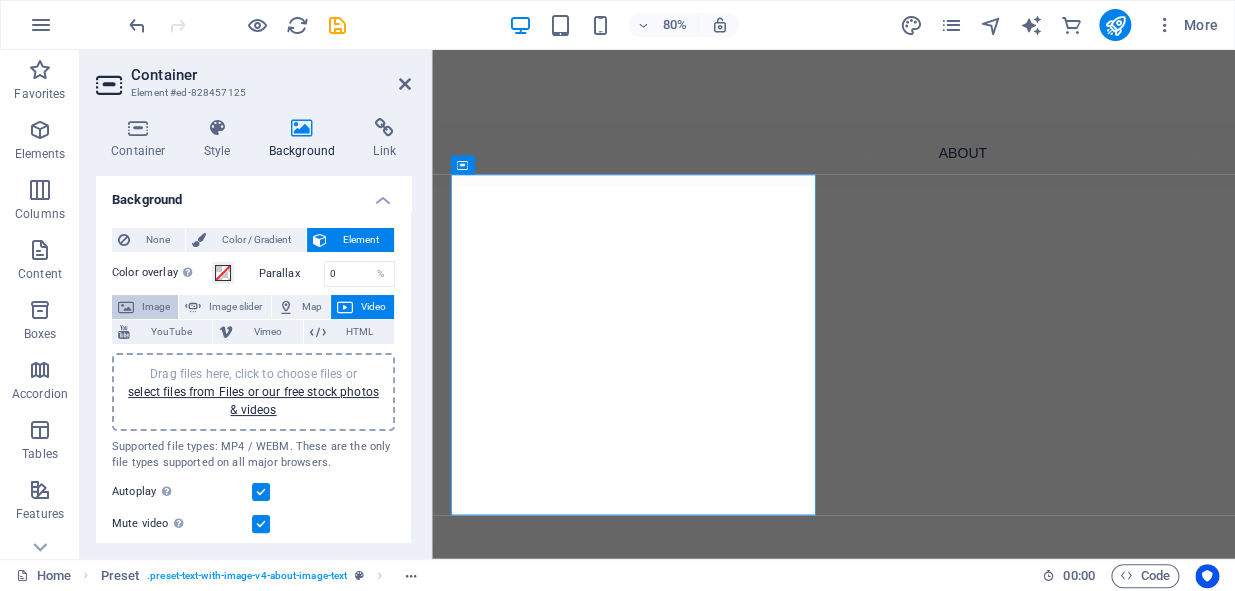 click on "Image" at bounding box center (156, 307) 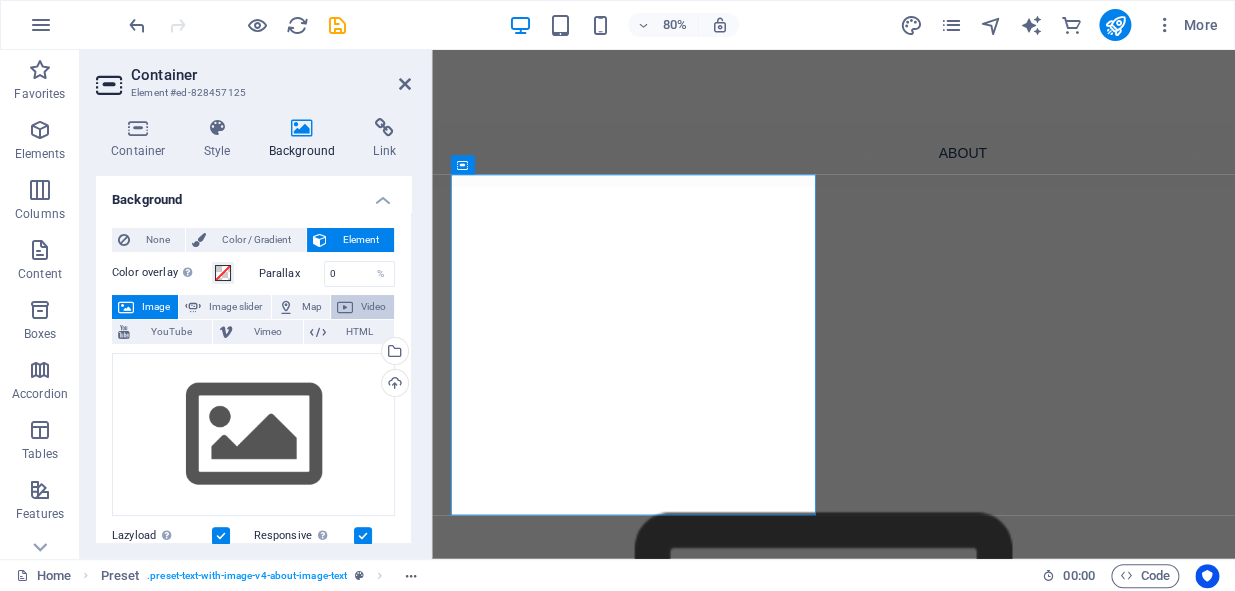 click on "Video" at bounding box center (373, 307) 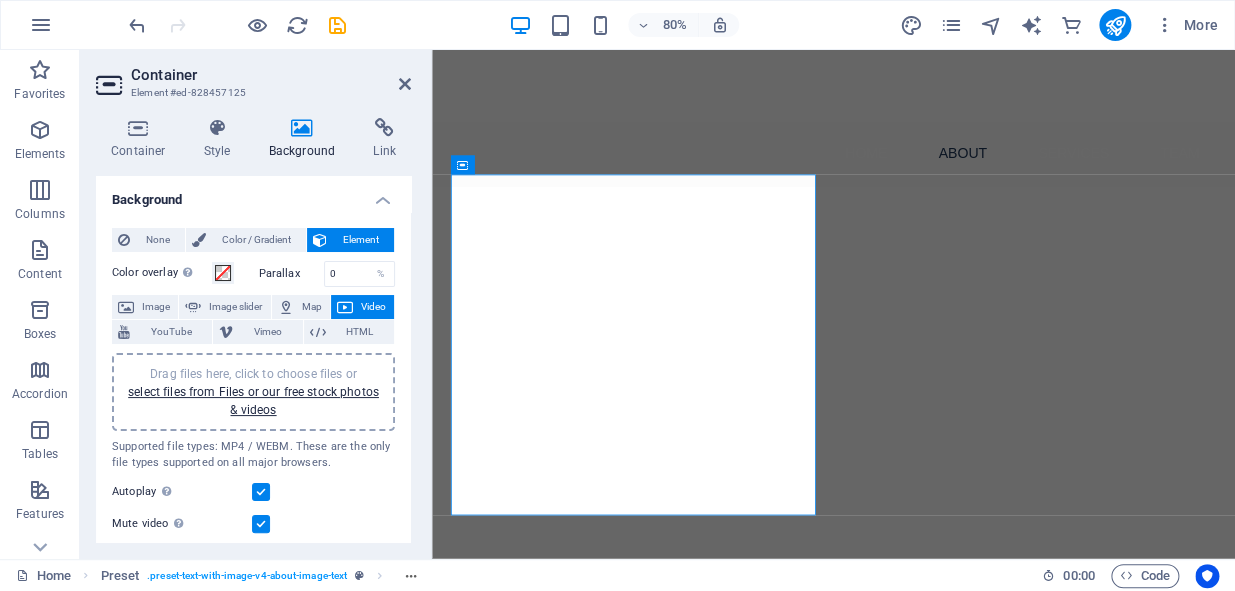 click on "Container Element #ed-828457125" at bounding box center [253, 76] 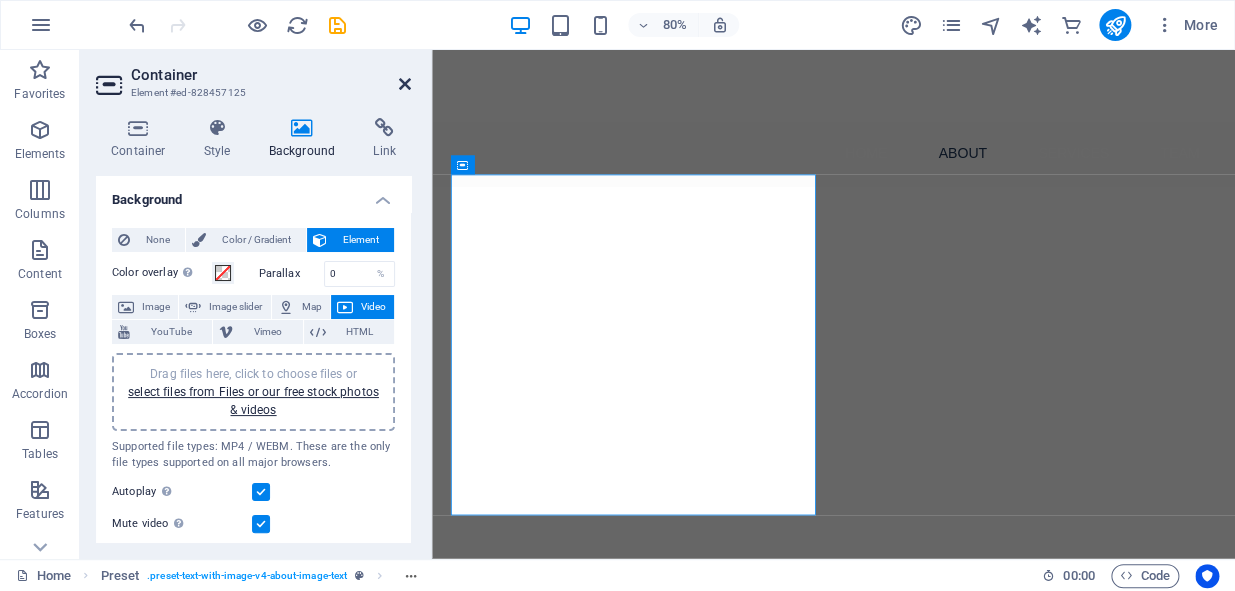 click at bounding box center (405, 84) 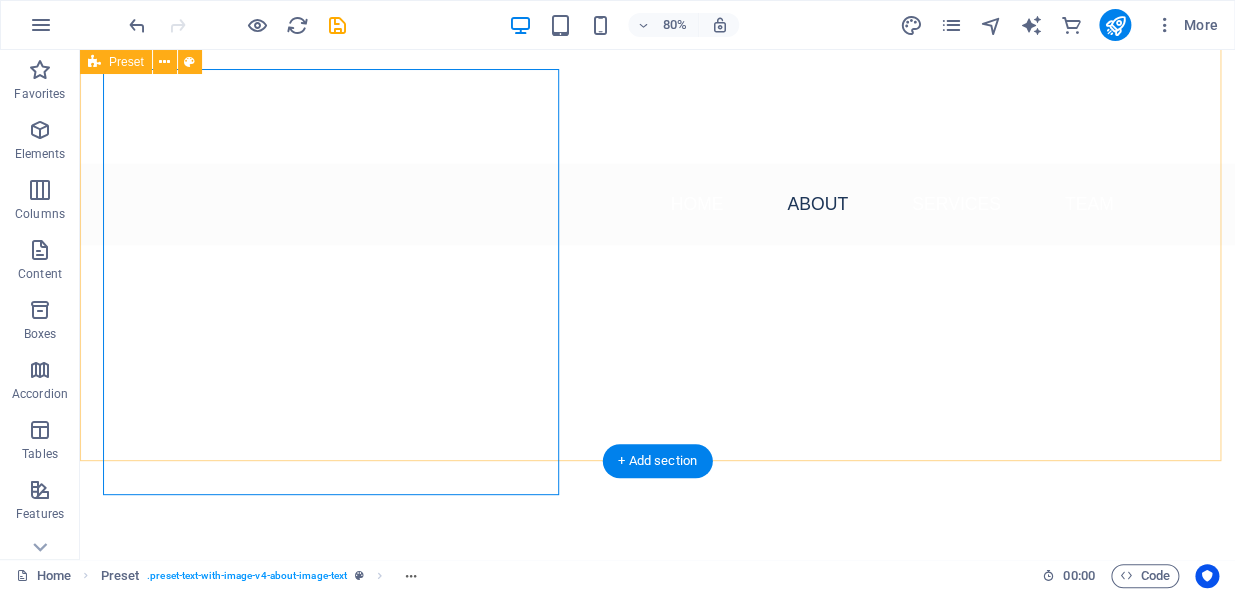 scroll, scrollTop: 1687, scrollLeft: 0, axis: vertical 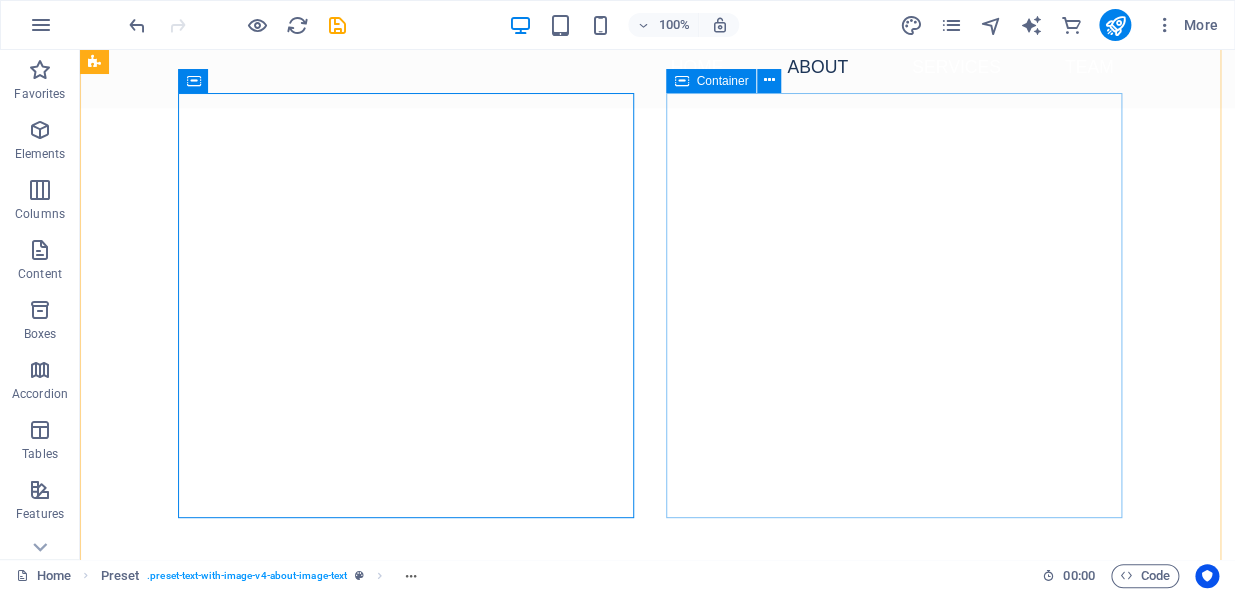 click on "About Us - Your Purpose Partner in Recruitment At Redline Recruit, we transcend traditional recruitment methods. We are dedicated to connecting passionate individuals with organizations that are aligned in their mission. Our team believes that true talent goes beyond a mere skillset; it's about finding work that resonates with one's values and aspirations. Join us in creating meaningful connections that lead to flourishing careers! Learn More" at bounding box center [568, 1208] 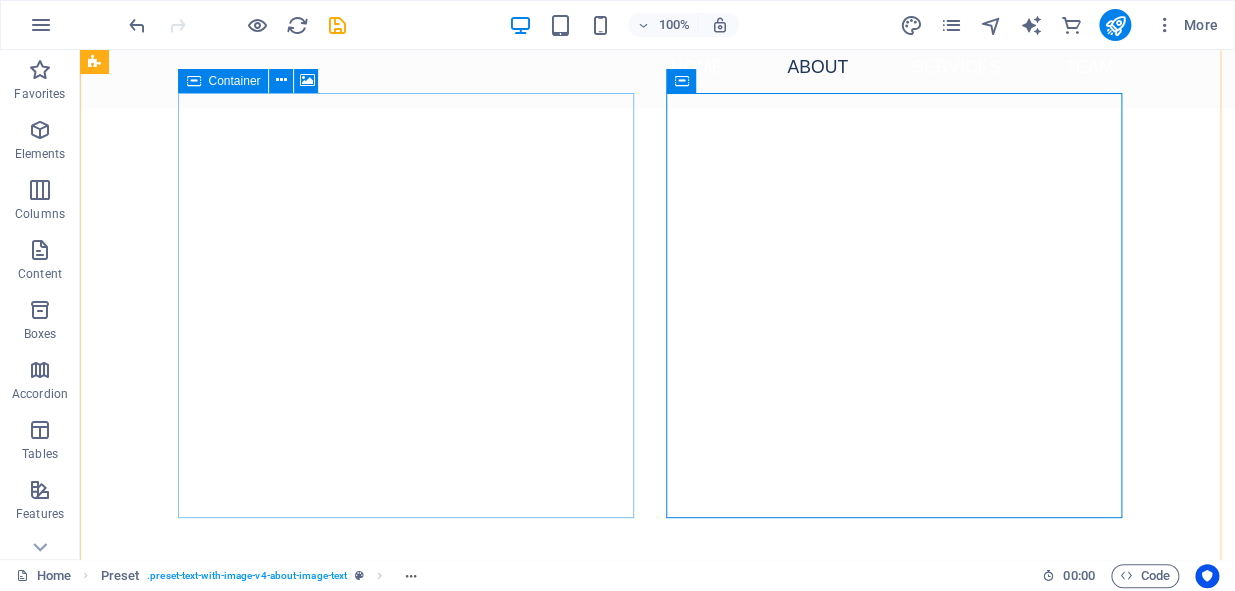 click on "Paste clipboard" at bounding box center [622, 1010] 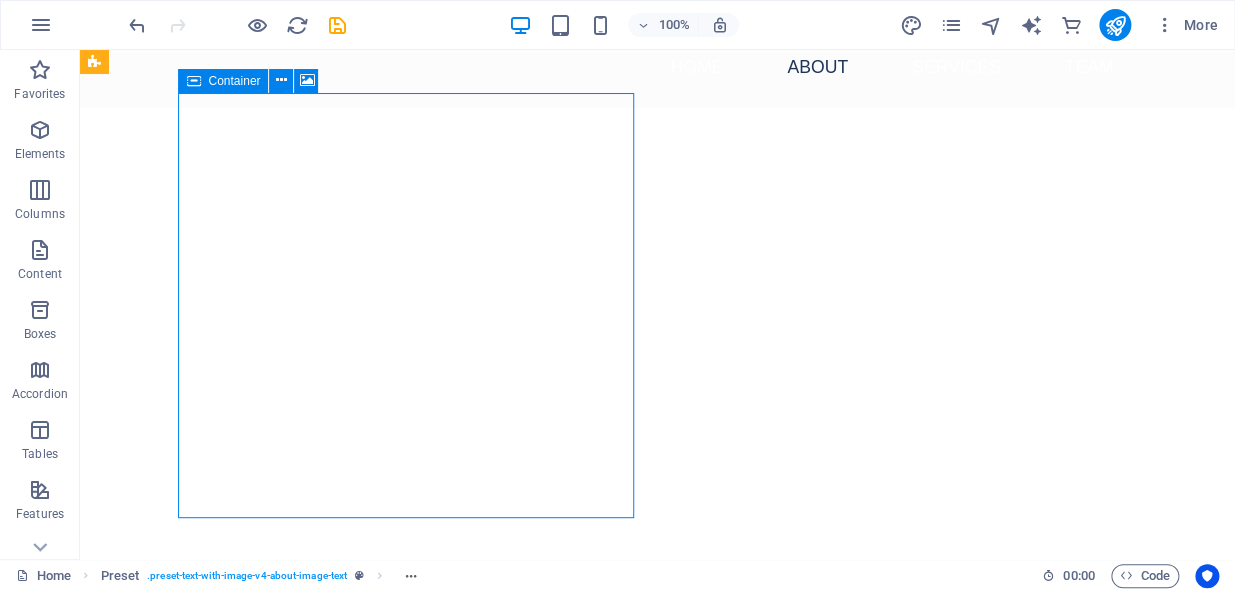 click on "Drop content here or  Add elements  Paste clipboard" at bounding box center (568, 980) 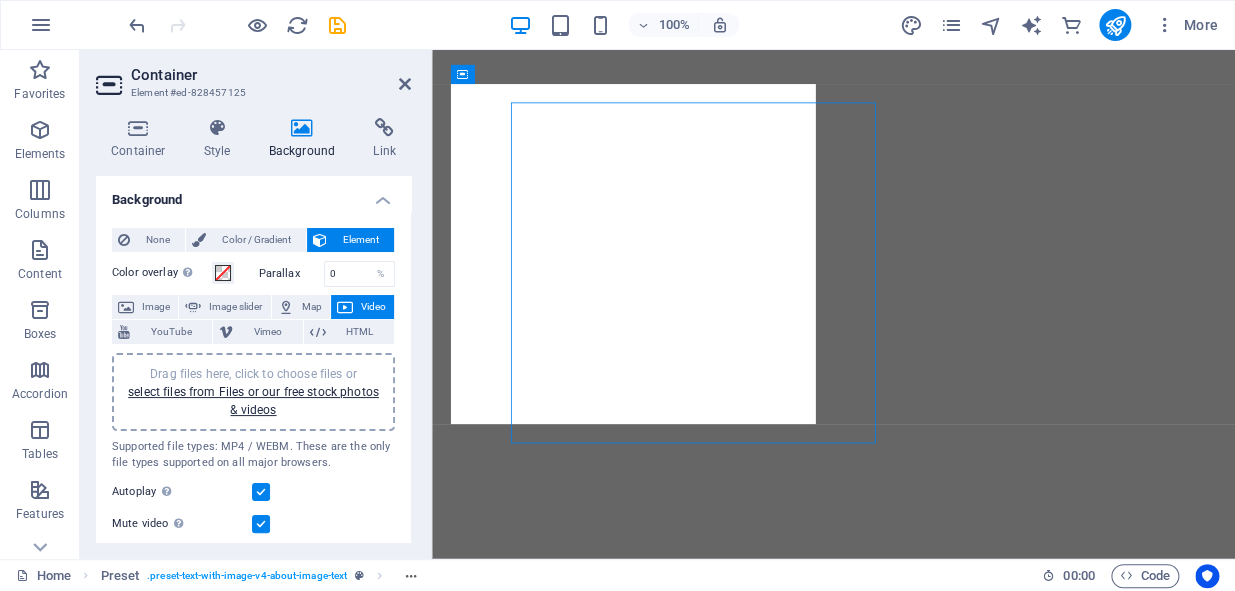 click on "Container Style Background Link Size Height Default px rem % vh vw Min. height None px rem % vh vw Width Default px rem % em vh vw Min. width None px rem % vh vw Content width Default Custom width Width Default px rem % em vh vw Min. width None px rem % vh vw Default padding Custom spacing Default content width and padding can be changed under Design. Edit design Layout (Flexbox) Alignment Determines the flex direction. Default Main axis Determine how elements should behave along the main axis inside this container (justify content). Default Side axis Control the vertical direction of the element inside of the container (align items). Default Wrap Default On Off Fill Controls the distances and direction of elements on the y-axis across several lines (align content). Default Accessibility ARIA helps assistive technologies (like screen readers) to understand the role, state, and behavior of web elements Role The ARIA role defines the purpose of an element.  None Alert Article Banner Comment Fan" at bounding box center (253, 330) 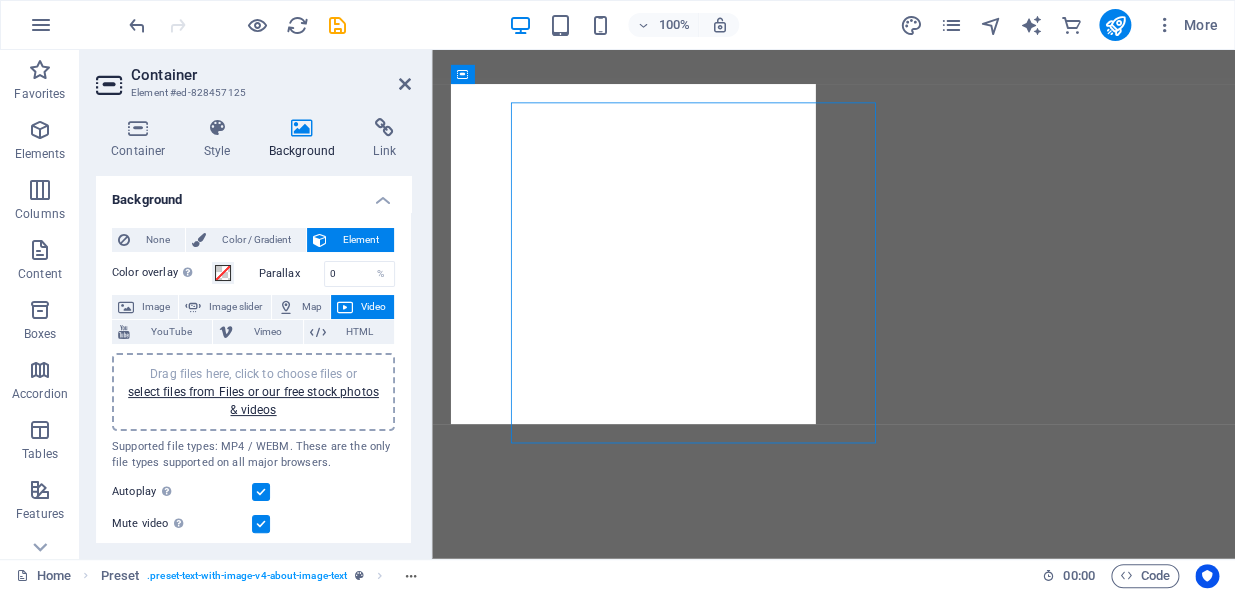 scroll, scrollTop: 1663, scrollLeft: 0, axis: vertical 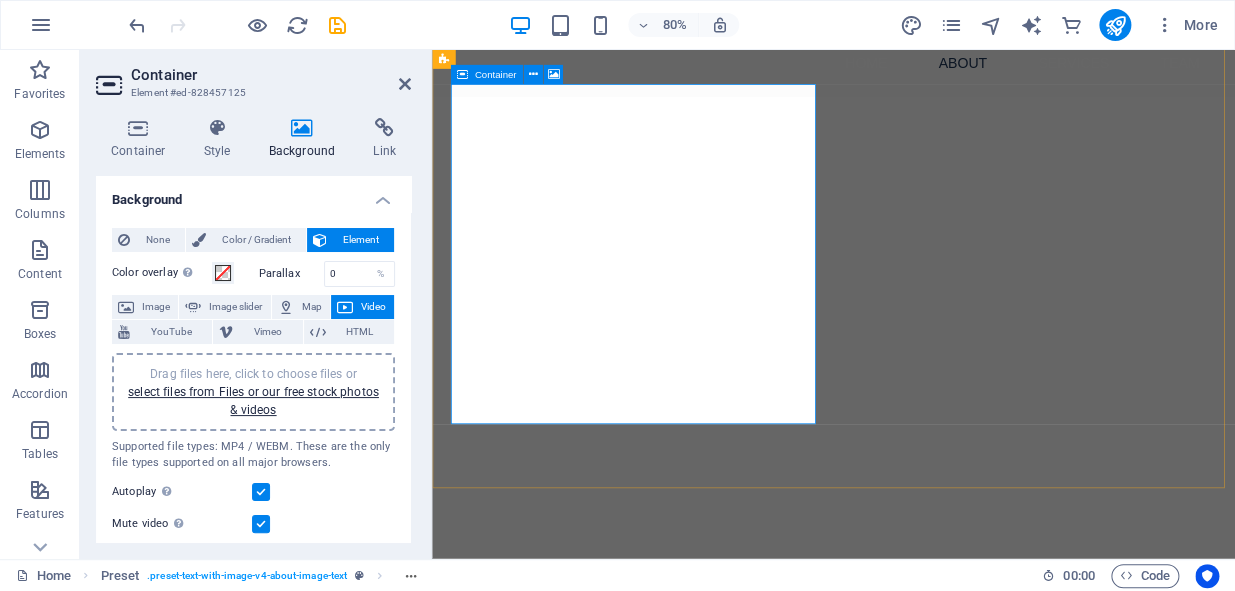 click on "Add elements" at bounding box center [861, 1010] 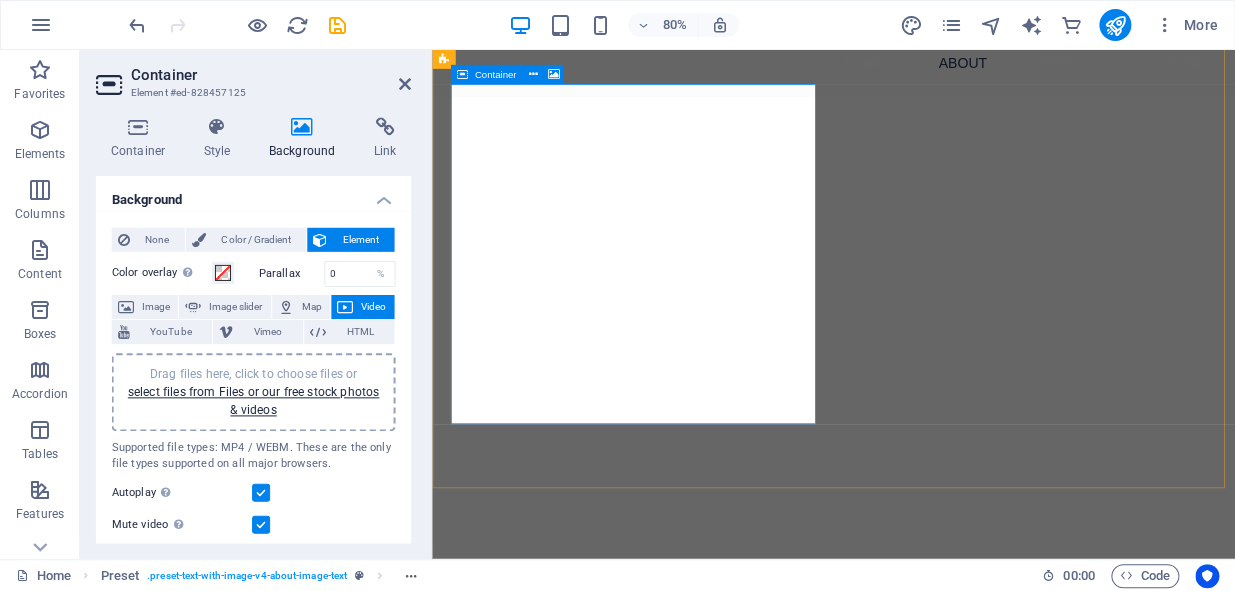 click on "Add elements" at bounding box center [861, 1010] 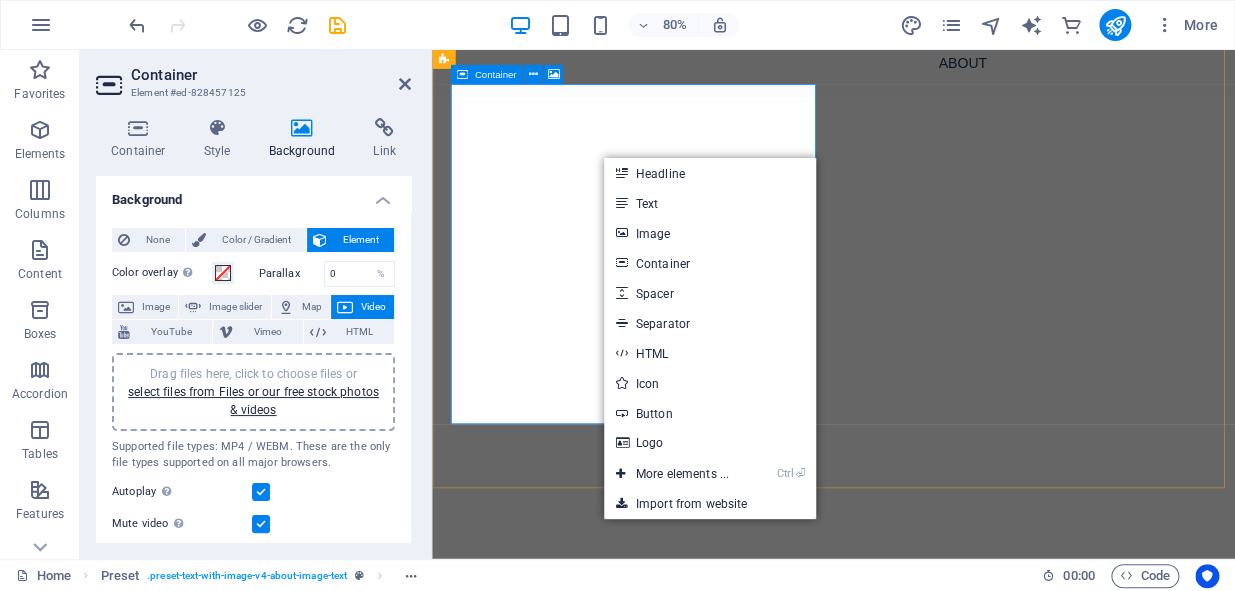 click on "Add elements" at bounding box center [861, 1010] 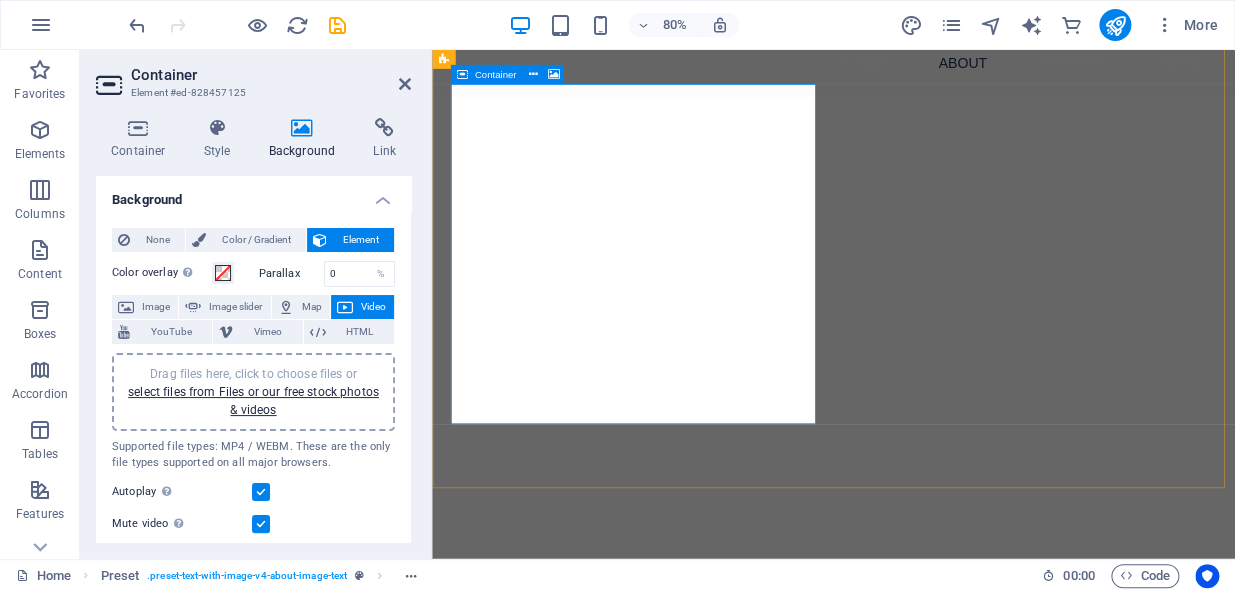 click on "Add elements" at bounding box center [861, 1010] 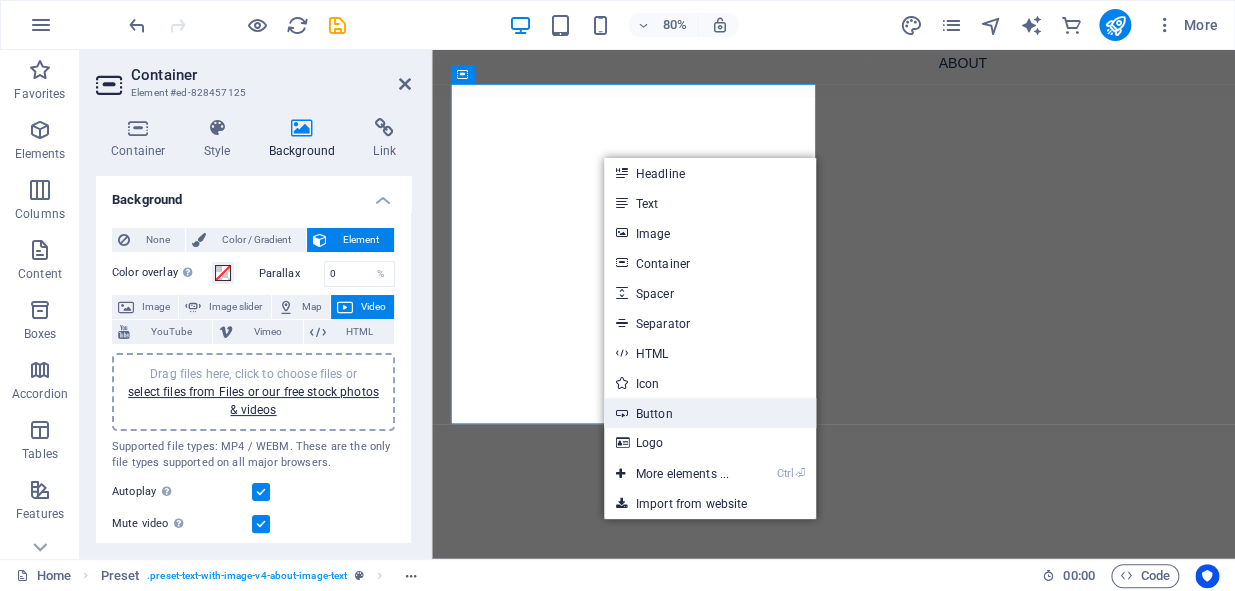 click on "Button" at bounding box center [710, 413] 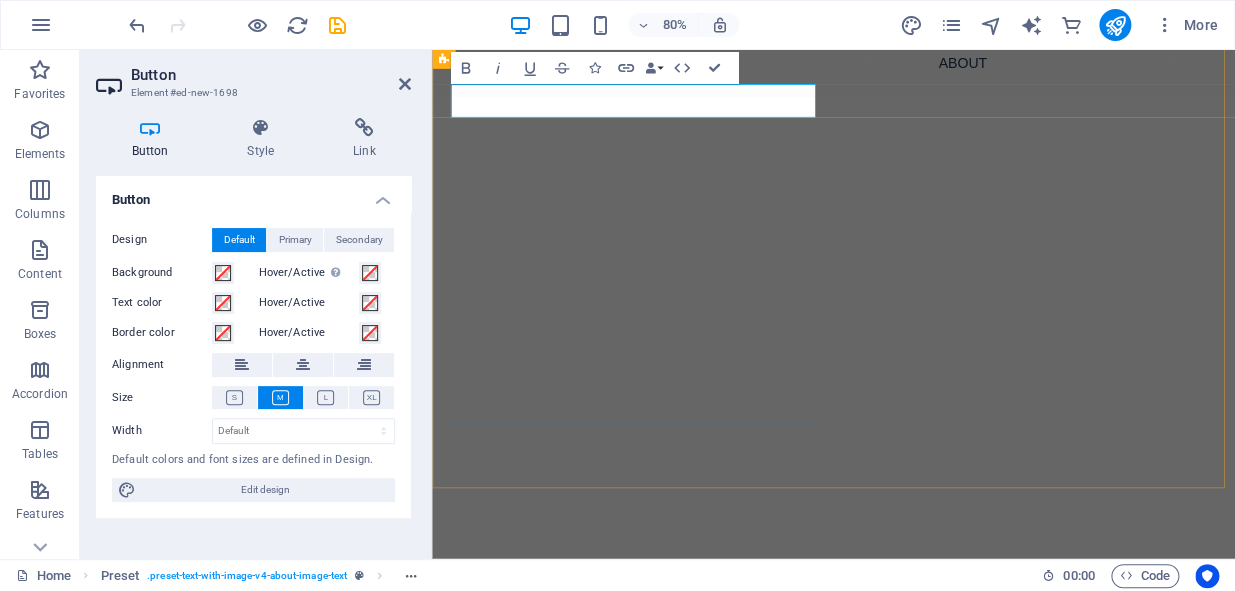 type 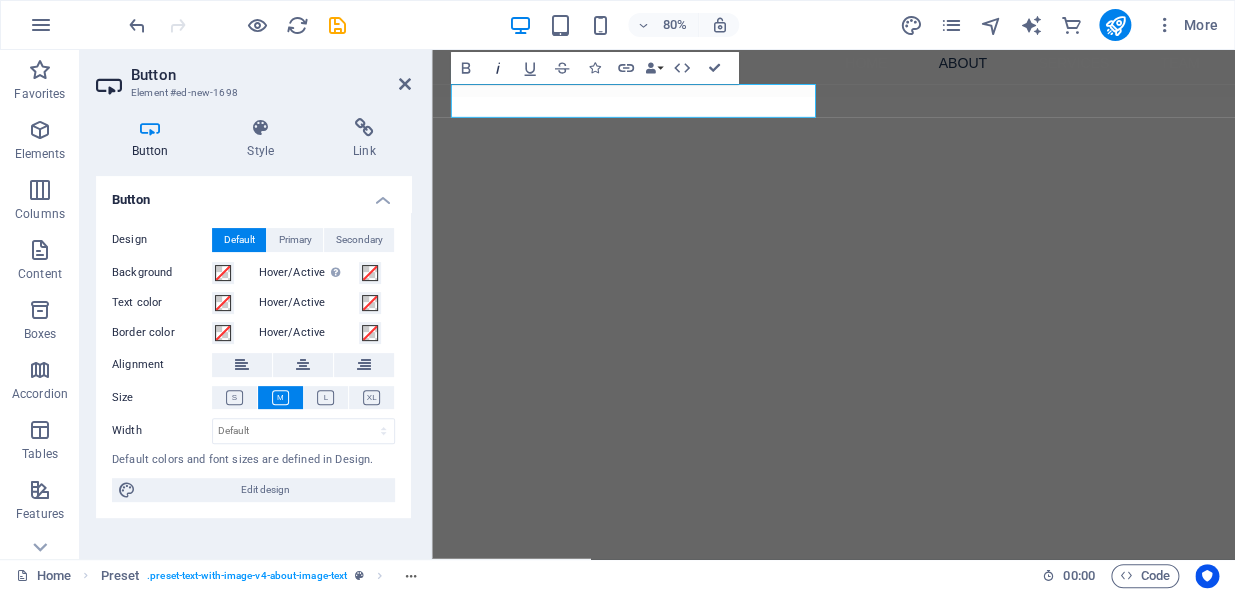 click 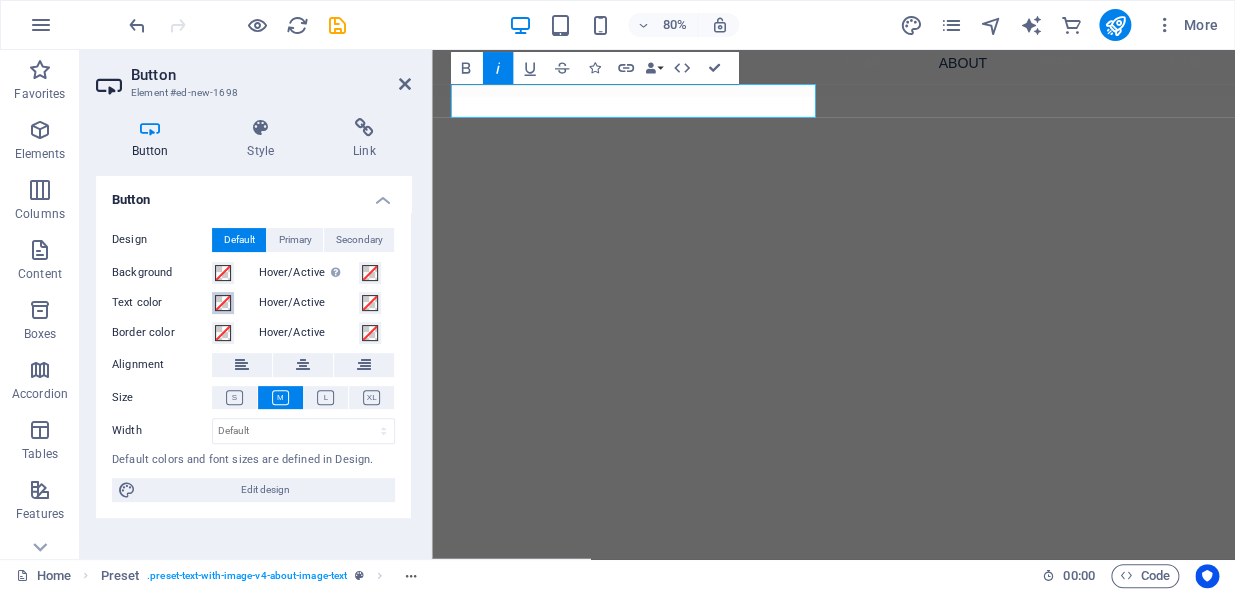 click at bounding box center [223, 303] 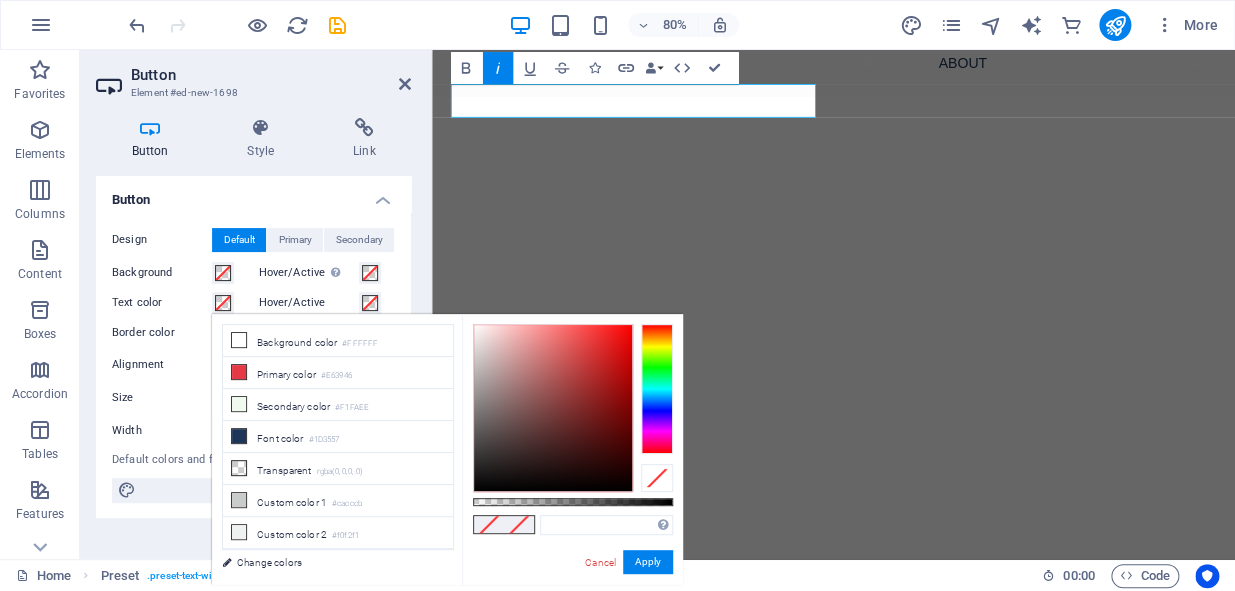 drag, startPoint x: 510, startPoint y: 493, endPoint x: 479, endPoint y: 496, distance: 31.144823 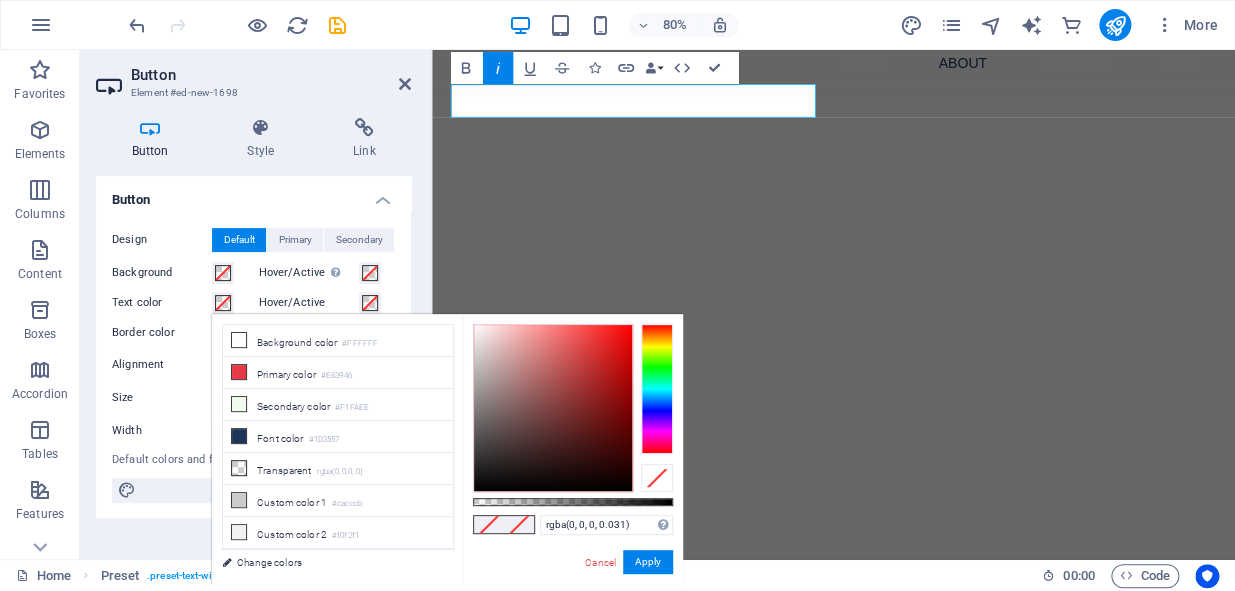 click at bounding box center (573, 502) 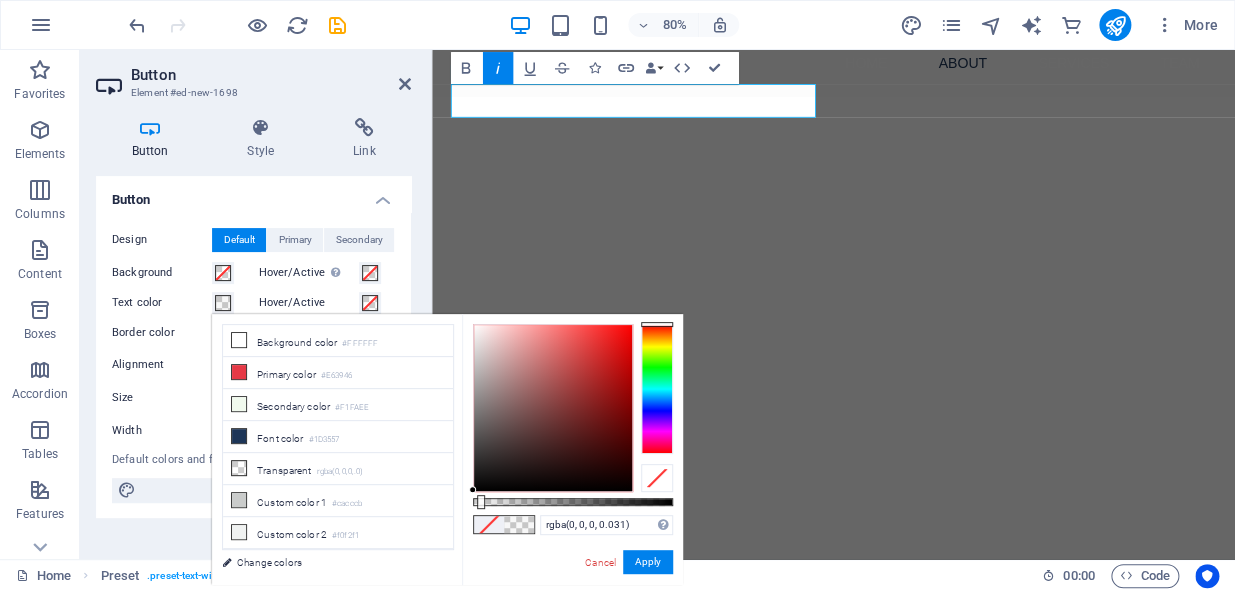 click at bounding box center [481, 502] 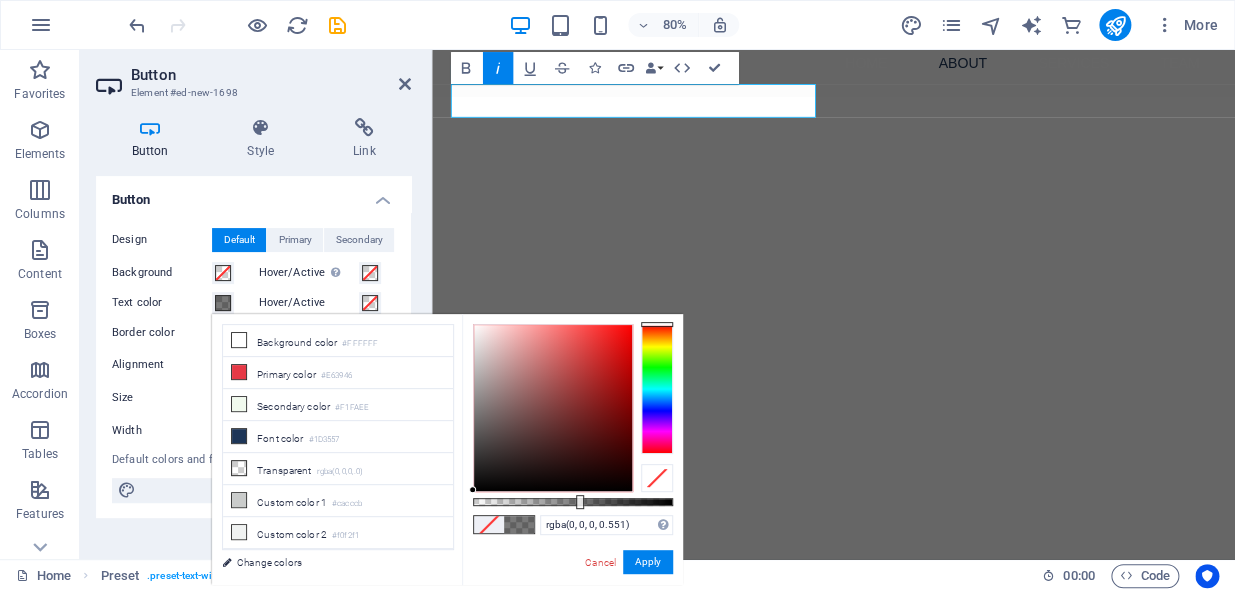 drag, startPoint x: 479, startPoint y: 498, endPoint x: 584, endPoint y: 500, distance: 105.01904 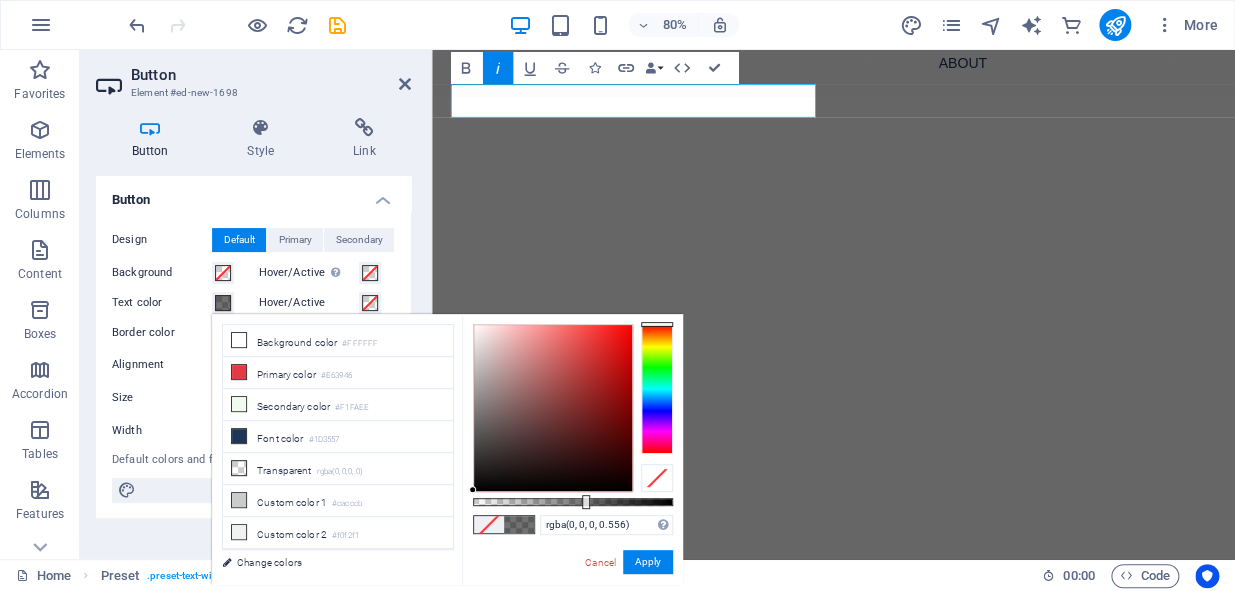 click at bounding box center [586, 502] 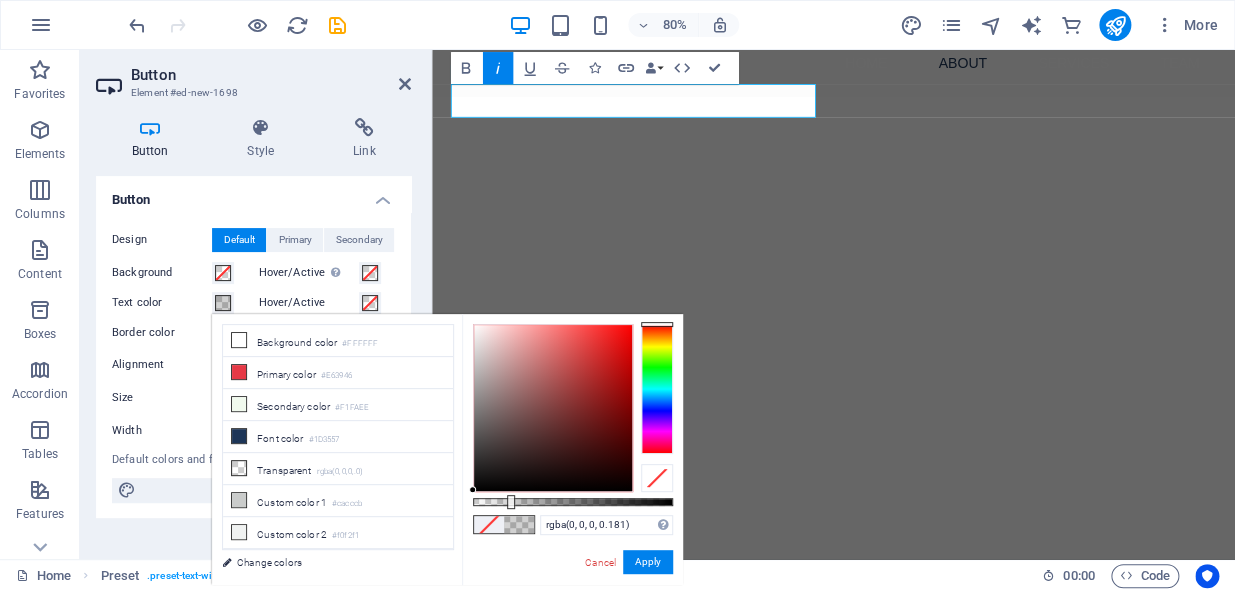 drag, startPoint x: 584, startPoint y: 500, endPoint x: 510, endPoint y: 497, distance: 74.06078 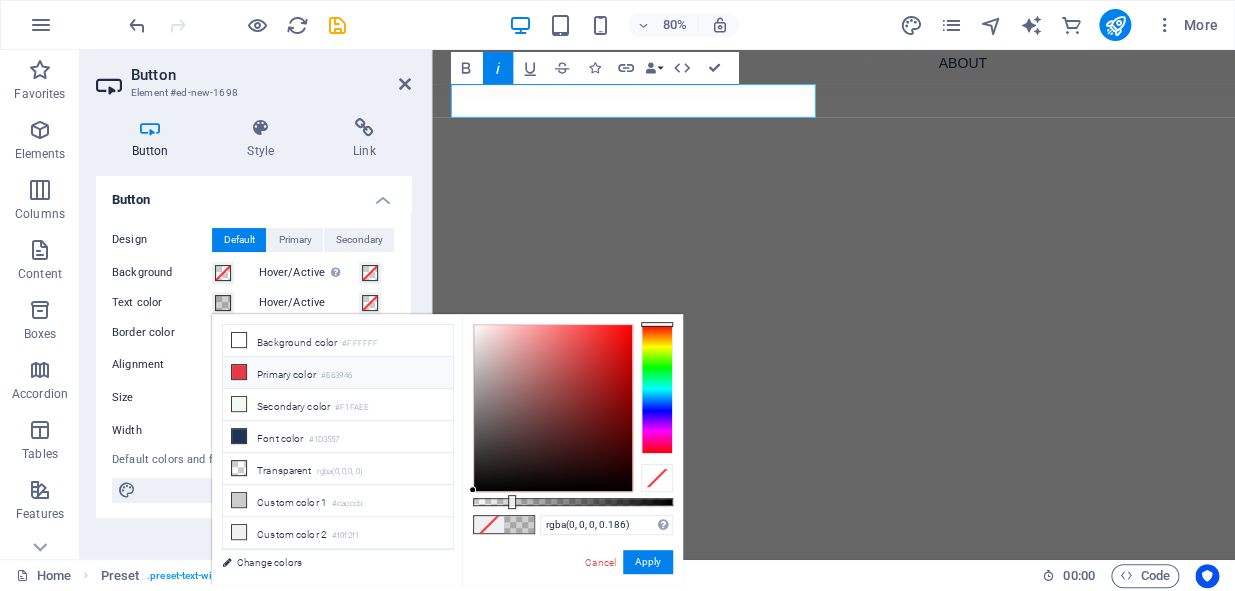click at bounding box center (239, 372) 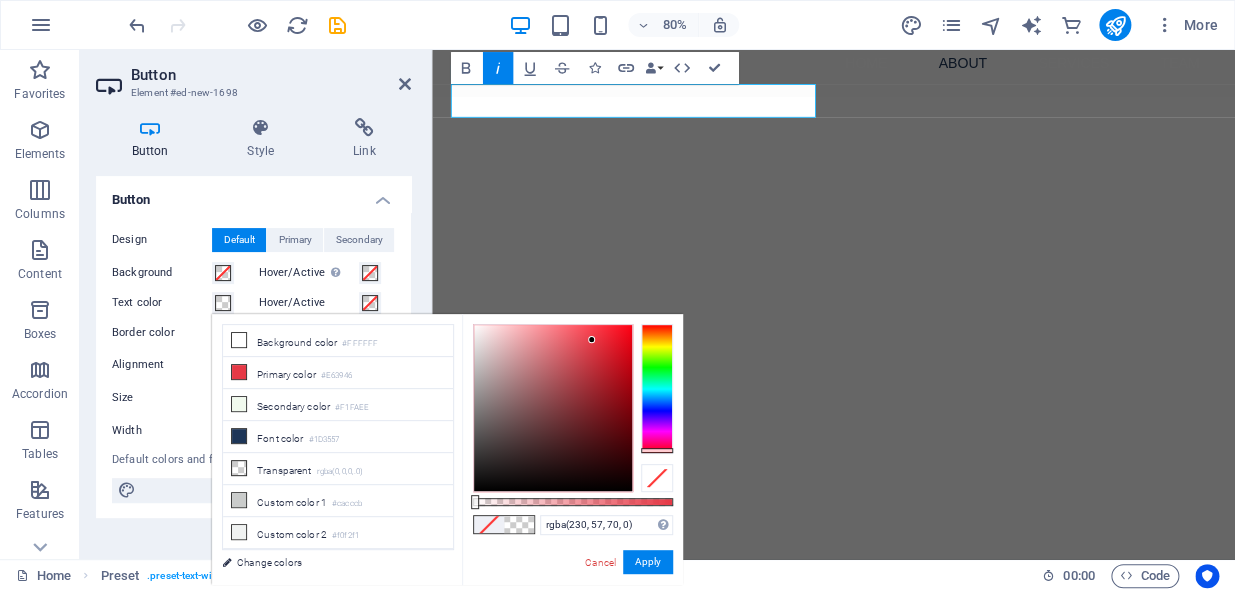 drag, startPoint x: 490, startPoint y: 500, endPoint x: 459, endPoint y: 500, distance: 31 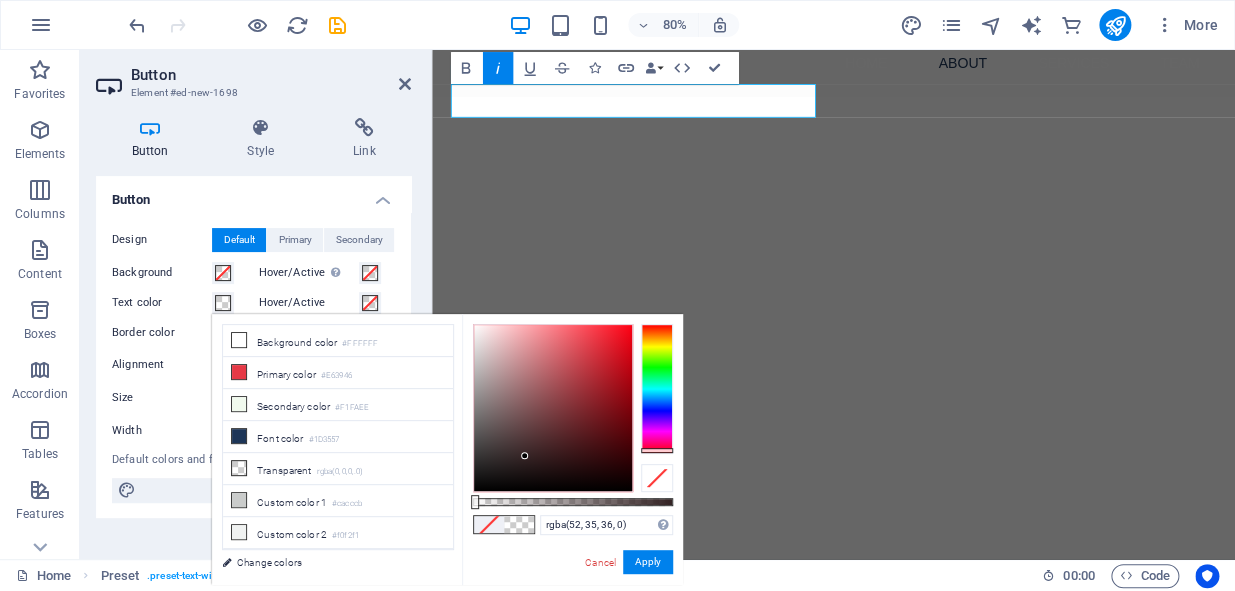 click at bounding box center [553, 408] 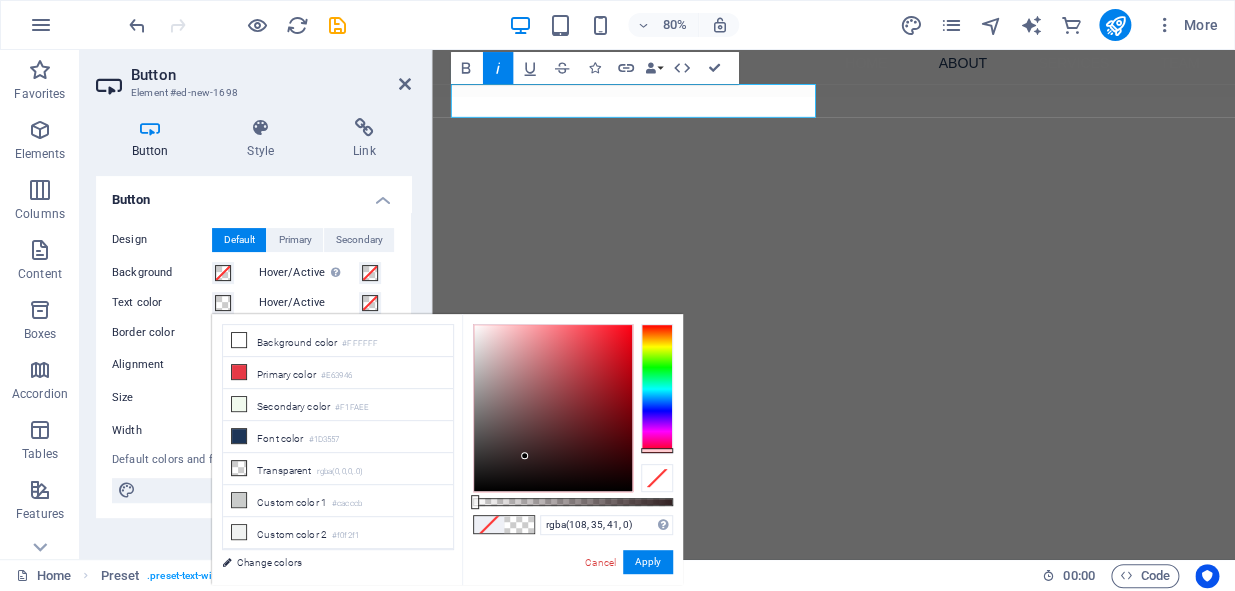 click at bounding box center (553, 408) 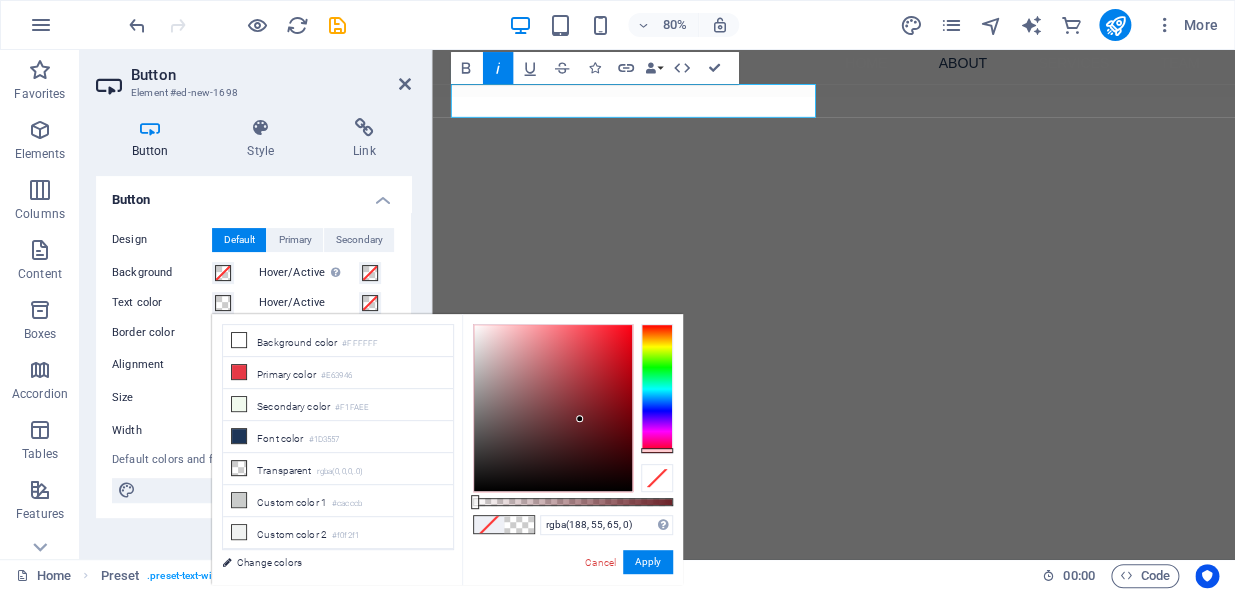 click at bounding box center [553, 408] 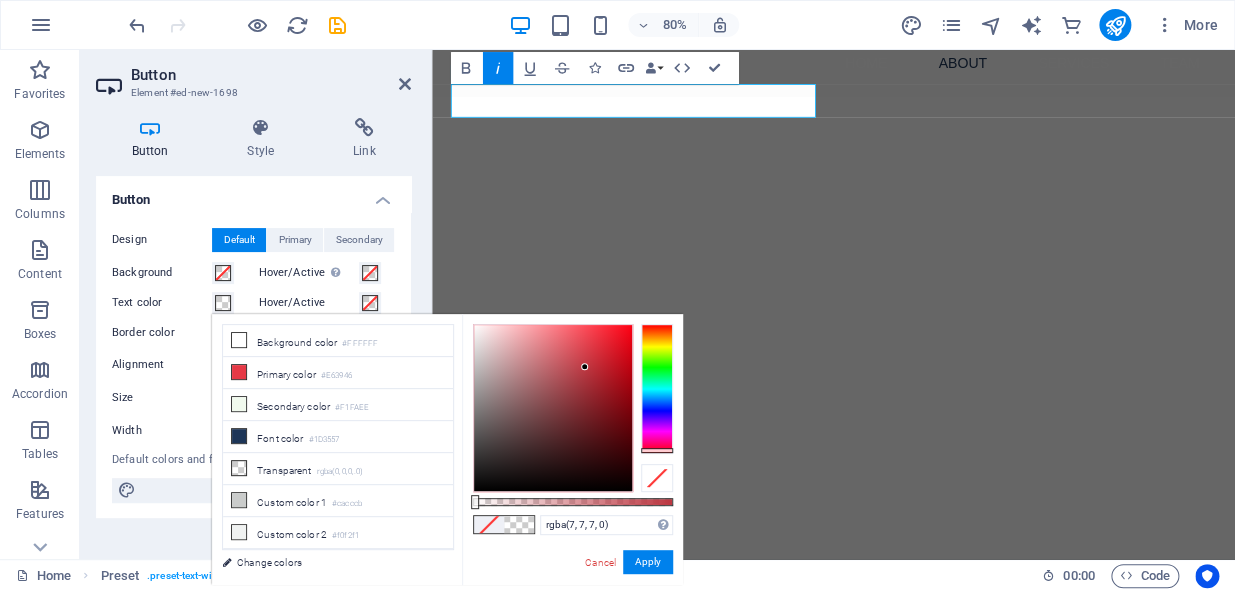 click at bounding box center [553, 408] 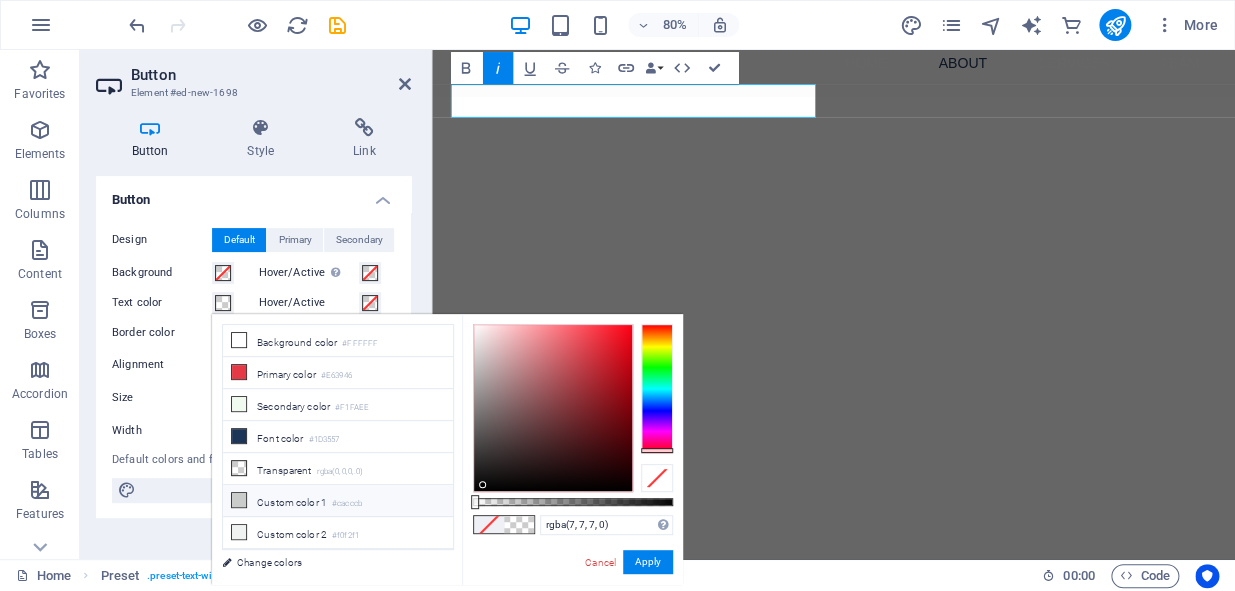 drag, startPoint x: 470, startPoint y: 502, endPoint x: 449, endPoint y: 497, distance: 21.587032 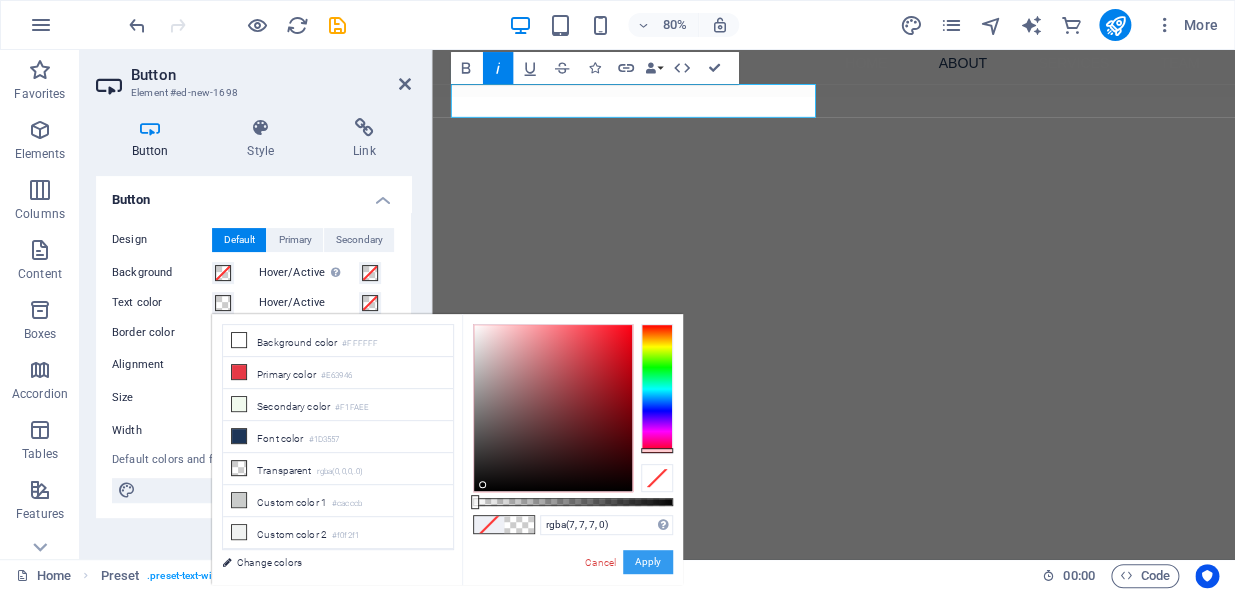 click on "Apply" at bounding box center (648, 562) 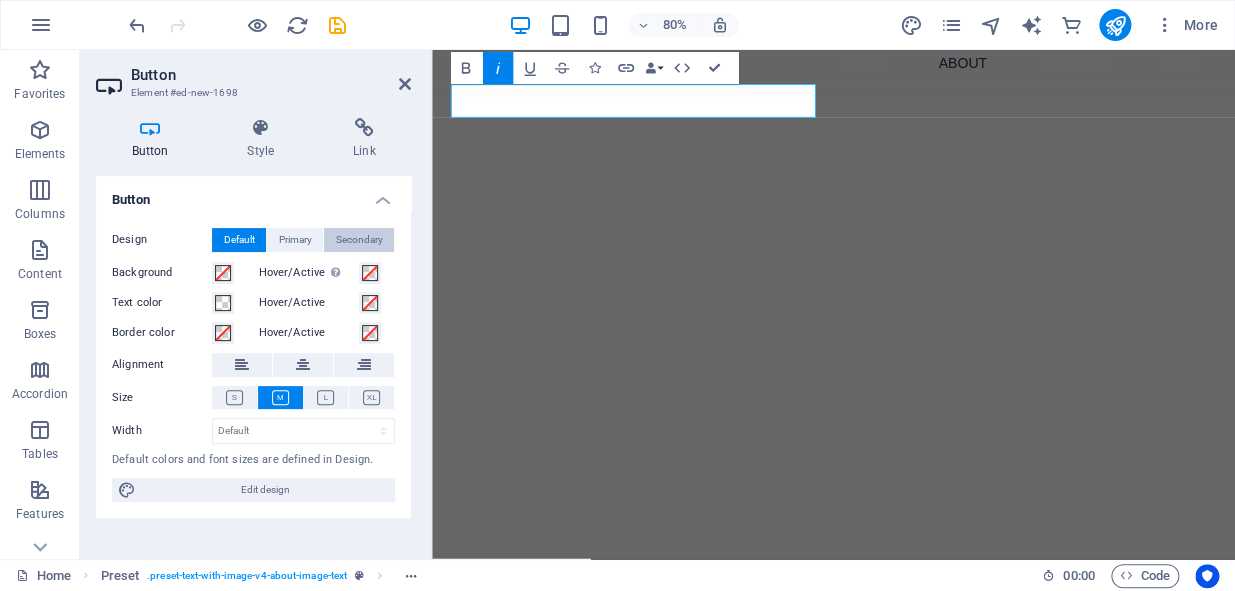 click on "Primary" at bounding box center (295, 240) 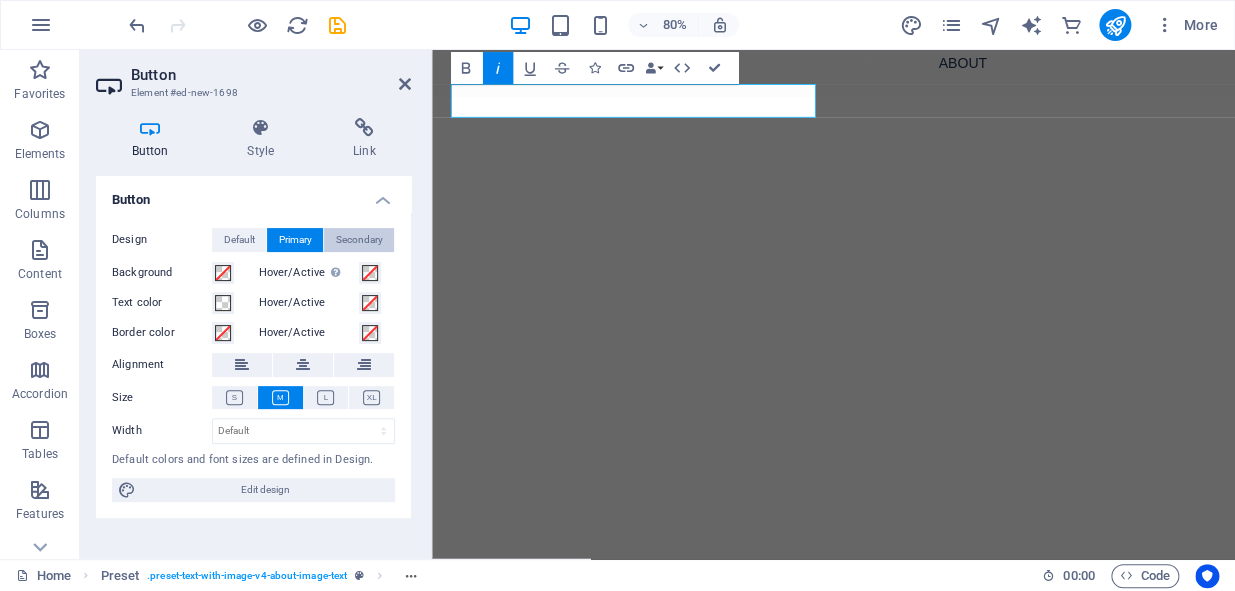 click on "Secondary" at bounding box center (359, 240) 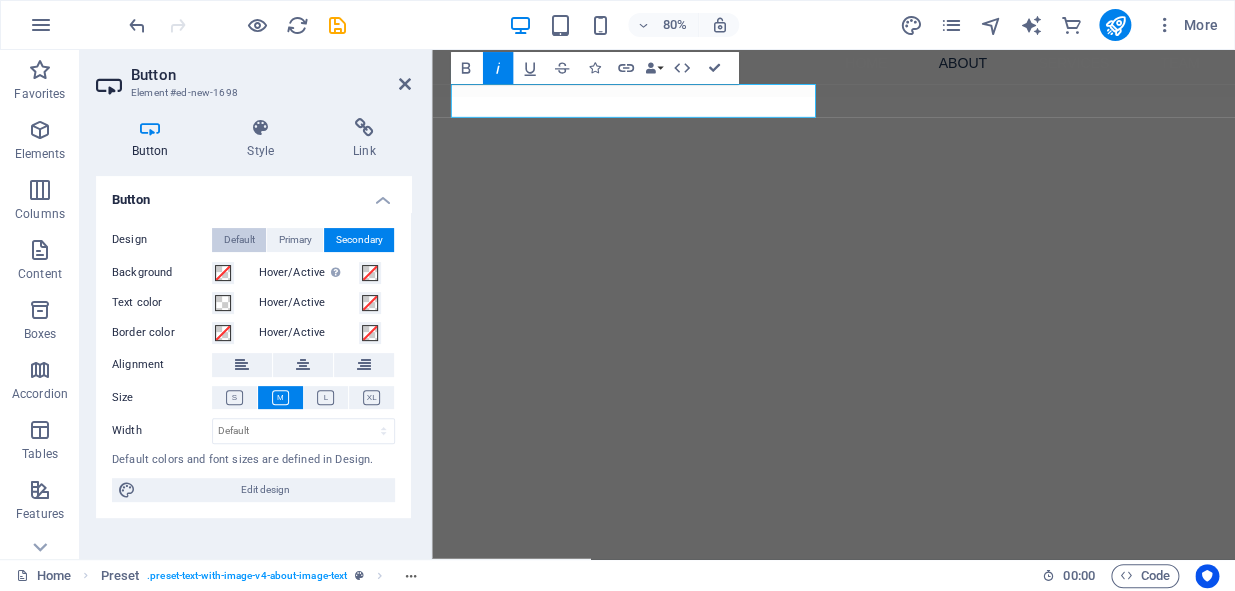 click on "Default" at bounding box center [239, 240] 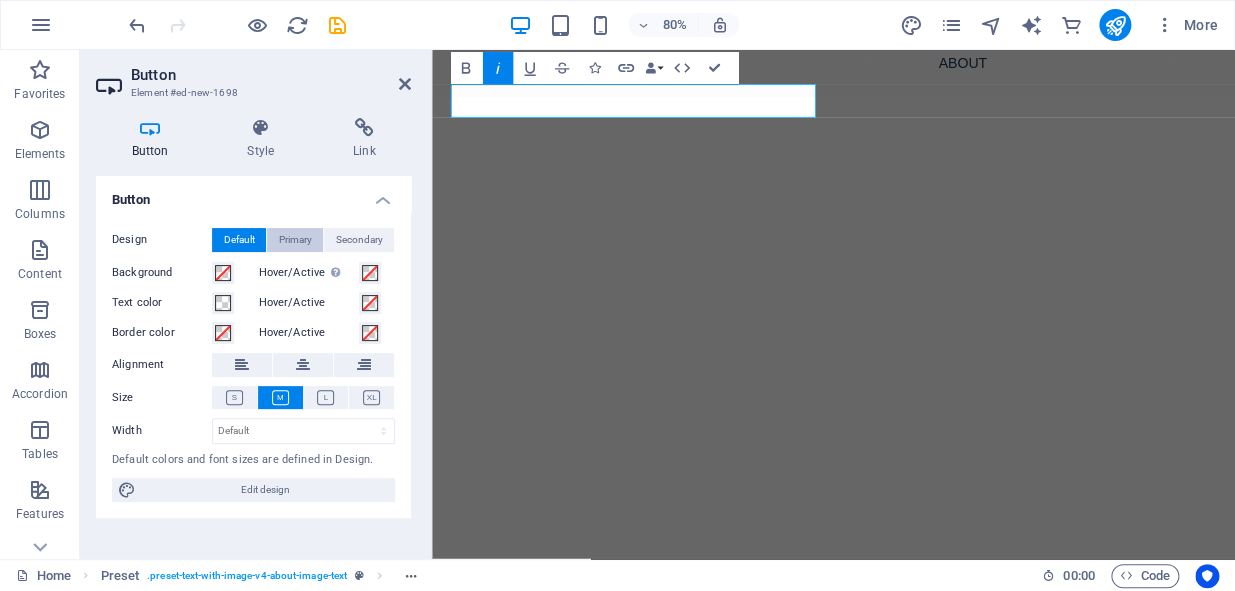 click on "Primary" at bounding box center (295, 240) 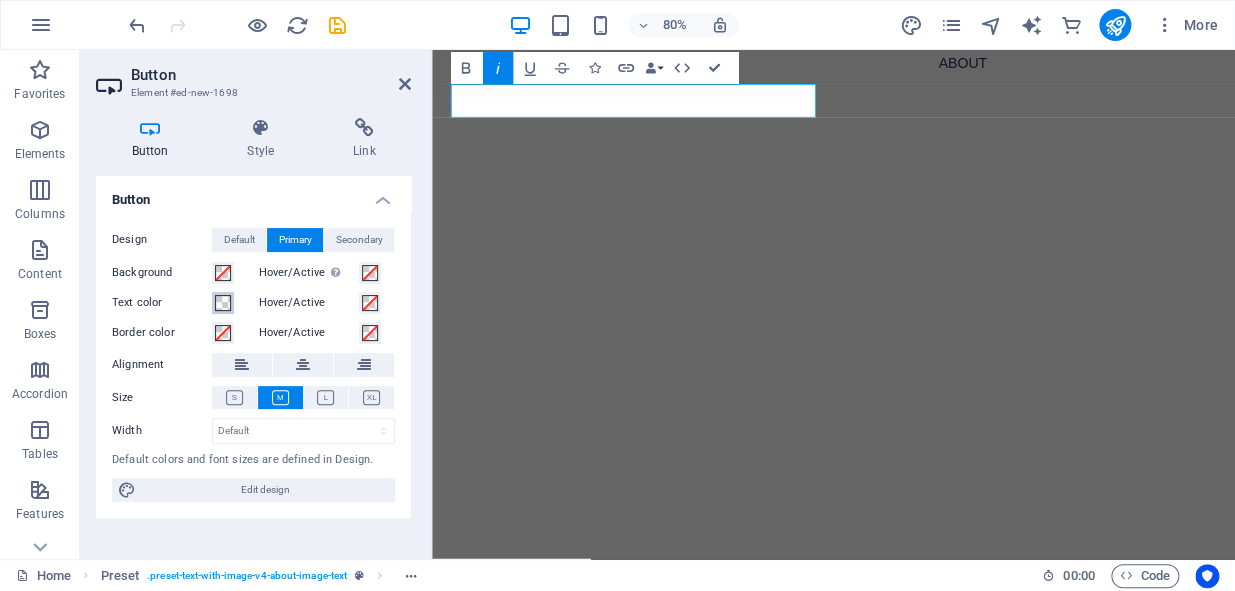 click at bounding box center (223, 303) 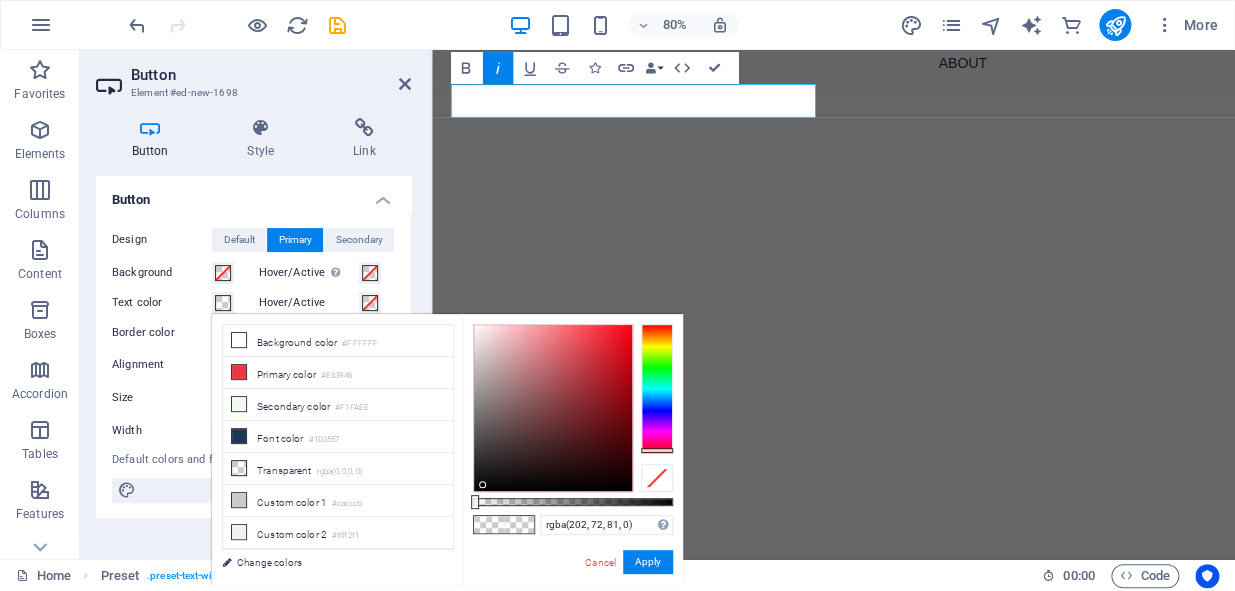 click at bounding box center [553, 408] 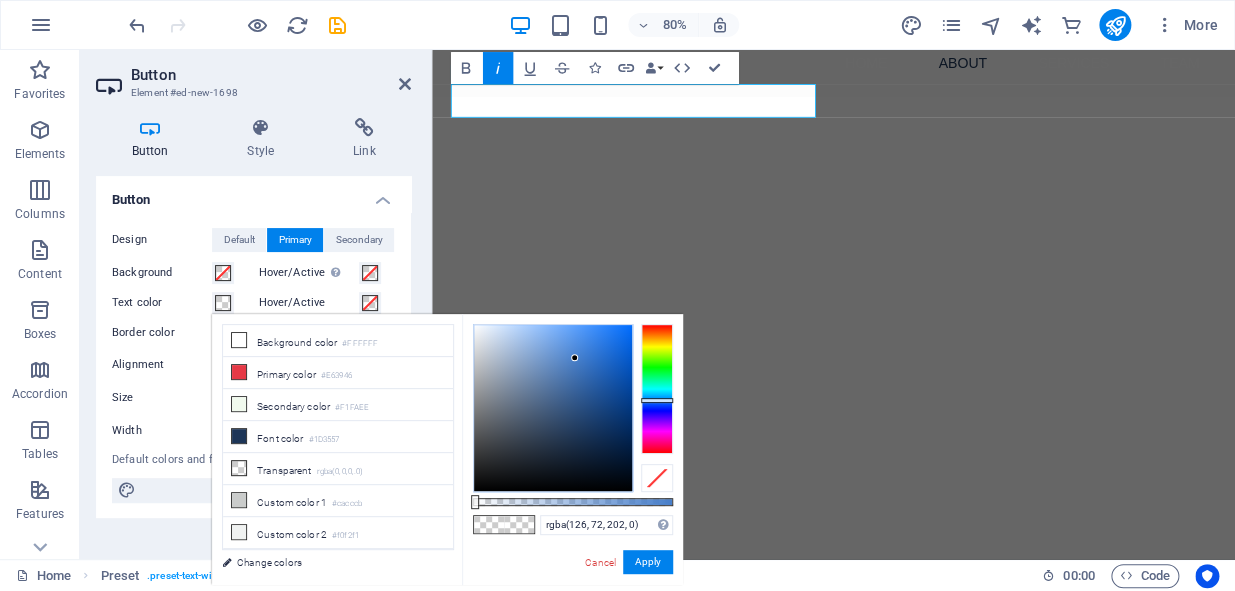 drag, startPoint x: 660, startPoint y: 370, endPoint x: 658, endPoint y: 421, distance: 51.0392 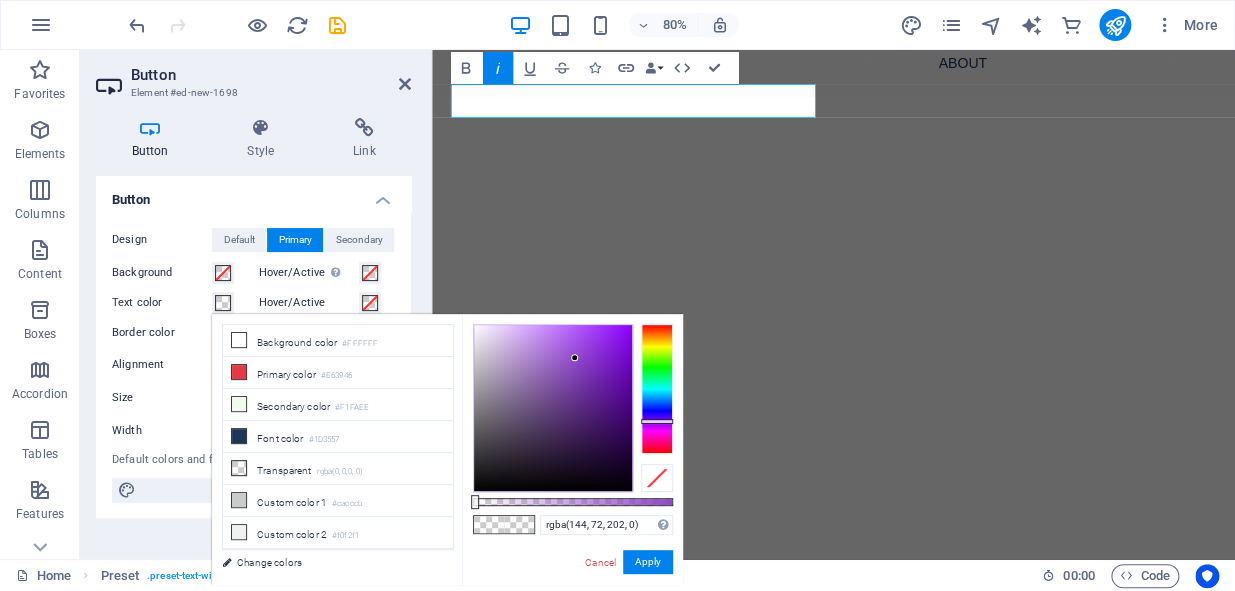 click on "rgba(144, 72, 202, 0) Supported formats #0852ed rgb(8, 82, 237) rgba(8, 82, 237, 90%) hsv(221,97,93) hsl(221, 93%, 48%) Cancel Apply" at bounding box center (572, 594) 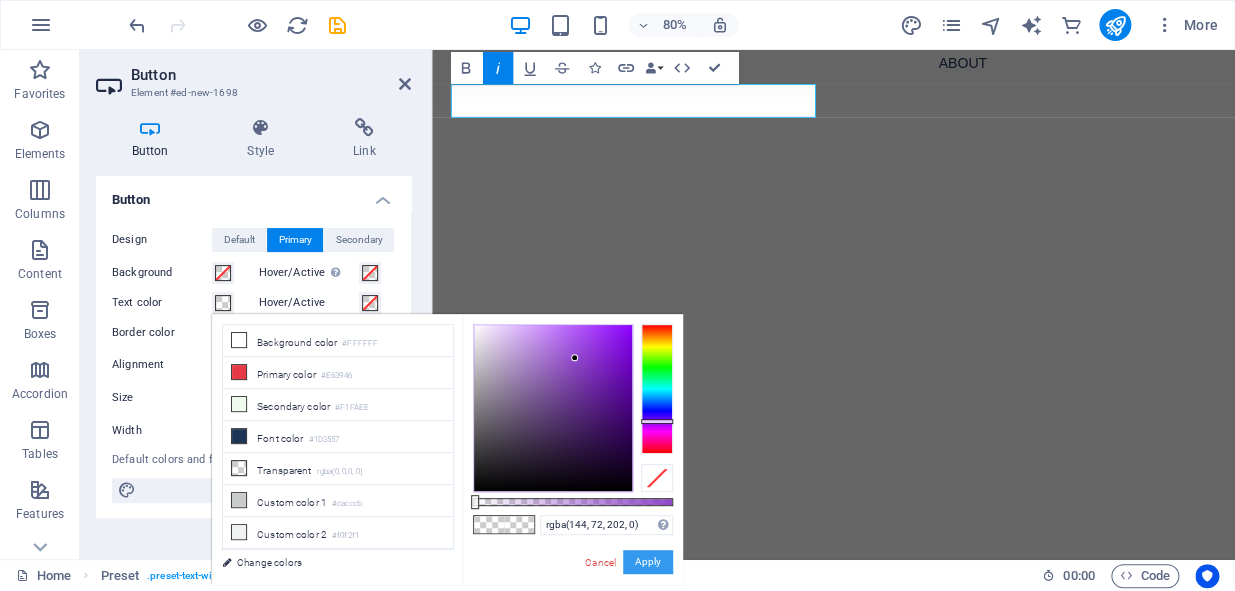 click on "Apply" at bounding box center [648, 562] 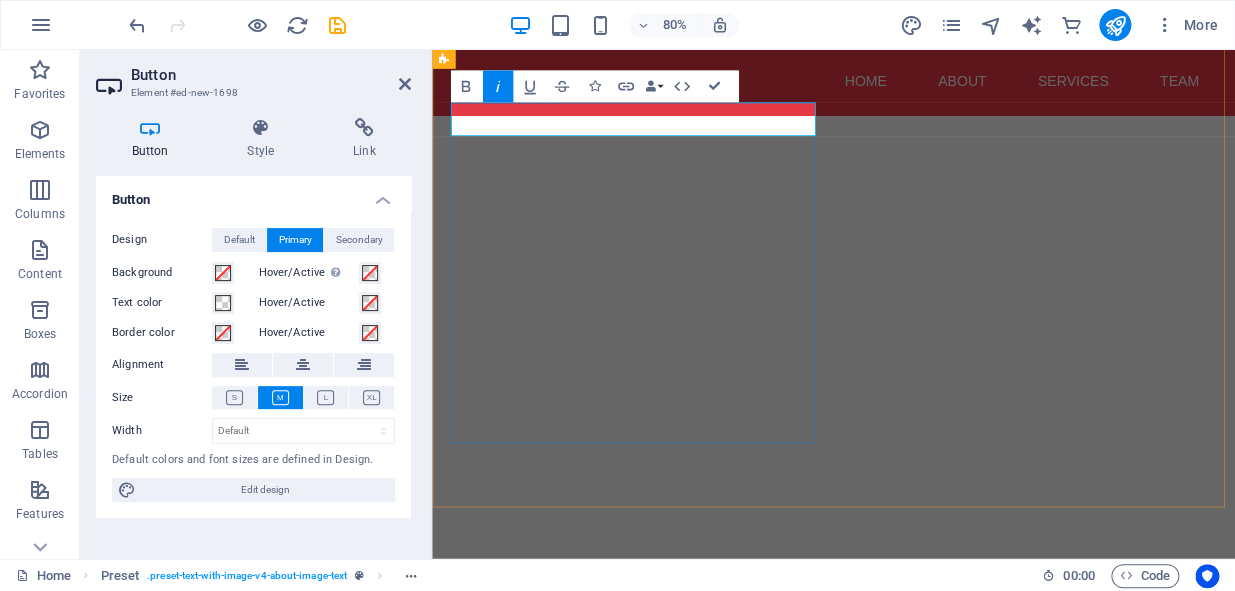 scroll, scrollTop: 1593, scrollLeft: 0, axis: vertical 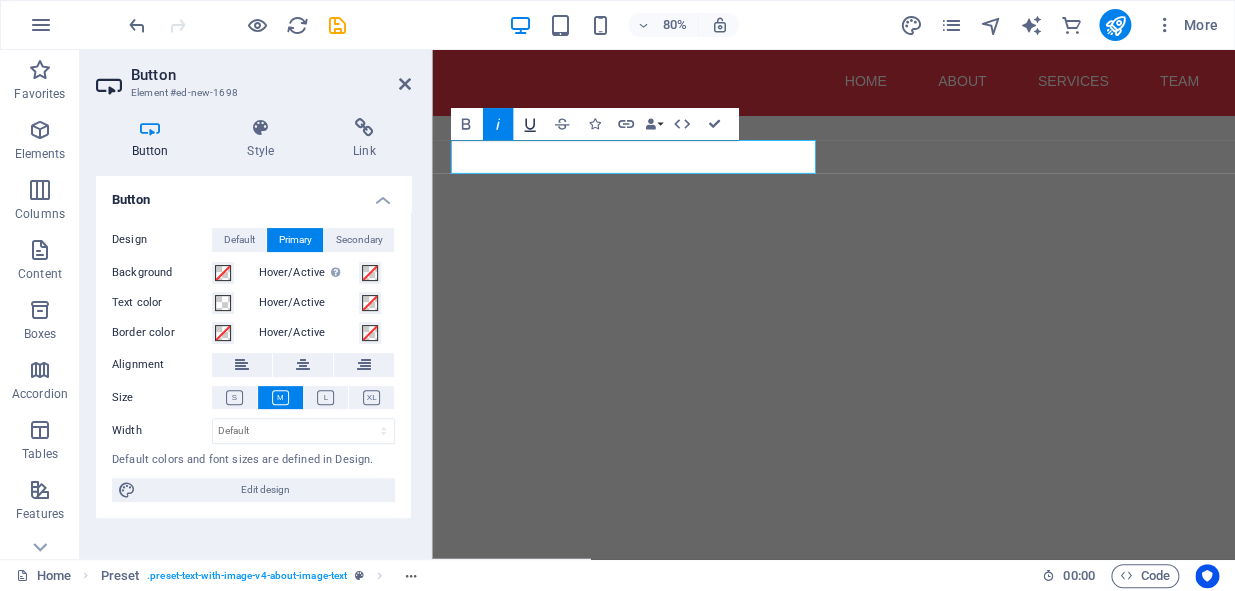 click 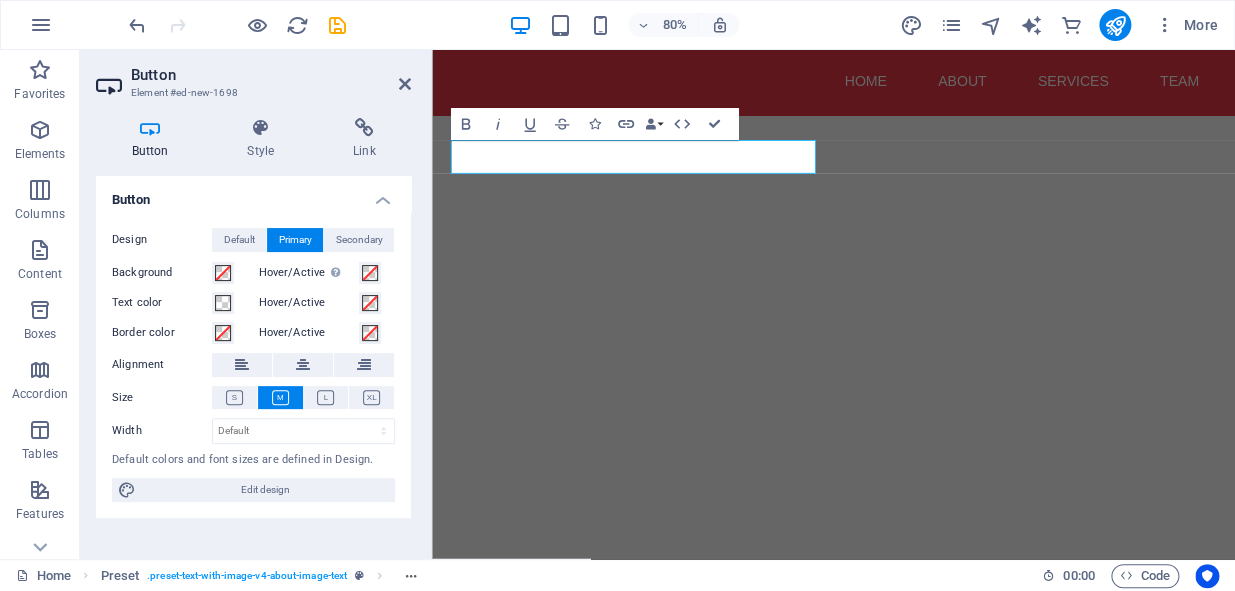 drag, startPoint x: 526, startPoint y: 186, endPoint x: 478, endPoint y: 547, distance: 364.17715 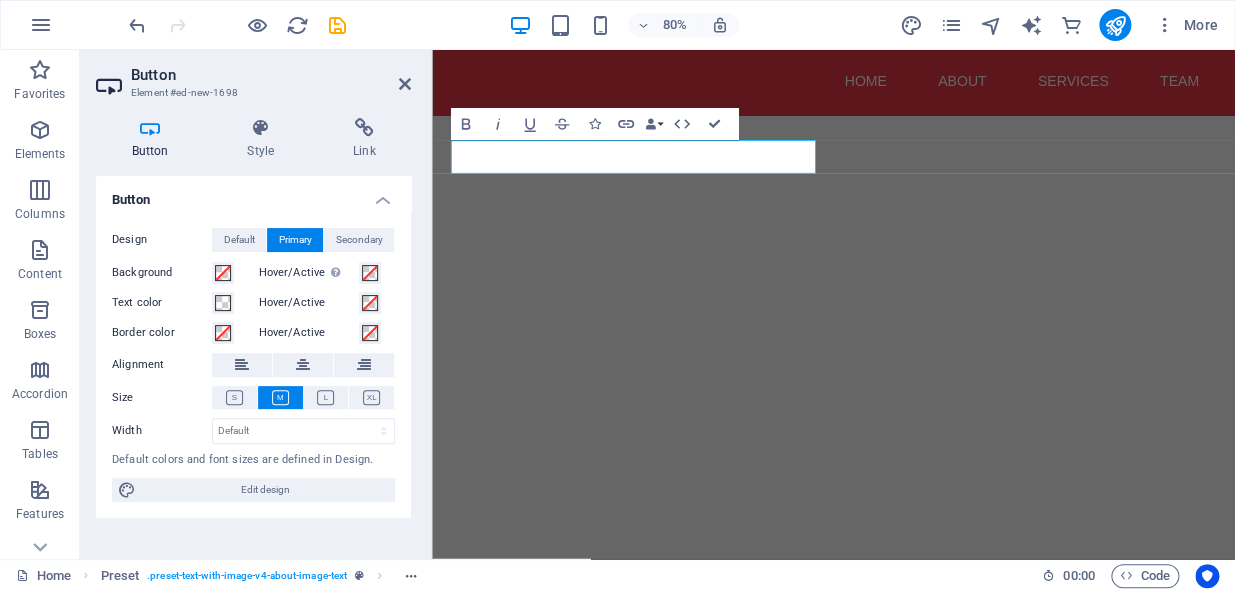 click at bounding box center [920, 766] 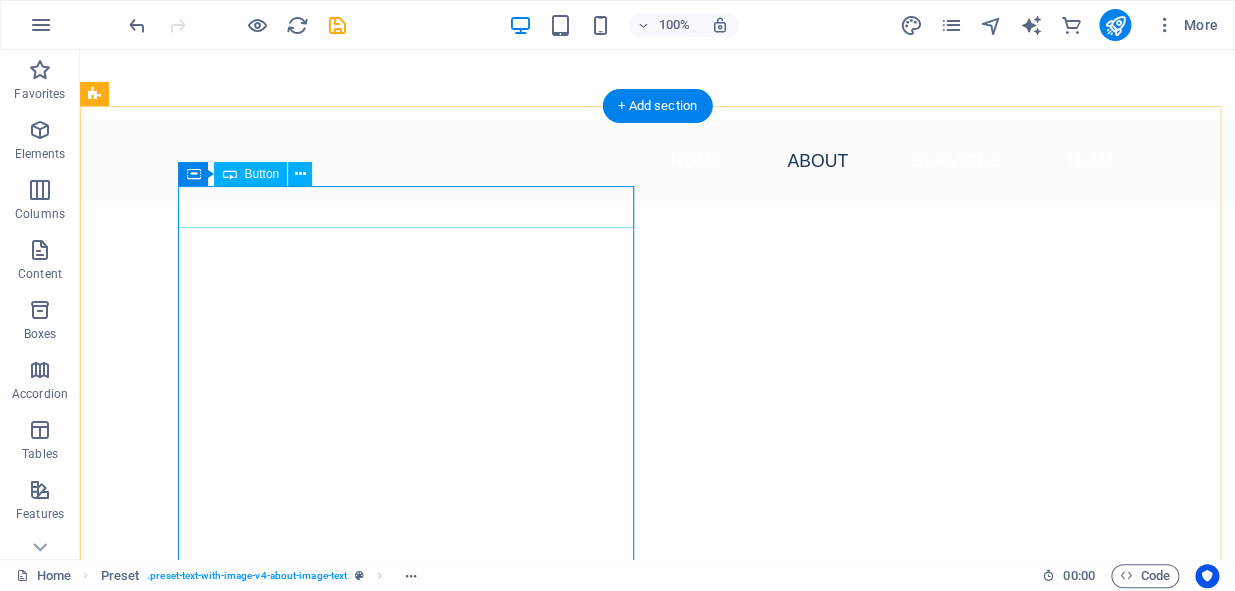 click on "click here for more" at bounding box center [568, 1024] 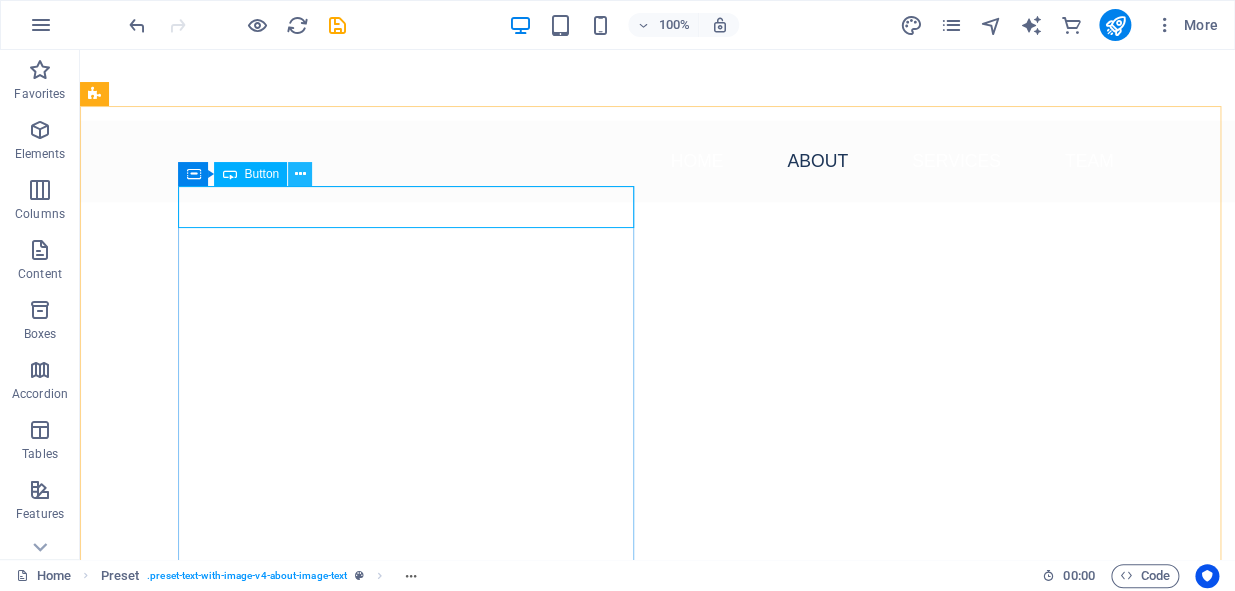 click at bounding box center (300, 174) 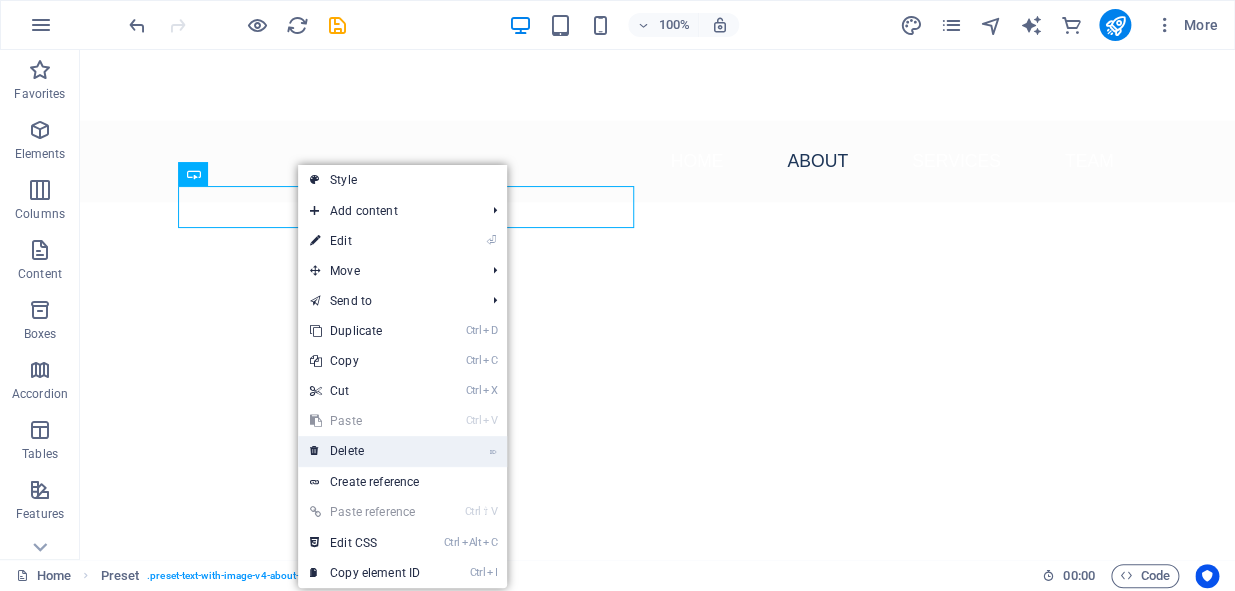 click on "⌦  Delete" at bounding box center [365, 451] 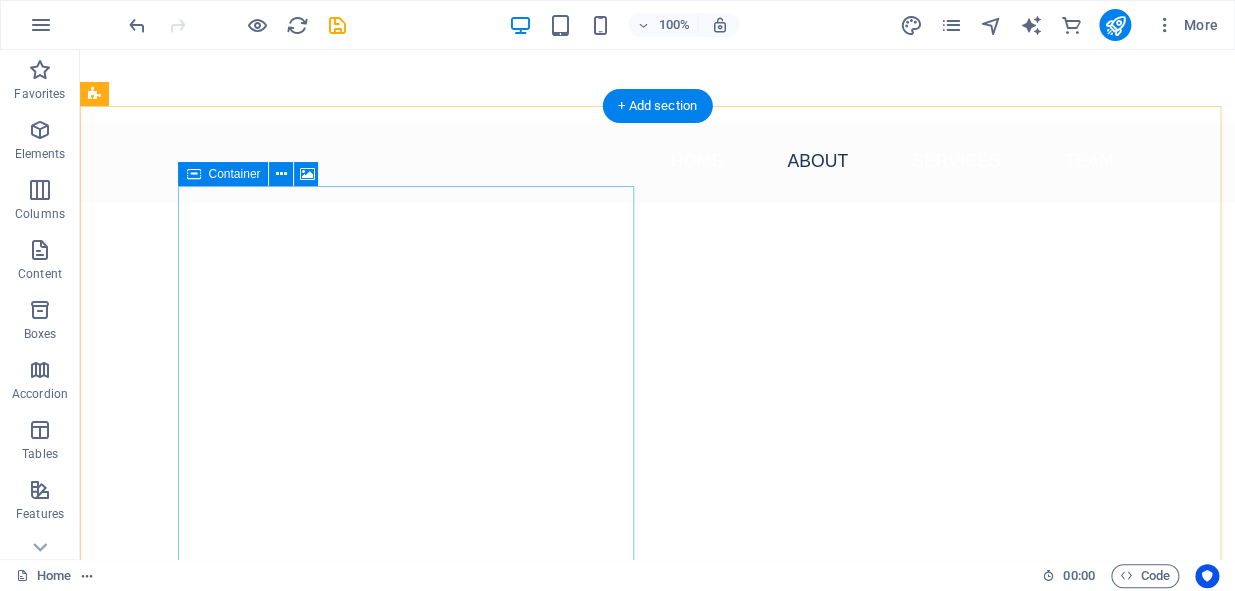 click on "Drop content here or  Add elements  Paste clipboard" at bounding box center [568, 1074] 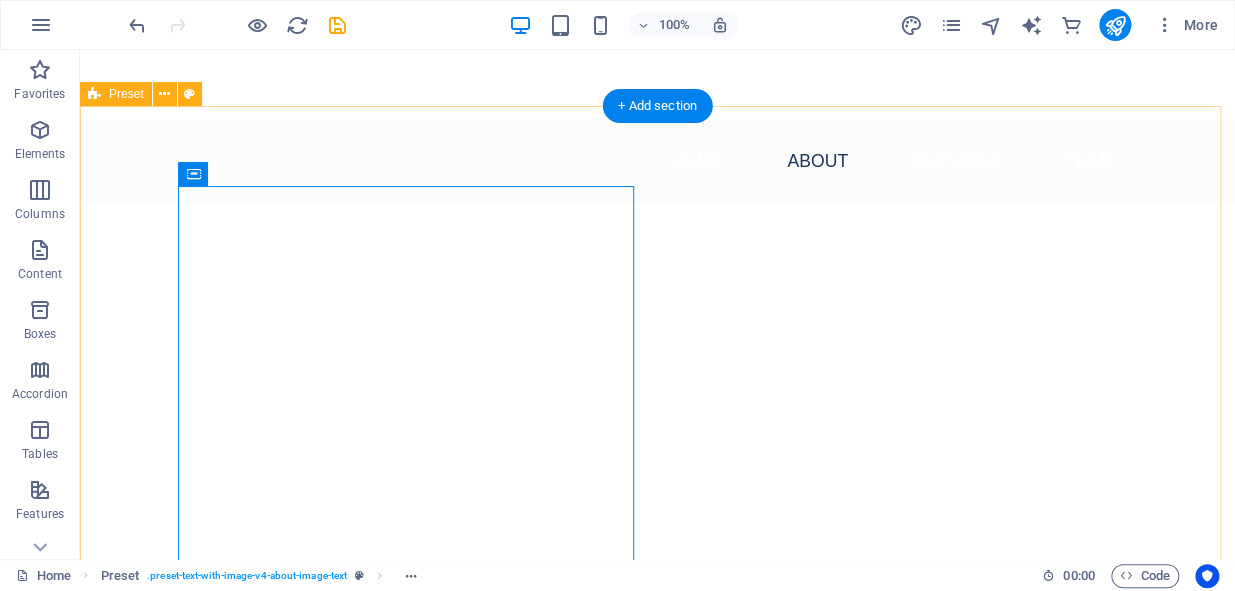 click on "Drop content here or  Add elements  Paste clipboard About Us - Your Purpose Partner in Recruitment At Redline Recruit, we transcend traditional recruitment methods. We are dedicated to connecting passionate individuals with organizations that are aligned in their mission. Our team believes that true talent goes beyond a mere skillset; it's about finding work that resonates with one's values and aspirations. Join us in creating meaningful connections that lead to flourishing careers! Learn More" at bounding box center (657, 1010) 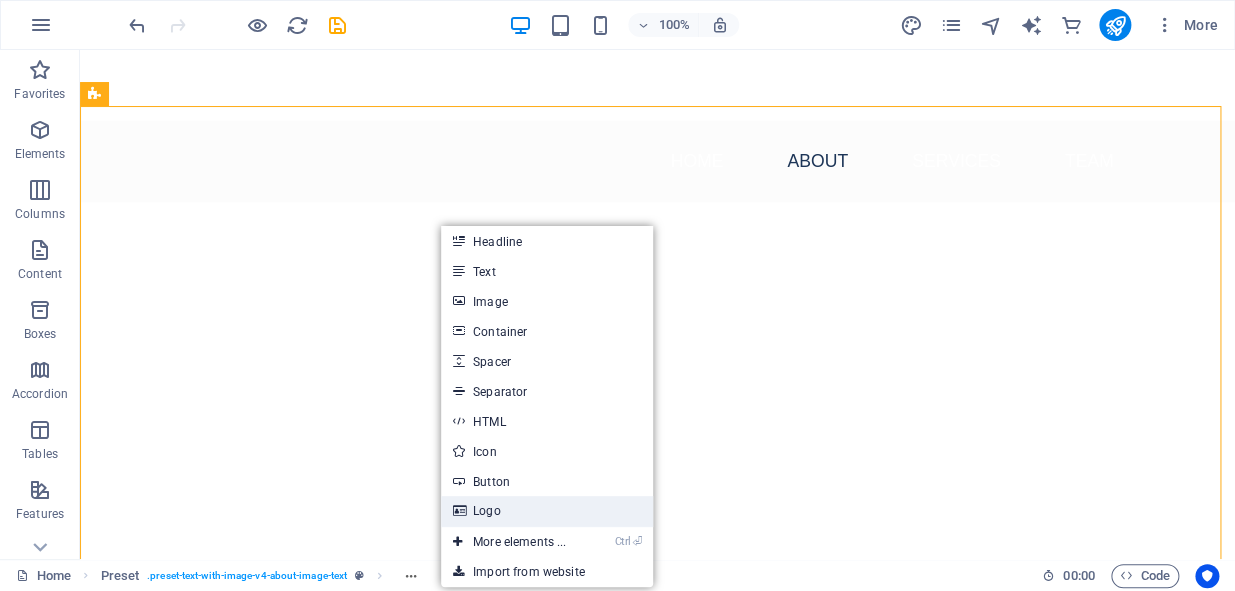 click on "Logo" at bounding box center (547, 511) 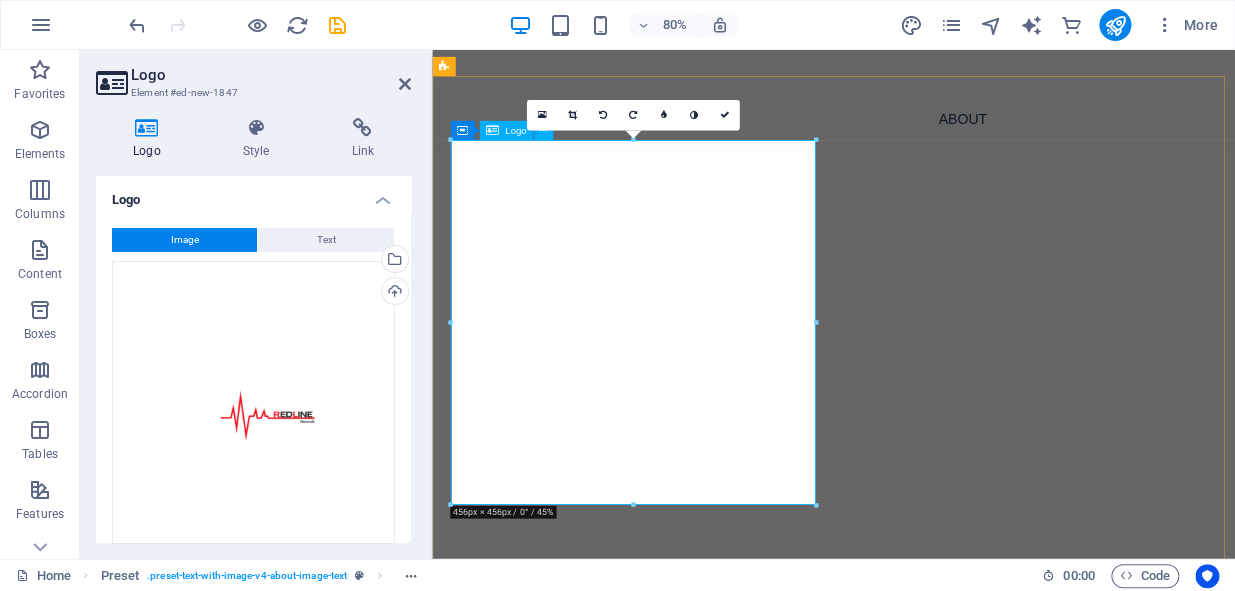 click at bounding box center (920, 1511) 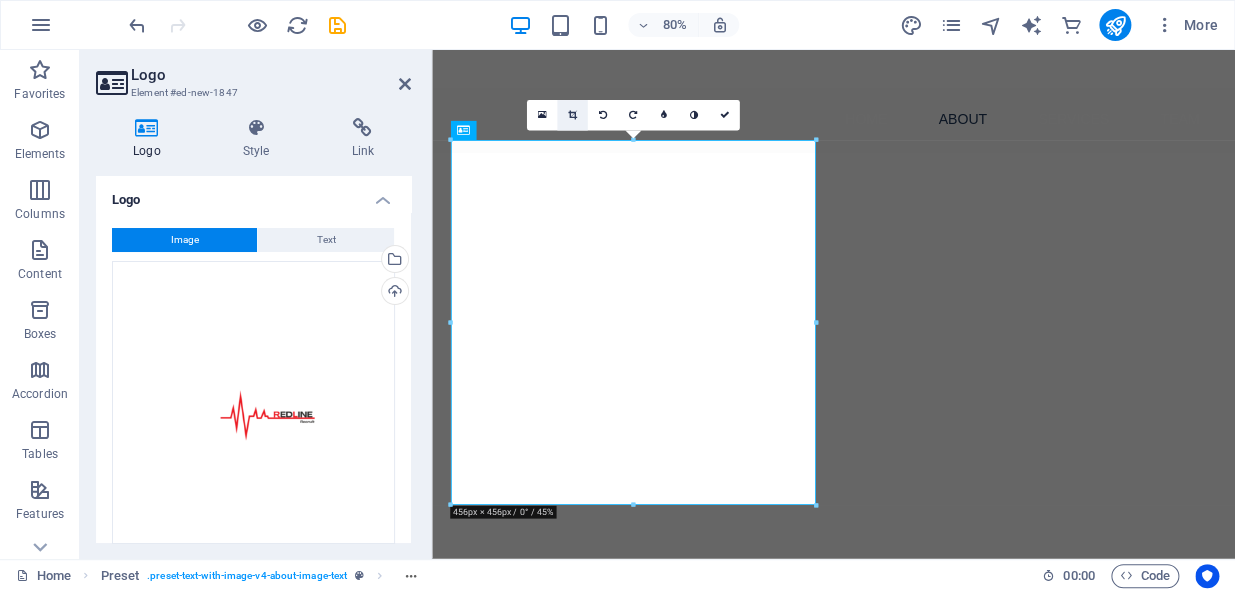 click at bounding box center [572, 116] 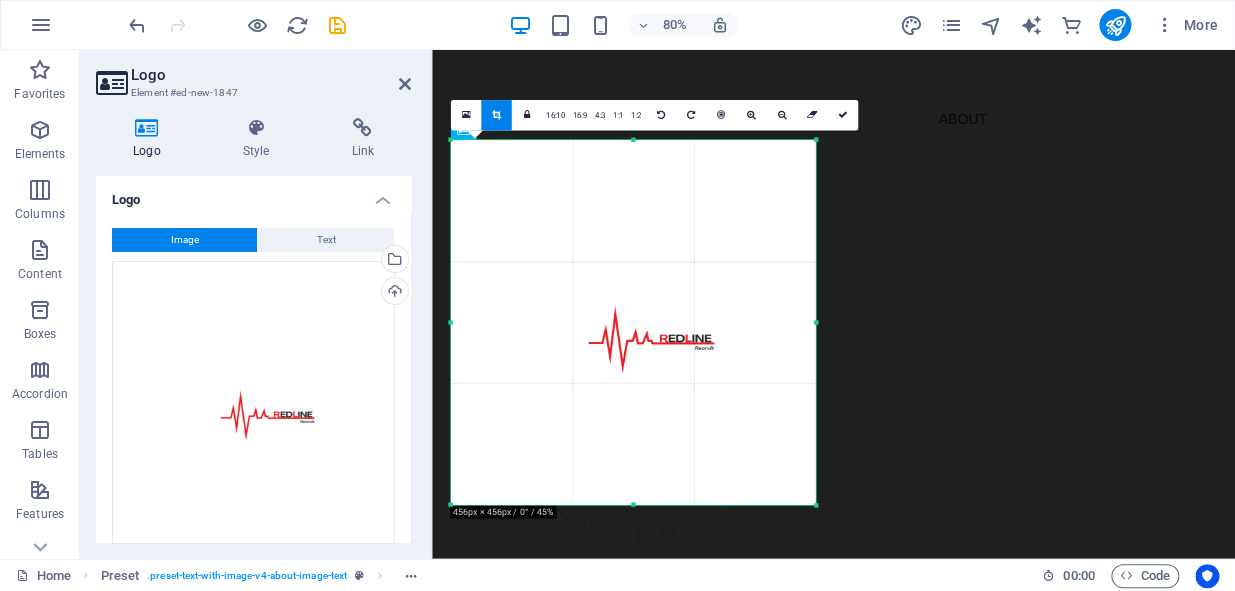 click at bounding box center [632, 322] 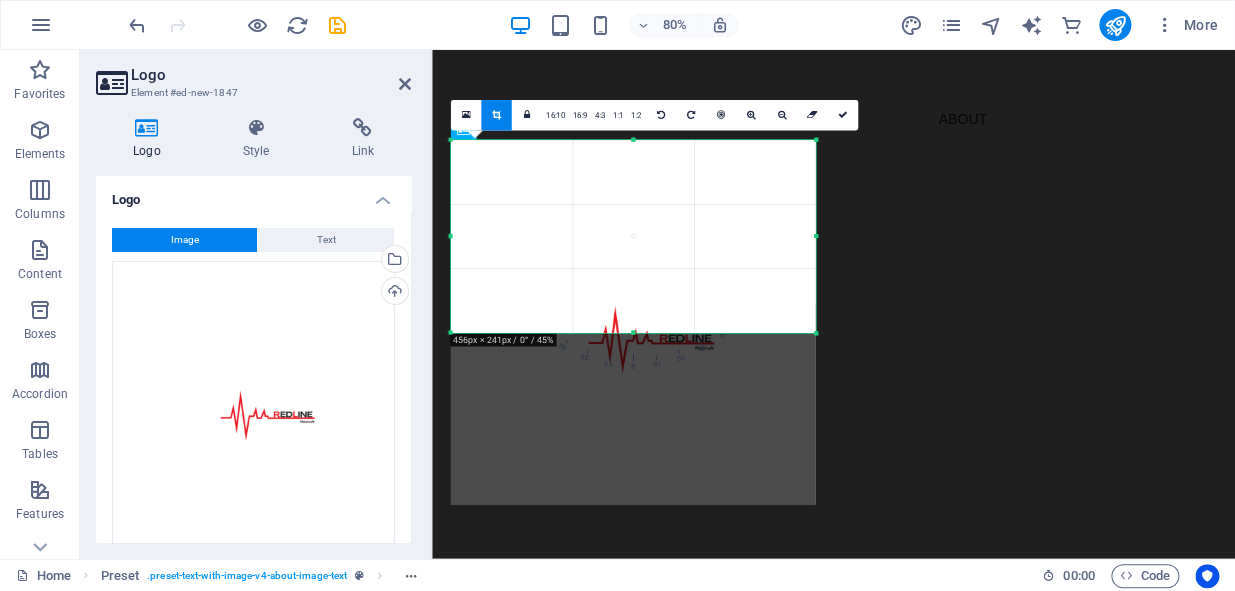drag, startPoint x: 631, startPoint y: 507, endPoint x: 603, endPoint y: 294, distance: 214.83249 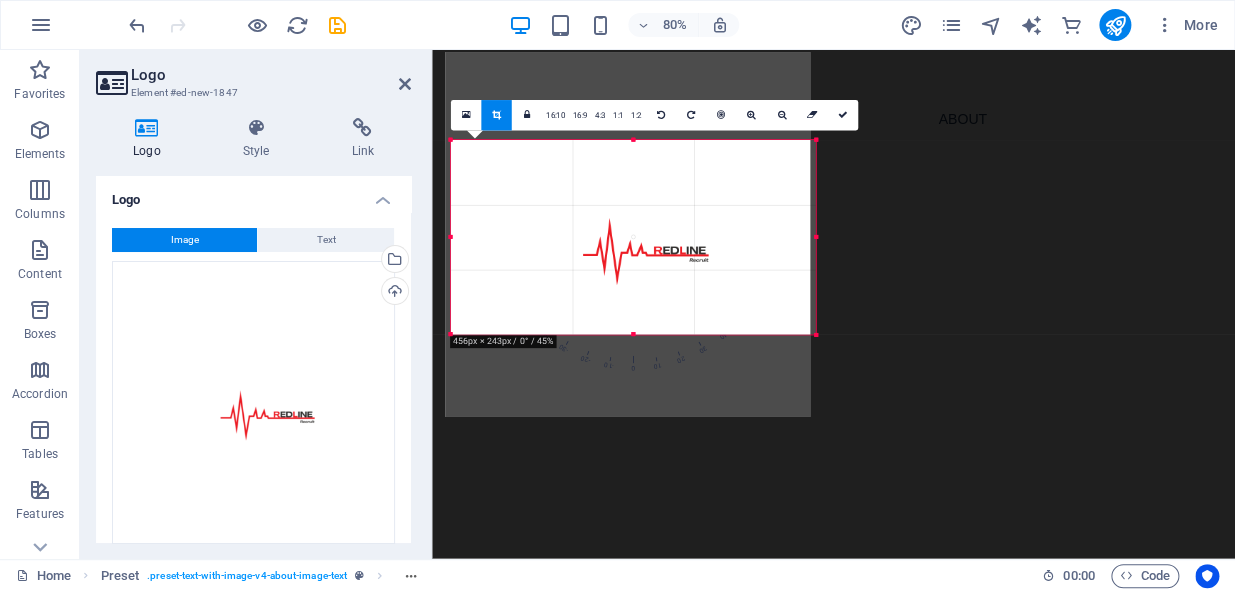 drag, startPoint x: 632, startPoint y: 273, endPoint x: 632, endPoint y: 168, distance: 105 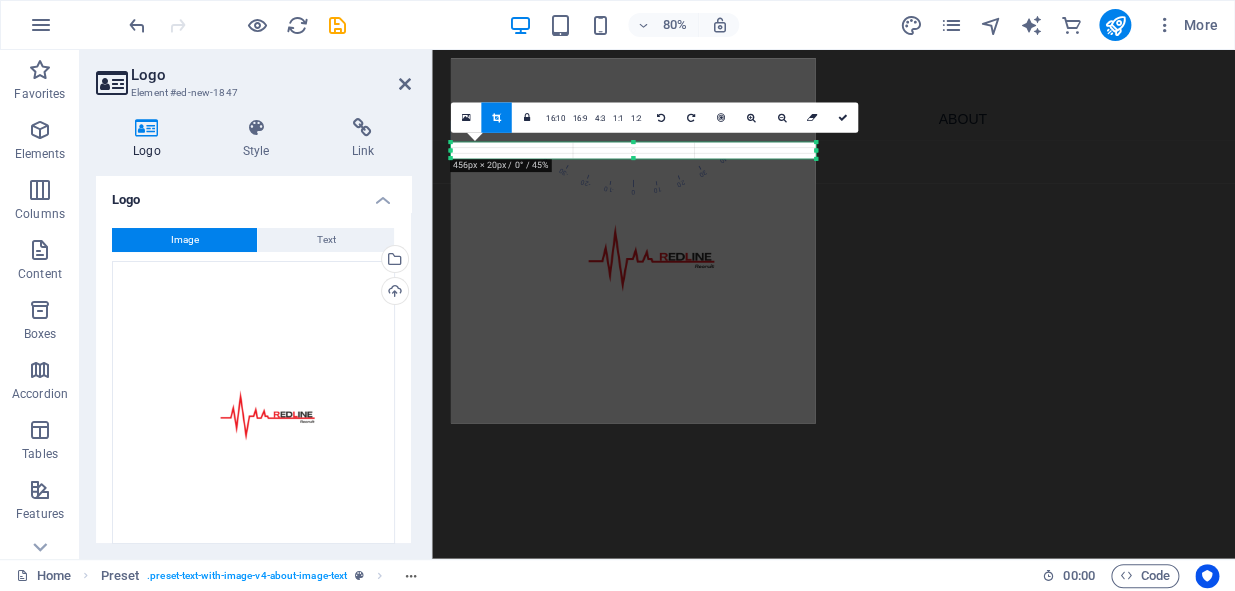 drag, startPoint x: 636, startPoint y: 331, endPoint x: 609, endPoint y: 83, distance: 249.46542 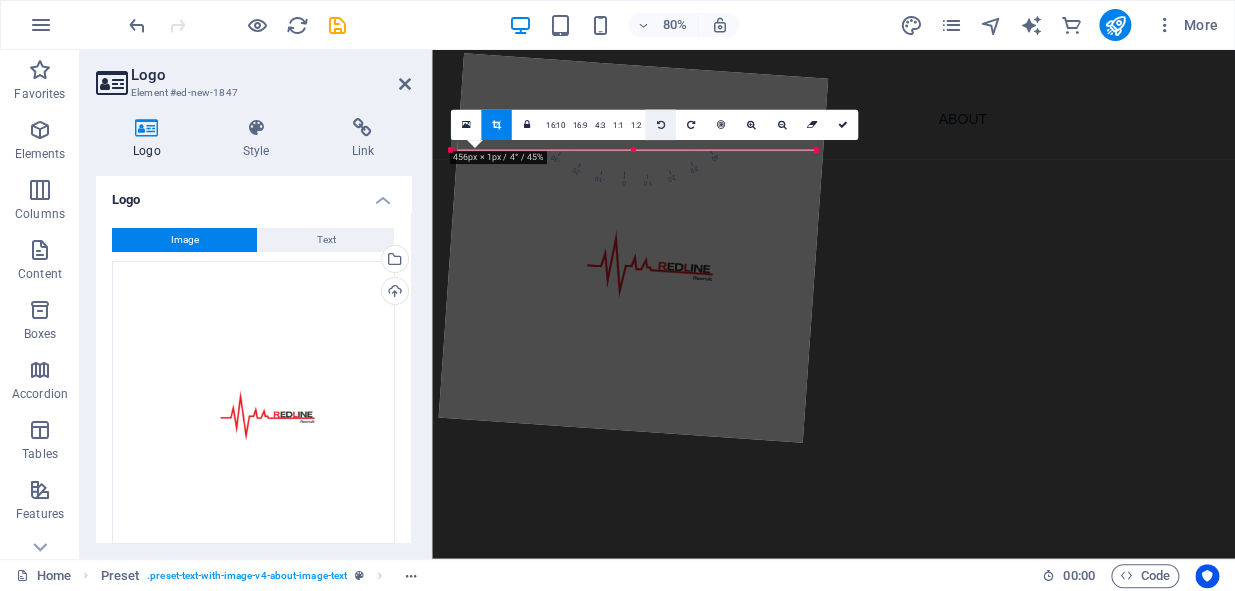drag, startPoint x: 630, startPoint y: 164, endPoint x: 641, endPoint y: 132, distance: 33.83785 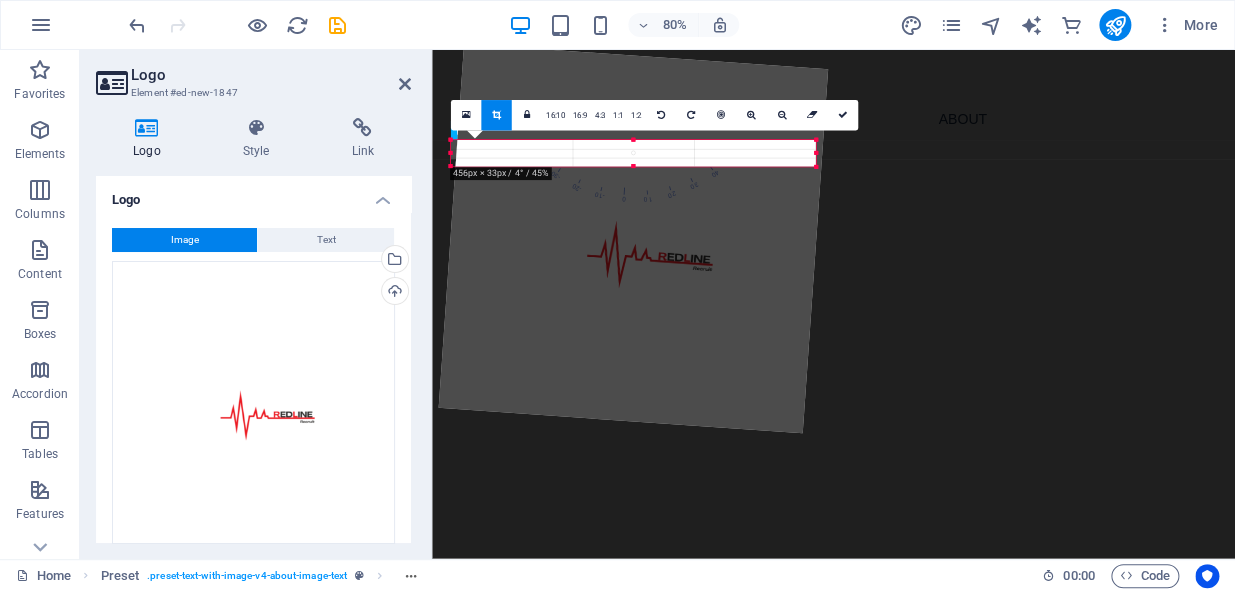 drag, startPoint x: 661, startPoint y: 148, endPoint x: 660, endPoint y: 180, distance: 32.01562 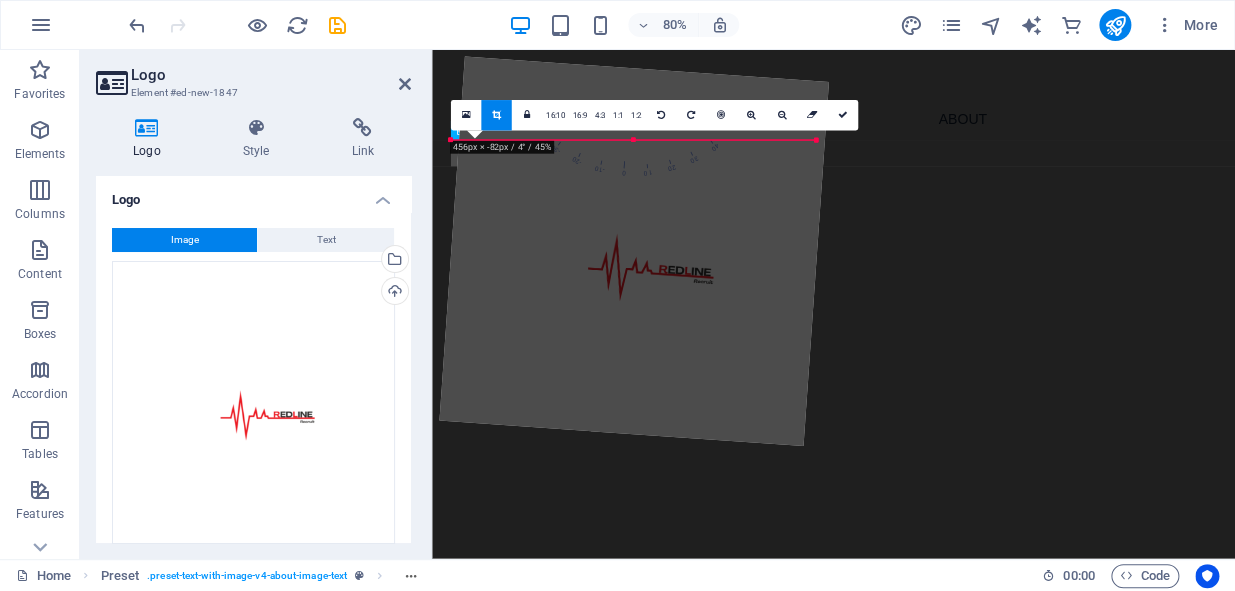 click on "180 170 160 150 140 130 120 110 100 90 80 70 60 50 40 30 20 10 0 -10 -20 -30 -40 -50 -60 -70 -80 -90 -100 -110 -120 -130 -140 -150 -160 -170 456px × -82px / 4° / 45% 16:10 16:9 4:3 1:1 1:2 0" at bounding box center (632, 140) 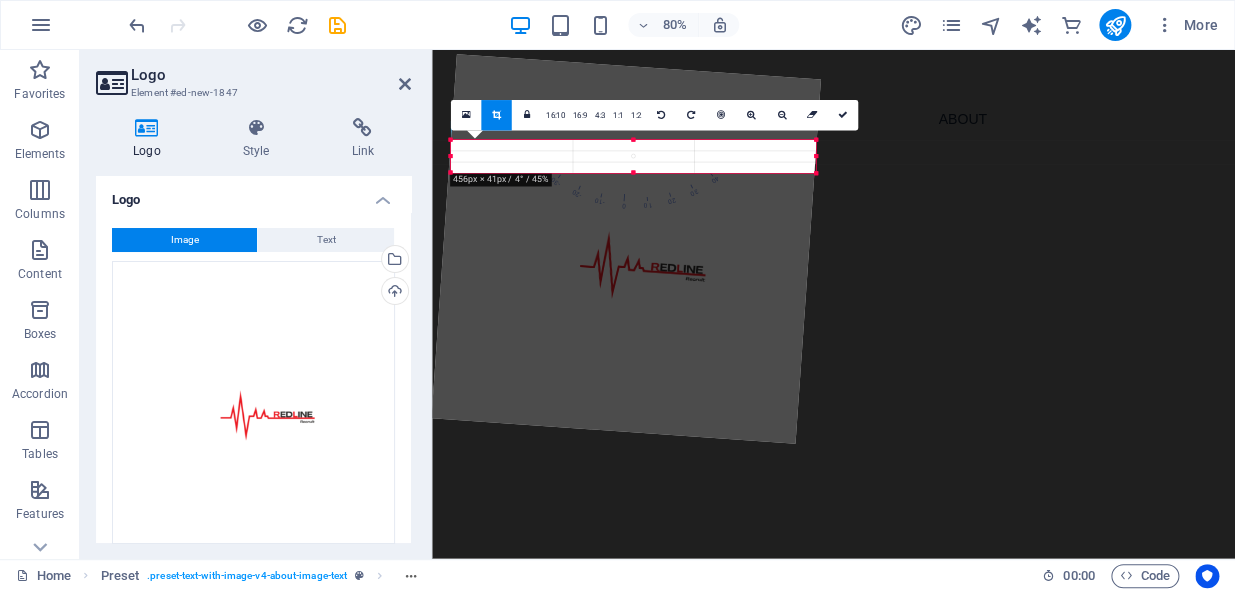 drag, startPoint x: 629, startPoint y: 137, endPoint x: 623, endPoint y: 214, distance: 77.23341 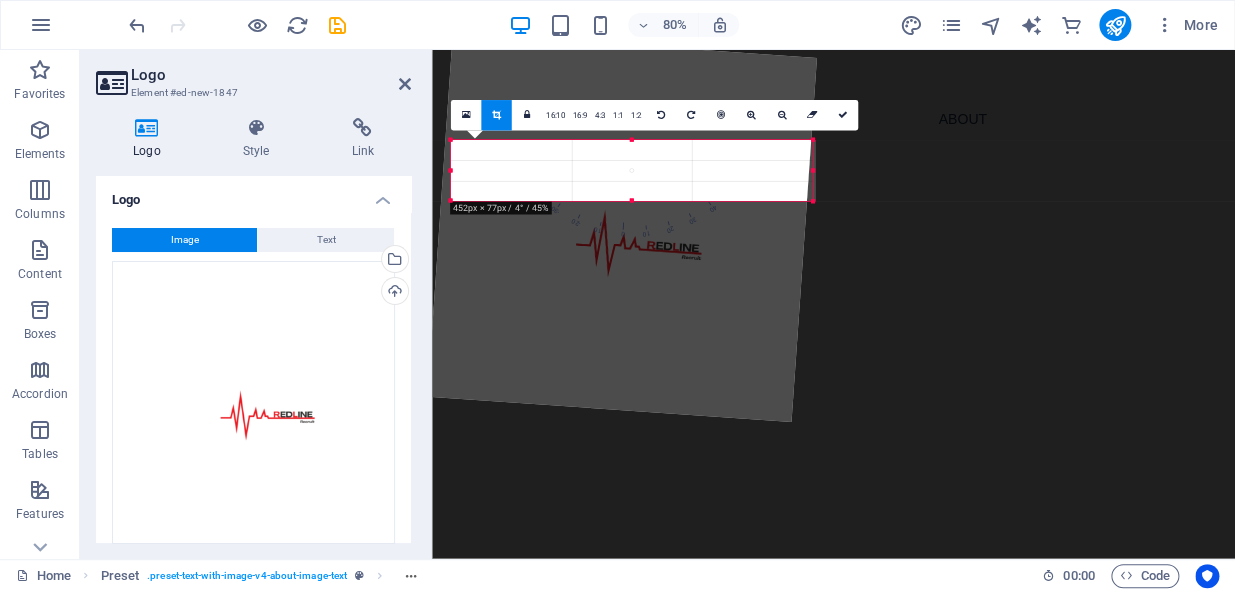 drag, startPoint x: 623, startPoint y: 266, endPoint x: 615, endPoint y: 219, distance: 47.67599 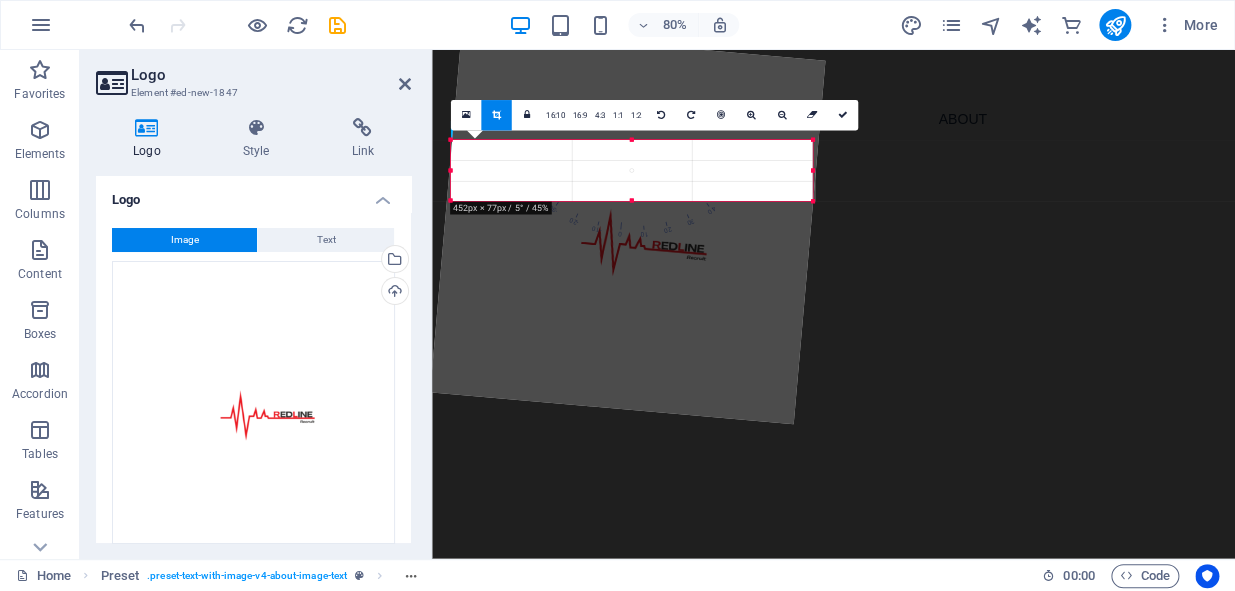 click on "-10" at bounding box center (613, 167) 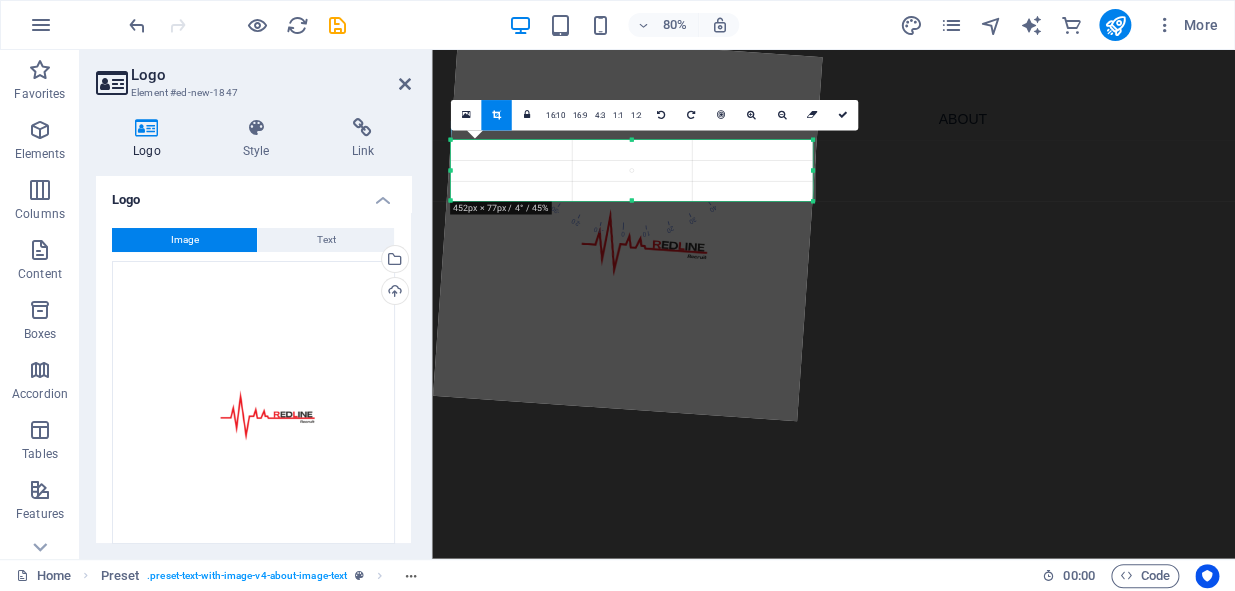 drag, startPoint x: 599, startPoint y: 232, endPoint x: 563, endPoint y: 299, distance: 76.05919 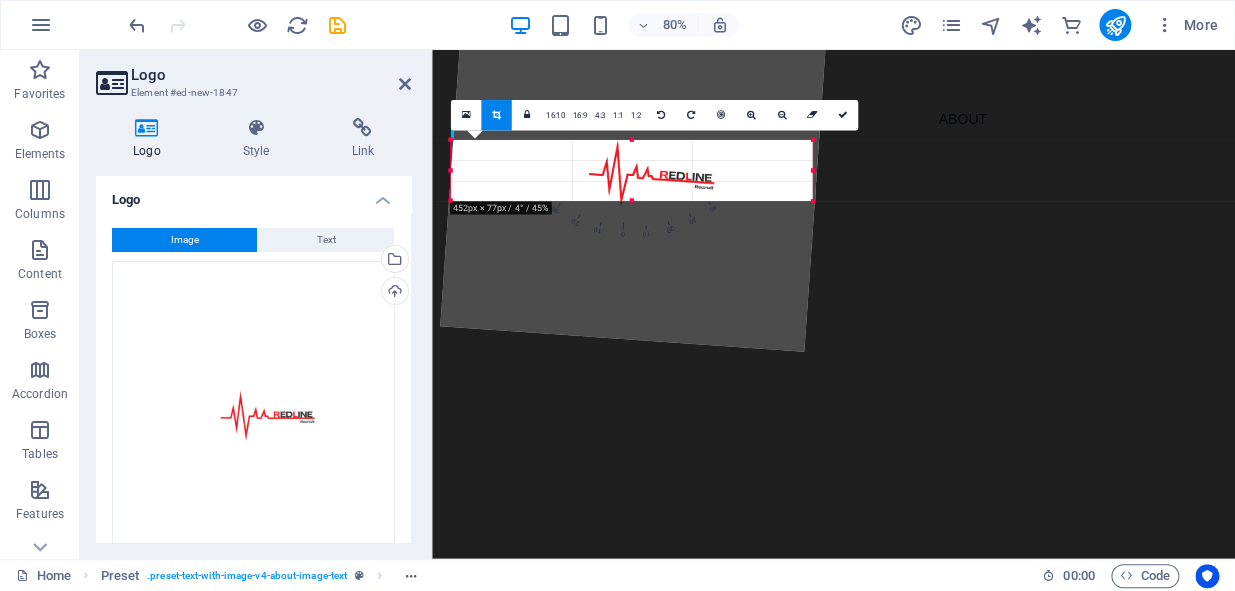 drag, startPoint x: 684, startPoint y: 282, endPoint x: 692, endPoint y: 171, distance: 111.28792 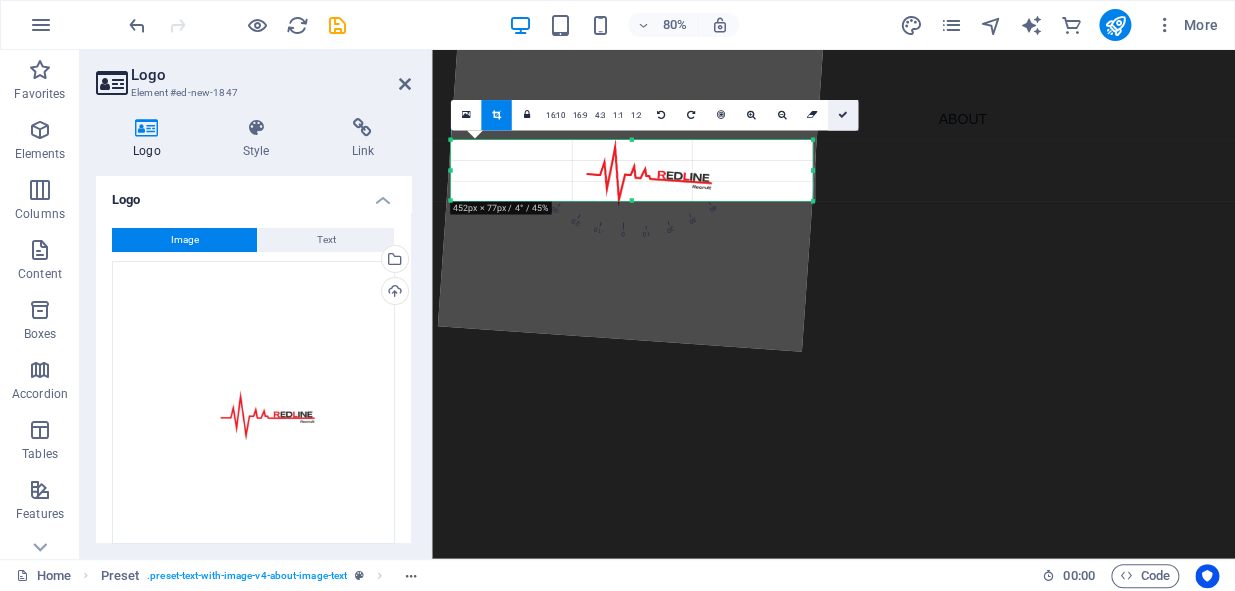 click at bounding box center (842, 115) 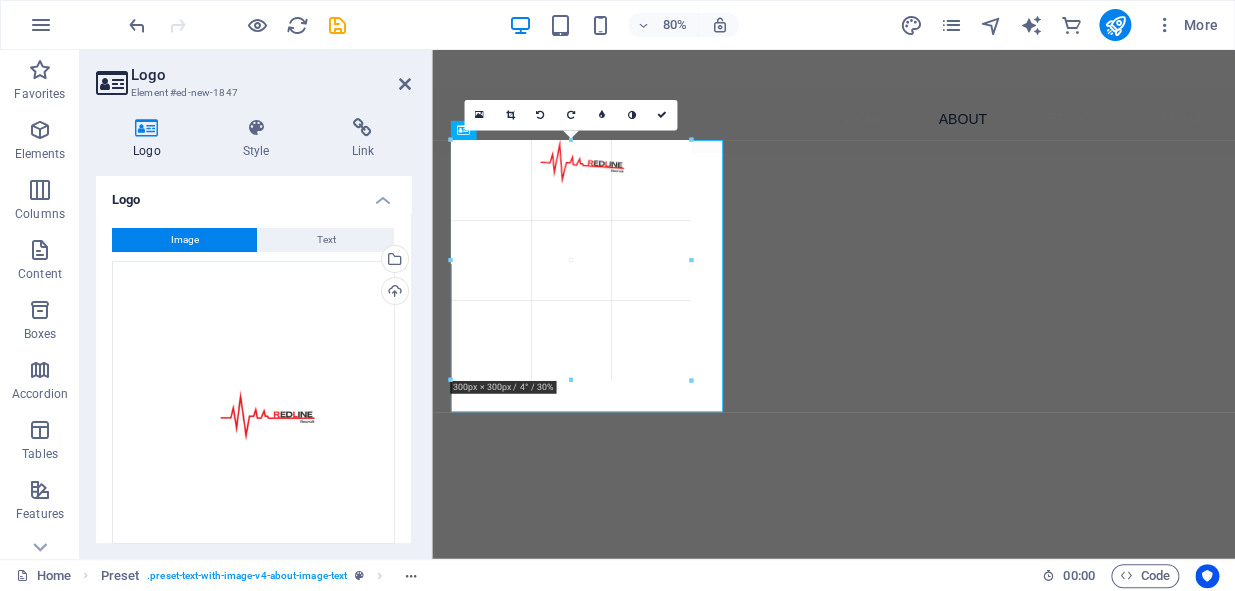 drag, startPoint x: 810, startPoint y: 140, endPoint x: 657, endPoint y: 415, distance: 314.6967 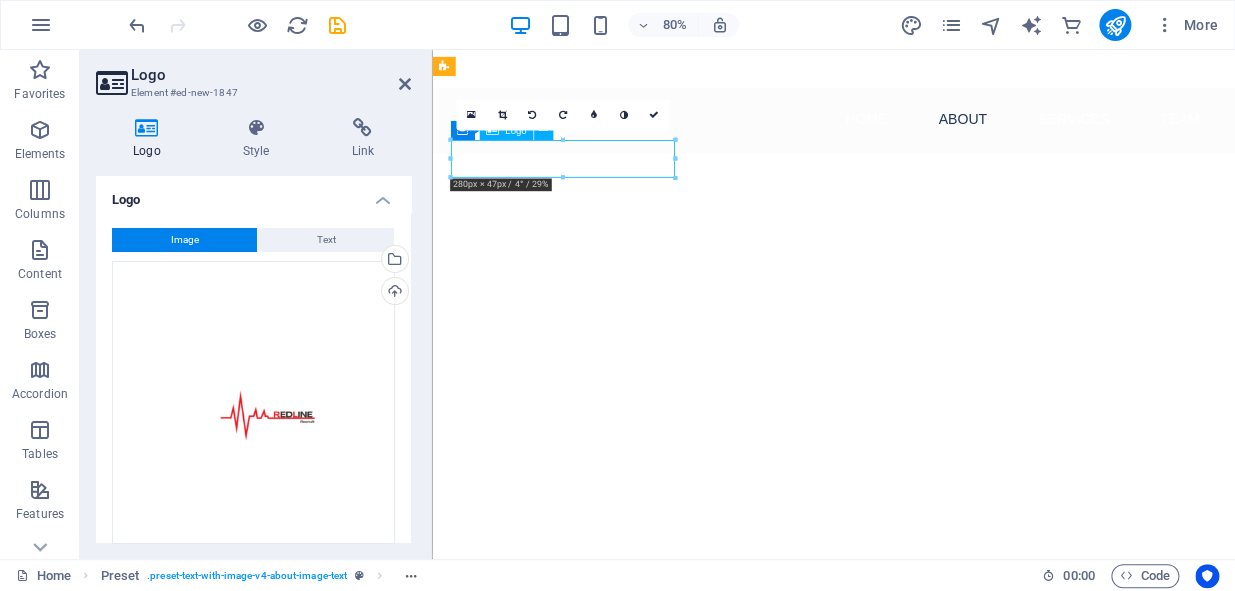 drag, startPoint x: 637, startPoint y: 186, endPoint x: 717, endPoint y: 189, distance: 80.05623 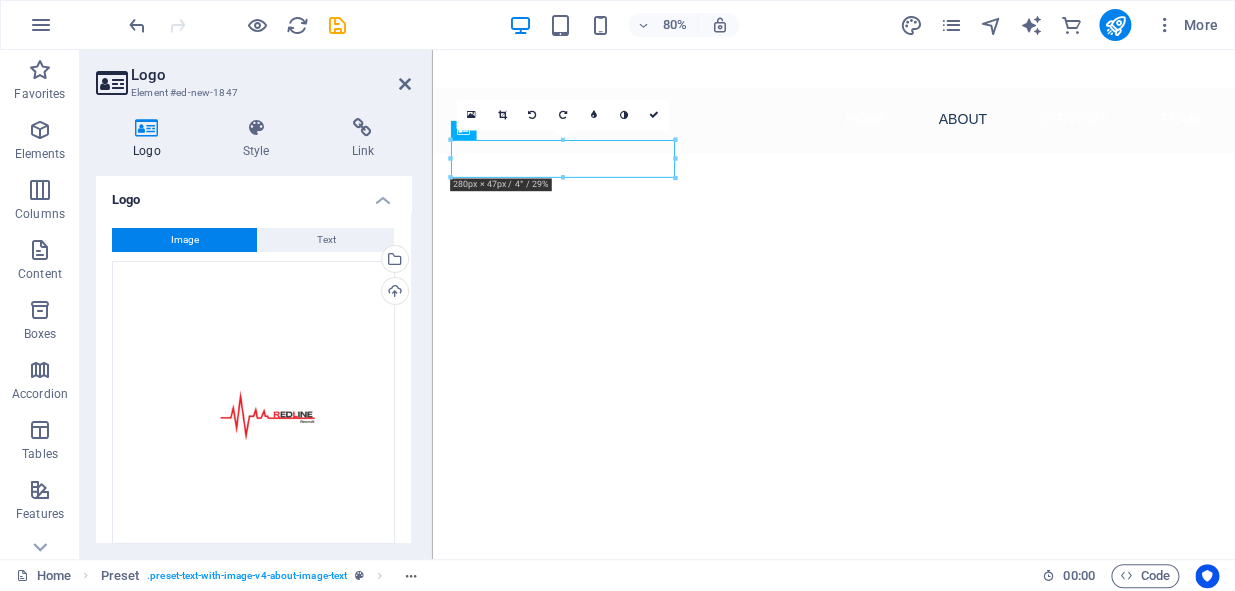 click at bounding box center (920, 766) 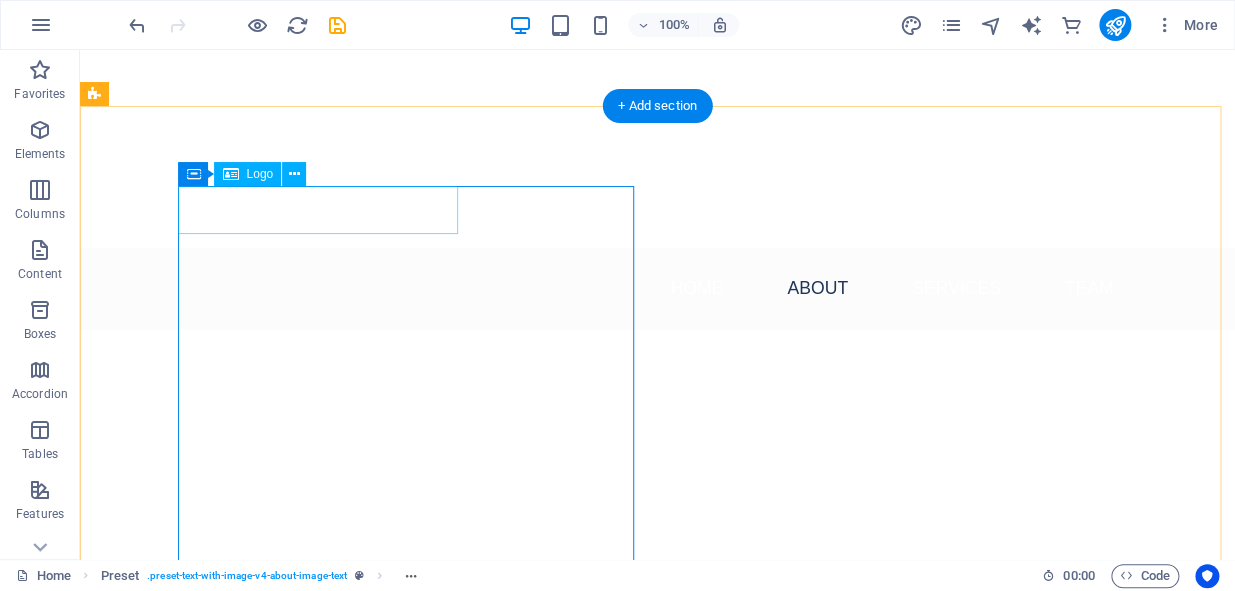click at bounding box center [568, 1153] 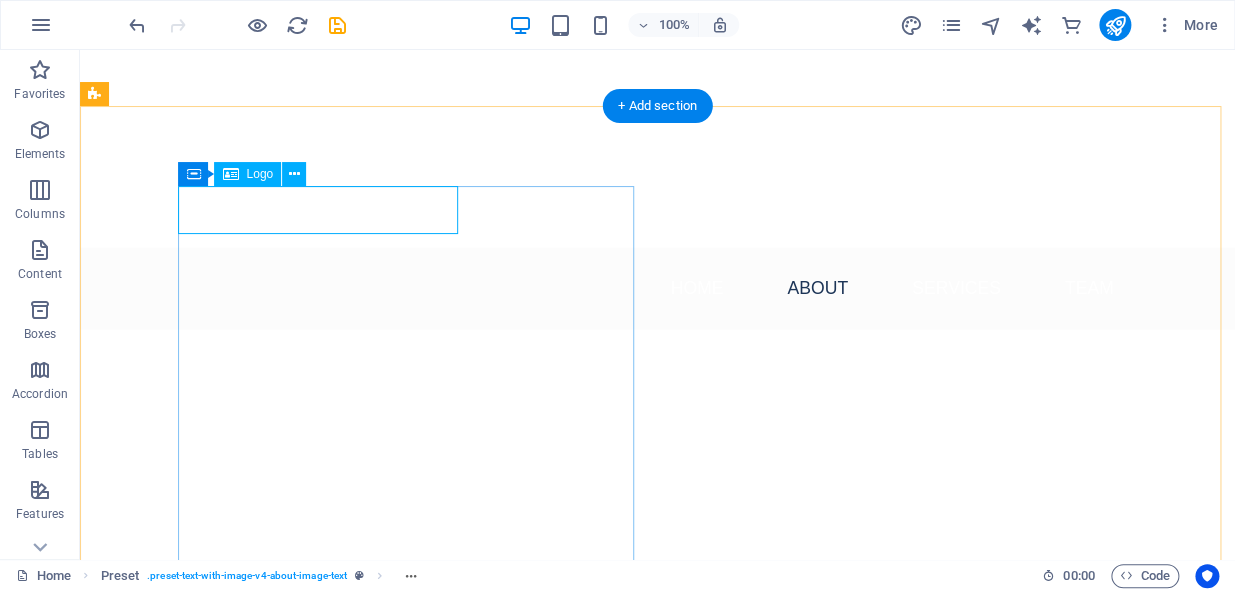 click at bounding box center (568, 1153) 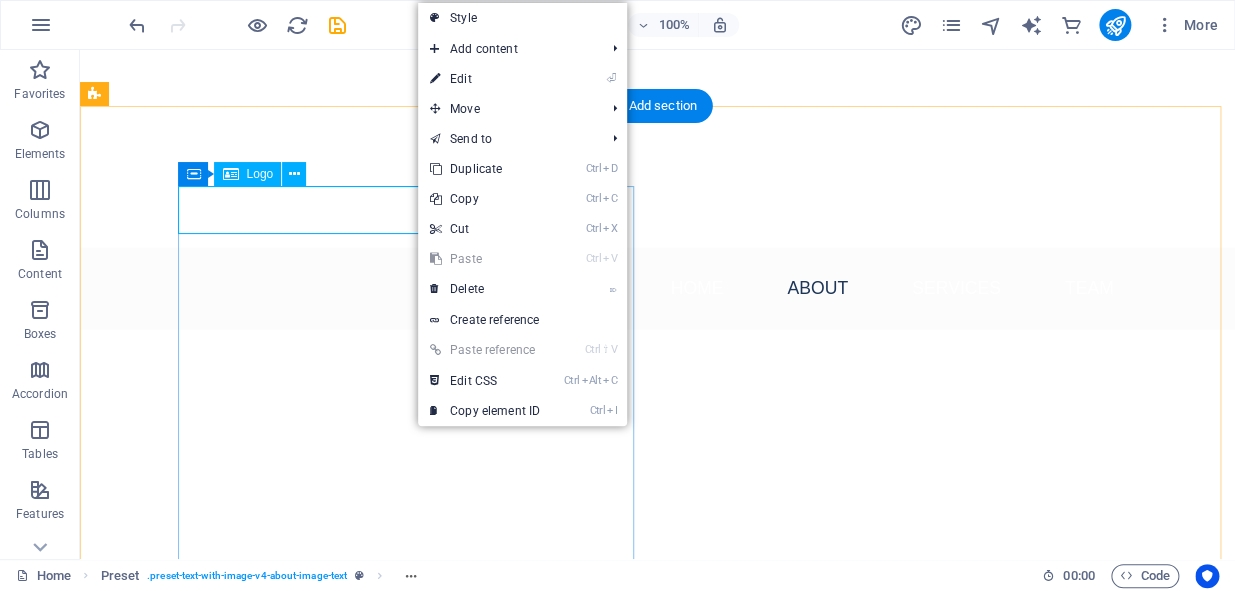 click at bounding box center [568, 1153] 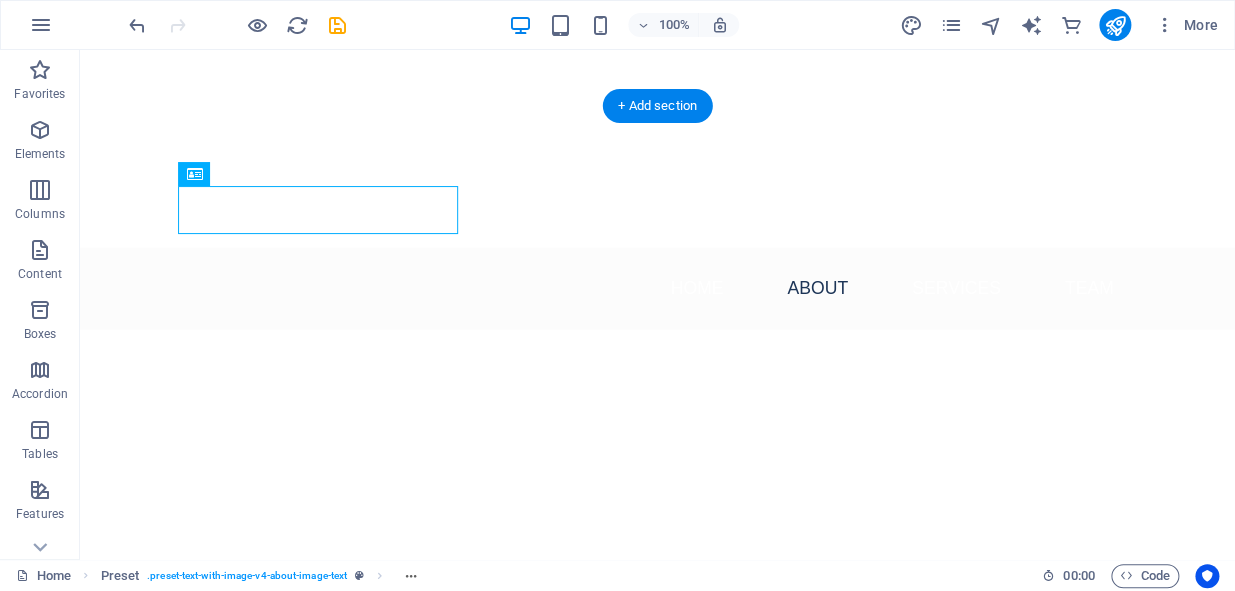 click at bounding box center [568, 917] 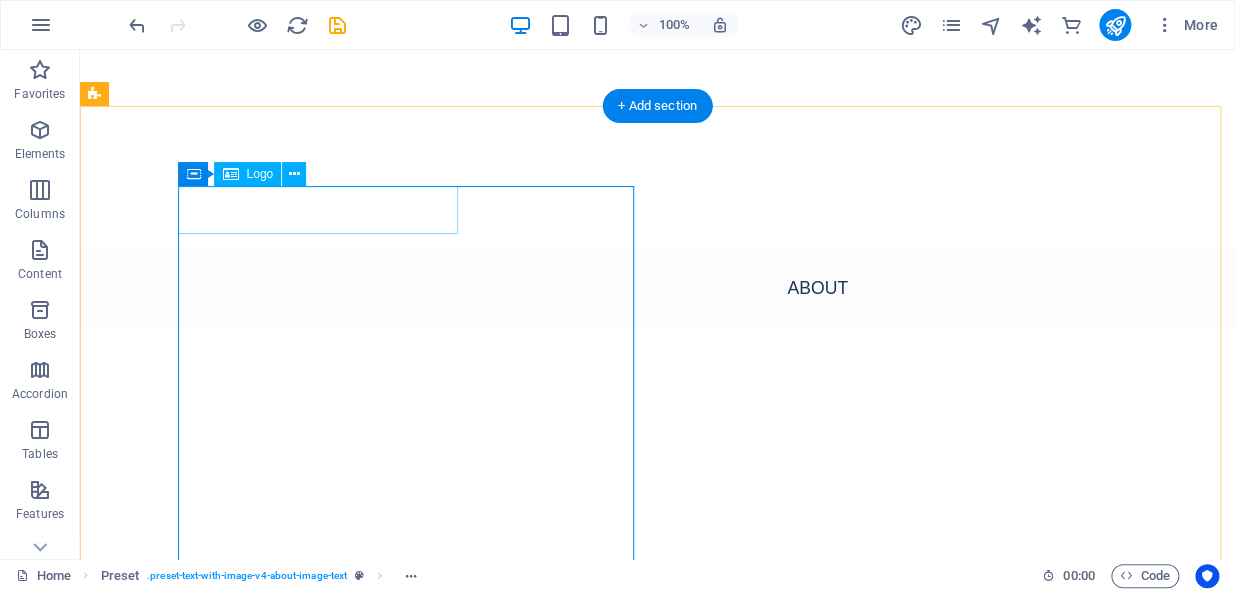 click at bounding box center (568, 1153) 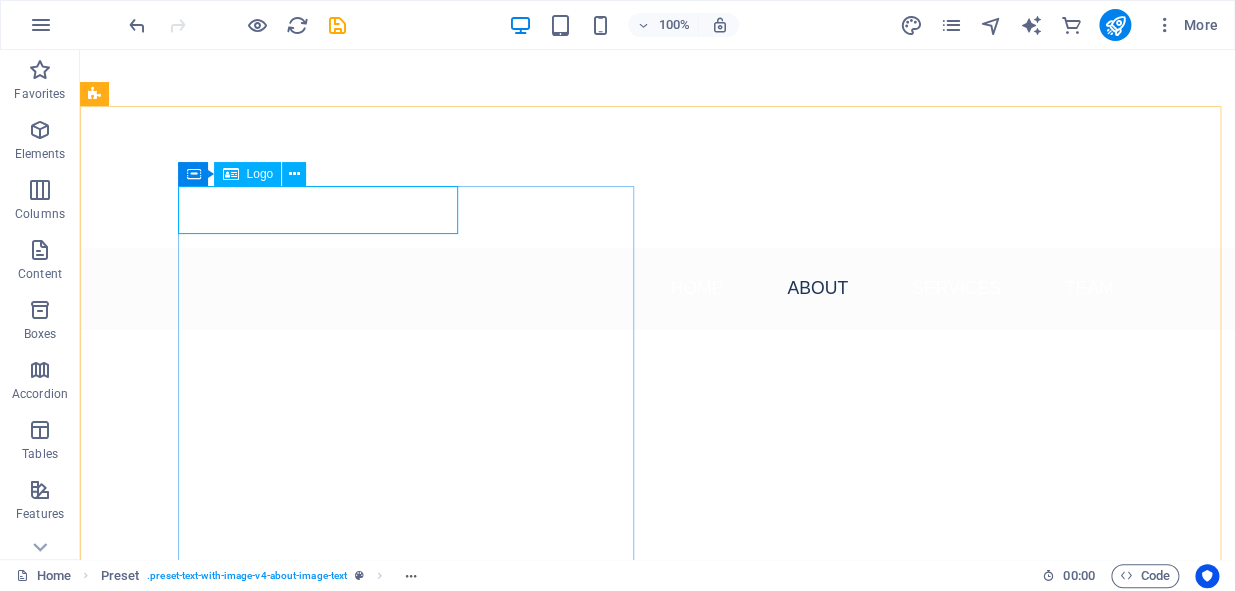 click on "Logo" at bounding box center (247, 174) 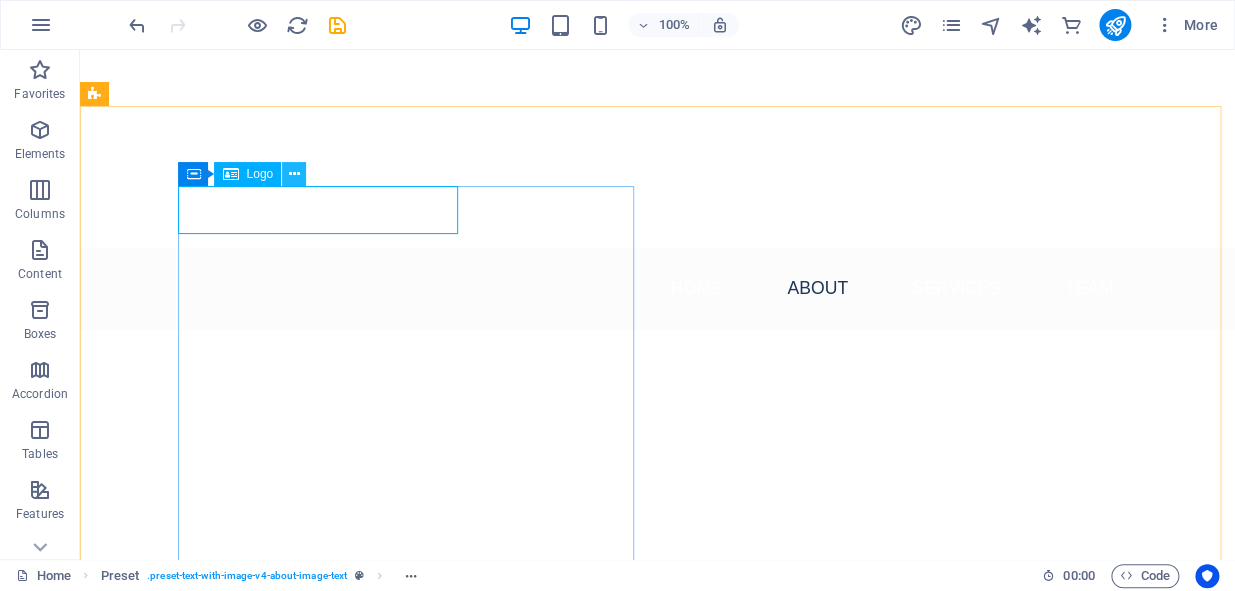 click at bounding box center (294, 174) 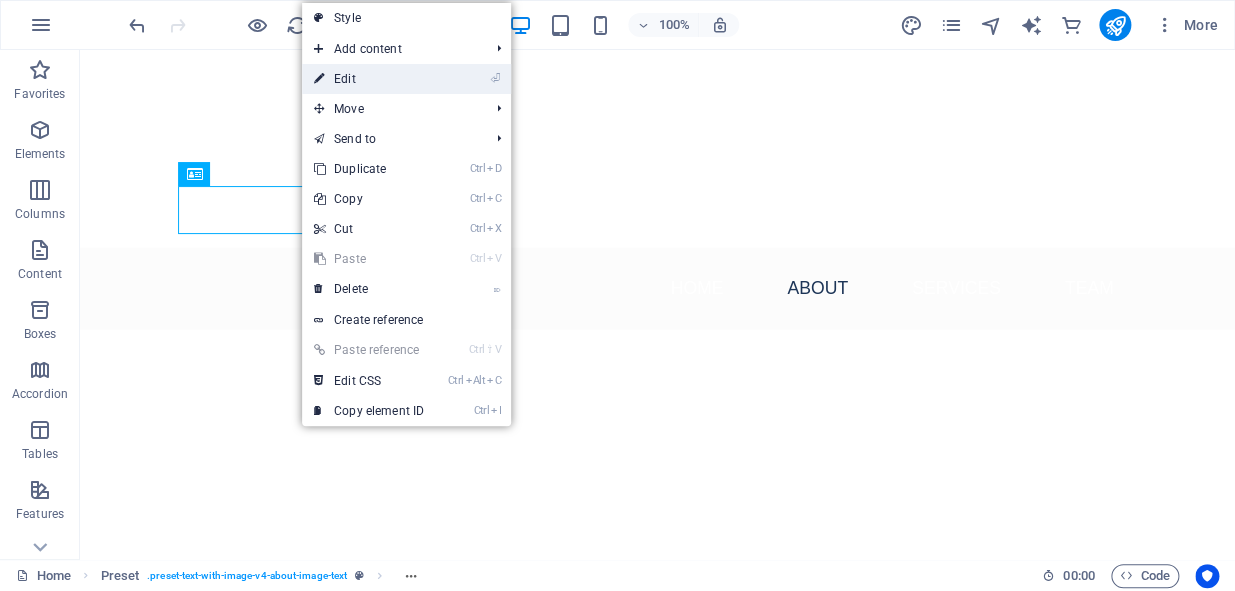 click on "⏎  Edit" at bounding box center [369, 79] 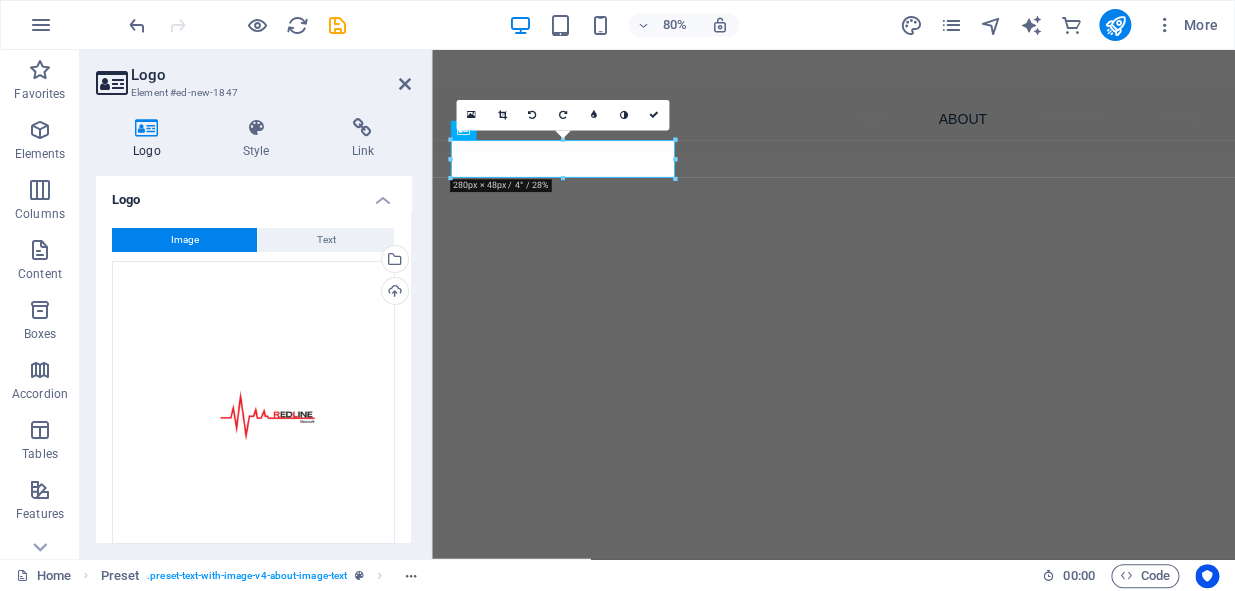 drag, startPoint x: 1107, startPoint y: 212, endPoint x: 774, endPoint y: 192, distance: 333.60007 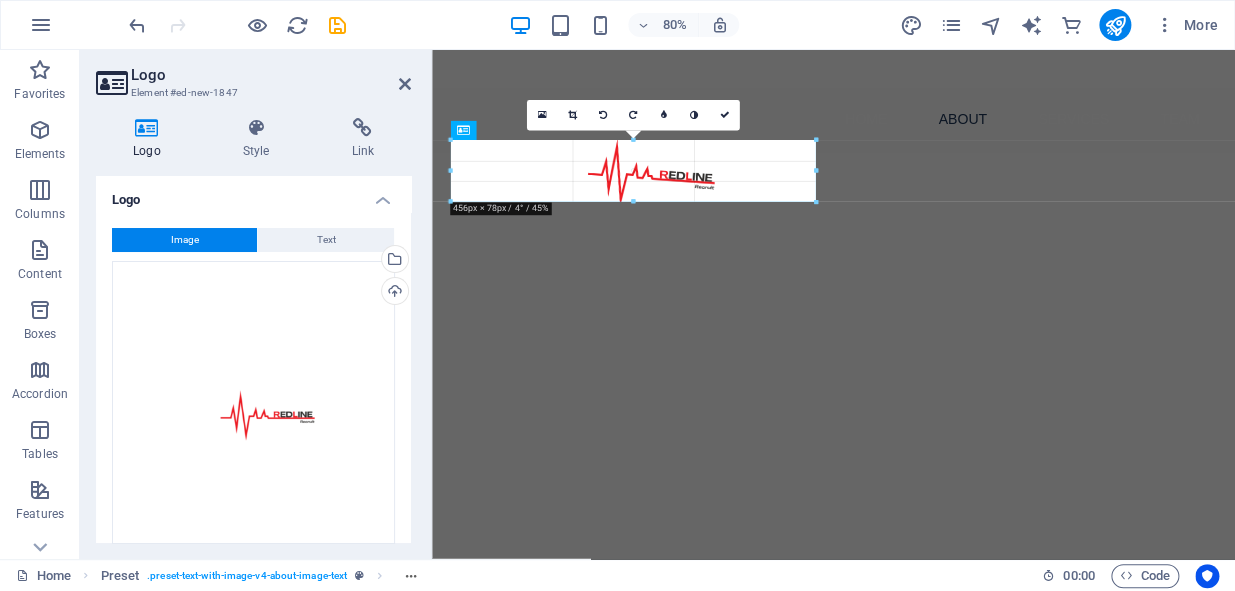 drag, startPoint x: 671, startPoint y: 159, endPoint x: 860, endPoint y: 310, distance: 241.91321 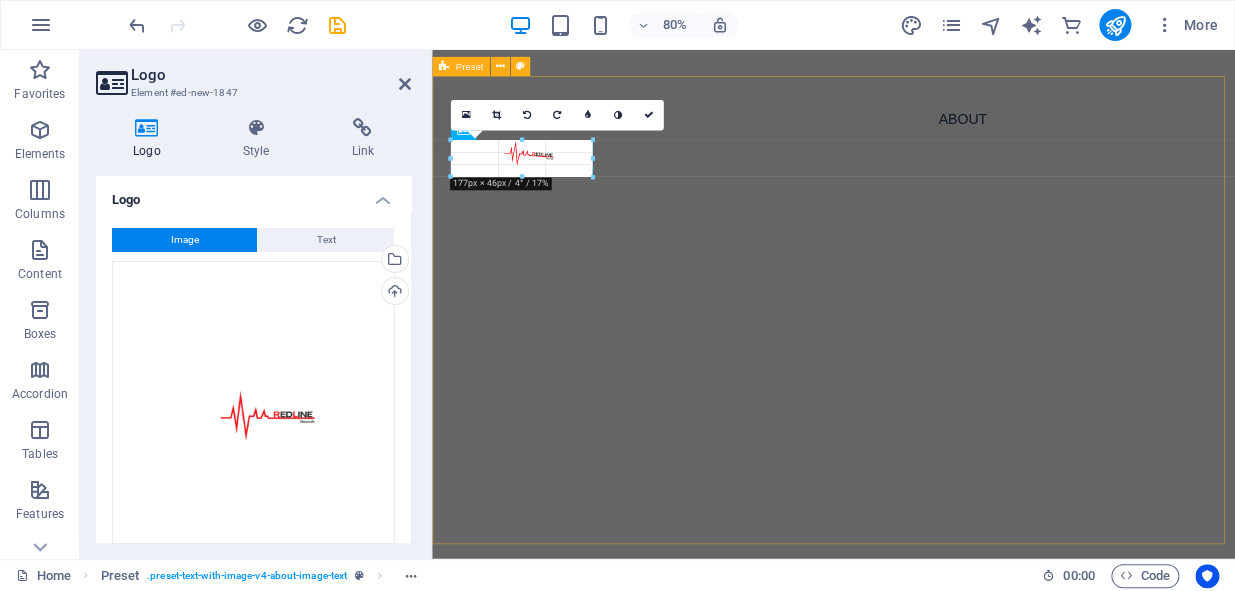 drag, startPoint x: 249, startPoint y: 199, endPoint x: 651, endPoint y: 171, distance: 402.97394 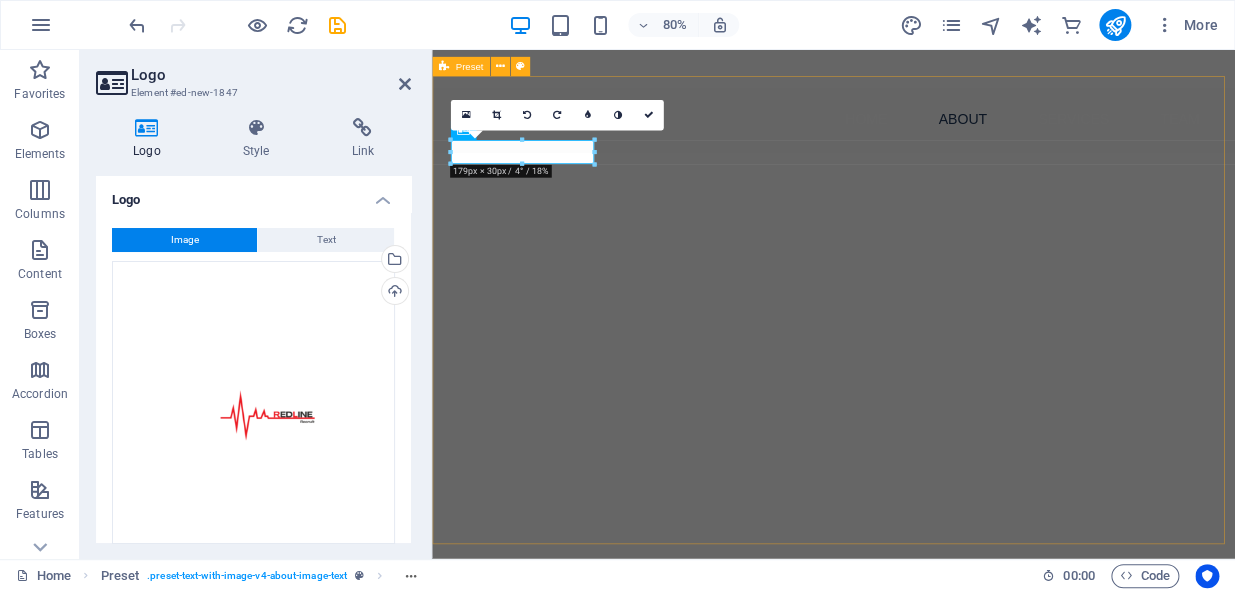 drag, startPoint x: 1026, startPoint y: 205, endPoint x: 710, endPoint y: 185, distance: 316.6323 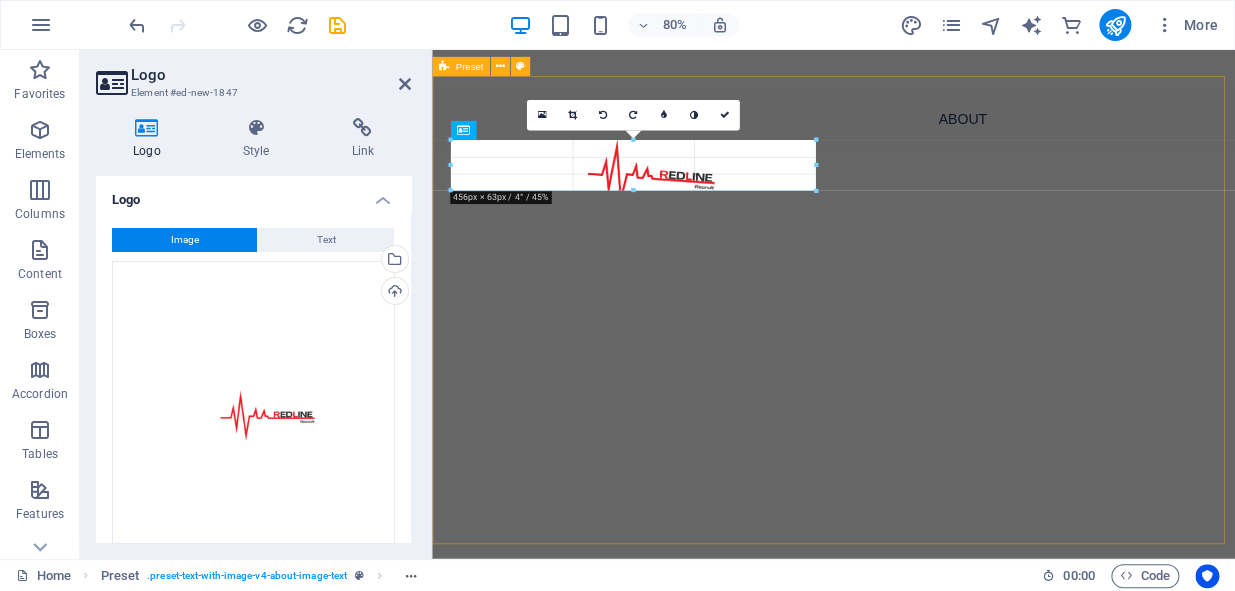 drag, startPoint x: 605, startPoint y: 153, endPoint x: 869, endPoint y: 152, distance: 264.0019 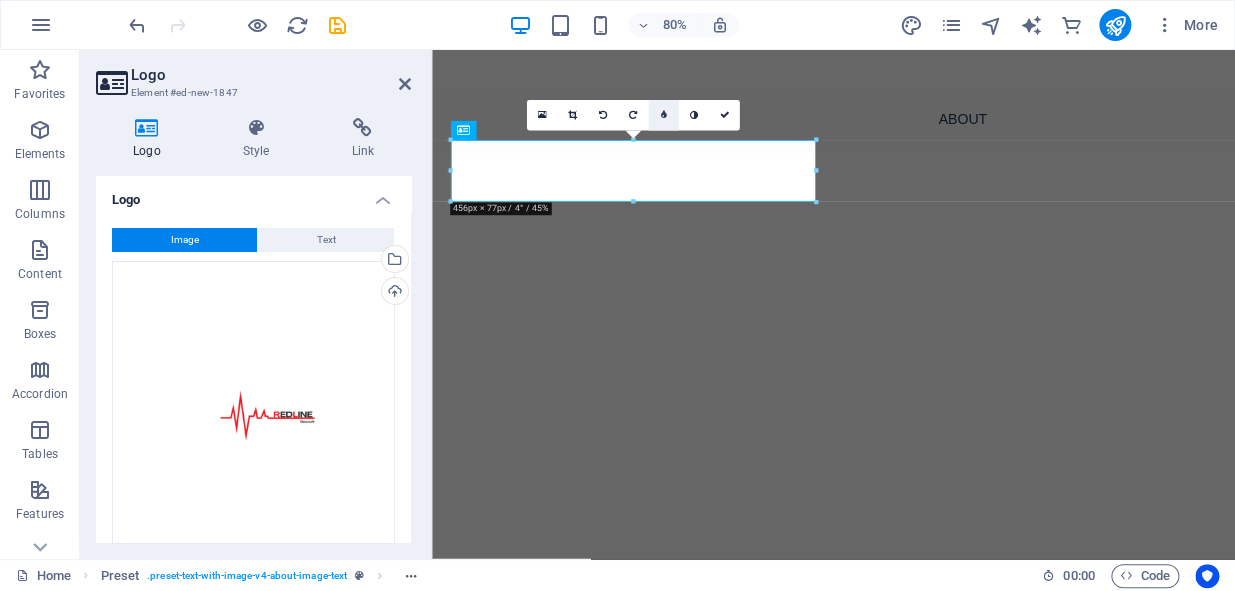 click at bounding box center [663, 115] 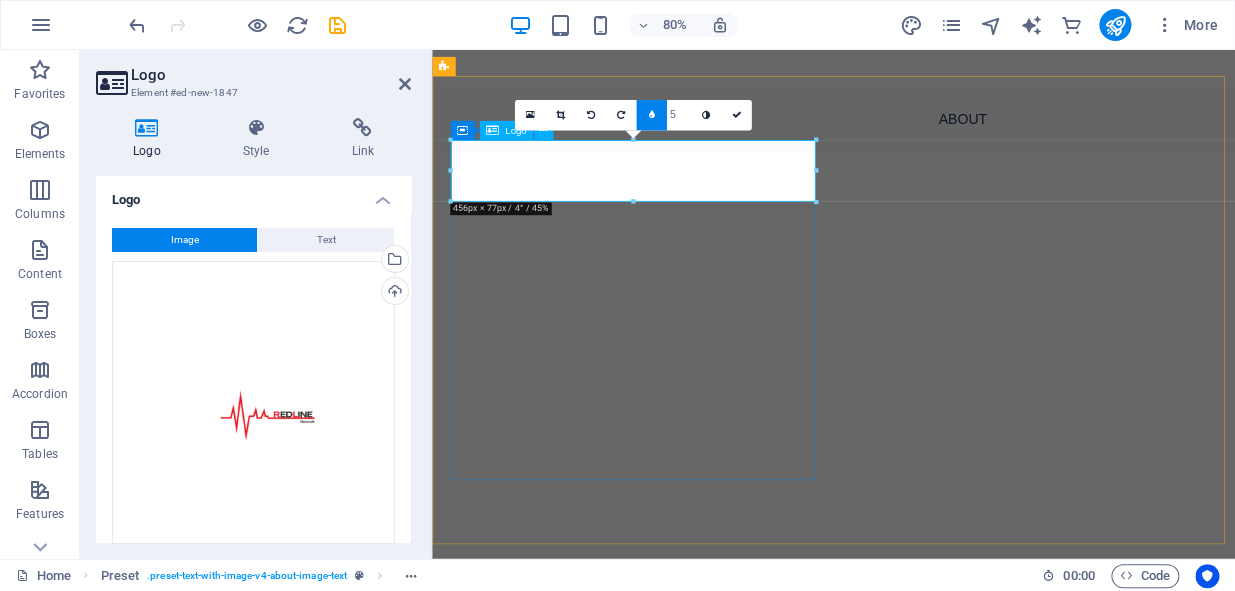 click at bounding box center (920, 1017) 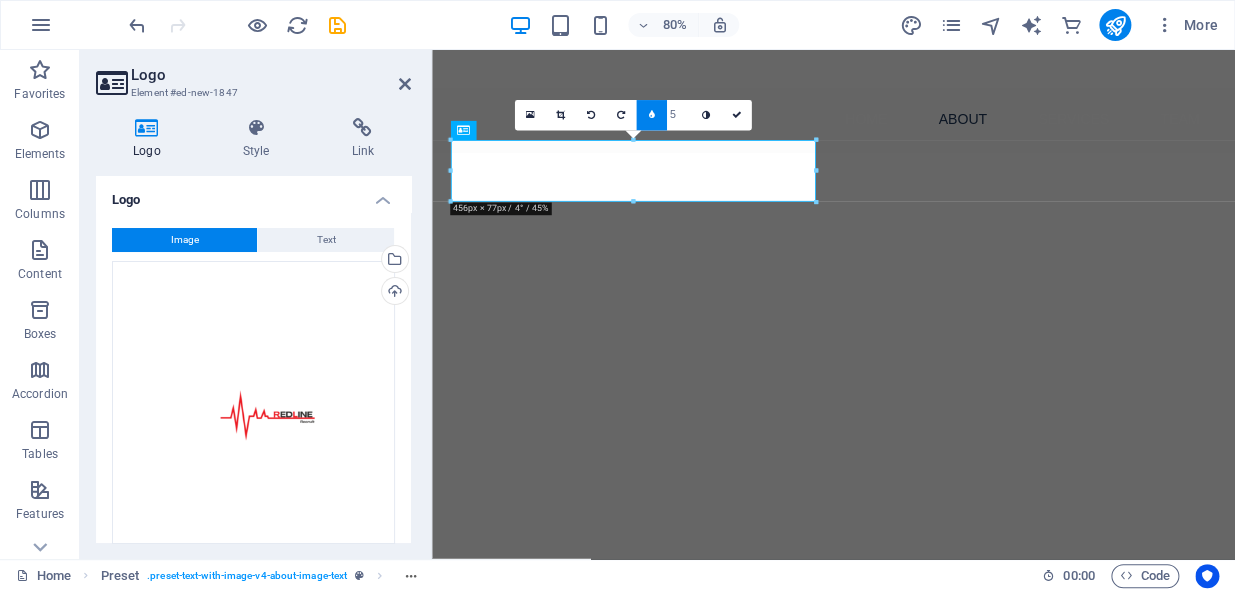 click on "5" at bounding box center [678, 115] 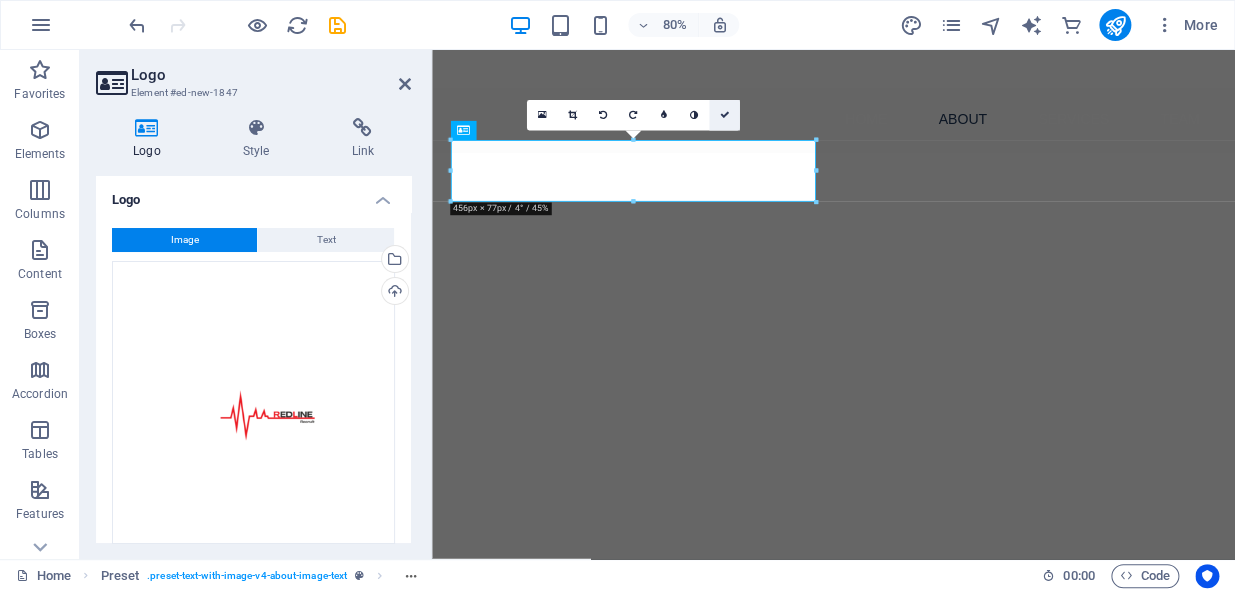 click at bounding box center [724, 115] 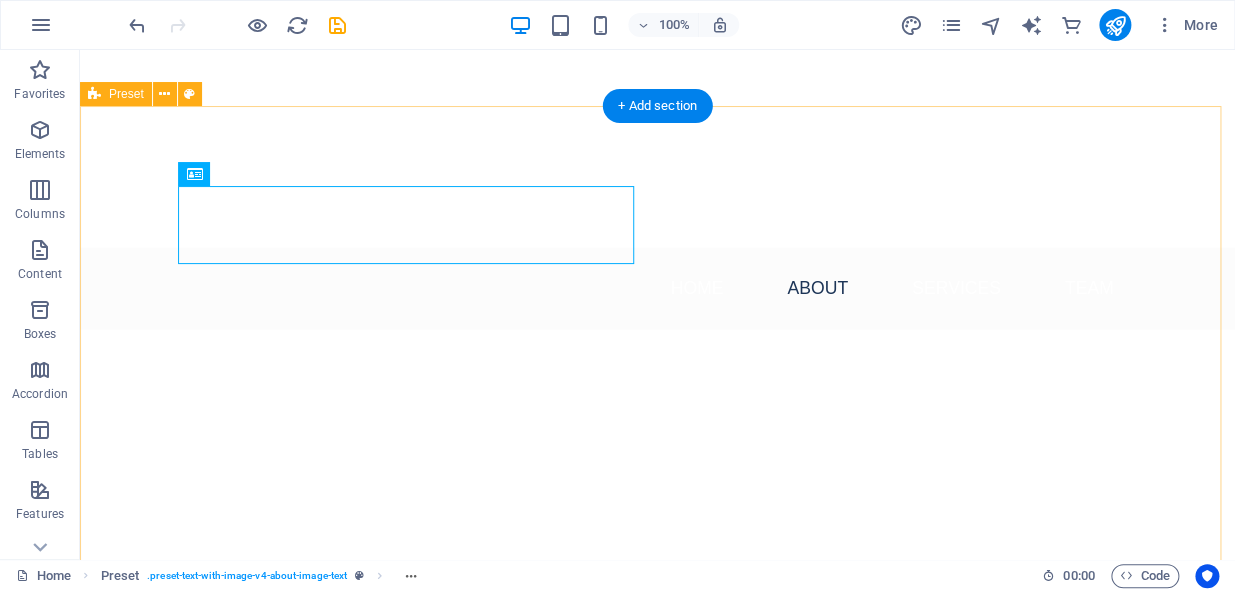 click on "About Us - Your Purpose Partner in Recruitment At Redline Recruit, we transcend traditional recruitment methods. We are dedicated to connecting passionate individuals with organizations that are aligned in their mission. Our team believes that true talent goes beyond a mere skillset; it's about finding work that resonates with one's values and aspirations. Join us in creating meaningful connections that lead to flourishing careers! Learn More" at bounding box center (657, 1104) 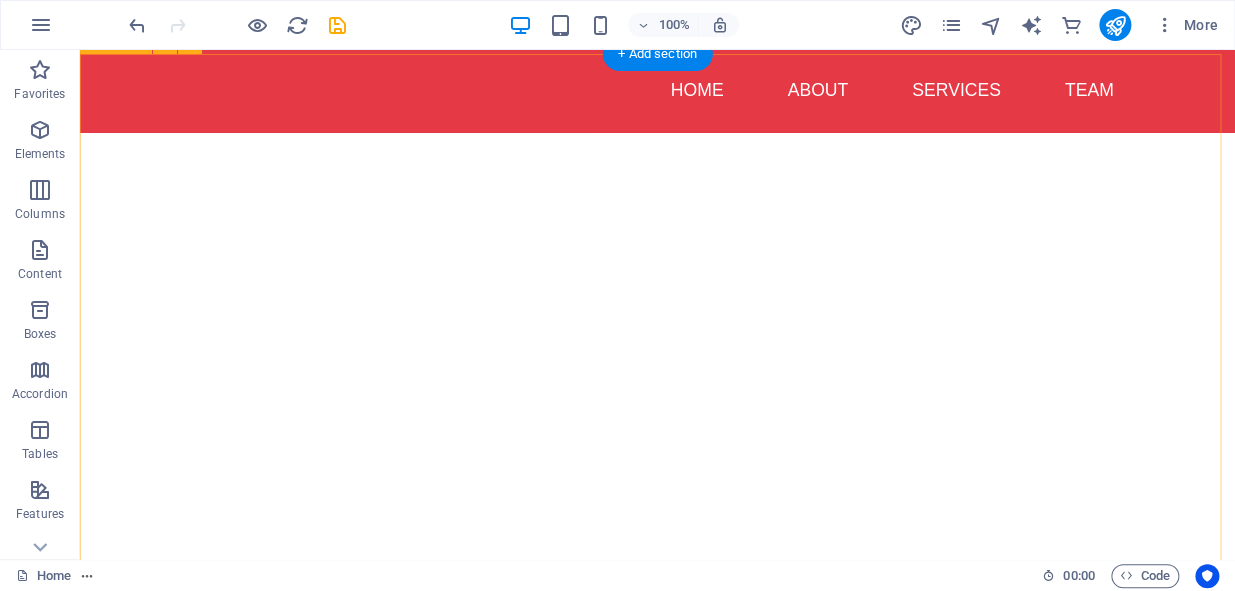 scroll, scrollTop: 1646, scrollLeft: 0, axis: vertical 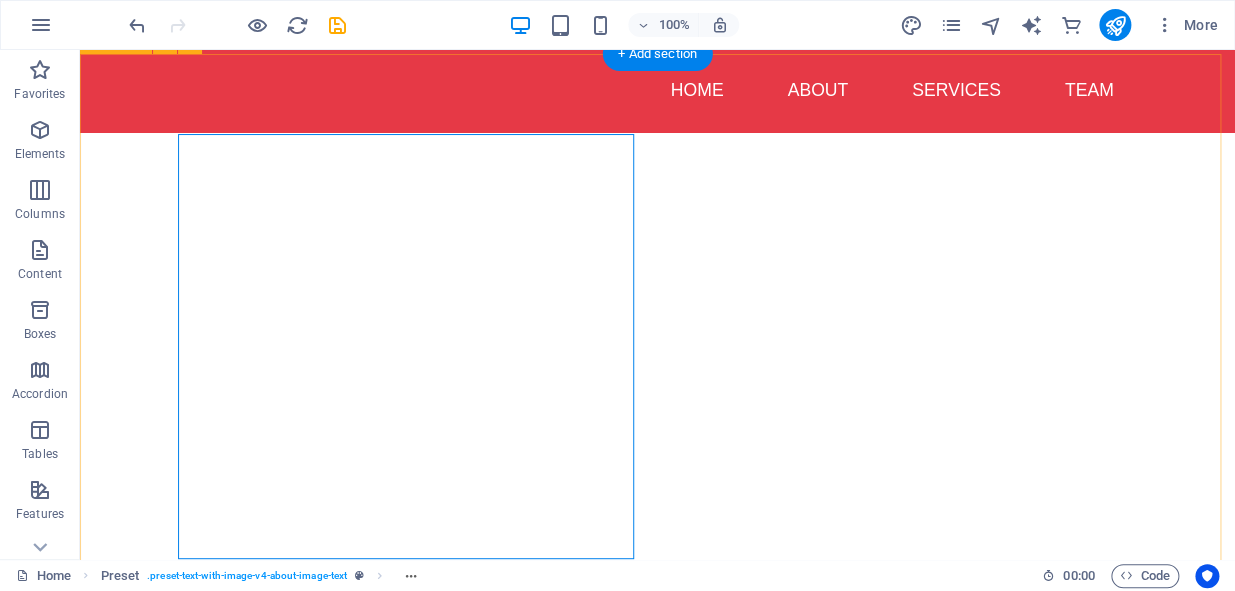 click at bounding box center [568, 737] 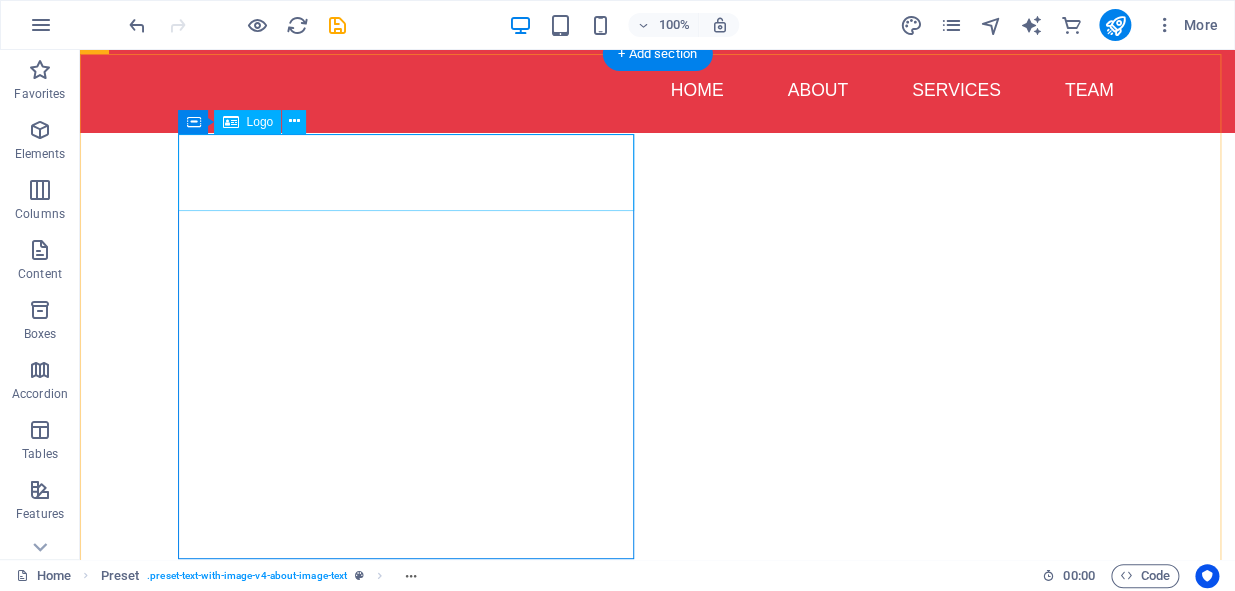 click at bounding box center [568, 988] 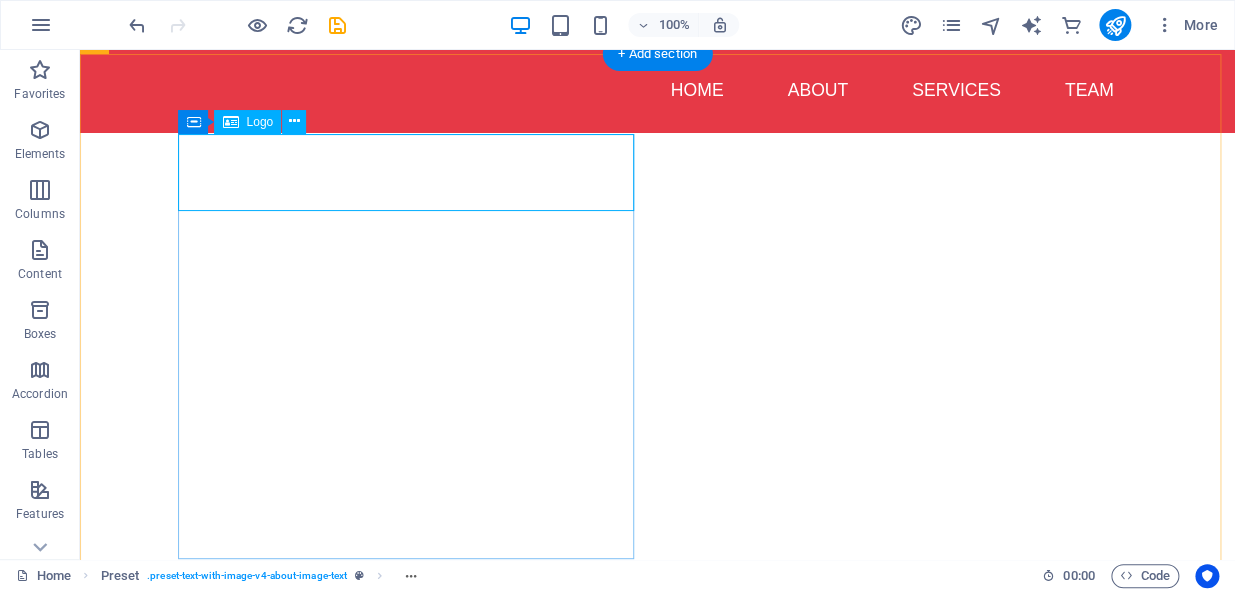 click at bounding box center [568, 988] 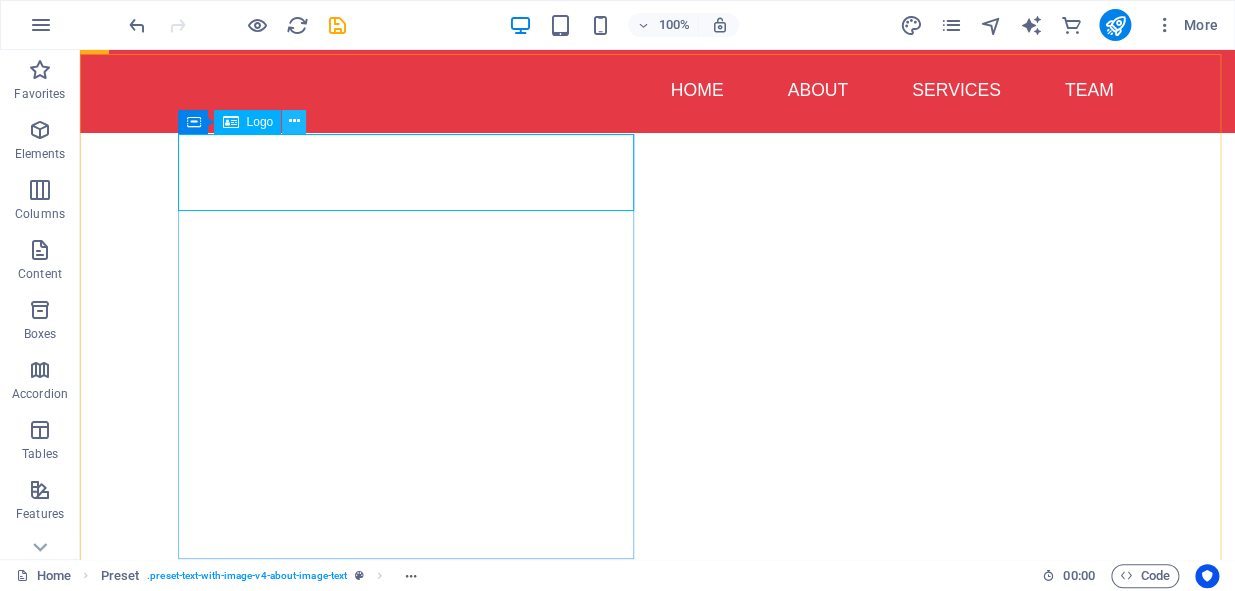 click at bounding box center (294, 121) 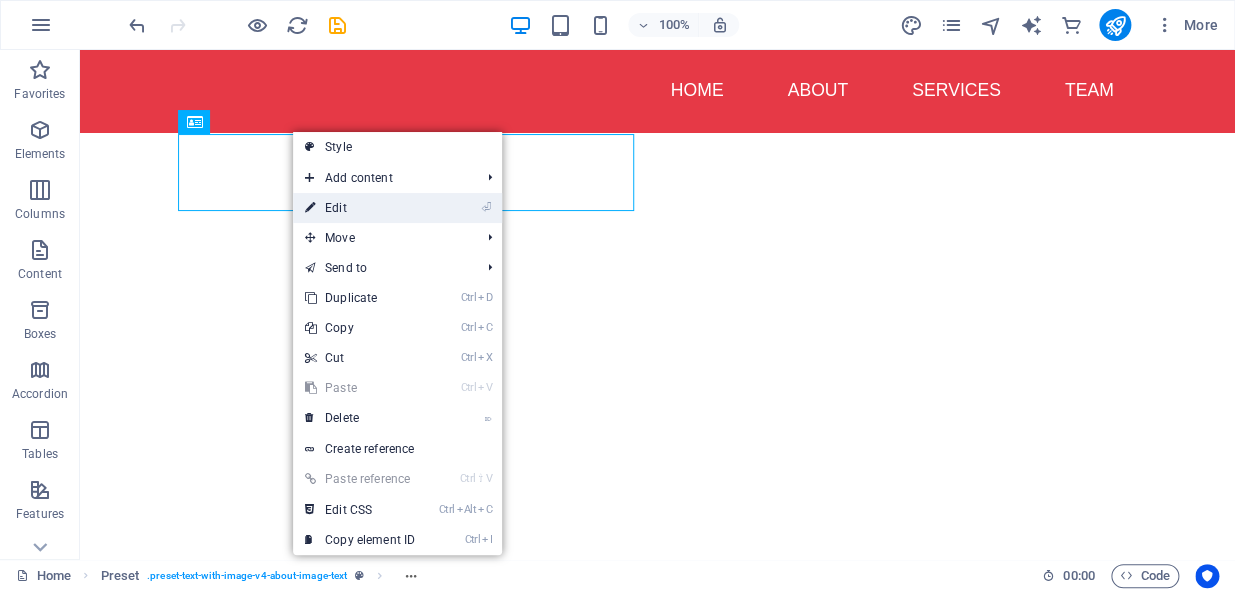 click on "⏎  Edit" at bounding box center [360, 208] 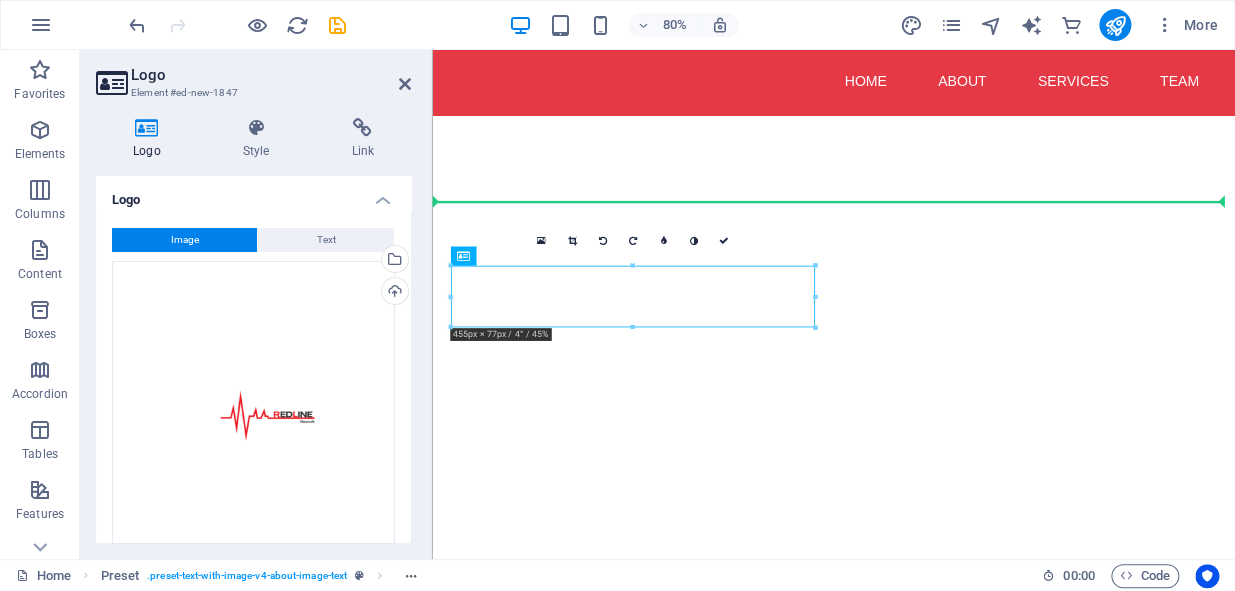 scroll, scrollTop: 1436, scrollLeft: 0, axis: vertical 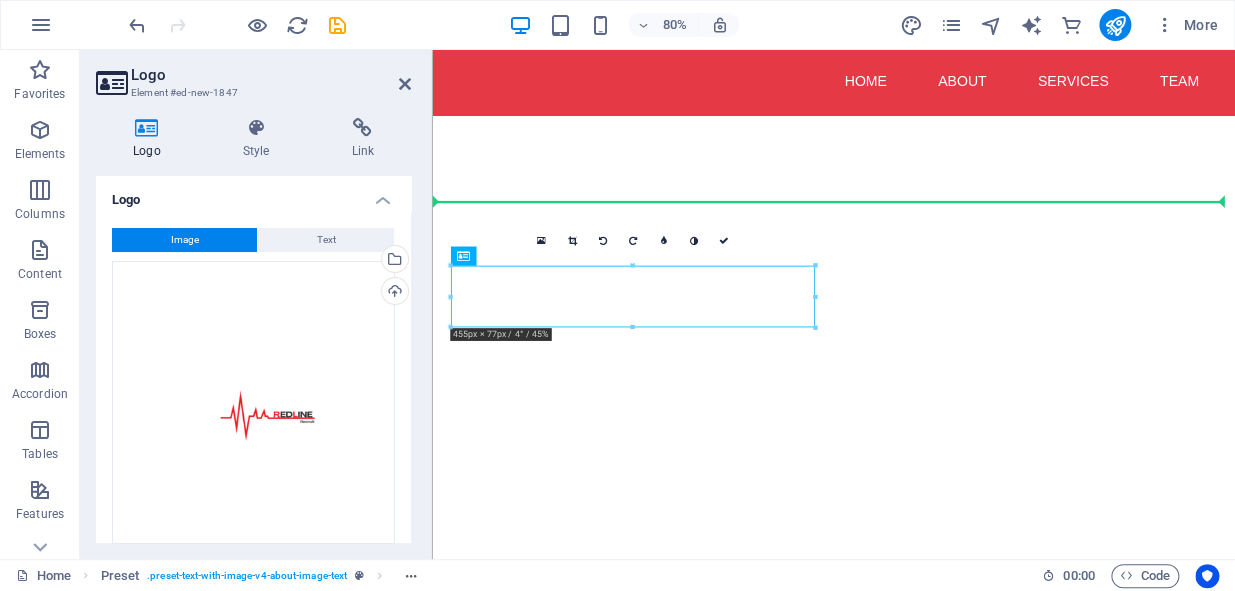 drag, startPoint x: 685, startPoint y: 161, endPoint x: 803, endPoint y: 254, distance: 150.24313 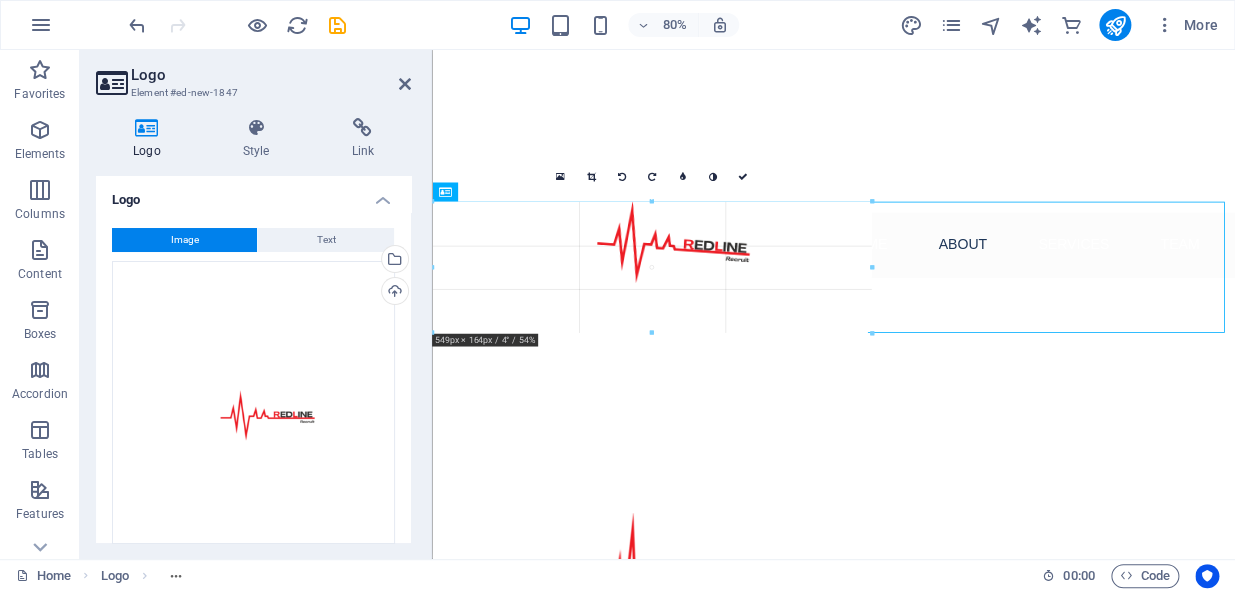 click on "Logo Style Link Logo Image Text Drag files here, click to choose files or select files from Files or our free stock photos & videos Select files from the file manager, stock photos, or upload file(s) Upload Width 455 Default auto px rem % em vh vw Fit image Automatically fit image to a fixed width and height Height Default auto px Alignment Lazyload Loading images after the page loads improves page speed. Responsive Automatically load retina image and smartphone optimized sizes. Lightbox Use as headline The image will be wrapped in an H1 headline tag. Useful for giving alternative text the weight of an H1 headline, e.g. for the logo. Leave unchecked if uncertain. Optimized Images are compressed to improve page speed. Position Direction Custom X offset 50 px rem % vh vw Y offset 50 px rem % vh vw Edit design Text Float No float Image left Image right Determine how text should behave around the image. Text Alternative text Image caption Paragraph Format Normal Heading 1 Heading 2 Heading 3 Heading 4 Heading 5 8" at bounding box center [253, 330] 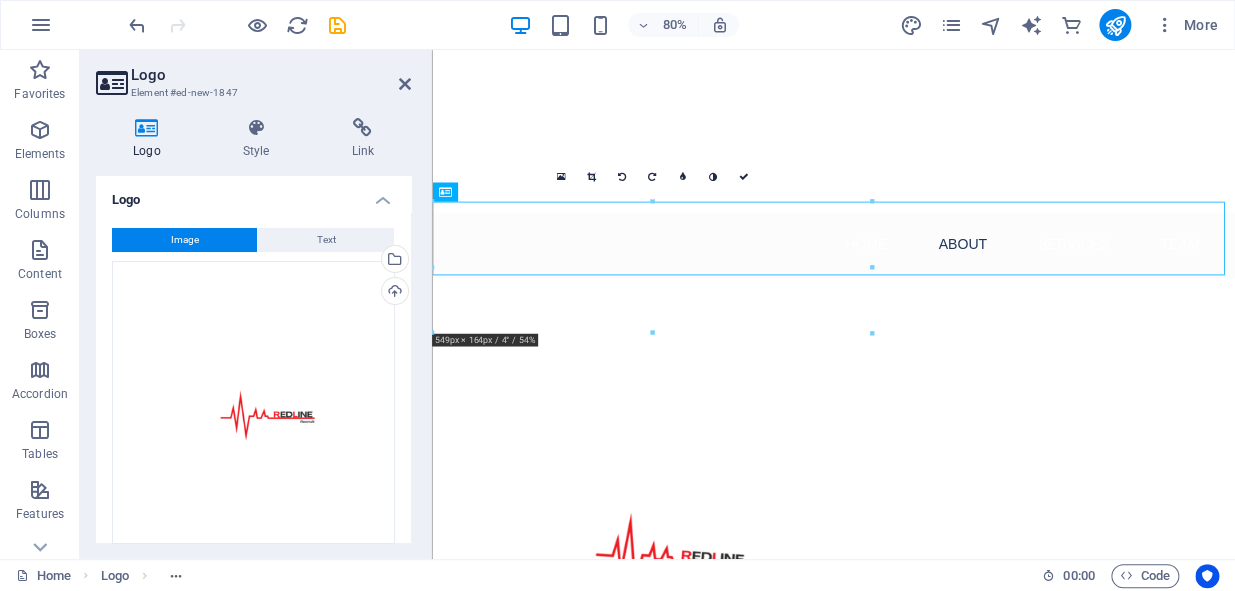 type on "455" 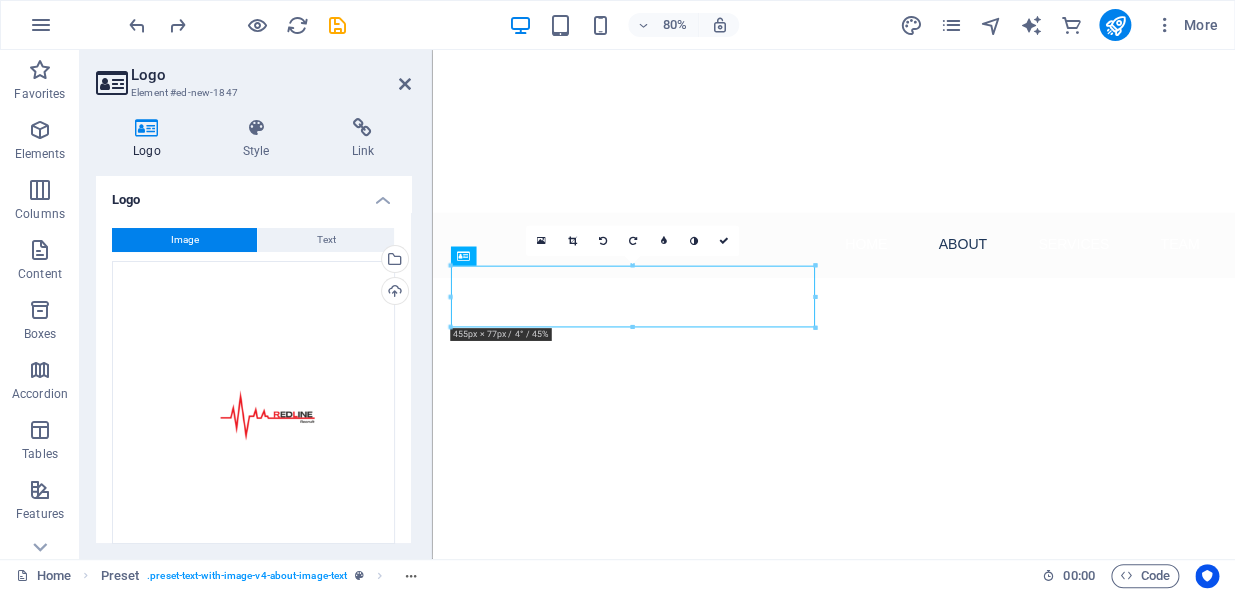 click at bounding box center [920, 923] 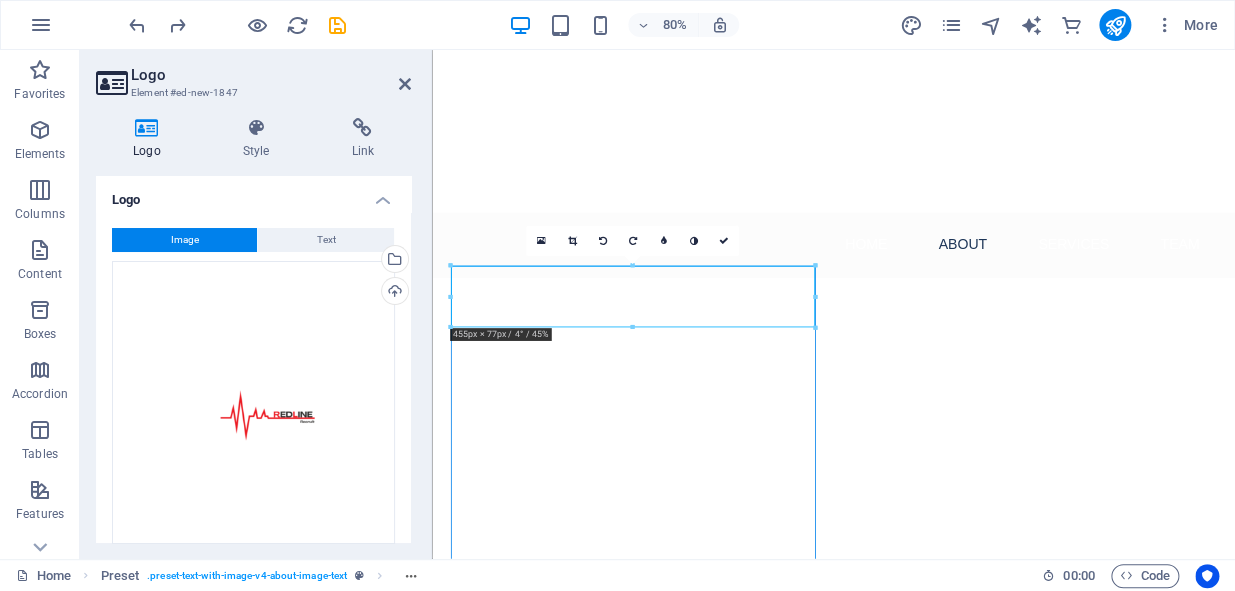 click on "About Us - Your Purpose Partner in Recruitment At Redline Recruit, we transcend traditional recruitment methods. We are dedicated to connecting passionate individuals with organizations that are aligned in their mission. Our team believes that true talent goes beyond a mere skillset; it's about finding work that resonates with one's values and aspirations. Join us in creating meaningful connections that lead to flourishing careers! Learn More" at bounding box center [920, 1370] 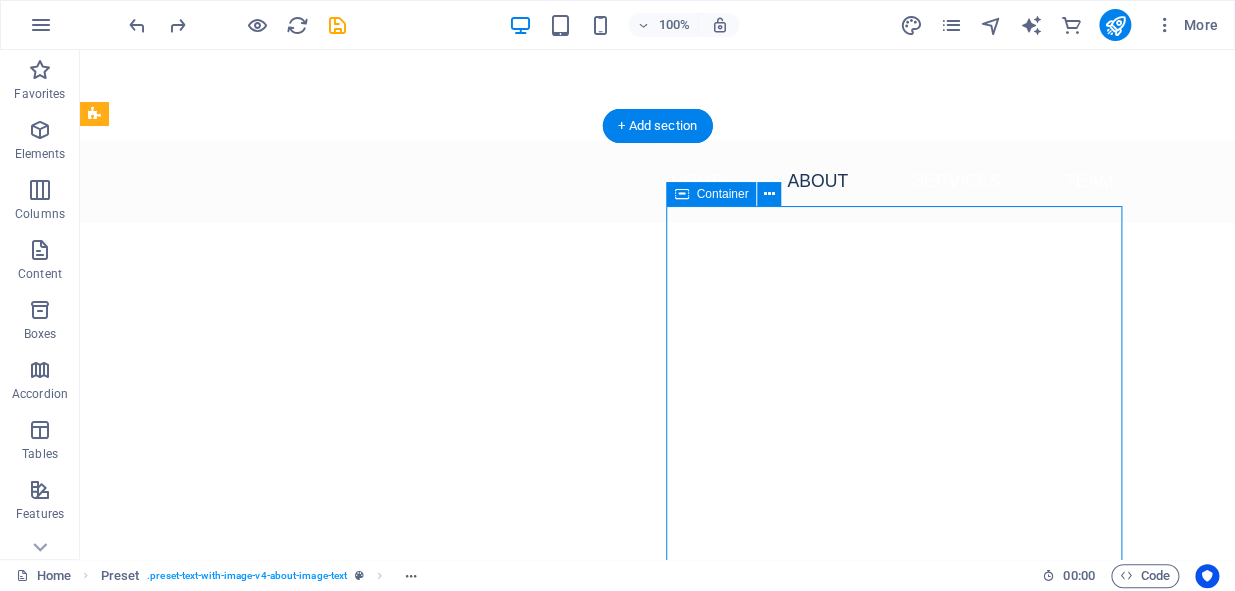 click on "About Us - Your Purpose Partner in Recruitment At Redline Recruit, we transcend traditional recruitment methods. We are dedicated to connecting passionate individuals with organizations that are aligned in their mission. Our team believes that true talent goes beyond a mere skillset; it's about finding work that resonates with one's values and aspirations. Join us in creating meaningful connections that lead to flourishing careers! Learn More" at bounding box center (568, 1257) 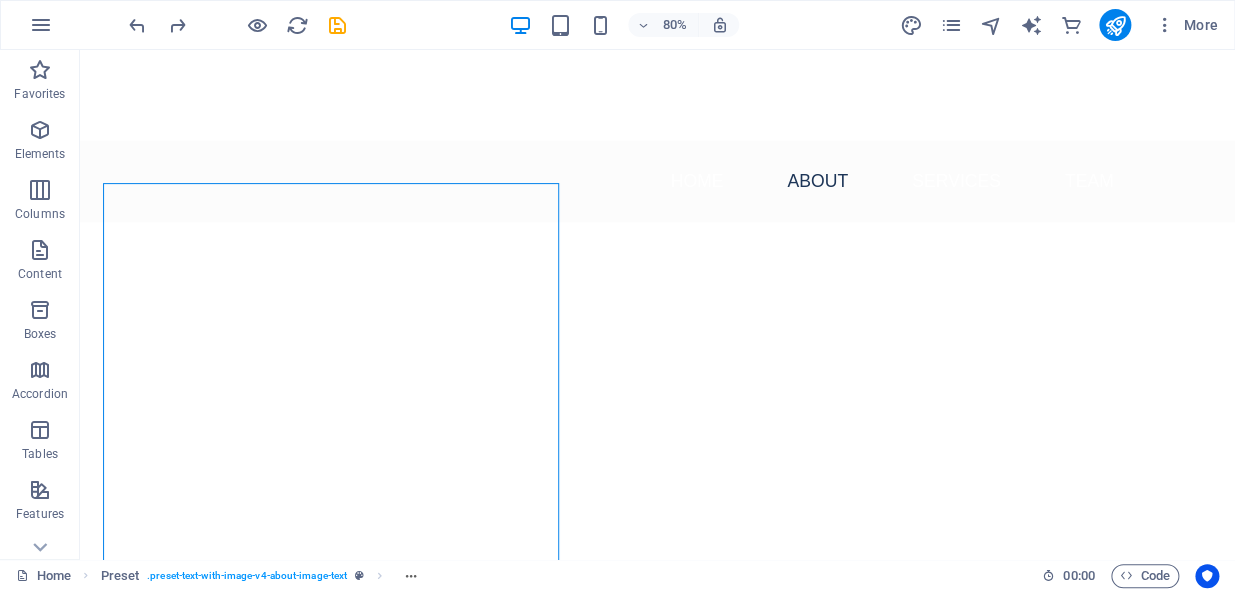 scroll, scrollTop: 1710, scrollLeft: 0, axis: vertical 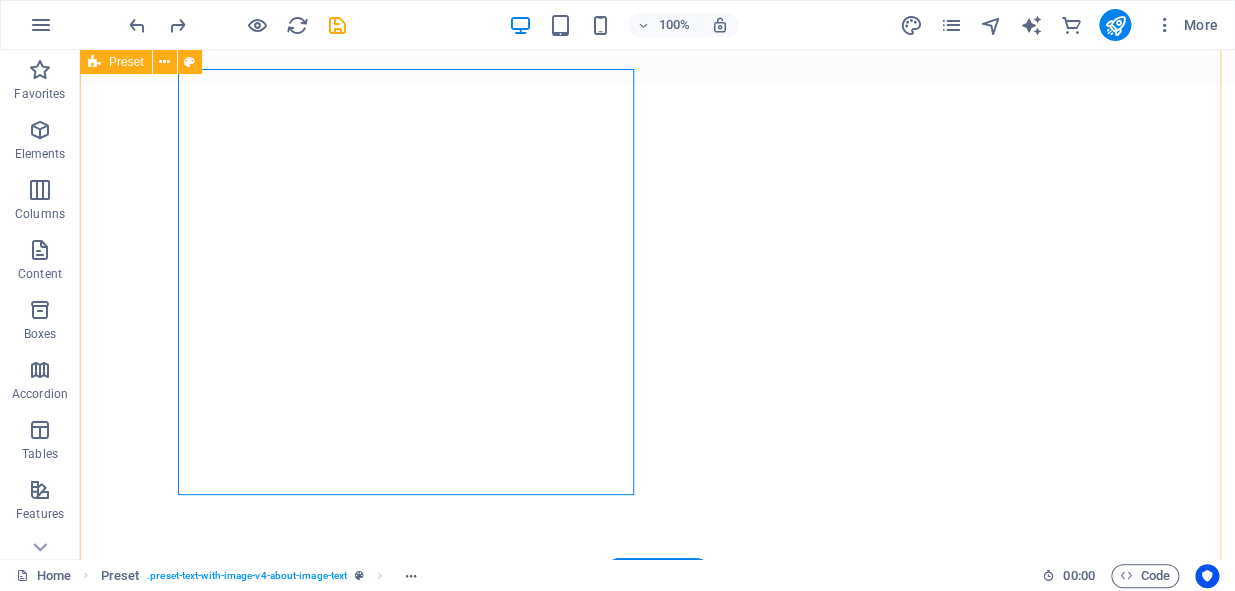 click at bounding box center [568, 673] 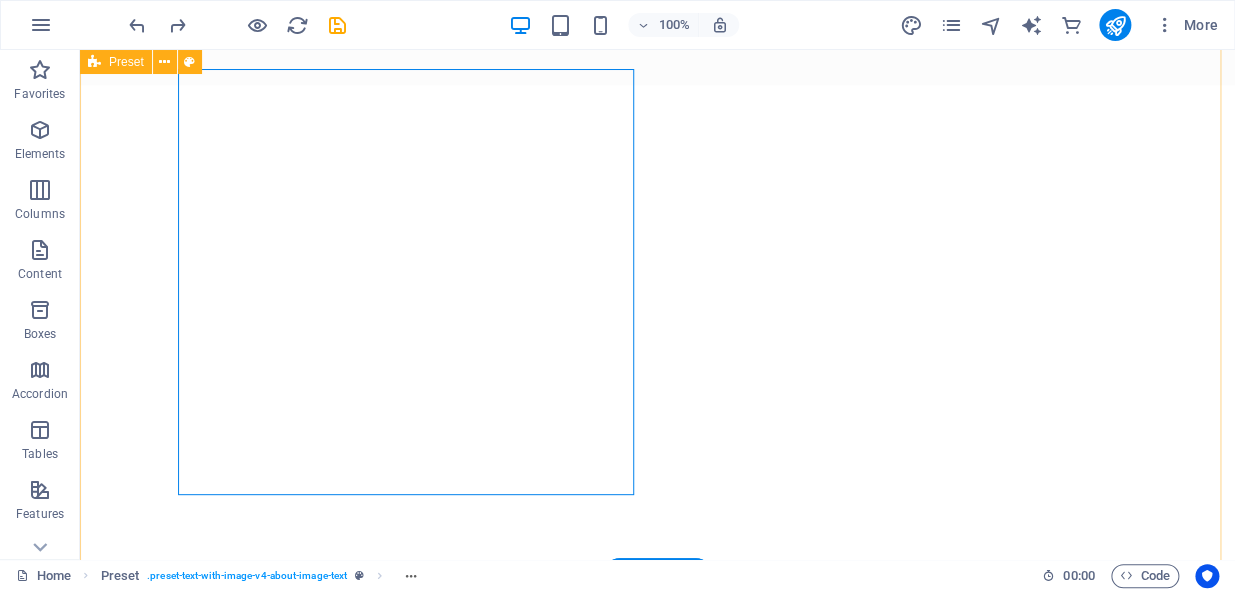 click at bounding box center (568, 673) 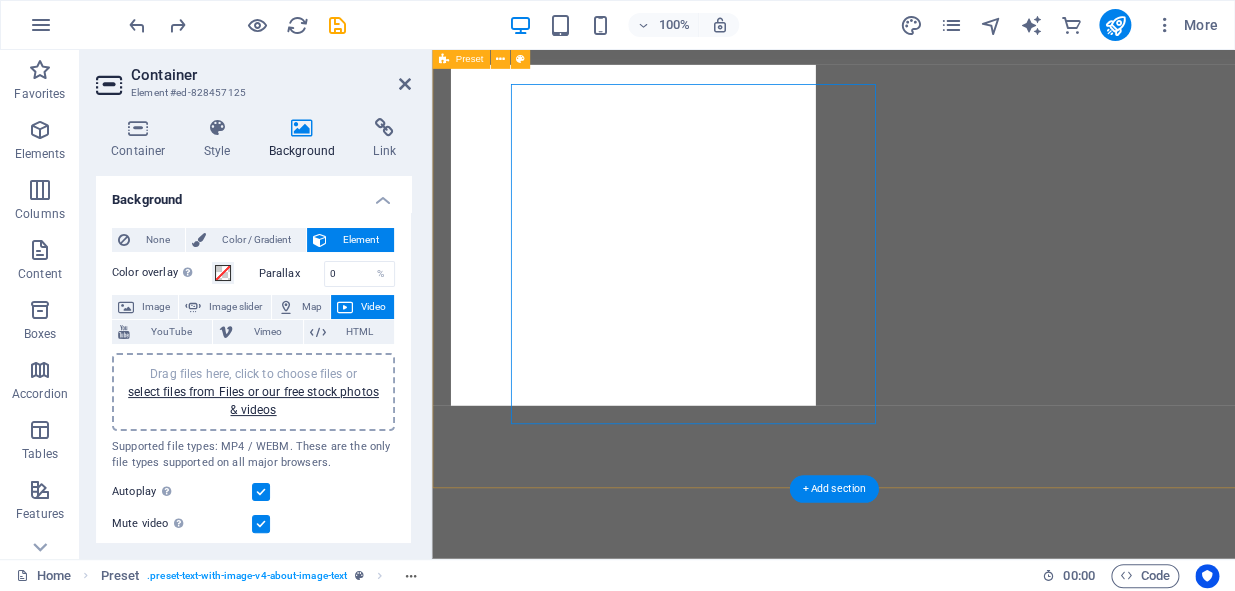 scroll, scrollTop: 1687, scrollLeft: 0, axis: vertical 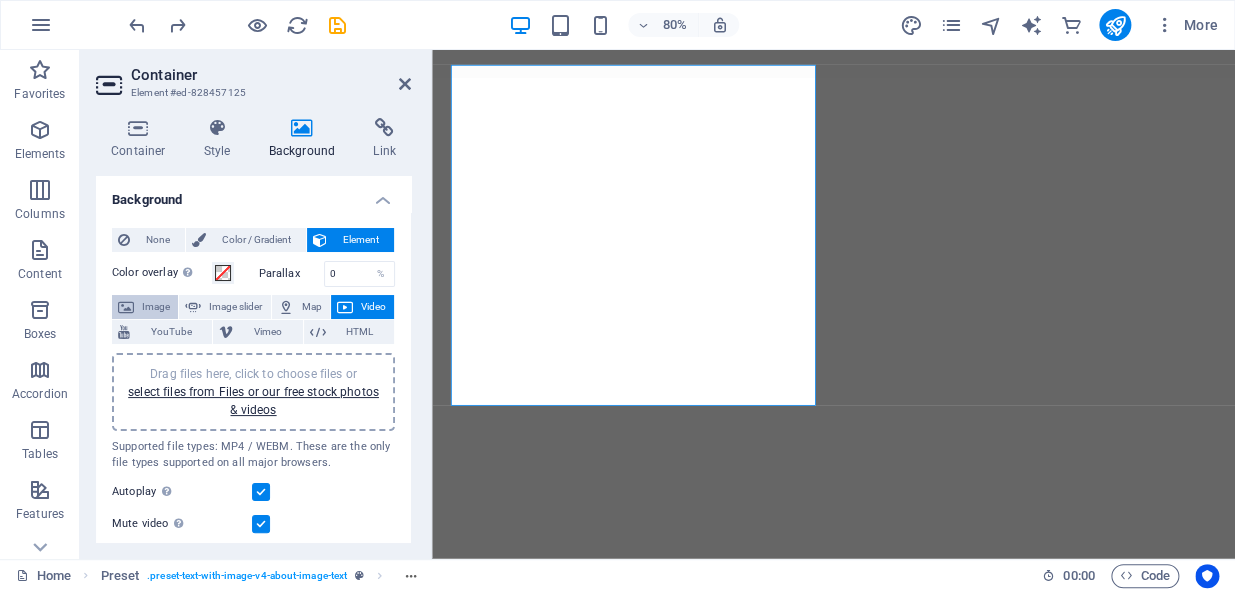 click on "Image" at bounding box center [156, 307] 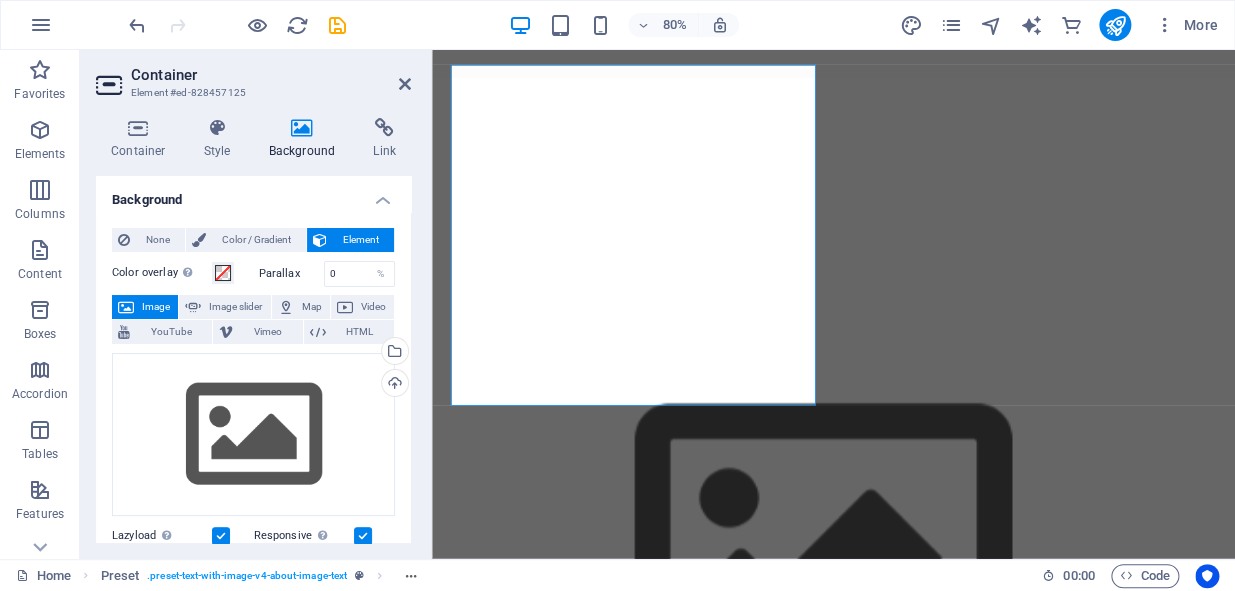 click on "Image" at bounding box center (156, 307) 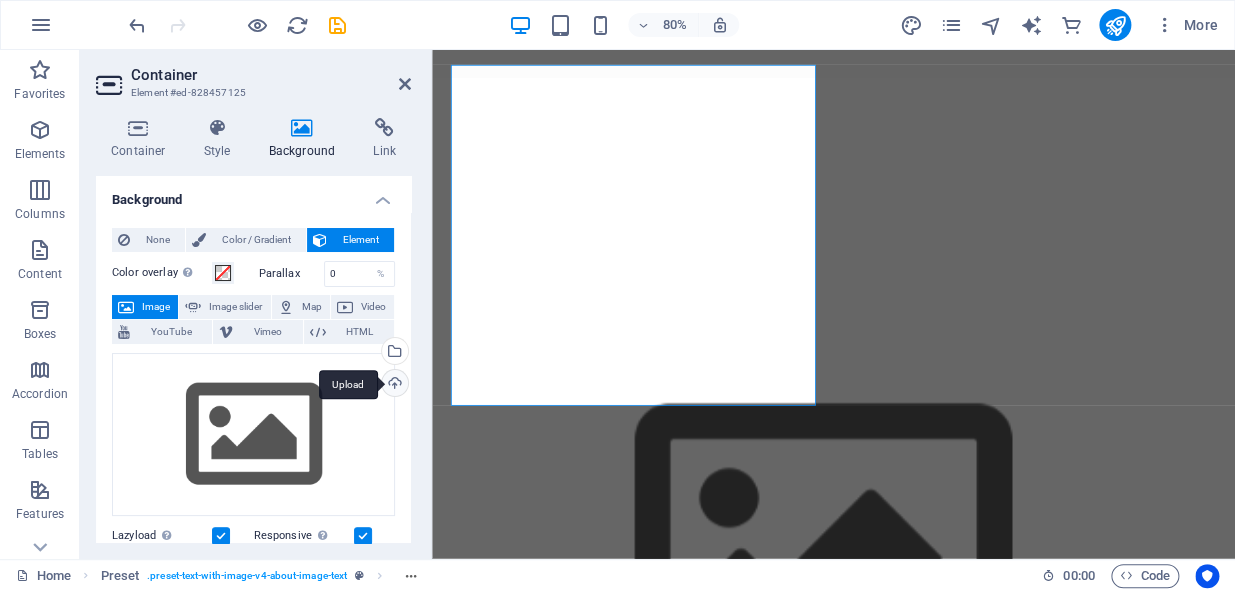click on "Upload" at bounding box center (393, 385) 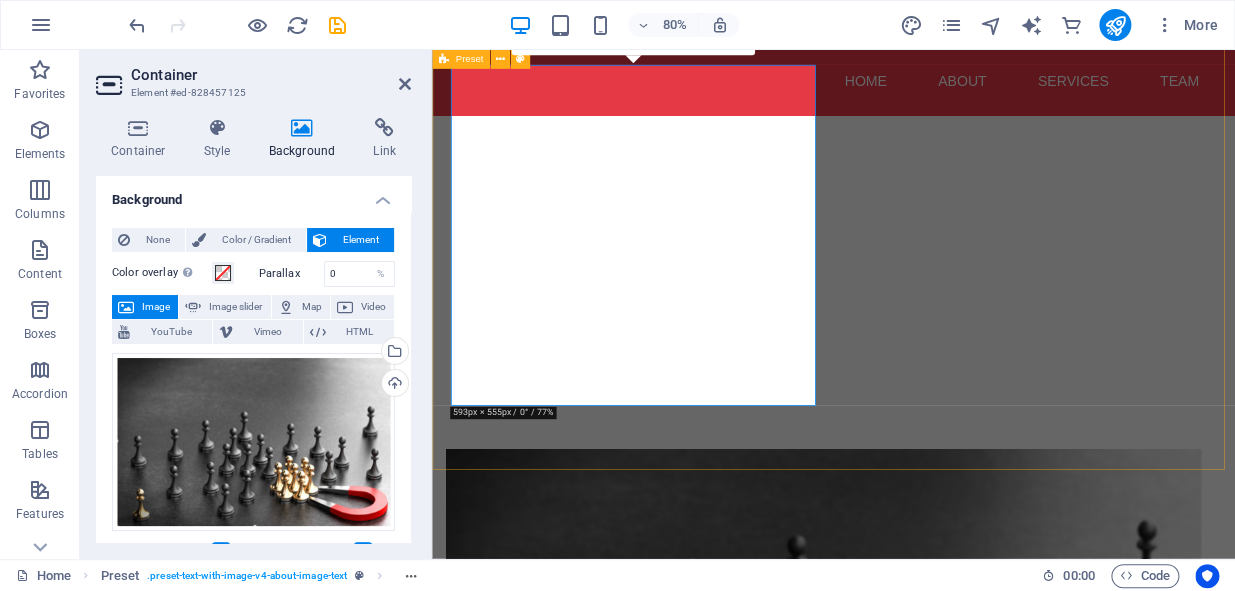 scroll, scrollTop: 1505, scrollLeft: 0, axis: vertical 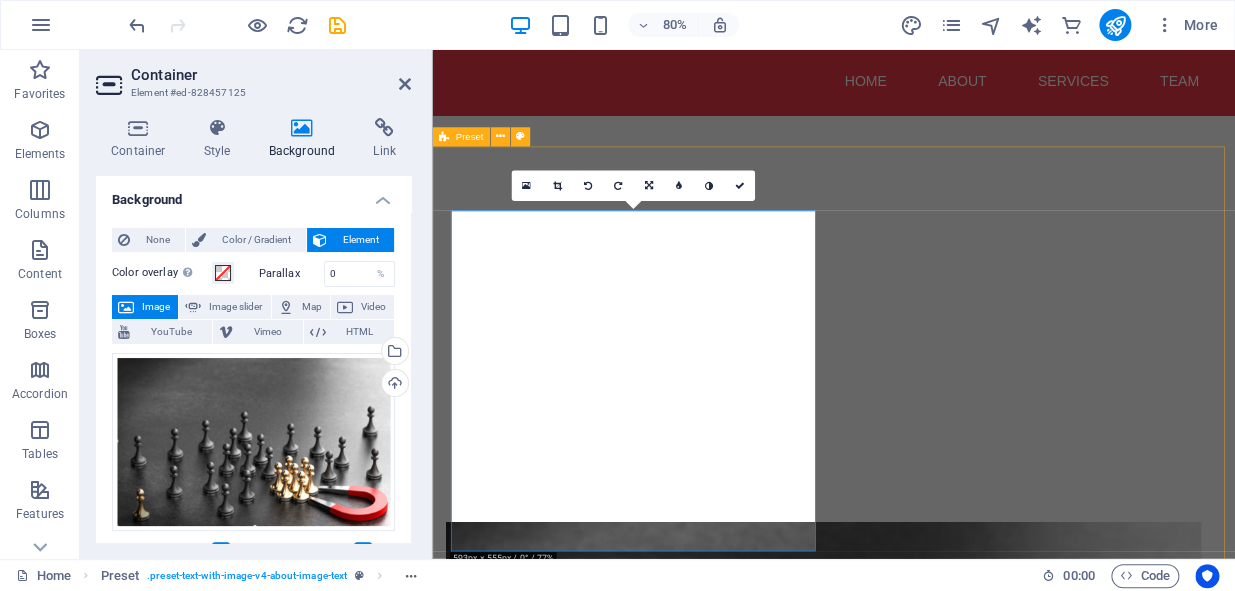 click on "About Us - Your Purpose Partner in Recruitment At Redline Recruit, we transcend traditional recruitment methods. We are dedicated to connecting passionate individuals with organizations that are aligned in their mission. Our team believes that true talent goes beyond a mere skillset; it's about finding work that resonates with one's values and aspirations. Join us in creating meaningful connections that lead to flourishing careers! Learn More" at bounding box center [934, 1041] 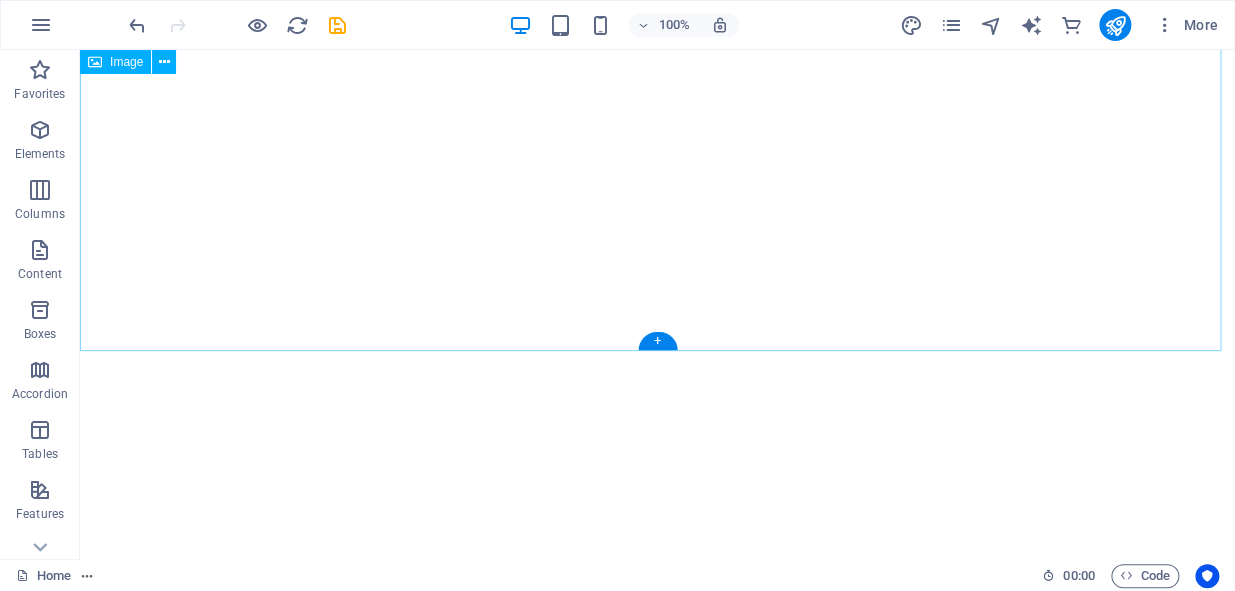 scroll, scrollTop: 840, scrollLeft: 0, axis: vertical 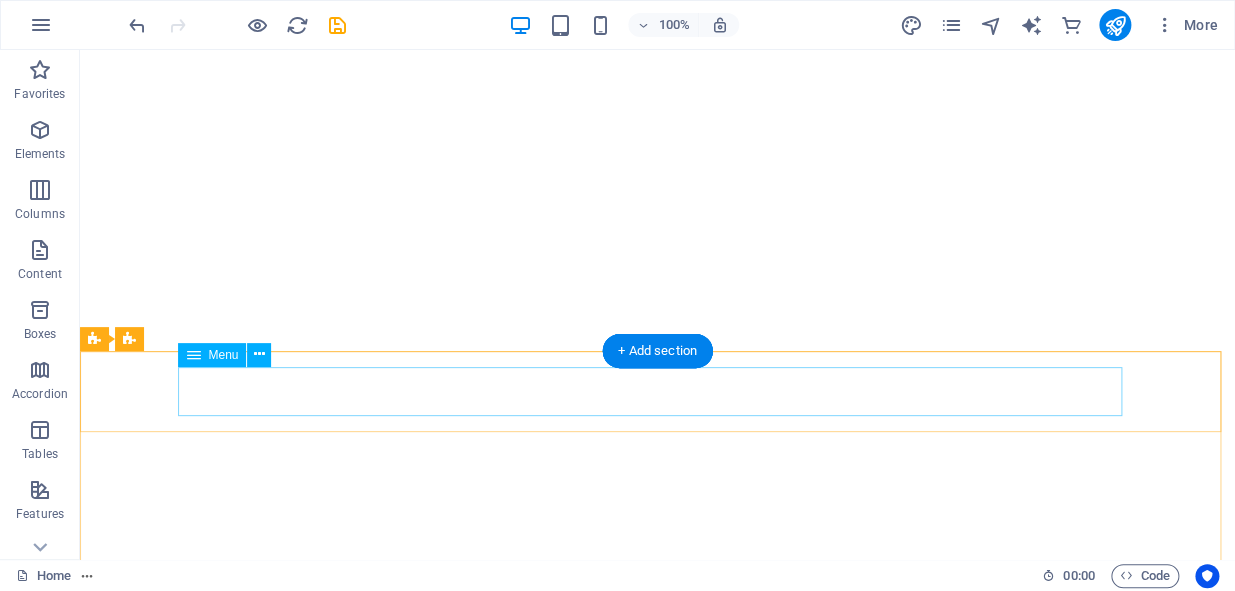 click on "Home About Services Team" at bounding box center (658, 915) 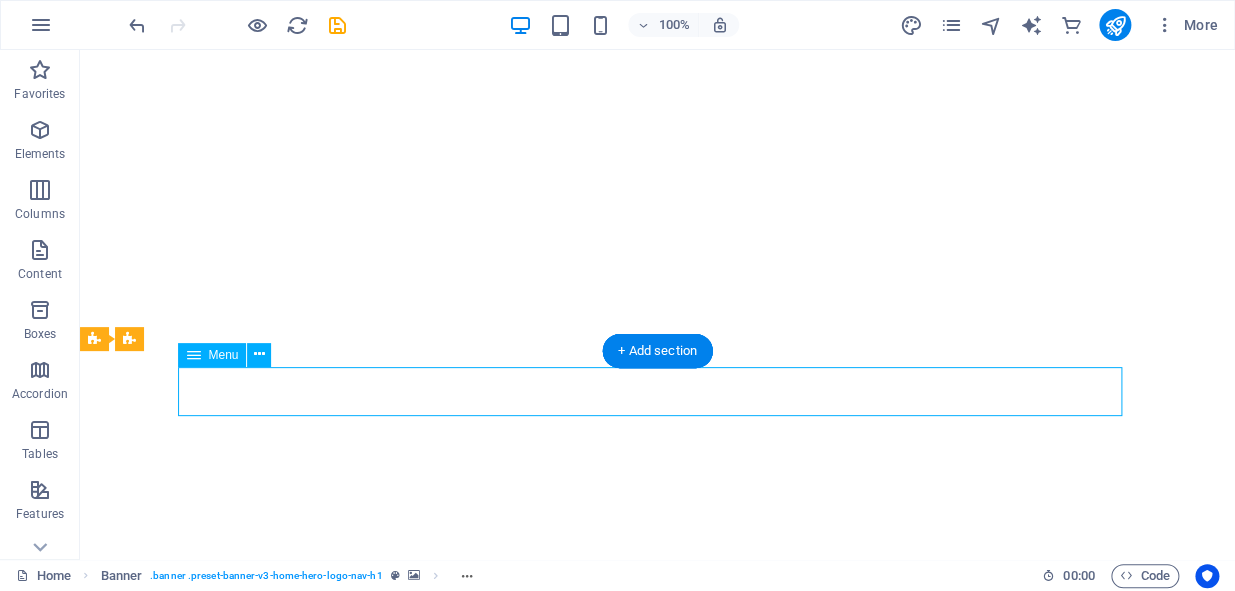 click on "Home About Services Team" at bounding box center [658, 915] 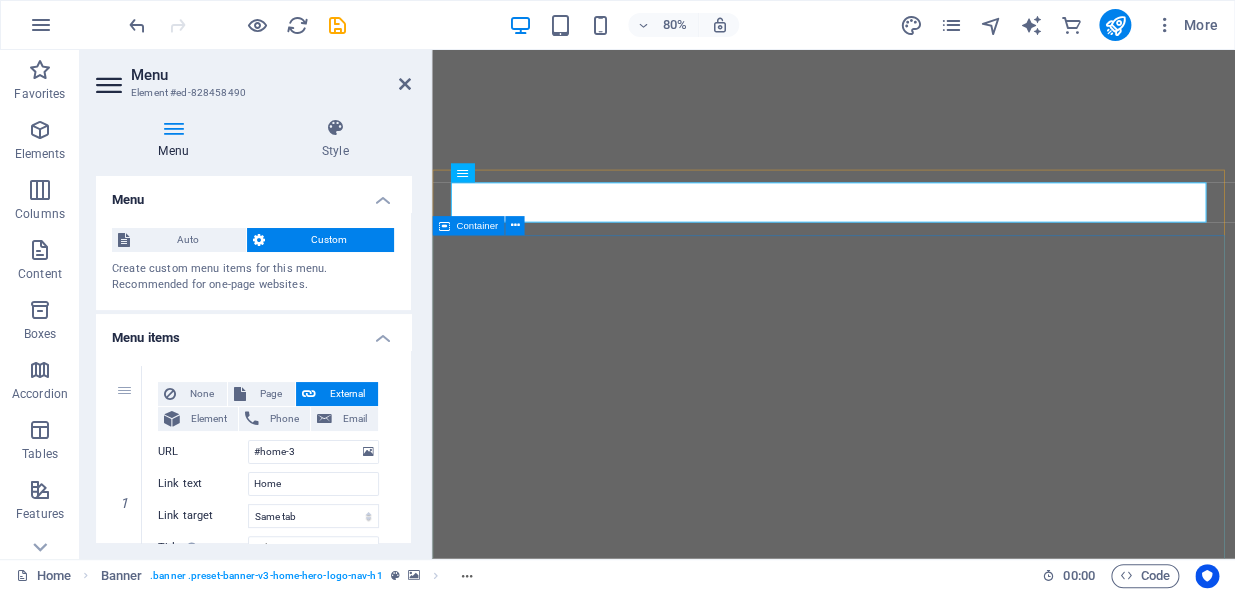click on "Welcome to Redline Recruit - Where Talent Meets Purpose" at bounding box center [934, 917] 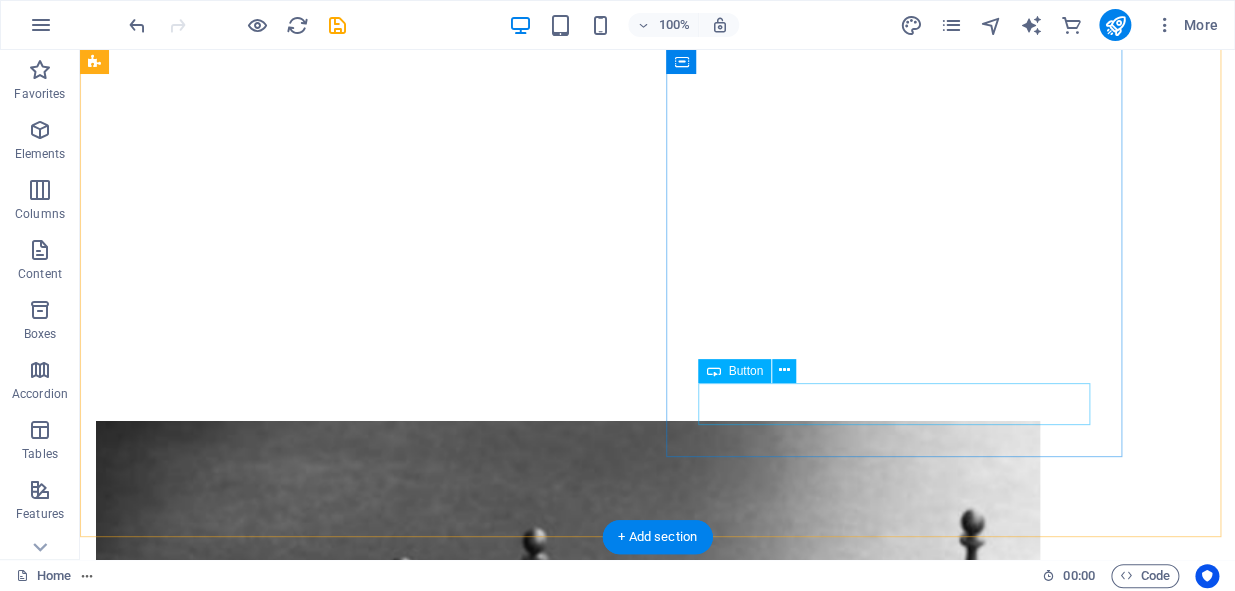 scroll, scrollTop: 2021, scrollLeft: 0, axis: vertical 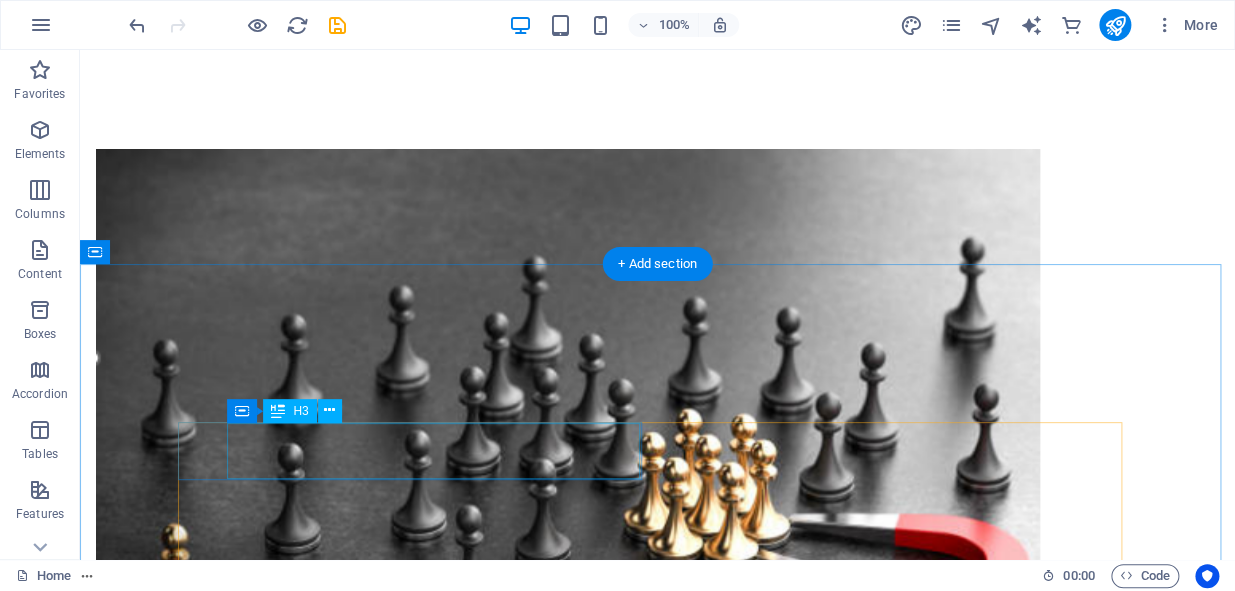 click on "Talent Acquisition" at bounding box center (393, 1265) 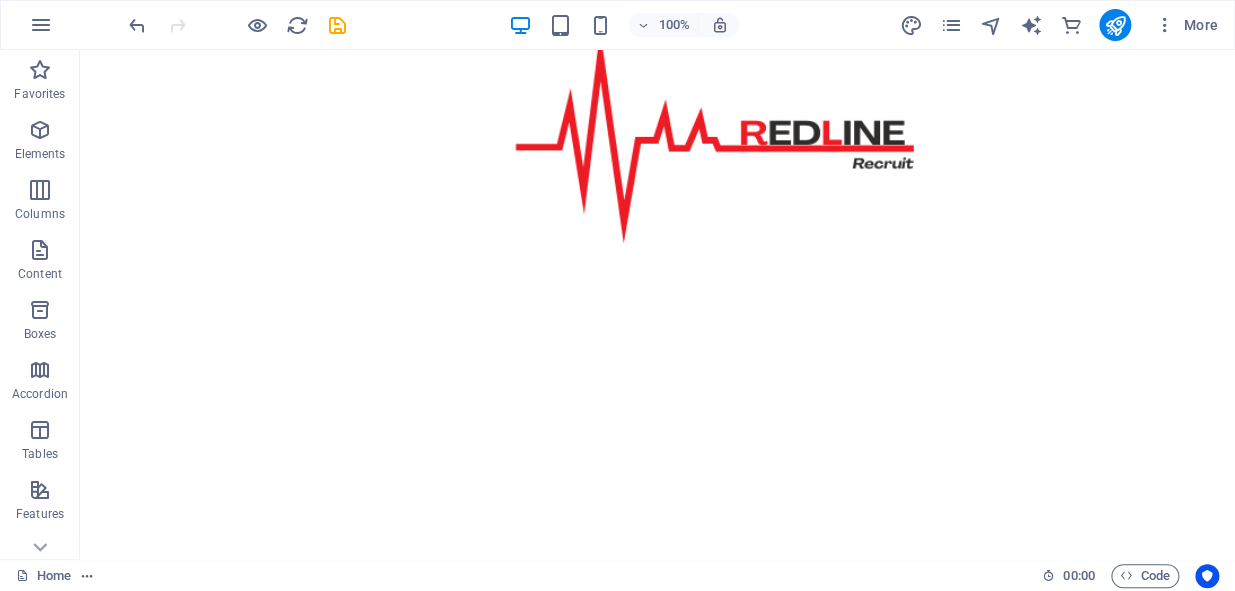 scroll, scrollTop: 727, scrollLeft: 0, axis: vertical 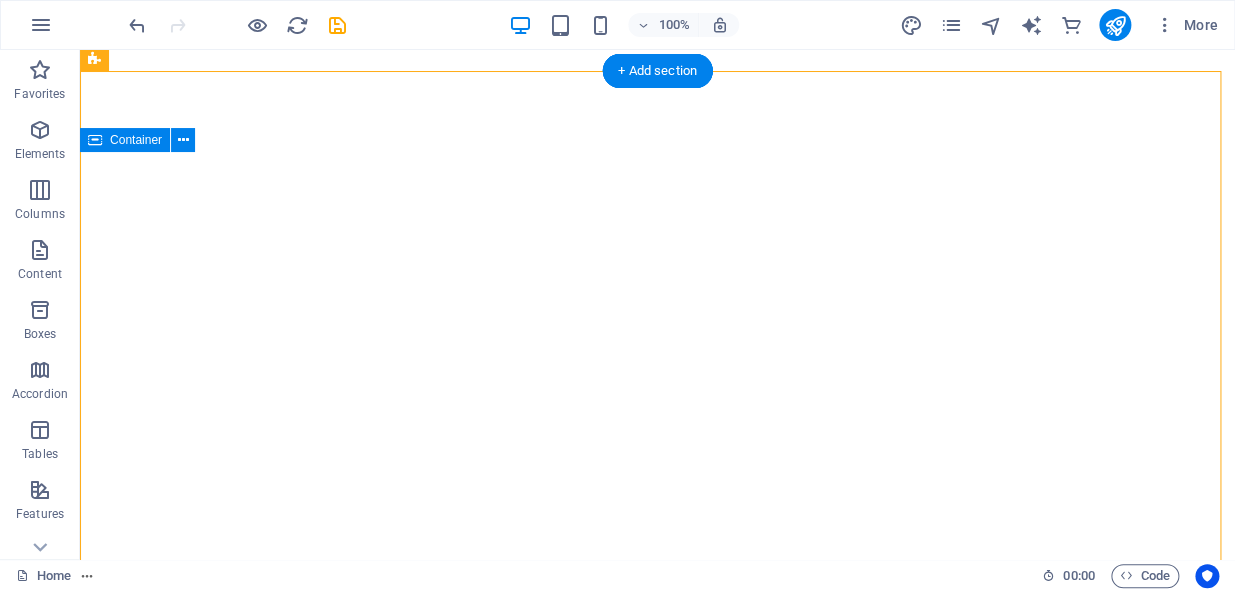 drag, startPoint x: 1220, startPoint y: 200, endPoint x: 959, endPoint y: 202, distance: 261.00766 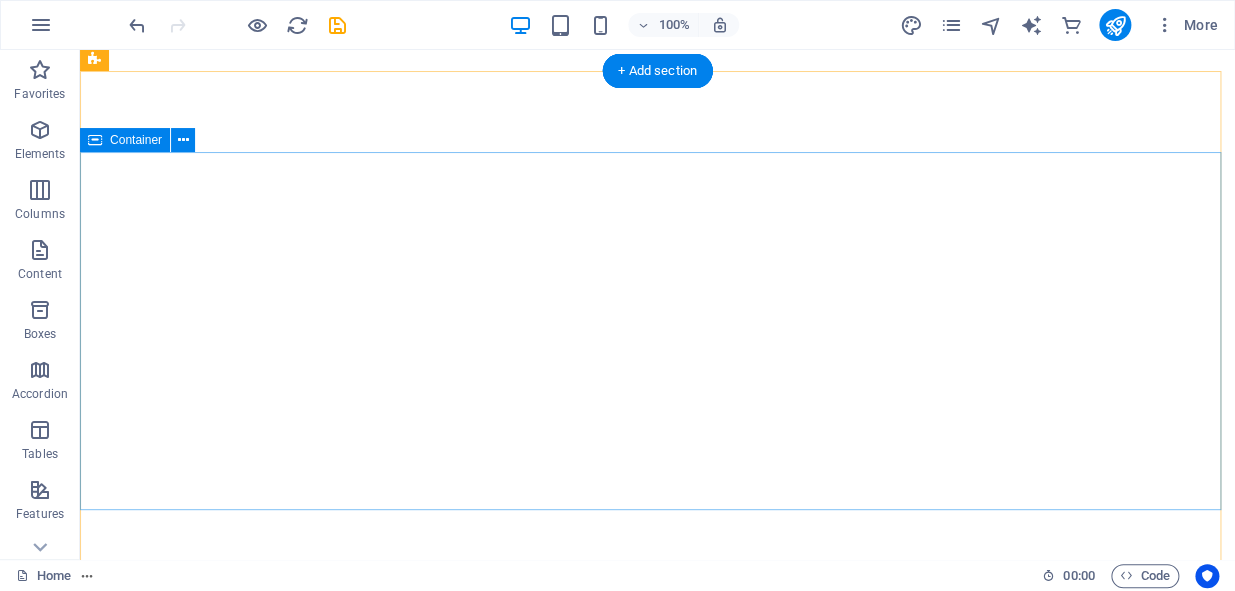 scroll, scrollTop: 1574, scrollLeft: 0, axis: vertical 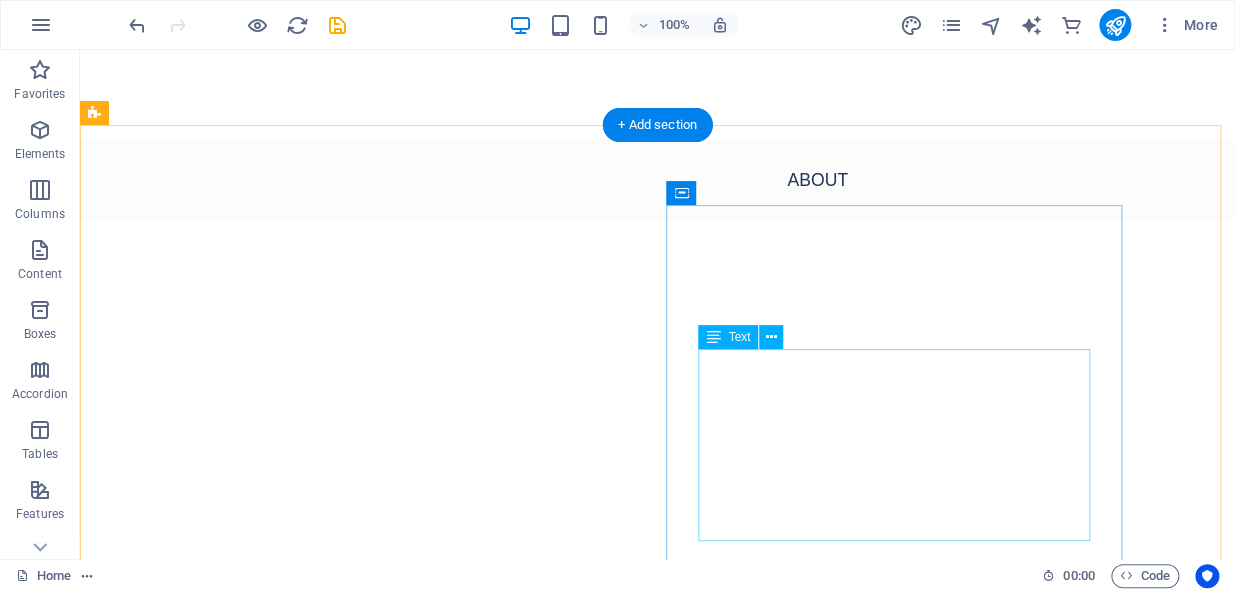 click on "At Redline Recruit, we transcend traditional recruitment methods. We are dedicated to connecting passionate individuals with organizations that are aligned in their mission. Our team believes that true talent goes beyond a mere skillset; it's about finding work that resonates with one's values and aspirations. Join us in creating meaningful connections that lead to flourishing careers!" at bounding box center (568, 1259) 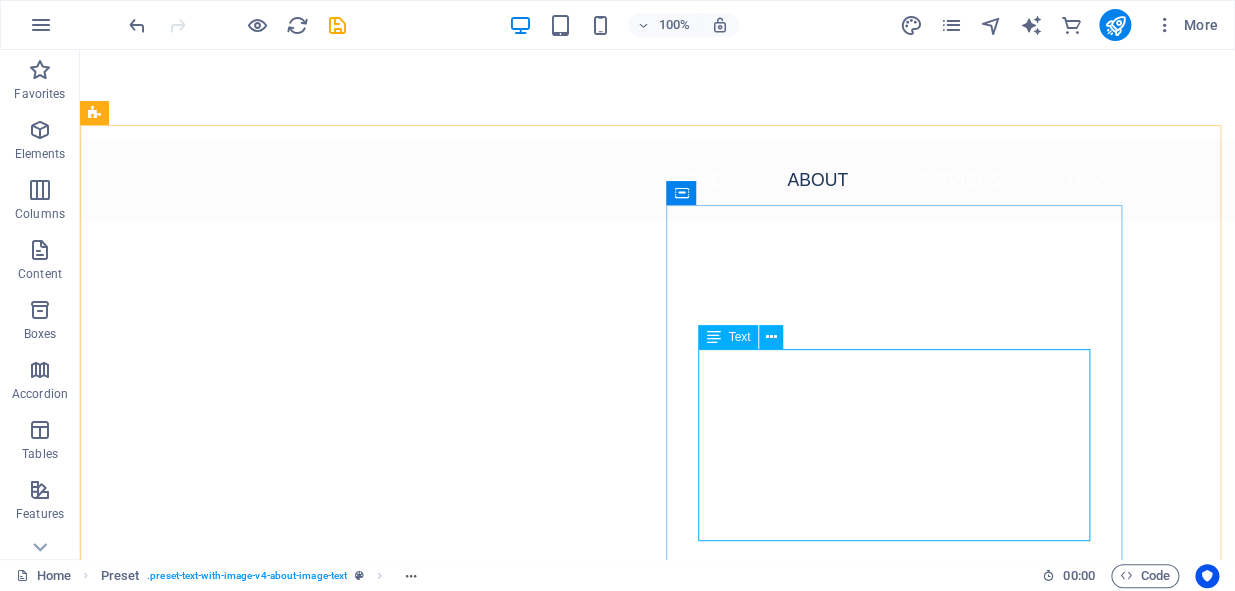 click on "Text" at bounding box center (747, 337) 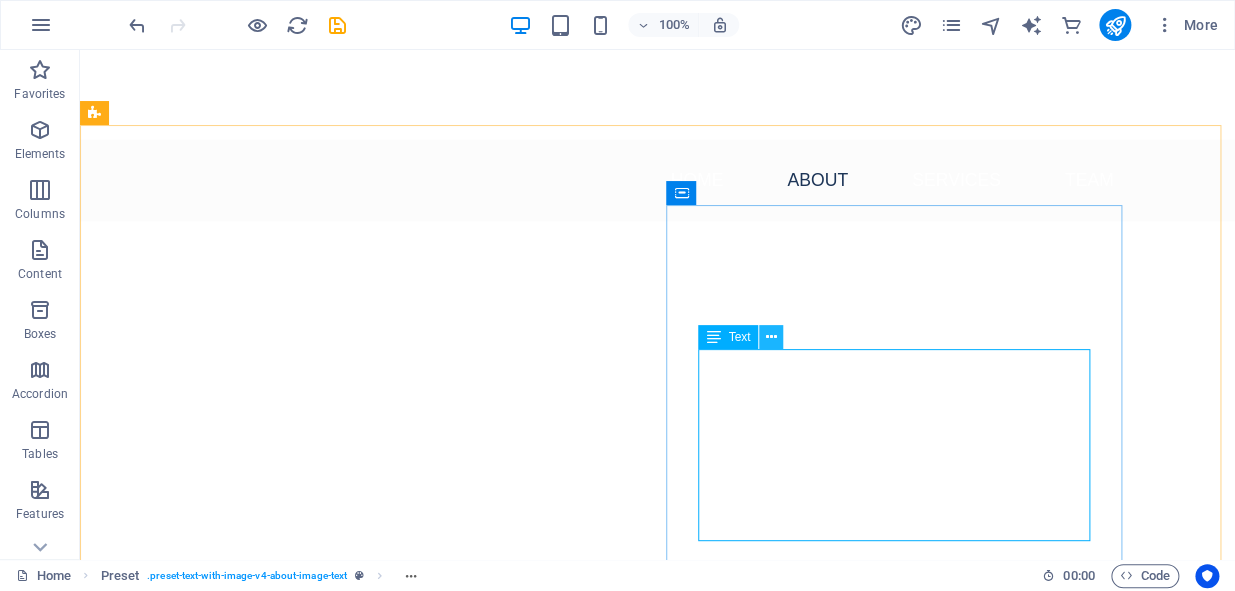 click at bounding box center (771, 337) 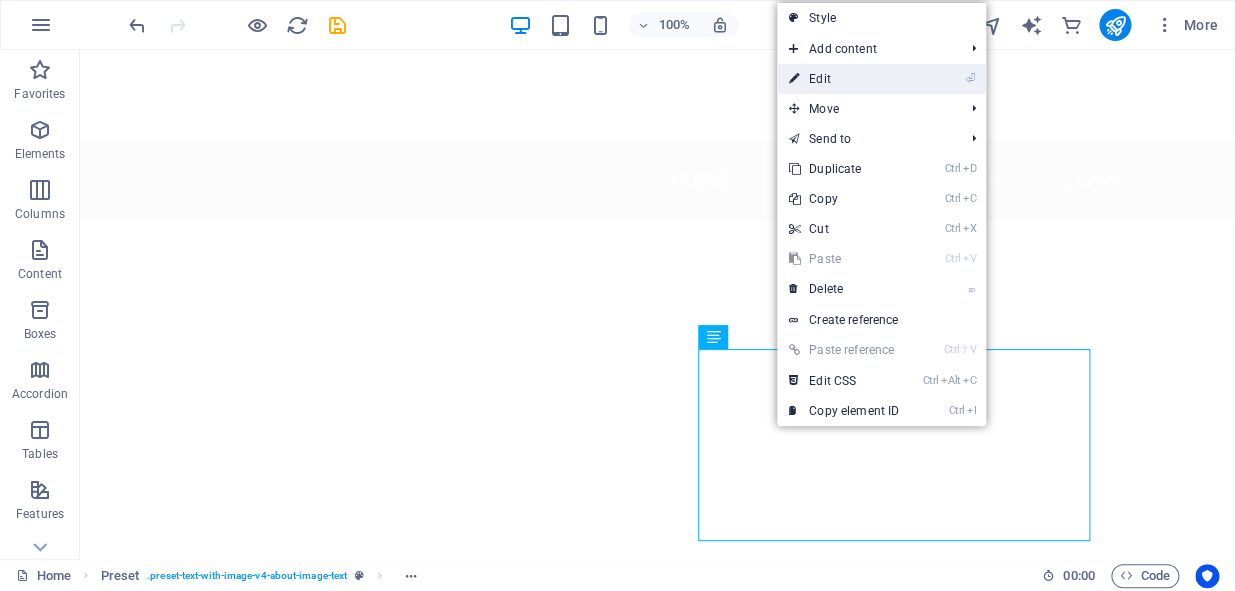 click on "⏎  Edit" at bounding box center [844, 79] 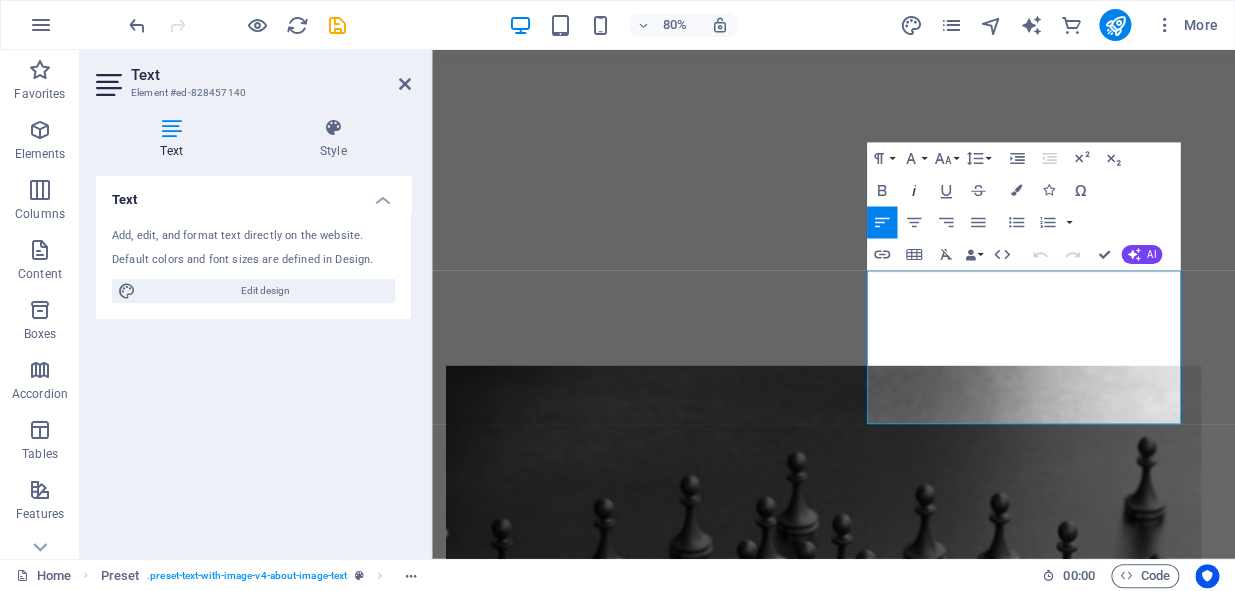 click 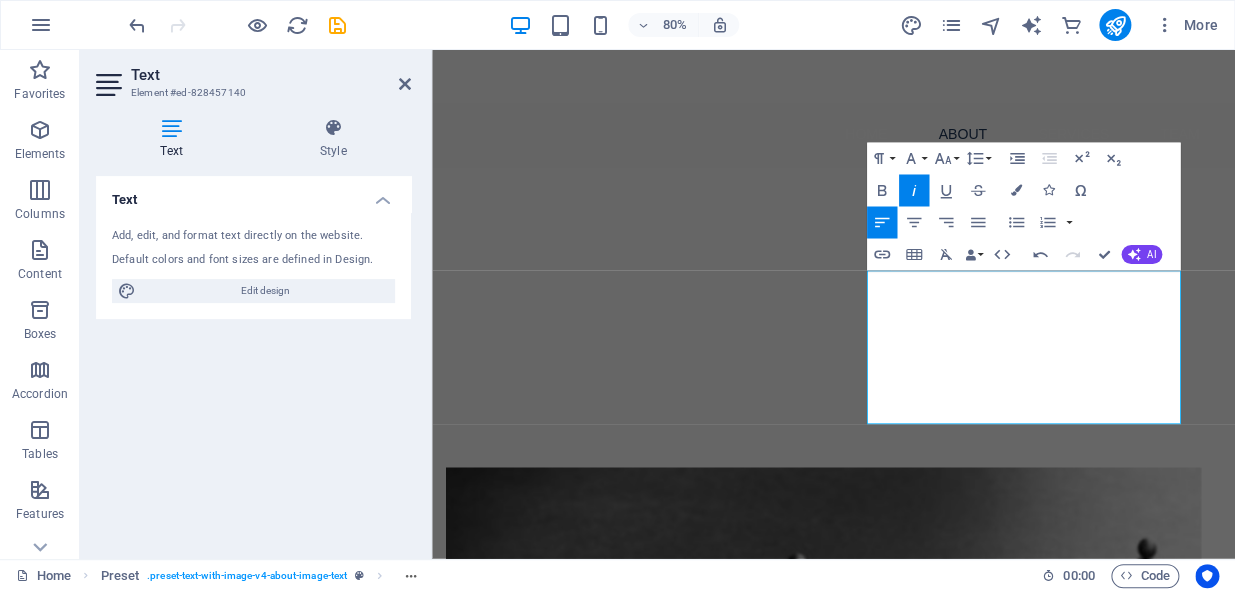 click 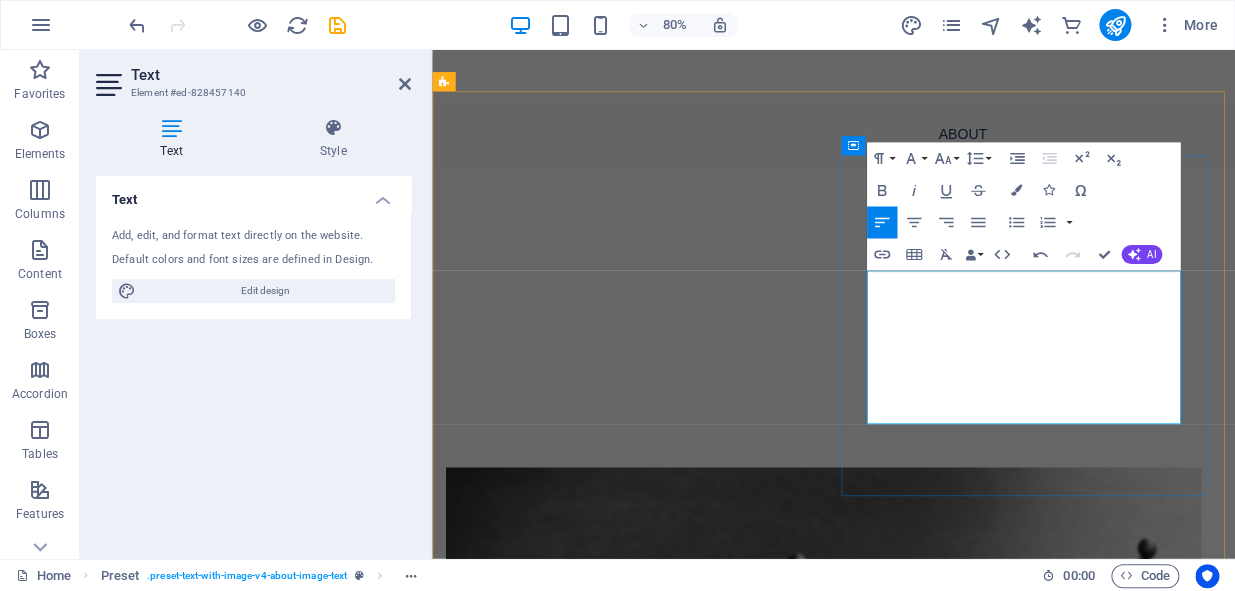drag, startPoint x: 979, startPoint y: 334, endPoint x: 1224, endPoint y: 504, distance: 298.20294 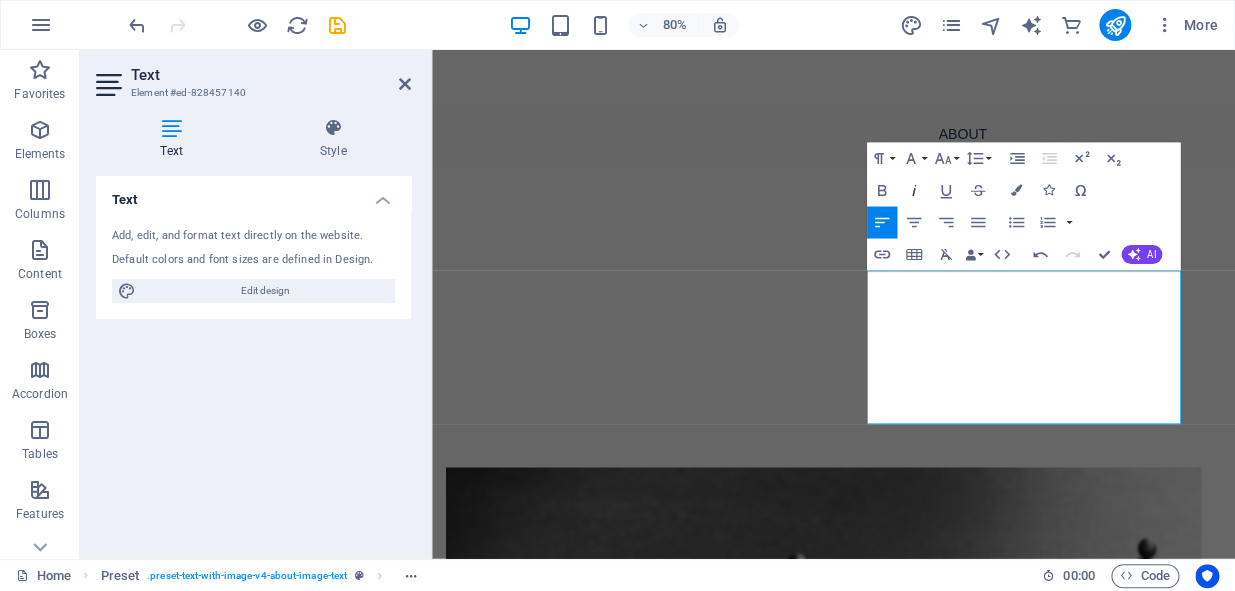 click 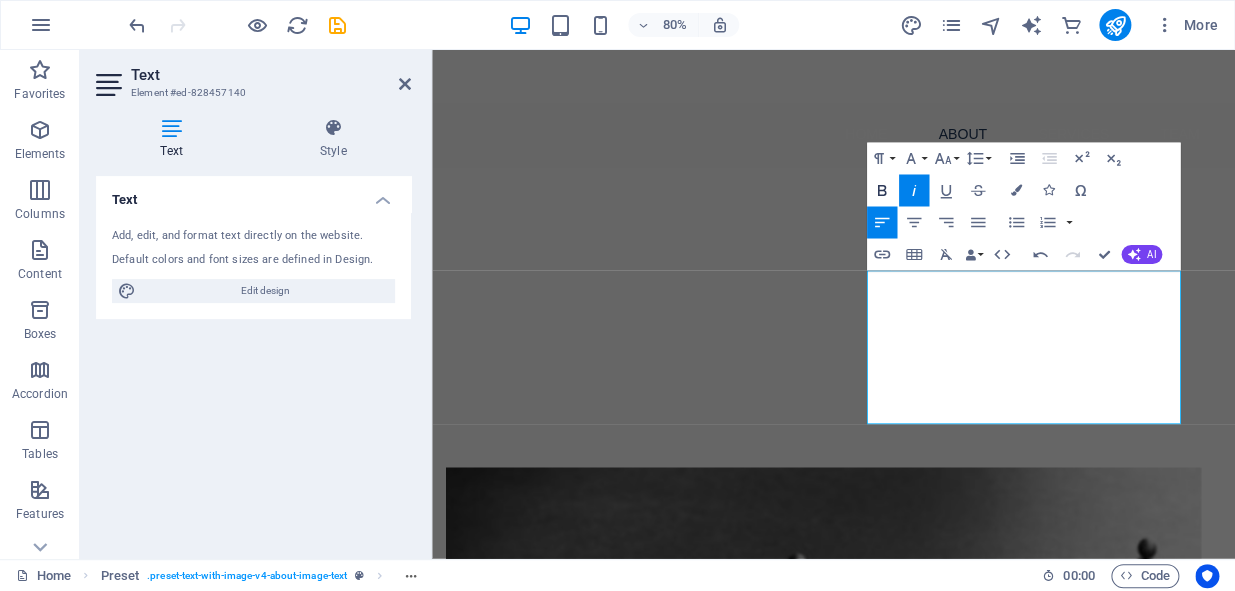 click 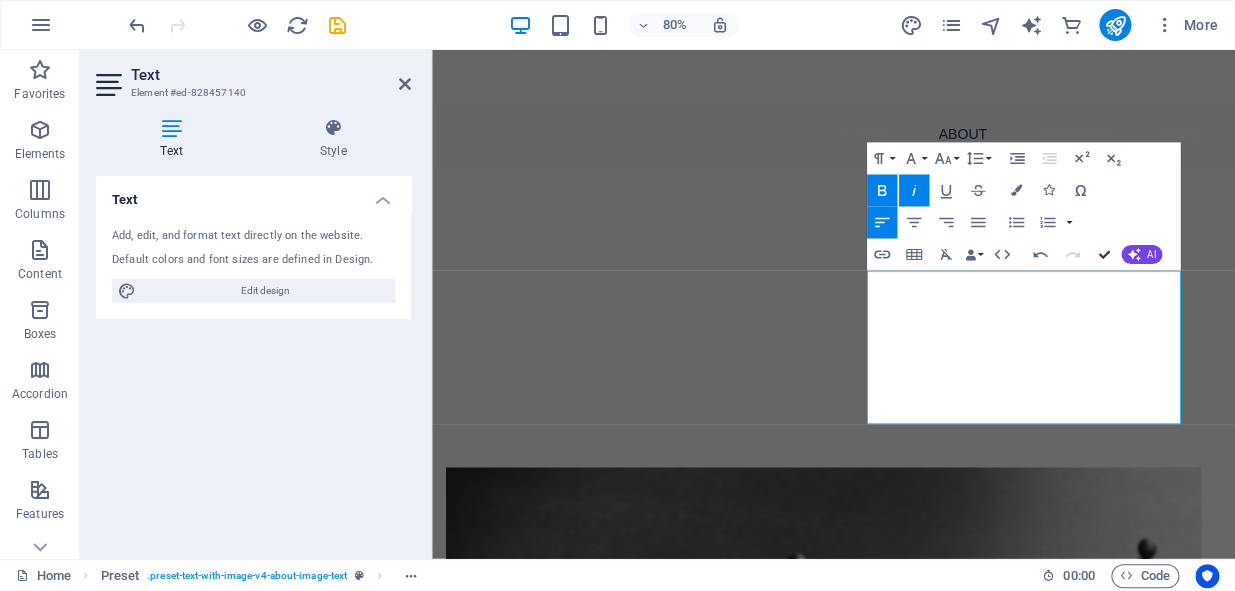 click on "About Us - Your Purpose Partner in Recruitment ​ At Redline Recruit, we transcend traditional recruitment methods. We are dedicated to connecting passionate individuals with organizations that are aligned in their mission. Our team believes that true talent goes beyond a mere skillset; it's about finding work that resonates with one's values and aspirations. Join us in creating meaningful connections that lead to flourishing careers! Learn More" at bounding box center (920, 1232) 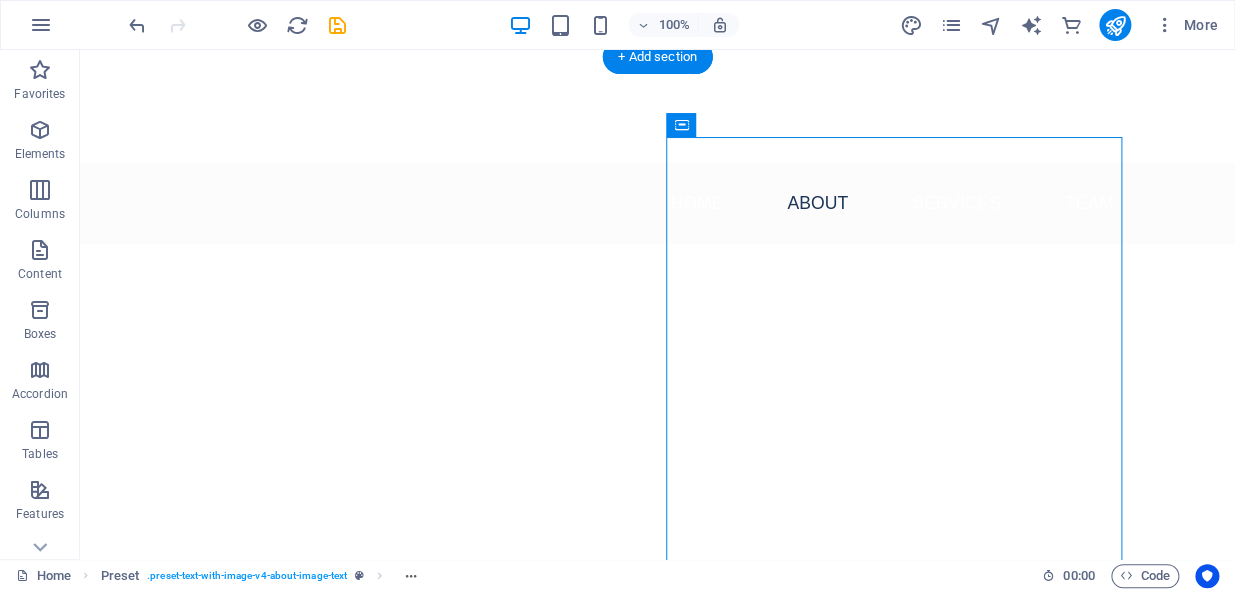 scroll, scrollTop: 1642, scrollLeft: 0, axis: vertical 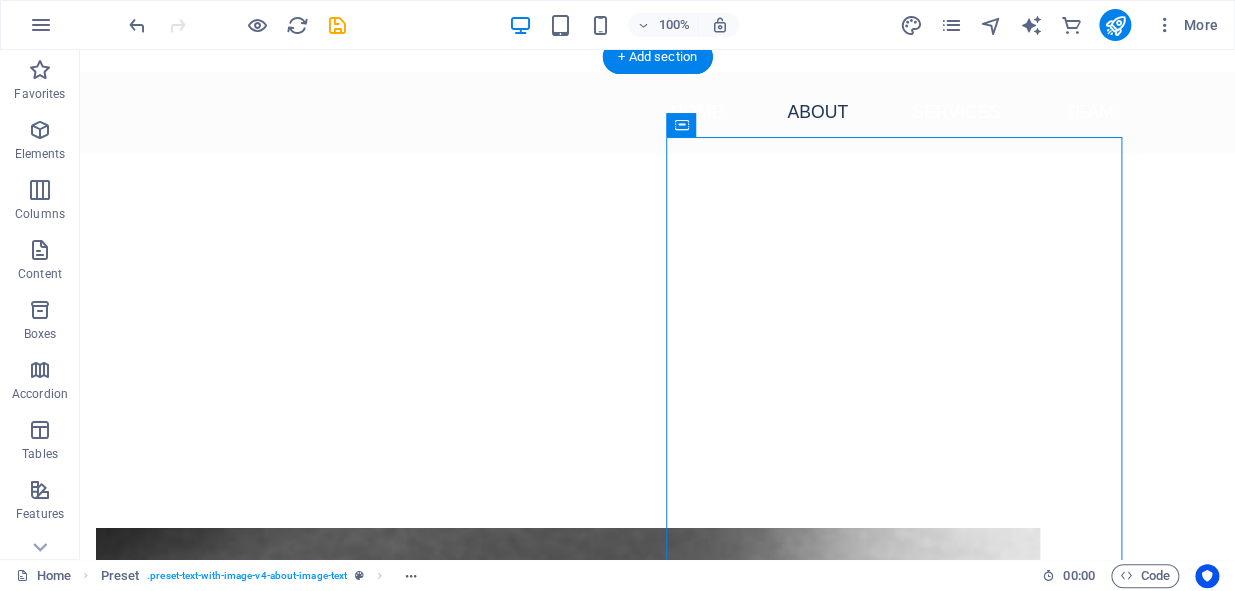 click at bounding box center [568, 741] 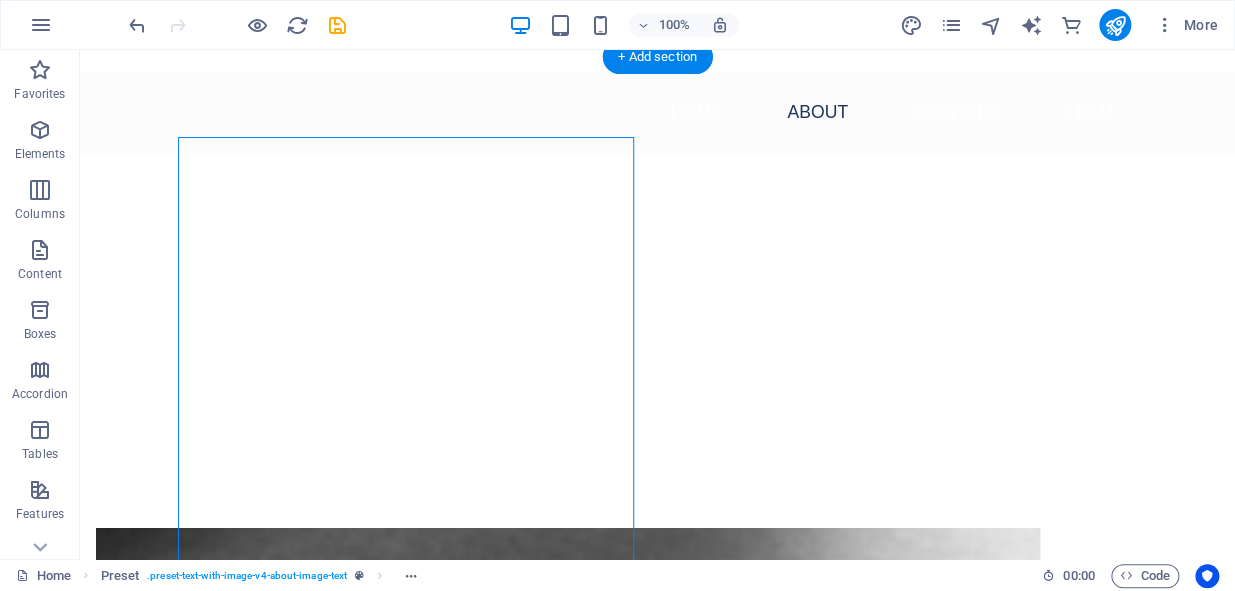 click at bounding box center [568, 741] 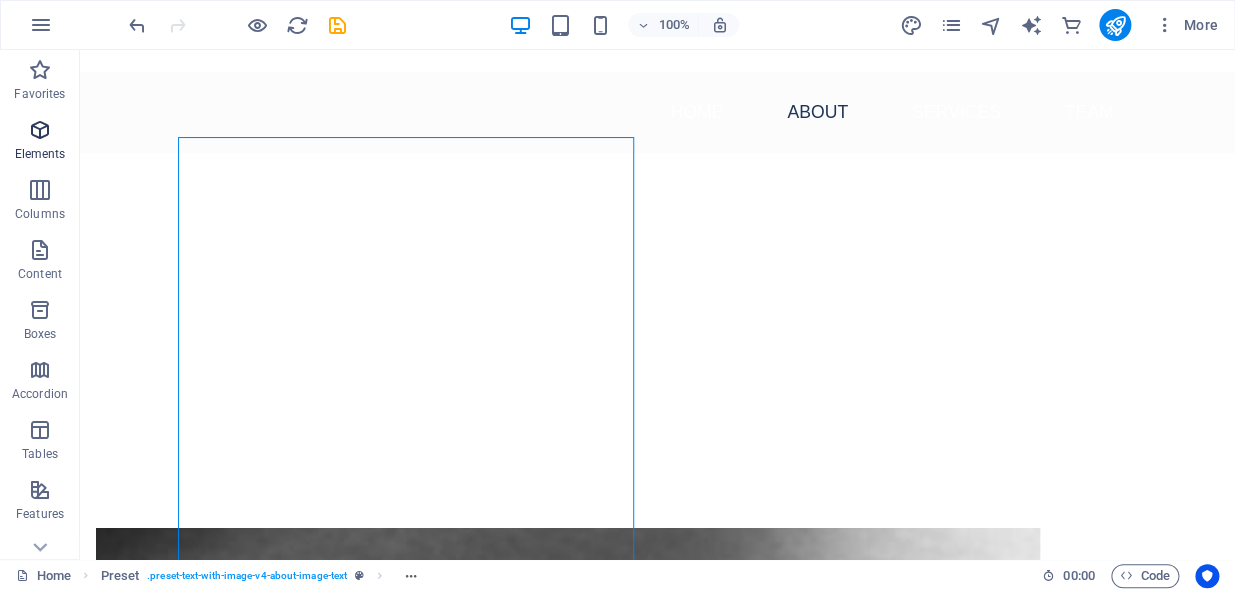 click on "Elements" at bounding box center (40, 142) 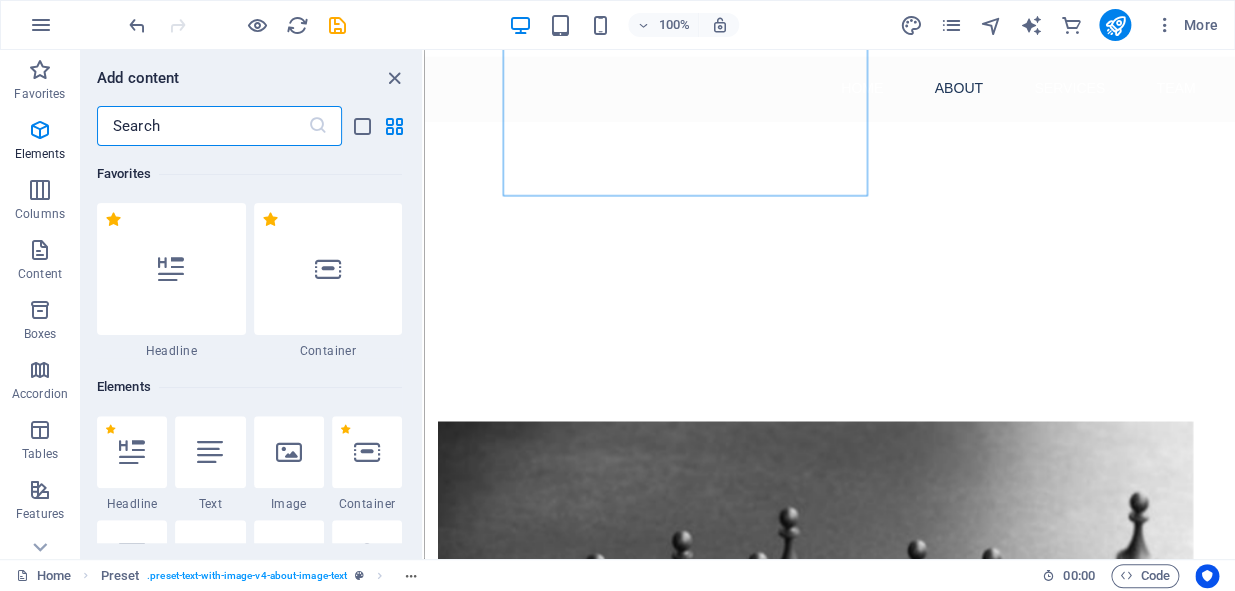 scroll, scrollTop: 1972, scrollLeft: 0, axis: vertical 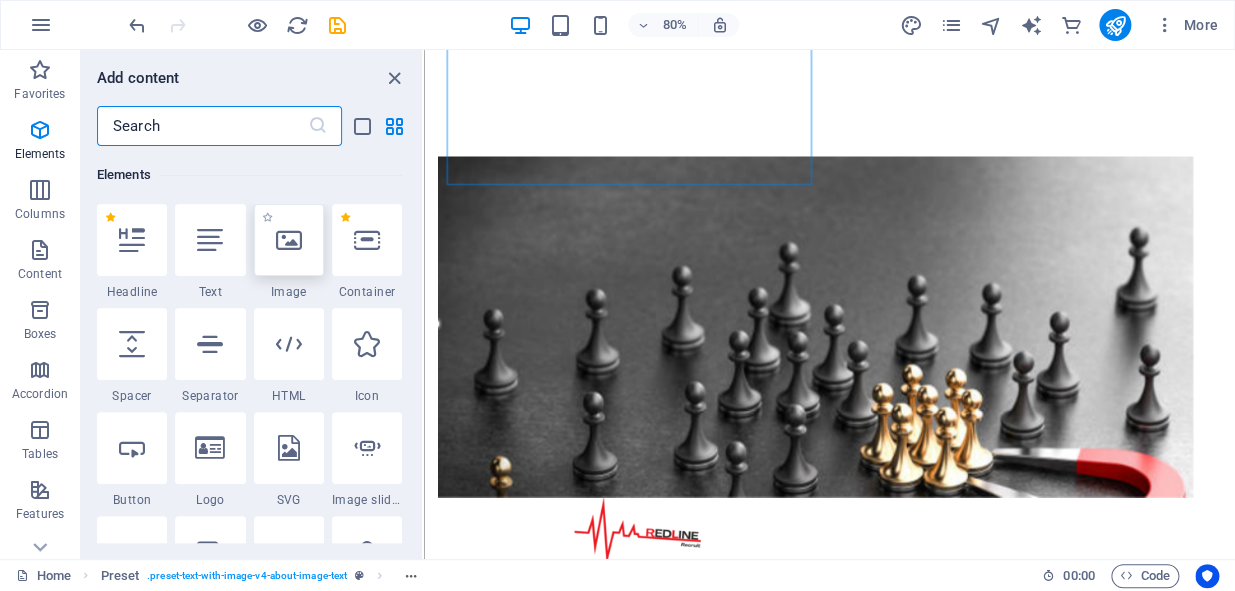 click at bounding box center (289, 240) 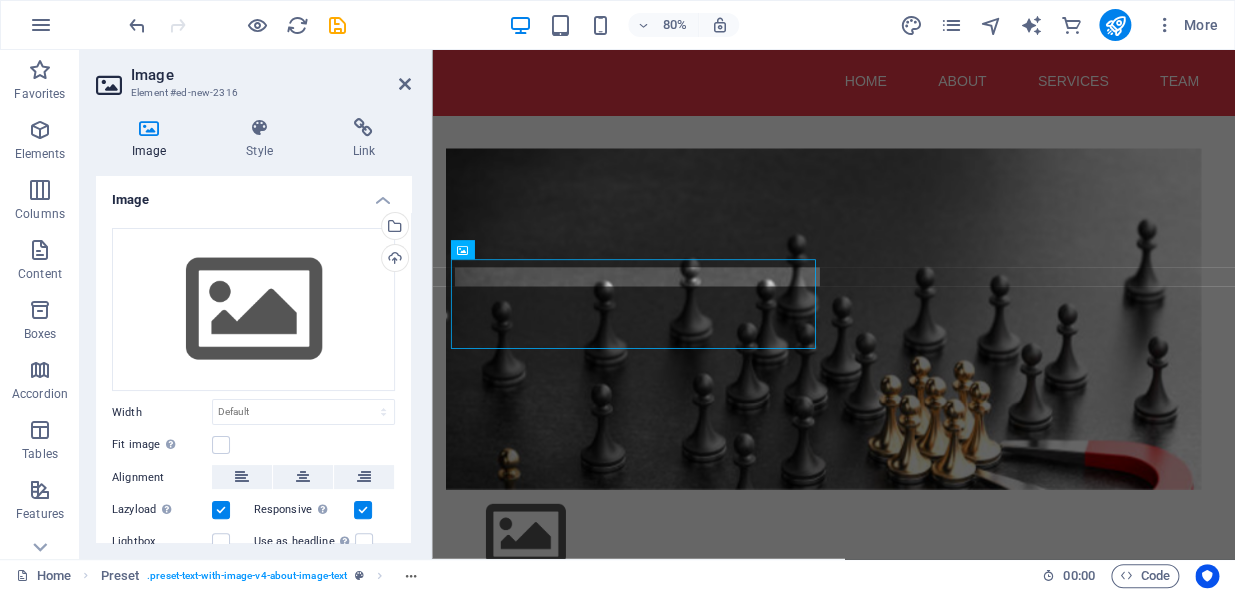 scroll, scrollTop: 1444, scrollLeft: 0, axis: vertical 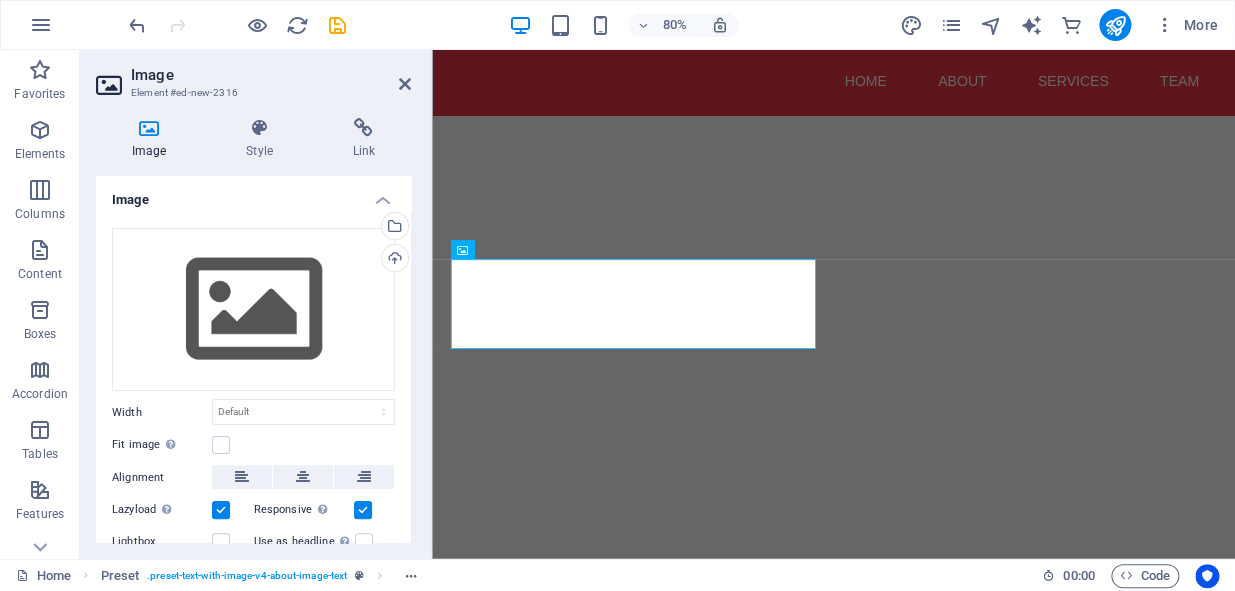 click at bounding box center (920, 915) 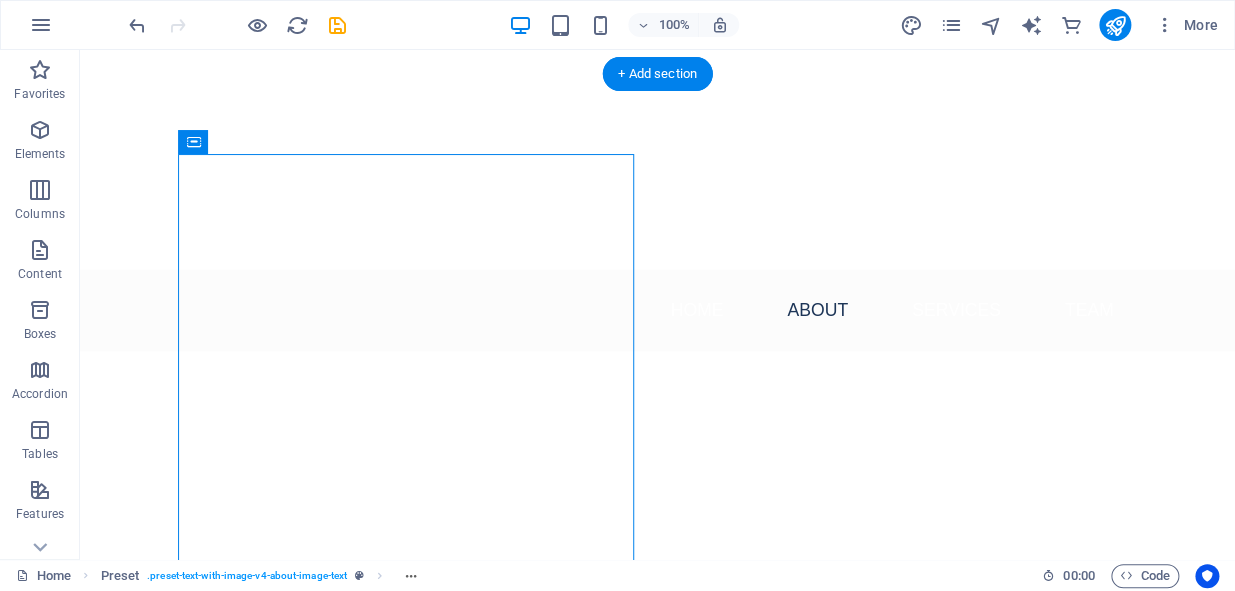 scroll, scrollTop: 1717, scrollLeft: 0, axis: vertical 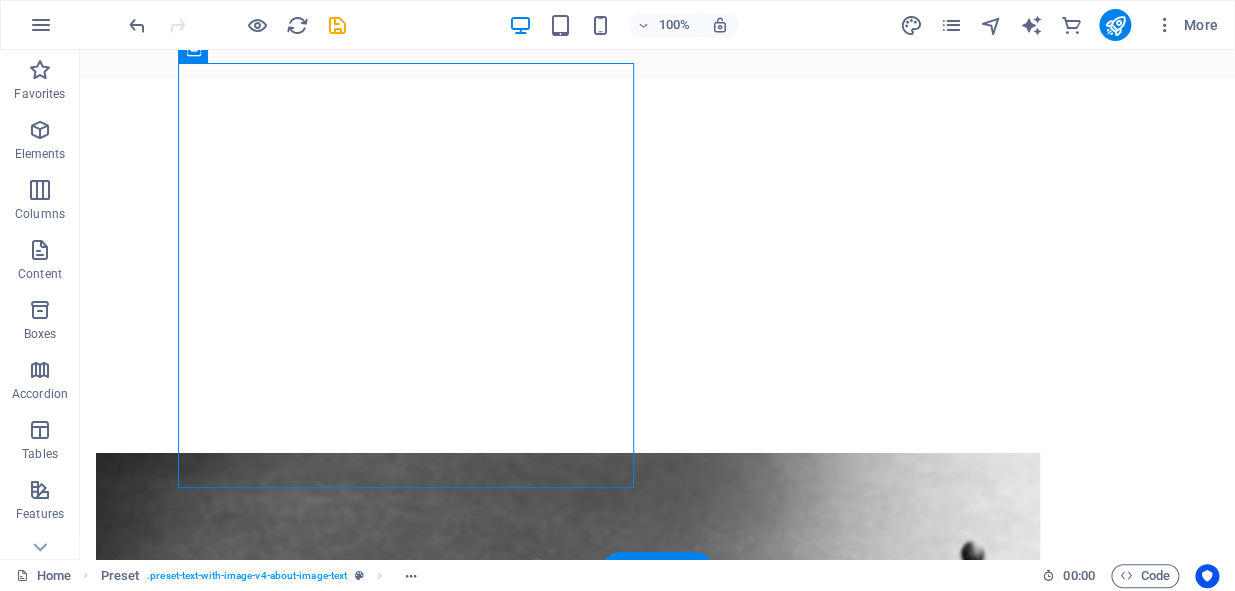 click at bounding box center (568, 666) 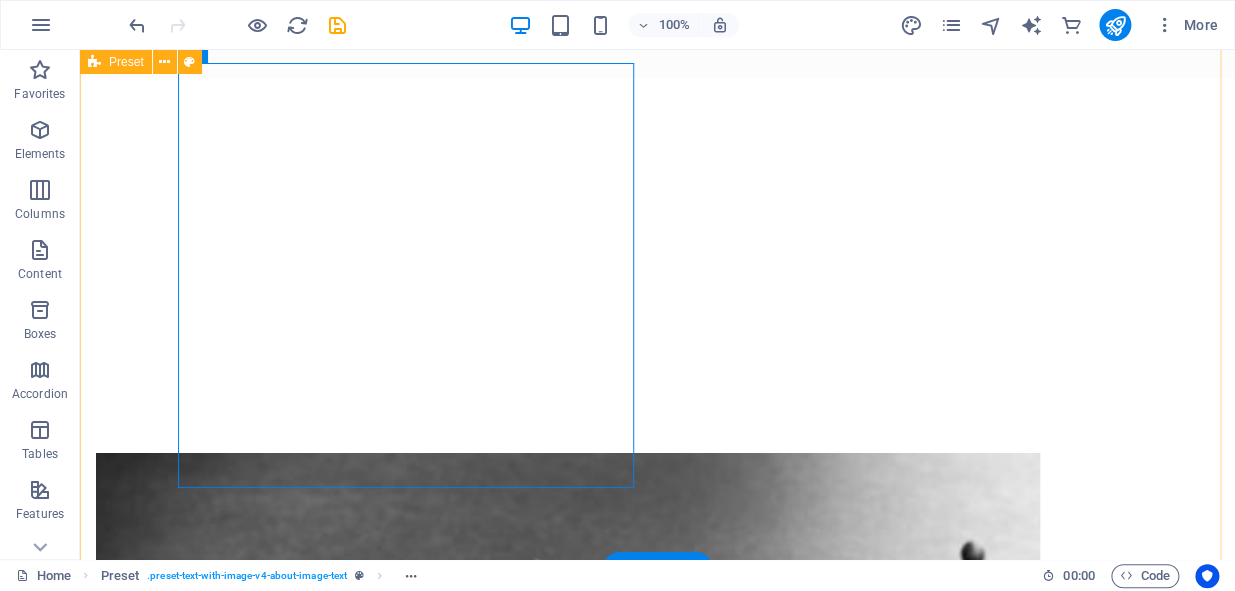 click at bounding box center [568, 666] 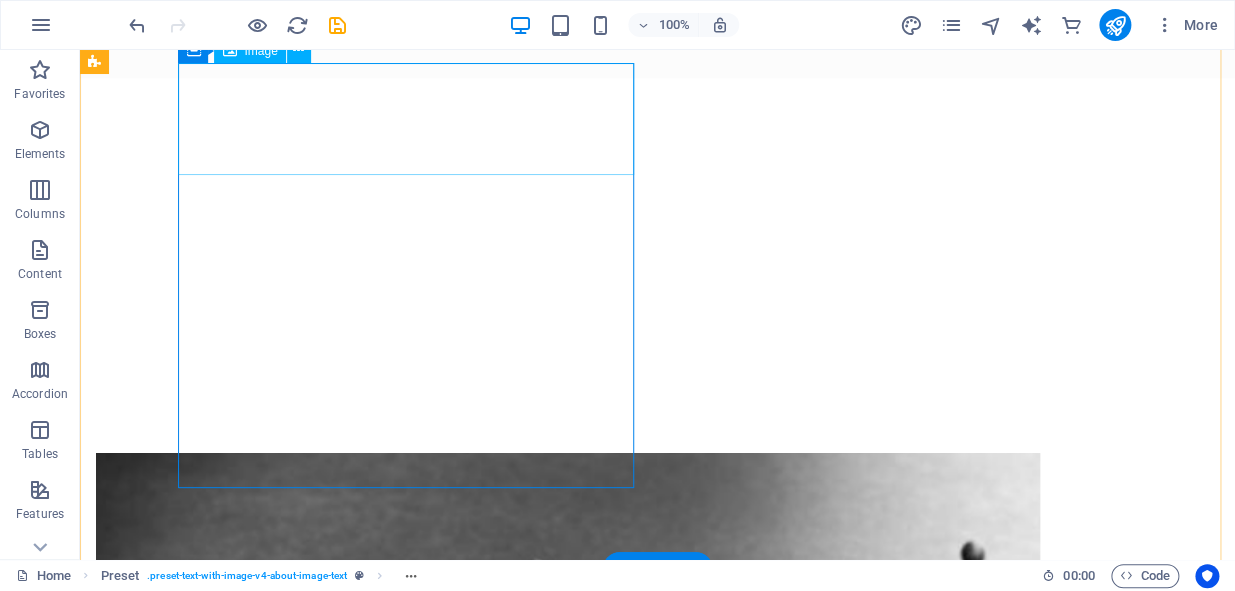 click at bounding box center (568, 935) 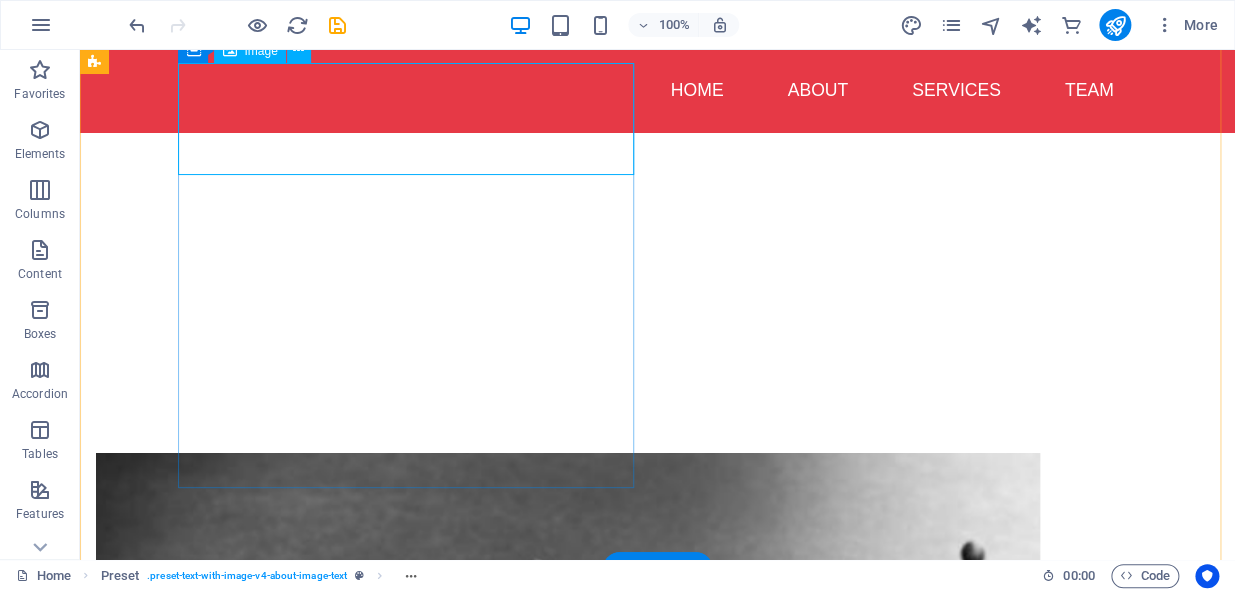 scroll, scrollTop: 1626, scrollLeft: 0, axis: vertical 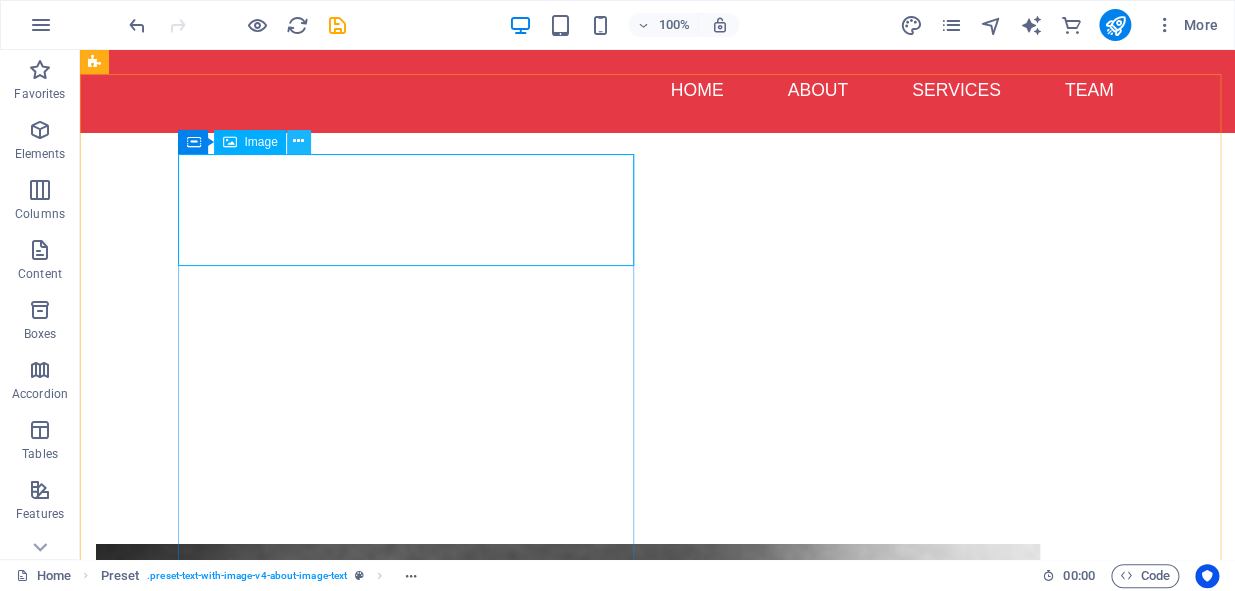 click at bounding box center (299, 142) 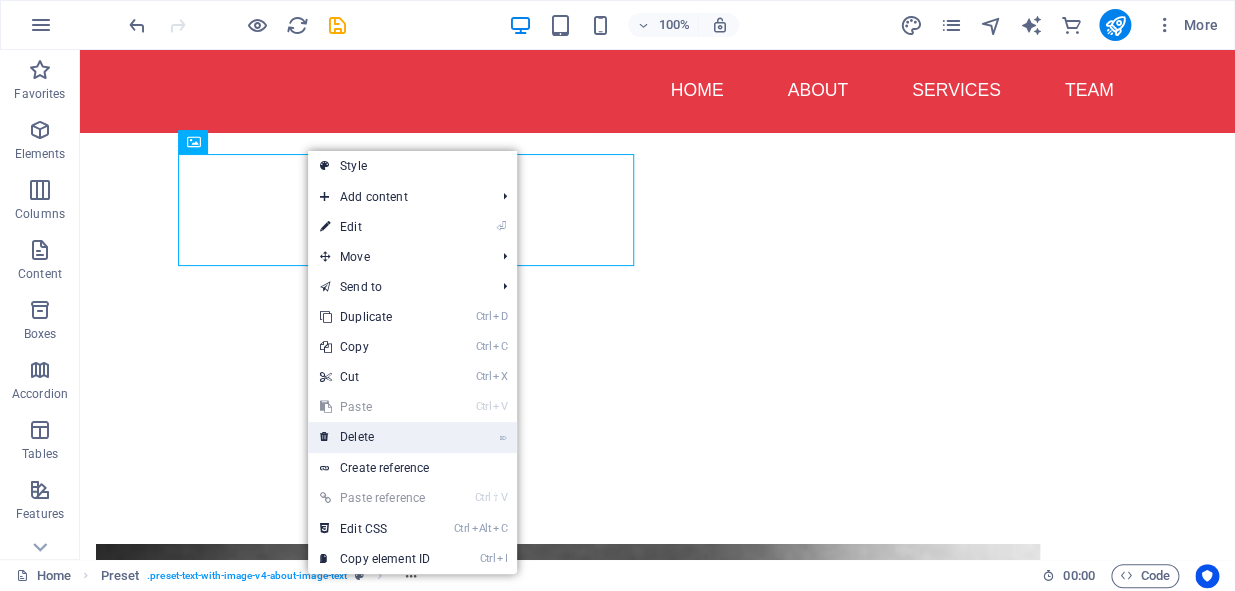 click on "⌦  Delete" at bounding box center (375, 437) 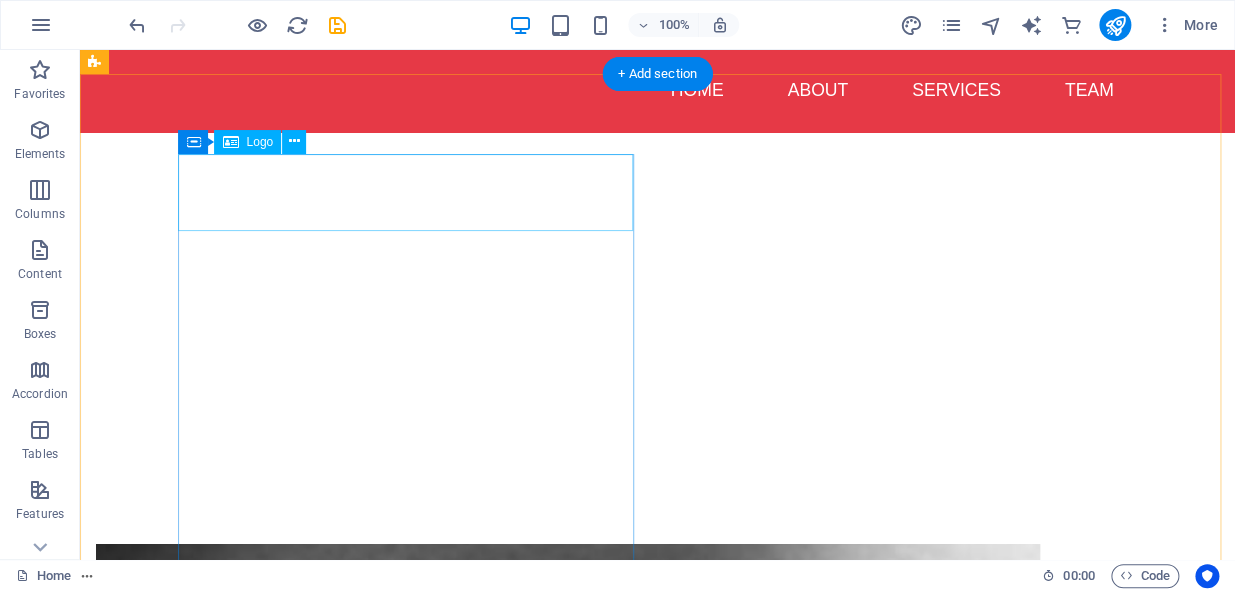 scroll, scrollTop: 1899, scrollLeft: 0, axis: vertical 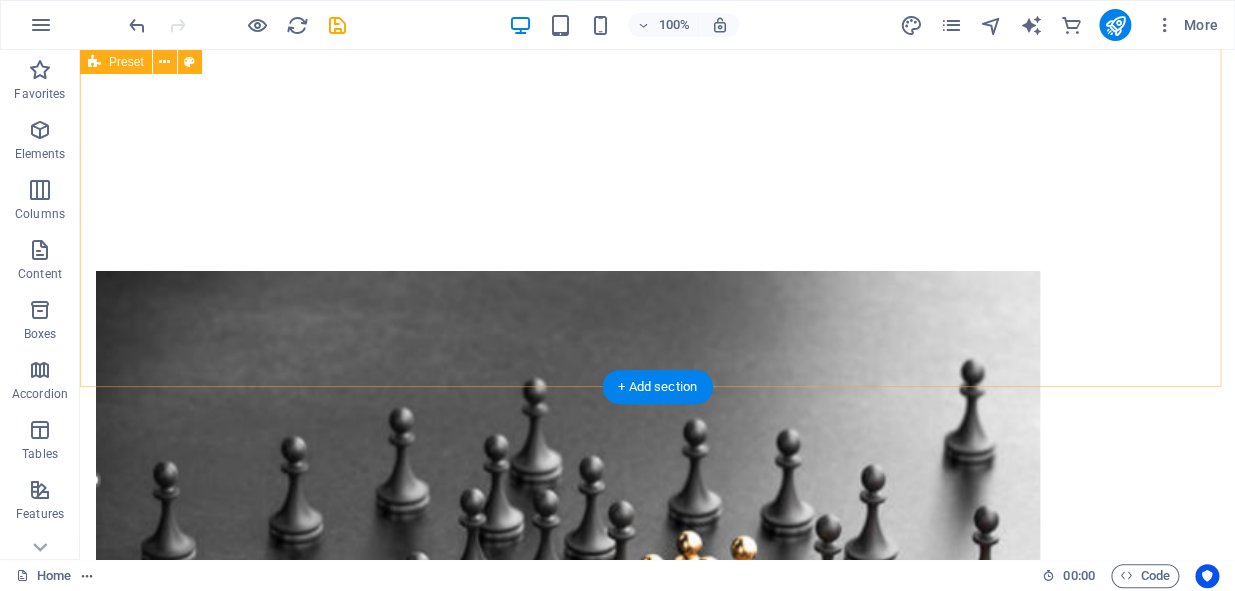 click at bounding box center [568, 484] 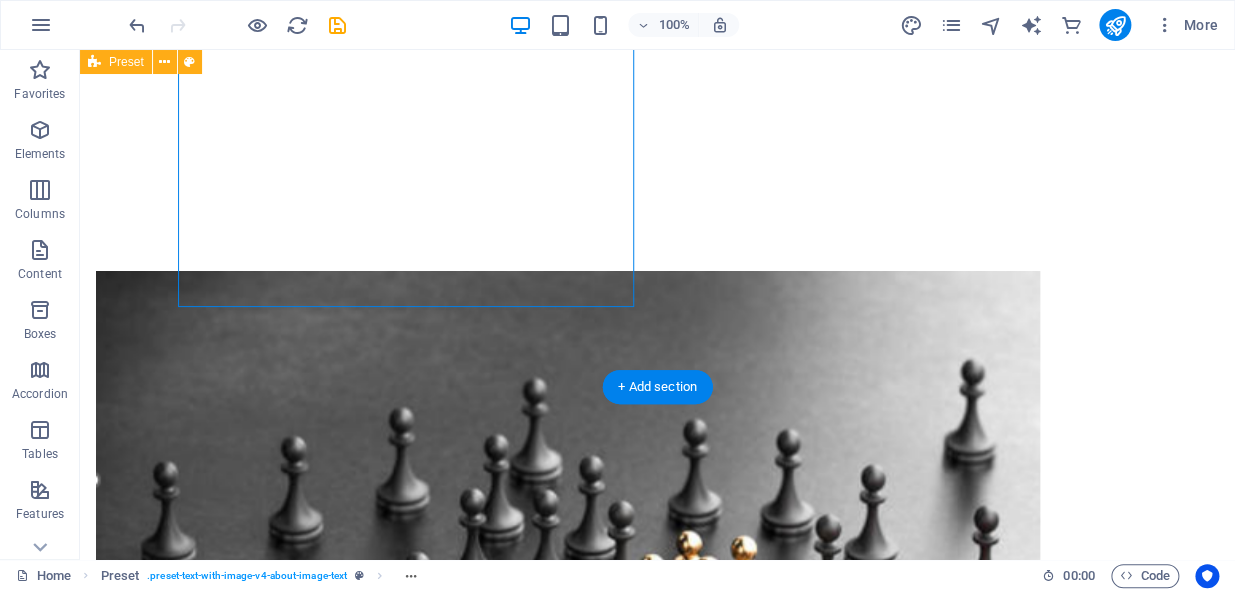 drag, startPoint x: 420, startPoint y: 298, endPoint x: 407, endPoint y: 297, distance: 13.038404 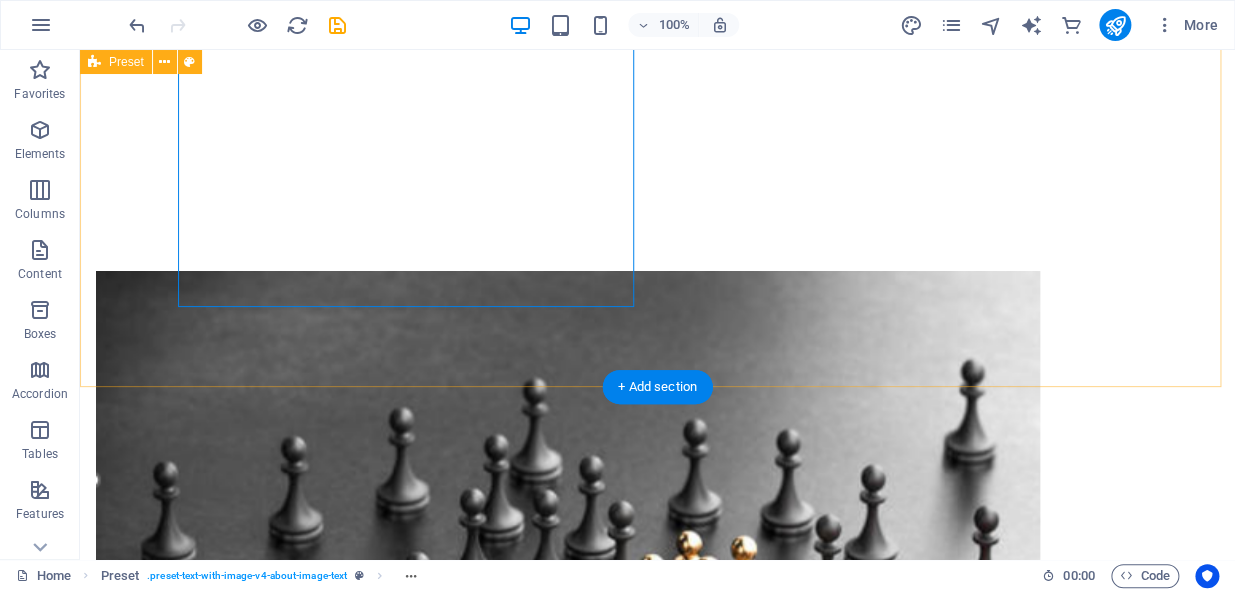 drag, startPoint x: 407, startPoint y: 304, endPoint x: 413, endPoint y: 319, distance: 16.155495 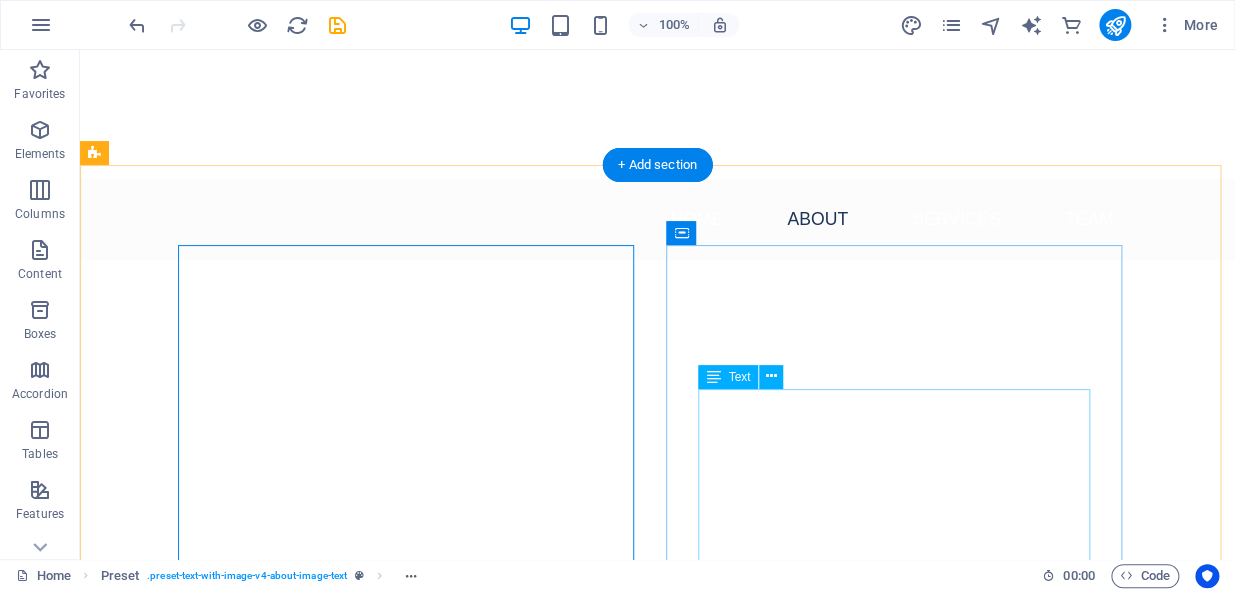 scroll, scrollTop: 1990, scrollLeft: 0, axis: vertical 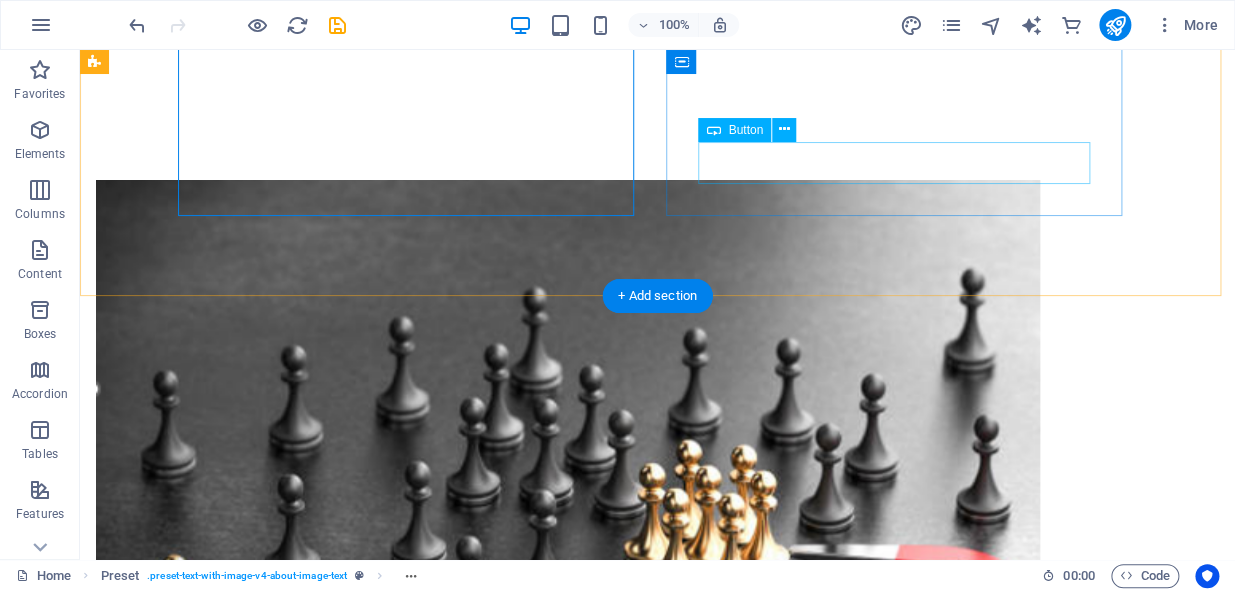 click on "Learn More" at bounding box center (568, 928) 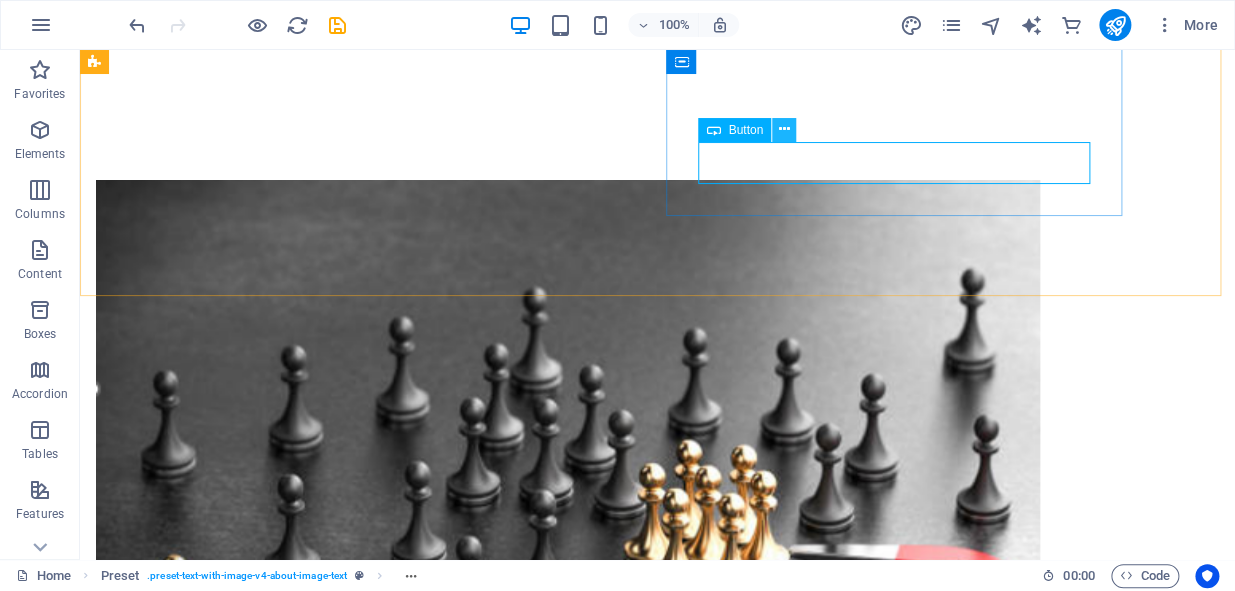 click at bounding box center (784, 129) 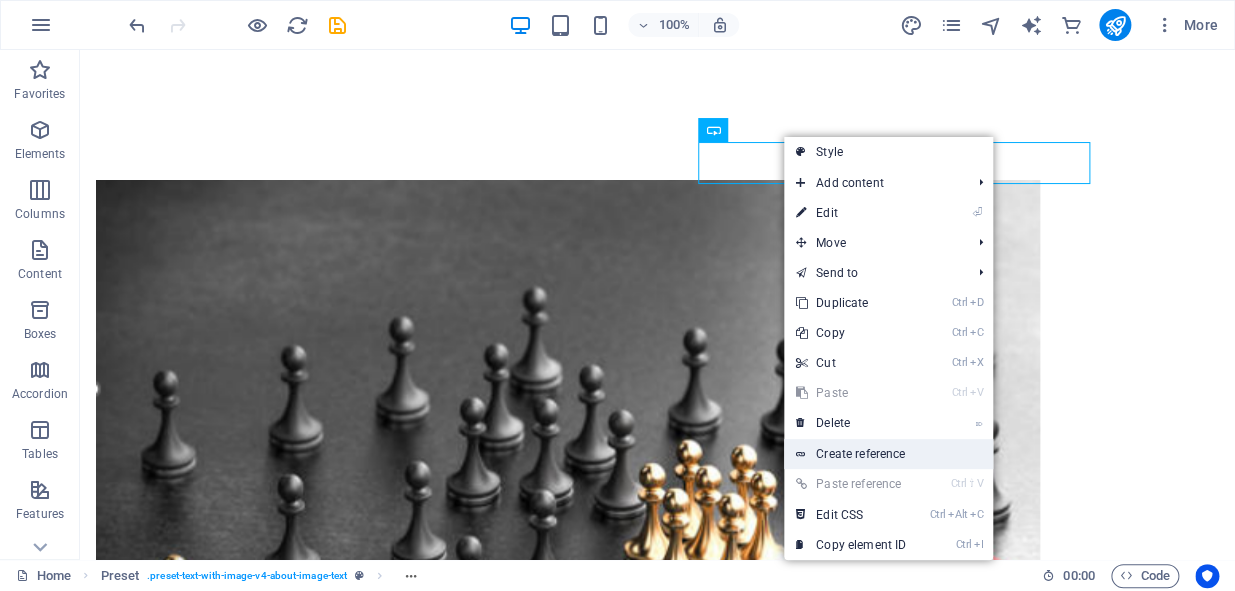 click on "Create reference" at bounding box center (888, 454) 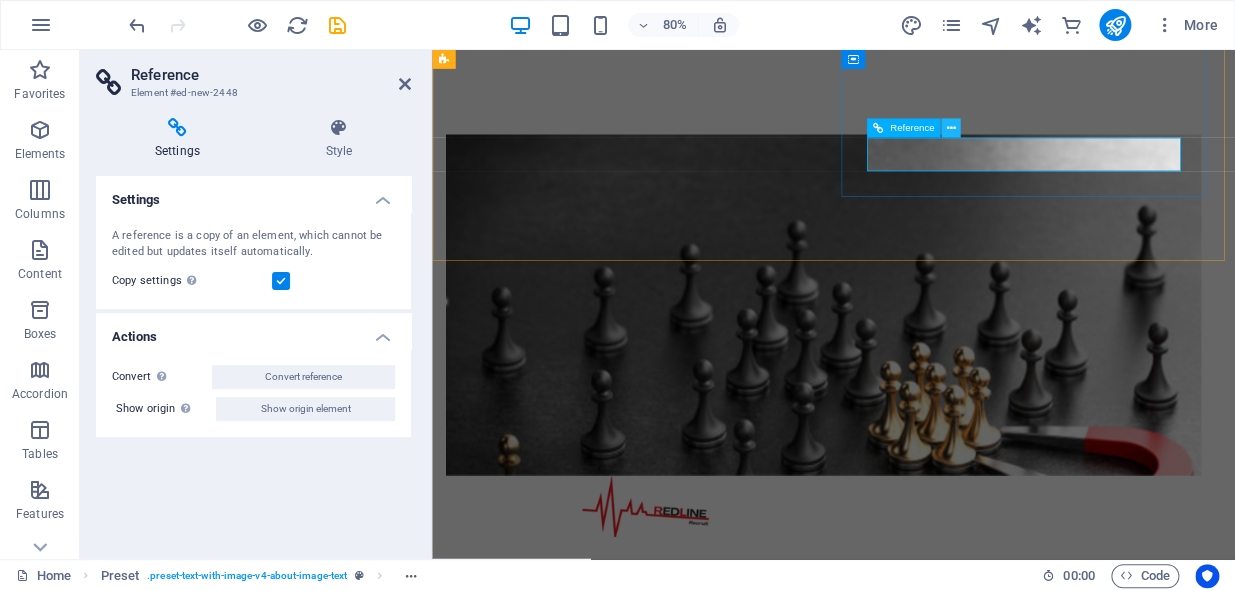 click at bounding box center (950, 128) 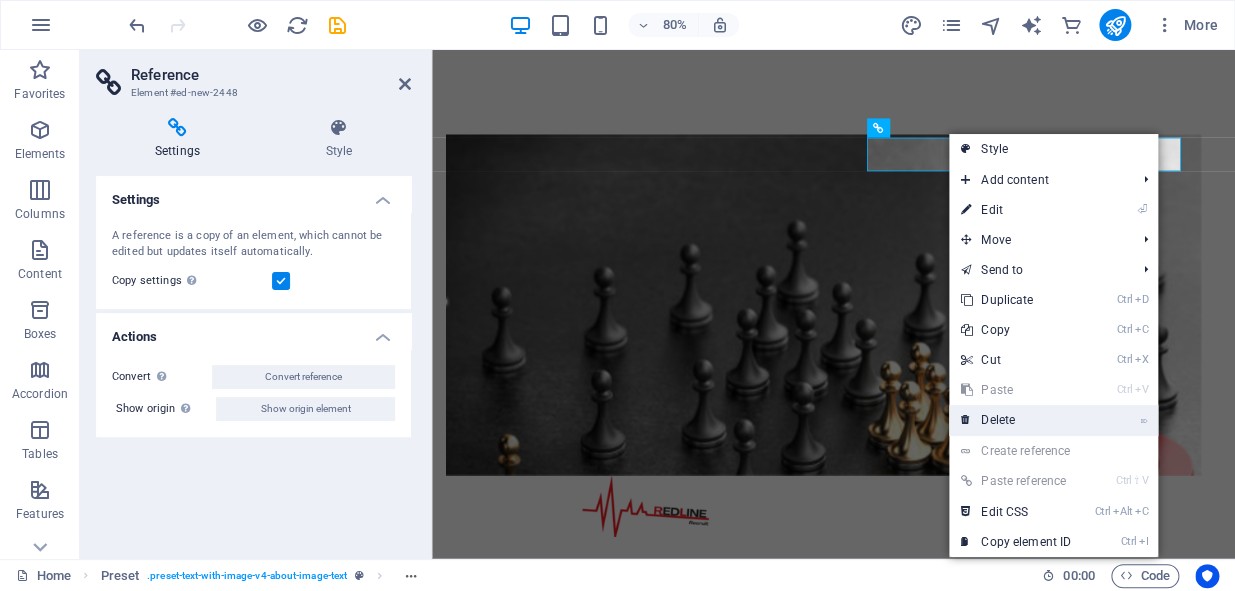 click on "⌦  Delete" at bounding box center (1016, 420) 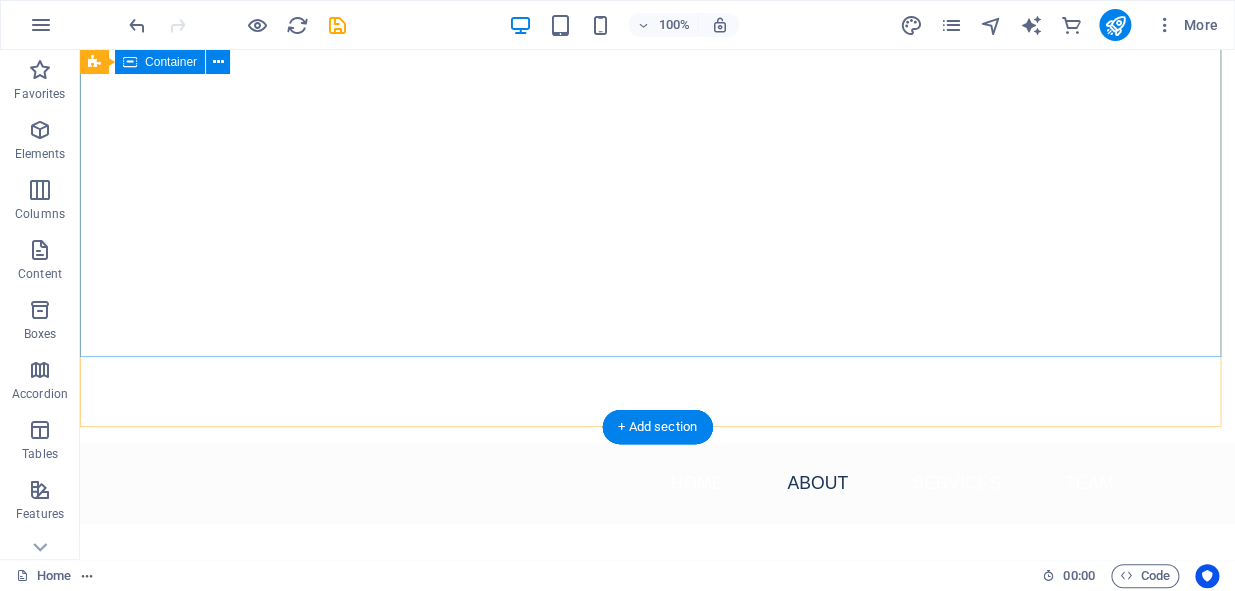 scroll, scrollTop: 1454, scrollLeft: 0, axis: vertical 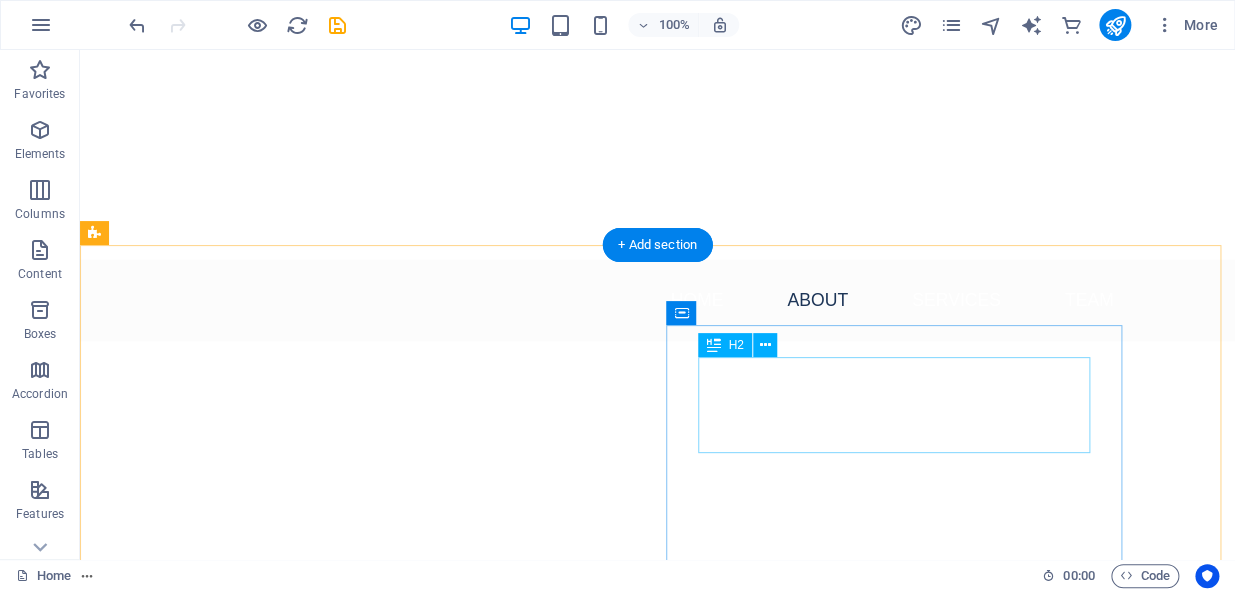 drag, startPoint x: 901, startPoint y: 374, endPoint x: 847, endPoint y: 360, distance: 55.7853 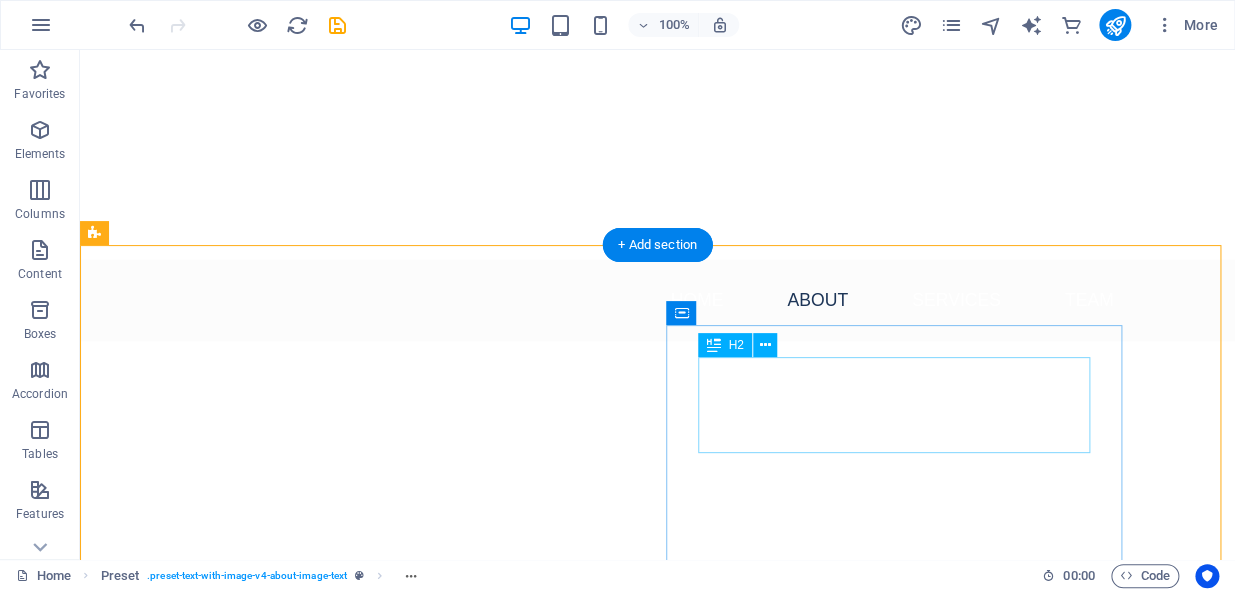 click on "About Us - Your Purpose Partner in Recruitment" at bounding box center [568, 1291] 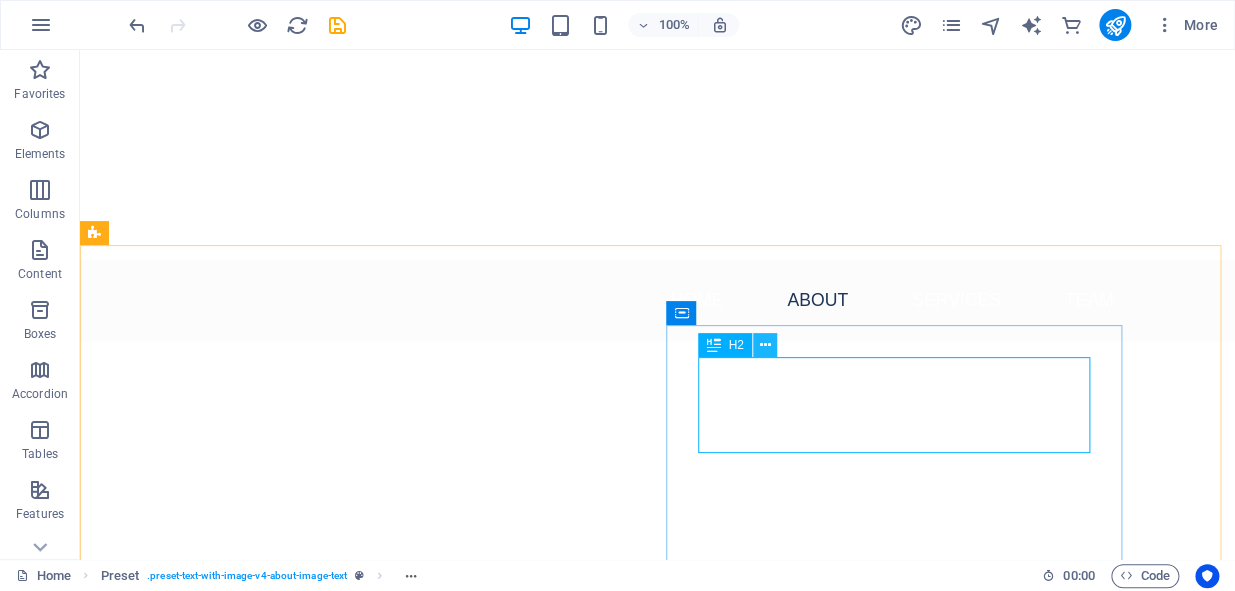 click at bounding box center (764, 345) 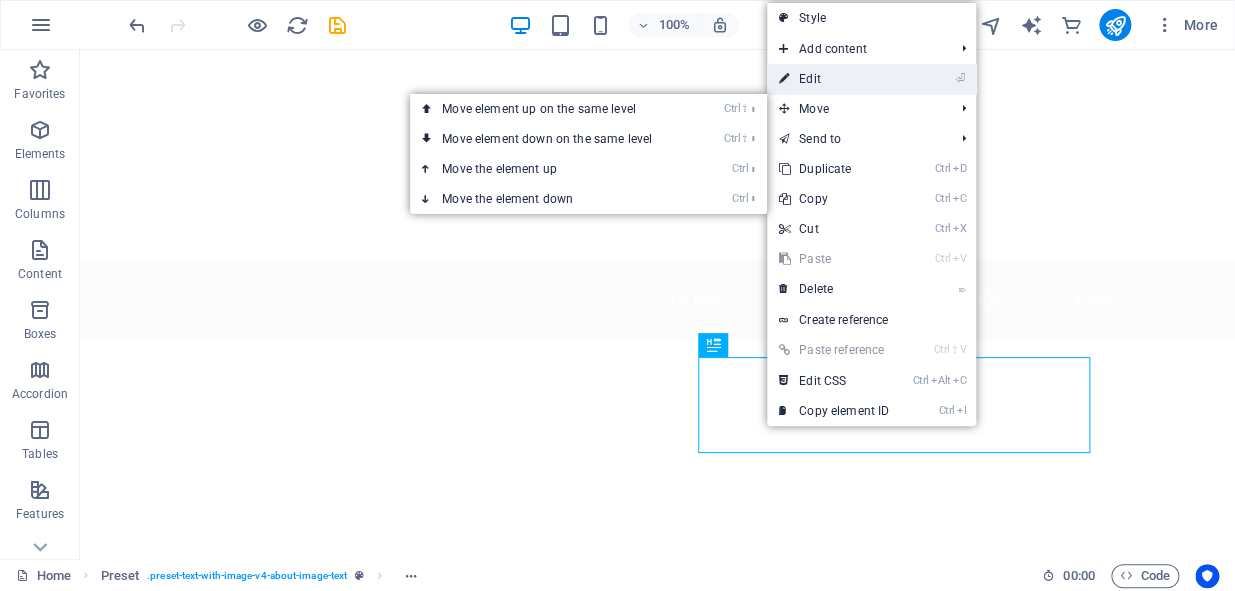 click on "⏎  Edit" at bounding box center [834, 79] 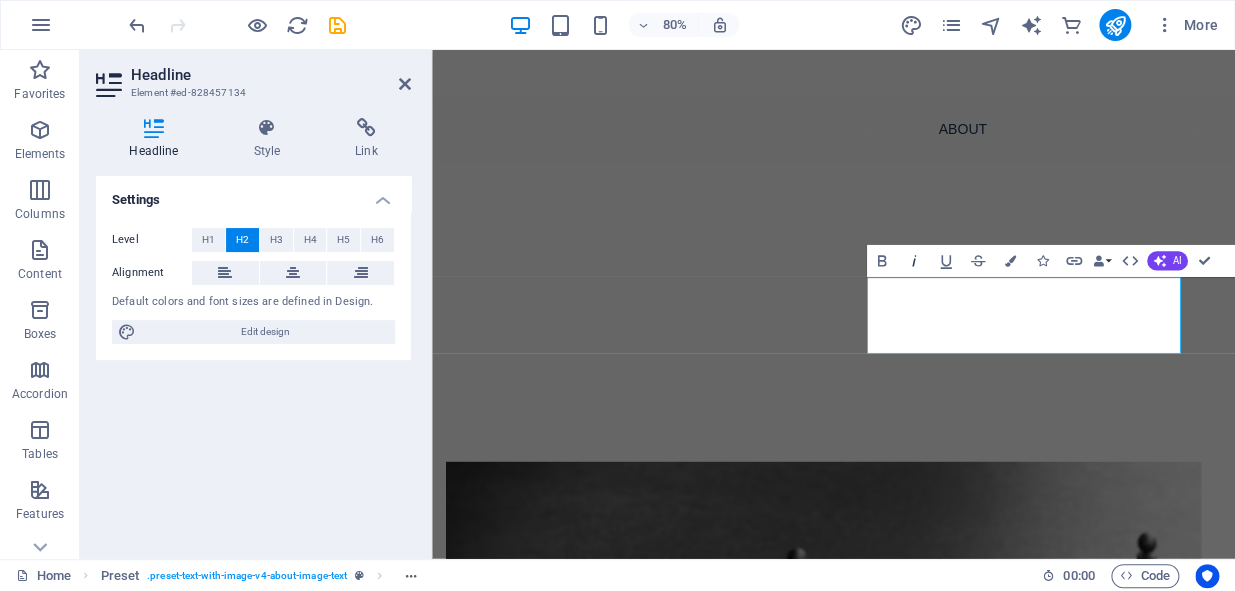 click 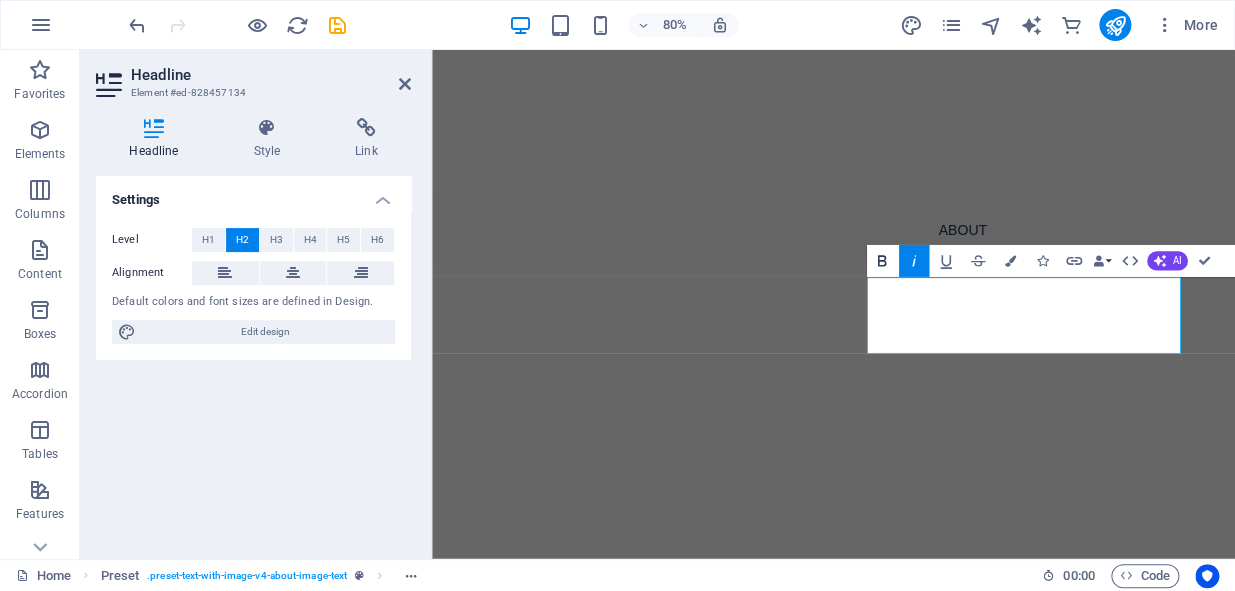 click 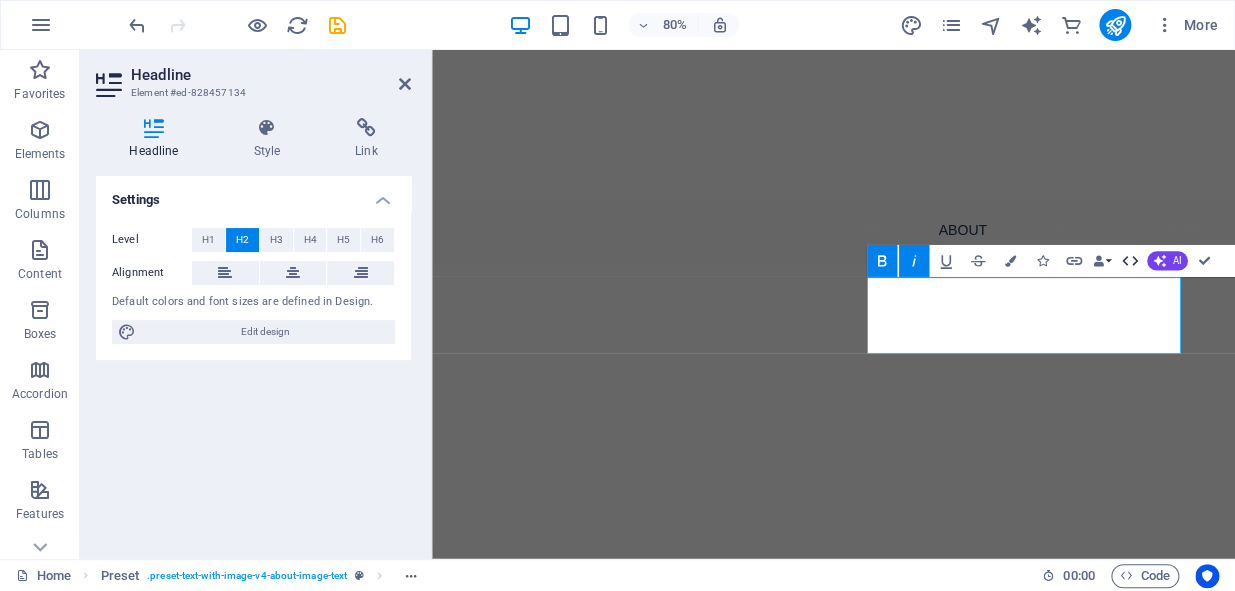 click 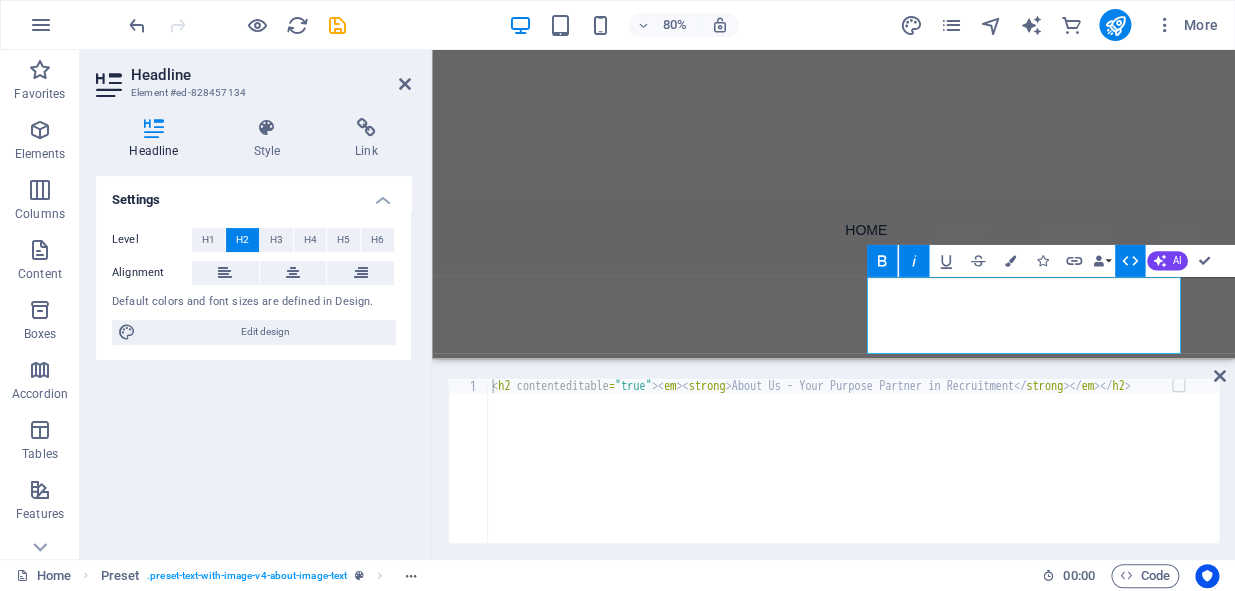 click 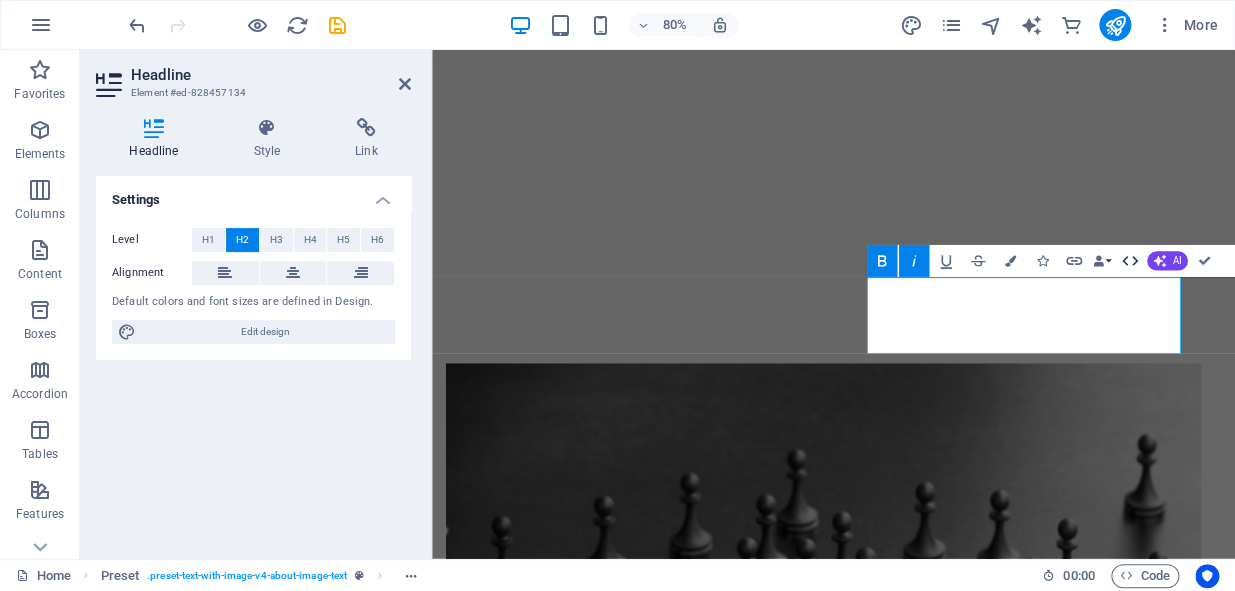 click 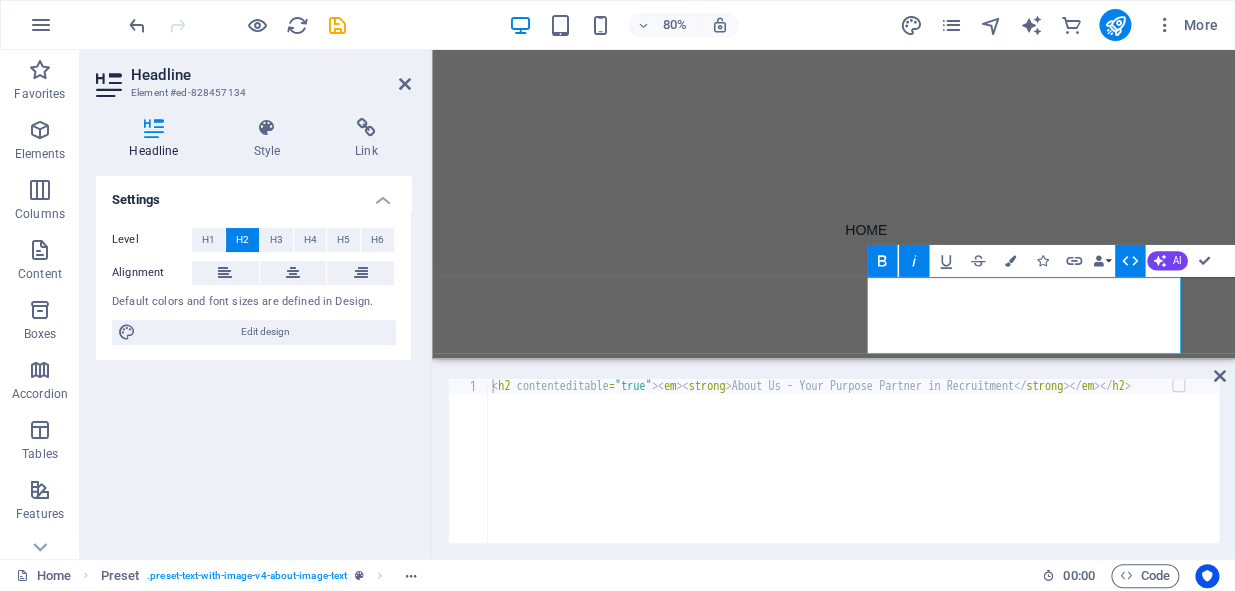 click 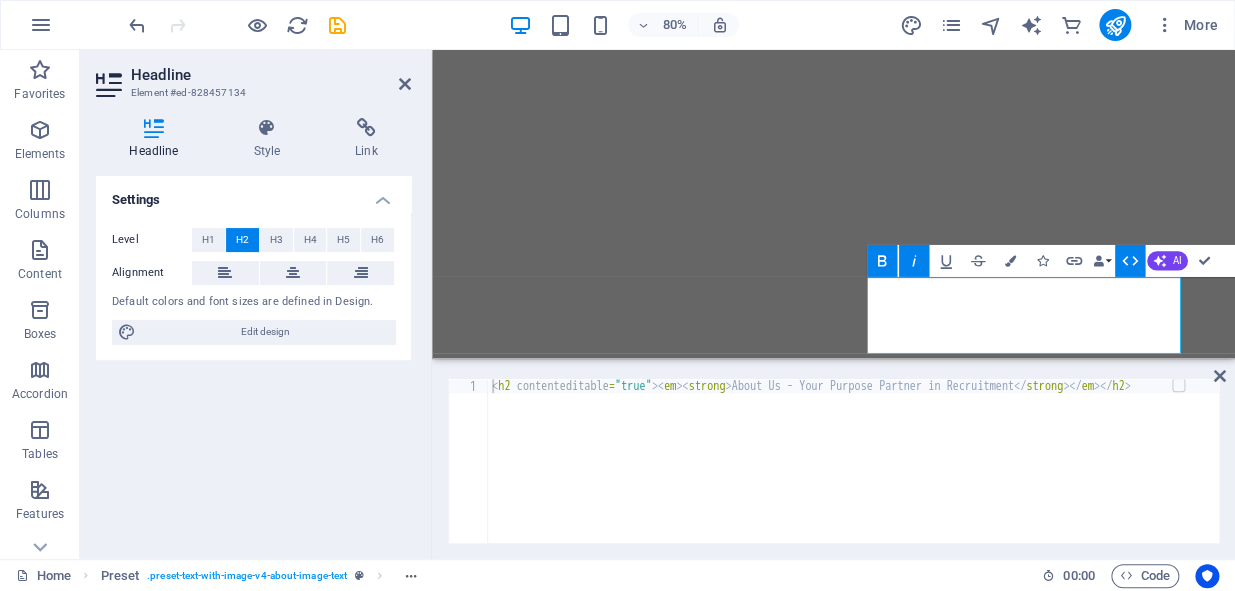 scroll, scrollTop: 1454, scrollLeft: 0, axis: vertical 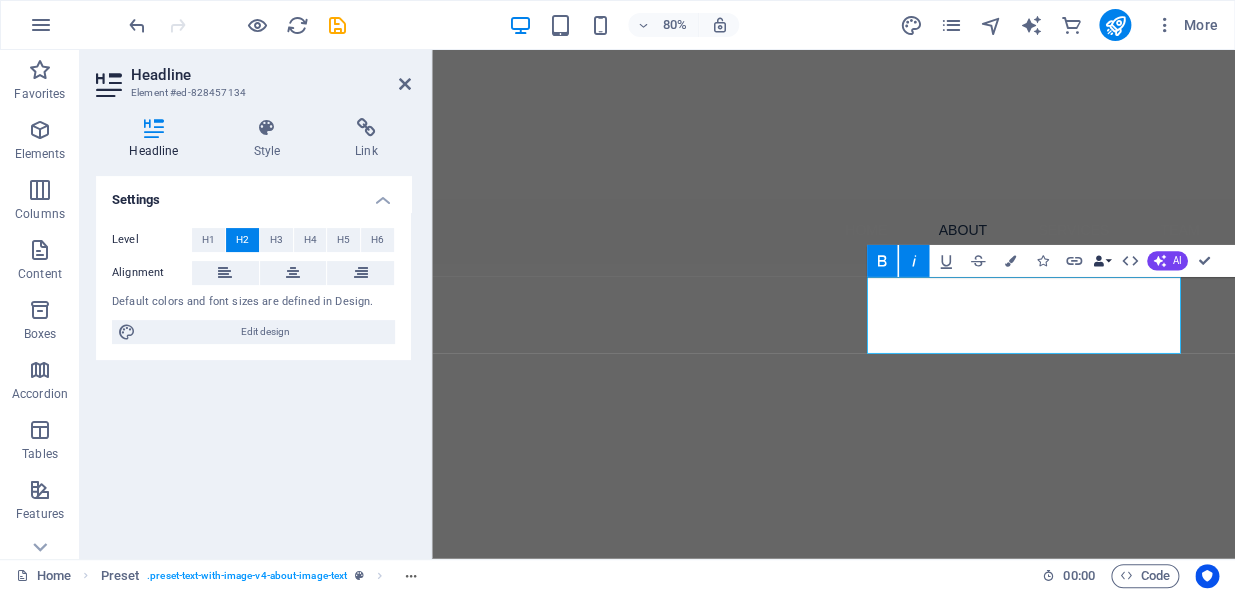 click on "Data Bindings" at bounding box center [1101, 261] 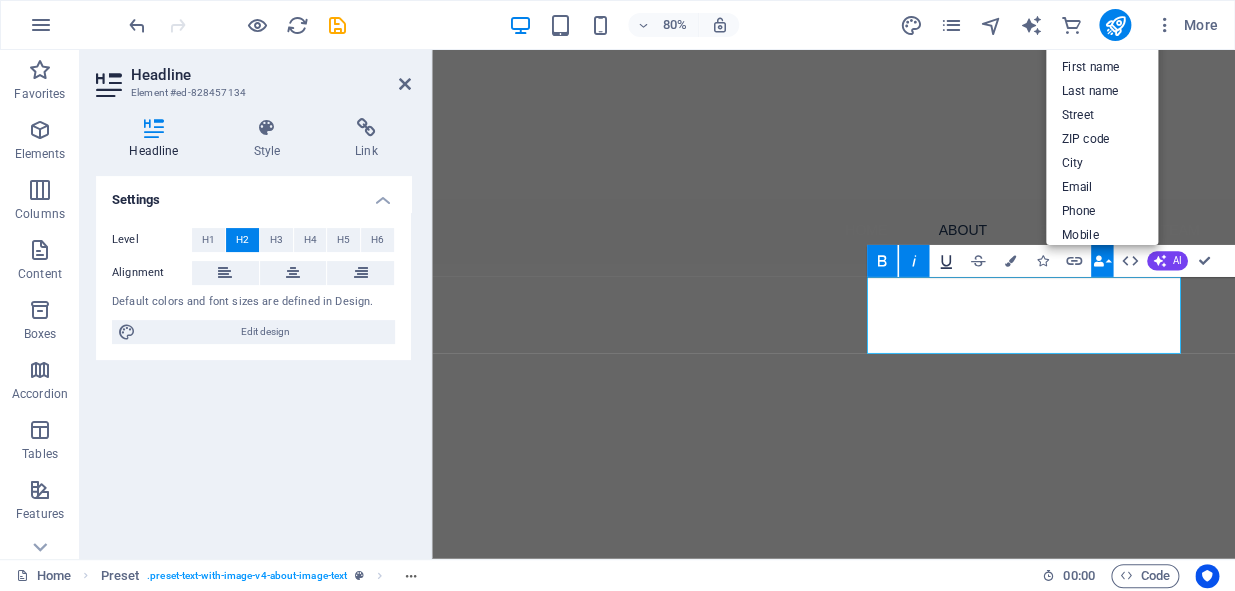 click 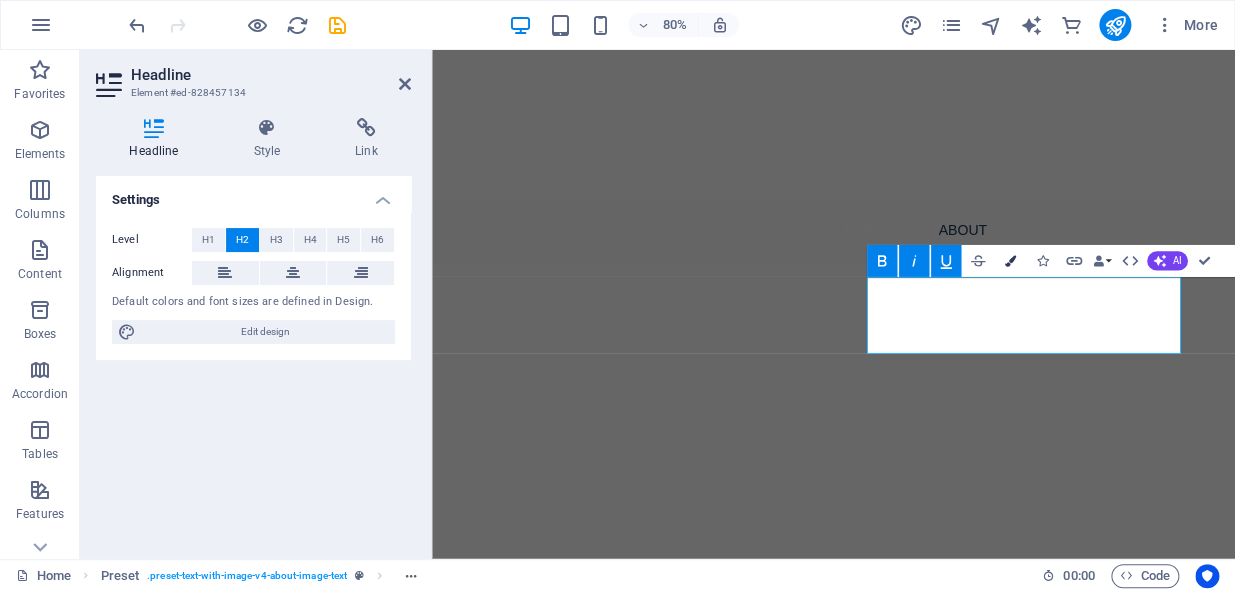click on "Colors" at bounding box center (1009, 261) 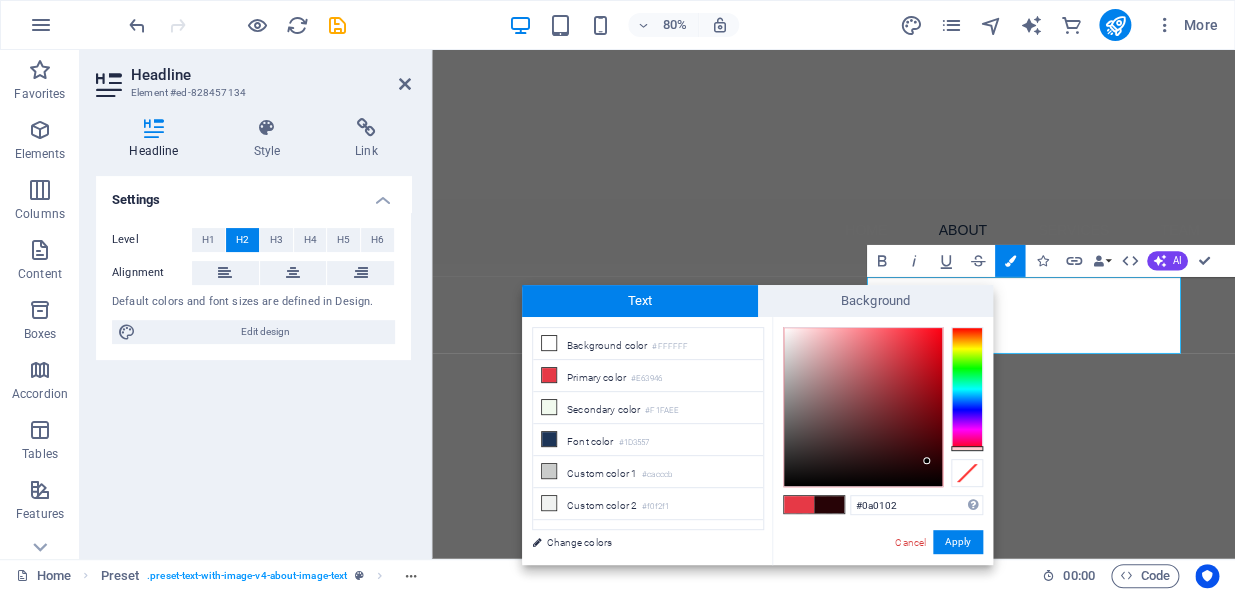 type on "#000000" 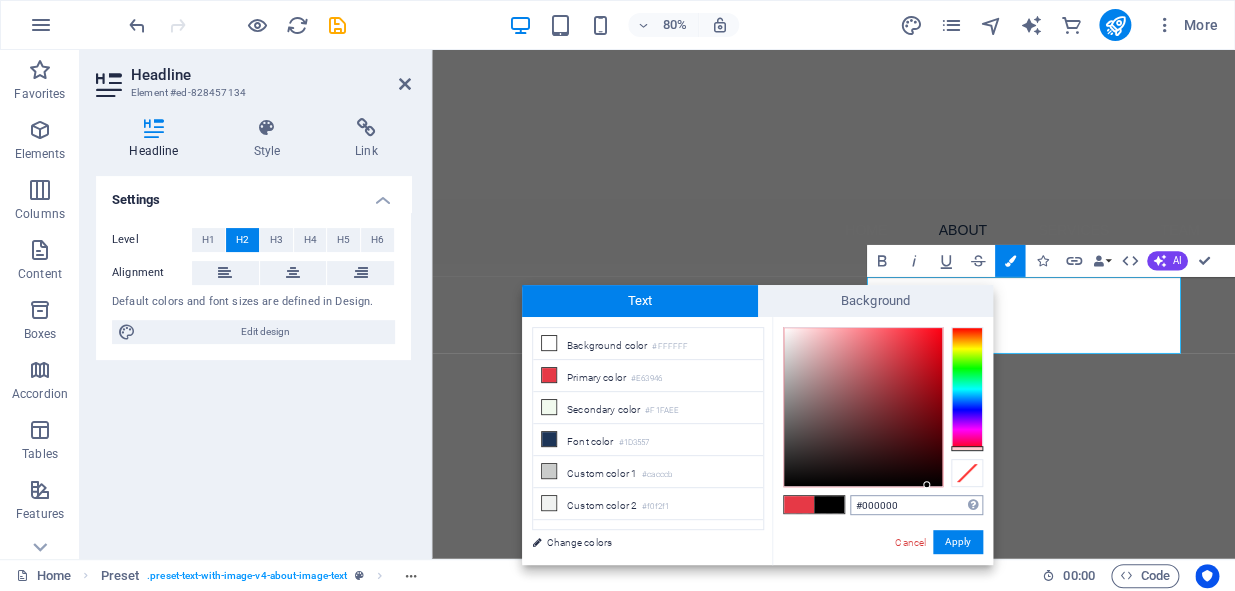 drag, startPoint x: 896, startPoint y: 339, endPoint x: 927, endPoint y: 494, distance: 158.06961 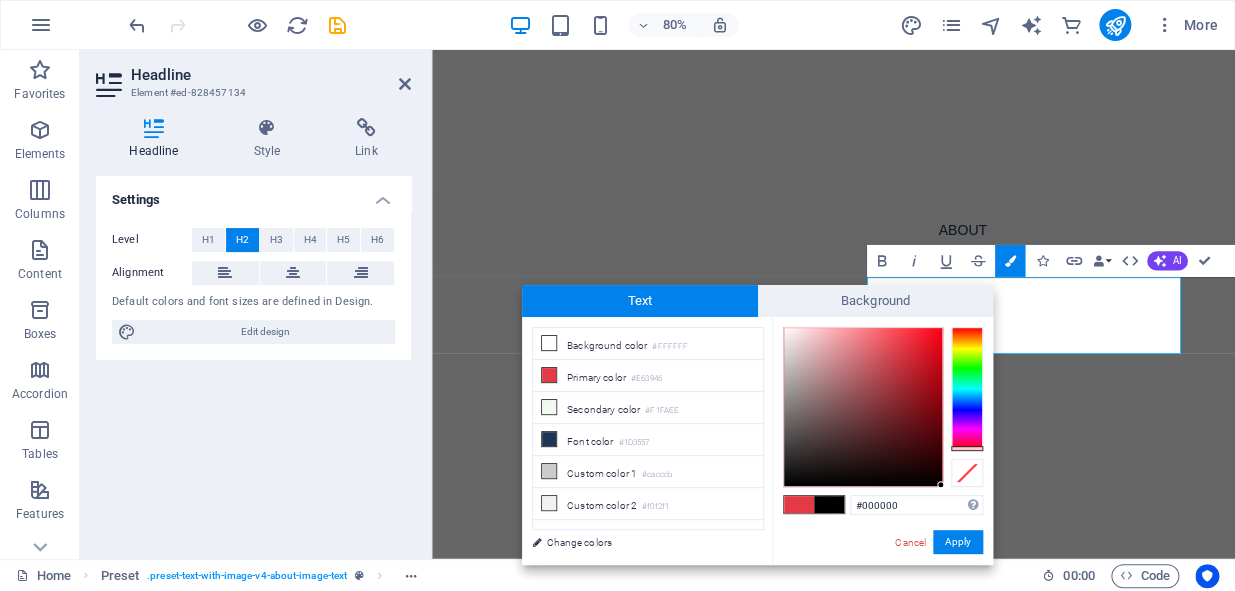 click on "Apply" at bounding box center (958, 542) 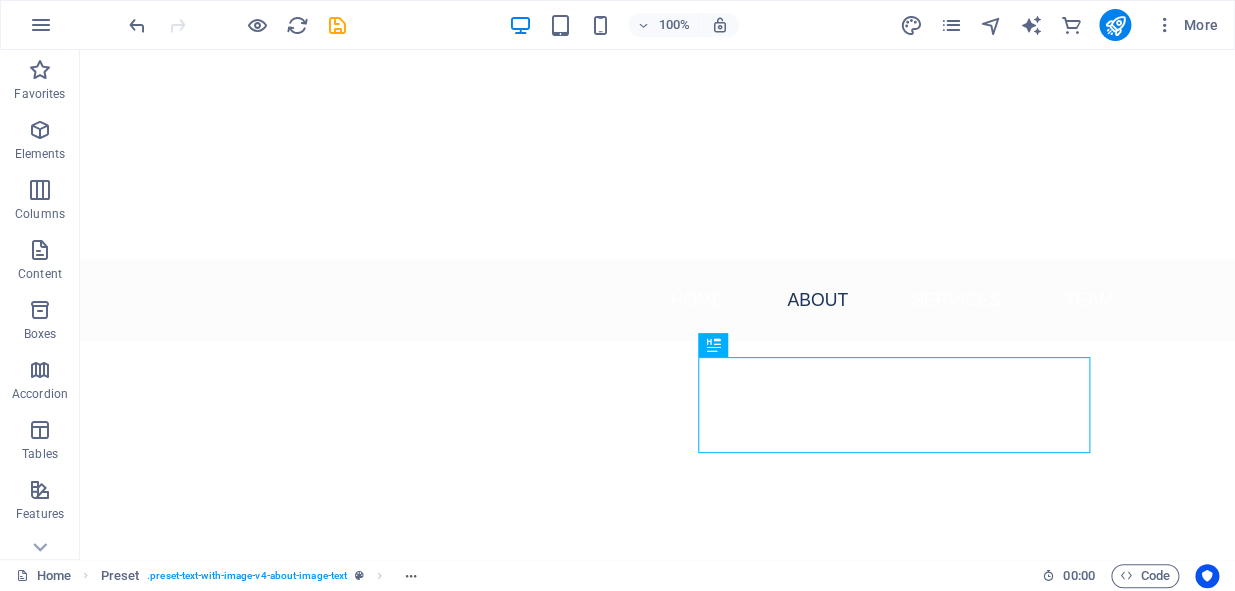 click on "H2   Banner   Container   Banner   Menu Bar   Menu   Preset   Container   H2   Spacer   Container   Placeholder   Container   Container   H2   Container   H3   Icon List   Container   Container   Container   Logo   Image   Container   Image   Cards   Container   Container   Image   Container   H3   Footer Saga   Text   Container   Container   H3   Text   Text   H3   Container   Image   Container   Text   Spacer   Button   Spacer   Image   H2   Container   H3   Logo   Button   Container   Logo   Spacer   Container   Icon   Container   Container   H3   Icon   Container   Container   H3   Icon List   Container   Container   H3   Container   Text   Container   Container   Image   H3   Text   Container   H3   Container   Image   Reference   Icon" at bounding box center [657, 304] 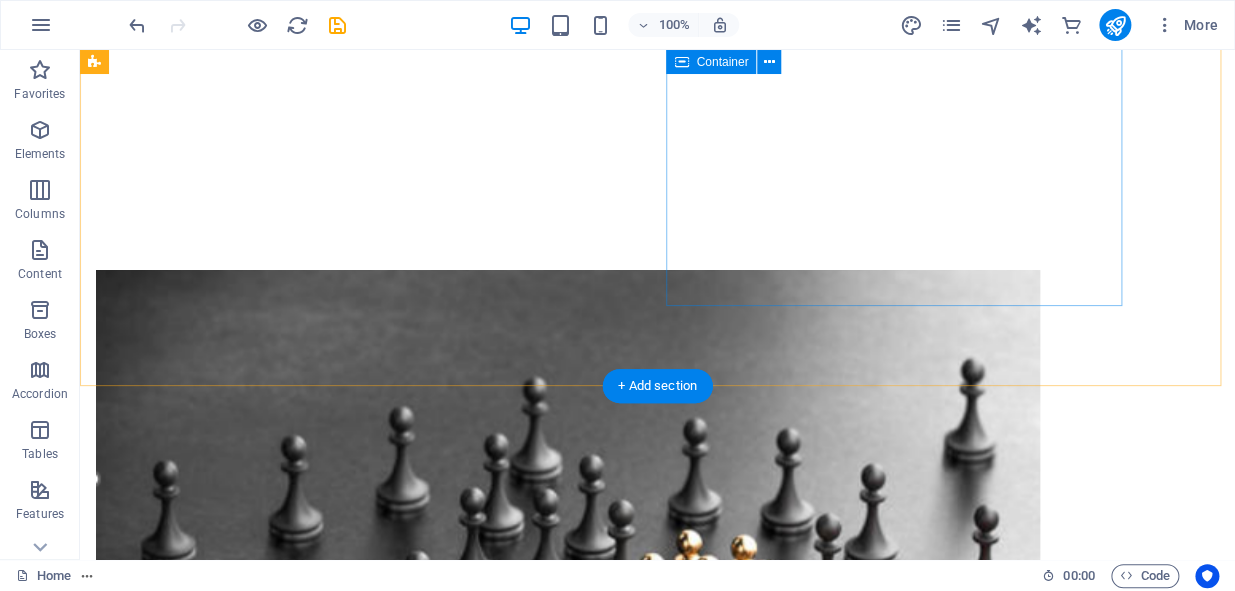 scroll, scrollTop: 1627, scrollLeft: 0, axis: vertical 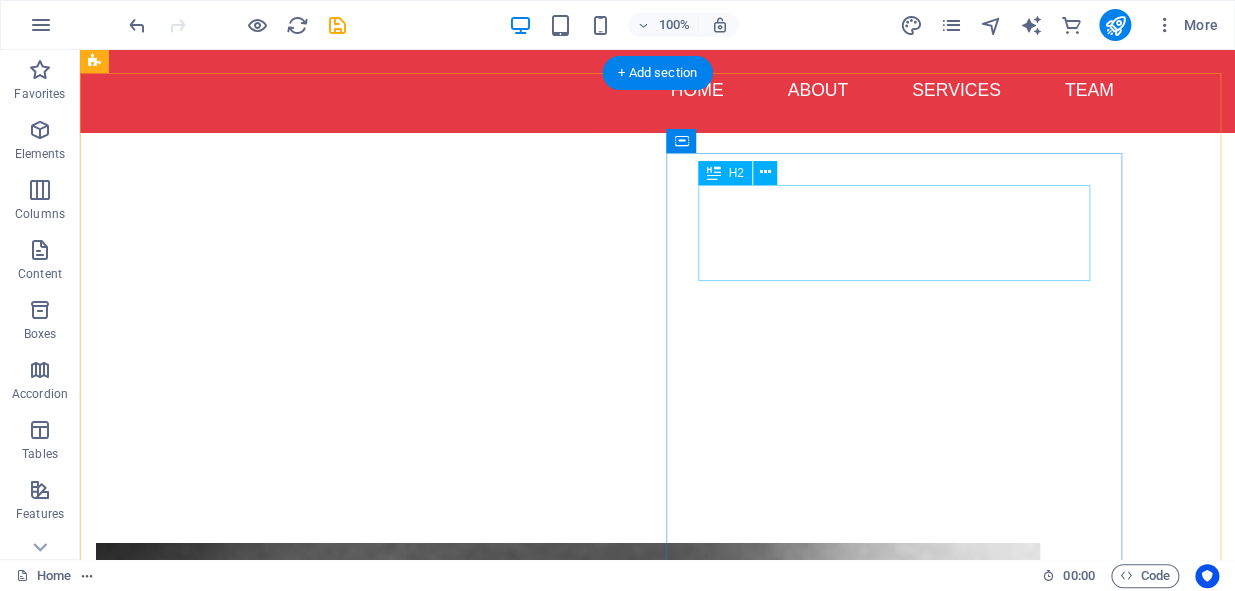 drag, startPoint x: 969, startPoint y: 239, endPoint x: 874, endPoint y: 207, distance: 100.2447 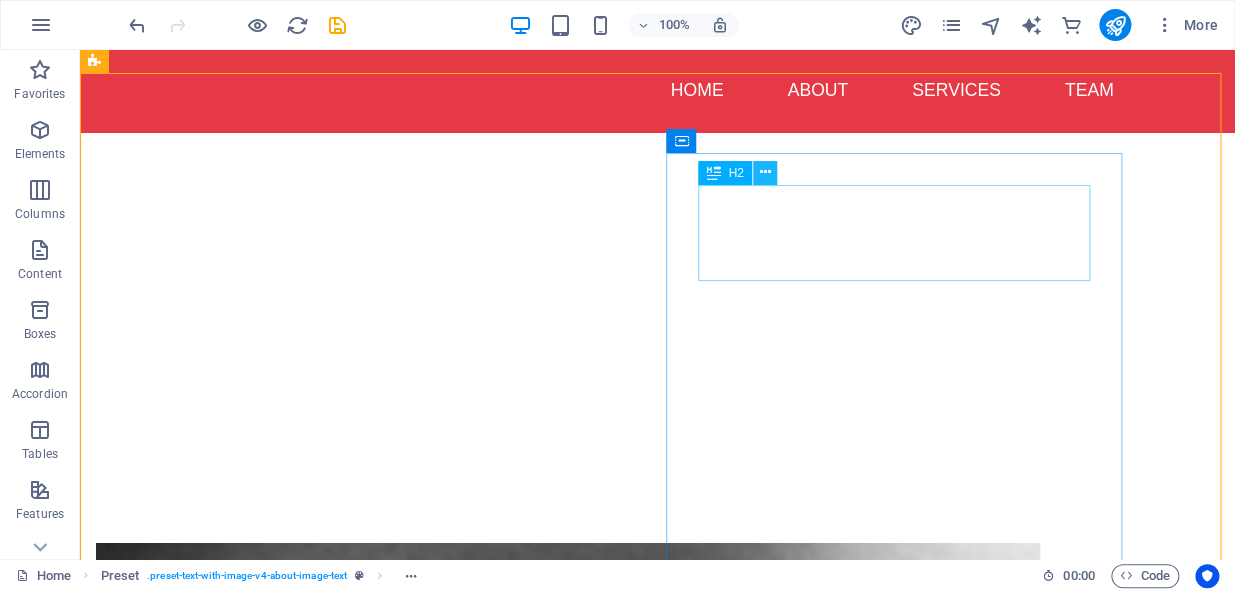 click at bounding box center [764, 172] 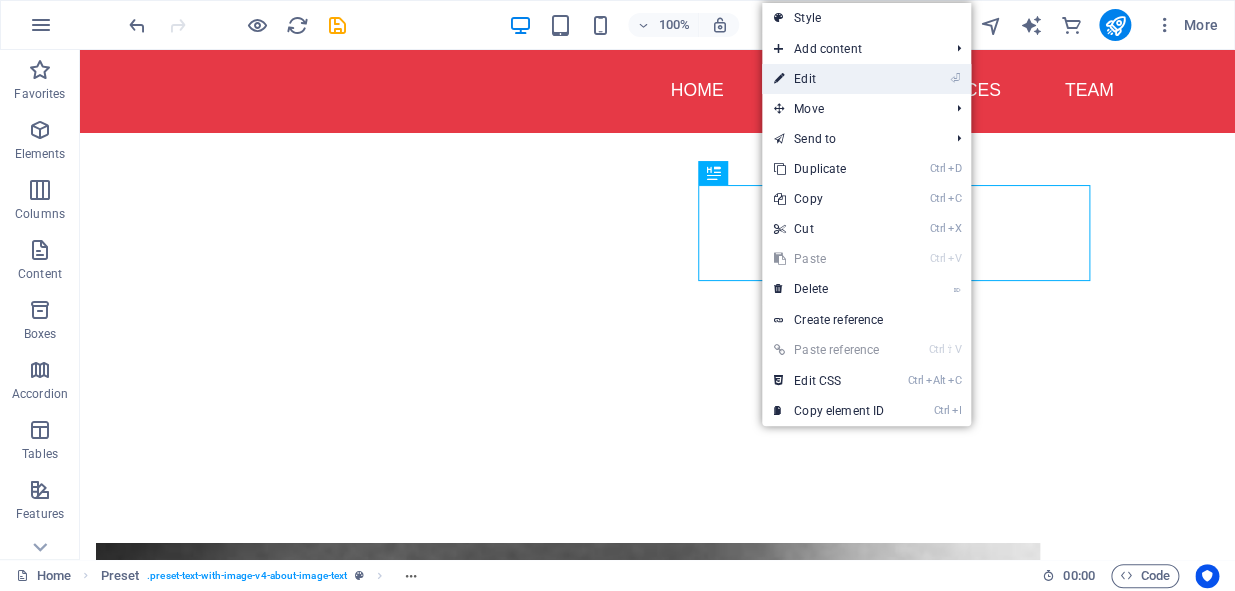 click on "⏎  Edit" at bounding box center (829, 79) 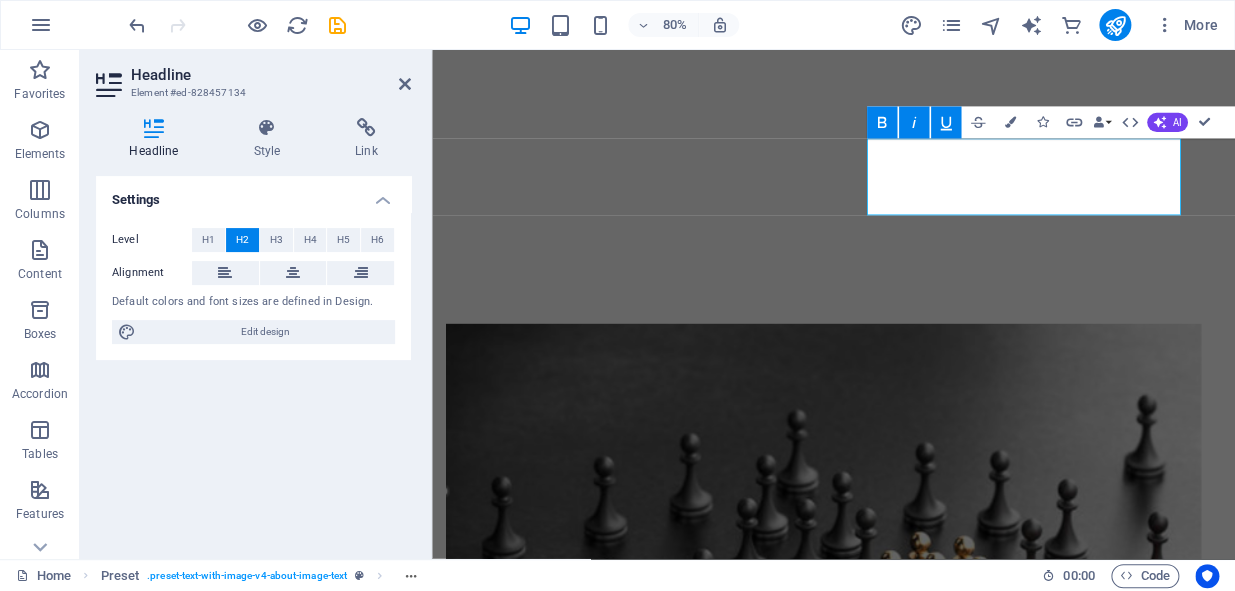 click on "Underline" at bounding box center [945, 123] 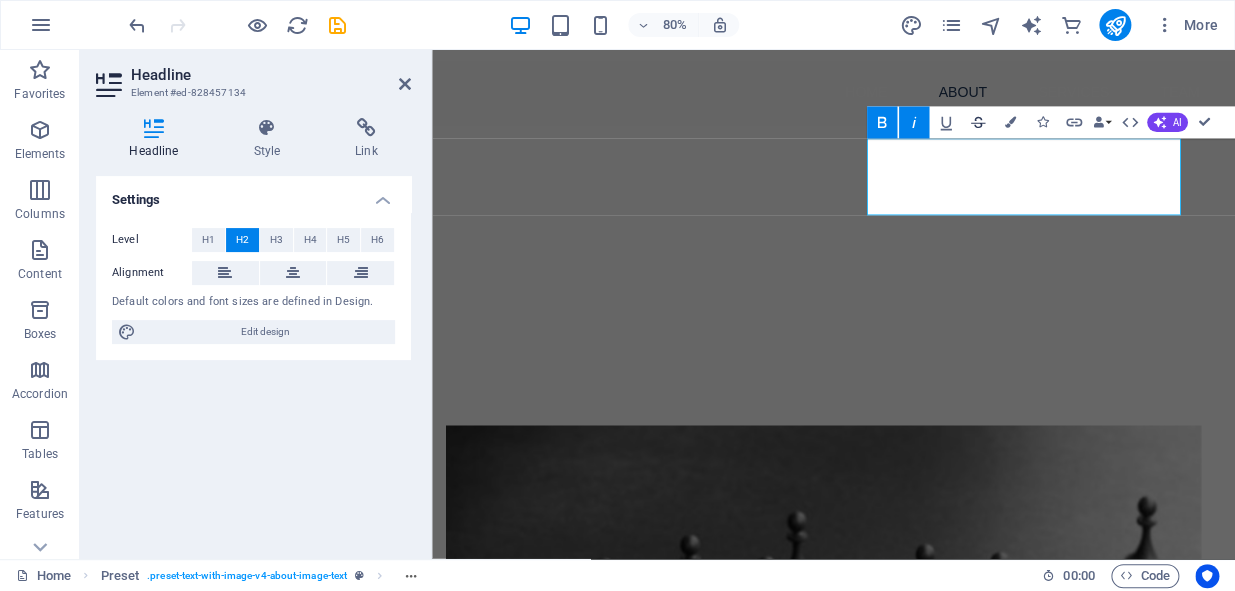 click on "Strikethrough" at bounding box center [977, 123] 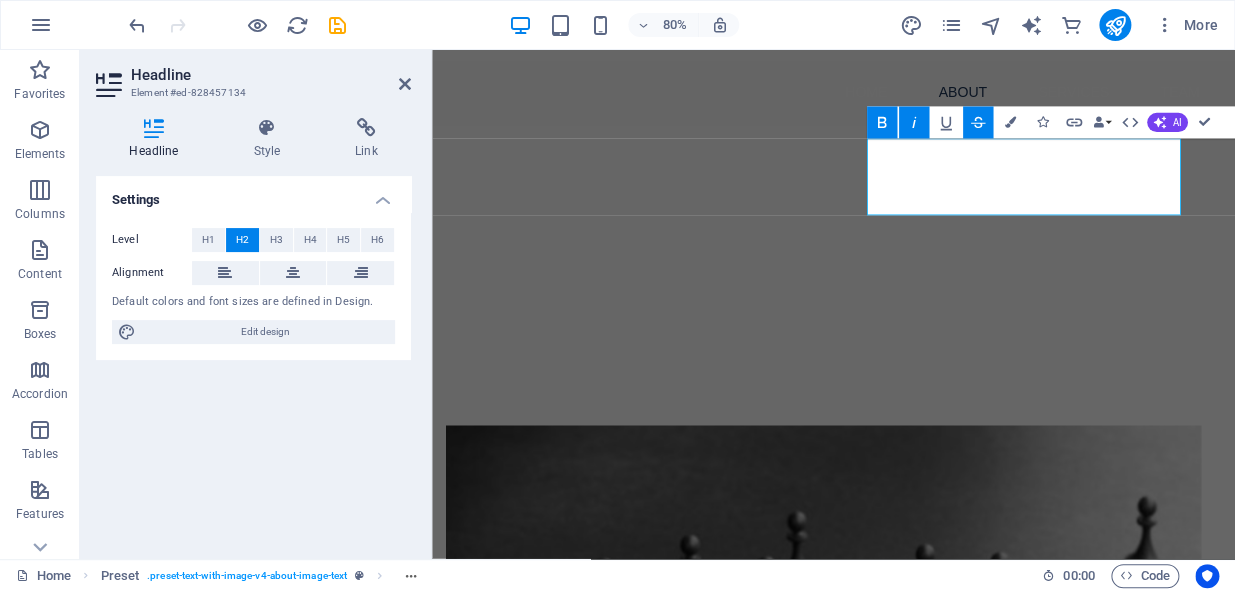 click on "Strikethrough" at bounding box center (977, 123) 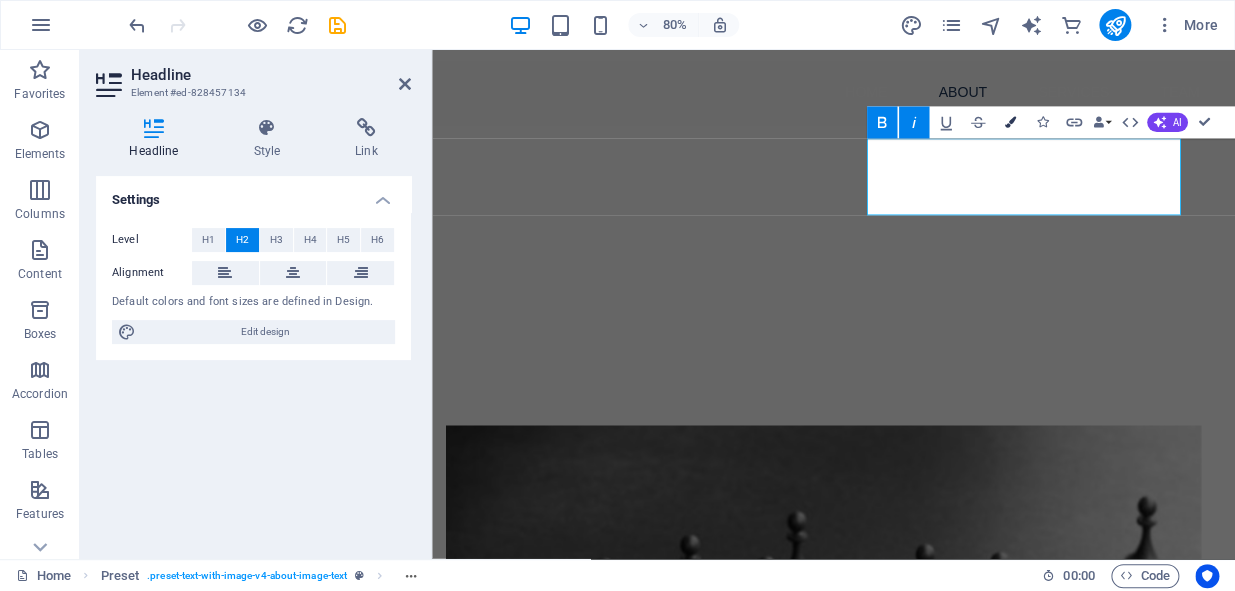 click on "Colors" at bounding box center [1009, 123] 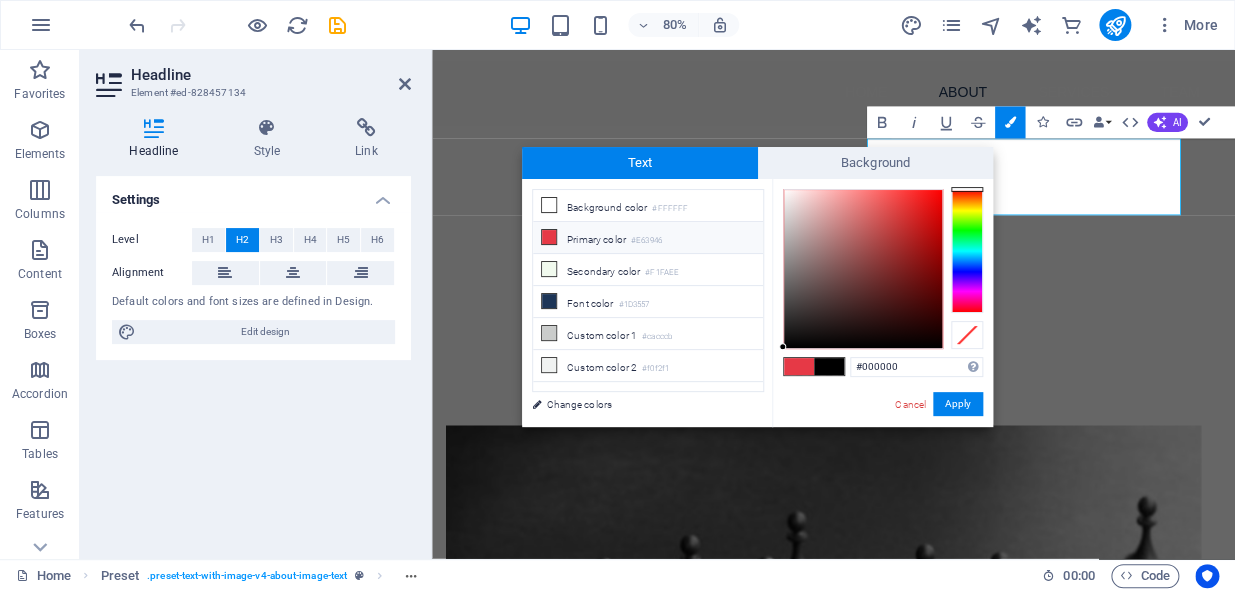 click at bounding box center (829, 366) 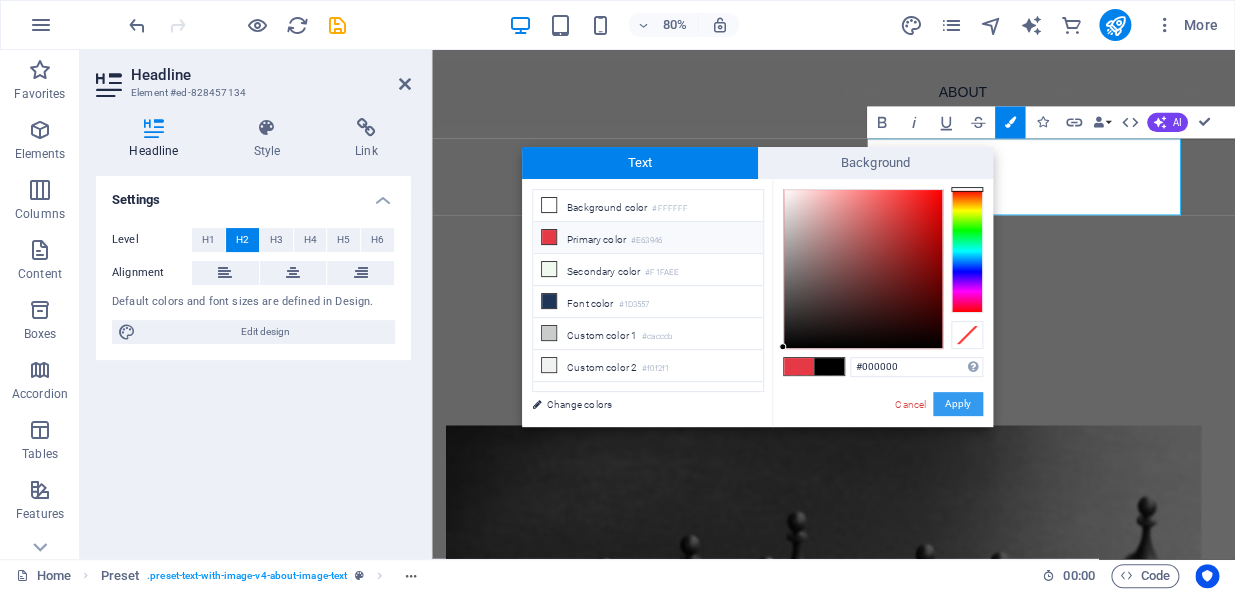click on "Apply" at bounding box center [958, 404] 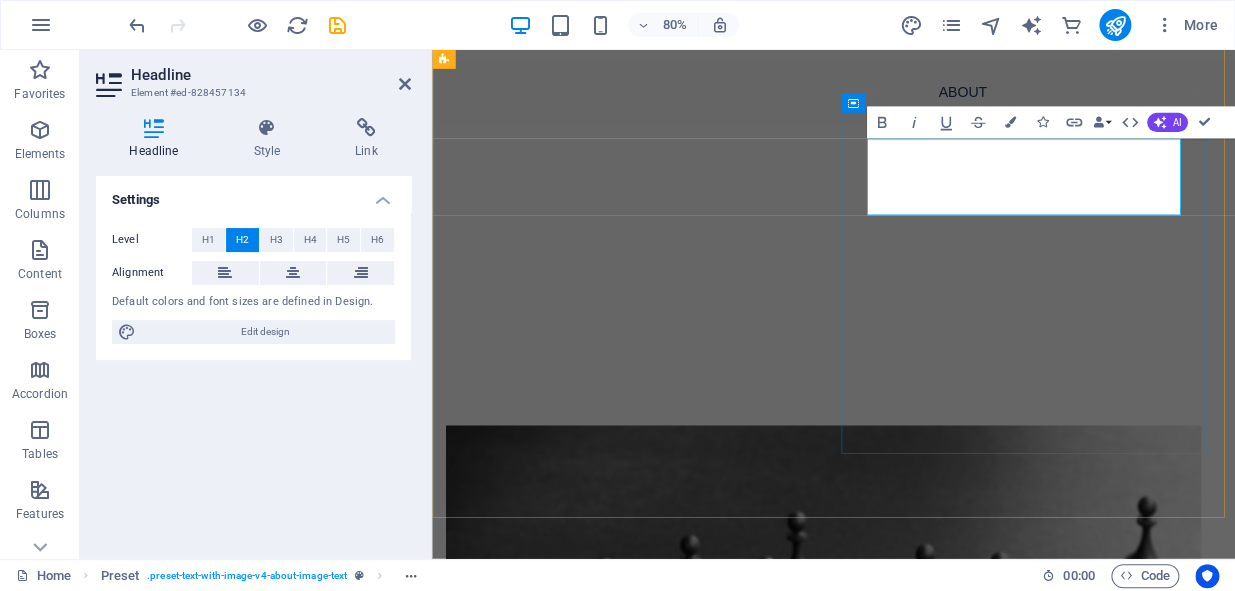 drag, startPoint x: 1029, startPoint y: 163, endPoint x: 1343, endPoint y: 187, distance: 314.91586 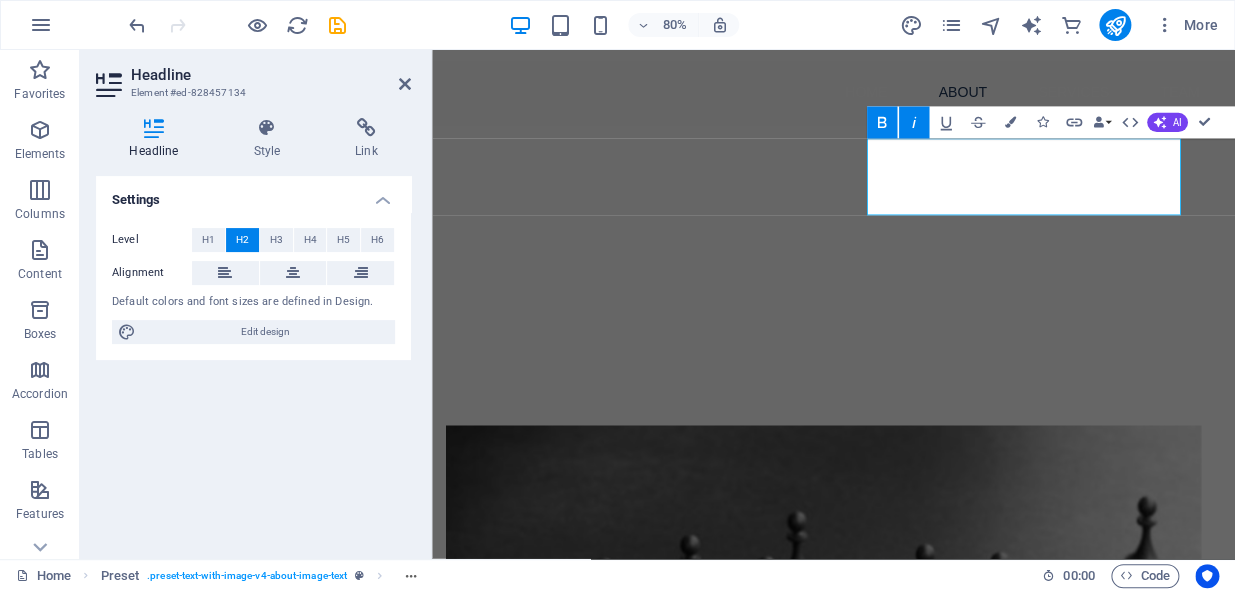 click on "Italic" at bounding box center [913, 123] 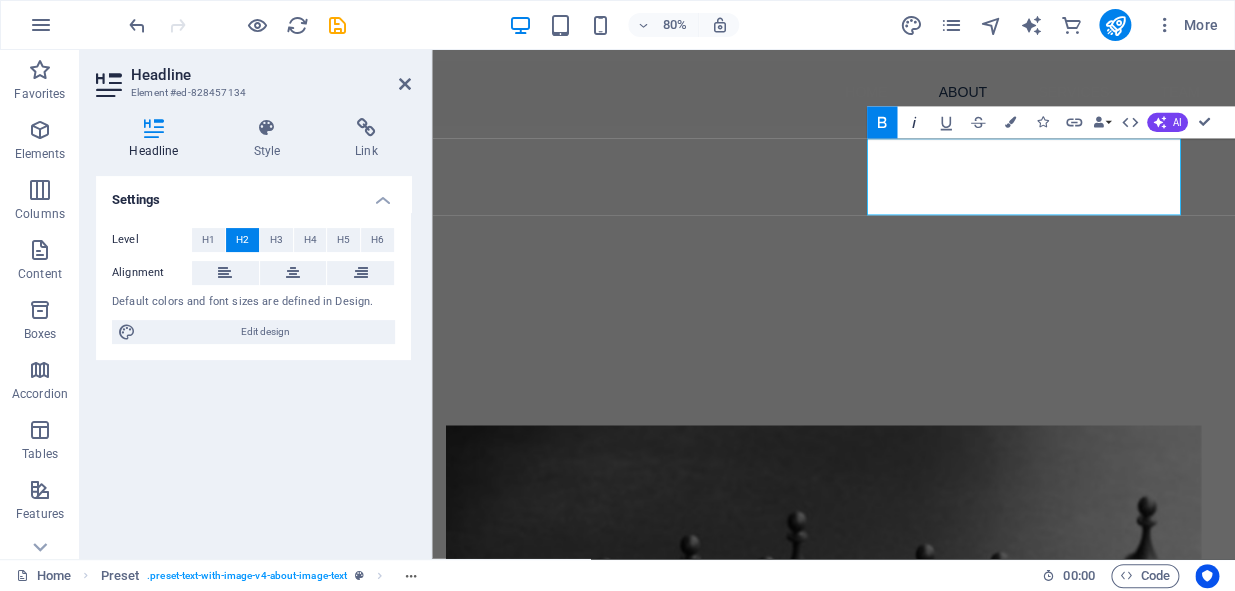 click 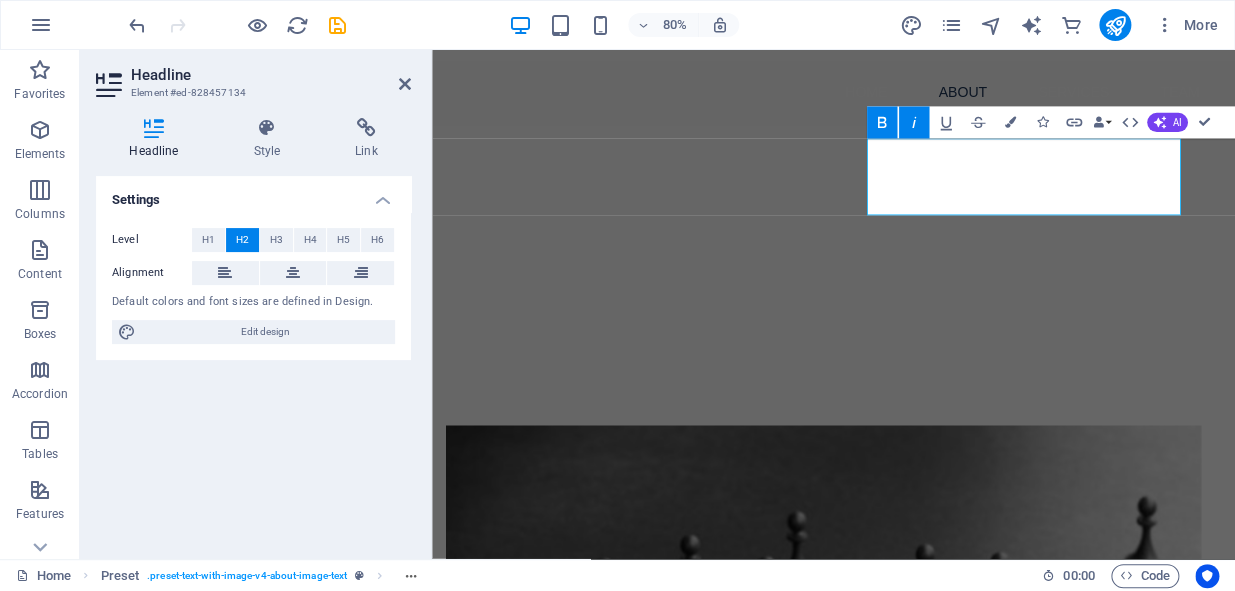 click 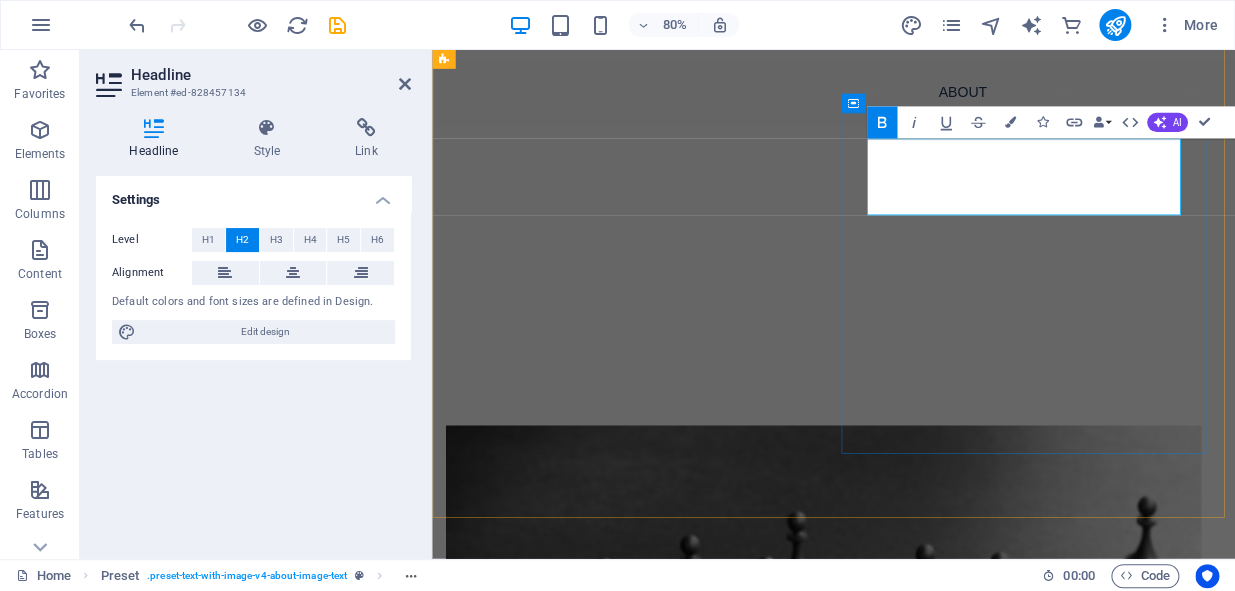 drag, startPoint x: 977, startPoint y: 184, endPoint x: 1297, endPoint y: 212, distance: 321.22266 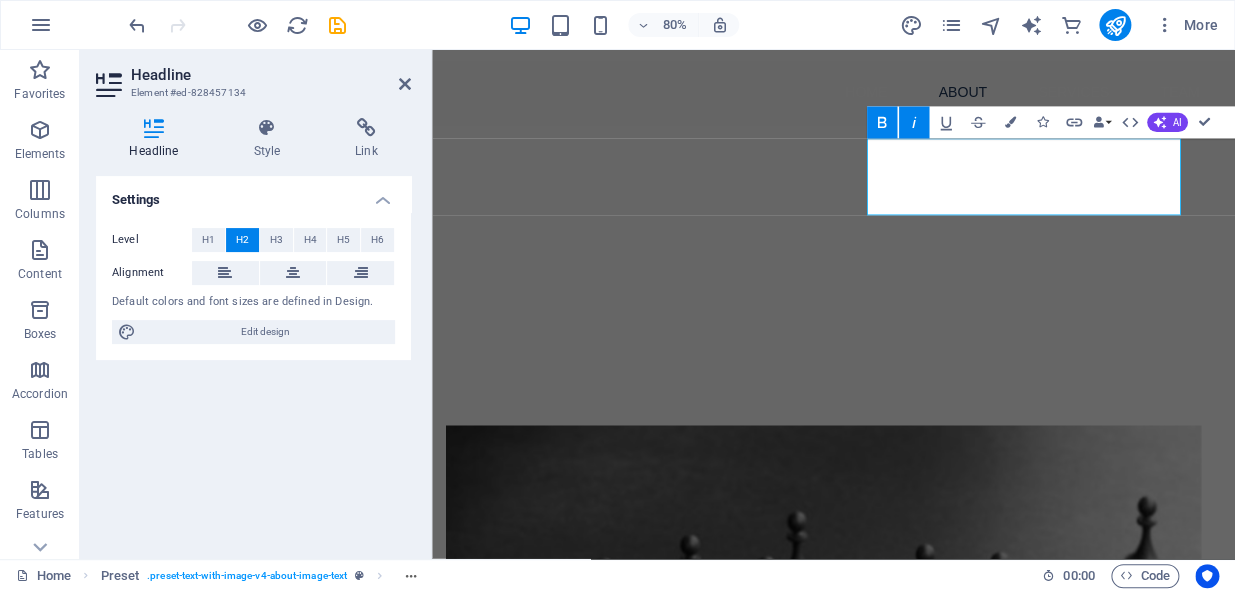 click 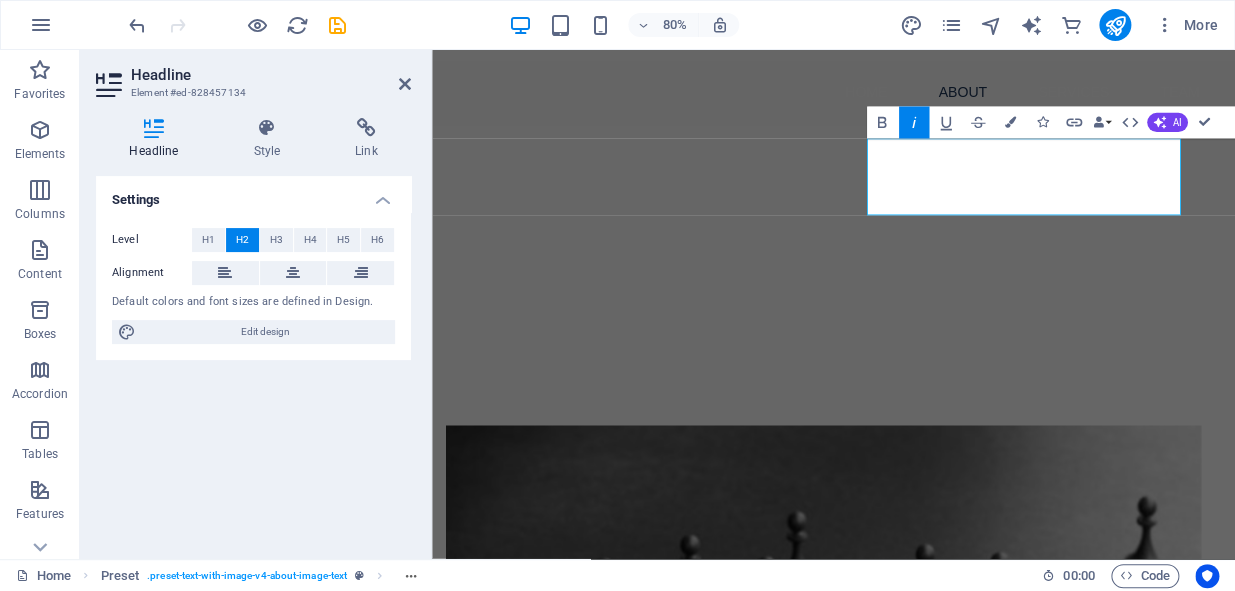 click 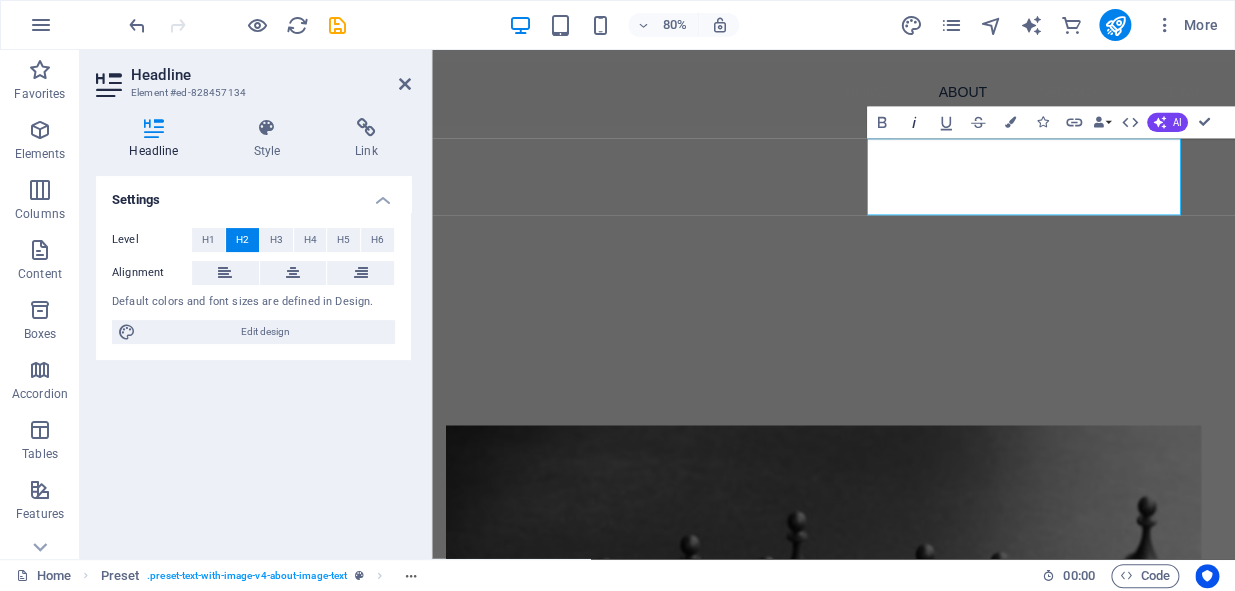 click 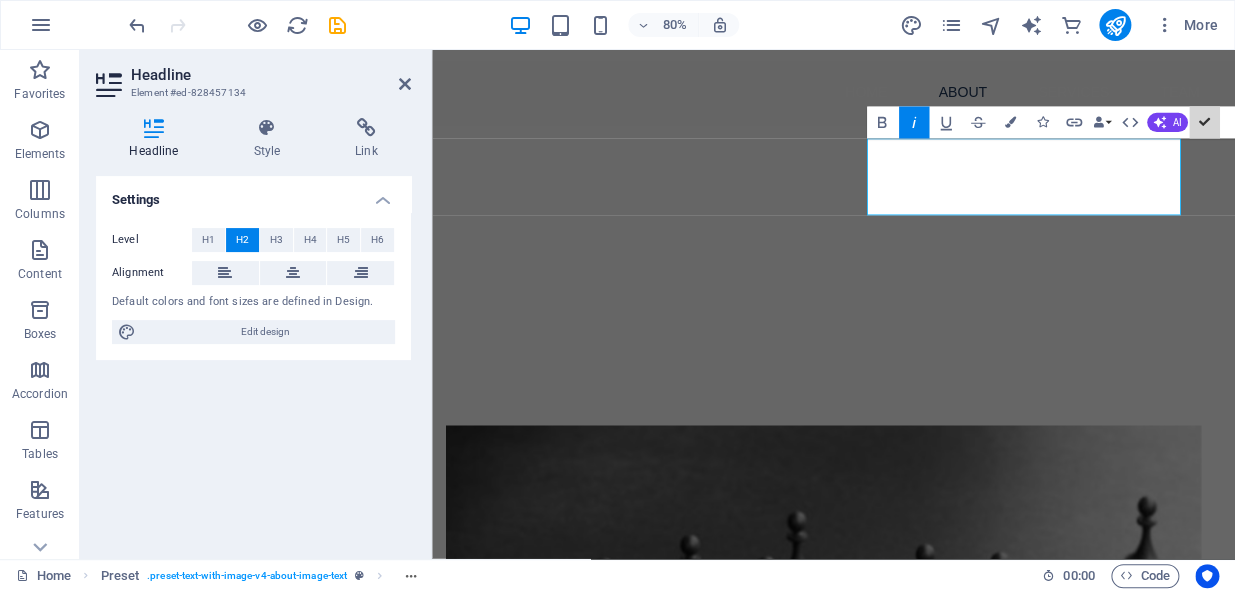 scroll, scrollTop: 1650, scrollLeft: 0, axis: vertical 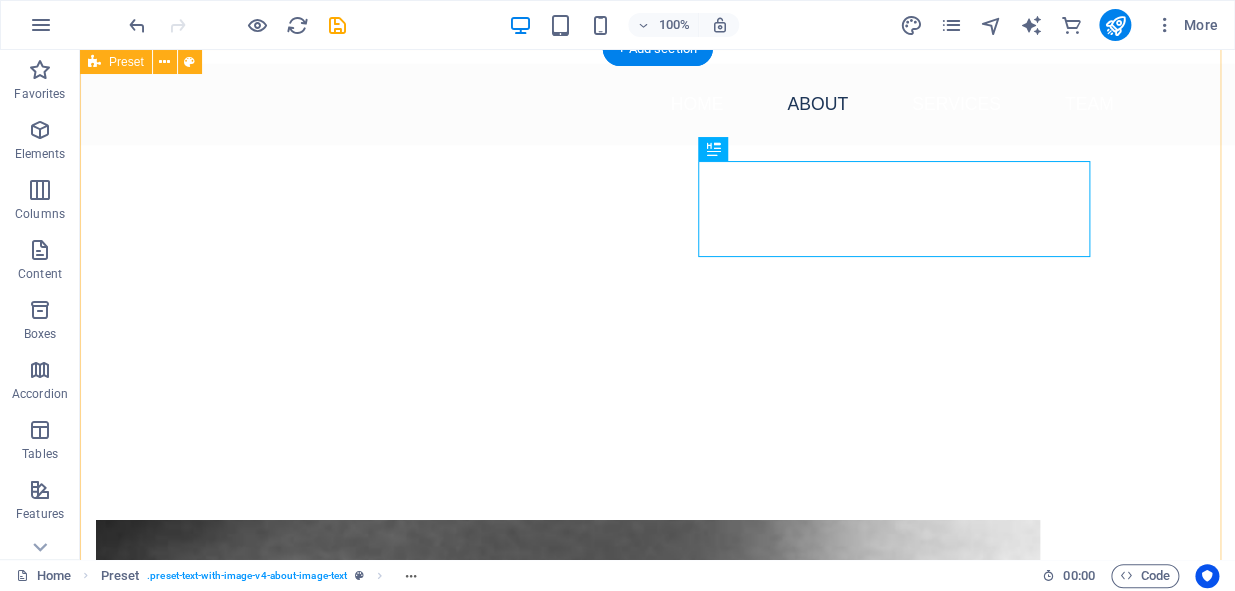 click on "Abo ut Us - Your Purpose Partner in Recruitment At Redline Recruit, we transcend traditional recruitment methods. We are dedicated to connecting passionate individuals with organizations that are aligned in their mission. Our team believes that true talent goes beyond a mere skillset; it's about finding work that resonates with one's values and aspirations. Join us in creating meaningful connections that lead to flourishing careers! Learn More" at bounding box center [657, 920] 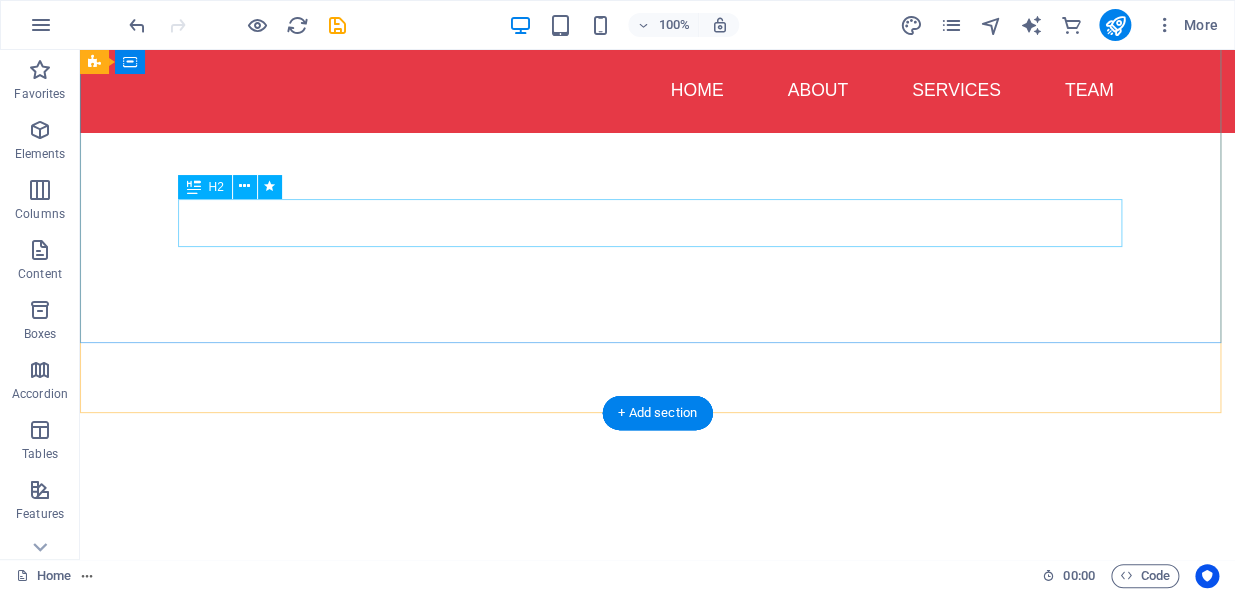 scroll, scrollTop: 1287, scrollLeft: 0, axis: vertical 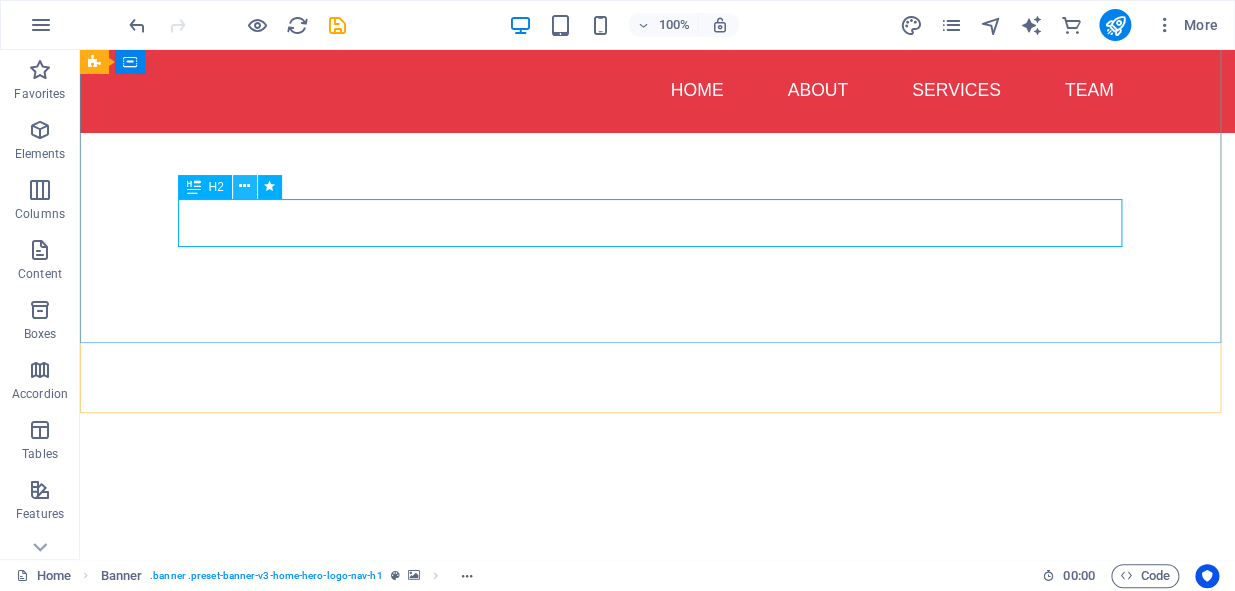 click at bounding box center [244, 186] 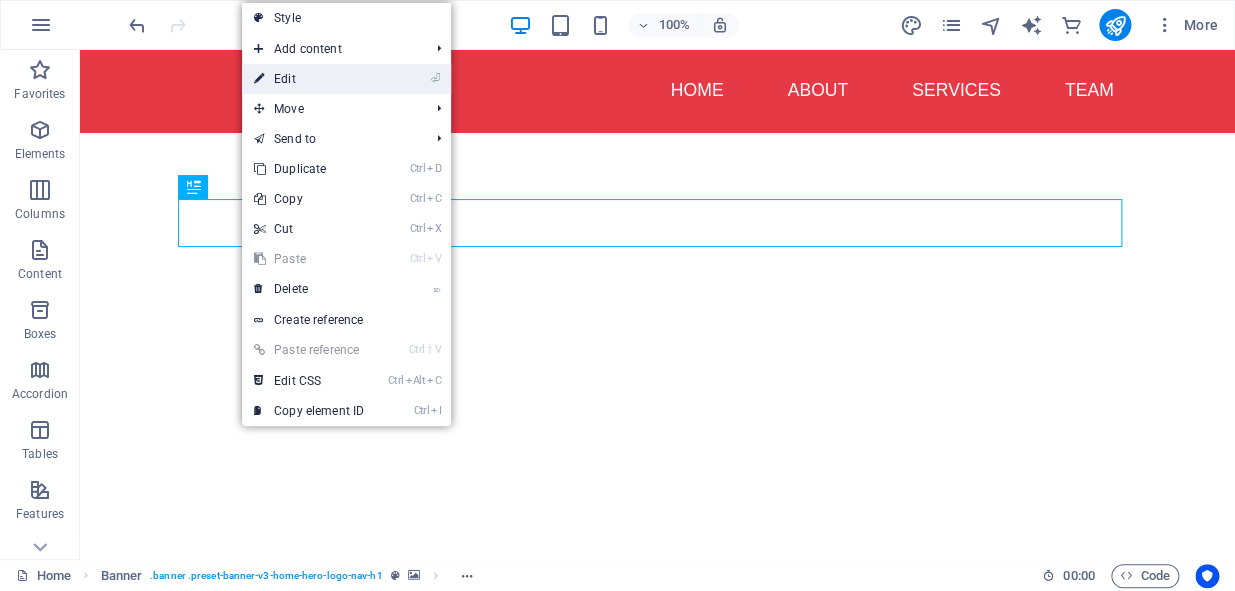 click on "⏎  Edit" at bounding box center [309, 79] 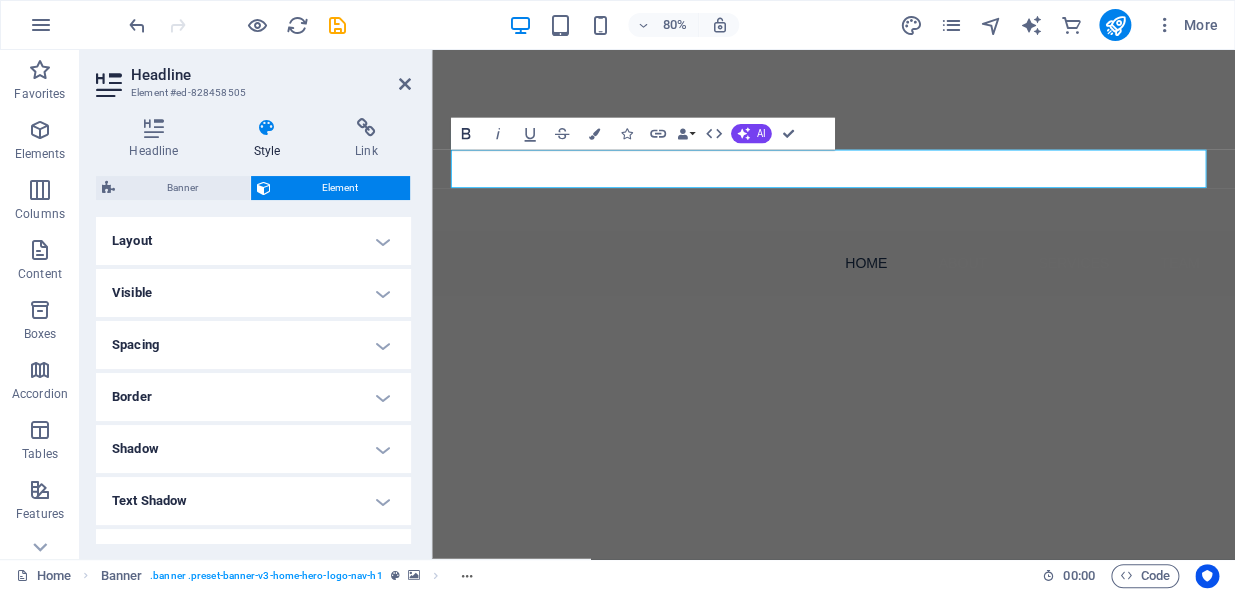 click 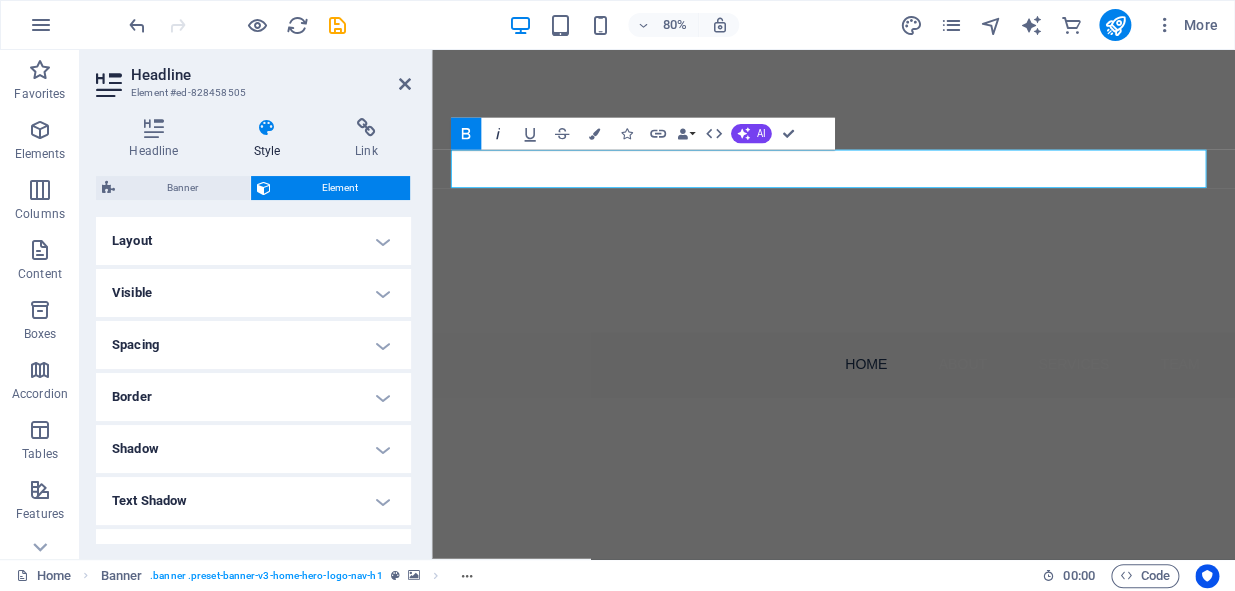 click 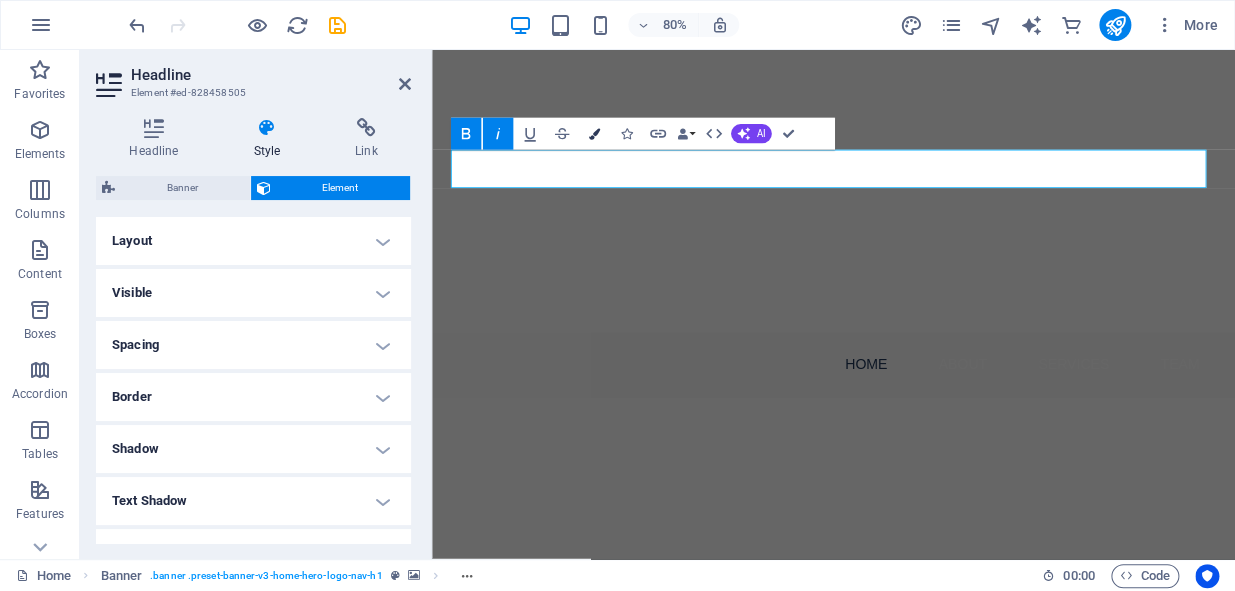 click on "Colors" at bounding box center [593, 134] 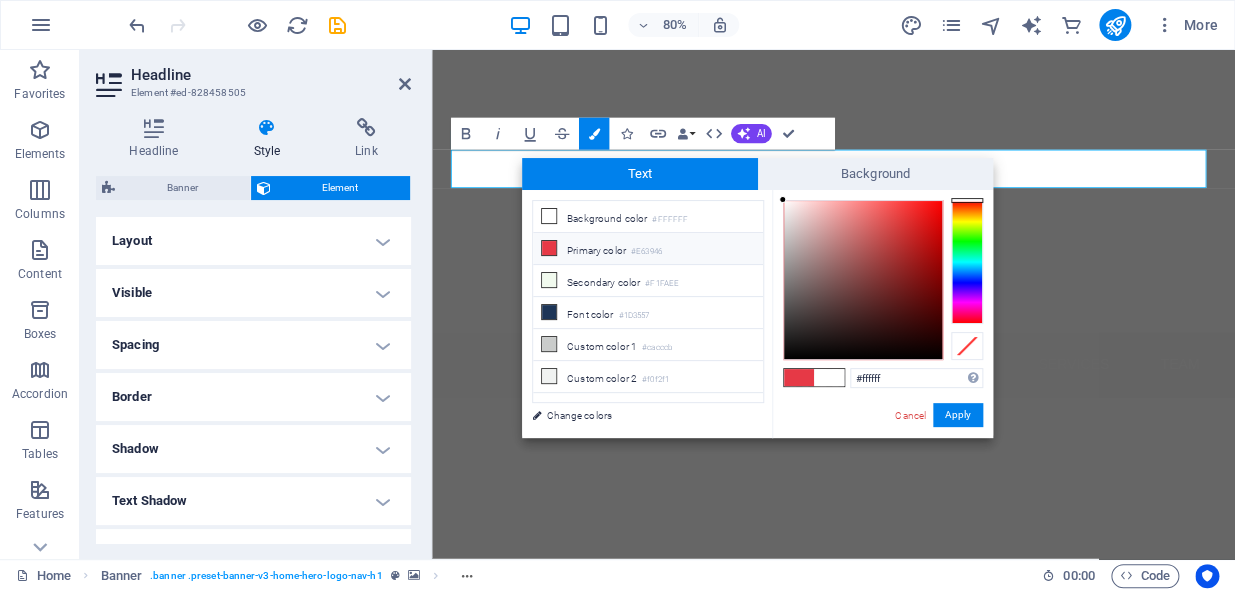type on "#fa0a0a" 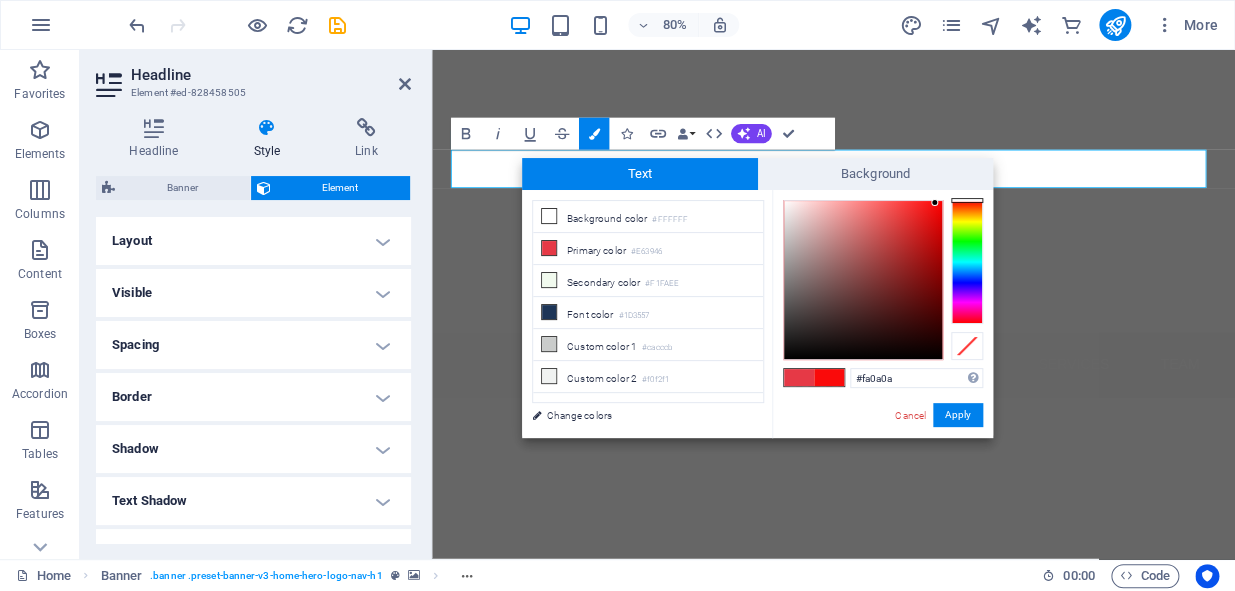 click at bounding box center (863, 280) 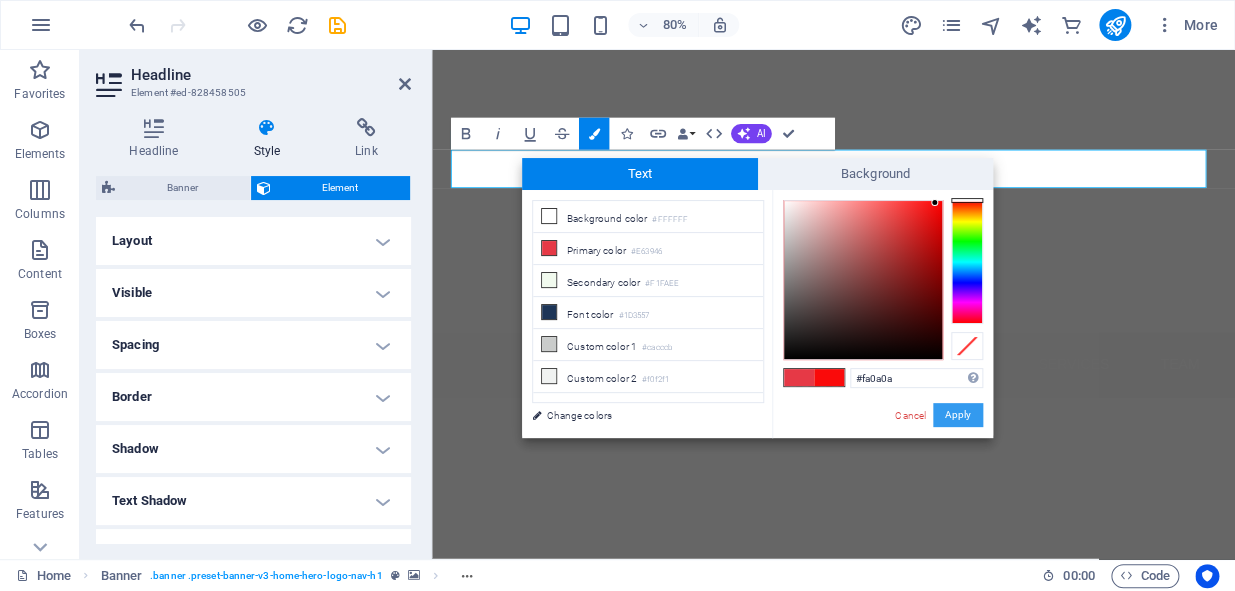 click on "Apply" at bounding box center (958, 415) 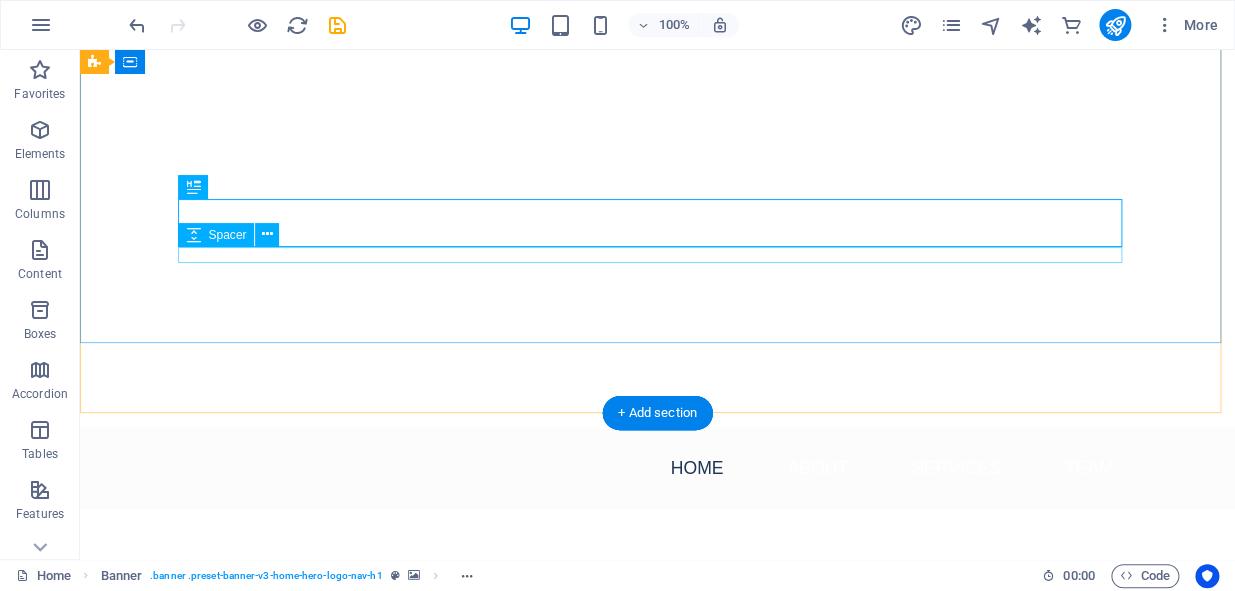scroll, scrollTop: 1378, scrollLeft: 0, axis: vertical 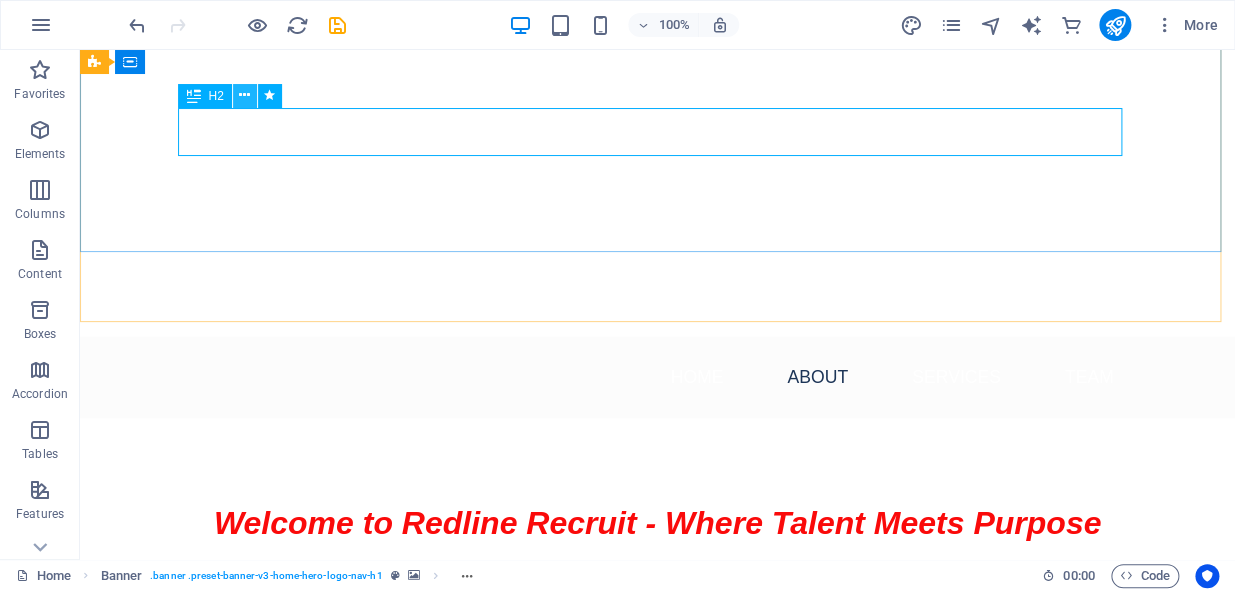 click at bounding box center [244, 95] 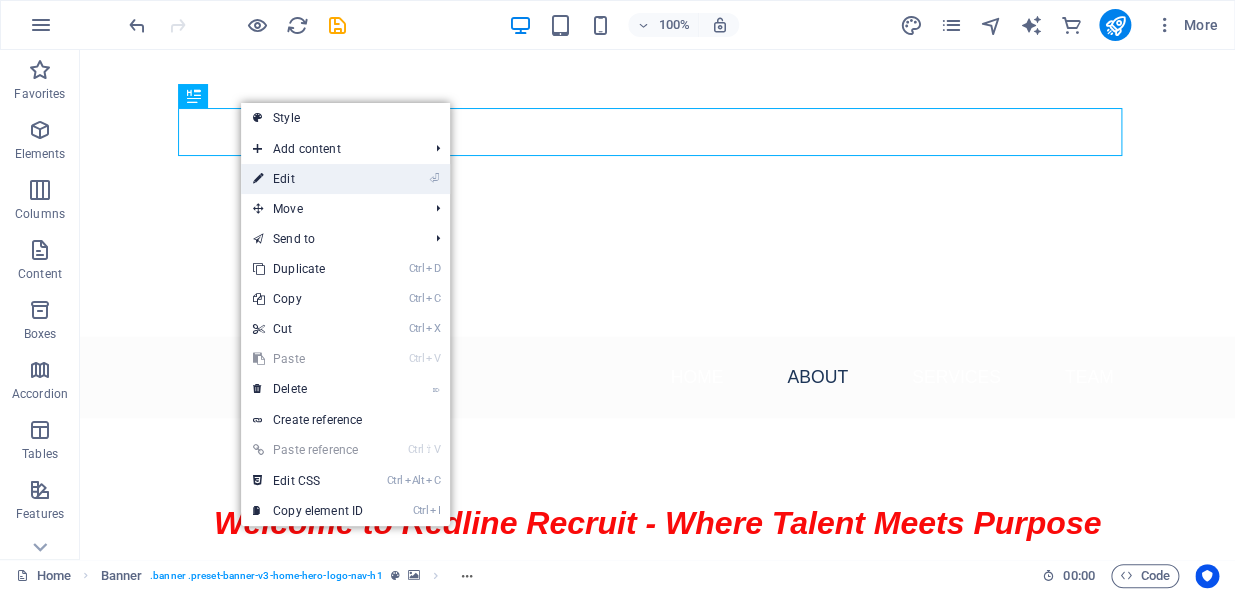 click on "⏎  Edit" at bounding box center [308, 179] 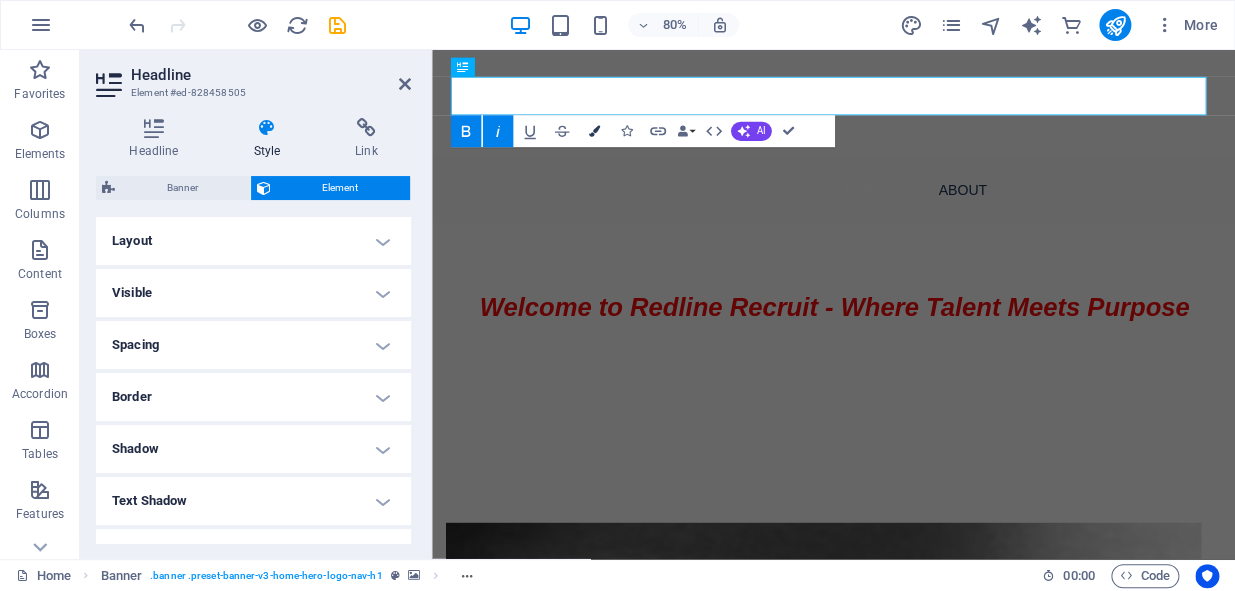 click on "Colors" at bounding box center [593, 132] 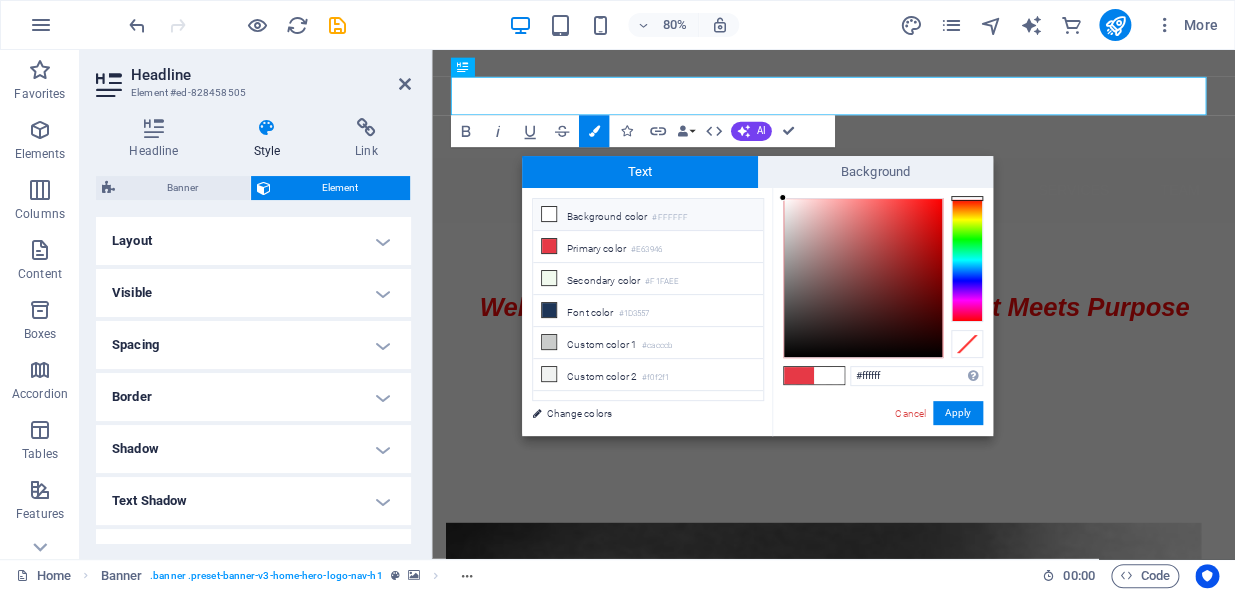 drag, startPoint x: 926, startPoint y: 226, endPoint x: 768, endPoint y: 118, distance: 191.38443 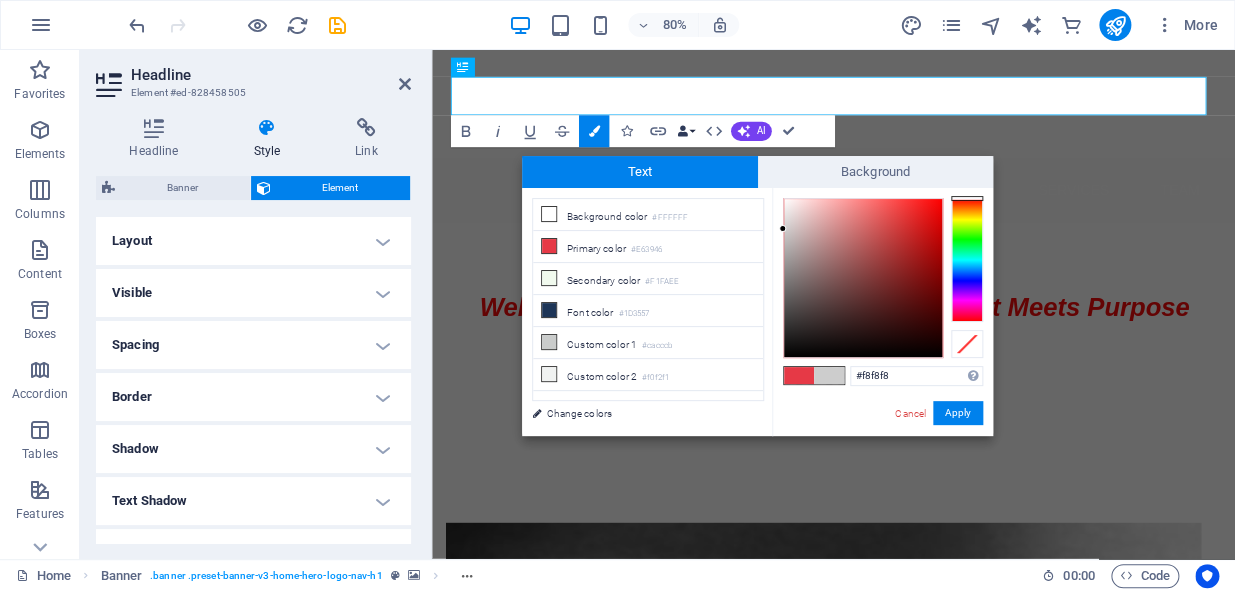 type on "#ffffff" 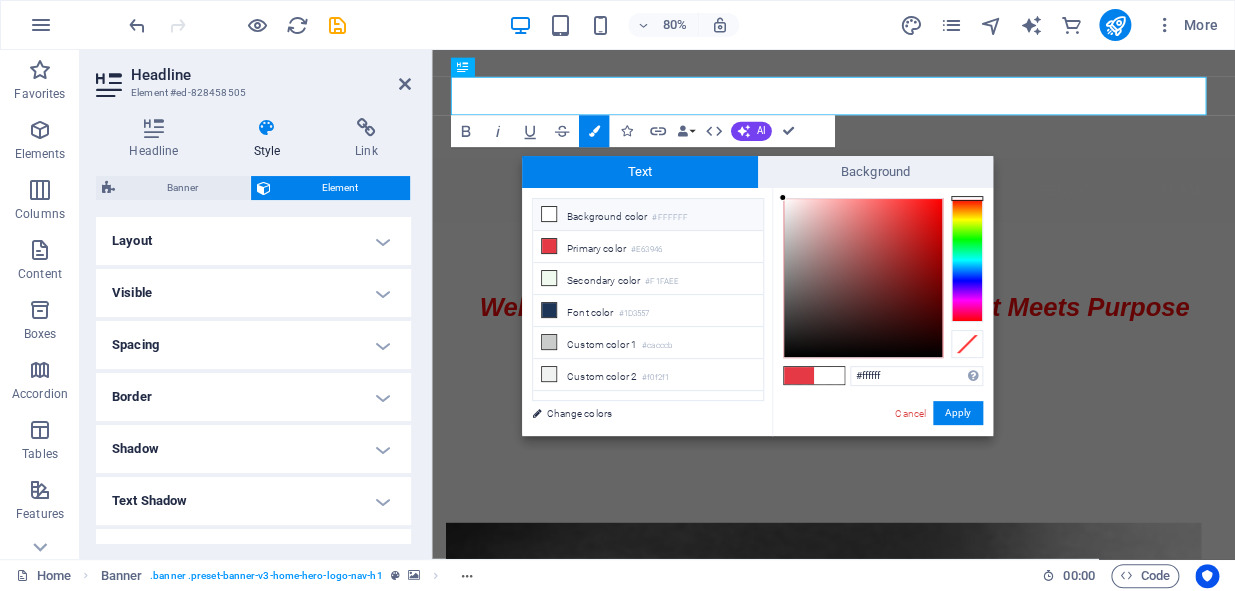 click on "H2   Banner   Banner   Container   Banner   Menu Bar   Banner   Menu Bar   Menu   Preset   Container   H2   Spacer   Container   Placeholder   Container   Container   H2   Container   H3   Icon List   Container   Container   Container   Logo   Image   Container   Image   Cards   Container   Container   Image   Container   H3   Footer Saga   Text   Container   Container   H3   Text   Text   H3   Container   Image   Container   Text   Spacer   Button   Spacer   Image   H2   Container   H3   Logo   Button   Container   Logo   Spacer   Container   Icon   Container   Container   H3   Icon   Container   Container   H3   Icon List   Container   Container   H3   Container   Text   Container   Container   Image   H3   Text   Container   H3   Container   Image   Reference   Icon   Container   Container   H3   Container   Icon Bold Italic Underline Strikethrough Colors Icons Link Data Bindings Company First name Last name Street ZIP code City Email Phone Mobile Fax Custom field 1 Custom field 2 HTML" at bounding box center [833, 304] 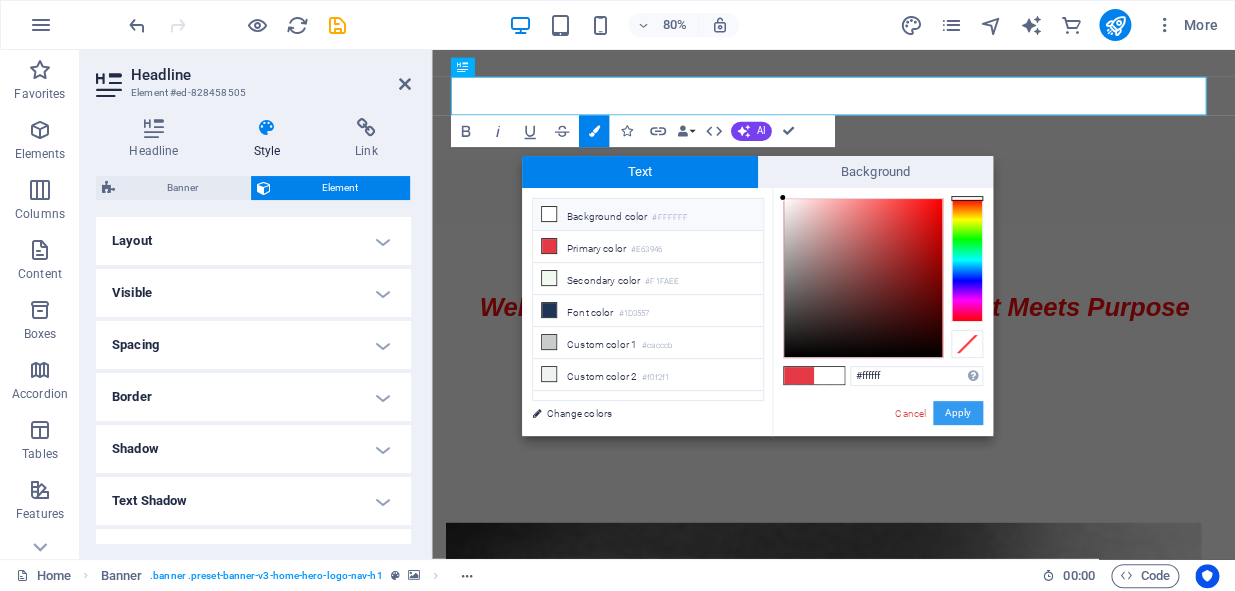 click on "Apply" at bounding box center [958, 413] 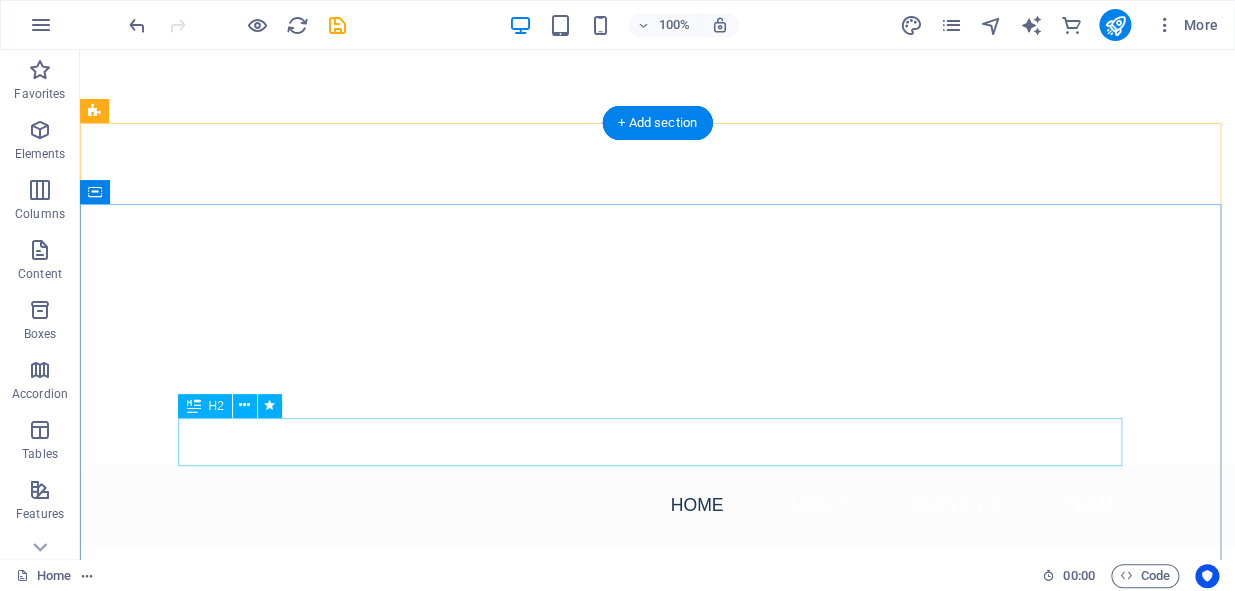 scroll, scrollTop: 1068, scrollLeft: 0, axis: vertical 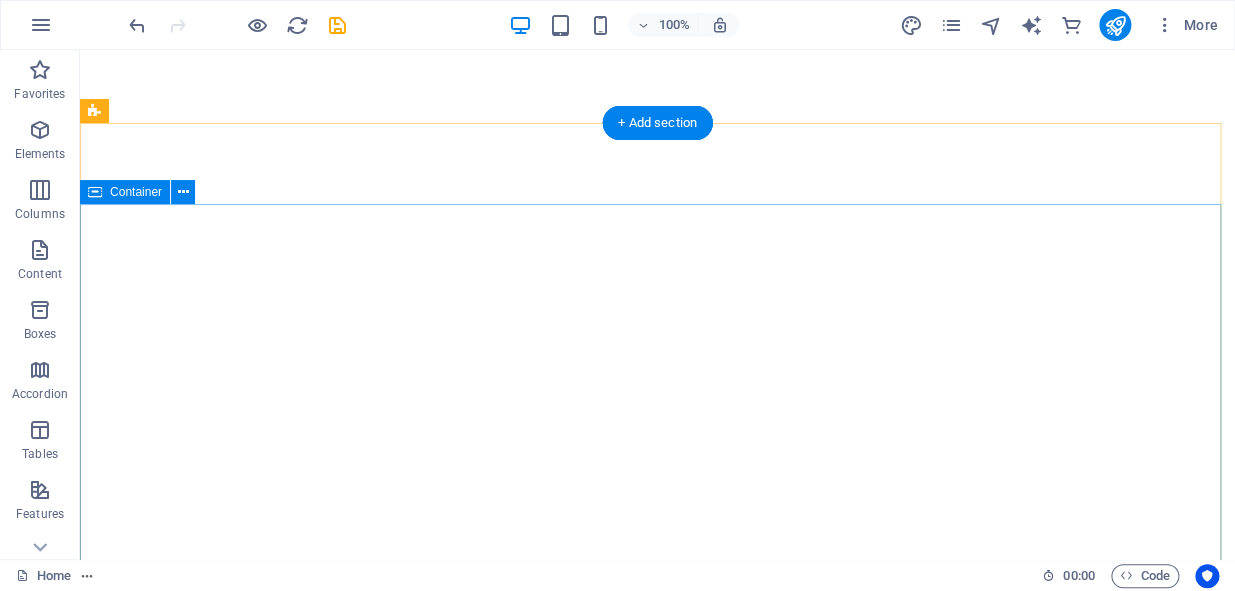 drag, startPoint x: 1060, startPoint y: 302, endPoint x: 1020, endPoint y: 301, distance: 40.012497 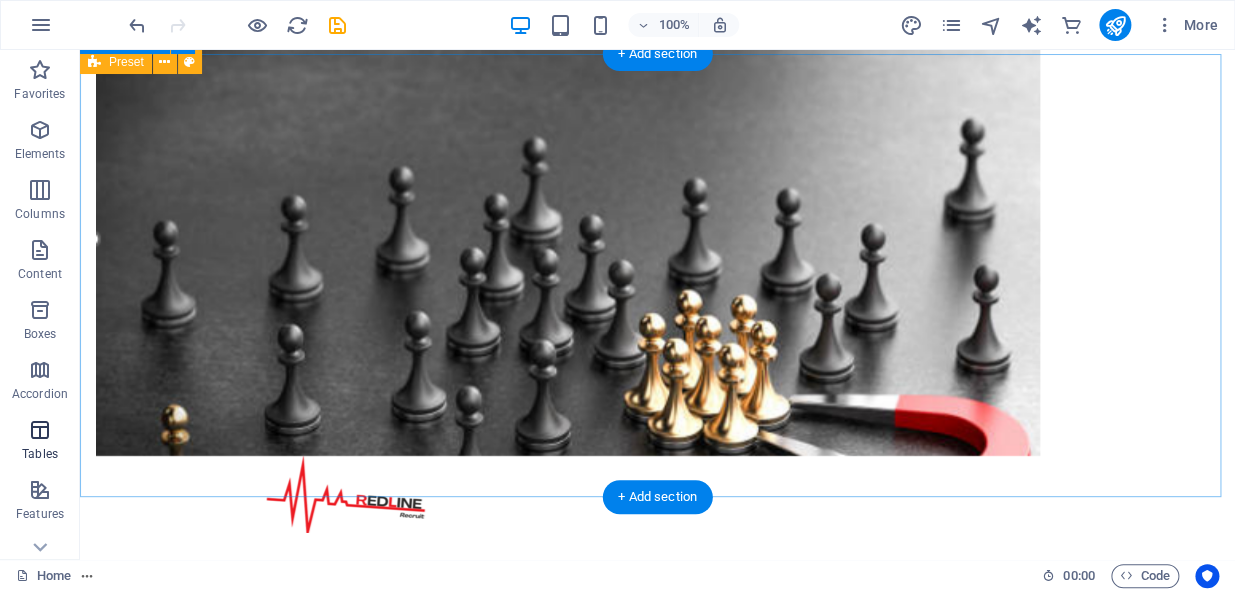 scroll, scrollTop: 2231, scrollLeft: 0, axis: vertical 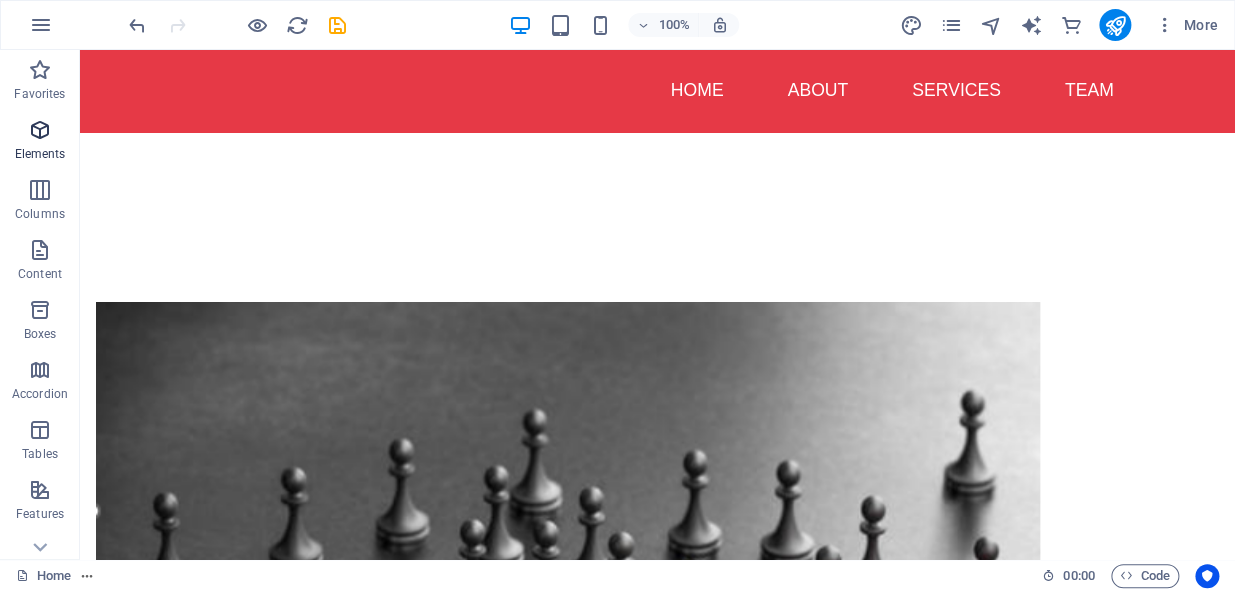 click at bounding box center (40, 130) 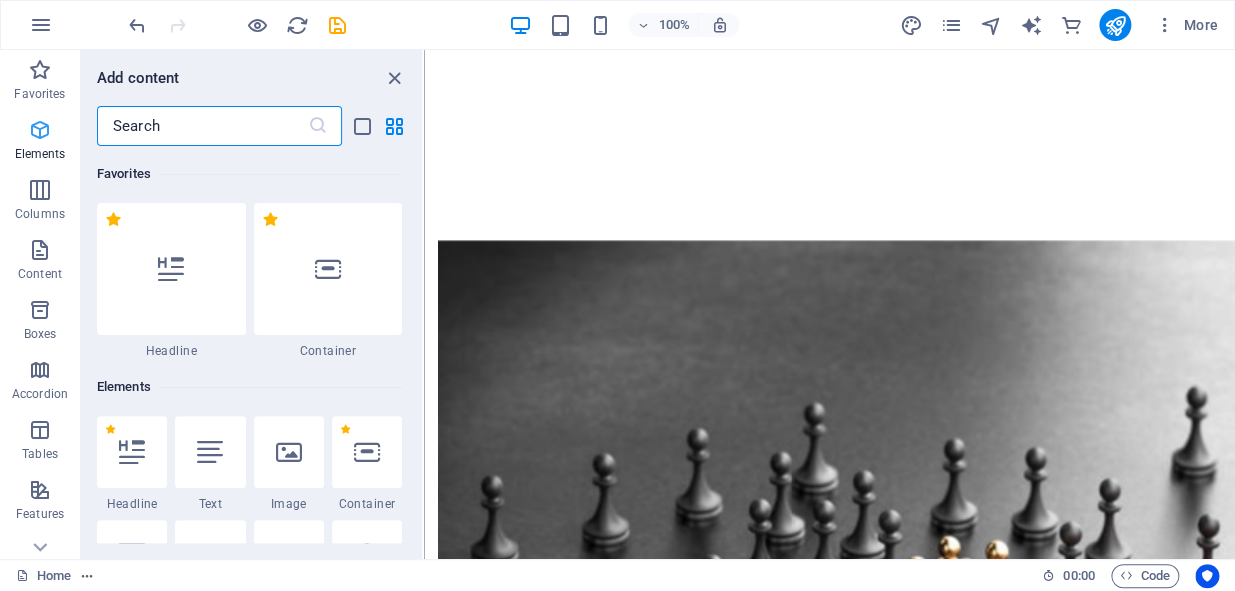 scroll, scrollTop: 2198, scrollLeft: 0, axis: vertical 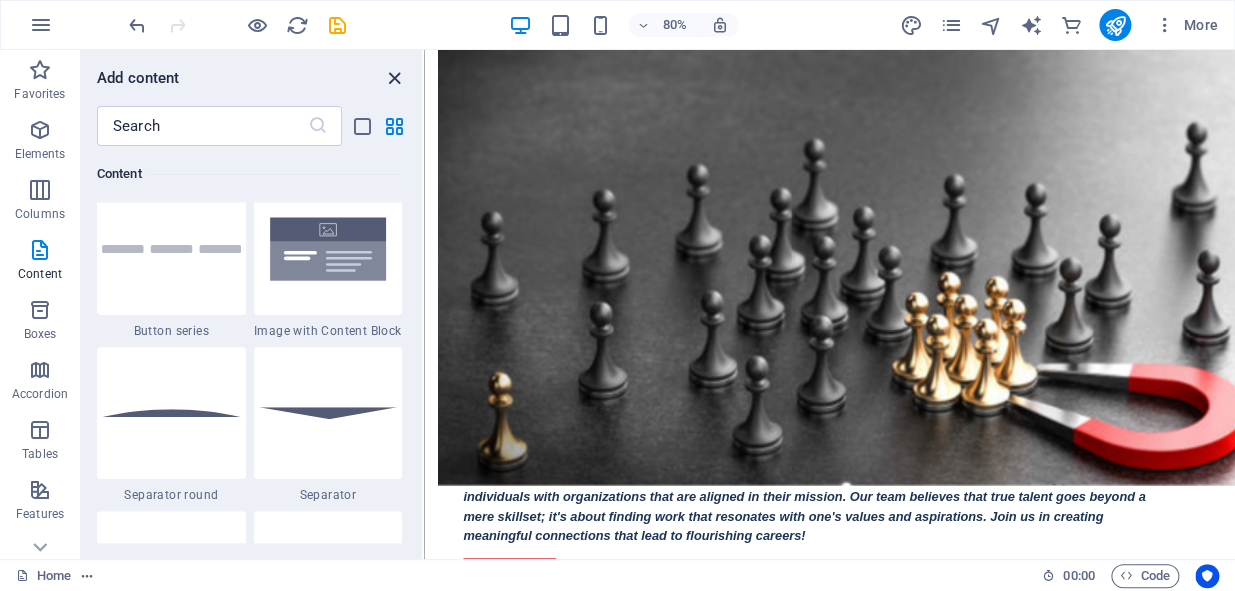 drag, startPoint x: 397, startPoint y: 88, endPoint x: 339, endPoint y: 52, distance: 68.26419 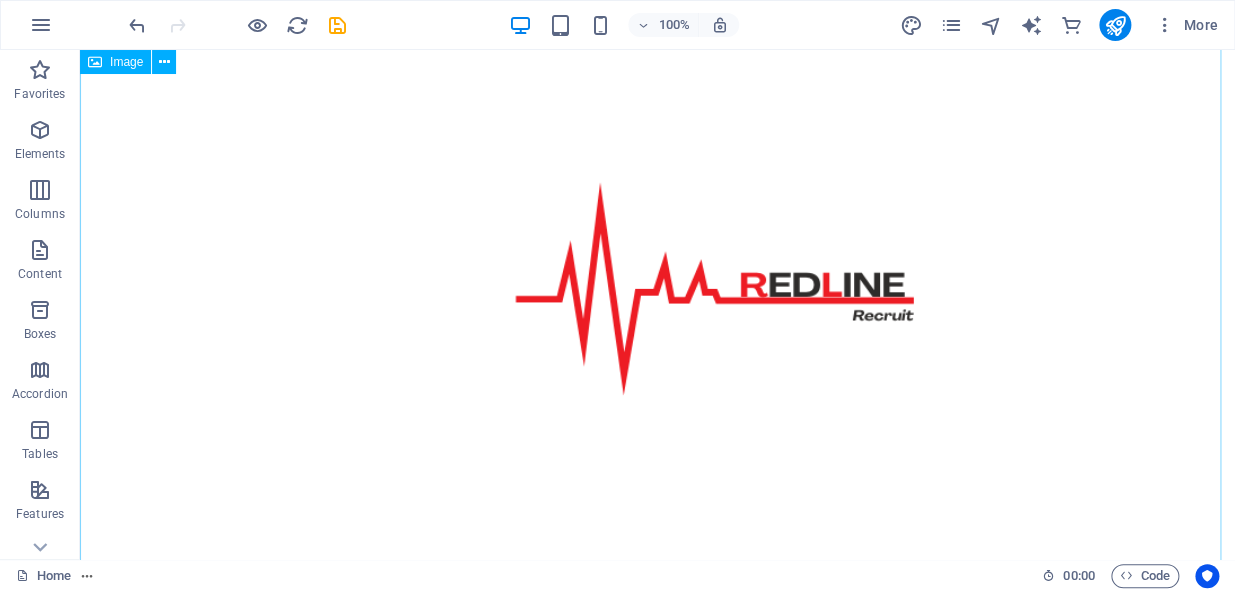 scroll, scrollTop: 0, scrollLeft: 0, axis: both 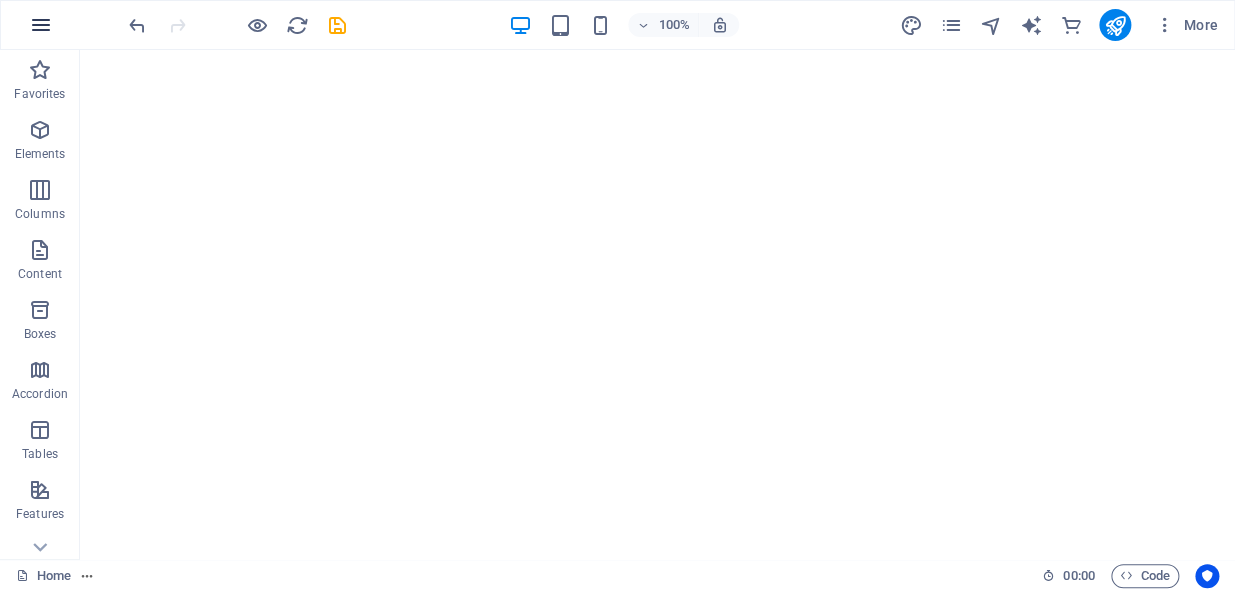 click at bounding box center (41, 25) 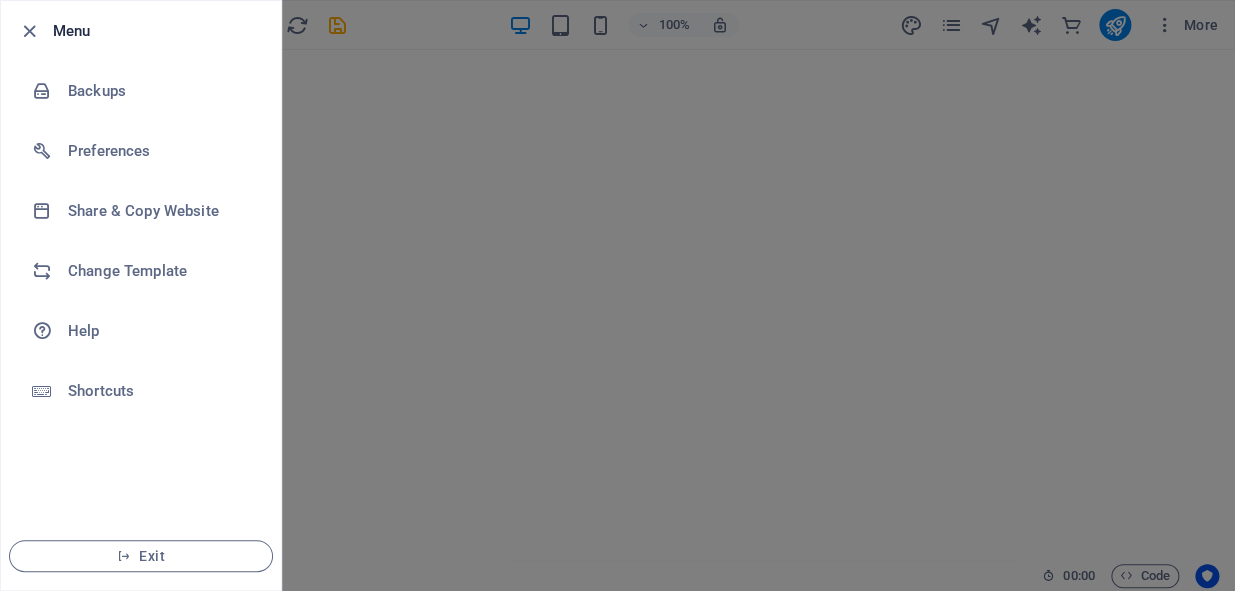 click at bounding box center (617, 295) 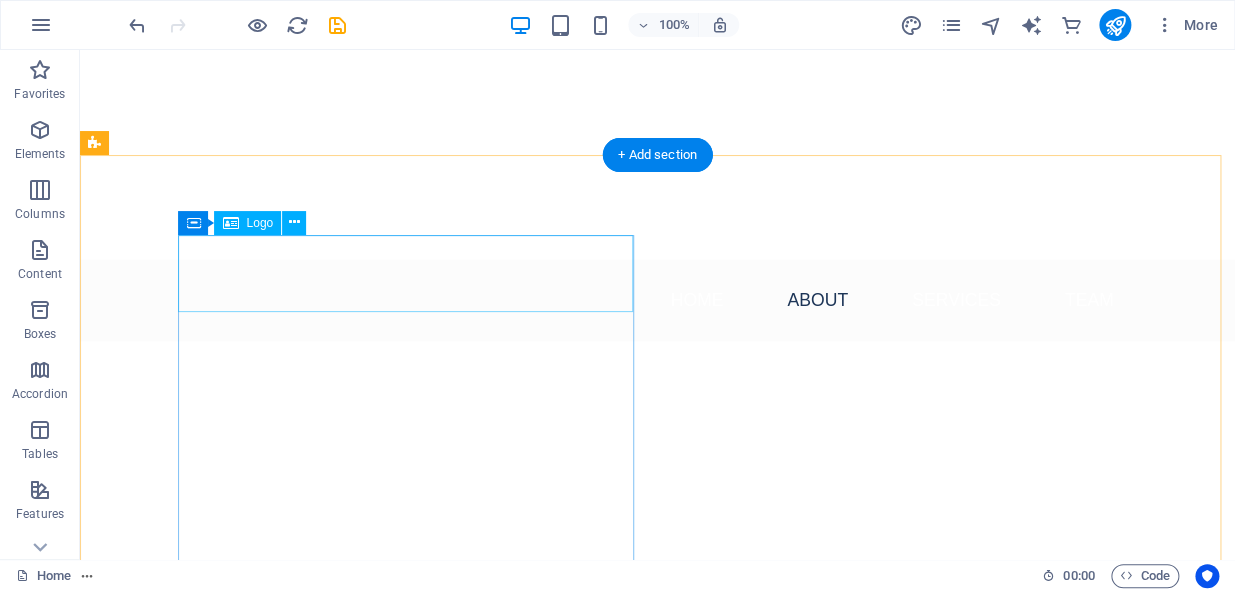 scroll, scrollTop: 1636, scrollLeft: 0, axis: vertical 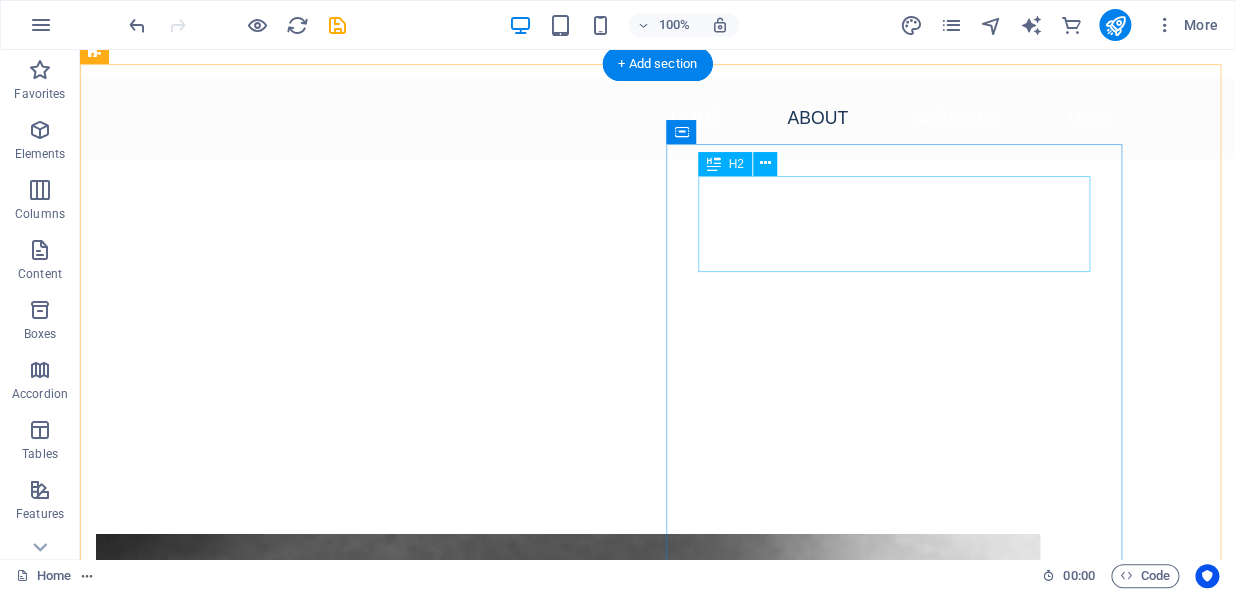 drag, startPoint x: 770, startPoint y: 225, endPoint x: 766, endPoint y: 214, distance: 11.7046995 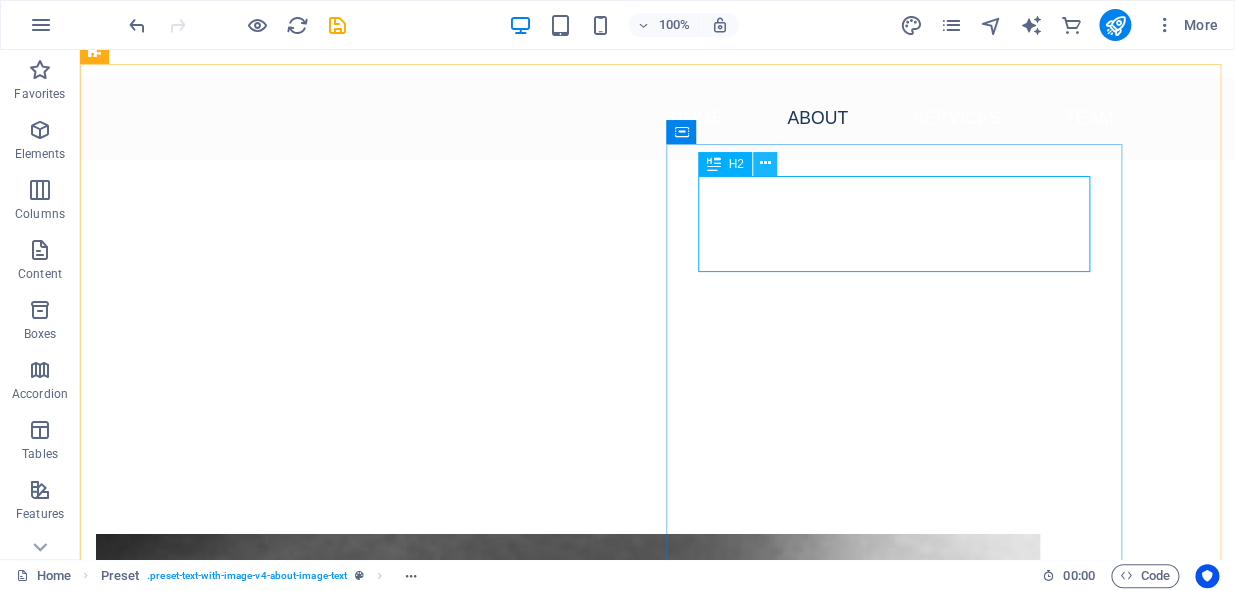 click at bounding box center (764, 163) 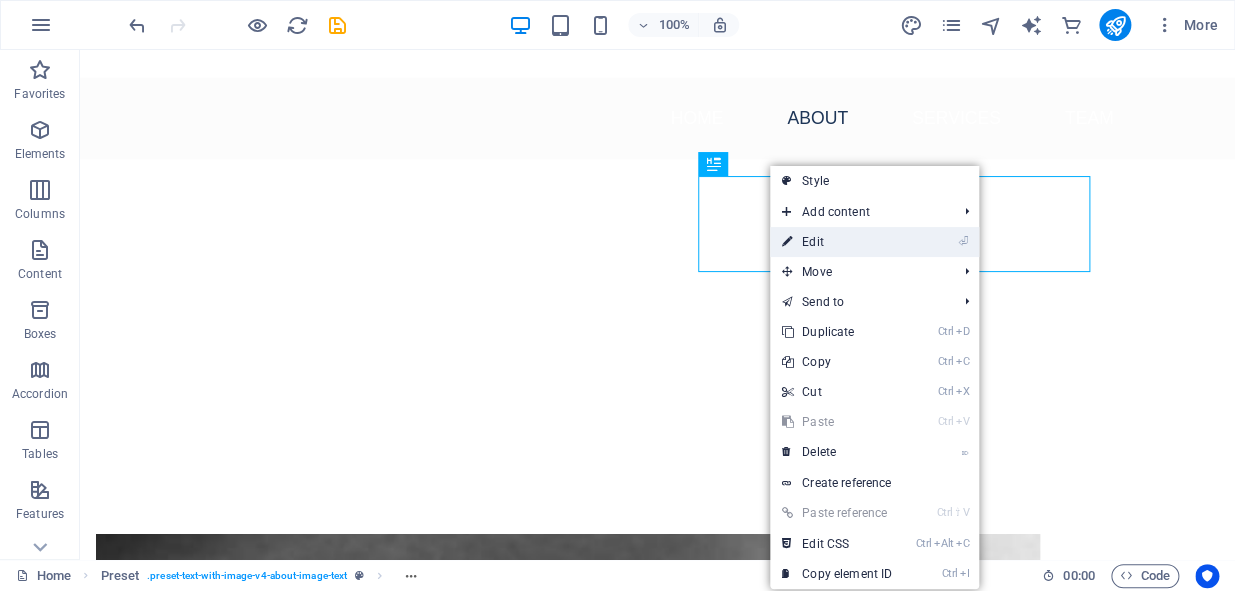 click on "⏎  Edit" at bounding box center [837, 242] 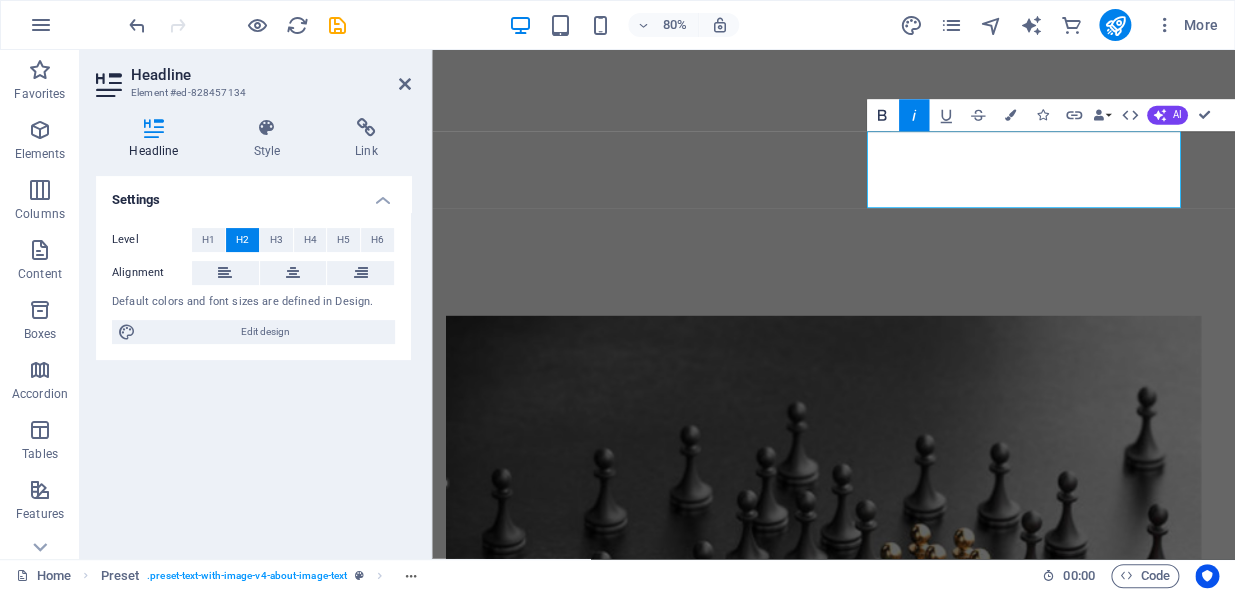 click 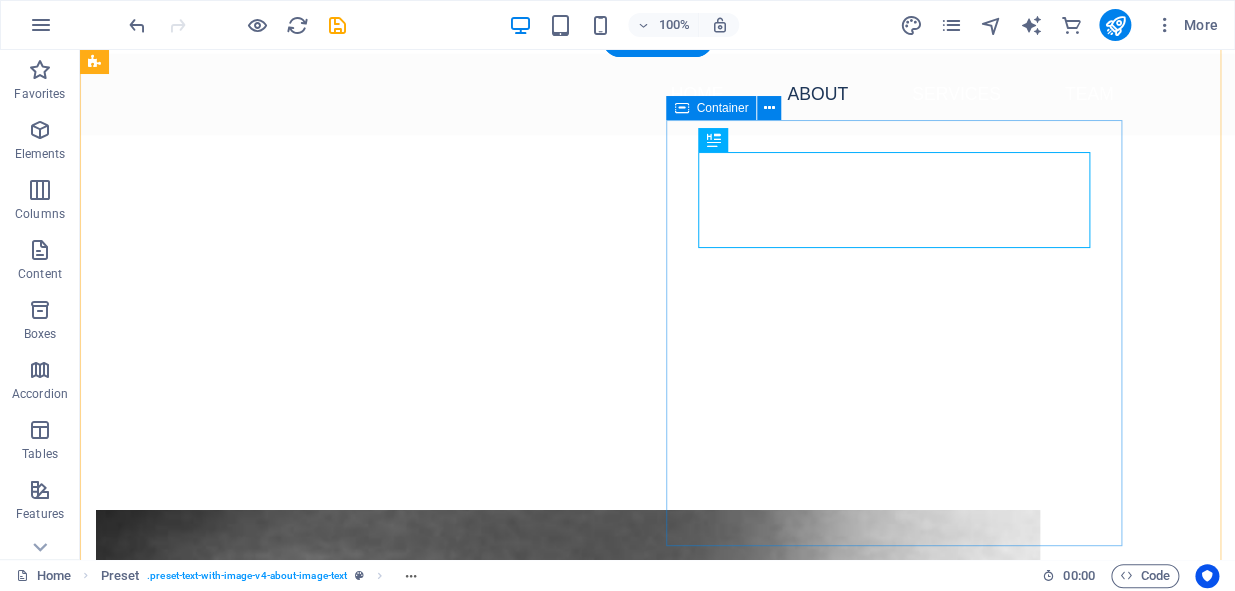 scroll, scrollTop: 1750, scrollLeft: 0, axis: vertical 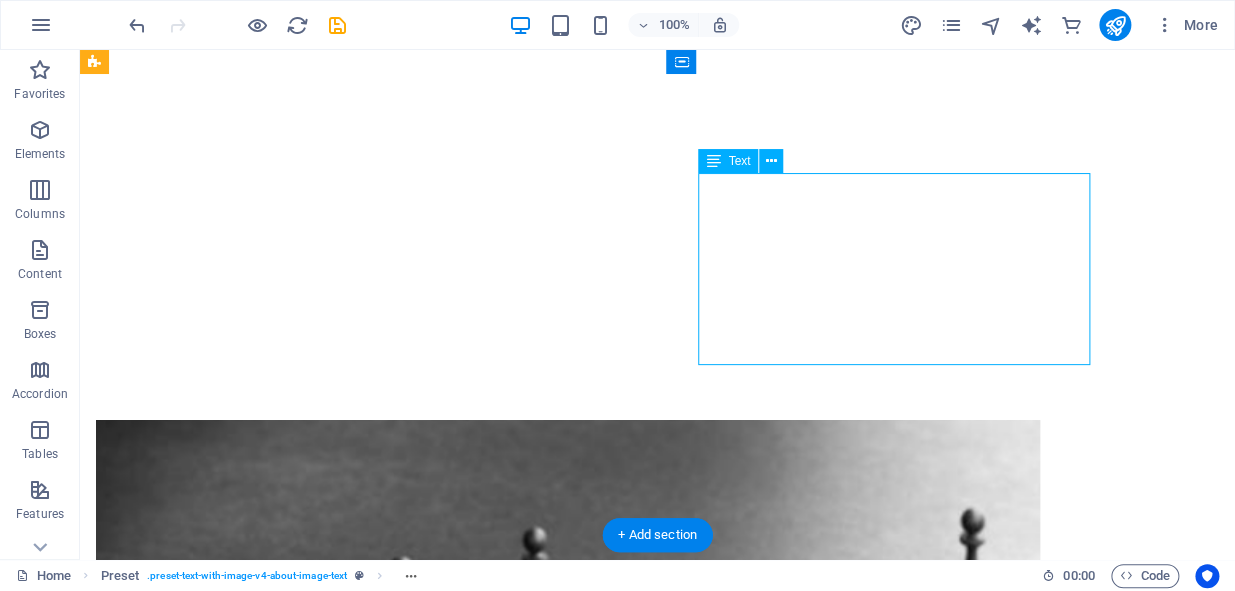 drag, startPoint x: 868, startPoint y: 355, endPoint x: 773, endPoint y: 174, distance: 204.41624 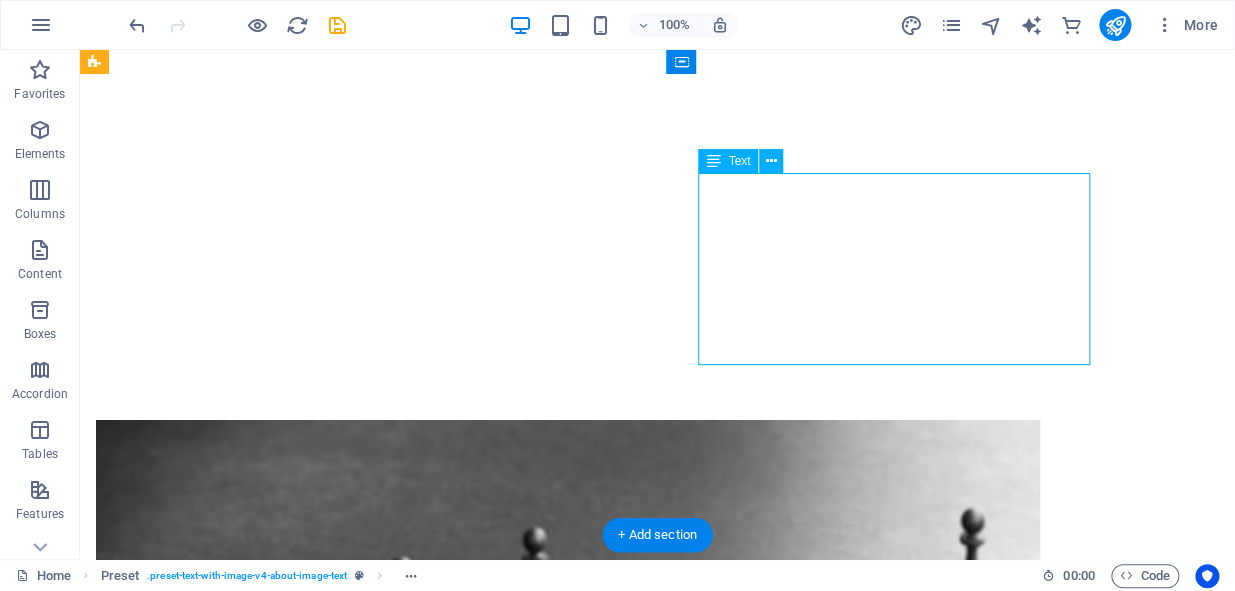 click on "At Redline Recruit, we transcend traditional recruitment methods. We are dedicated to connecting passionate individuals with organizations that are aligned in their mission. Our team believes that true talent goes beyond a mere skillset; it's about finding work that resonates with one's values and aspirations. Join us in creating meaningful connections that lead to flourishing careers!" at bounding box center [568, 1083] 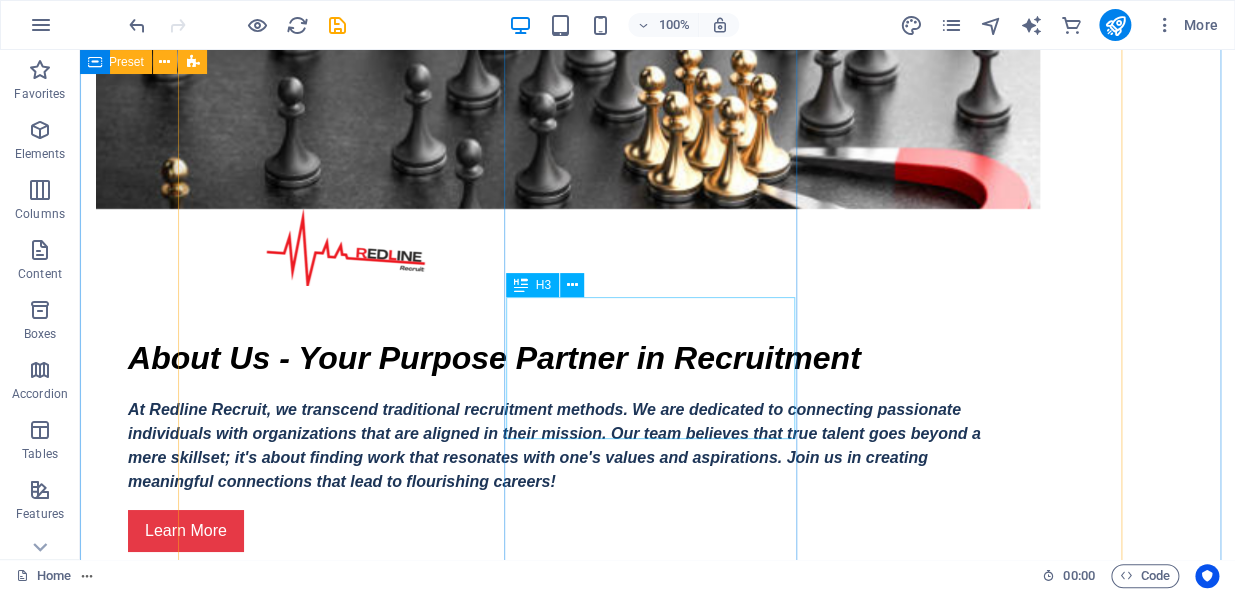 scroll, scrollTop: 2841, scrollLeft: 0, axis: vertical 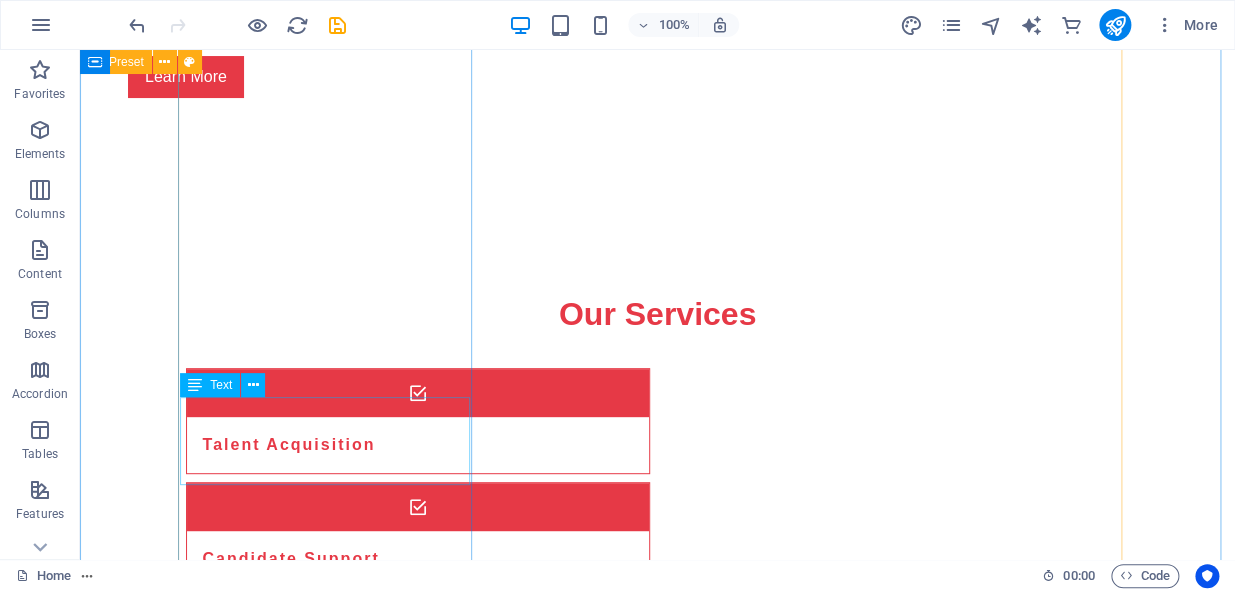 click on "With over a decade of experience, Jane helps candidates find their dream jobs." at bounding box center (332, 1678) 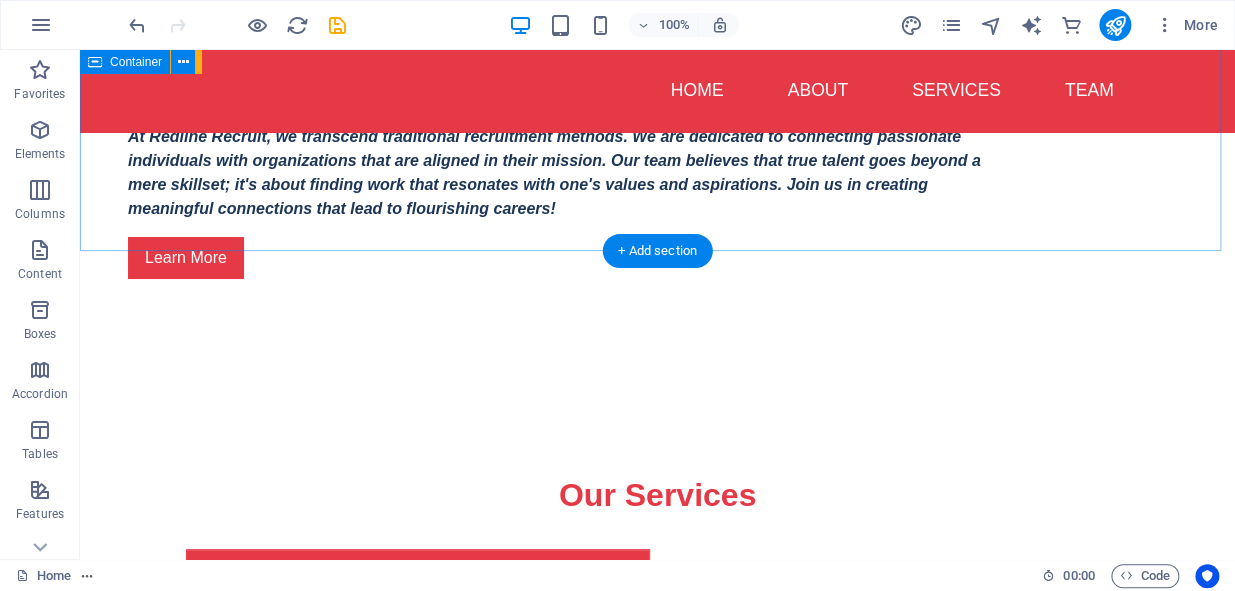 scroll, scrollTop: 2841, scrollLeft: 0, axis: vertical 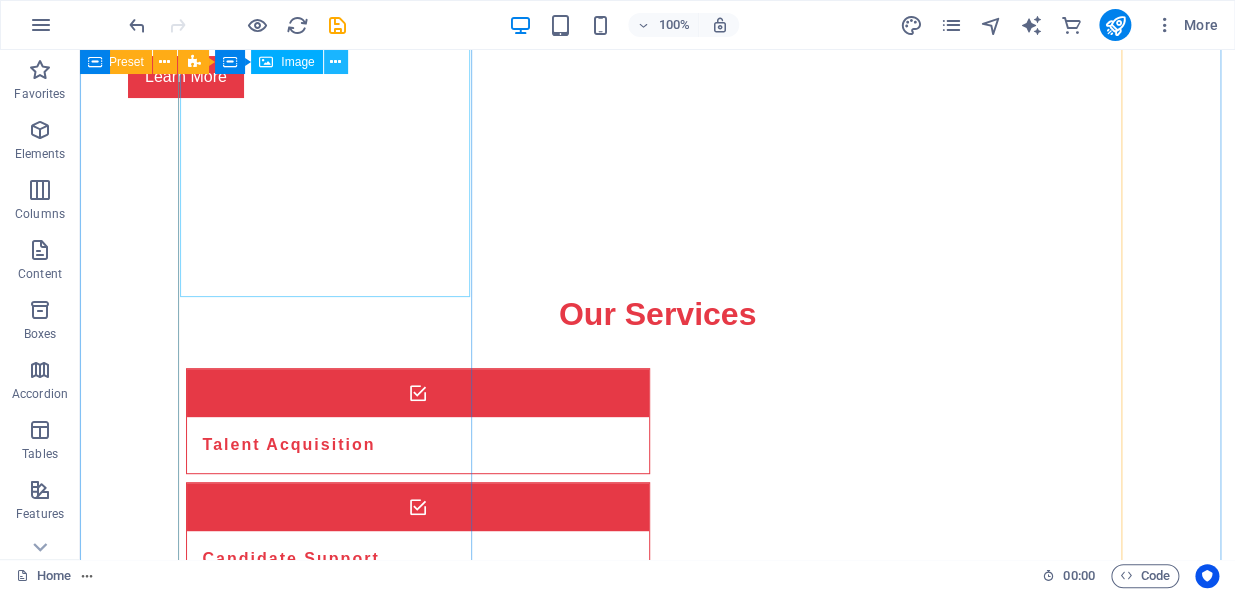 click at bounding box center (335, 62) 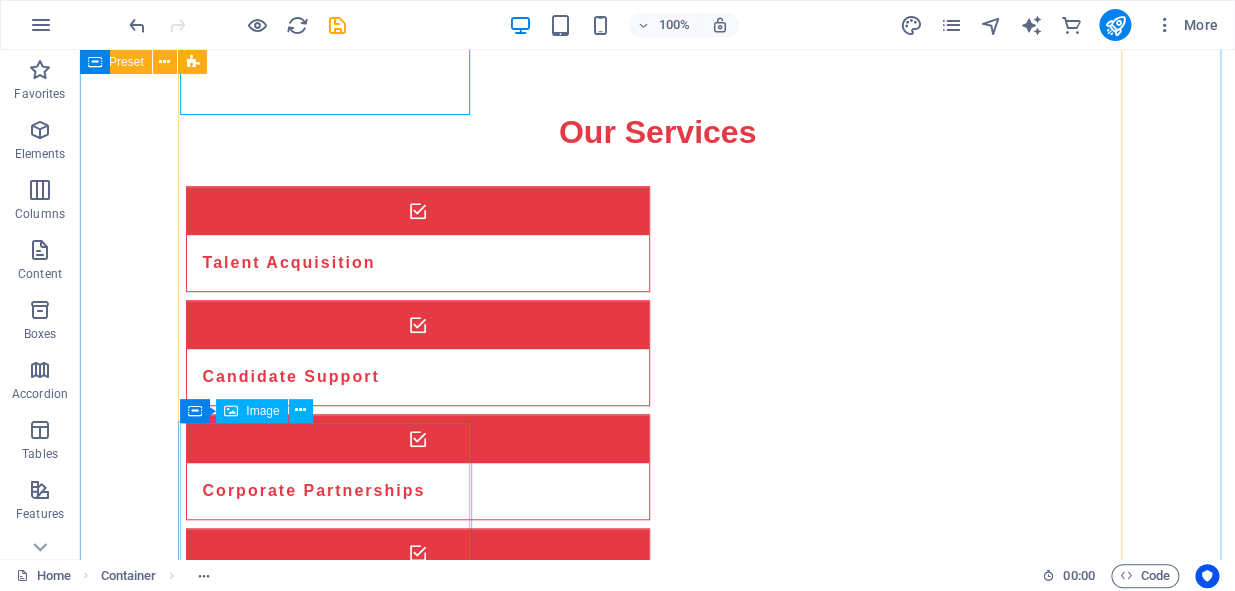 scroll, scrollTop: 3205, scrollLeft: 0, axis: vertical 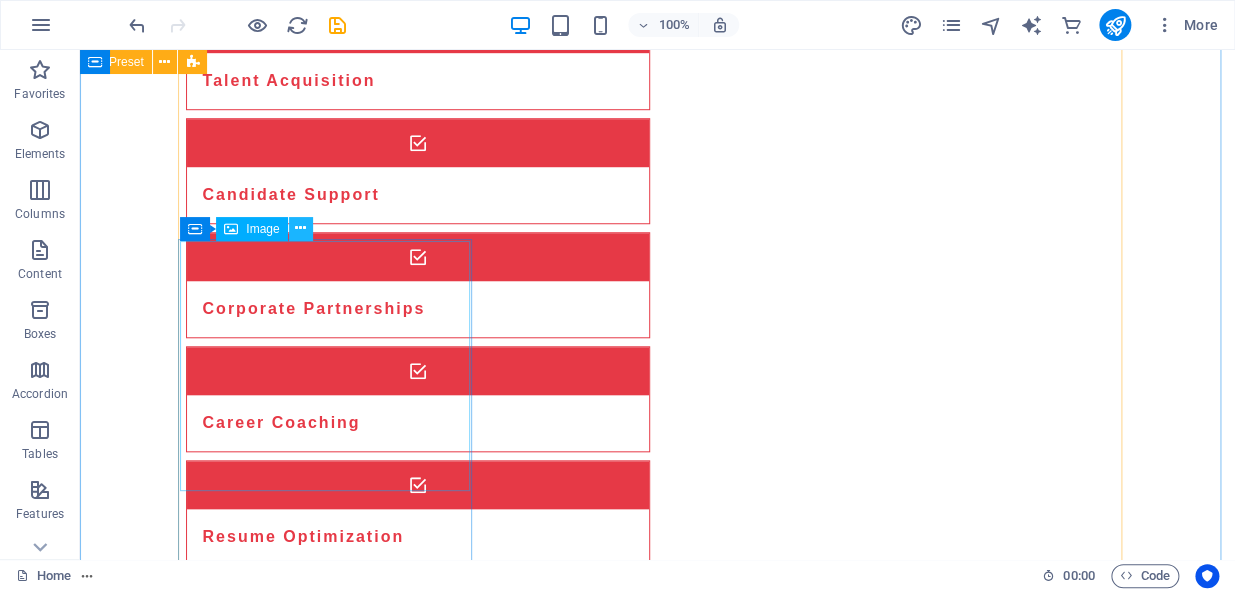 click at bounding box center (301, 229) 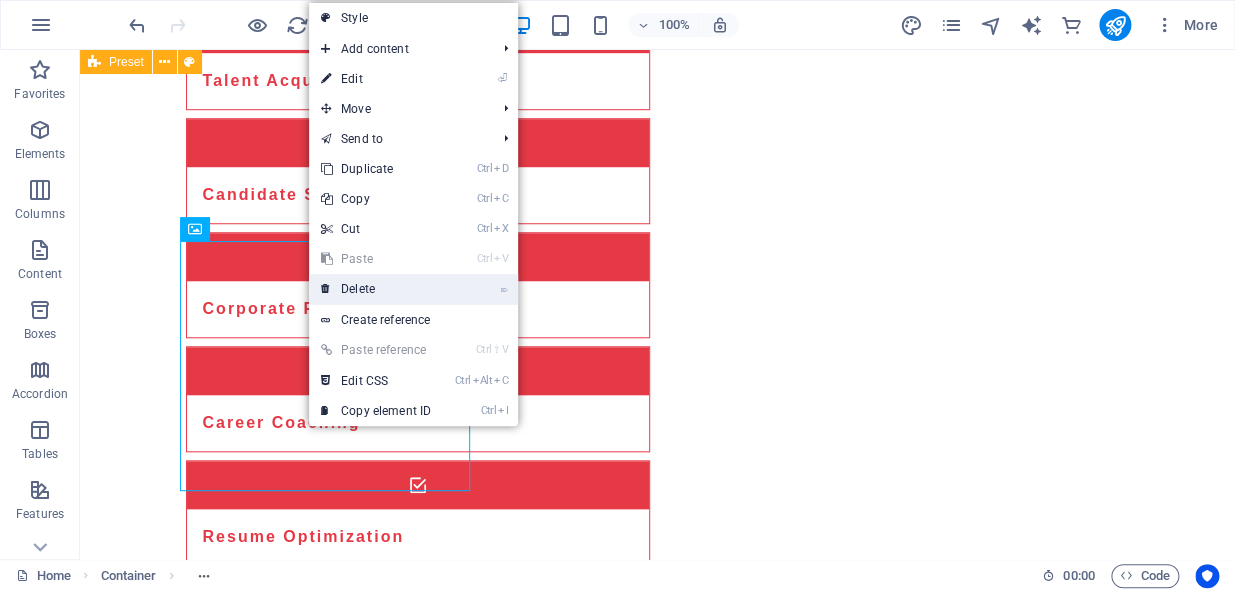 click on "⌦  Delete" at bounding box center (376, 289) 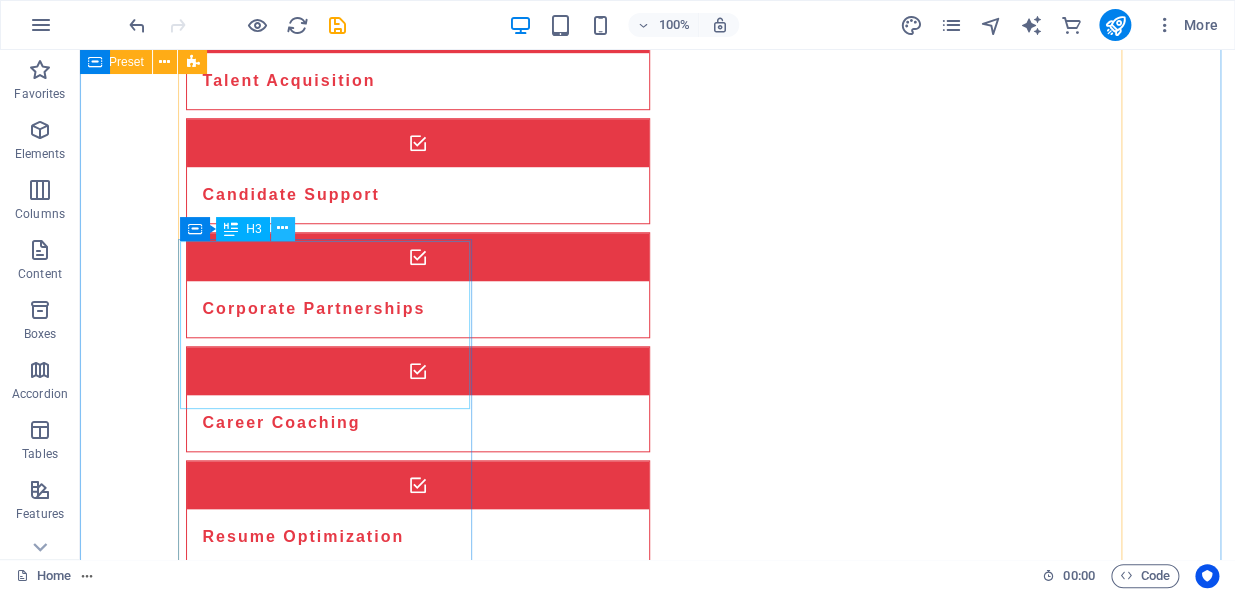 click at bounding box center (282, 228) 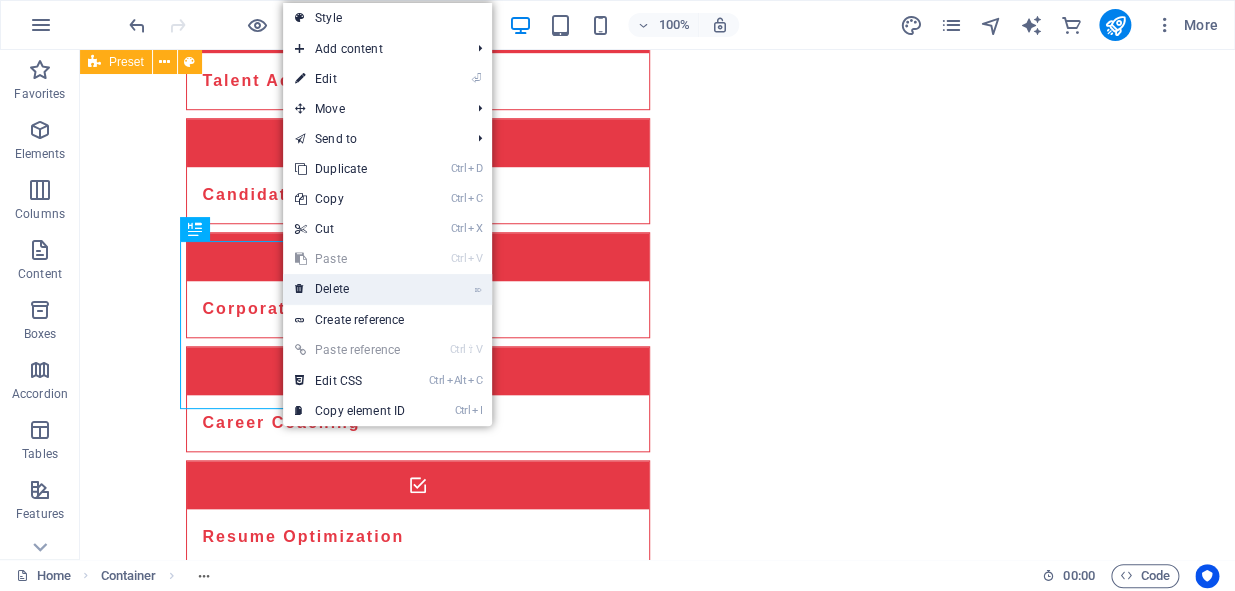 click on "⌦  Delete" at bounding box center (350, 289) 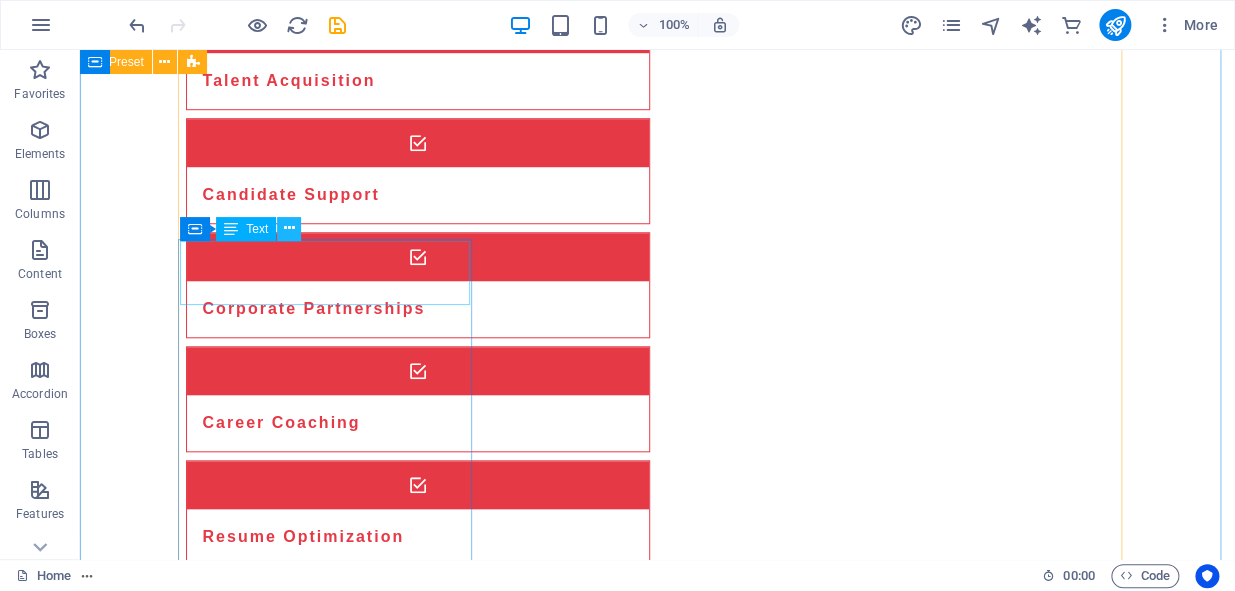 click at bounding box center (289, 228) 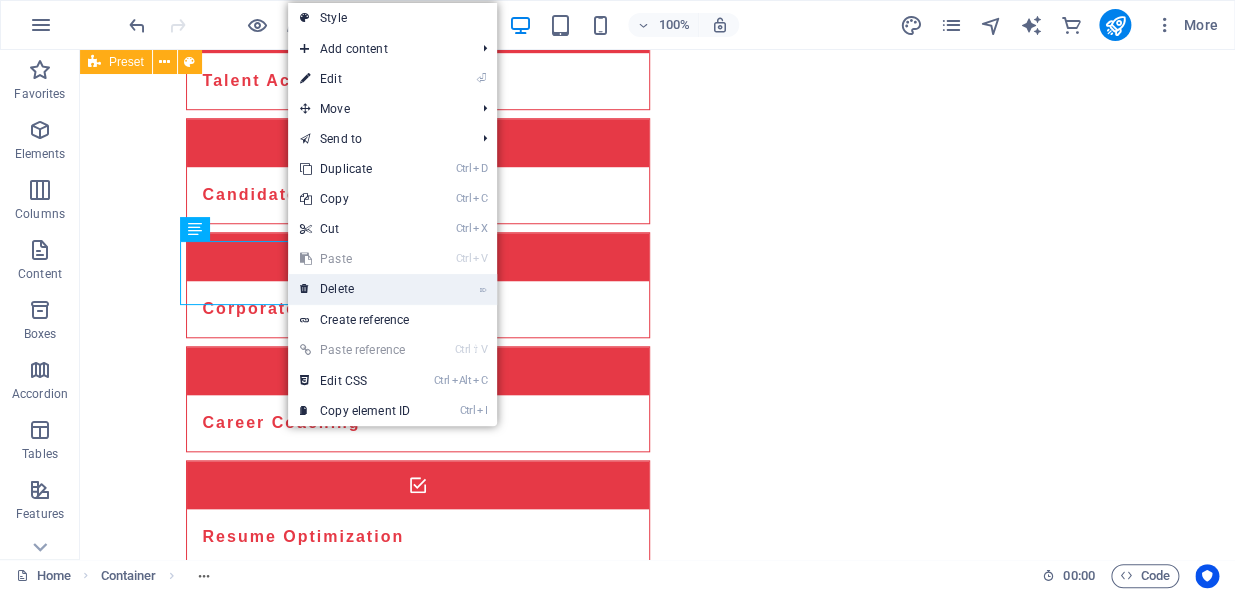 click on "⌦  Delete" at bounding box center (355, 289) 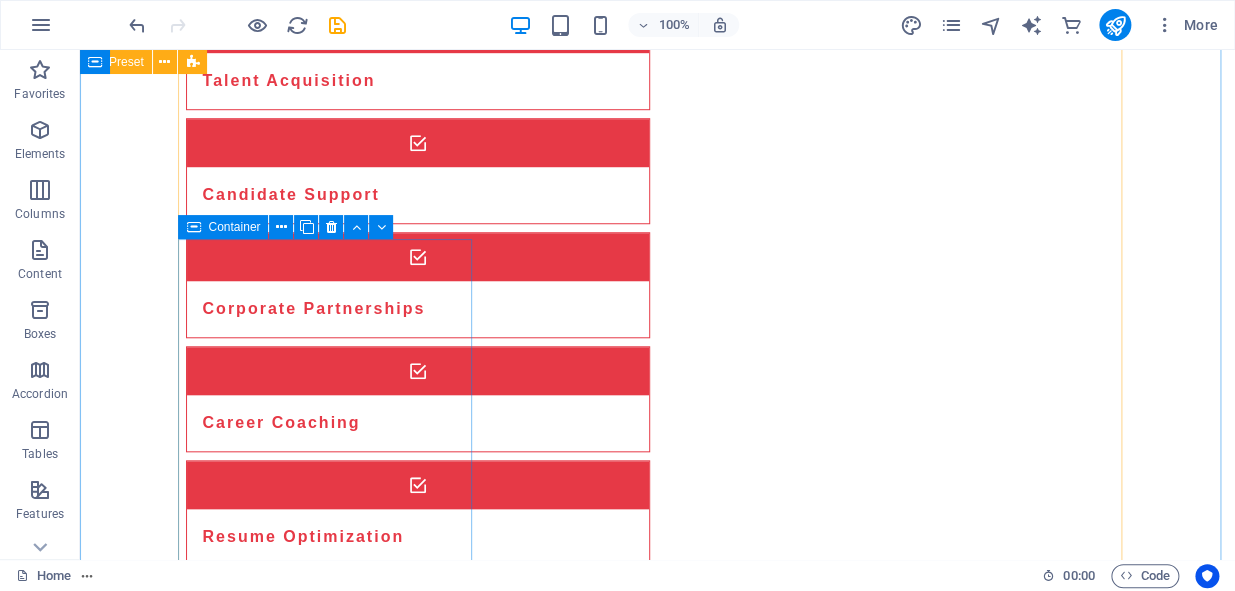 click on "Drop content here or  Add elements  Paste clipboard" at bounding box center [332, 2491] 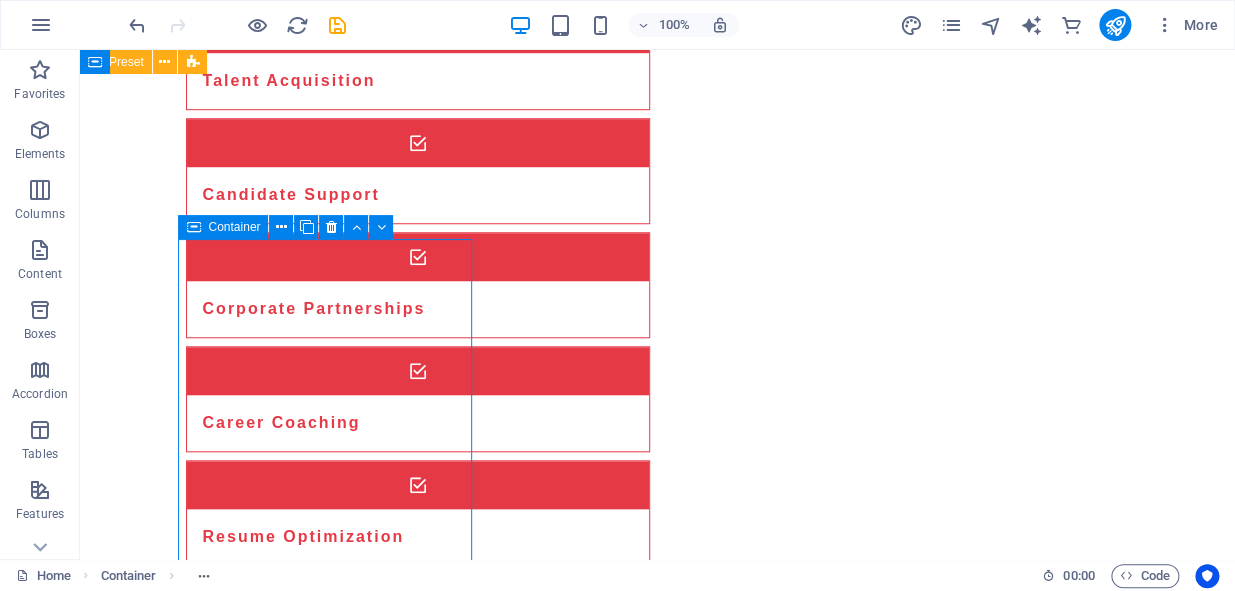 click on "Drop content here or  Add elements  Paste clipboard" at bounding box center (332, 2491) 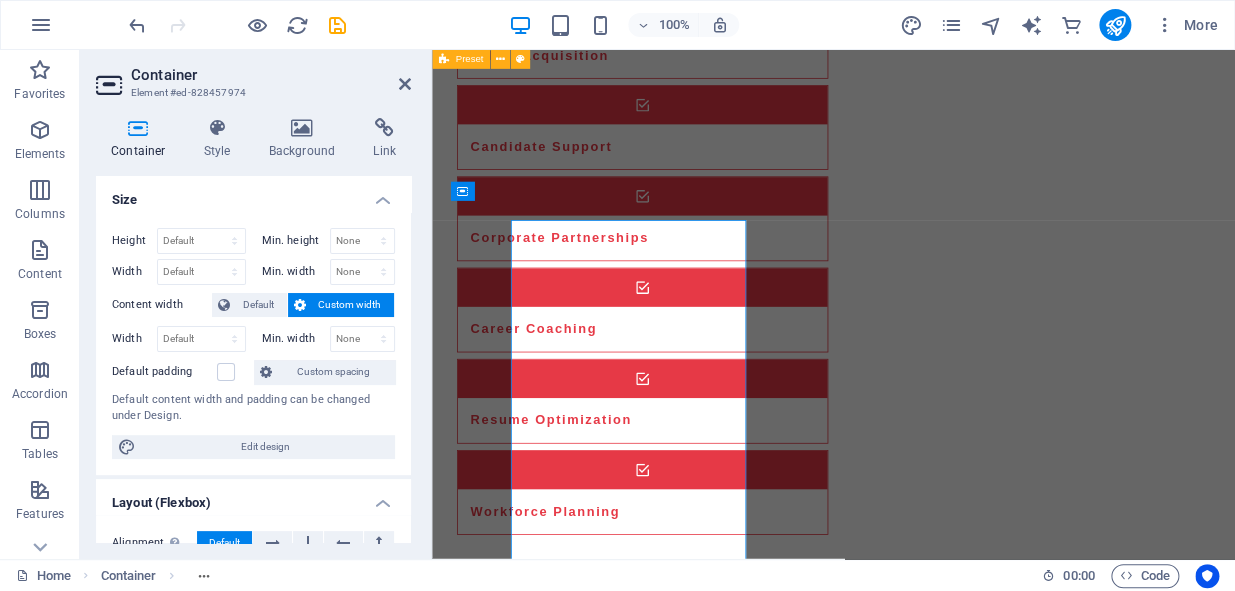 click on "None px rem % vh vw" at bounding box center [363, 272] 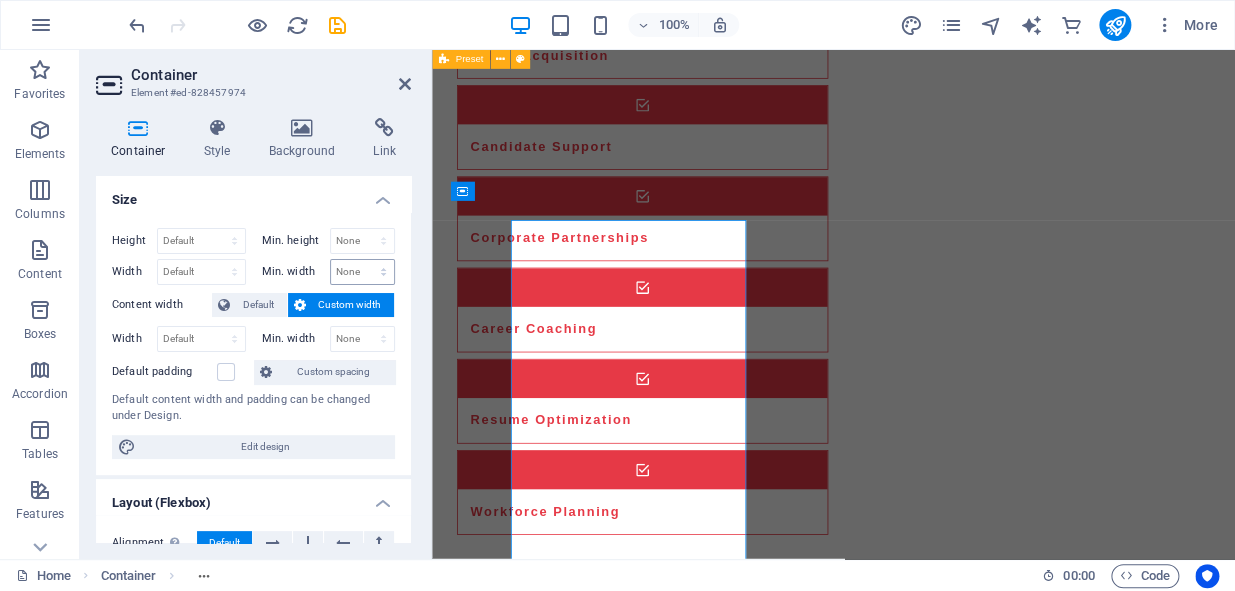scroll, scrollTop: 3181, scrollLeft: 0, axis: vertical 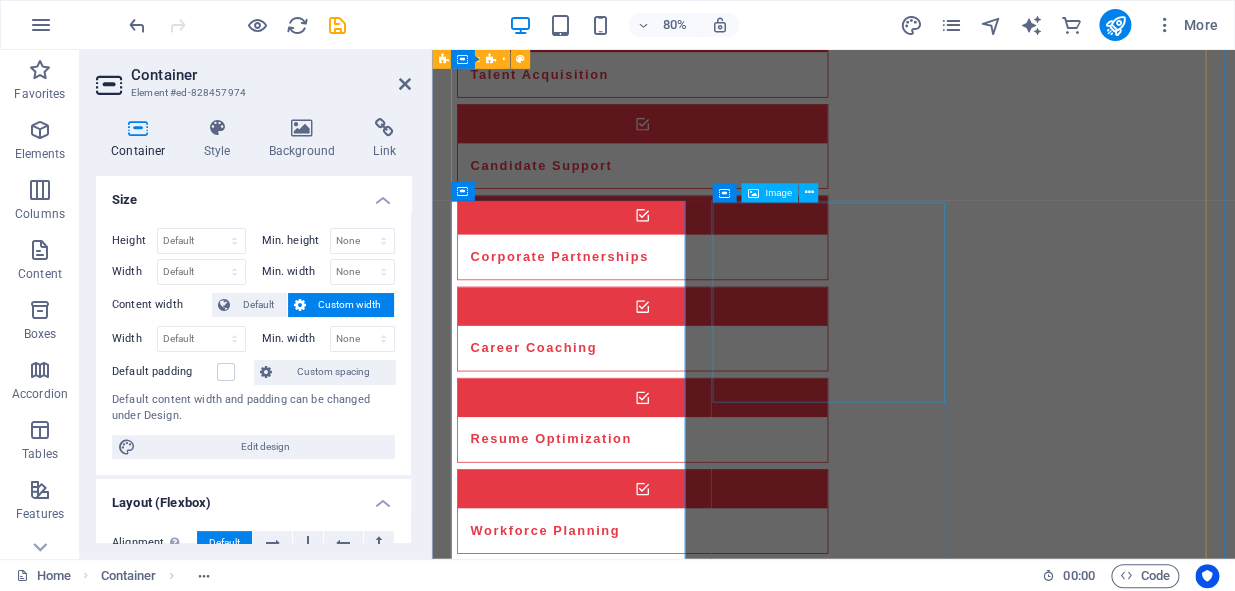 click at bounding box center [608, 2707] 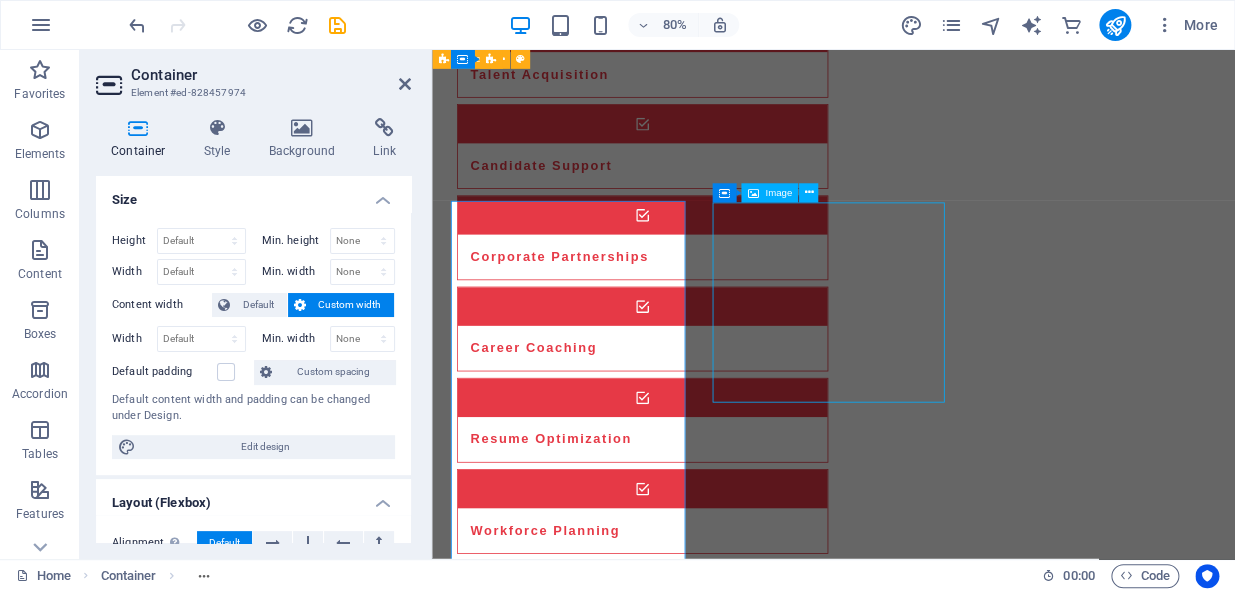 scroll, scrollTop: 3205, scrollLeft: 0, axis: vertical 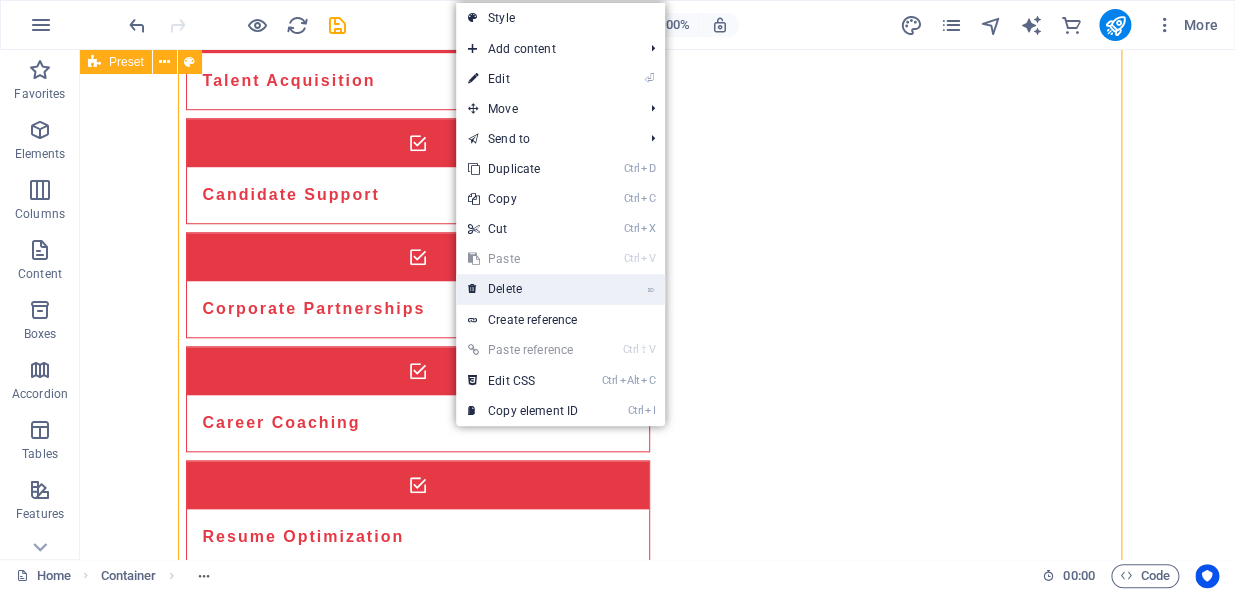click on "⌦  Delete" at bounding box center [523, 289] 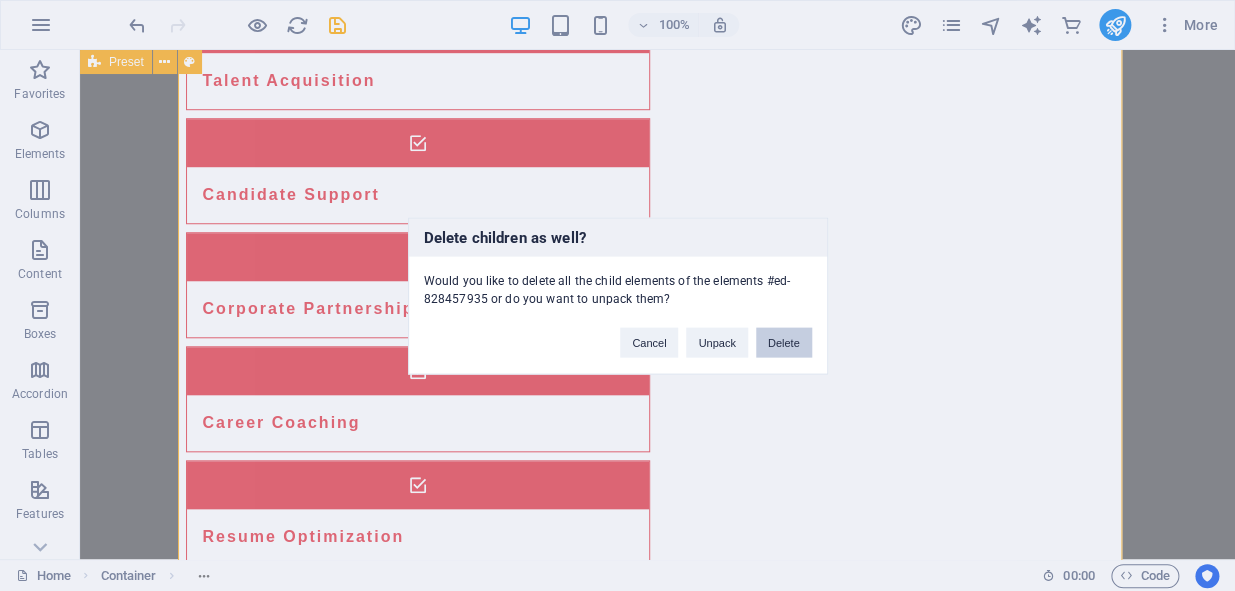 click on "Delete" at bounding box center [784, 342] 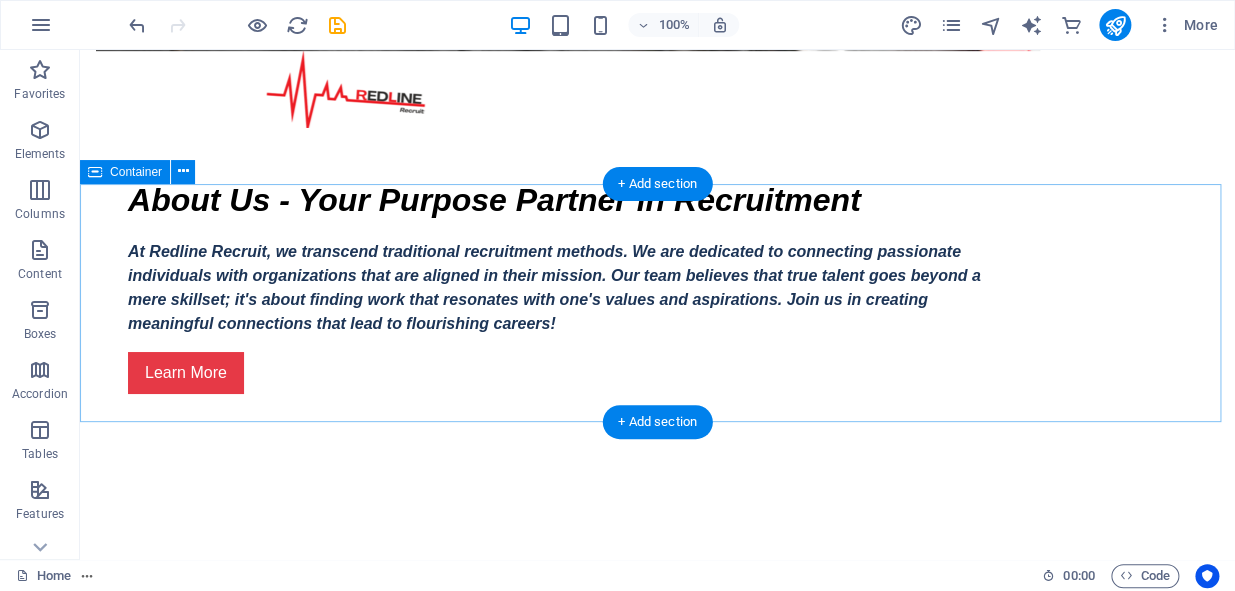 scroll, scrollTop: 2871, scrollLeft: 0, axis: vertical 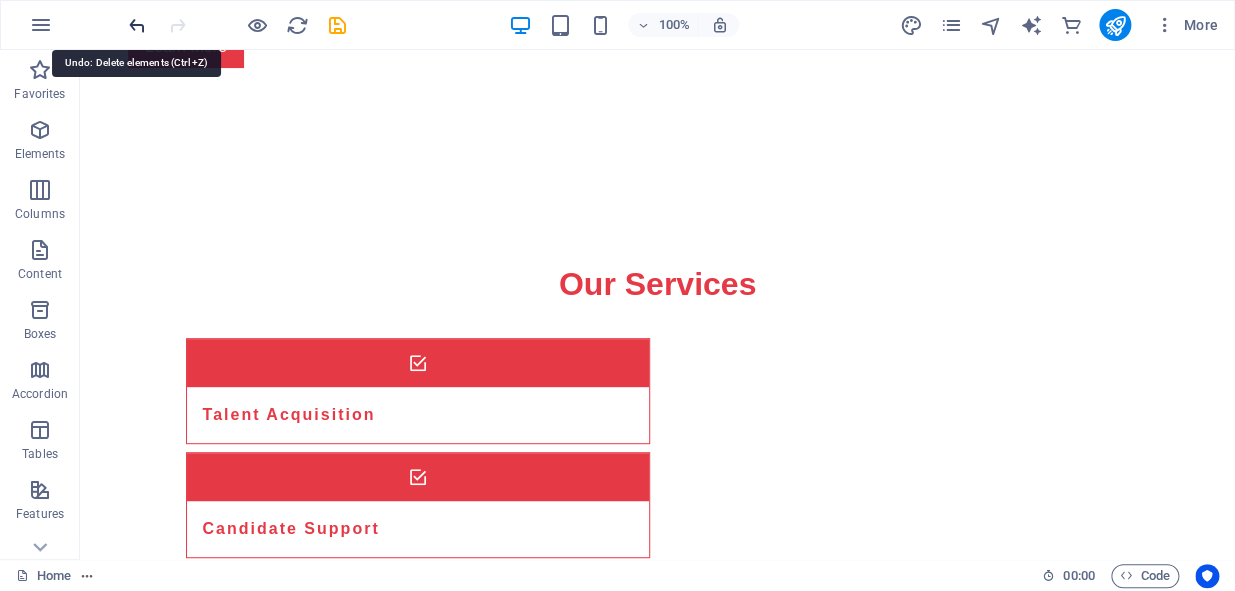click at bounding box center [137, 25] 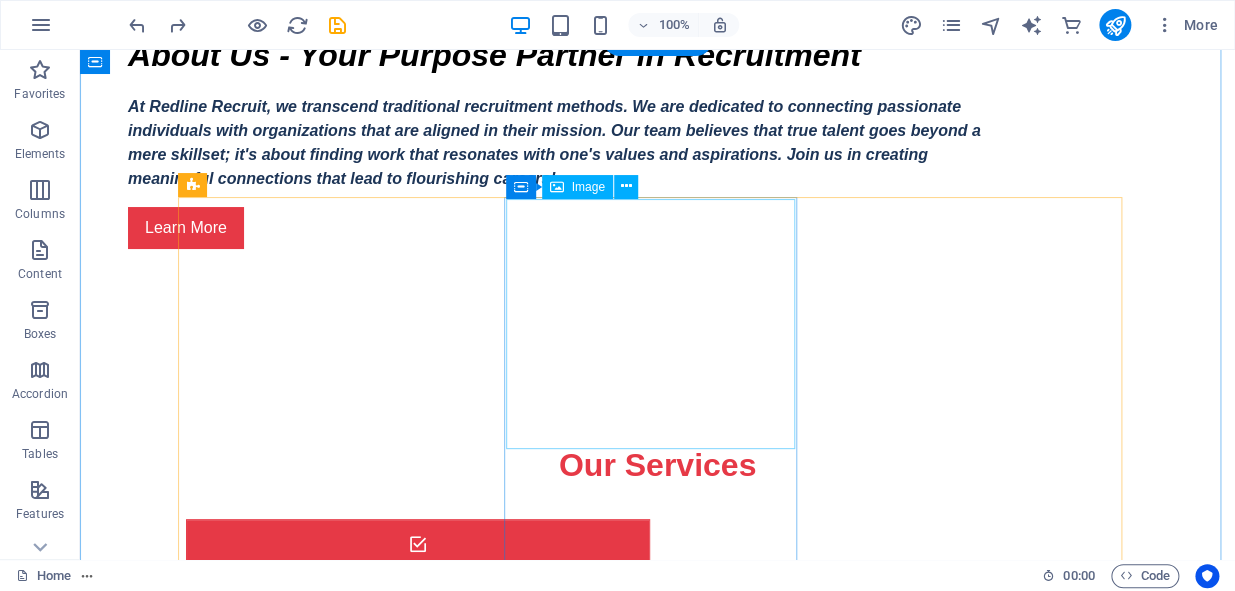 scroll, scrollTop: 2780, scrollLeft: 0, axis: vertical 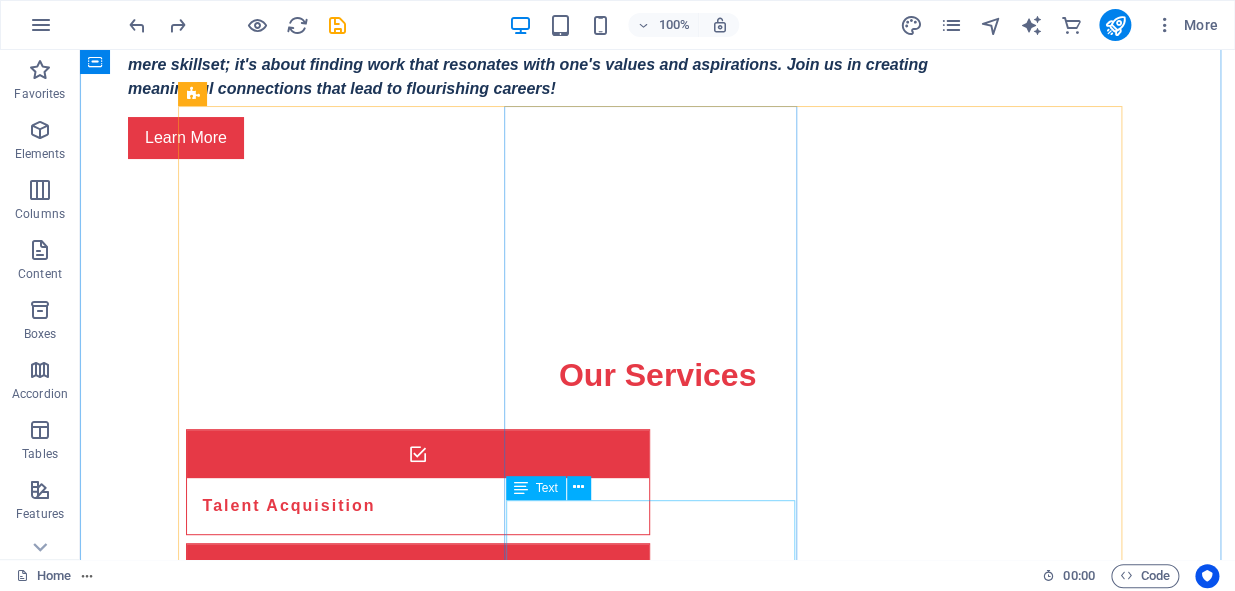 click on "John excels in building strong relationships with our partner companies." at bounding box center (332, 2239) 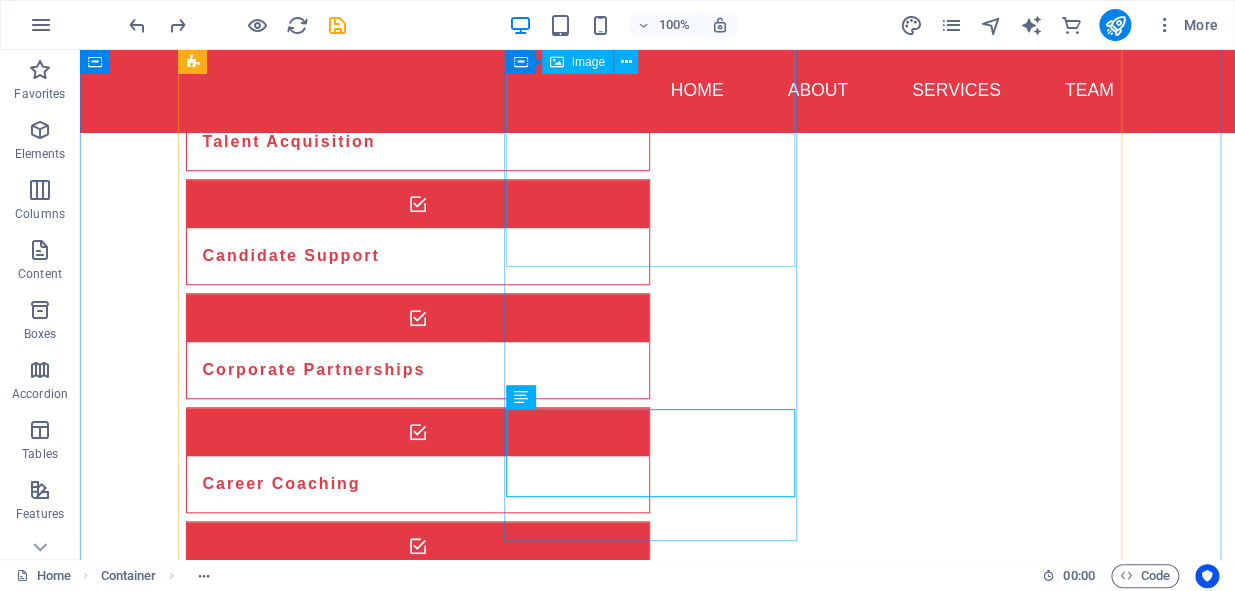 scroll, scrollTop: 2871, scrollLeft: 0, axis: vertical 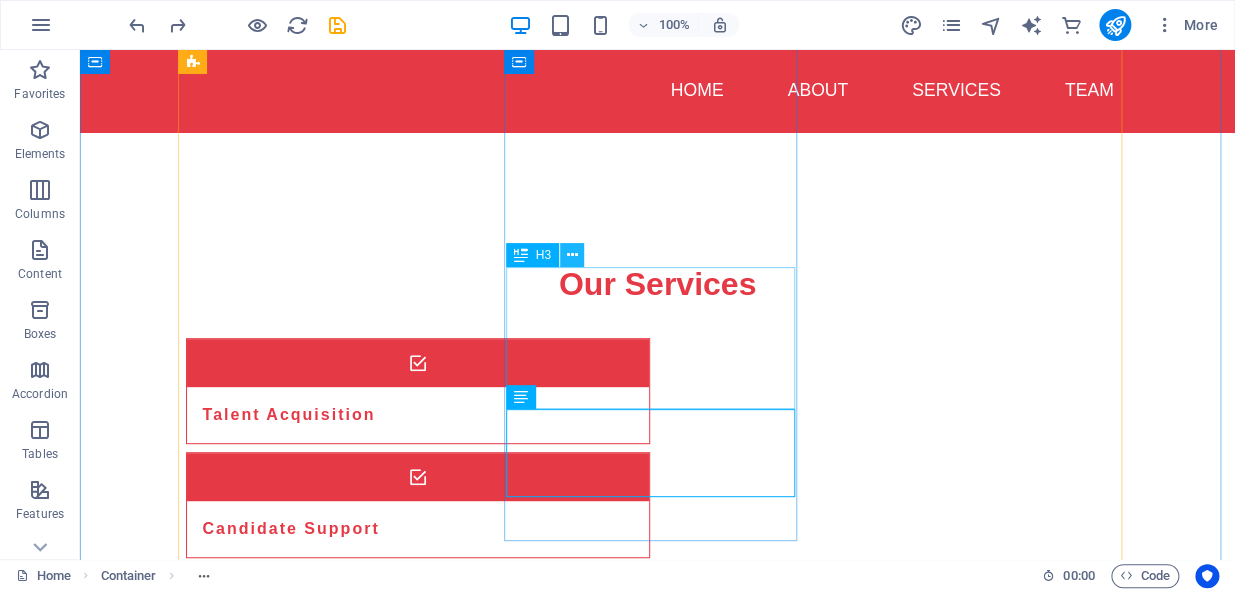 click at bounding box center [571, 255] 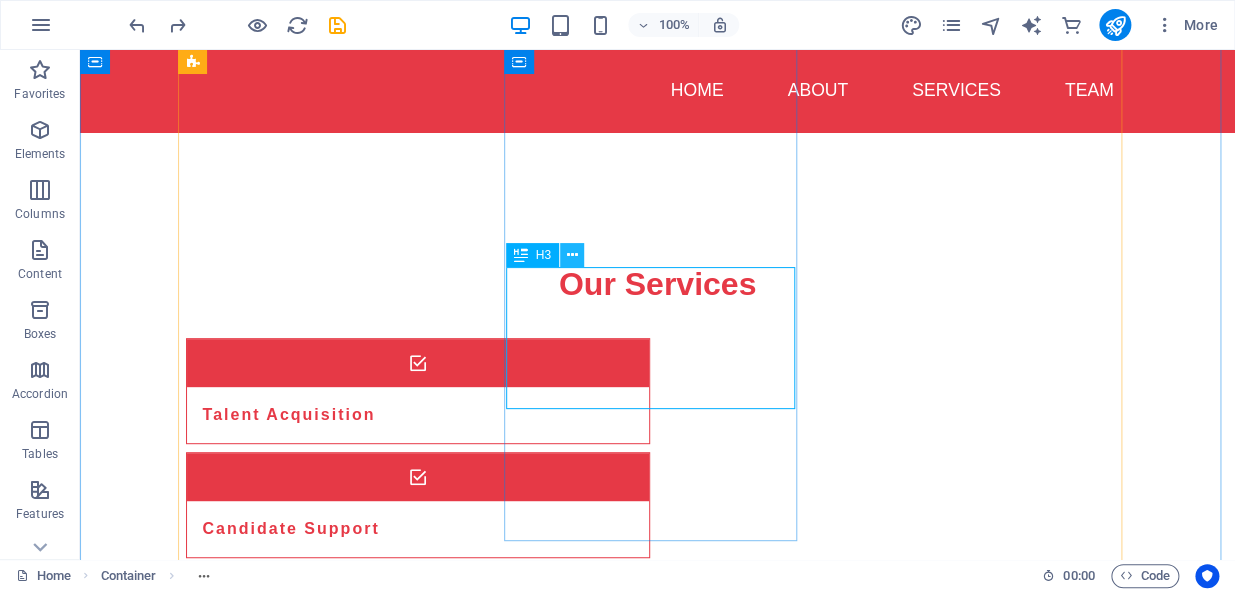 click at bounding box center (571, 255) 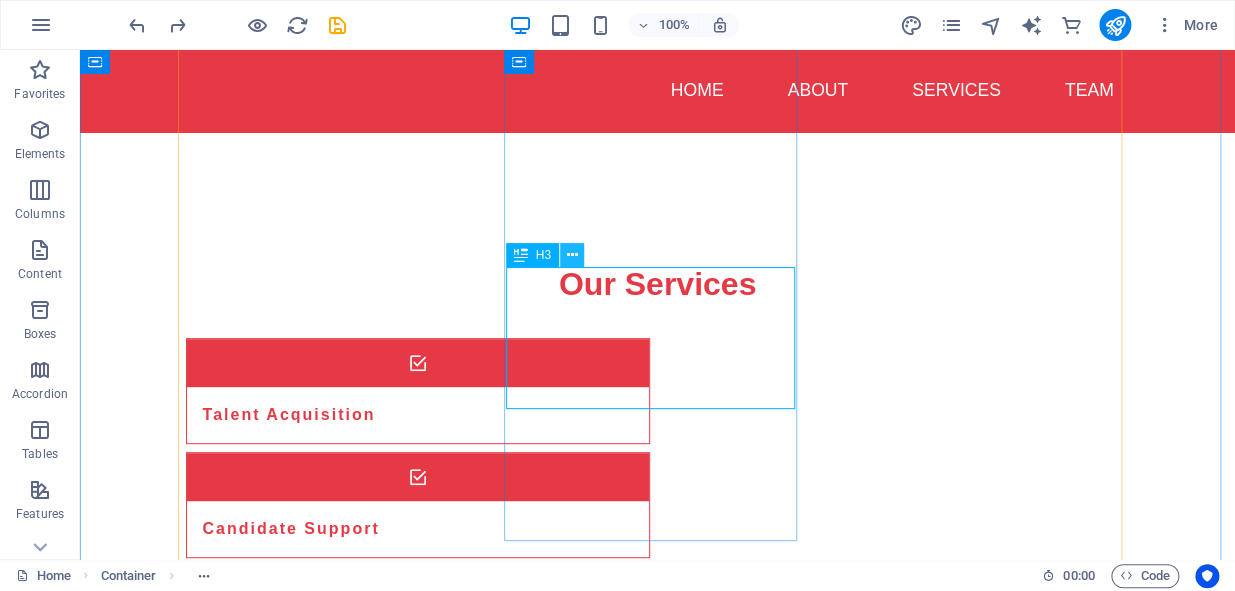 click at bounding box center (571, 255) 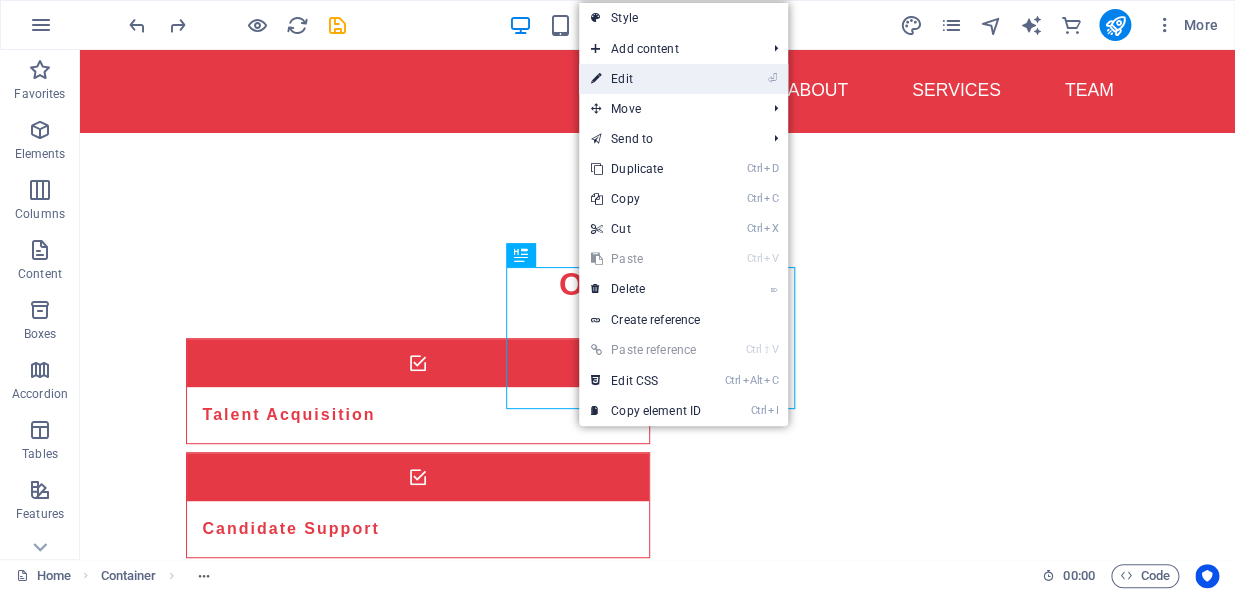 click on "⏎  Edit" at bounding box center [646, 79] 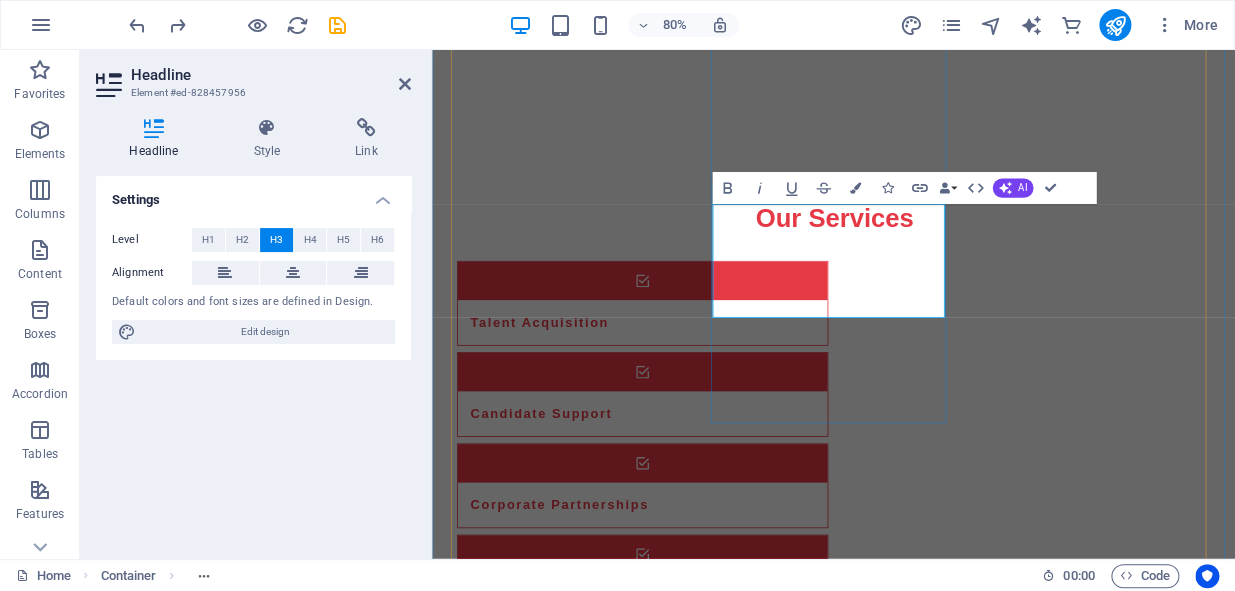 type 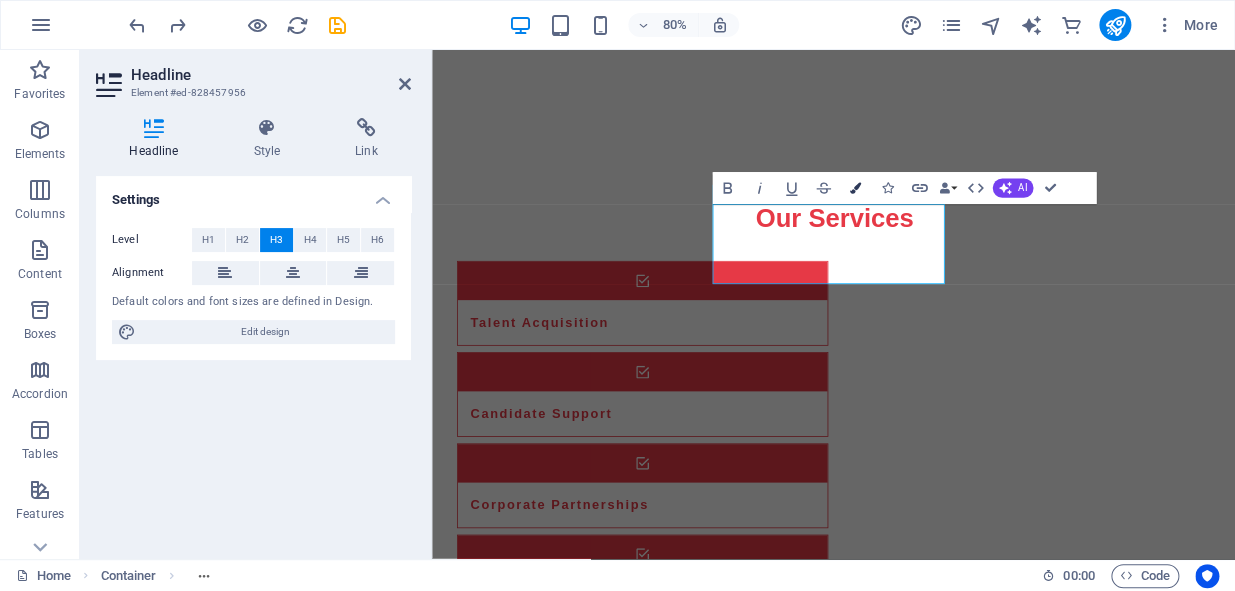 click on "Colors" at bounding box center [855, 189] 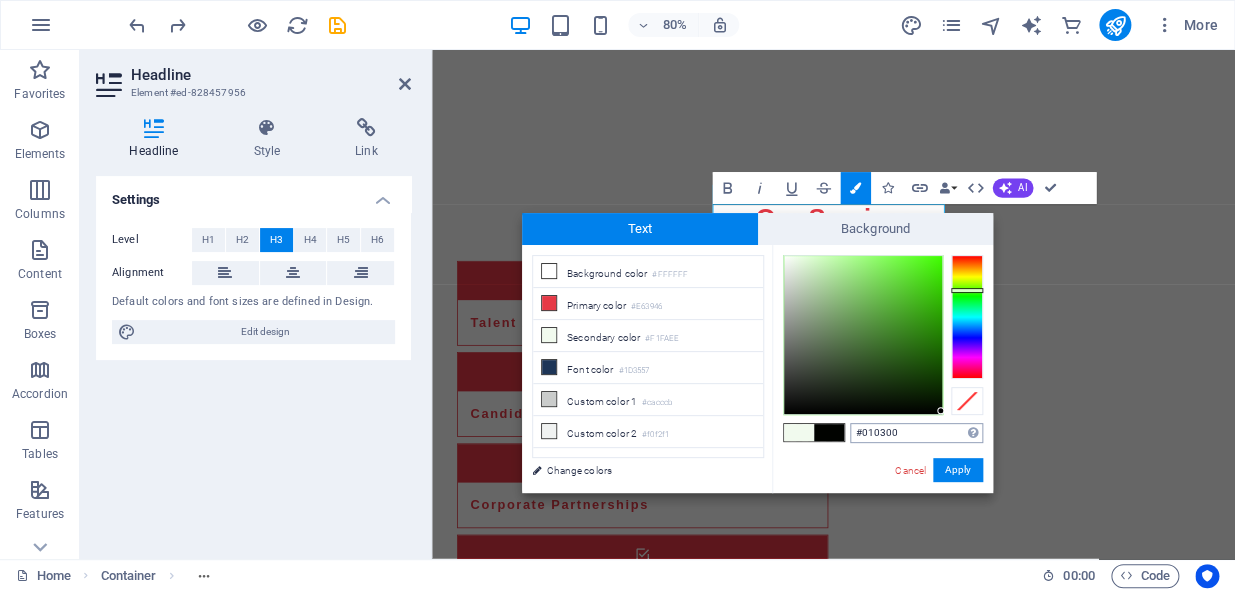 type on "#000000" 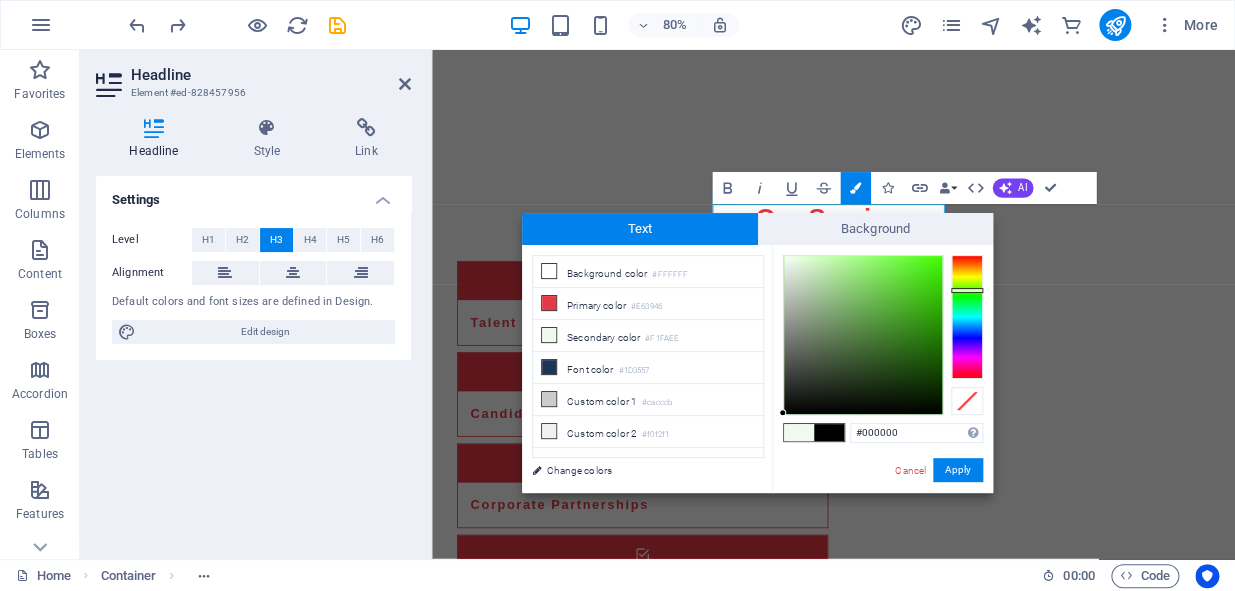 drag, startPoint x: 798, startPoint y: 281, endPoint x: 777, endPoint y: 482, distance: 202.09404 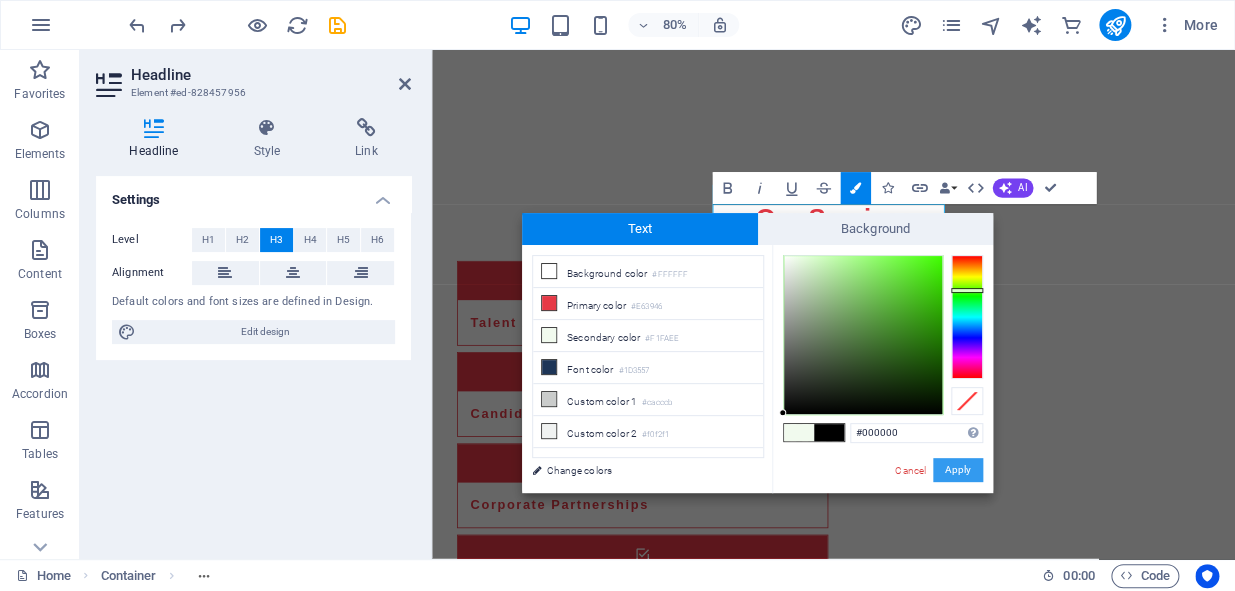 click on "Apply" at bounding box center [958, 470] 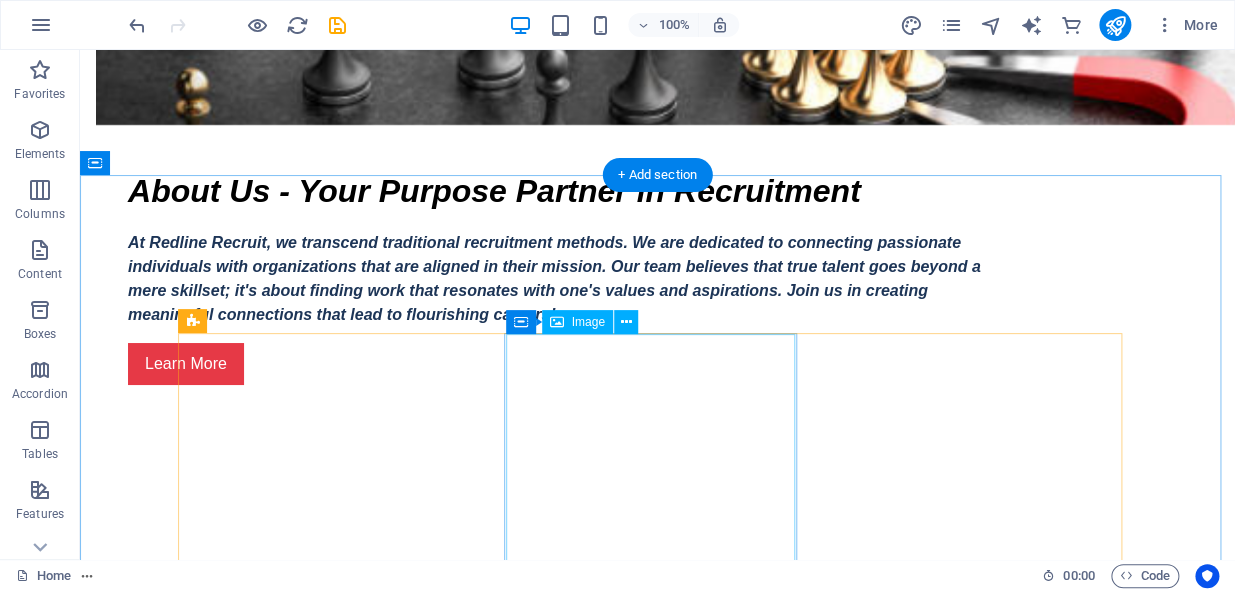 scroll, scrollTop: 2918, scrollLeft: 0, axis: vertical 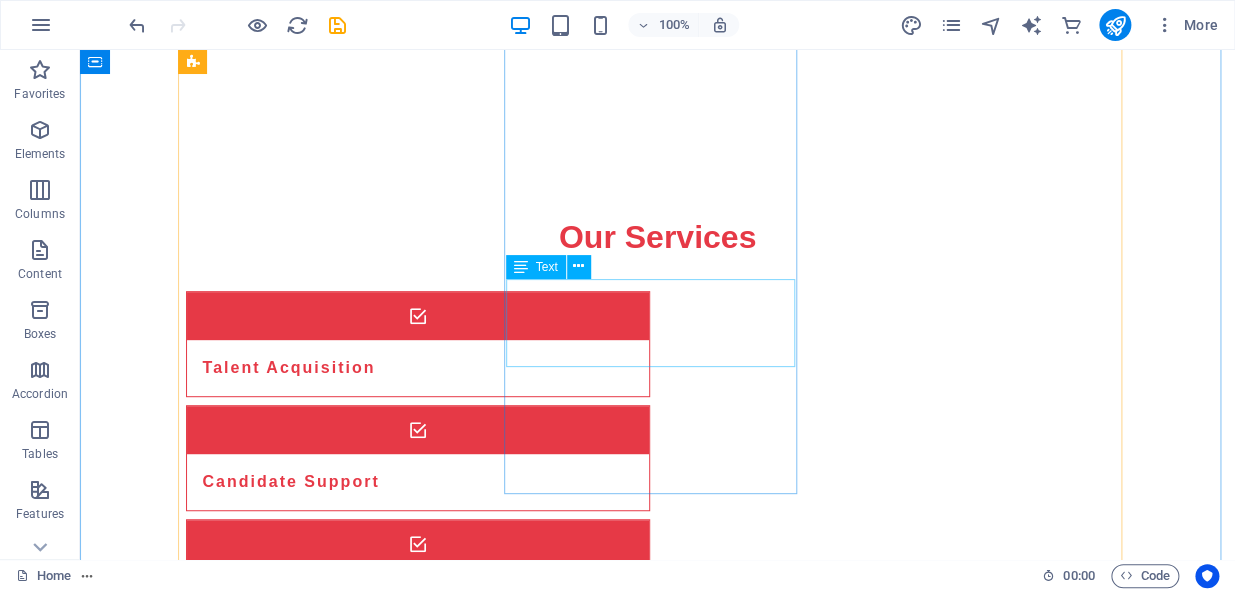 click on "John excels in building strong relationships with our partner companies." at bounding box center (332, 2017) 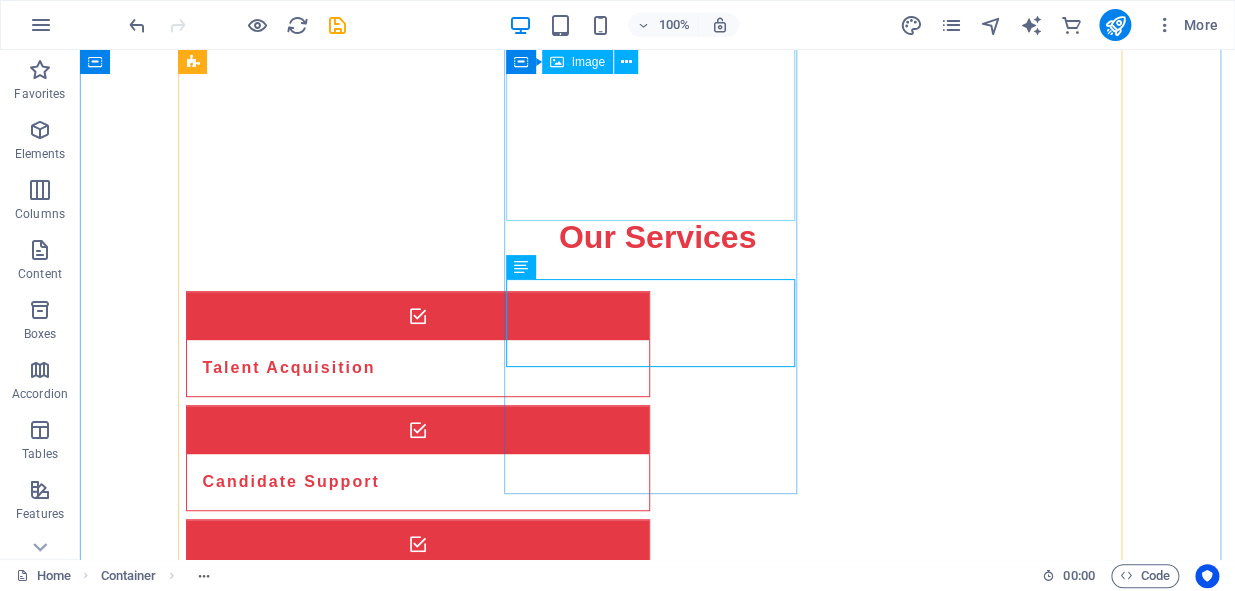 click at bounding box center (332, 1790) 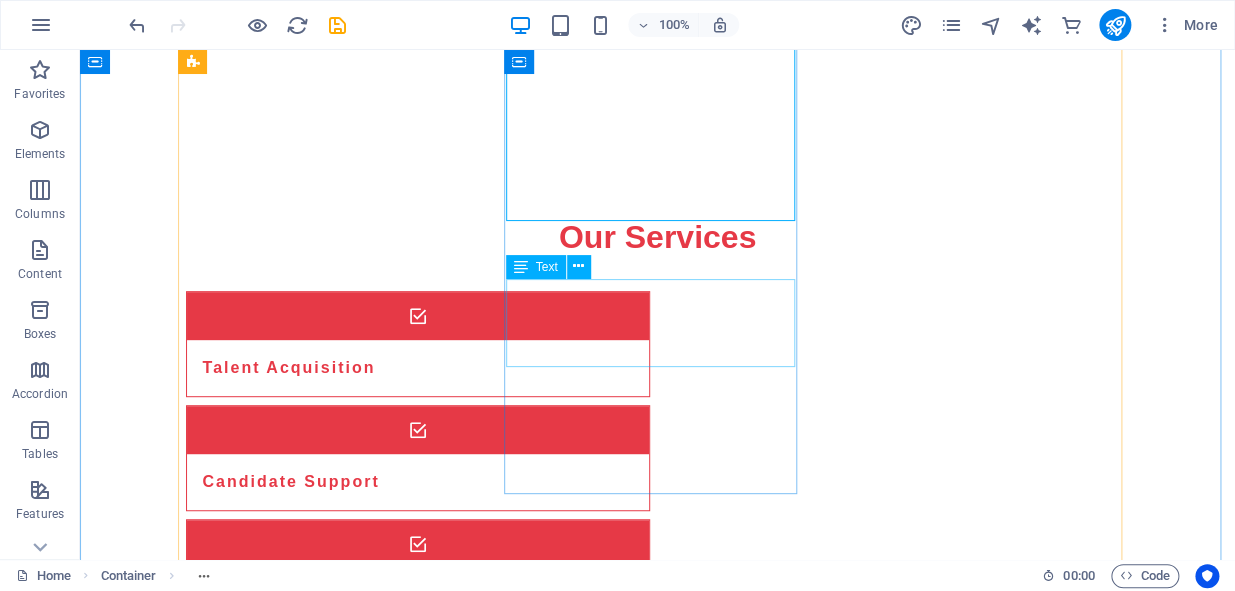 click on "John excels in building strong relationships with our partner companies." at bounding box center [332, 2017] 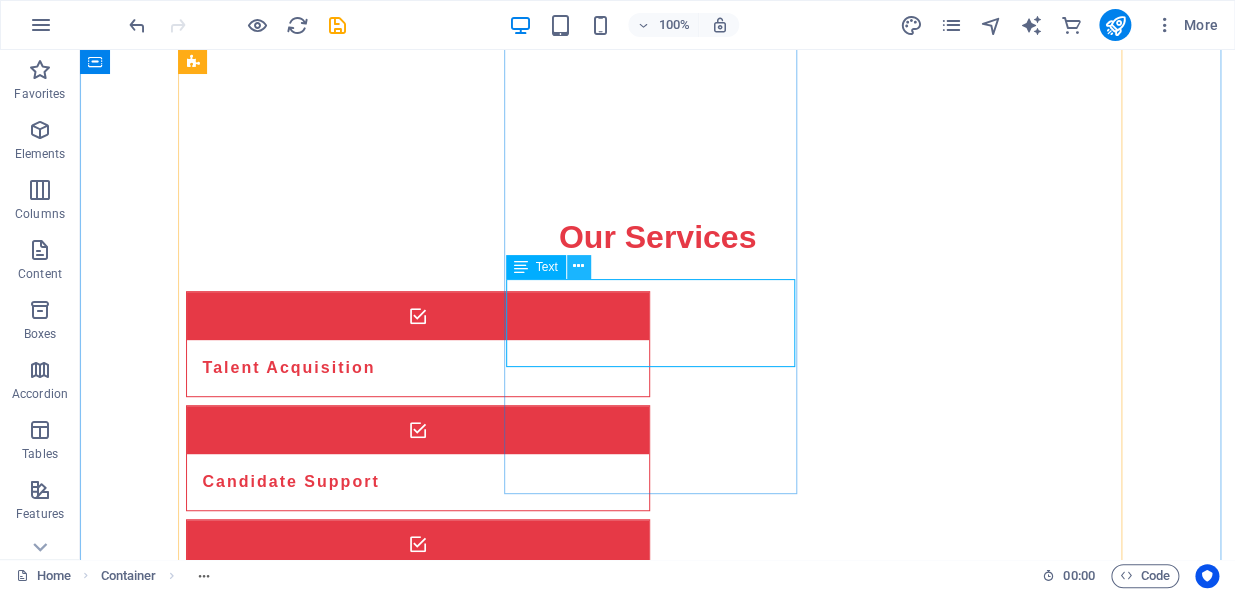 click at bounding box center (578, 266) 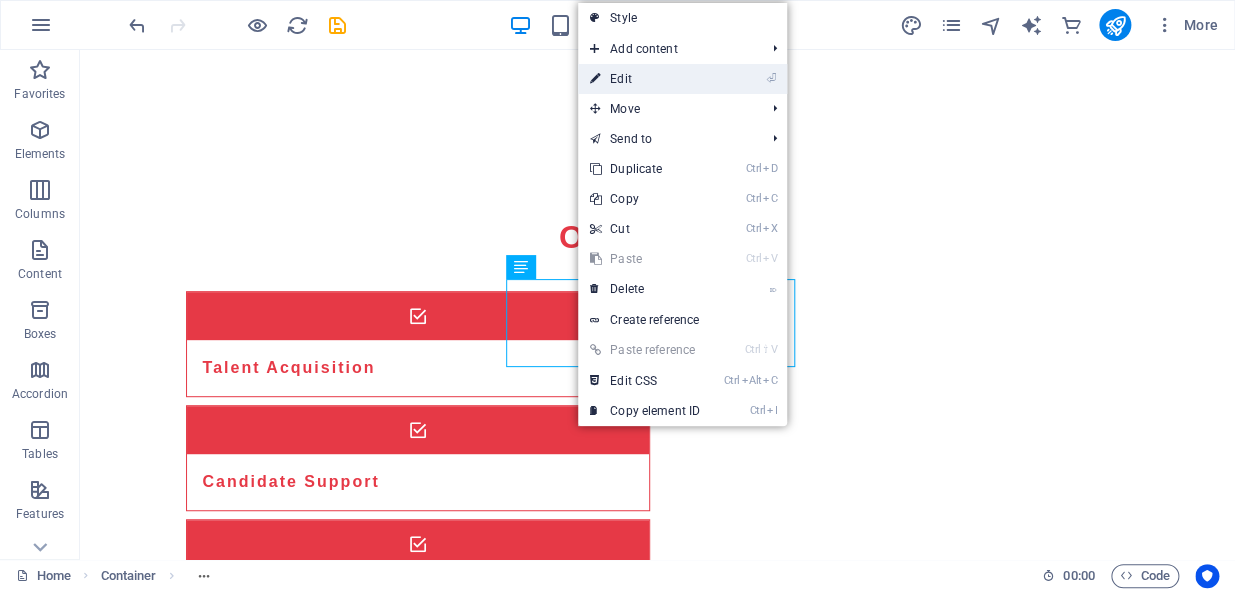 click on "⏎  Edit" at bounding box center [645, 79] 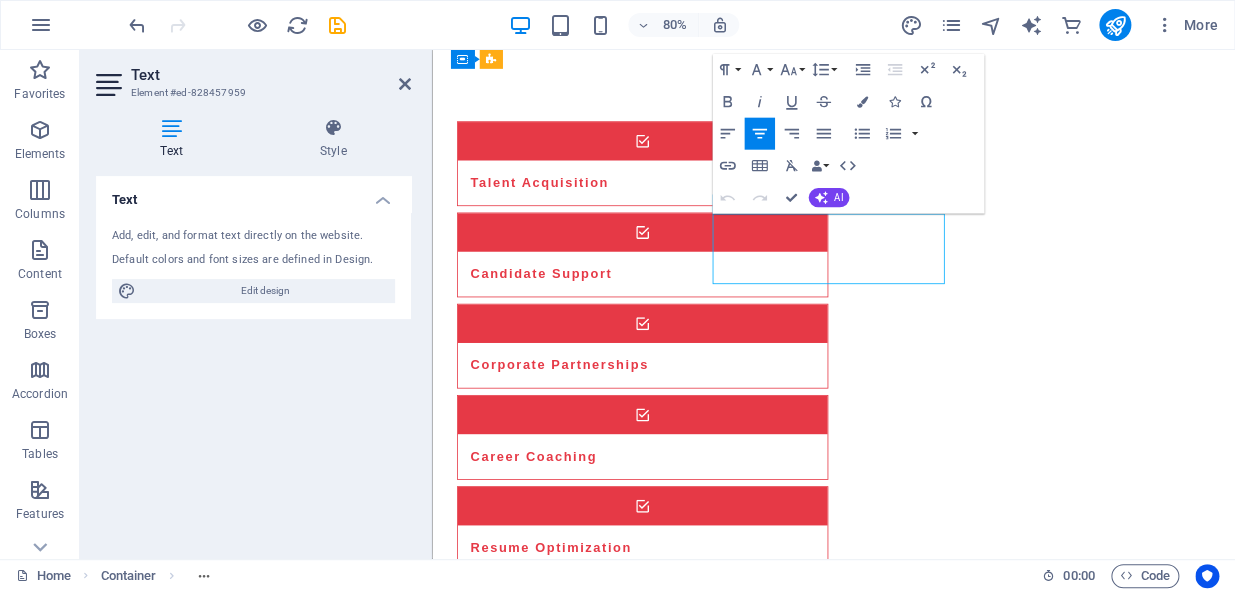 drag, startPoint x: 990, startPoint y: 326, endPoint x: 943, endPoint y: 312, distance: 49.0408 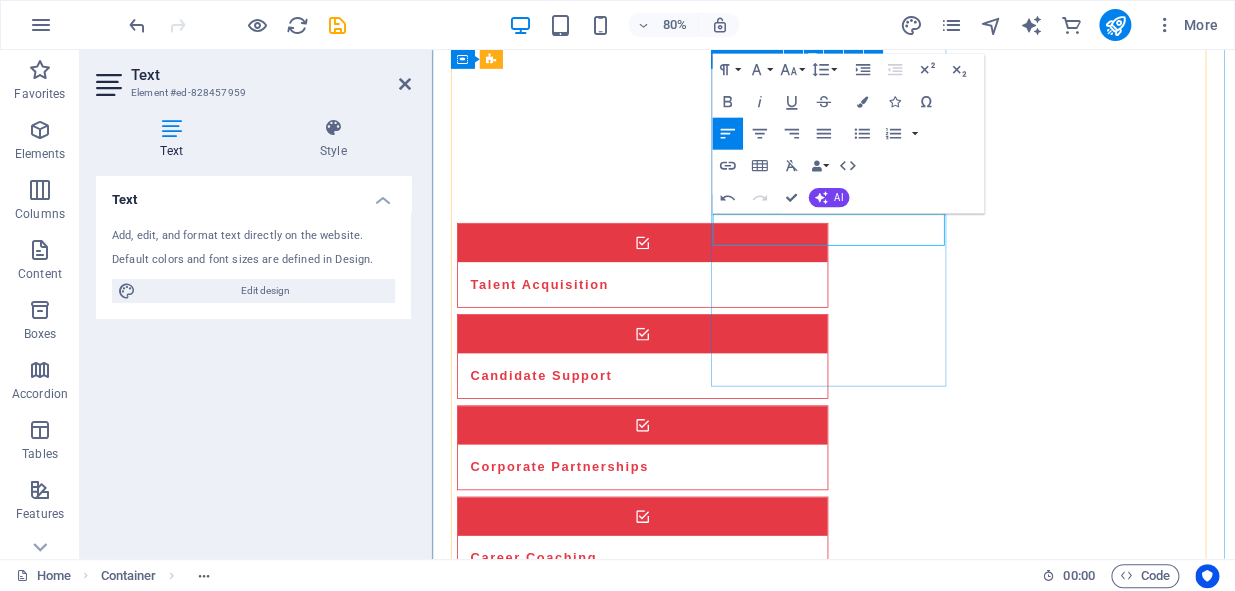 type 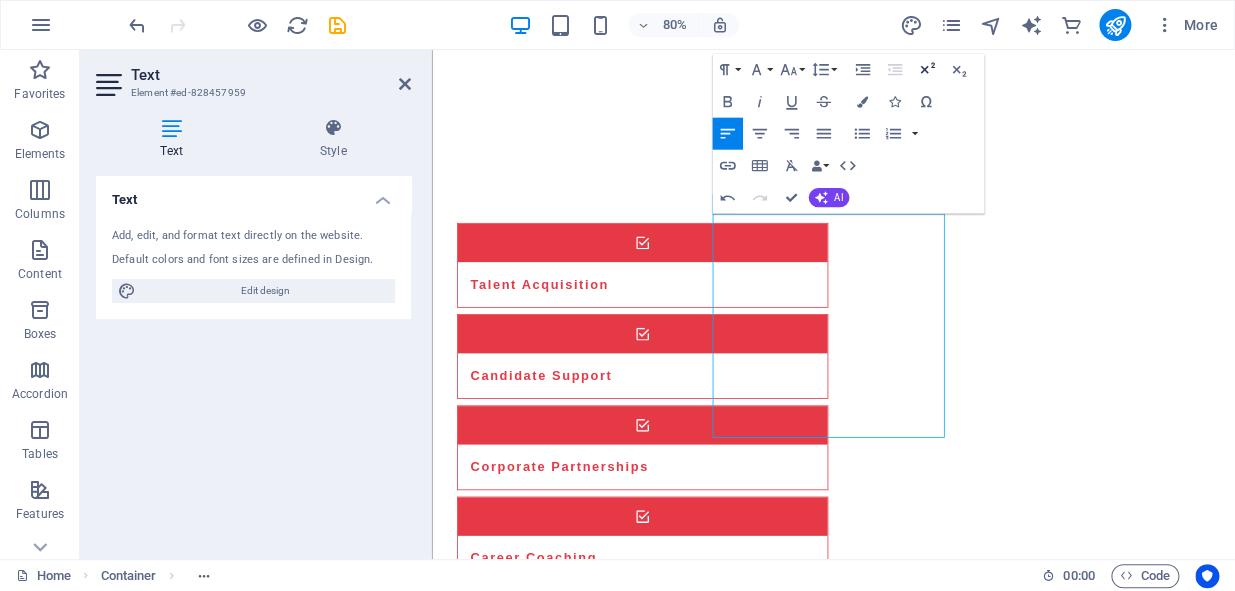 click 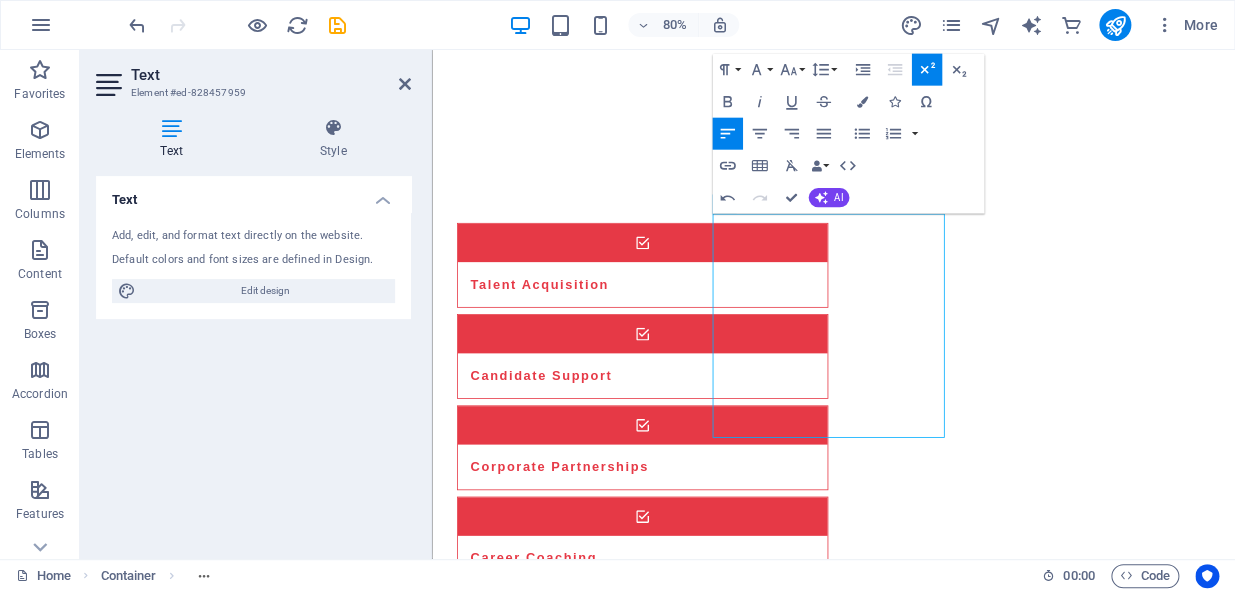 click 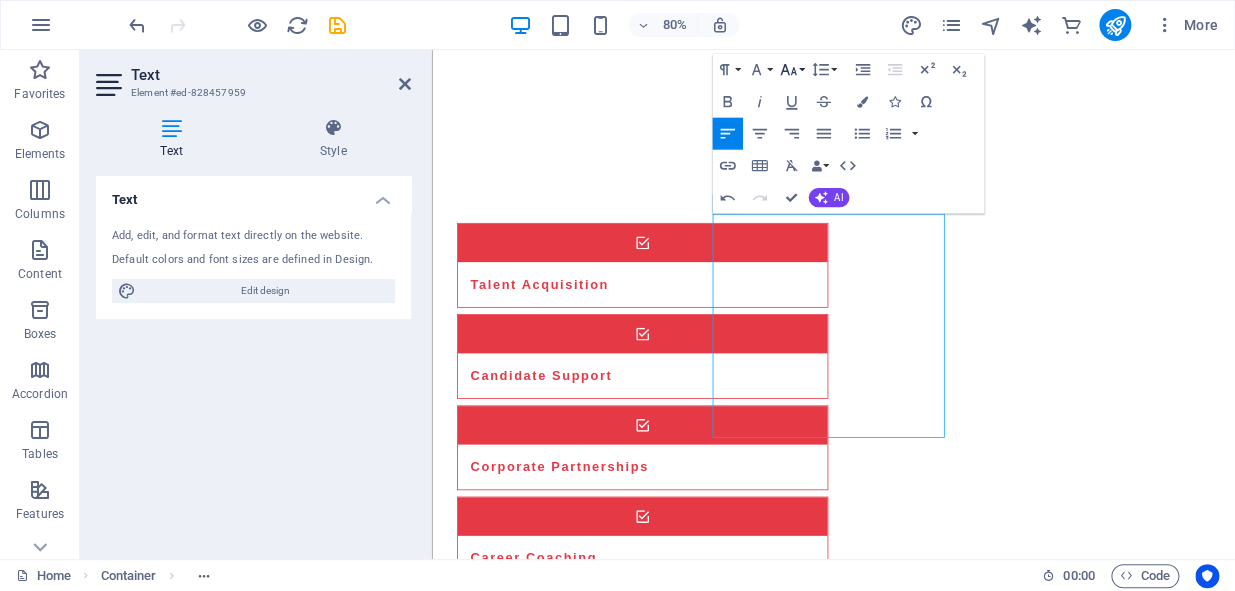 click on "Font Size" at bounding box center [791, 70] 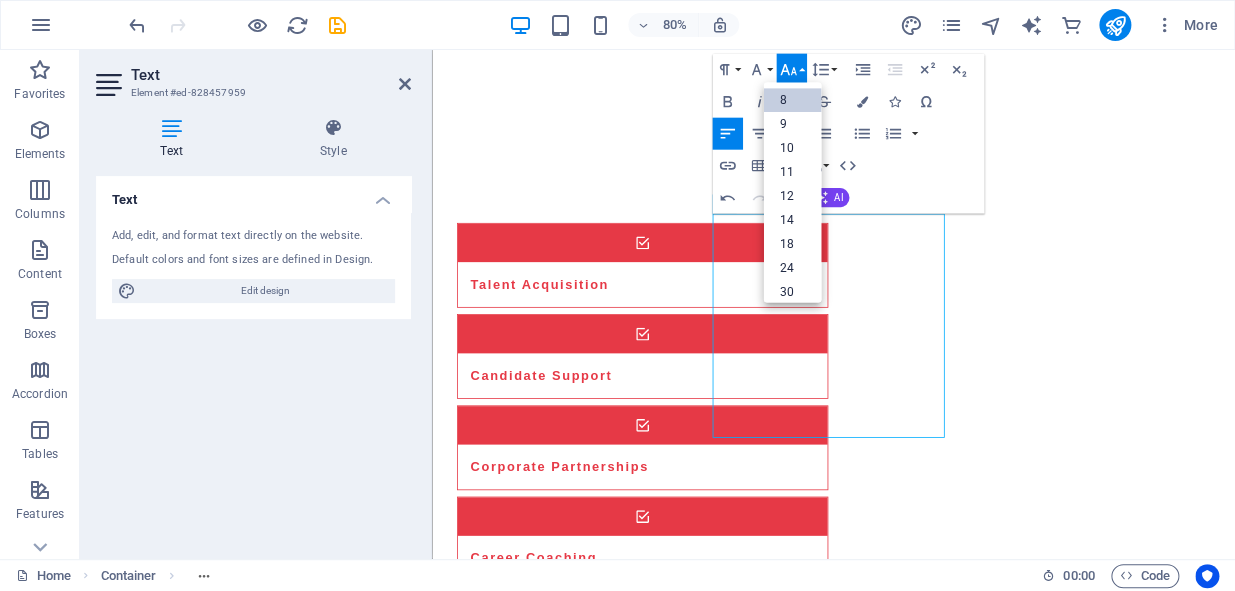 click on "8" at bounding box center (792, 101) 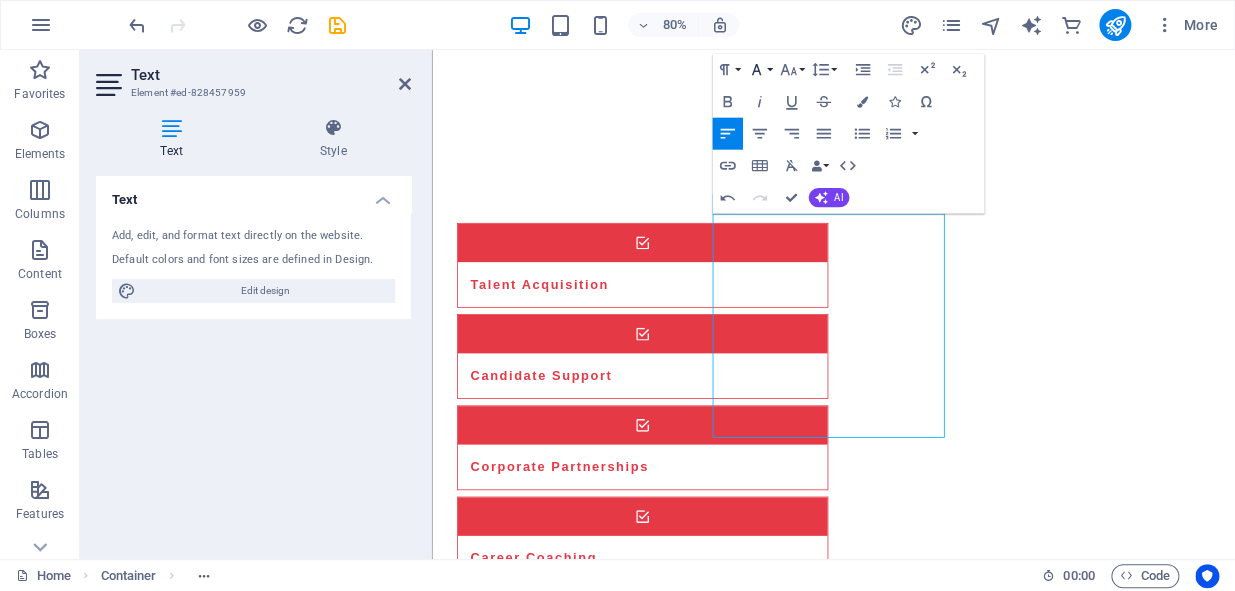 click on "Font Family" at bounding box center (759, 70) 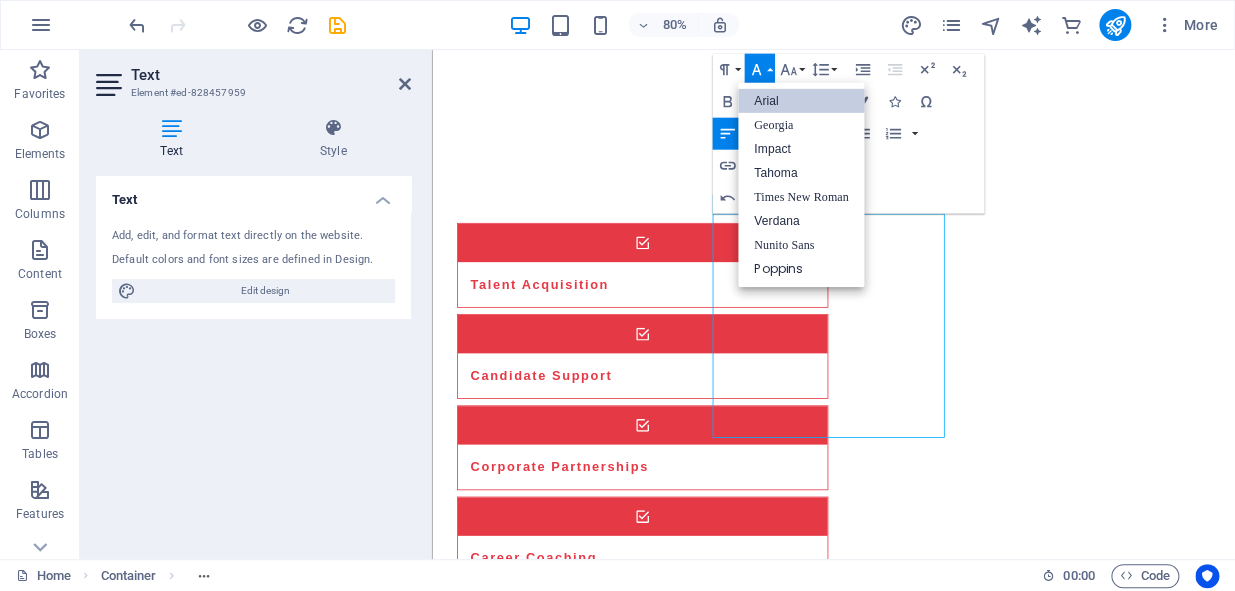 scroll, scrollTop: 0, scrollLeft: 0, axis: both 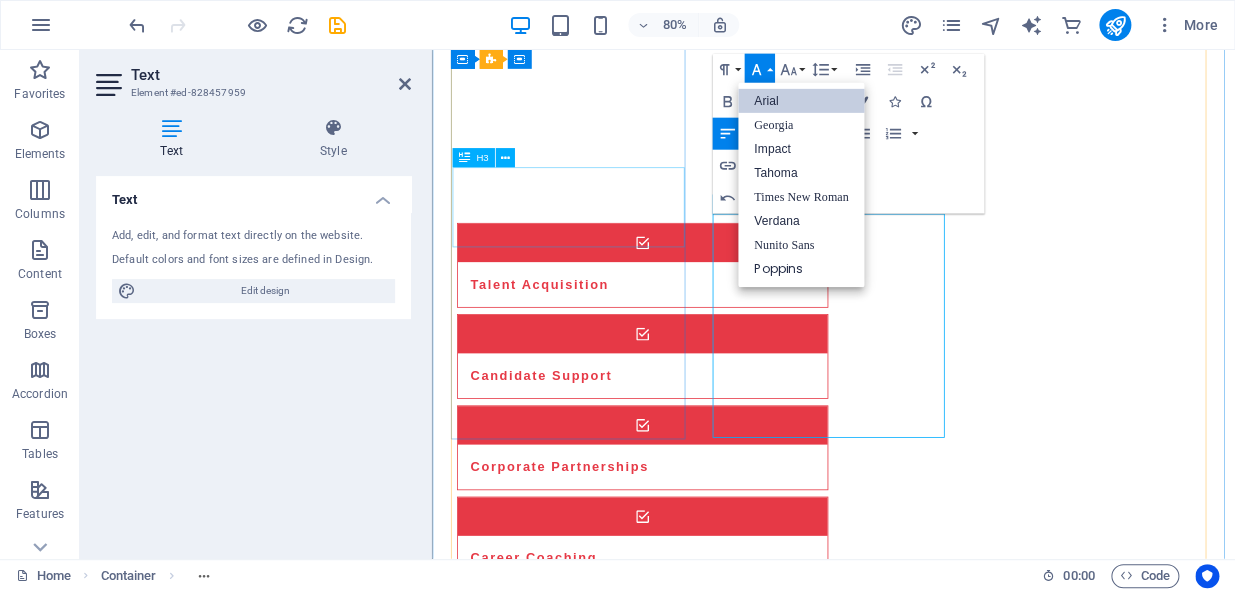 drag, startPoint x: 864, startPoint y: 505, endPoint x: 760, endPoint y: 172, distance: 348.86243 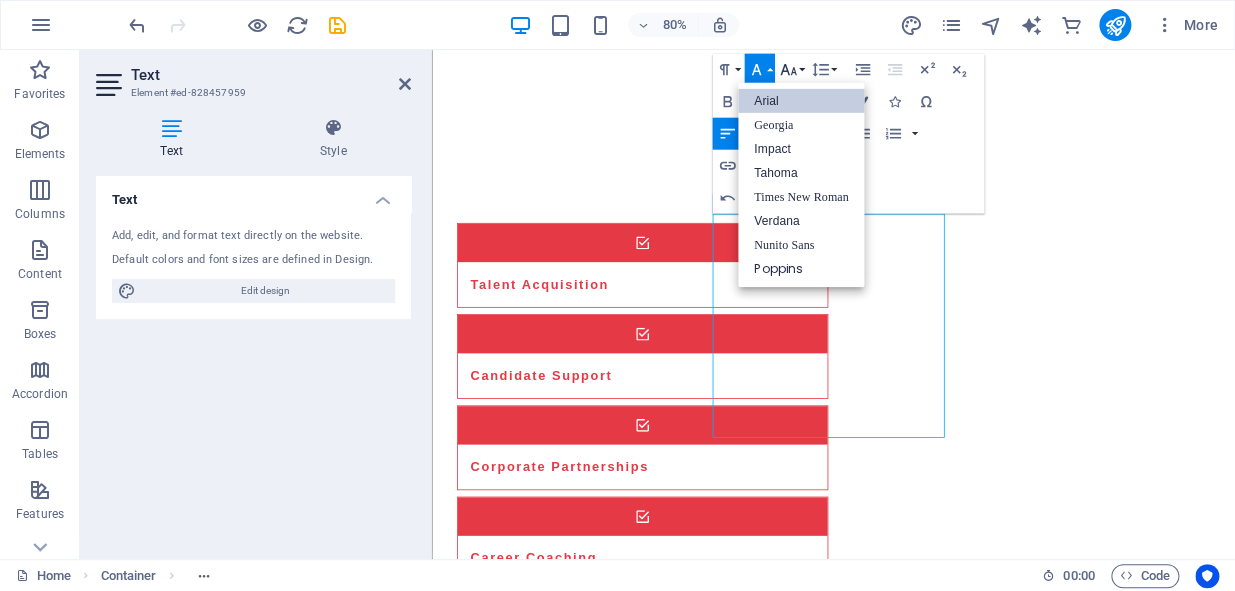 click on "Font Size" at bounding box center (791, 70) 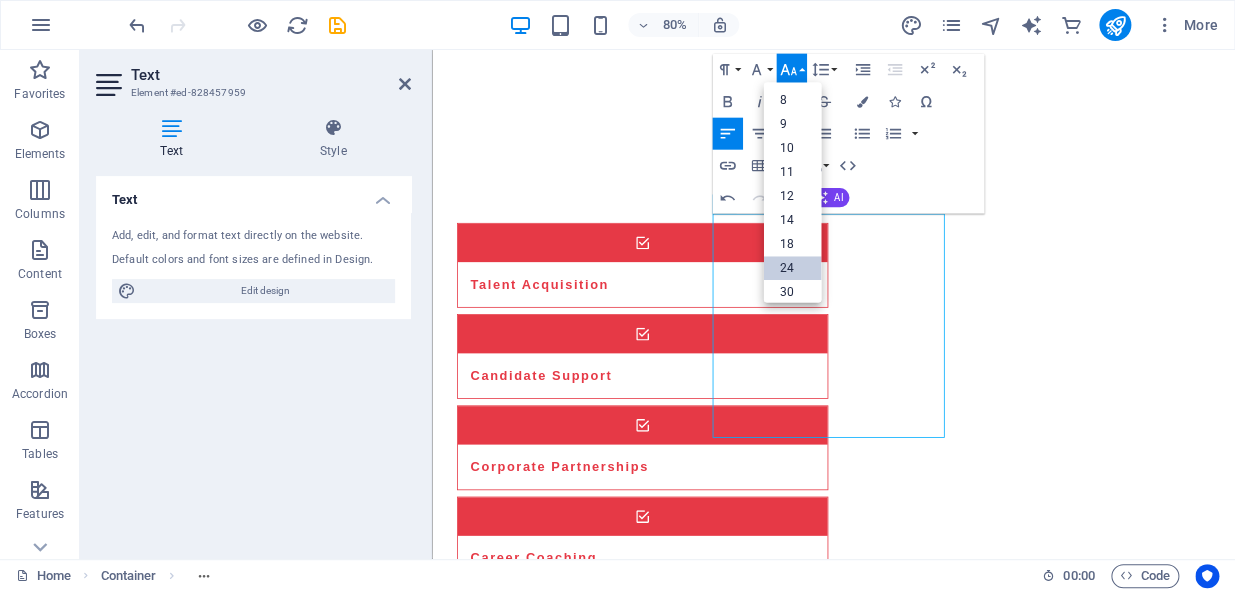 click on "24" at bounding box center [792, 269] 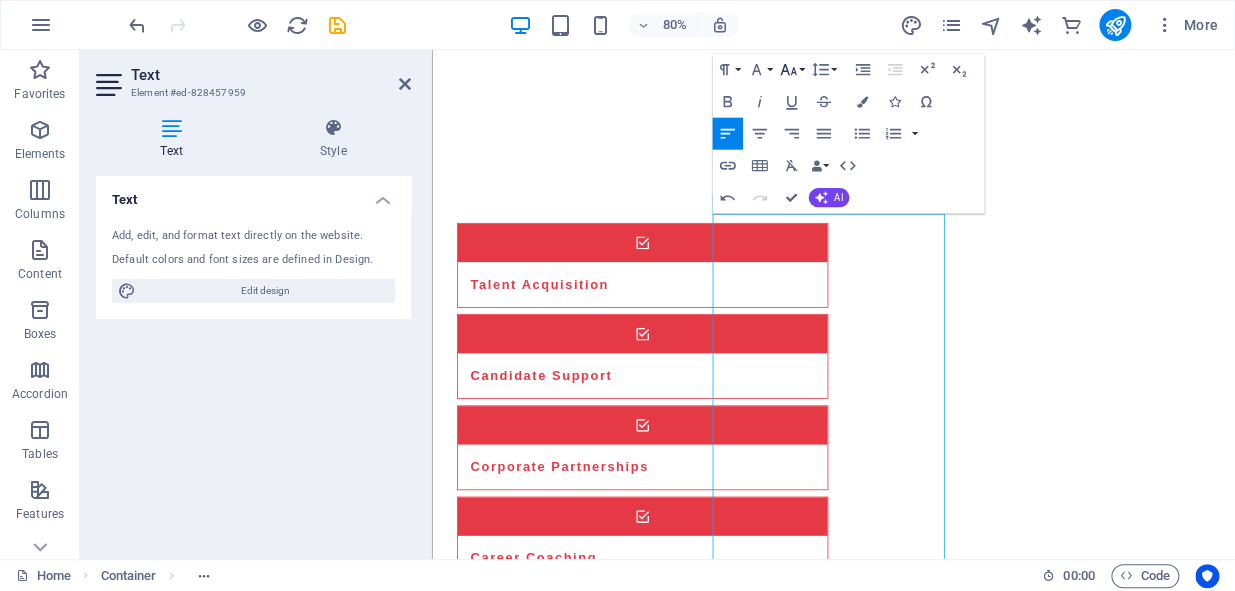 click on "Font Size" at bounding box center (791, 70) 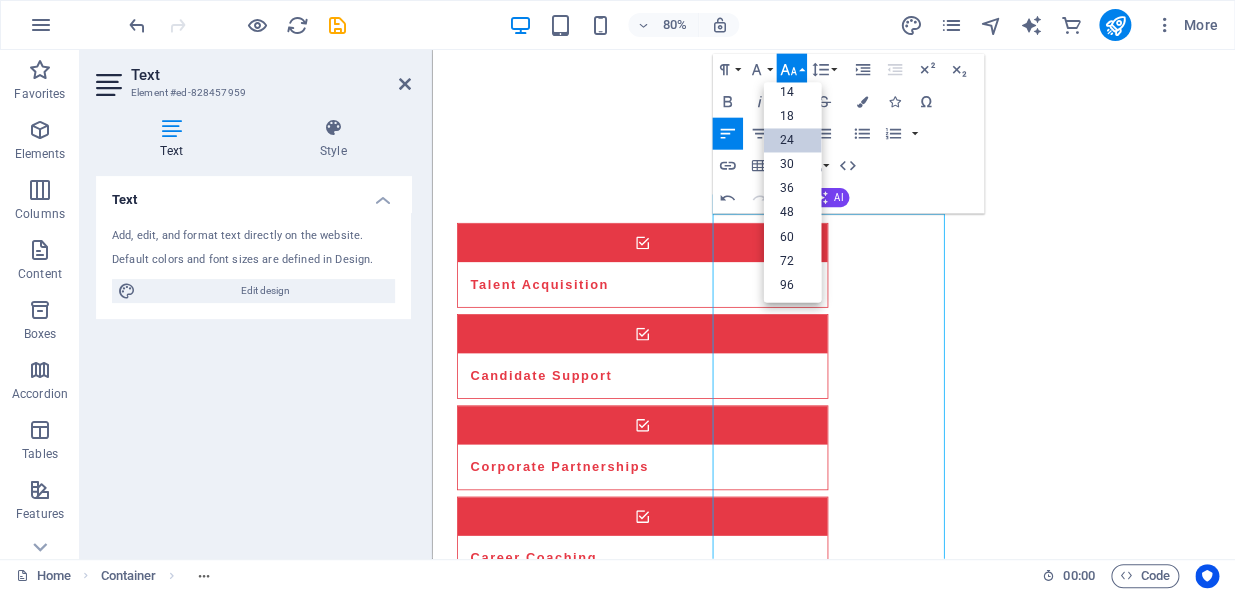 scroll, scrollTop: 0, scrollLeft: 0, axis: both 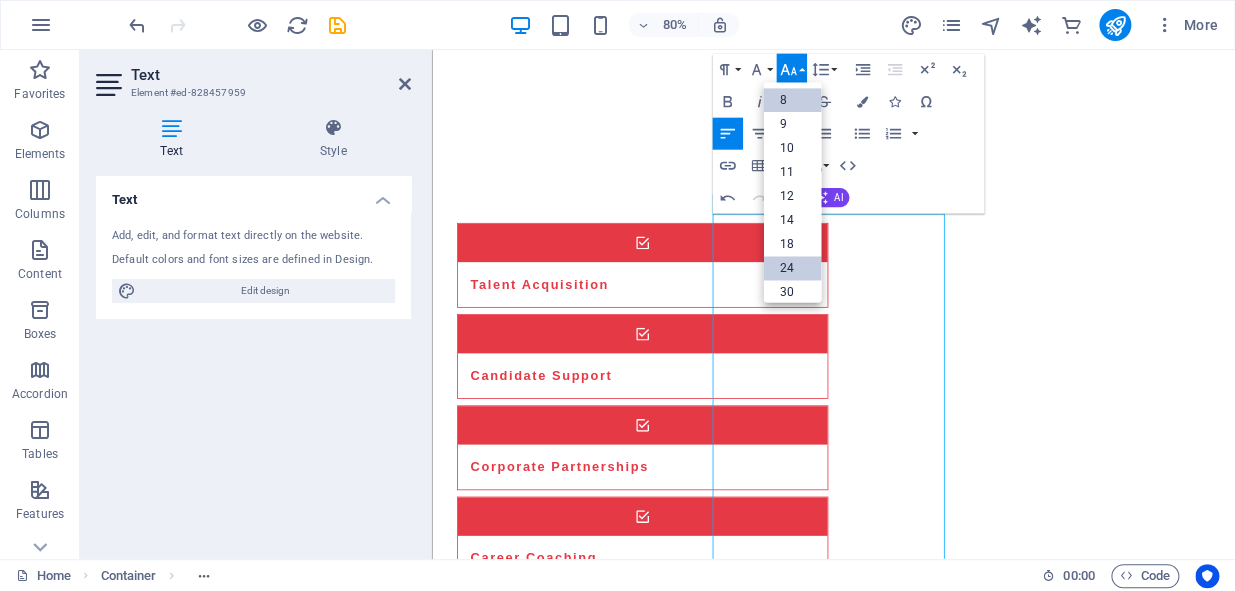 click on "8" at bounding box center [792, 101] 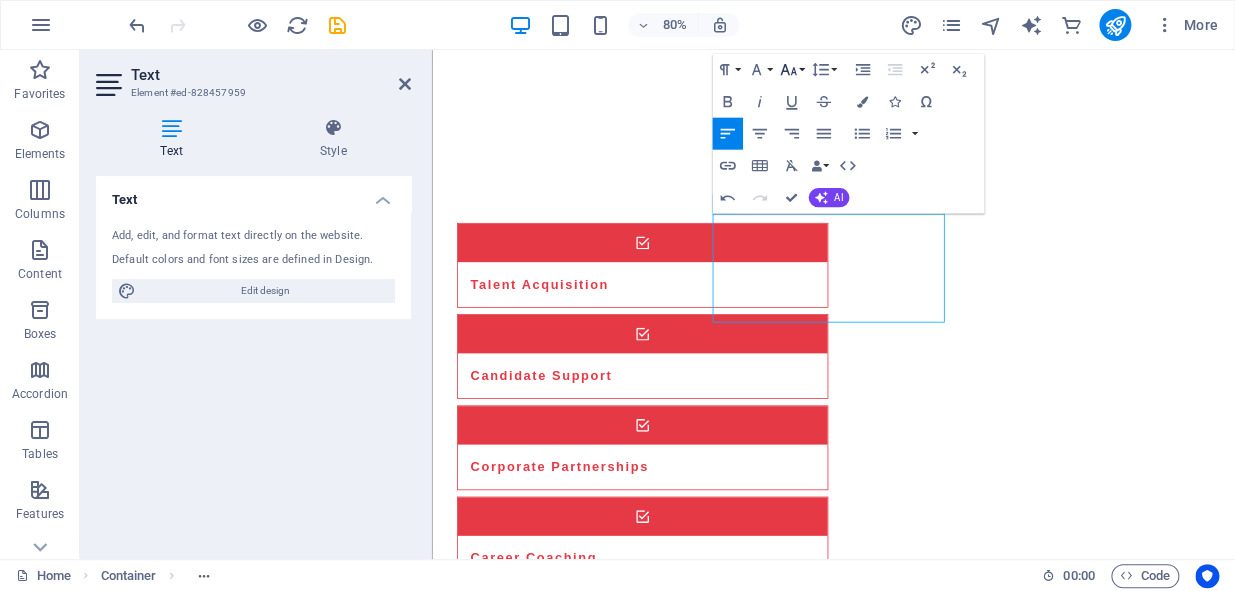 click on "Font Size" at bounding box center [791, 70] 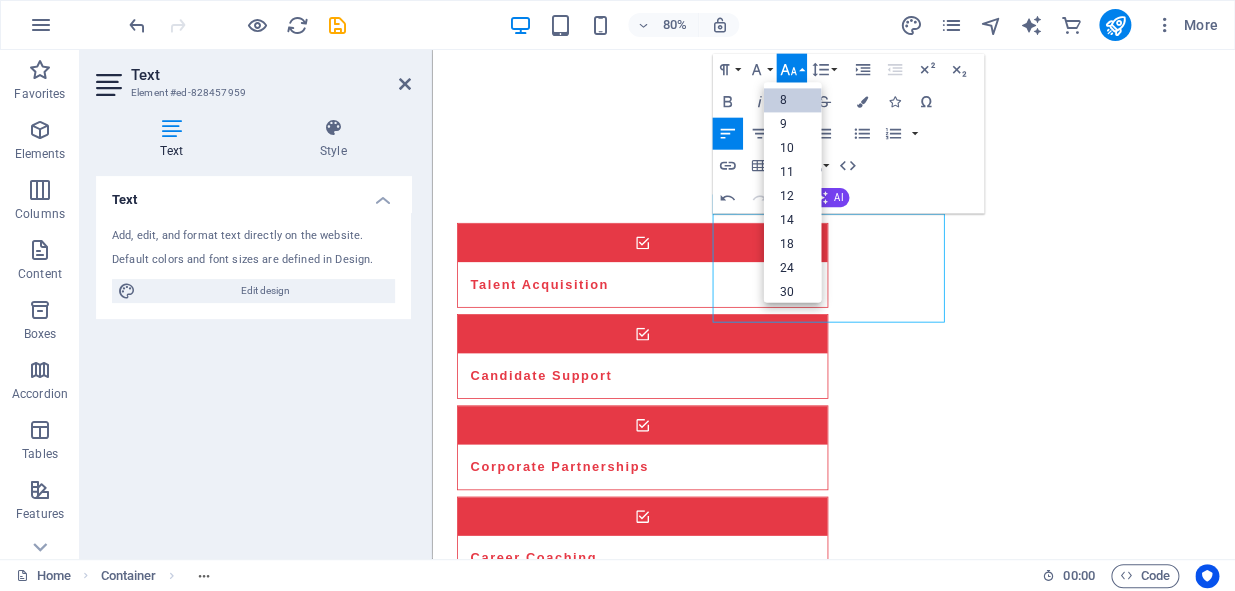 scroll, scrollTop: 22, scrollLeft: 0, axis: vertical 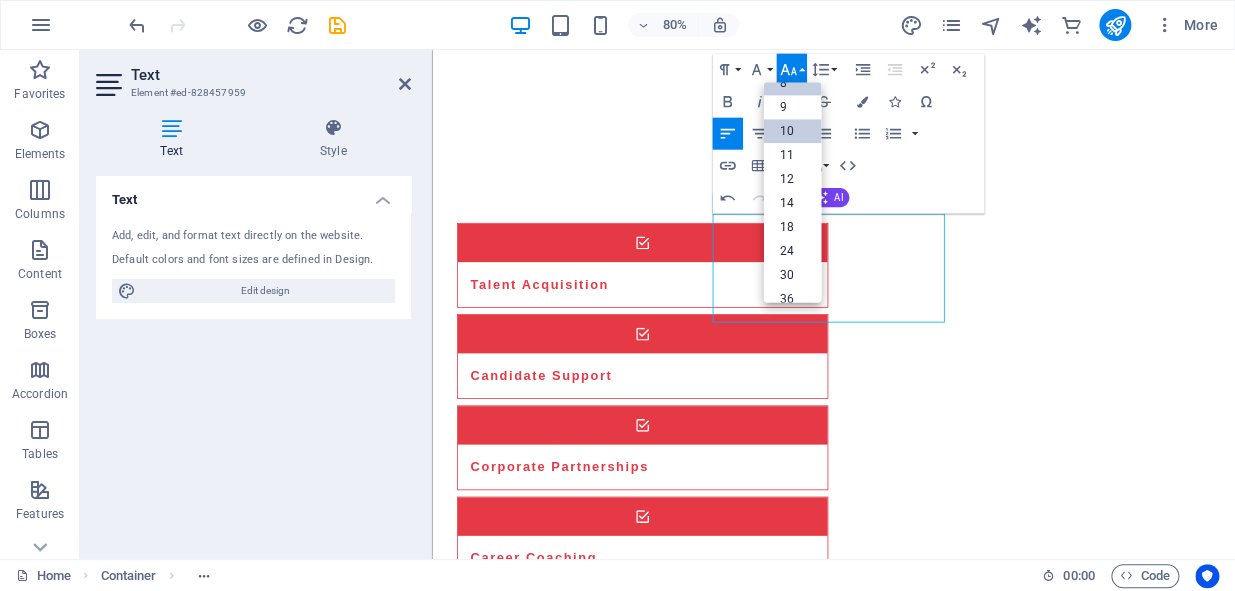 click on "10" at bounding box center [792, 132] 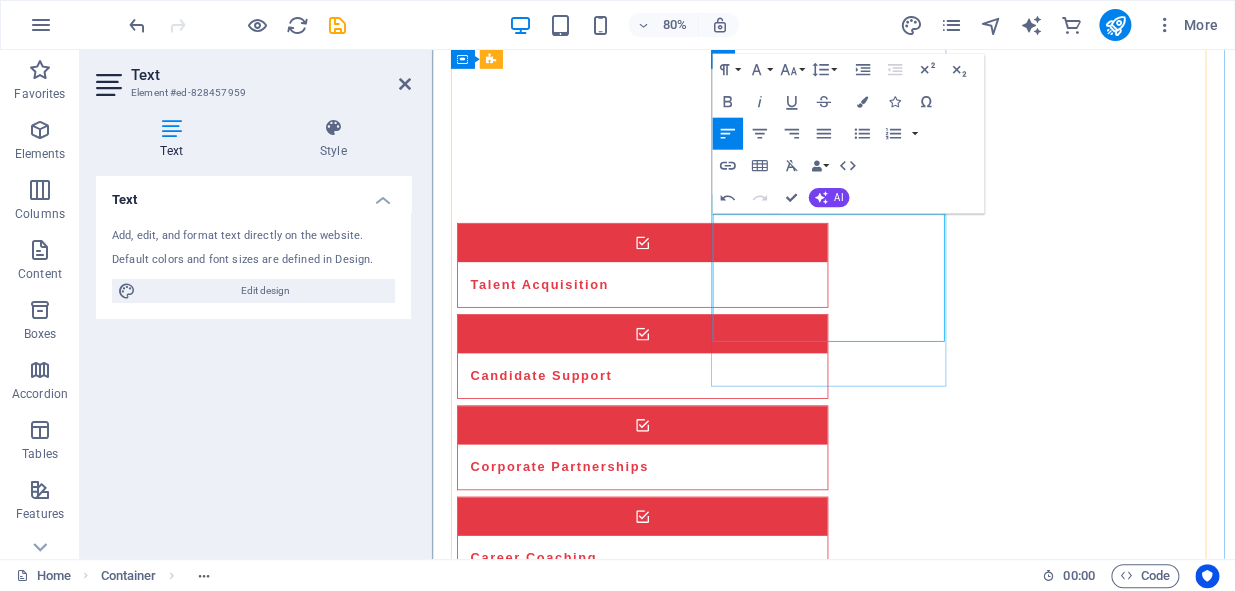 click on "Megan Is the force behind Redline recruitment, a boutique talent acquisition agency built for businesses that want more than just hires—they want game-changers. With over a decade of experience connecting people, ideas, and opportunities, she’s known for her sharp instinct, direct approach, and ability to find top-tier talent others can’t.​" at bounding box center [604, 2034] 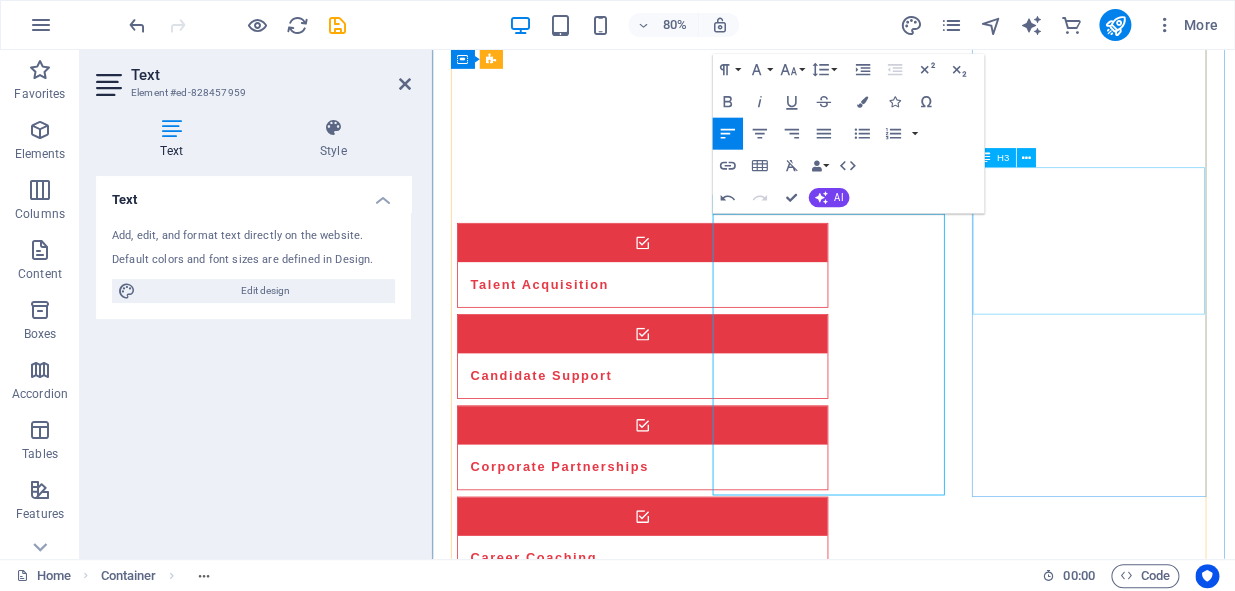 click on "Sara Brown - Talent Development Specialist" at bounding box center (608, 2687) 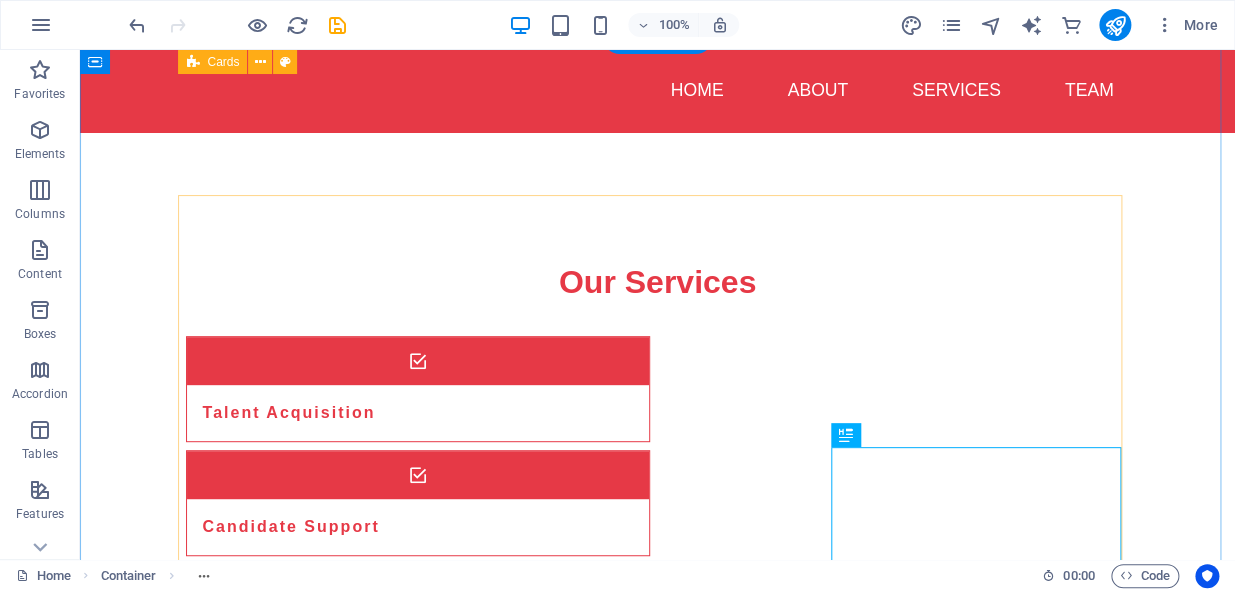 scroll, scrollTop: 2691, scrollLeft: 0, axis: vertical 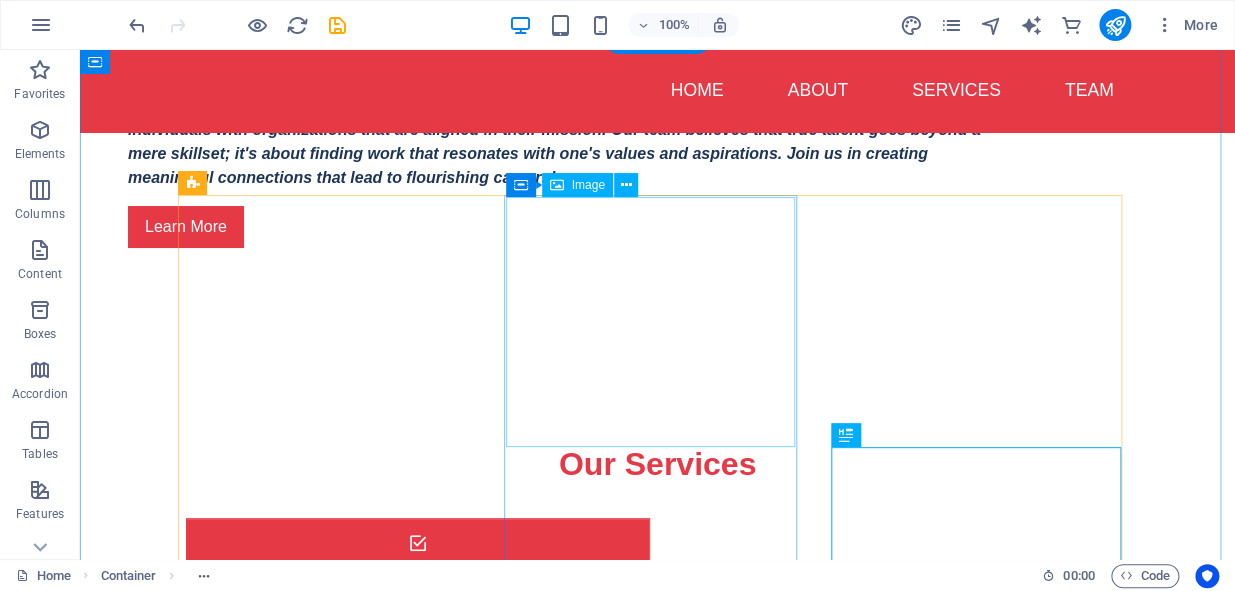 click at bounding box center (332, 2017) 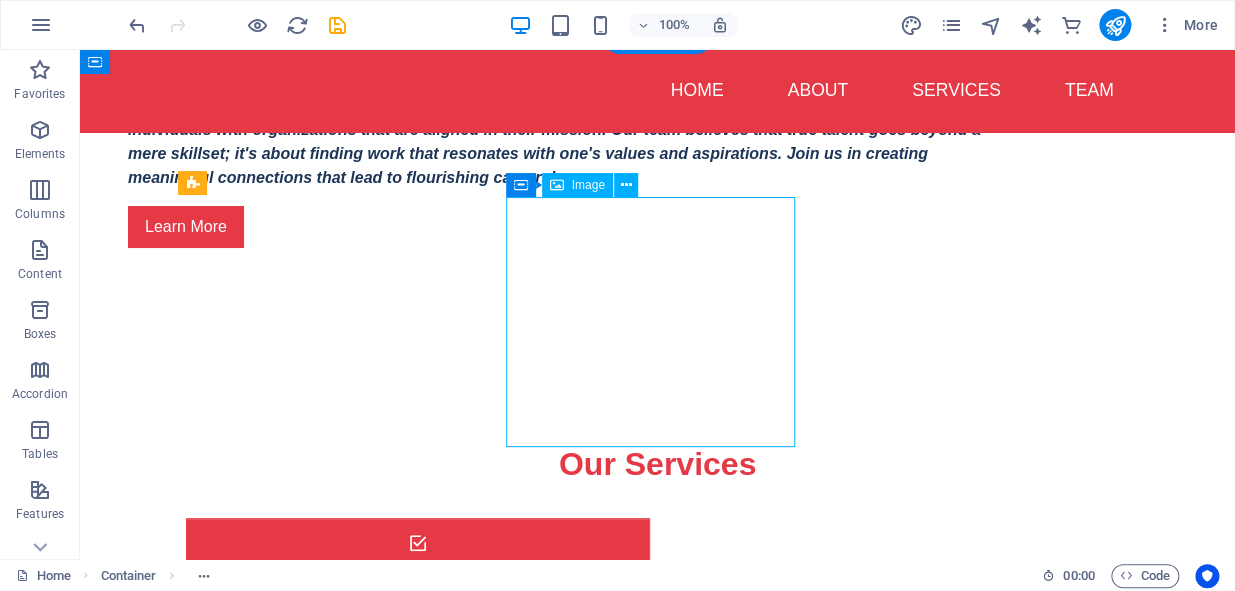 click at bounding box center [332, 2017] 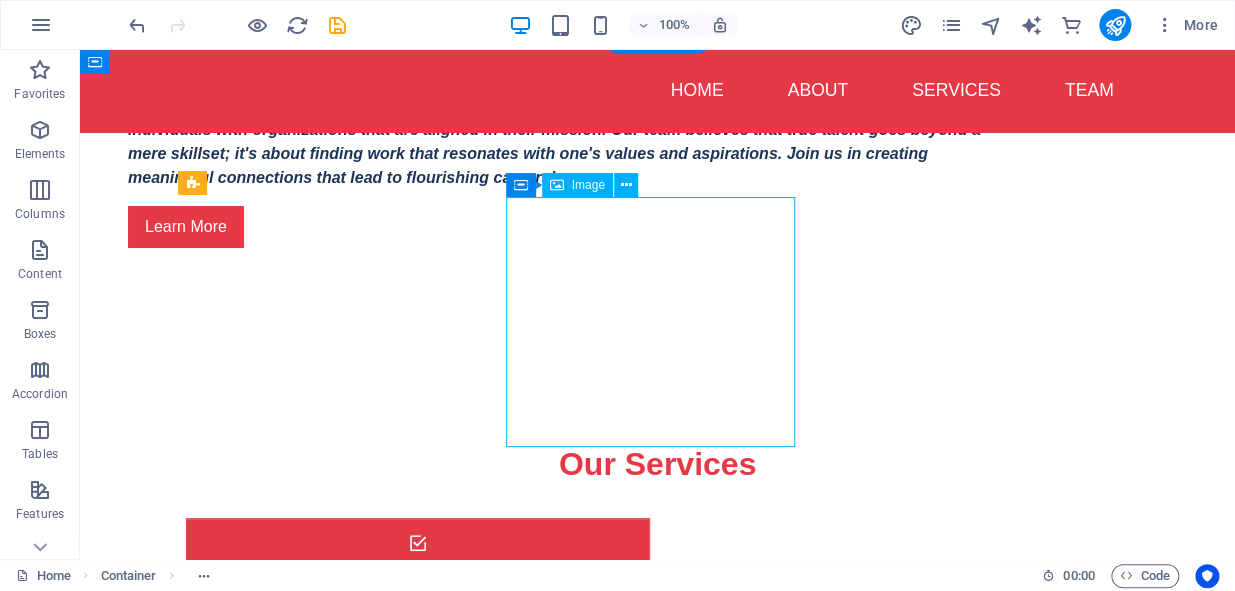 click at bounding box center [332, 2017] 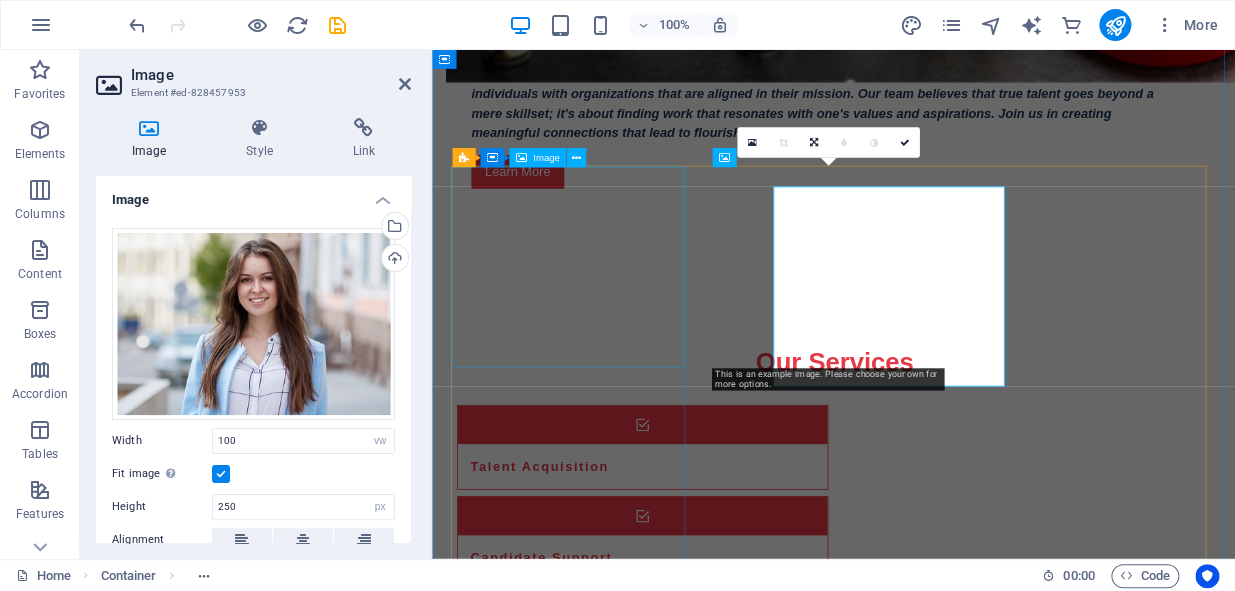 scroll, scrollTop: 2668, scrollLeft: 0, axis: vertical 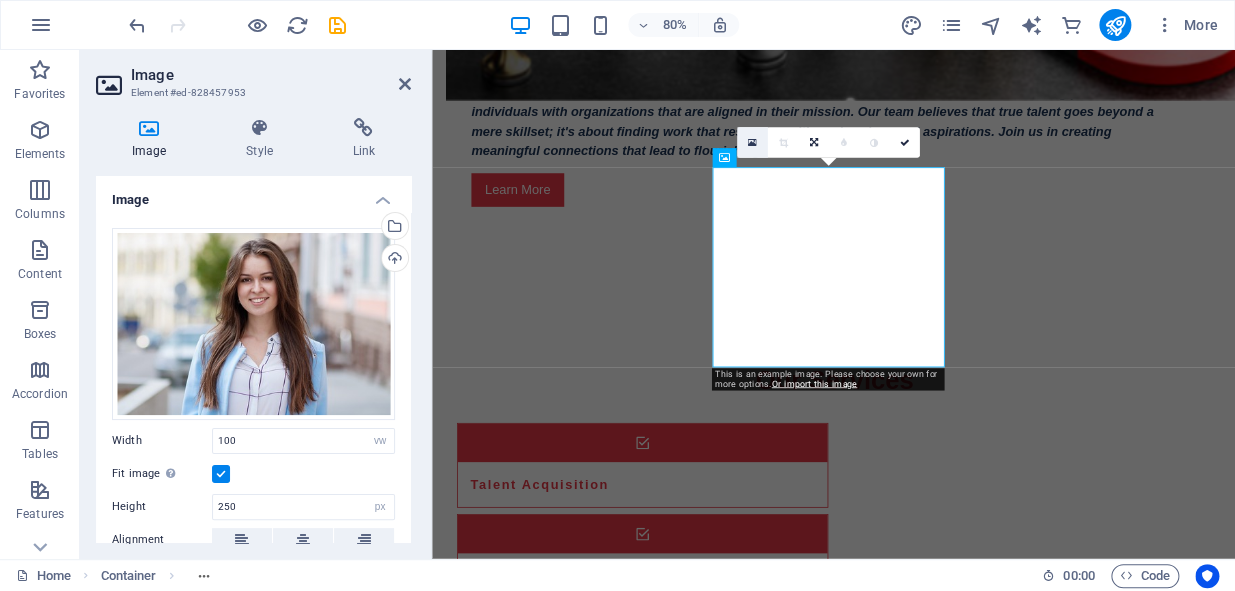 click at bounding box center (752, 143) 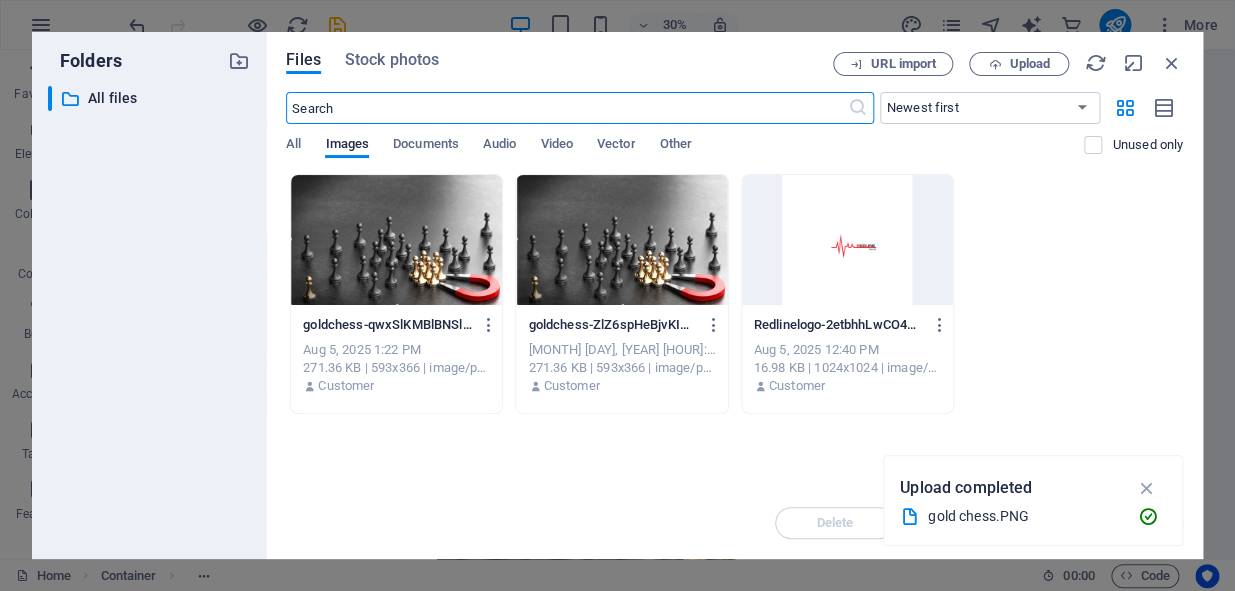 scroll, scrollTop: 3766, scrollLeft: 0, axis: vertical 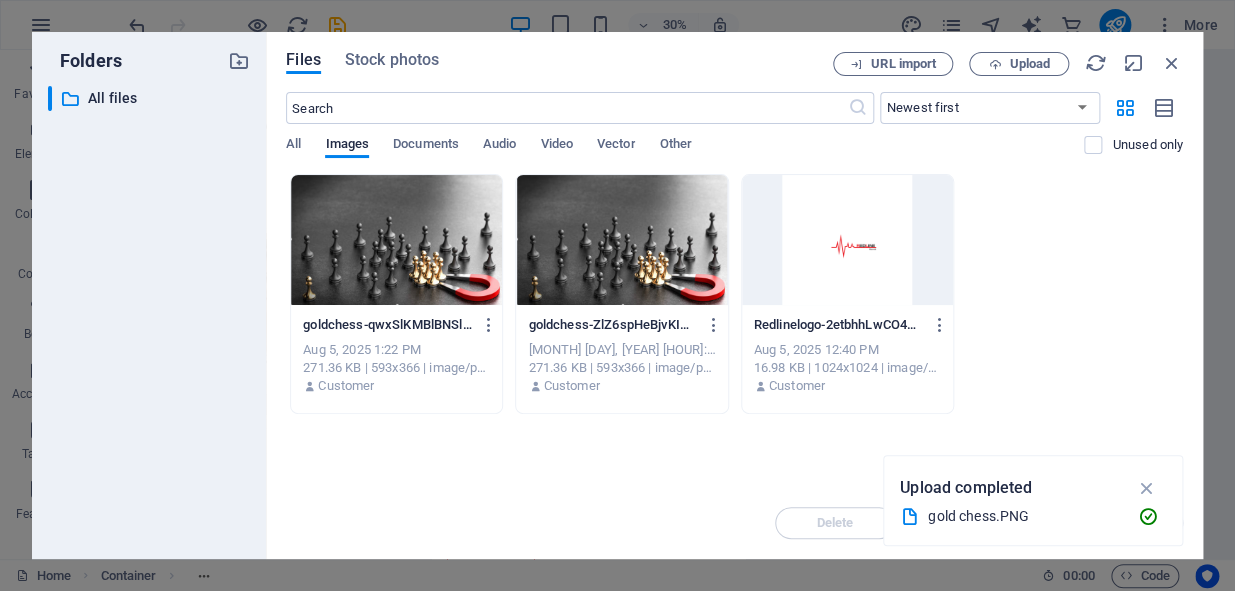 click at bounding box center [621, 240] 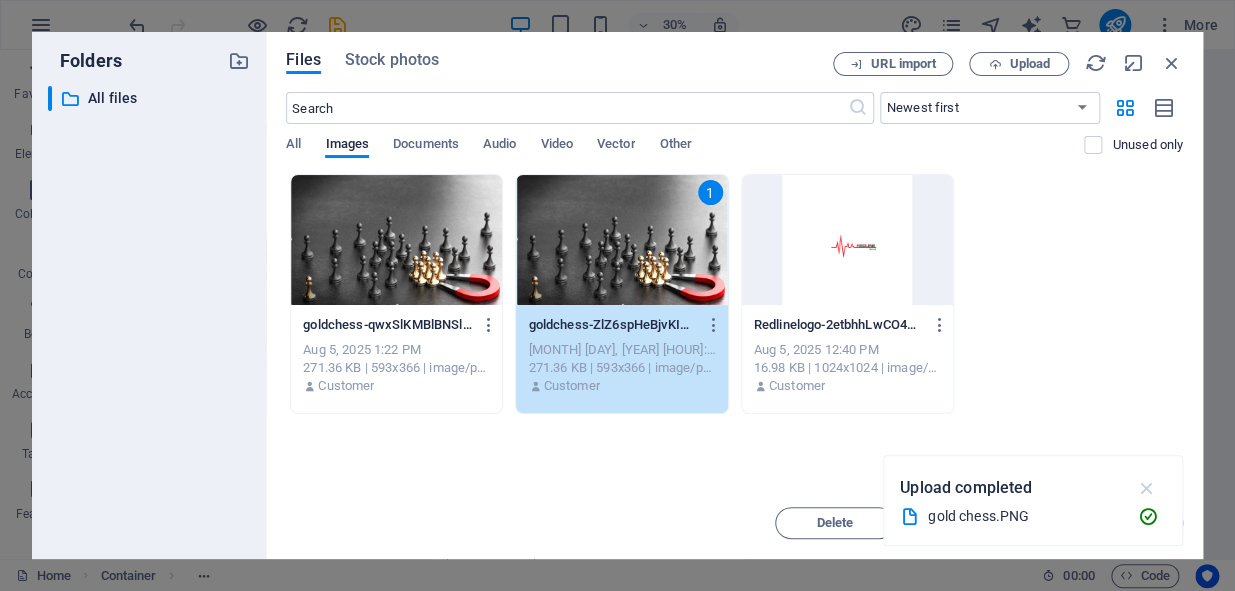 click at bounding box center (1146, 488) 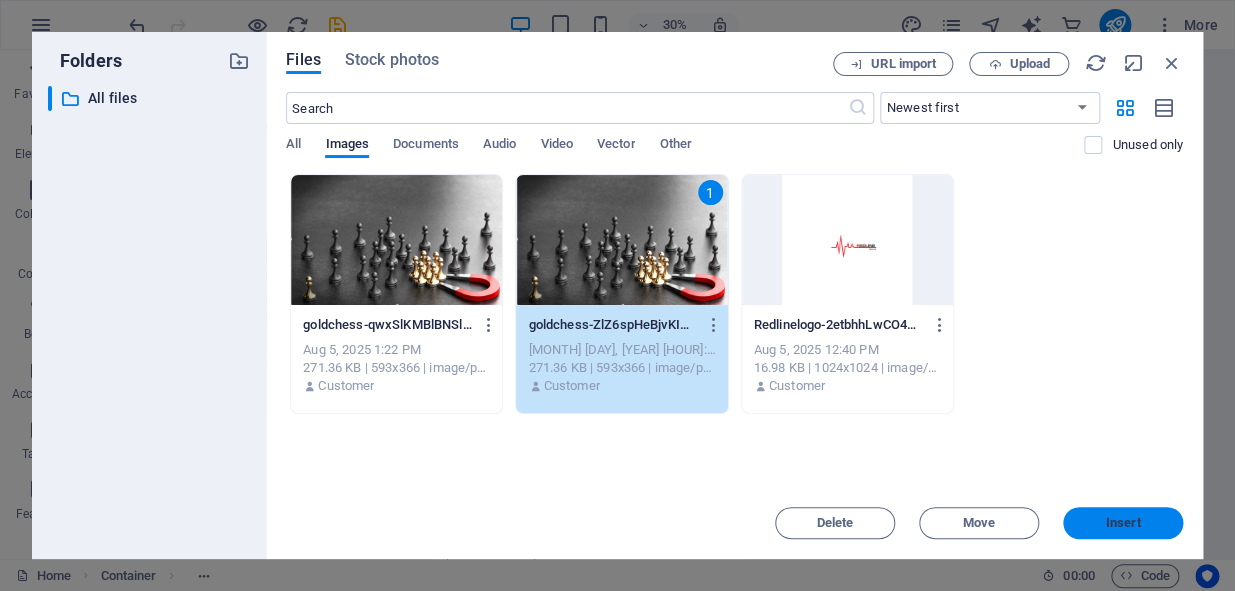 click on "Insert" at bounding box center (1123, 523) 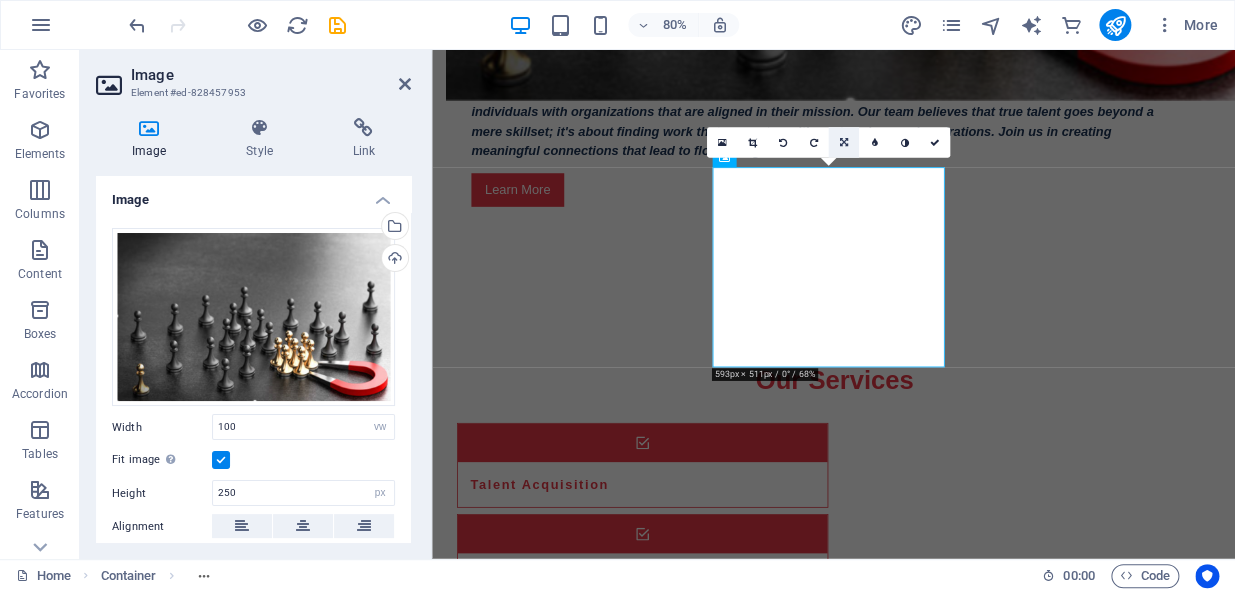 click at bounding box center [843, 143] 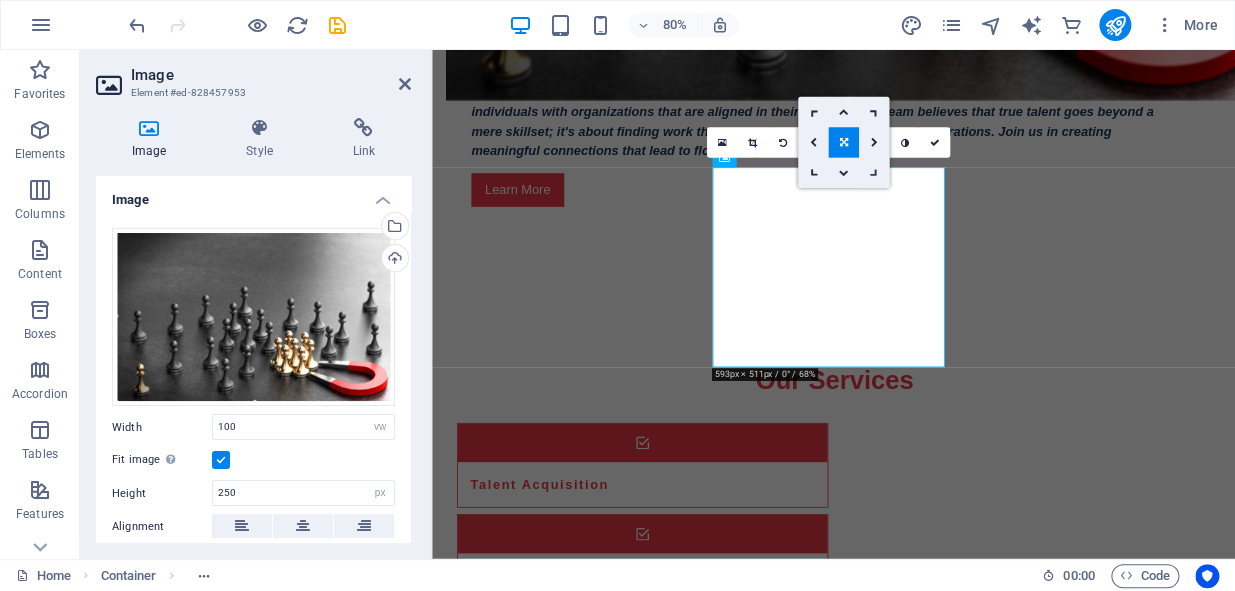 click at bounding box center (874, 173) 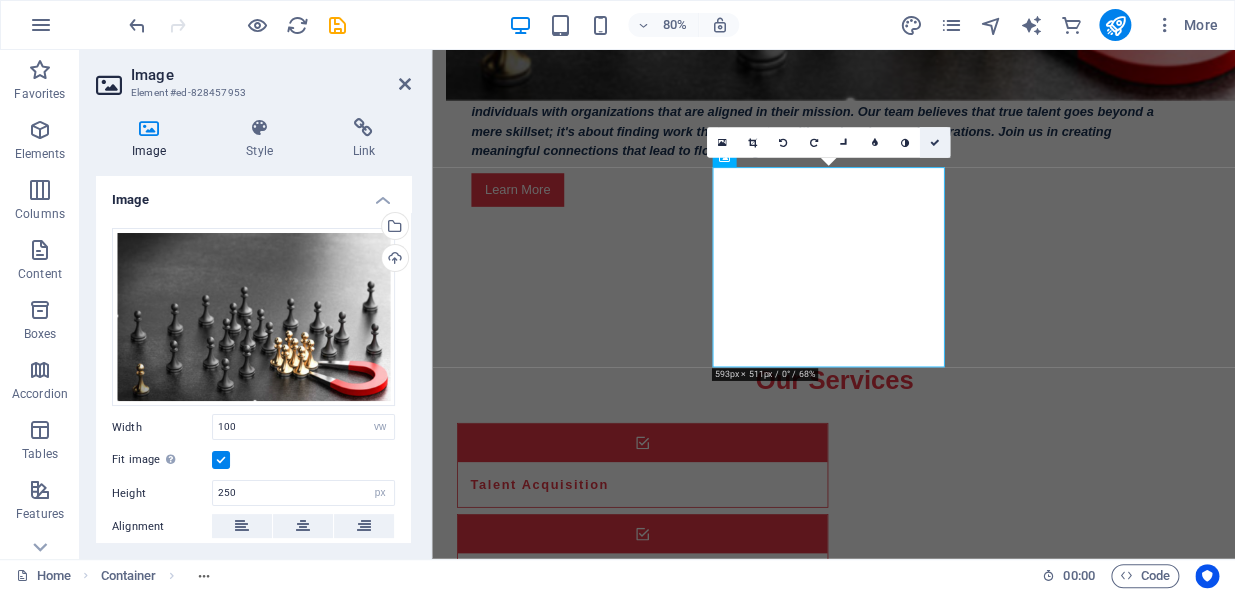 click at bounding box center (935, 143) 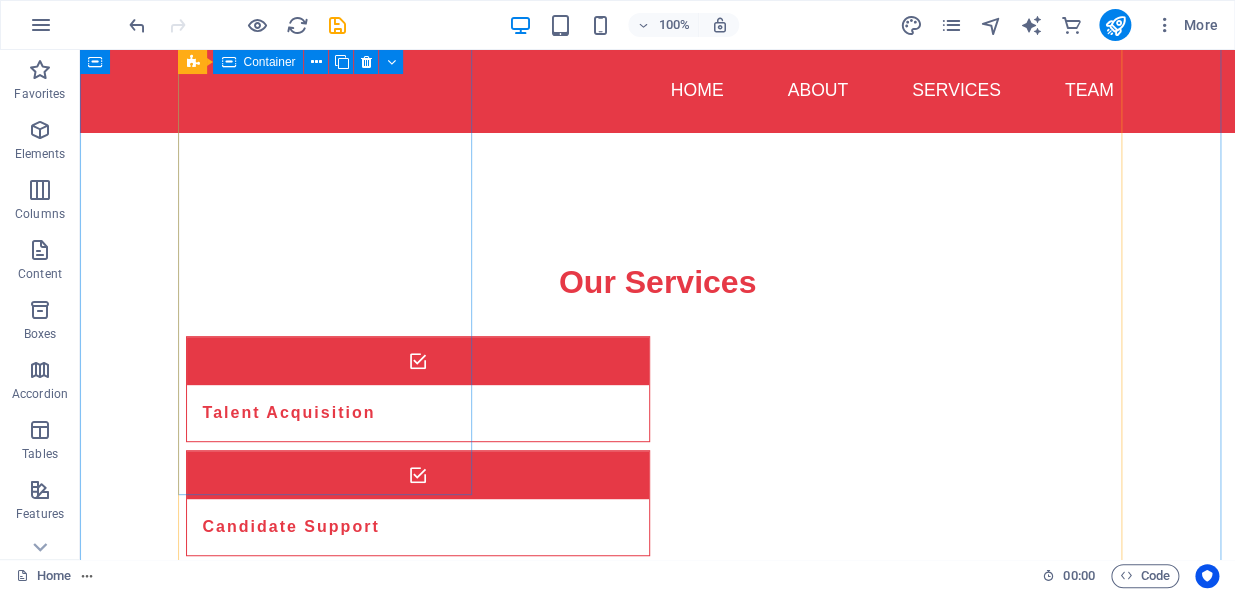 scroll, scrollTop: 2691, scrollLeft: 0, axis: vertical 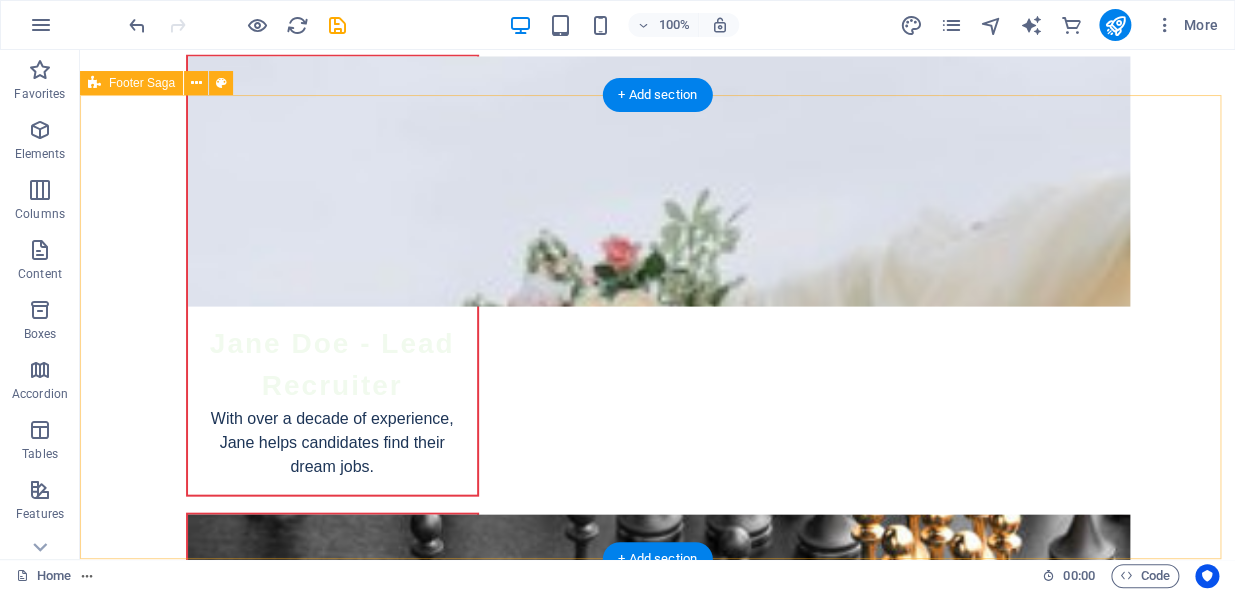 click on "Redline Recruit Redline Recruit is your dedicated partner in recruitment, where talent meets purpose. We are committed to transforming the hiring process for both candidates and employers. Contact [NUMBER] [STREET] [POSTAL_CODE] [CITY] Phone: [PHONE] Mobile: Email: [EMAIL] Navigation Home About Services Team Legal Notice Privacy Policy Social media Facebook X Instagram" at bounding box center (657, 3513) 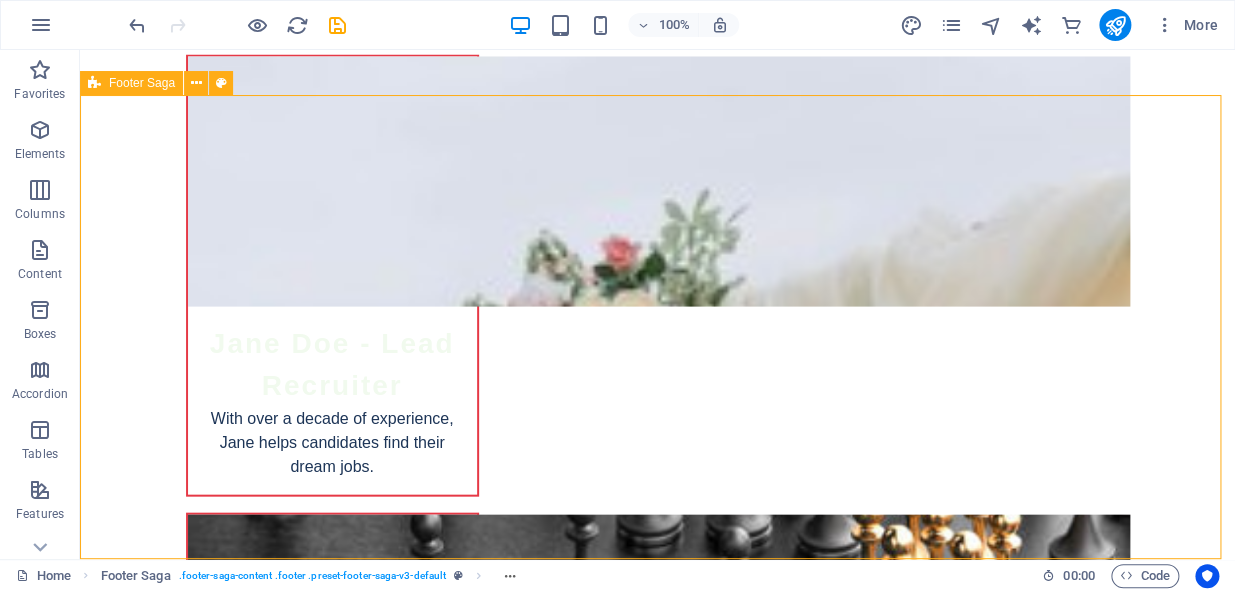 drag, startPoint x: 721, startPoint y: 153, endPoint x: 537, endPoint y: 133, distance: 185.08377 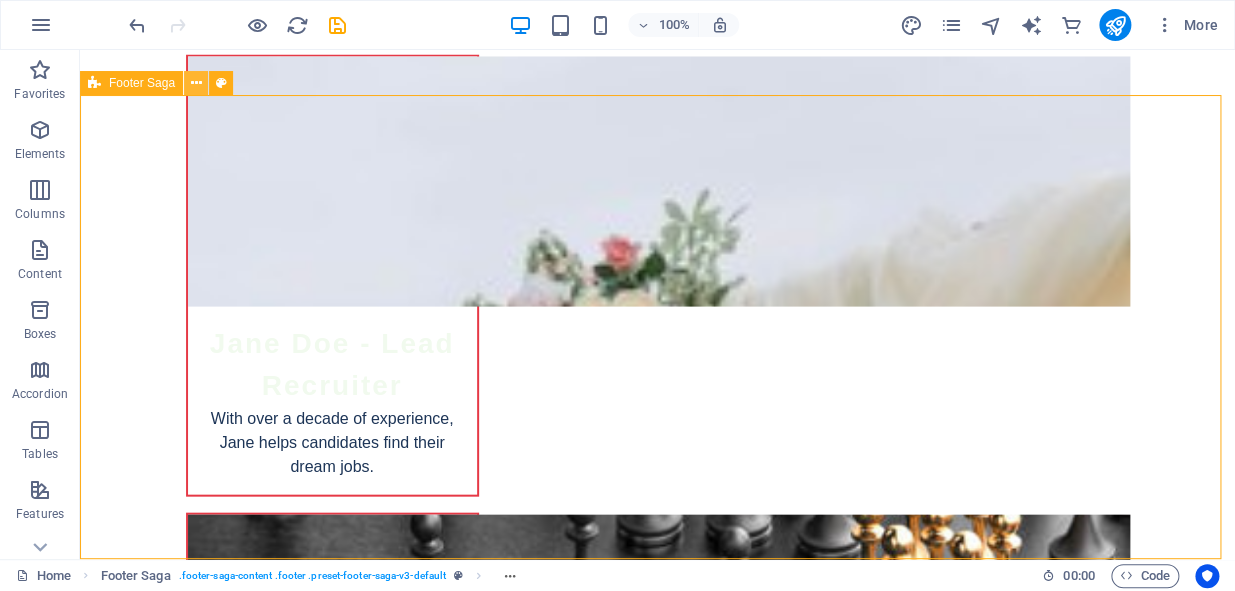 click at bounding box center [196, 83] 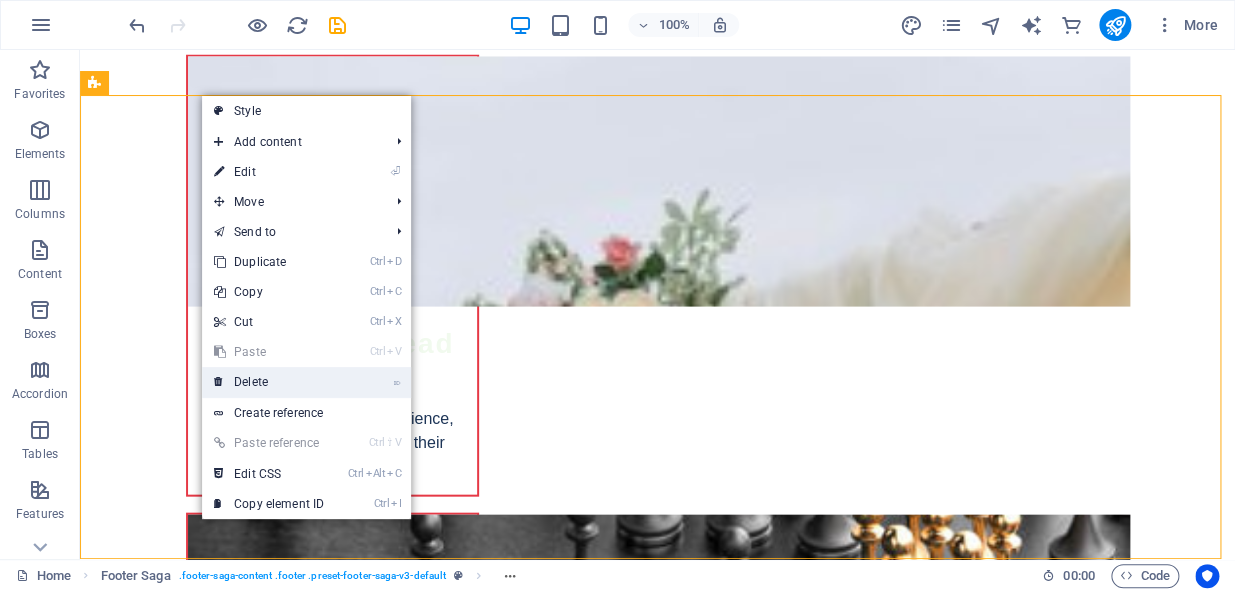 click on "⌦  Delete" at bounding box center (269, 382) 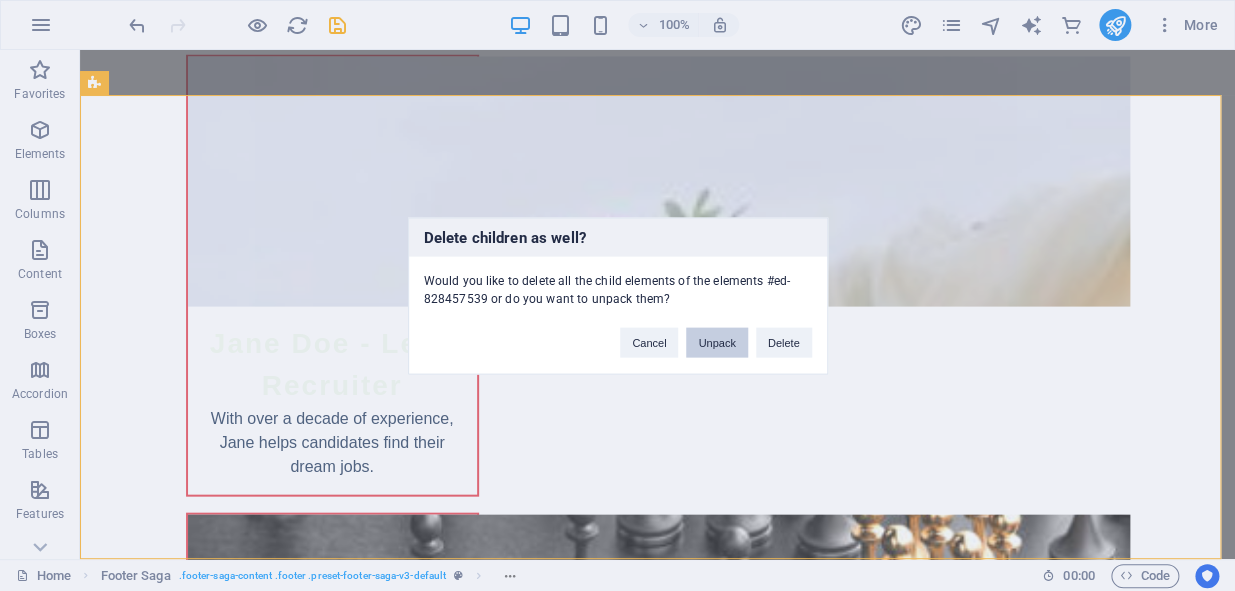 click on "Unpack" at bounding box center (716, 342) 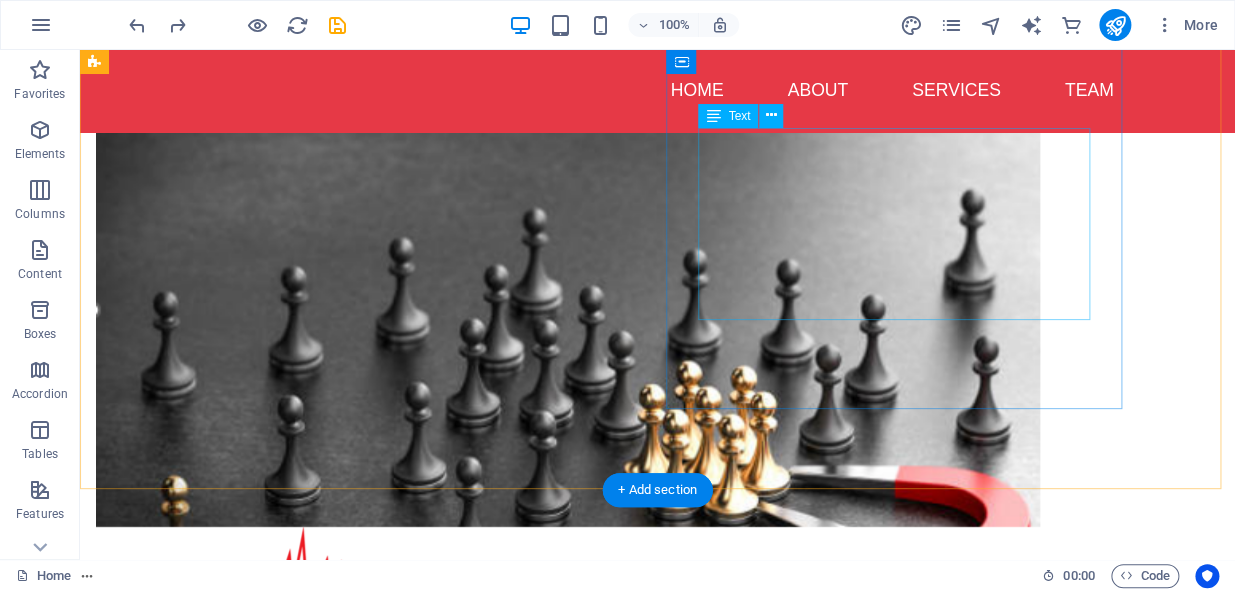 scroll, scrollTop: 1796, scrollLeft: 0, axis: vertical 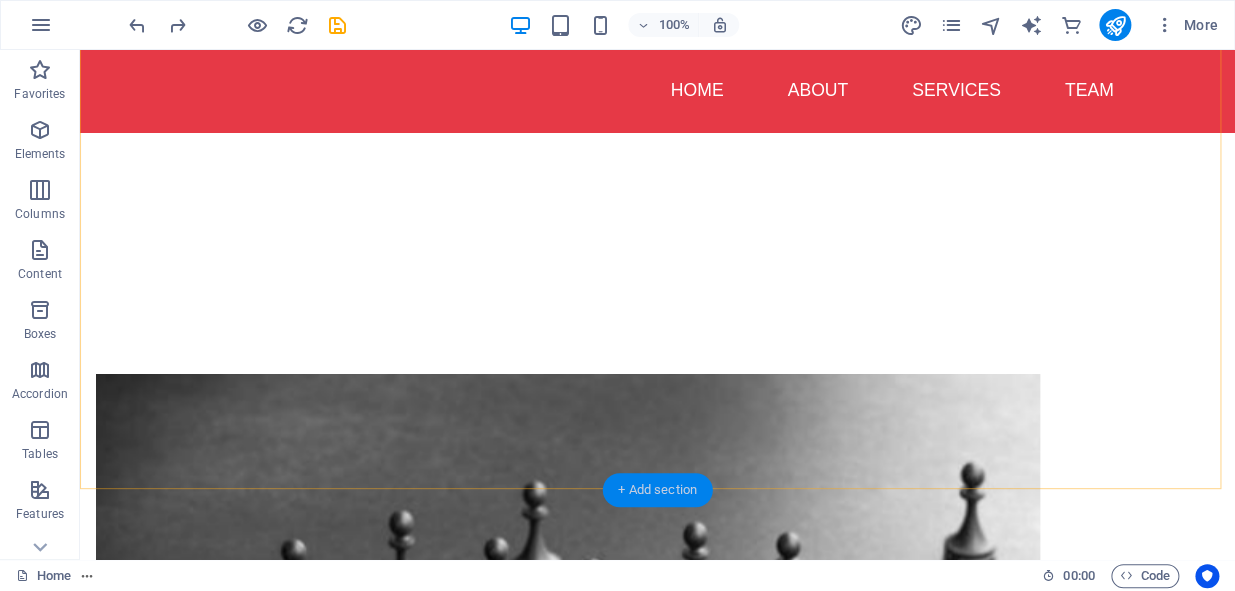 click on "+ Add section" at bounding box center [657, 490] 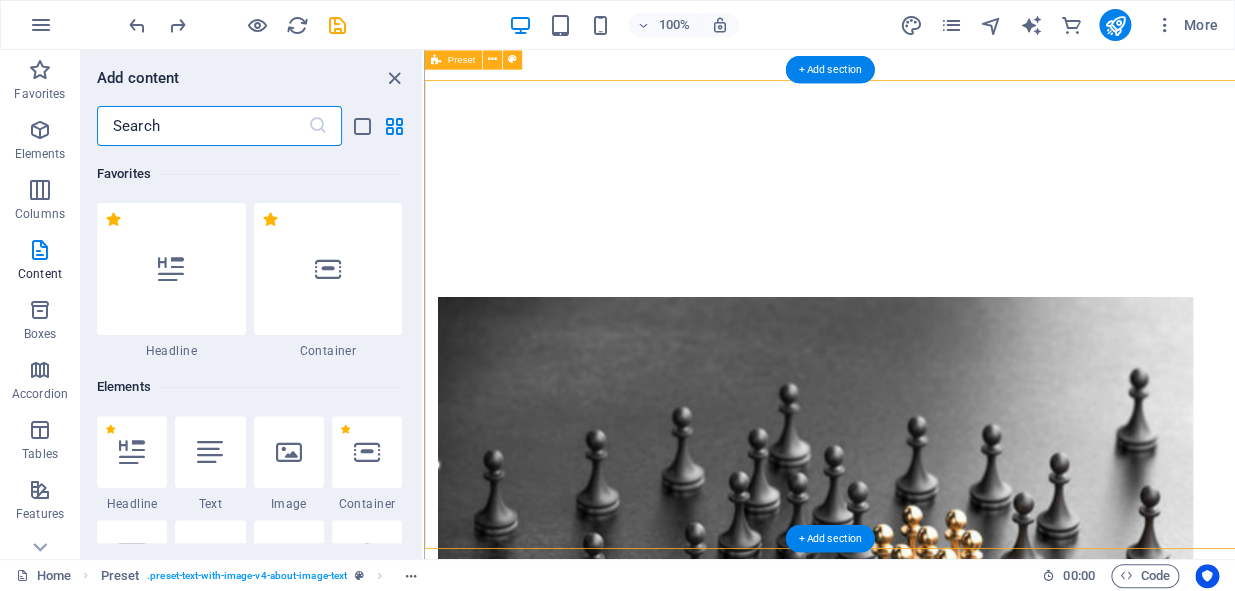 scroll, scrollTop: 1611, scrollLeft: 0, axis: vertical 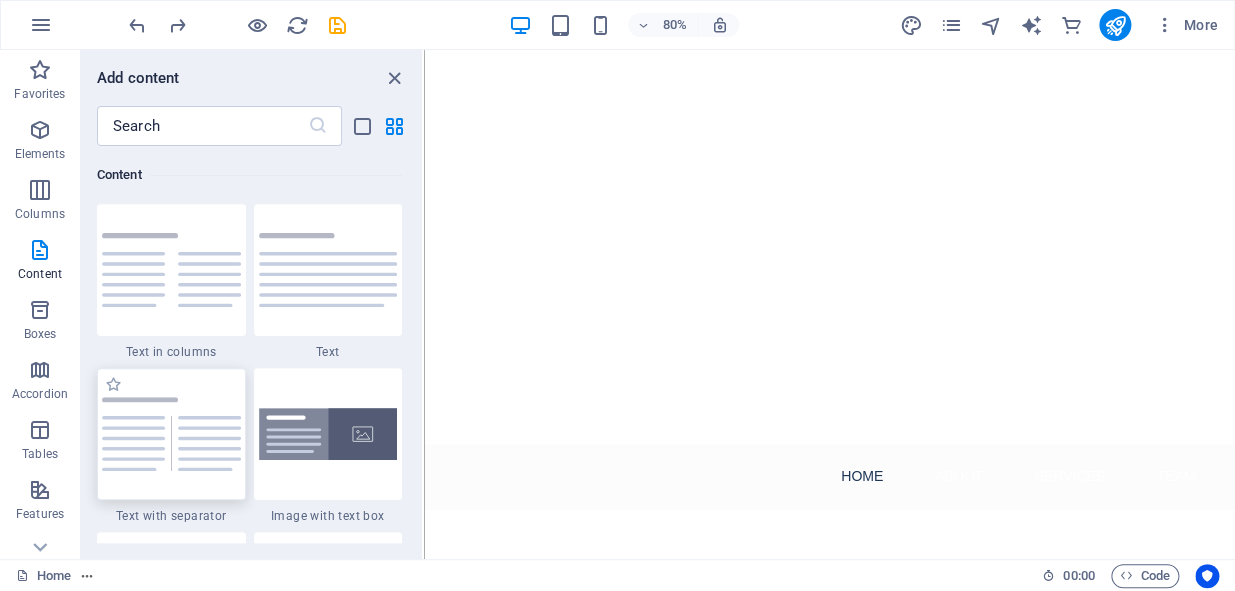 click at bounding box center (171, 434) 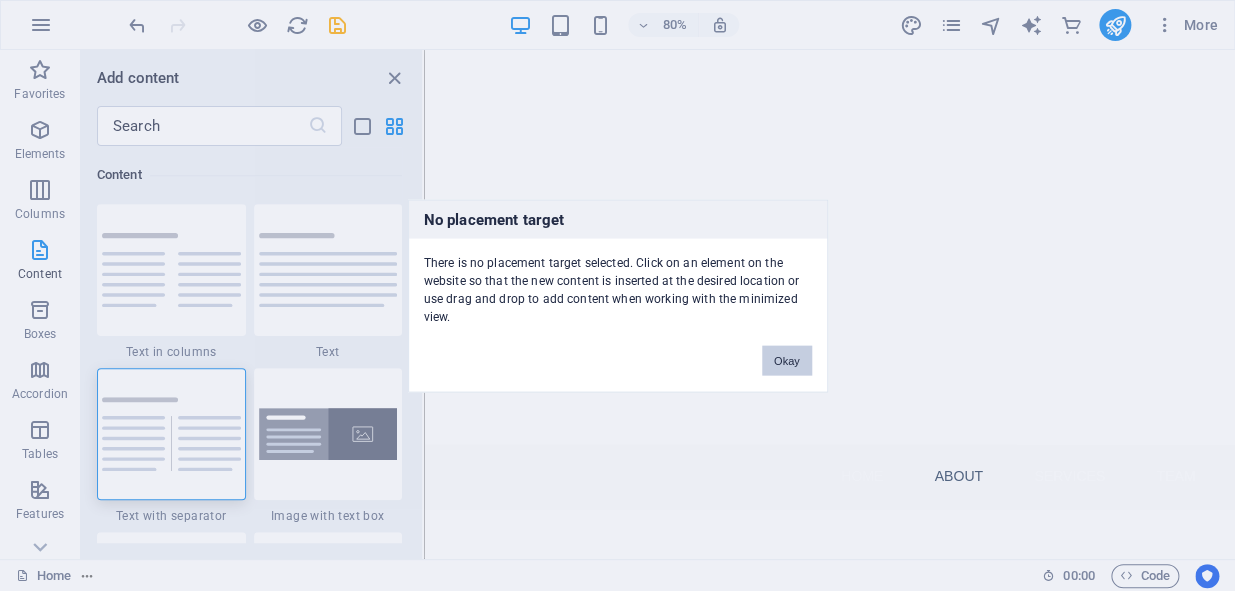 scroll, scrollTop: 1430, scrollLeft: 0, axis: vertical 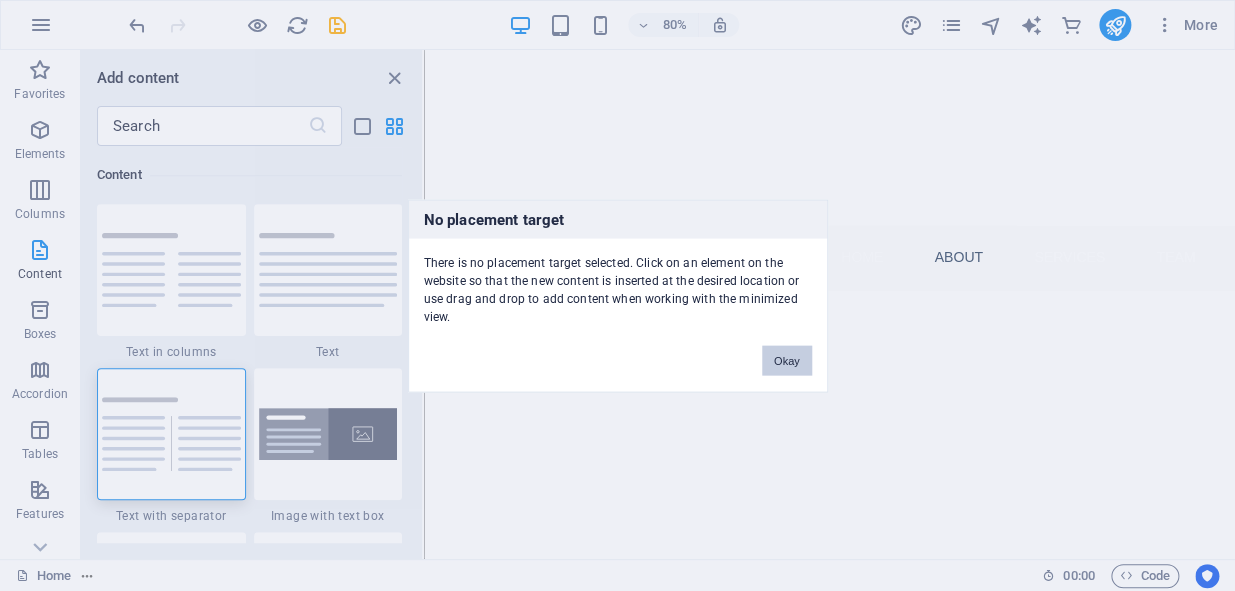 click on "Okay" at bounding box center [787, 360] 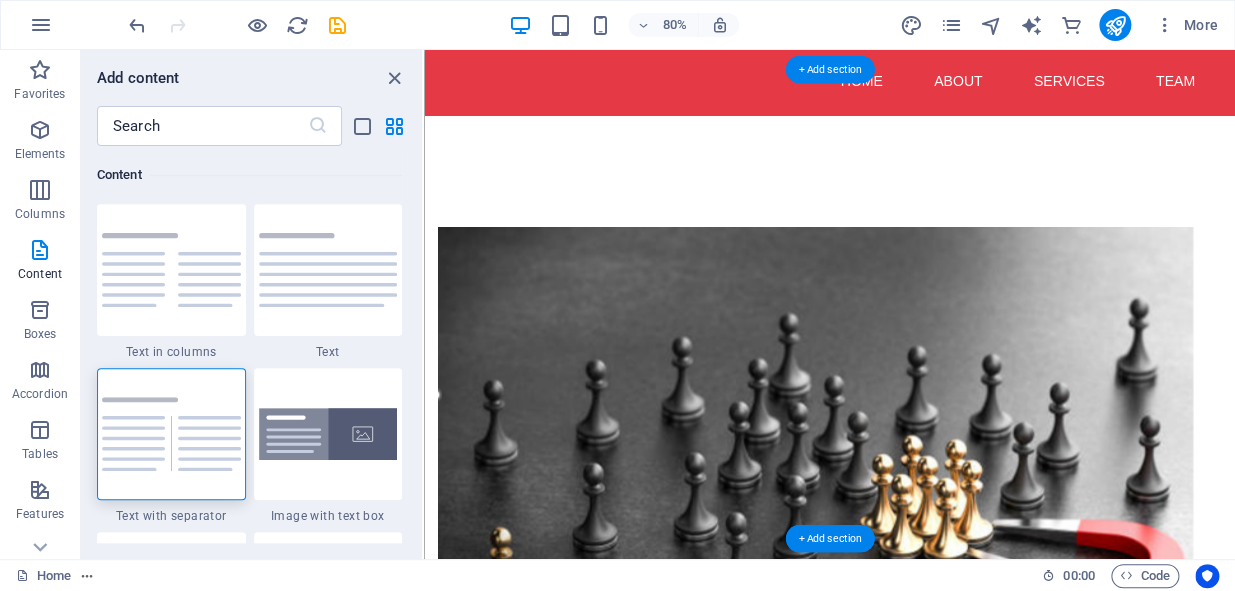 scroll, scrollTop: 1520, scrollLeft: 0, axis: vertical 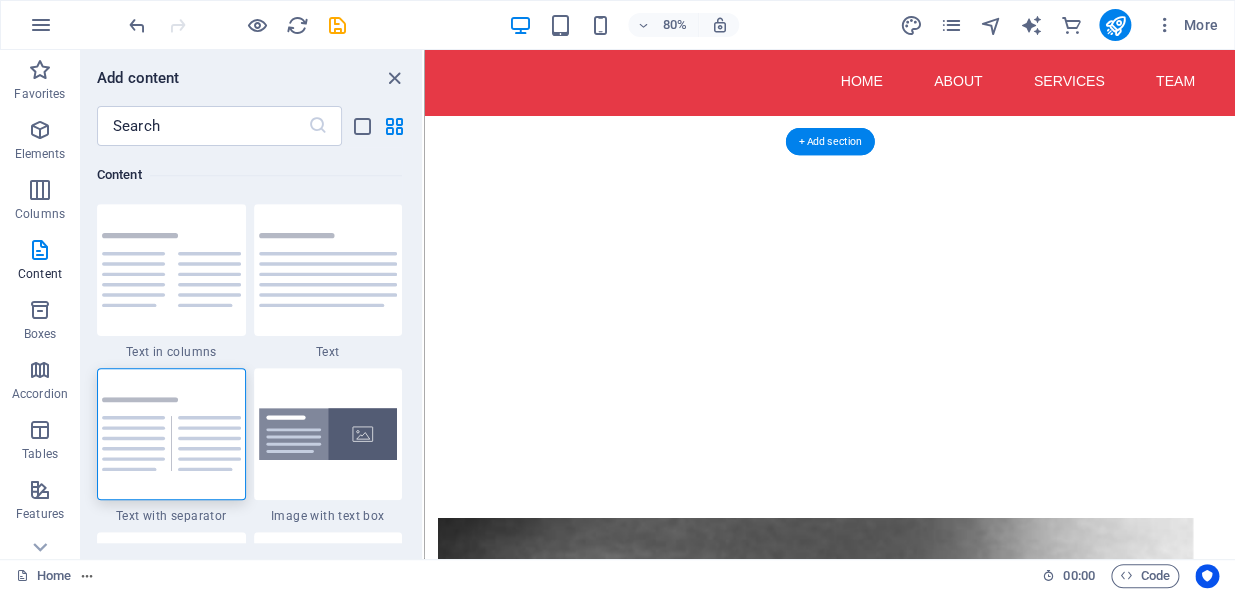 click at bounding box center (912, 849) 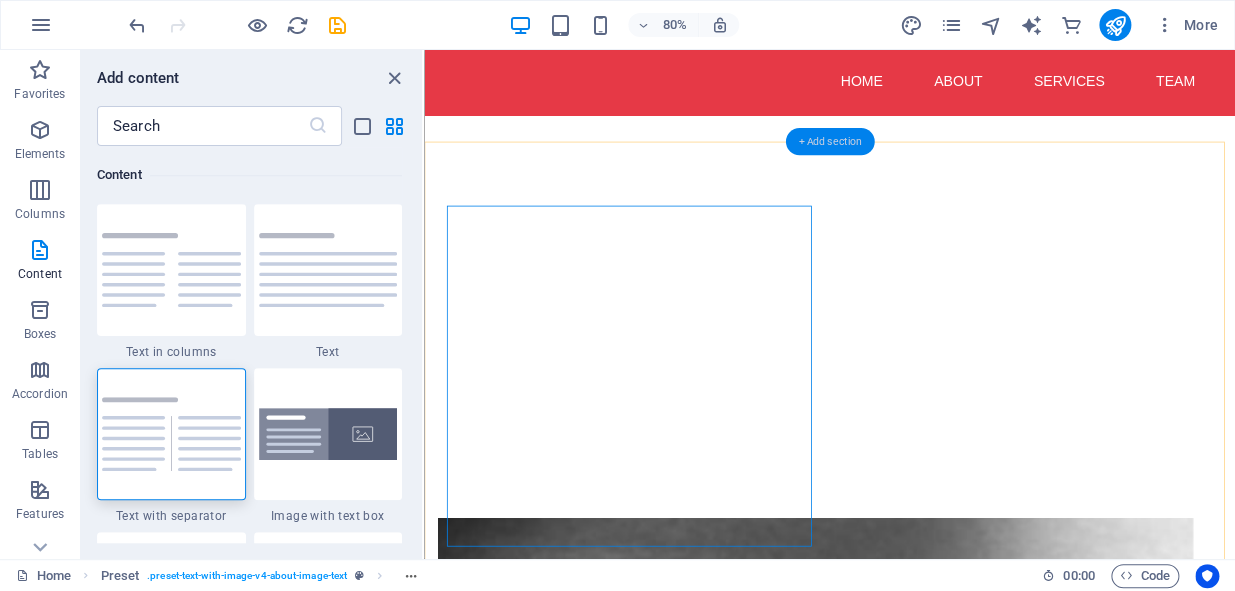 drag, startPoint x: 818, startPoint y: 139, endPoint x: 788, endPoint y: 146, distance: 30.805843 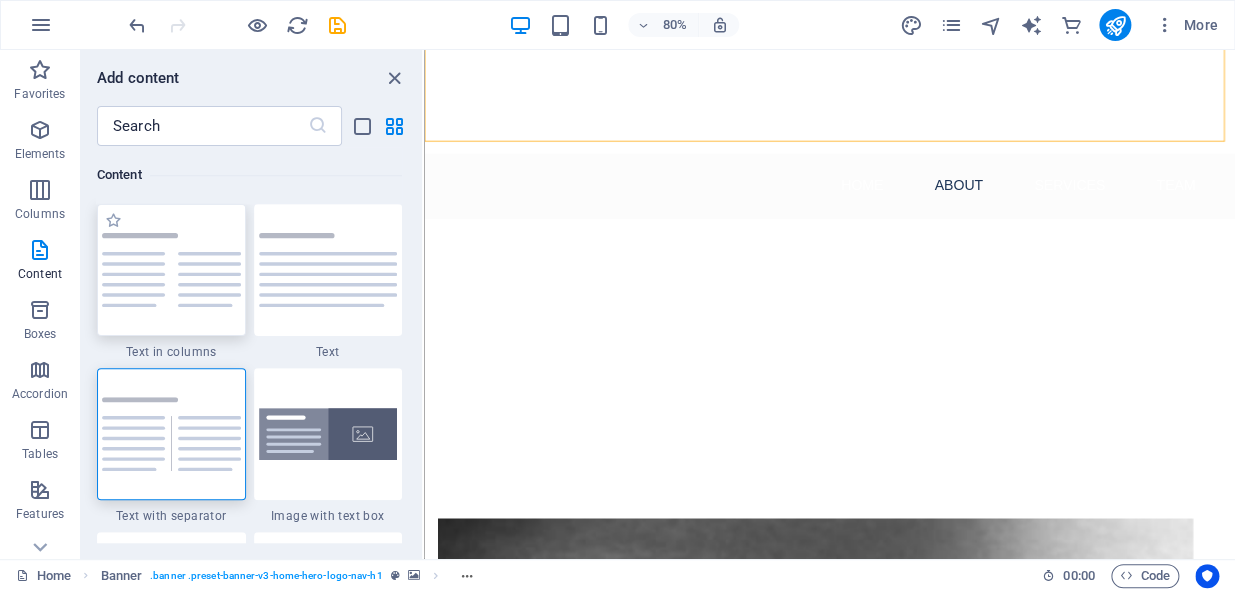 drag, startPoint x: 213, startPoint y: 252, endPoint x: 1781, endPoint y: 650, distance: 1617.7231 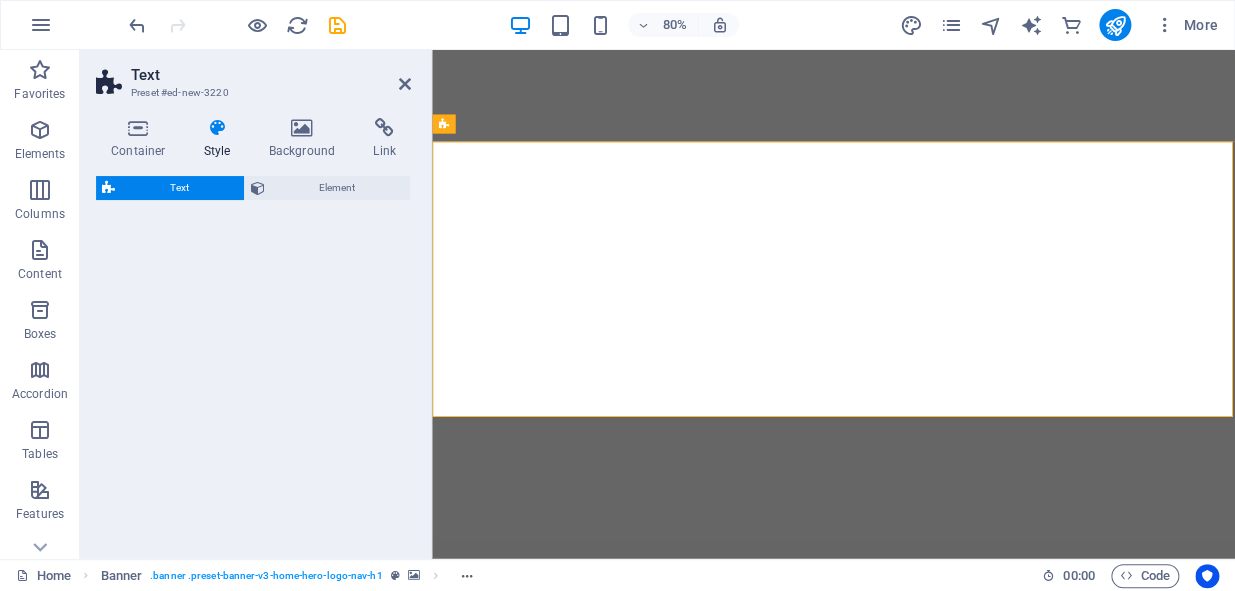 scroll, scrollTop: 1611, scrollLeft: 0, axis: vertical 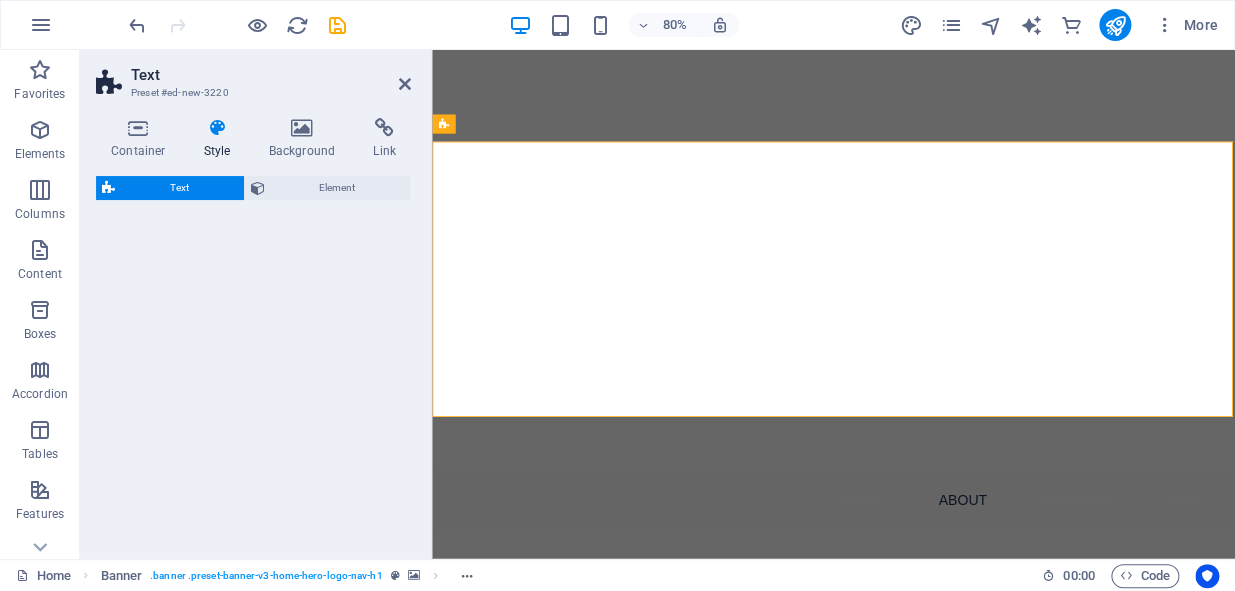 select on "rem" 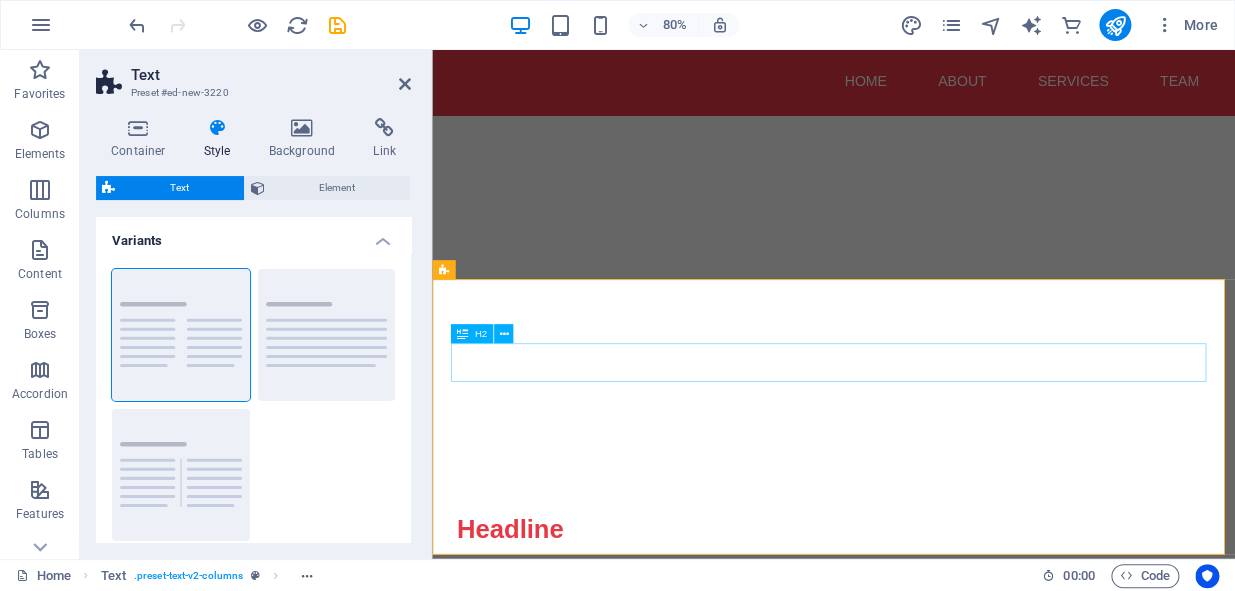 scroll, scrollTop: 1793, scrollLeft: 0, axis: vertical 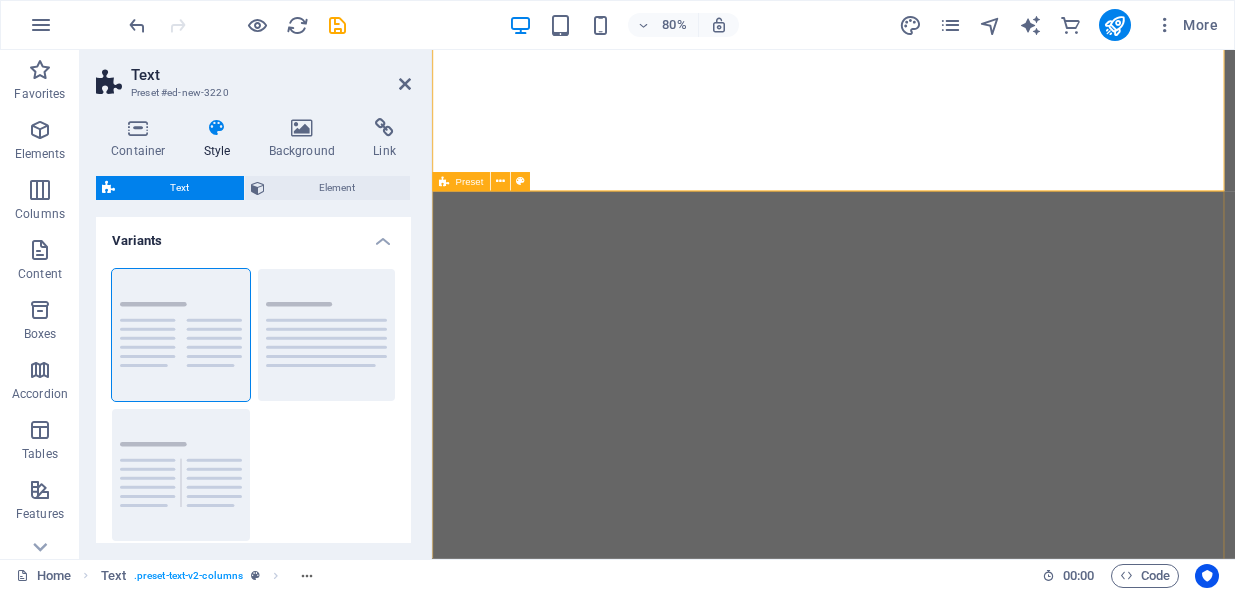 select on "rem" 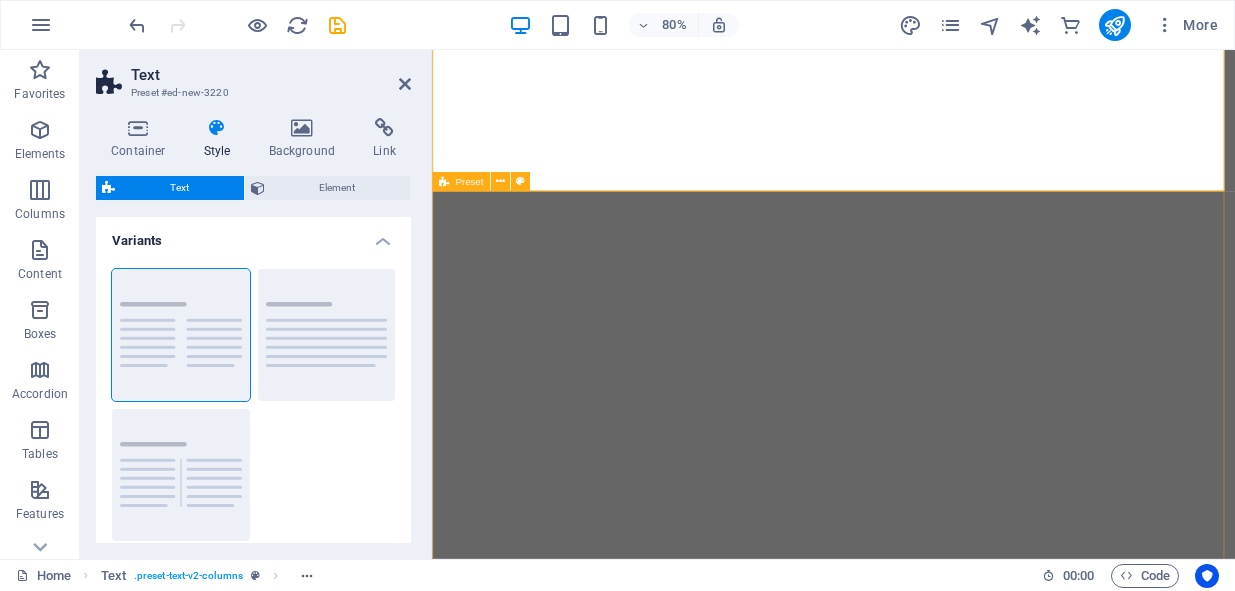 scroll, scrollTop: 0, scrollLeft: 0, axis: both 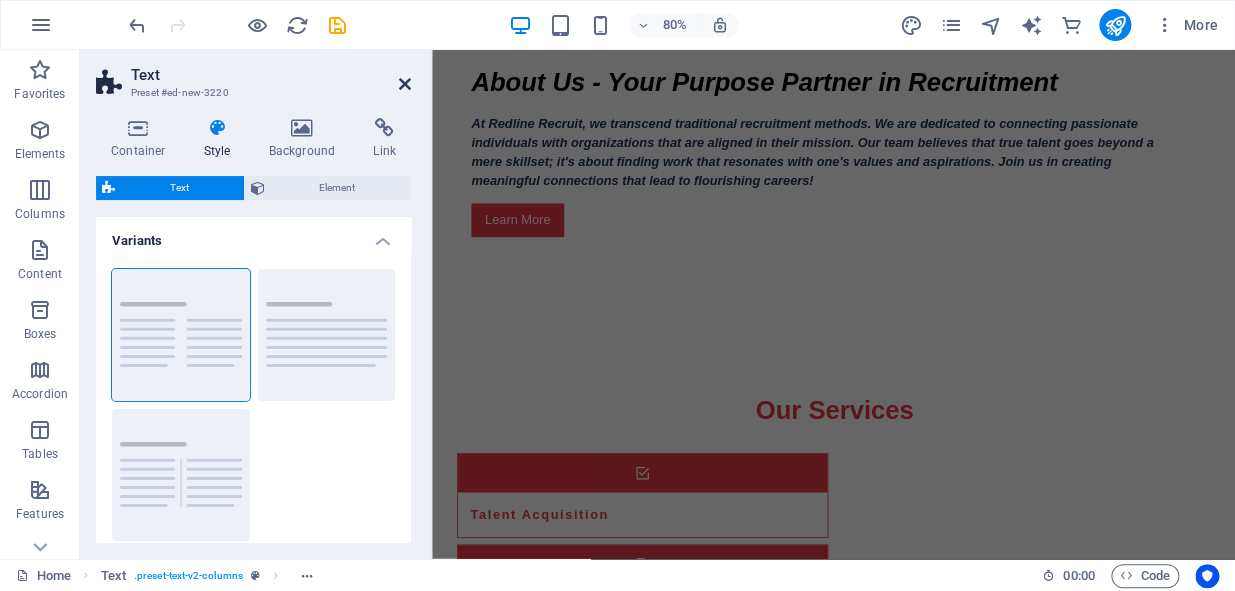 click at bounding box center [405, 84] 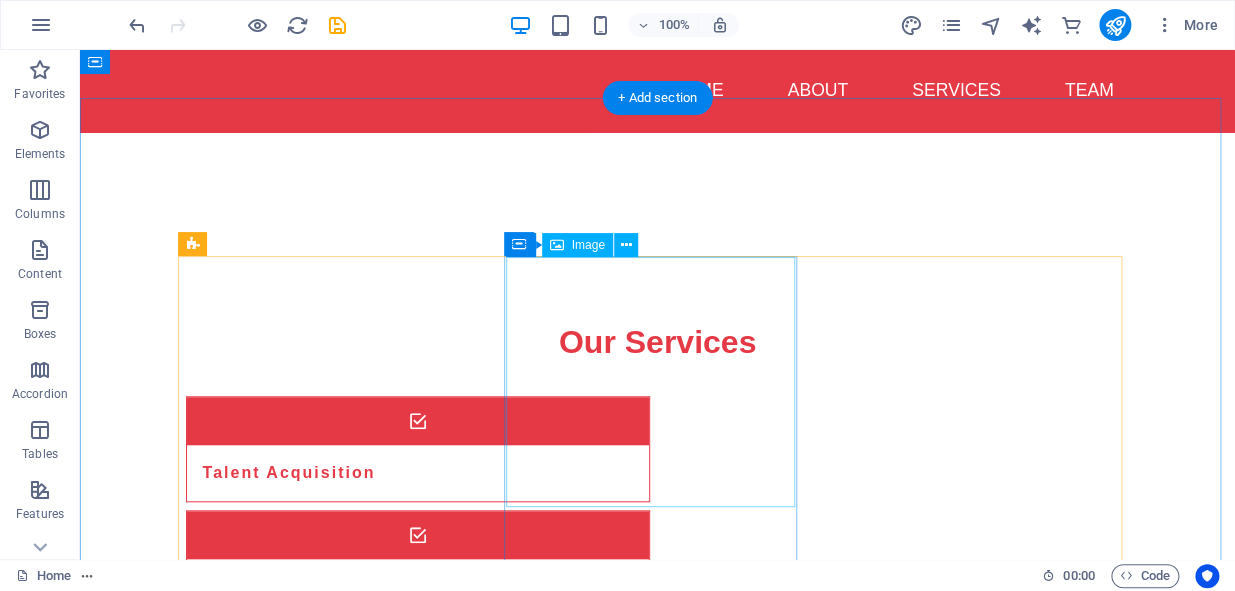 scroll, scrollTop: 2793, scrollLeft: 0, axis: vertical 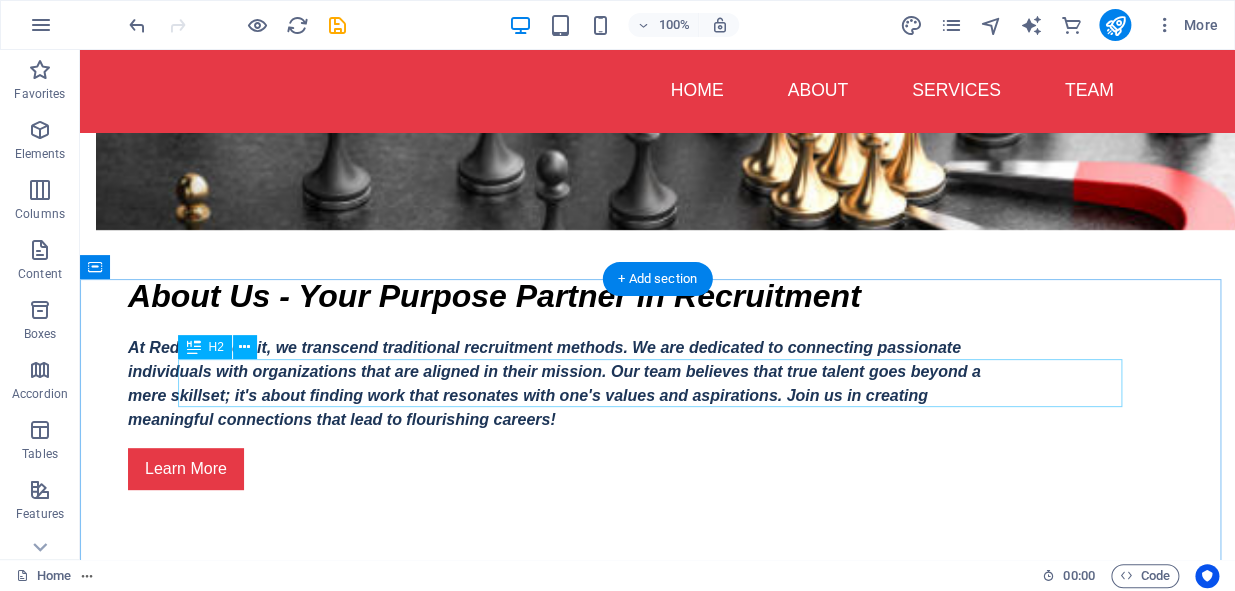 click on "Team" at bounding box center (658, 1620) 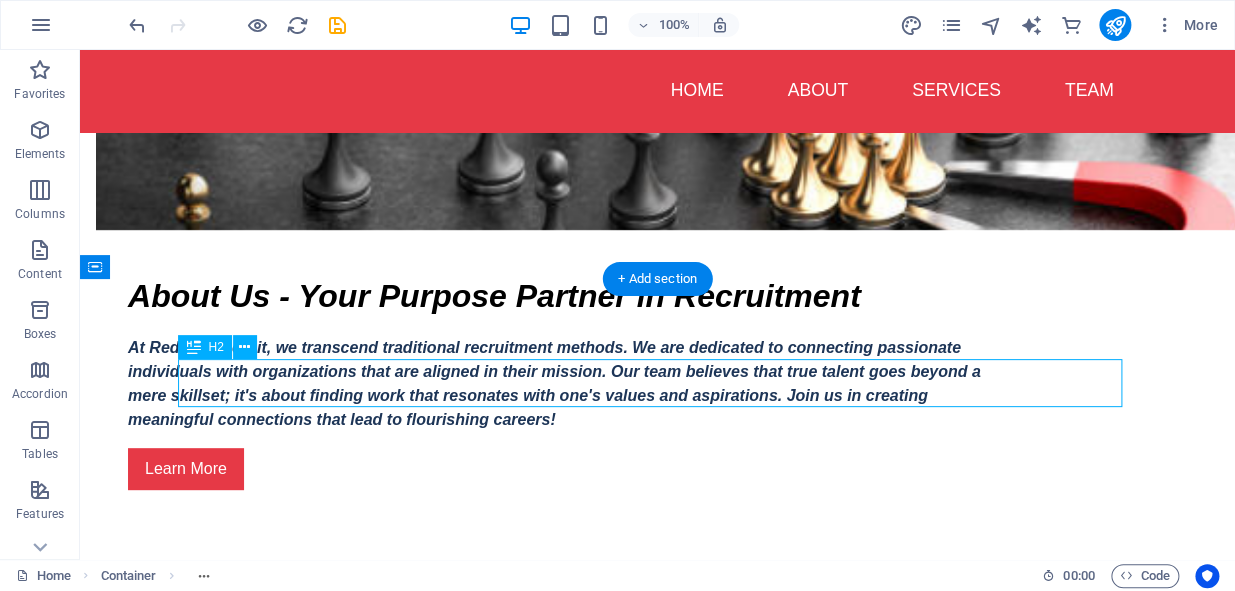 click on "Team" at bounding box center (658, 1620) 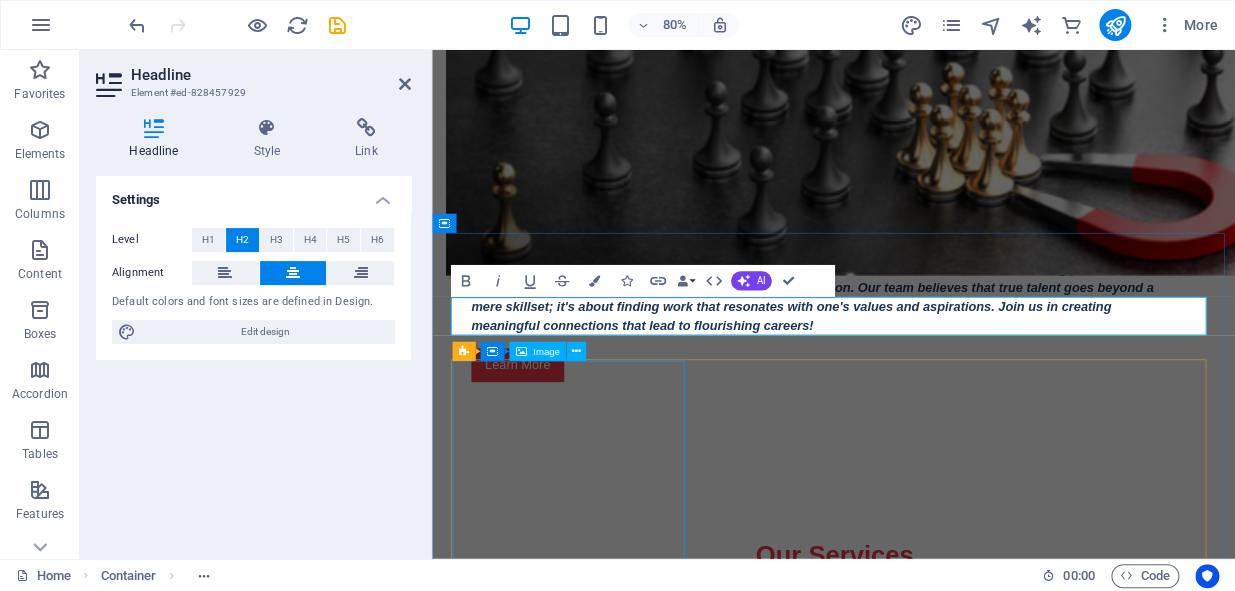 scroll, scrollTop: 2770, scrollLeft: 0, axis: vertical 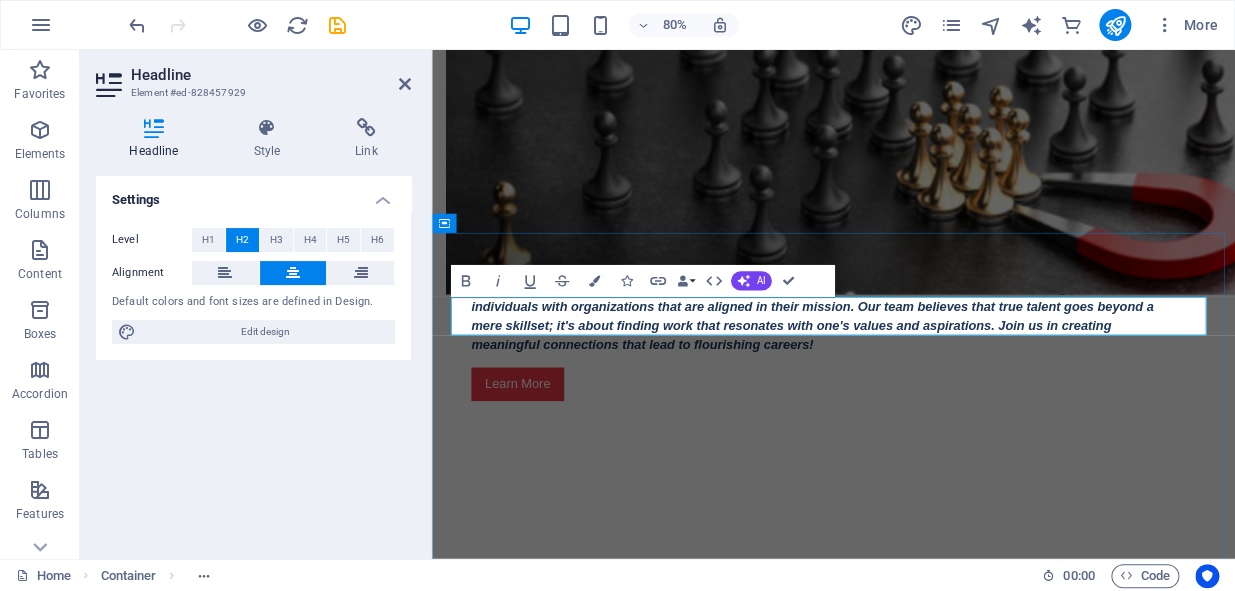 click on "Team" at bounding box center (934, 1619) 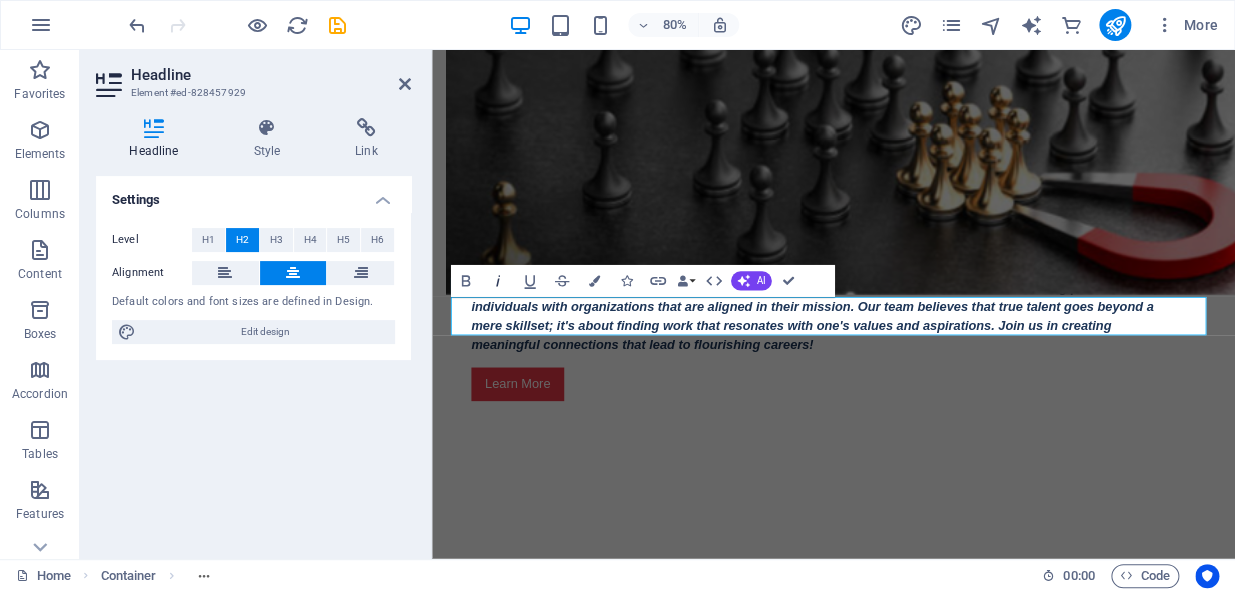 click 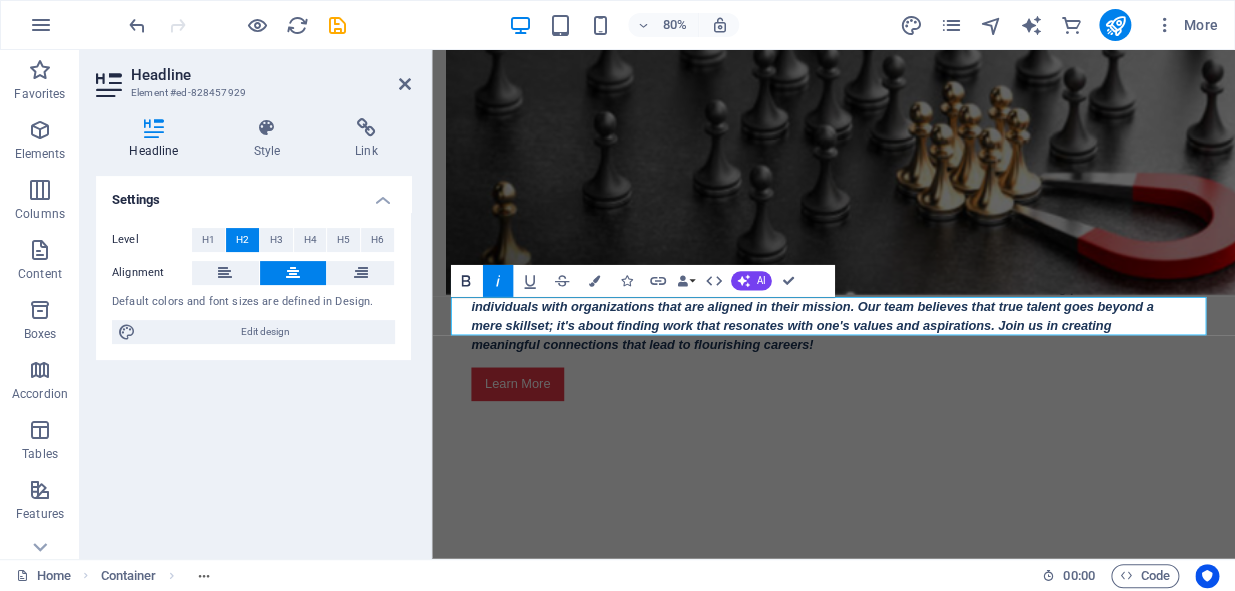click on "Bold" at bounding box center (465, 282) 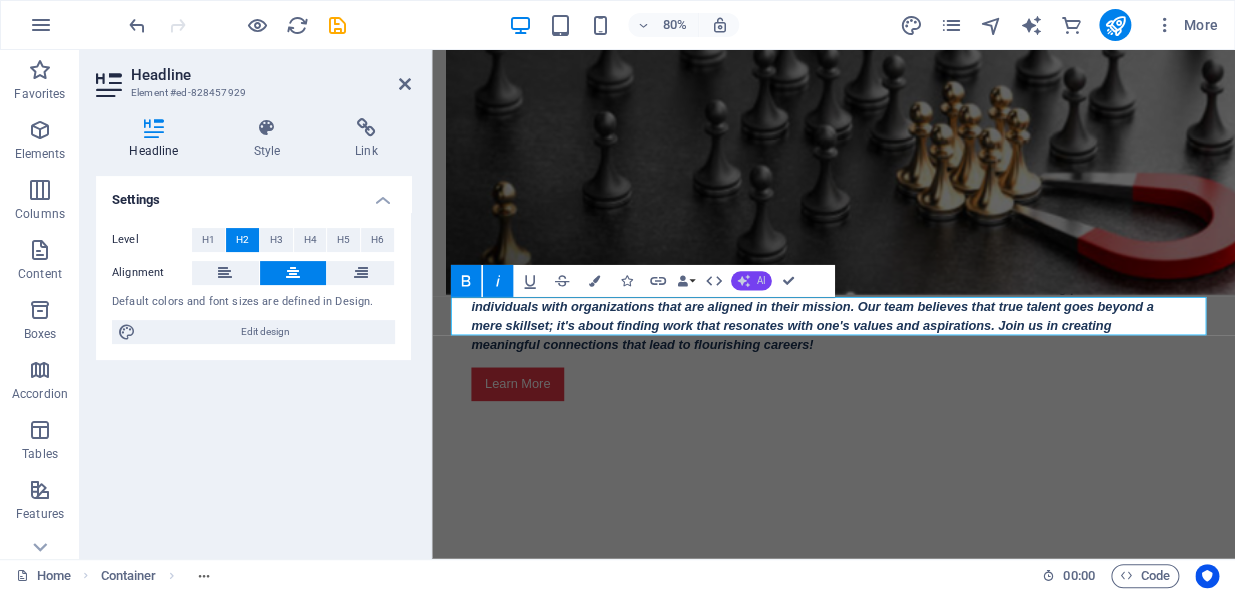 click on "AI" at bounding box center (750, 281) 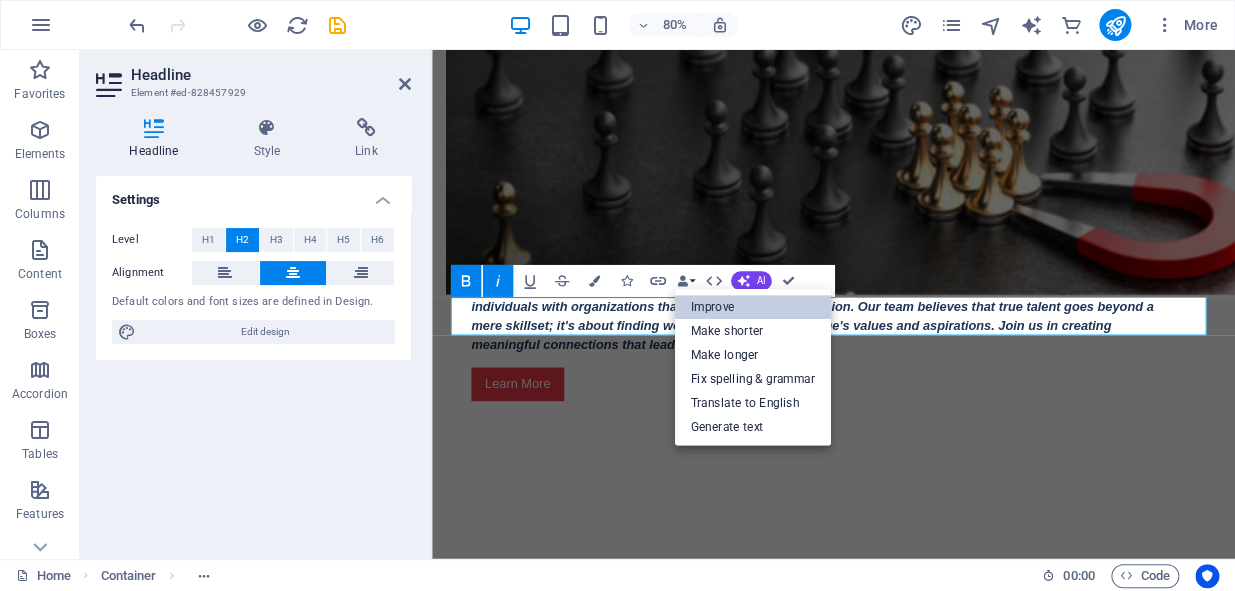 click on "Improve" at bounding box center [752, 308] 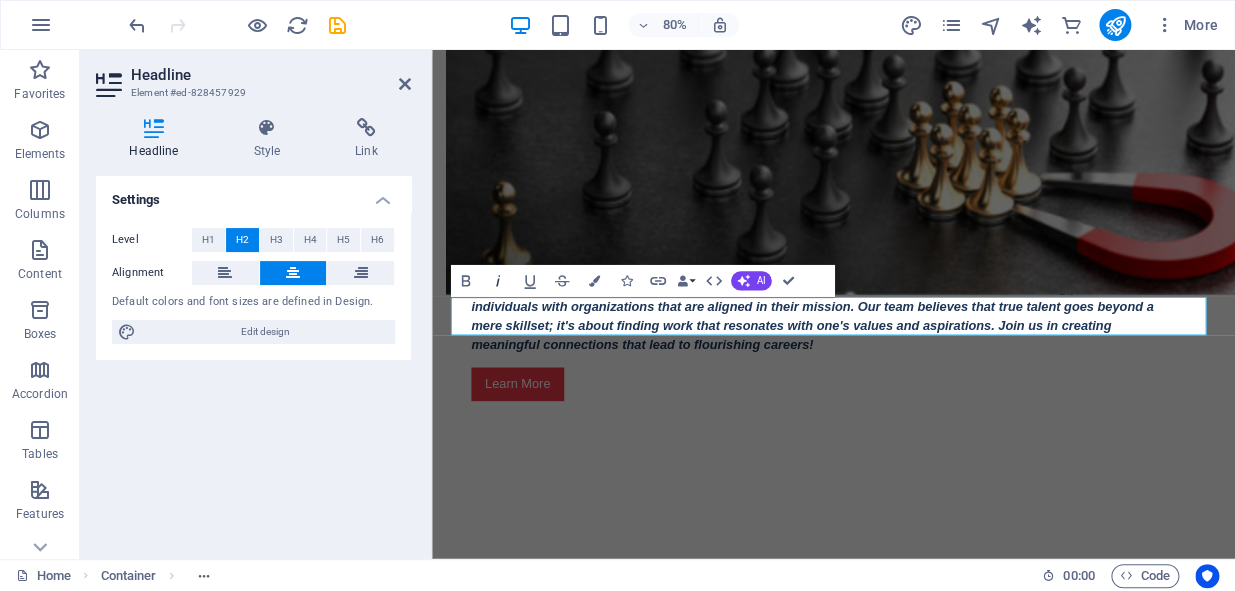 click 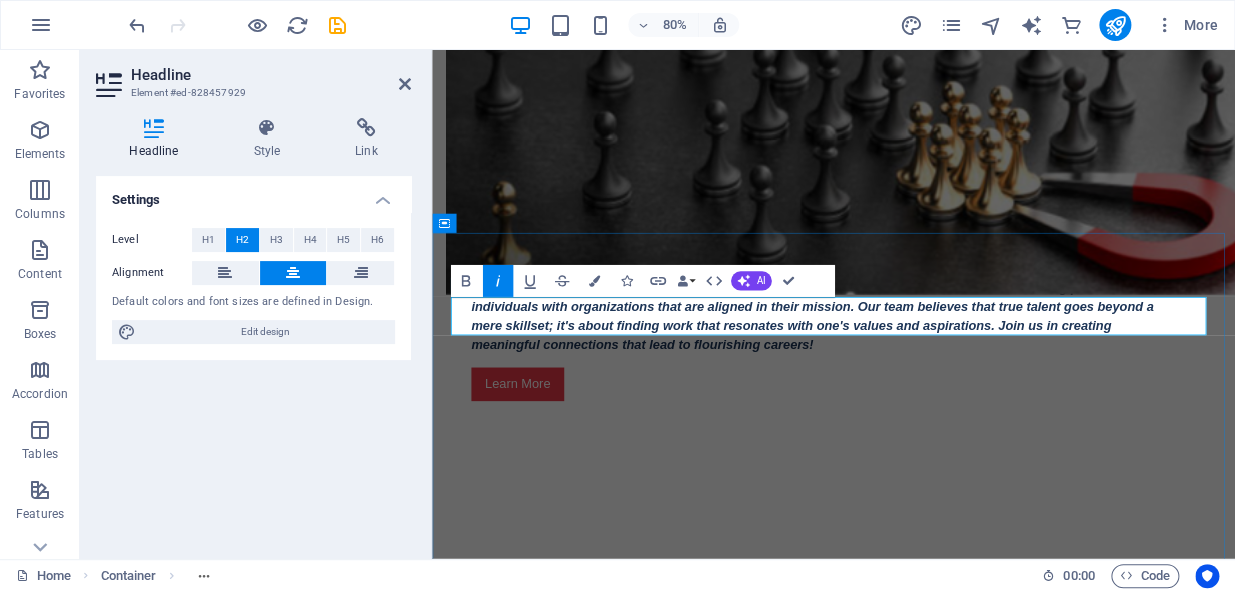 drag, startPoint x: 674, startPoint y: 393, endPoint x: 1168, endPoint y: 379, distance: 494.19833 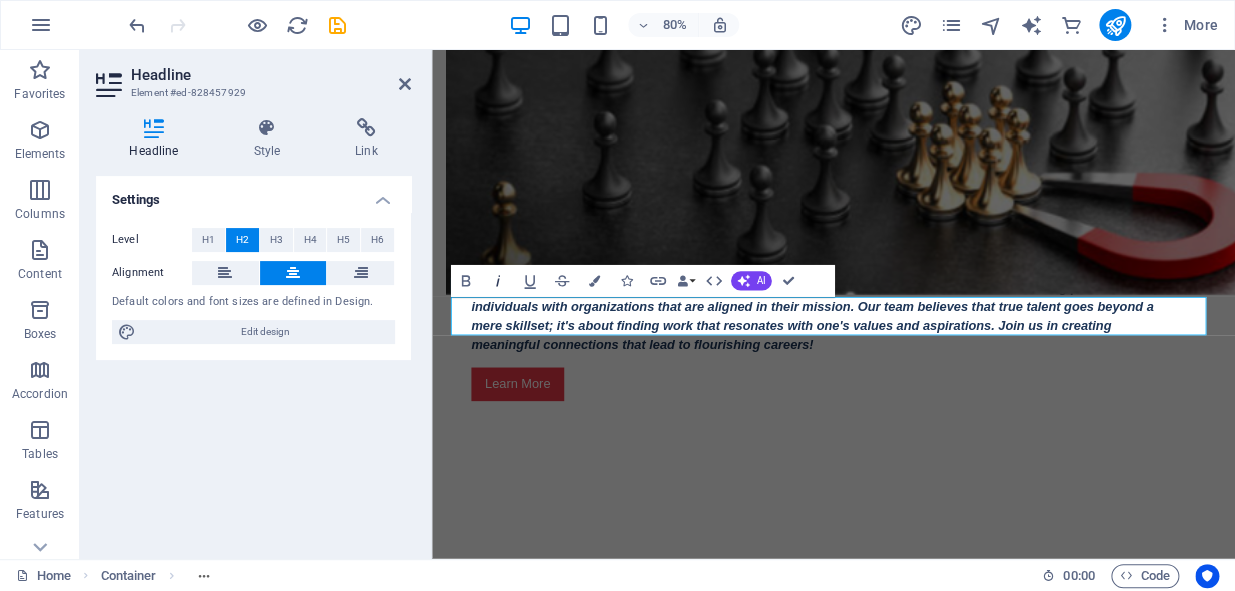 click 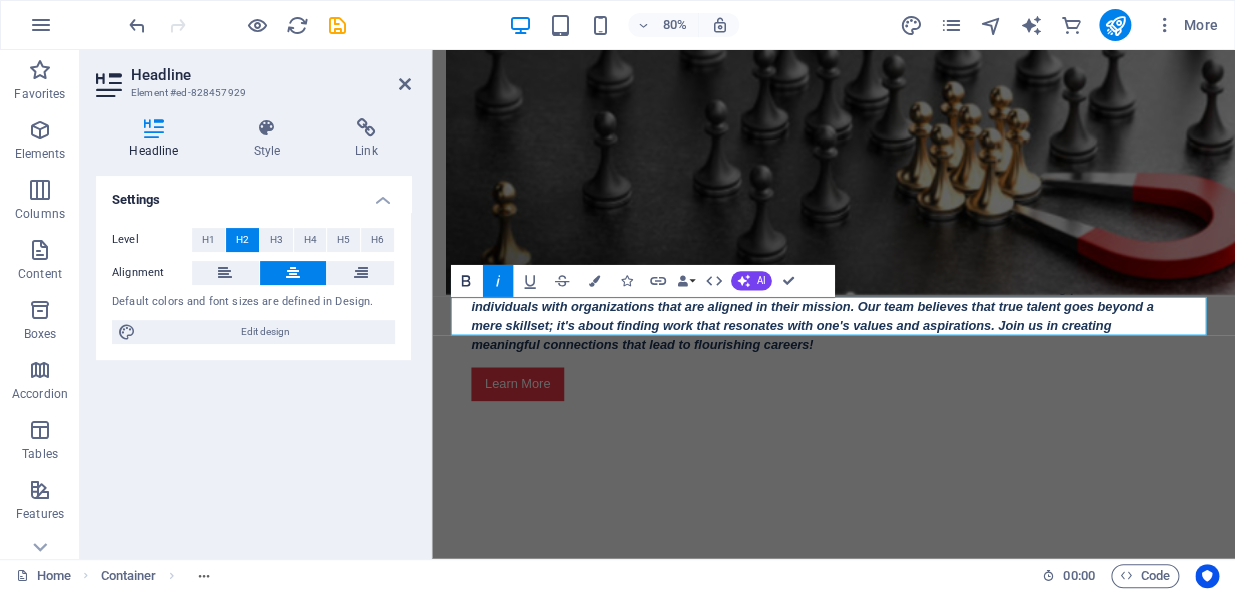click 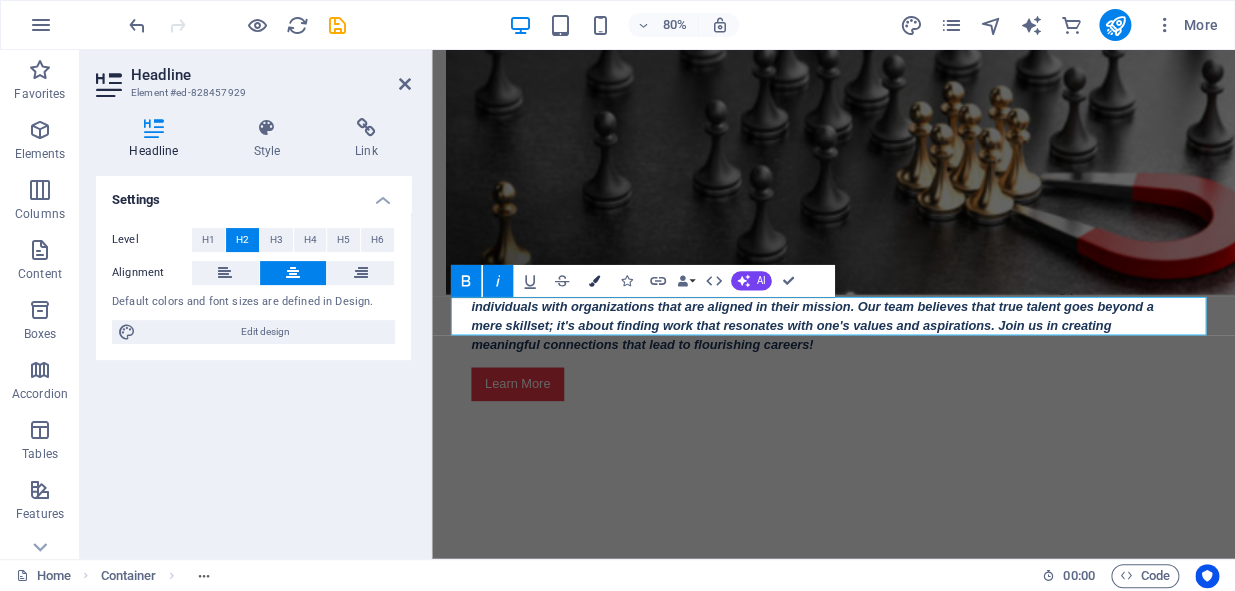 click on "Colors" at bounding box center (593, 282) 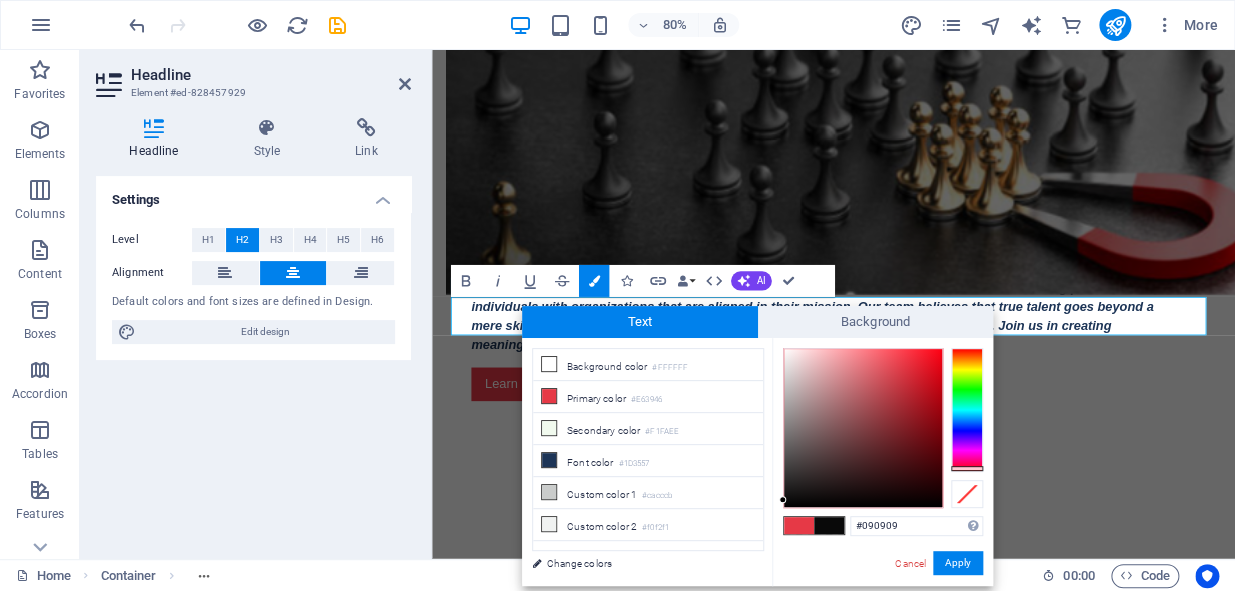 drag, startPoint x: 772, startPoint y: 499, endPoint x: 787, endPoint y: 499, distance: 15 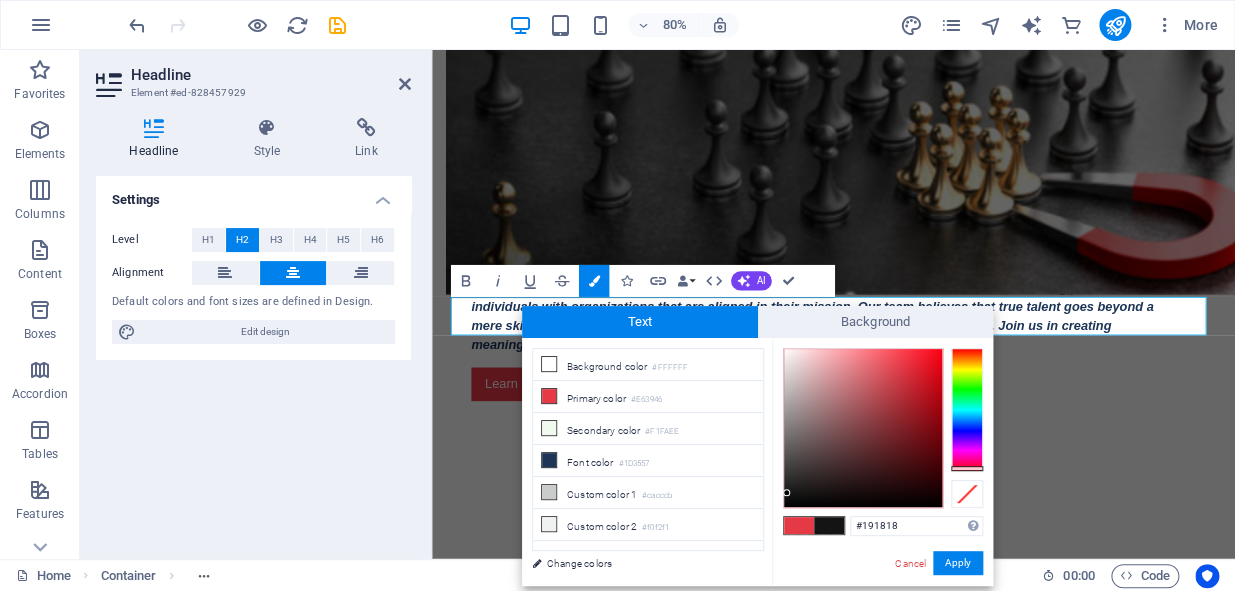 drag, startPoint x: 787, startPoint y: 499, endPoint x: 790, endPoint y: 488, distance: 11.401754 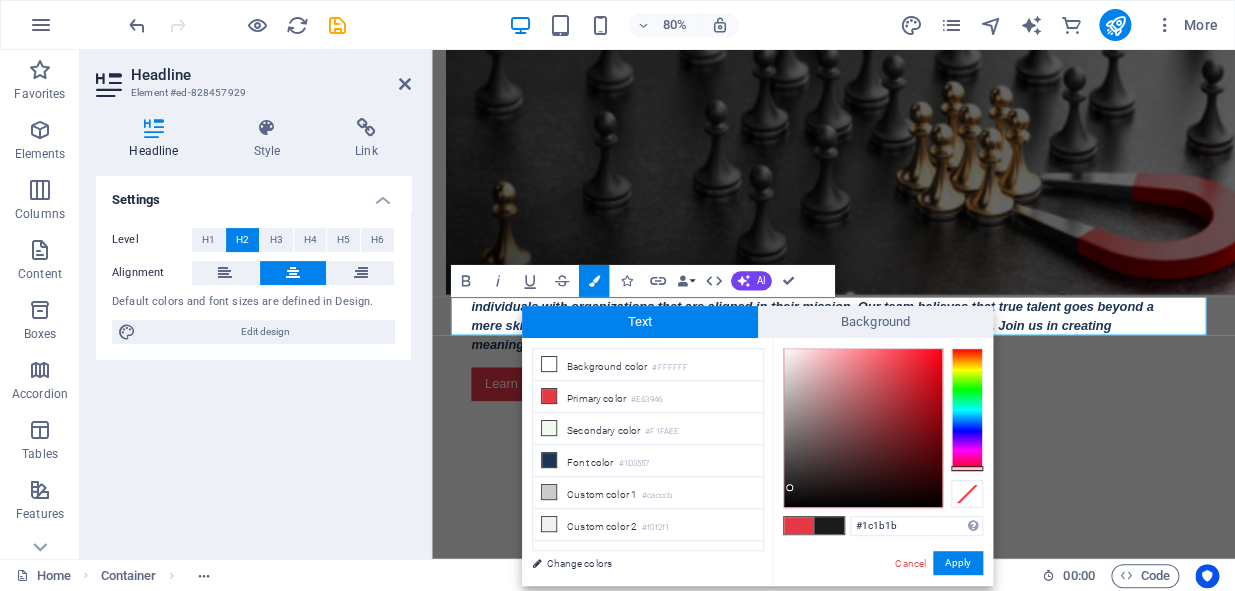 click at bounding box center (863, 428) 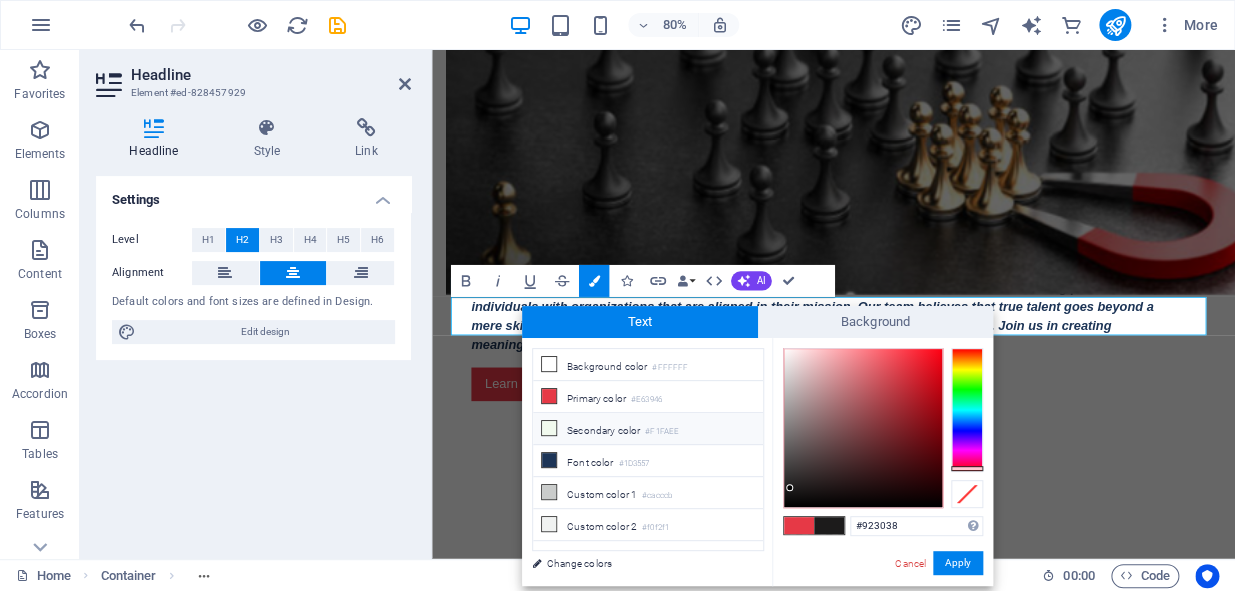 drag, startPoint x: 889, startPoint y: 415, endPoint x: 645, endPoint y: 413, distance: 244.0082 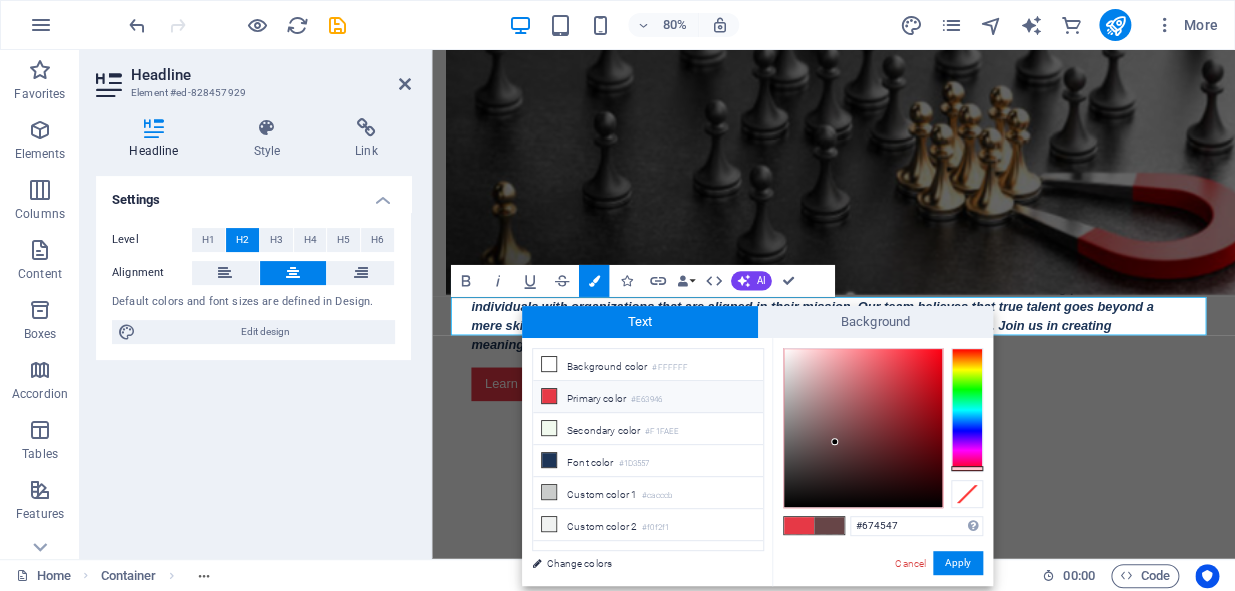 click at bounding box center (549, 396) 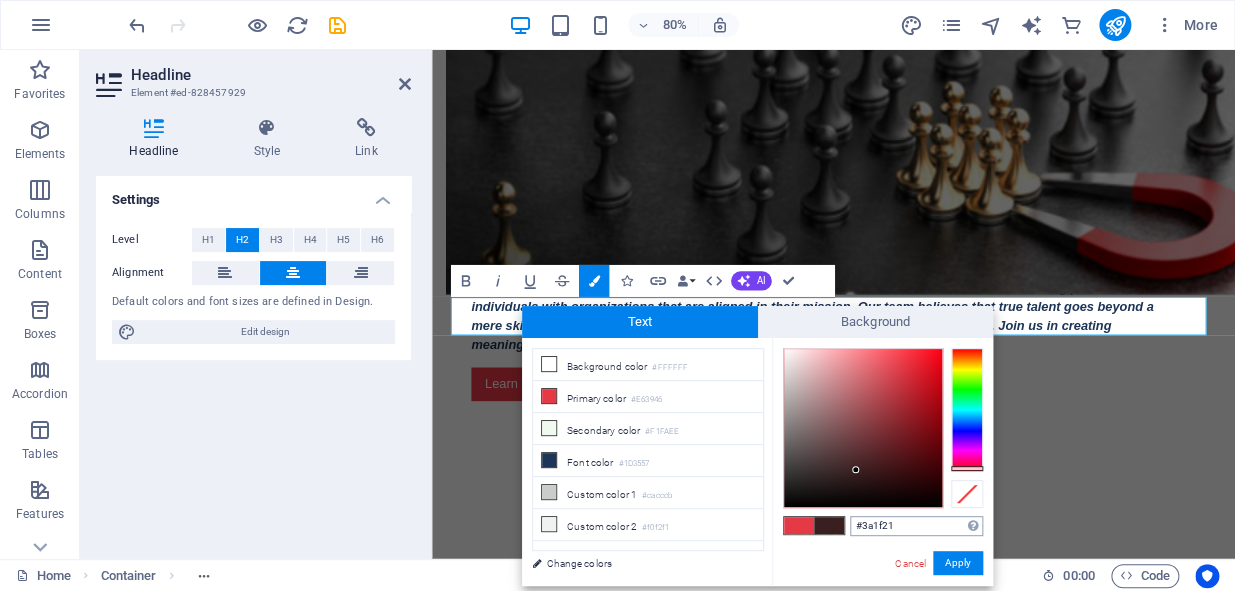 drag, startPoint x: 888, startPoint y: 371, endPoint x: 936, endPoint y: 535, distance: 170.88008 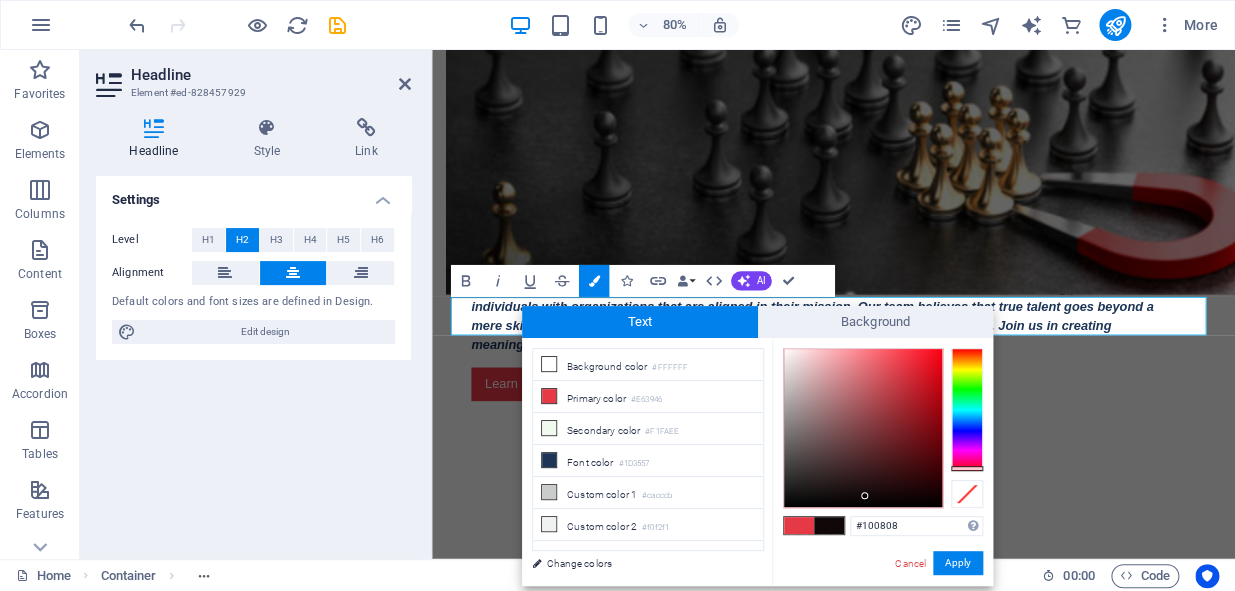 click on "Apply" at bounding box center [958, 563] 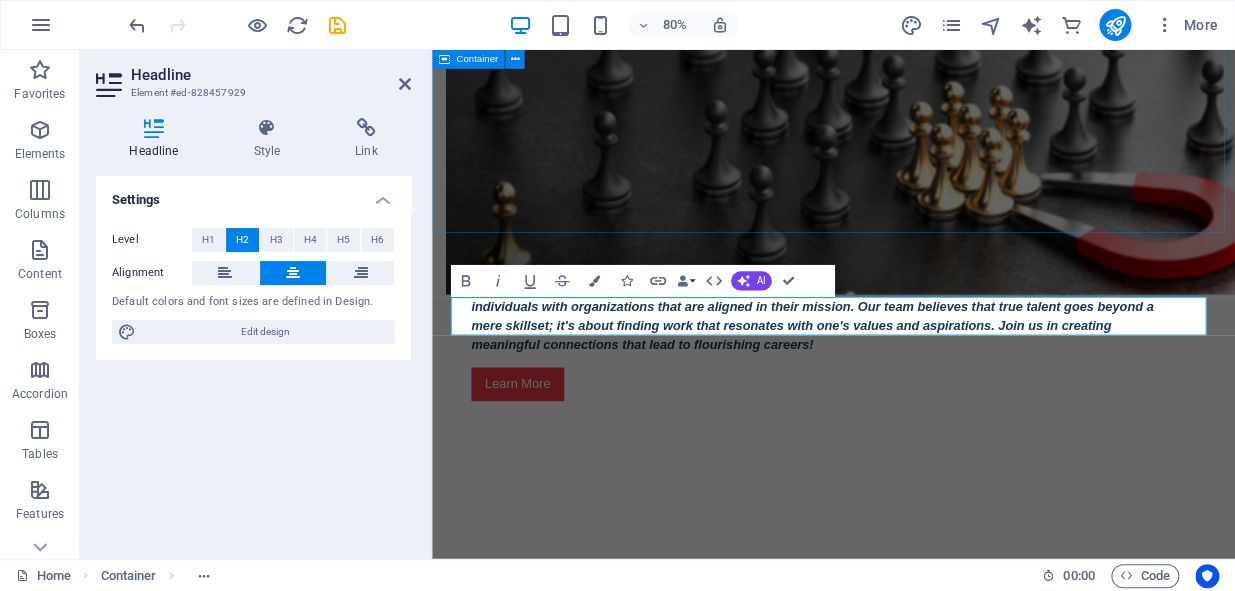 click on "Our Services Talent Acquisition Candidate Support Corporate Partnerships Career Coaching Resume Optimization Workforce Planning" at bounding box center (934, 1058) 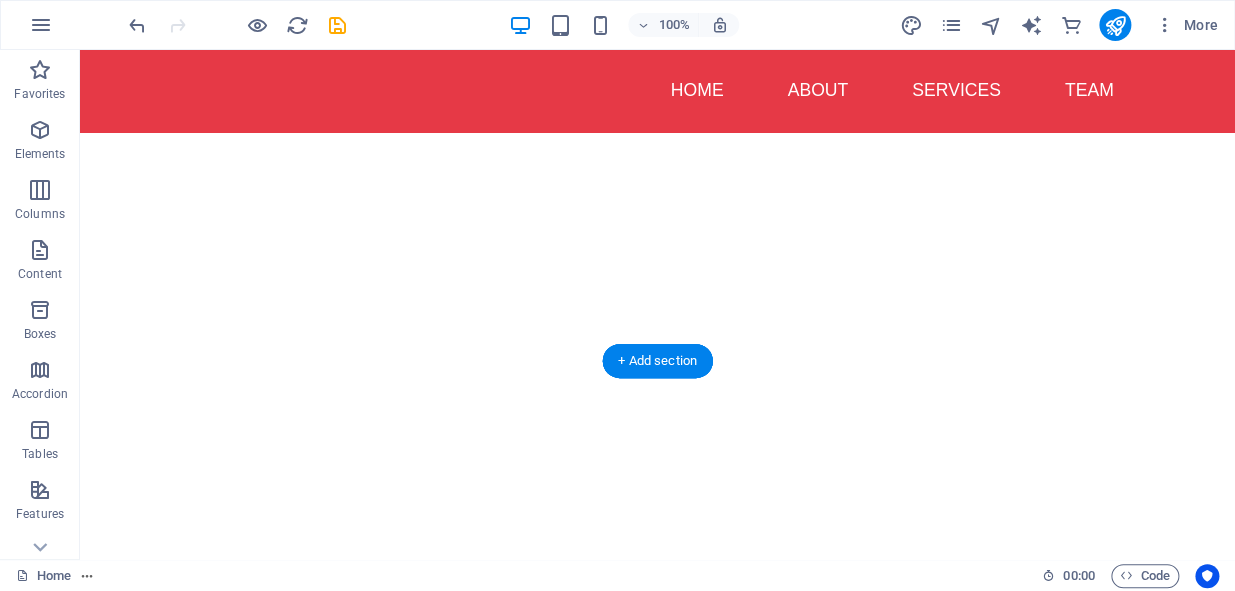 scroll, scrollTop: 1430, scrollLeft: 0, axis: vertical 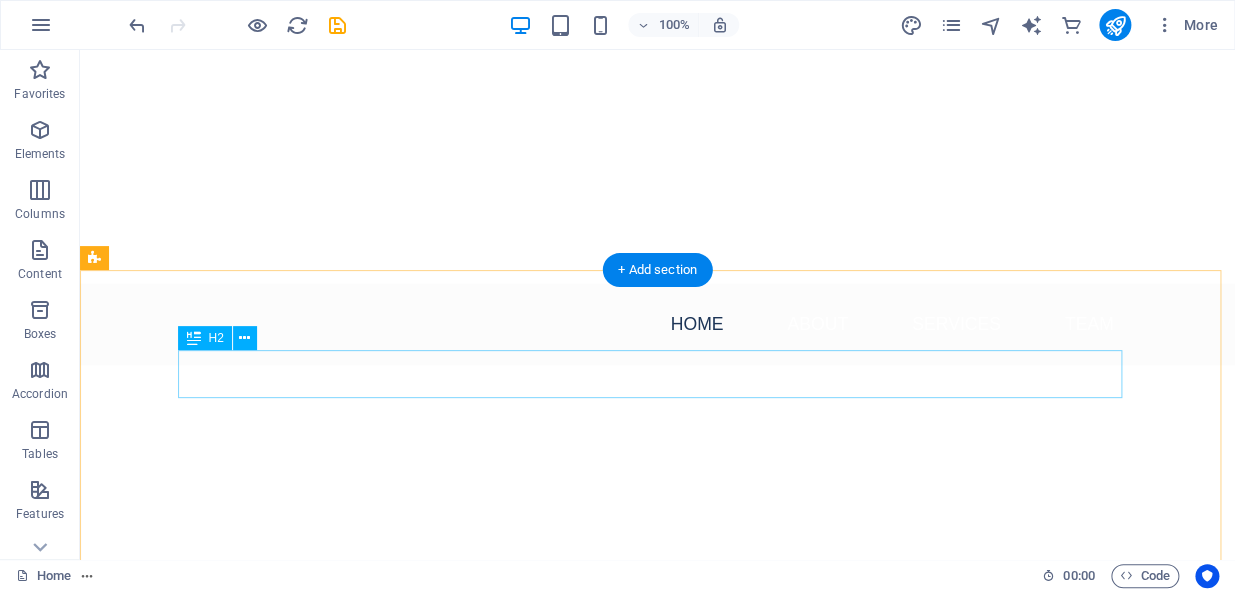 click on "Headline" at bounding box center (658, 764) 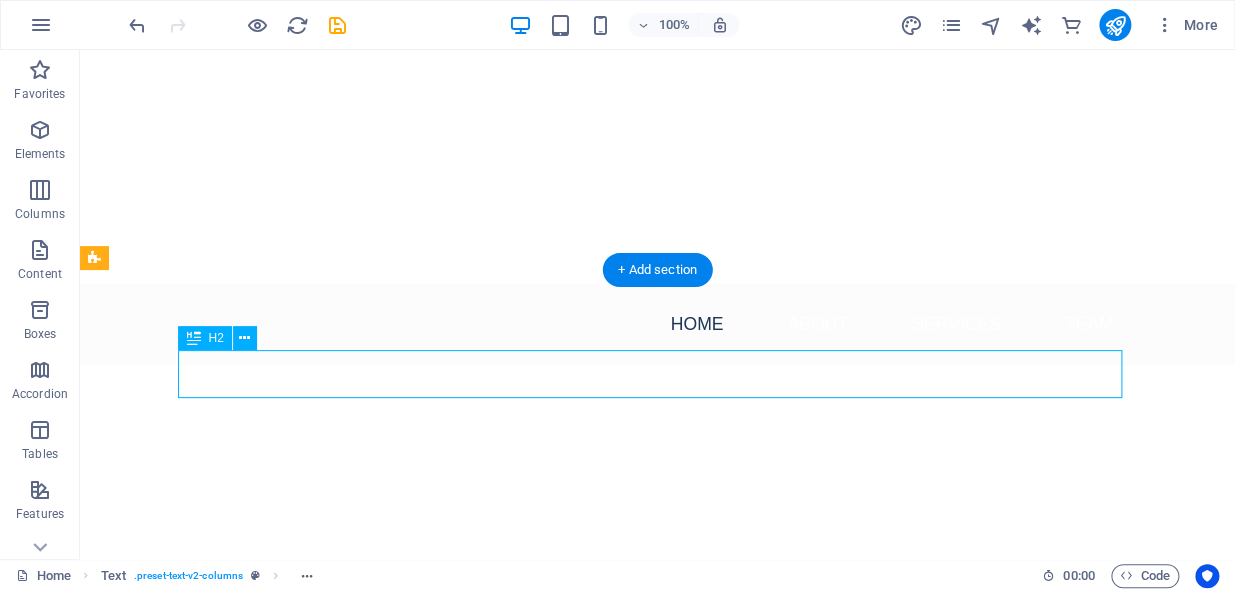 click on "Headline" at bounding box center (658, 764) 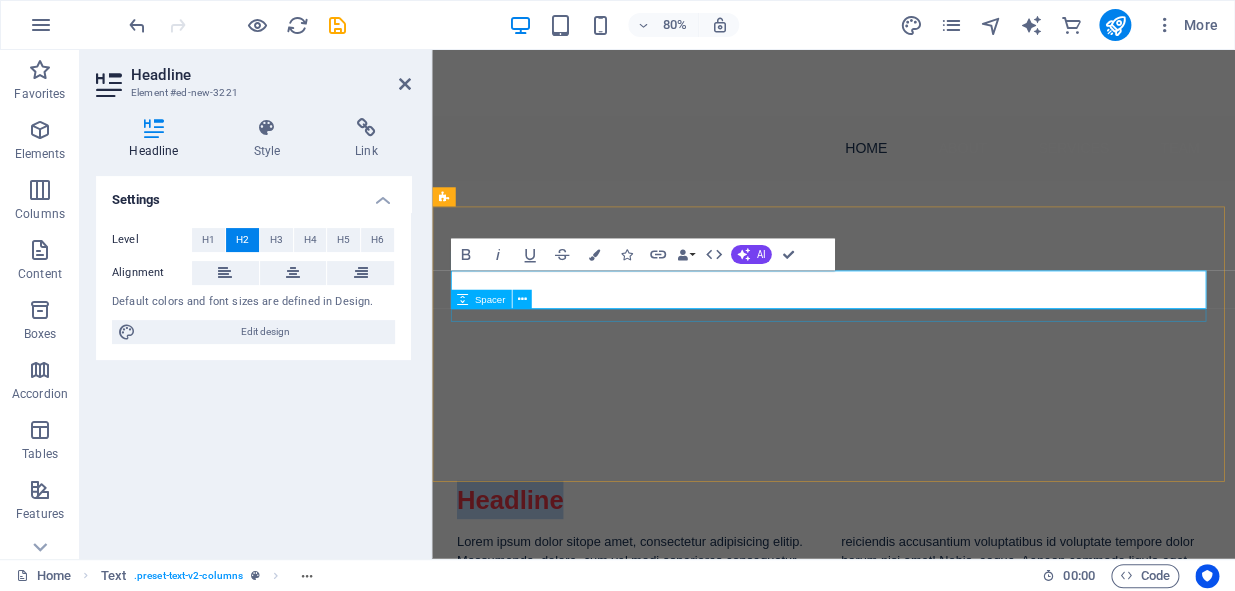 type 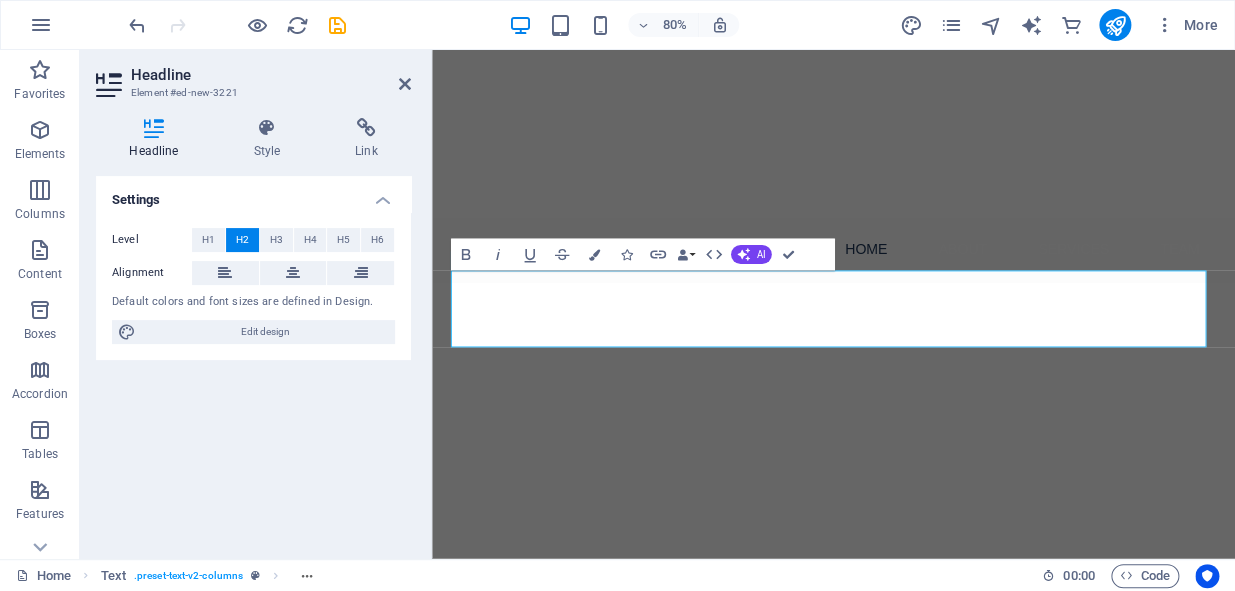 click on "Bold Italic Underline Strikethrough Colors Icons Link Data Bindings Company First name Last name Street ZIP code City Email Phone Mobile Fax Custom field 1 Custom field 2 Custom field 3 Custom field 4 Custom field 5 Custom field 6 HTML AI Improve Make shorter Make longer Fix spelling & grammar Translate to English Generate text Confirm (Ctrl+⏎)" at bounding box center [626, 255] 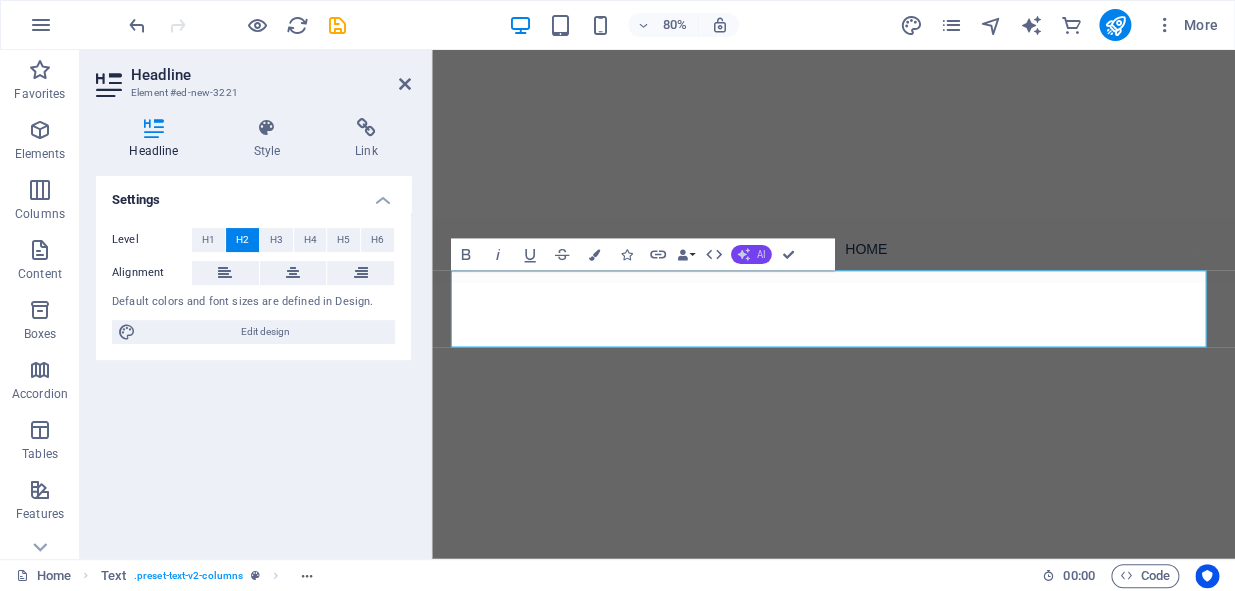 click on "AI" at bounding box center [750, 254] 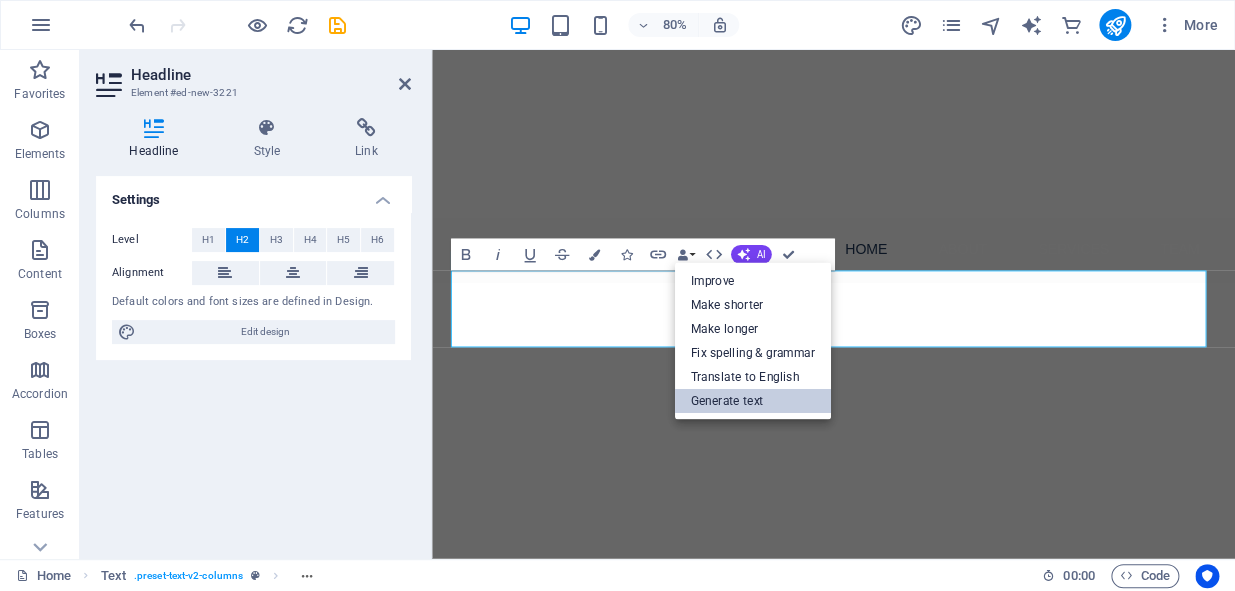 click on "Generate text" at bounding box center [752, 401] 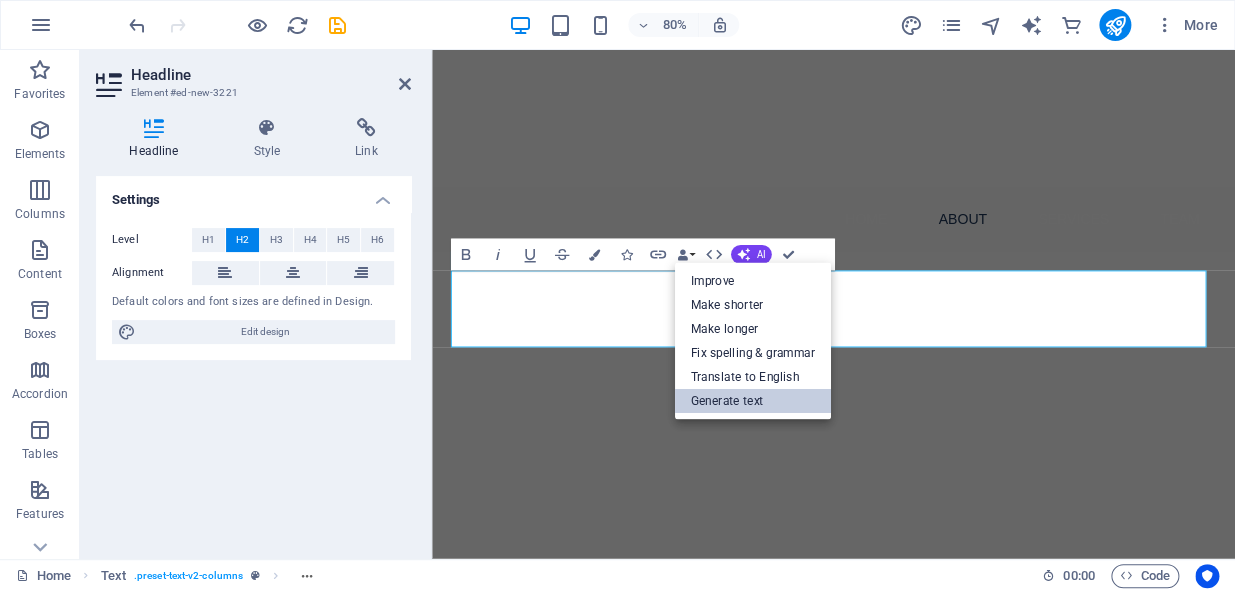 select on "English" 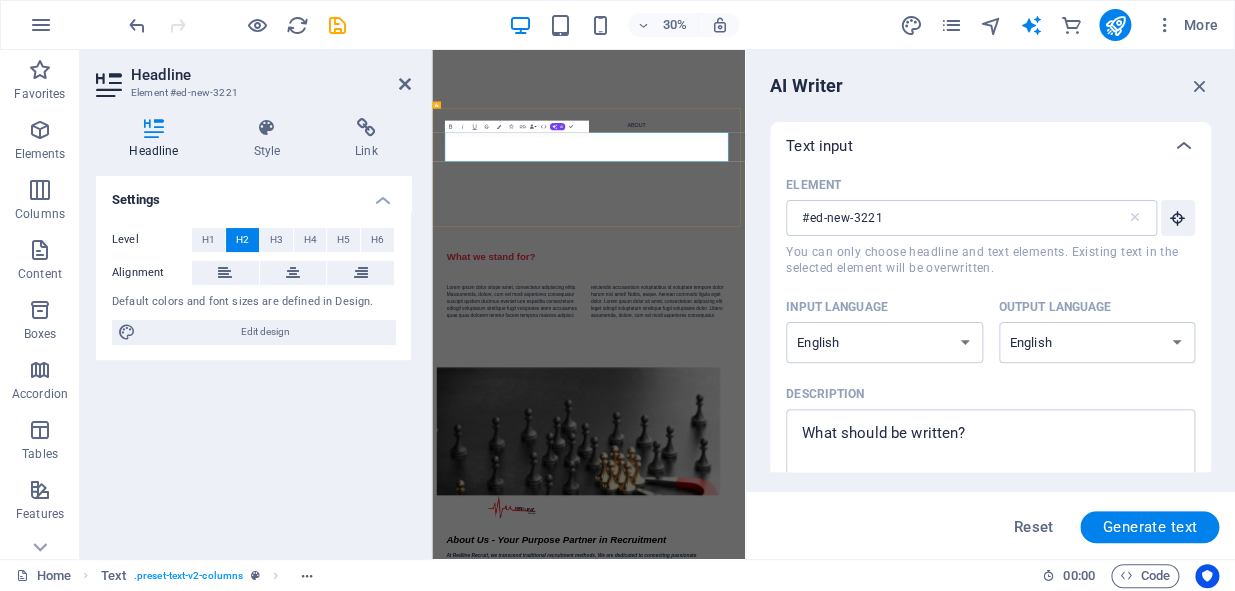 click on "​What we stand for? ‌" at bounding box center [954, 765] 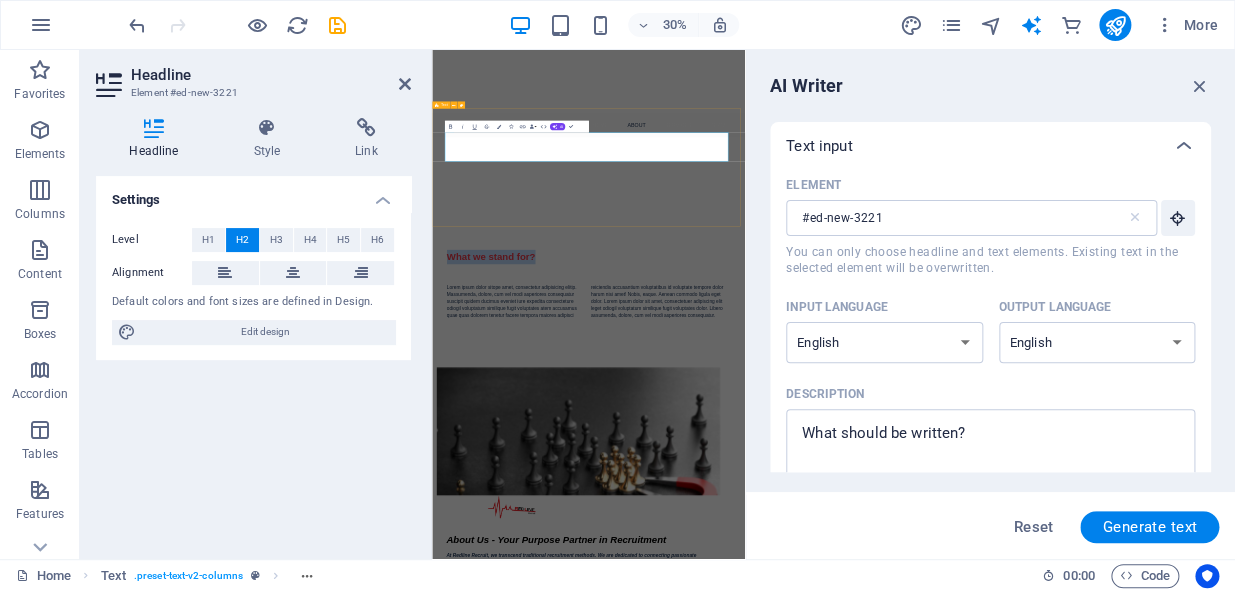 drag, startPoint x: 795, startPoint y: 356, endPoint x: 461, endPoint y: 362, distance: 334.0539 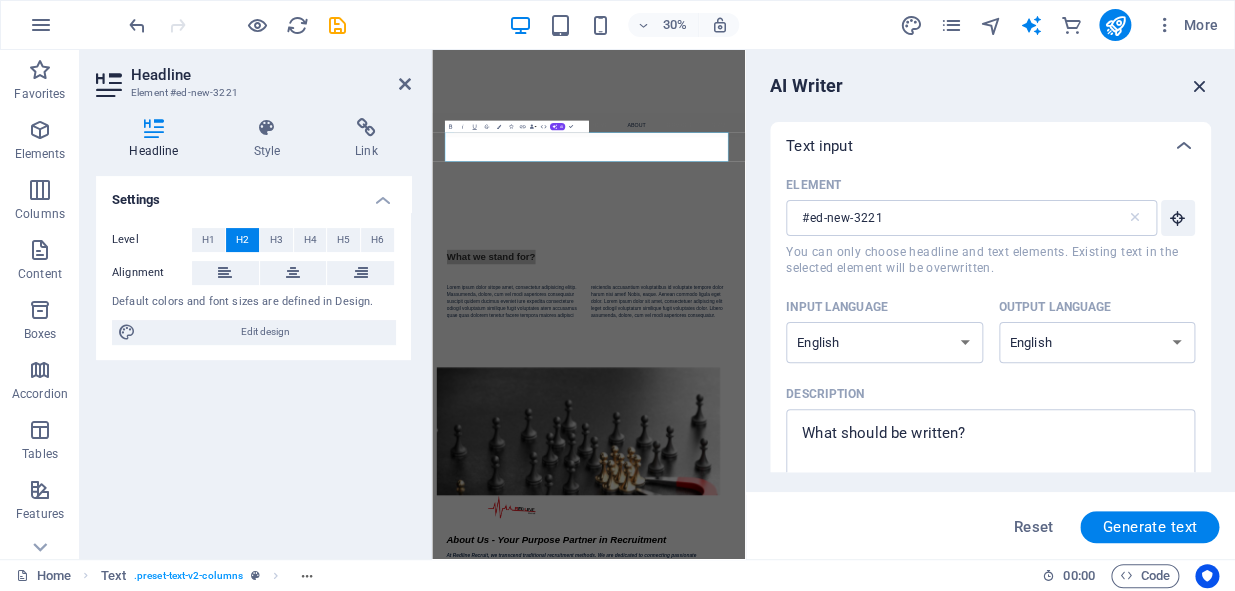 click at bounding box center [1200, 86] 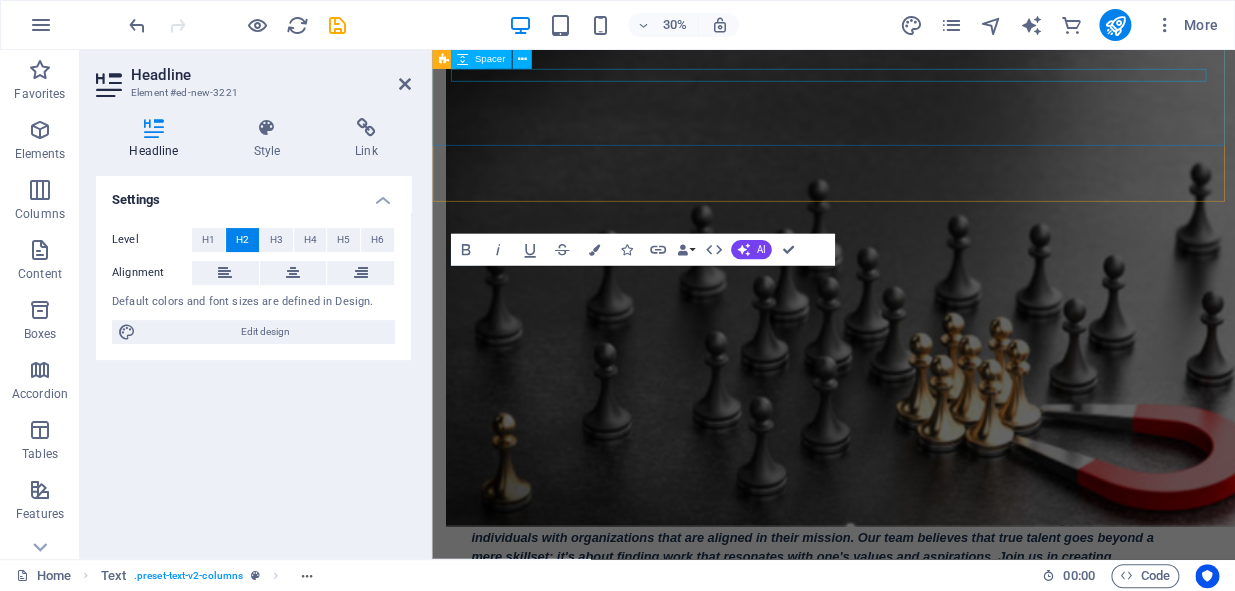 scroll, scrollTop: 1436, scrollLeft: 0, axis: vertical 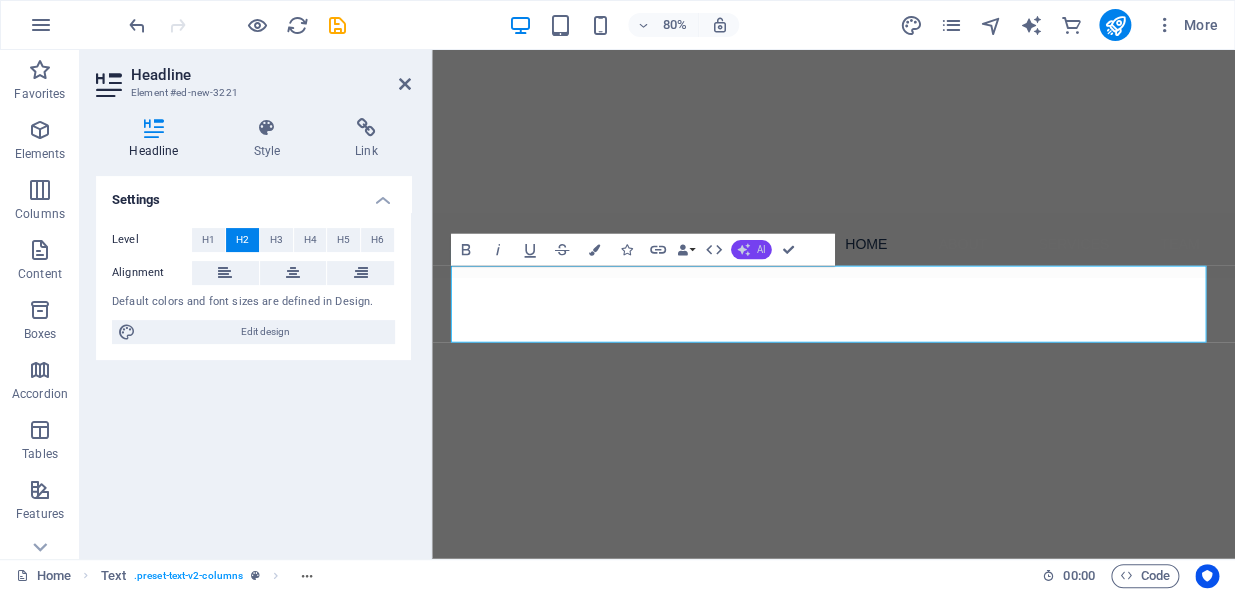 click on "AI" at bounding box center (750, 249) 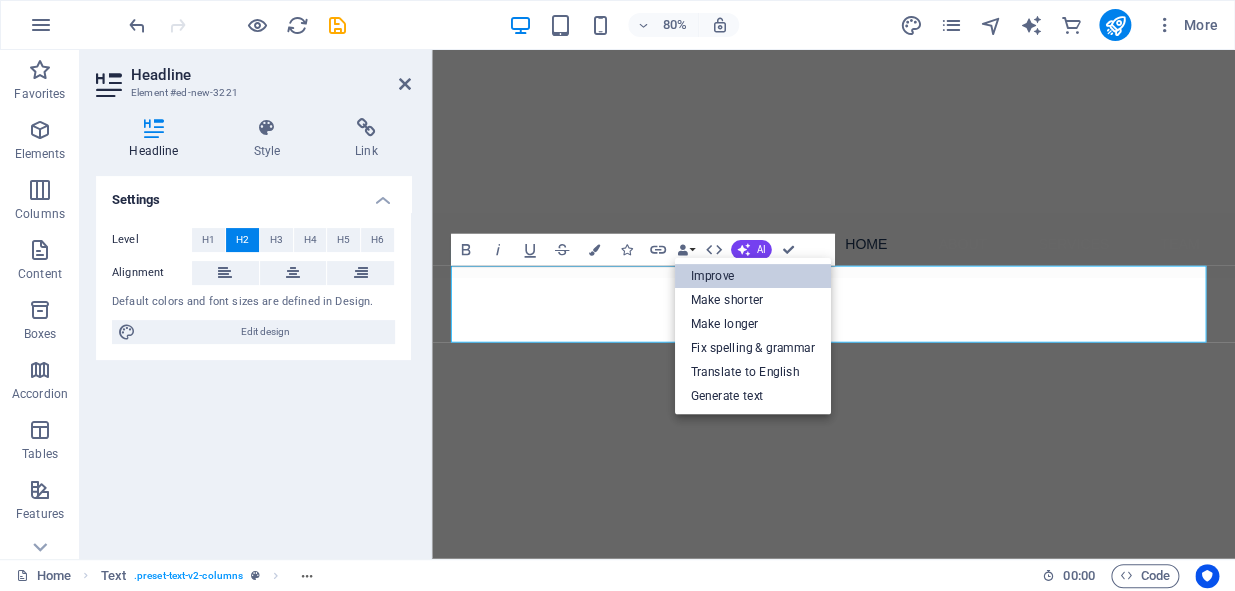 click on "Improve" at bounding box center [752, 276] 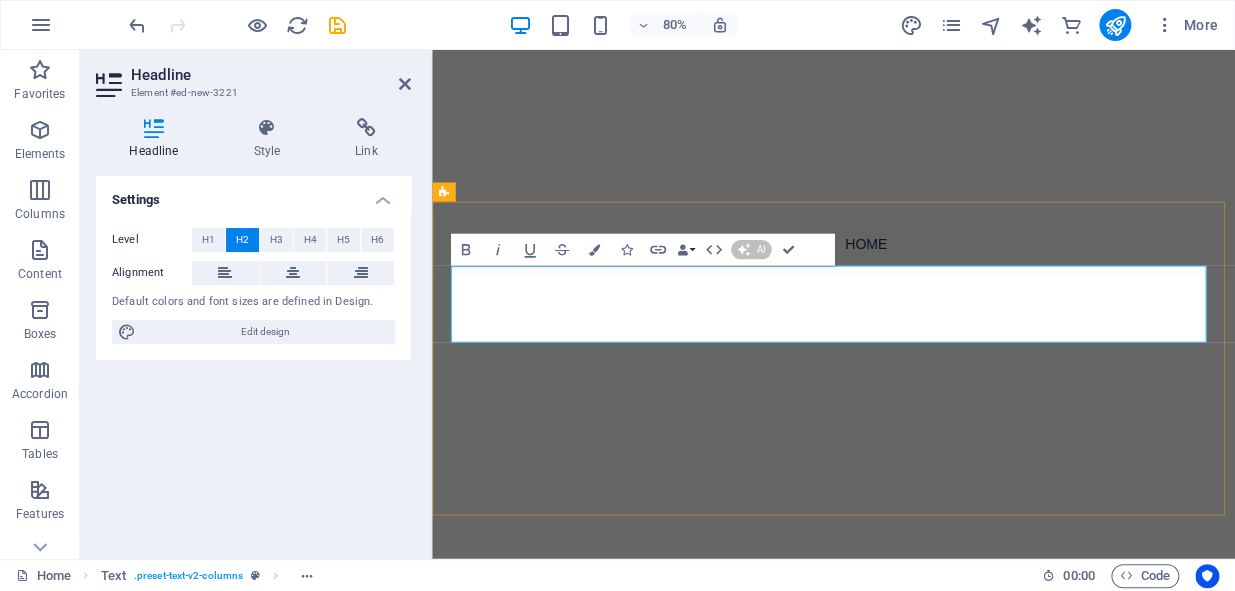 type 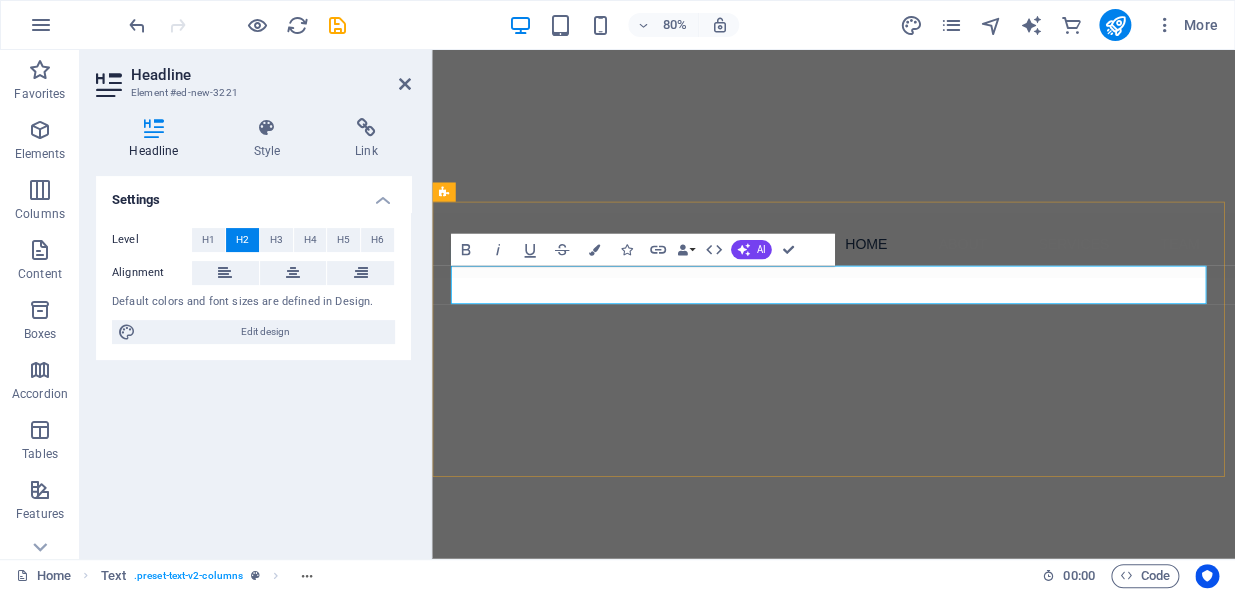 drag, startPoint x: 792, startPoint y: 347, endPoint x: 394, endPoint y: 355, distance: 398.08038 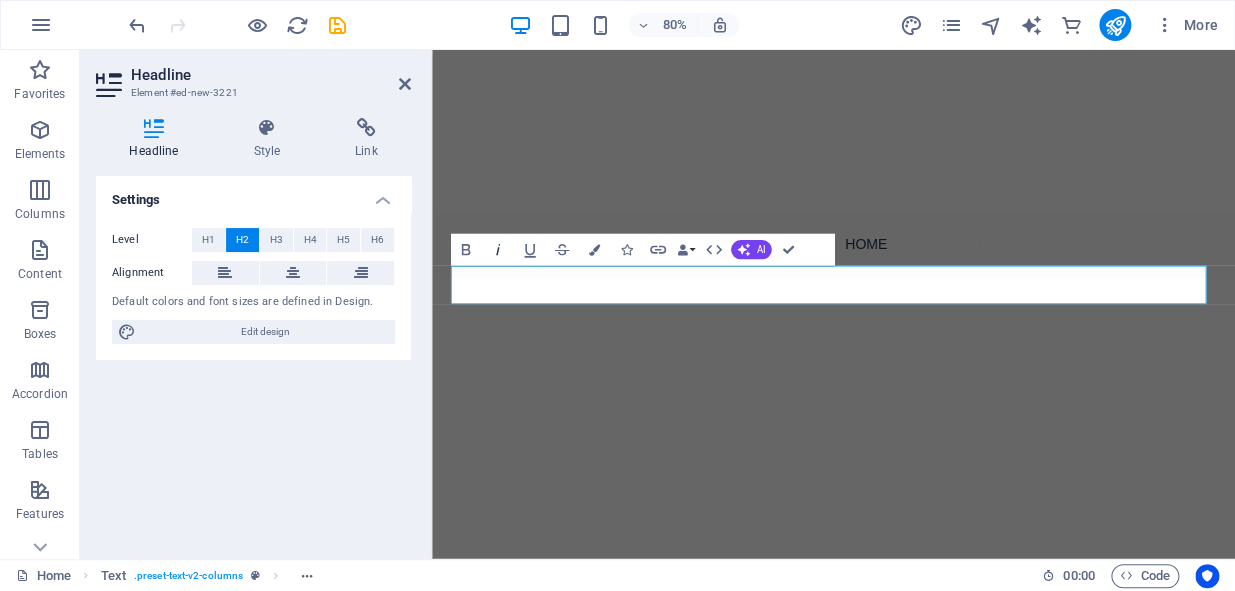 click 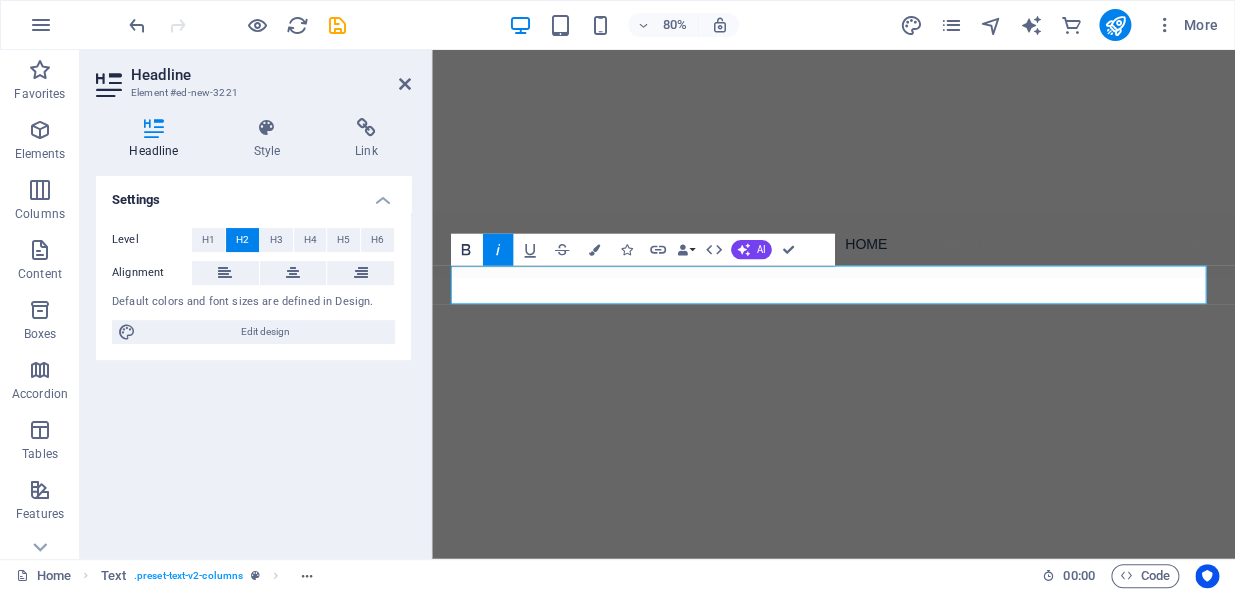 click 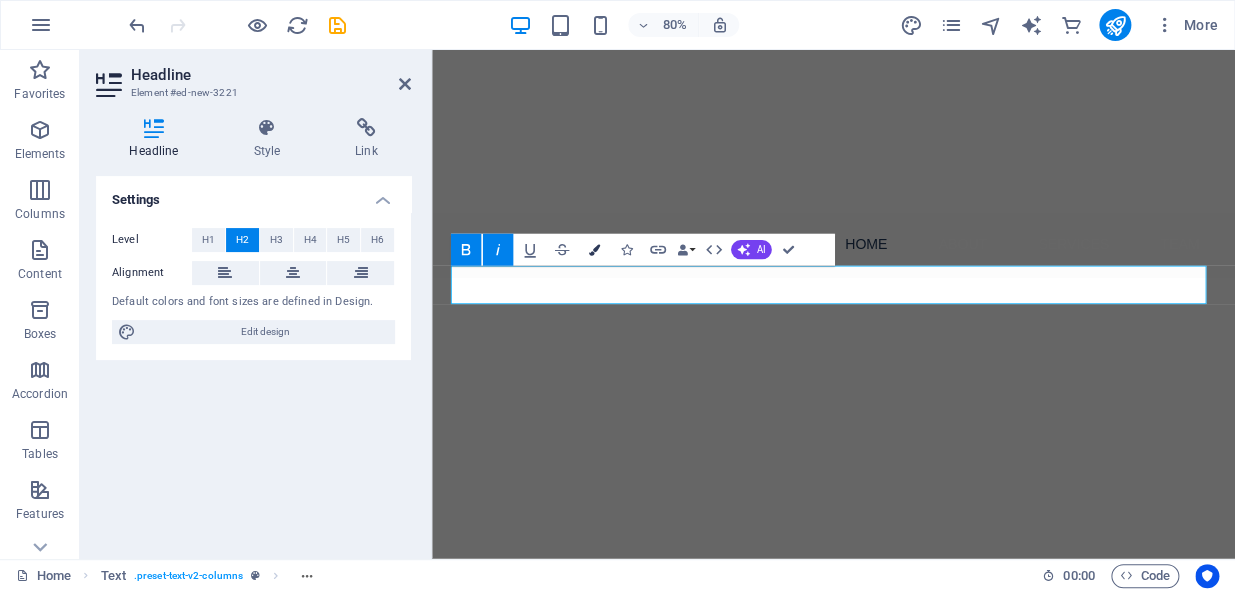 click at bounding box center (593, 249) 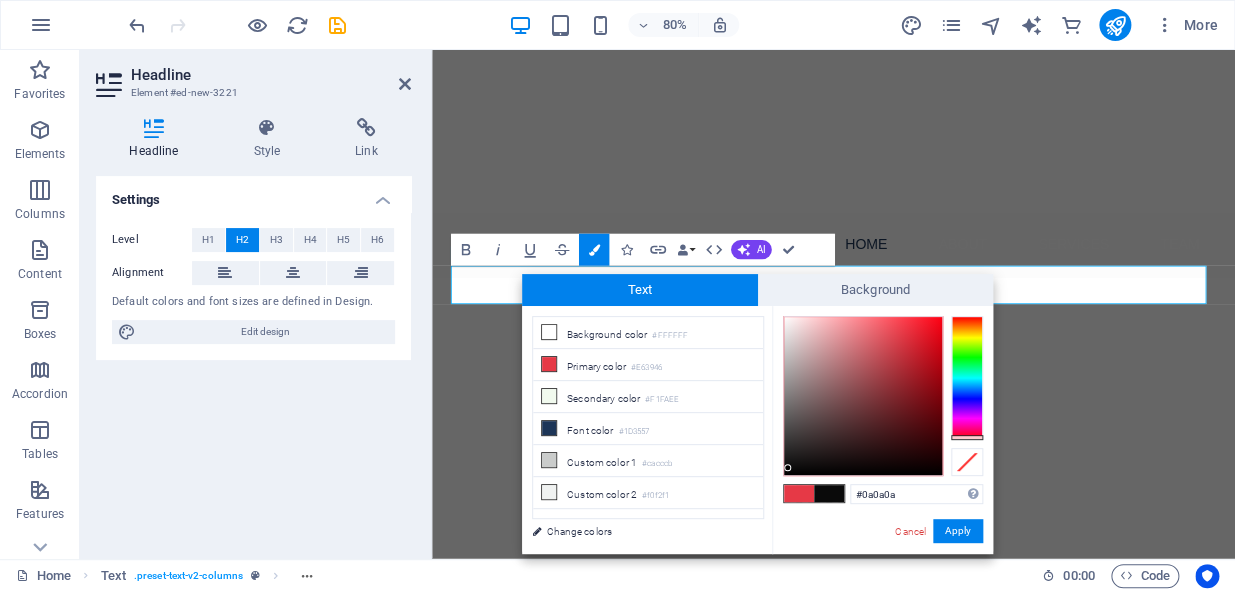 click at bounding box center [863, 396] 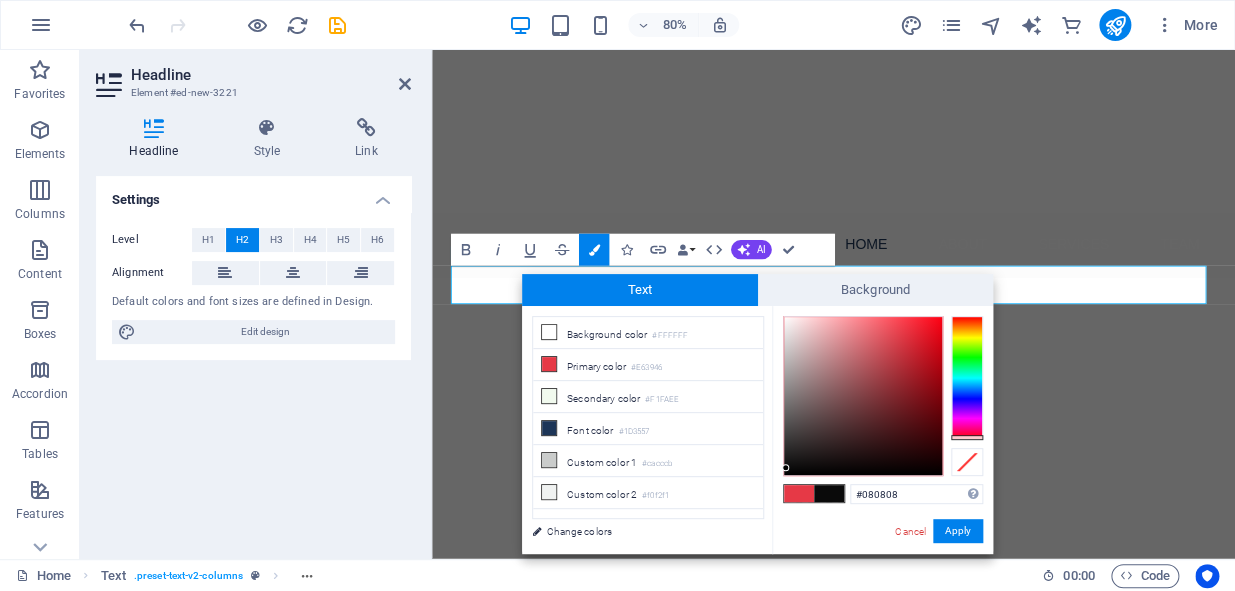 type on "#000000" 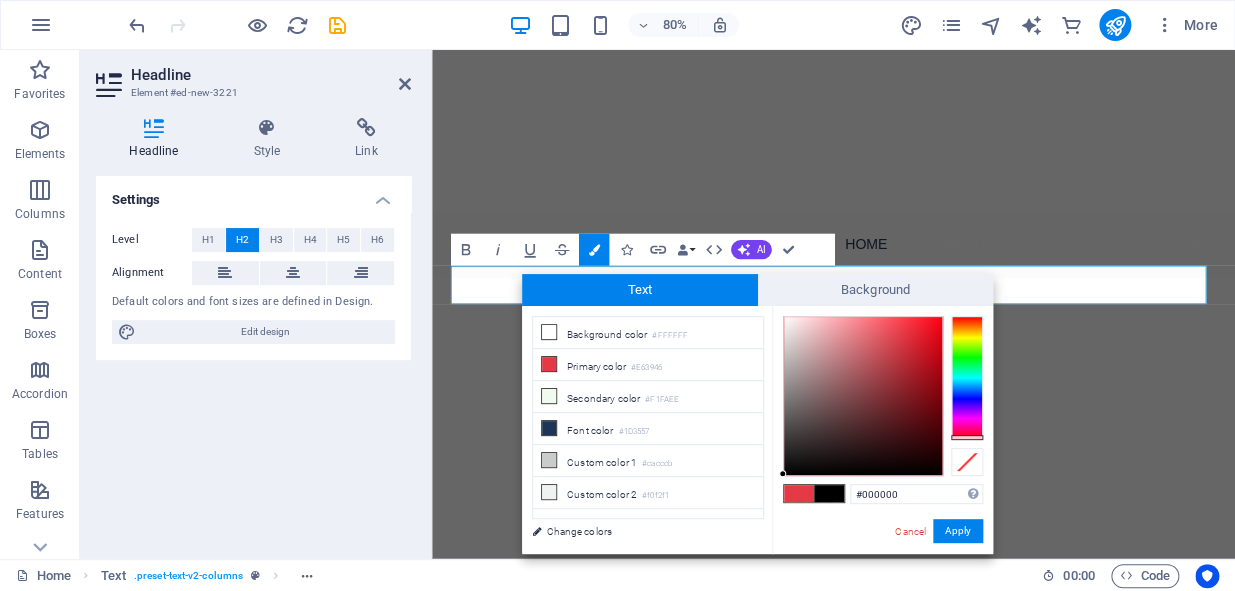 drag, startPoint x: 786, startPoint y: 468, endPoint x: 773, endPoint y: 500, distance: 34.539833 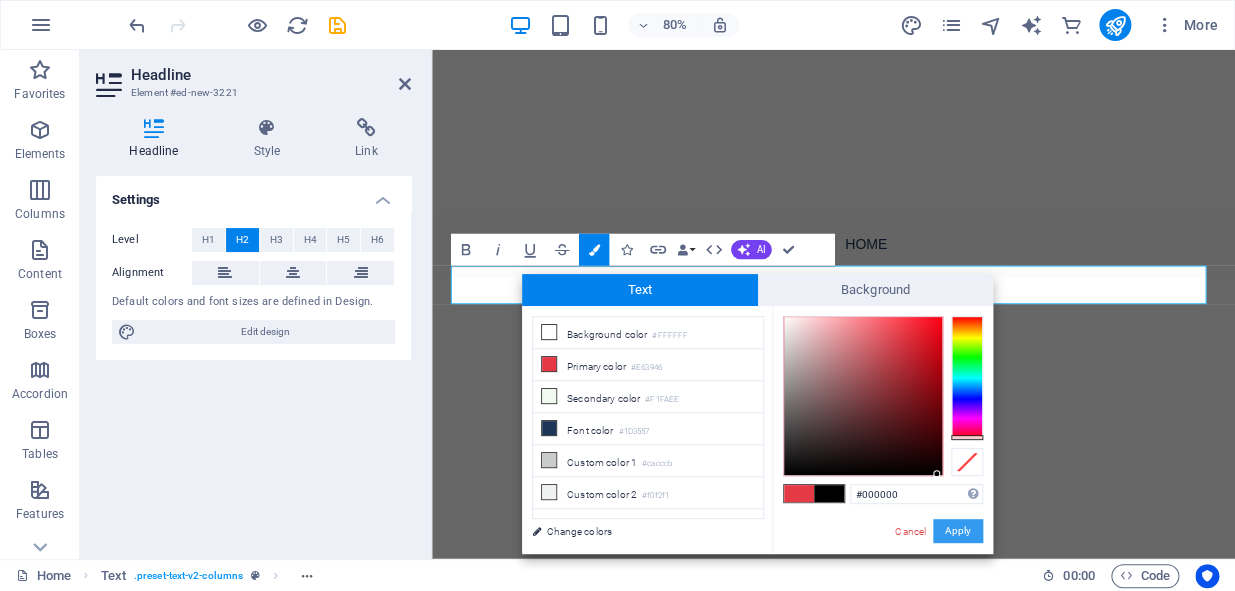 click on "Apply" at bounding box center (958, 531) 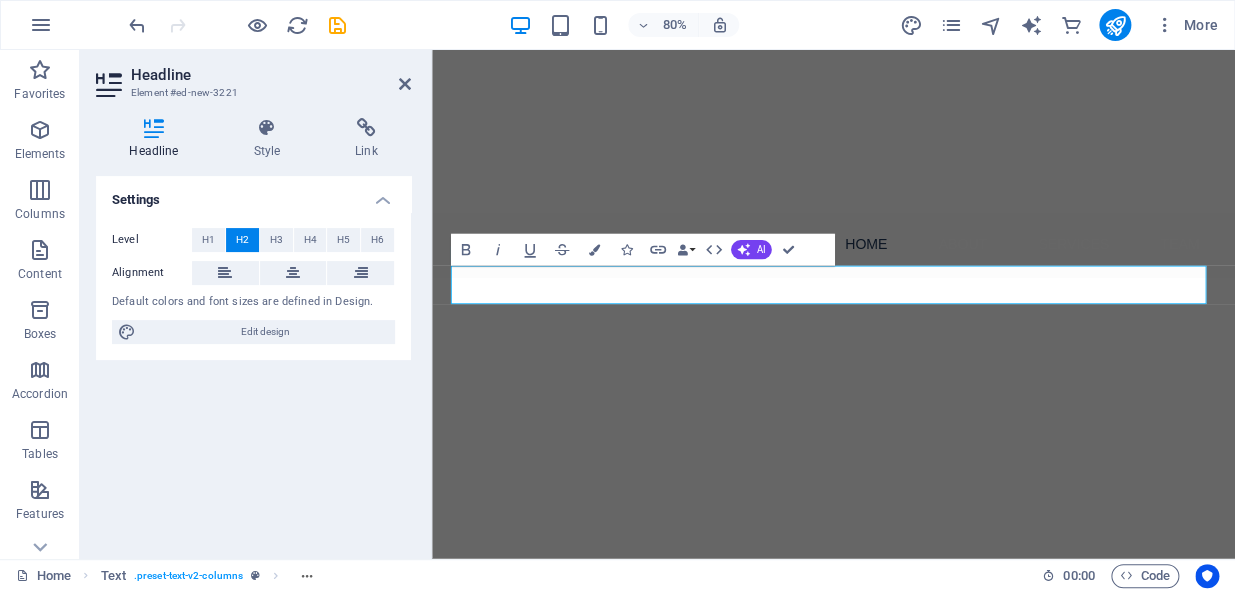 click on "H2   Banner   Banner   Container   Menu Bar   Menu   Preset   Container   H2   Spacer   Container   Placeholder   Container   Container   H2   Container   H3   Icon List   Container   Container   Container   Logo   Image   Container   Image   Cards   Container   Container   Image   Container   H3   Footer Saga   Text   Container   Container   H3   Text   Text   H3   Container   Image   Container   Text   Spacer   Button   Spacer   Image   H2   Container   H3   Logo   Button   Container   Logo   Spacer   Container   Icon   Container   Container   H3   Icon   Container   Container   H3   Icon List   Container   H3   Cards   Container   Text   Container   Container   Image   H3   Text   Container   H3   Container   Image   Reference   Icon   Container   Container   H3   Container   Icon   Icon   Container   Icon   H3   Image   Container   Image   Container   Spacer   Container   H3   Text   Placeholder   Text   Container   Menu   Spacer   Text   Container   Spacer   Text   Container   H3" at bounding box center [833, 304] 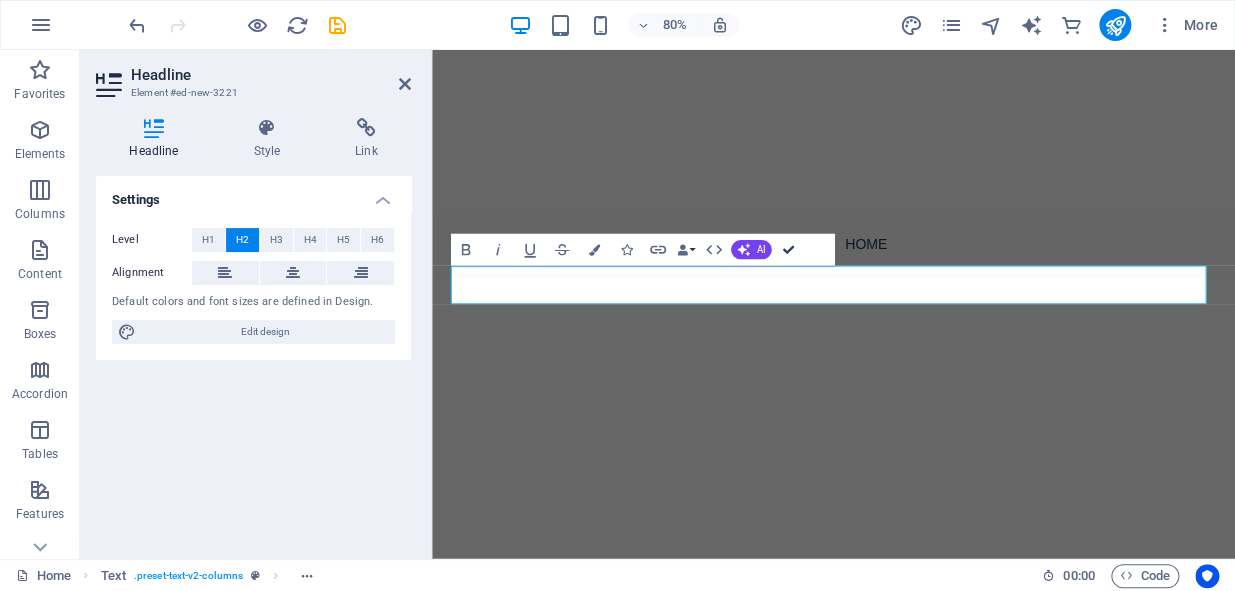 drag, startPoint x: 786, startPoint y: 251, endPoint x: 707, endPoint y: 205, distance: 91.416626 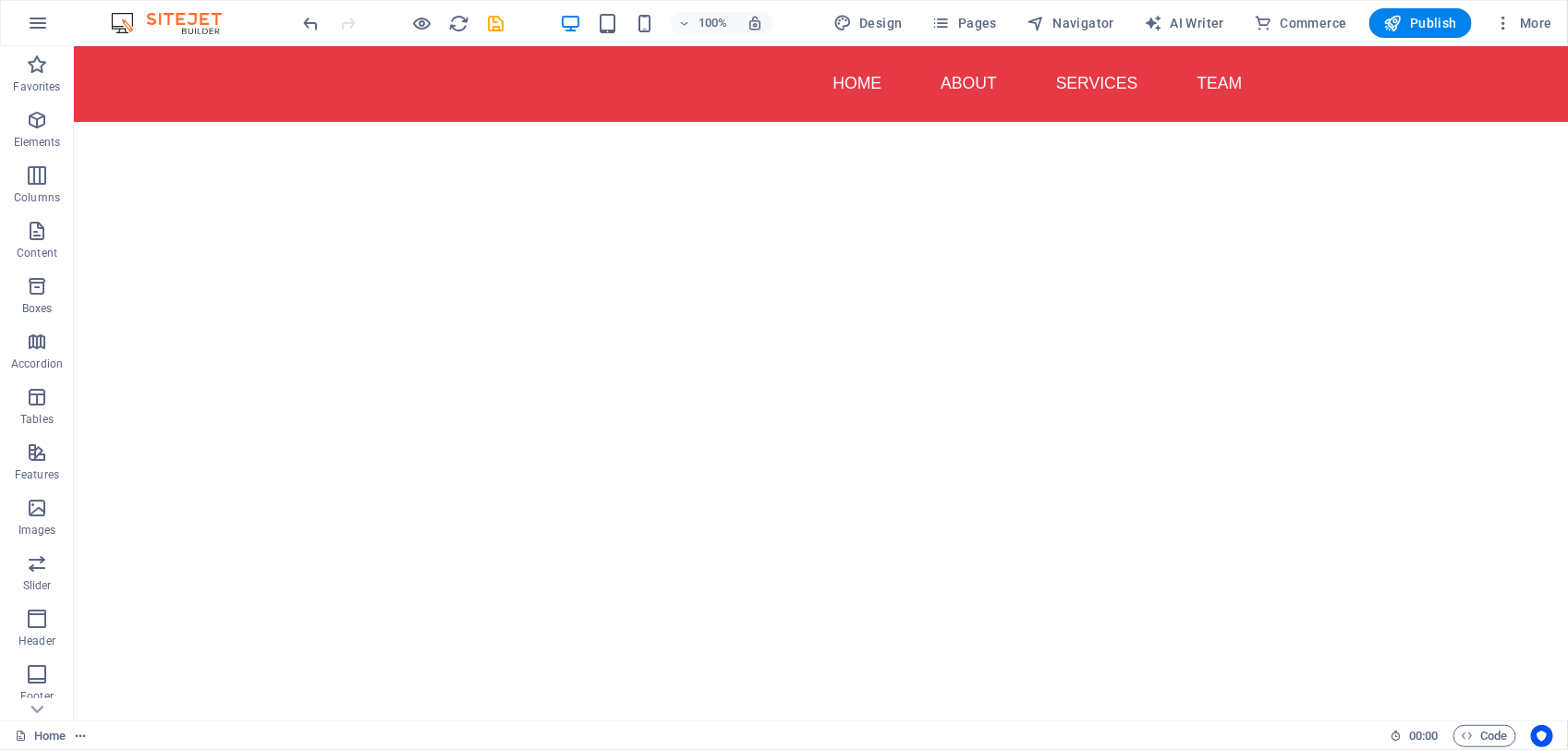 scroll, scrollTop: 2025, scrollLeft: 0, axis: vertical 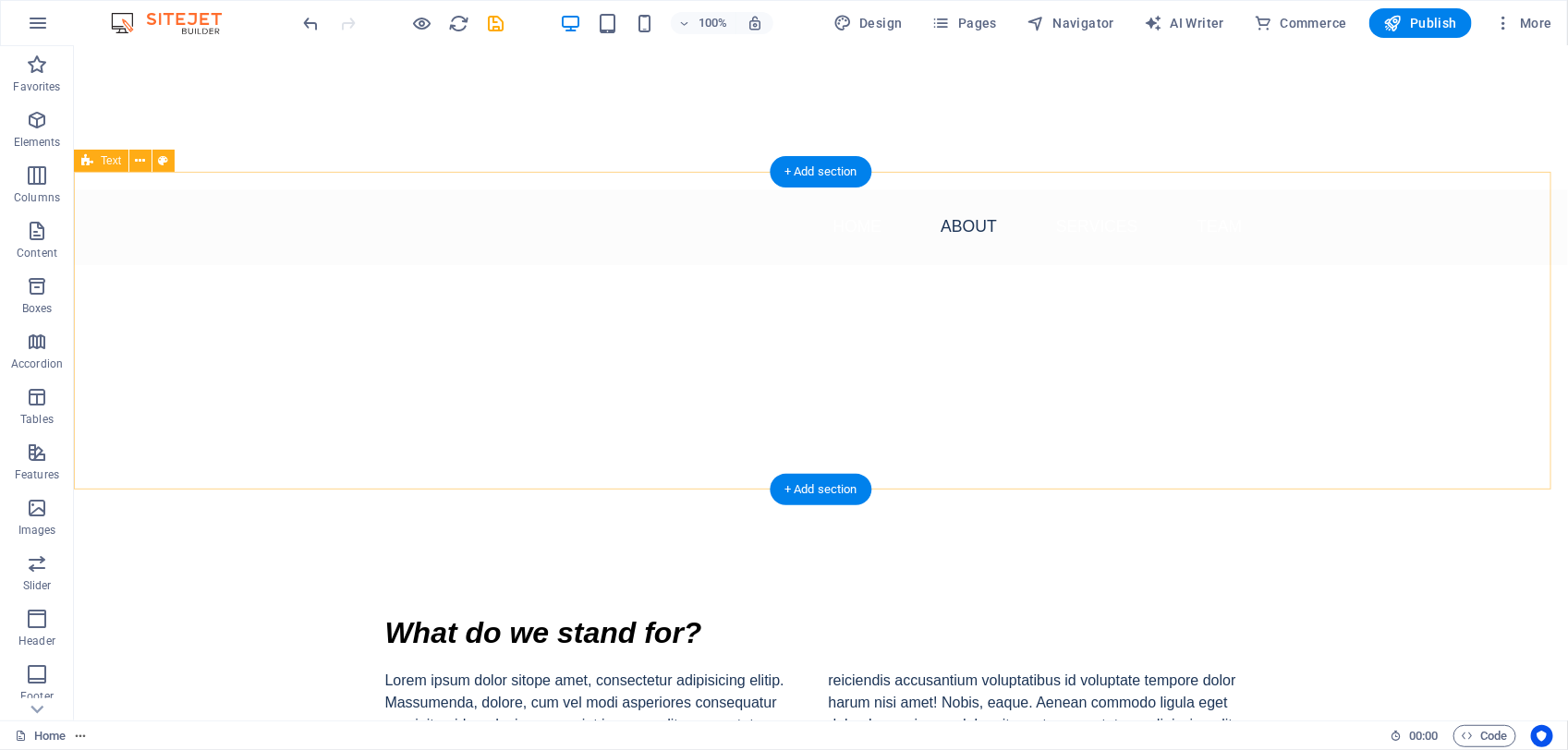 click on "What do we stand for? Lorem ipsum dolor sitope amet, consectetur adipisicing elitip. Massumenda, dolore, cum vel modi asperiores consequatur suscipit quidem ducimus eveniet iure expedita consecteture odiogil voluptatum similique fugit voluptates atem accusamus quae quas dolorem tenetur facere tempora maiores adipisci reiciendis accusantium voluptatibus id voluptate tempore dolor harum nisi amet! Nobis, eaque. Aenean commodo ligula eget dolor. Lorem ipsum dolor sit amet, consectetuer adipiscing elit leget odiogil voluptatum similique fugit voluptates dolor. Libero assumenda, dolore, cum vel modi asperiores consequatur." at bounding box center (820, 695) 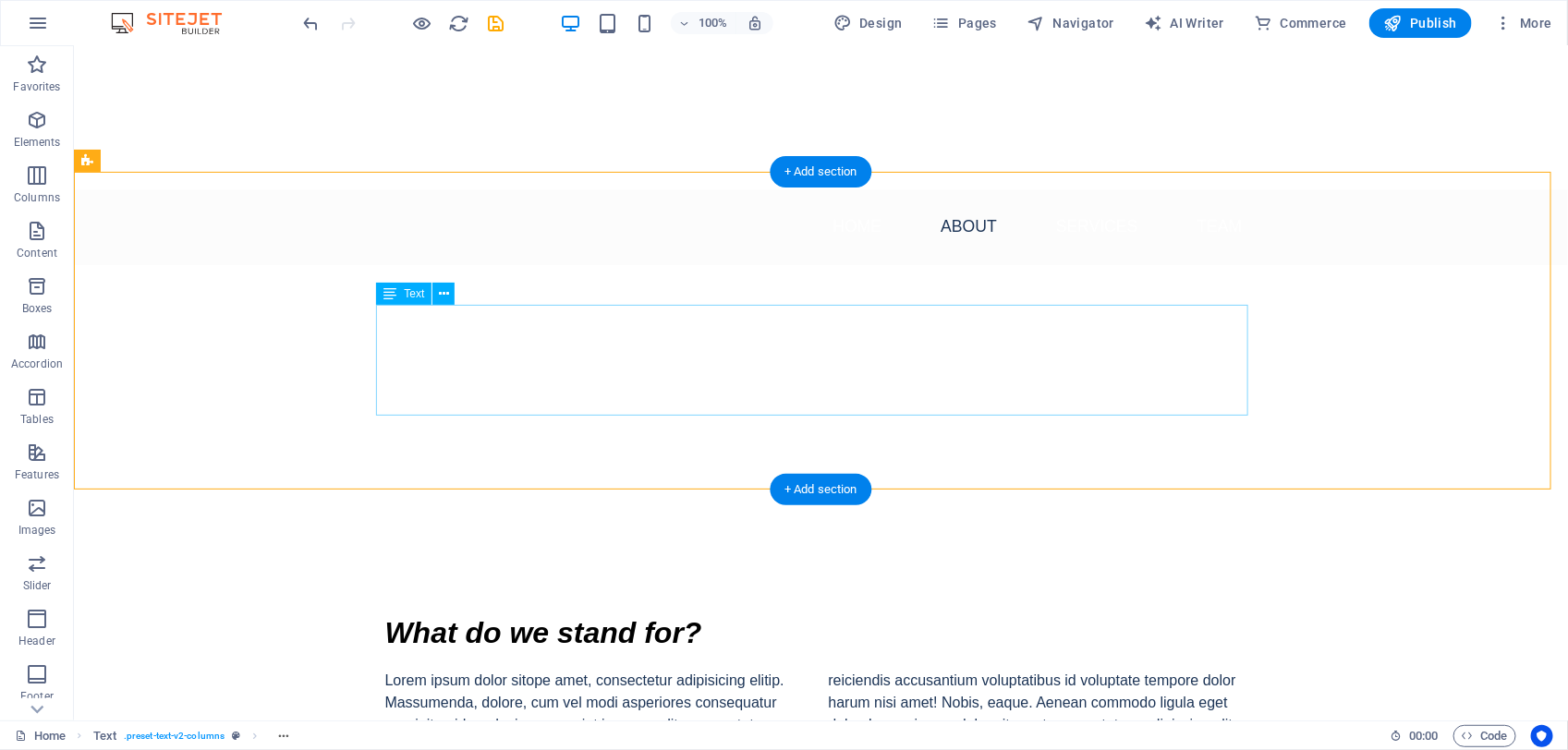 drag, startPoint x: 781, startPoint y: 403, endPoint x: 772, endPoint y: 393, distance: 13.453624 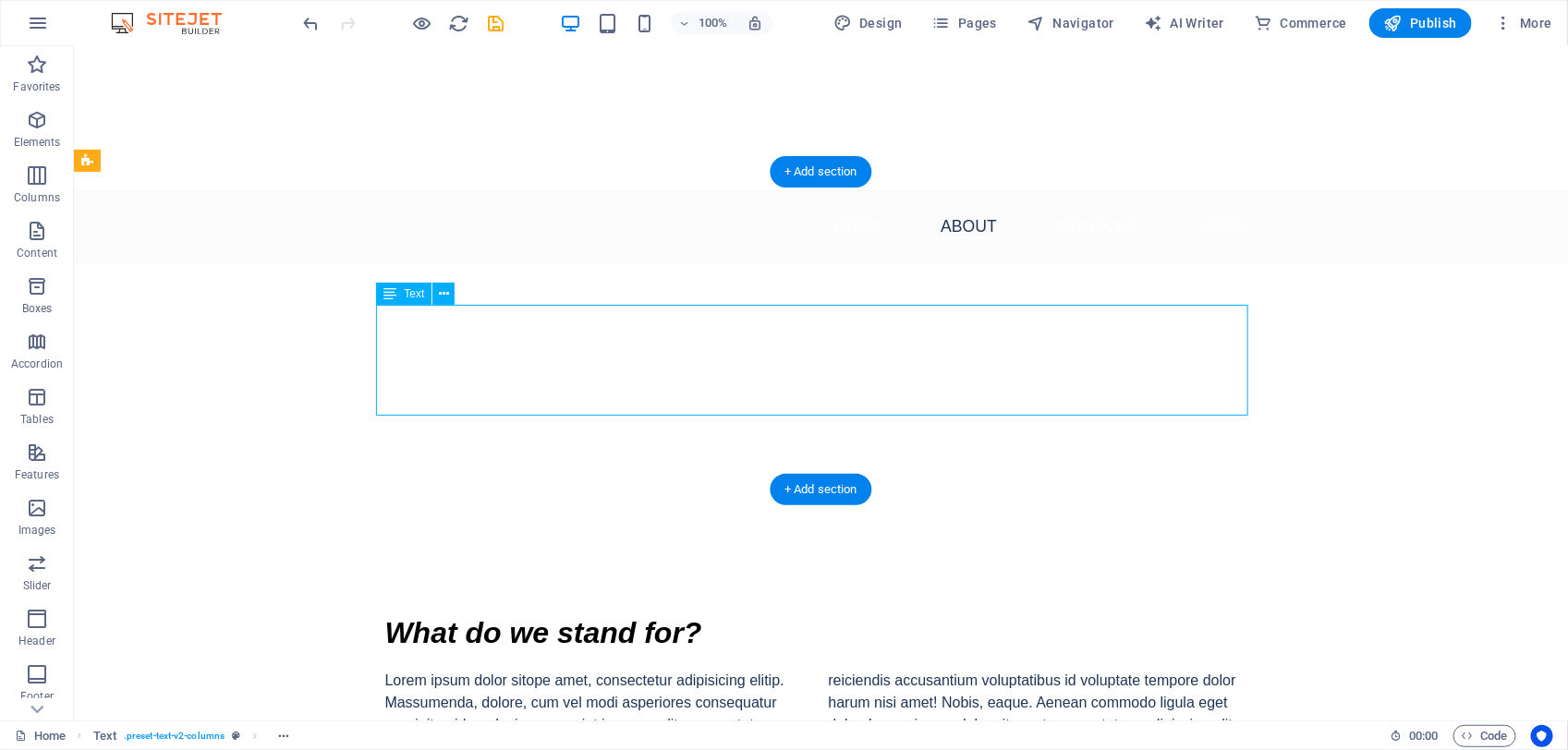 click on "Lorem ipsum dolor sitope amet, consectetur adipisicing elitip. Massumenda, dolore, cum vel modi asperiores consequatur suscipit quidem ducimus eveniet iure expedita consecteture odiogil voluptatum similique fugit voluptates atem accusamus quae quas dolorem tenetur facere tempora maiores adipisci reiciendis accusantium voluptatibus id voluptate tempore dolor harum nisi amet! Nobis, eaque. Aenean commodo ligula eget dolor. Lorem ipsum dolor sit amet, consectetuer adipiscing elit leget odiogil voluptatum similique fugit voluptates dolor. Libero assumenda, dolore, cum vel modi asperiores consequatur." at bounding box center [820, 724] 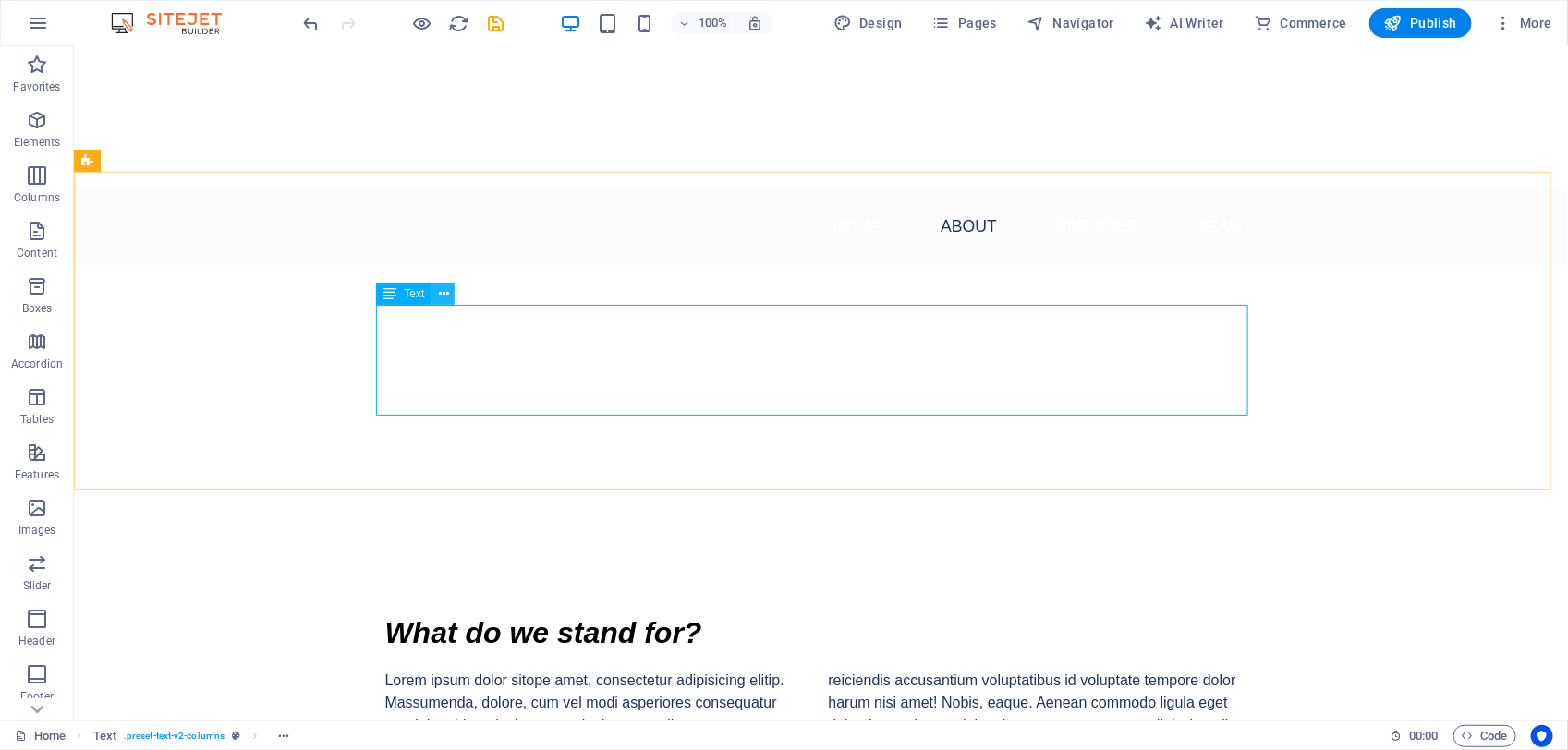 click at bounding box center (444, 294) 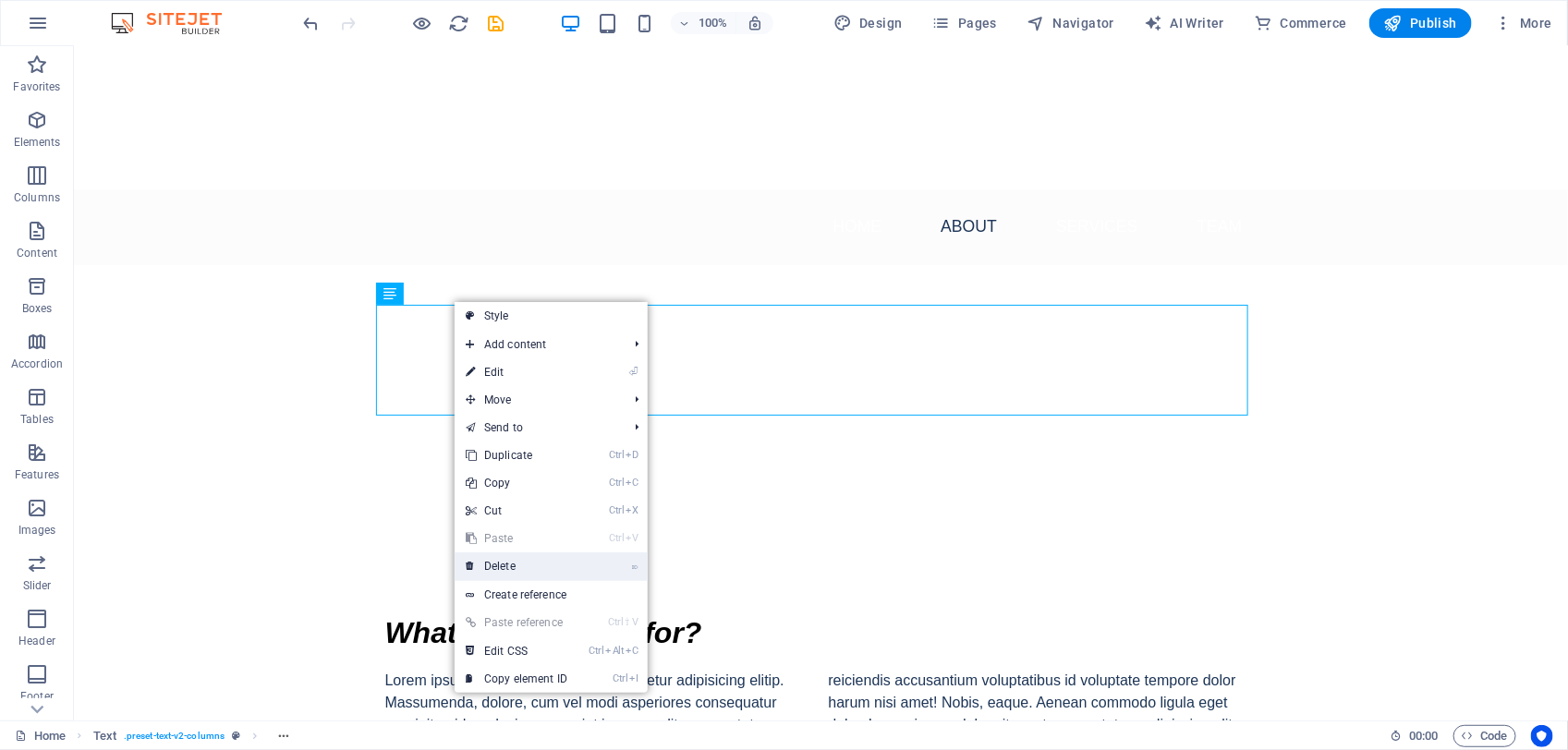 click on "⌦  Delete" at bounding box center (517, 566) 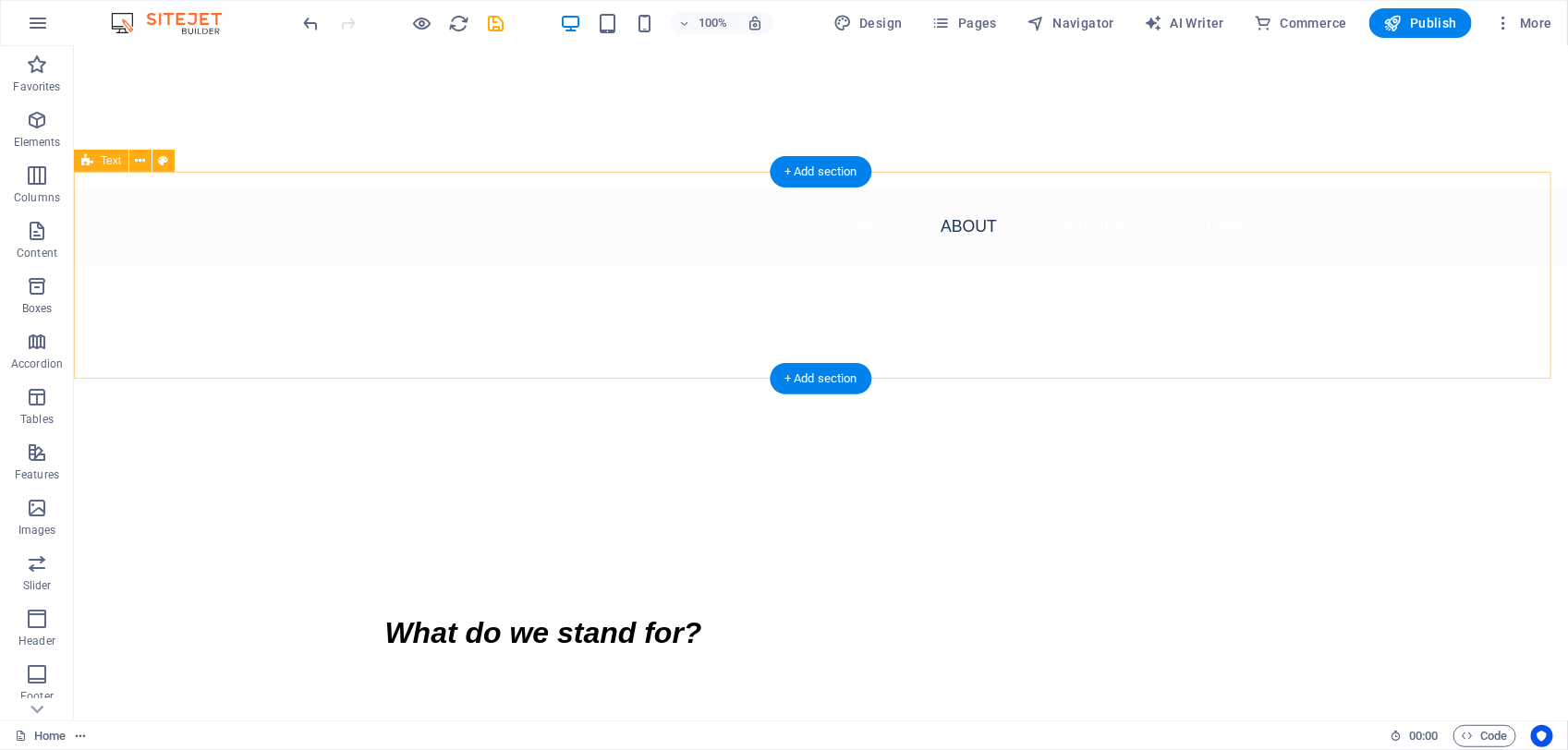 click on "What do we stand for?" at bounding box center (820, 639) 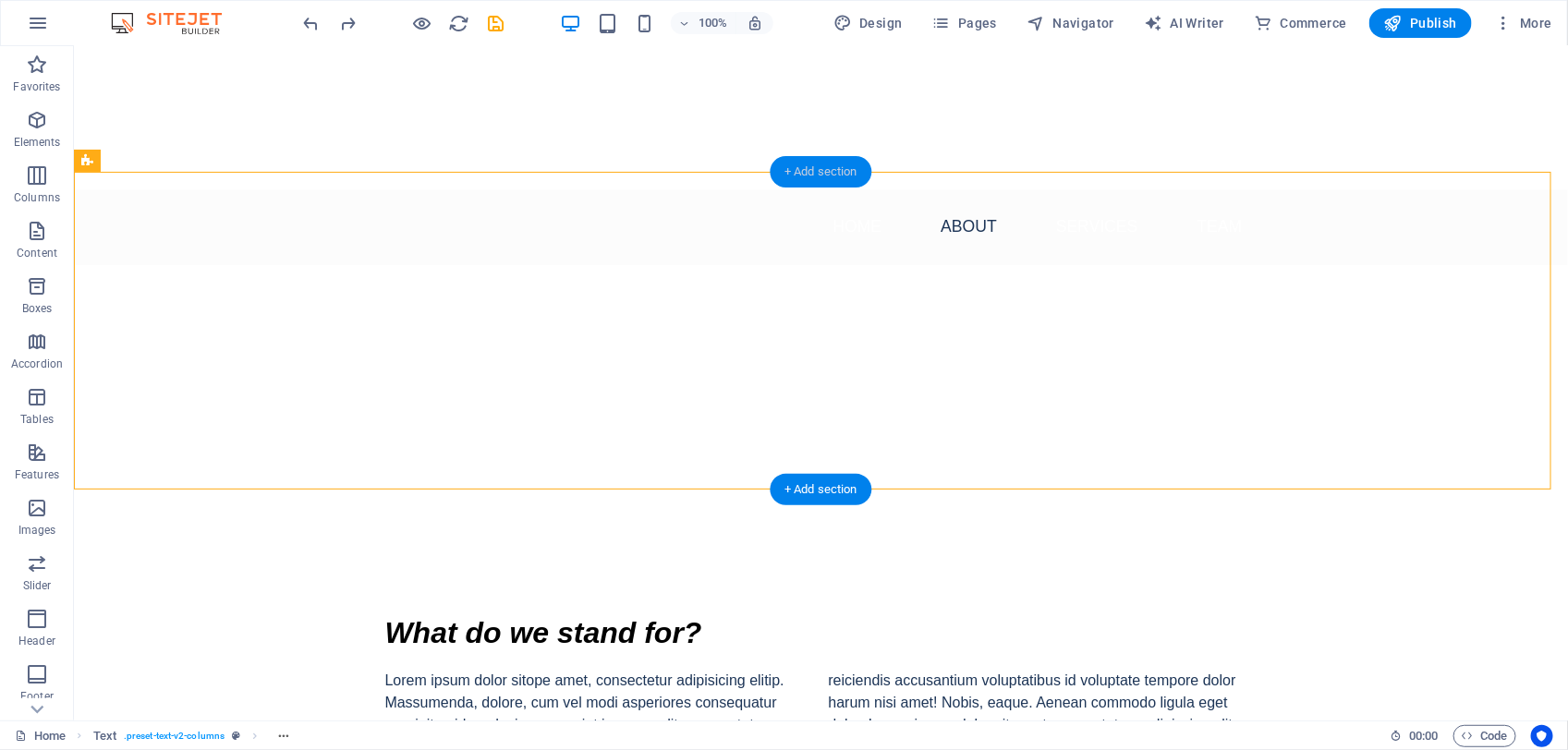 drag, startPoint x: 836, startPoint y: 167, endPoint x: 438, endPoint y: 132, distance: 399.53598 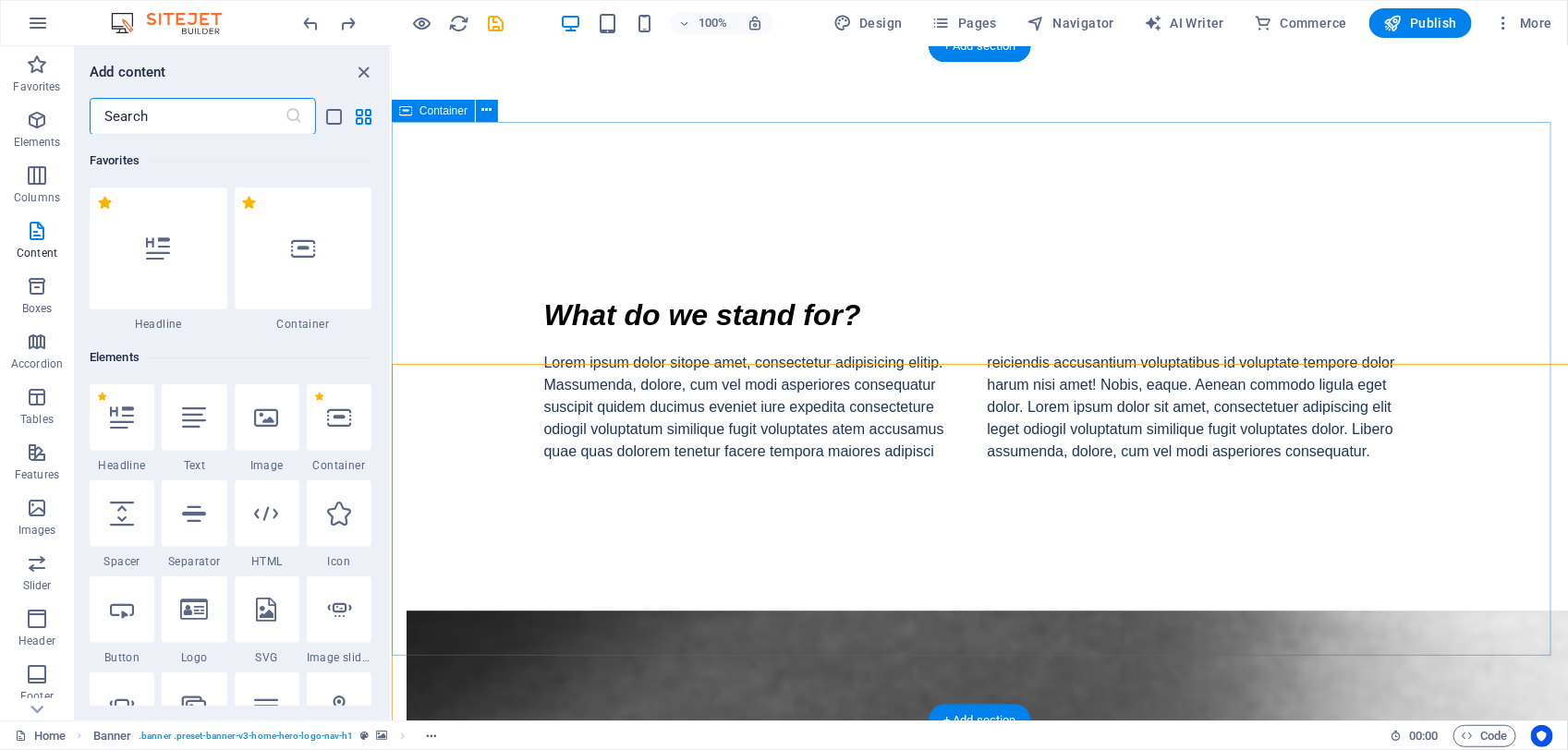 scroll, scrollTop: 1159, scrollLeft: 0, axis: vertical 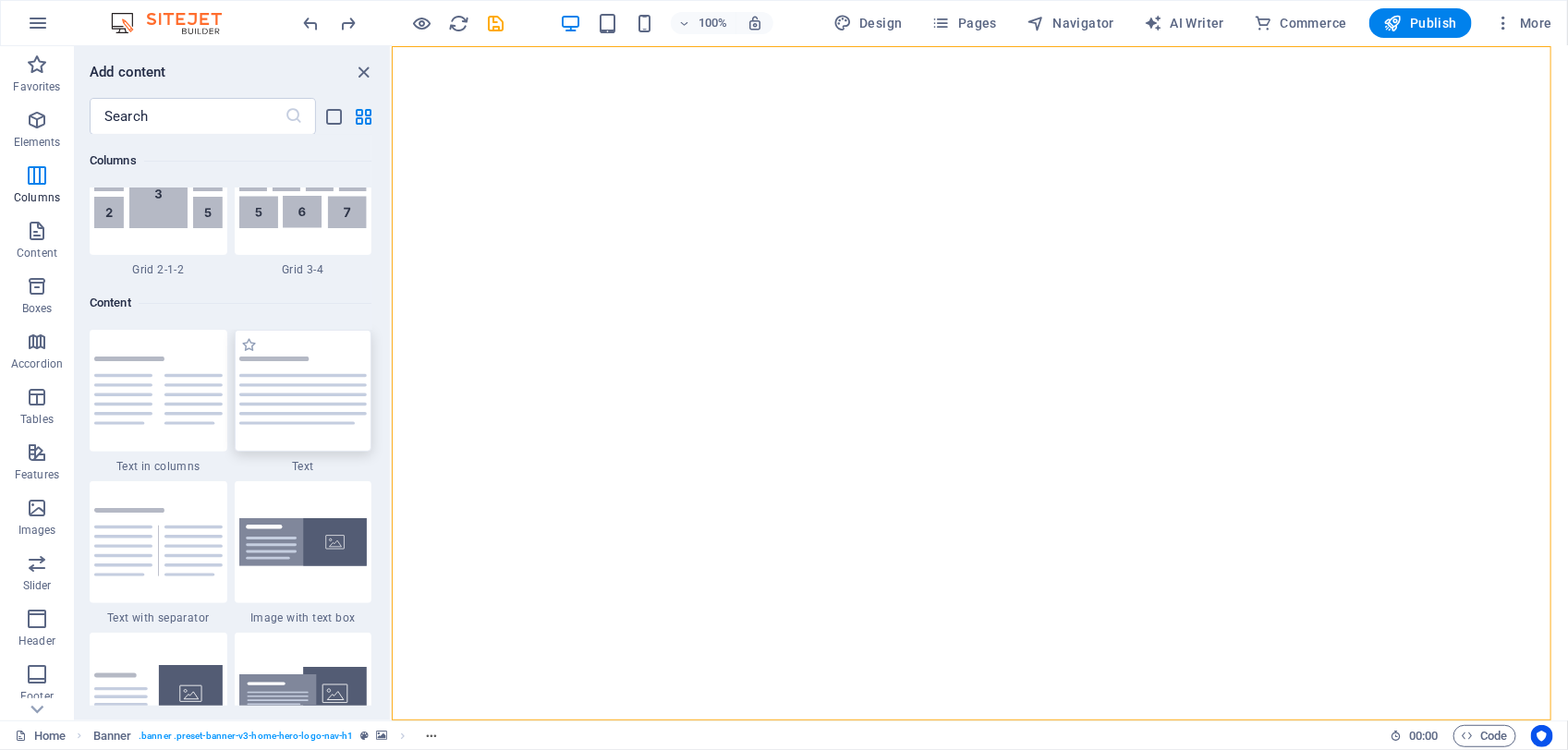 drag, startPoint x: 293, startPoint y: 442, endPoint x: 8, endPoint y: 403, distance: 287.65604 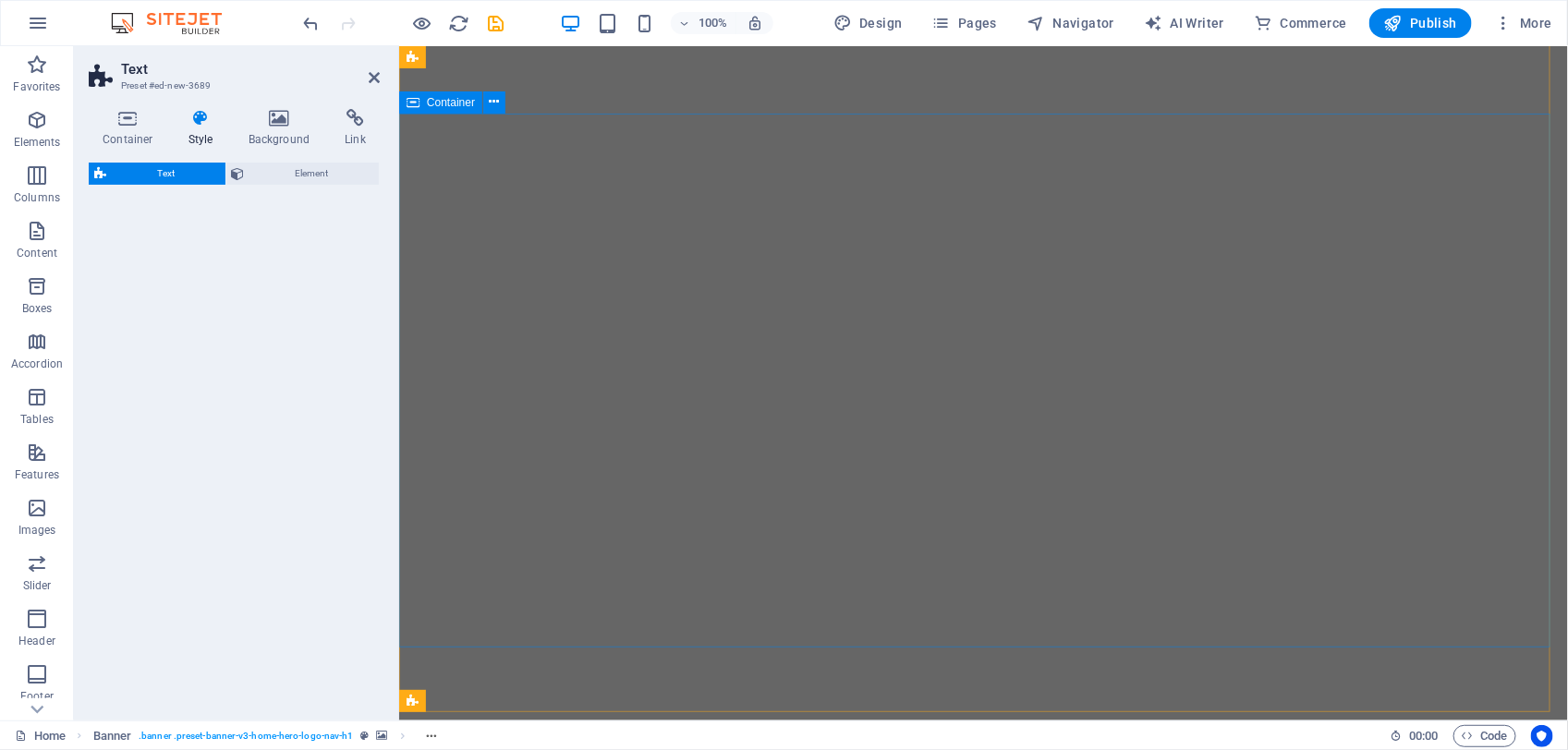 select on "preset-text-v2-default" 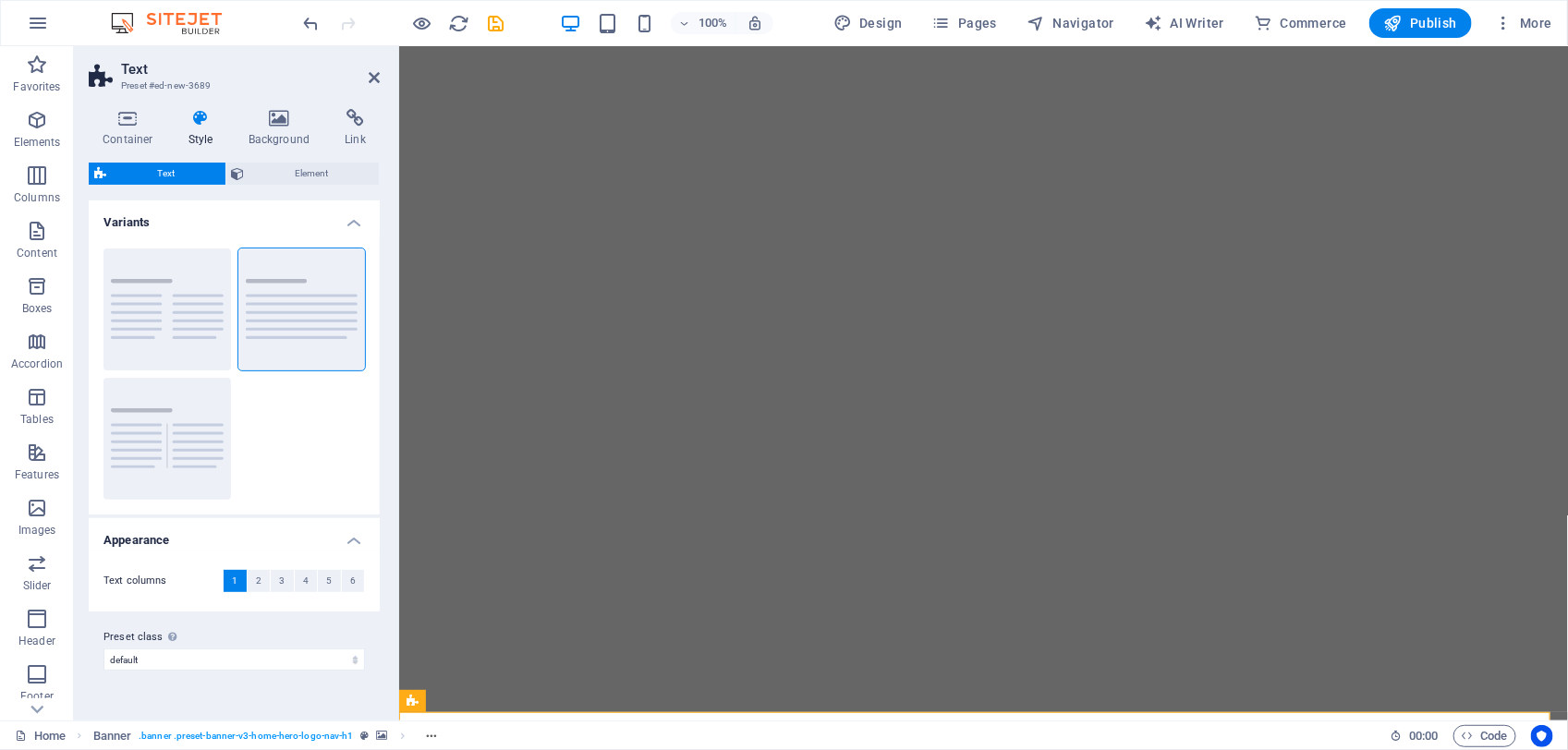 click on "Columns Default Separator" at bounding box center [234, 374] 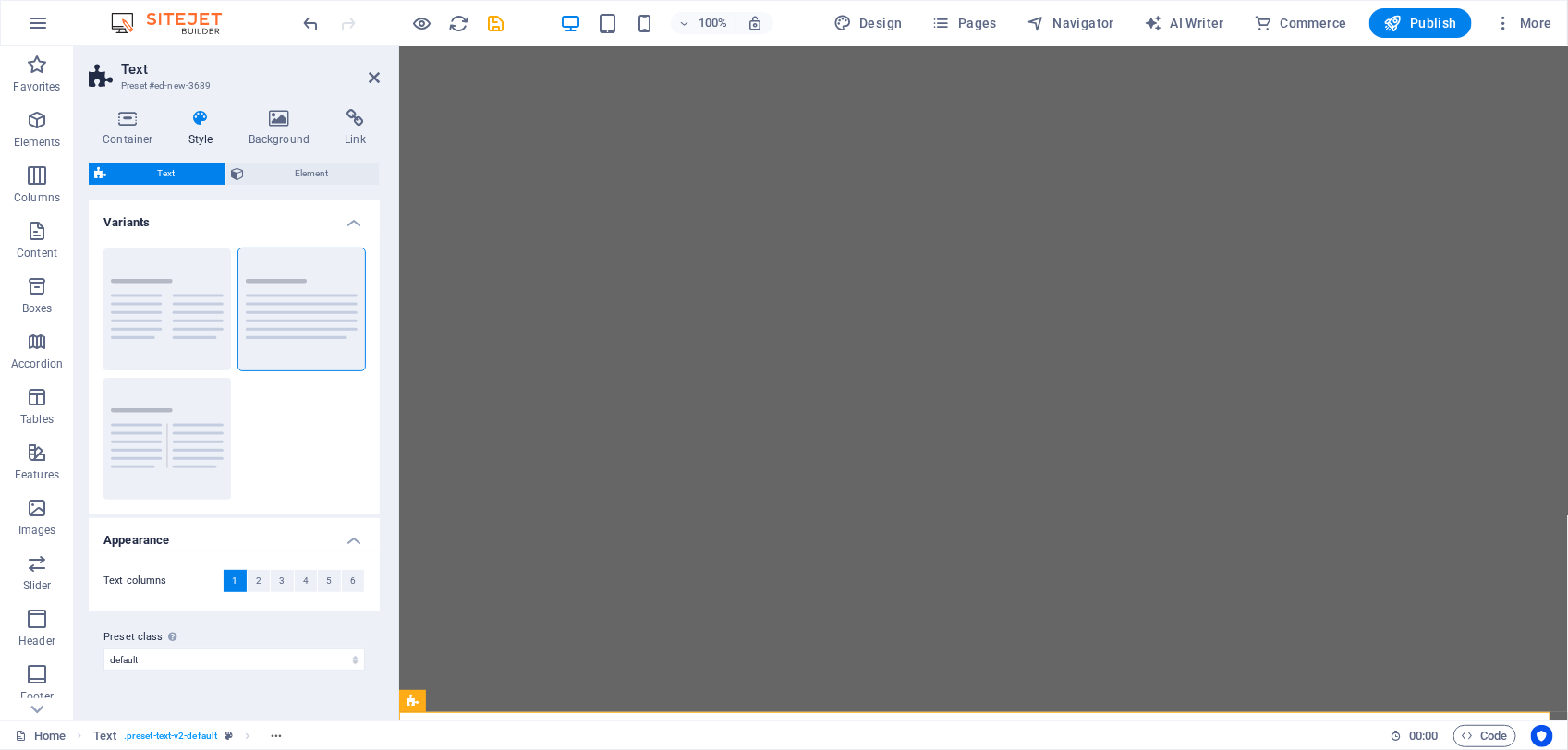 click on "Columns Default Separator" at bounding box center [234, 374] 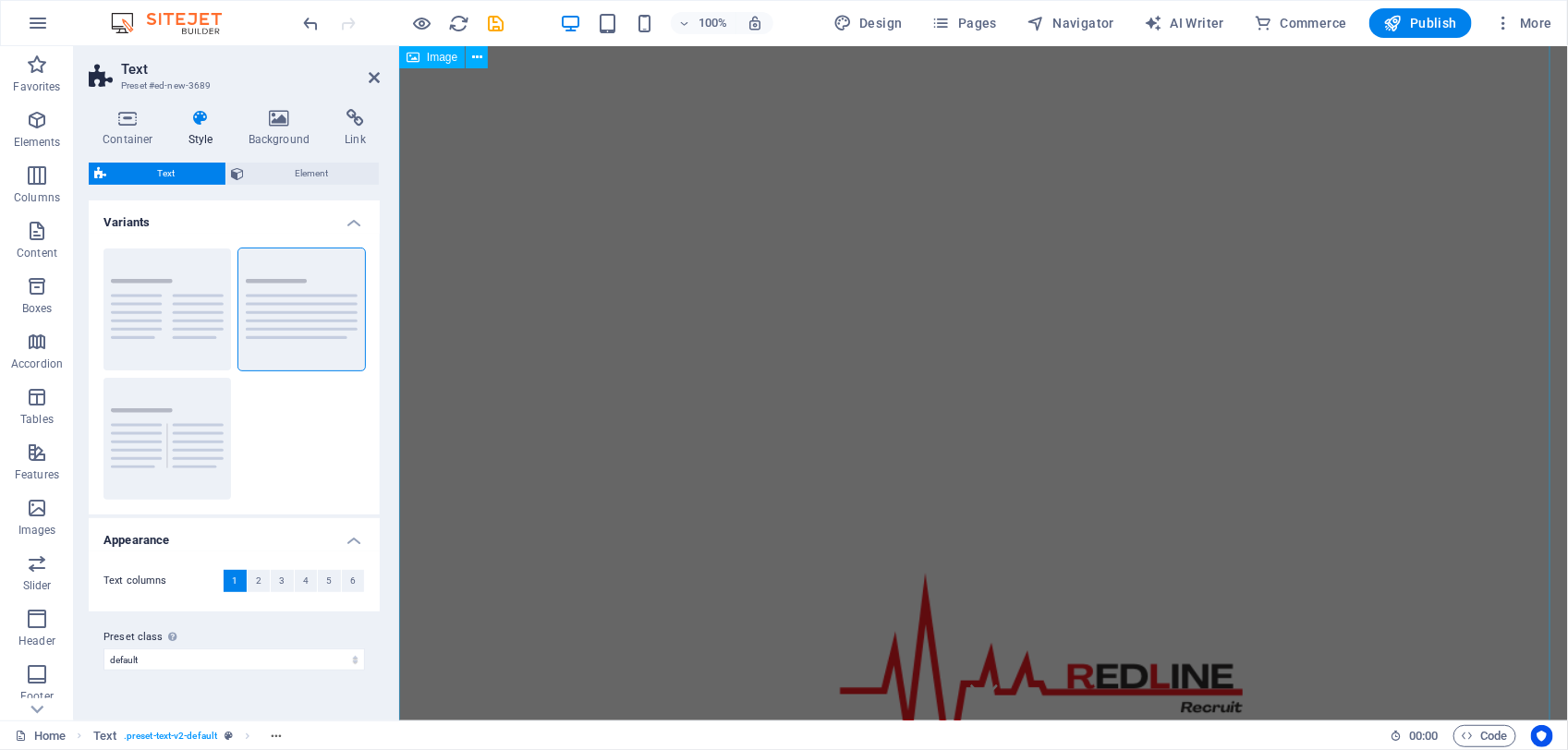 scroll, scrollTop: 351, scrollLeft: 0, axis: vertical 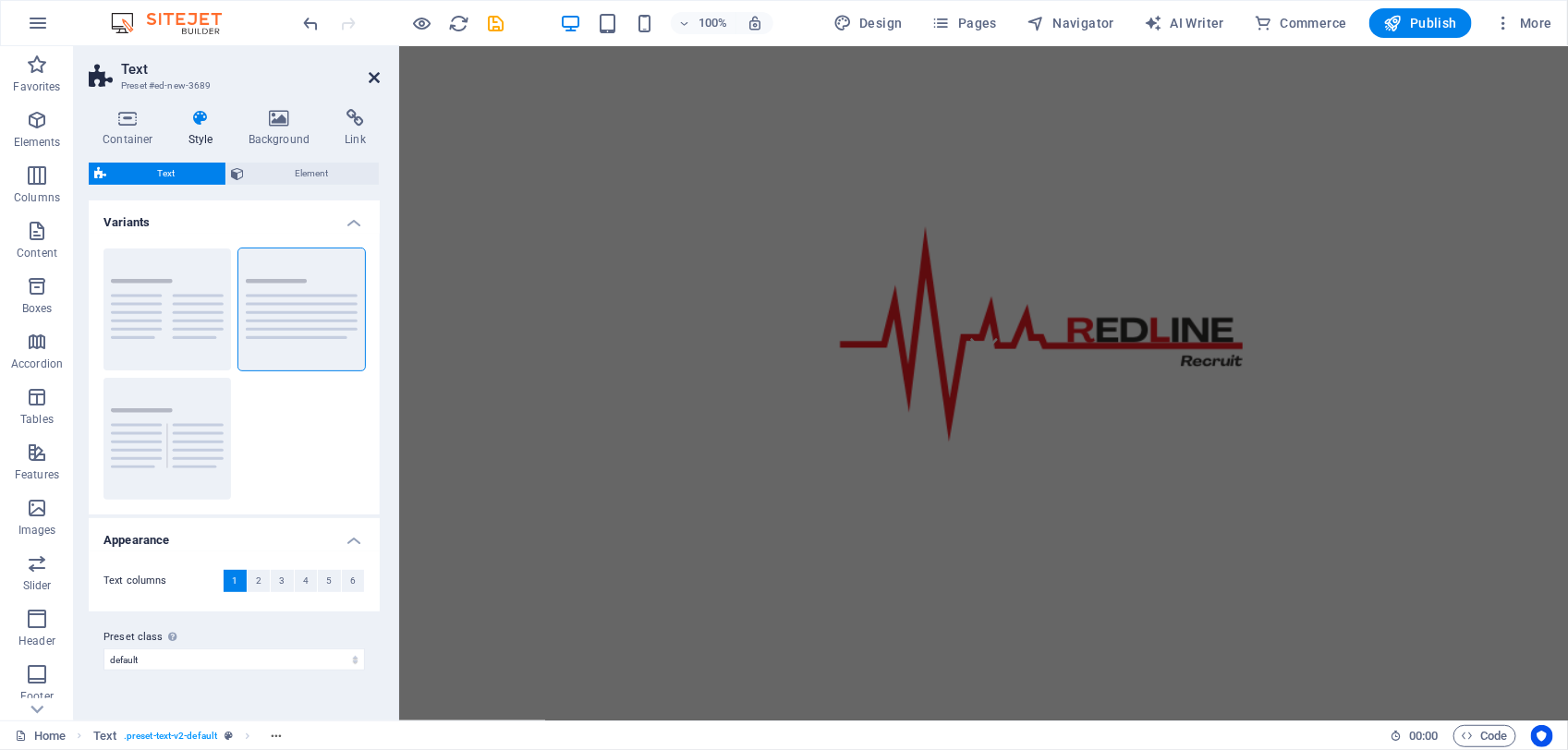 drag, startPoint x: 376, startPoint y: 76, endPoint x: 333, endPoint y: 62, distance: 45.221676 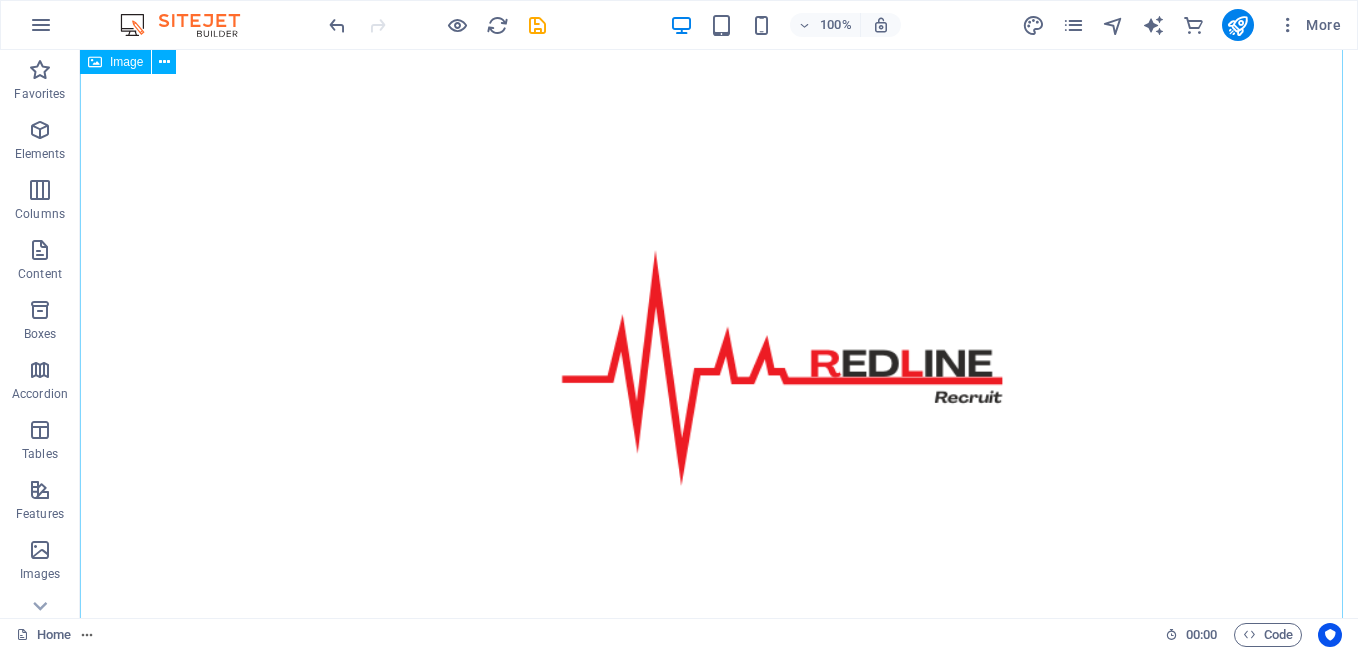 scroll, scrollTop: 0, scrollLeft: 0, axis: both 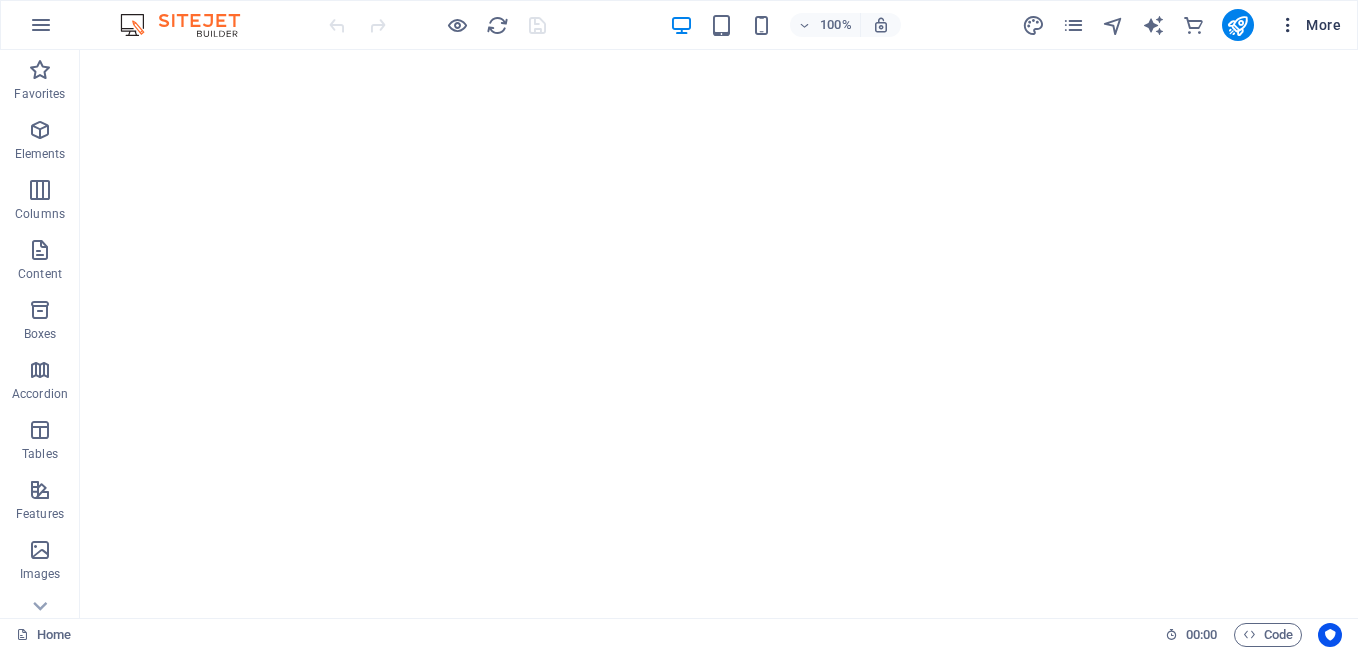 click at bounding box center (1288, 25) 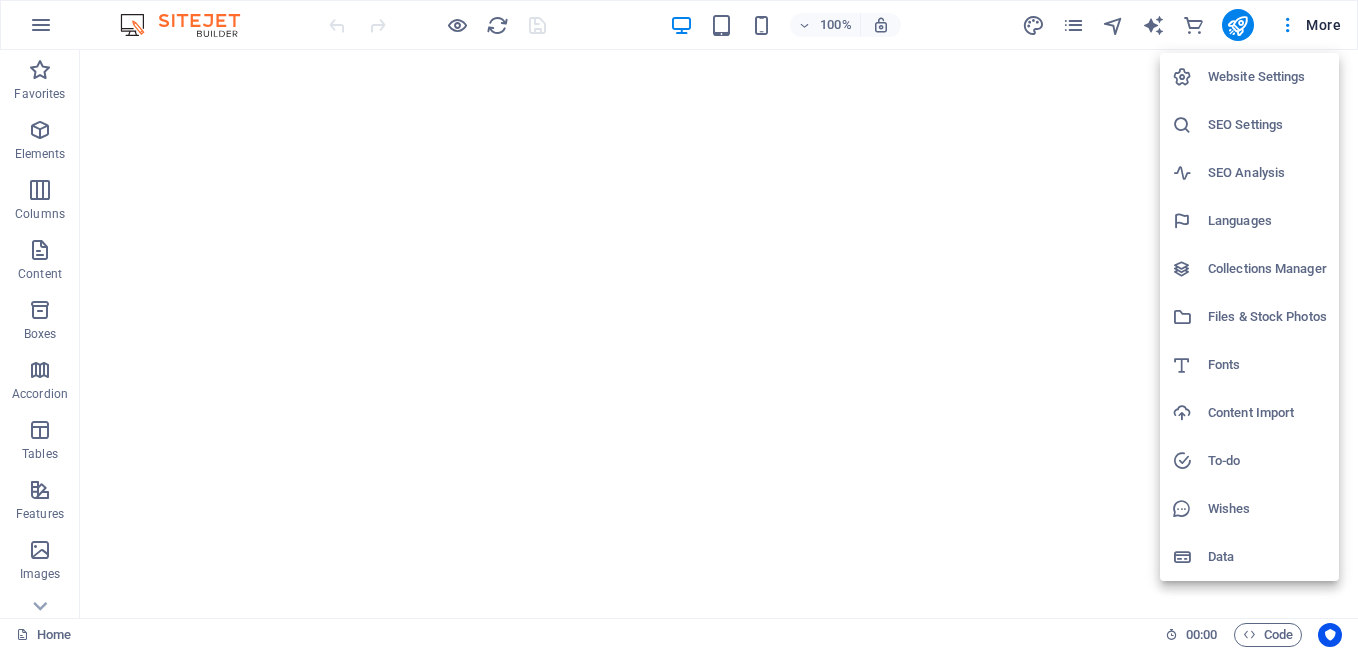 drag, startPoint x: 1349, startPoint y: 92, endPoint x: 1352, endPoint y: 155, distance: 63.07139 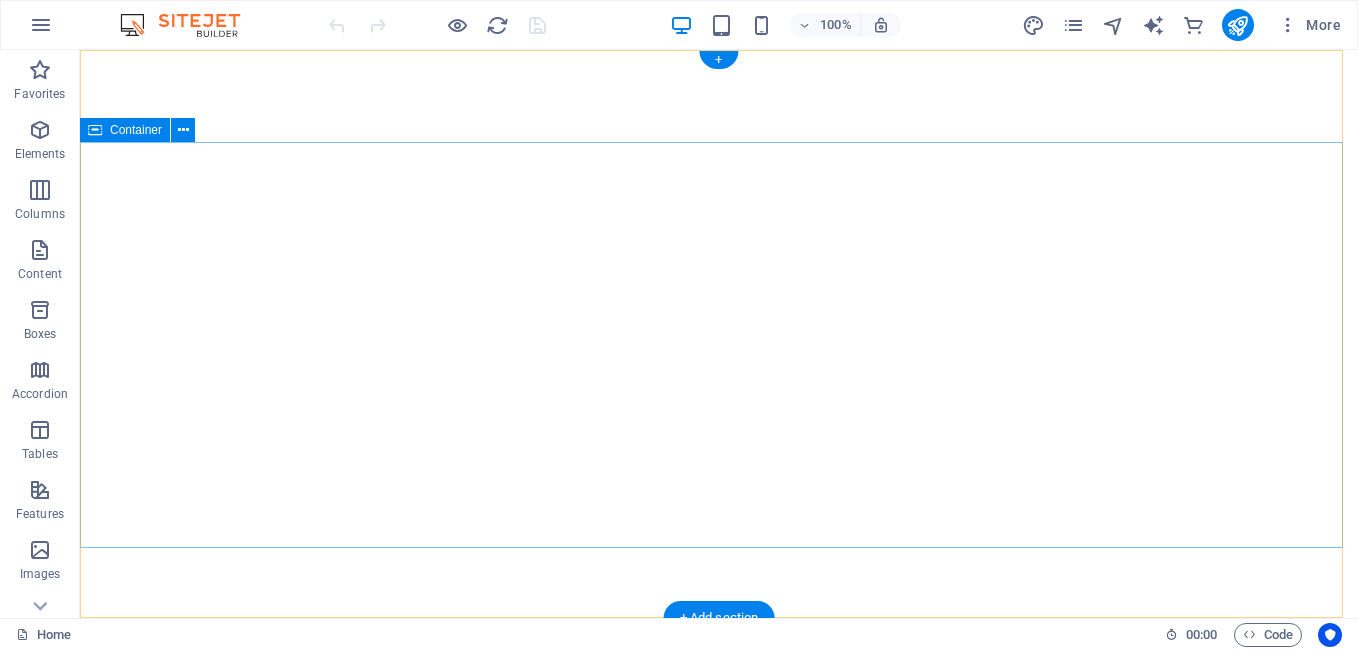 drag, startPoint x: 1430, startPoint y: 205, endPoint x: 1316, endPoint y: 243, distance: 120.16655 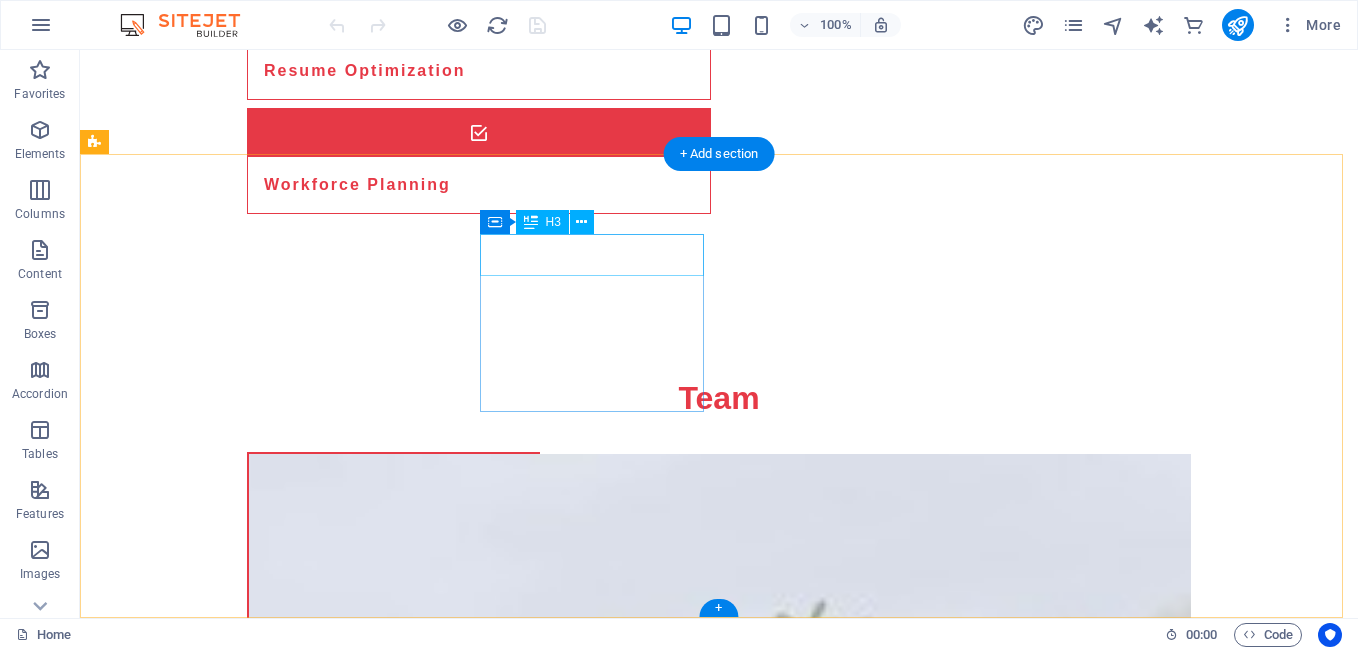 scroll, scrollTop: 2792, scrollLeft: 0, axis: vertical 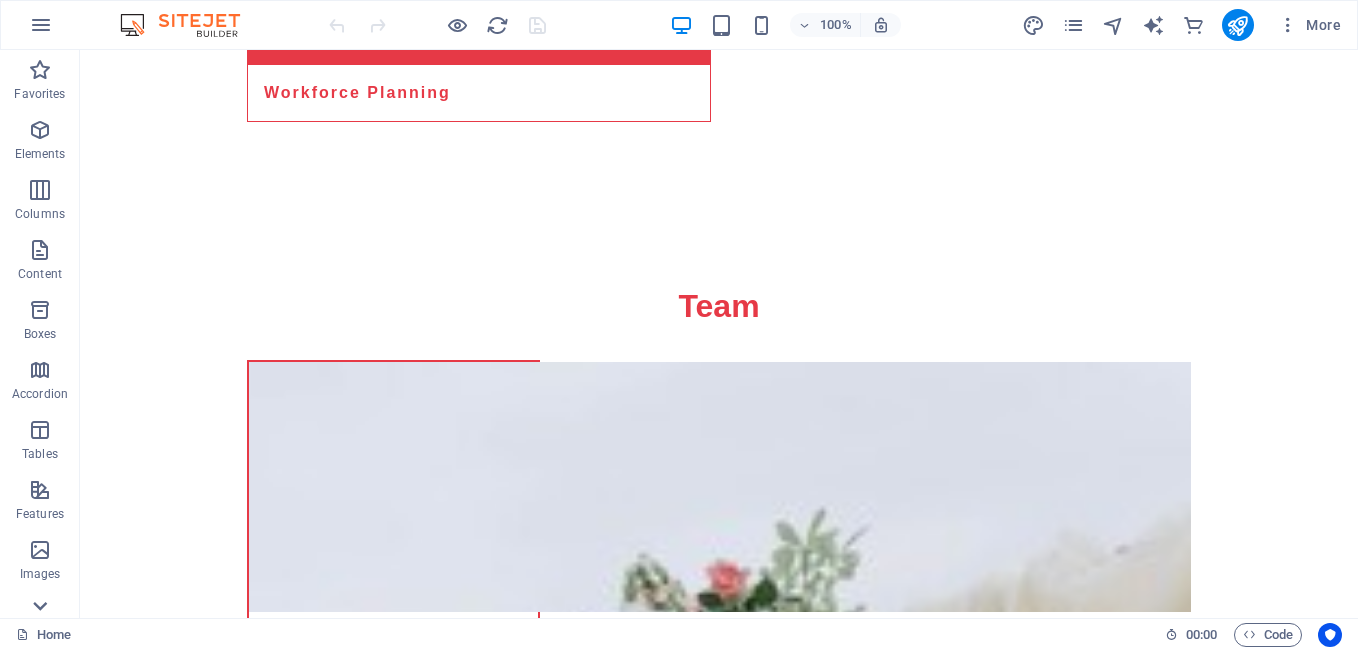 click 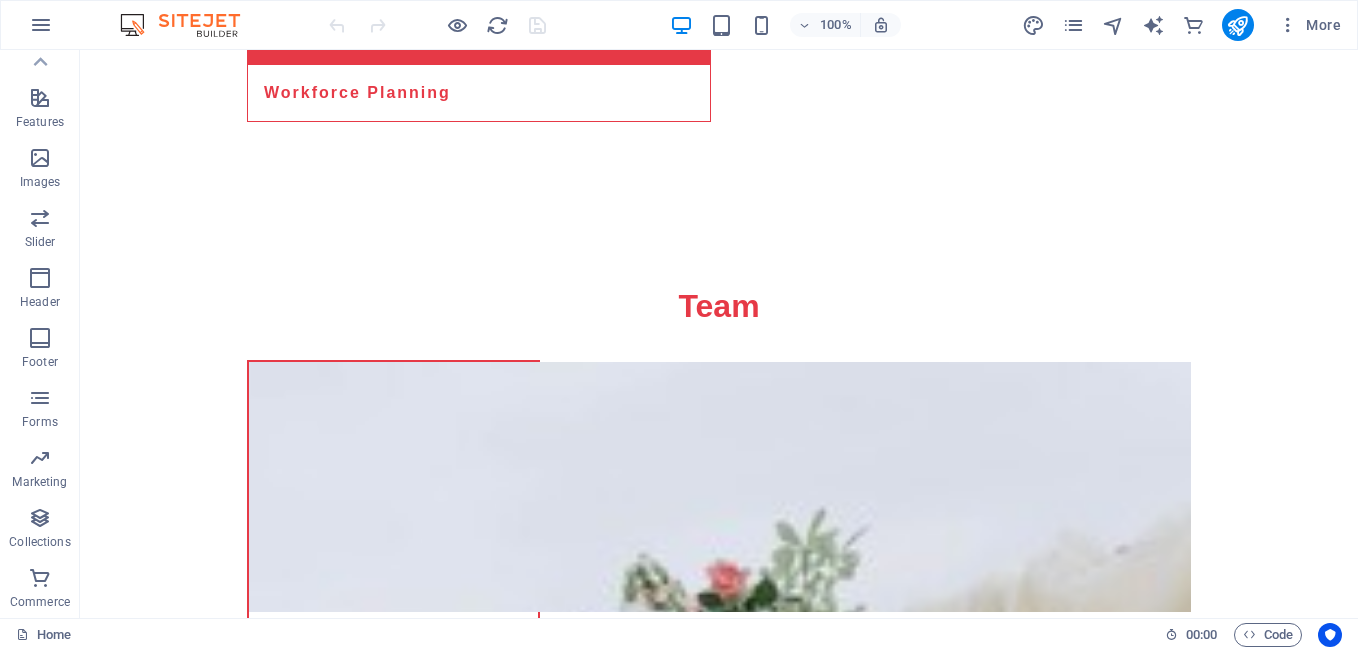 click on "Commerce" at bounding box center (40, 602) 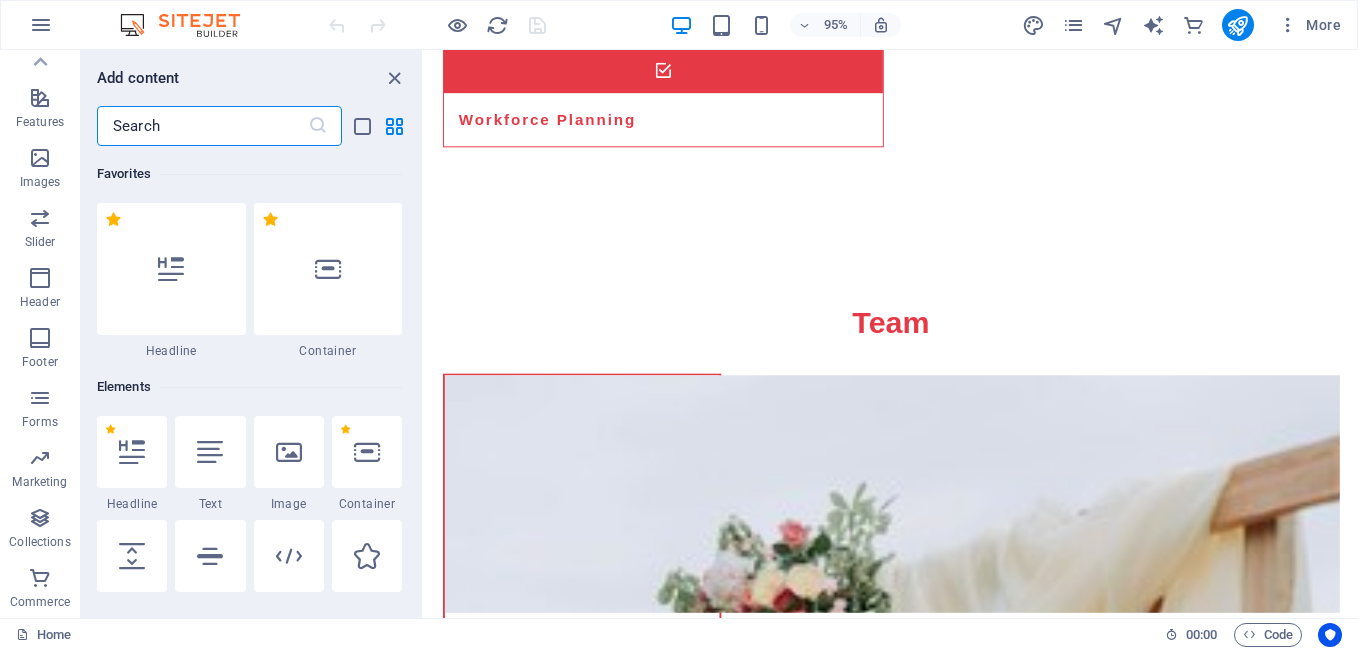 scroll, scrollTop: 2816, scrollLeft: 0, axis: vertical 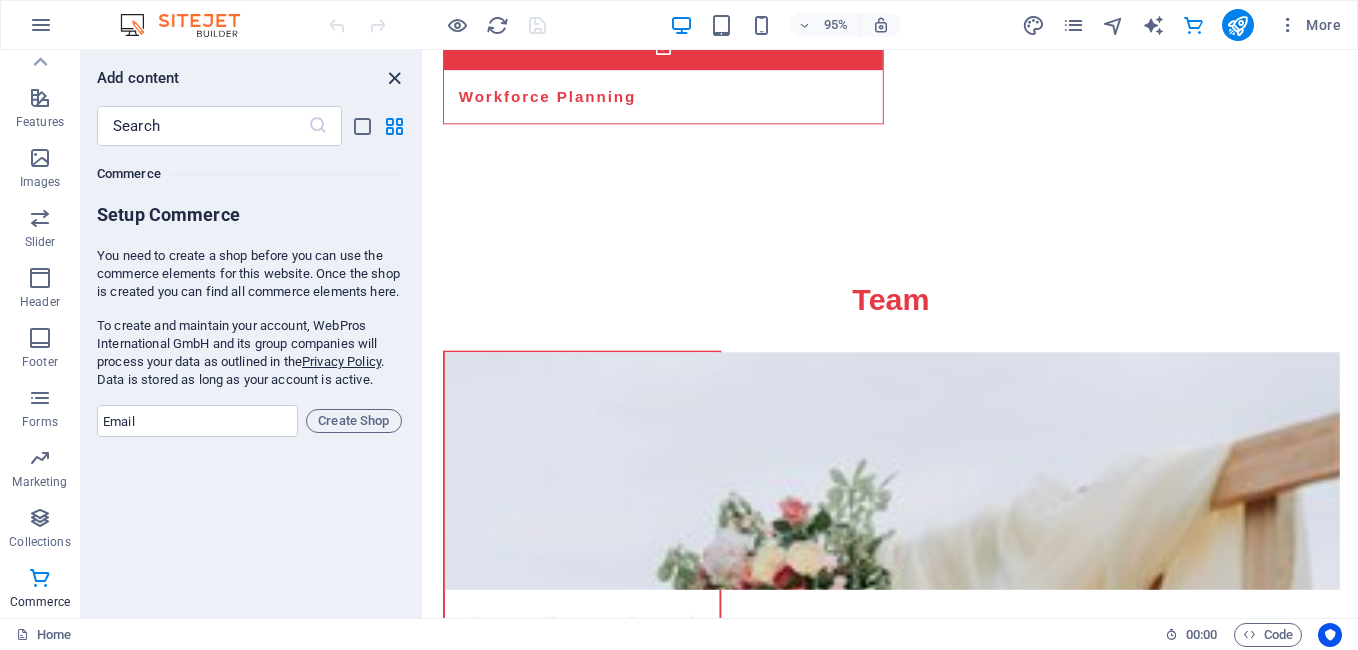 click at bounding box center (394, 78) 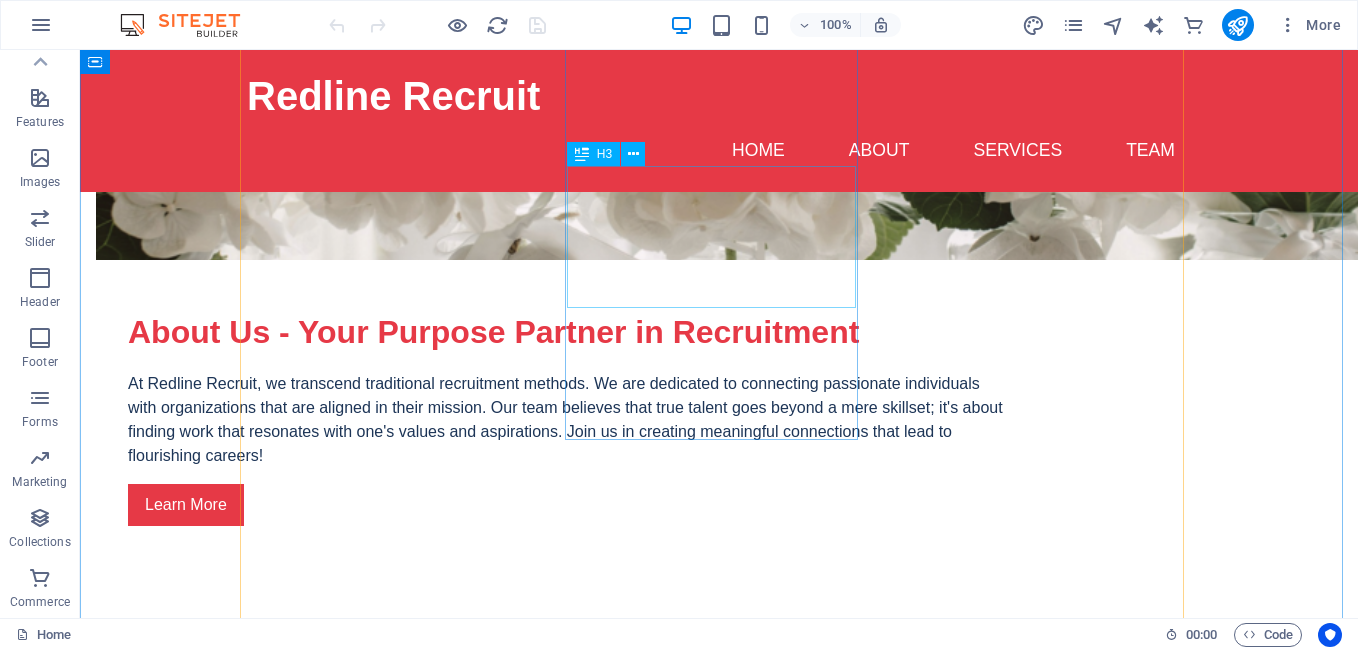 scroll, scrollTop: 1292, scrollLeft: 0, axis: vertical 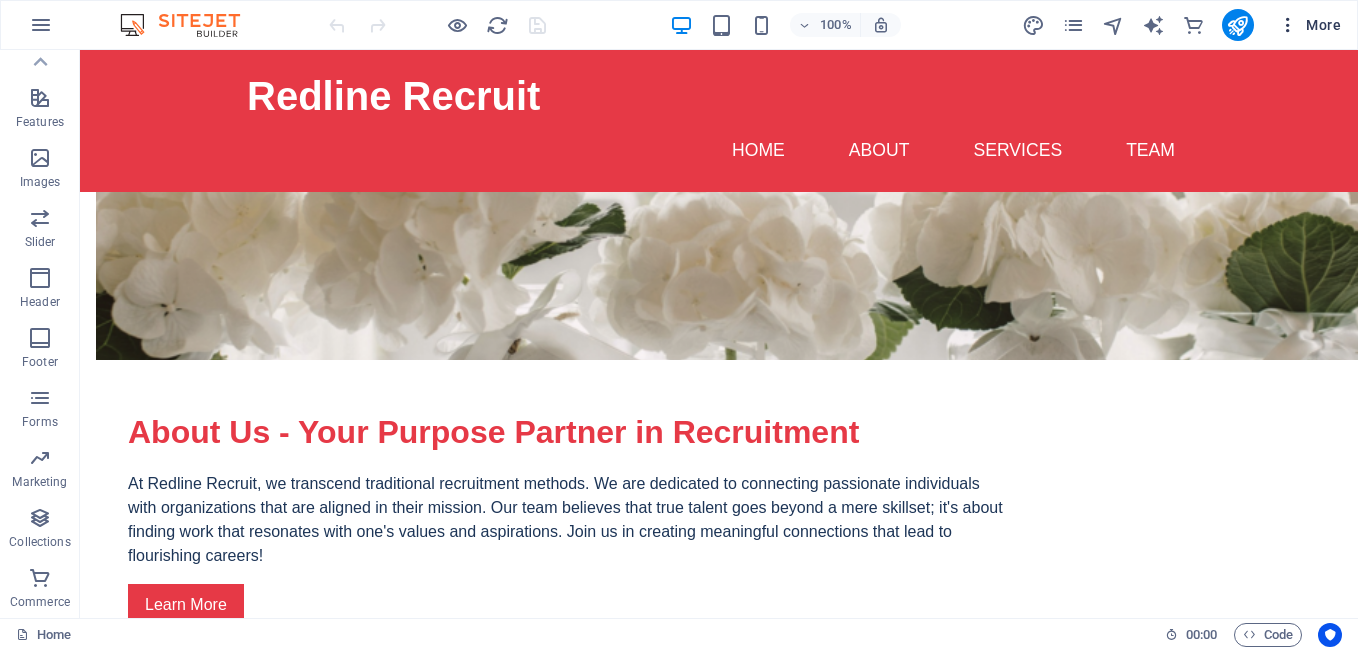 click on "More" at bounding box center (1309, 25) 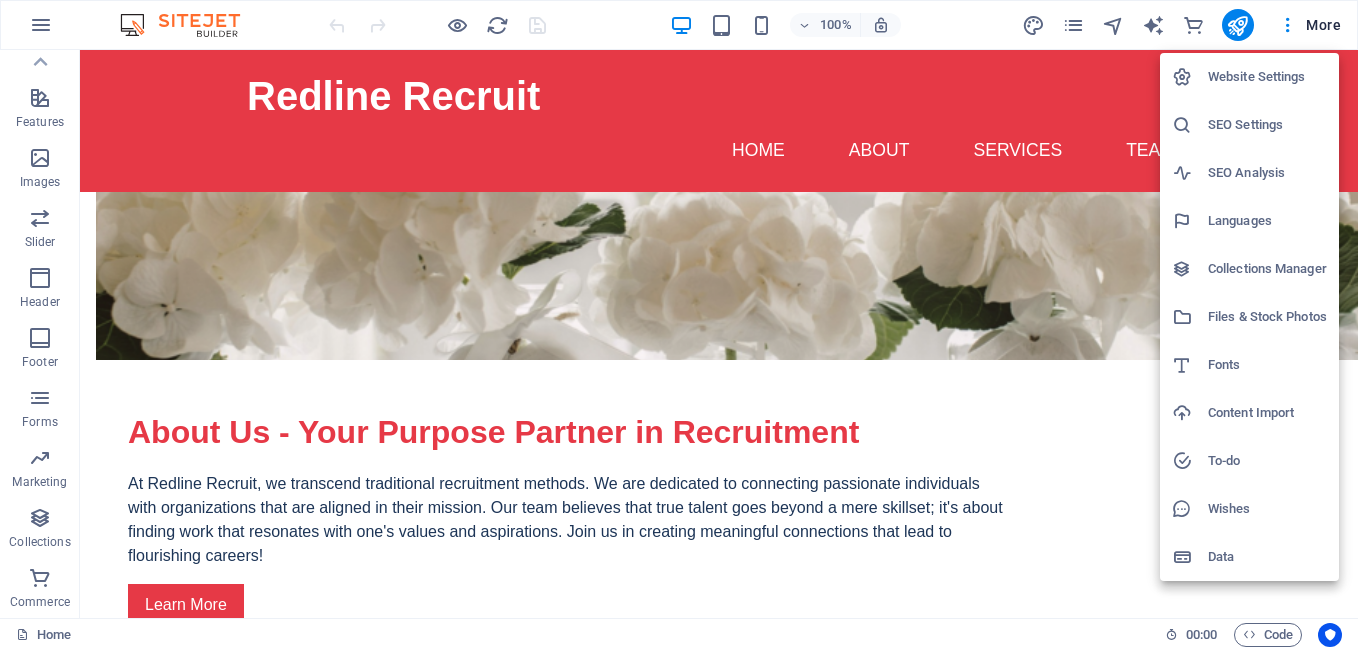 drag, startPoint x: 1012, startPoint y: 400, endPoint x: 1037, endPoint y: 317, distance: 86.683334 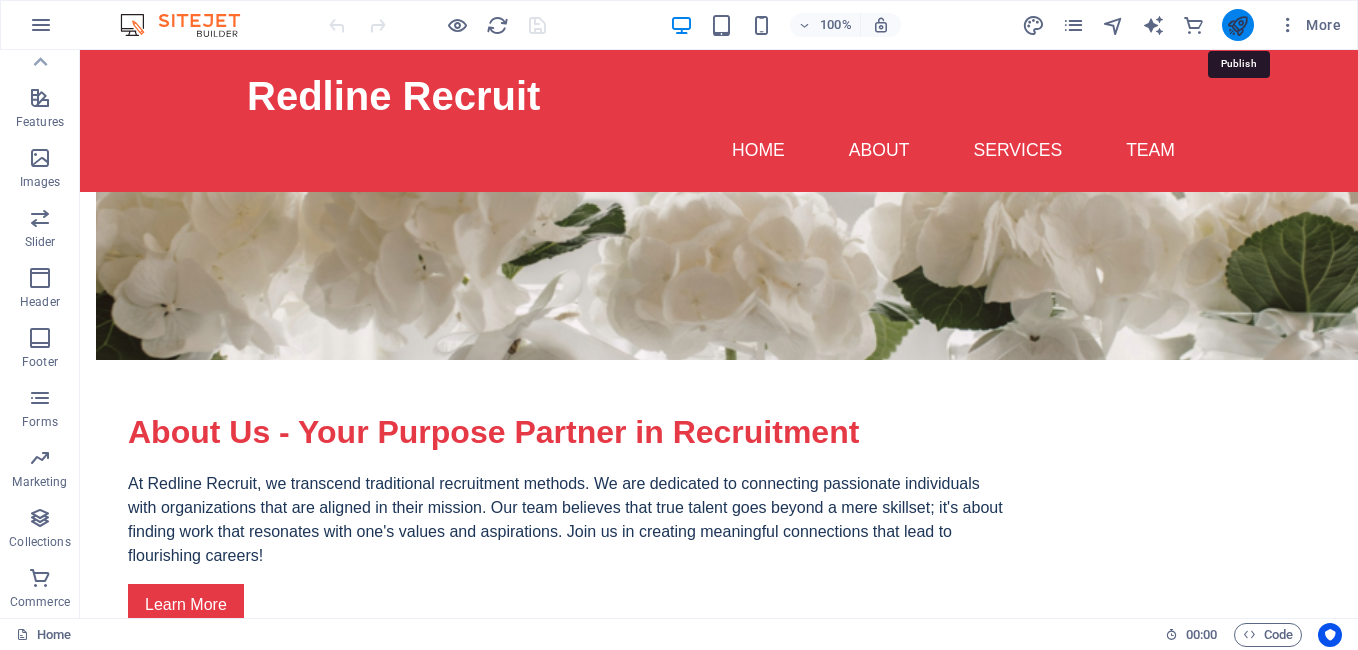 click at bounding box center (1237, 25) 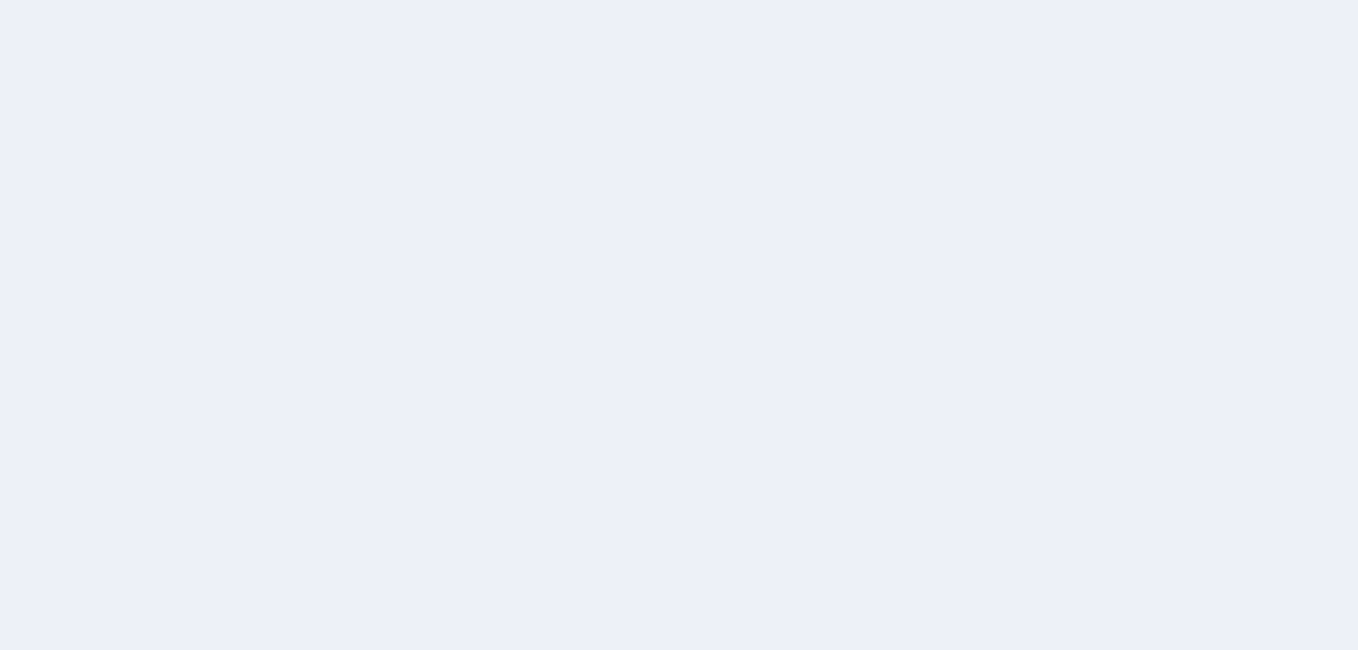 scroll, scrollTop: 0, scrollLeft: 0, axis: both 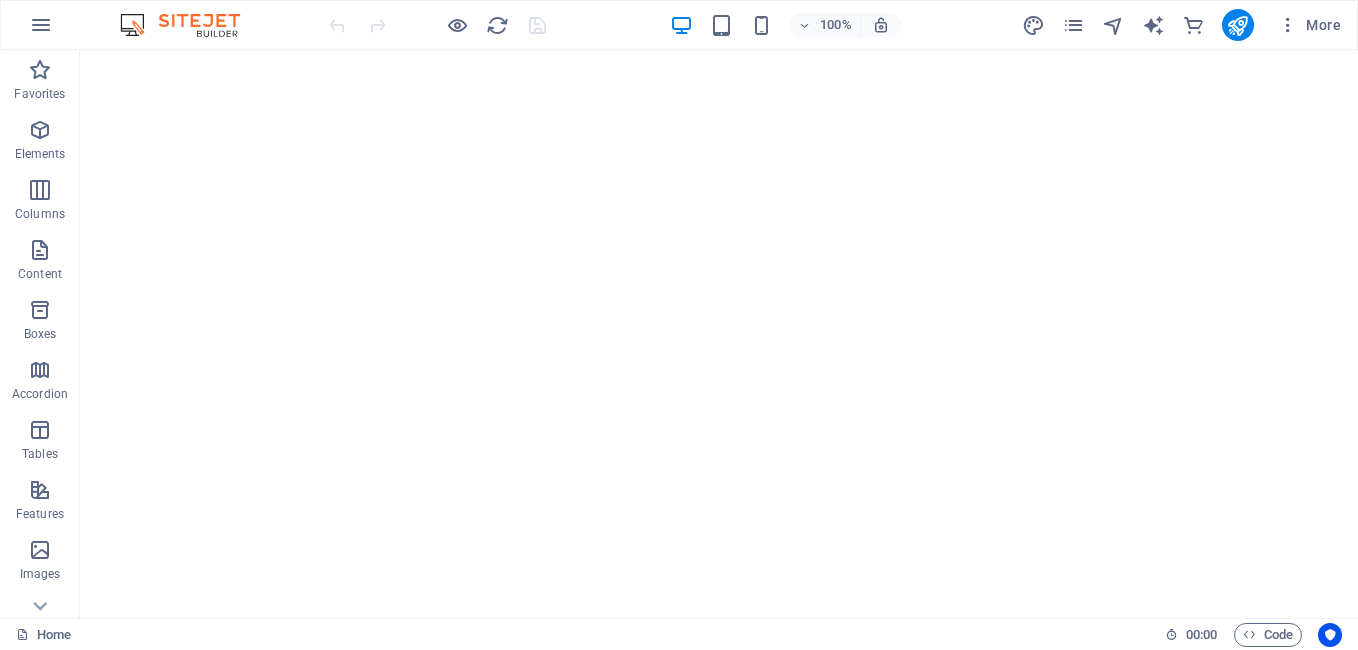 drag, startPoint x: 1353, startPoint y: 538, endPoint x: 1266, endPoint y: 99, distance: 447.53772 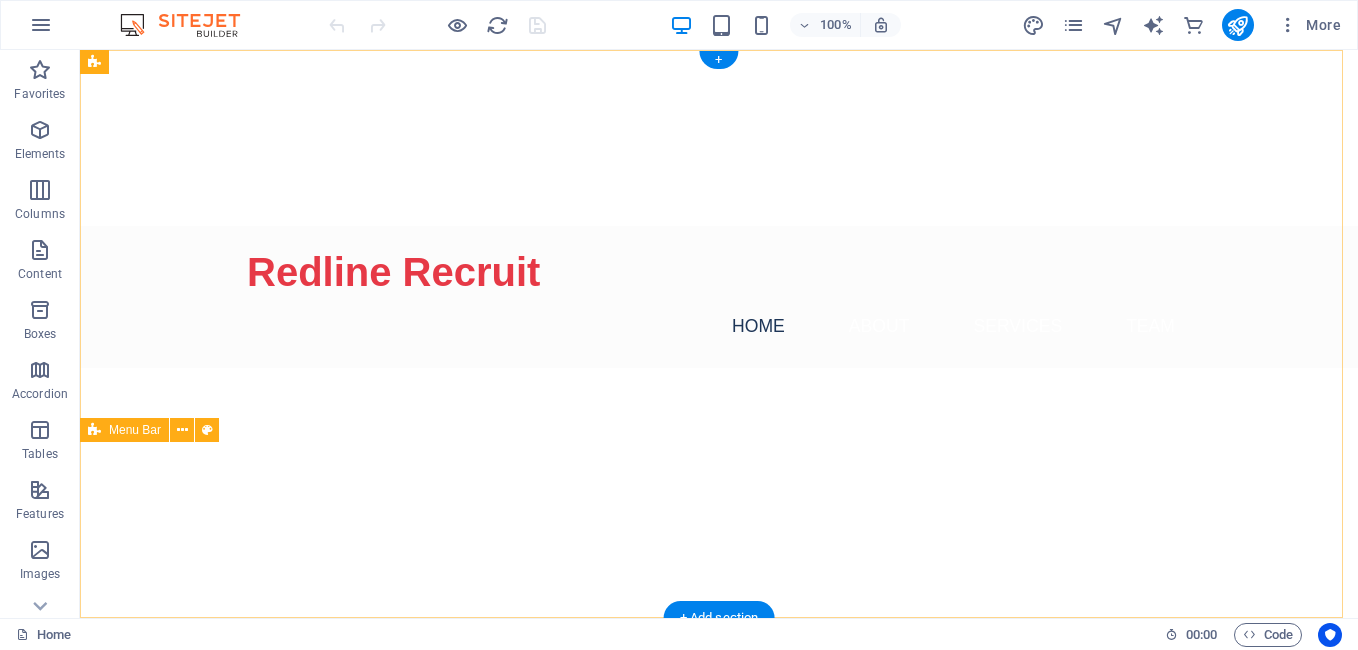 scroll, scrollTop: 0, scrollLeft: 0, axis: both 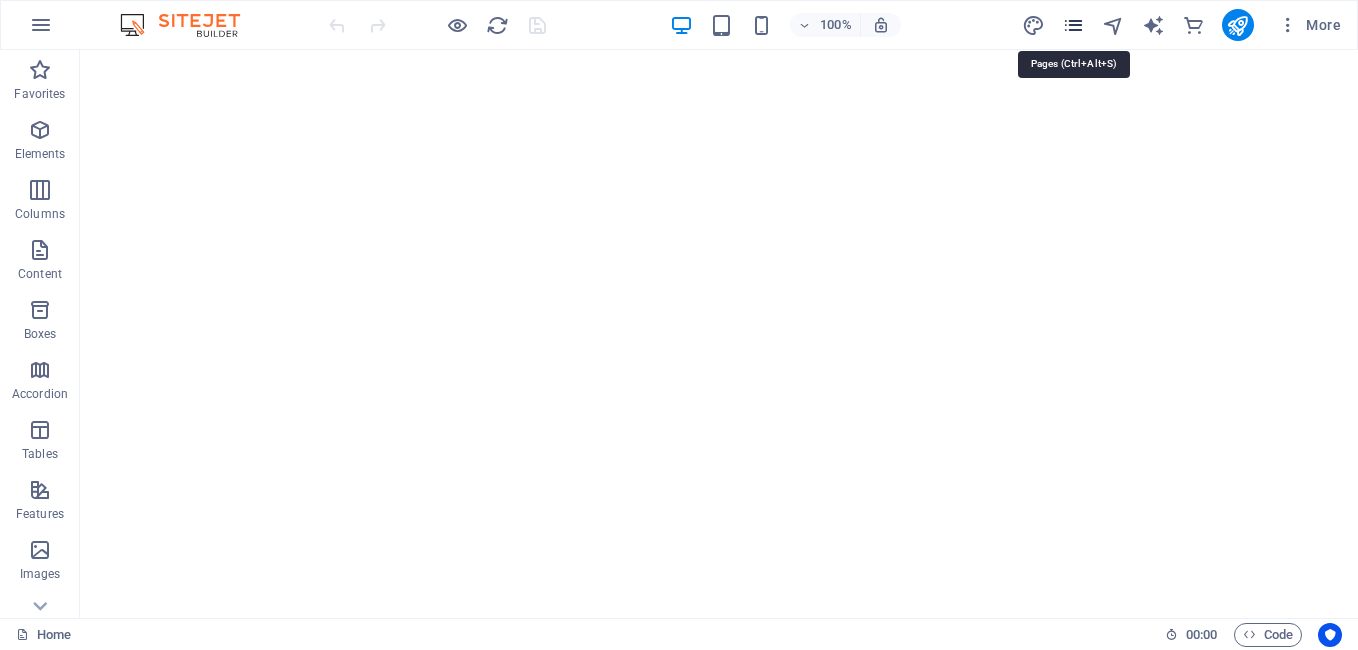 click at bounding box center (1073, 25) 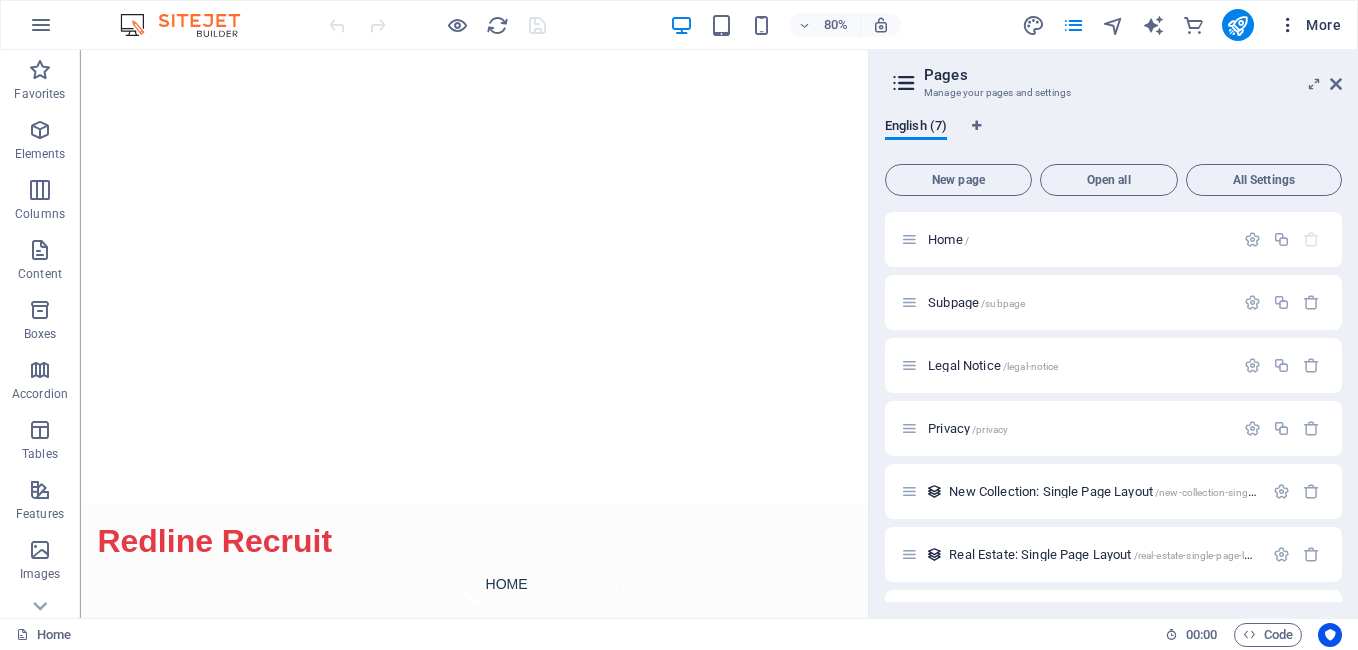 click at bounding box center [1288, 25] 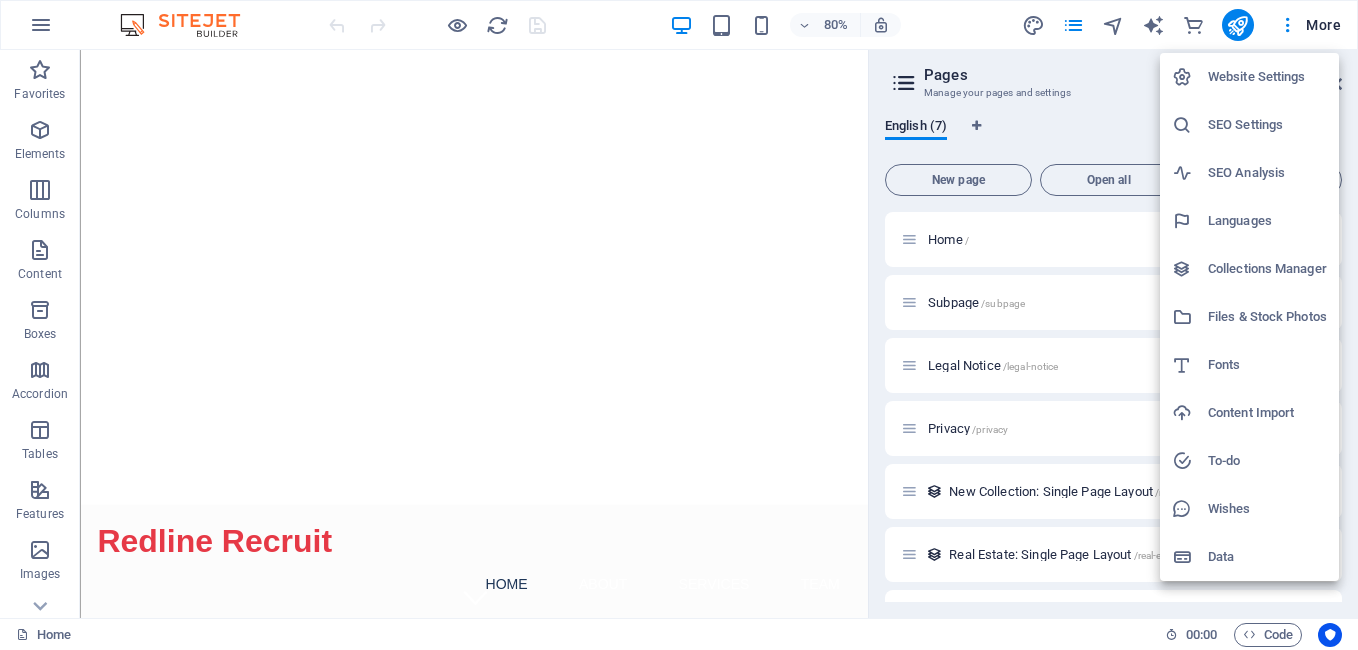 click at bounding box center [679, 325] 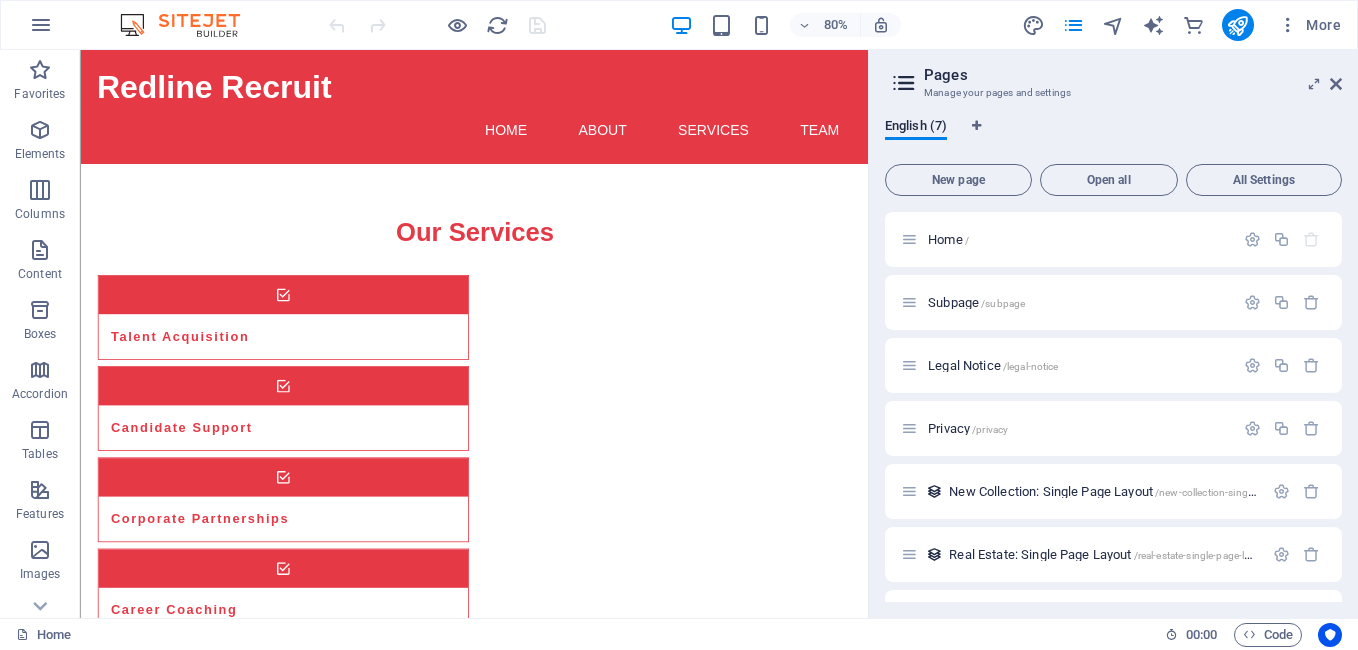 scroll, scrollTop: 0, scrollLeft: 0, axis: both 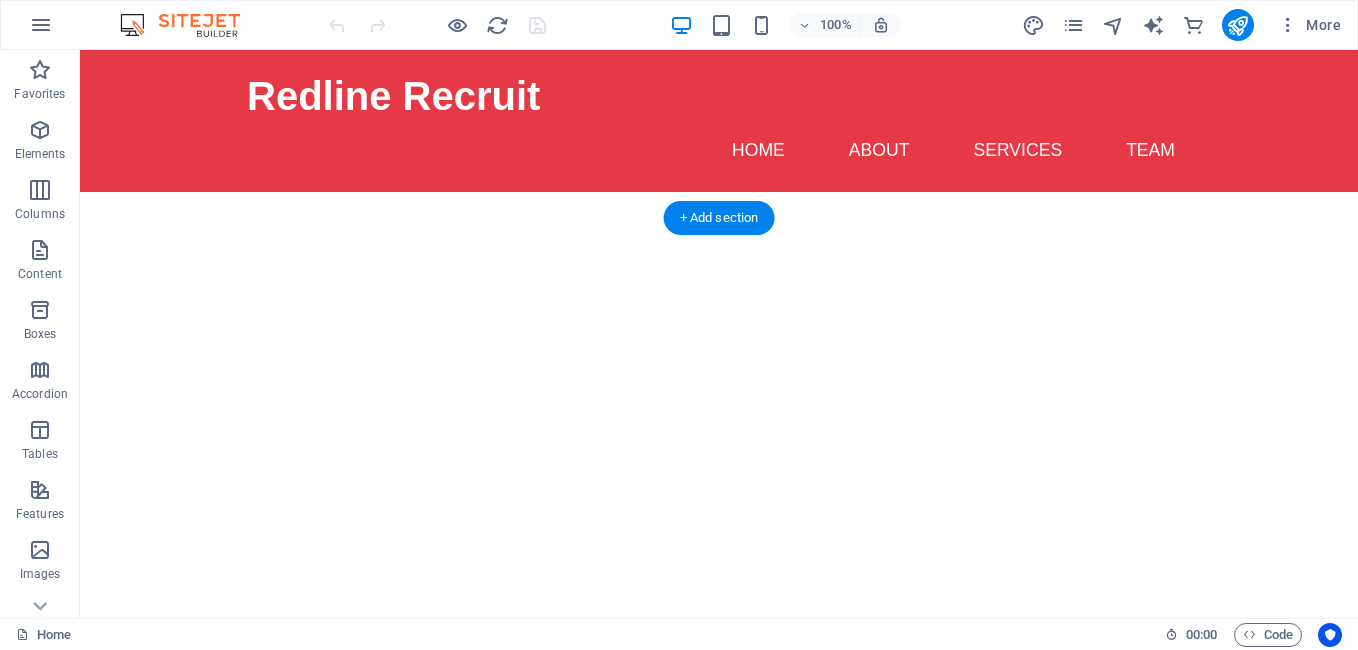 click at bounding box center (568, 897) 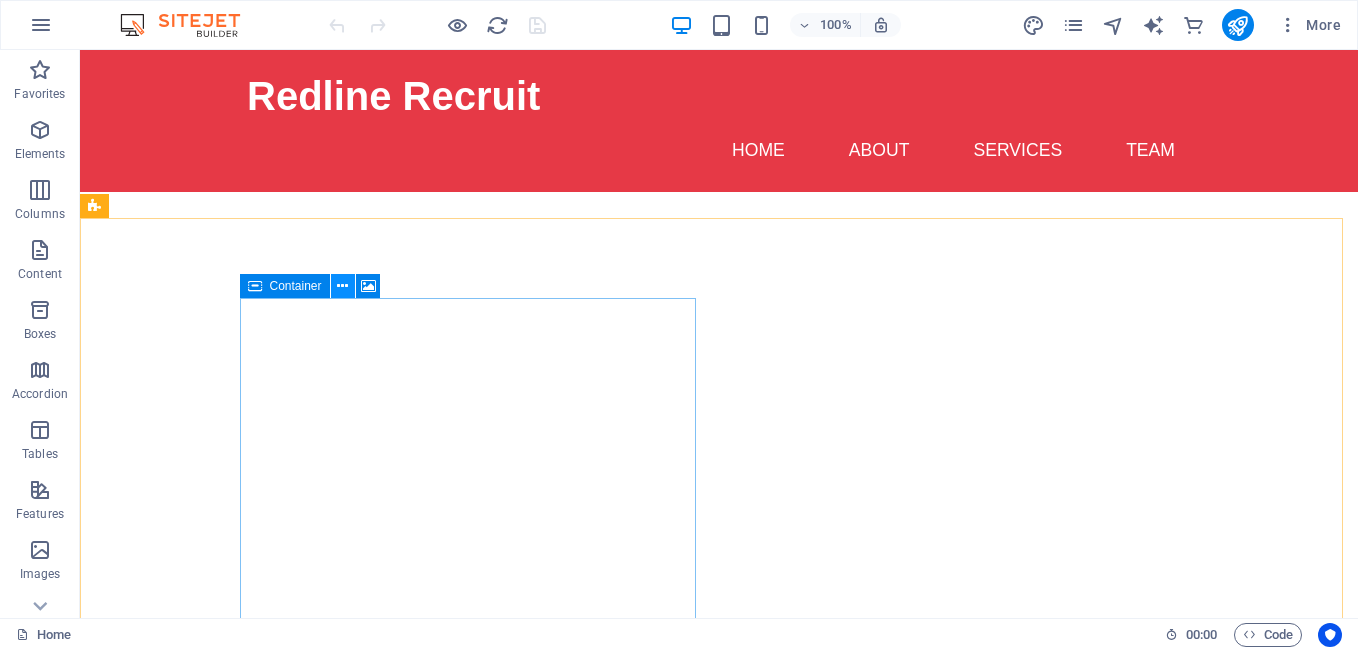 click at bounding box center [343, 286] 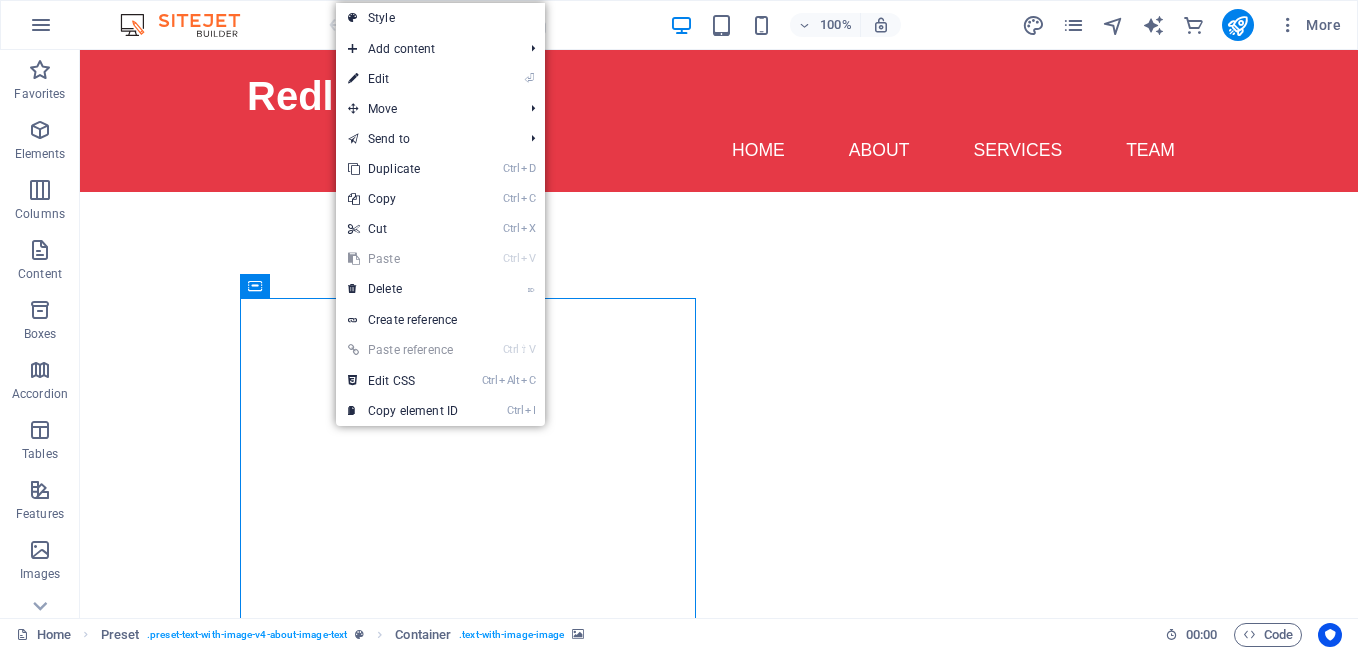 click on "⌦  Delete" at bounding box center [403, 289] 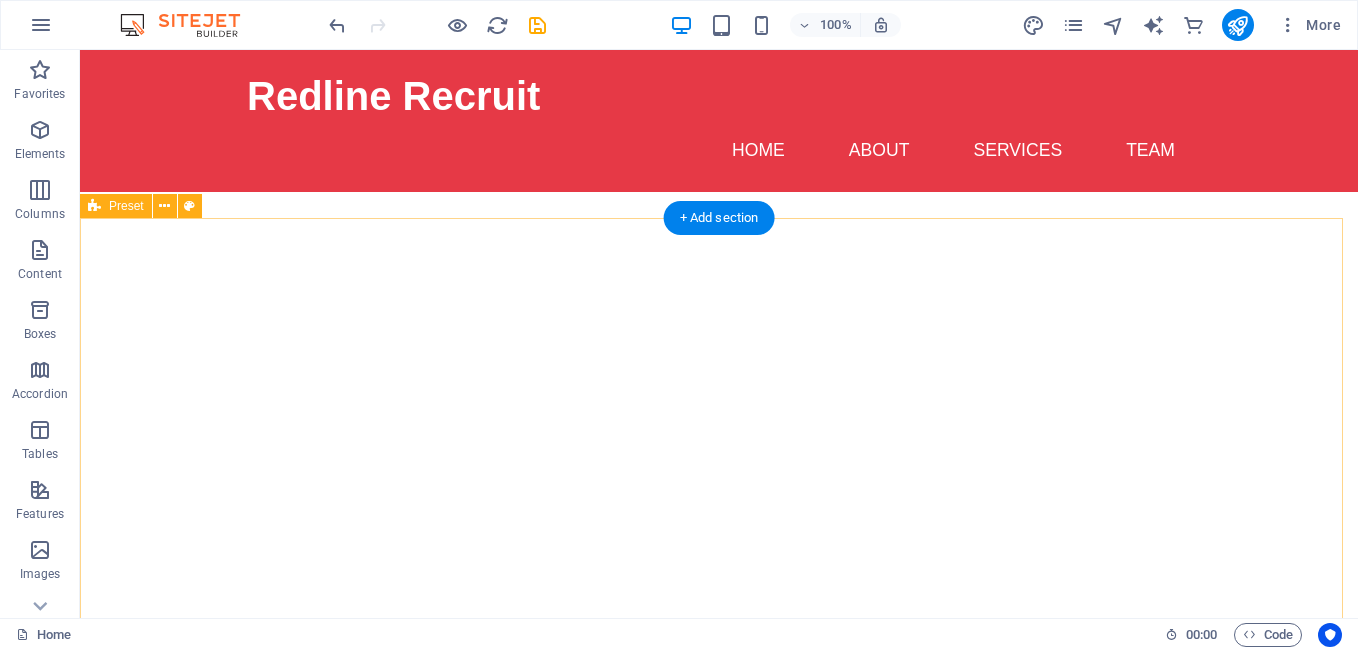 click on "About Us - Your Purpose Partner in Recruitment At Redline Recruit, we transcend traditional recruitment methods. We are dedicated to connecting passionate individuals with organizations that are aligned in their mission. Our team believes that true talent goes beyond a mere skillset; it's about finding work that resonates with one's values and aspirations. Join us in creating meaningful connections that lead to flourishing careers! Learn More" at bounding box center [719, 825] 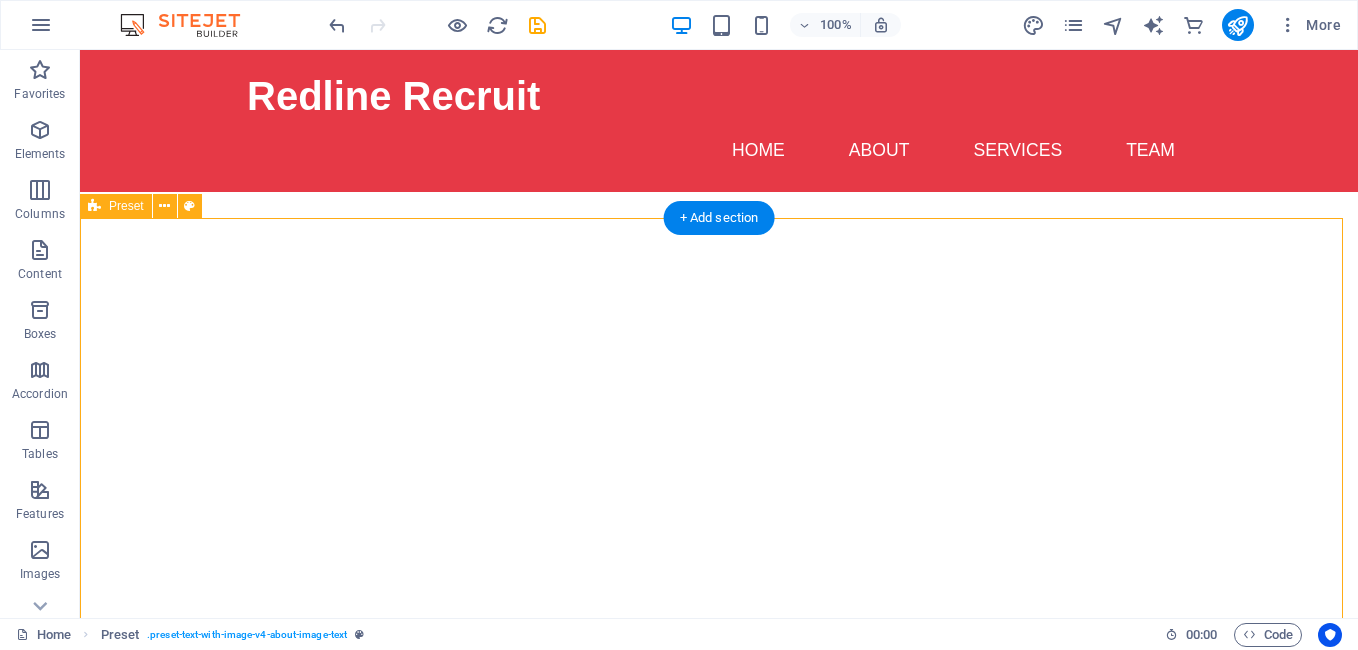click on "About Us - Your Purpose Partner in Recruitment At Redline Recruit, we transcend traditional recruitment methods. We are dedicated to connecting passionate individuals with organizations that are aligned in their mission. Our team believes that true talent goes beyond a mere skillset; it's about finding work that resonates with one's values and aspirations. Join us in creating meaningful connections that lead to flourishing careers! Learn More" at bounding box center (719, 825) 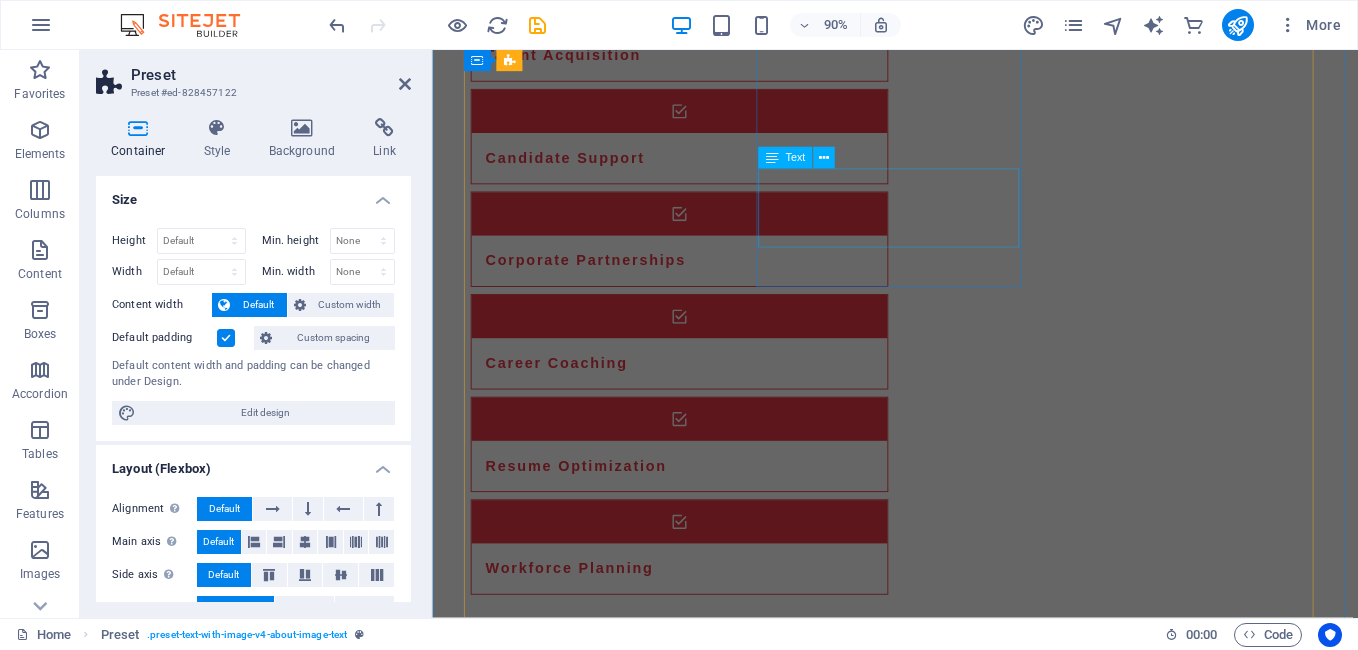 scroll, scrollTop: 2037, scrollLeft: 0, axis: vertical 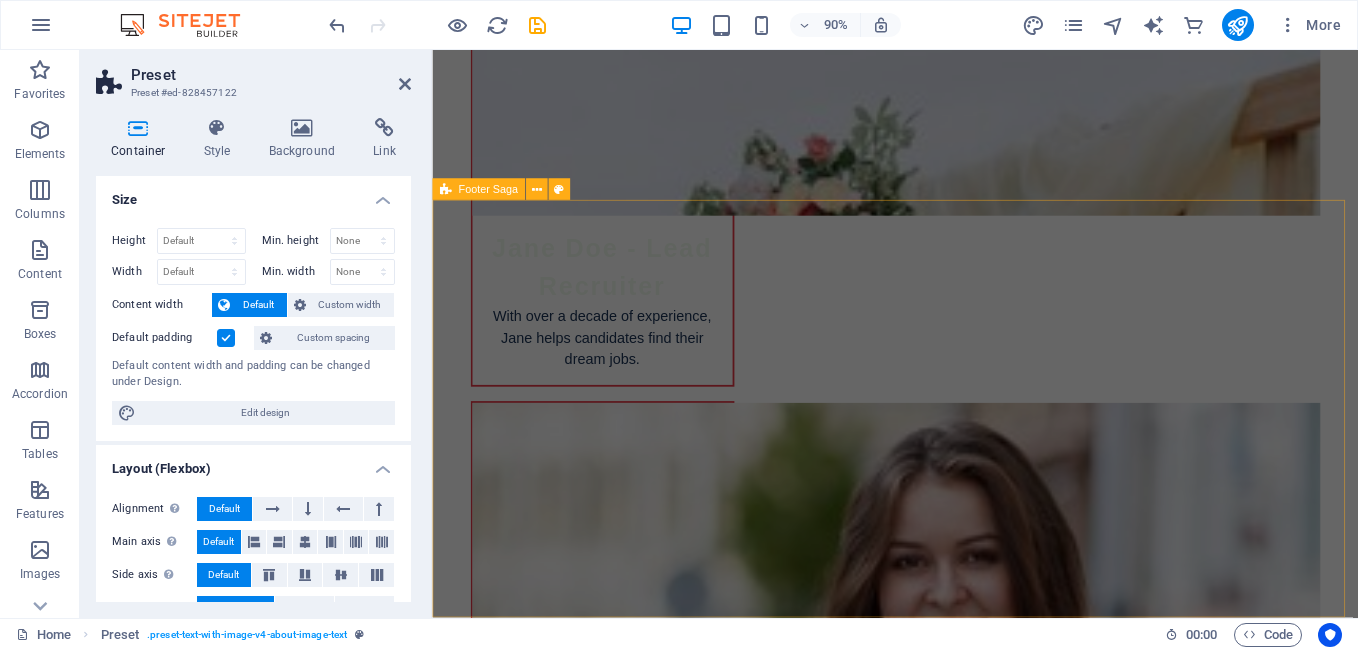 drag, startPoint x: 1278, startPoint y: 541, endPoint x: 1546, endPoint y: 487, distance: 273.38617 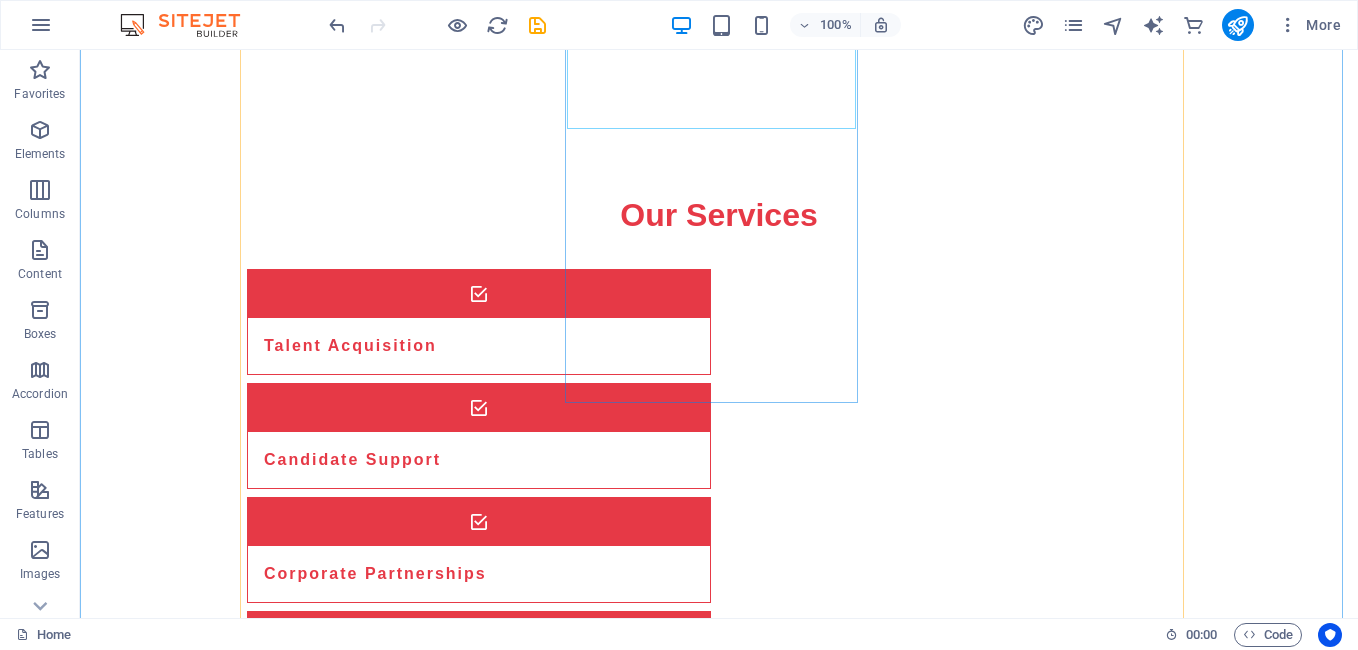 scroll, scrollTop: 1985, scrollLeft: 0, axis: vertical 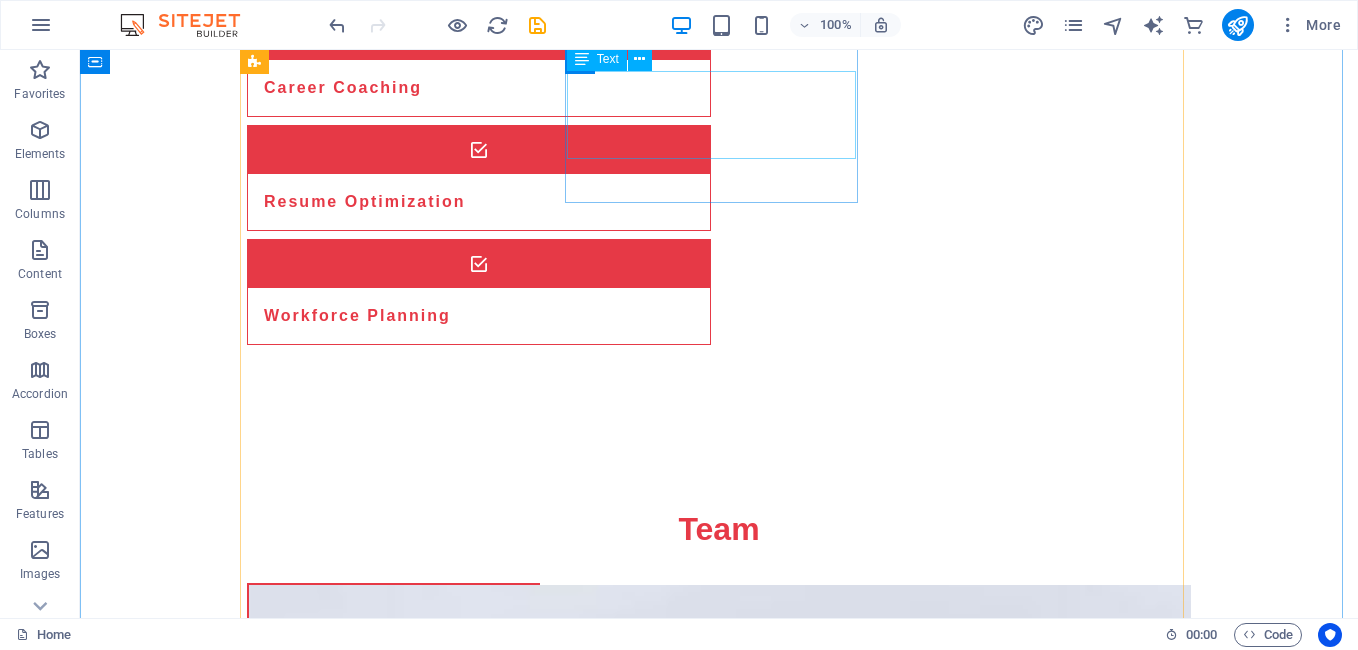 click on "[FIRST] excels in building strong relationships with our partner companies." at bounding box center (393, 1479) 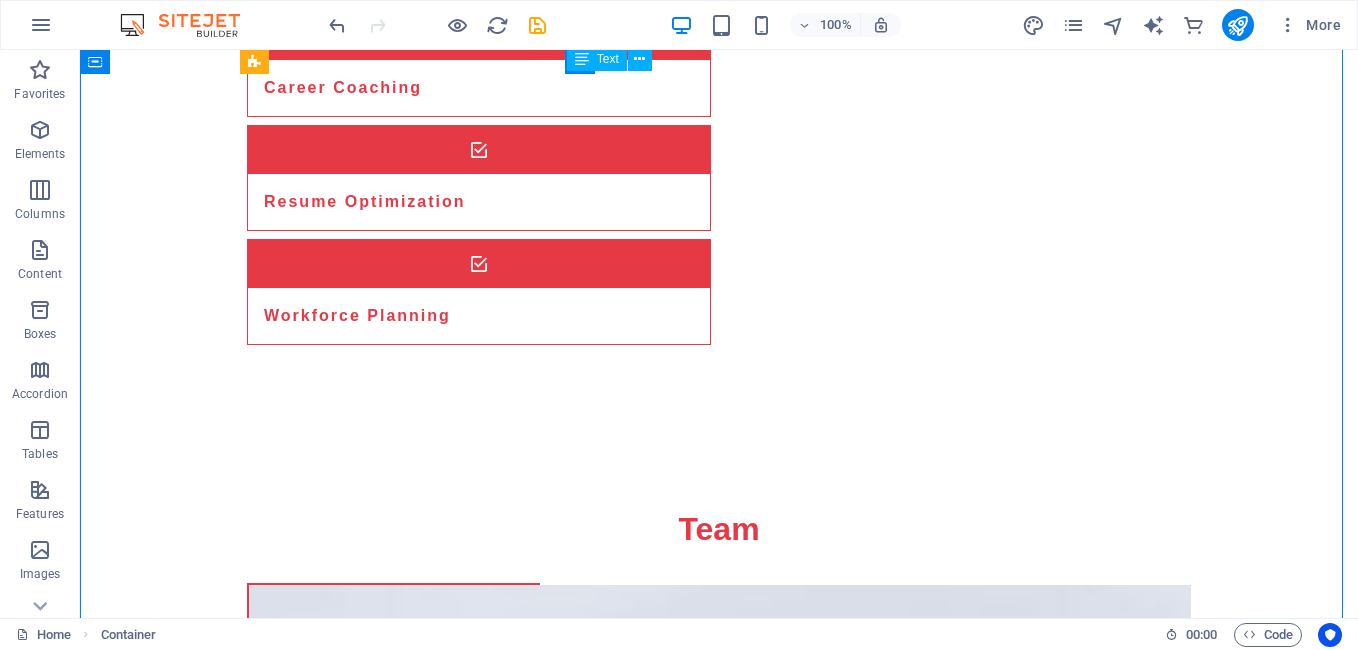click on "[FIRST] excels in building strong relationships with our partner companies." at bounding box center [393, 1479] 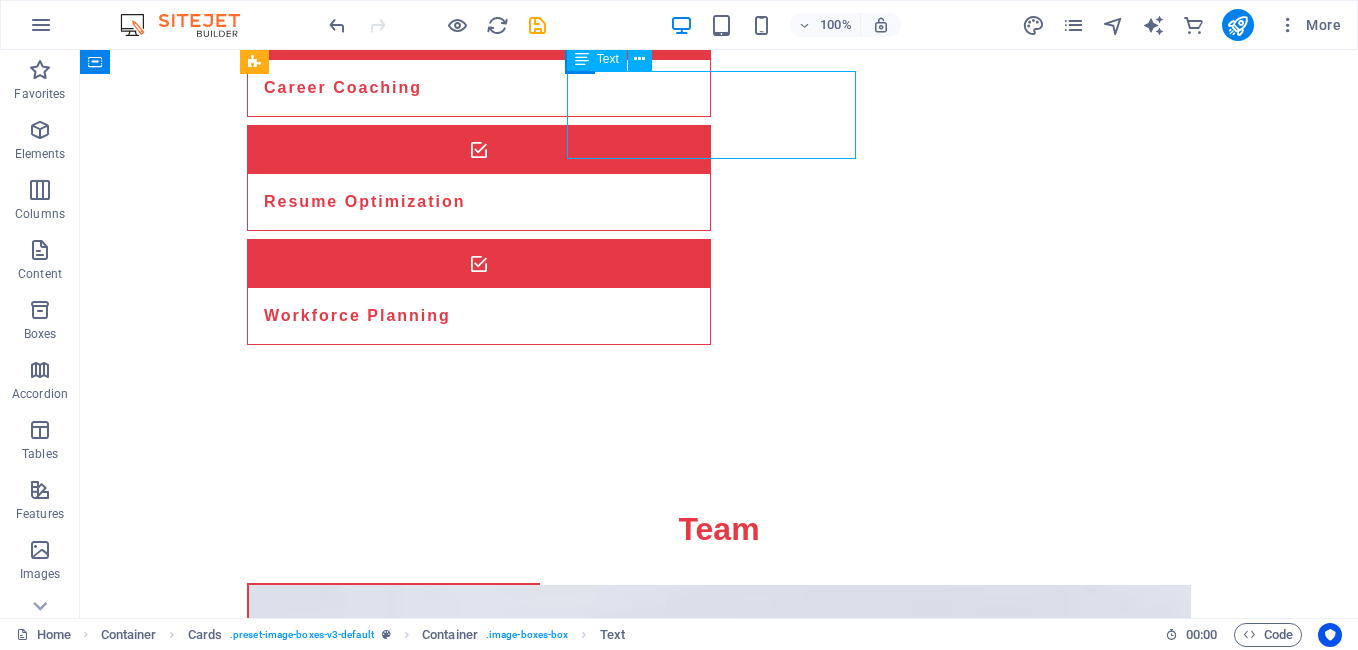 click on "[FIRST] excels in building strong relationships with our partner companies." at bounding box center [393, 1479] 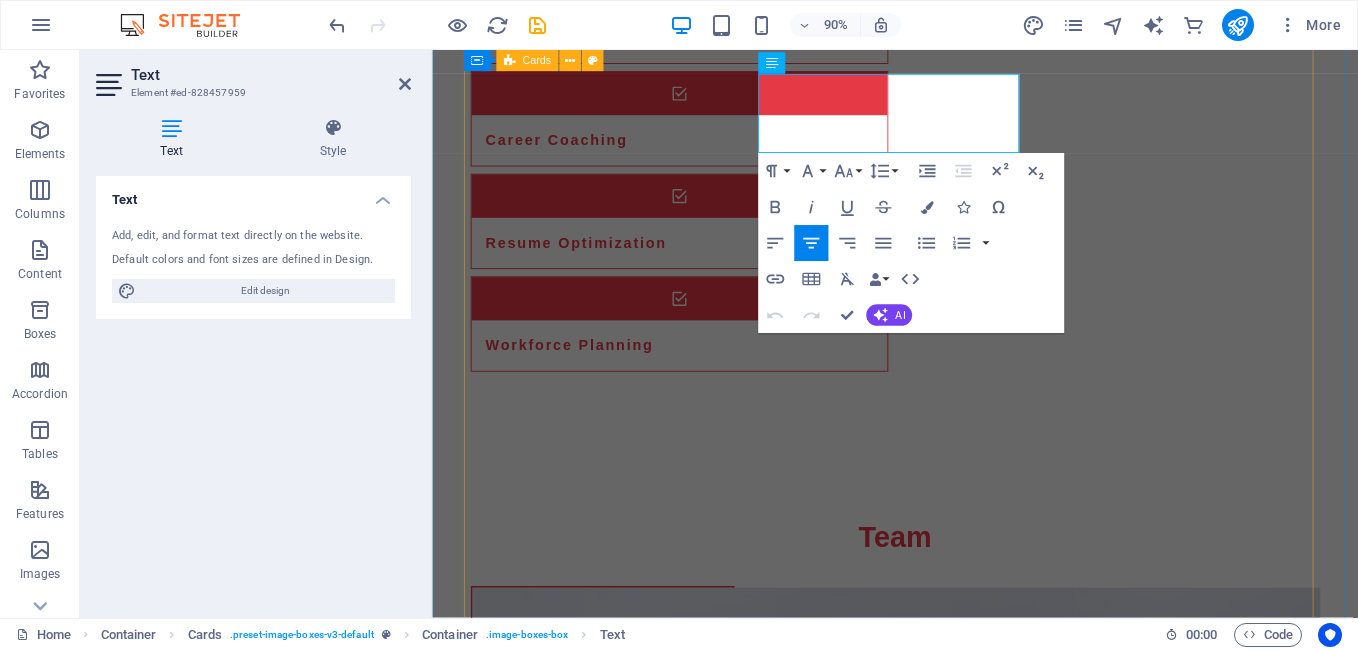 scroll, scrollTop: 2042, scrollLeft: 0, axis: vertical 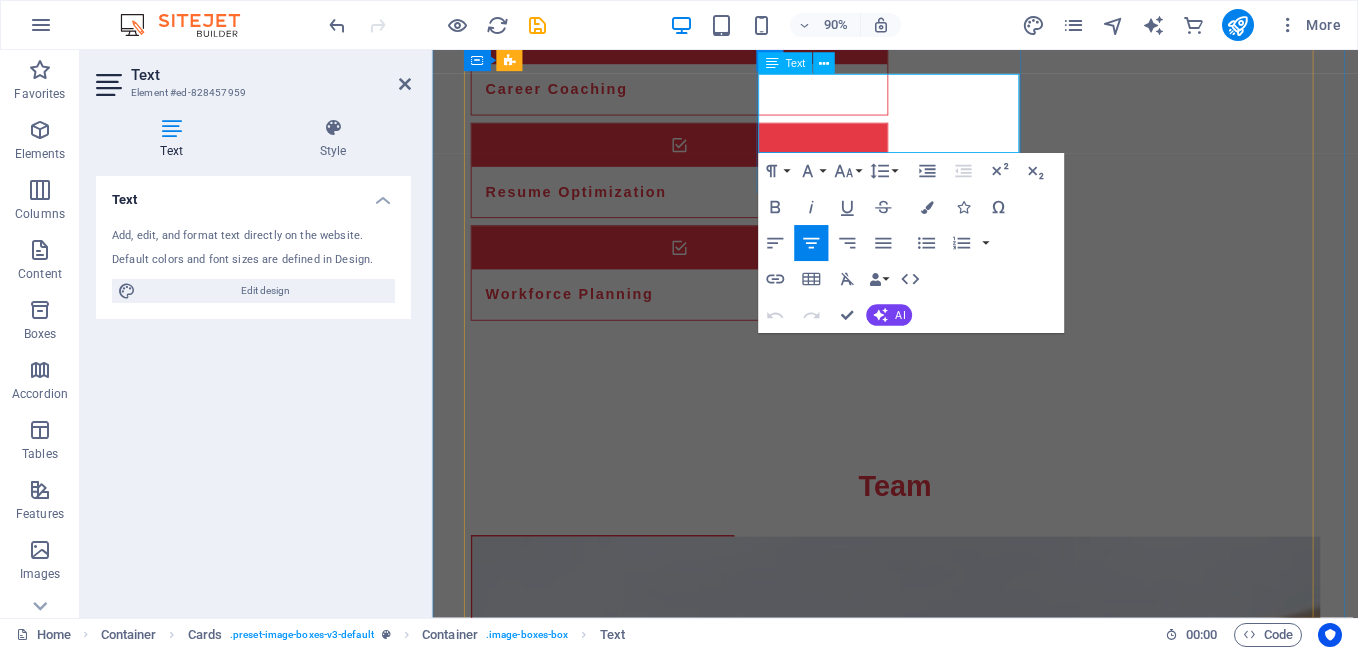 drag, startPoint x: 980, startPoint y: 138, endPoint x: 825, endPoint y: 78, distance: 166.2077 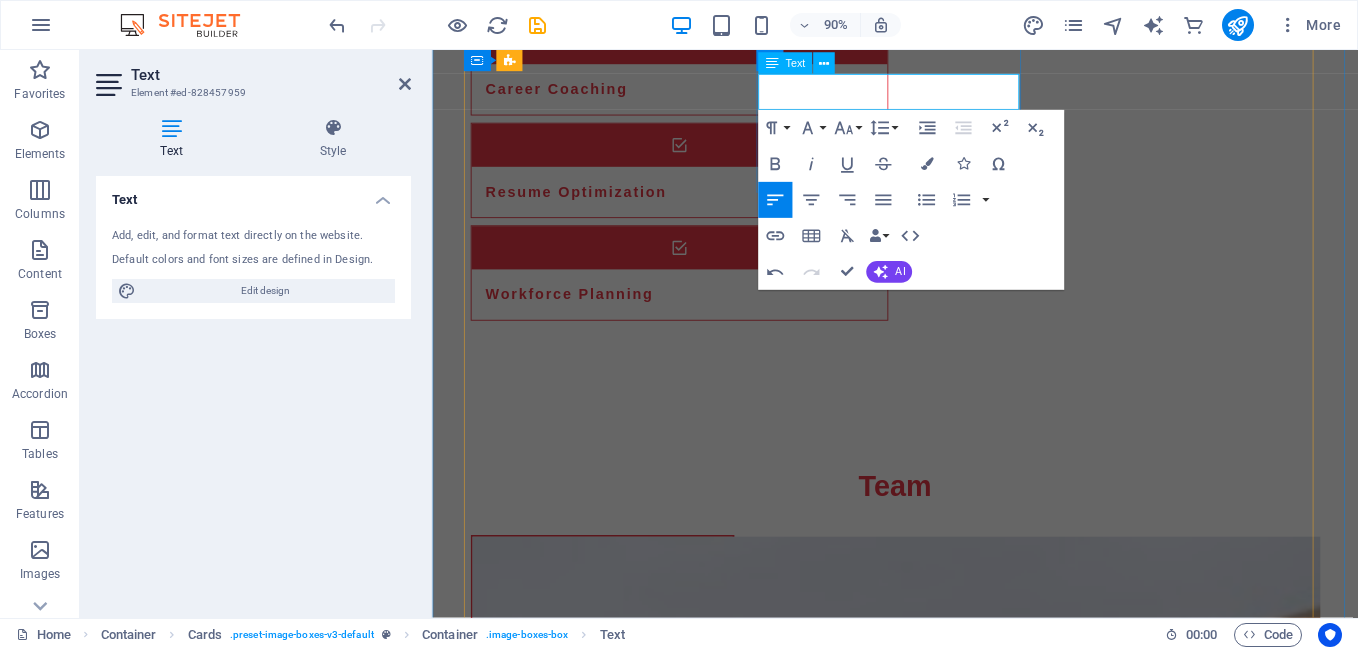 type 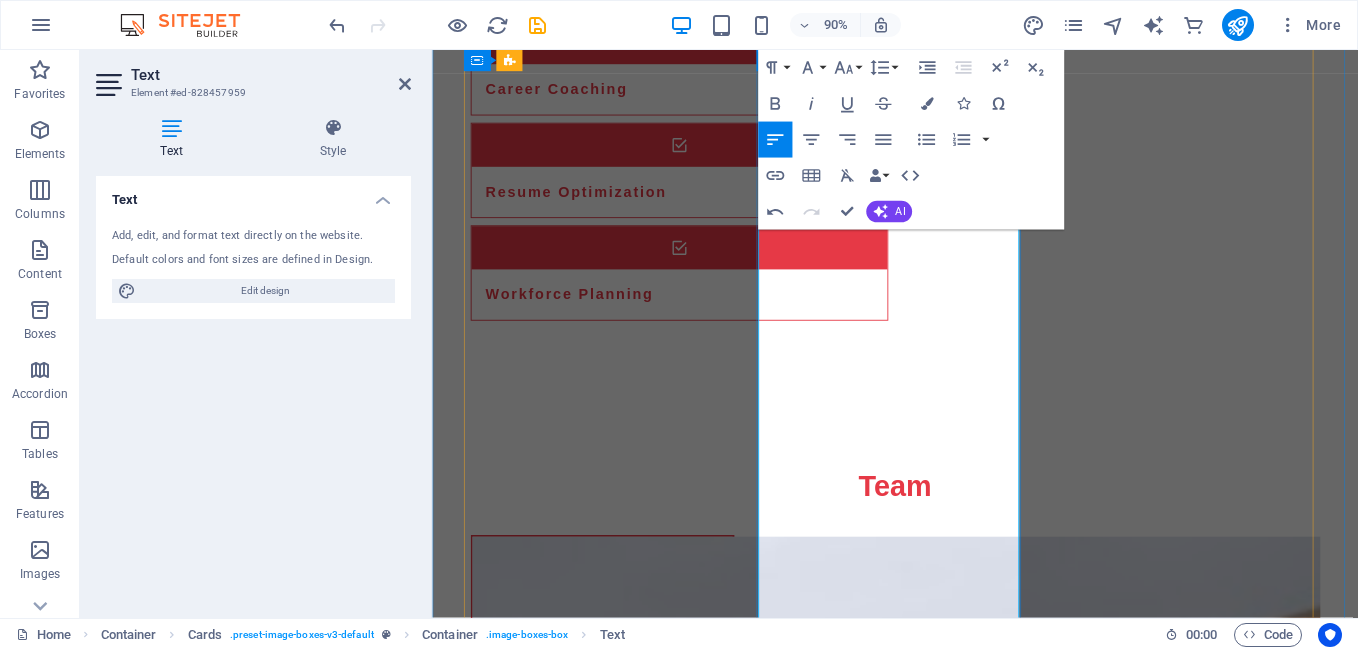 click on "Her career began in the fast-paced world of events, where she mastered the art of coordination, communication, and delivering under pressure. But it wasn’t long before she saw a bigger opportunity—helping businesses scale by connecting them with the right people. She launched her first recruitment company with a laptop, a phone, and an unshakable belief that talent is the most powerful business lever." at bounding box center (621, 1885) 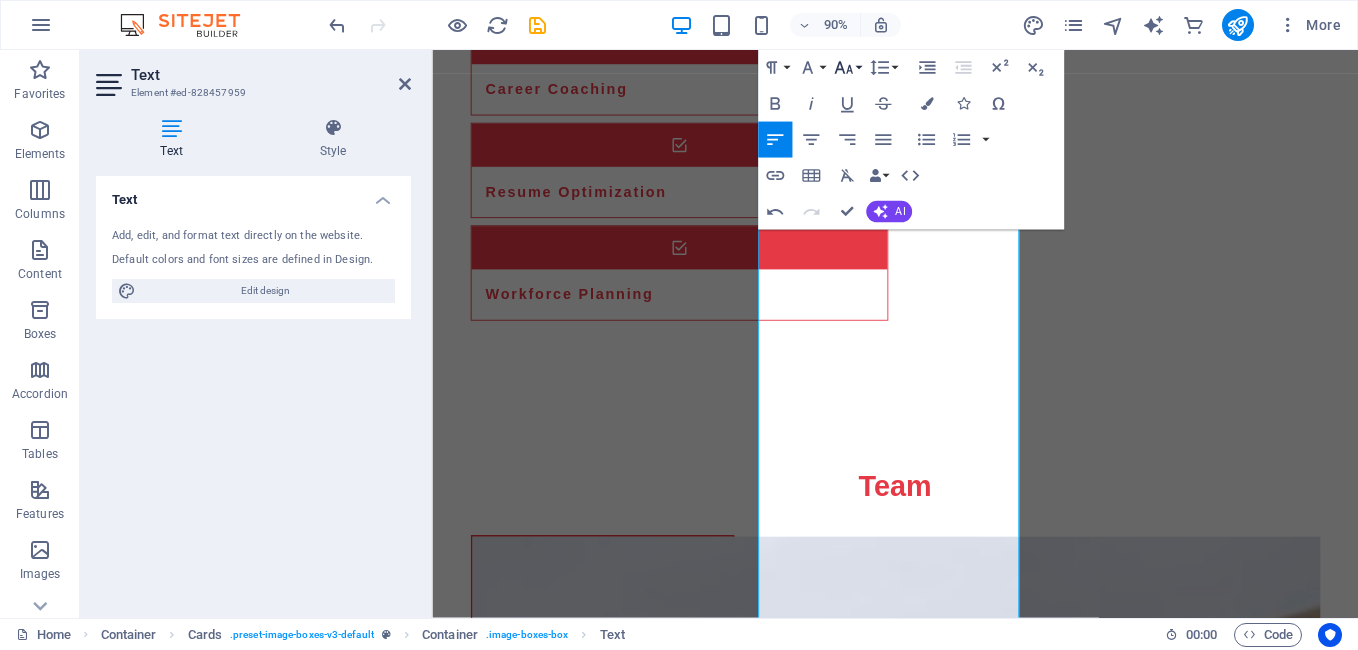 click on "Font Size" at bounding box center (847, 68) 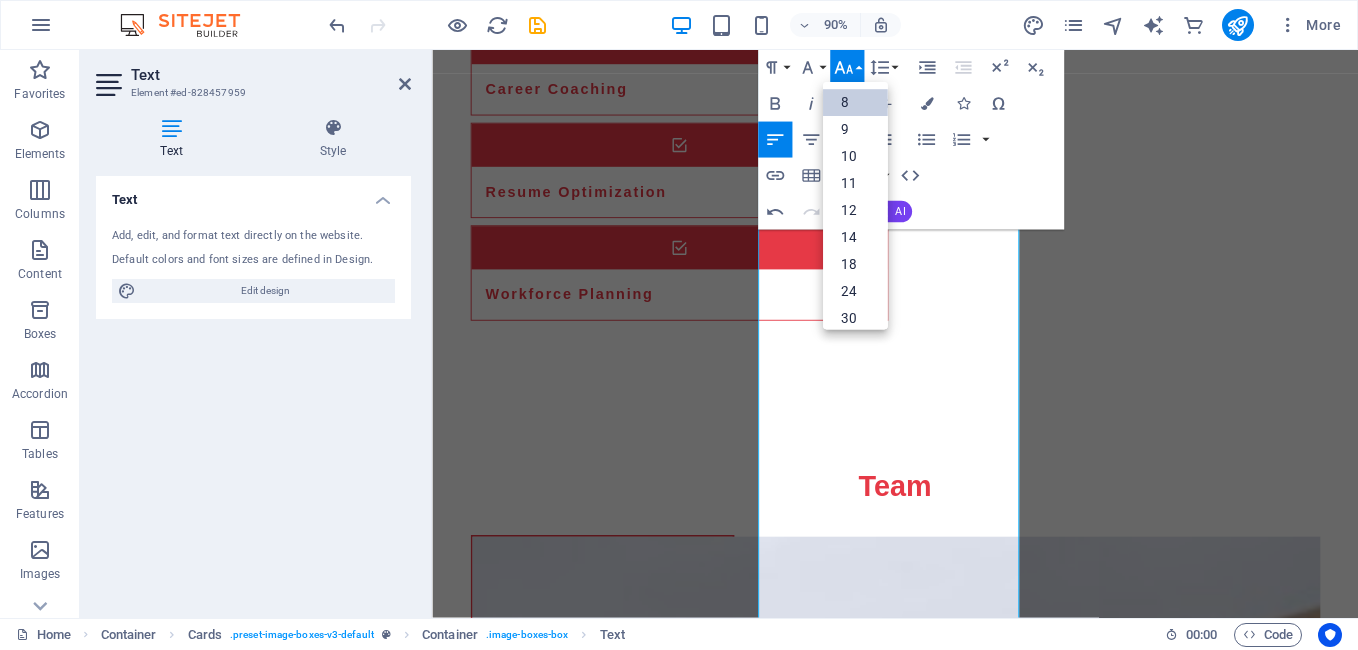 click on "8" at bounding box center (855, 103) 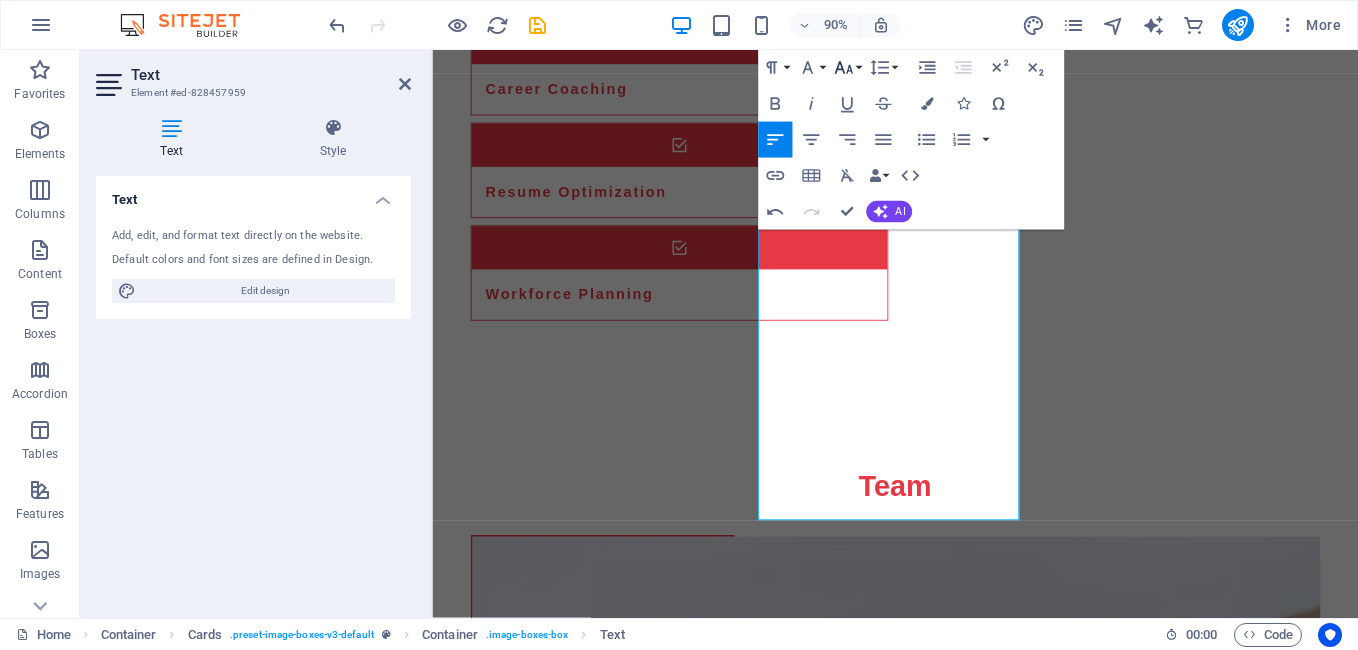 click on "Font Size" at bounding box center [847, 68] 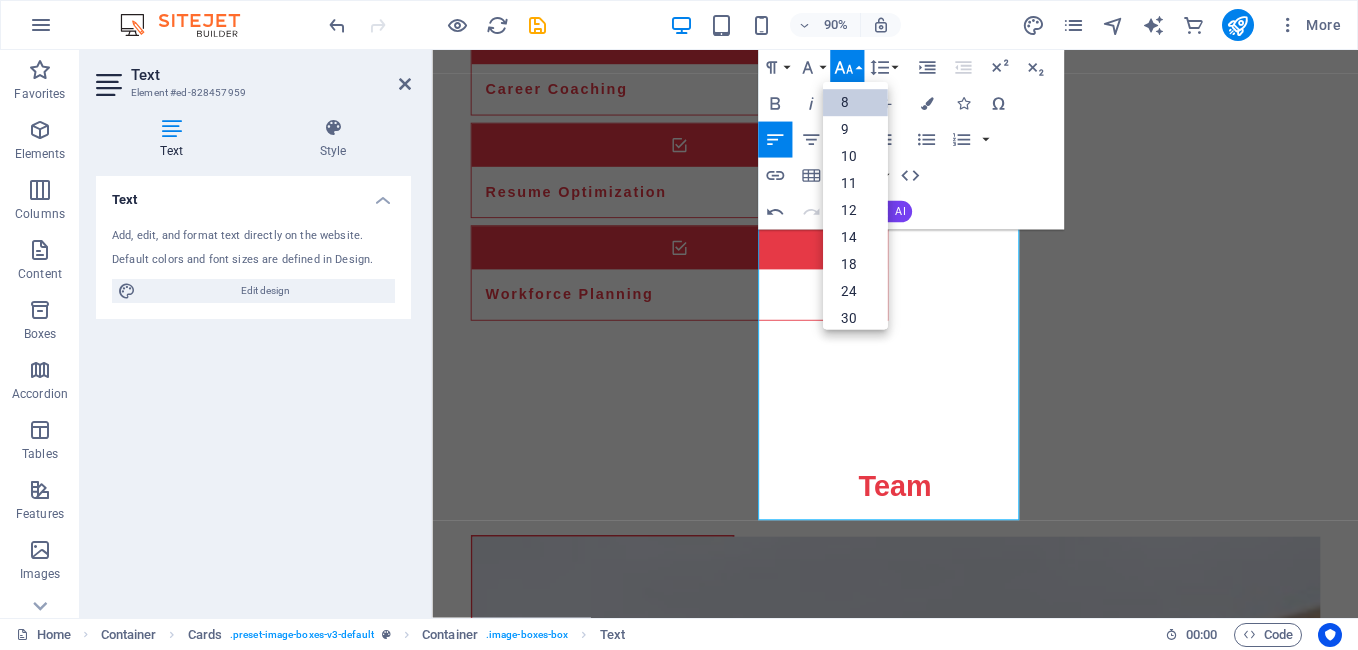 scroll, scrollTop: 23, scrollLeft: 0, axis: vertical 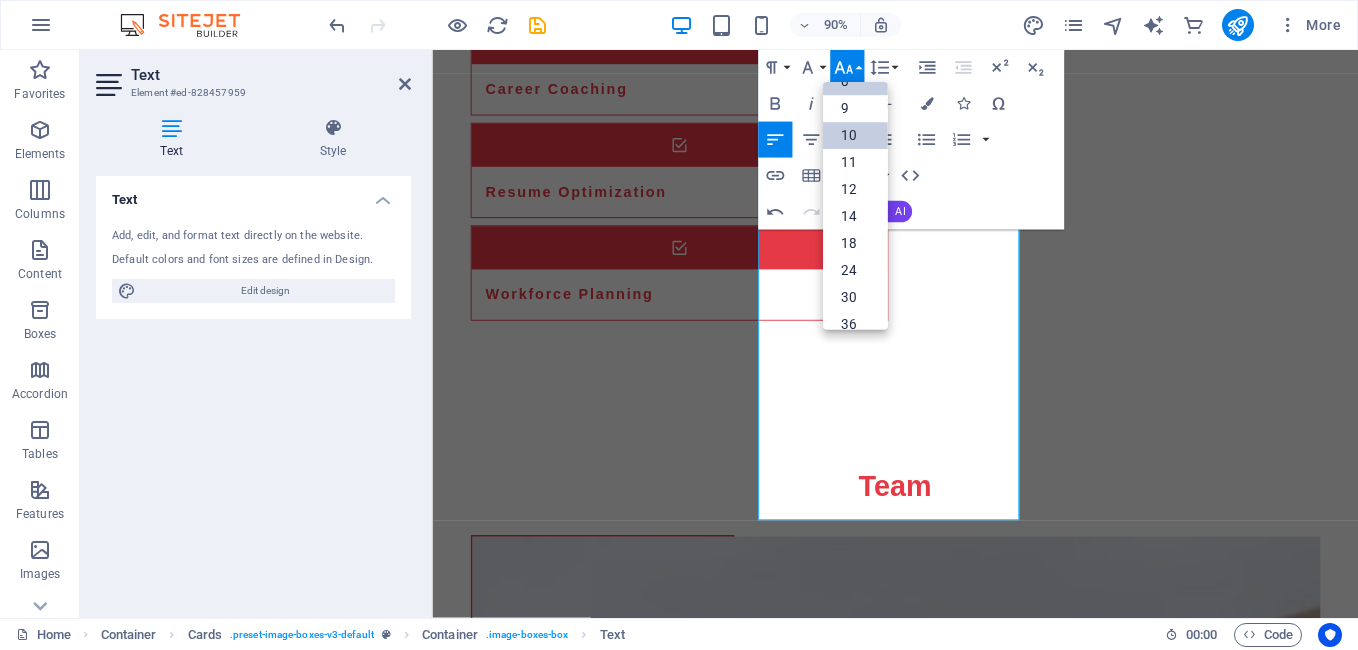 click on "10" at bounding box center (855, 136) 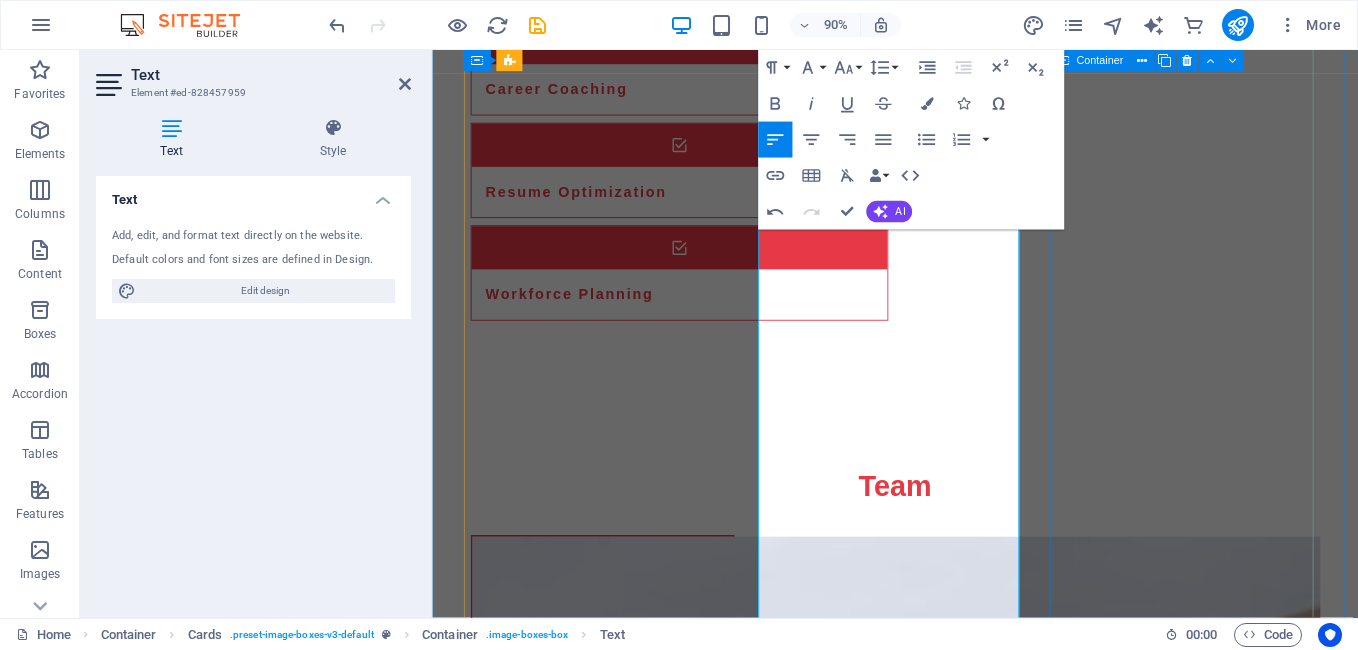 click on "Sara Brown - Talent Development Specialist Sara is dedicated to nurturing candidate potential through coaching." at bounding box center (621, 2362) 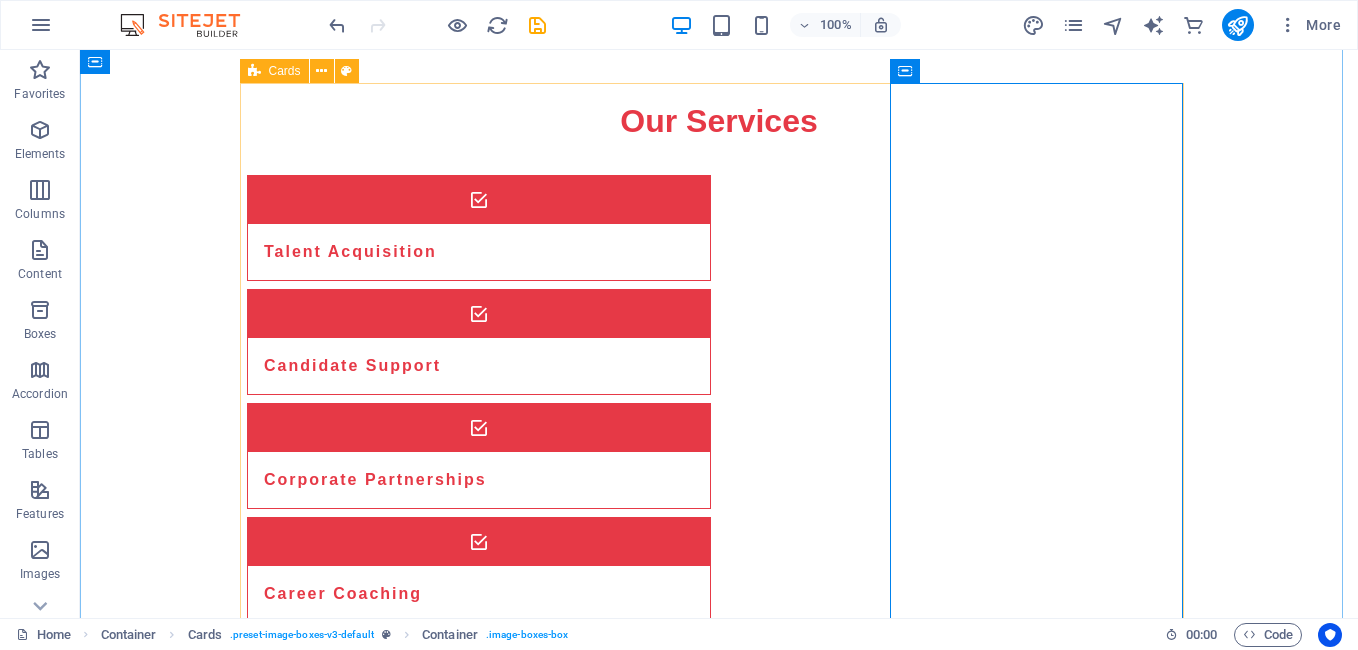 scroll, scrollTop: 1579, scrollLeft: 0, axis: vertical 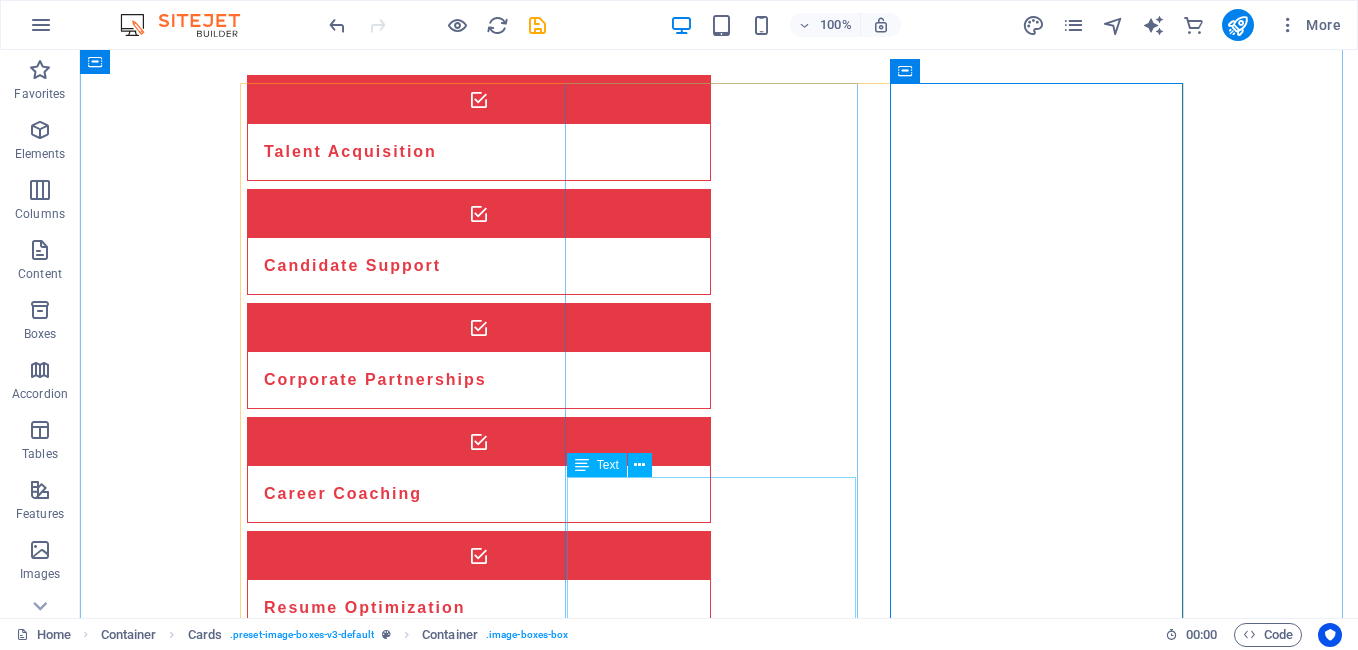 click on "Megan  Is the force behind Redline recruitment, a boutique talent acquisition agency built for businesses that want more than just hires—they want game-changers. With over a decade of experience connecting people, ideas, and opportunities, she’s known for her sharp instinct, direct approach, and ability to find top-tier talent others can’t. Her career began in the fast-paced world of events, where she mastered the art of coordination, communication, and delivering under pressure. But it wasn’t long before she saw a bigger opportunity—helping businesses scale by connecting them with the right people. She launched her first recruitment company with a laptop, a phone, and an unshakable belief that talent is the most powerful business lever. A natural go-getter and straight-talker, Megan is redefining what it means to hire with purpose. If you're looking for someone who sees the bigger picture  and  knows how to execute it, you’ve found her." at bounding box center (393, 2161) 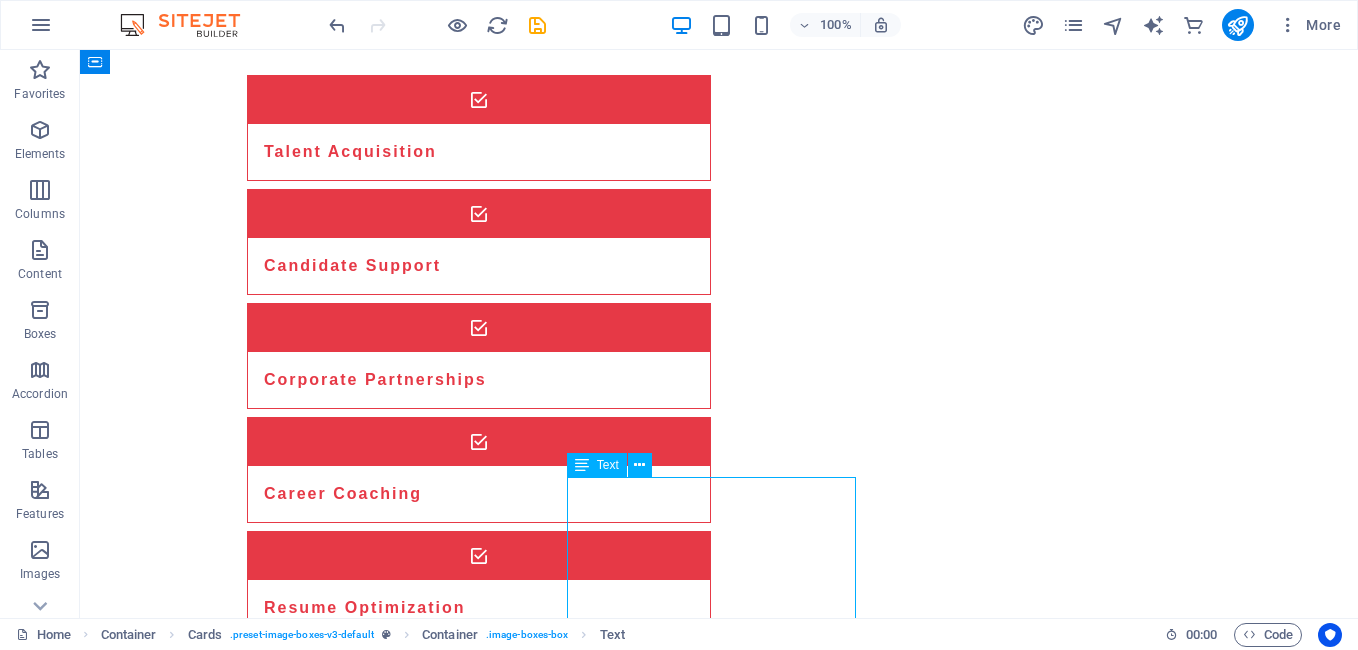 click on "Megan  Is the force behind Redline recruitment, a boutique talent acquisition agency built for businesses that want more than just hires—they want game-changers. With over a decade of experience connecting people, ideas, and opportunities, she’s known for her sharp instinct, direct approach, and ability to find top-tier talent others can’t. Her career began in the fast-paced world of events, where she mastered the art of coordination, communication, and delivering under pressure. But it wasn’t long before she saw a bigger opportunity—helping businesses scale by connecting them with the right people. She launched her first recruitment company with a laptop, a phone, and an unshakable belief that talent is the most powerful business lever. A natural go-getter and straight-talker, Megan is redefining what it means to hire with purpose. If you're looking for someone who sees the bigger picture  and  knows how to execute it, you’ve found her." at bounding box center (393, 2161) 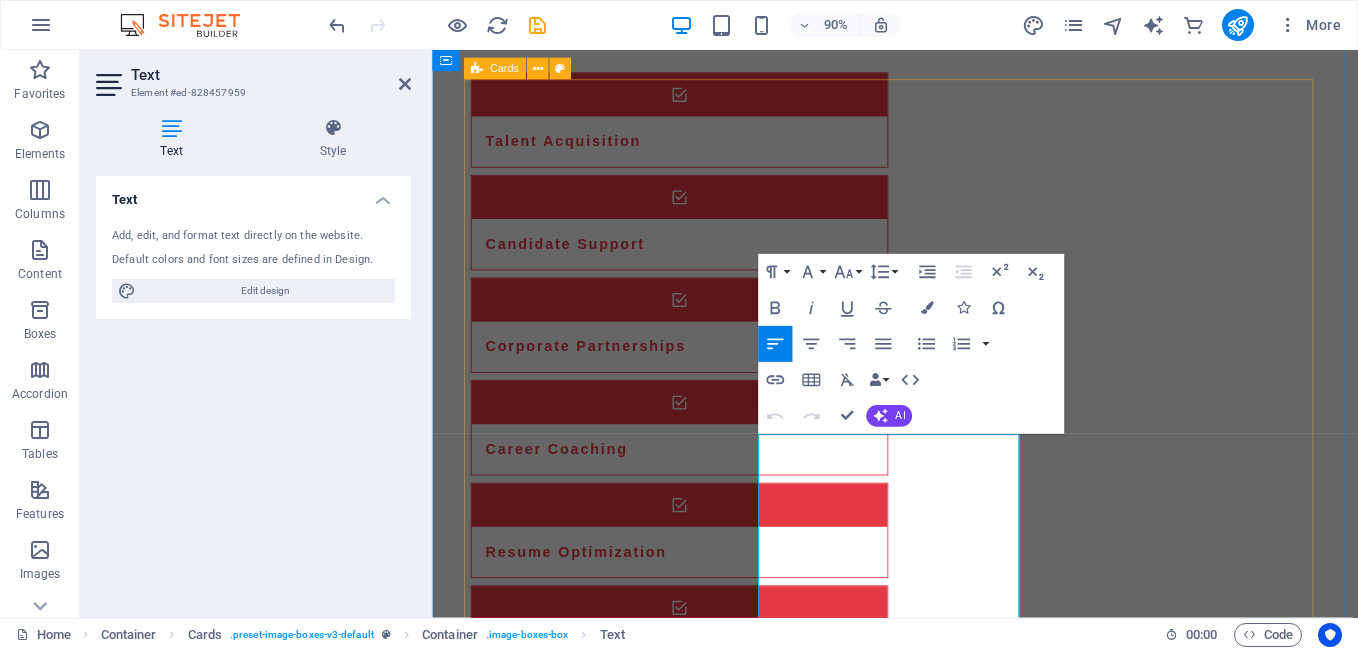 drag, startPoint x: 845, startPoint y: 497, endPoint x: 784, endPoint y: 483, distance: 62.58594 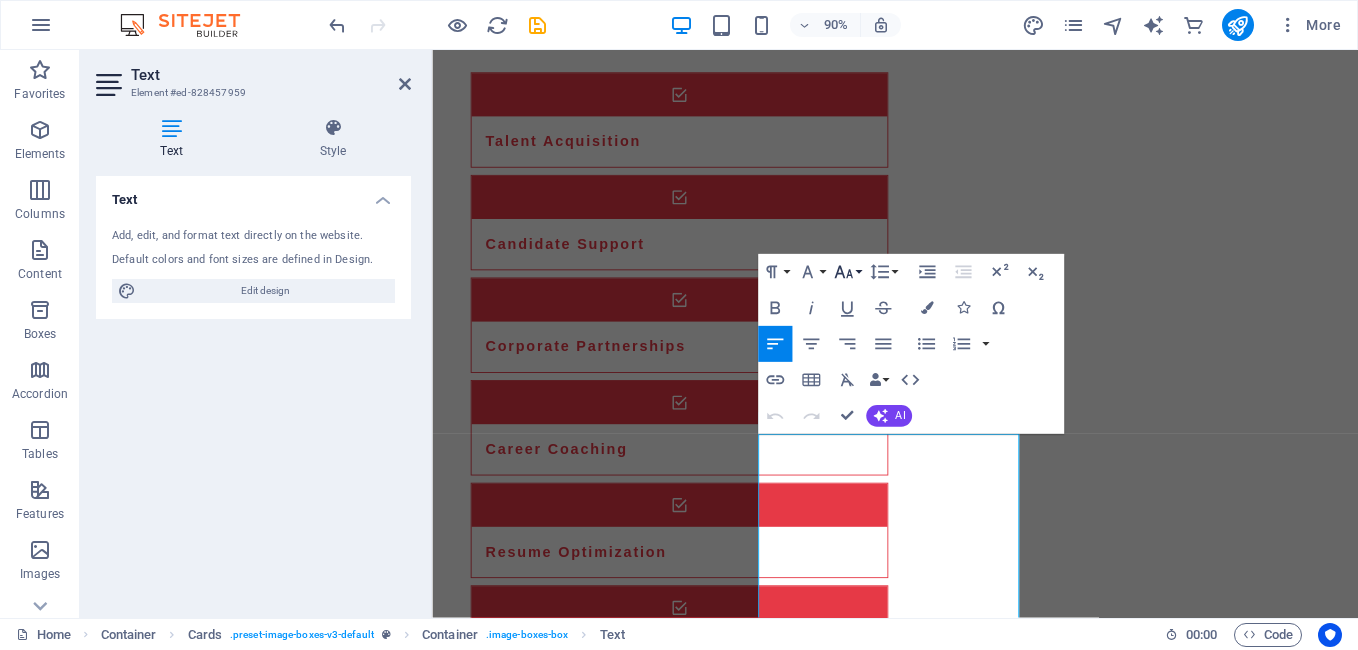 click on "Font Size" at bounding box center [847, 272] 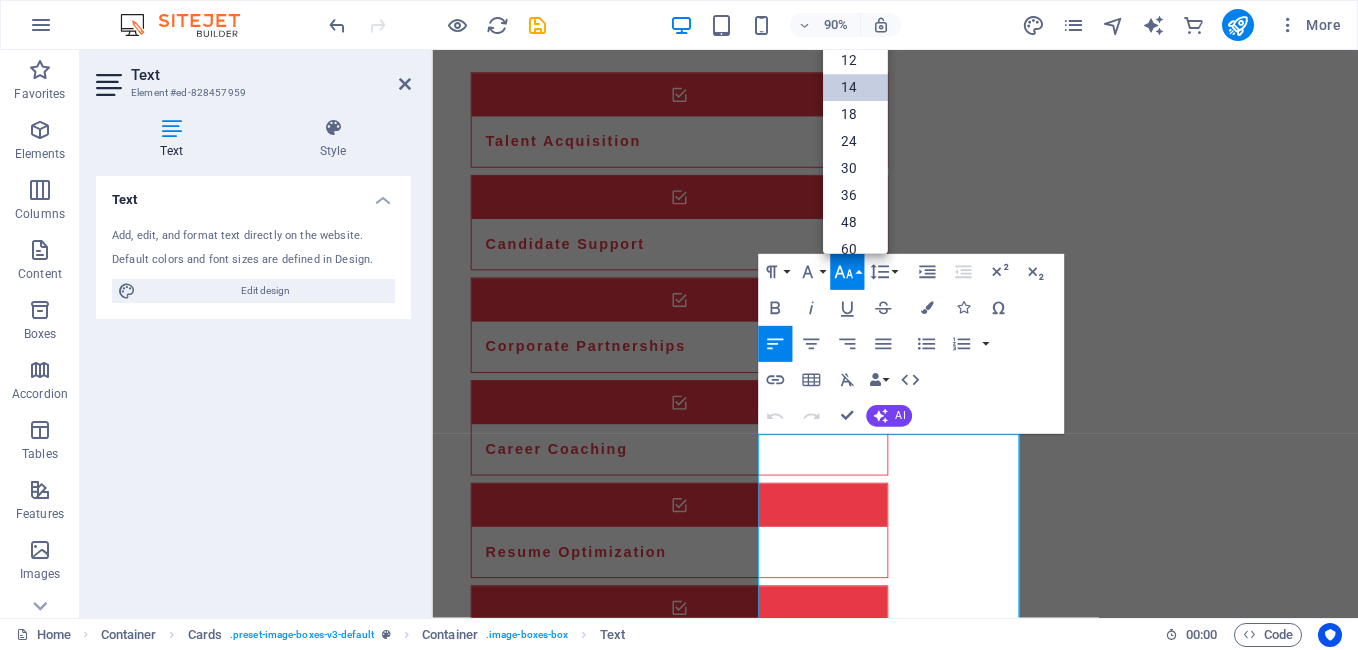 click on "14" at bounding box center [855, 87] 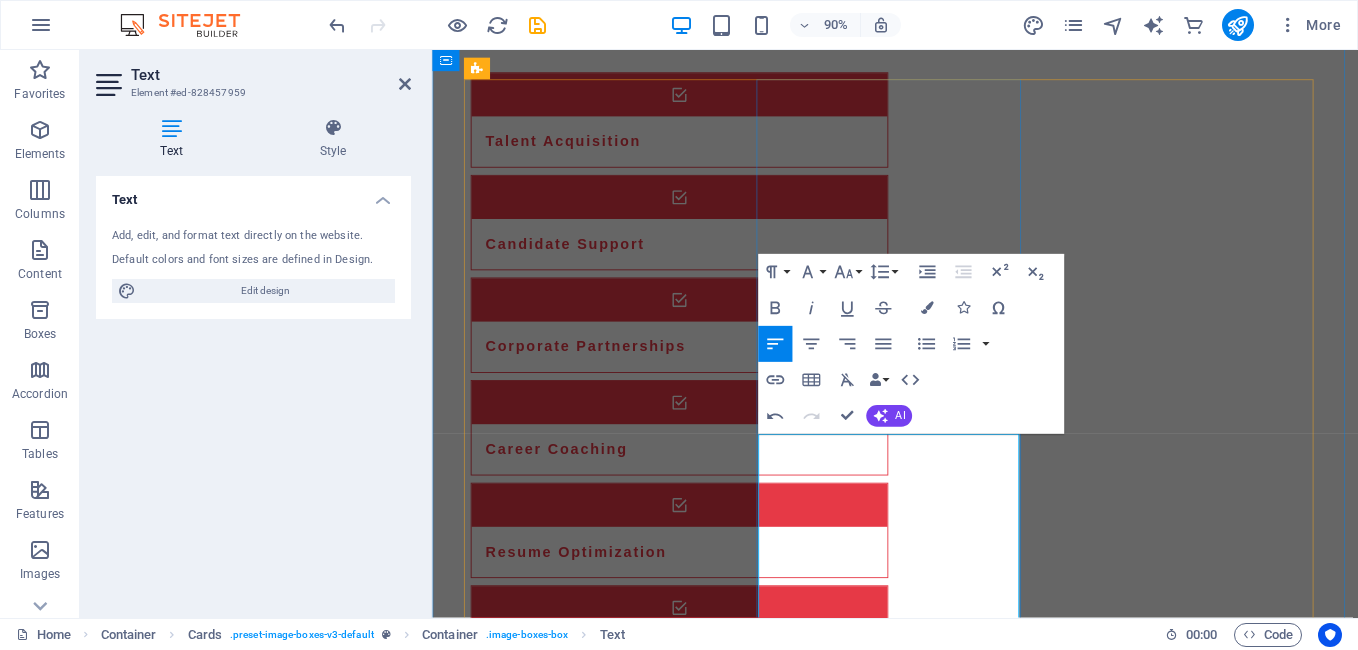 drag, startPoint x: 864, startPoint y: 642, endPoint x: 867, endPoint y: 627, distance: 15.297058 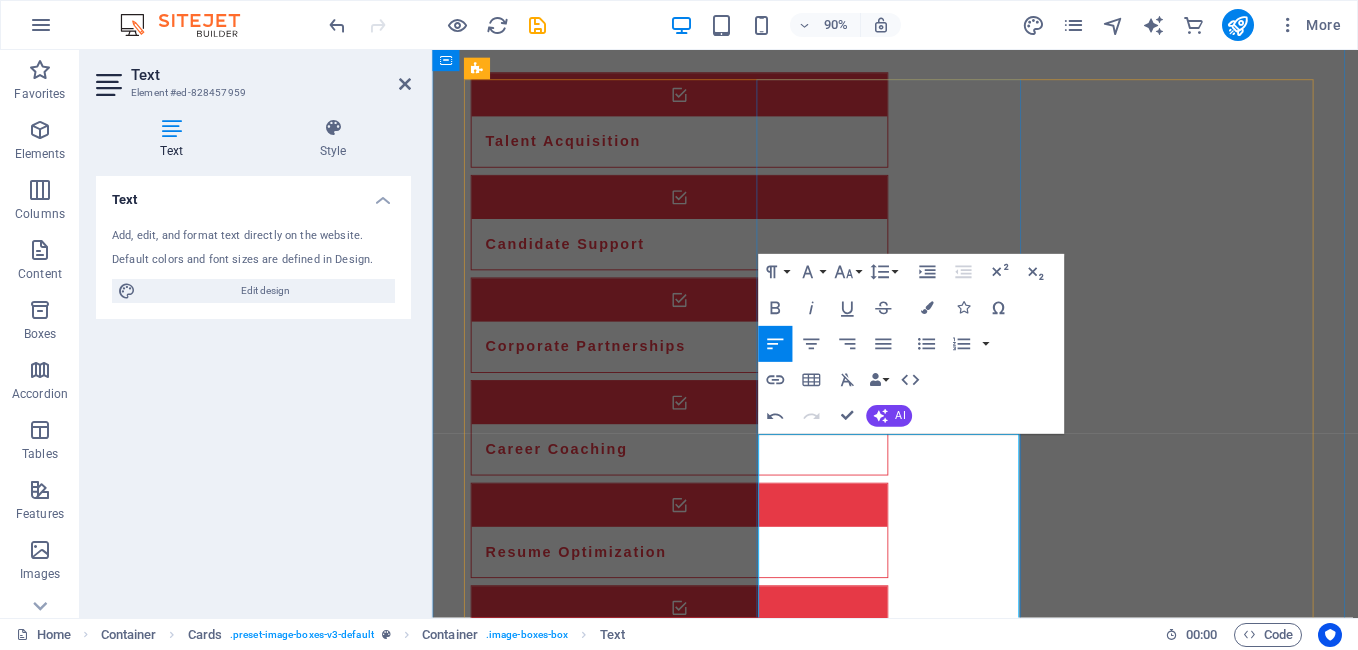 click on "Is the force behind Redline recruitment, a boutique talent acquisition agency built for businesses that want more than just hires—they want game-changers. With over a decade of experience connecting people, ideas, and opportunities, she’s known for her sharp instinct, direct approach, and ability to find top-tier talent others can’t." at bounding box center (621, 1937) 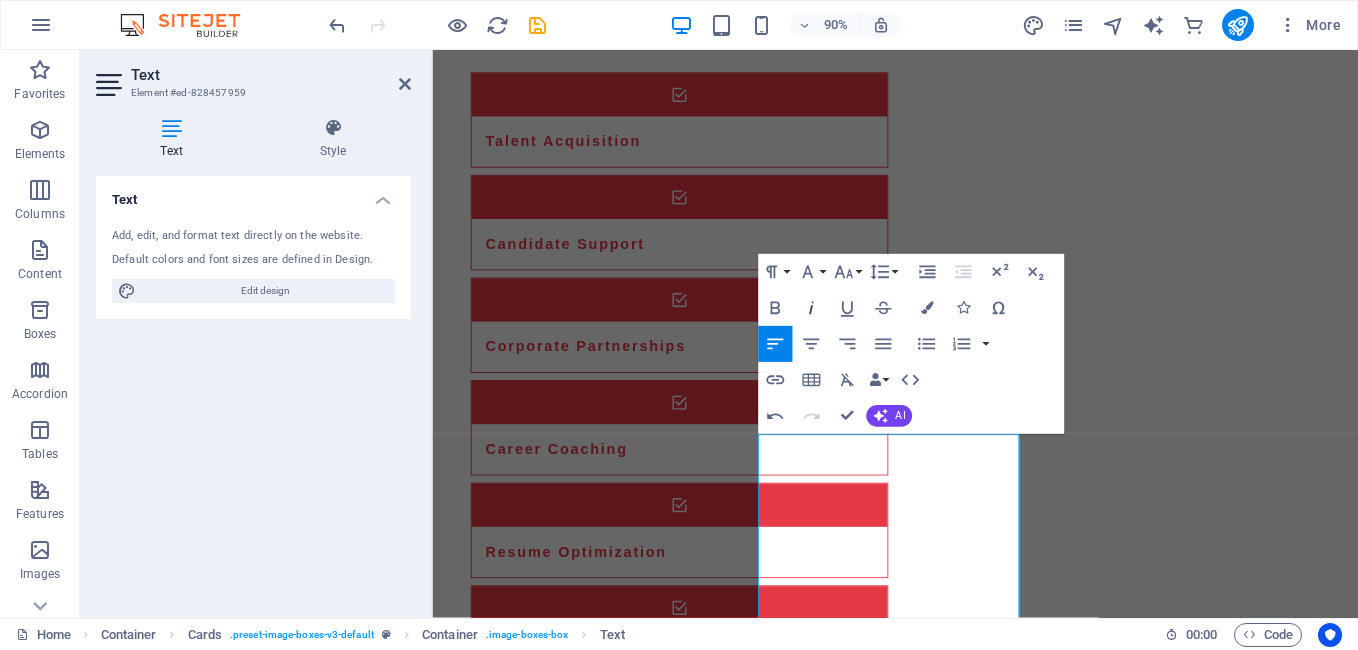 click 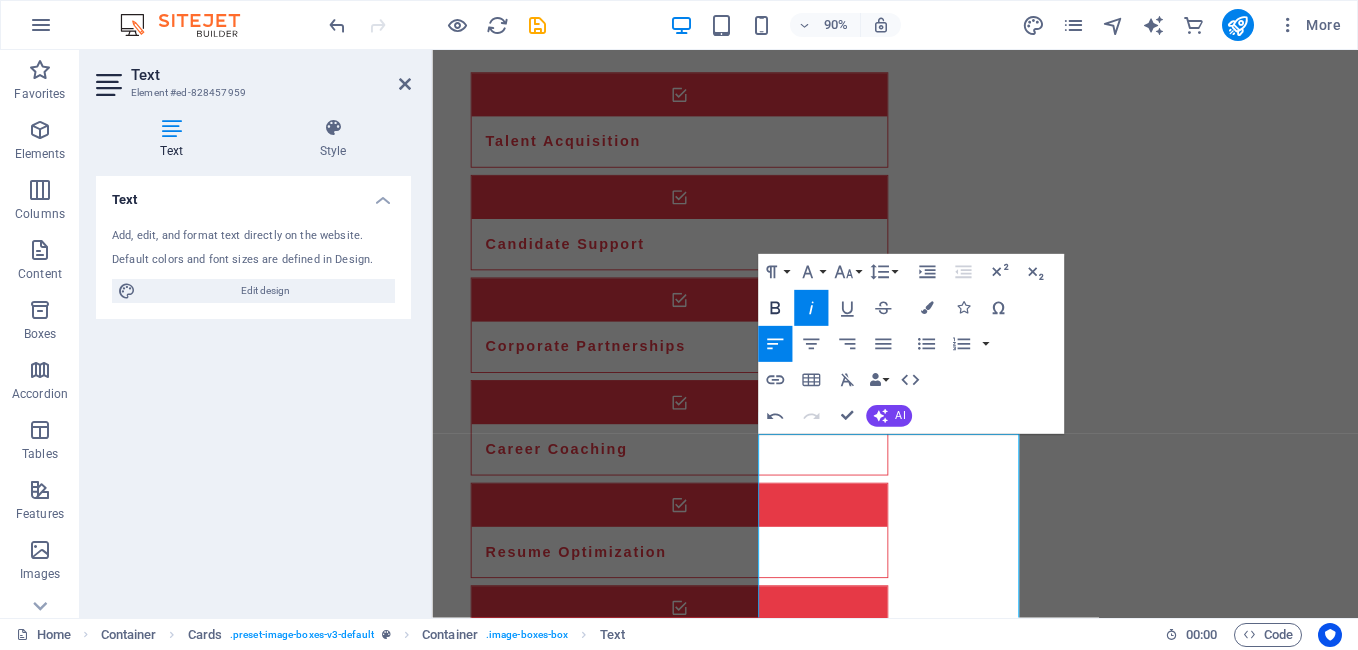 click 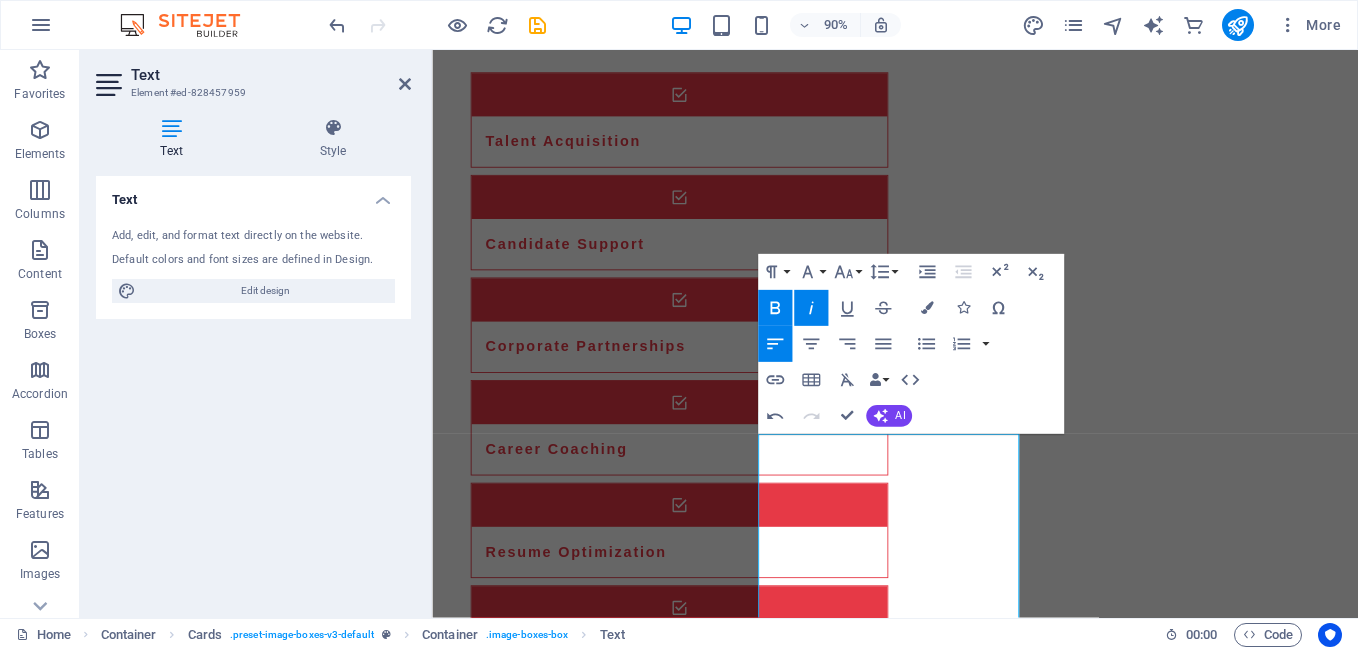 click 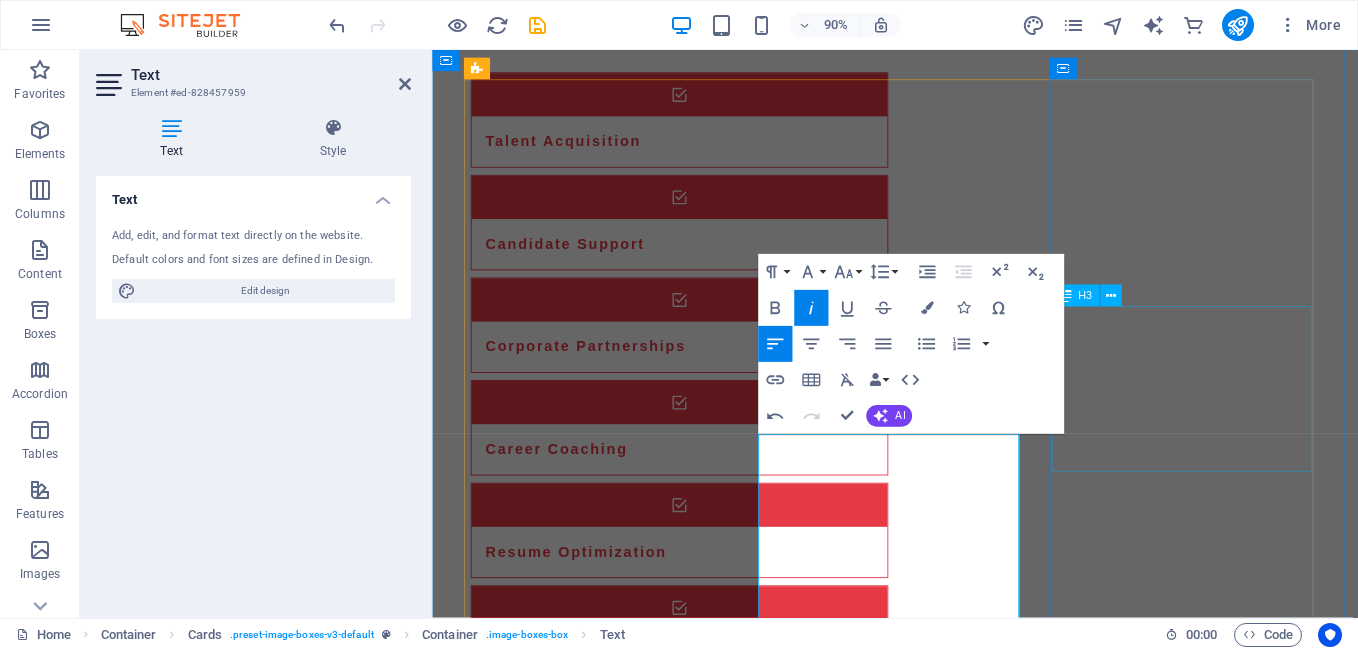 drag, startPoint x: 1238, startPoint y: 411, endPoint x: 1509, endPoint y: 375, distance: 273.38068 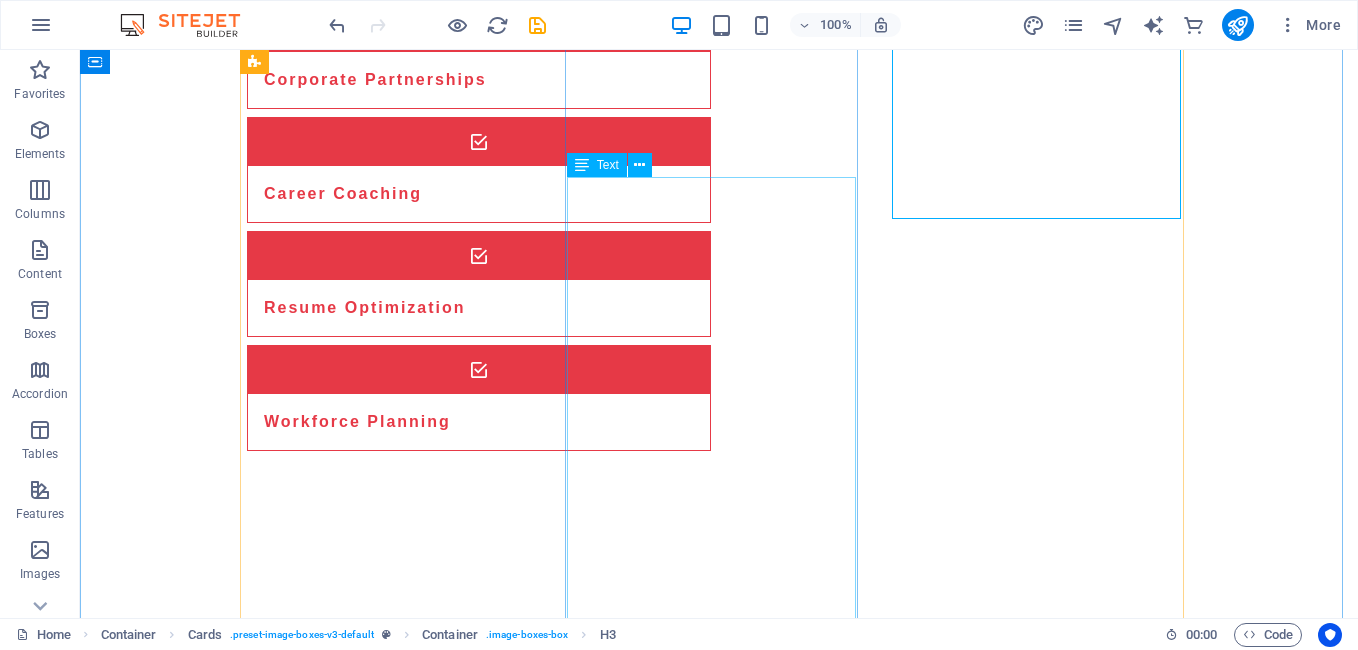 scroll, scrollTop: 1979, scrollLeft: 0, axis: vertical 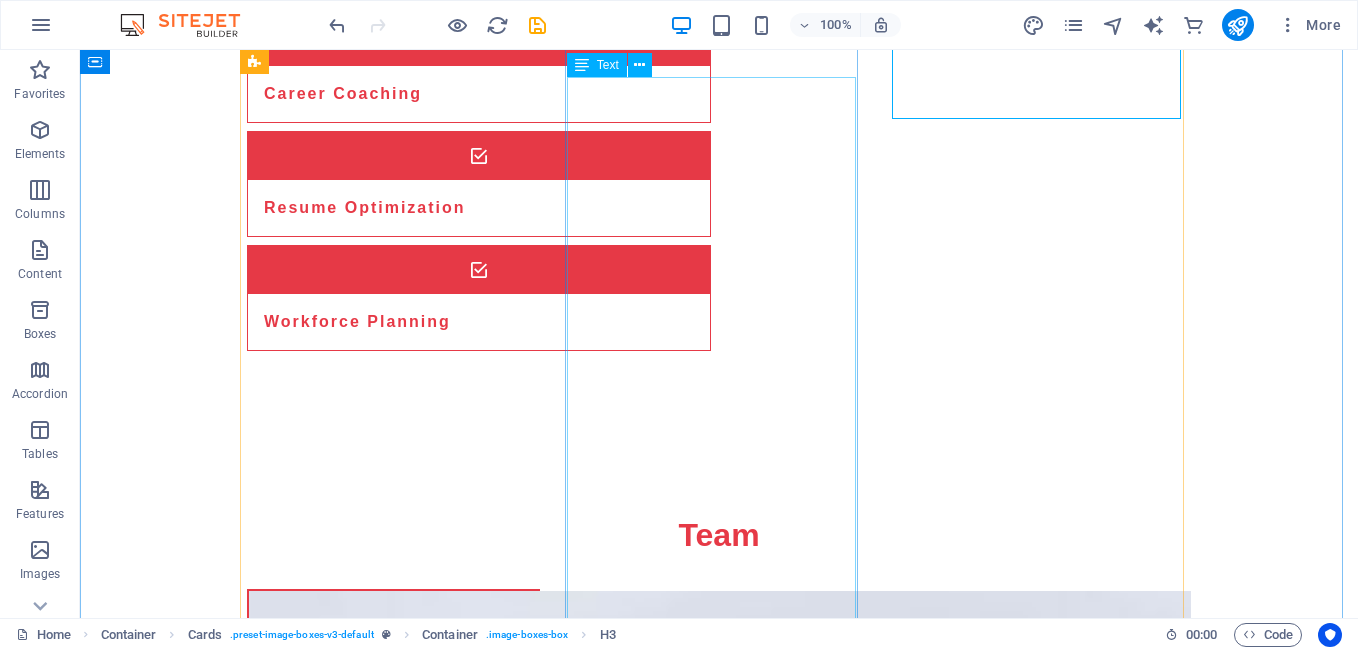 click on "Megan  Is the force behind Redline recruitment, a boutique talent acquisition agency built for businesses that want more than just hires—they want game-changers. With over a decade of experience connecting people, ideas, and opportunities, she’s known for her sharp instinct, direct approach, and ability to find top-tier talent others can’t. Her career began in the fast-paced world of events, where she mastered the art of coordination, communication, and delivering under pressure. But it wasn’t long before she saw a bigger opportunity—helping businesses scale by connecting them with the right people. She launched her first recruitment company with a laptop, a phone, and an unshakable belief that talent is the most powerful business lever. A natural go-getter and straight-talker, Megan is redefining what it means to hire with purpose. If you're looking for someone who sees the bigger picture and knows how to execute it, you’ve found her." at bounding box center [393, 1761] 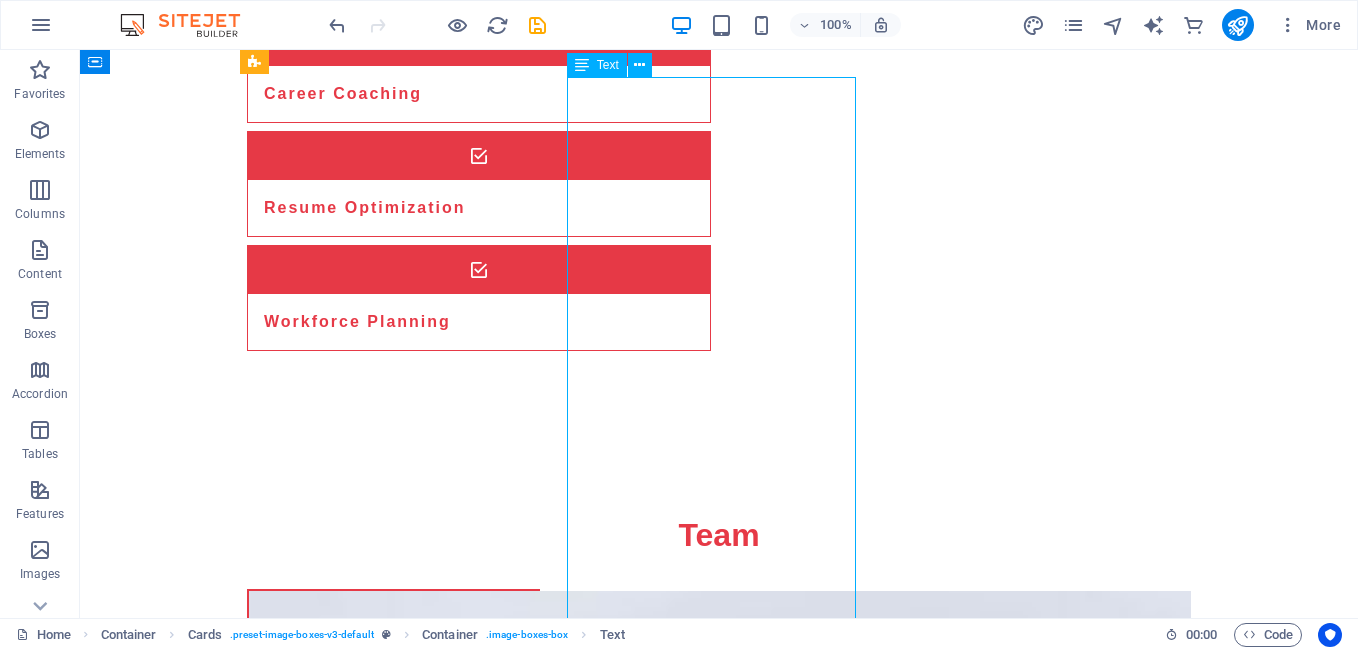 click on "Megan  Is the force behind Redline recruitment, a boutique talent acquisition agency built for businesses that want more than just hires—they want game-changers. With over a decade of experience connecting people, ideas, and opportunities, she’s known for her sharp instinct, direct approach, and ability to find top-tier talent others can’t. Her career began in the fast-paced world of events, where she mastered the art of coordination, communication, and delivering under pressure. But it wasn’t long before she saw a bigger opportunity—helping businesses scale by connecting them with the right people. She launched her first recruitment company with a laptop, a phone, and an unshakable belief that talent is the most powerful business lever. A natural go-getter and straight-talker, Megan is redefining what it means to hire with purpose. If you're looking for someone who sees the bigger picture and knows how to execute it, you’ve found her." at bounding box center (393, 1761) 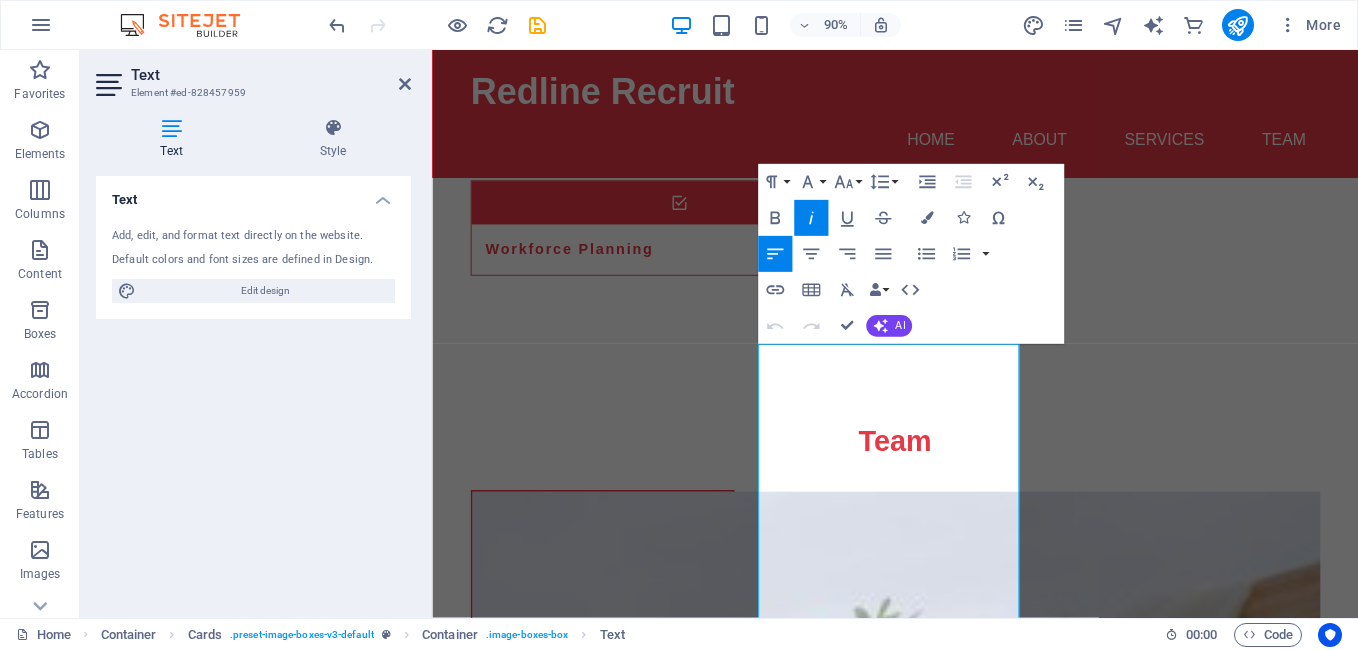 scroll, scrollTop: 1742, scrollLeft: 0, axis: vertical 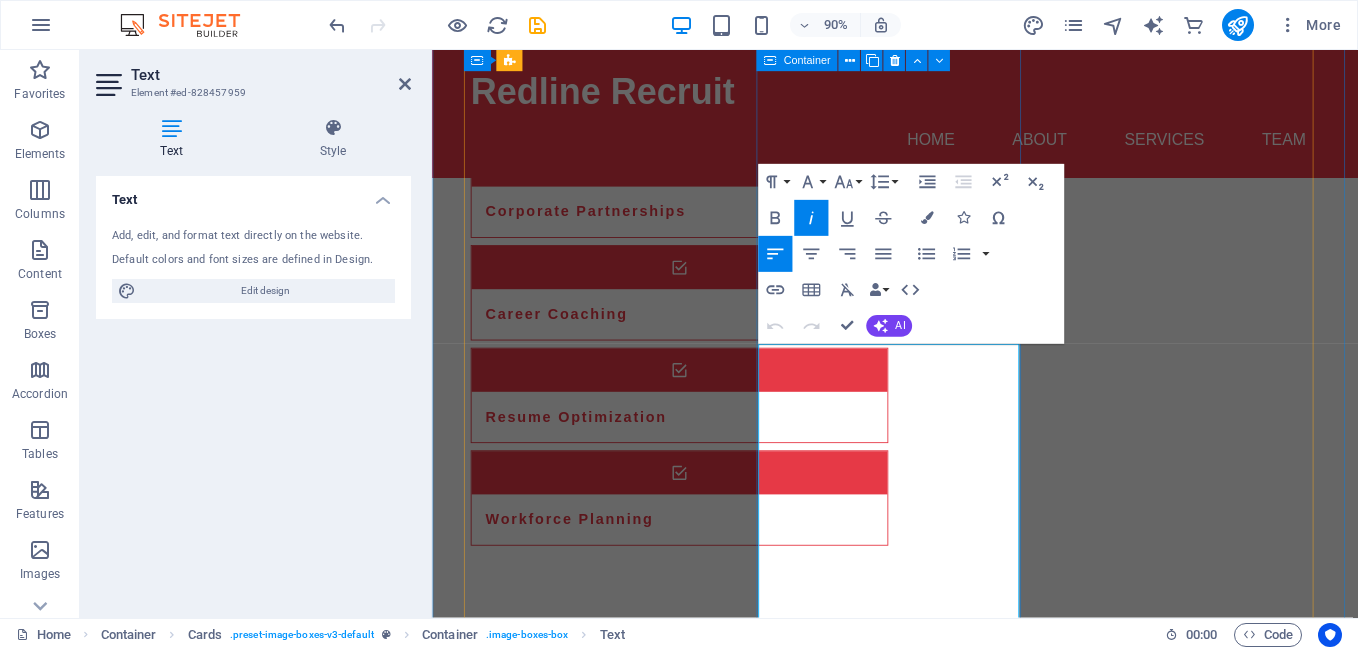 drag, startPoint x: 853, startPoint y: 385, endPoint x: 790, endPoint y: 369, distance: 65 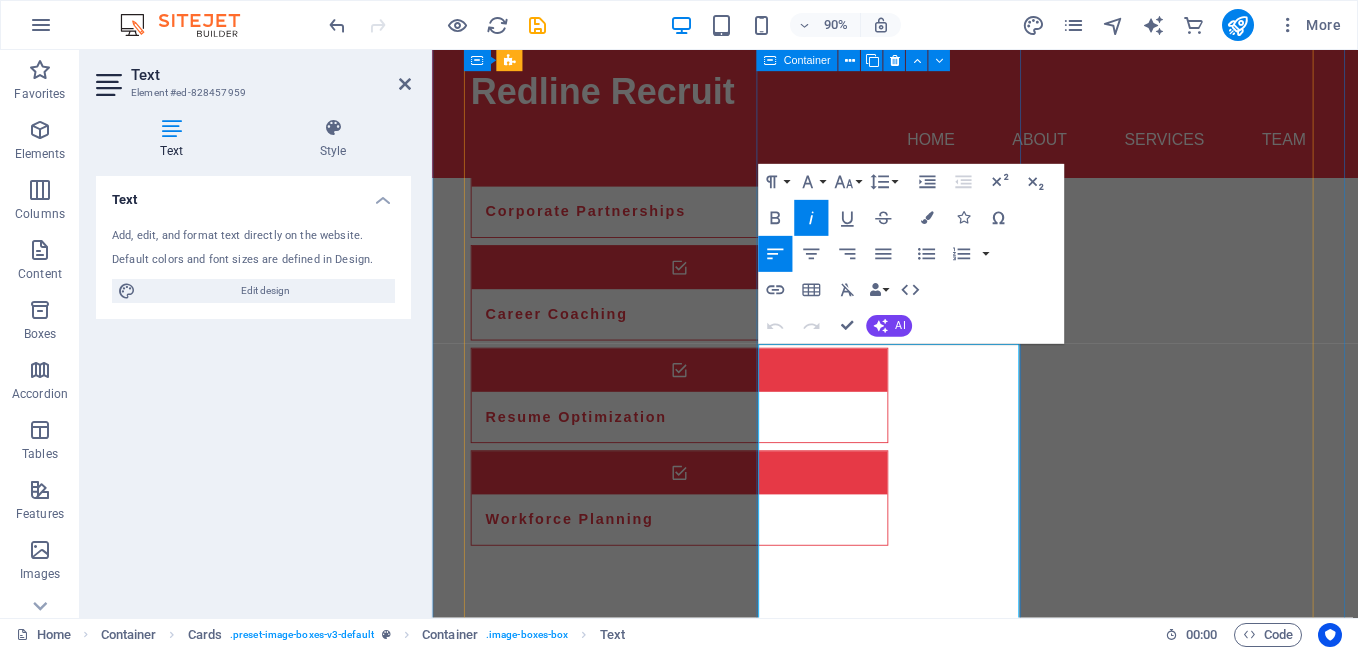 click on "Jane Doe - Lead Recruiter With over a decade of experience, Jane helps candidates find their dream jobs. John Smith - Client Relations Manager Megan  Is the force behind Redline recruitment, a boutique talent acquisition agency built for businesses that want more than just hires—they want game-changers. With over a decade of experience connecting people, ideas, and opportunities, she’s known for her sharp instinct, direct approach, and ability to find top-tier talent others can’t. Her career began in the fast-paced world of events, where she mastered the art of coordination, communication, and delivering under pressure. But it wasn’t long before she saw a bigger opportunity—helping businesses scale by connecting them with the right people. She launched her first recruitment company with a laptop, a phone, and an unshakable belief that talent is the most powerful business lever. Sara Brown - Talent Development Specialist Sara is dedicated to nurturing candidate potential through coaching." at bounding box center (947, 2613) 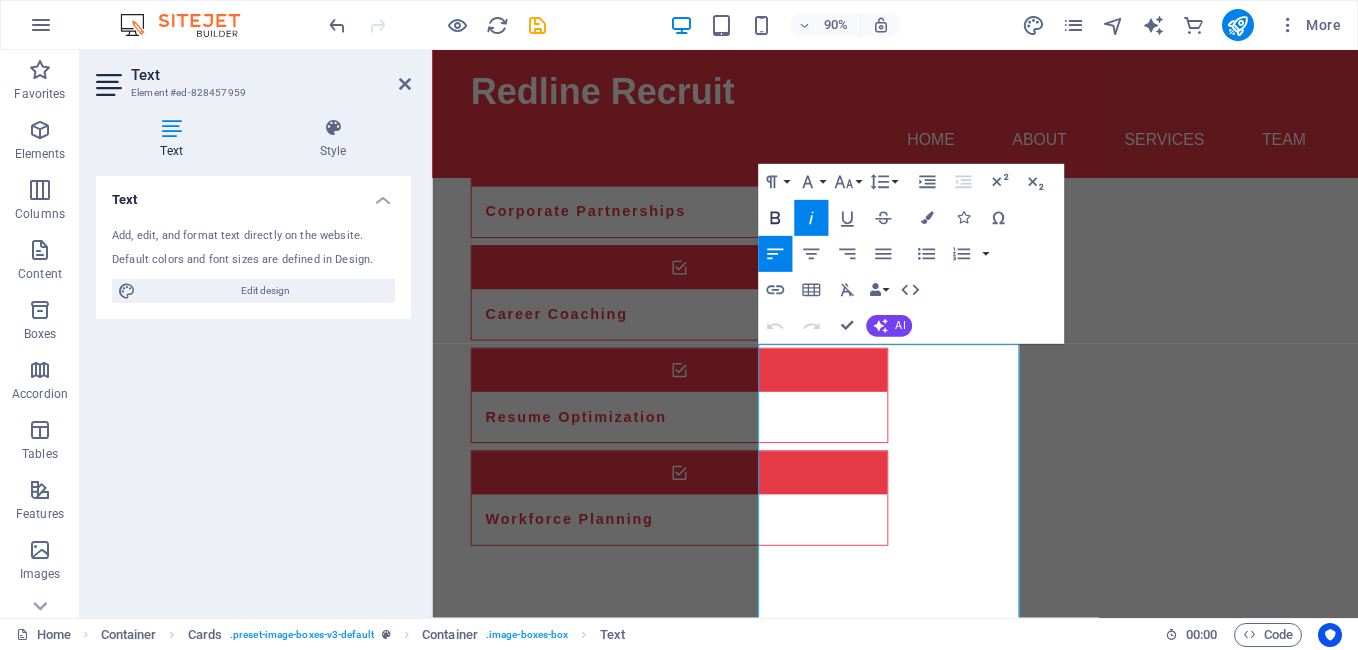 click 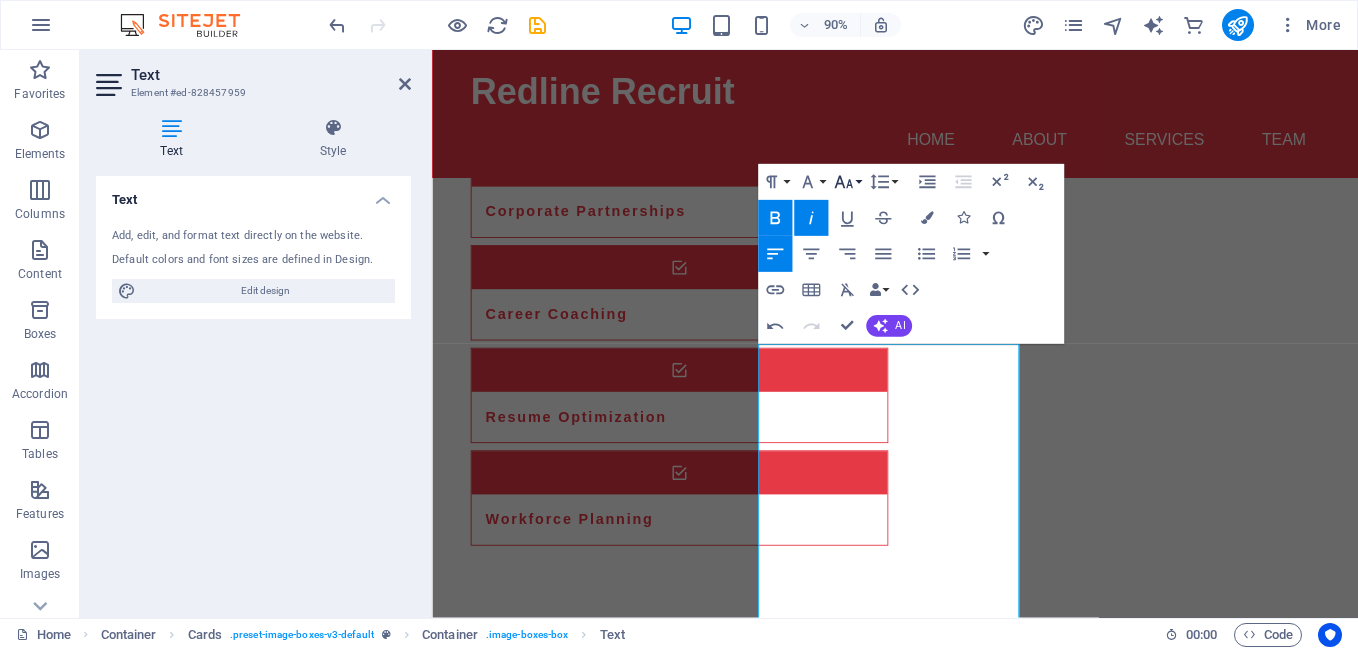 click on "Font Size" at bounding box center [847, 182] 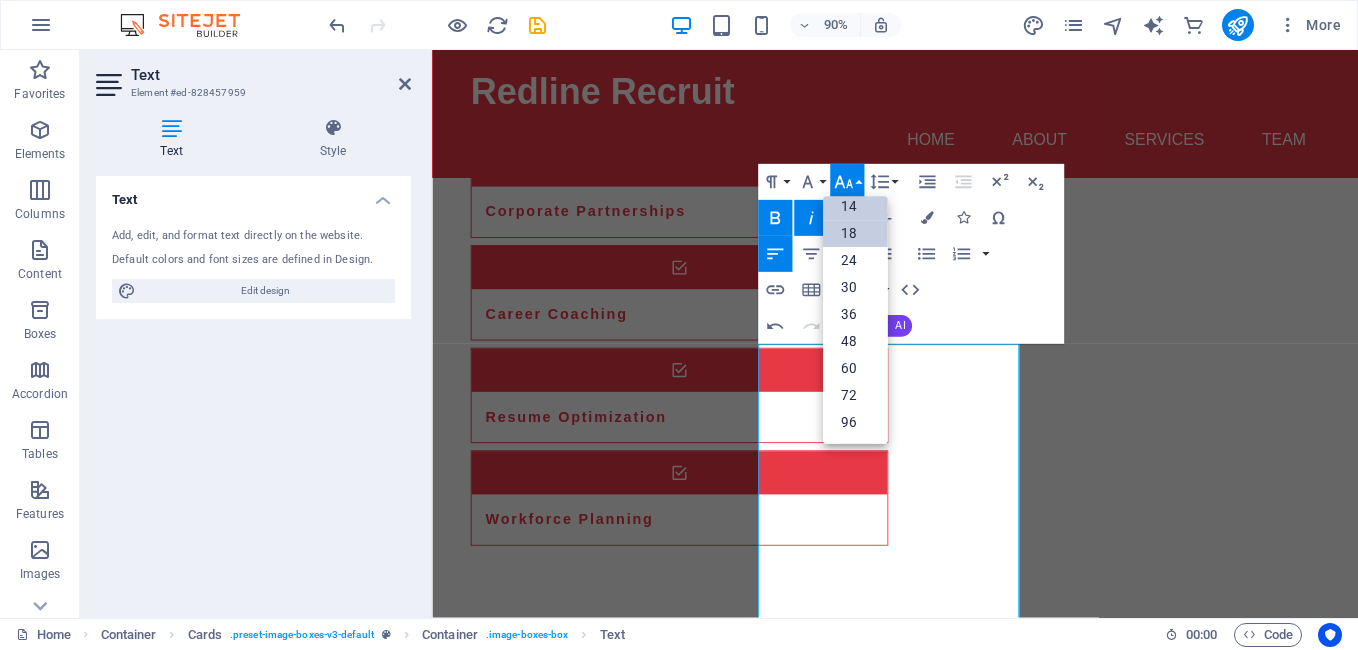 scroll, scrollTop: 161, scrollLeft: 0, axis: vertical 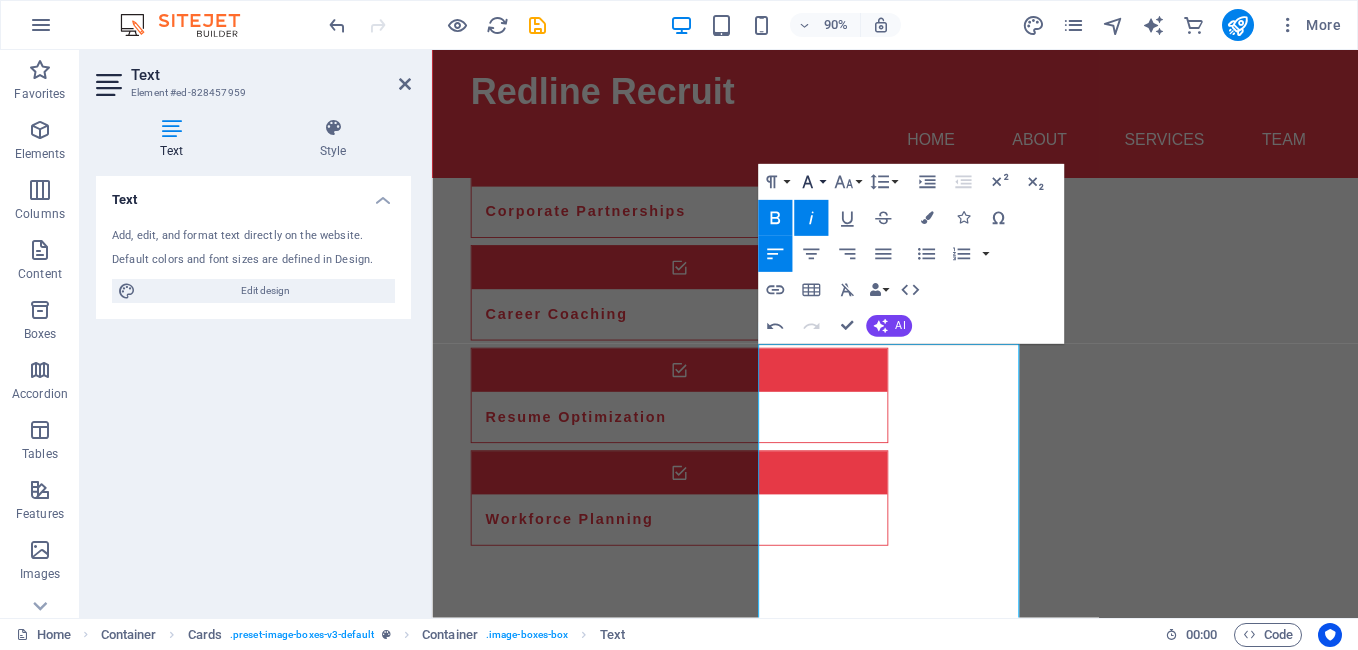 click on "Font Family" at bounding box center (811, 182) 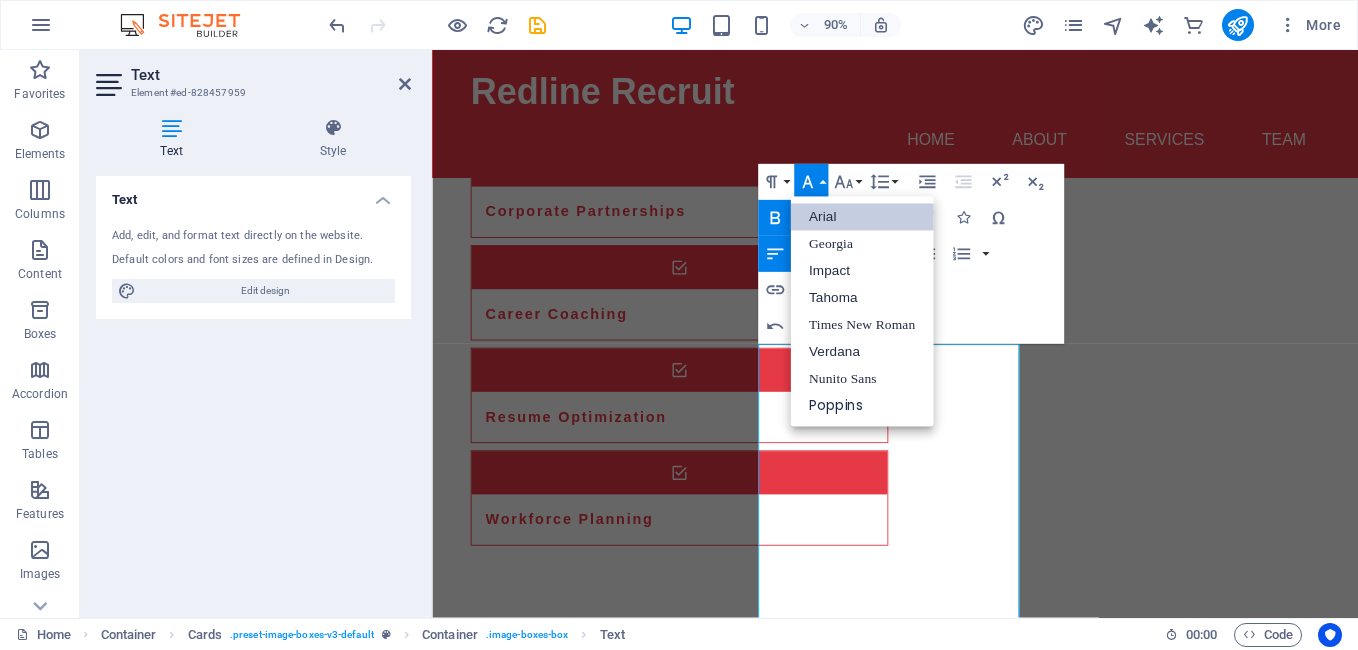 scroll, scrollTop: 0, scrollLeft: 0, axis: both 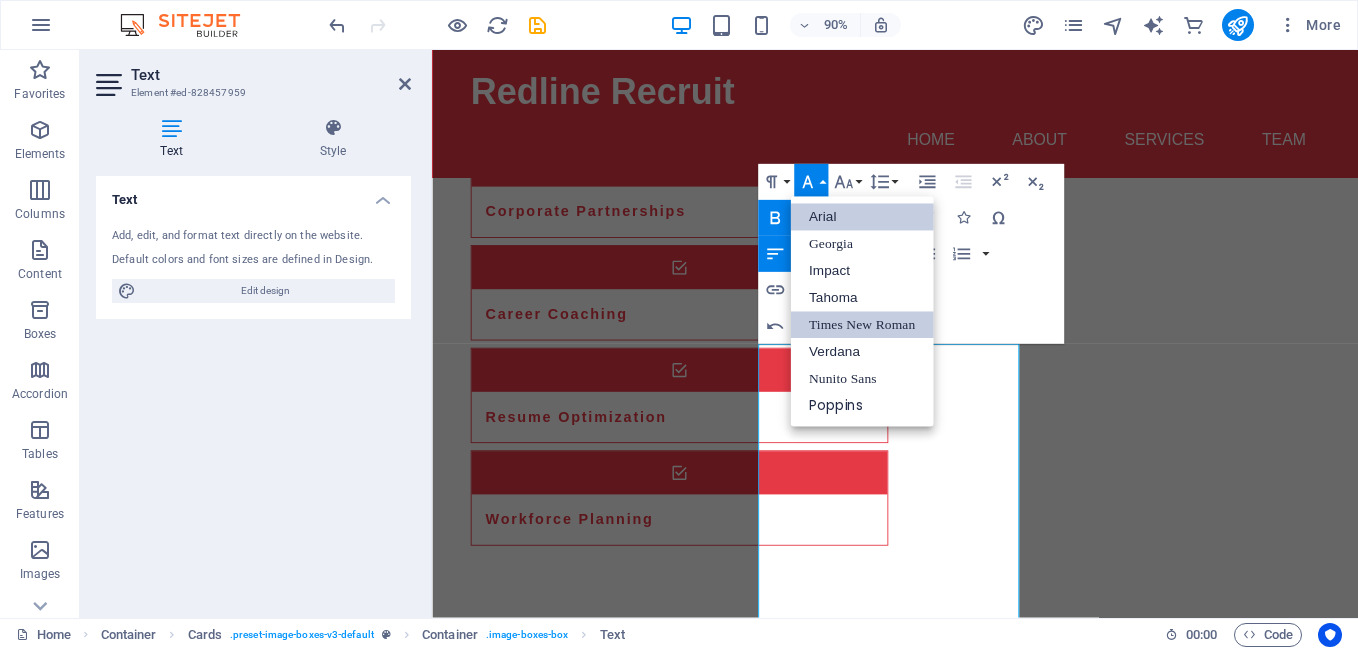 click on "Times New Roman" at bounding box center [861, 325] 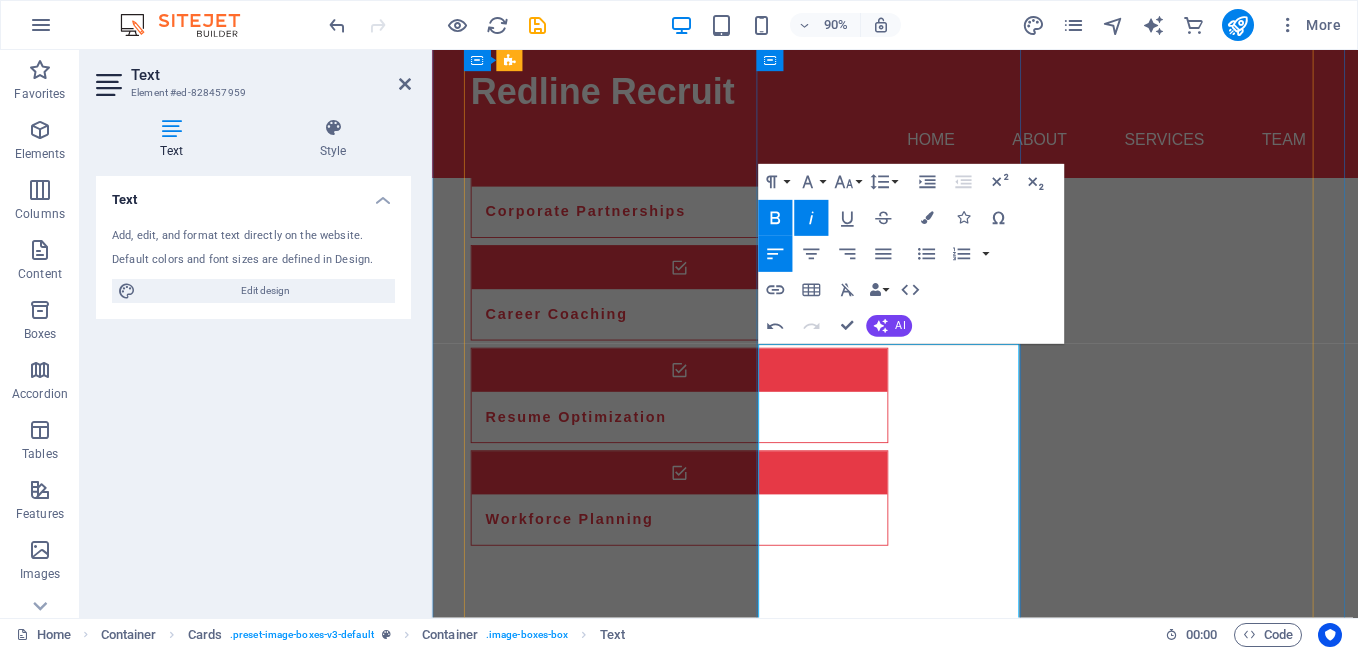 click on "Is the force behind Redline recruitment, a boutique talent acquisition agency built for businesses that want more than just hires—they want game-changers. With over a decade of experience connecting people, ideas, and opportunities, she’s known for her sharp instinct, direct approach, and ability to find top-tier talent others can’t." at bounding box center (618, 1791) 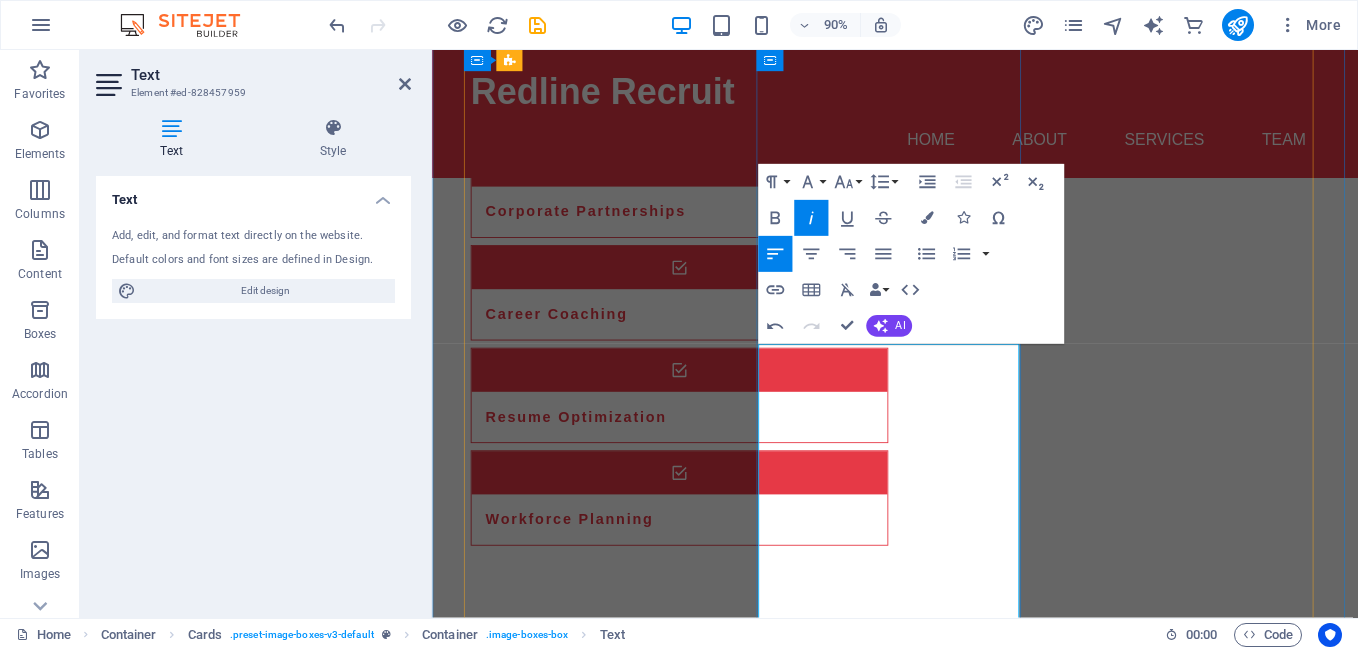 click on "Is the force behind Redline recruitment, a boutique talent acquisition agency built for businesses that want more than just hires—they want game-changers. With over a decade of experience connecting people, ideas, and opportunities, she’s known for her sharp instinct, direct approach, and ability to find top-tier talent others can’t." at bounding box center (618, 1791) 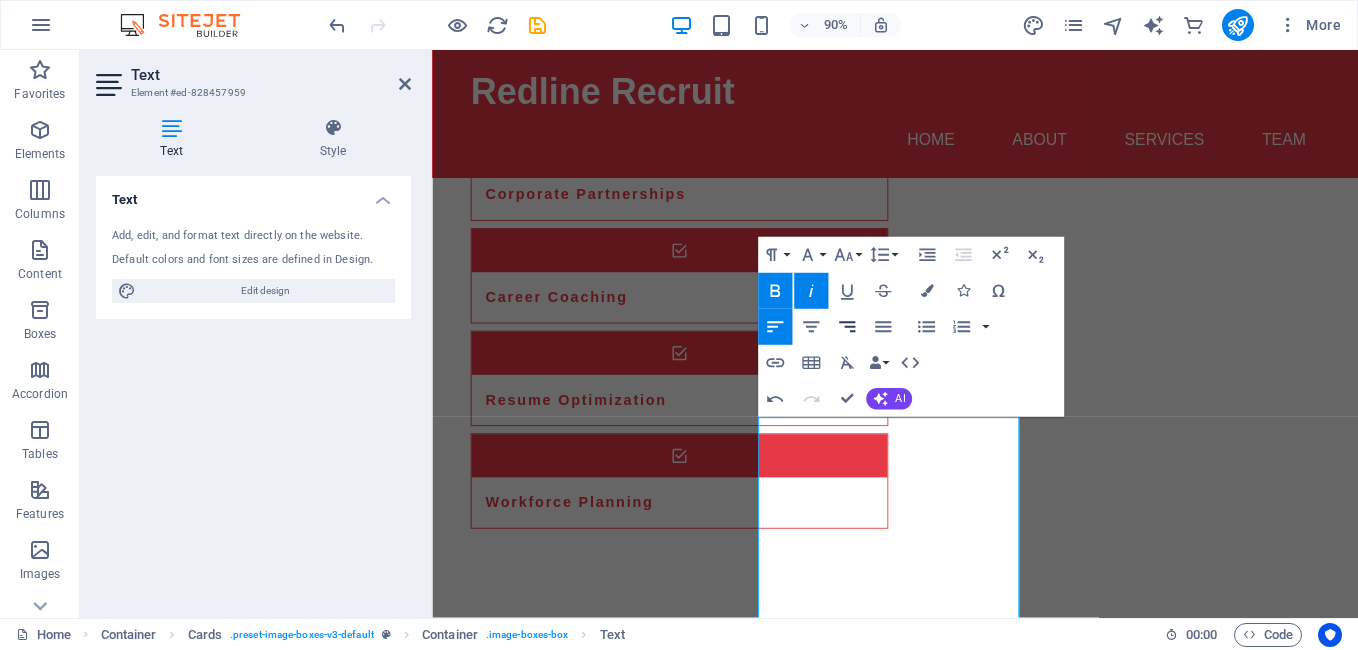 scroll, scrollTop: 1661, scrollLeft: 0, axis: vertical 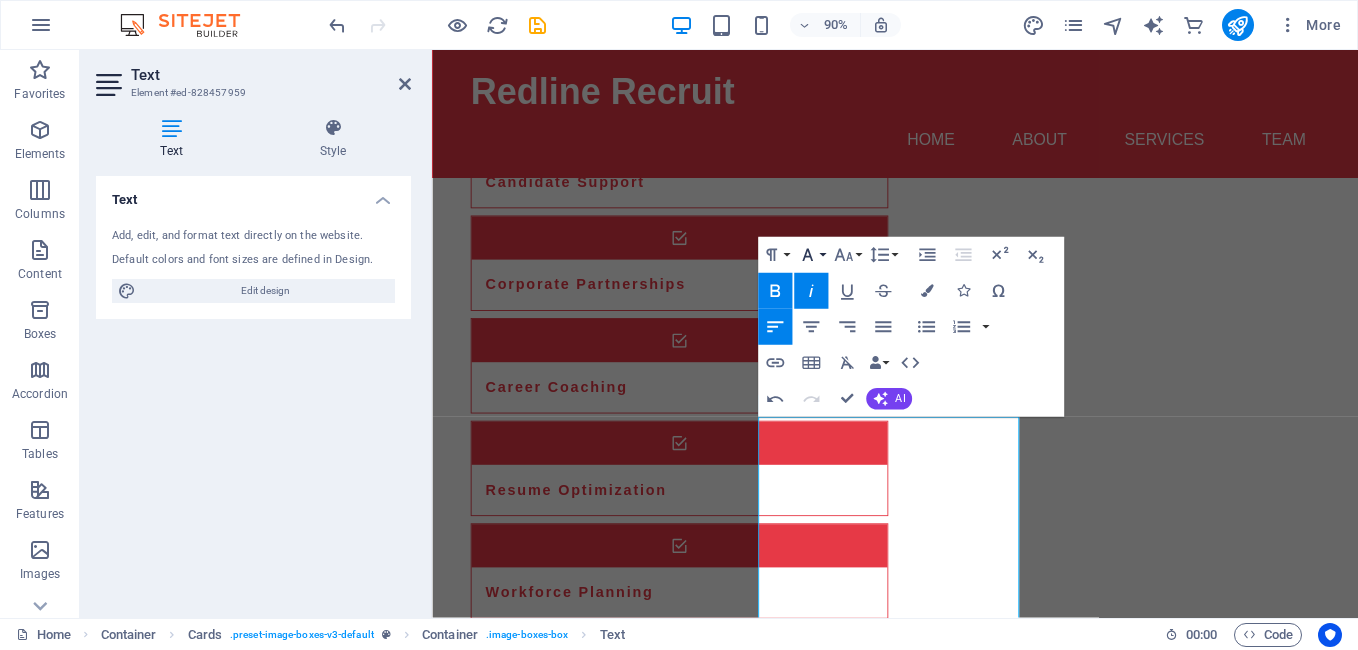 click on "Font Family" at bounding box center (811, 255) 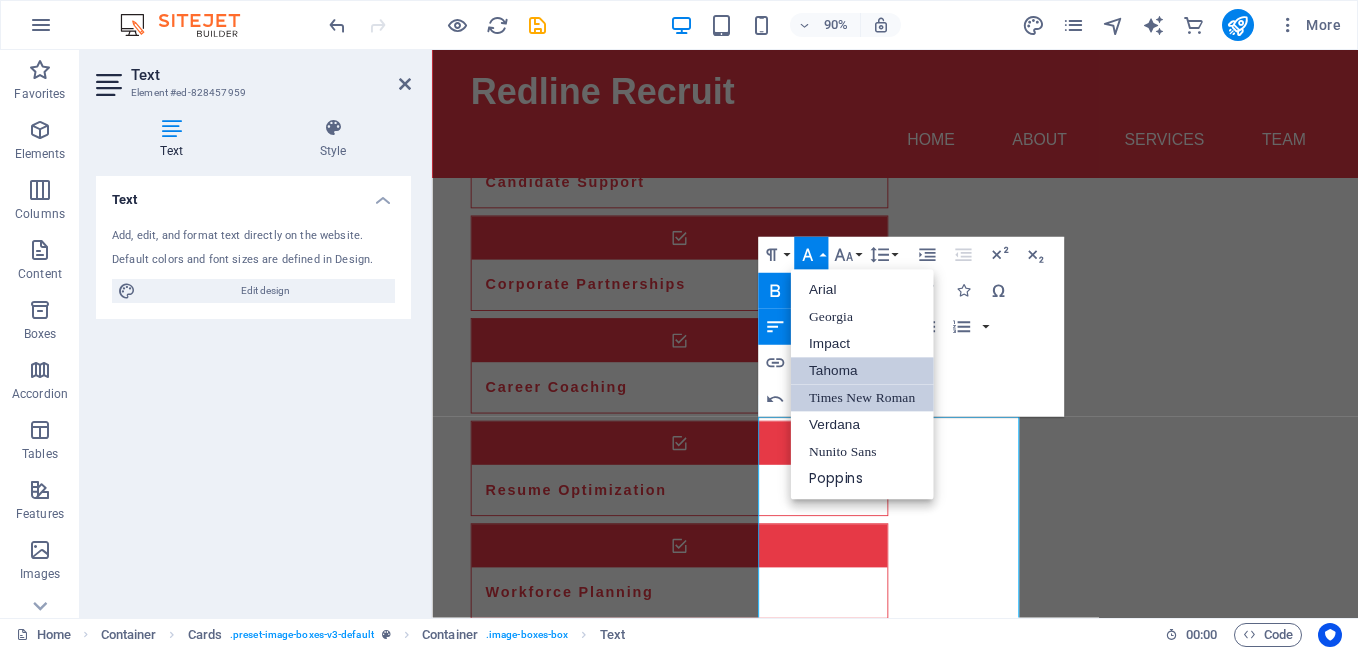 scroll, scrollTop: 0, scrollLeft: 0, axis: both 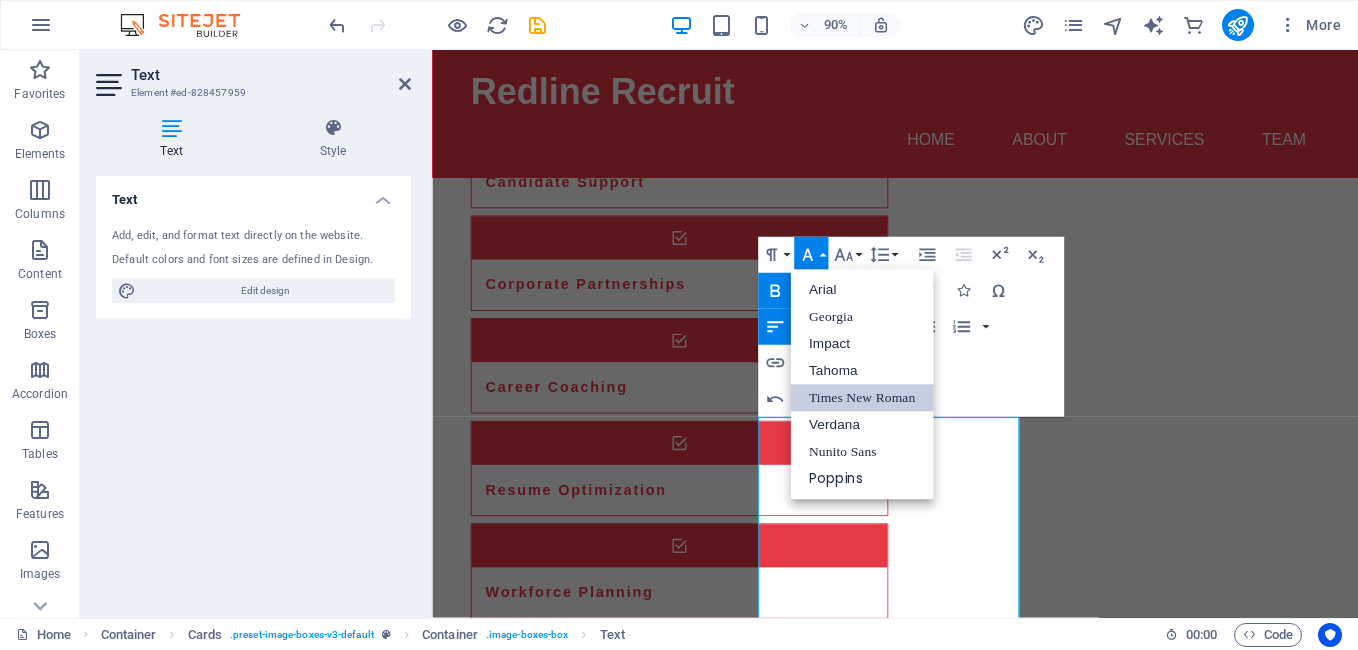 click on "Times New Roman" at bounding box center (861, 398) 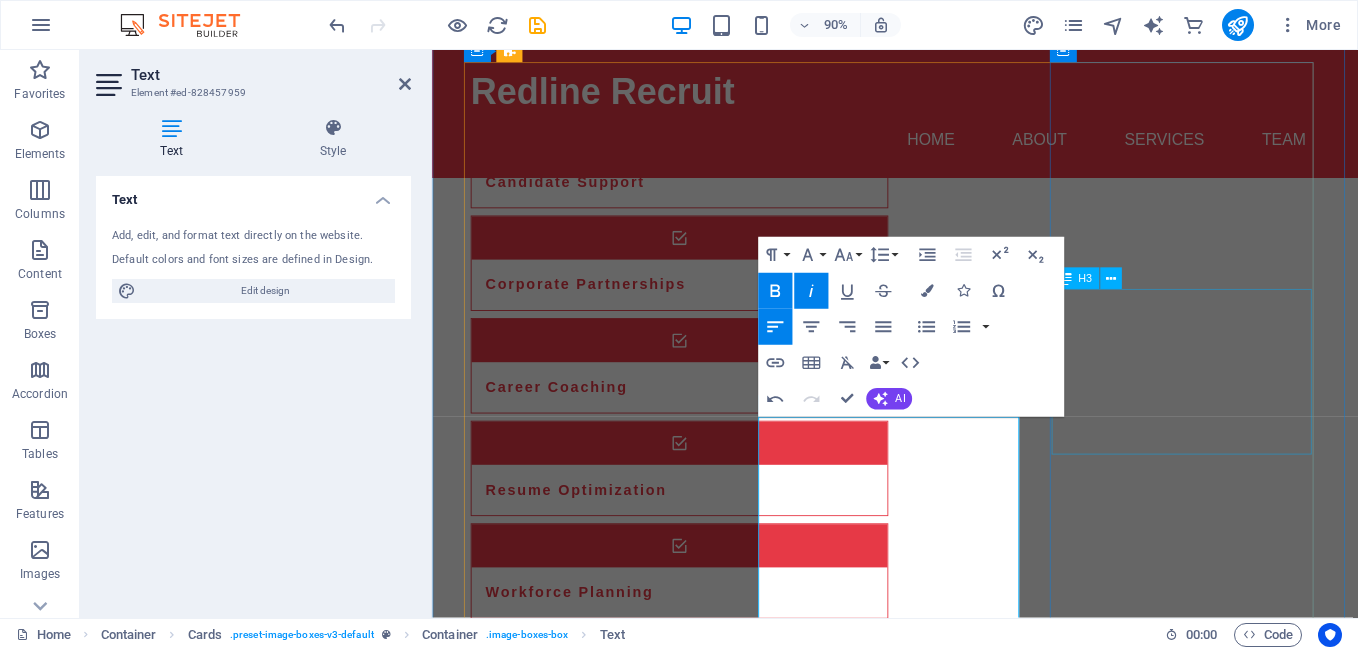 click on "Sara Brown - Talent Development Specialist" at bounding box center (621, 2729) 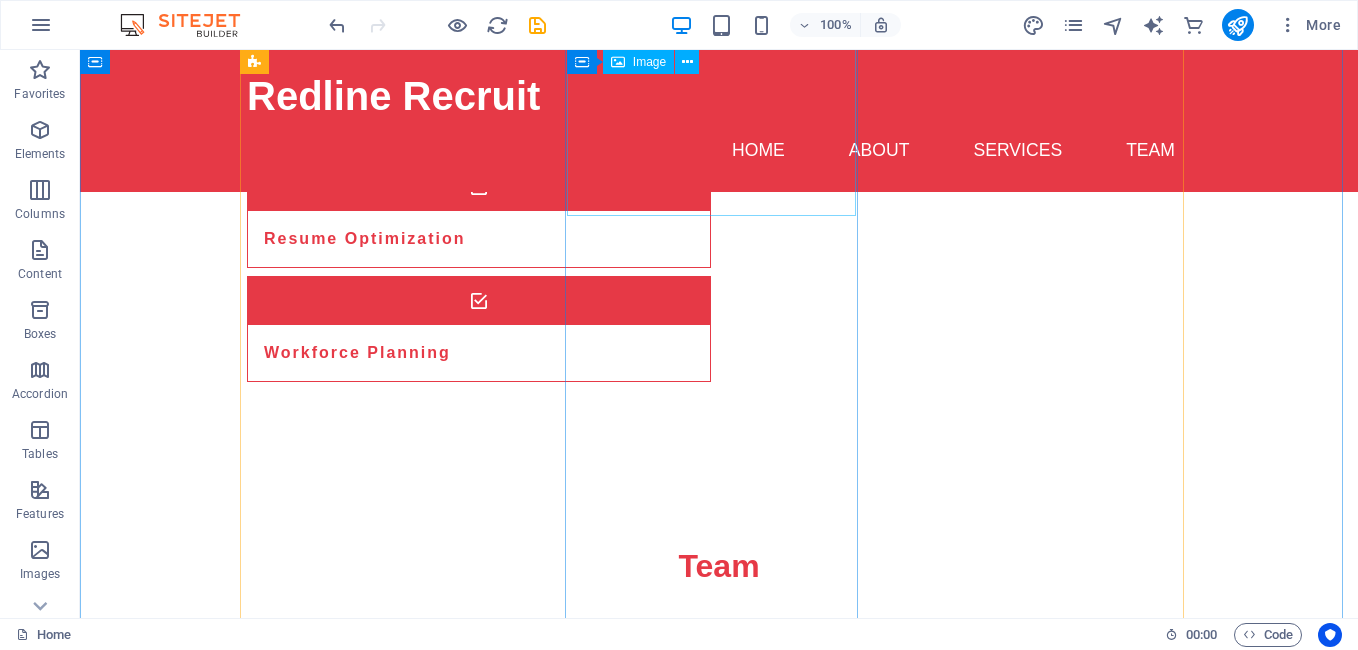 scroll, scrollTop: 1698, scrollLeft: 0, axis: vertical 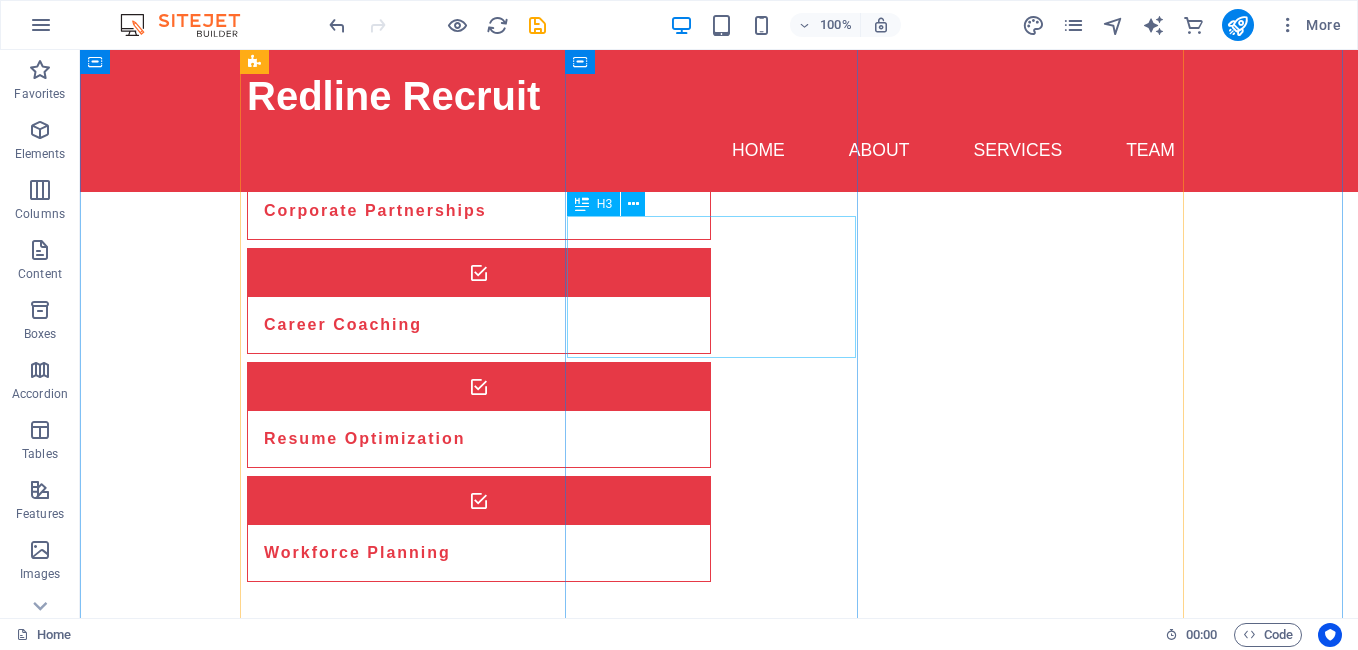 click on "John Smith - Client Relations Manager" at bounding box center (393, 1601) 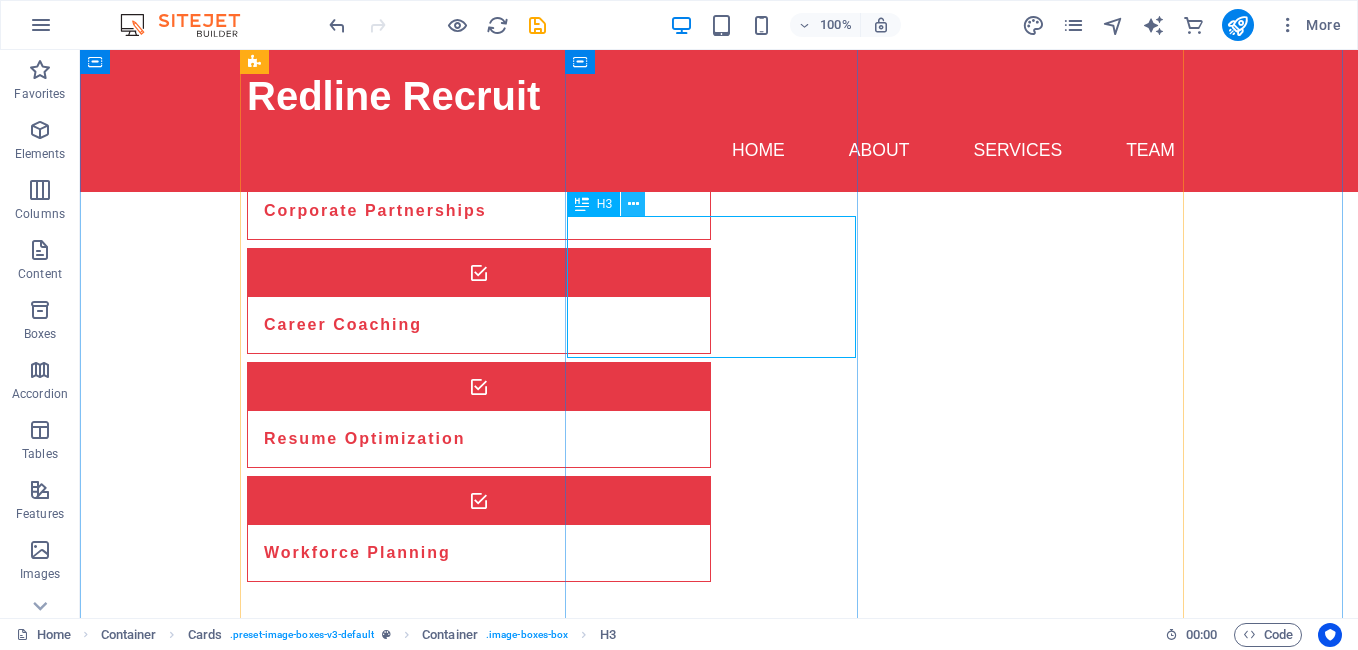 click at bounding box center (633, 204) 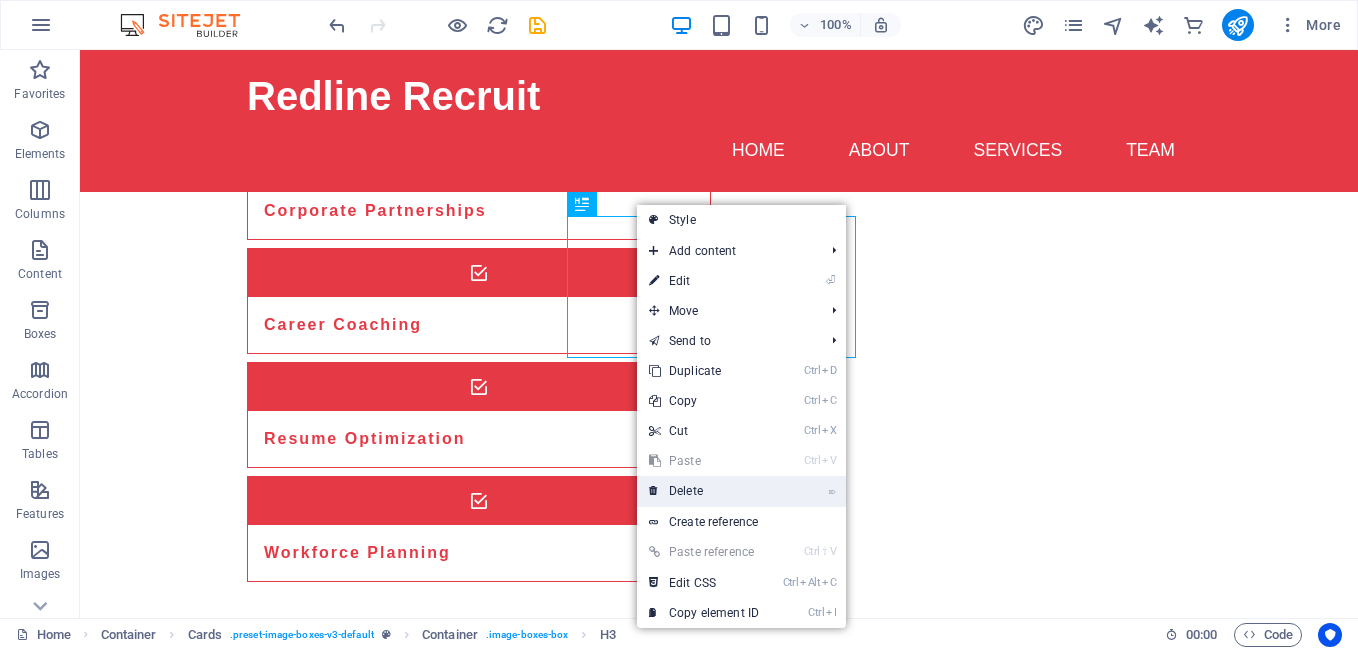 click on "⌦  Delete" at bounding box center (704, 491) 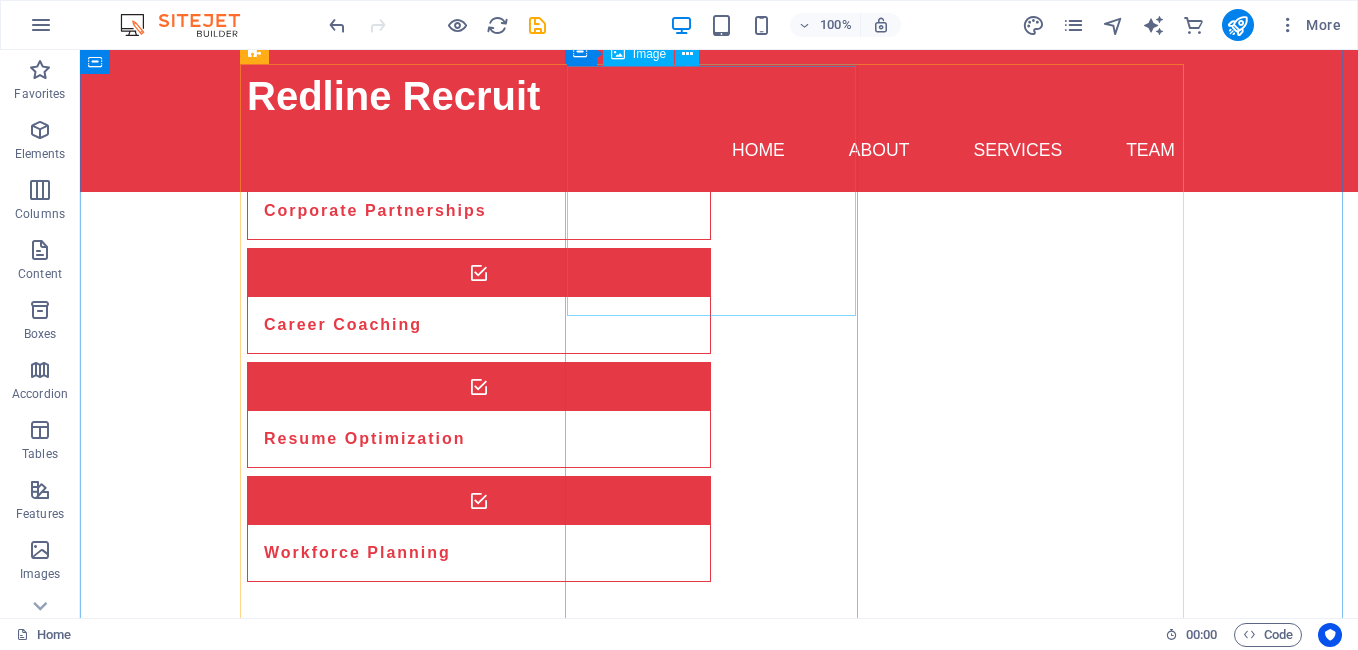scroll, scrollTop: 1498, scrollLeft: 0, axis: vertical 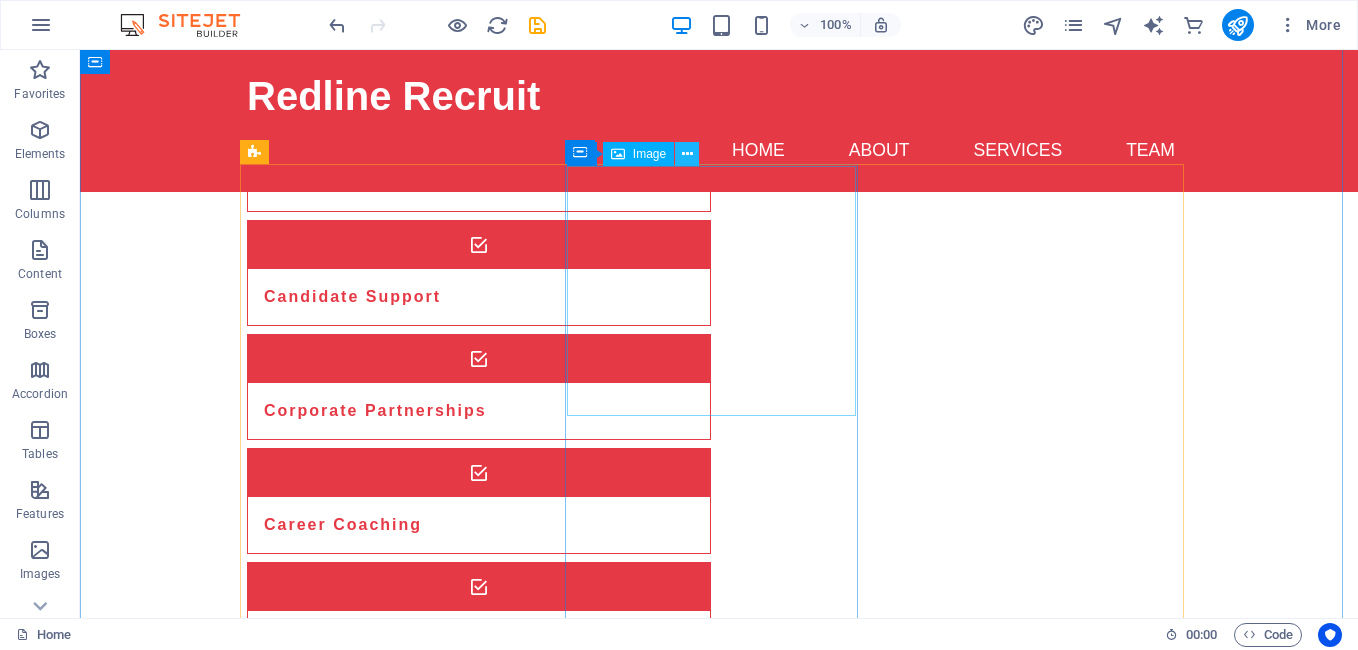 click at bounding box center [687, 154] 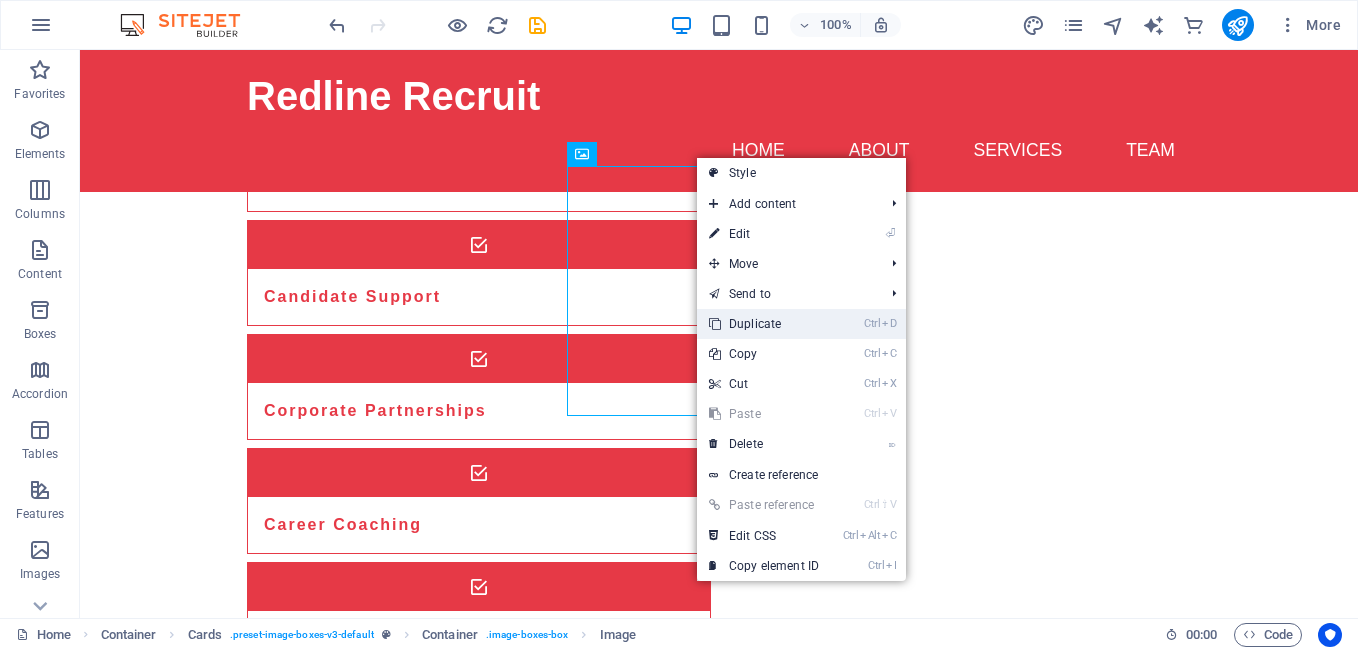 click on "Ctrl D  Duplicate" at bounding box center [764, 324] 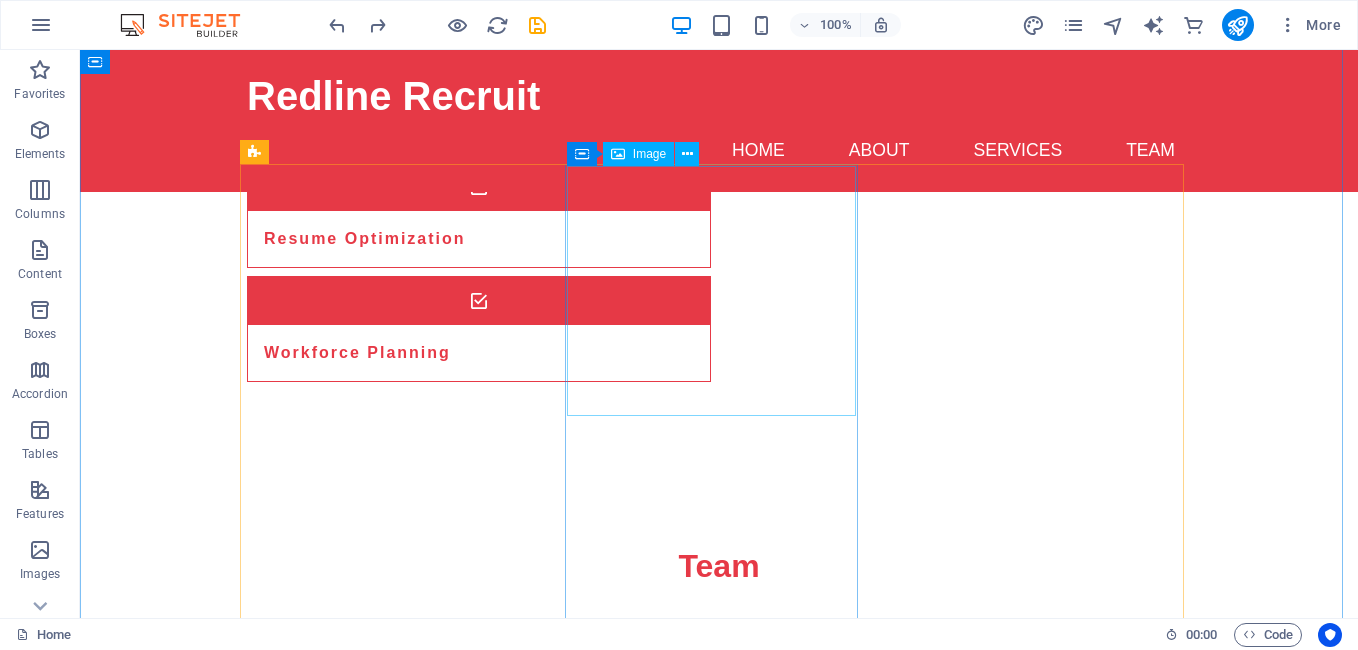 scroll, scrollTop: 1498, scrollLeft: 0, axis: vertical 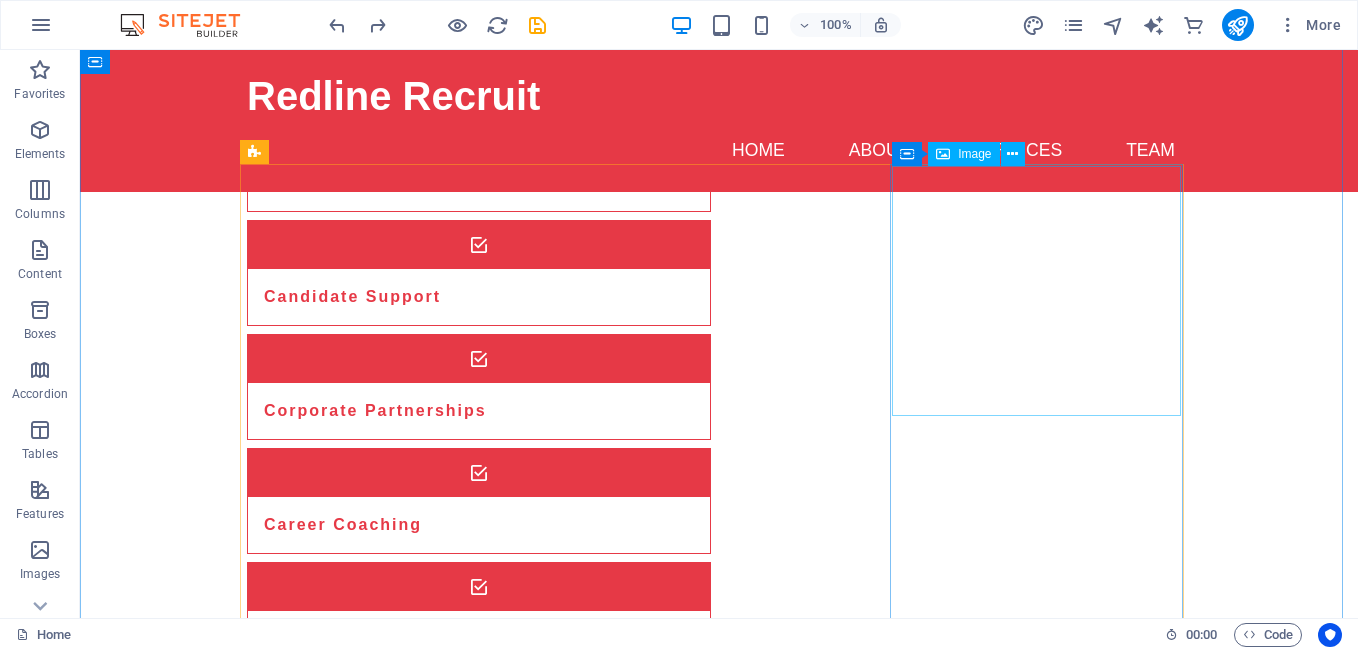 click at bounding box center (393, 2486) 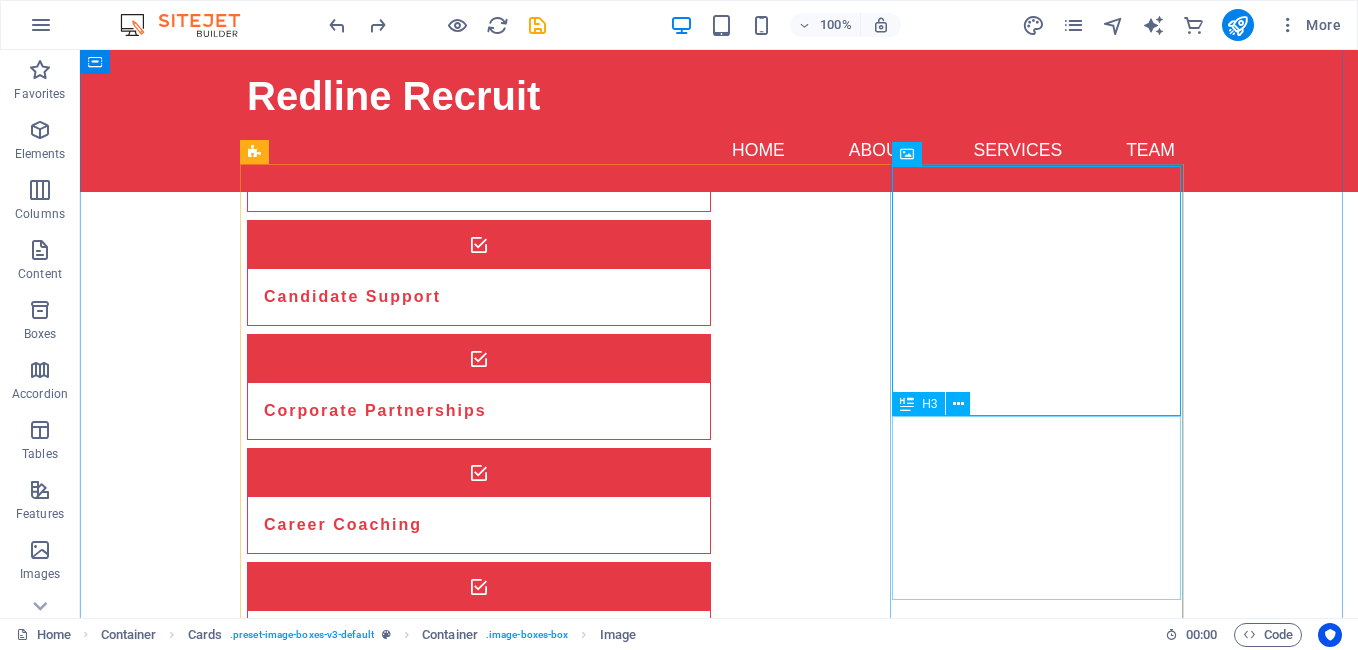 click on "Sara Brown - Talent Development Specialist" at bounding box center (393, 2703) 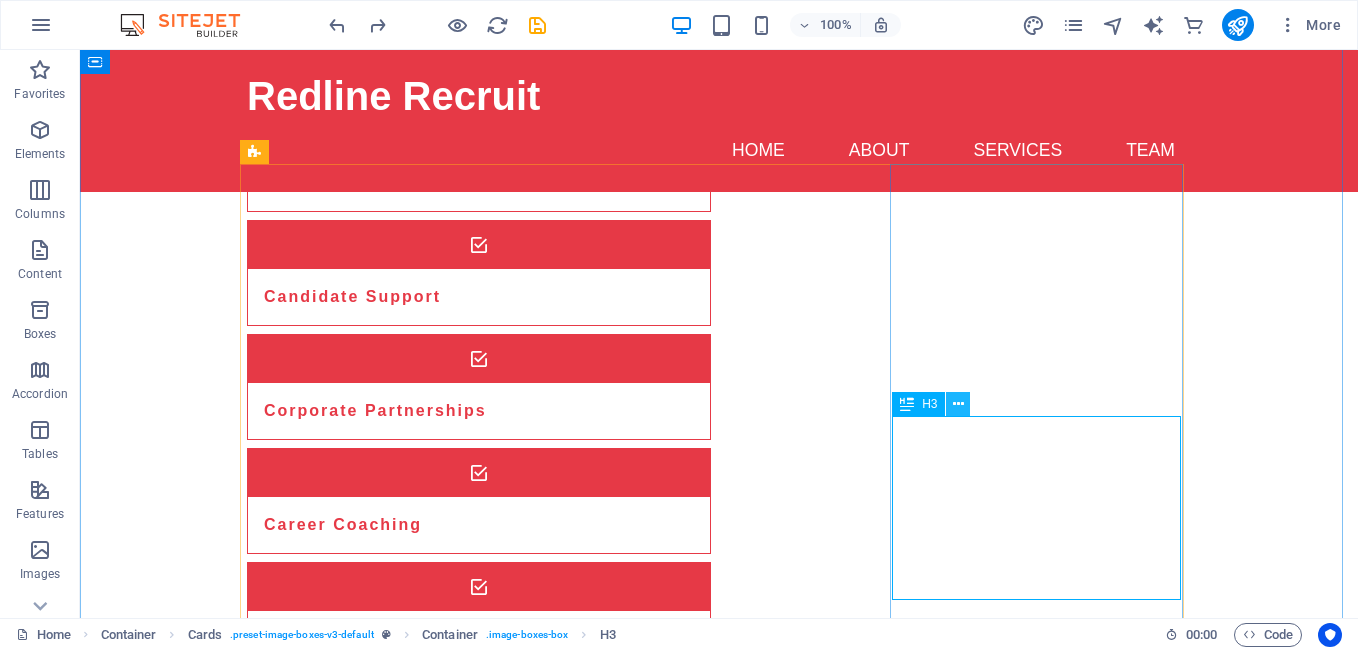 click at bounding box center (958, 404) 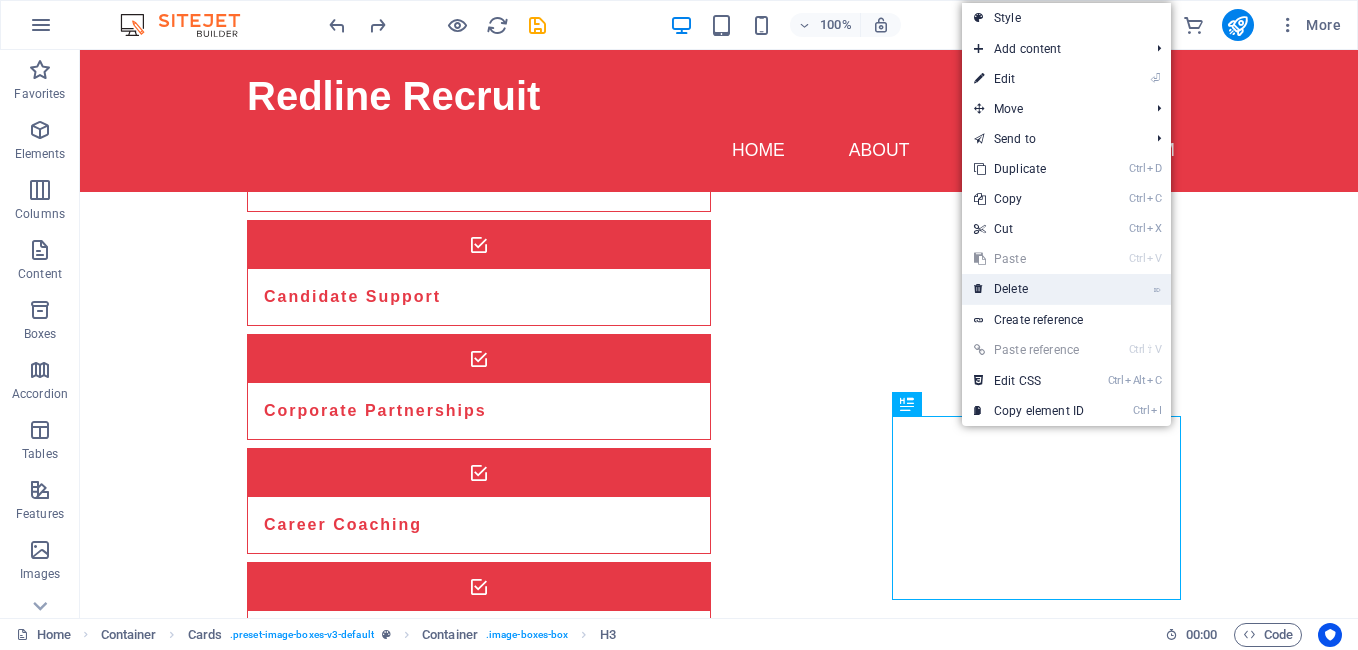 click on "⌦  Delete" at bounding box center [1029, 289] 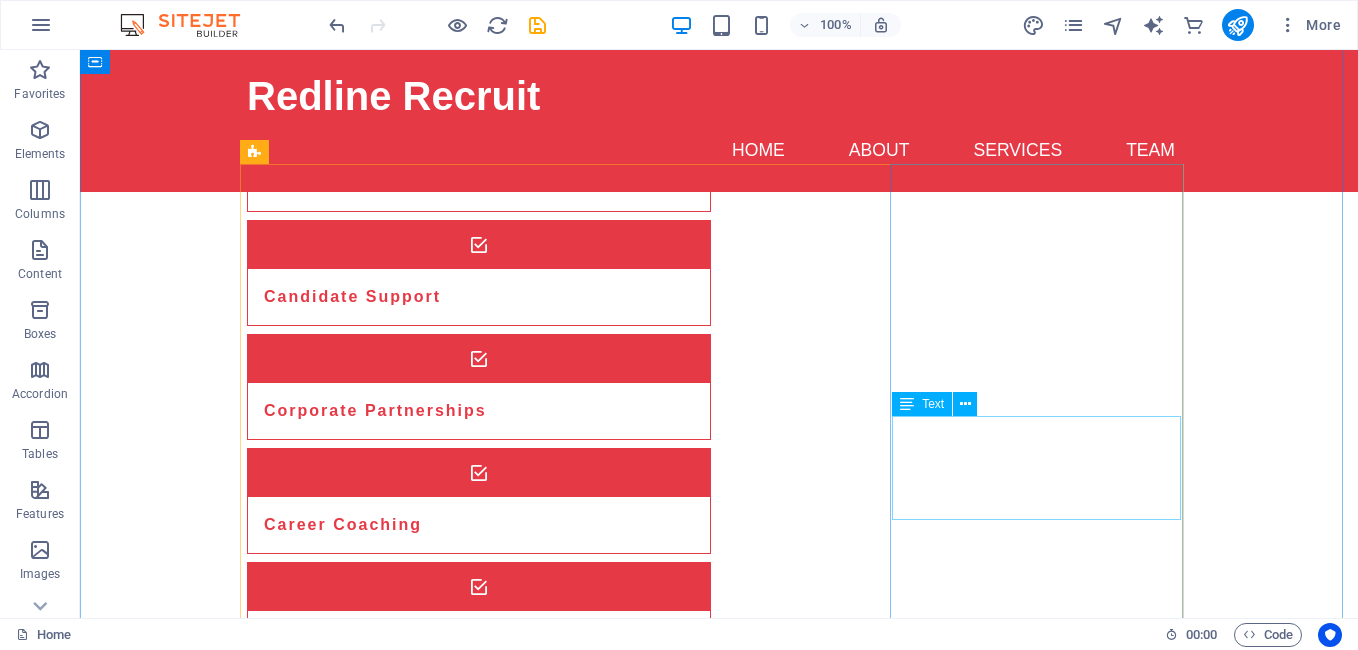 click on "Sara is dedicated to nurturing candidate potential through coaching." at bounding box center [393, 2663] 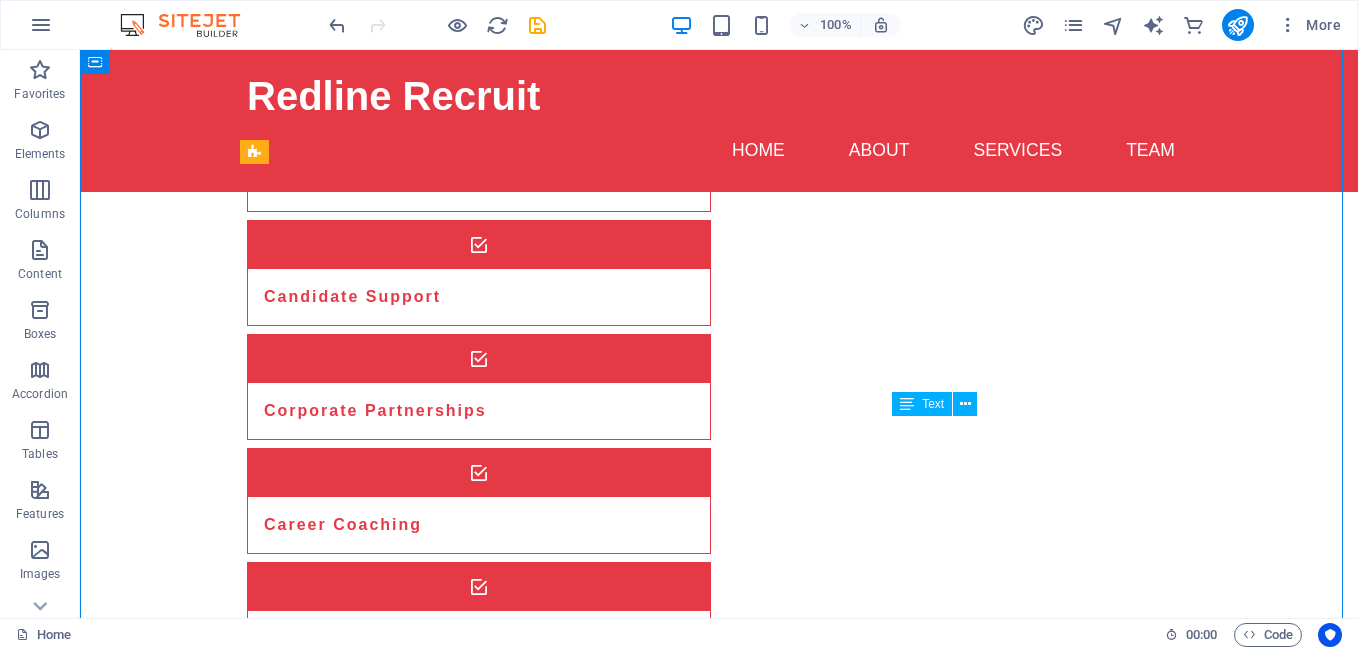 click on "Sara is dedicated to nurturing candidate potential through coaching." at bounding box center [393, 2663] 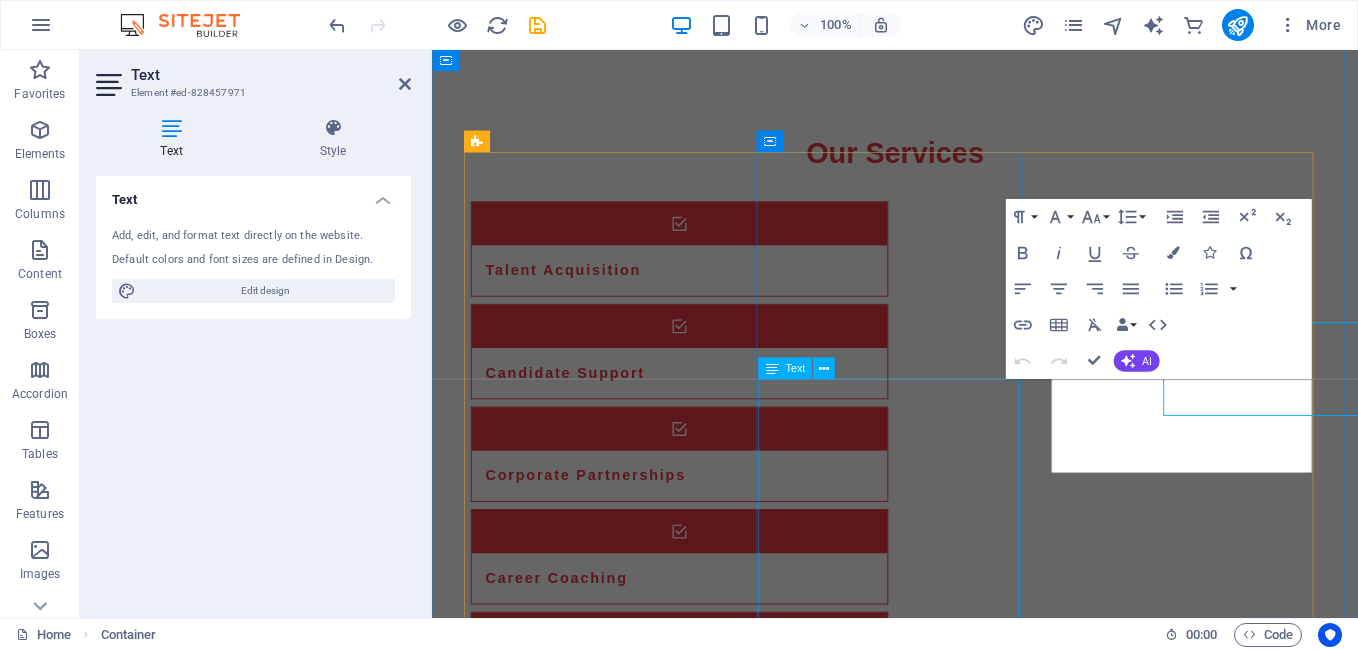 scroll, scrollTop: 1561, scrollLeft: 0, axis: vertical 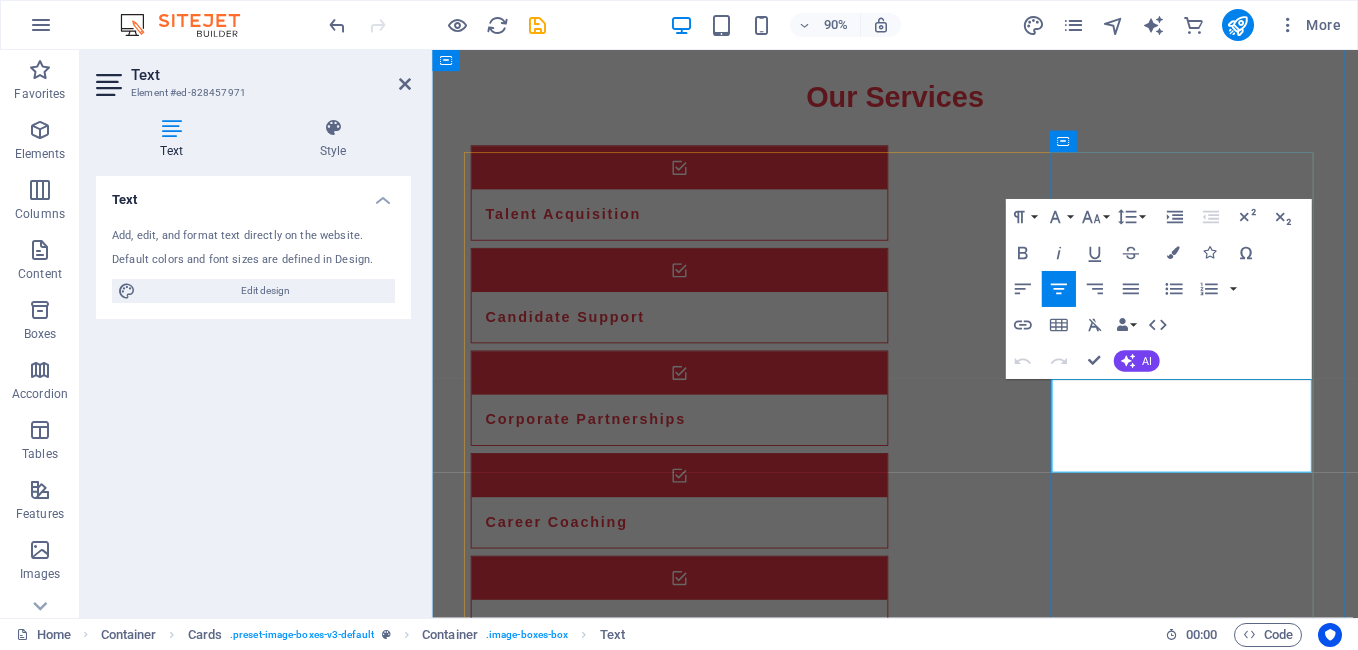 click on "Sara is dedicated to nurturing candidate potential through coaching." at bounding box center (621, 2713) 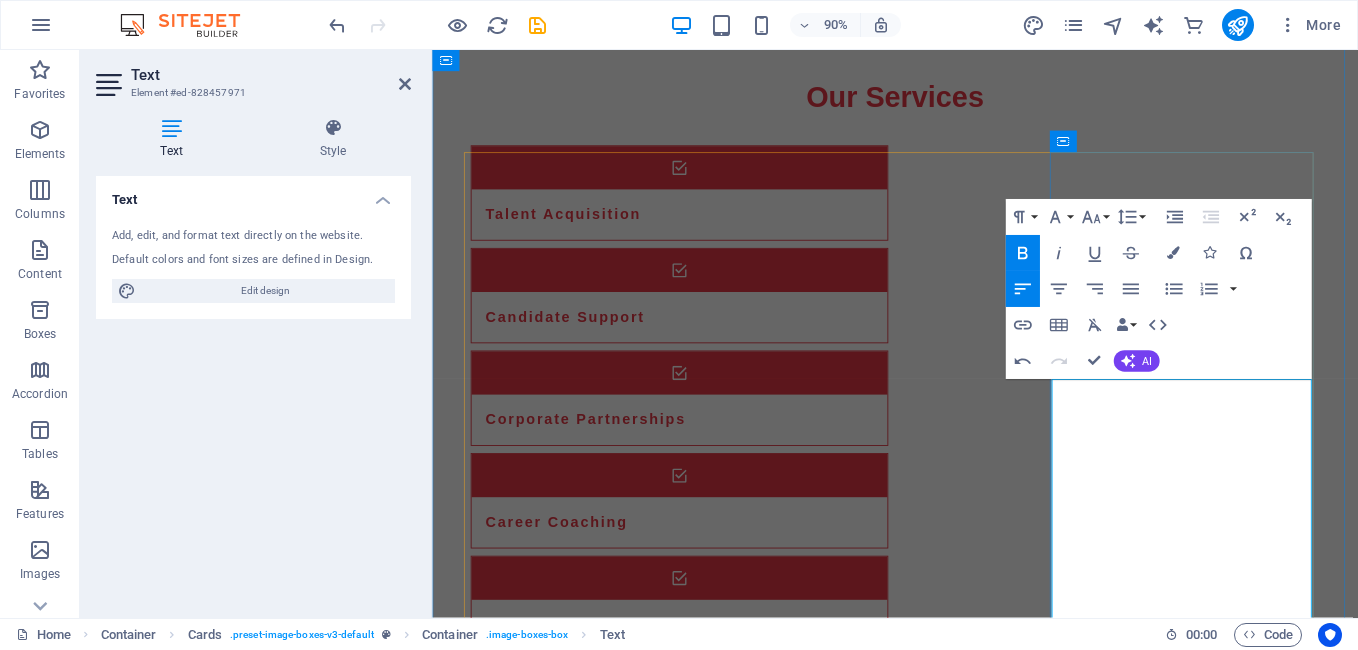 click on "ILLY" at bounding box center (621, 2689) 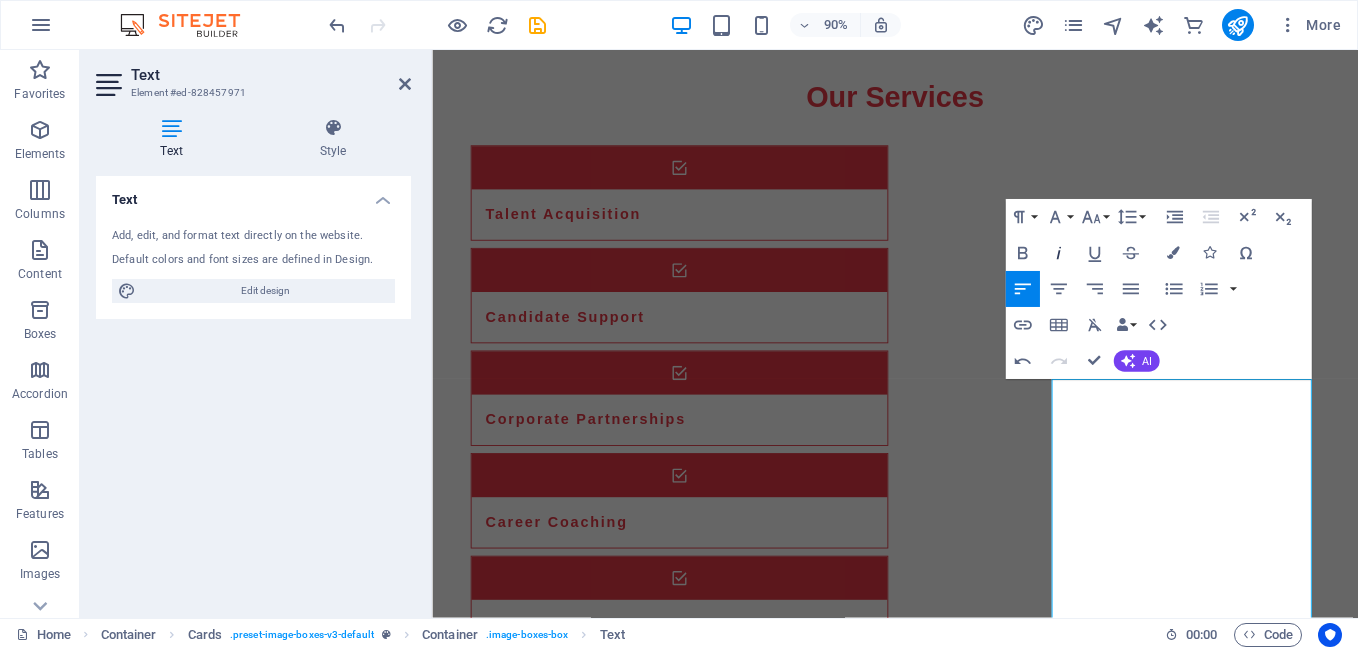 click 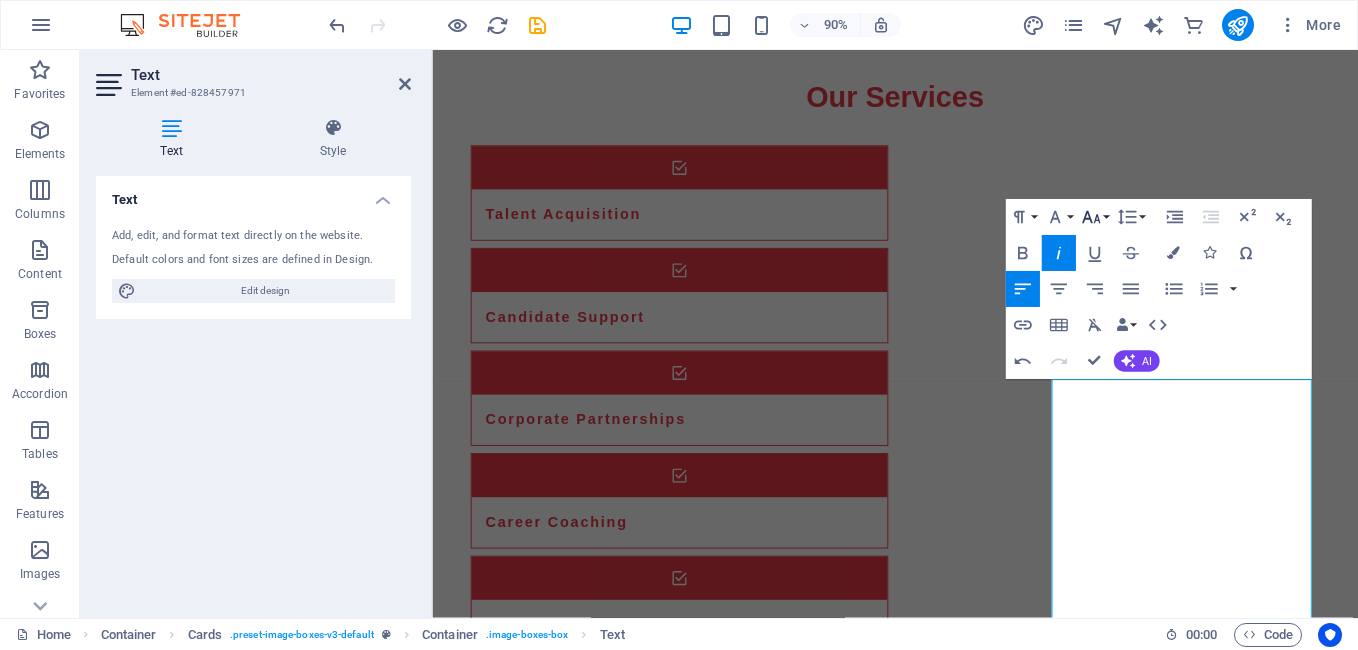 click on "Font Size" at bounding box center (1094, 217) 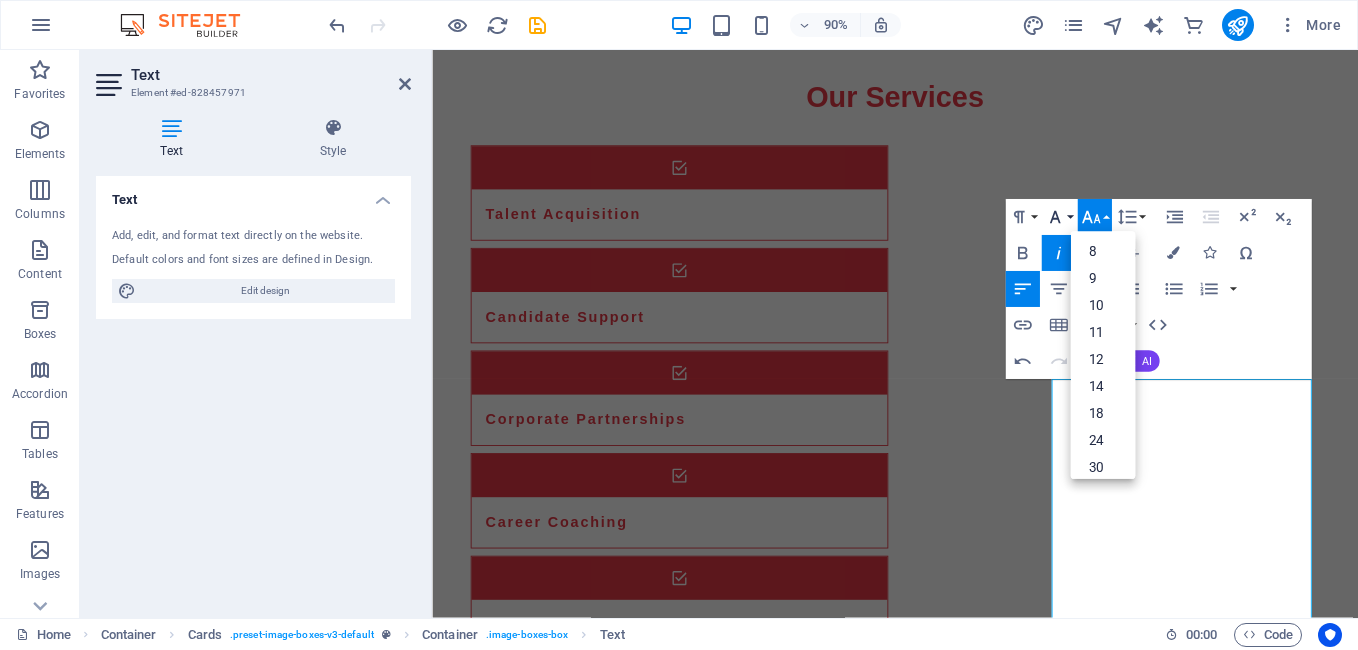 click on "Font Family" at bounding box center [1058, 217] 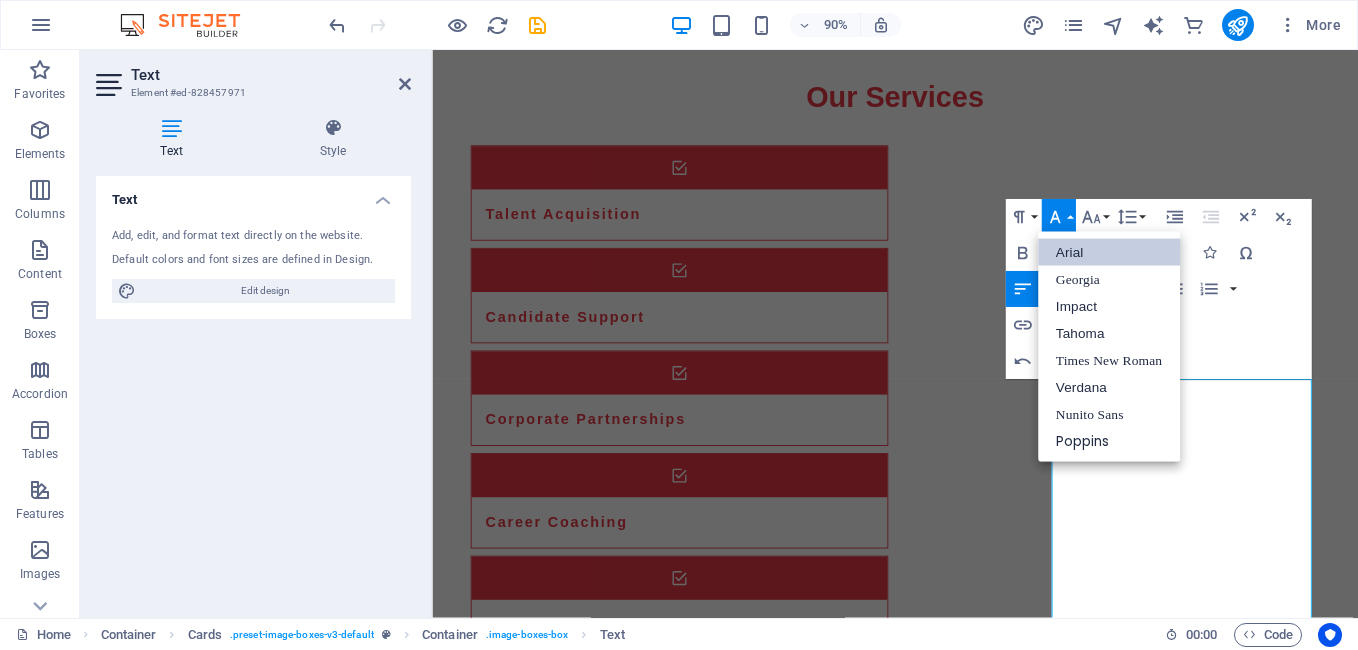 scroll, scrollTop: 0, scrollLeft: 0, axis: both 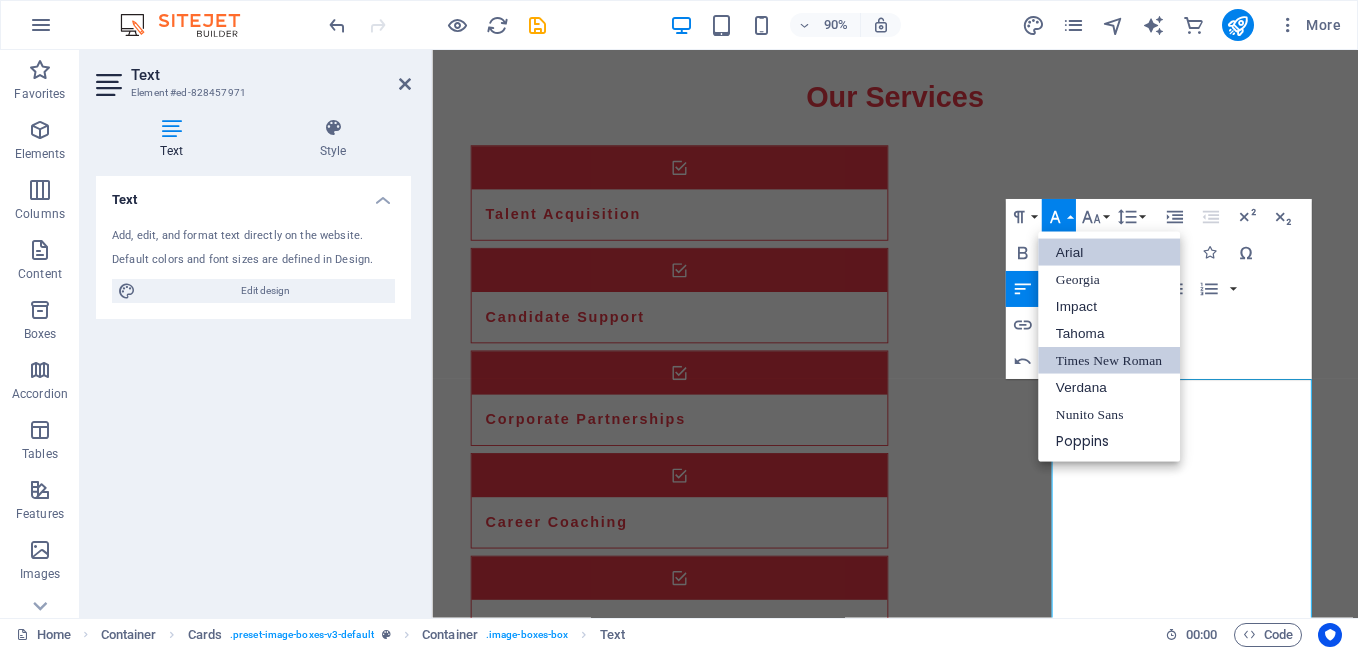 click on "Times New Roman" at bounding box center [1108, 360] 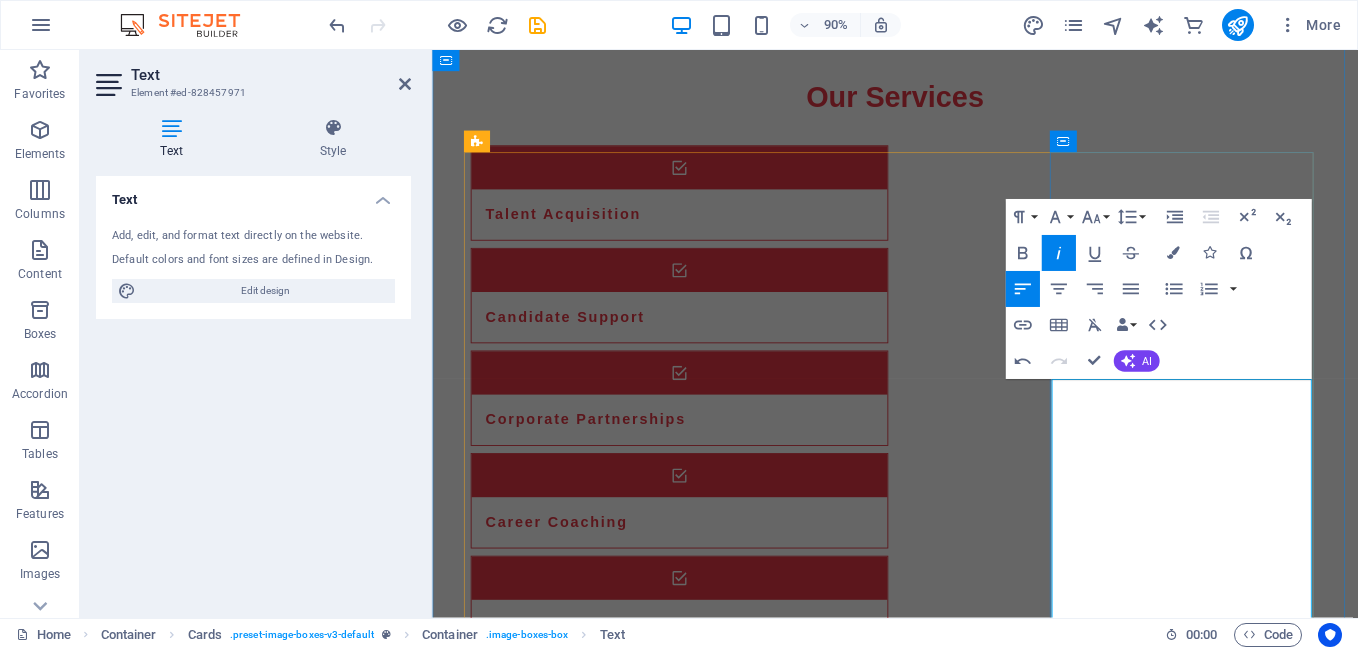 click at bounding box center [621, 2713] 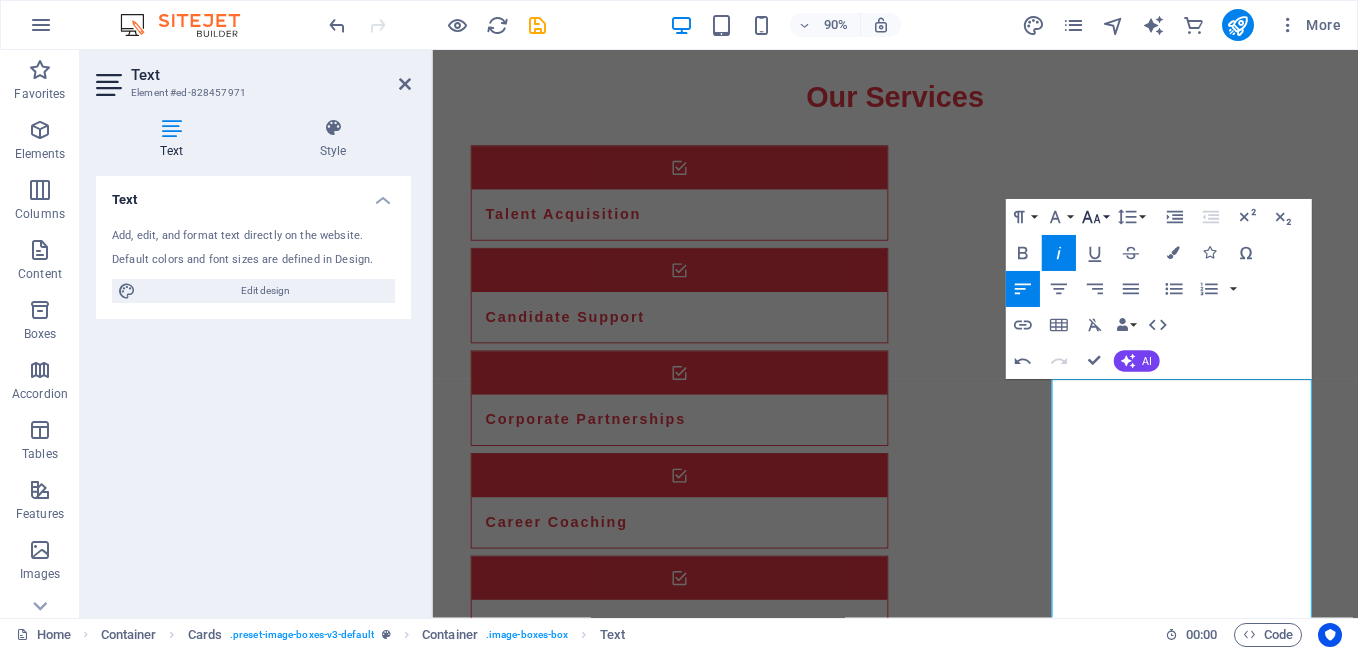 click on "Font Size" at bounding box center [1094, 217] 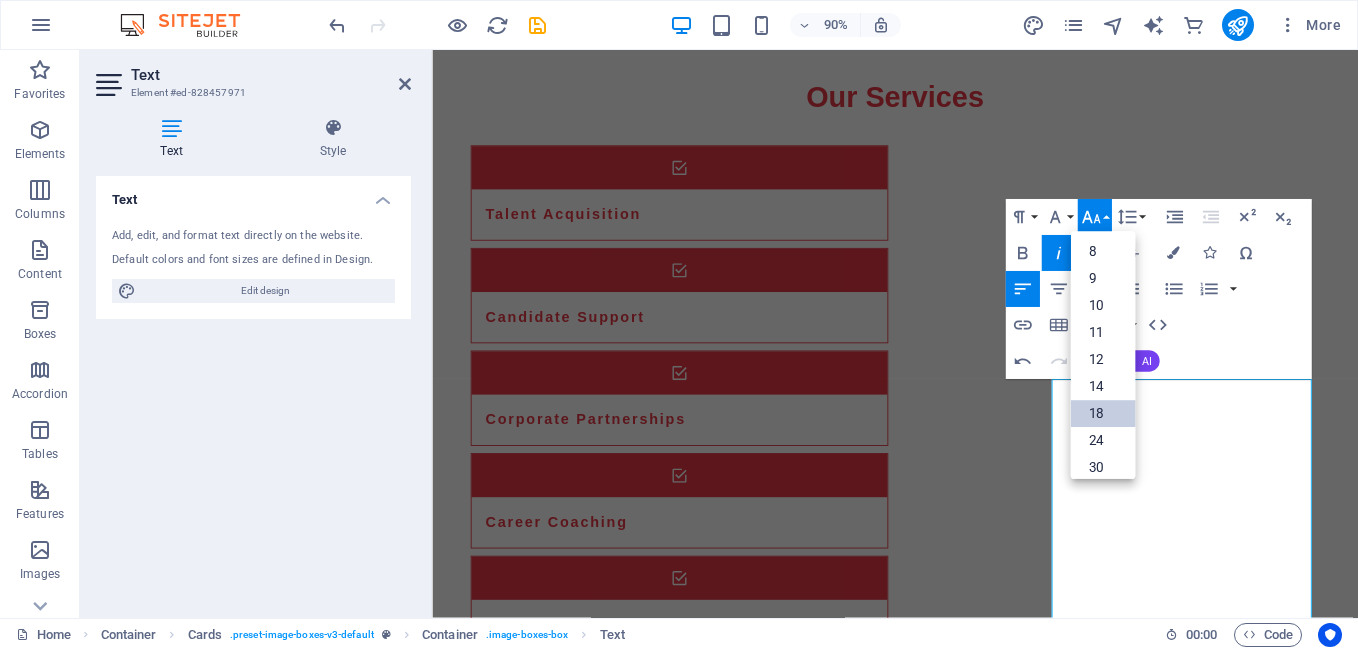 click on "18" at bounding box center [1102, 414] 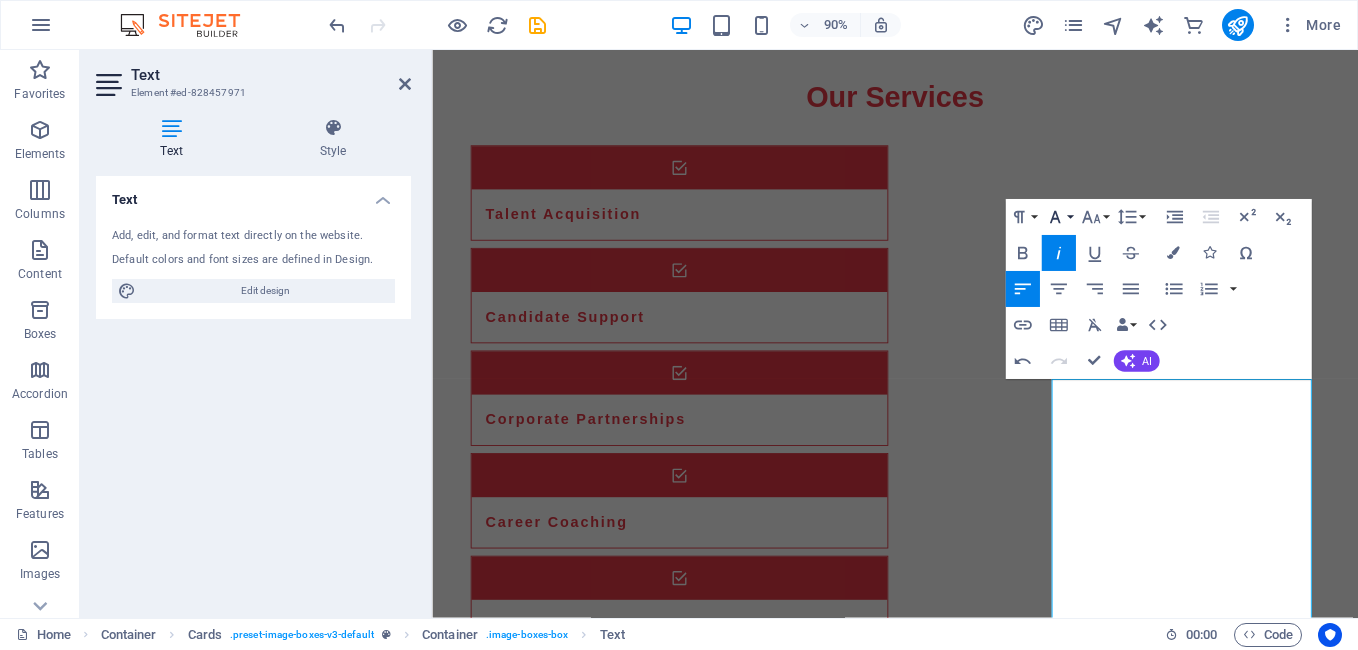 click on "Font Family" at bounding box center (1058, 217) 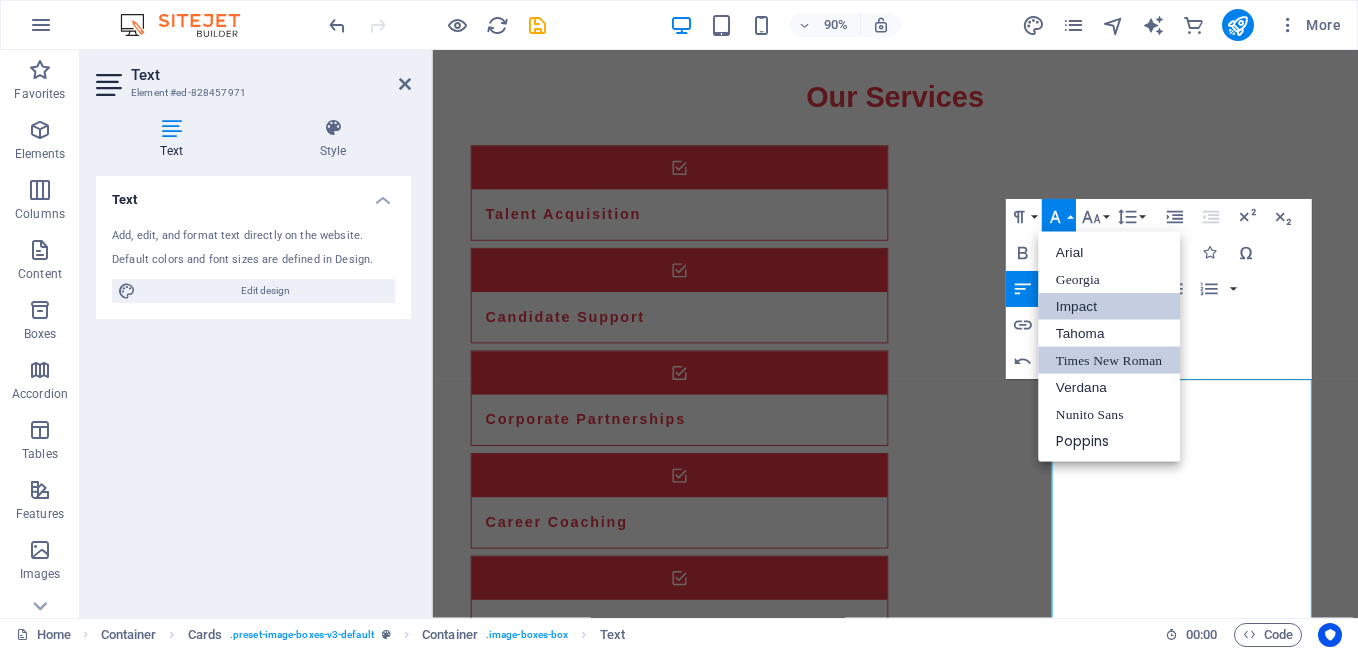scroll, scrollTop: 0, scrollLeft: 0, axis: both 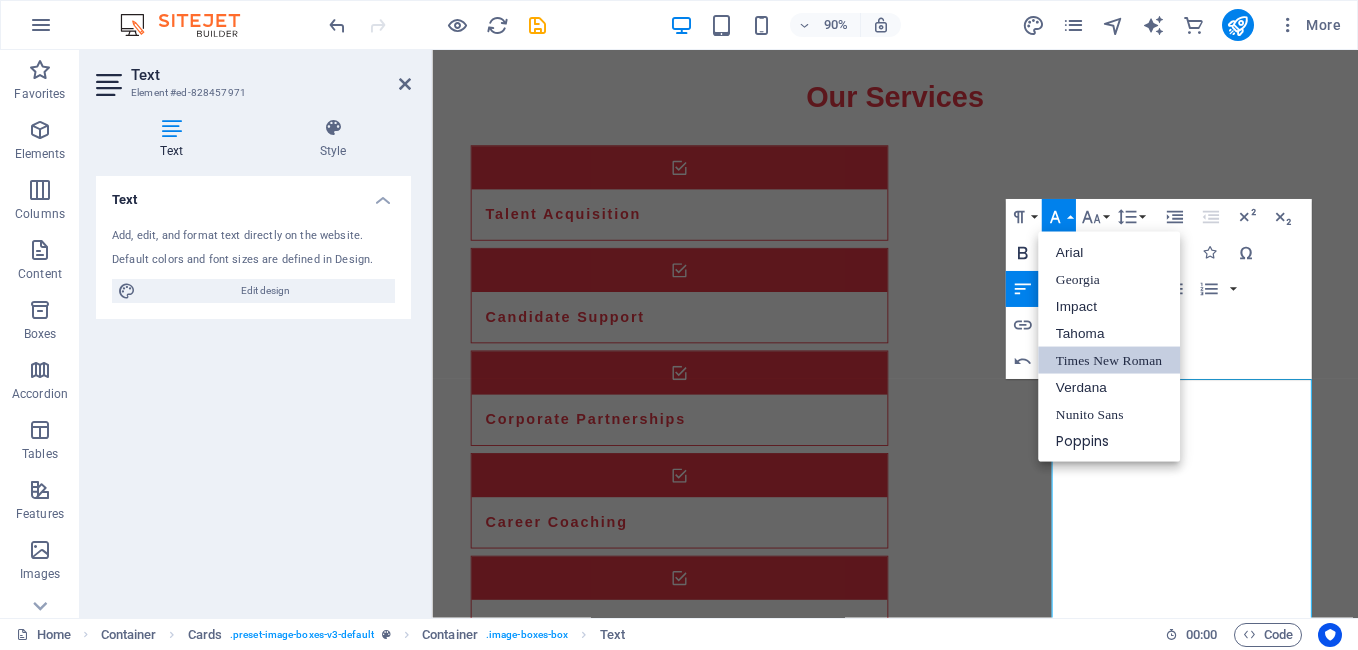 click 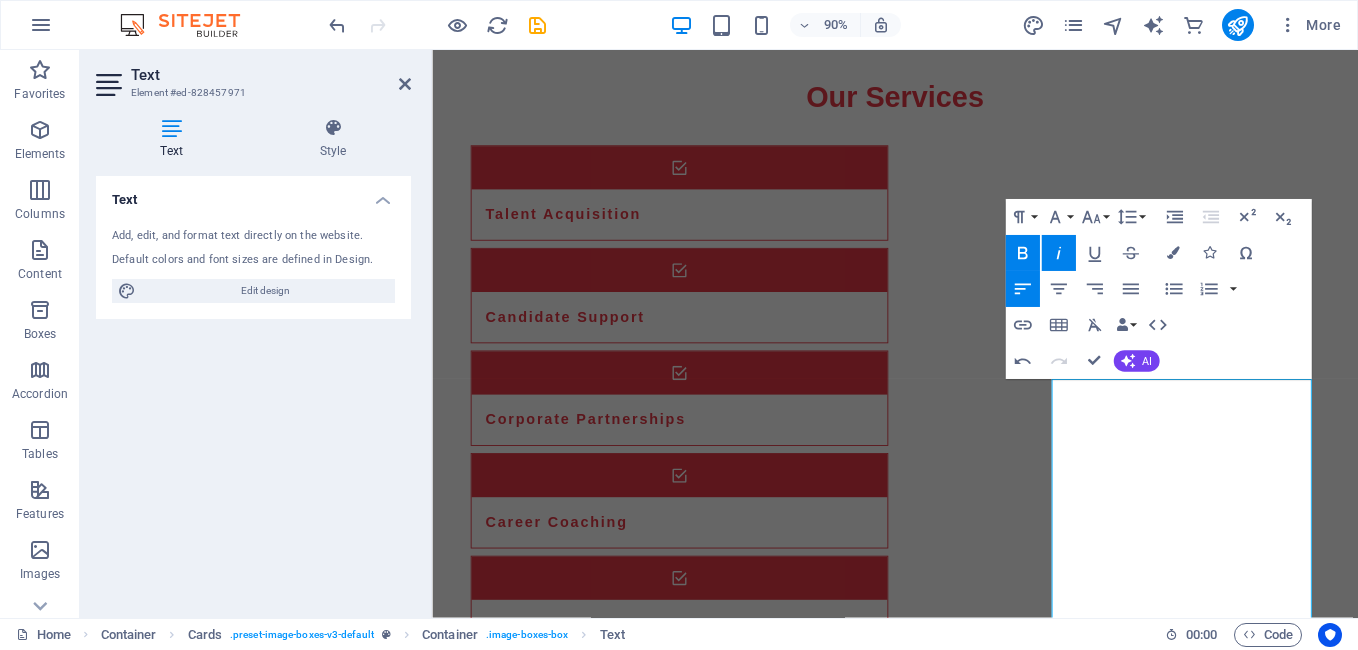 click on "Bold" at bounding box center (1022, 253) 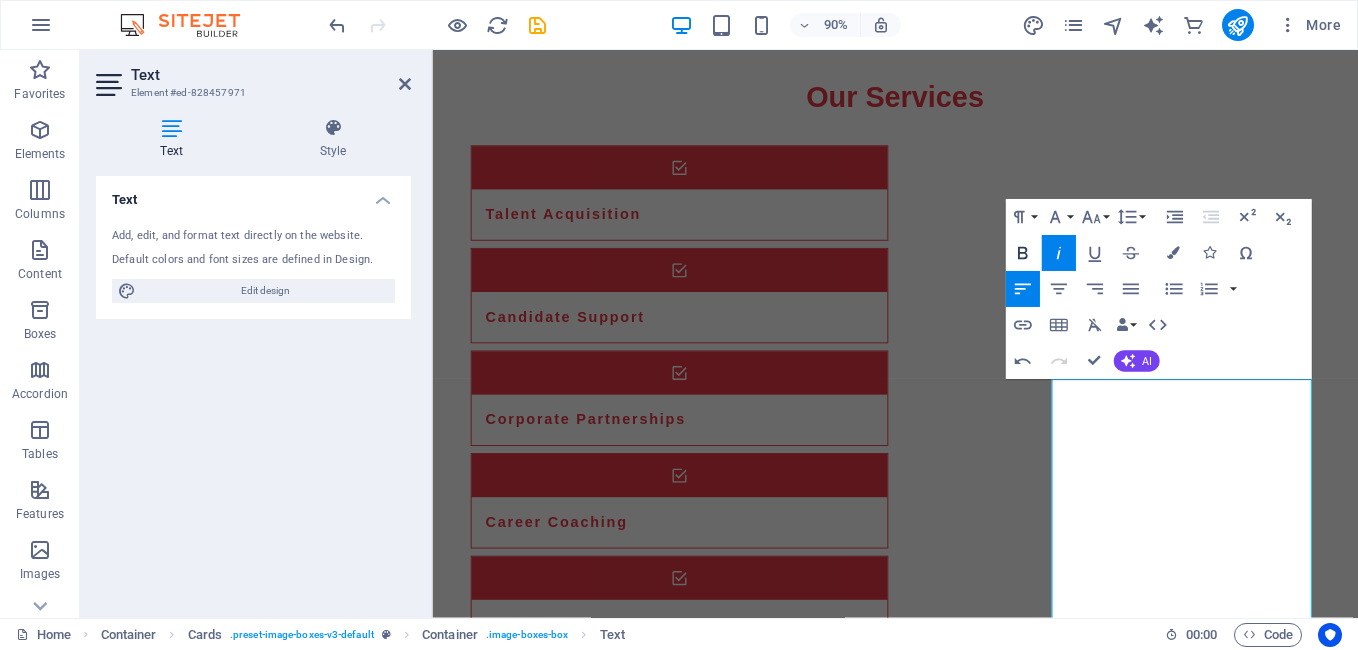 click 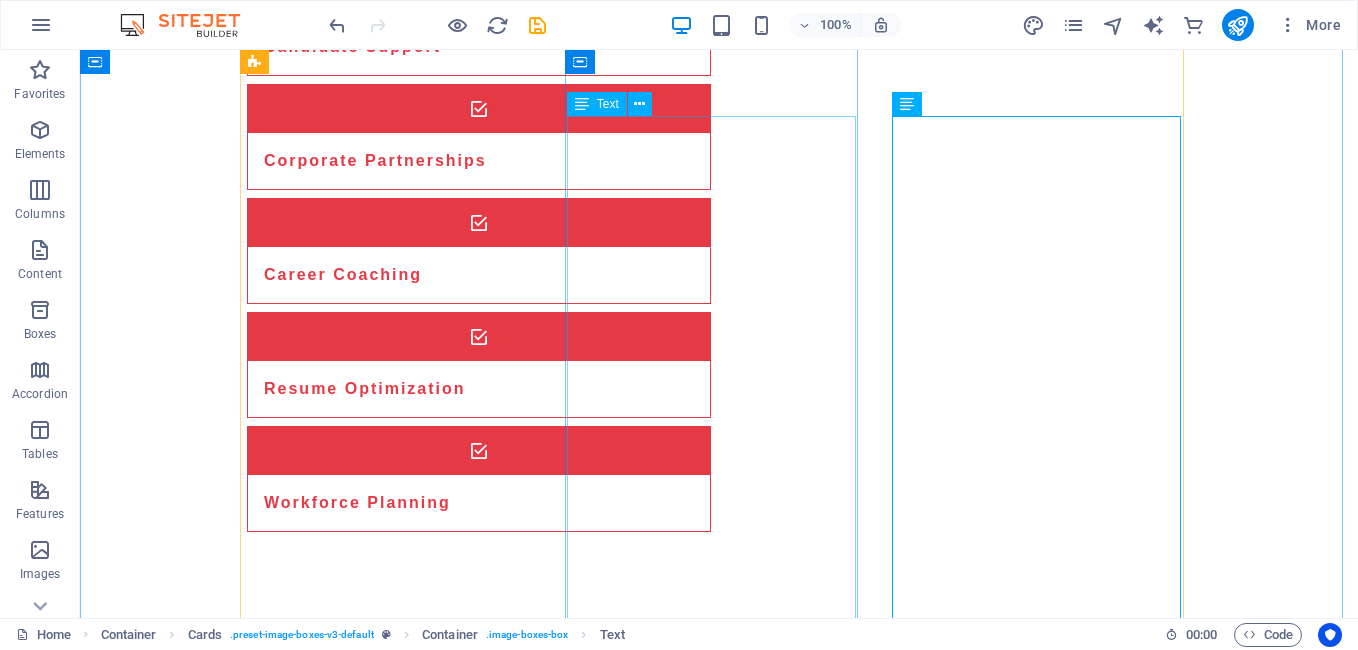 scroll, scrollTop: 2198, scrollLeft: 0, axis: vertical 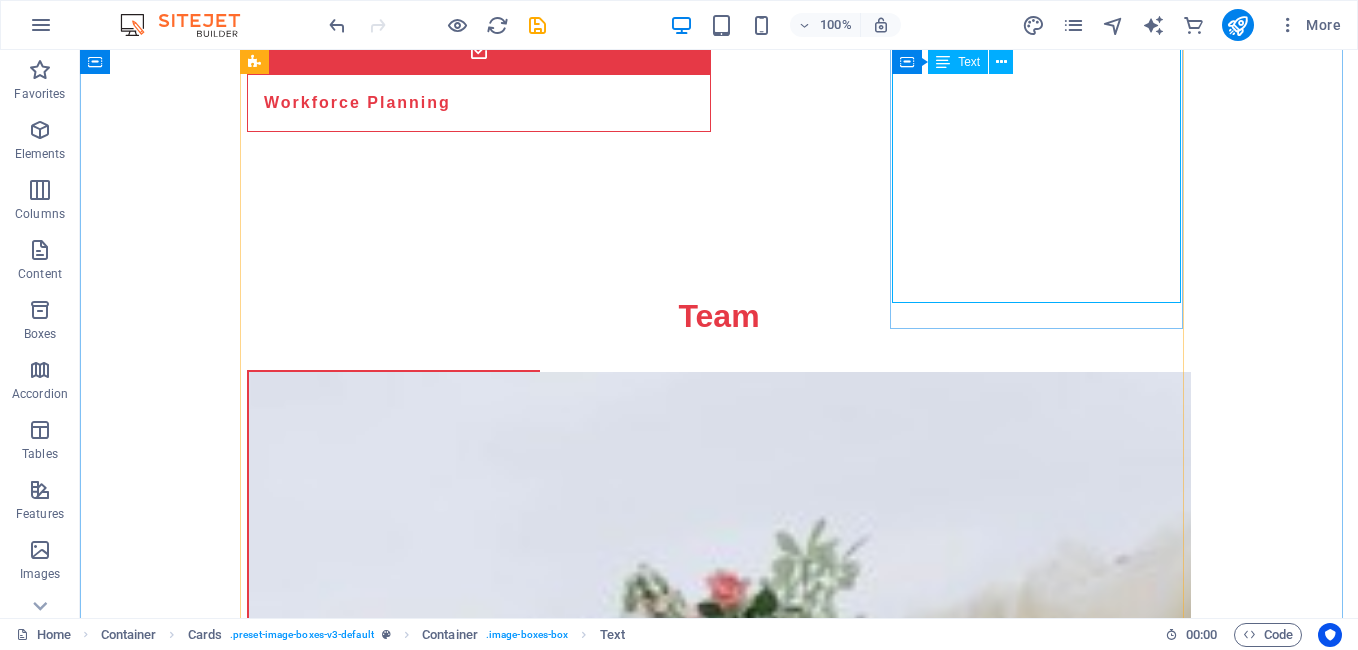 click on "ILLY With over two decades rooted in ministry and community development, more than expertise—Illy carries purpose. Her early work leading non‑profit organisations and upliftment programmes forged her deep empathy, hands‑on leadership, and unwavering commitment to human empowerment. She’s excelled at mobilising grassroots initiatives, coordinating outreach campaigns, and guiding communities through socio‑economic, spiritual, and emotional transformation. Whether activating local feeding schemes, mentoring, overseeing life‑skills training, or faith‑based counselling—with compassion as her constant, she has built lasting, trust‑centered relationships. Her approach mirrors the ethos of ethical business practices Now, as Partner at Redline recruitment" at bounding box center [393, 2254] 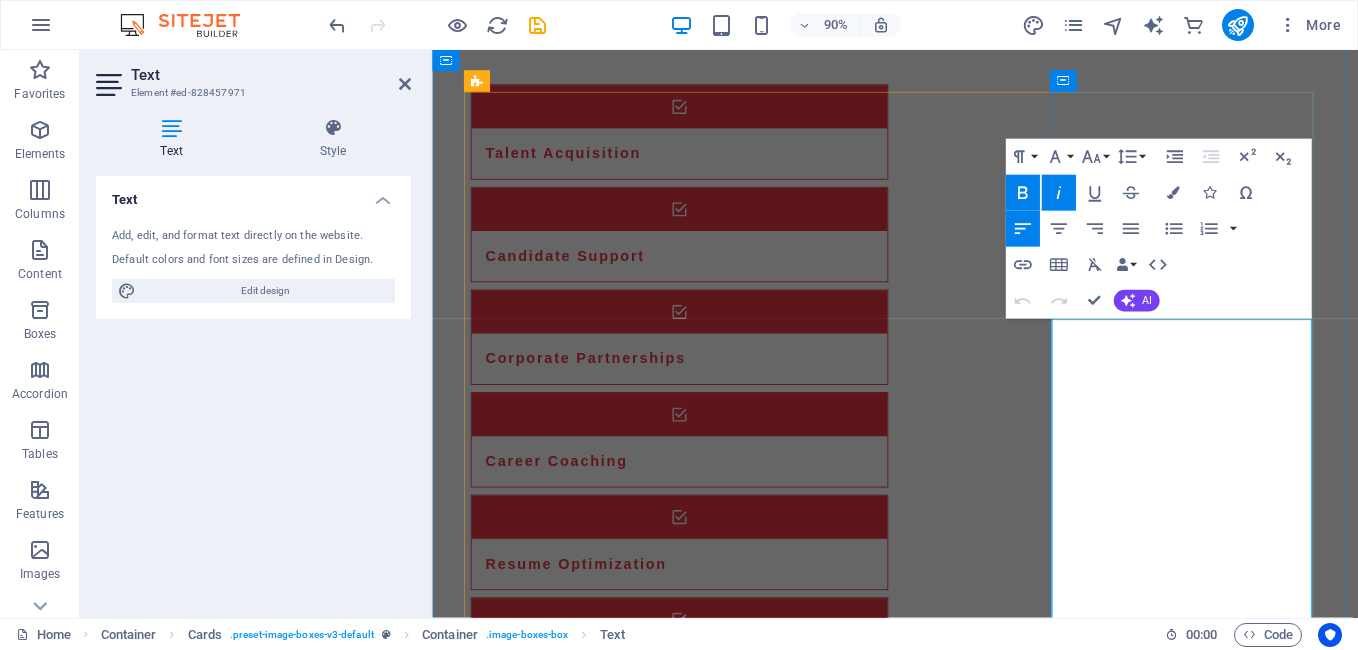click on "With over two decades rooted in ministry and community development, more than expertise—Illy carries purpose. Her early work leading non‑profit organisations and upliftment programmes forged her deep empathy, hands‑on leadership, and unwavering commitment to human empowerment." at bounding box center (619, 2756) 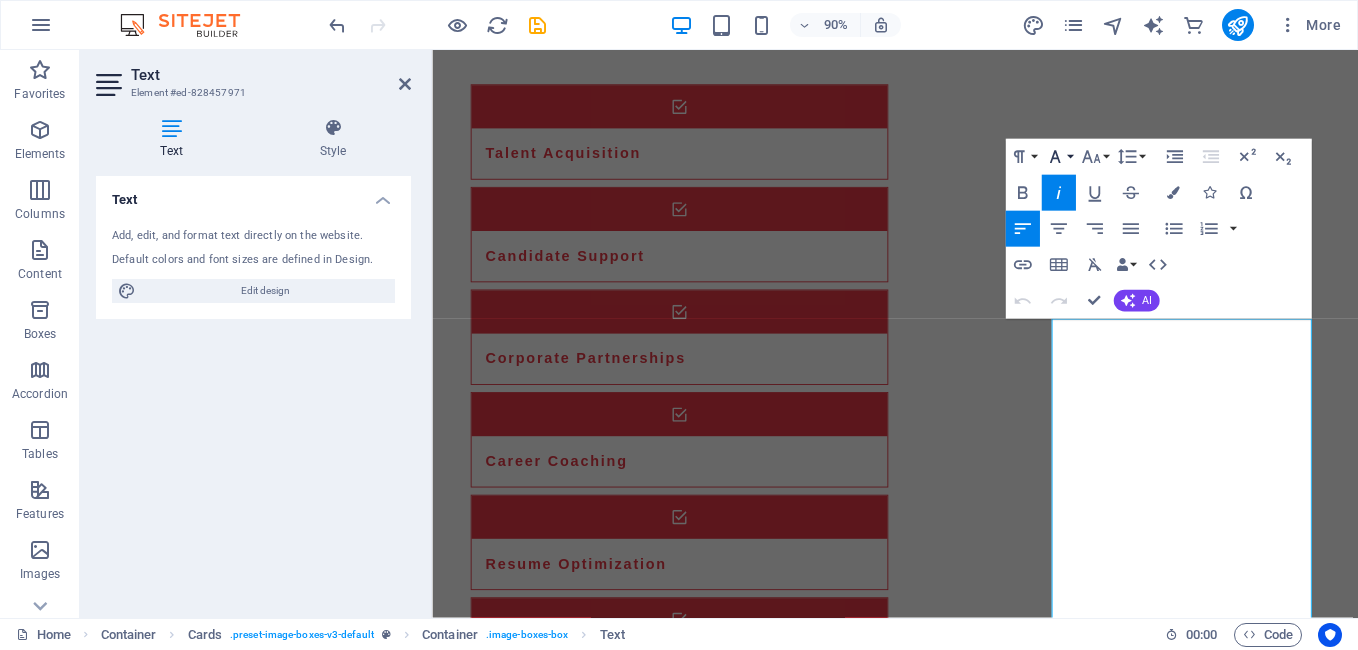 click on "Font Family" at bounding box center (1058, 157) 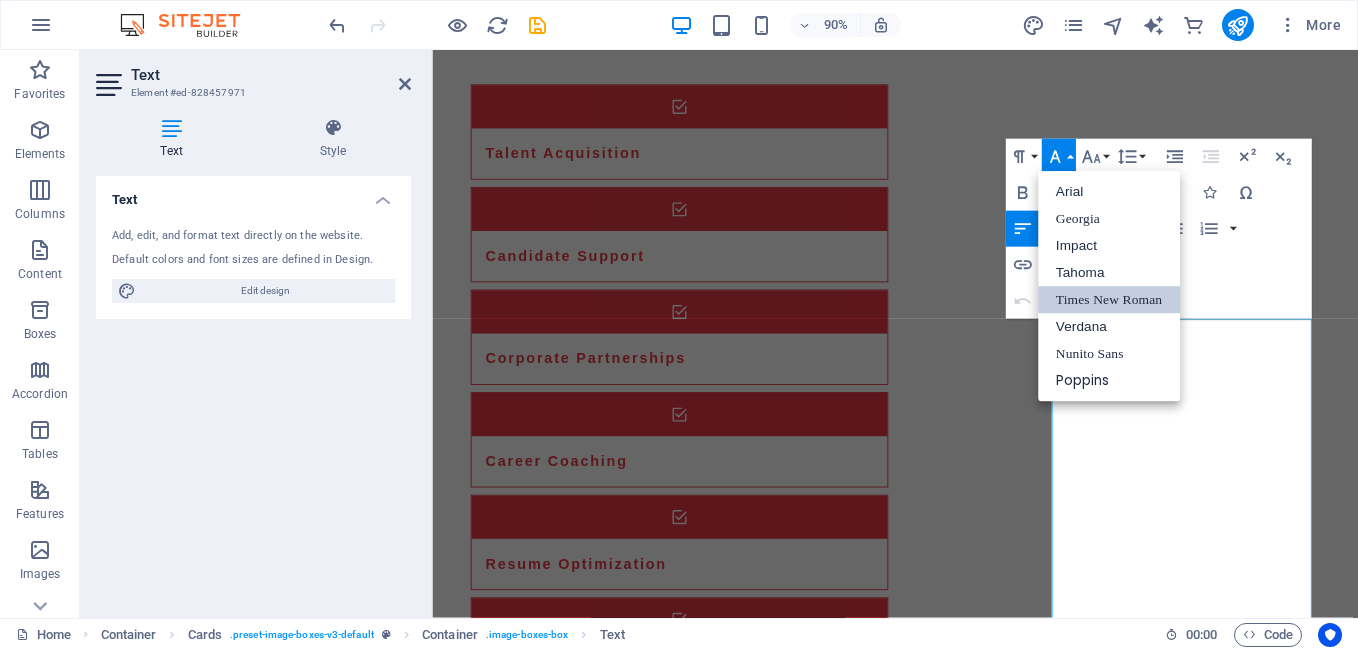 scroll, scrollTop: 0, scrollLeft: 0, axis: both 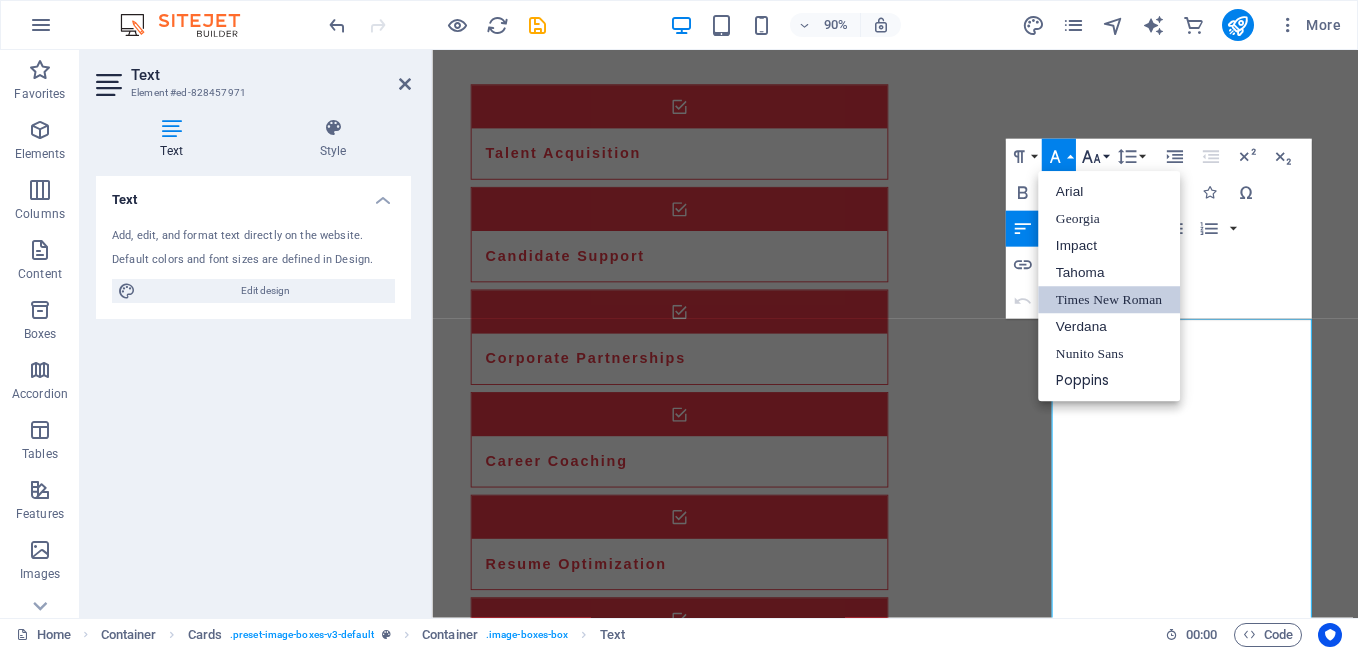 click on "Font Size" at bounding box center (1094, 157) 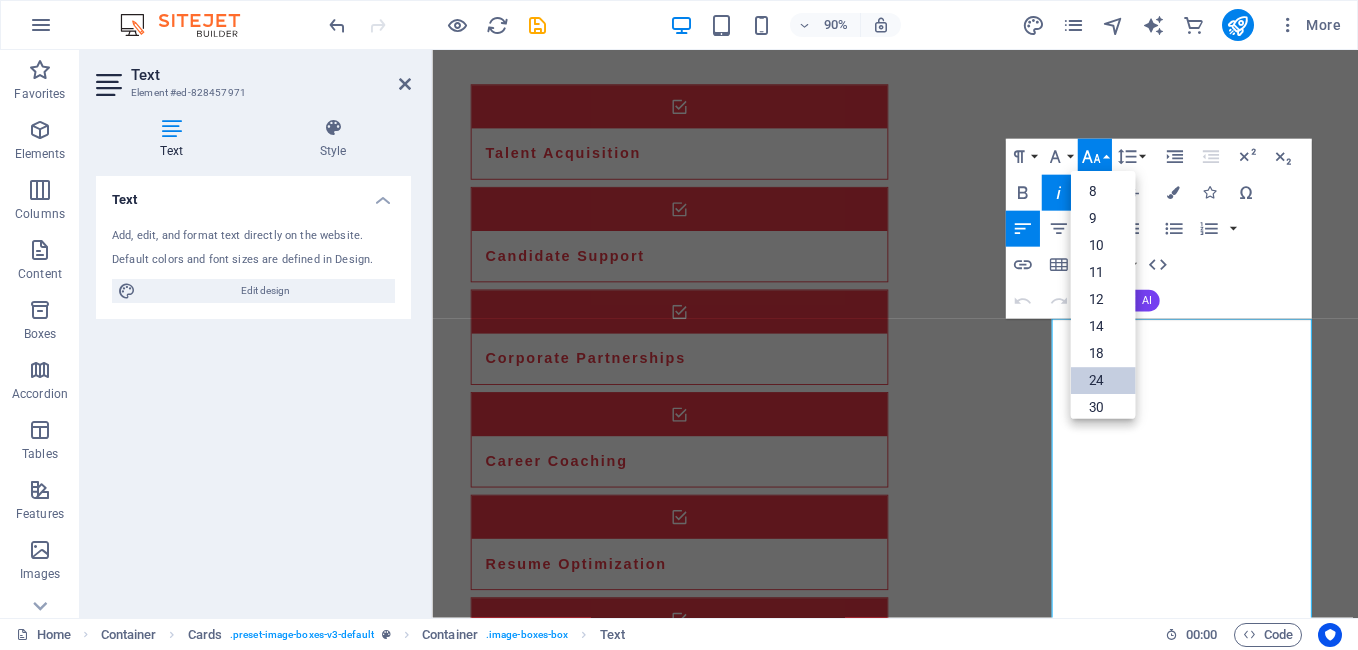 click on "24" at bounding box center (1102, 381) 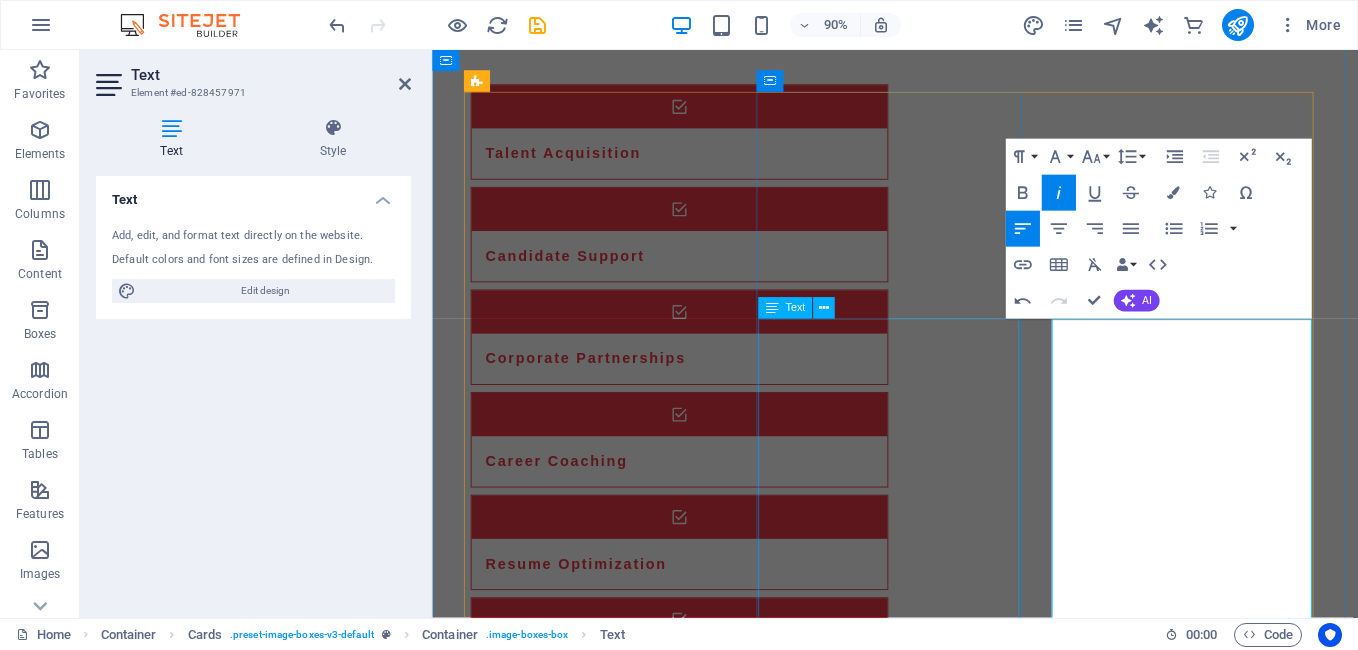 click on "Megan   Is the force behind Redline recruitment, a boutique talent acquisition agency built for businesses that want more than just hires—they want game-changers. With over a decade of experience connecting people, ideas, and opportunities, she’s known for her sharp instinct, direct approach, and ability to find top-tier talent others can’t. Her career began in the fast-paced world of events, where she mastered the art of coordination, communication, and delivering under pressure. But it wasn’t long before she saw a bigger opportunity—helping businesses scale by connecting them with the right people. She launched her first recruitment company with a laptop, a phone, and an unshakable belief that talent is the most powerful business lever. A natural go-getter and straight-talker, Megan is redefining what it means to hire with purpose. If you're looking for someone who sees the bigger picture and knows how to execute it, you’ve found her." at bounding box center [621, 2018] 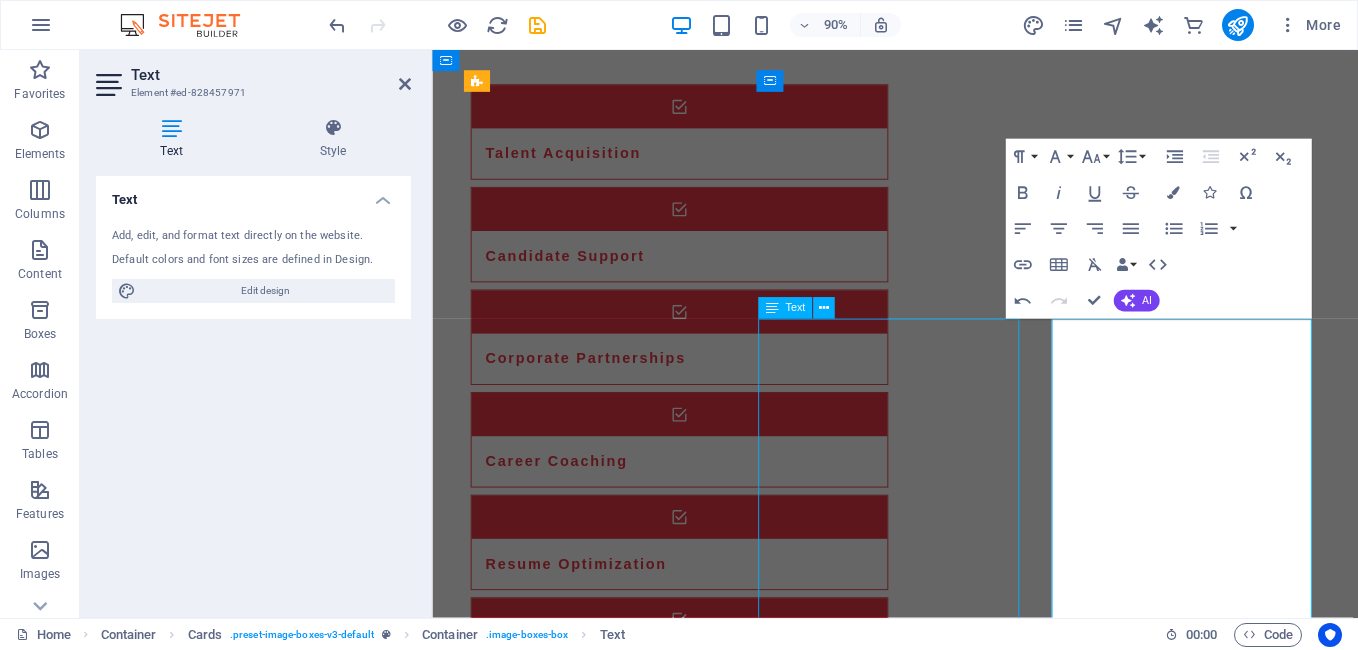 click on "Megan   Is the force behind Redline recruitment, a boutique talent acquisition agency built for businesses that want more than just hires—they want game-changers. With over a decade of experience connecting people, ideas, and opportunities, she’s known for her sharp instinct, direct approach, and ability to find top-tier talent others can’t. Her career began in the fast-paced world of events, where she mastered the art of coordination, communication, and delivering under pressure. But it wasn’t long before she saw a bigger opportunity—helping businesses scale by connecting them with the right people. She launched her first recruitment company with a laptop, a phone, and an unshakable belief that talent is the most powerful business lever. A natural go-getter and straight-talker, Megan is redefining what it means to hire with purpose. If you're looking for someone who sees the bigger picture and knows how to execute it, you’ve found her." at bounding box center [621, 2018] 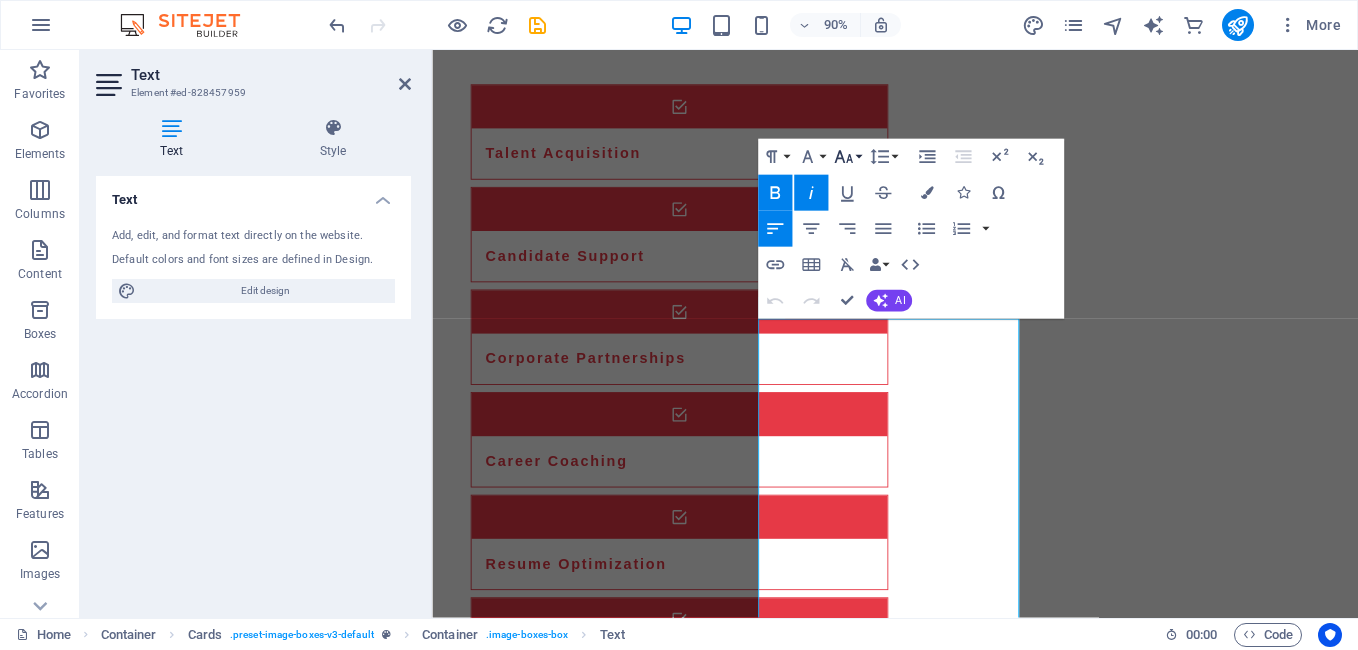 click on "Font Size" at bounding box center (847, 157) 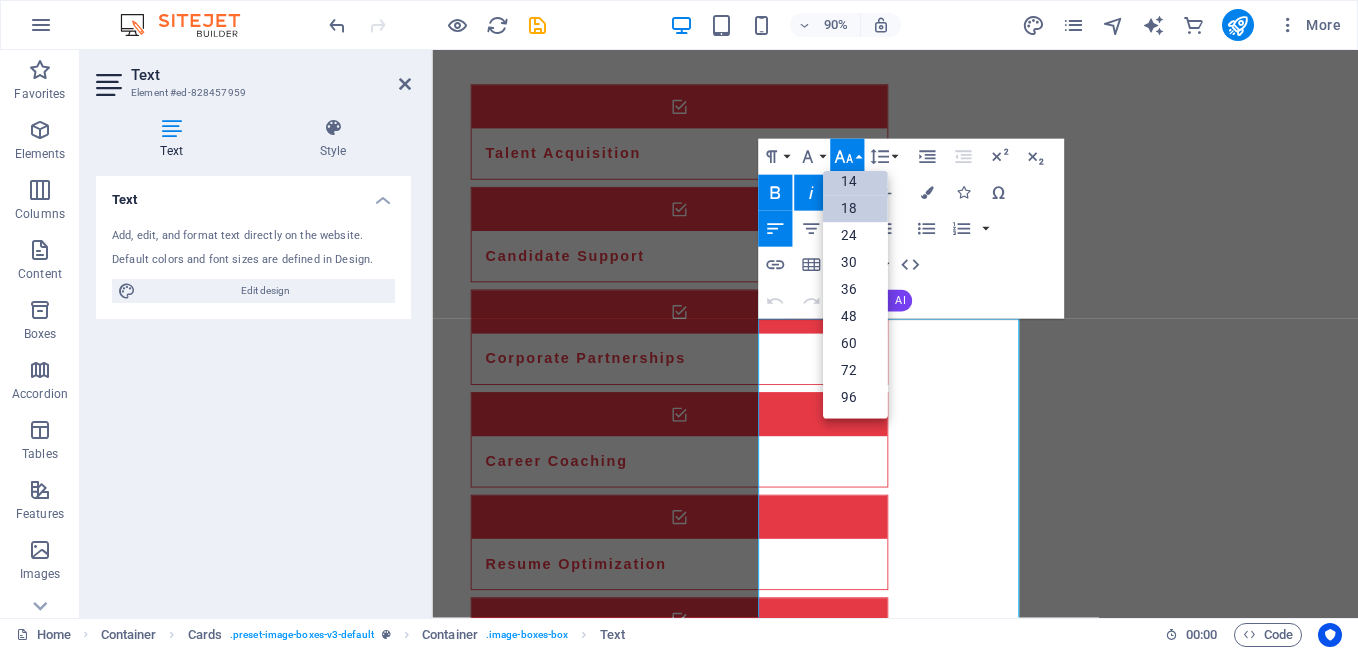 scroll, scrollTop: 161, scrollLeft: 0, axis: vertical 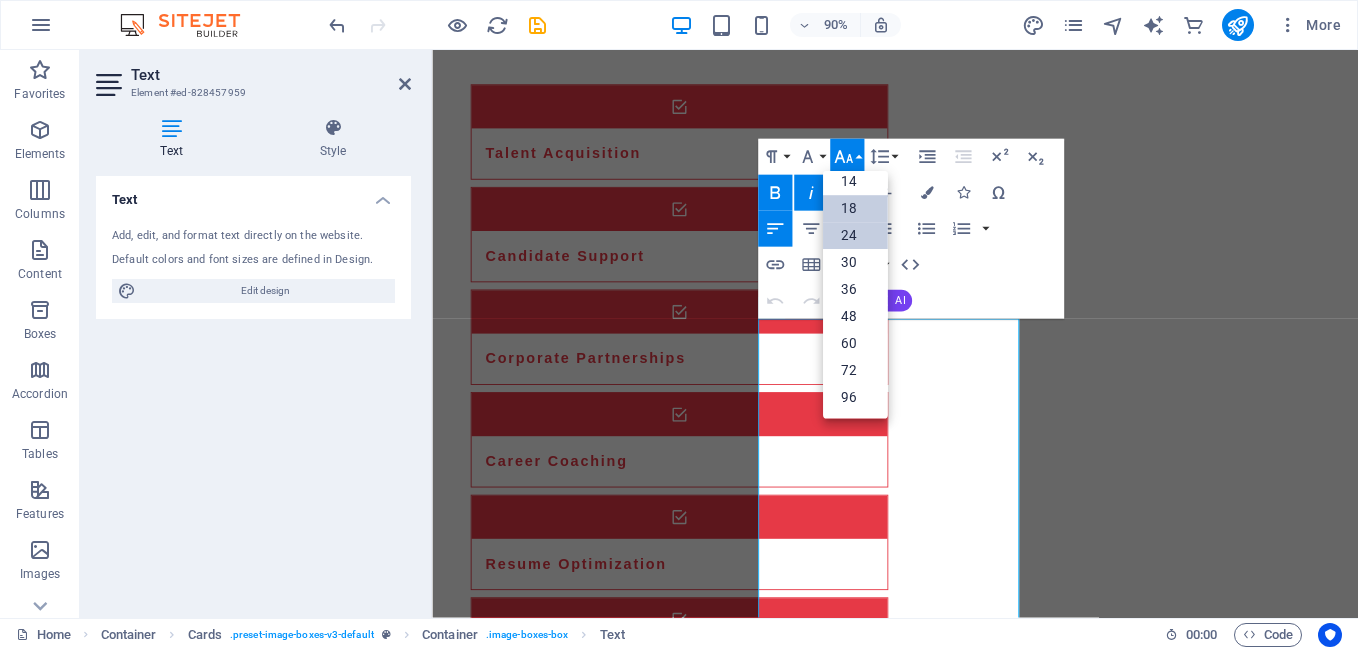 click on "24" at bounding box center [855, 236] 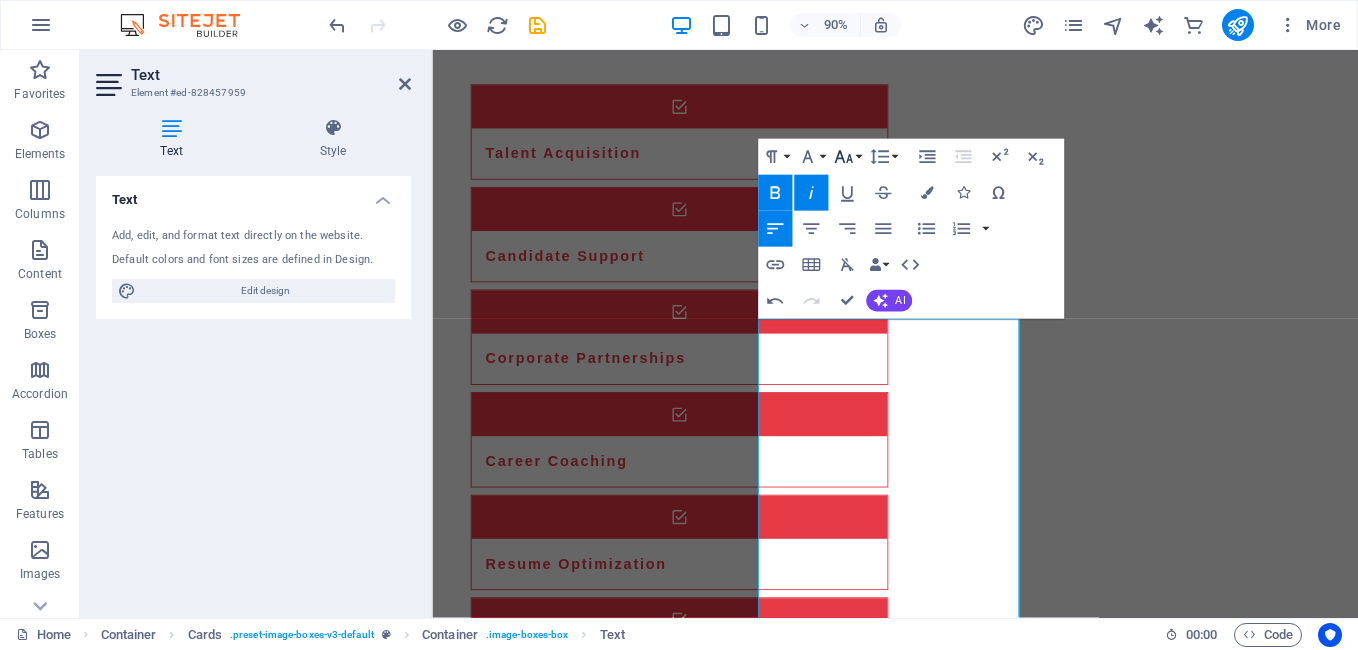 click on "Font Size" at bounding box center [847, 157] 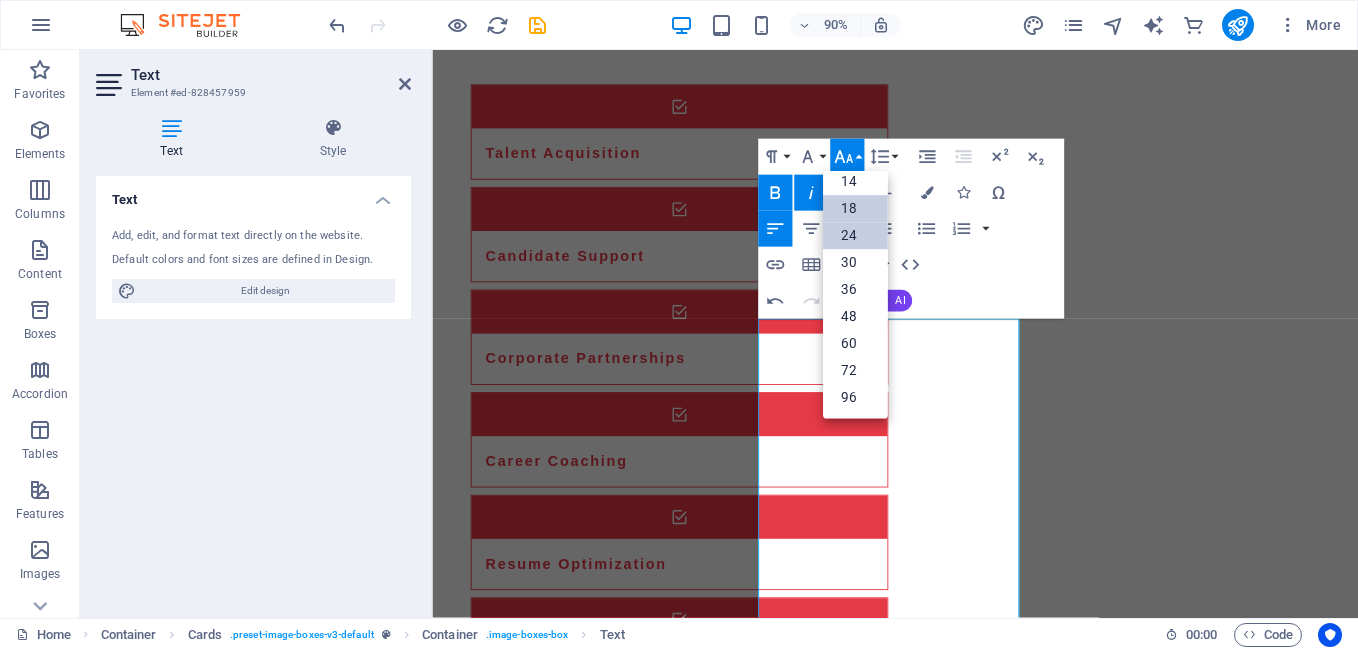 scroll, scrollTop: 161, scrollLeft: 0, axis: vertical 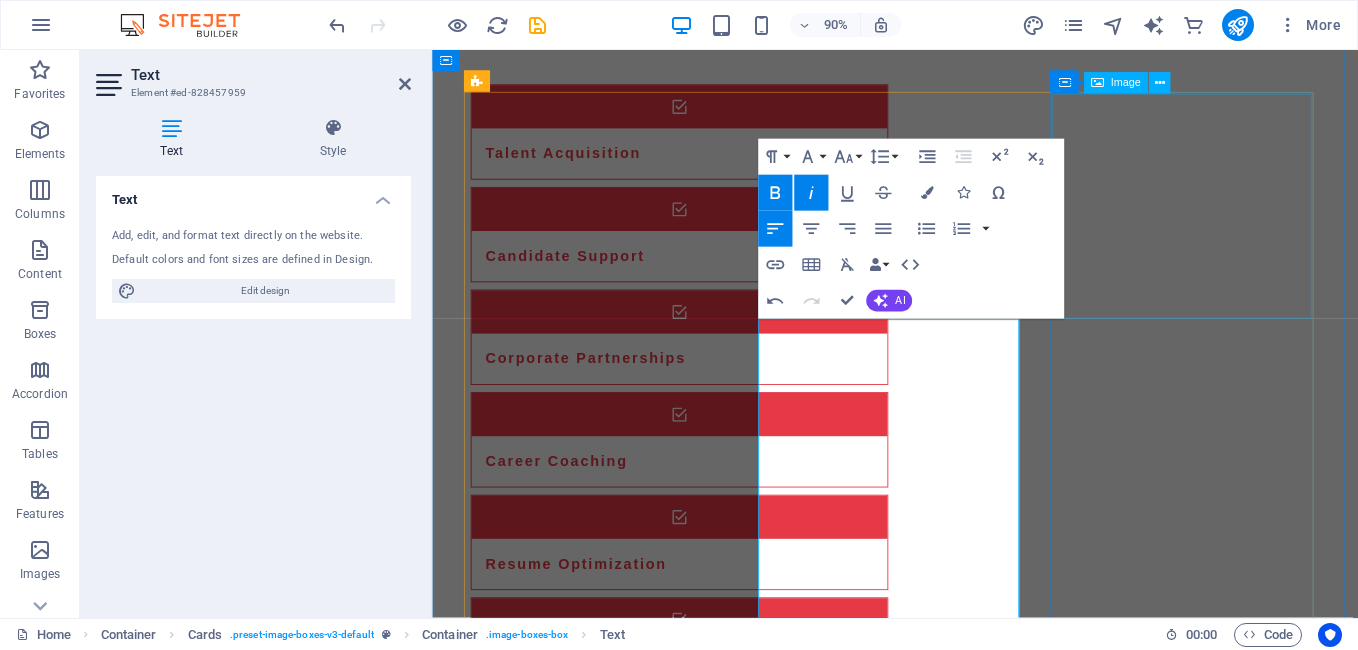 drag, startPoint x: 1296, startPoint y: 231, endPoint x: 1552, endPoint y: 215, distance: 256.4995 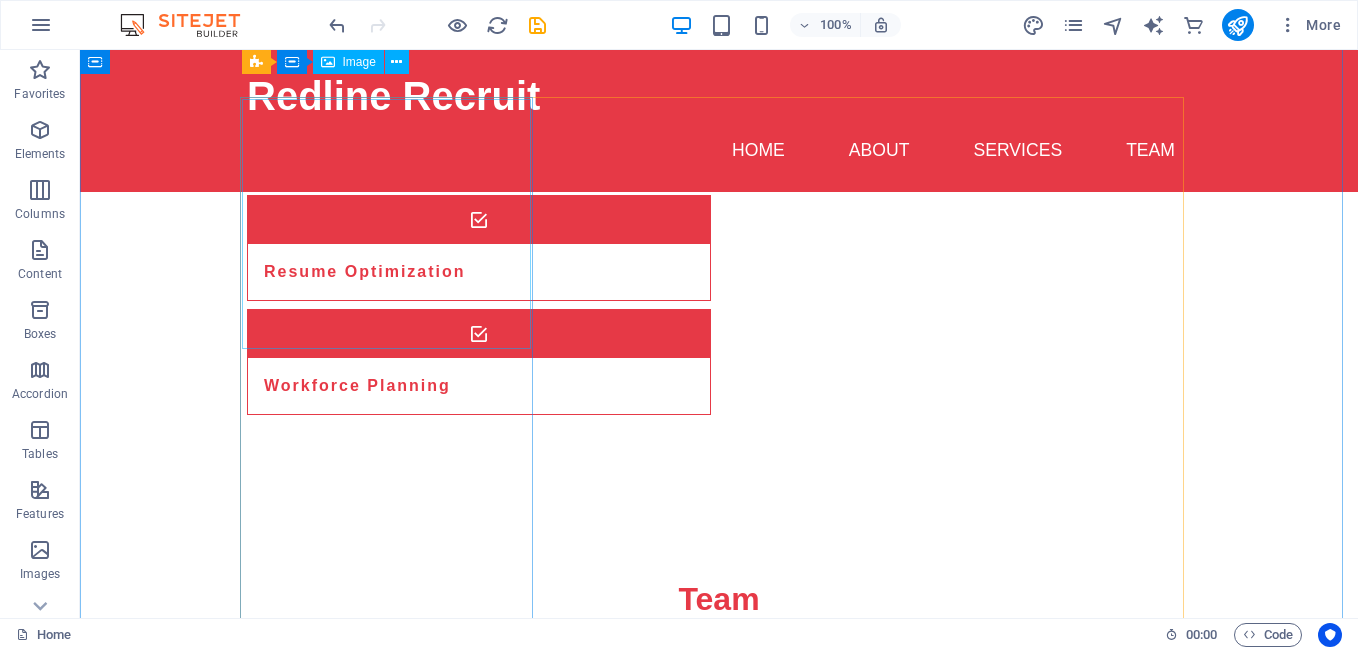 scroll, scrollTop: 1465, scrollLeft: 0, axis: vertical 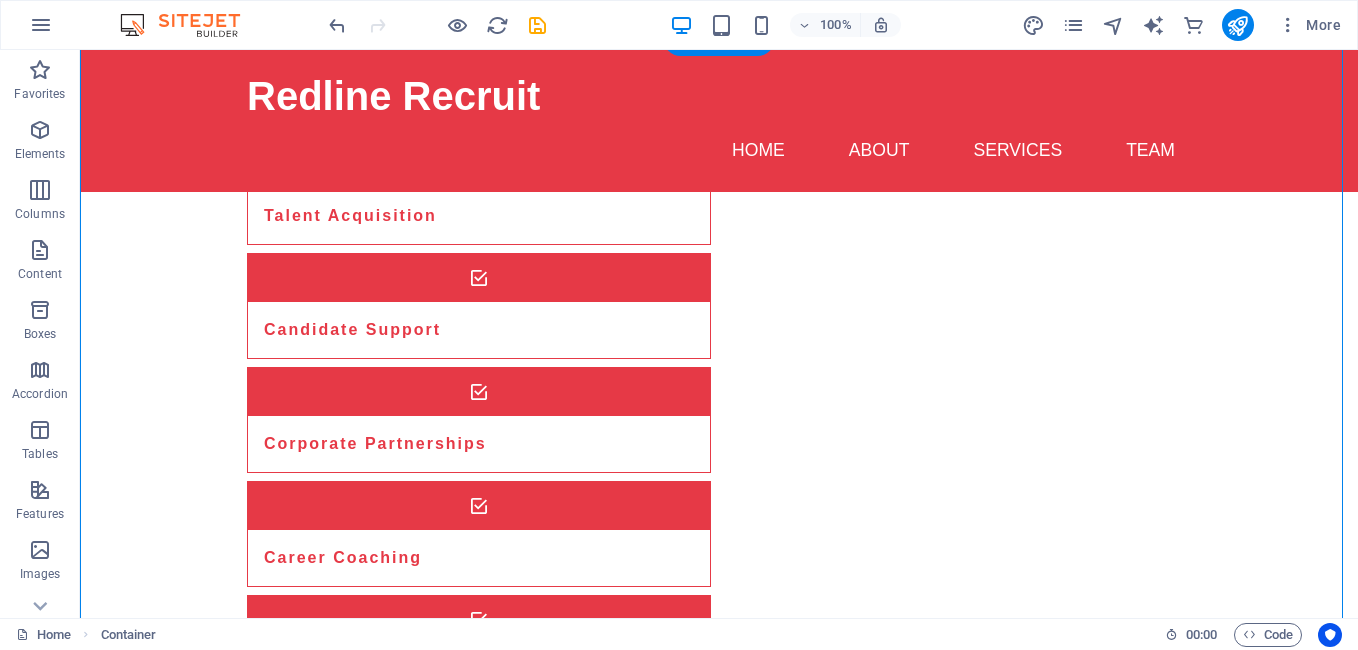drag, startPoint x: 207, startPoint y: 172, endPoint x: 383, endPoint y: 343, distance: 245.39153 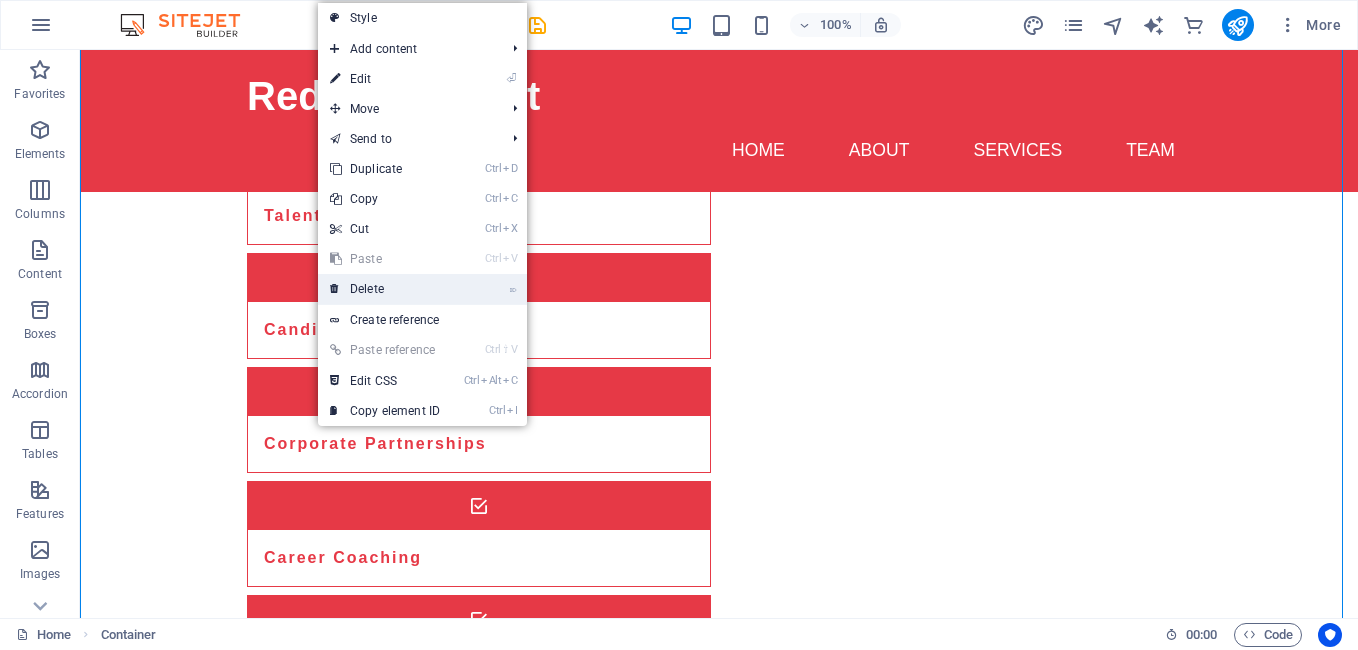 click on "⌦  Delete" at bounding box center (385, 289) 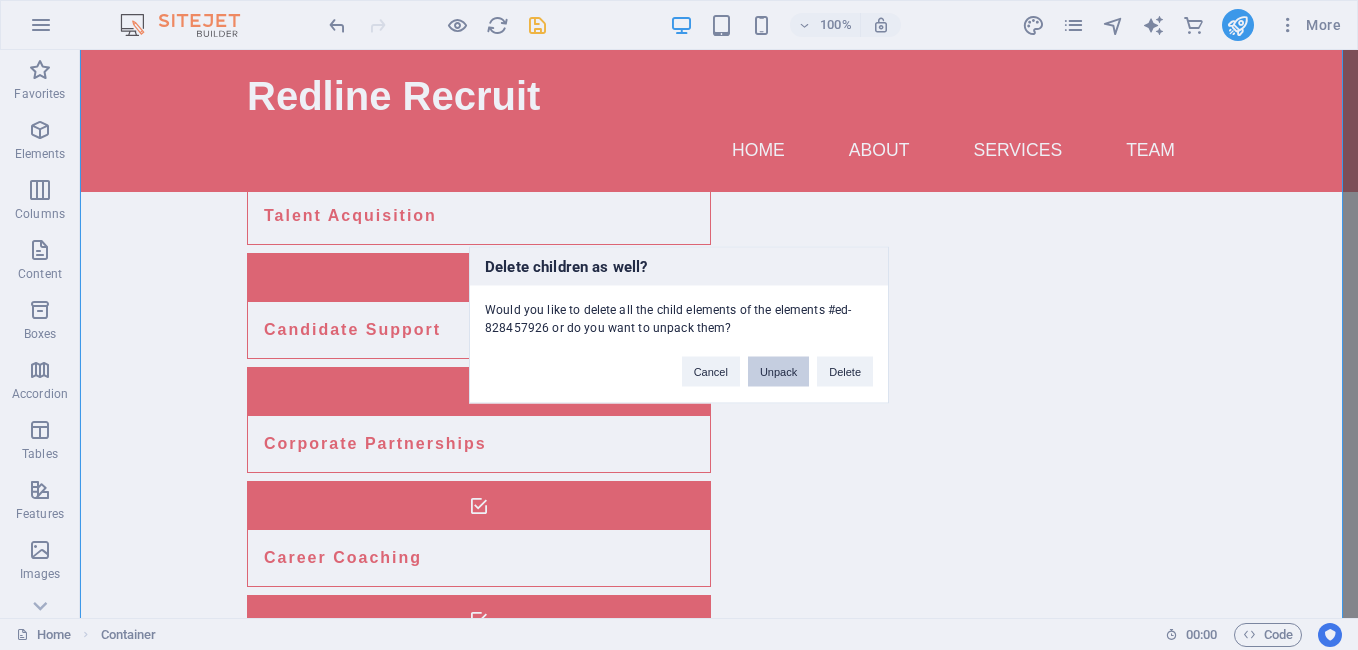 click on "Unpack" at bounding box center [778, 372] 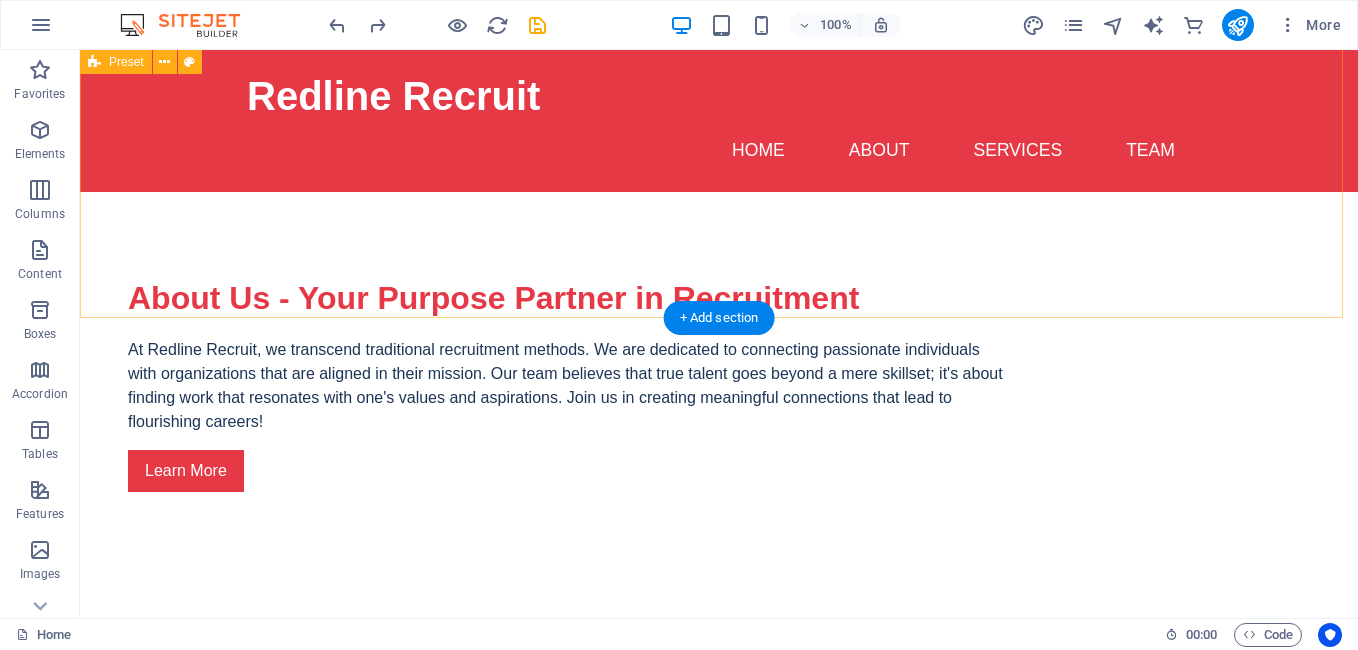 scroll, scrollTop: 742, scrollLeft: 0, axis: vertical 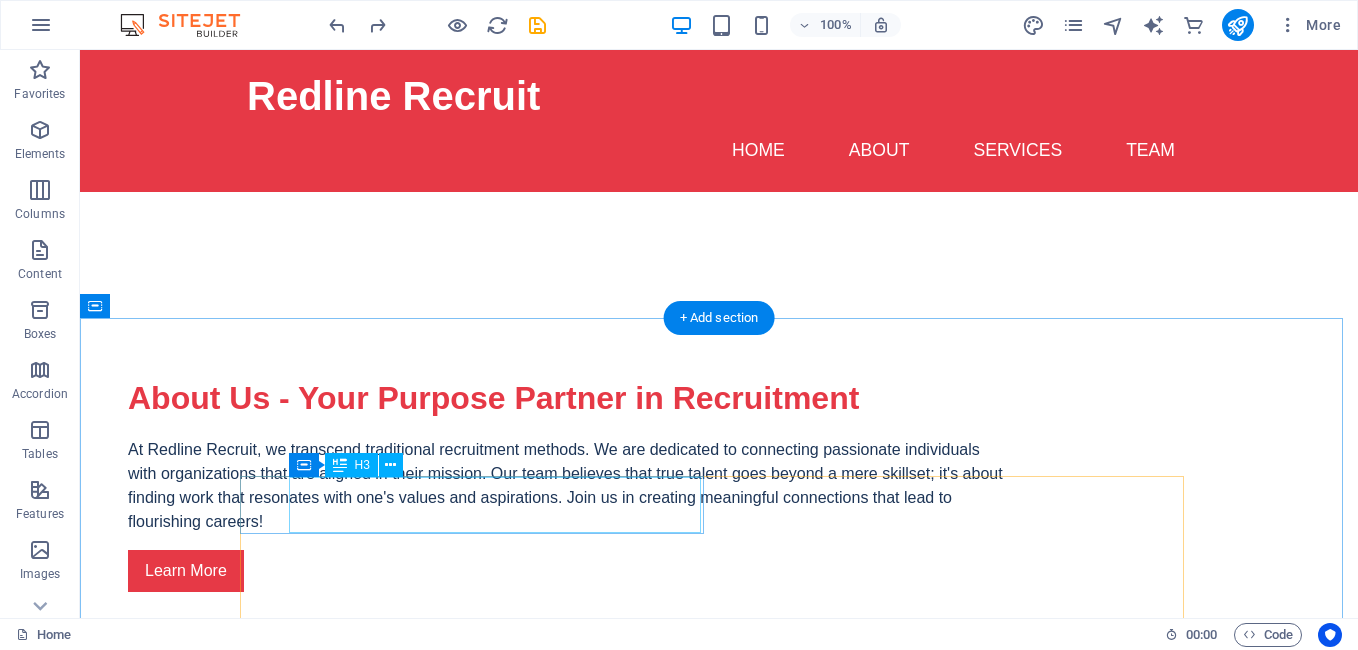click on "Talent Acquisition" at bounding box center [454, 939] 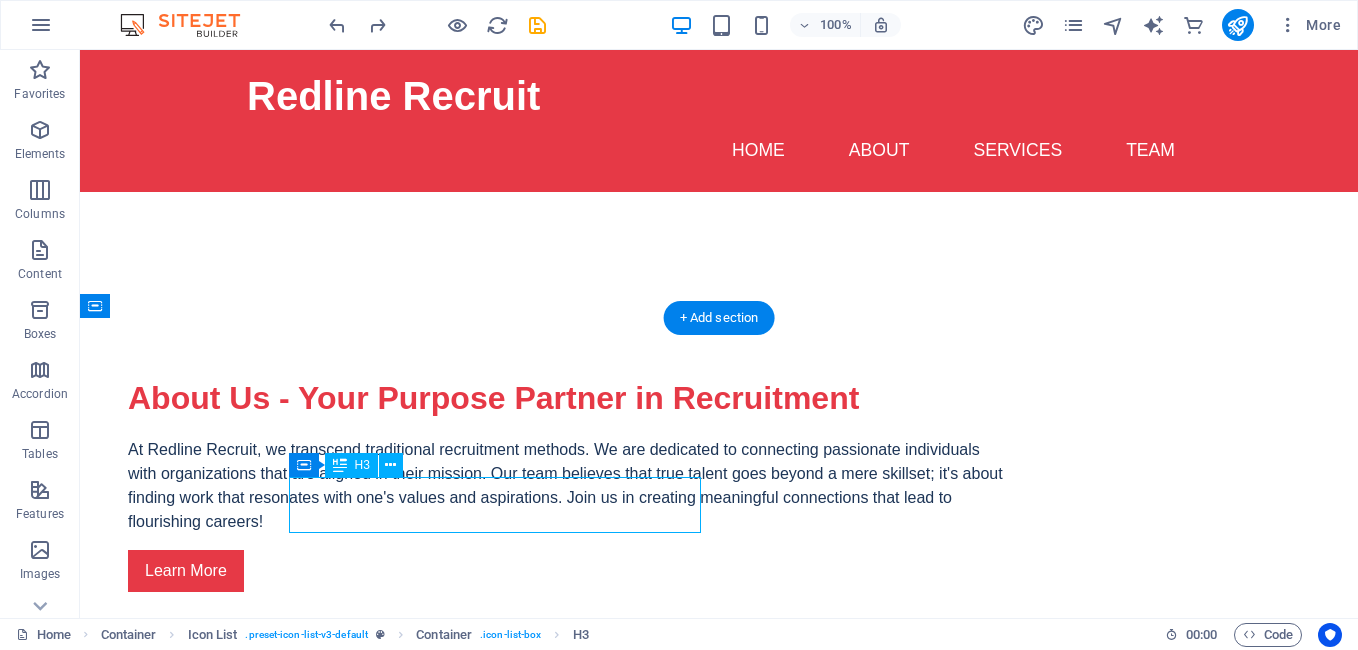 click on "Talent Acquisition" at bounding box center (454, 939) 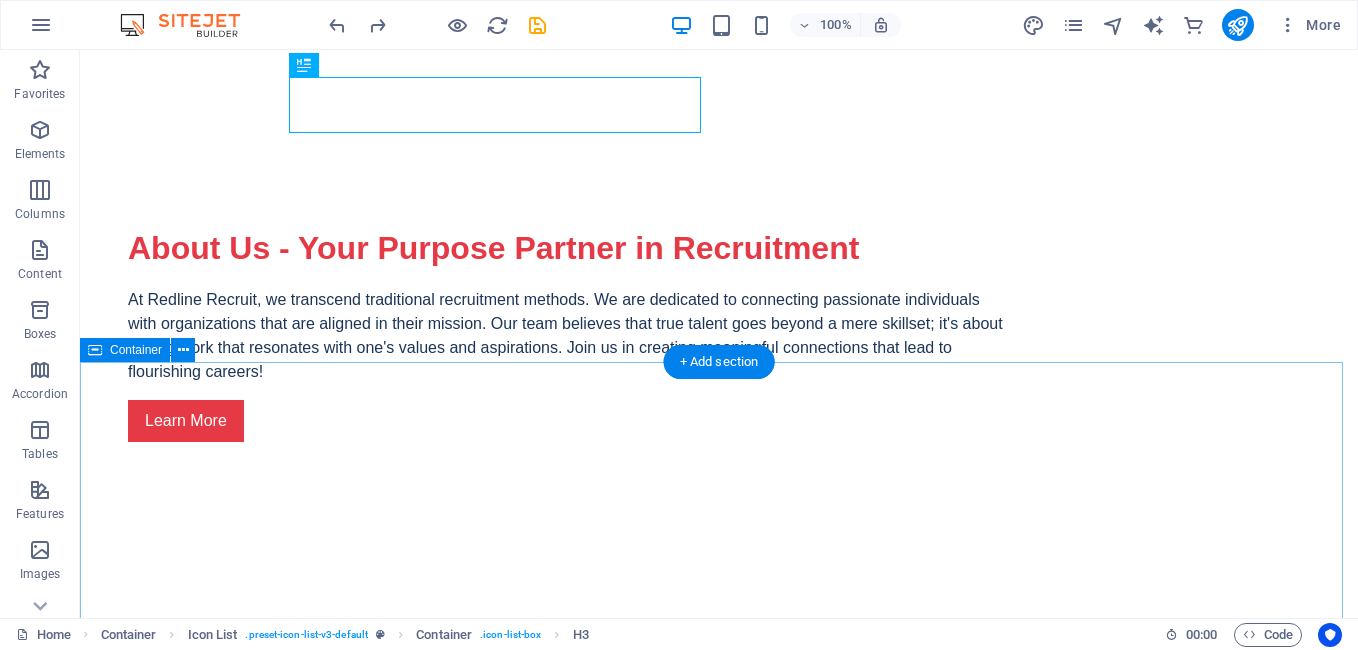 scroll, scrollTop: 1142, scrollLeft: 0, axis: vertical 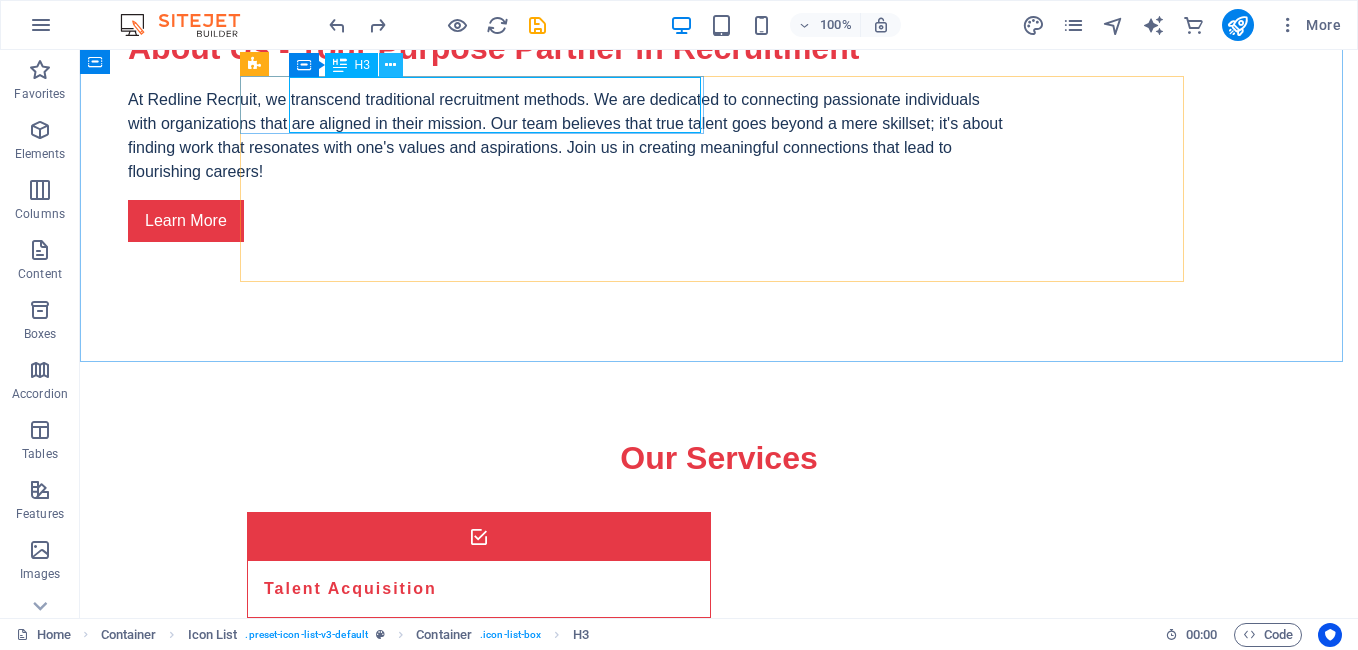 click at bounding box center [391, 65] 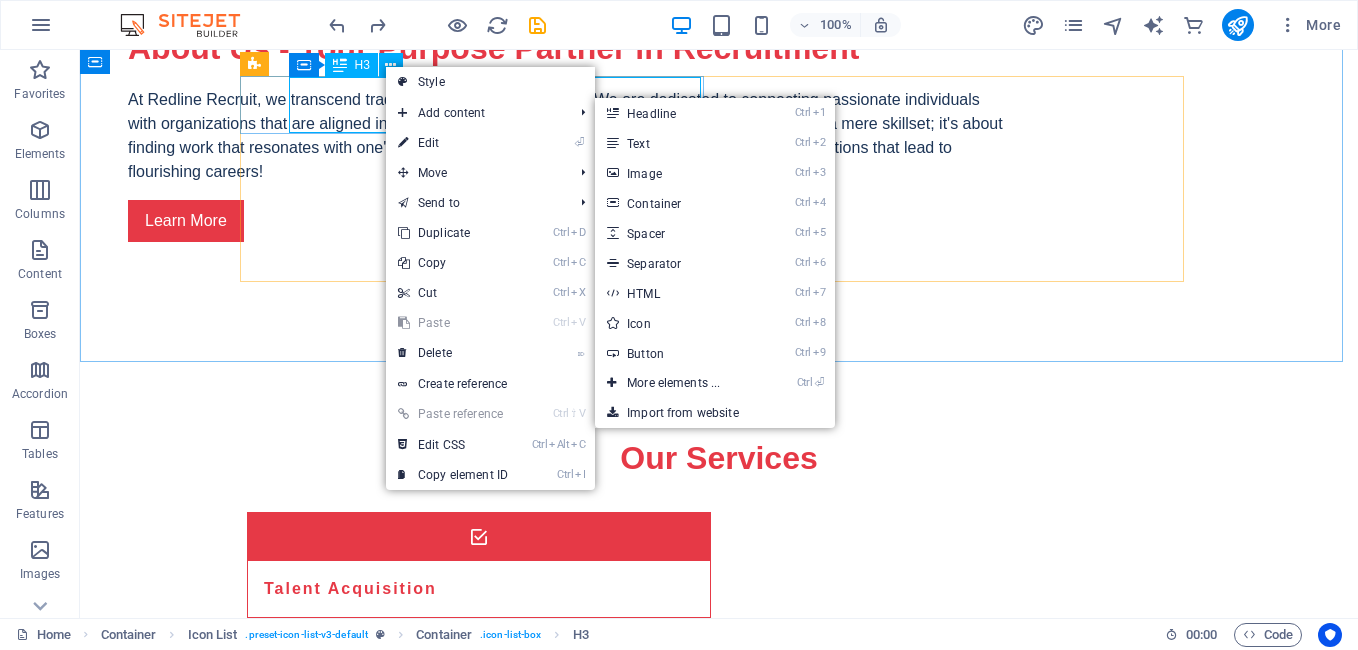 click on "Talent Acquisition" at bounding box center (454, 589) 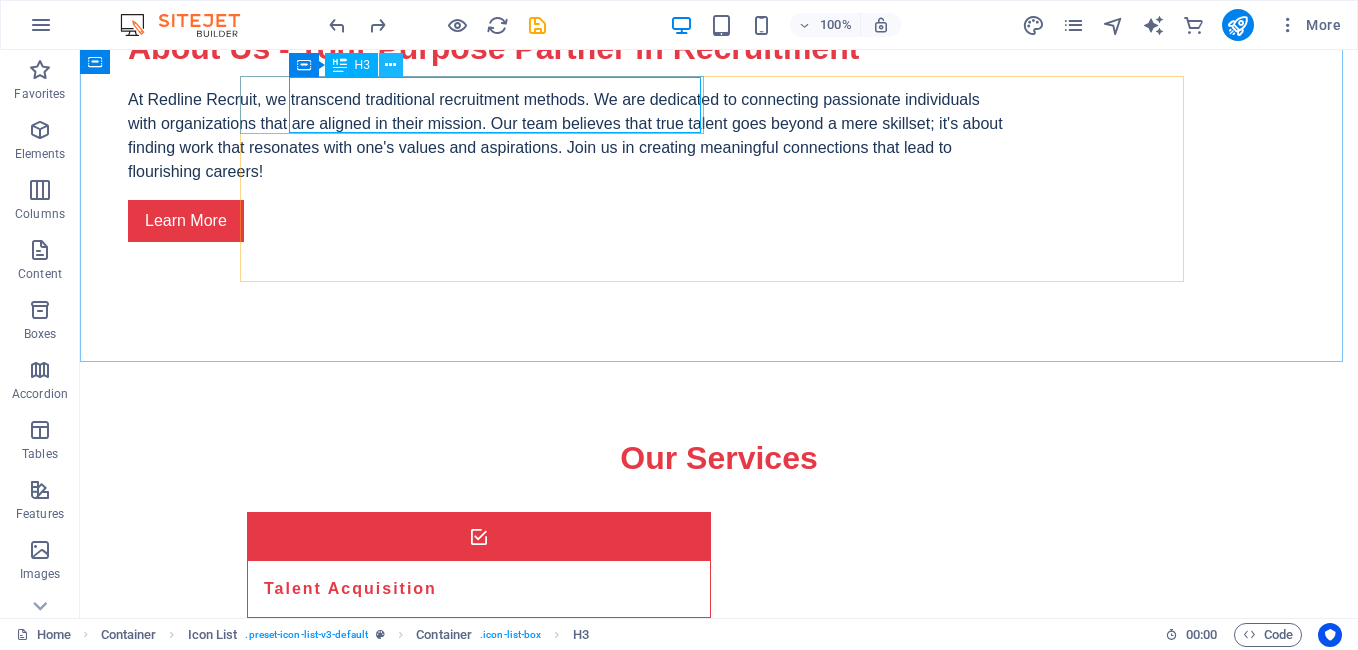 click at bounding box center (391, 65) 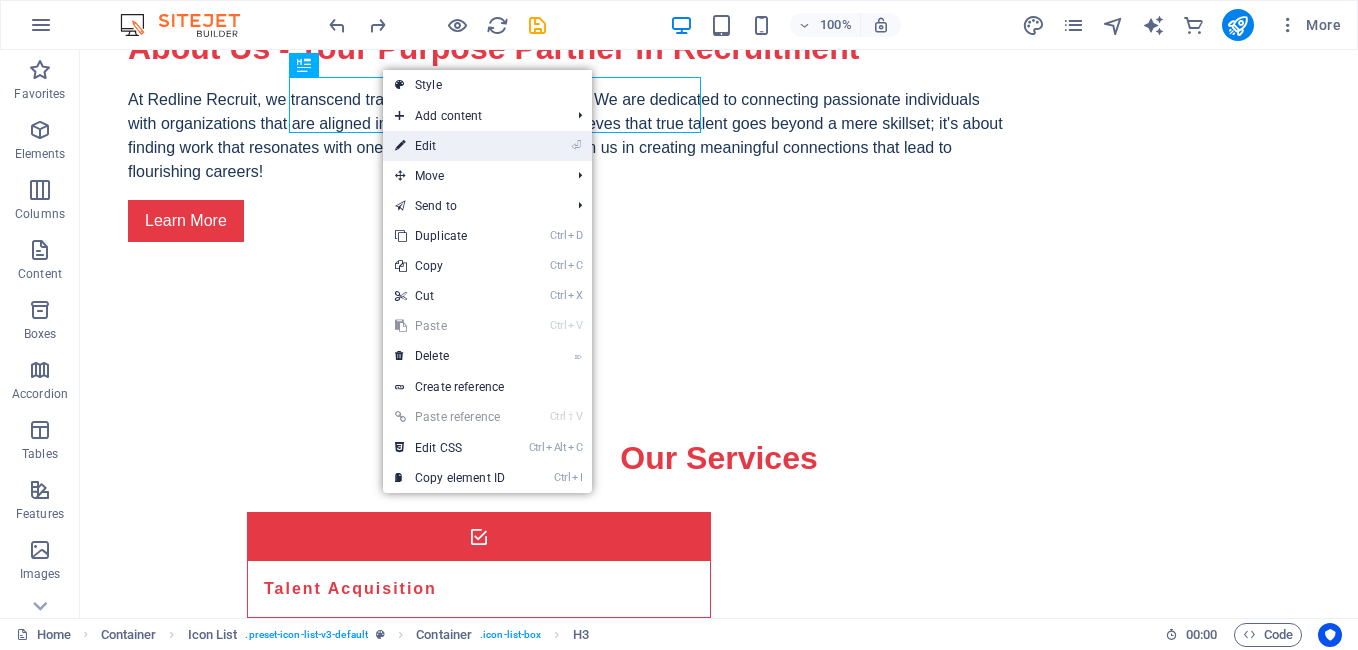 click on "⏎  Edit" at bounding box center [450, 146] 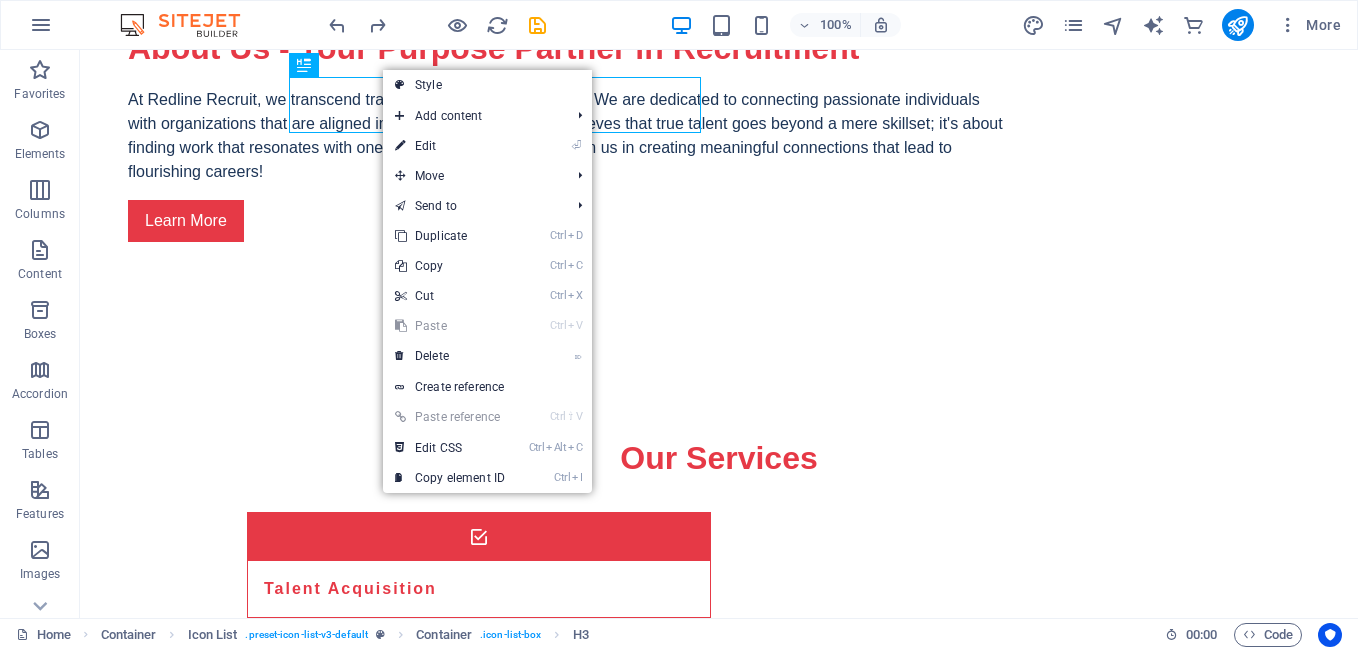 scroll, scrollTop: 1205, scrollLeft: 0, axis: vertical 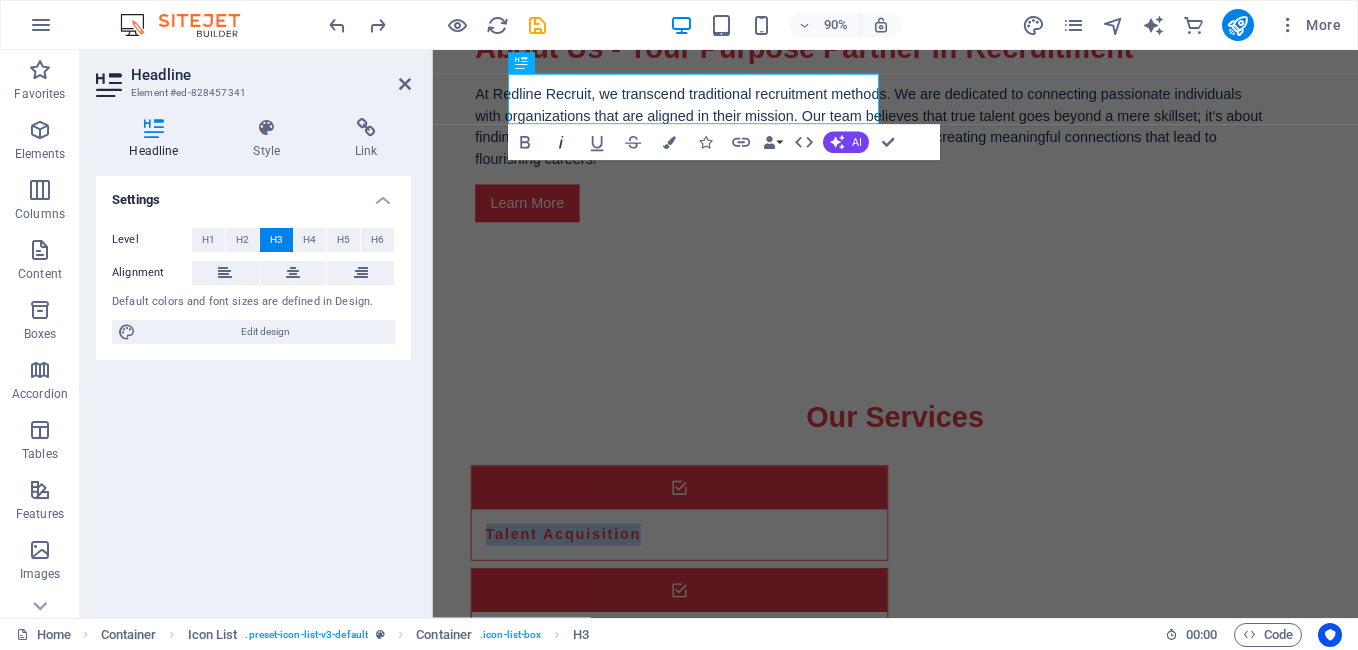 click 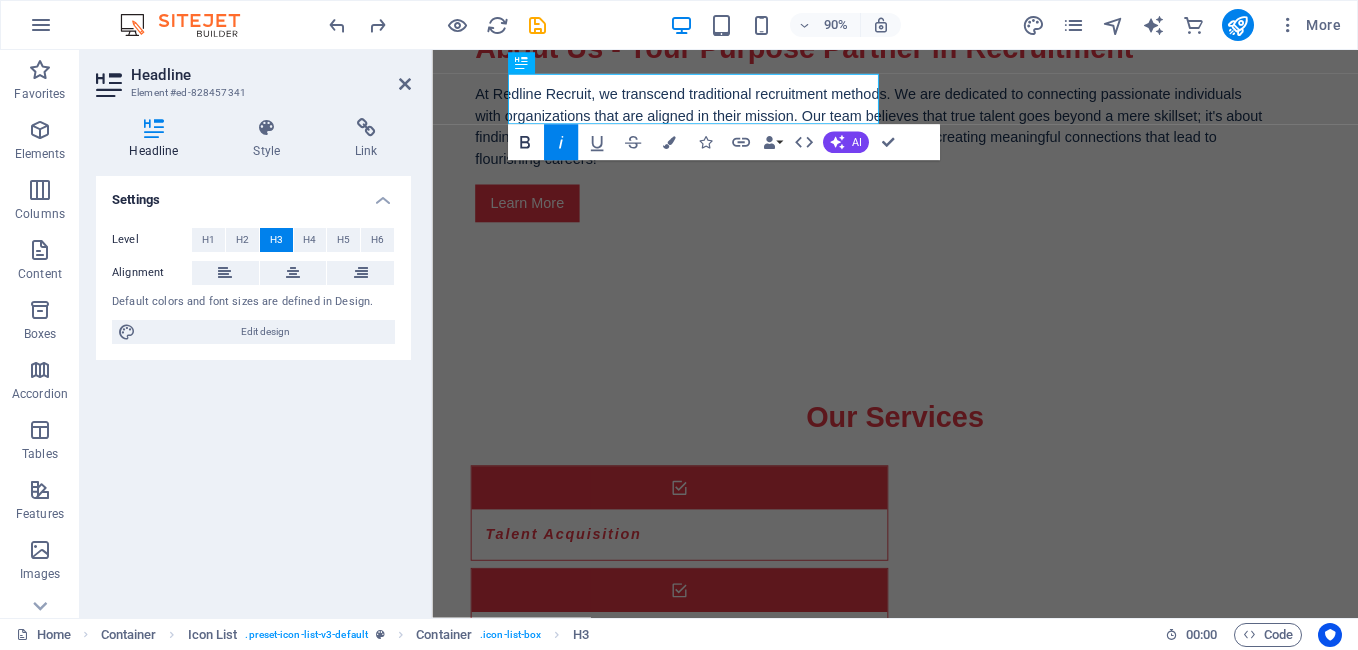 click on "Bold" at bounding box center (525, 143) 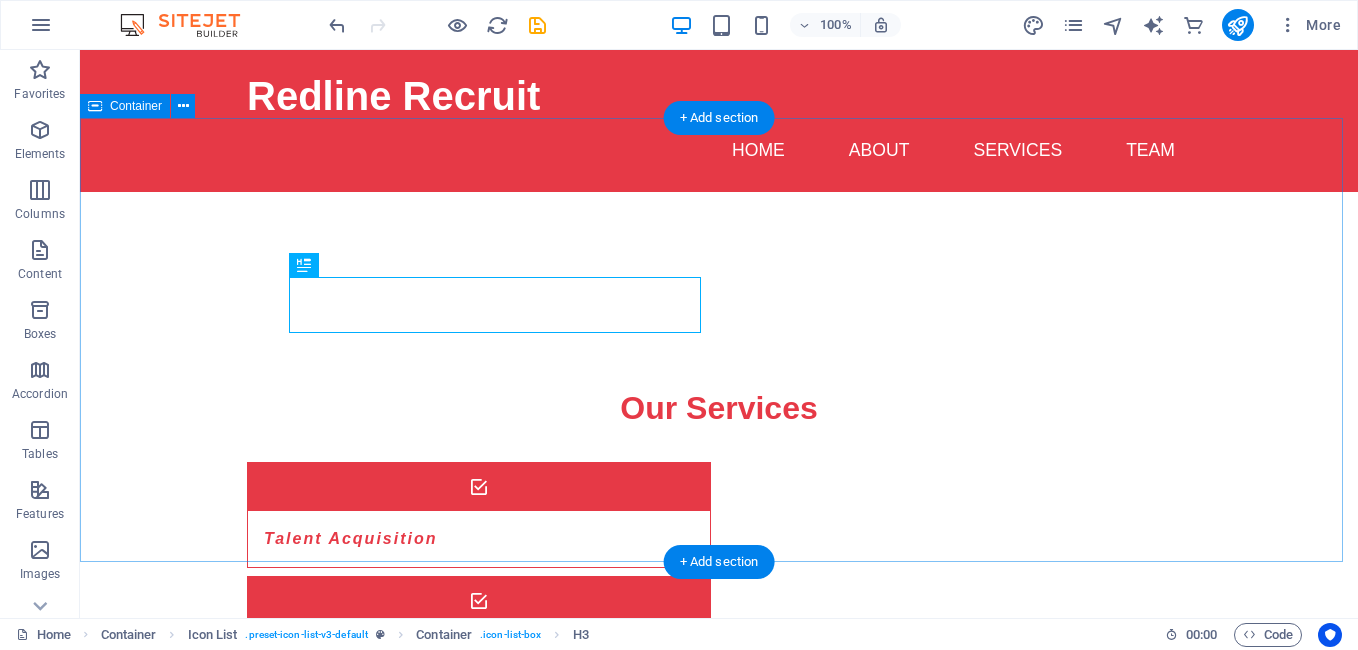 scroll, scrollTop: 942, scrollLeft: 0, axis: vertical 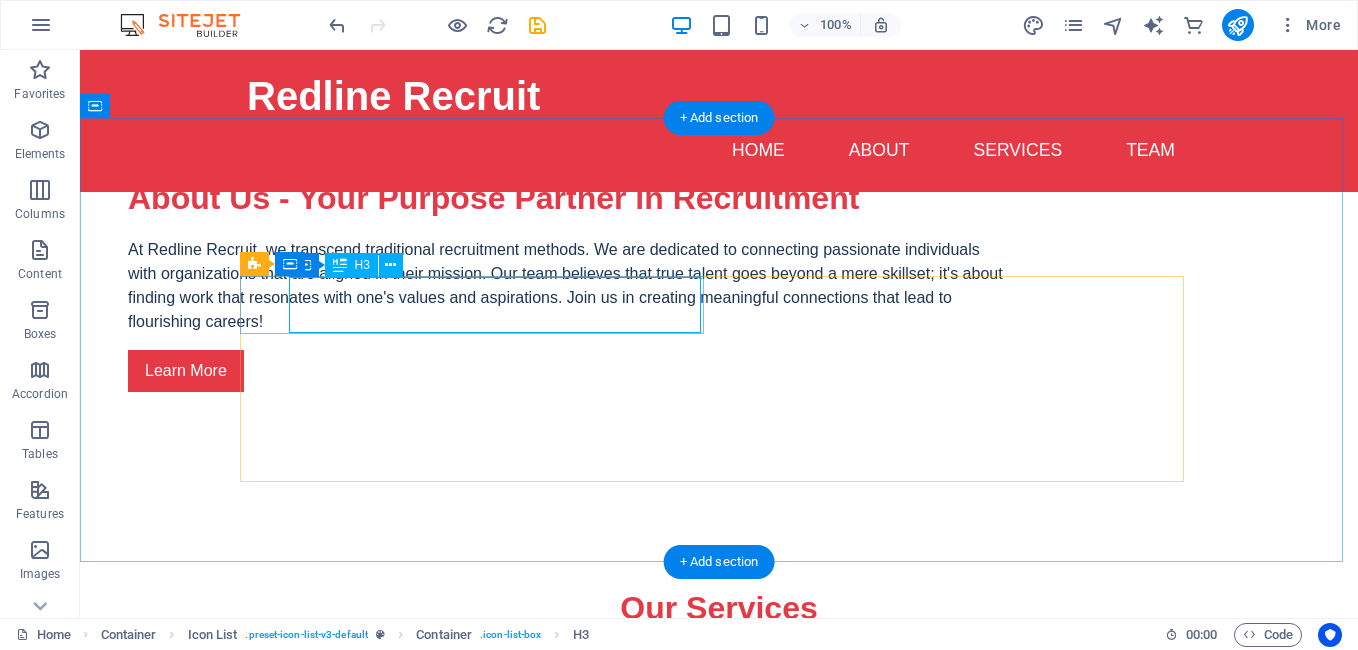 click on "Talent Acquisition" at bounding box center (454, 739) 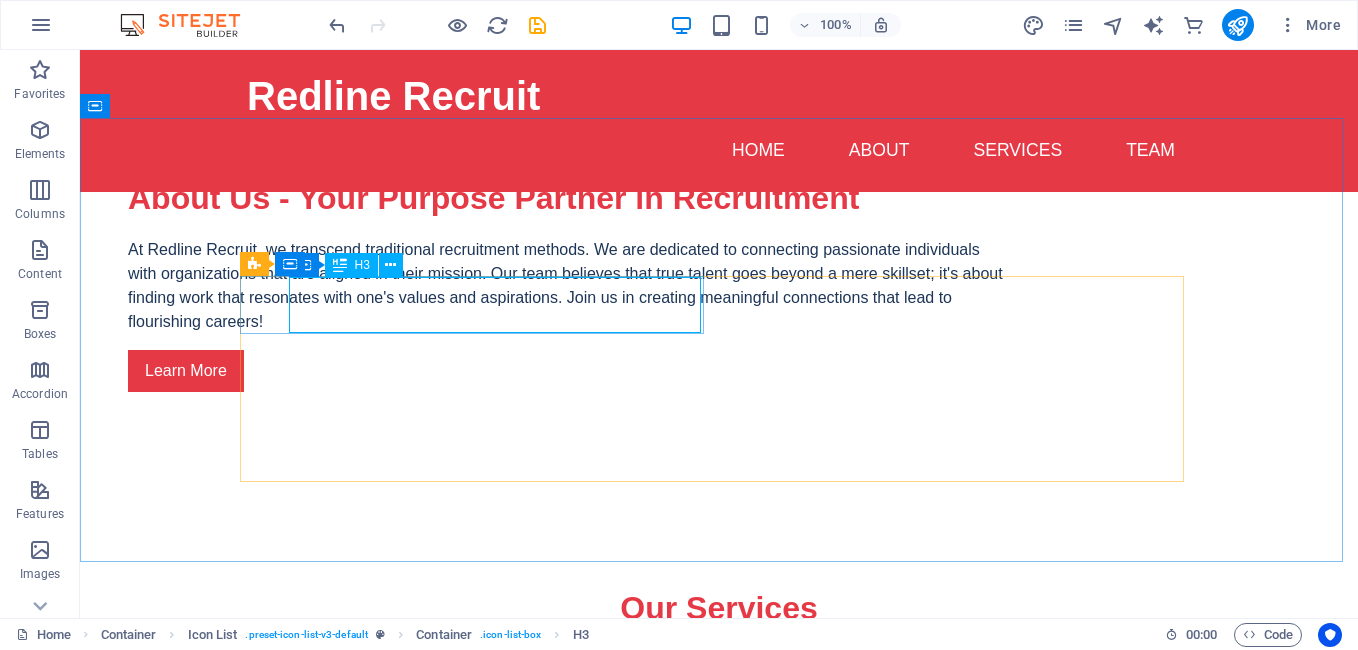 click on "Container   H3" at bounding box center [352, 265] 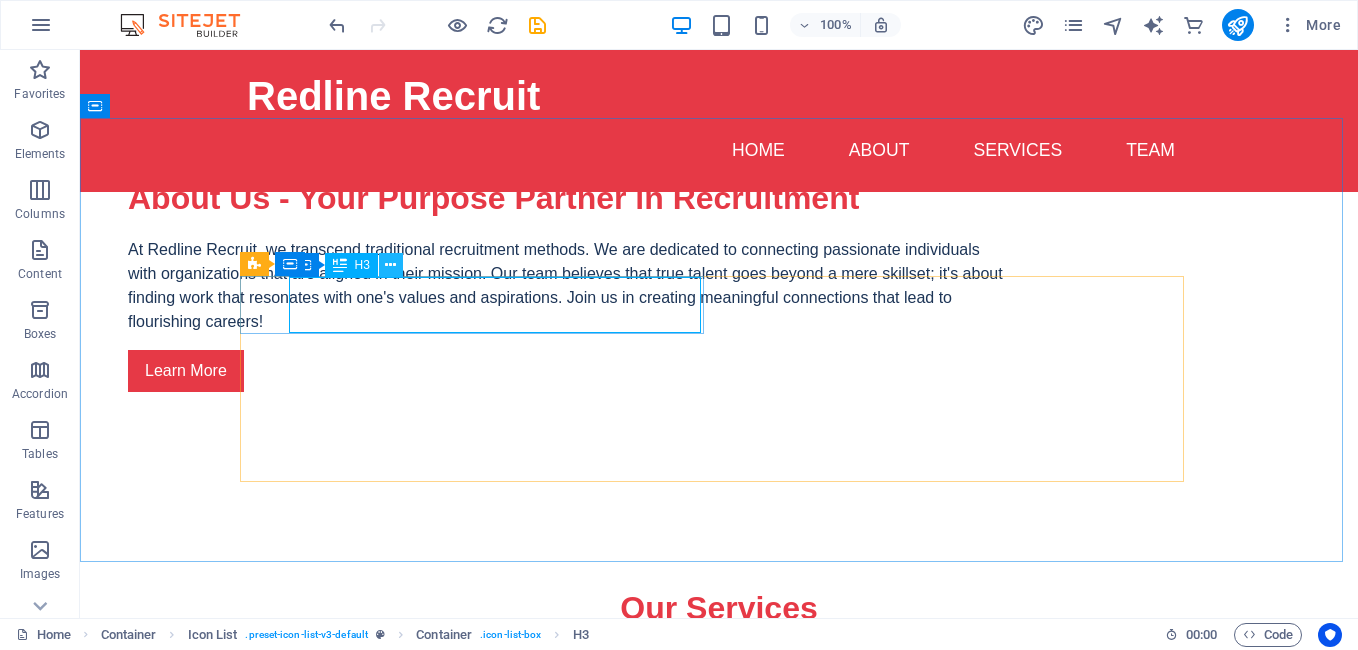 click at bounding box center [390, 265] 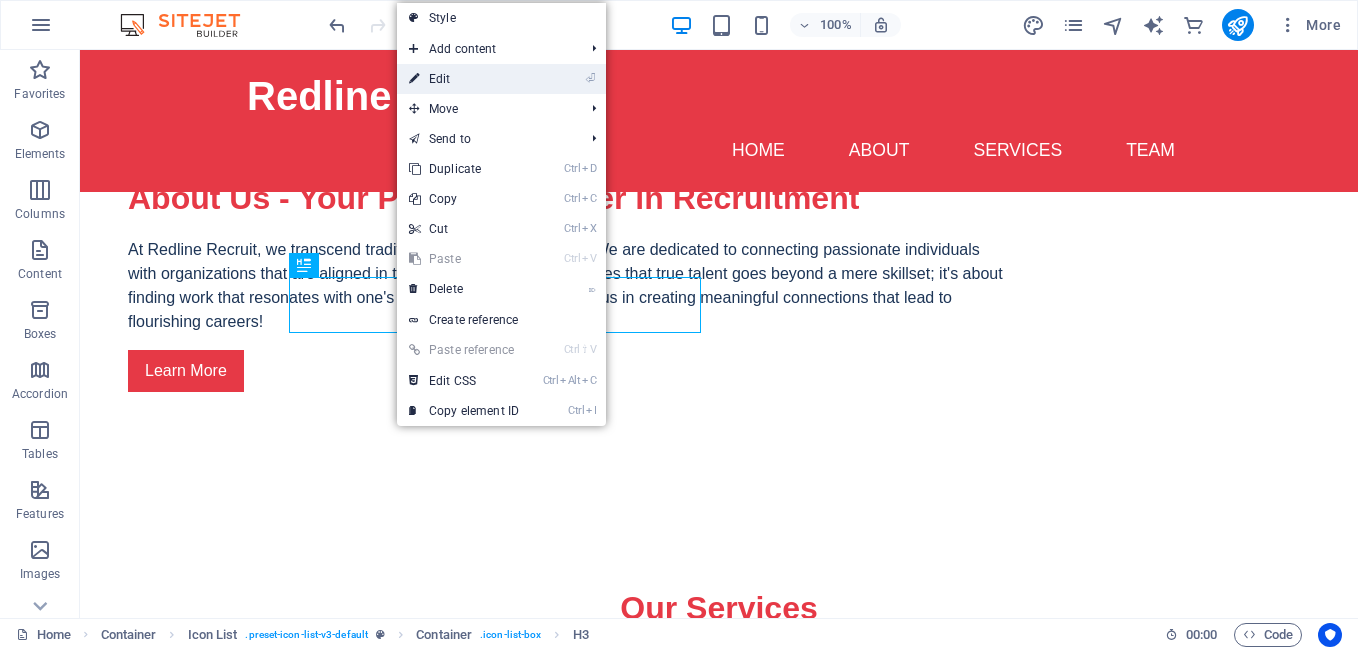 click on "⏎  Edit" at bounding box center [464, 79] 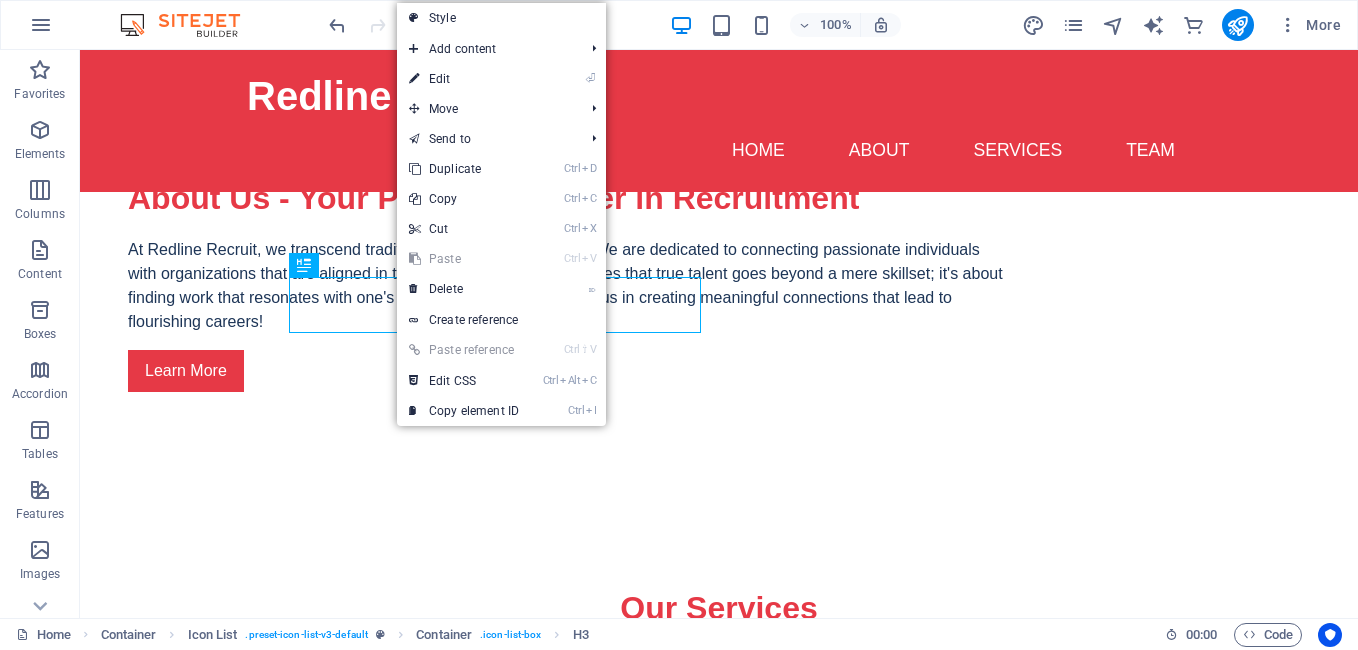 scroll, scrollTop: 1005, scrollLeft: 0, axis: vertical 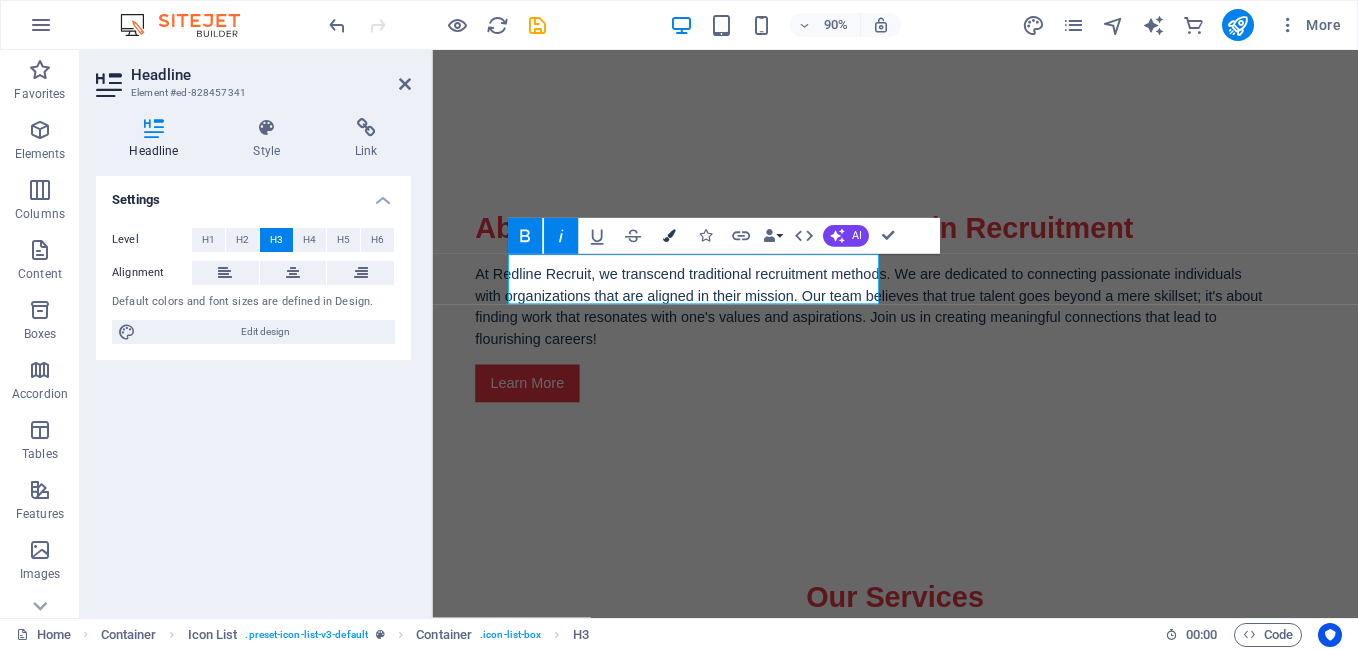 click at bounding box center [668, 236] 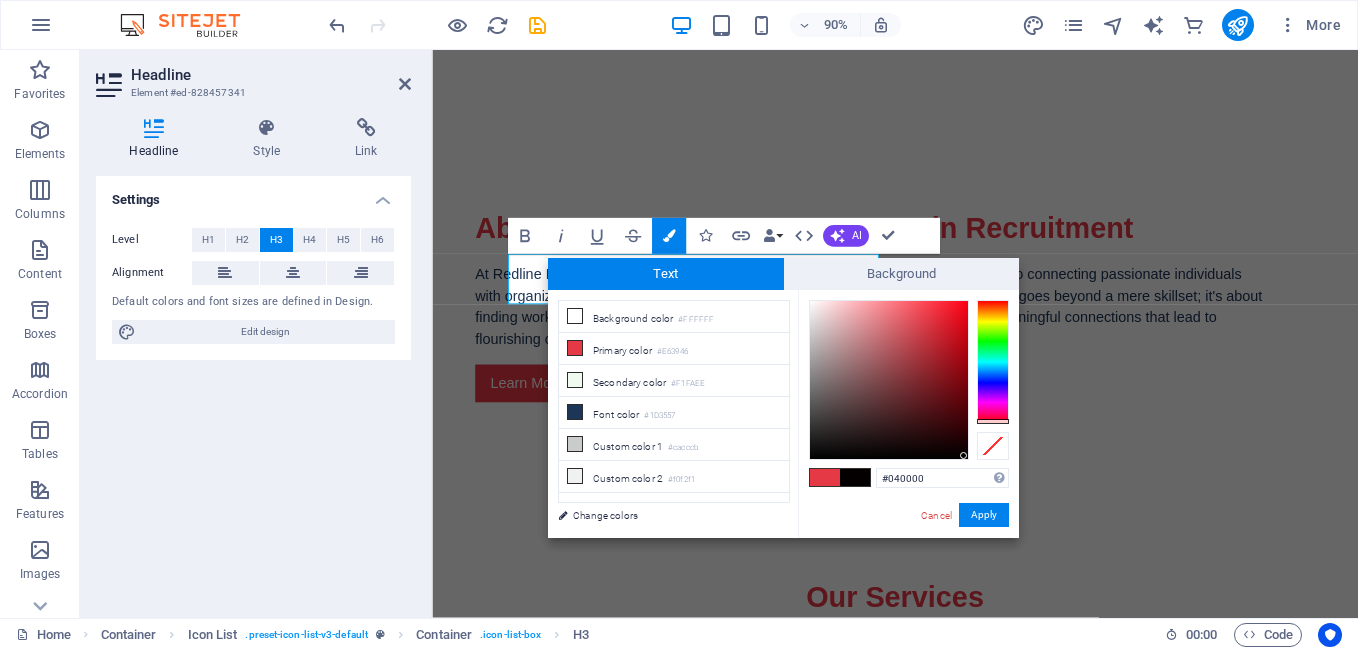 type on "#000000" 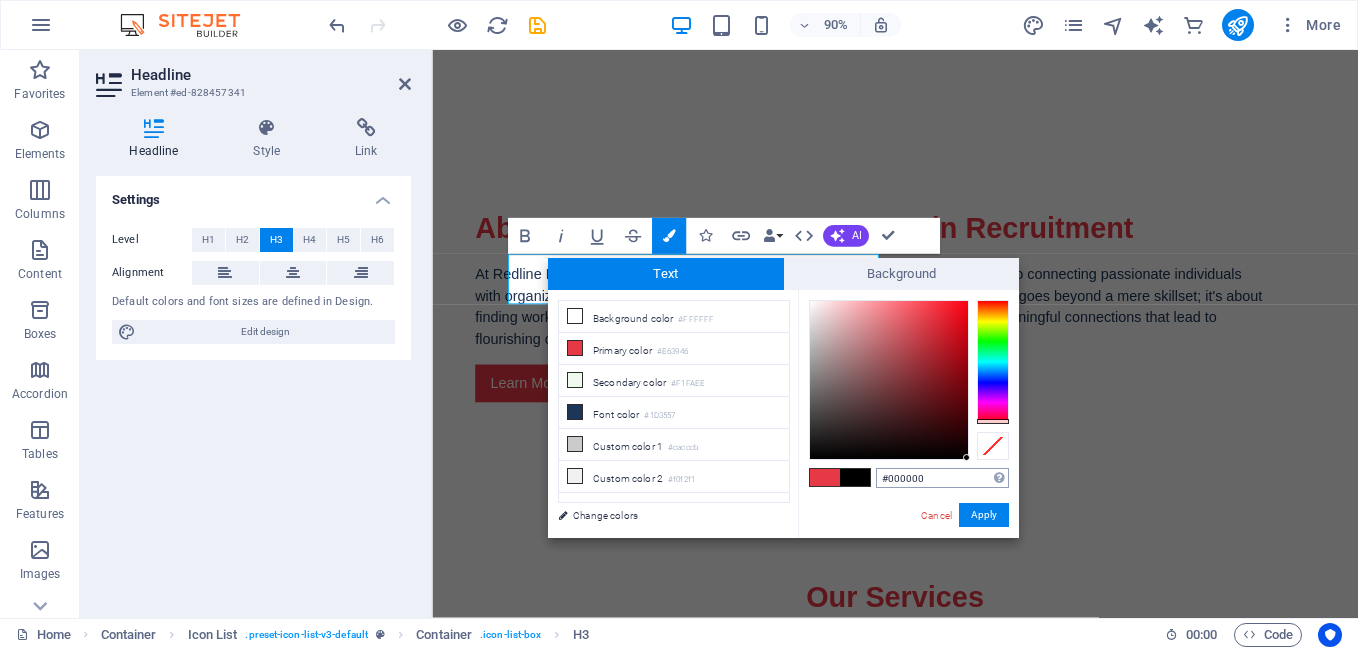 drag, startPoint x: 932, startPoint y: 416, endPoint x: 985, endPoint y: 471, distance: 76.38062 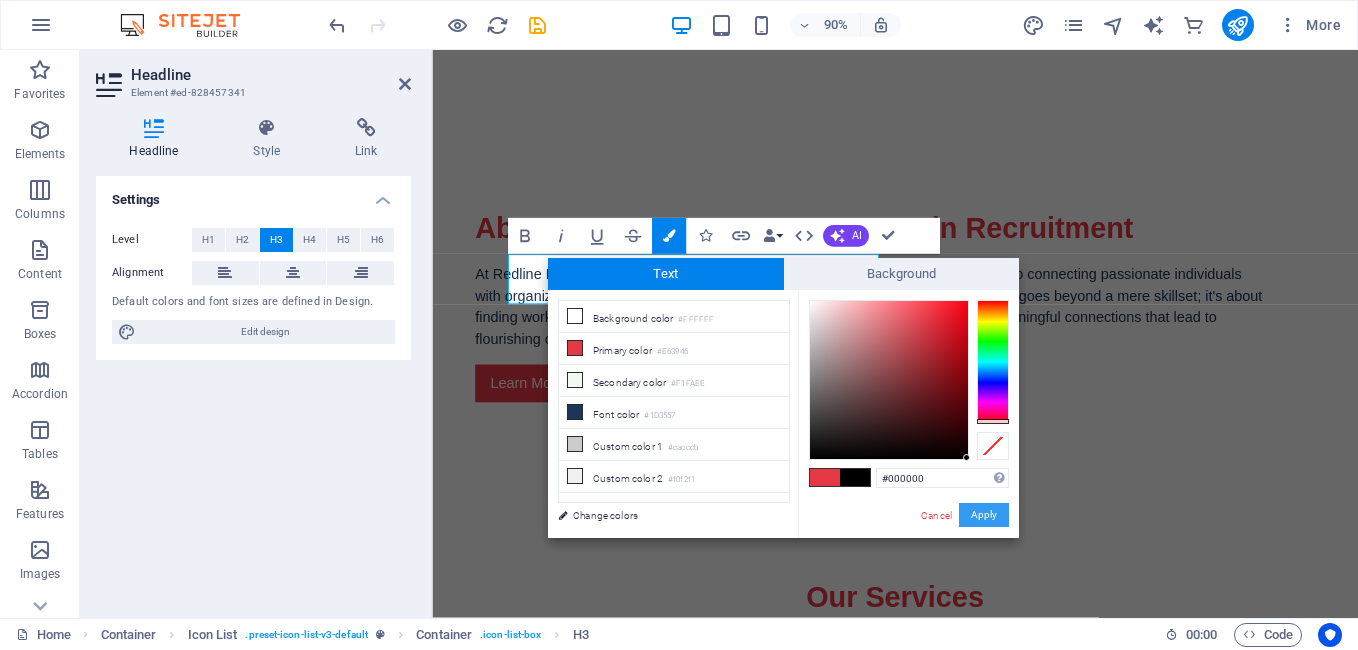 click on "Apply" at bounding box center (984, 515) 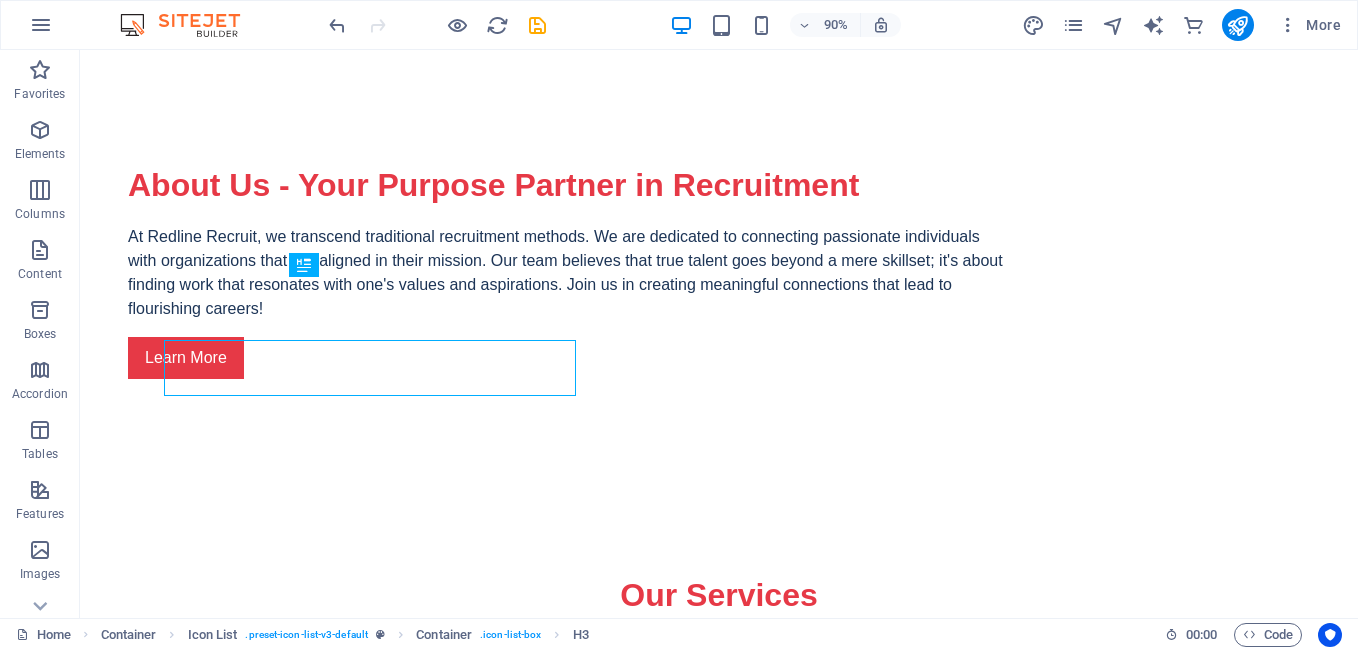 scroll, scrollTop: 942, scrollLeft: 0, axis: vertical 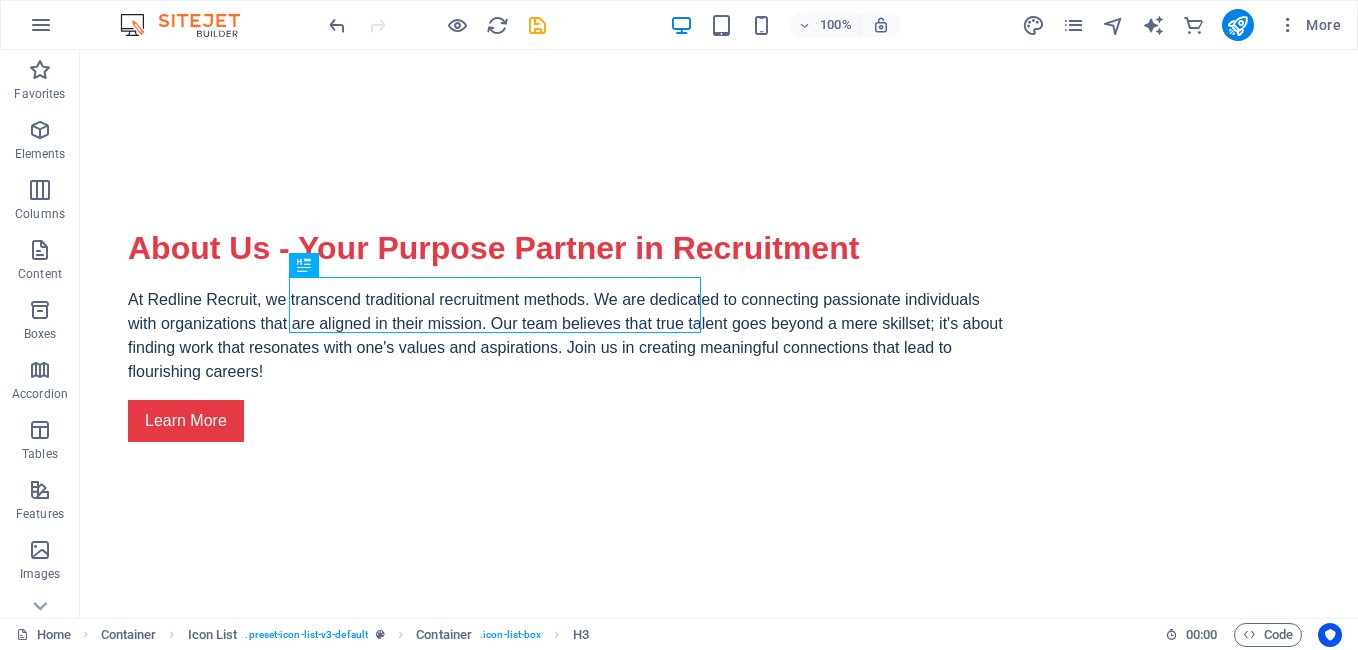 click on "H2   Banner   Banner   Container   H2   Preset   Container   Text   Button   Spacer   Spacer   Container   Container   Icon   Icon List   Container   H2   Container   H2   Container   Image   Cards   Container   Text   Container   Image   Container   H3   Placeholder   Container   Container   H3   Icon List   Container   Container   H3   Container   Image   Container   Footer Saga   Text   Container   Text   Container   H3   Container   Text   H3   Spacer   Text   Cards   Container   Container   Image   Container   H3   Container   Cards   Container   H3   H3   Container   Icon   Container   Container   H3   Menu   Banner   Menu Bar   Container   H3   Container   Container   Image   Container   Image   Text   Cards   Container   Image   Banner   Menu Bar   Logo   Menu   Text   Container   Container   H3   Container   Container   Icon   Icon   Container   H3   Icon   Container   Icon" at bounding box center [719, 334] 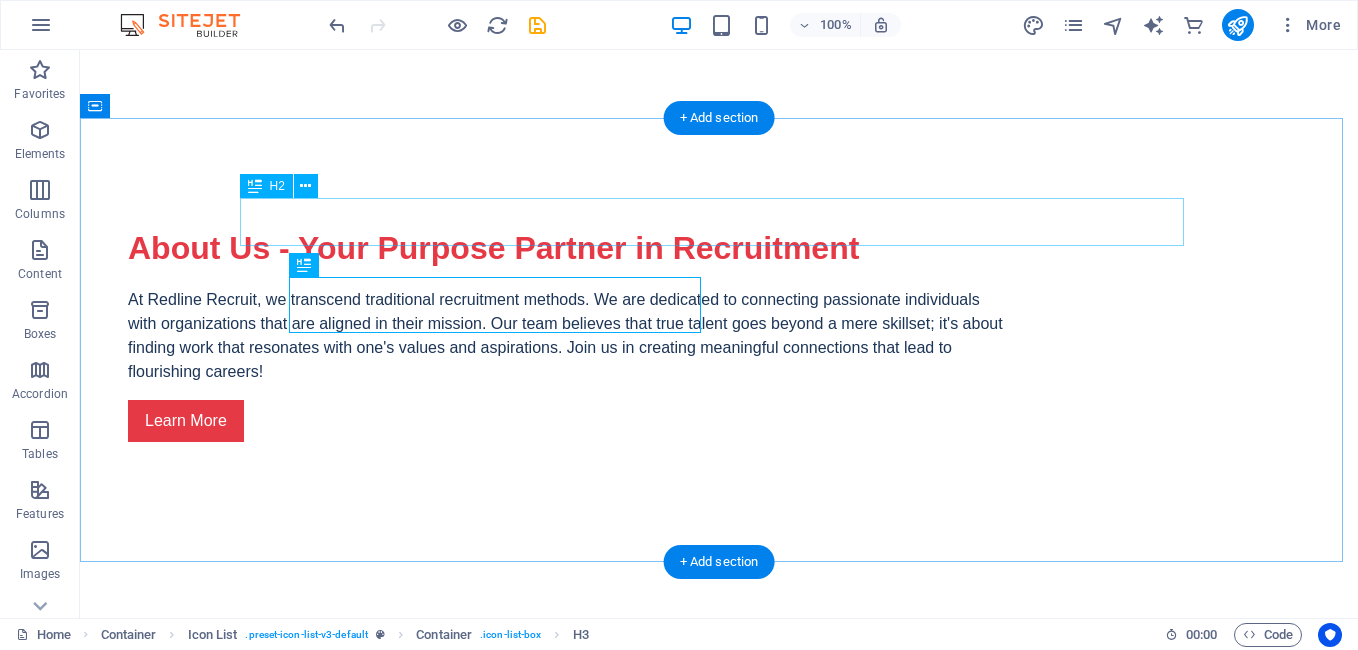 click on "Our Services" at bounding box center (719, 658) 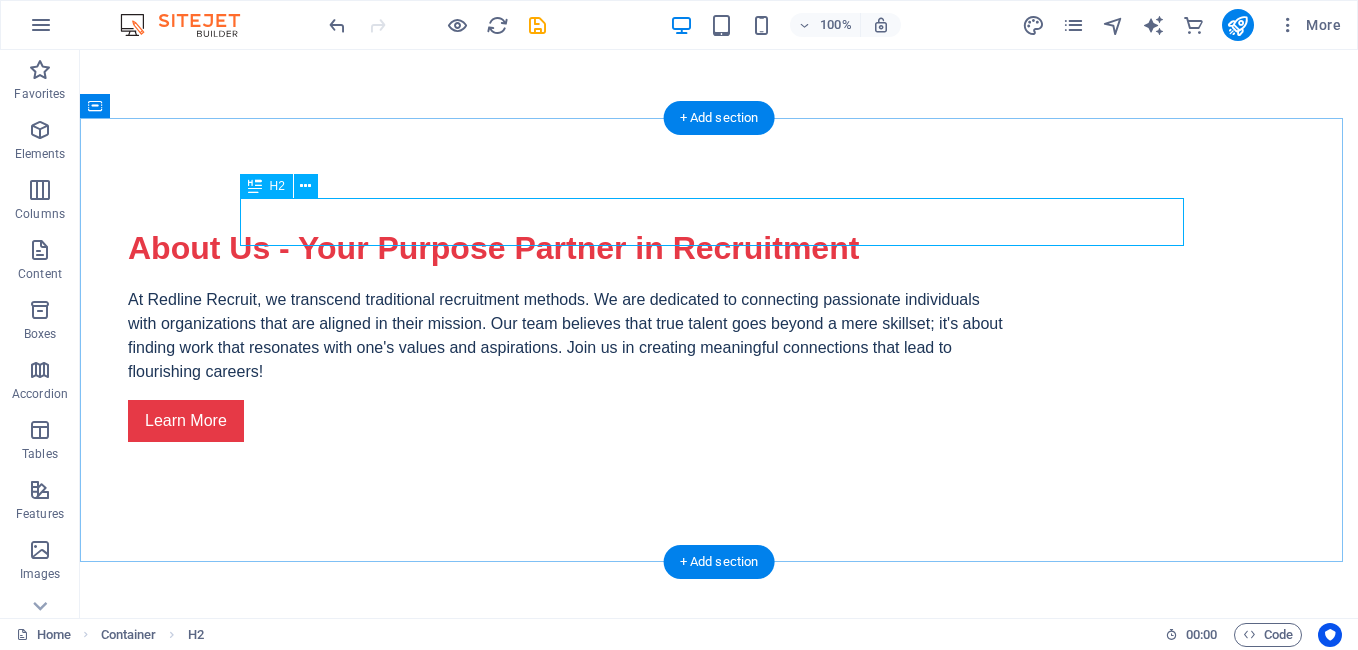 click on "Our Services" at bounding box center [719, 658] 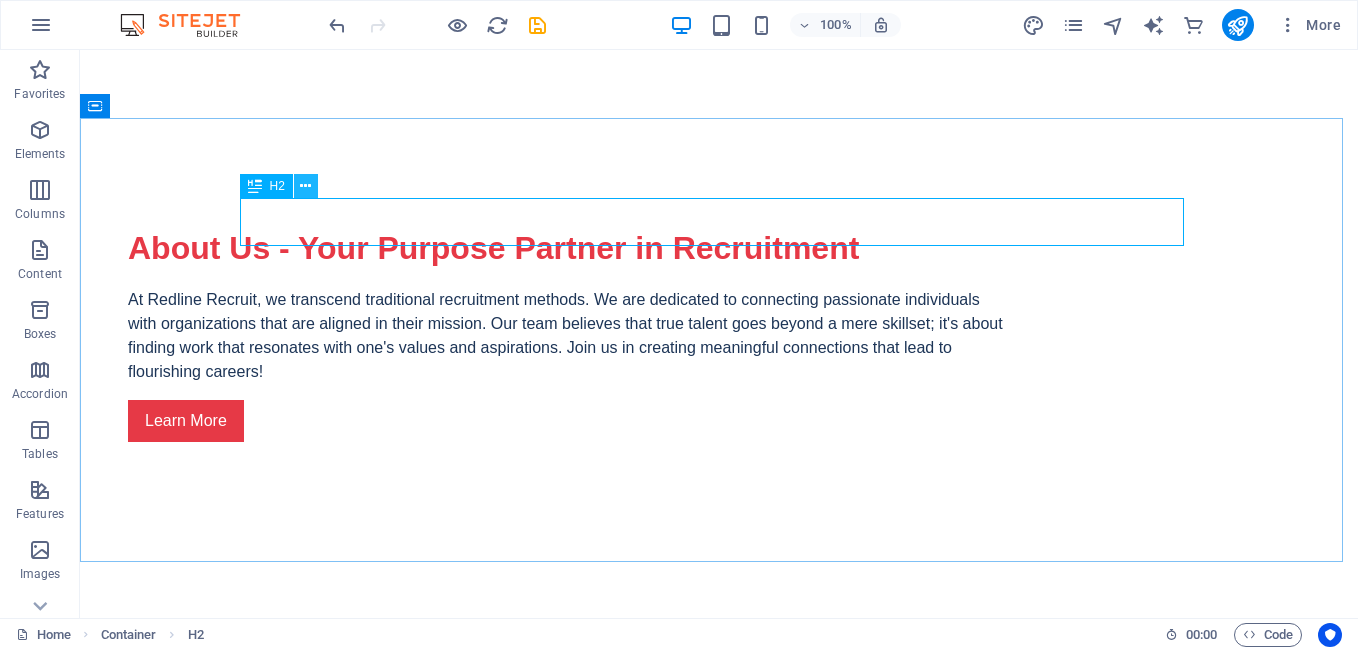 click at bounding box center (305, 186) 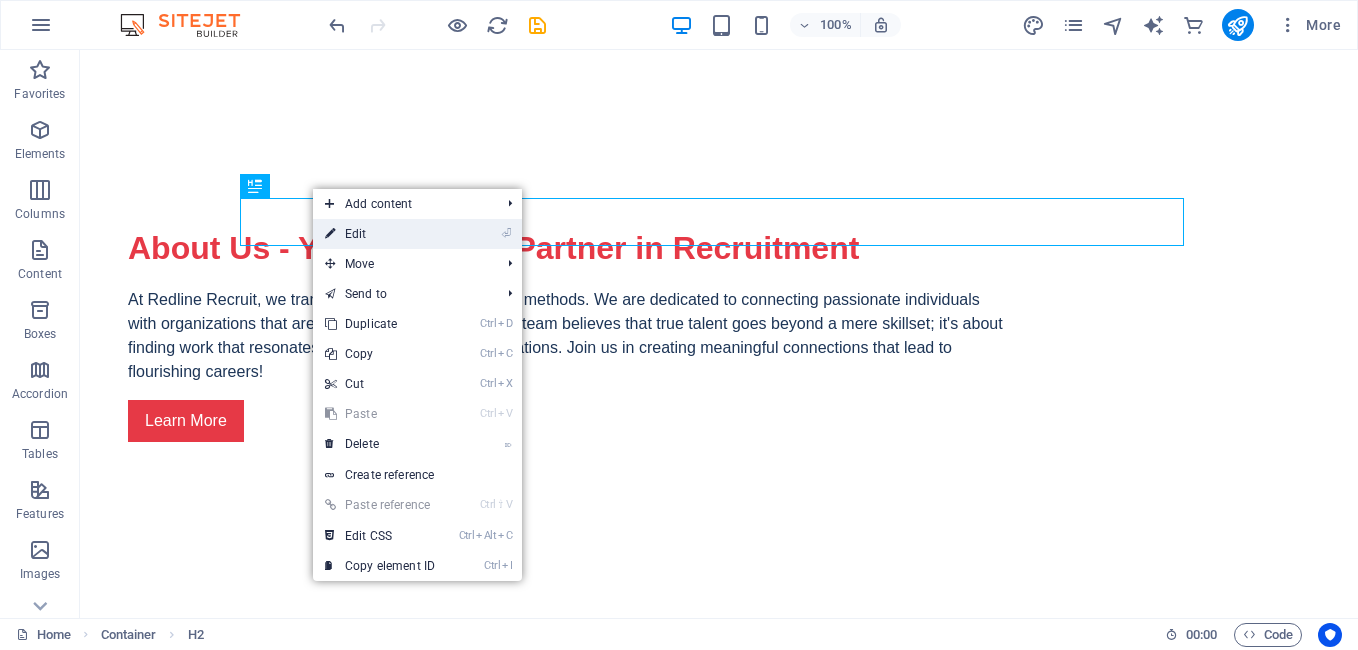 click on "⏎  Edit" at bounding box center (380, 234) 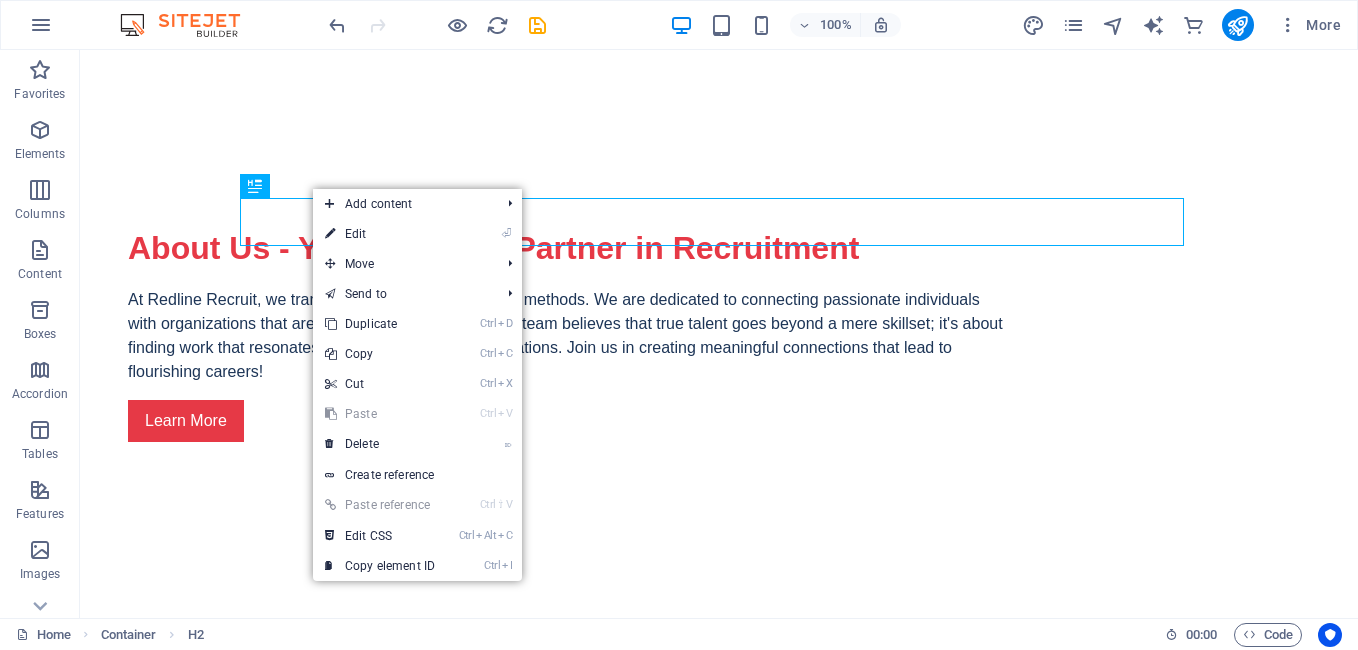 scroll, scrollTop: 1005, scrollLeft: 0, axis: vertical 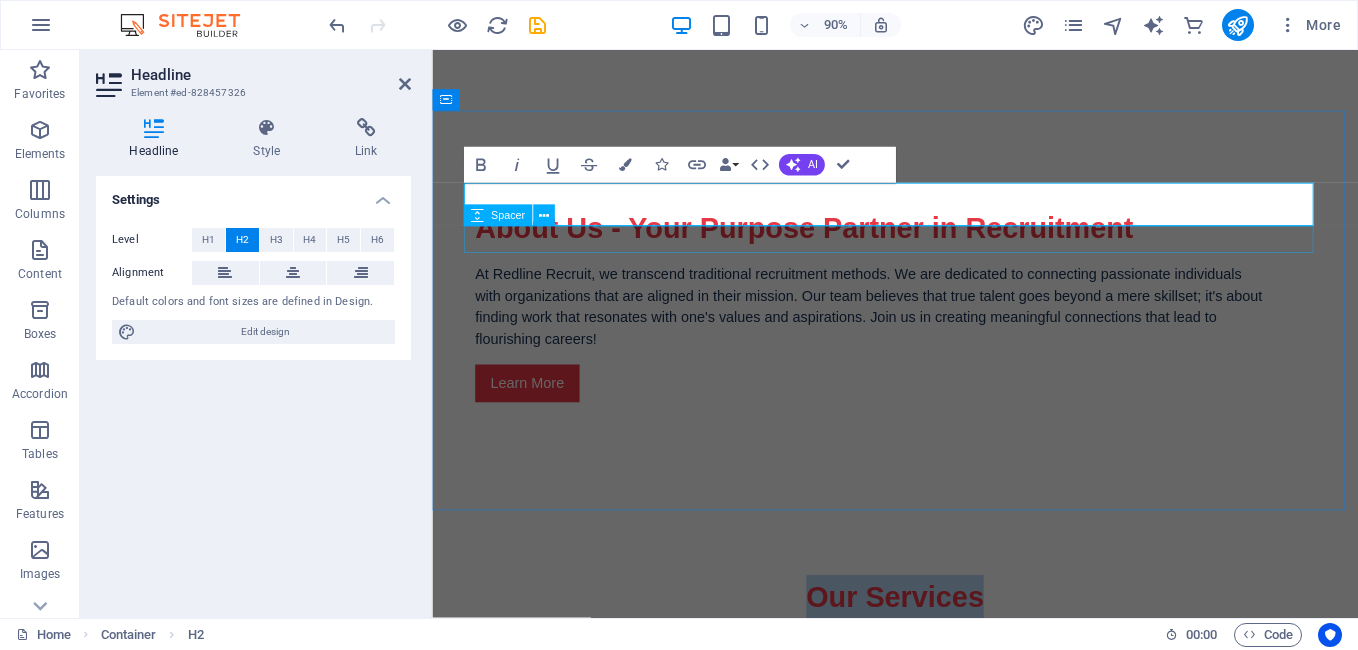 type 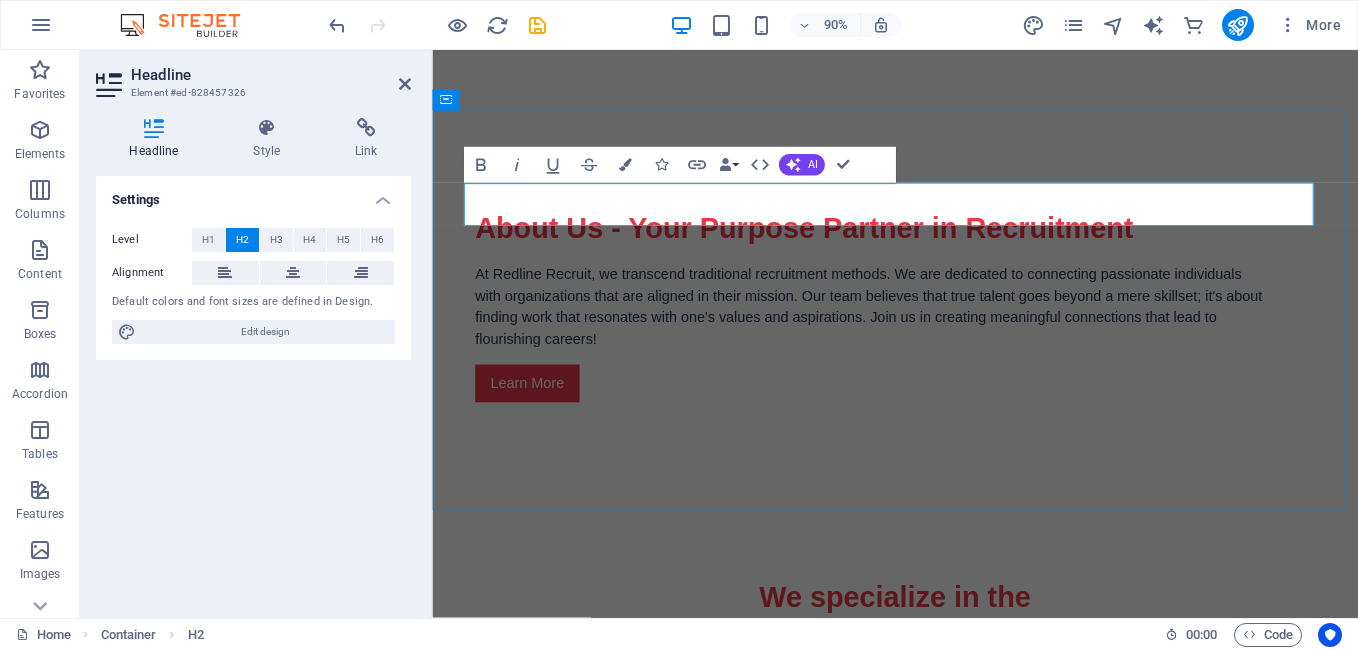 click on "We specialize in the" at bounding box center [947, 658] 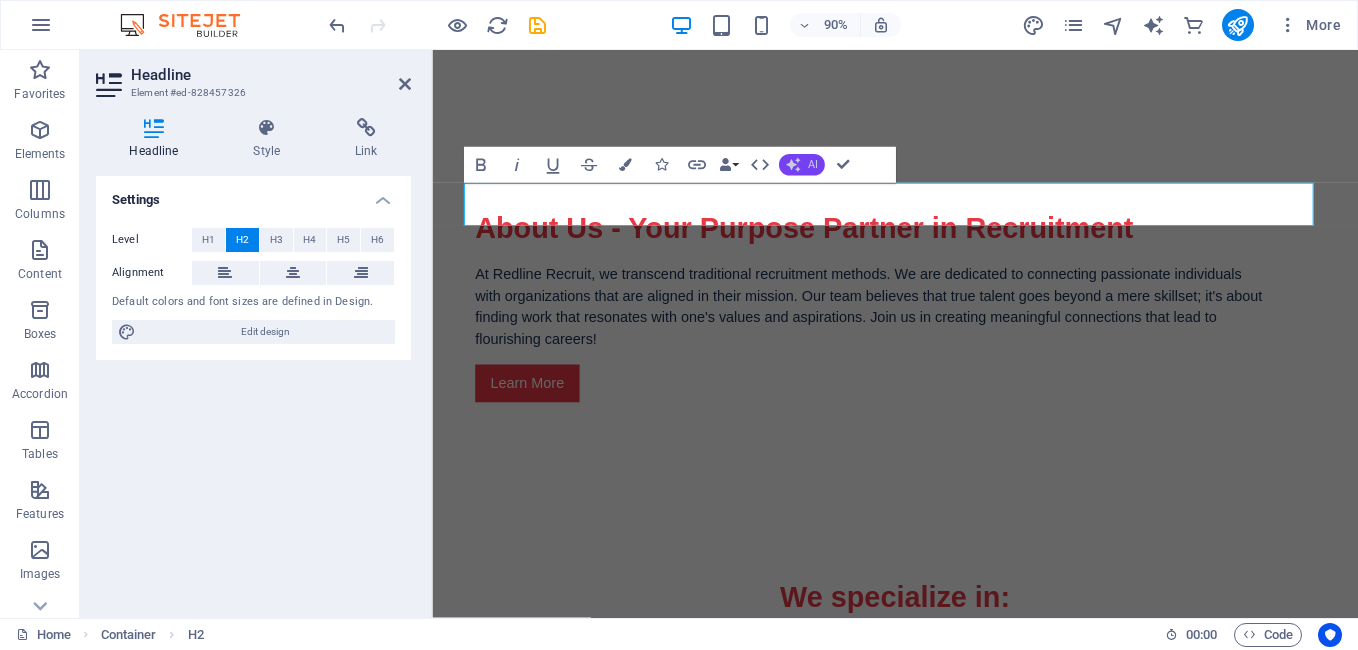 click on "AI" at bounding box center [802, 165] 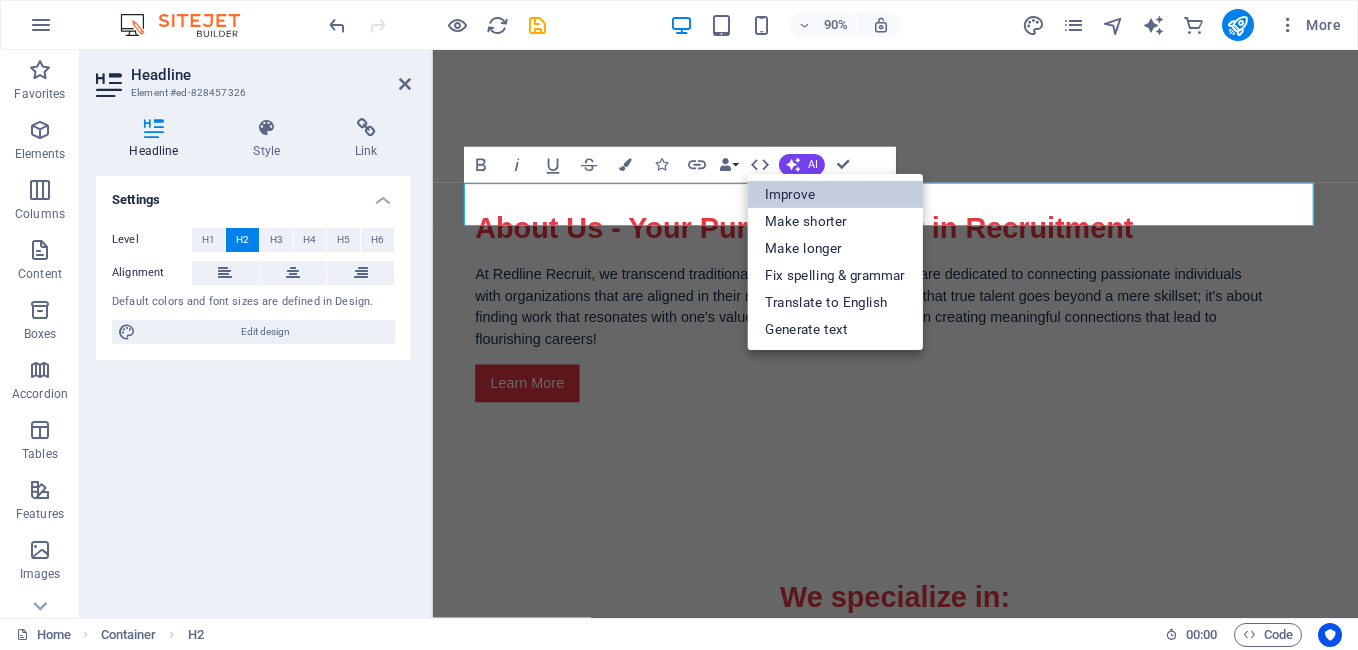click on "Improve" at bounding box center (835, 194) 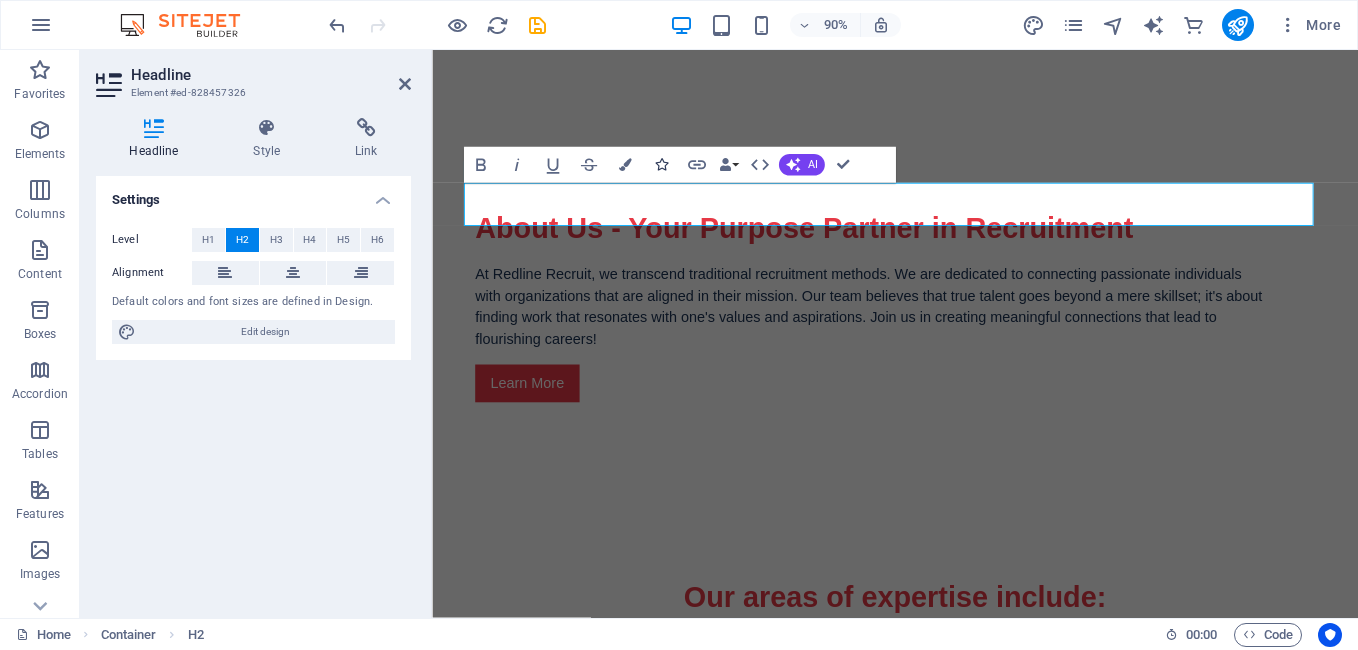 click at bounding box center [660, 165] 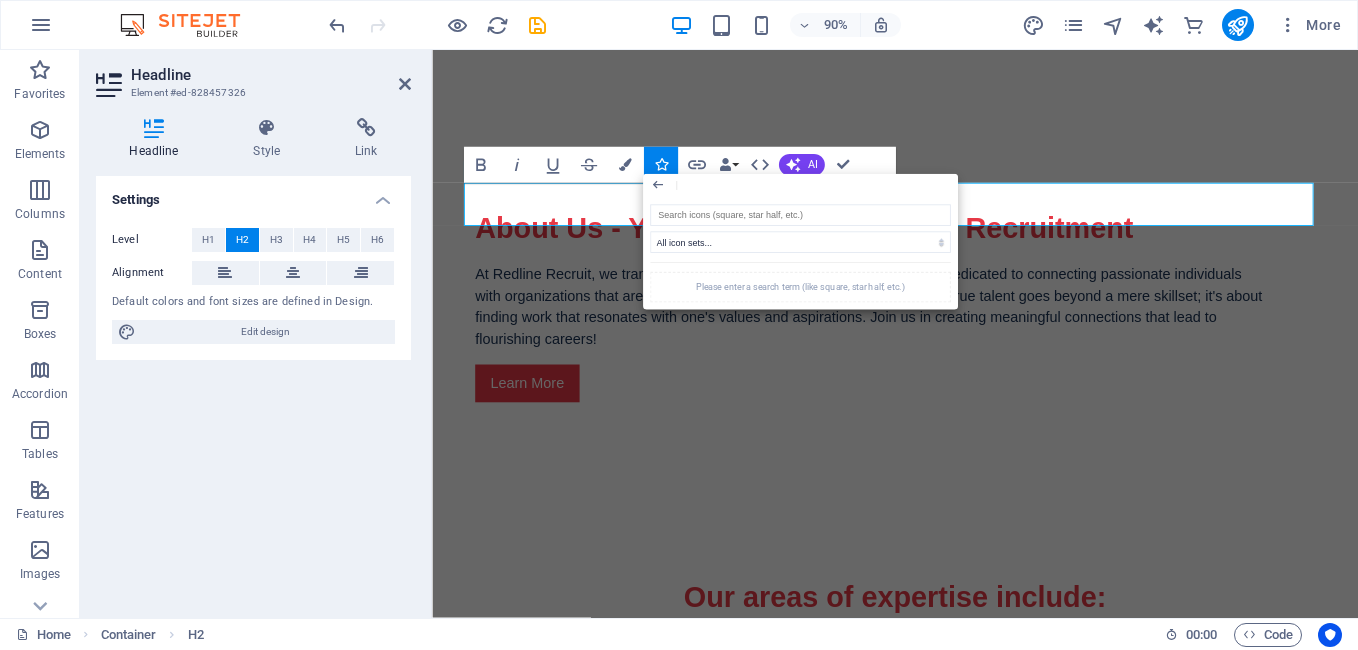 type on "s" 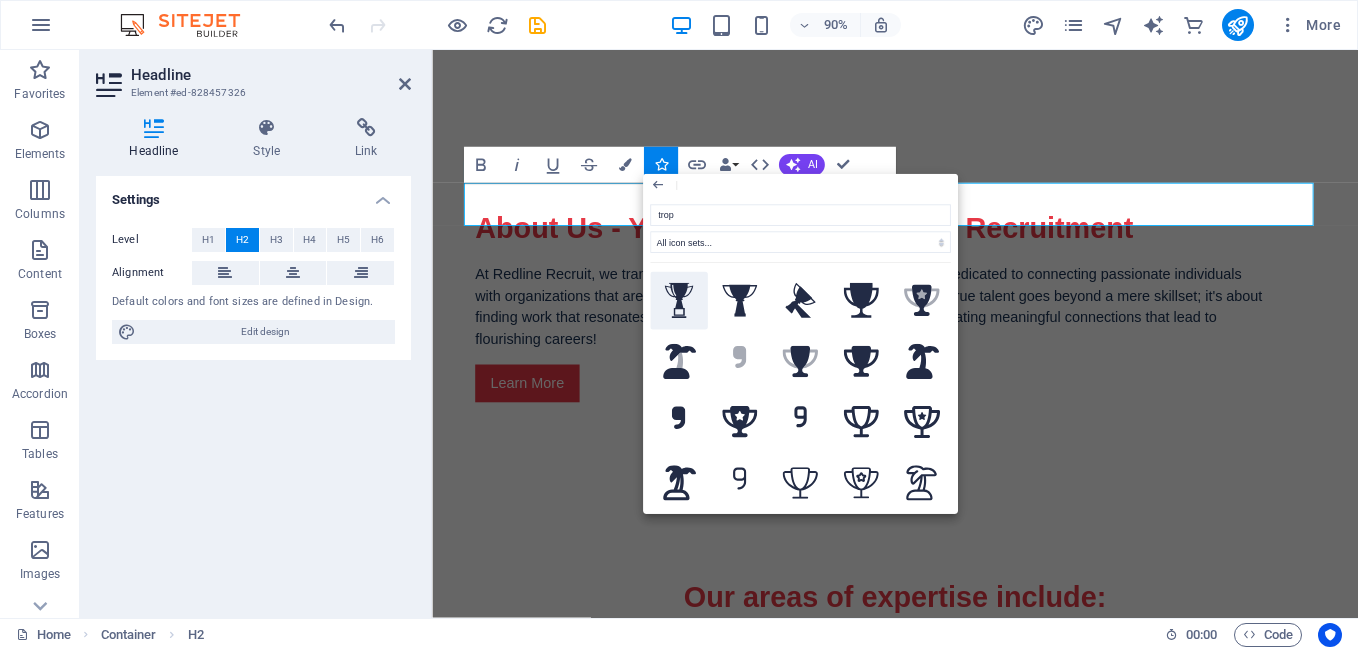 click 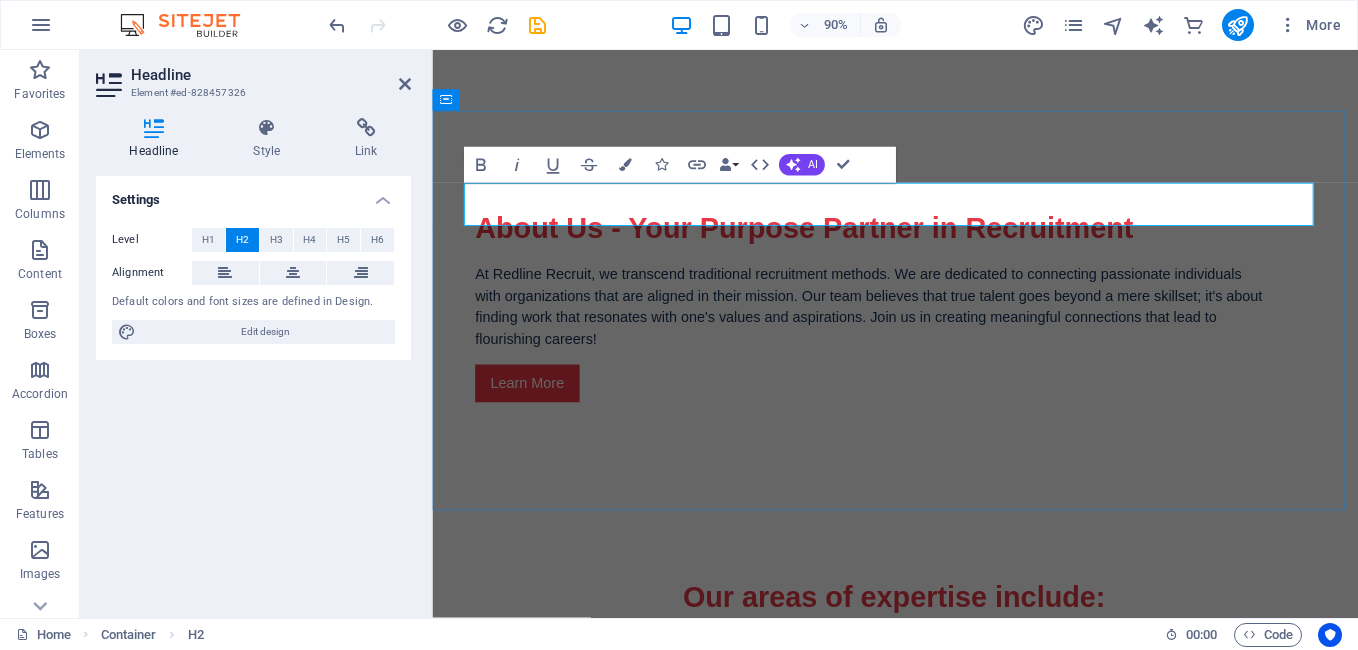click on "Our areas of expertise include:" at bounding box center [947, 1269] 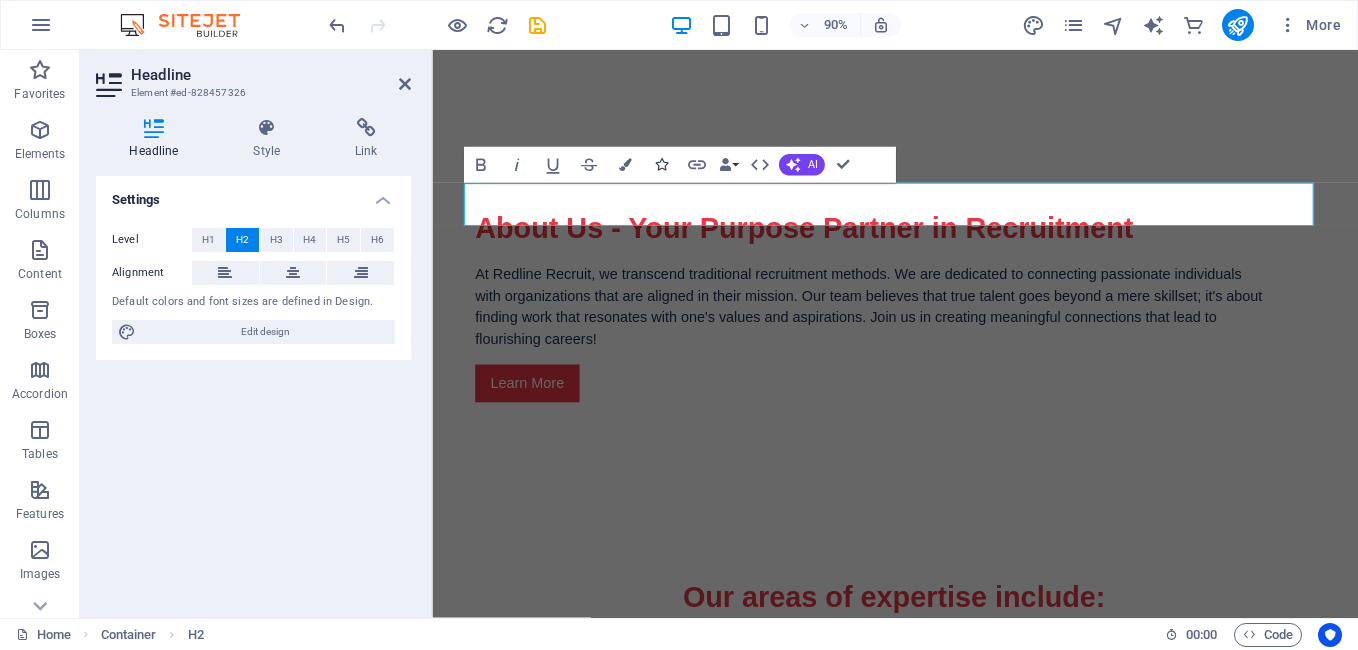 click on "Icons" at bounding box center (661, 165) 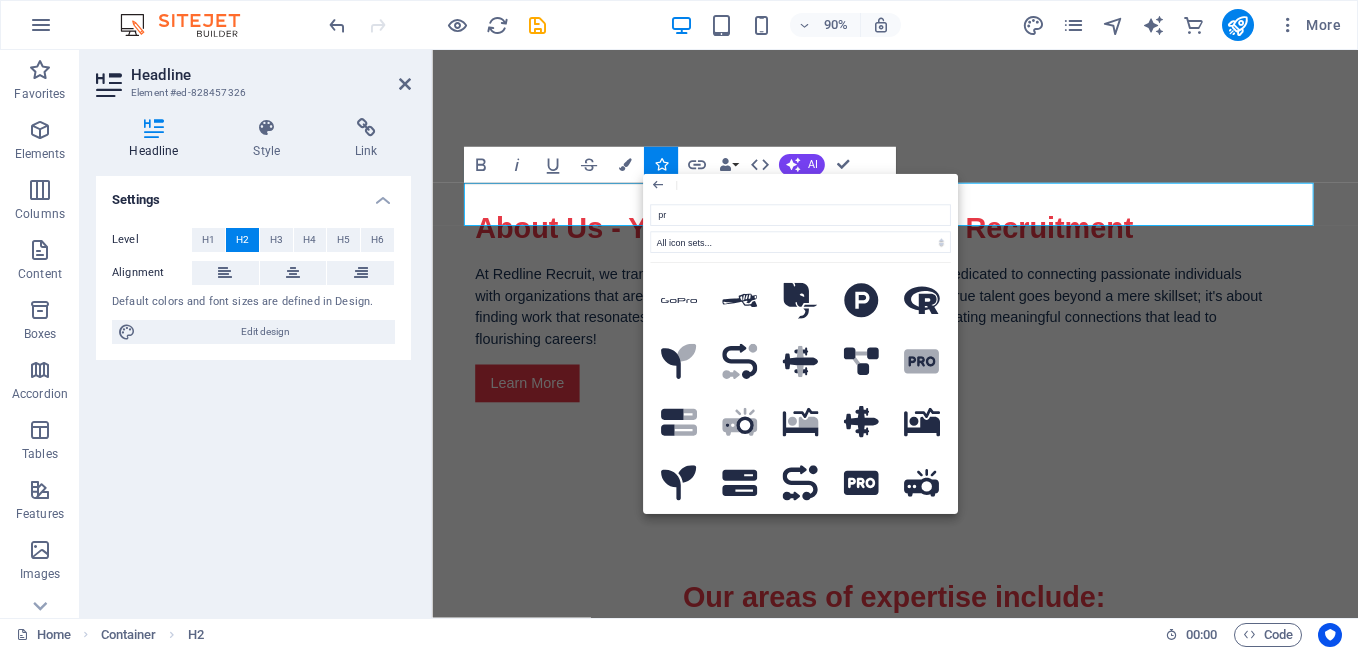 type on "p" 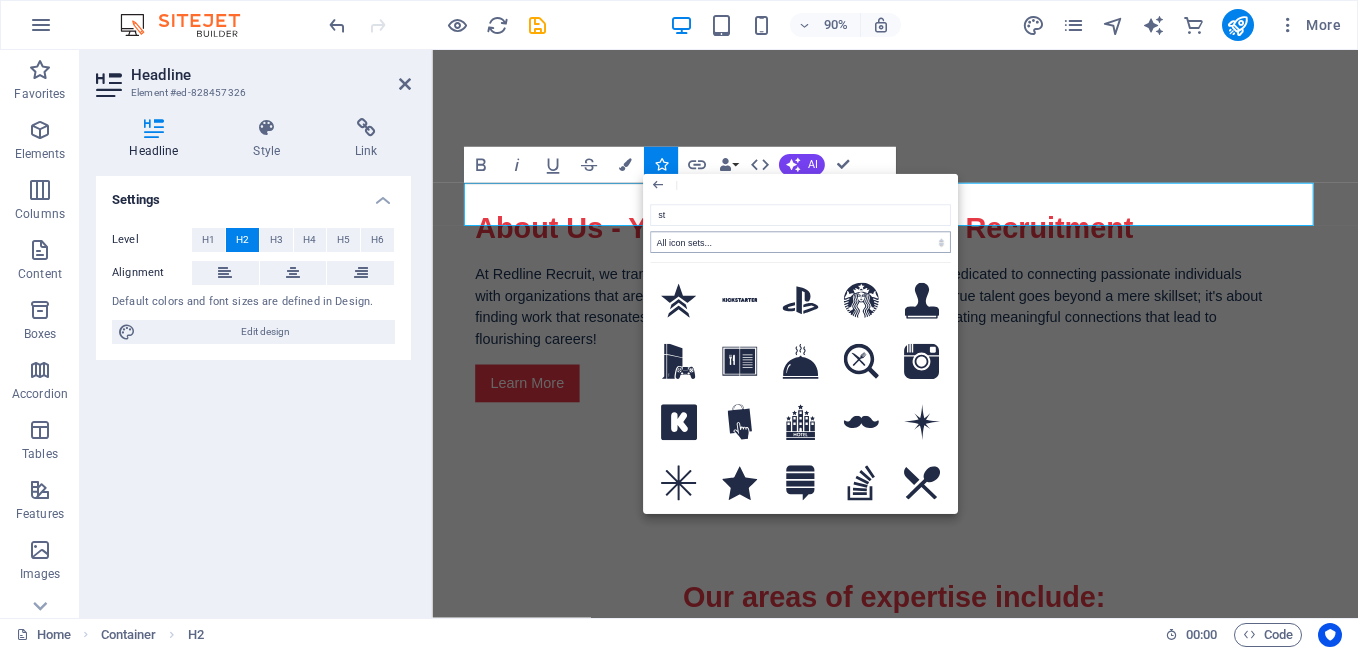 type on "s" 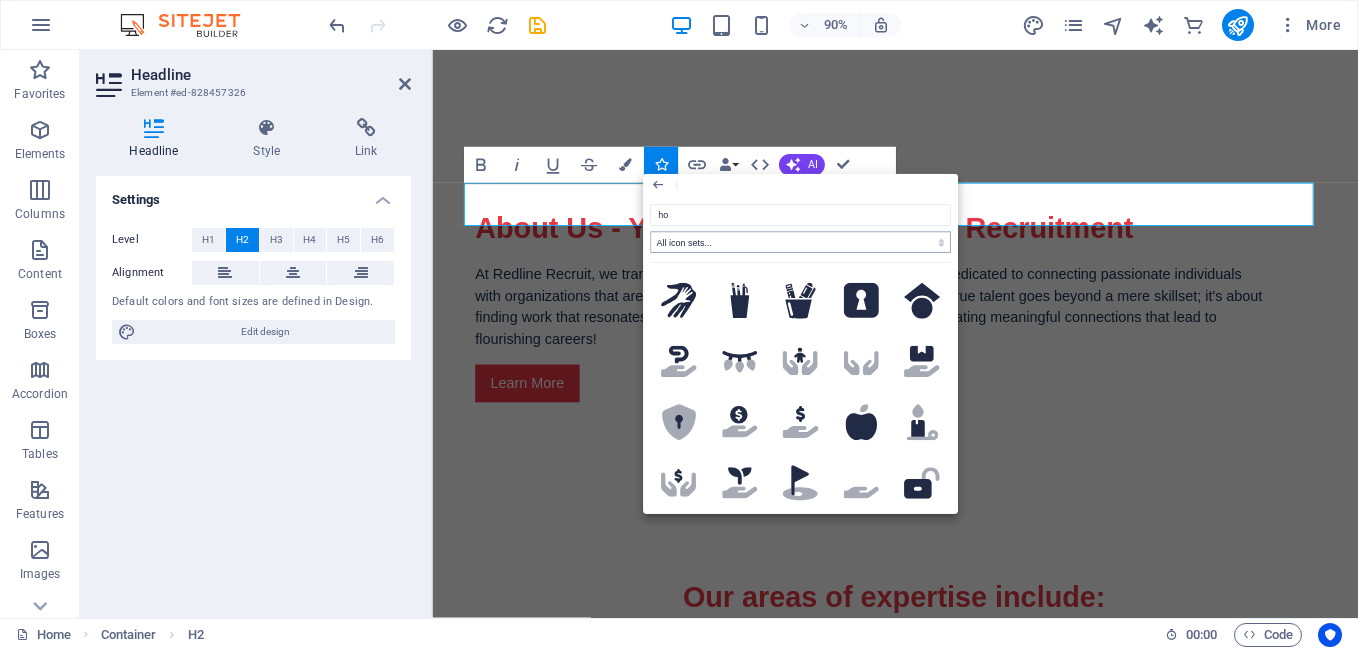 type on "h" 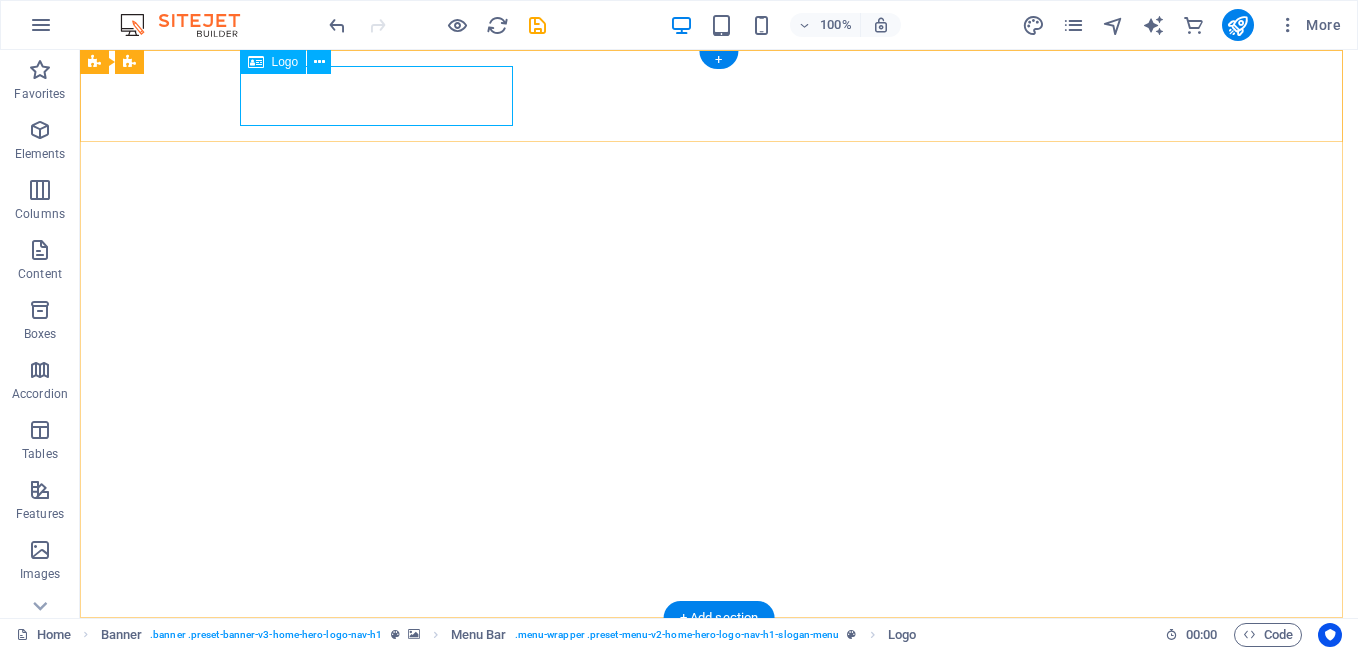 scroll, scrollTop: 0, scrollLeft: 0, axis: both 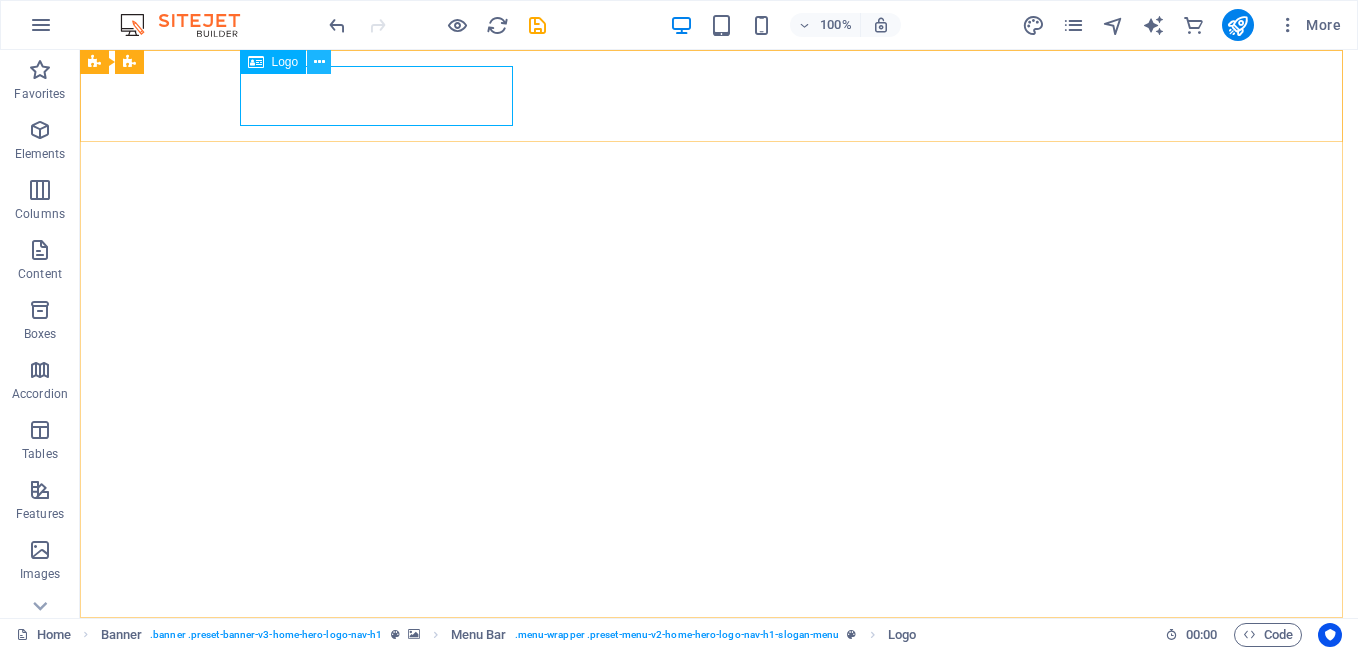 click at bounding box center (319, 62) 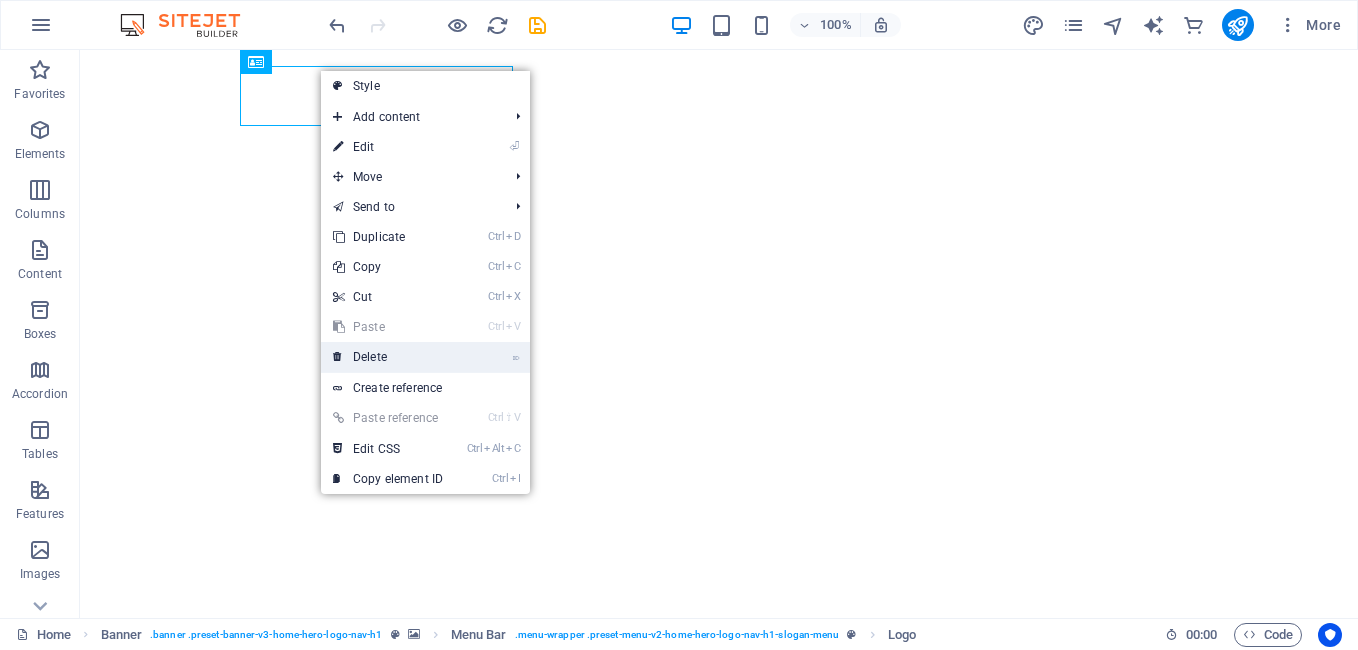 drag, startPoint x: 384, startPoint y: 351, endPoint x: 306, endPoint y: 300, distance: 93.193344 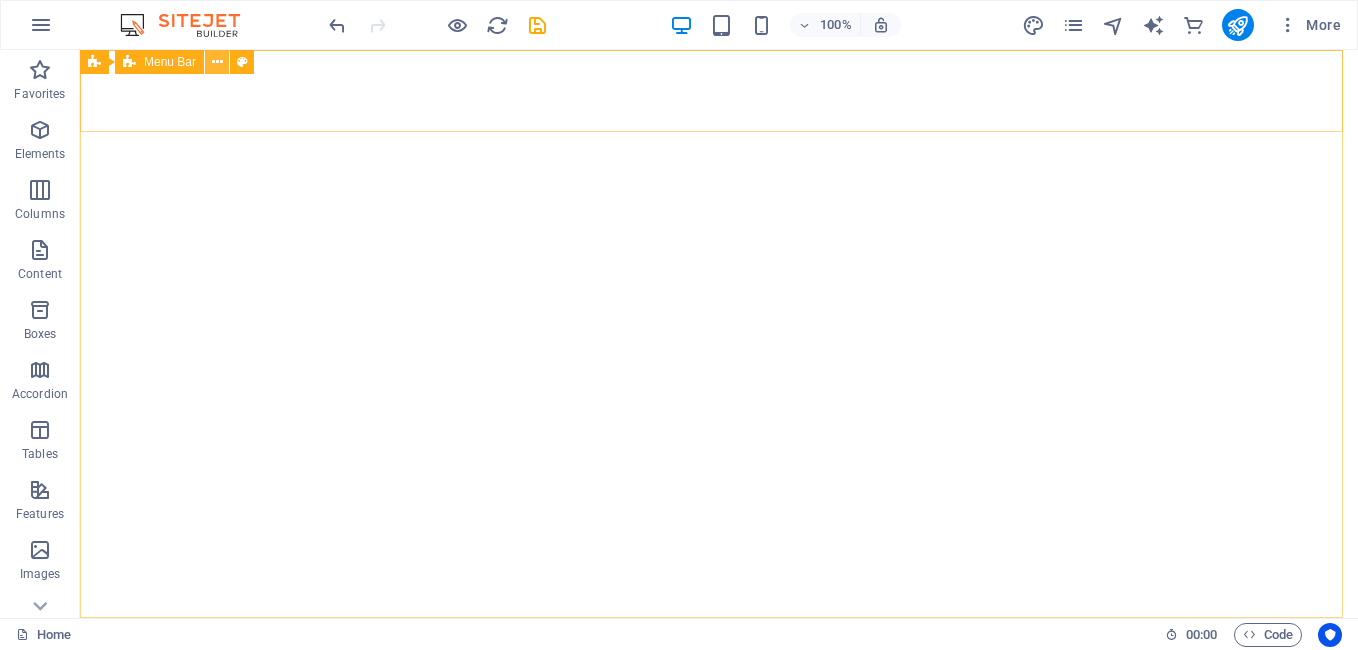 click at bounding box center (217, 62) 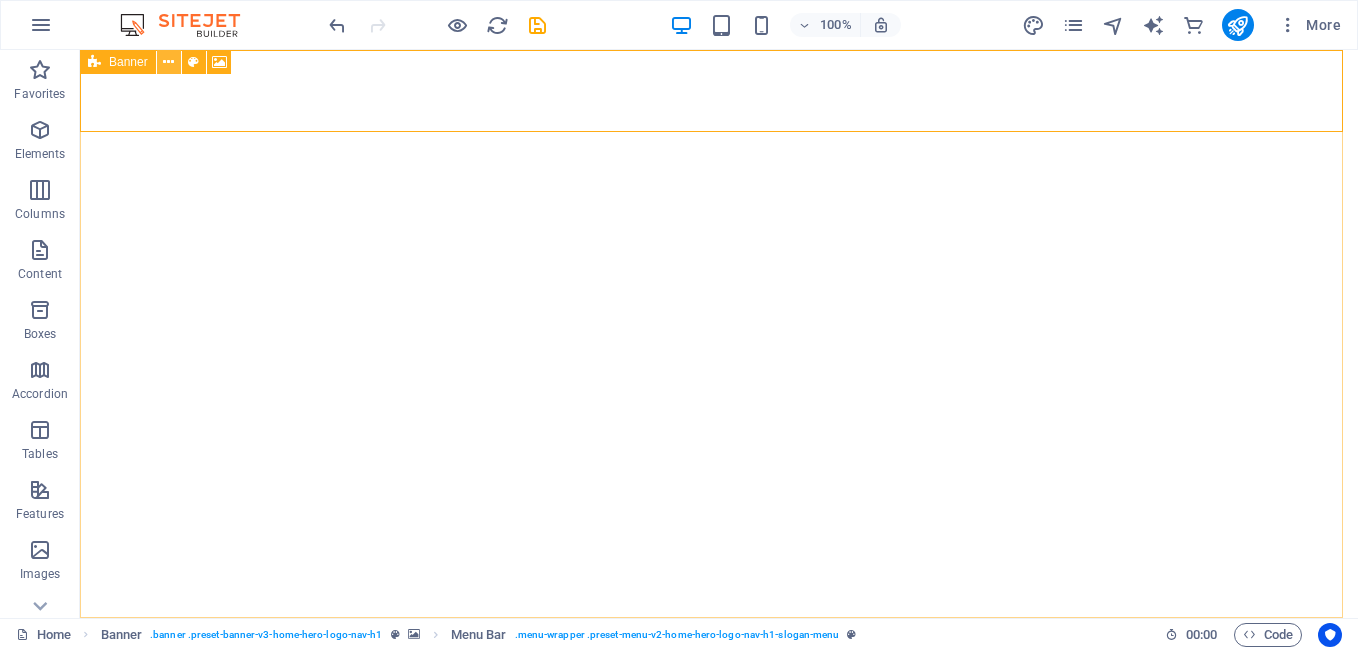 click at bounding box center [168, 62] 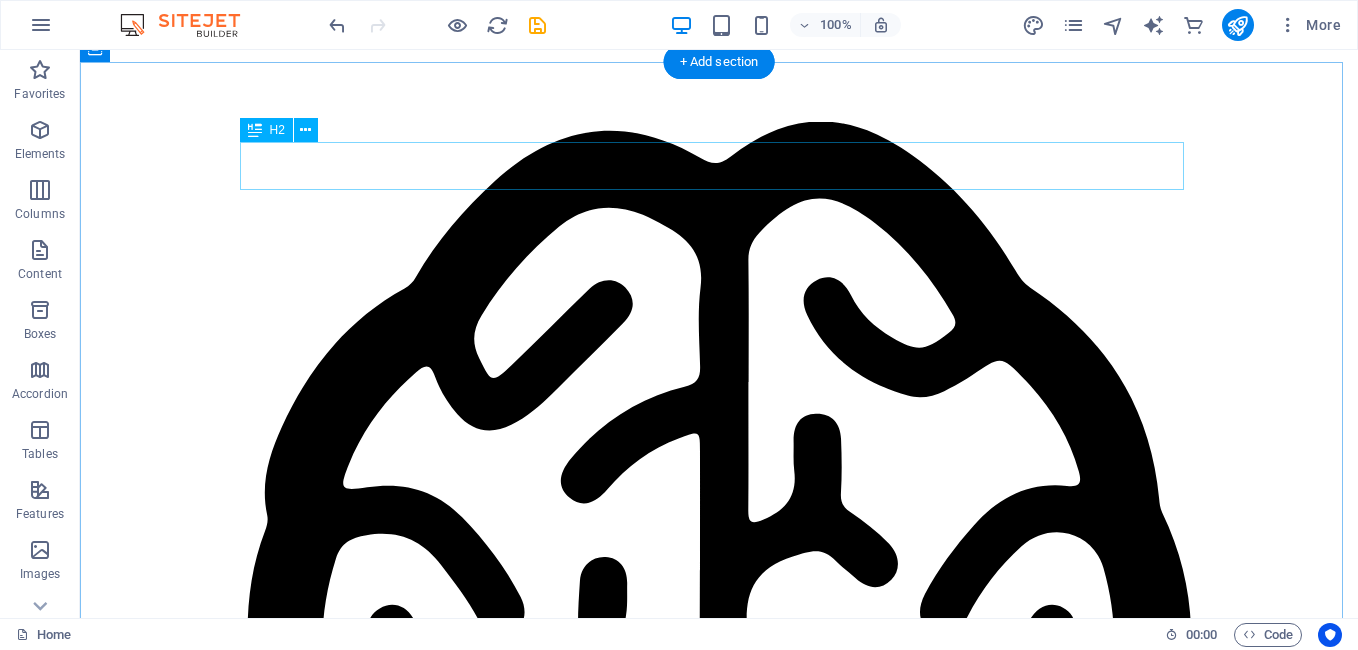 scroll, scrollTop: 1342, scrollLeft: 0, axis: vertical 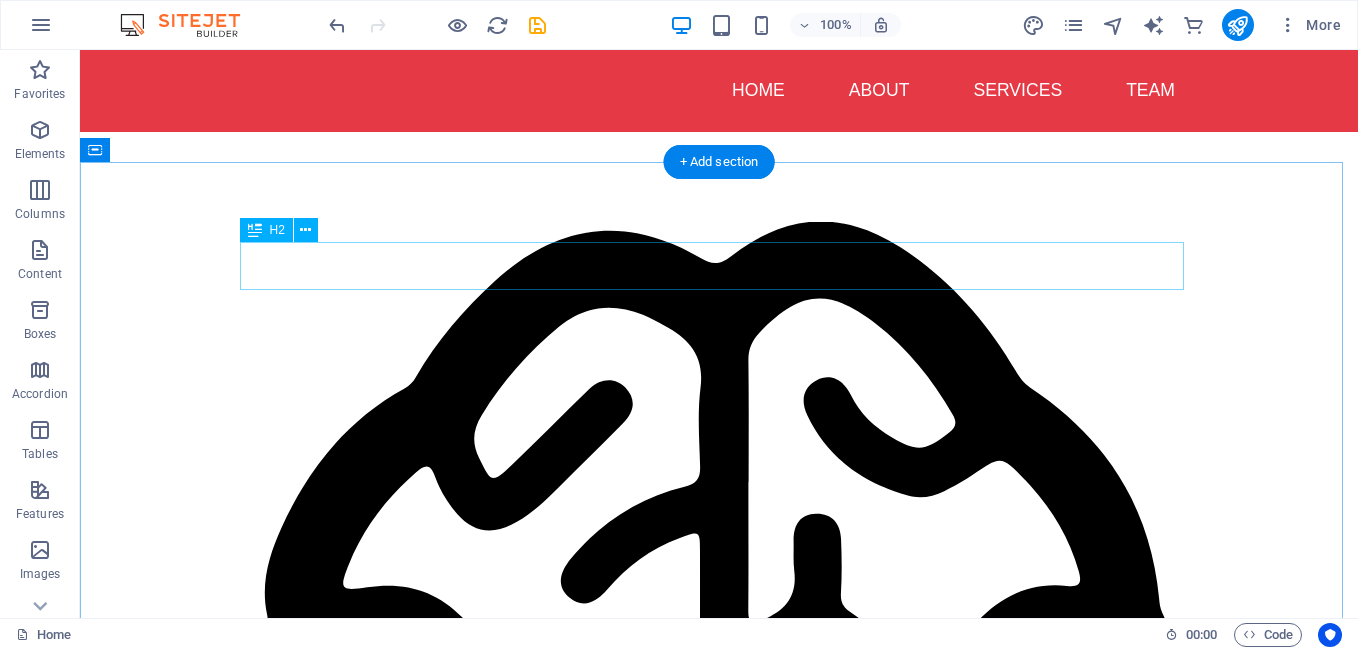 click on "Team" at bounding box center (719, 2107) 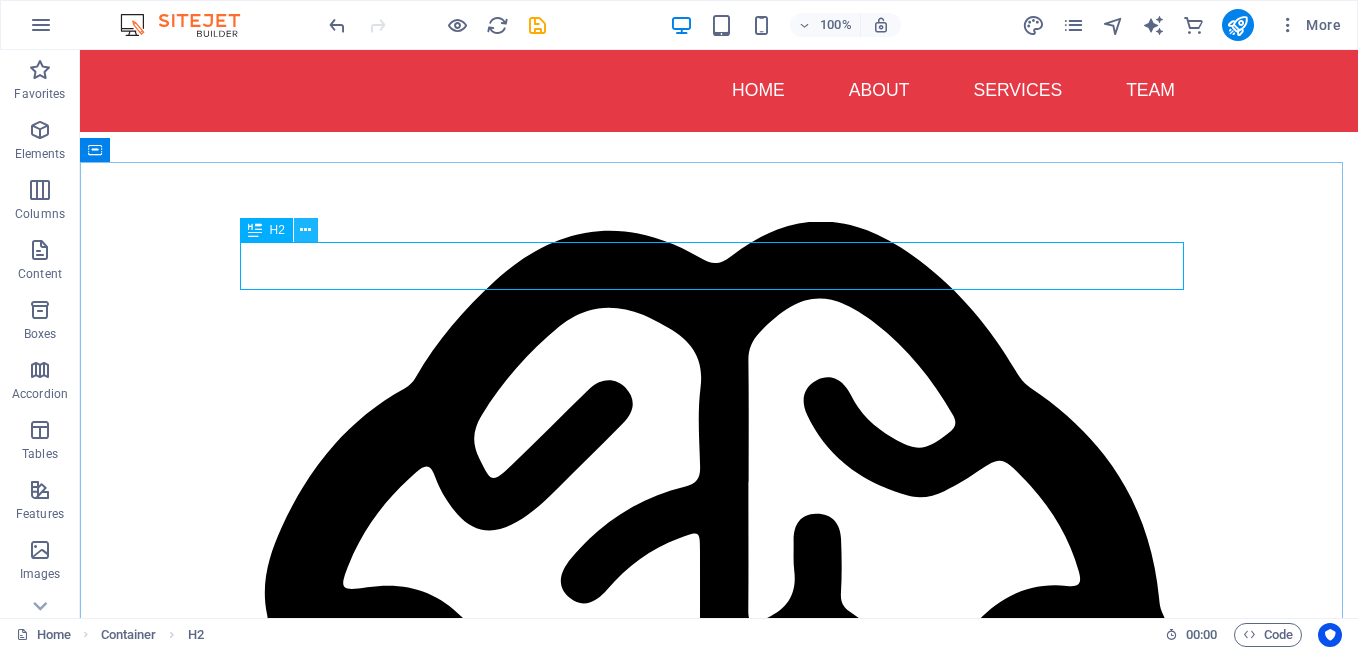 click at bounding box center [305, 230] 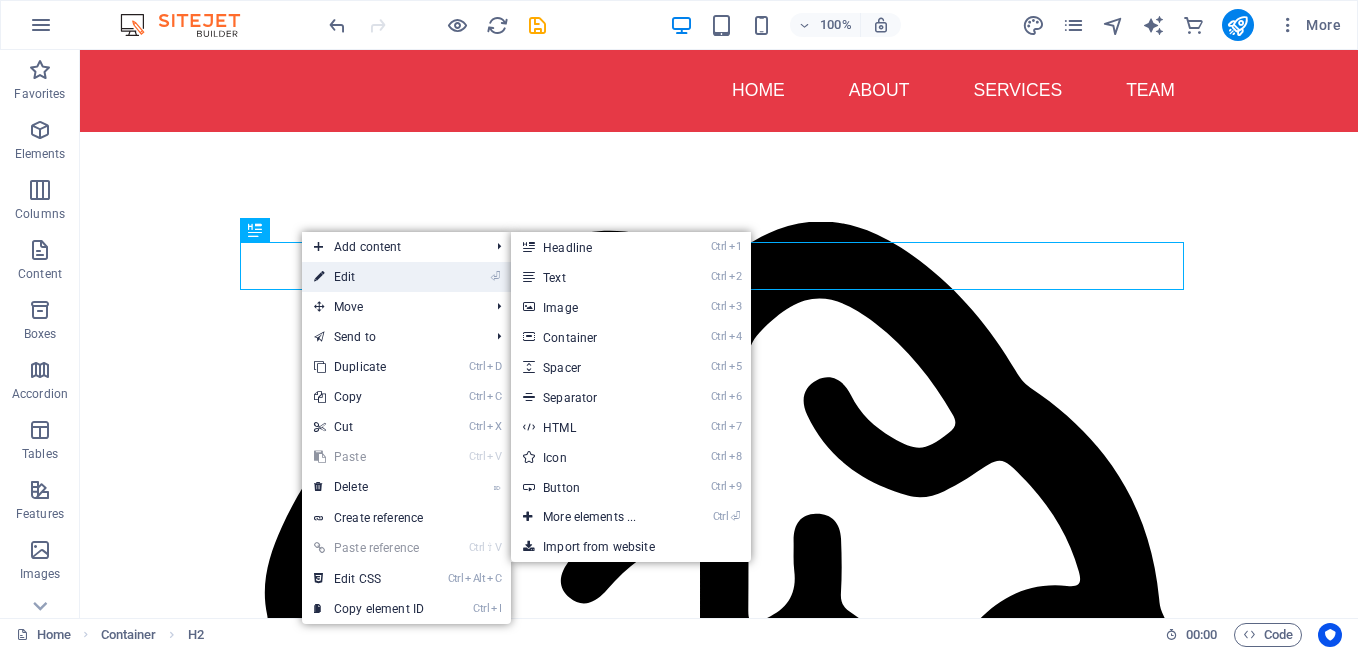 click on "⏎  Edit" at bounding box center [369, 277] 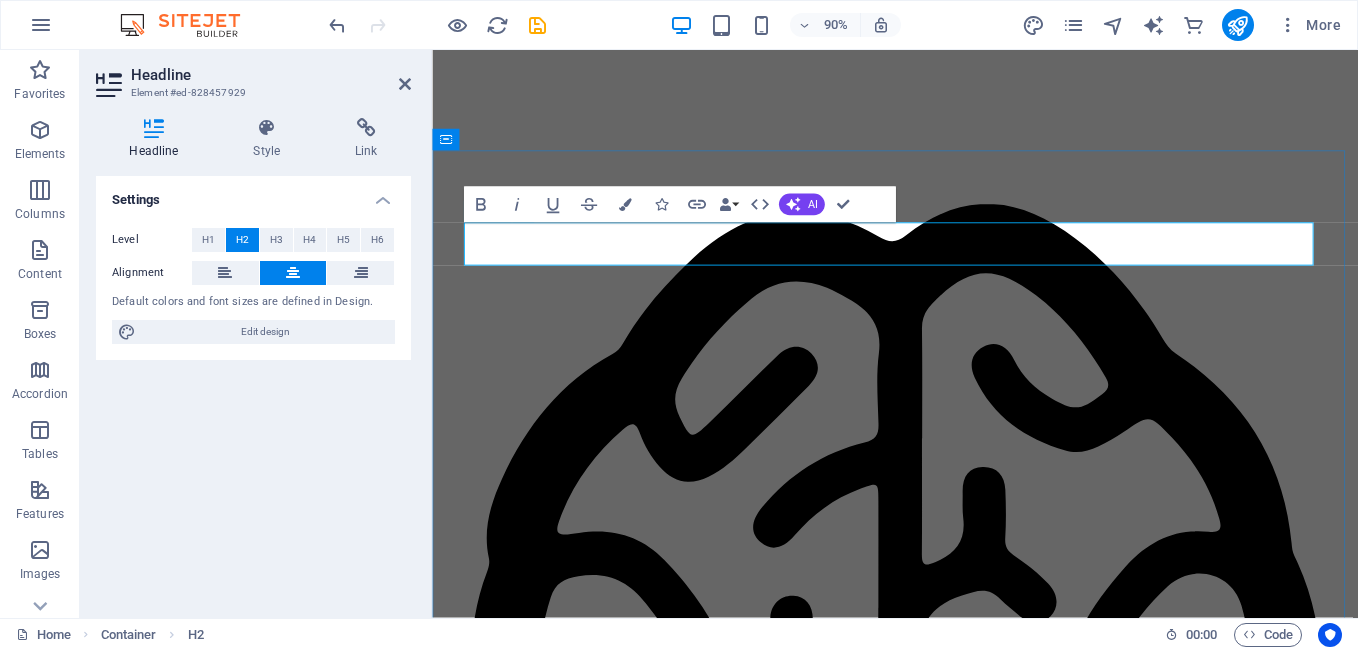 click on "Team" at bounding box center (947, 2107) 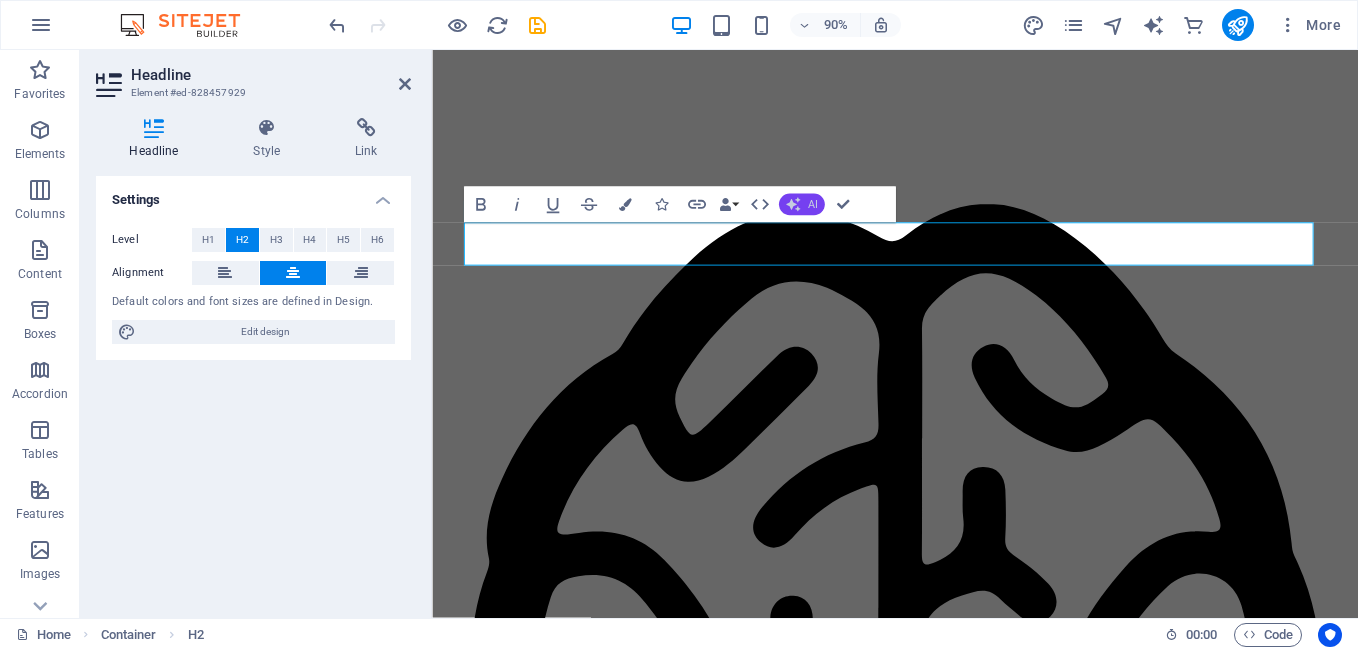 click on "AI" at bounding box center [812, 204] 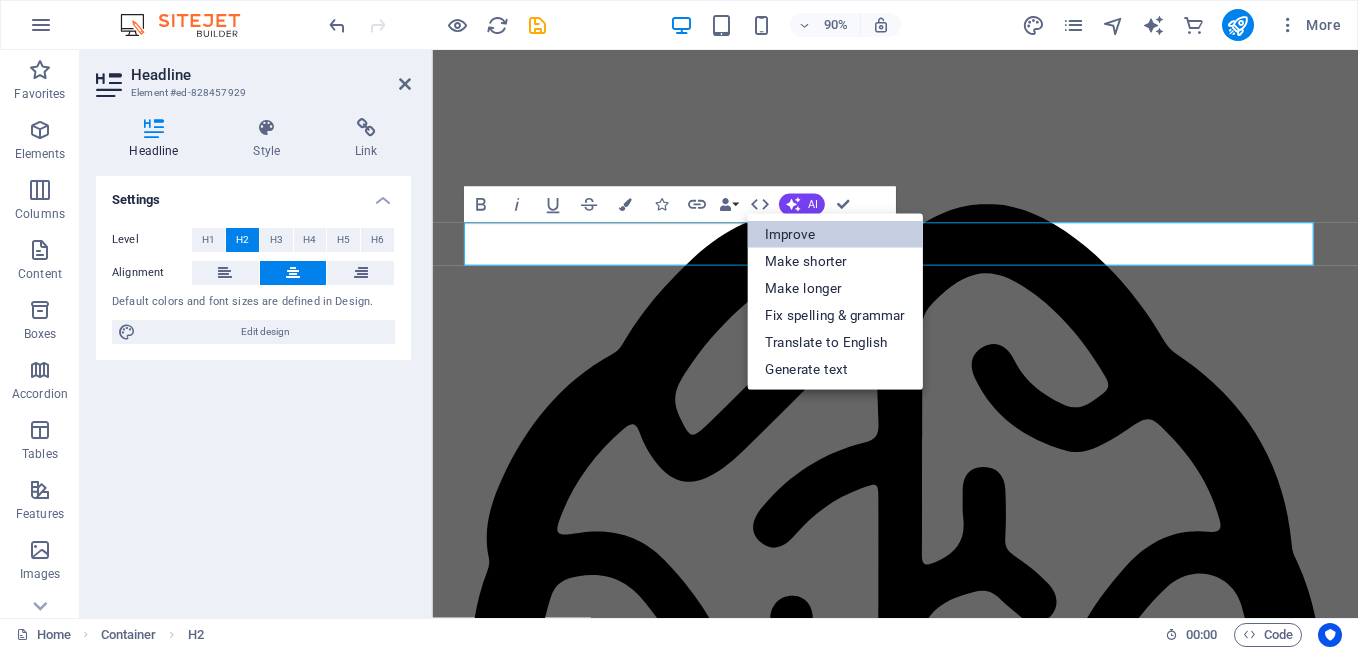 click on "Improve" at bounding box center [835, 234] 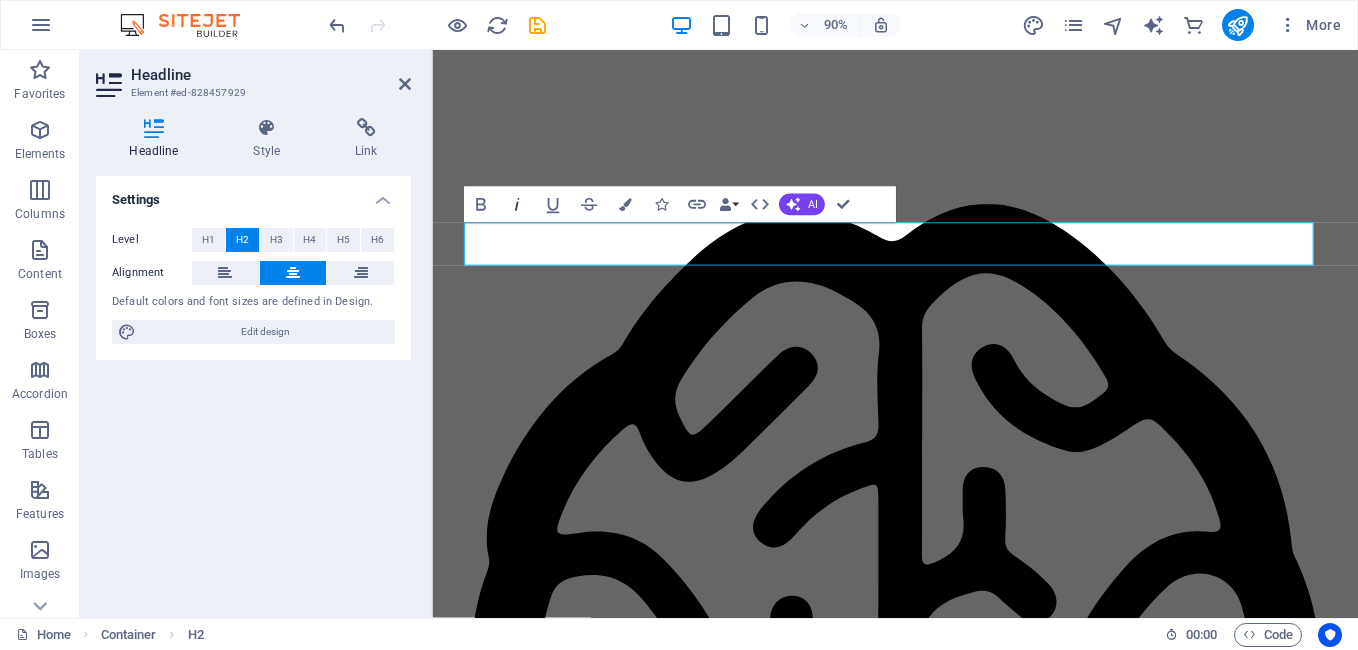 click 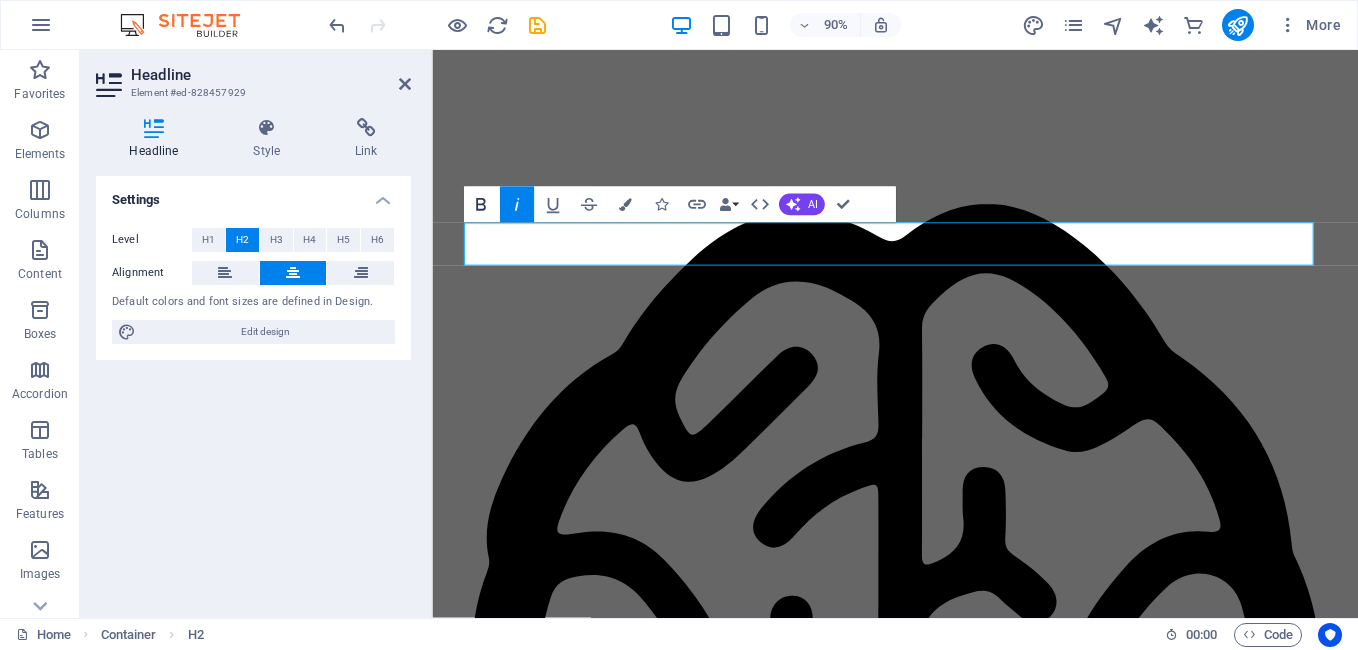 click on "Bold" at bounding box center (481, 205) 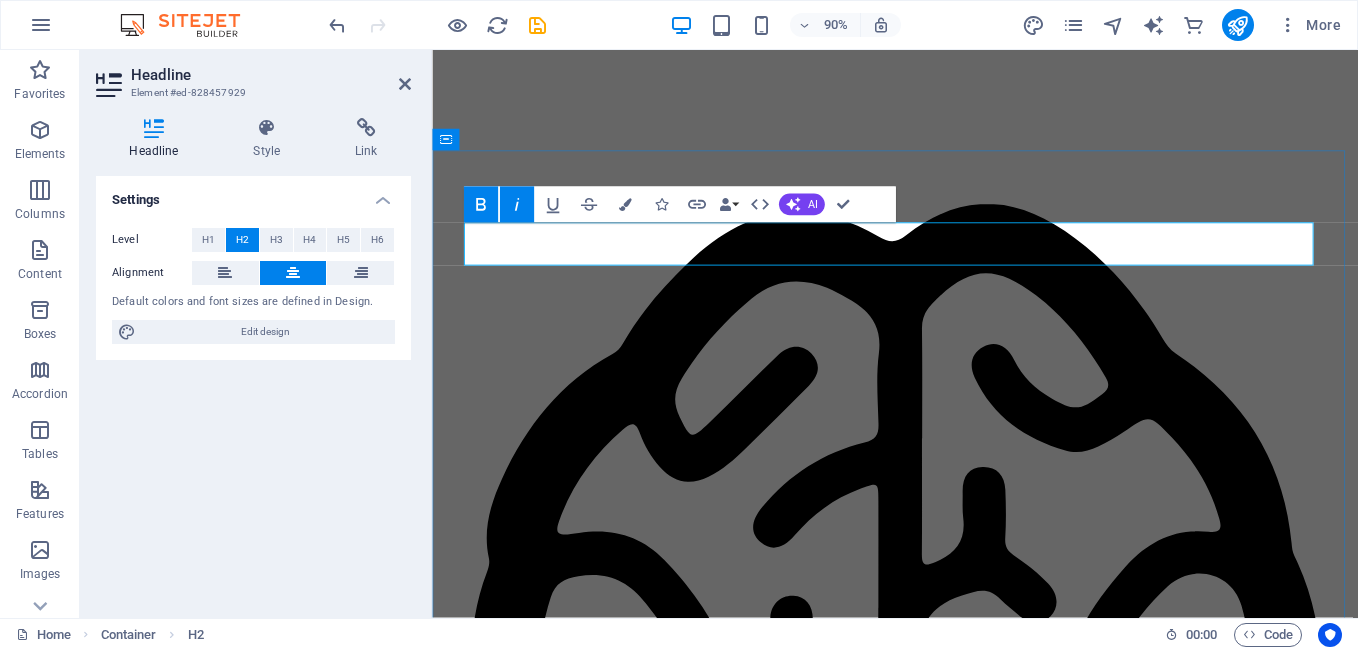 drag, startPoint x: 1113, startPoint y: 279, endPoint x: 780, endPoint y: 261, distance: 333.48615 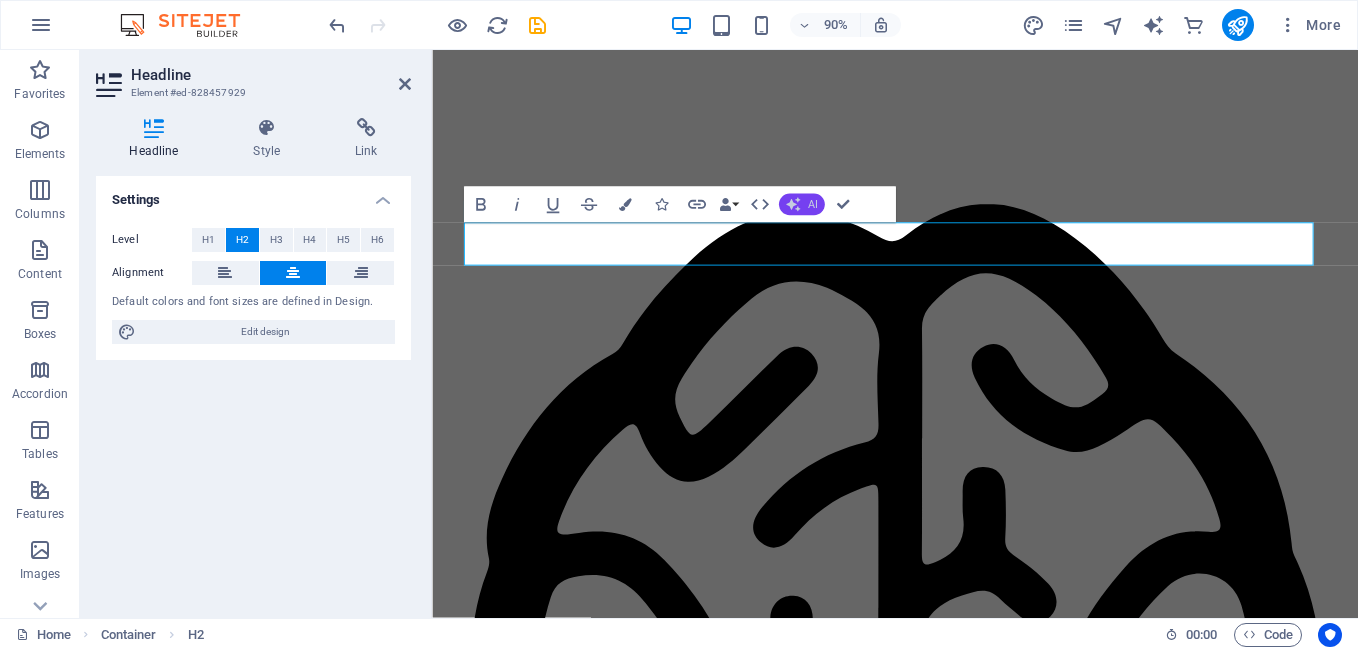 click on "AI" at bounding box center (802, 205) 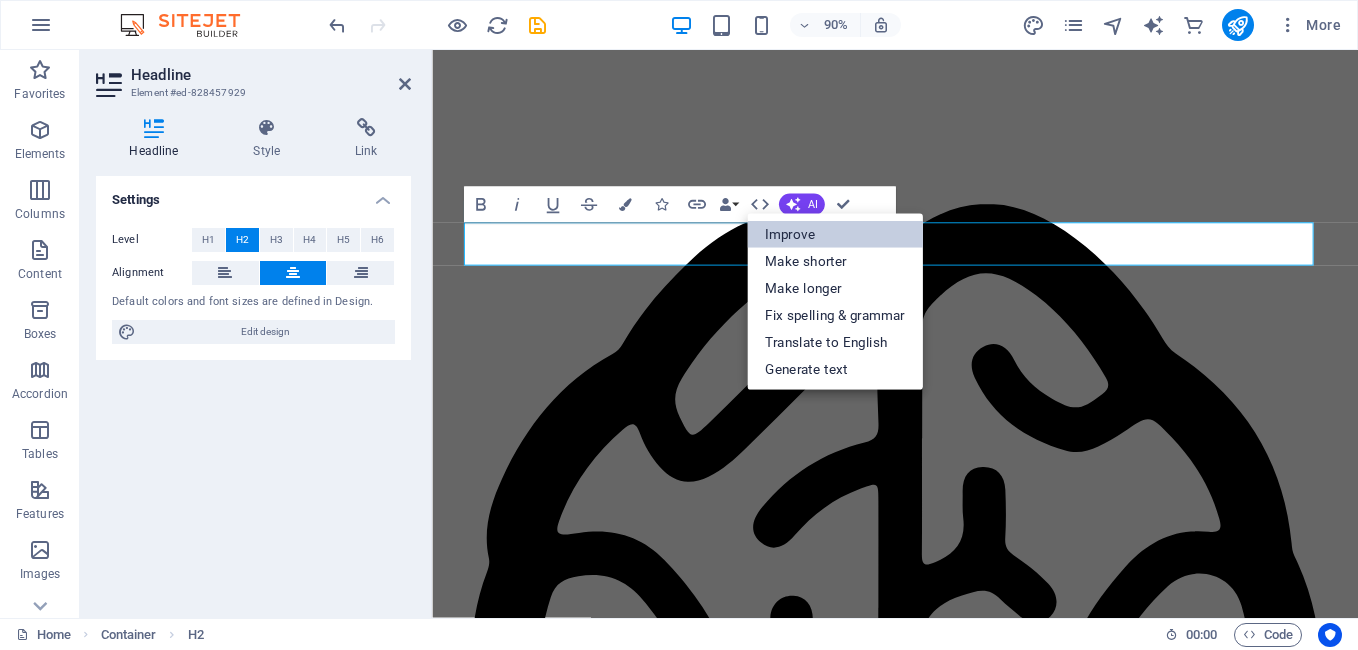 click on "Improve" at bounding box center [835, 234] 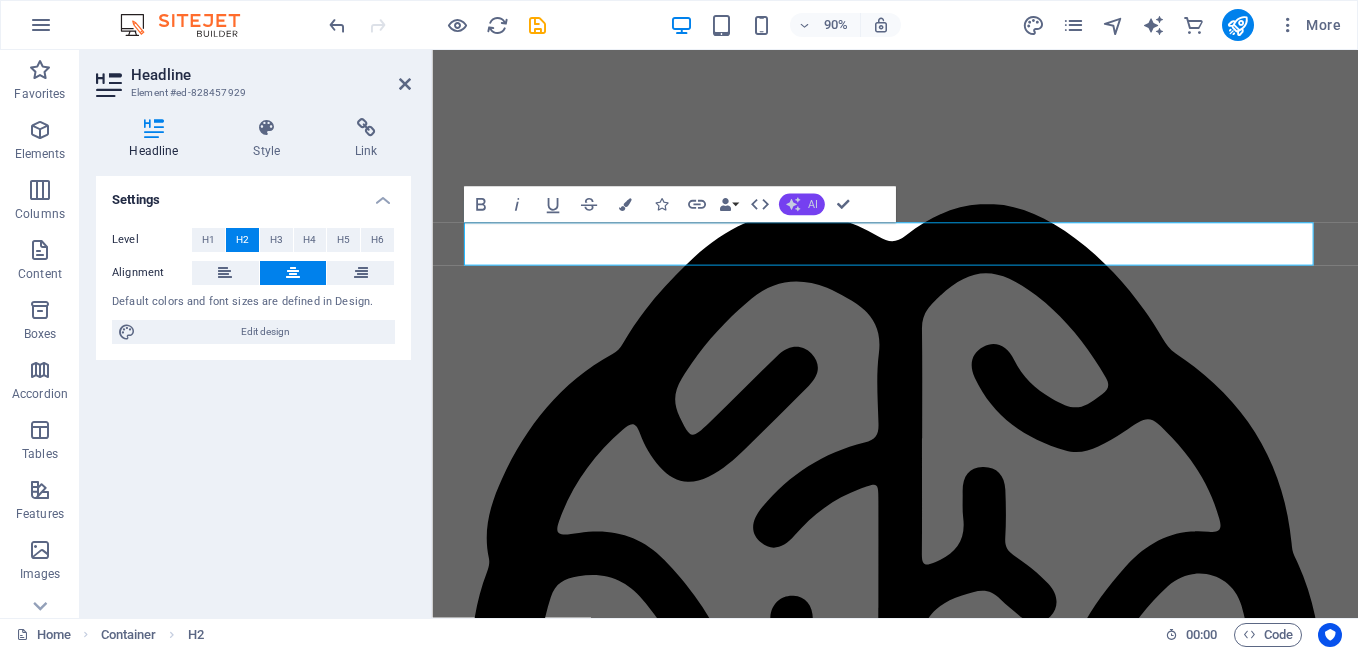 click 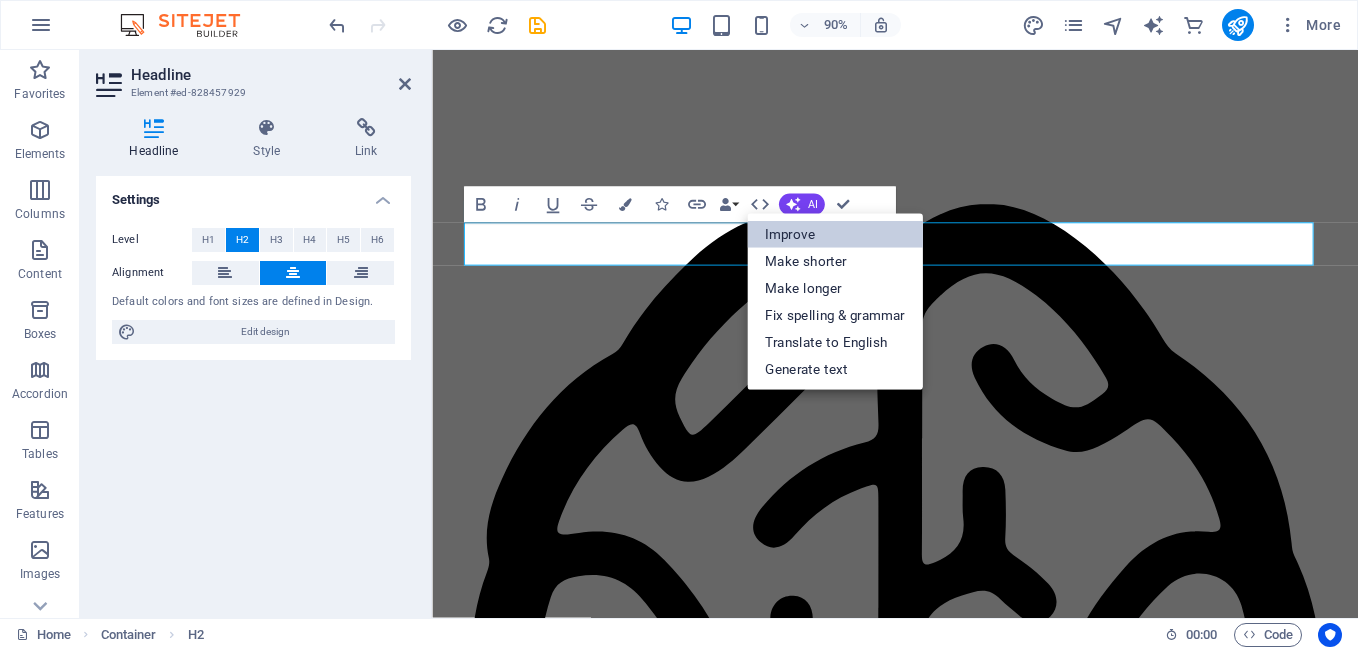 click on "Improve" at bounding box center [835, 234] 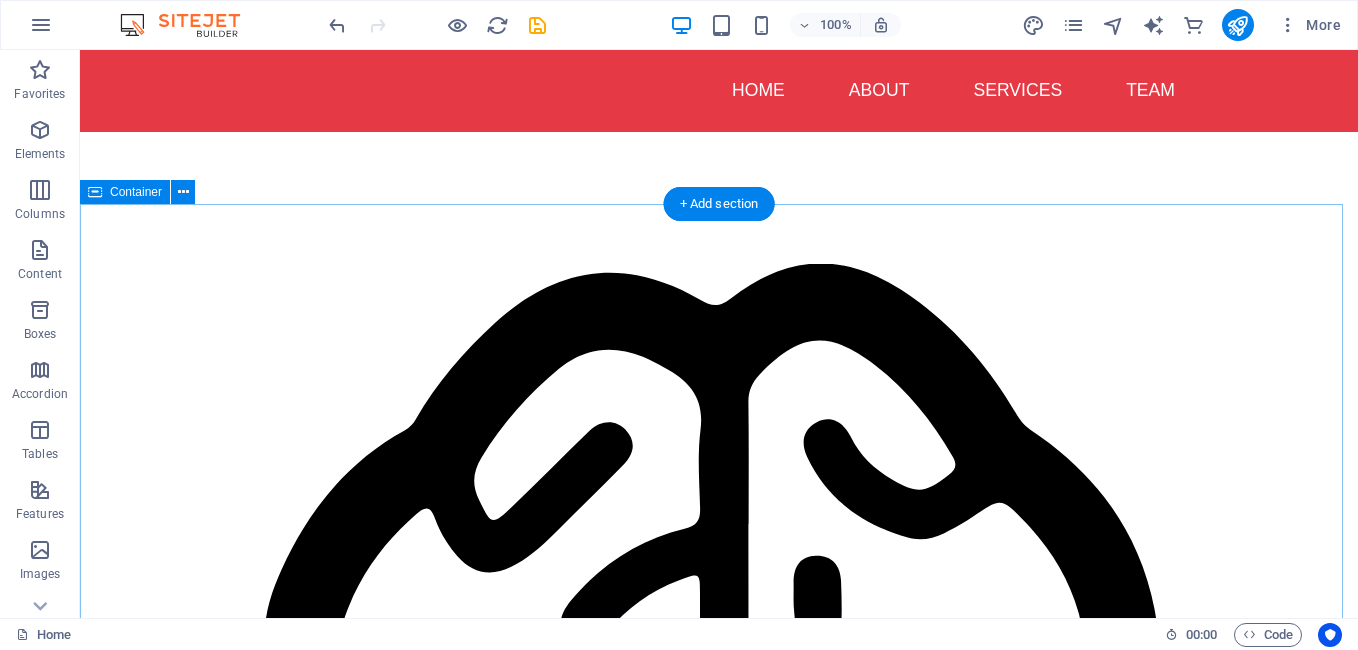 scroll, scrollTop: 1100, scrollLeft: 0, axis: vertical 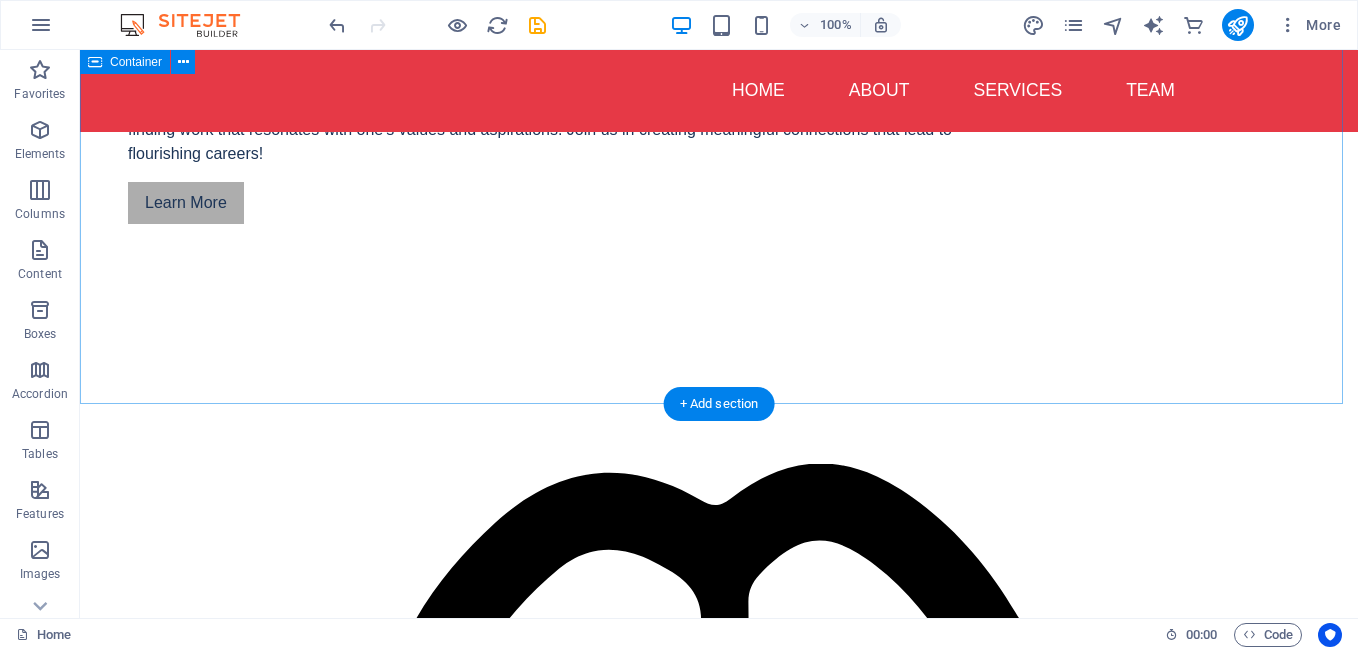 drag, startPoint x: 1358, startPoint y: 52, endPoint x: 867, endPoint y: 390, distance: 596.09143 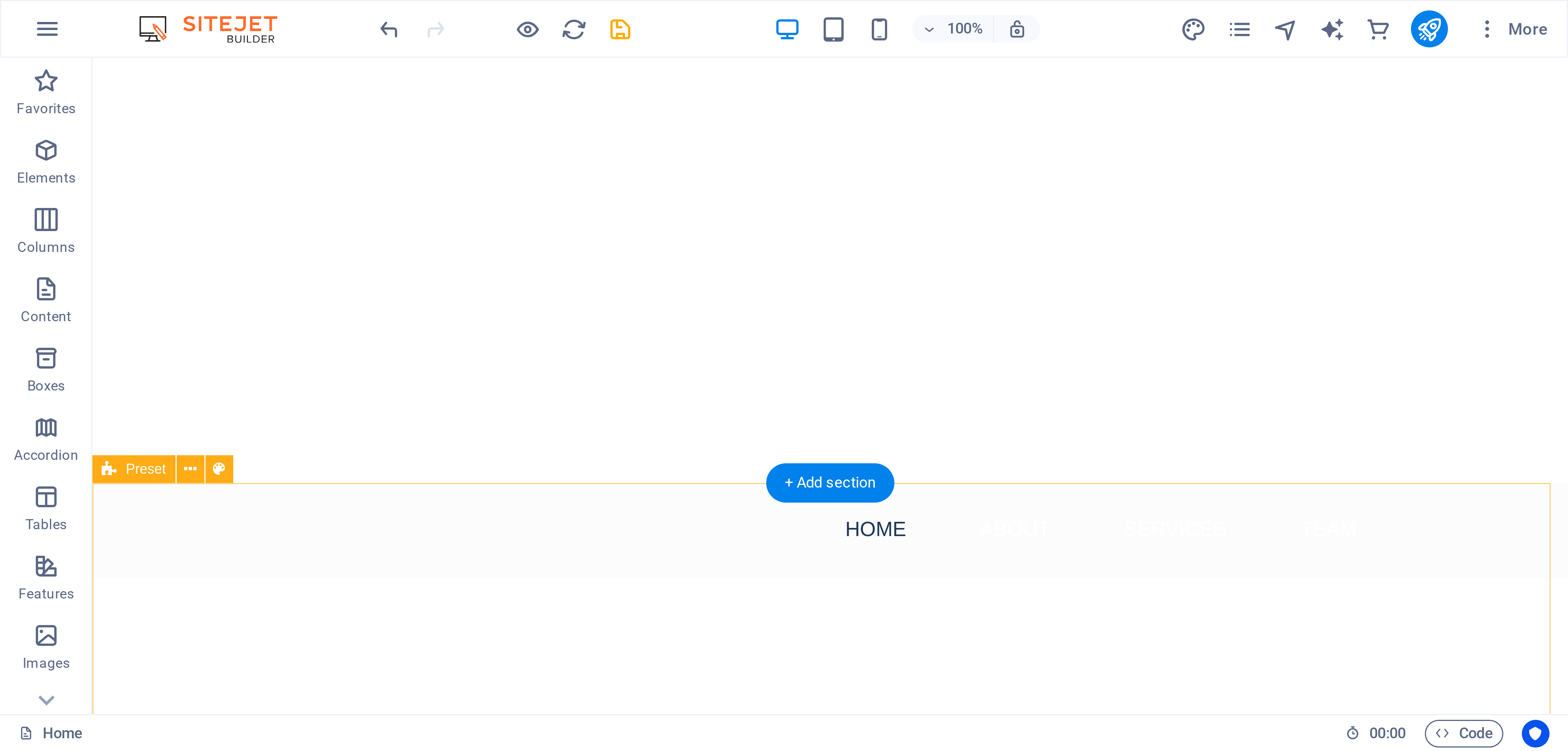 scroll, scrollTop: 0, scrollLeft: 0, axis: both 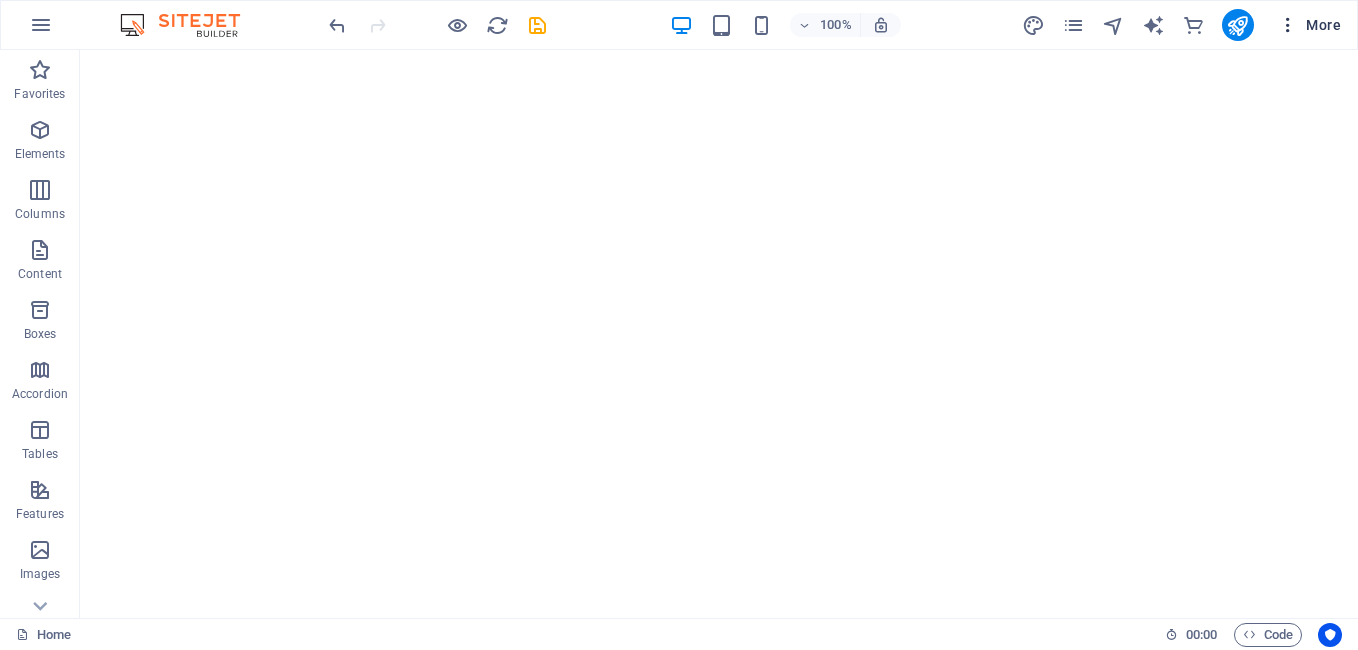 click on "More" at bounding box center [1309, 25] 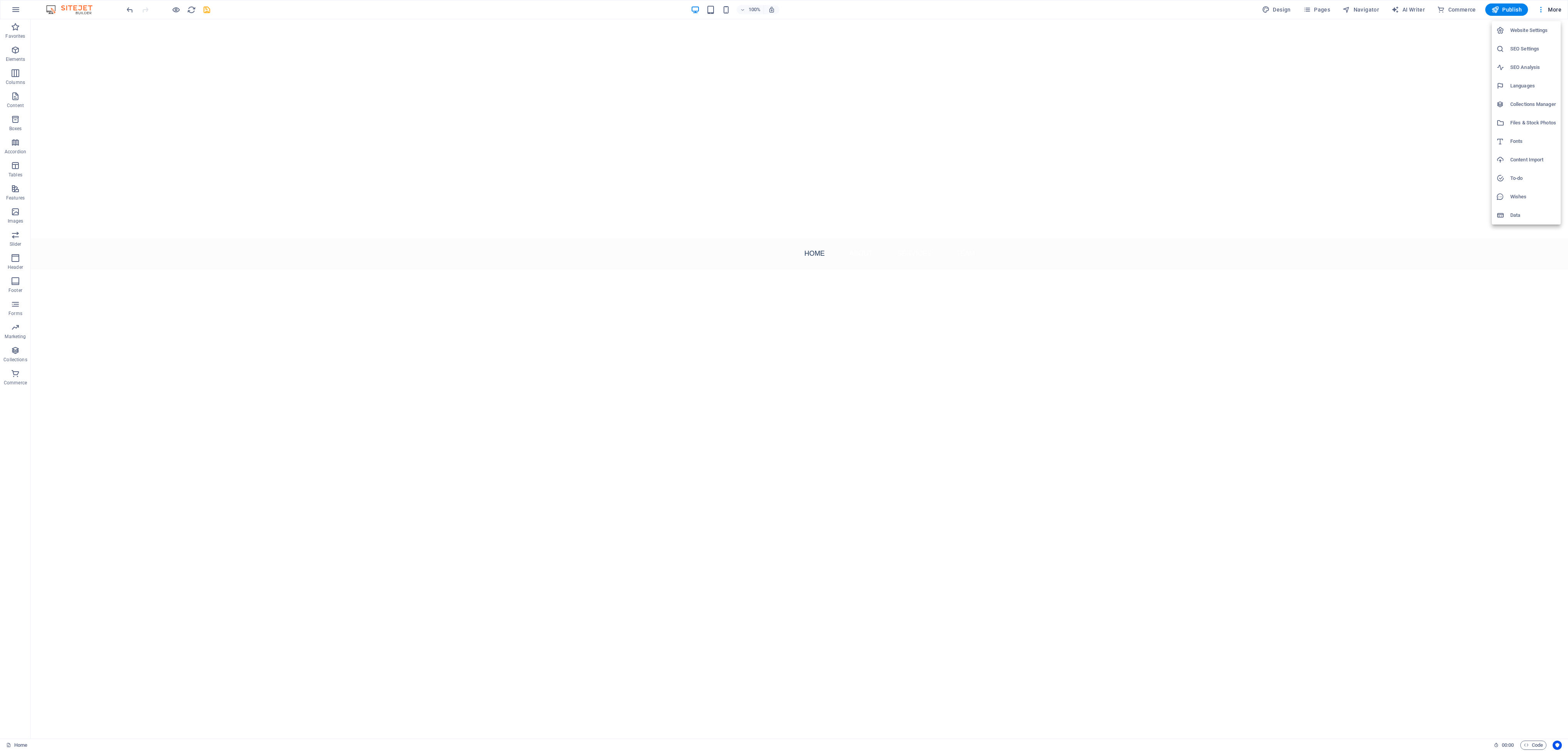 drag, startPoint x: 497, startPoint y: 0, endPoint x: 929, endPoint y: 195, distance: 473.9715 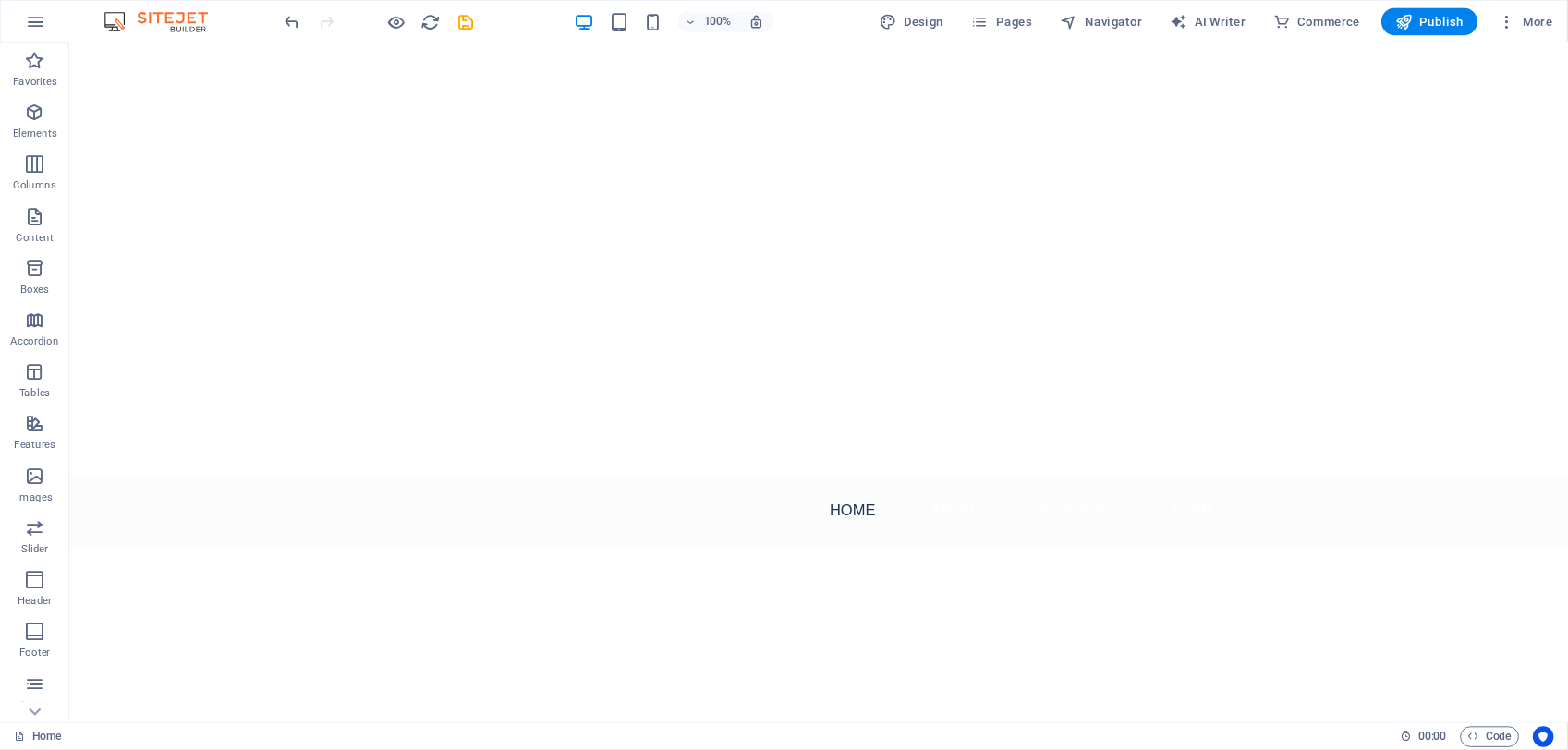 scroll, scrollTop: 264, scrollLeft: 0, axis: vertical 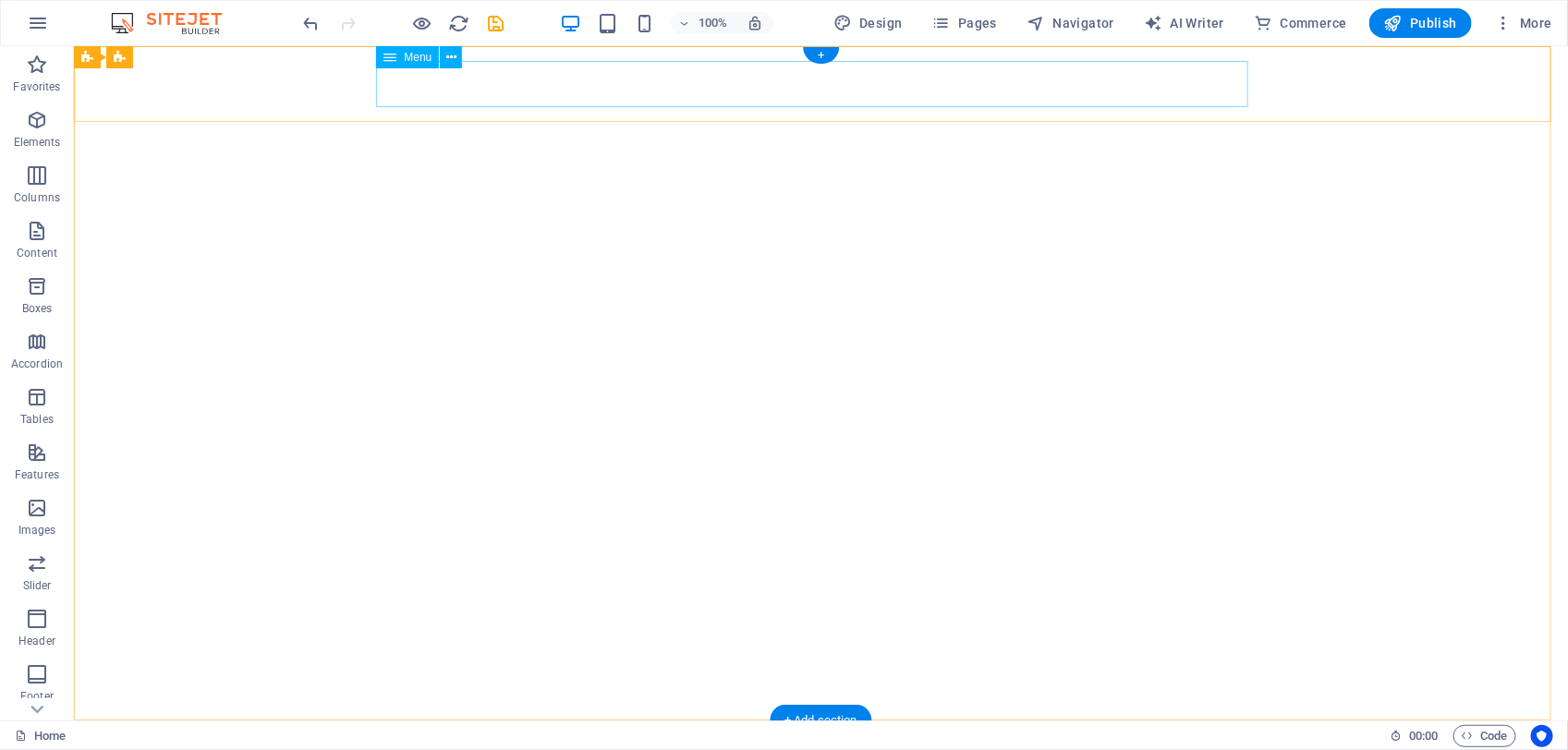 click on "Home About Services Team" at bounding box center (820, 757) 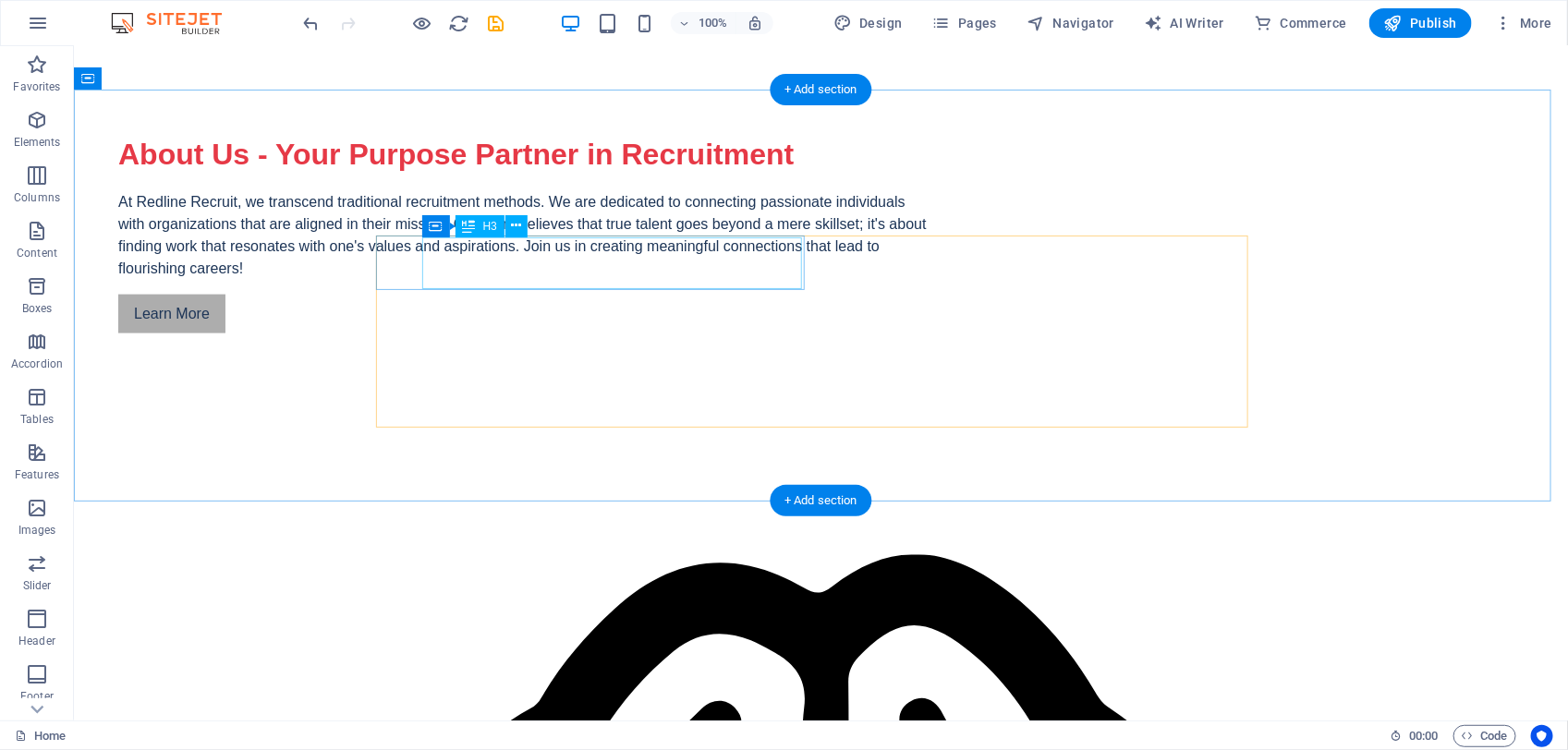 scroll, scrollTop: 693, scrollLeft: 0, axis: vertical 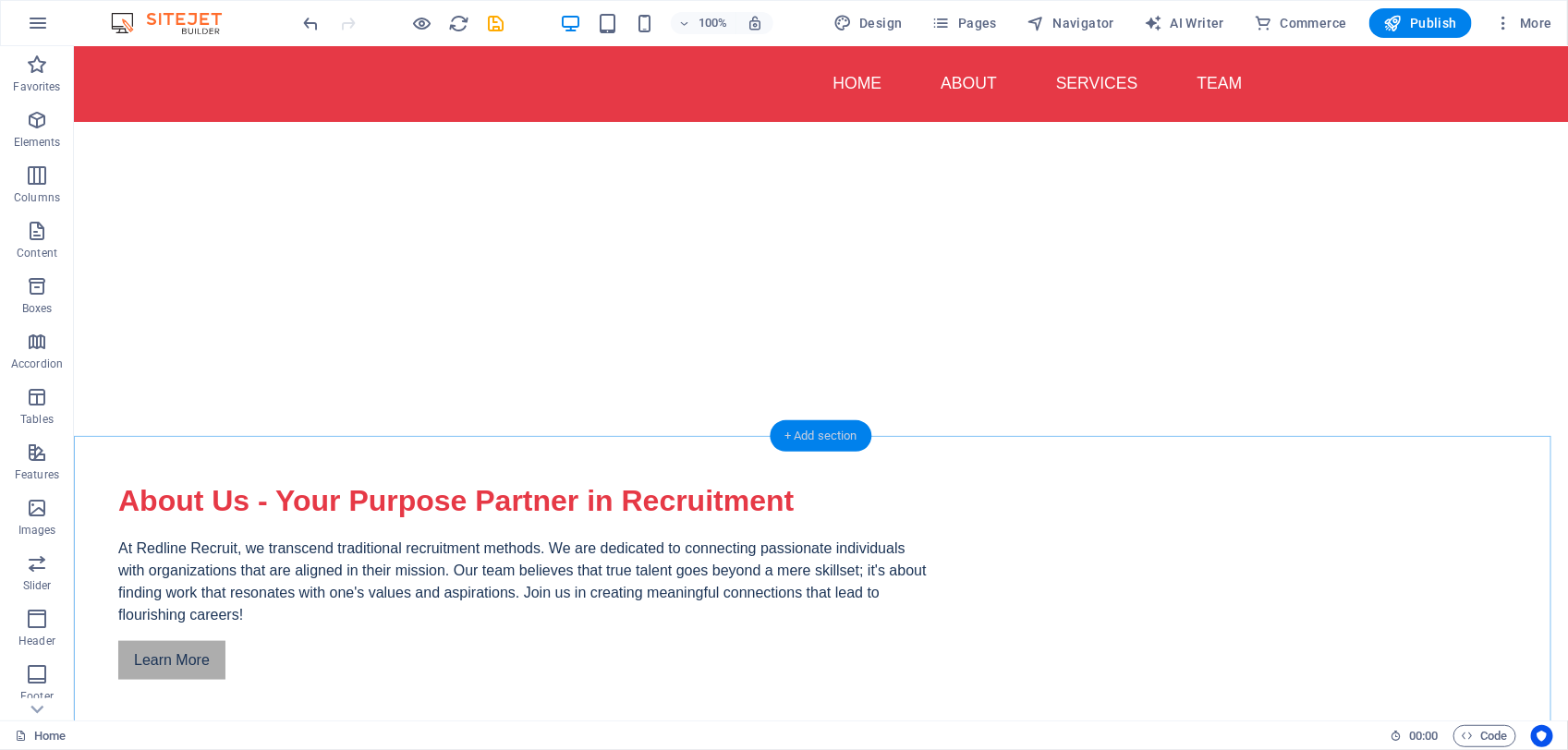 click on "+ Add section" at bounding box center [820, 436] 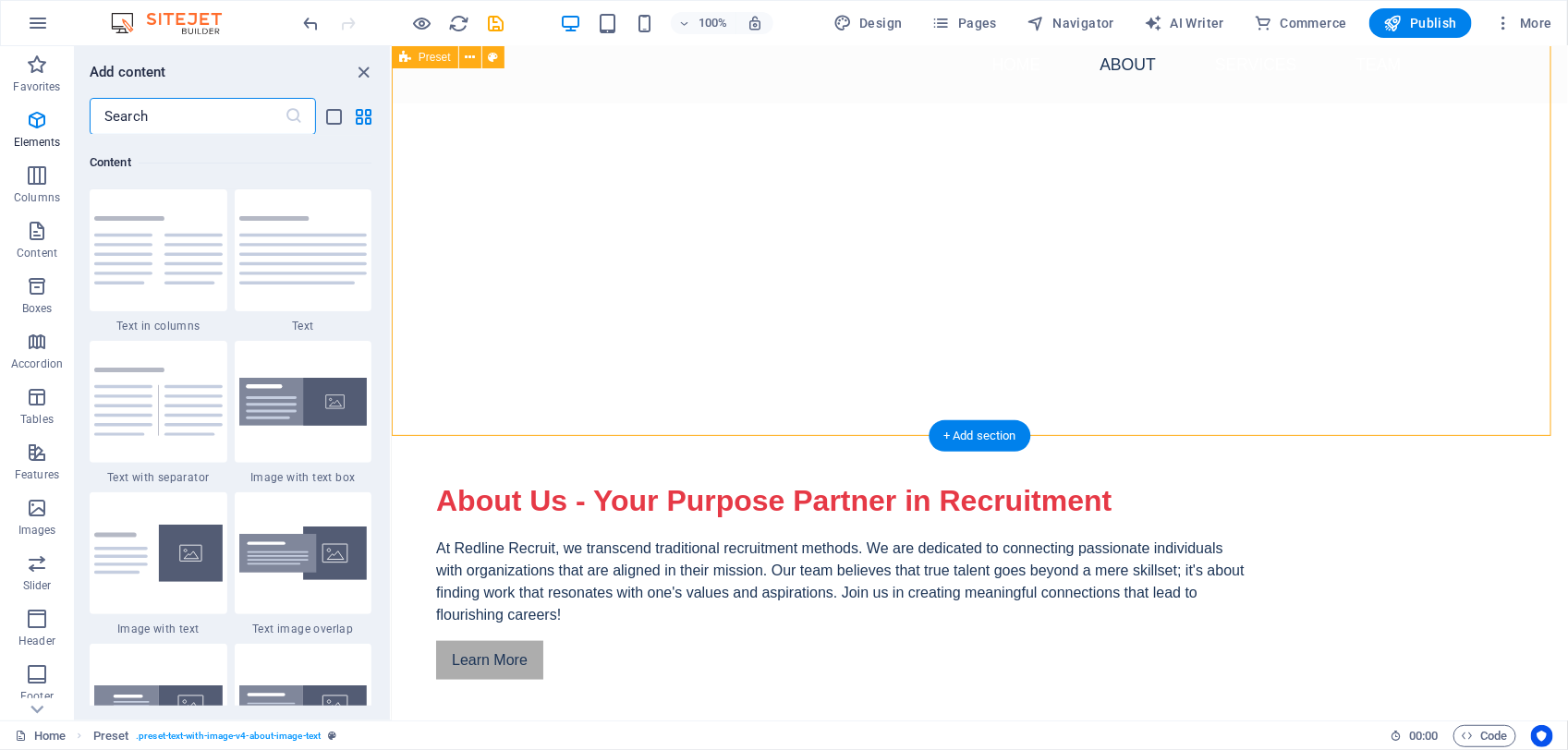 scroll, scrollTop: 3230, scrollLeft: 0, axis: vertical 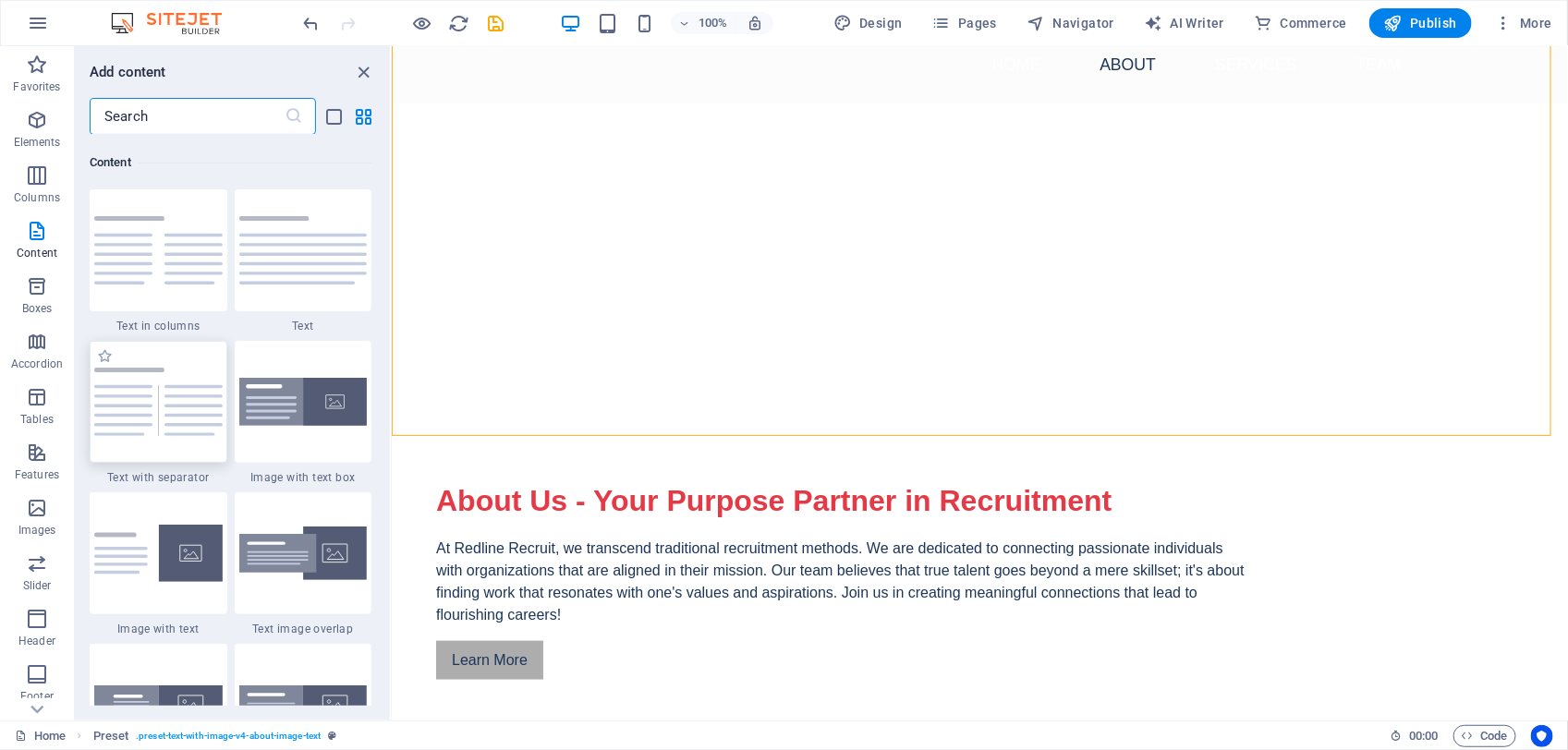 click at bounding box center [158, 402] 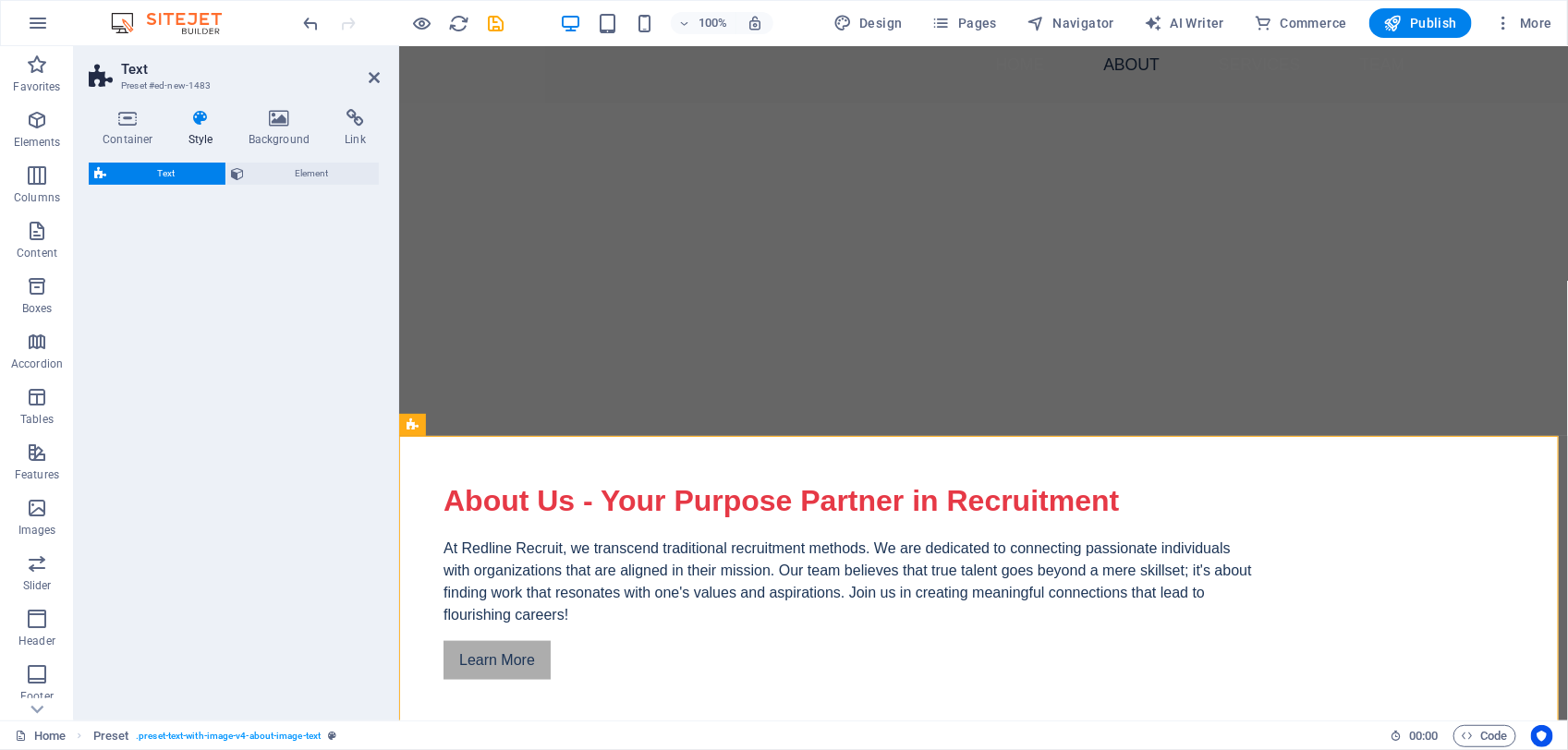 select on "rem" 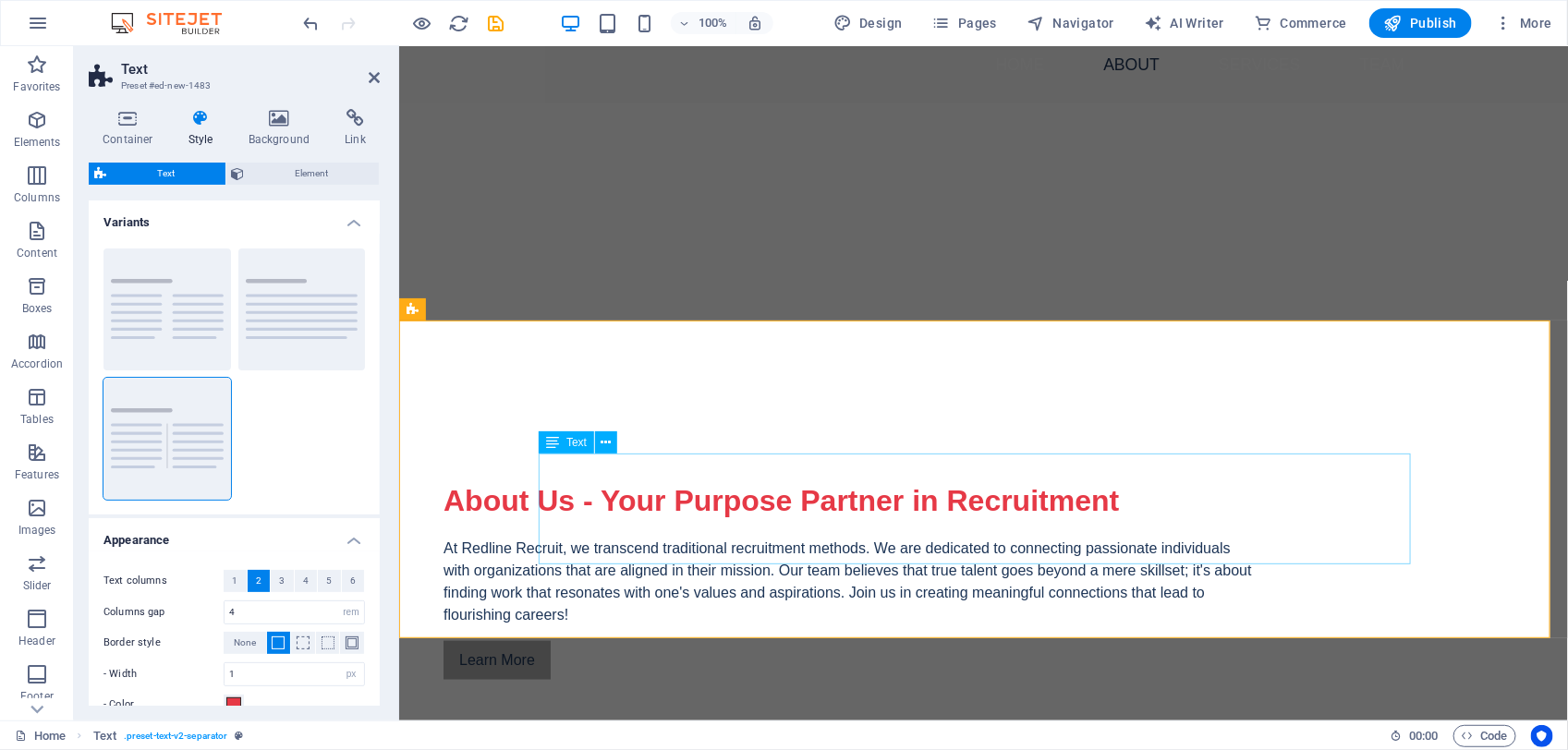 scroll, scrollTop: 1039, scrollLeft: 0, axis: vertical 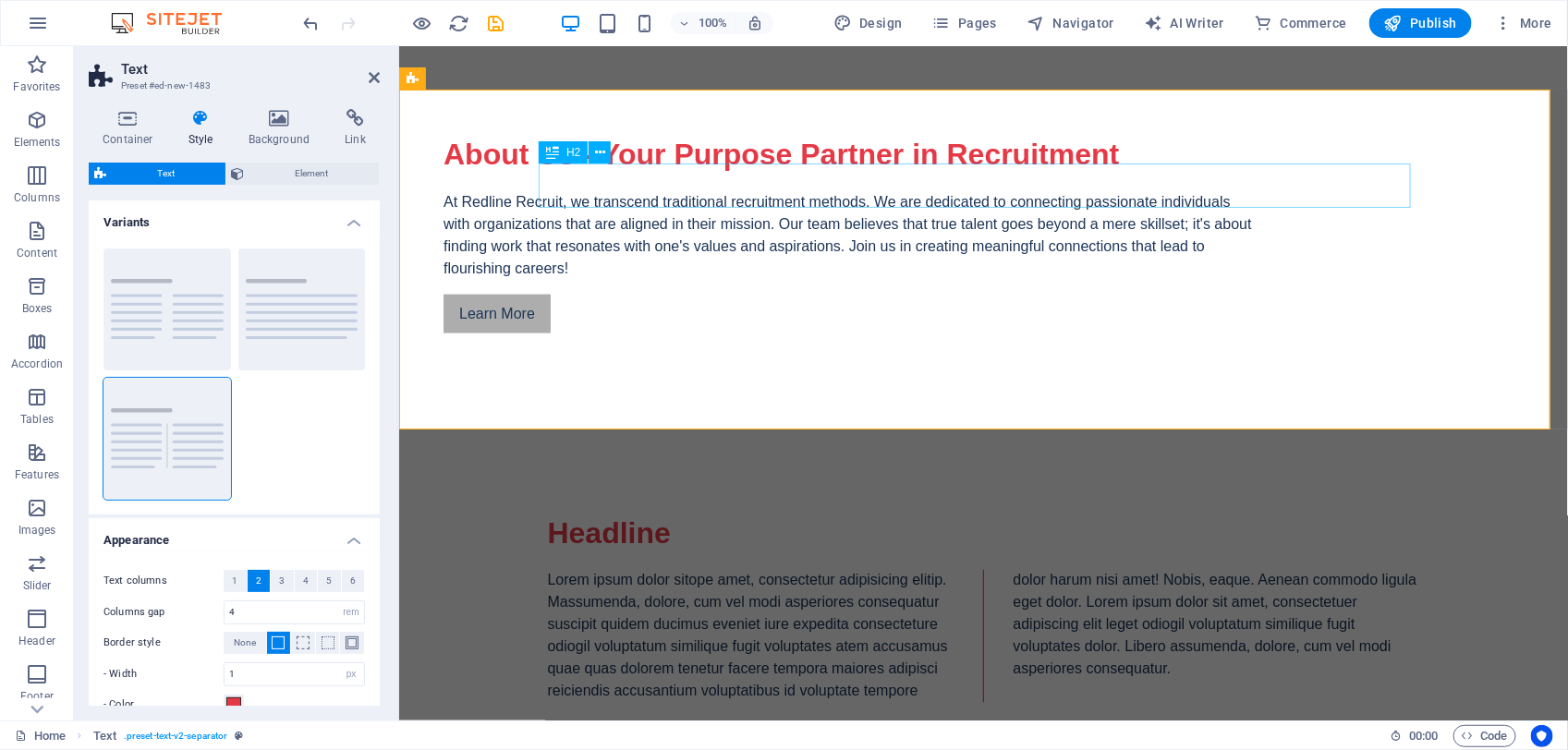 click on "Headline" at bounding box center [983, 532] 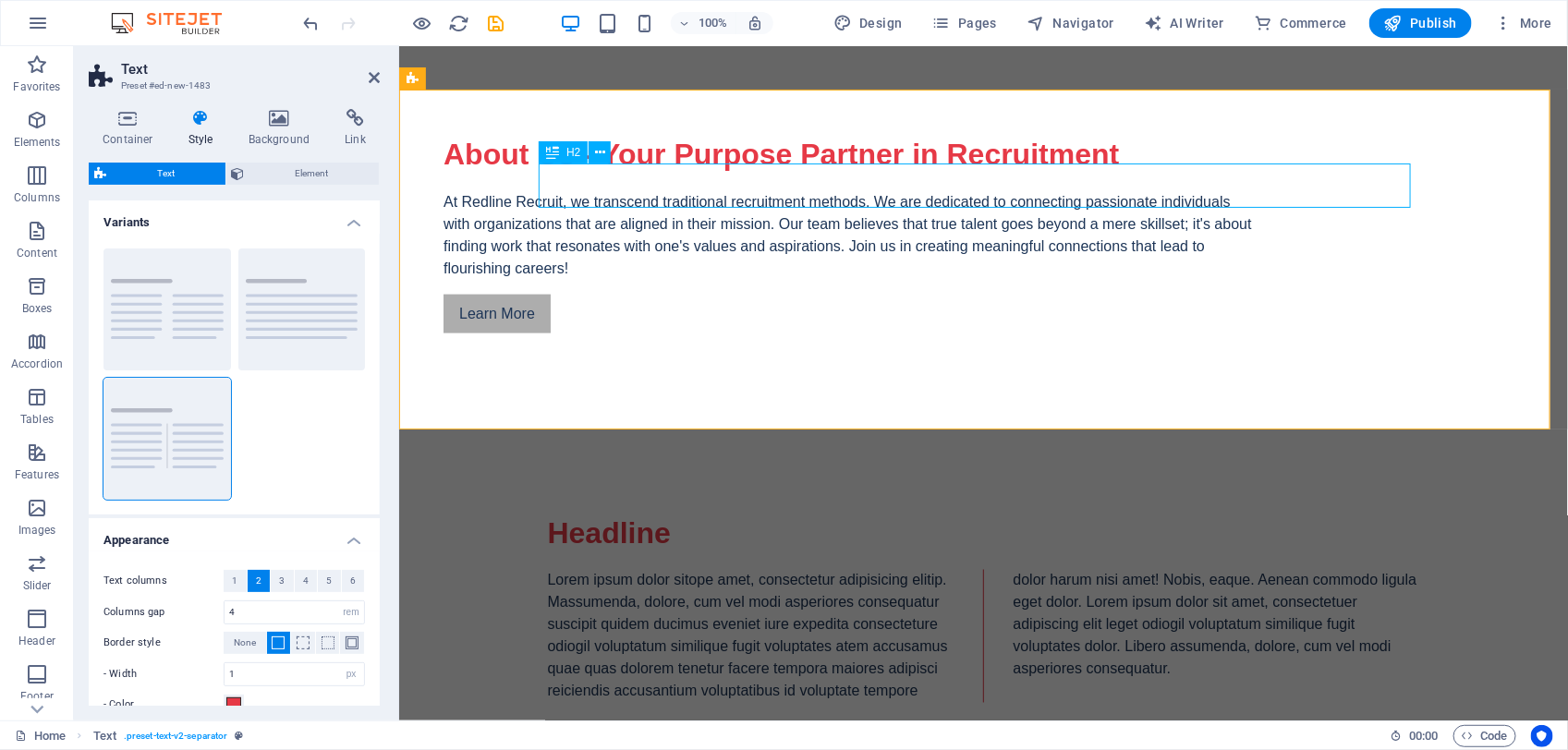 click on "Headline" at bounding box center (983, 532) 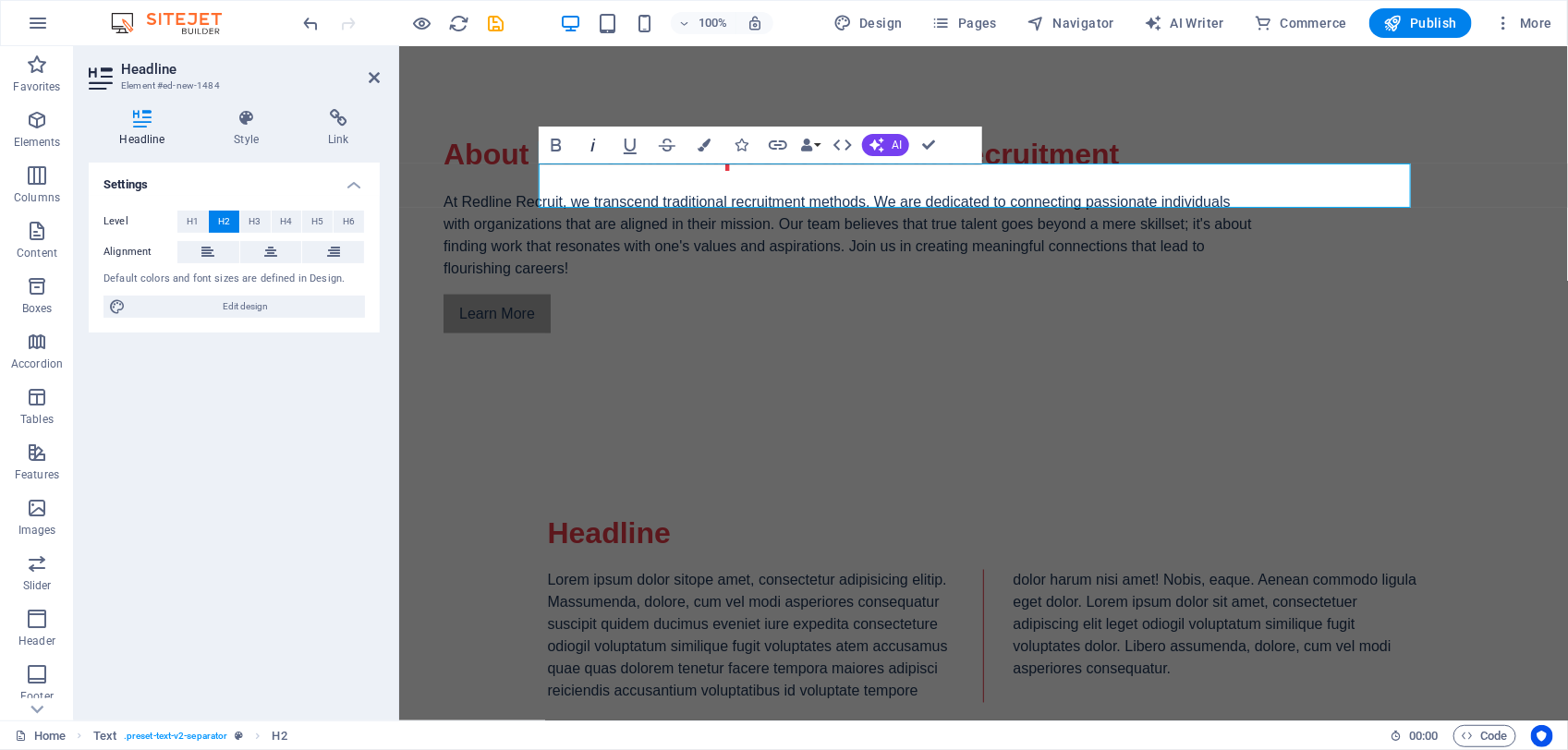 click on "Italic" at bounding box center [593, 145] 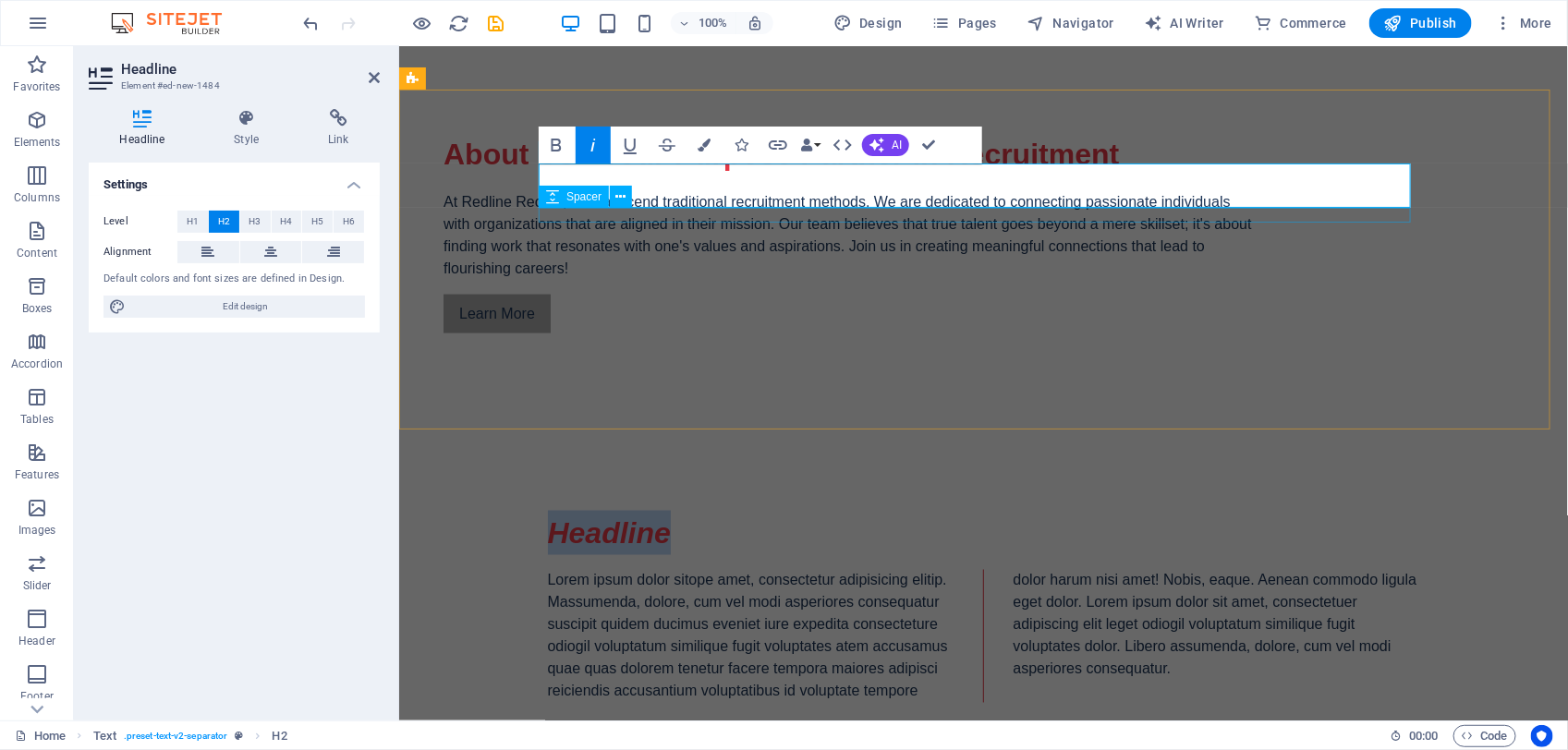 type 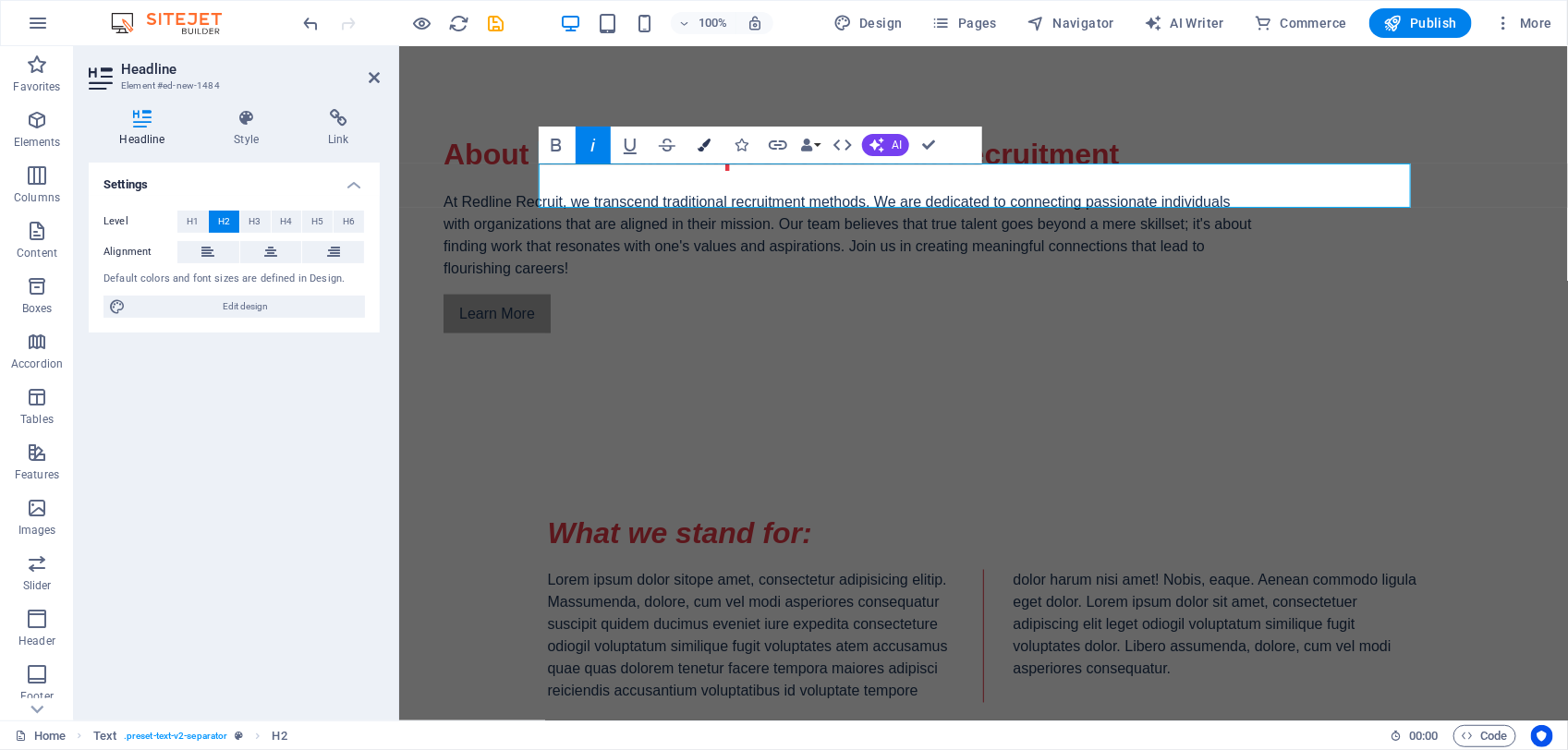 click on "Colors" at bounding box center [704, 145] 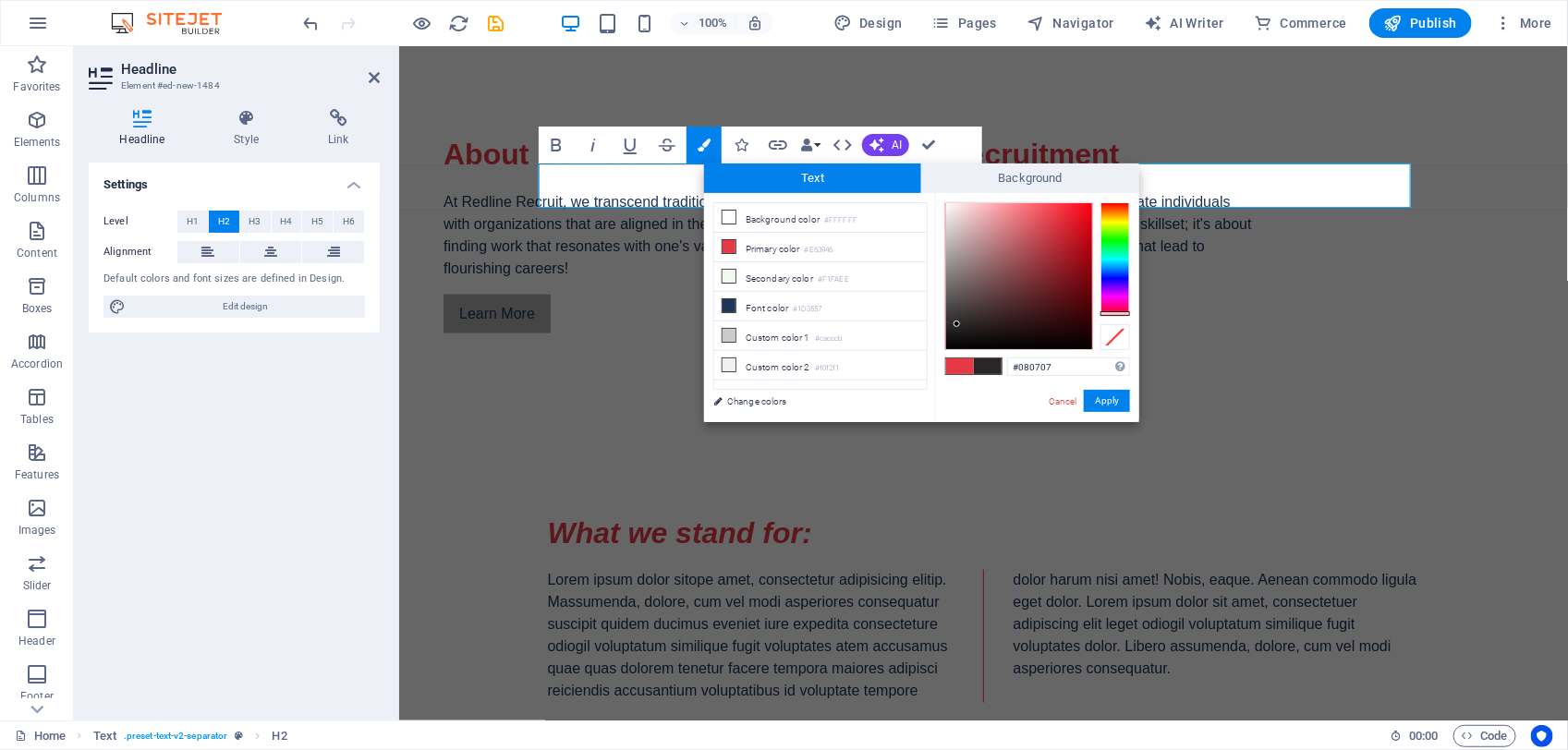 type on "#000000" 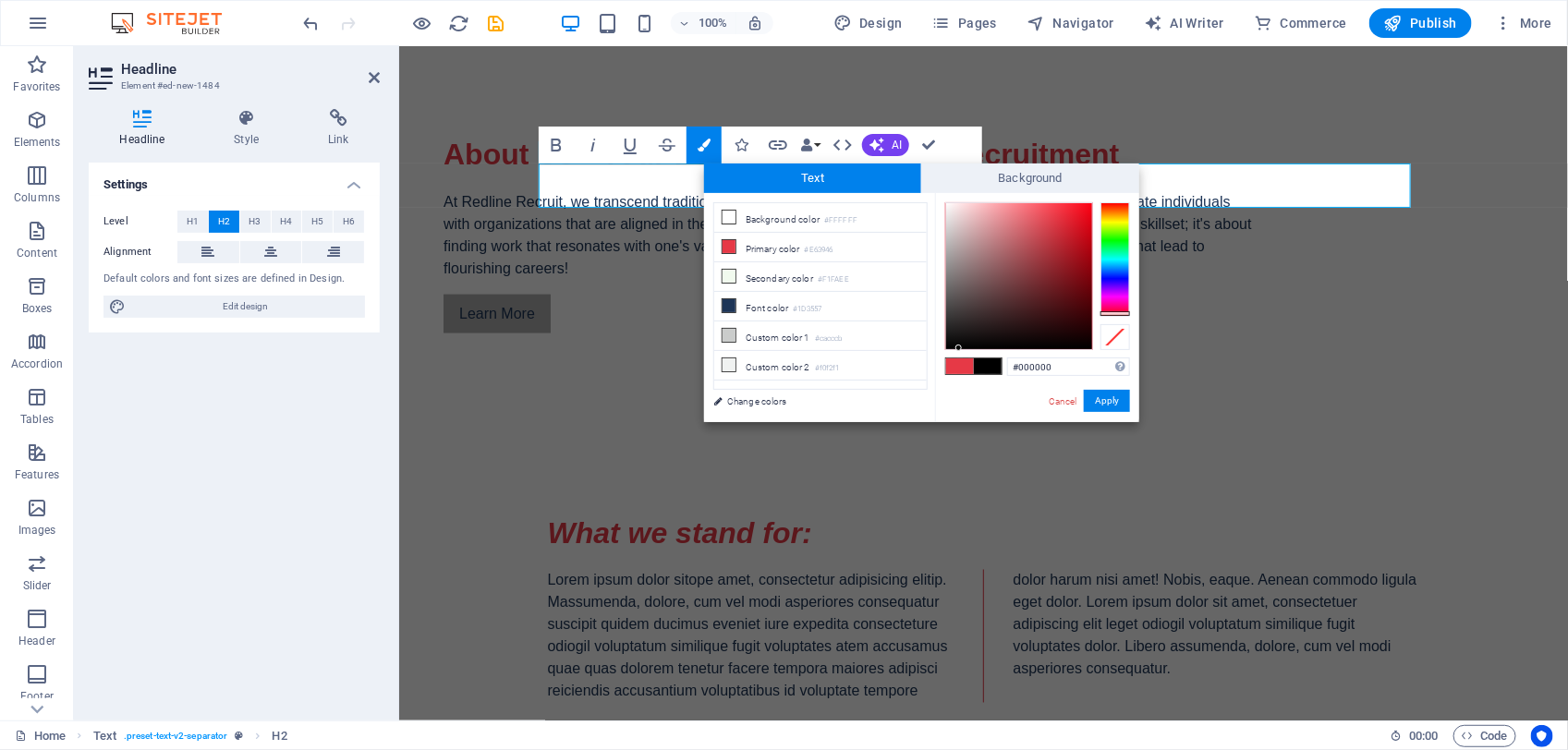 drag, startPoint x: 1060, startPoint y: 252, endPoint x: 959, endPoint y: 357, distance: 145.69145 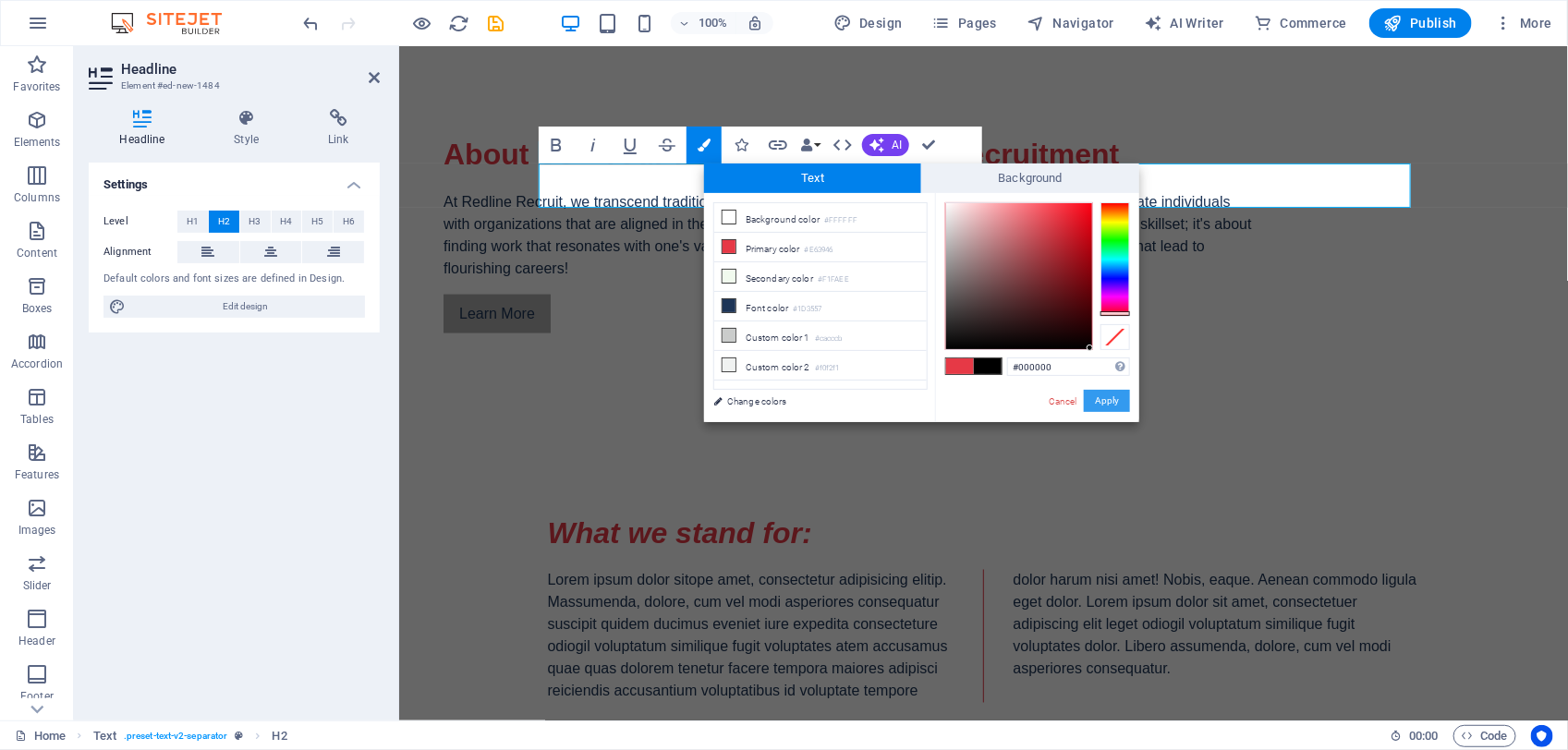 click on "Apply" at bounding box center [1107, 401] 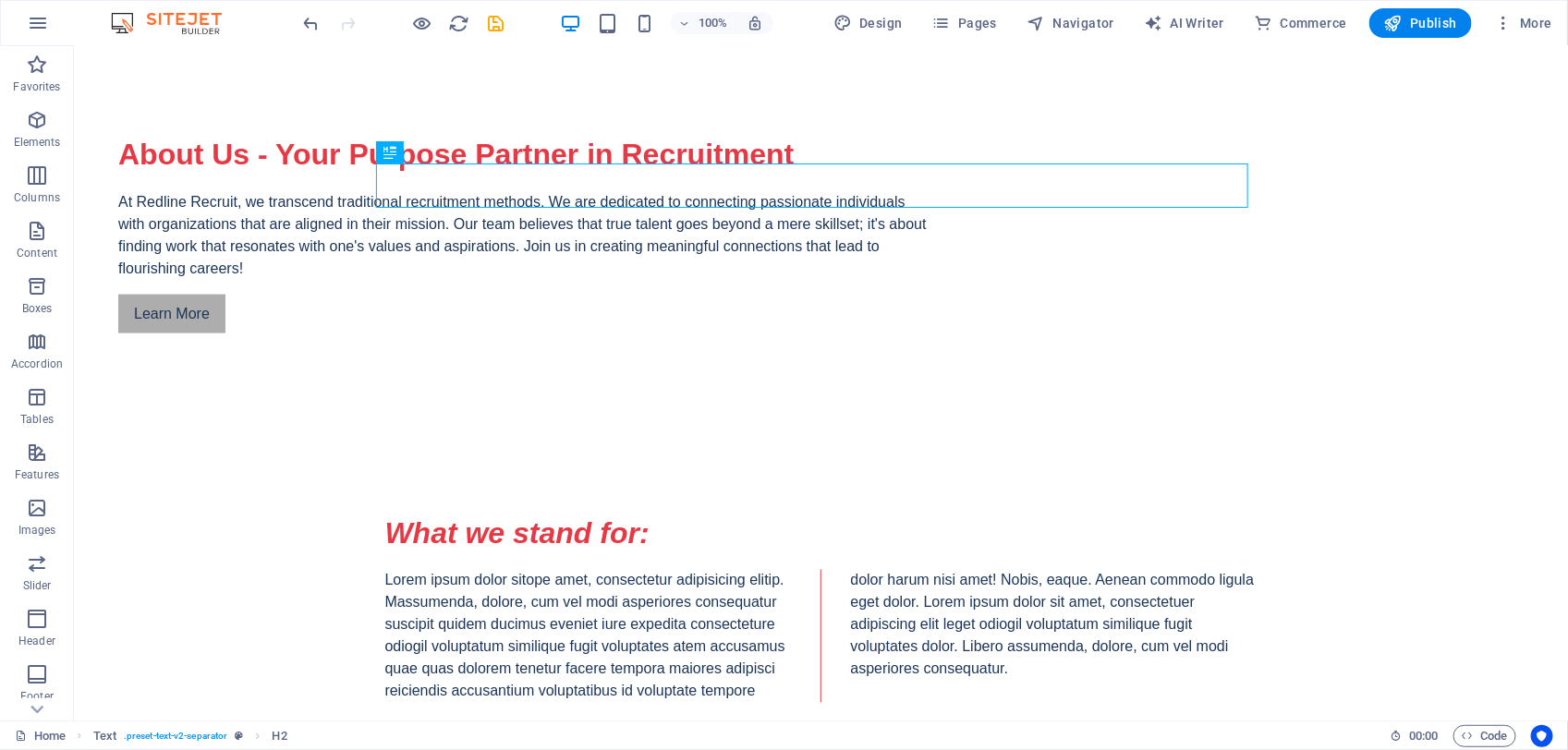 drag, startPoint x: 578, startPoint y: 181, endPoint x: 485, endPoint y: 136, distance: 103.31505 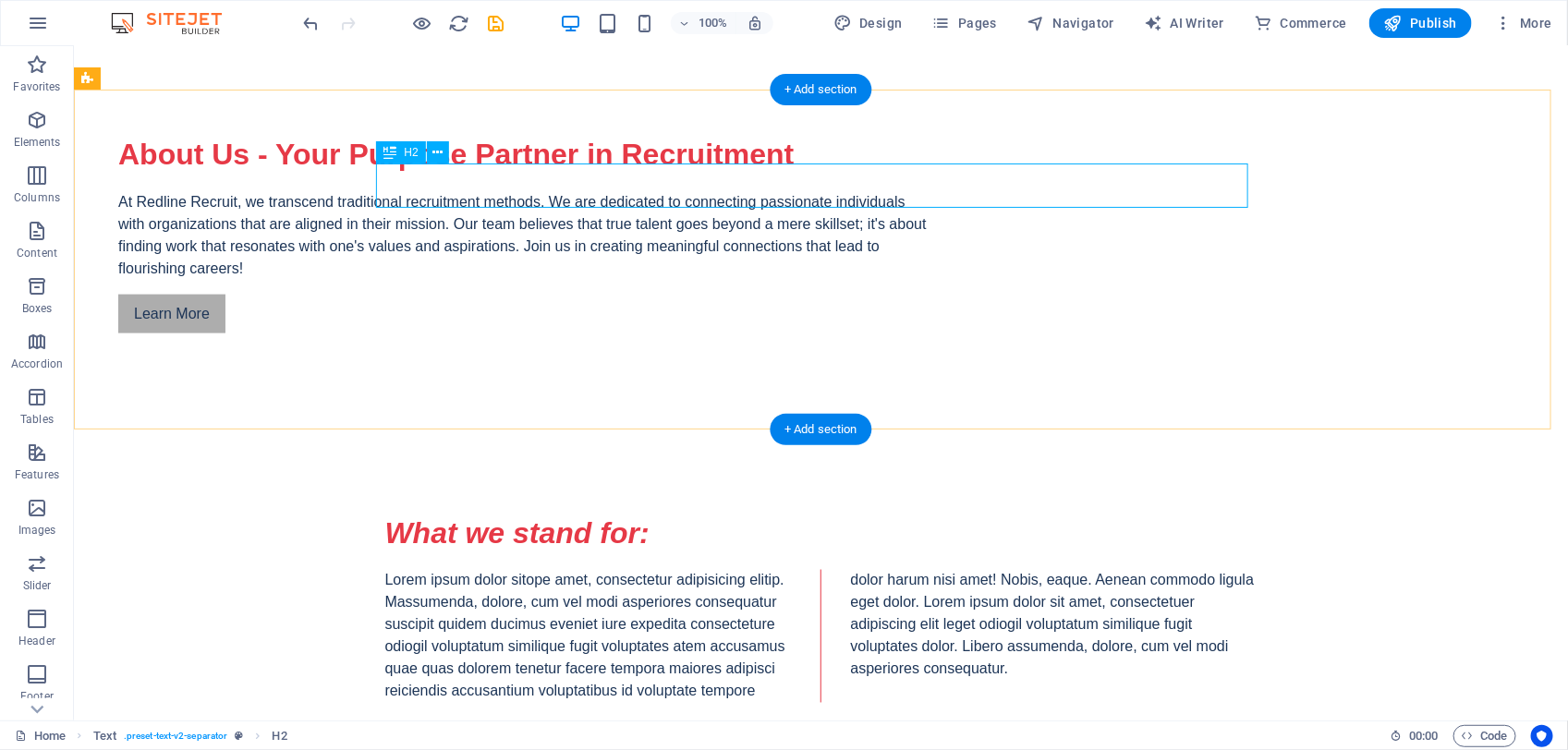 click on "What we stand for:" at bounding box center (820, 532) 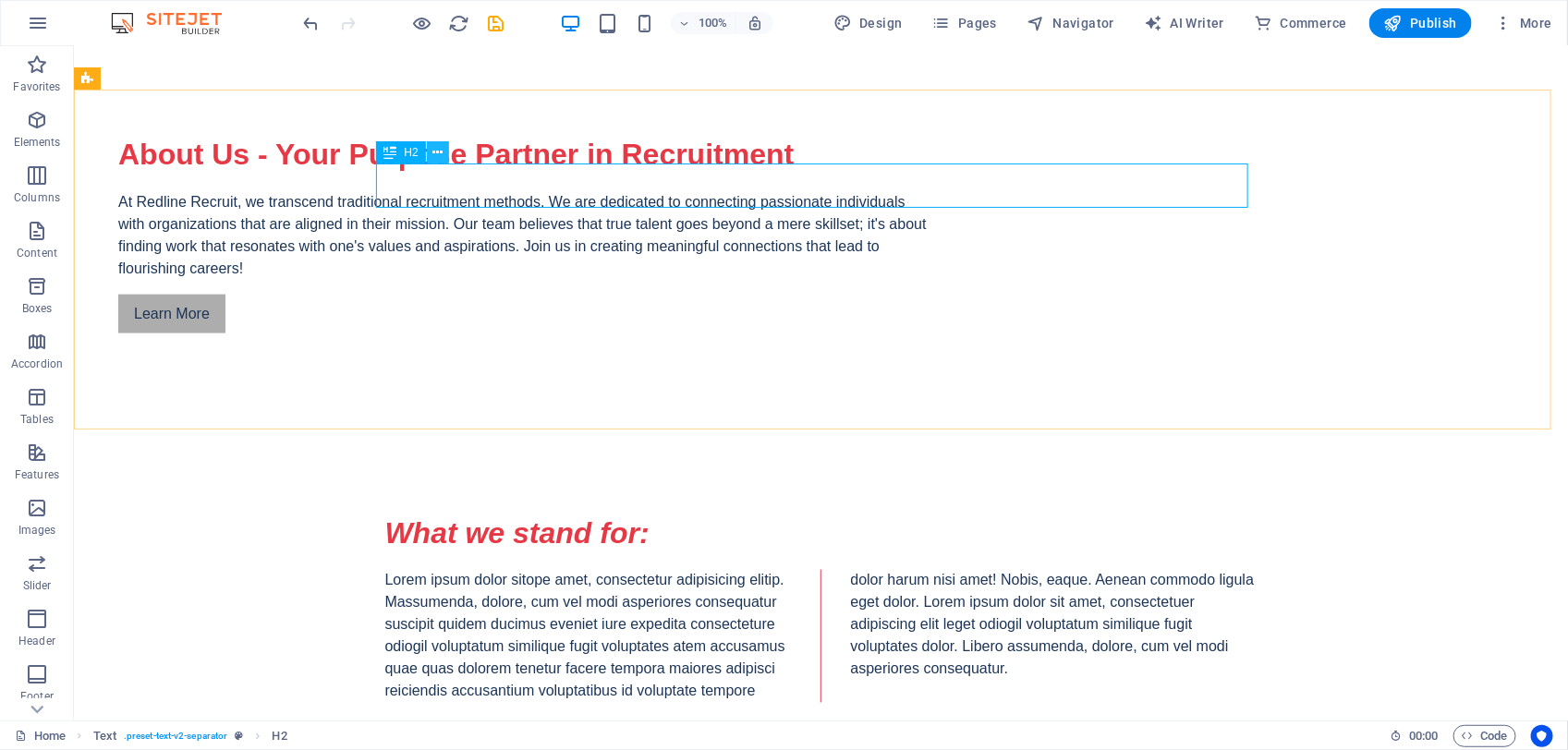 click at bounding box center (437, 152) 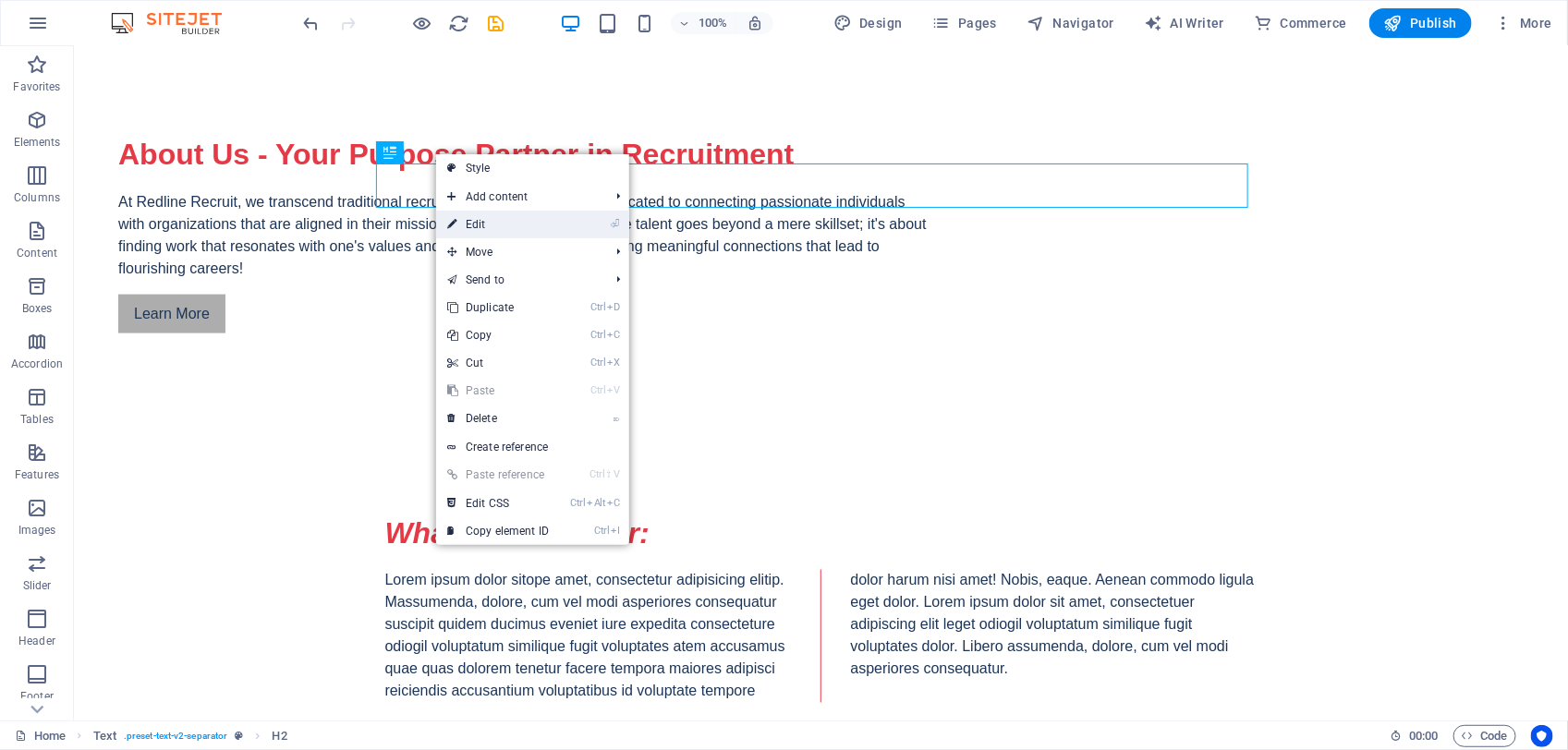 click on "⏎  Edit" at bounding box center (498, 224) 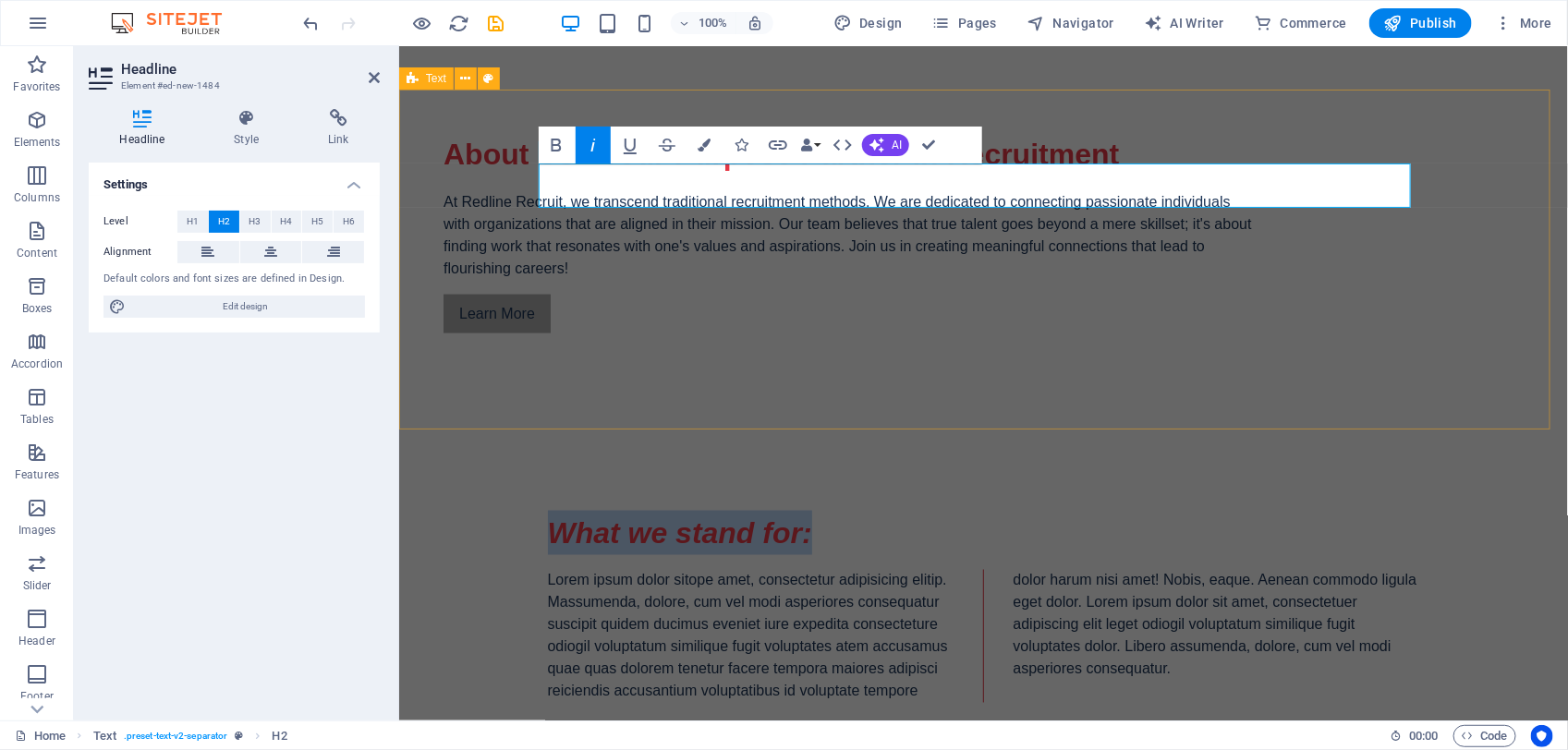 click on "What we stand for: Lorem ipsum dolor sitope amet, consectetur adipisicing elitip. Massumenda, dolore, cum vel modi asperiores consequatur suscipit quidem ducimus eveniet iure expedita consecteture odiogil voluptatum similique fugit voluptates atem accusamus quae quas dolorem tenetur facere tempora maiores adipisci reiciendis accusantium voluptatibus id voluptate tempore dolor harum nisi amet! Nobis, eaque. Aenean commodo ligula eget dolor. Lorem ipsum dolor sit amet, consectetuer adipiscing elit leget odiogil voluptatum similique fugit voluptates dolor. Libero assumenda, dolore, cum vel modi asperiores consequatur." at bounding box center (982, 606) 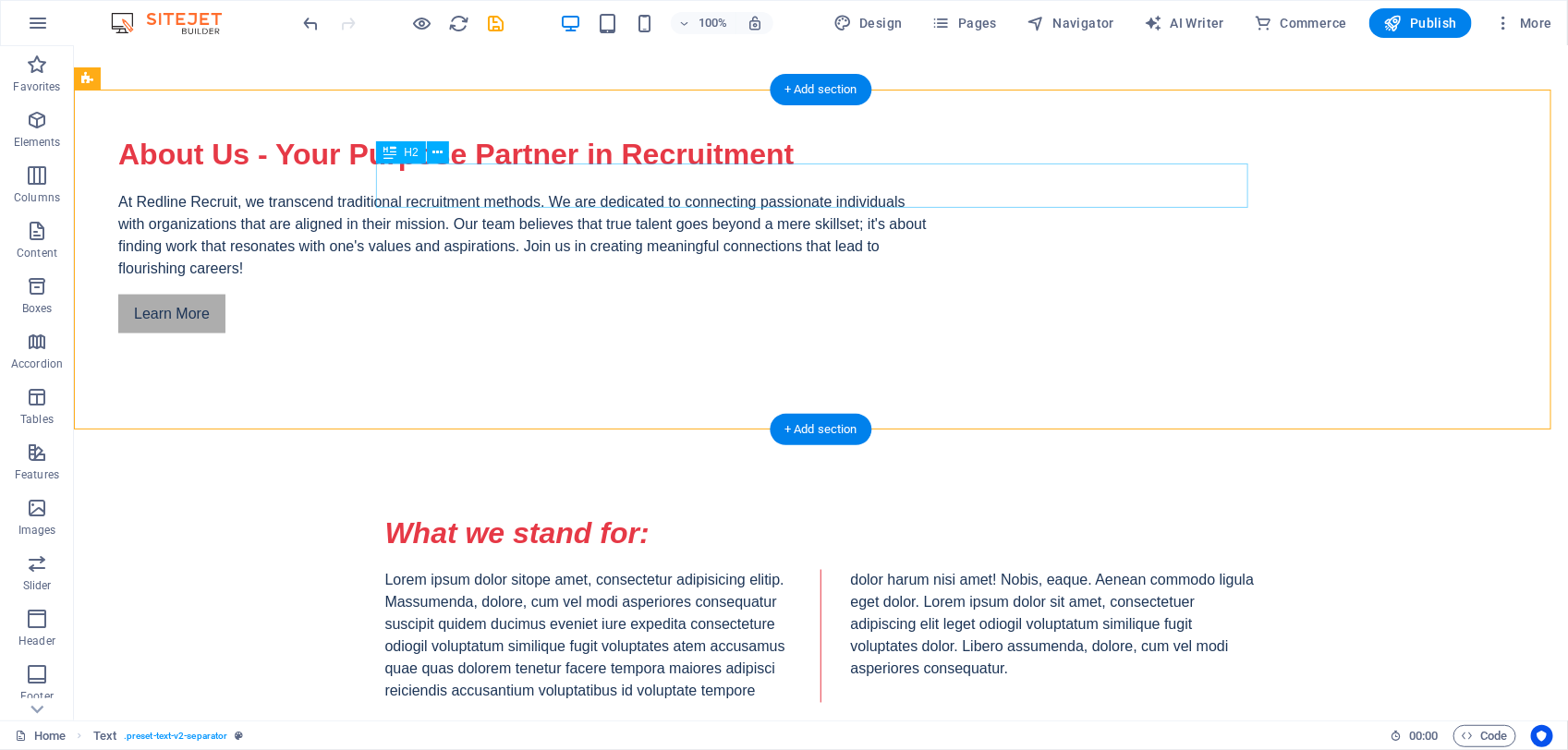 click on "What we stand for:" at bounding box center (820, 532) 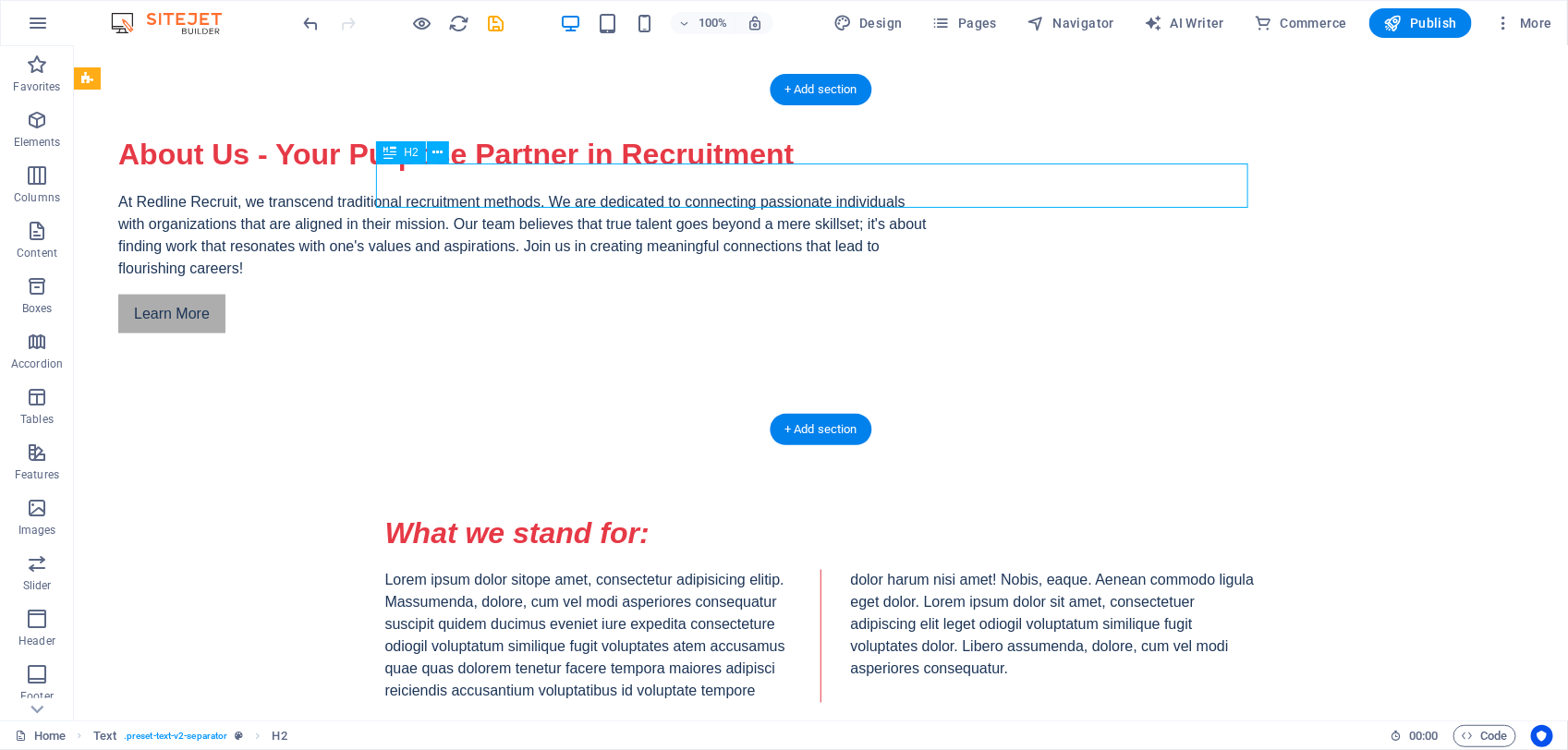 drag, startPoint x: 662, startPoint y: 181, endPoint x: 625, endPoint y: 190, distance: 38.078866 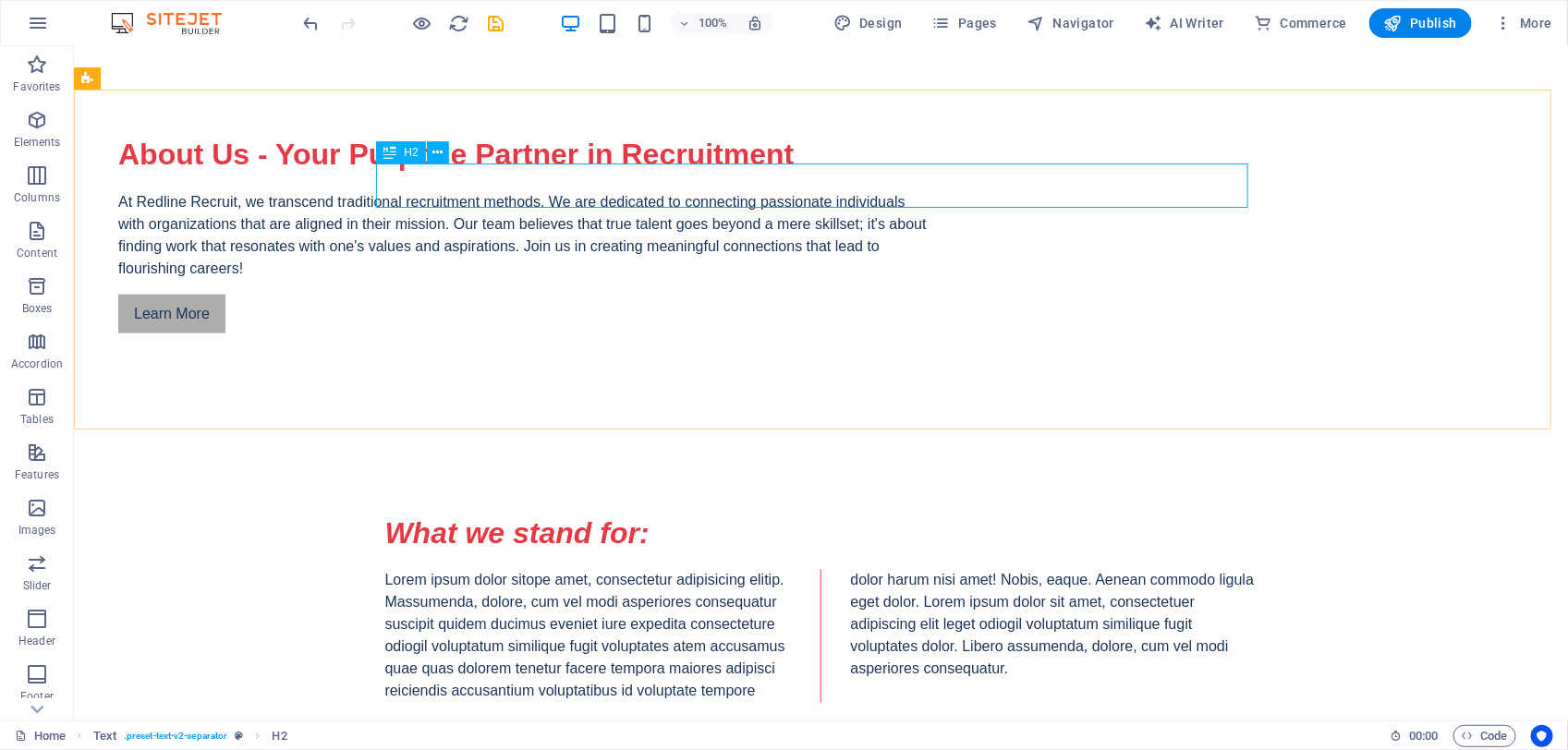 click on "H2" at bounding box center (418, 152) 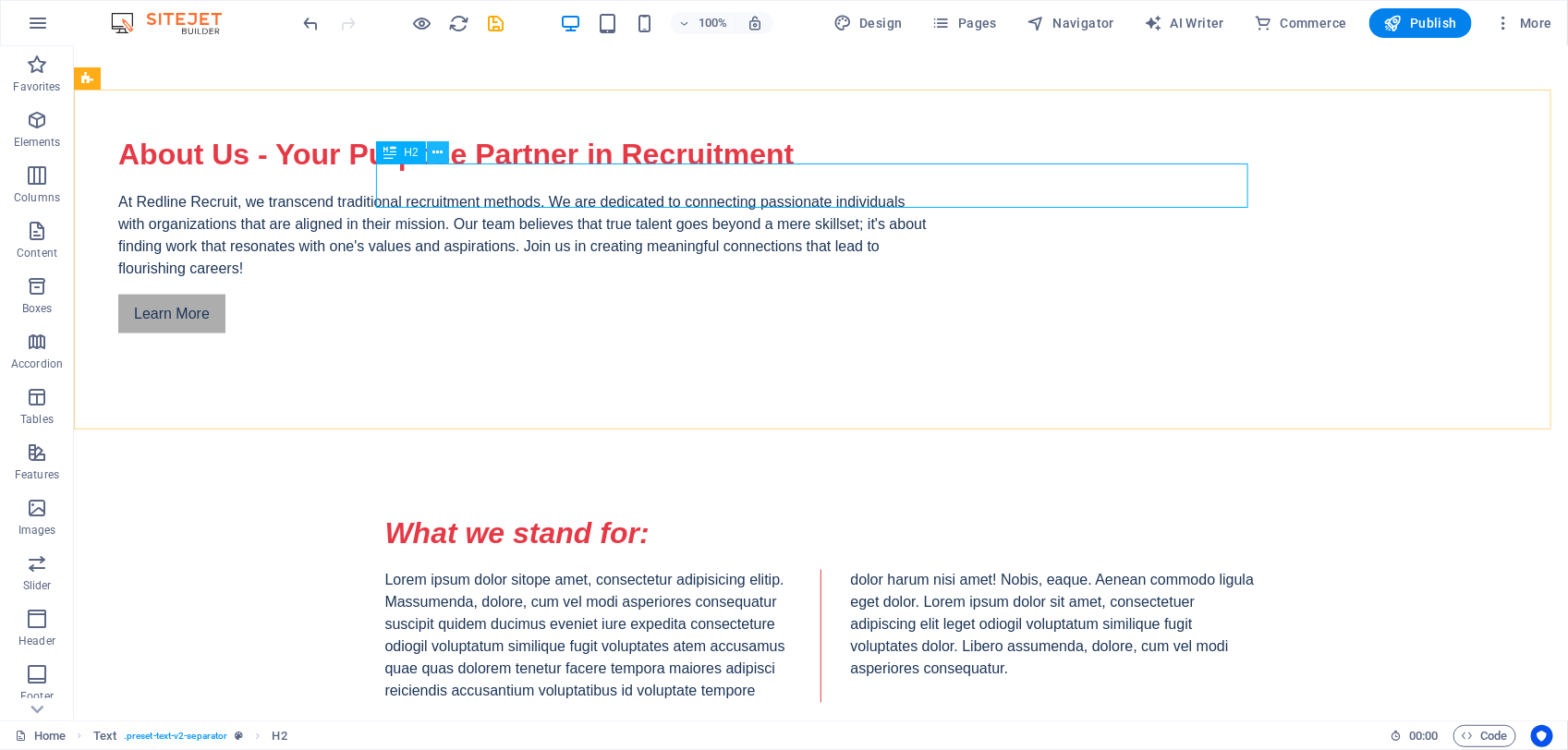 click at bounding box center [437, 152] 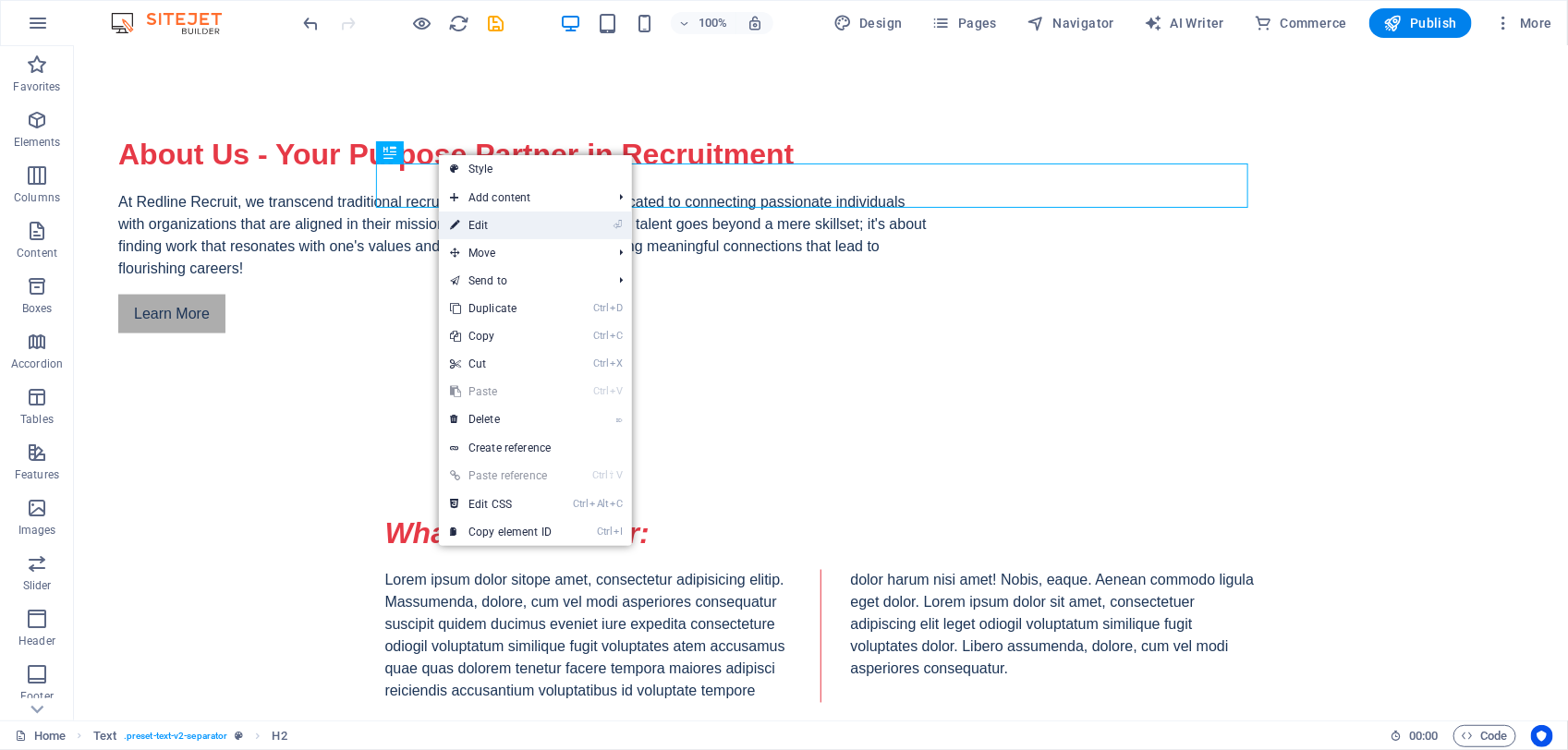 drag, startPoint x: 460, startPoint y: 218, endPoint x: 64, endPoint y: 172, distance: 398.66276 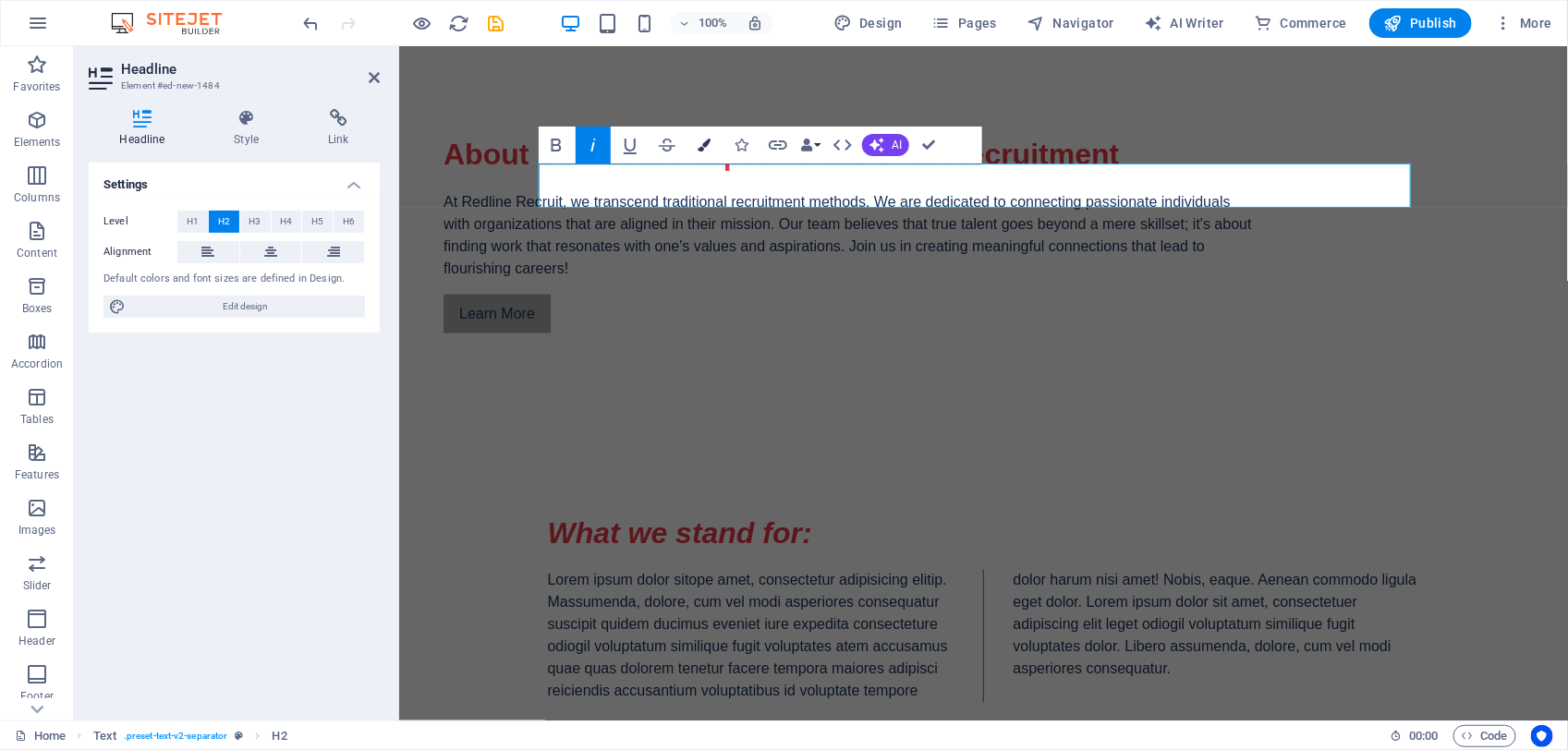 click at bounding box center (704, 145) 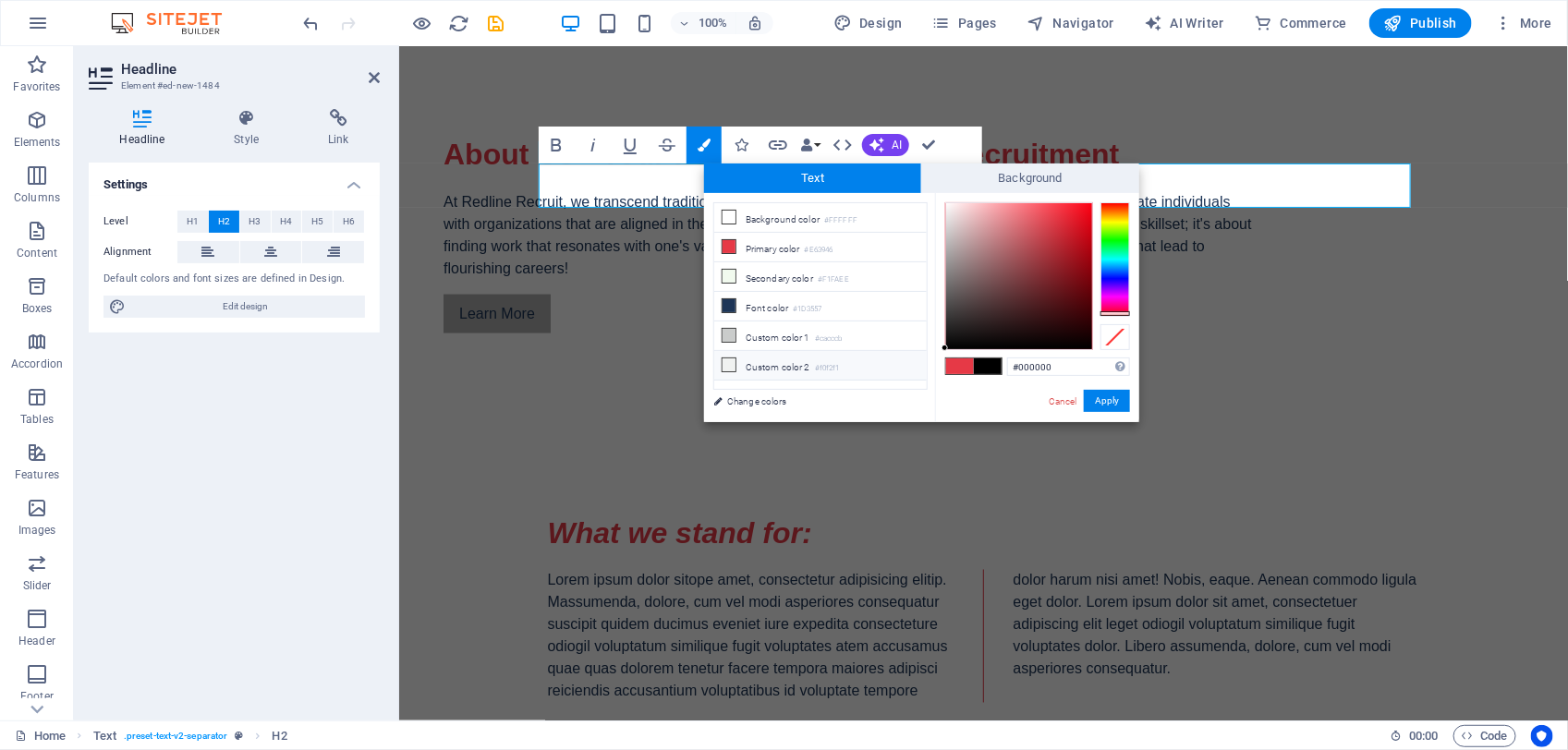 drag, startPoint x: 966, startPoint y: 330, endPoint x: 924, endPoint y: 362, distance: 52.80152 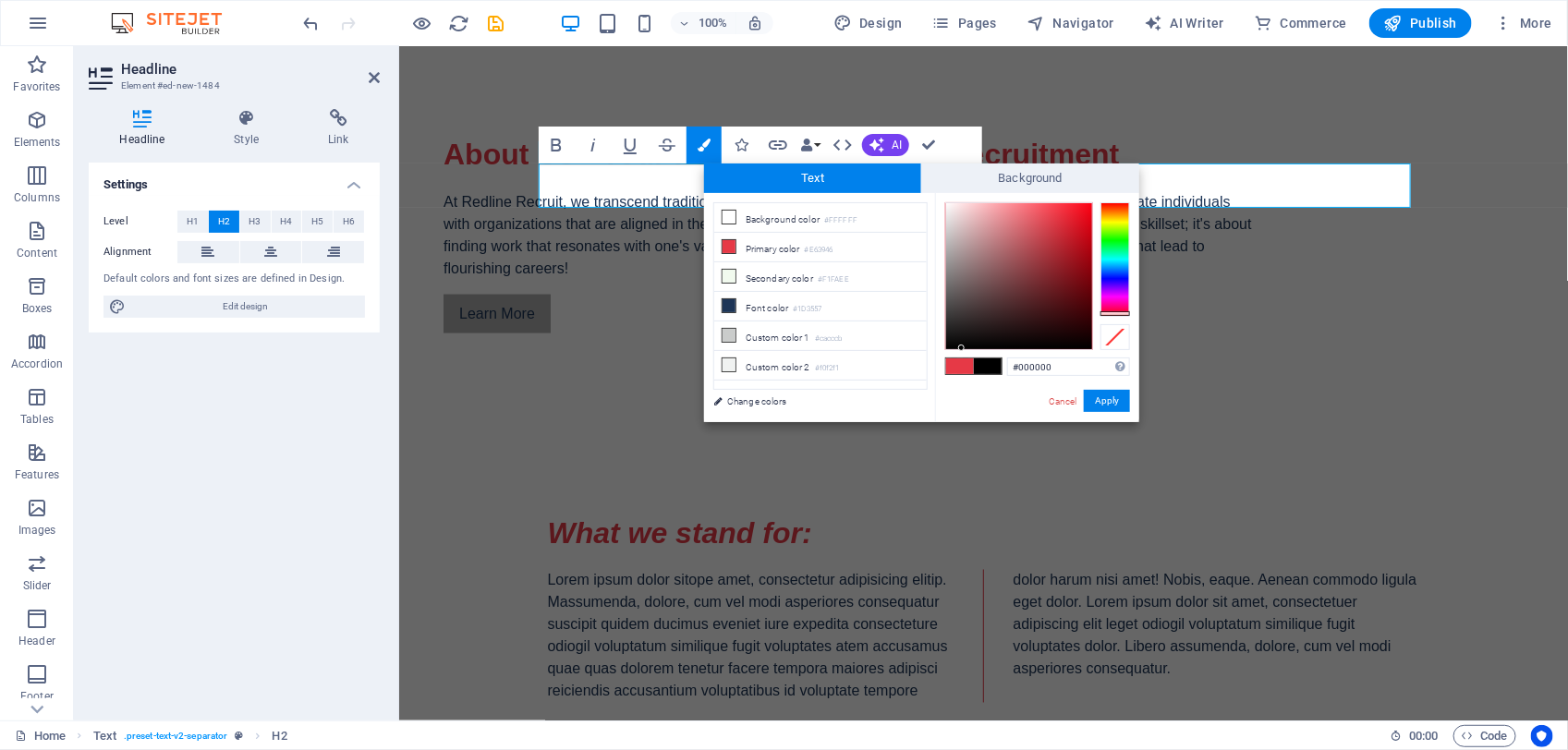 click at bounding box center (960, 366) 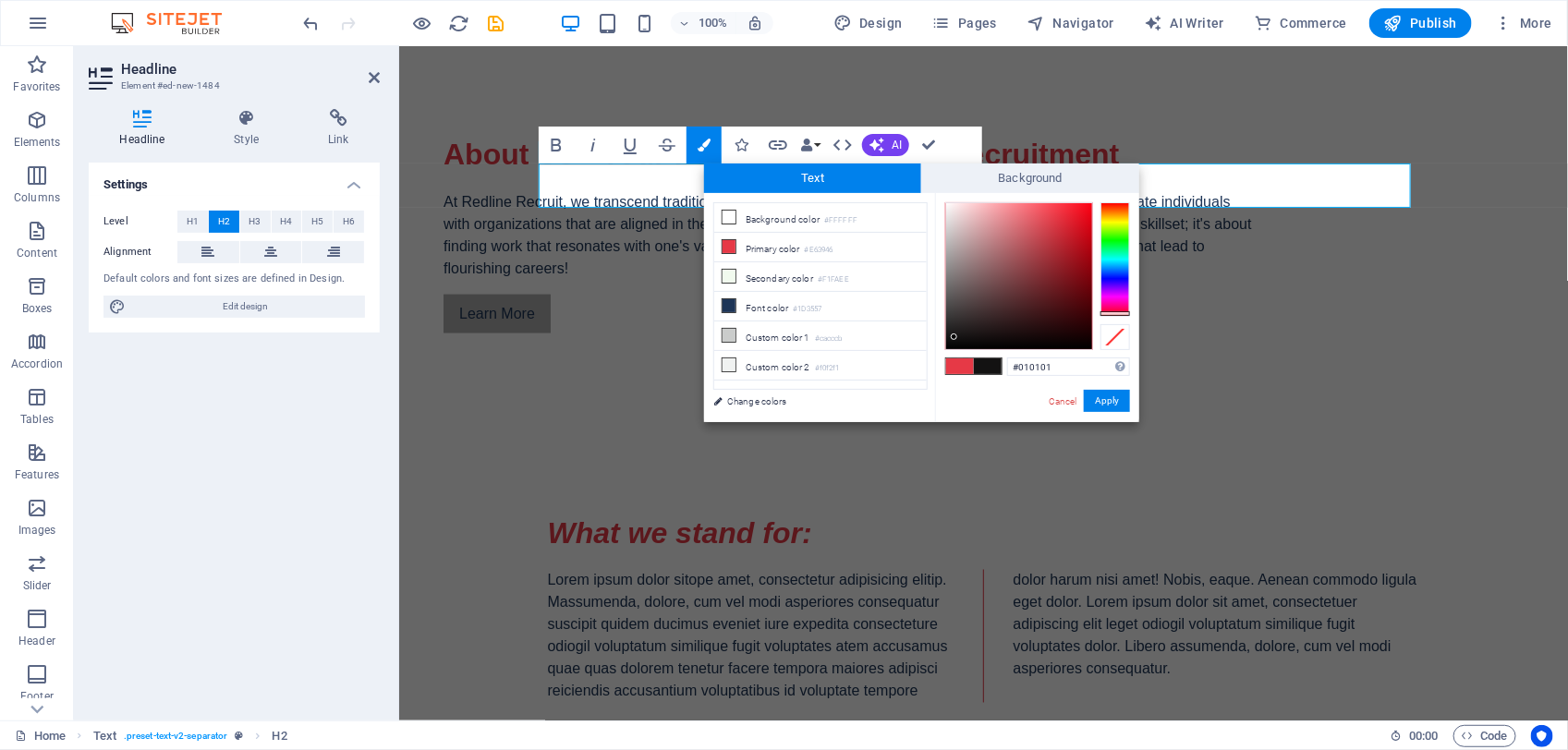type on "#000000" 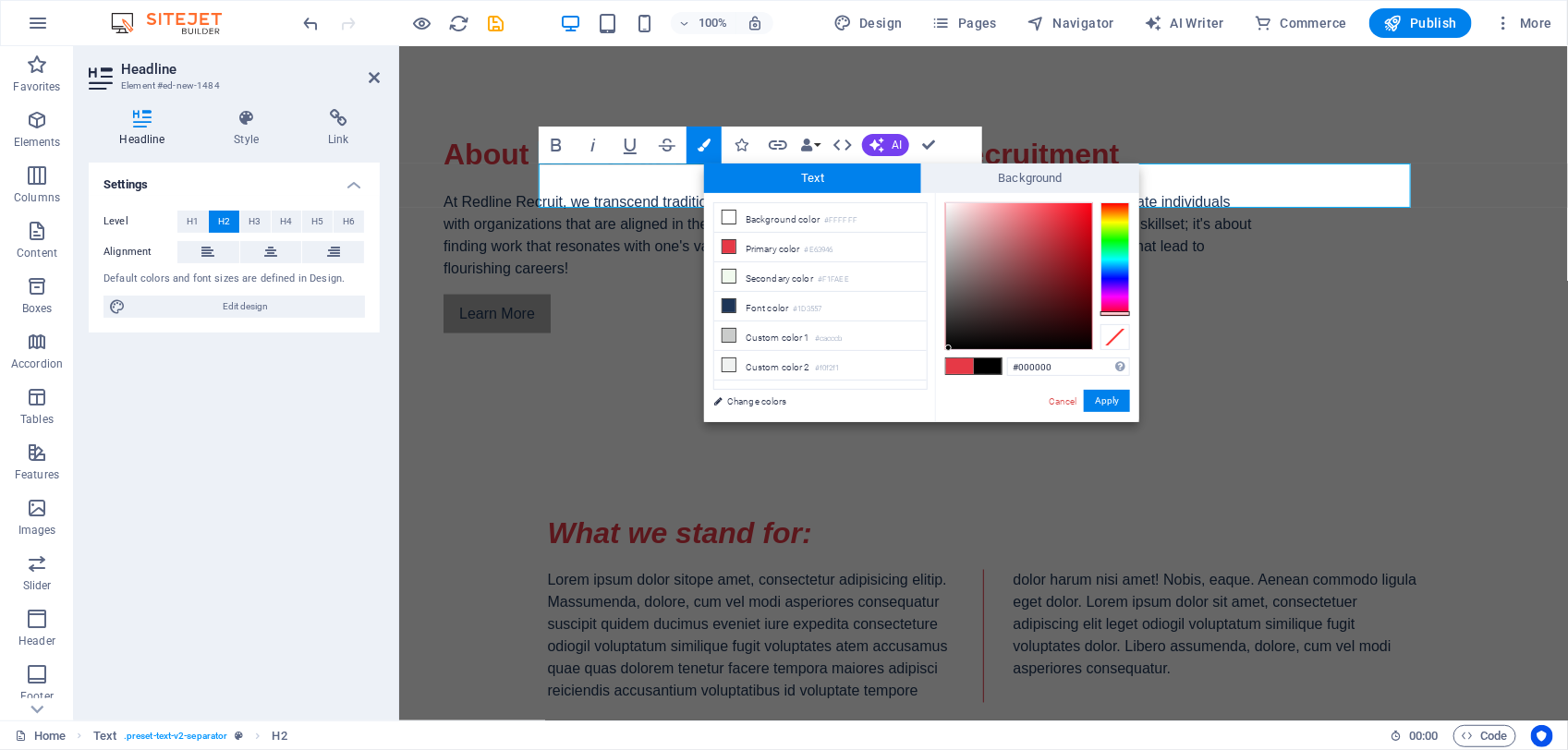 drag, startPoint x: 957, startPoint y: 334, endPoint x: 944, endPoint y: 357, distance: 26.41969 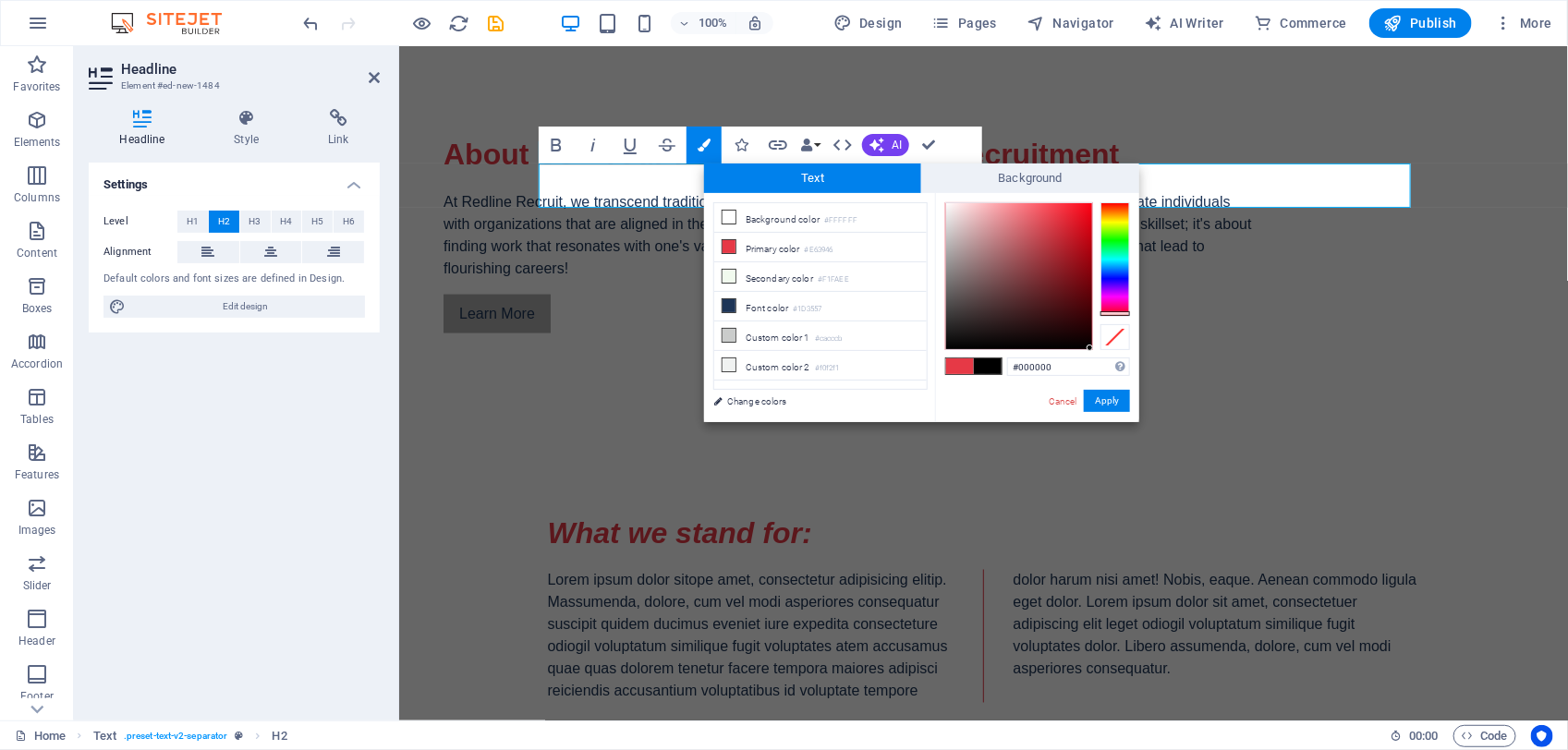 click on "Apply" at bounding box center (1107, 401) 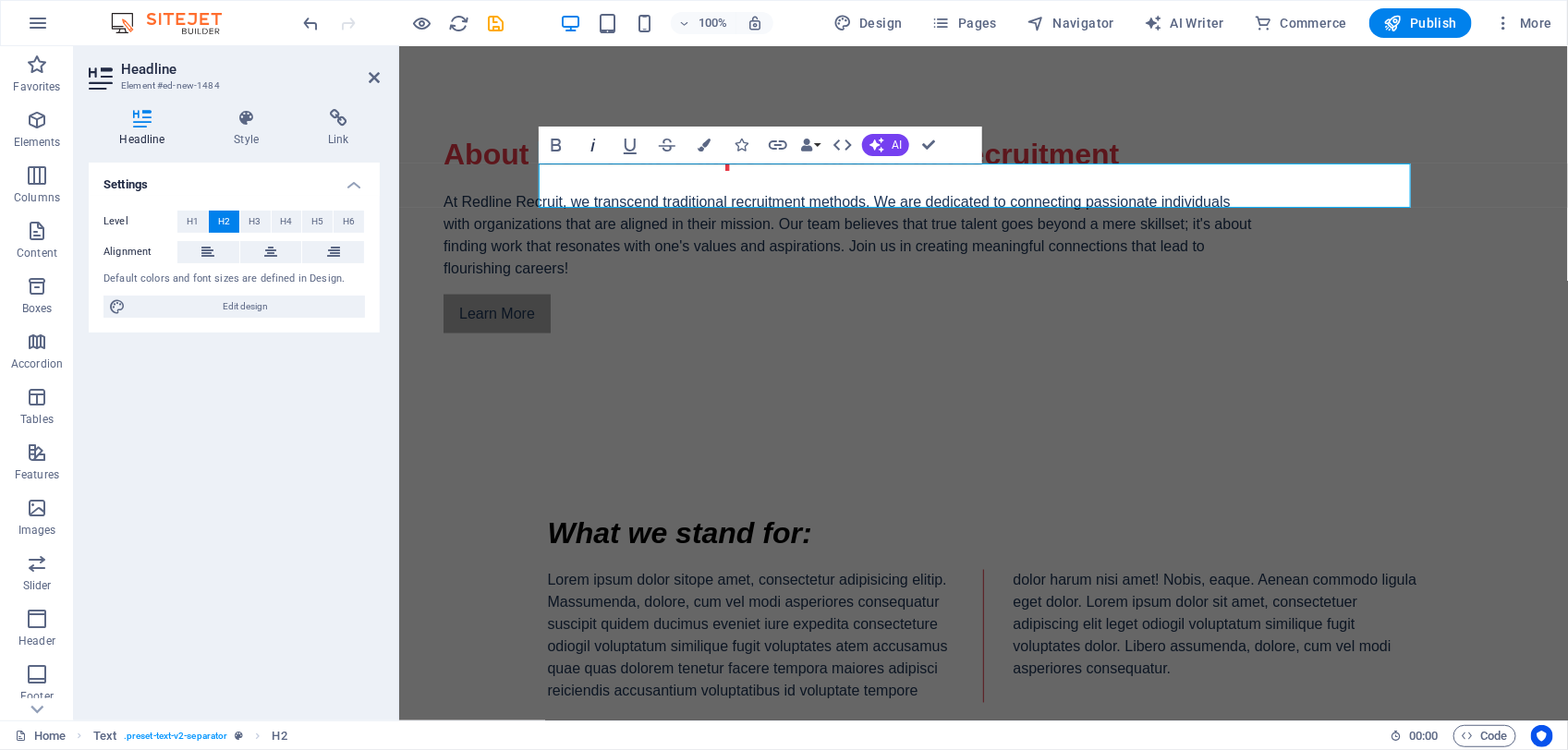 click 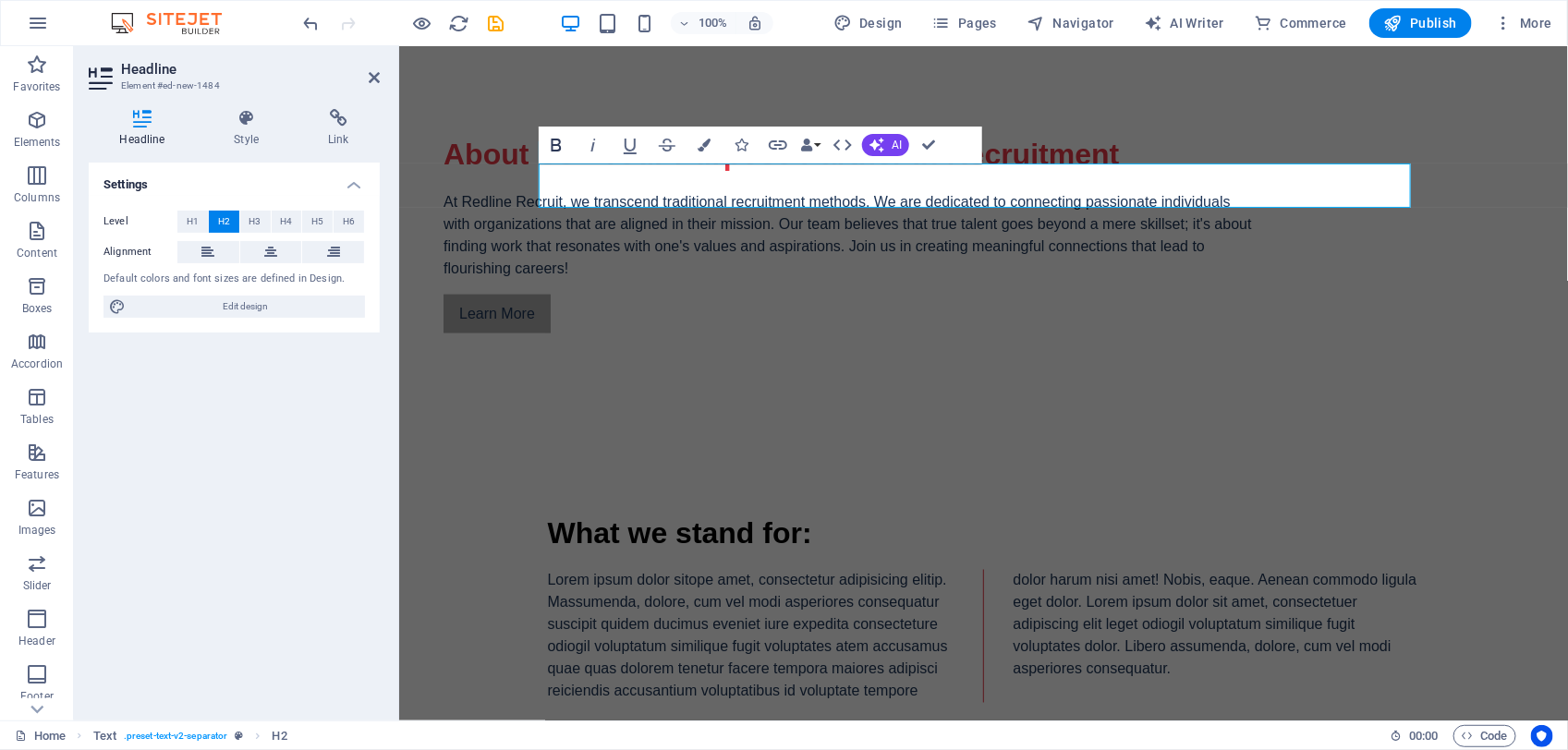click 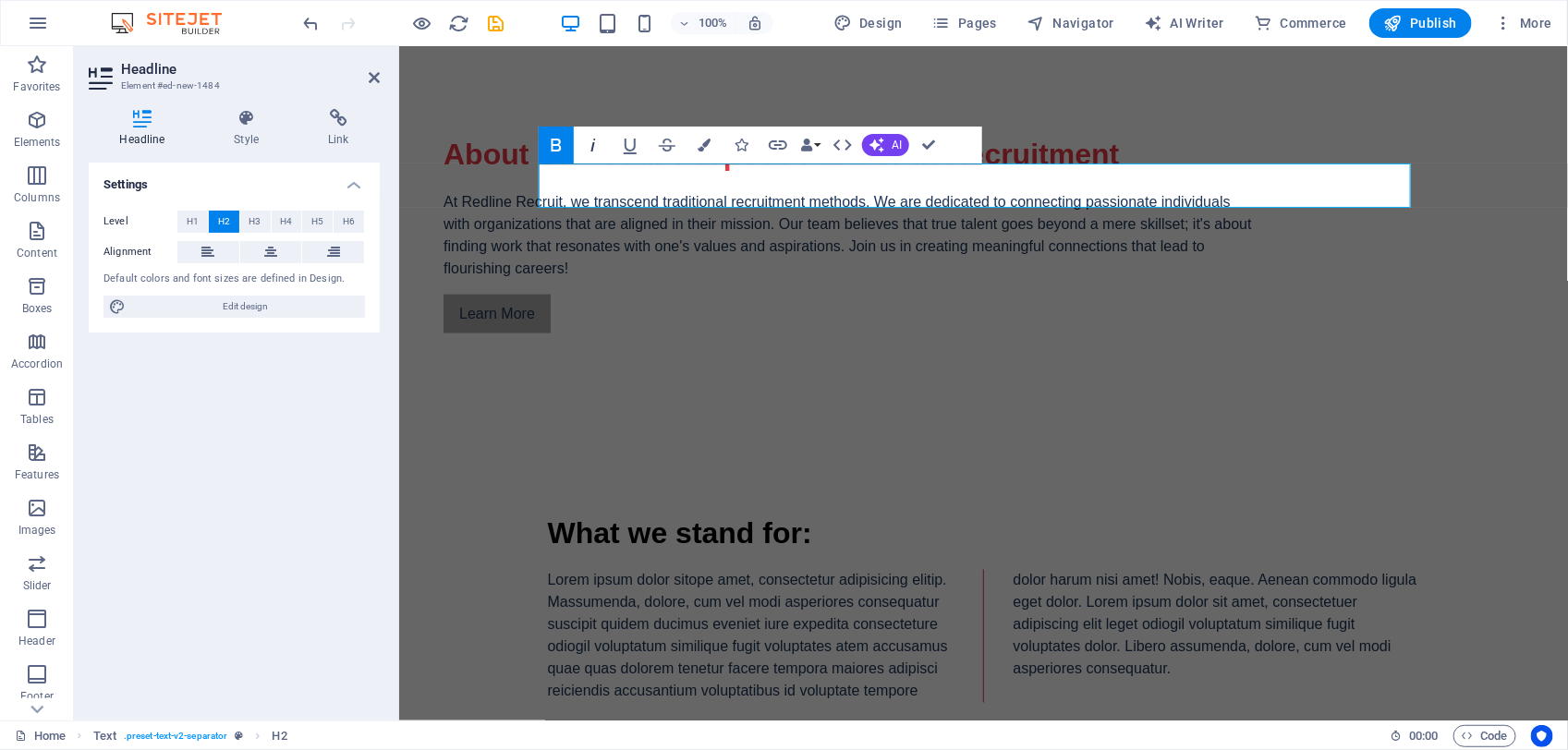 click 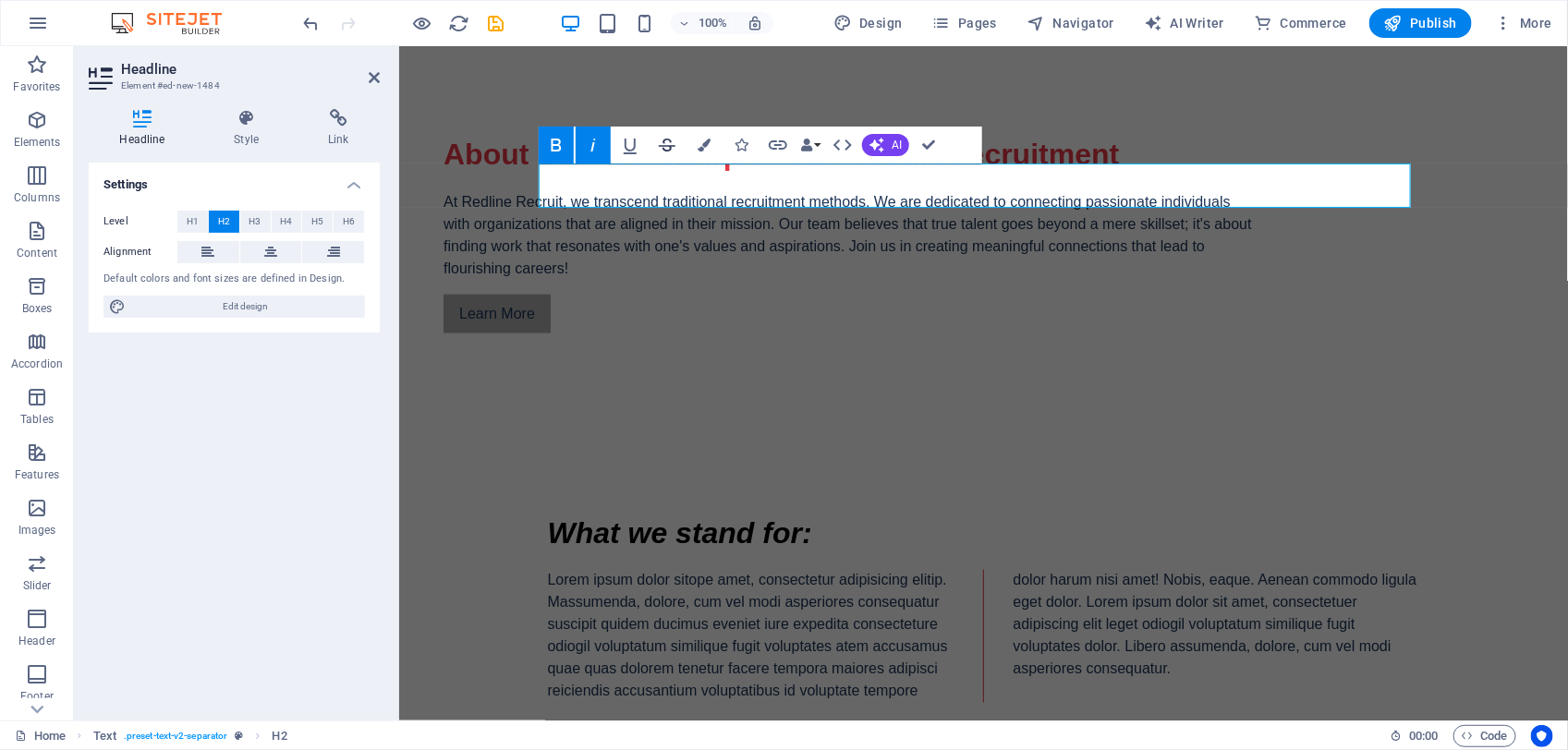 click 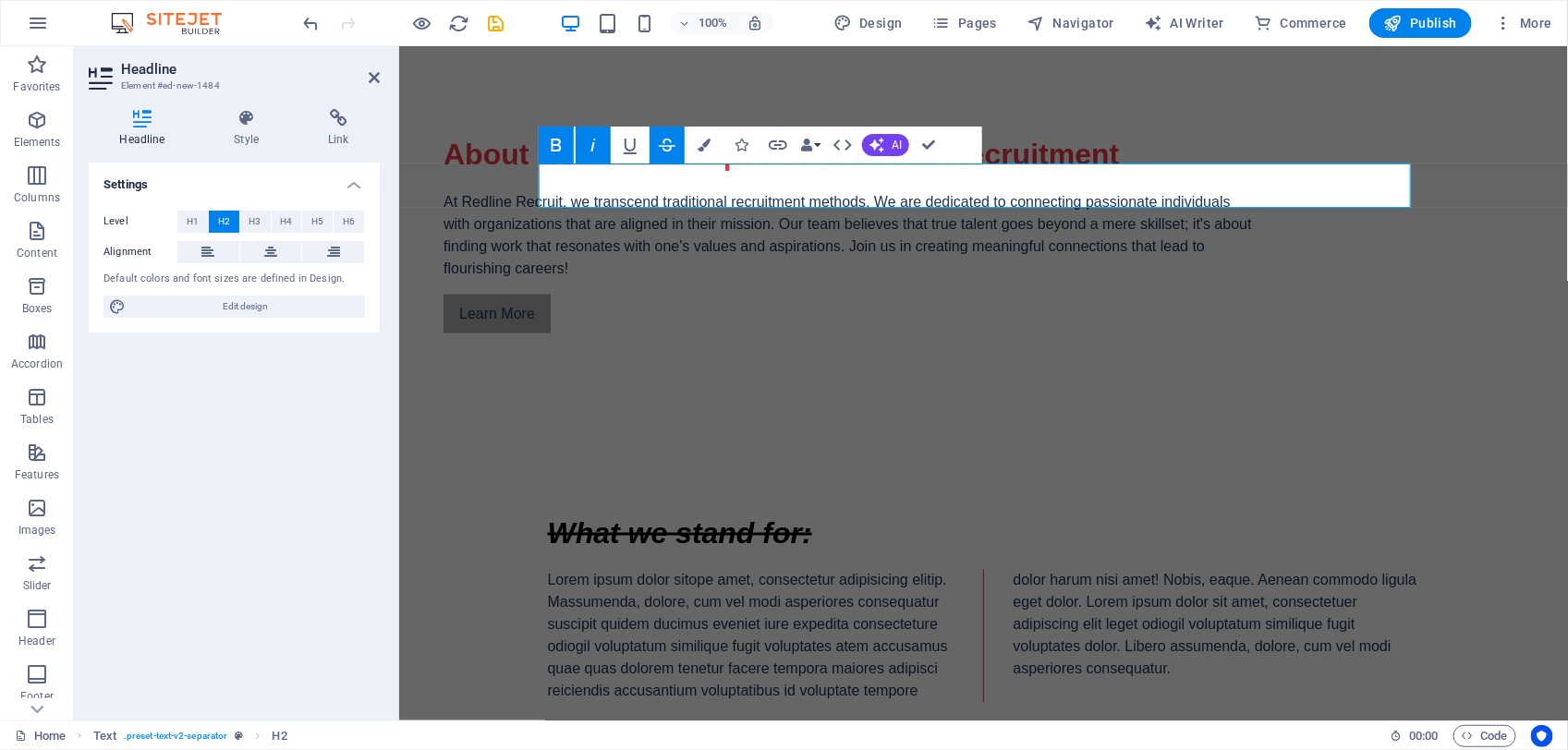 click 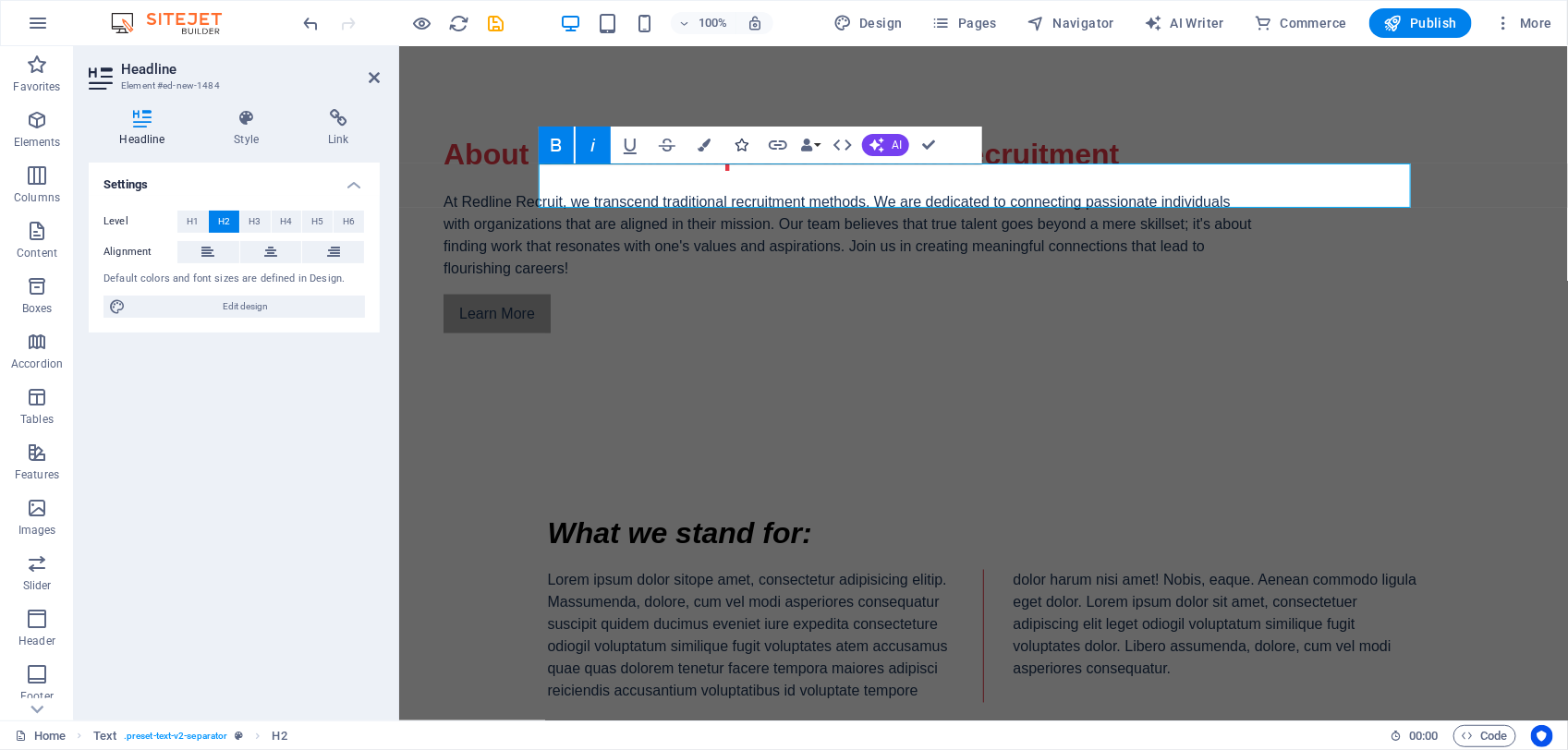 click on "Icons" at bounding box center (741, 145) 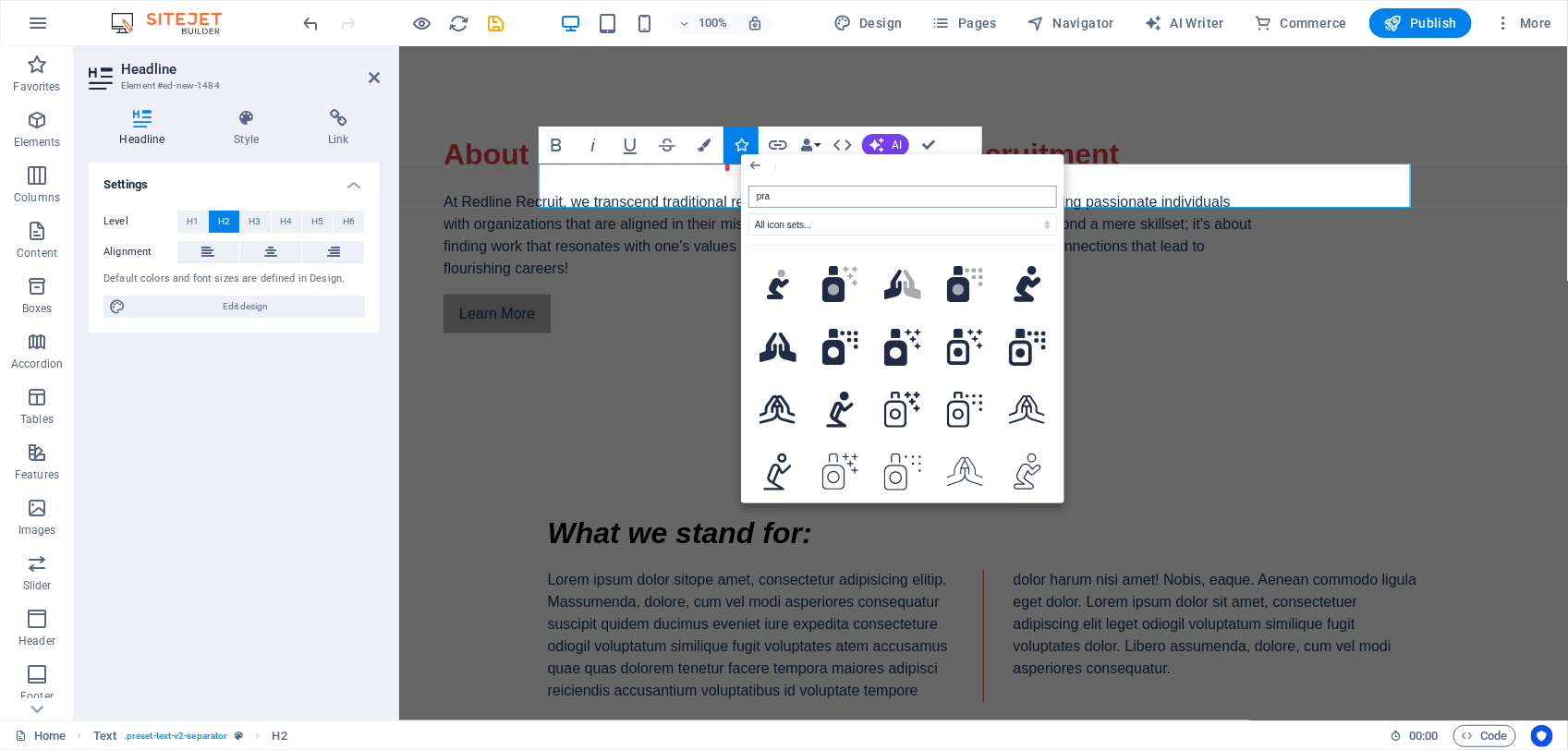 type on "pray" 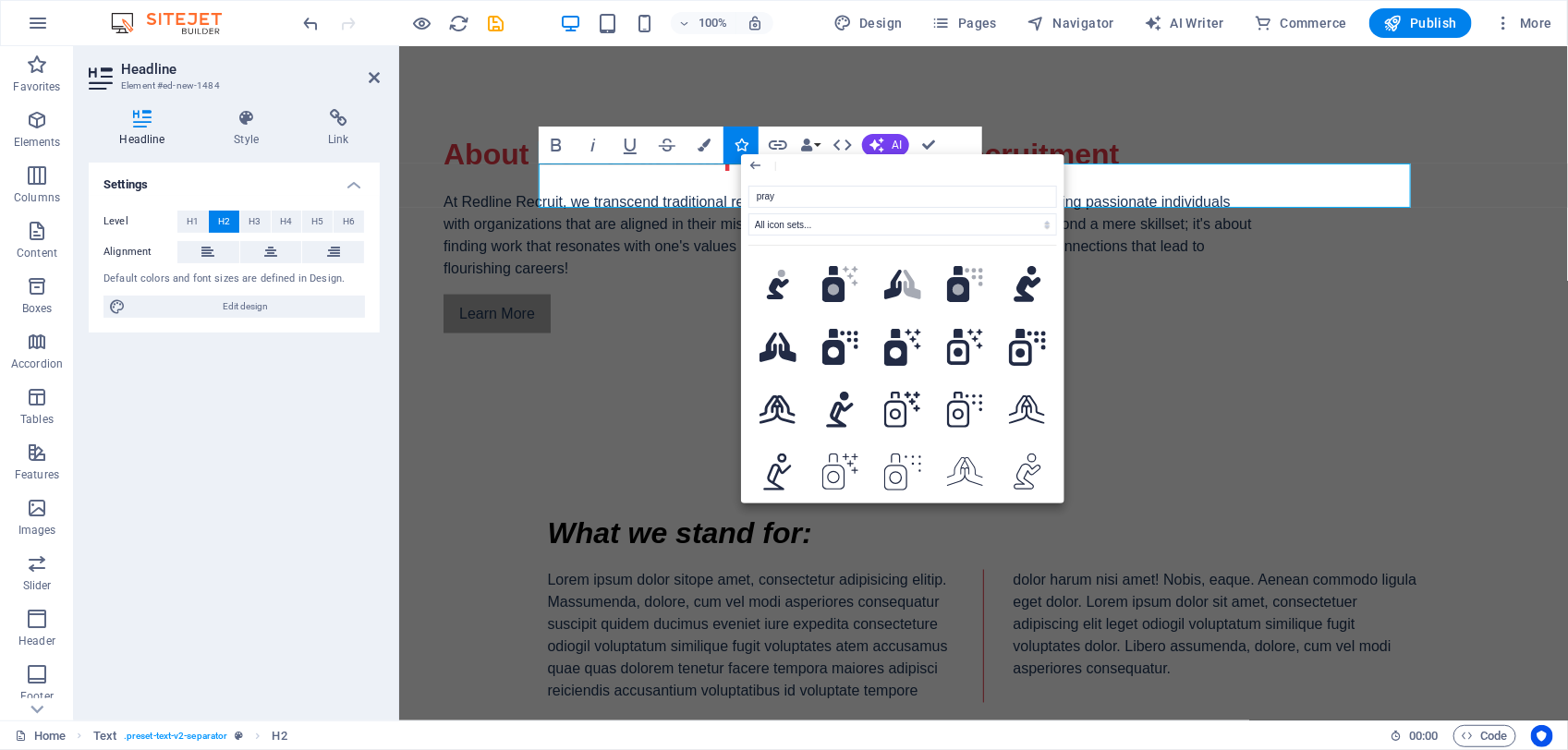 scroll, scrollTop: 249, scrollLeft: 0, axis: vertical 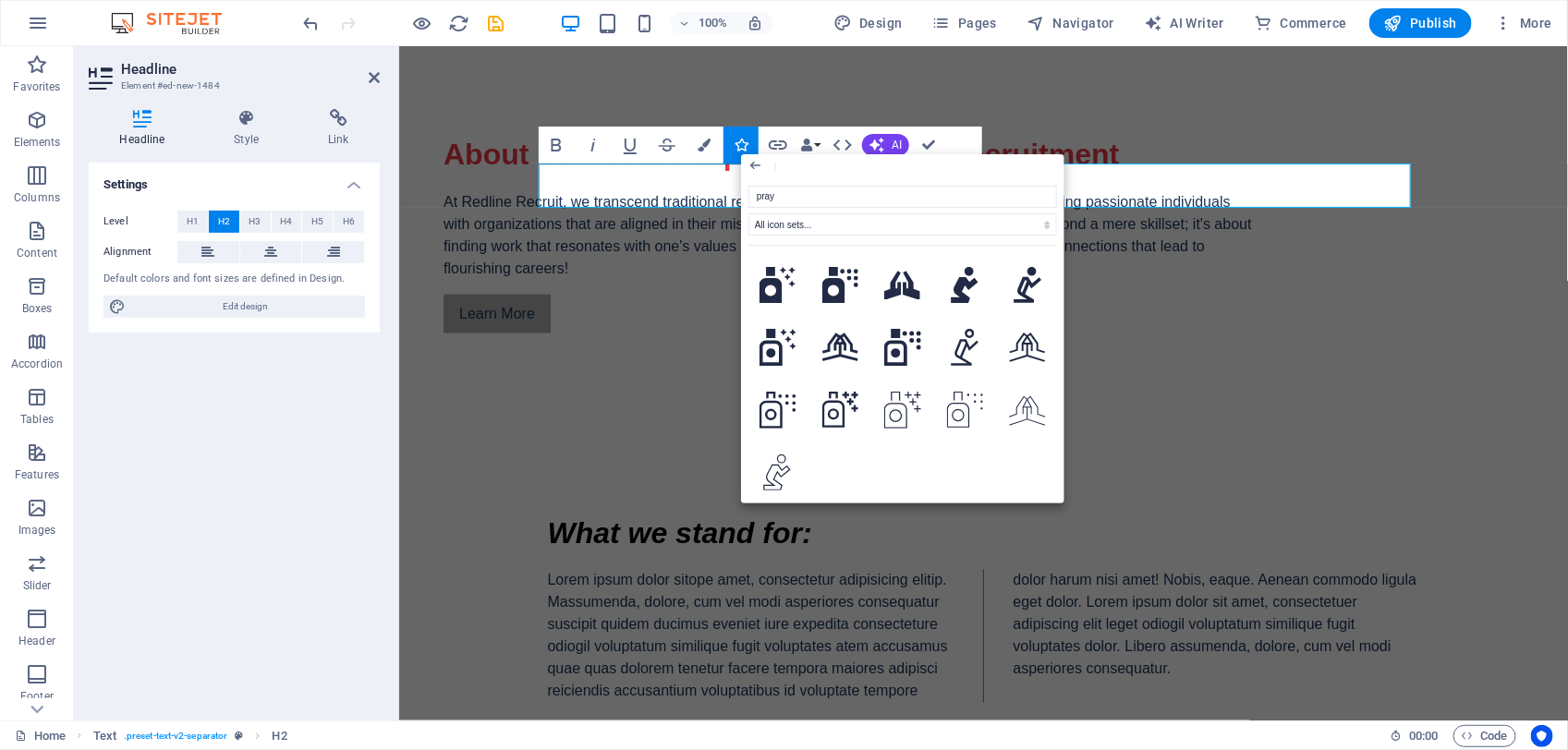 click 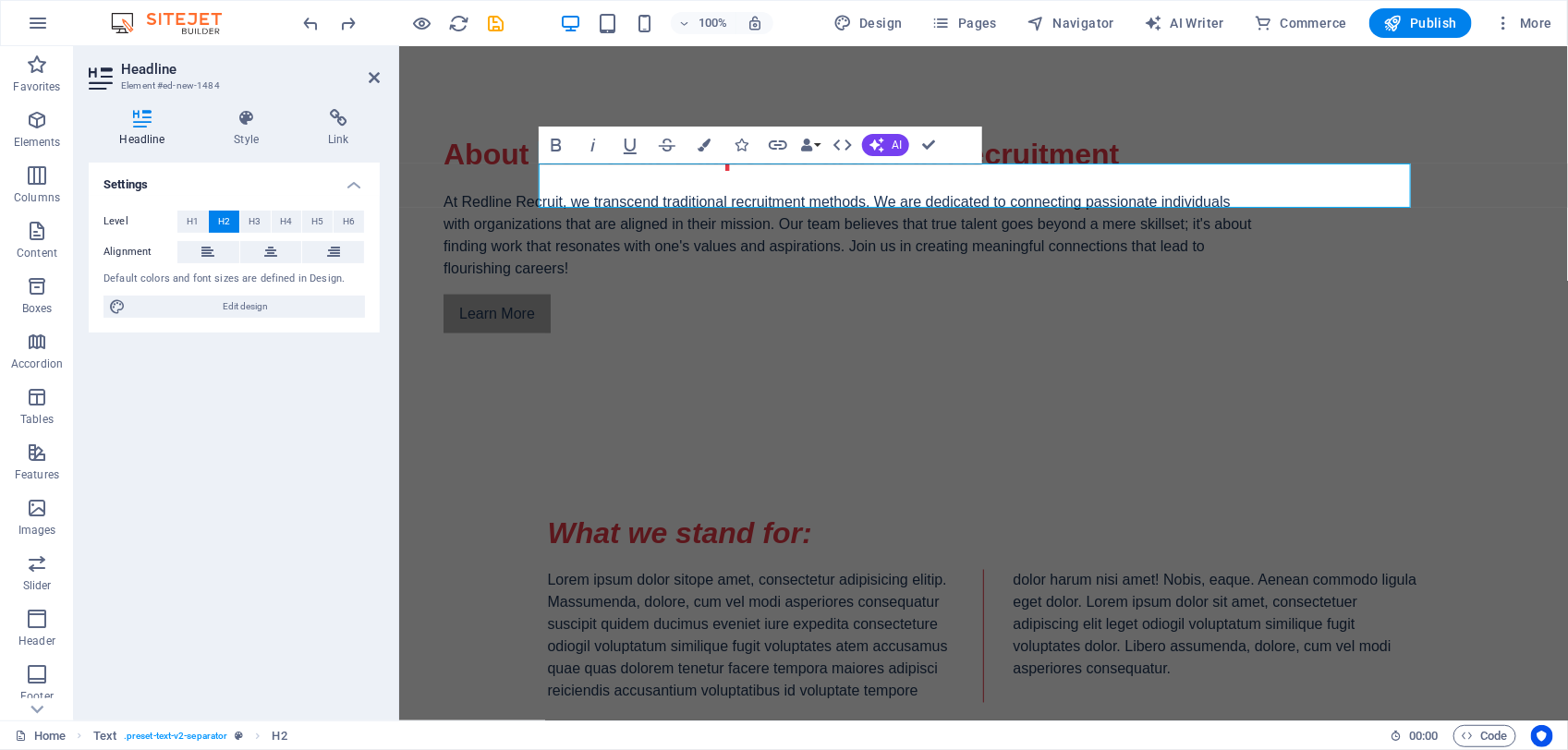 drag, startPoint x: 799, startPoint y: 180, endPoint x: 670, endPoint y: 167, distance: 129.65338 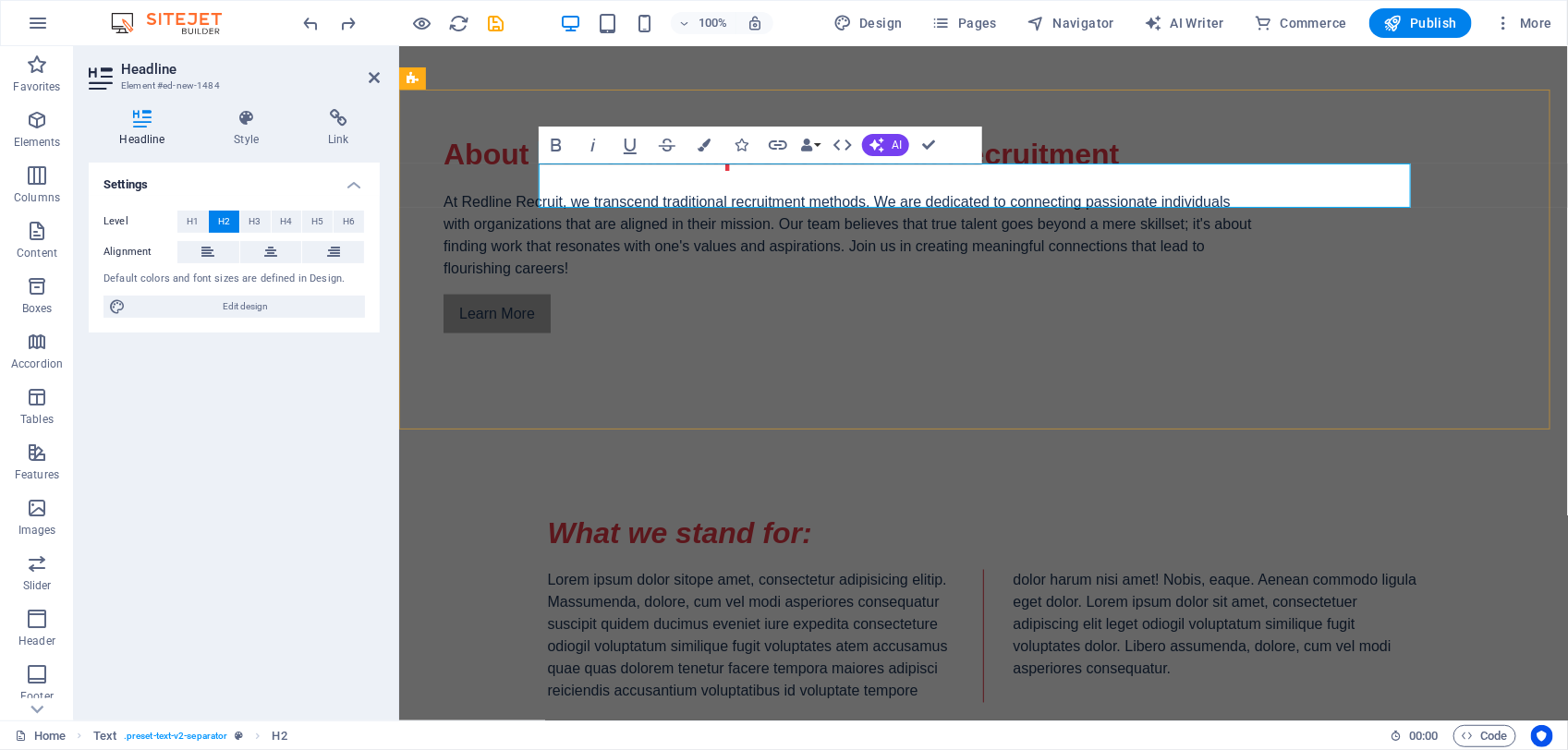 click on "What we stand for:" at bounding box center [983, 532] 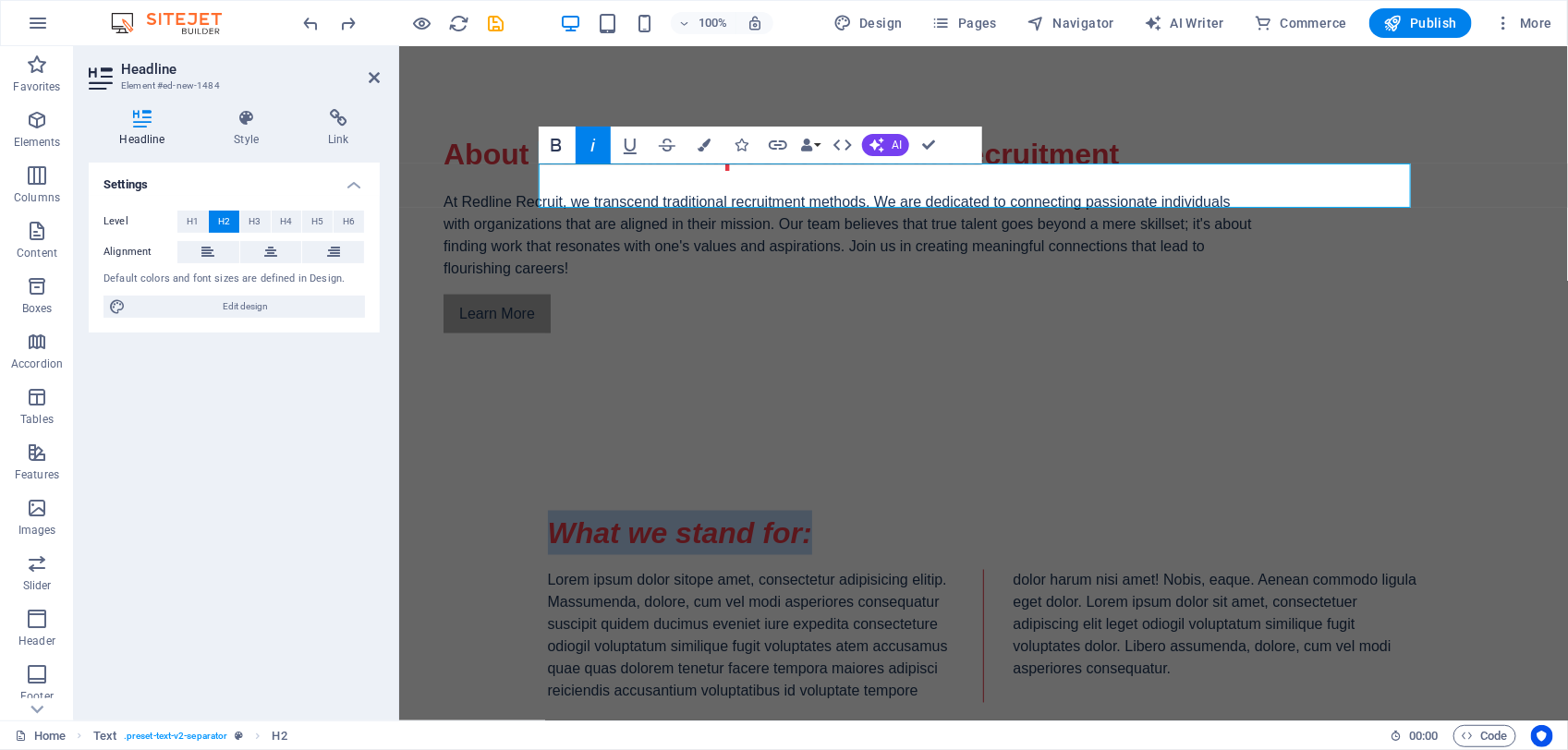 click 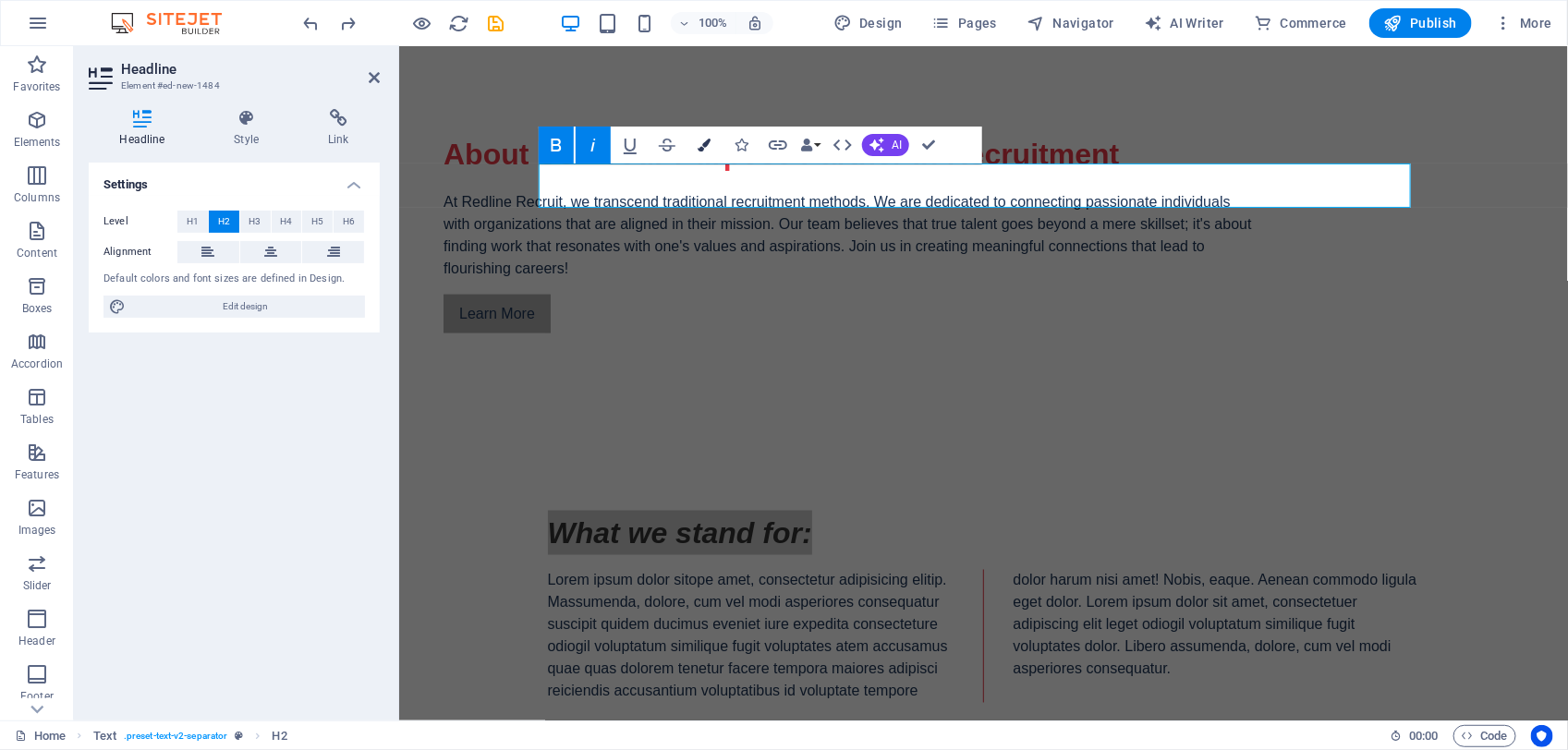 click on "Colors" at bounding box center (704, 145) 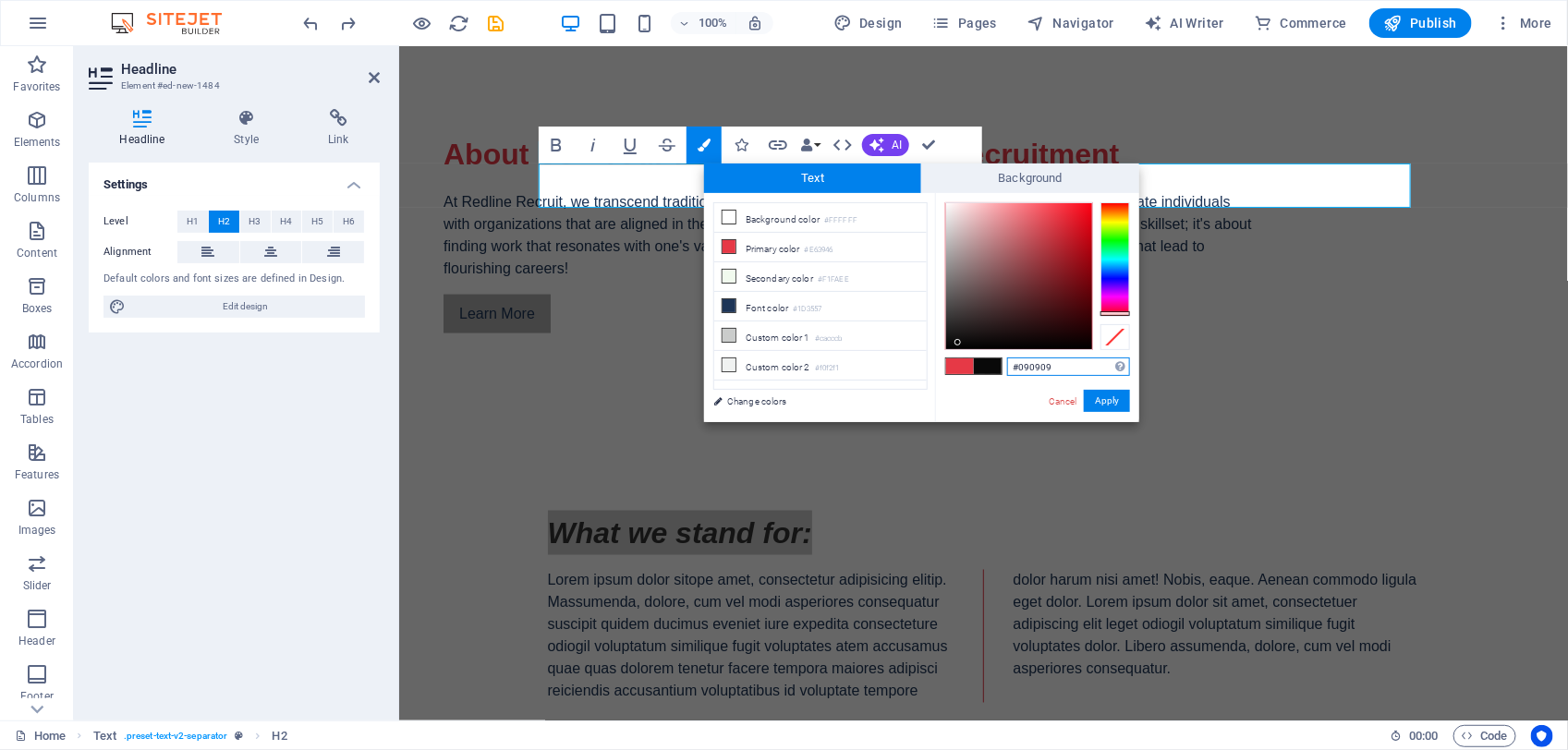 click at bounding box center (1019, 276) 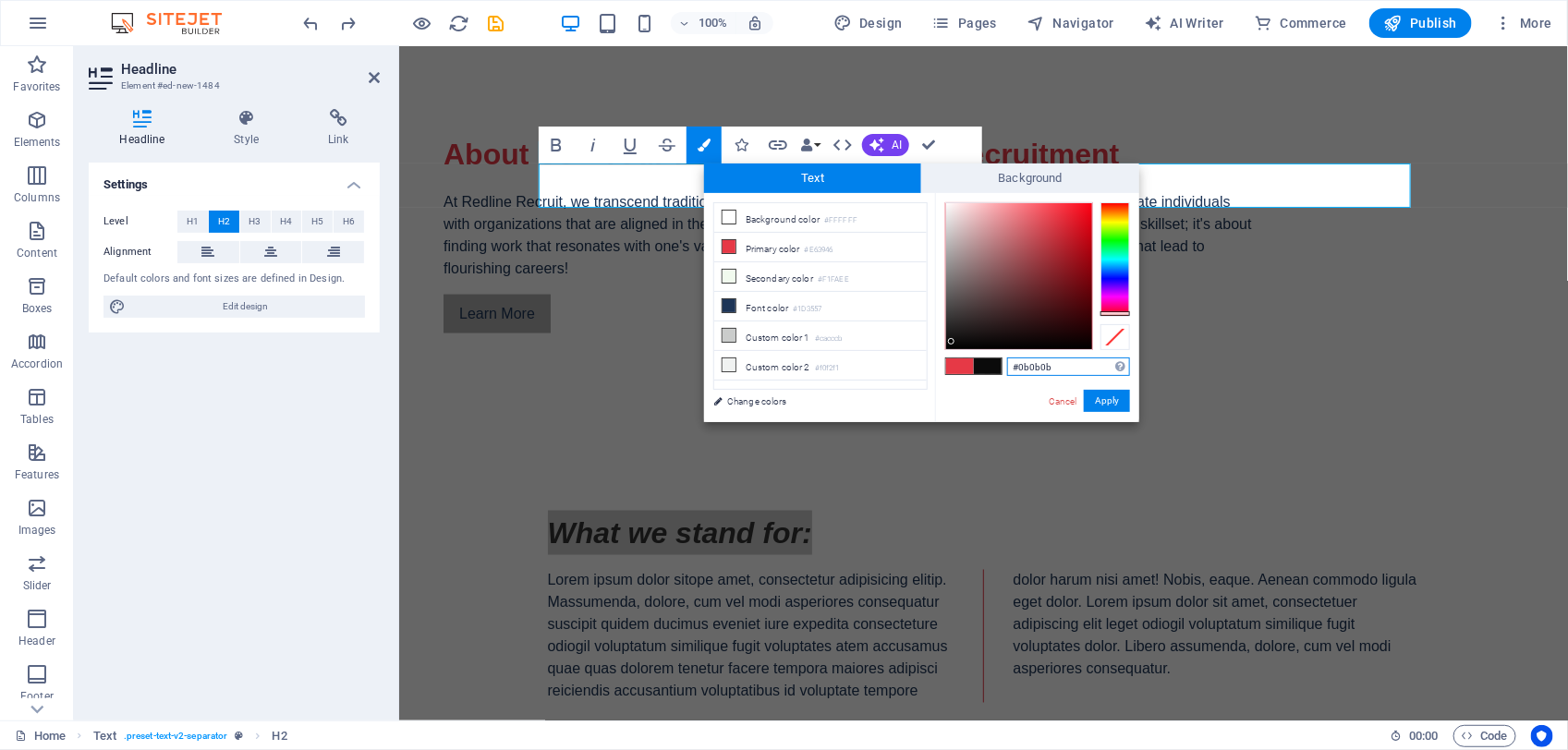 click at bounding box center (1019, 276) 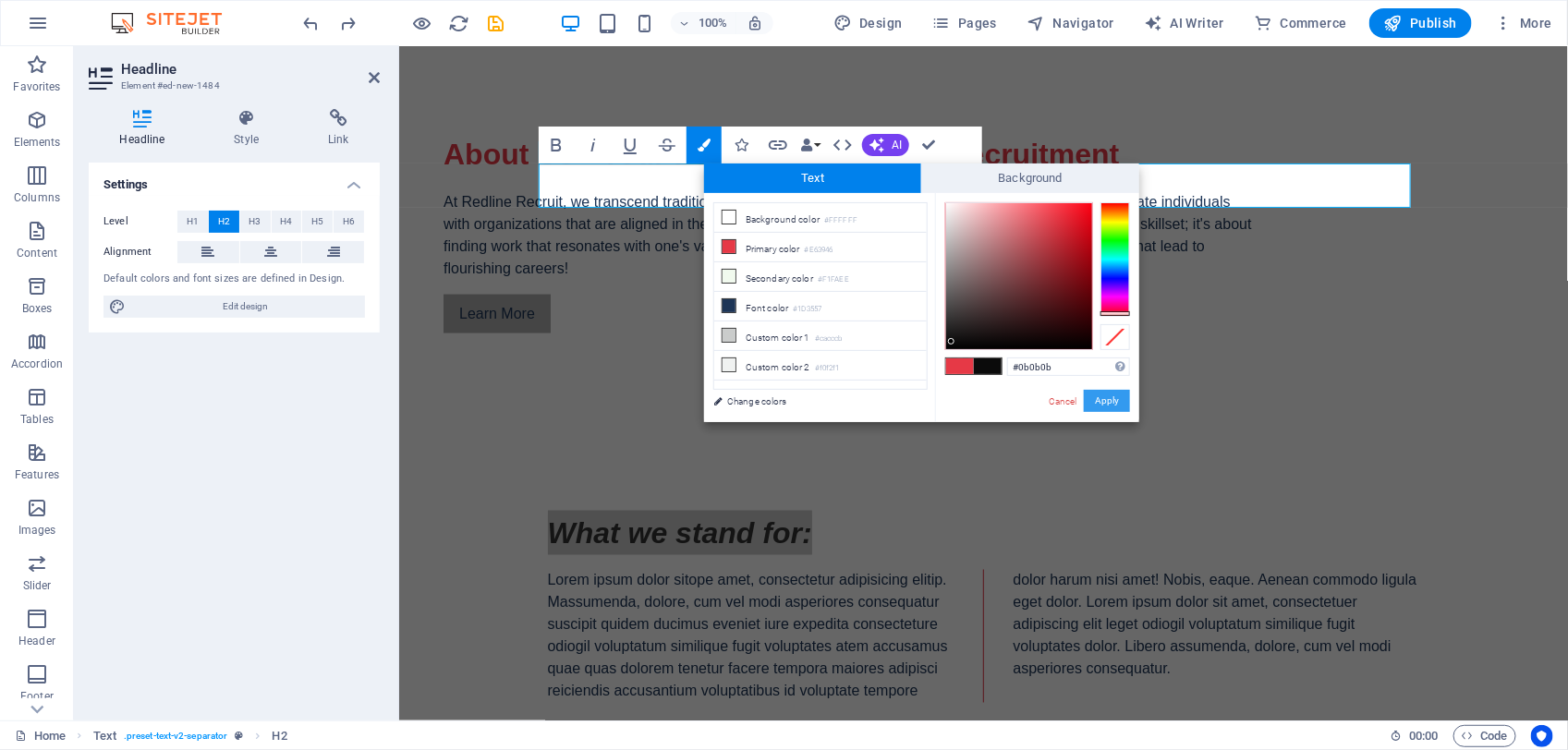 click on "Apply" at bounding box center [1107, 401] 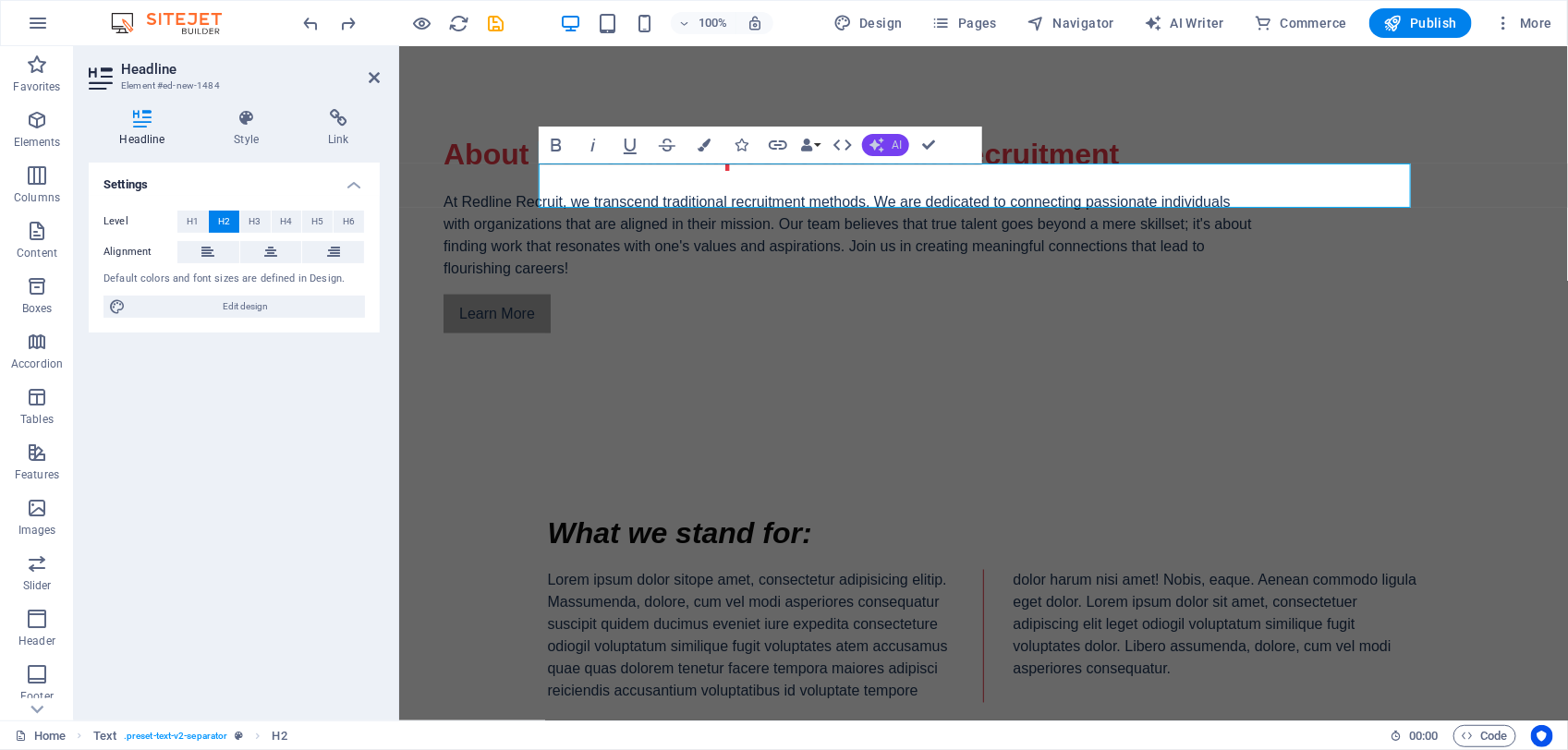 click 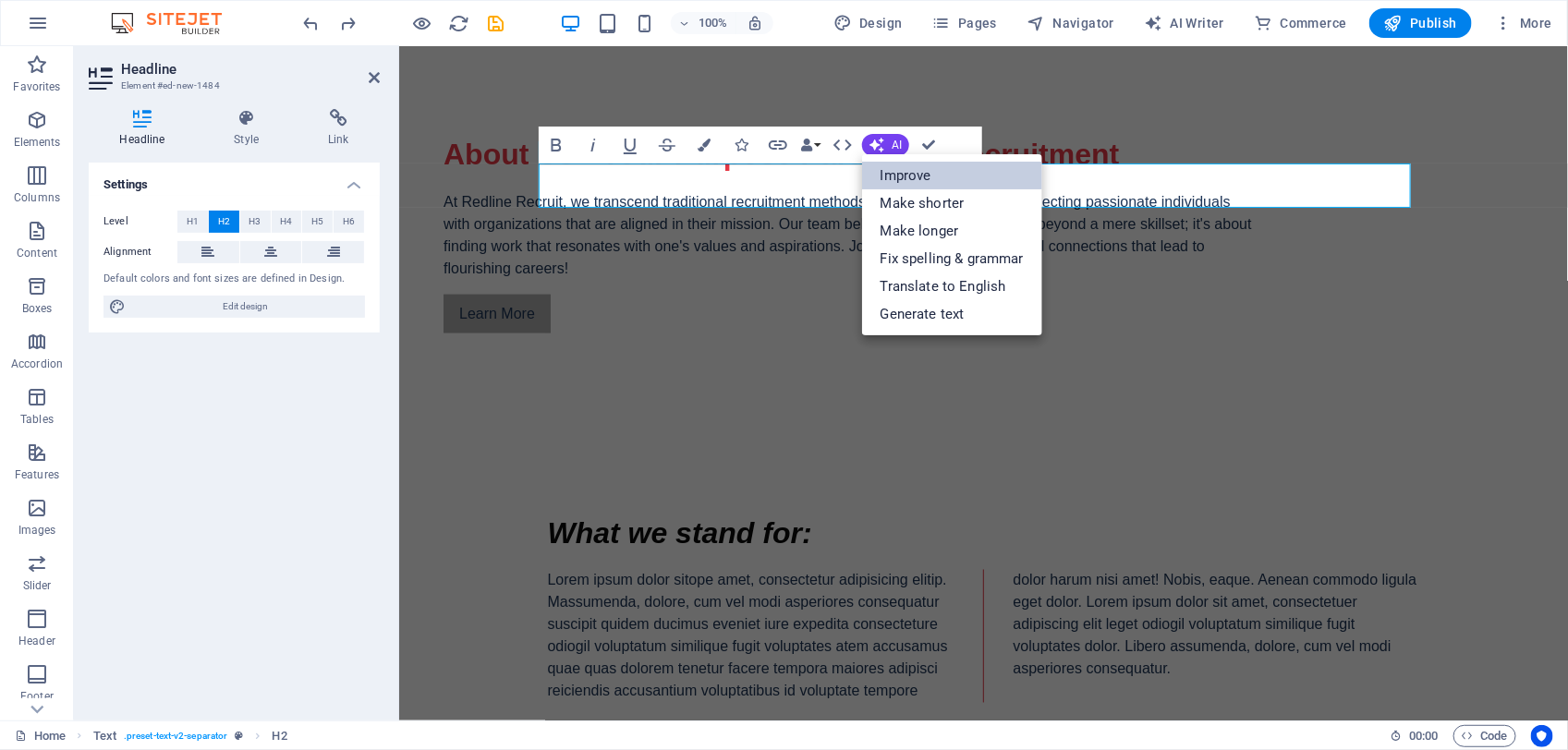 click on "Improve" at bounding box center [952, 175] 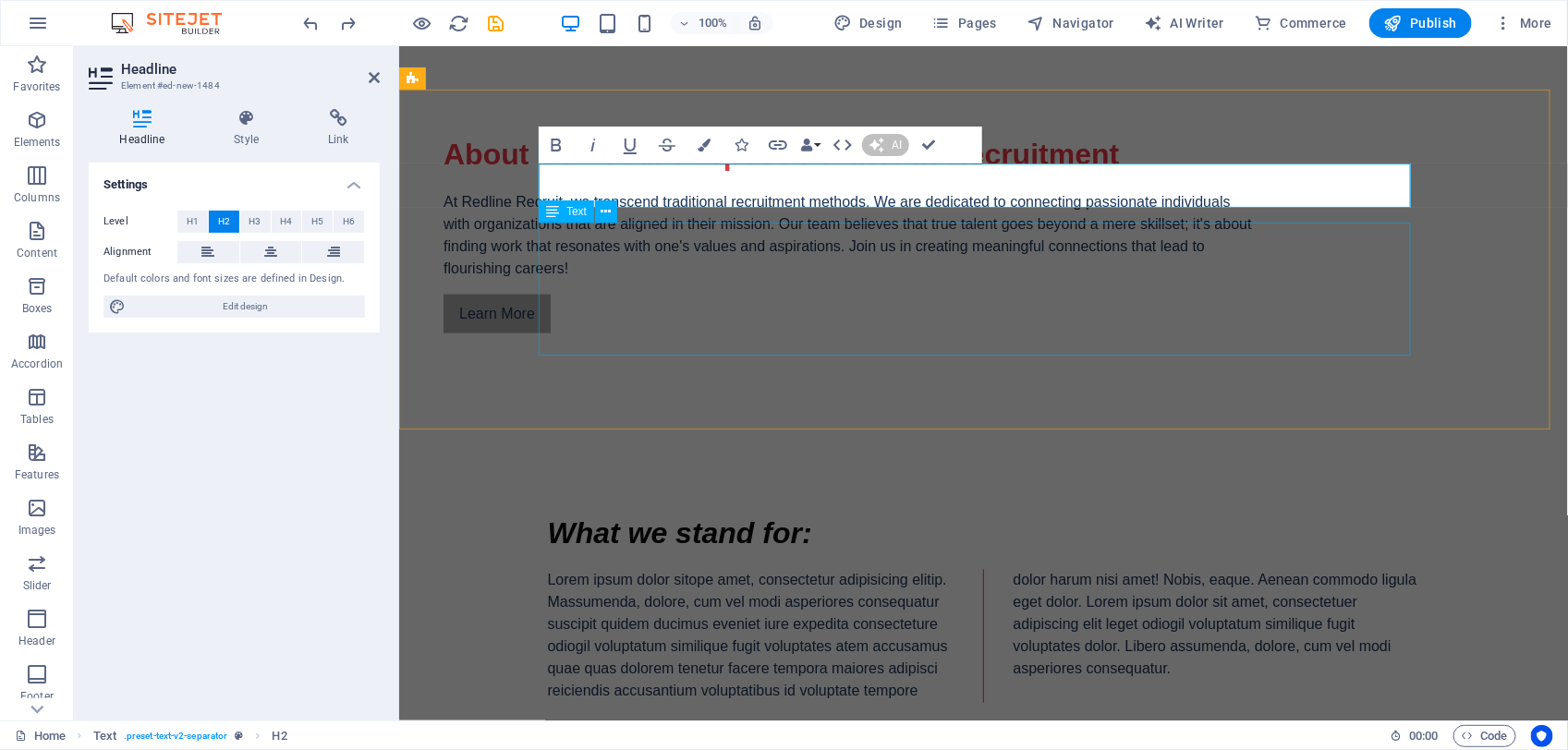 type 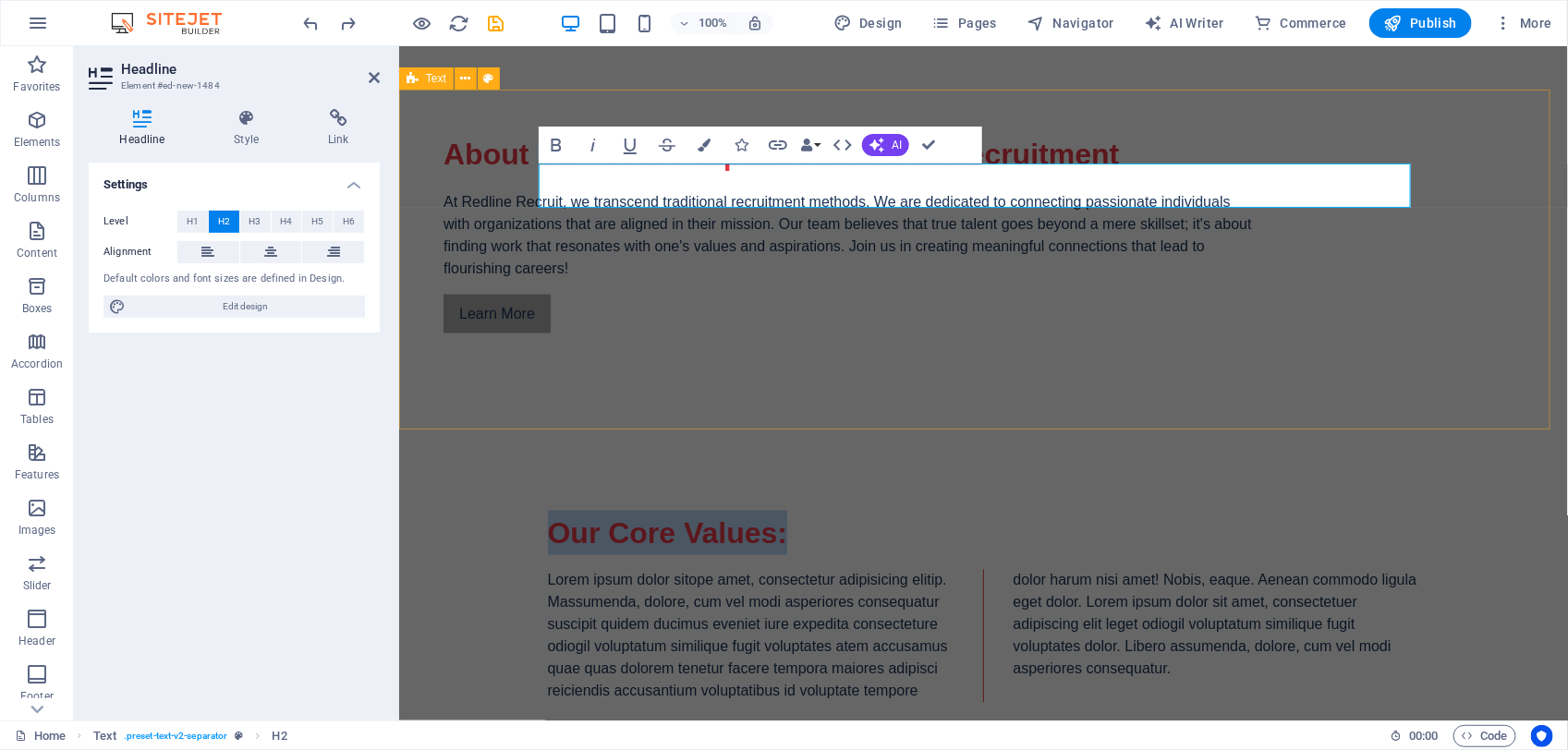 drag, startPoint x: 789, startPoint y: 184, endPoint x: 508, endPoint y: 172, distance: 281.25611 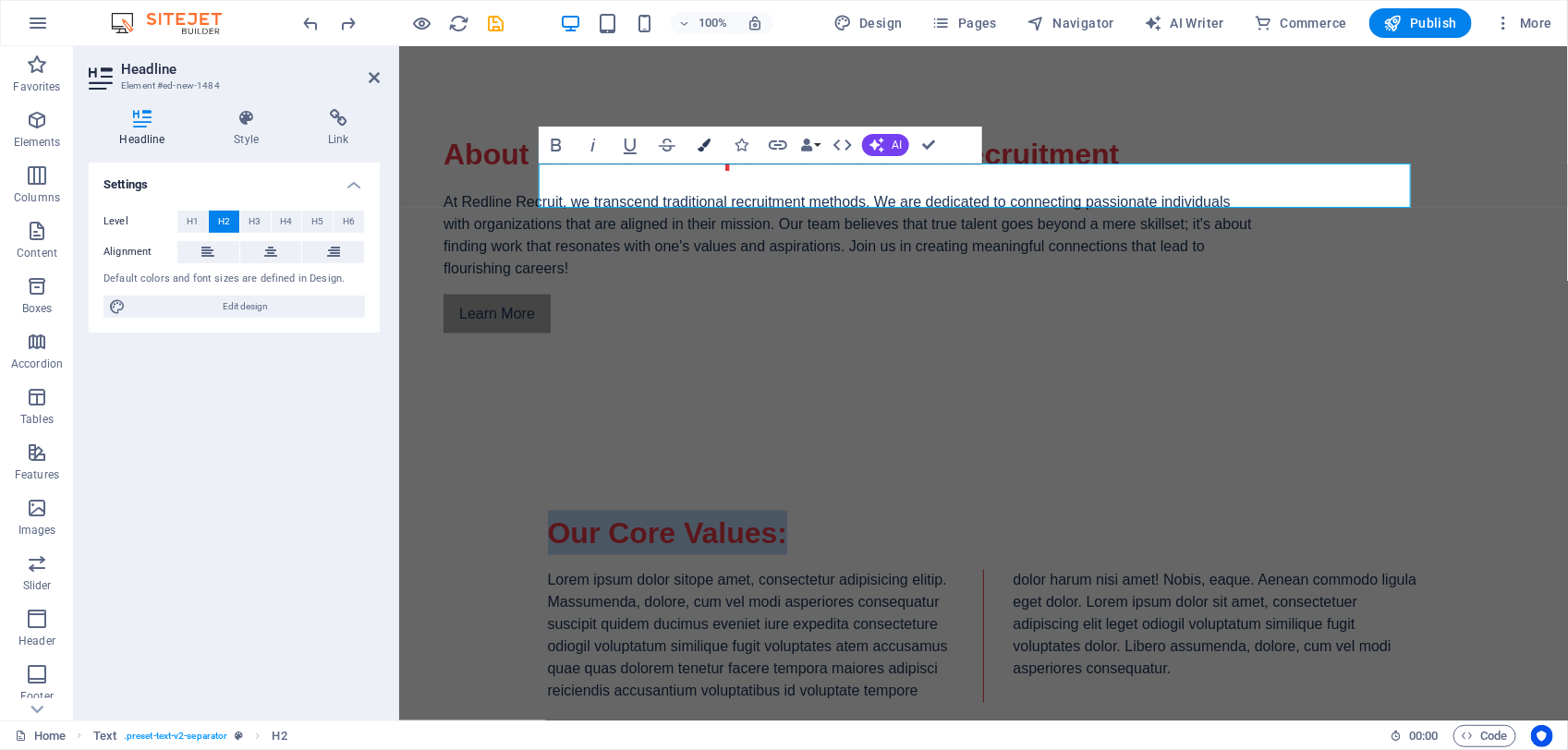 drag, startPoint x: 700, startPoint y: 144, endPoint x: 690, endPoint y: 149, distance: 11.18034 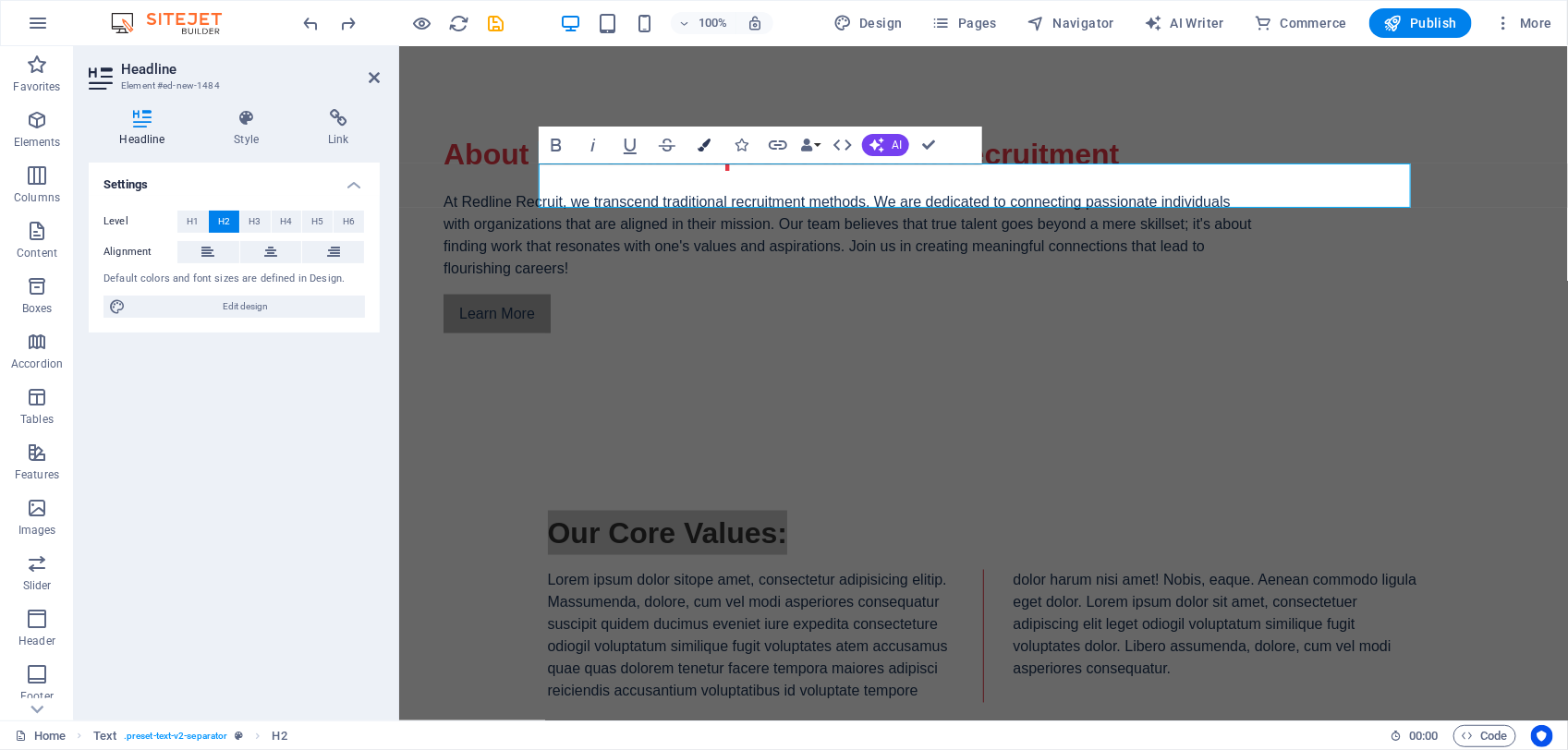 click at bounding box center [704, 145] 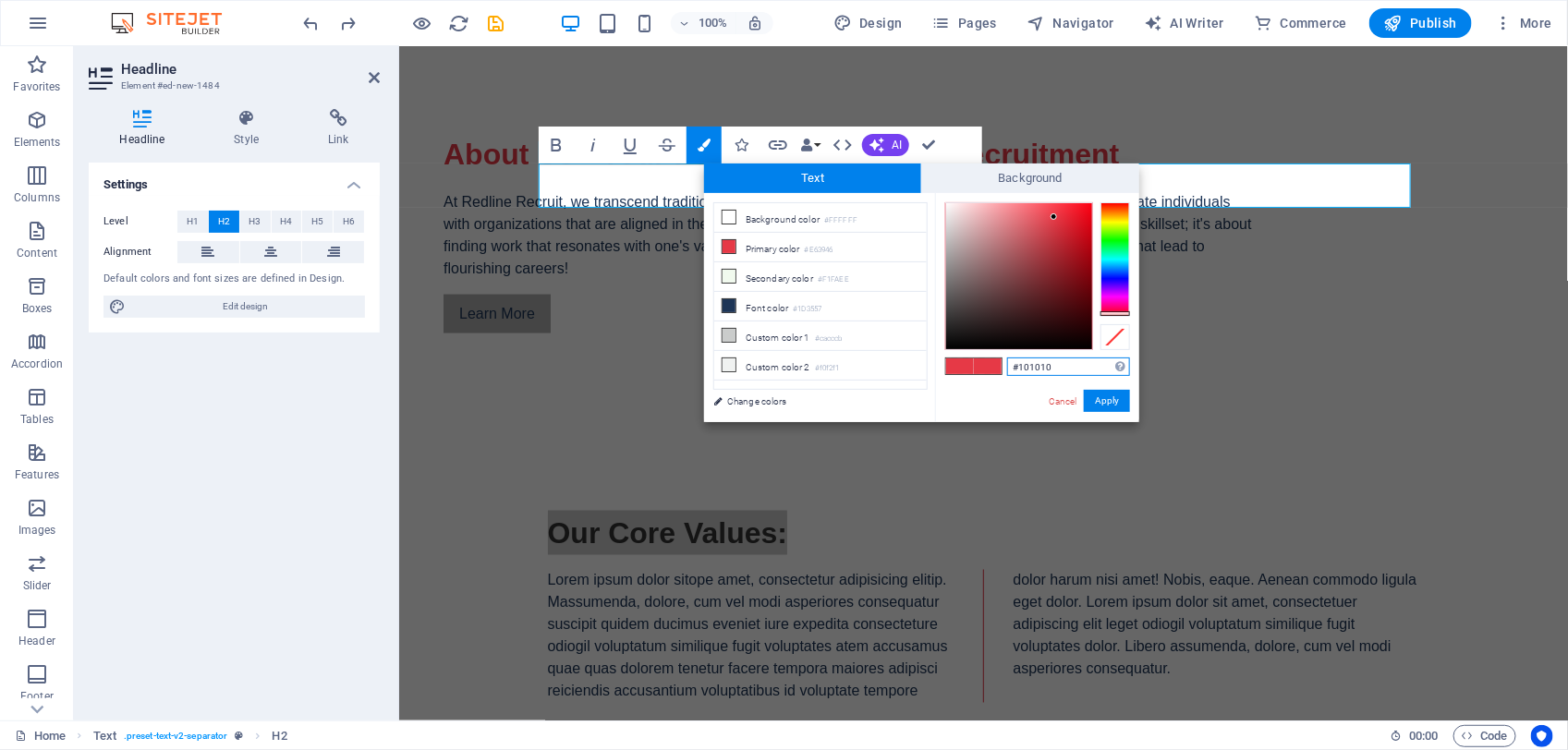 click at bounding box center (1019, 276) 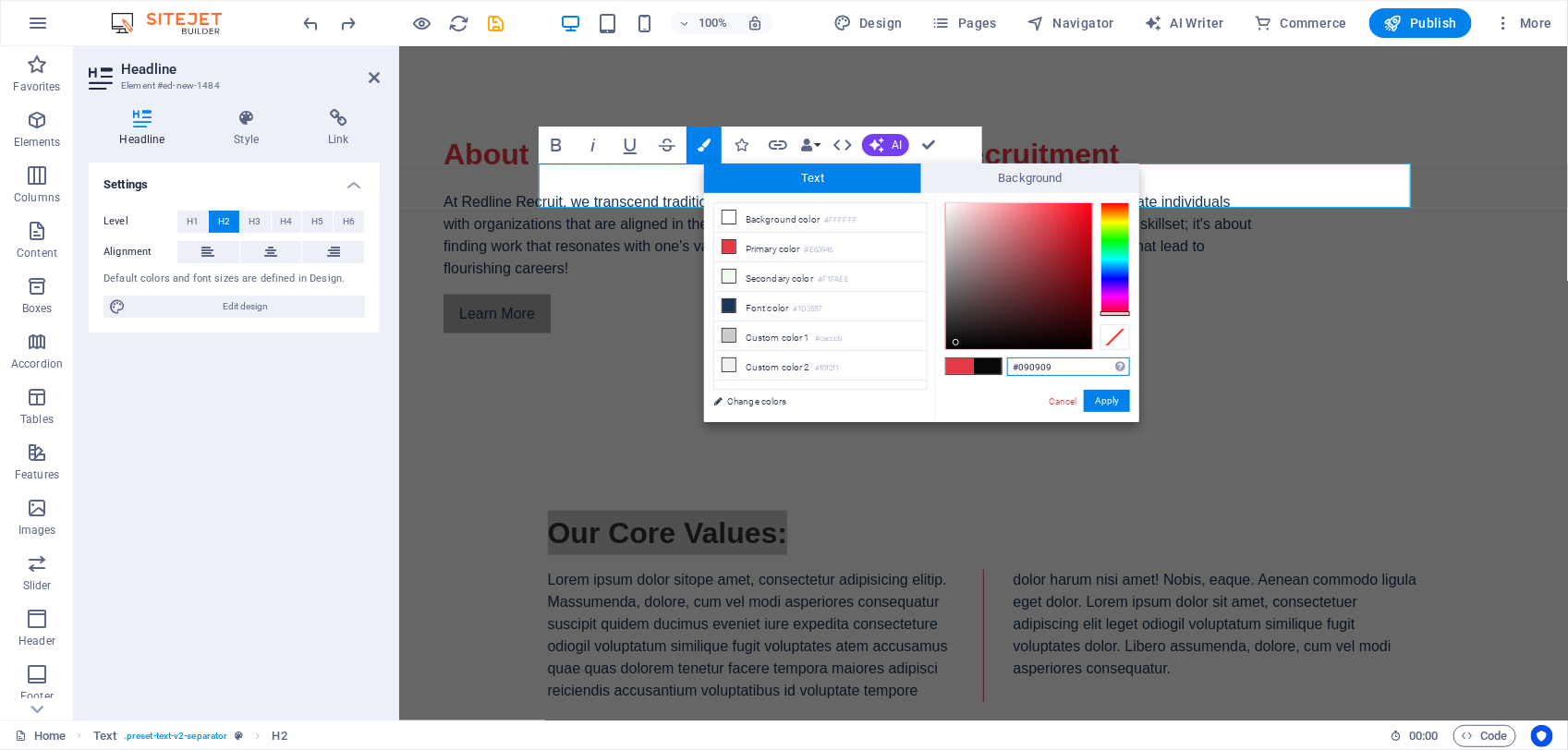 click at bounding box center [1019, 276] 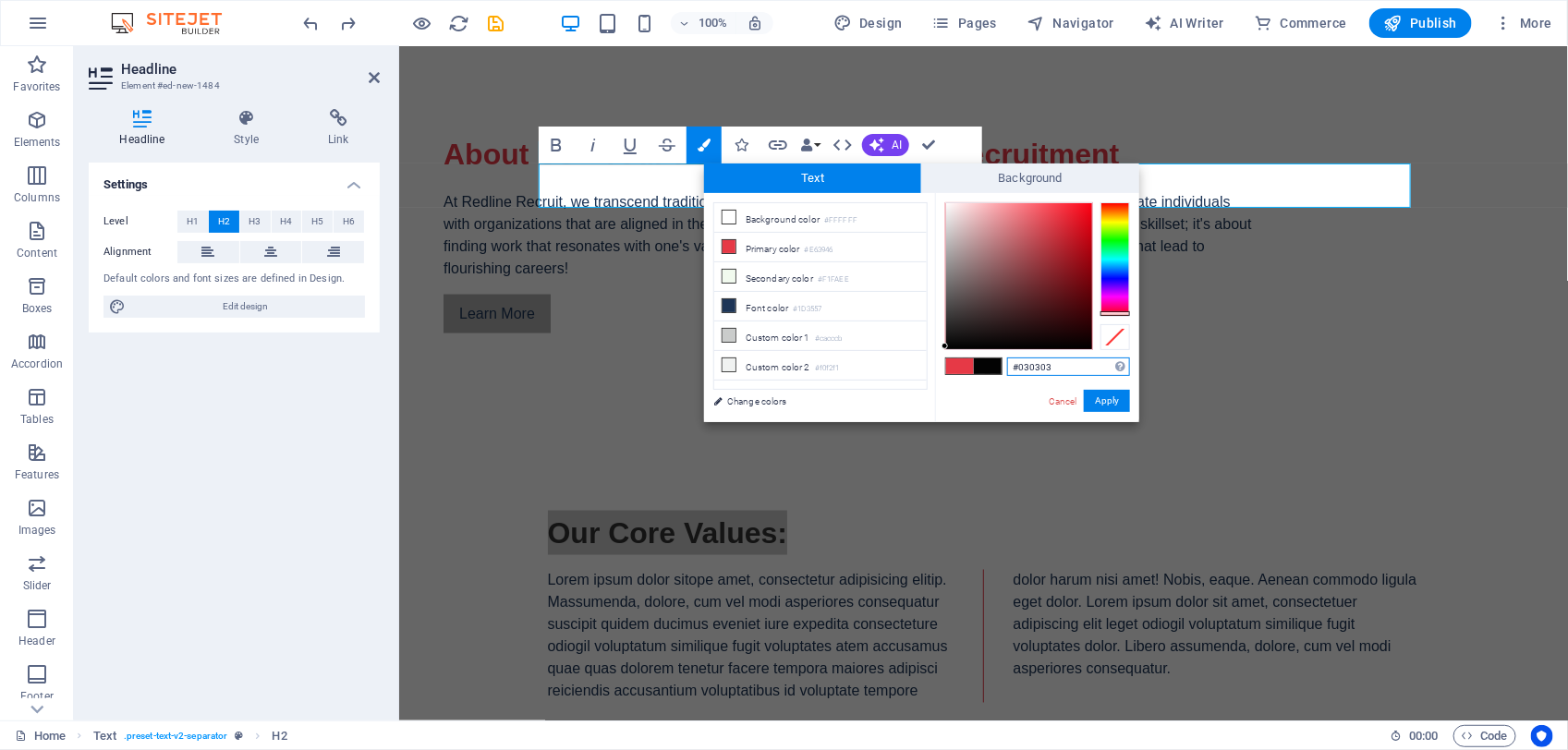 drag, startPoint x: 950, startPoint y: 340, endPoint x: 938, endPoint y: 346, distance: 13.416408 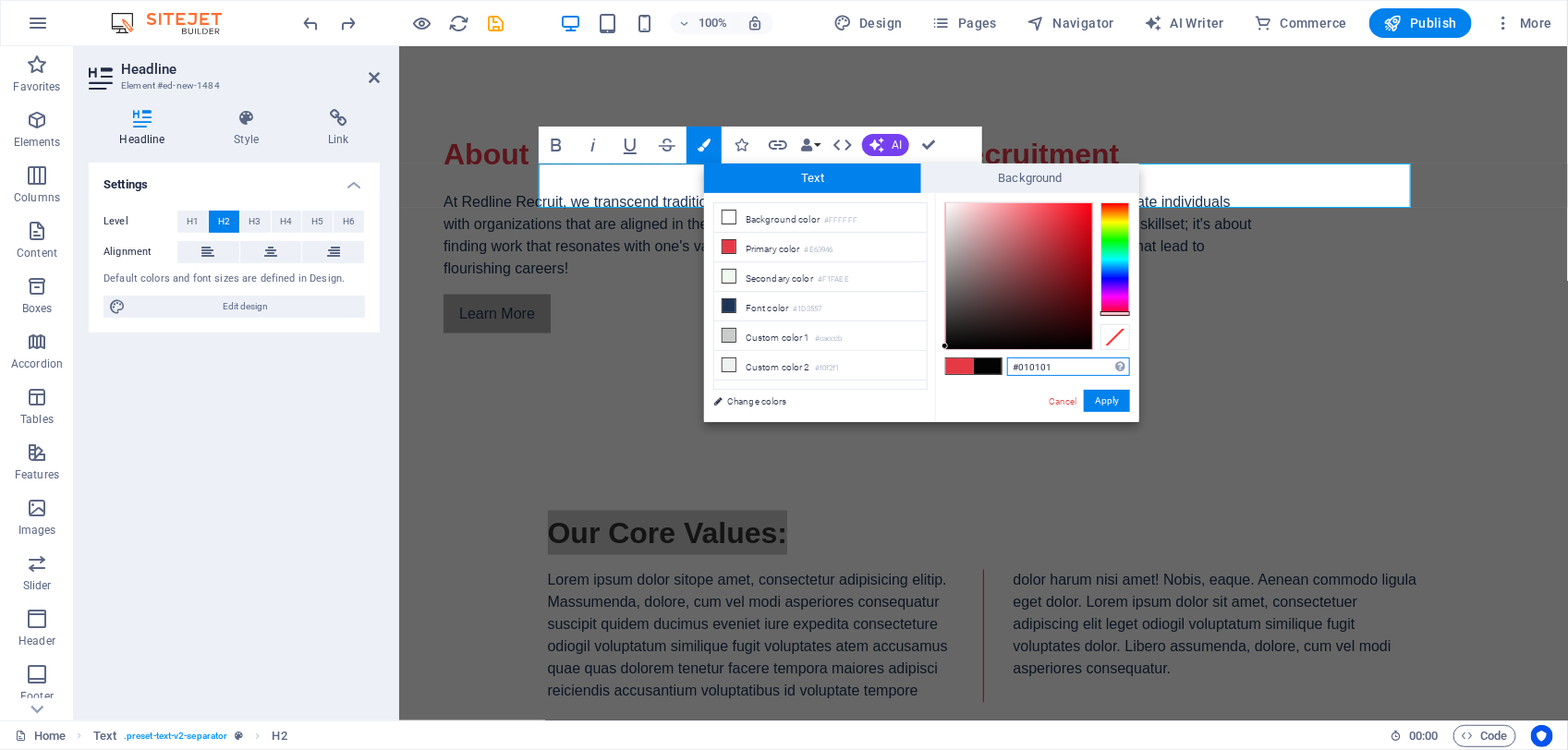 type on "#000000" 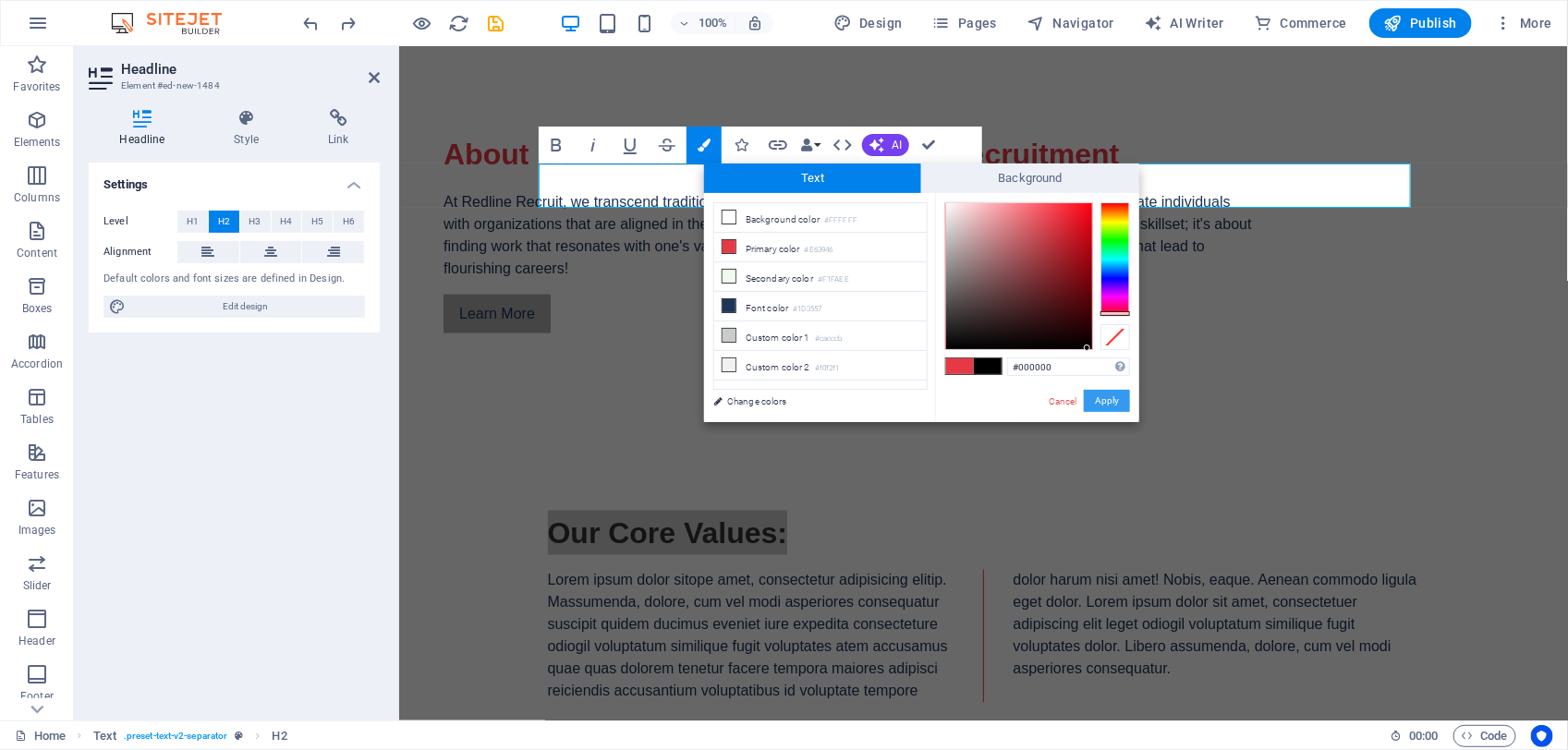 click on "Apply" at bounding box center (1107, 401) 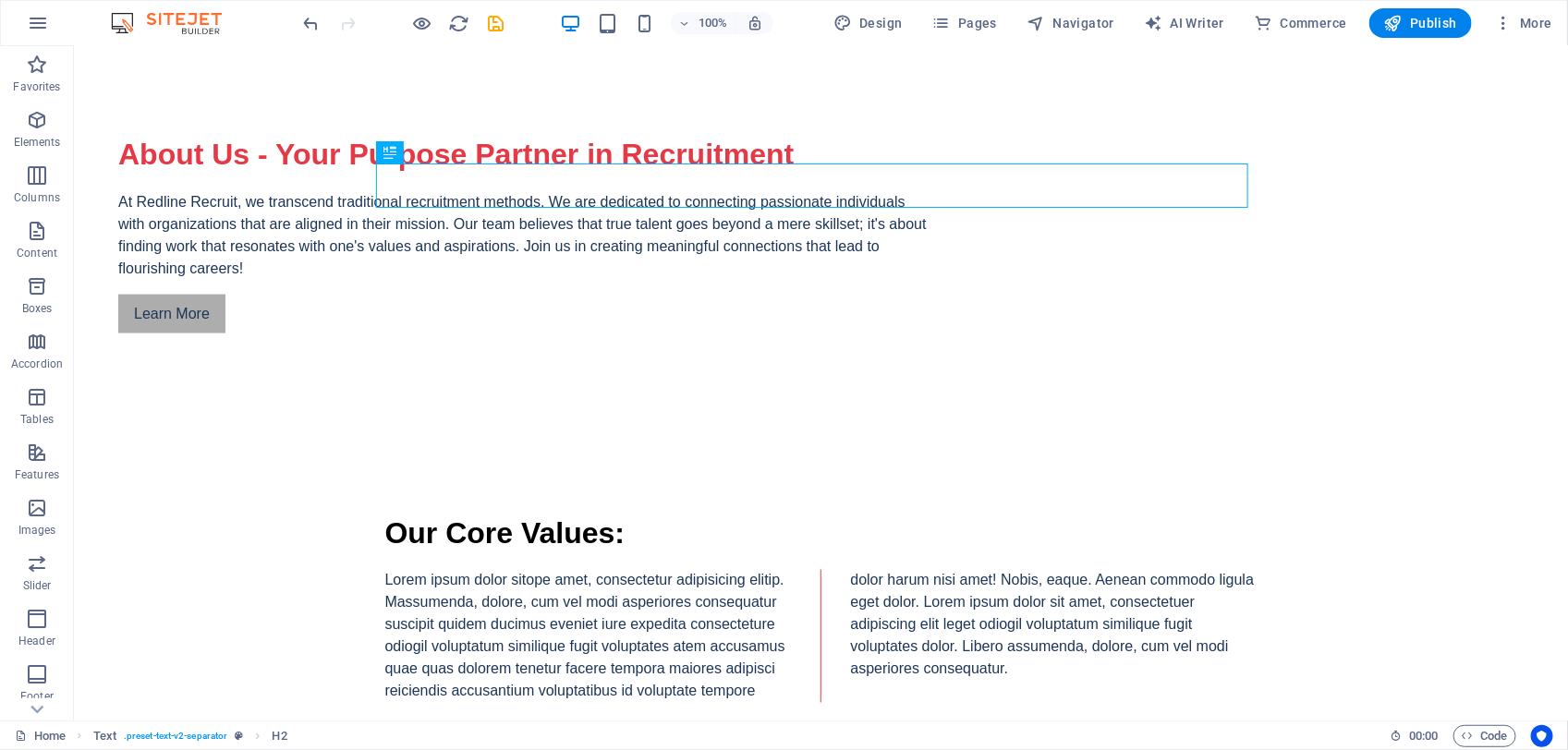 drag, startPoint x: 495, startPoint y: 675, endPoint x: 421, endPoint y: 629, distance: 87.13208 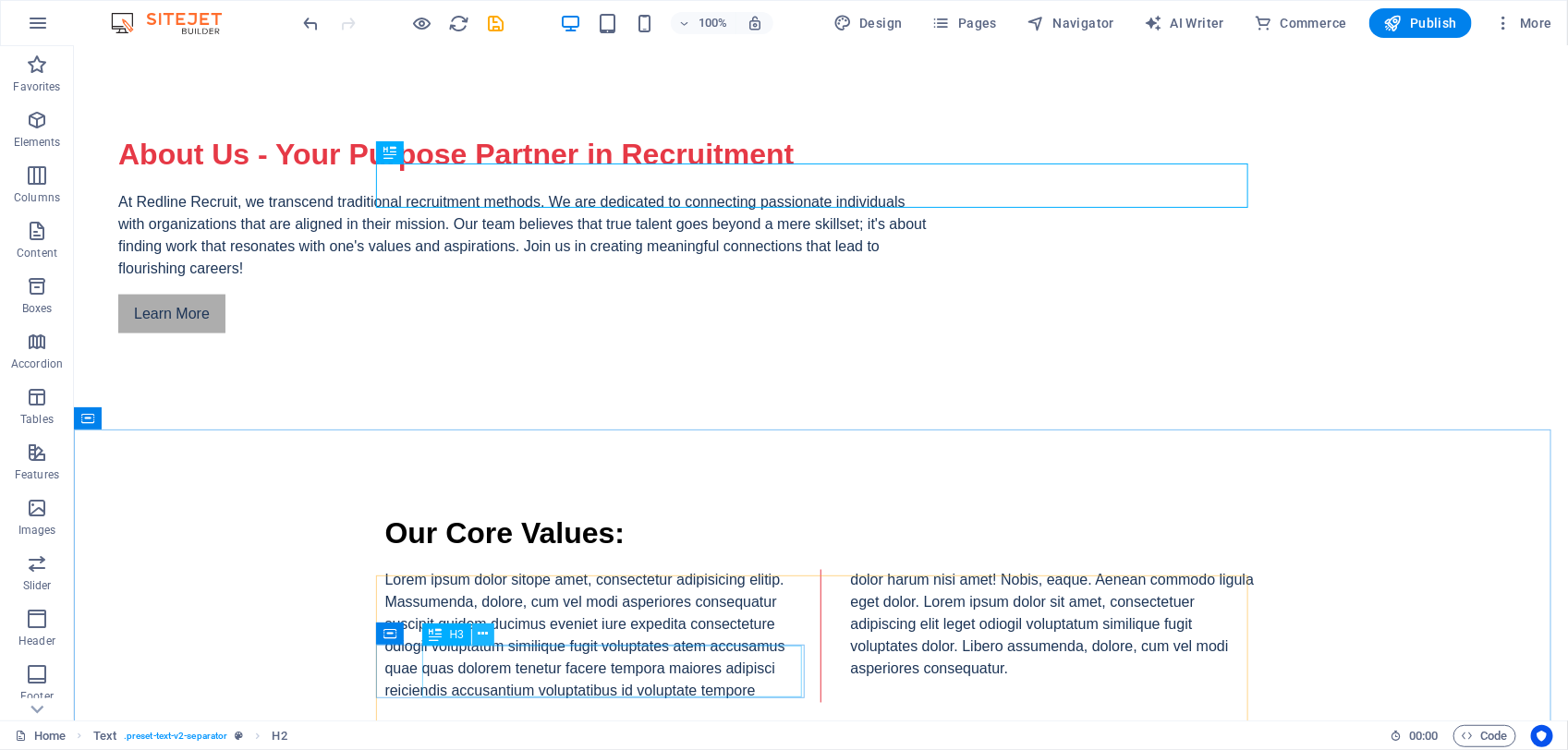 click at bounding box center [482, 634] 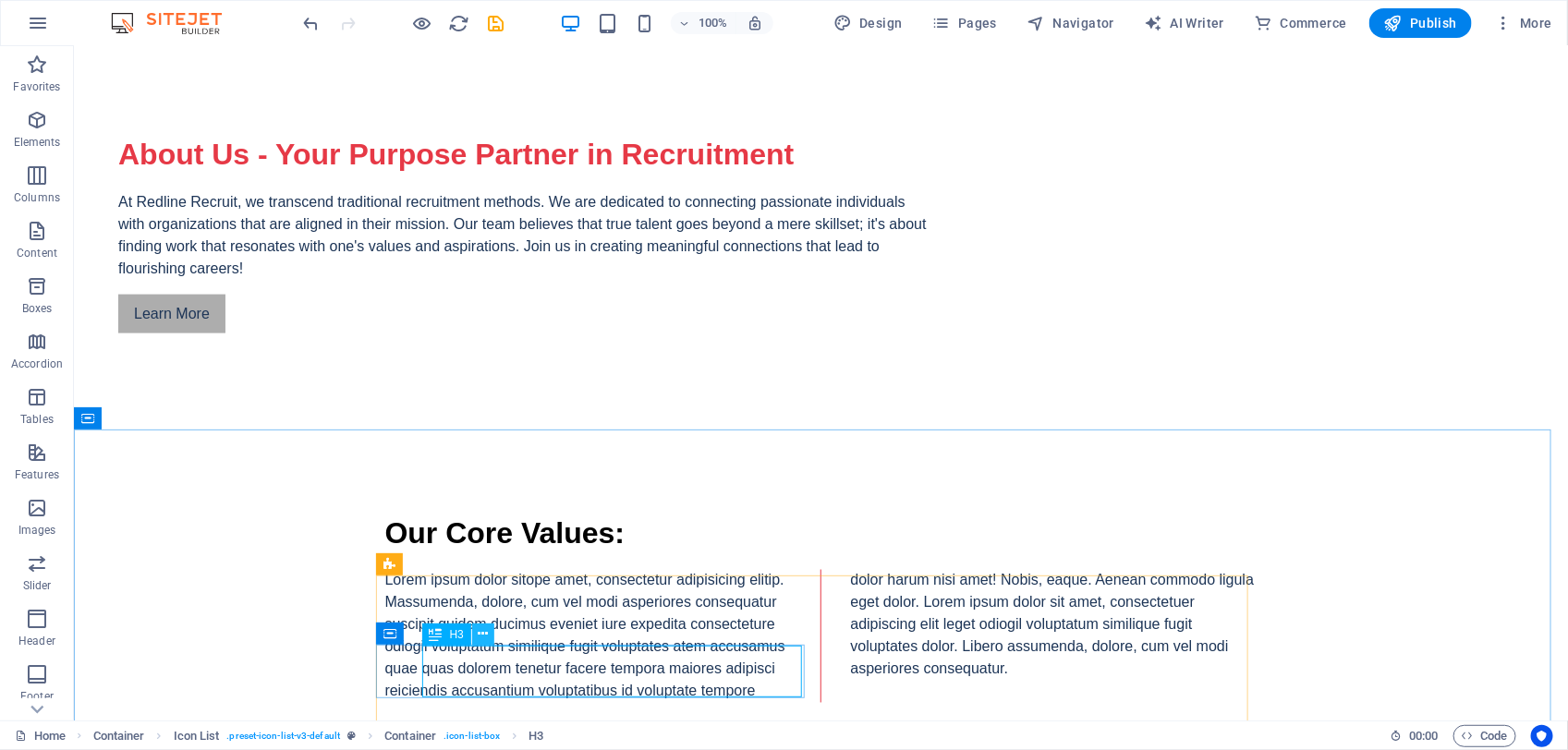 click at bounding box center [483, 635] 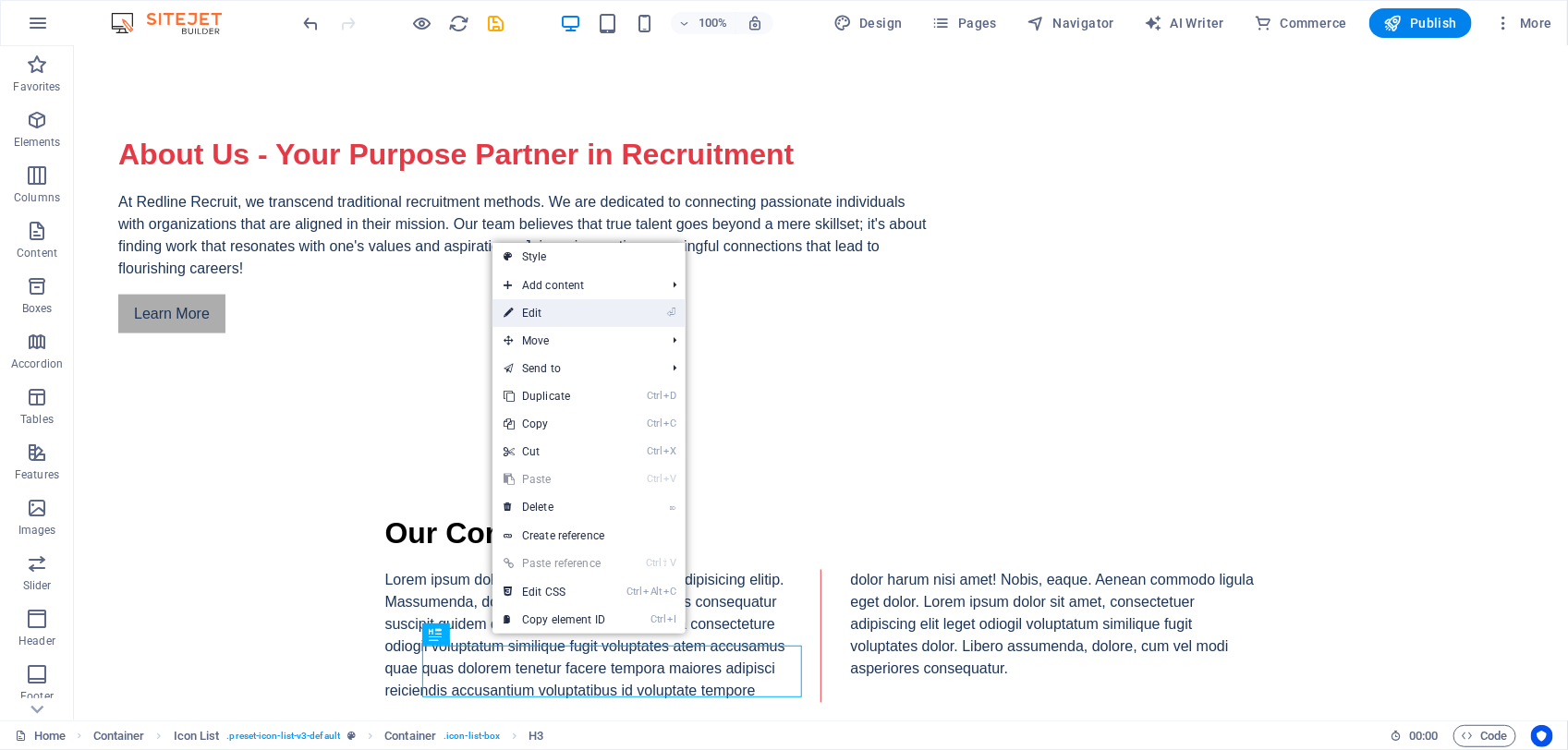 click on "⏎  Edit" at bounding box center (554, 313) 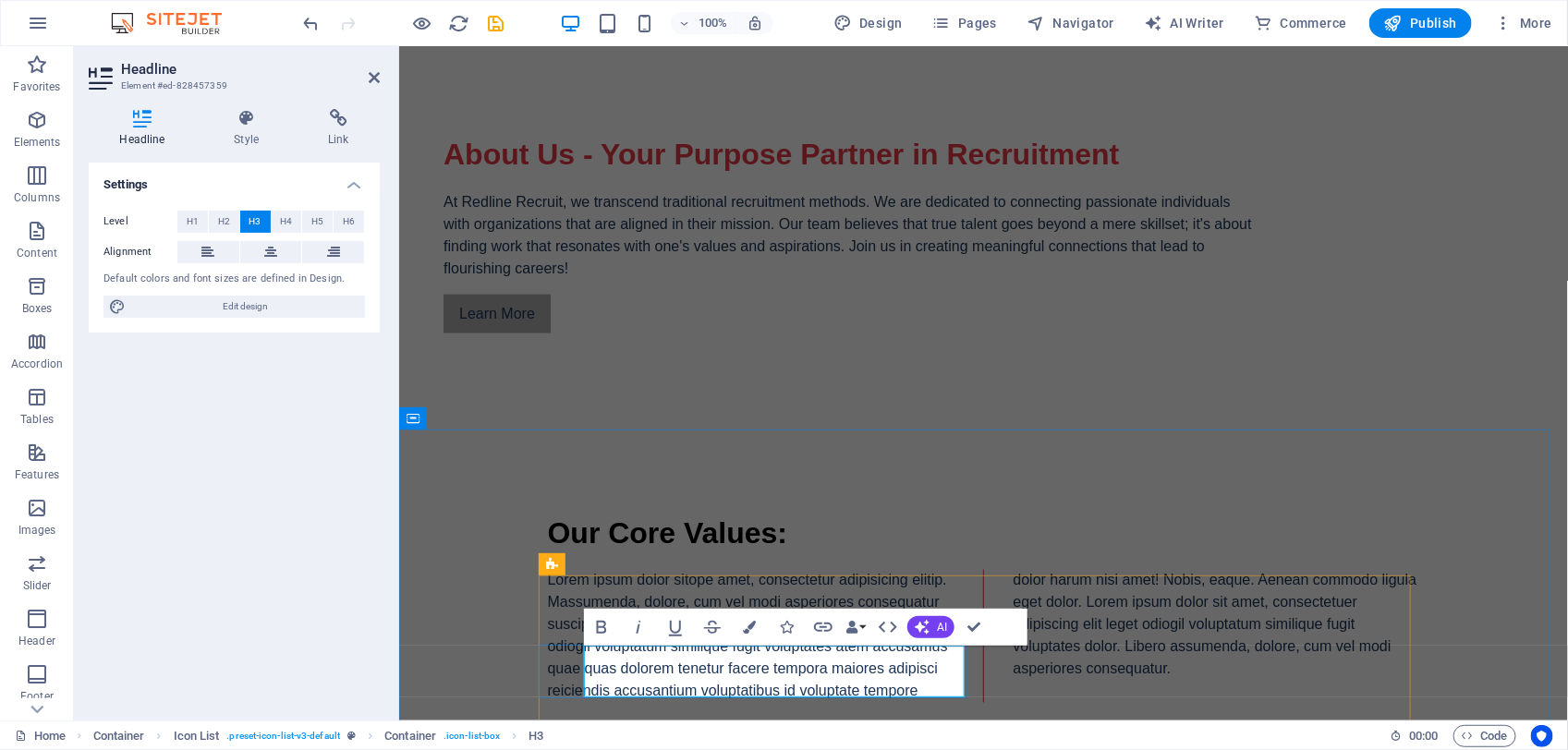 click on "Corporate Partnerships" at bounding box center (738, 2123) 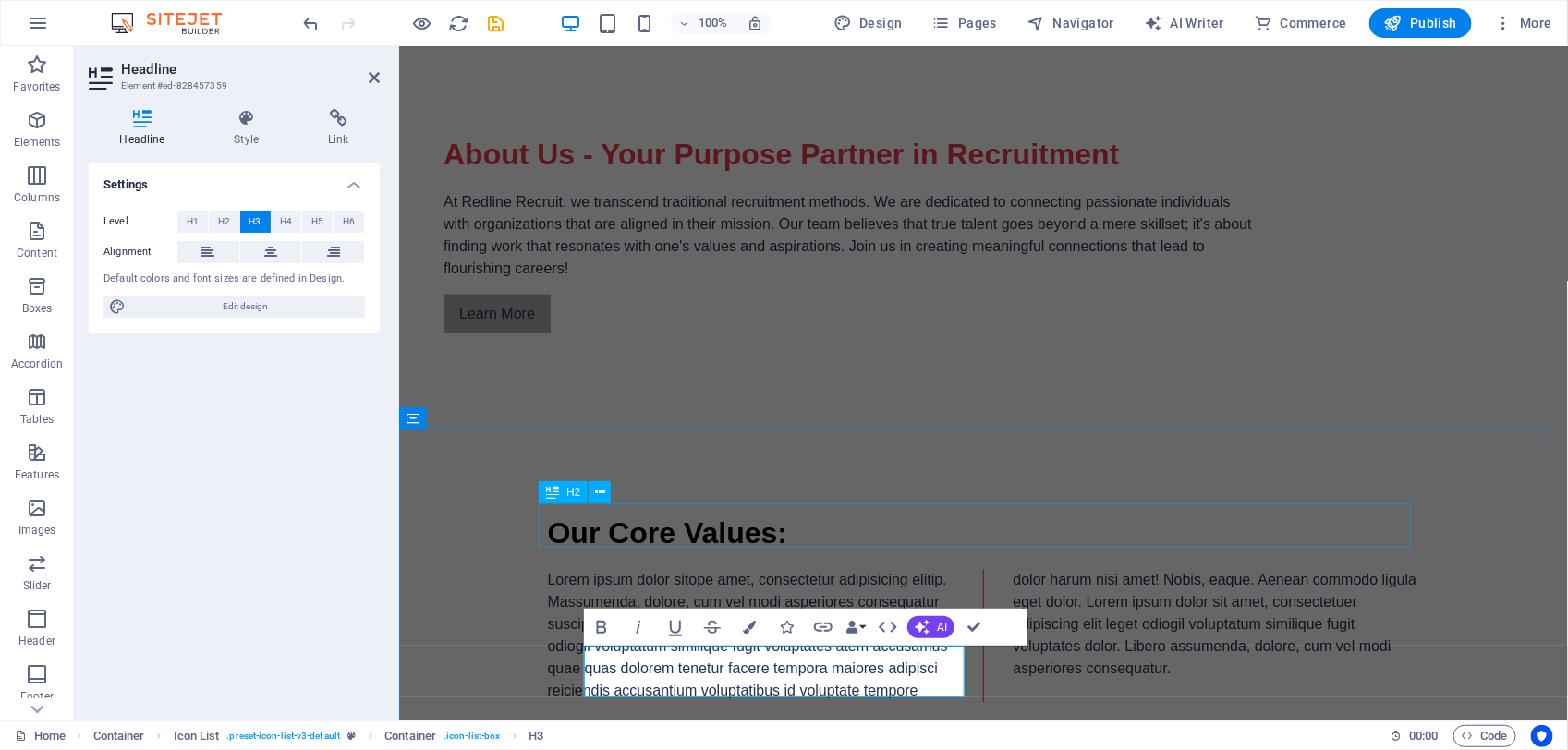 click on "Our expertise includes:" at bounding box center [983, 1331] 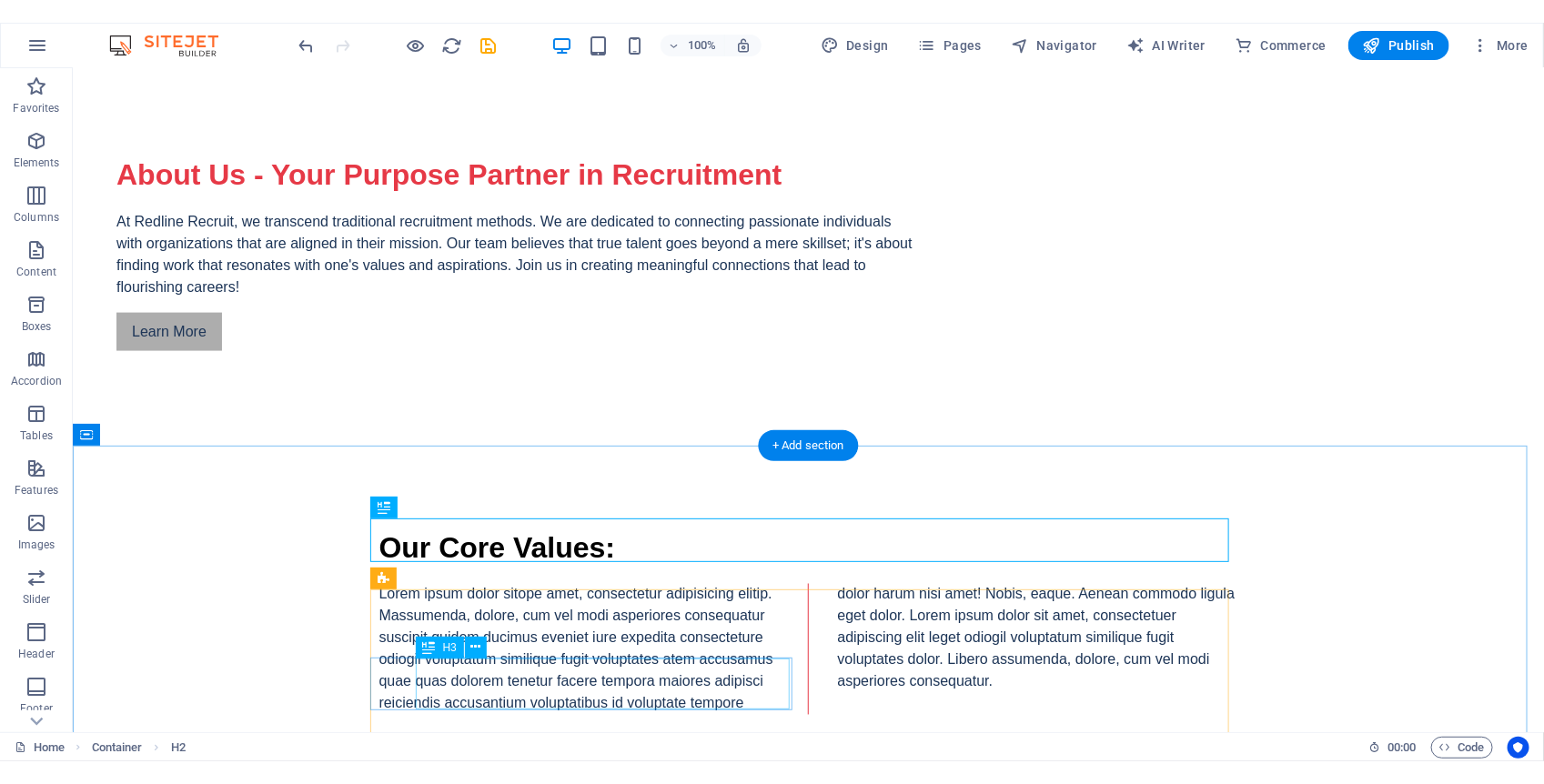 scroll, scrollTop: 1251, scrollLeft: 0, axis: vertical 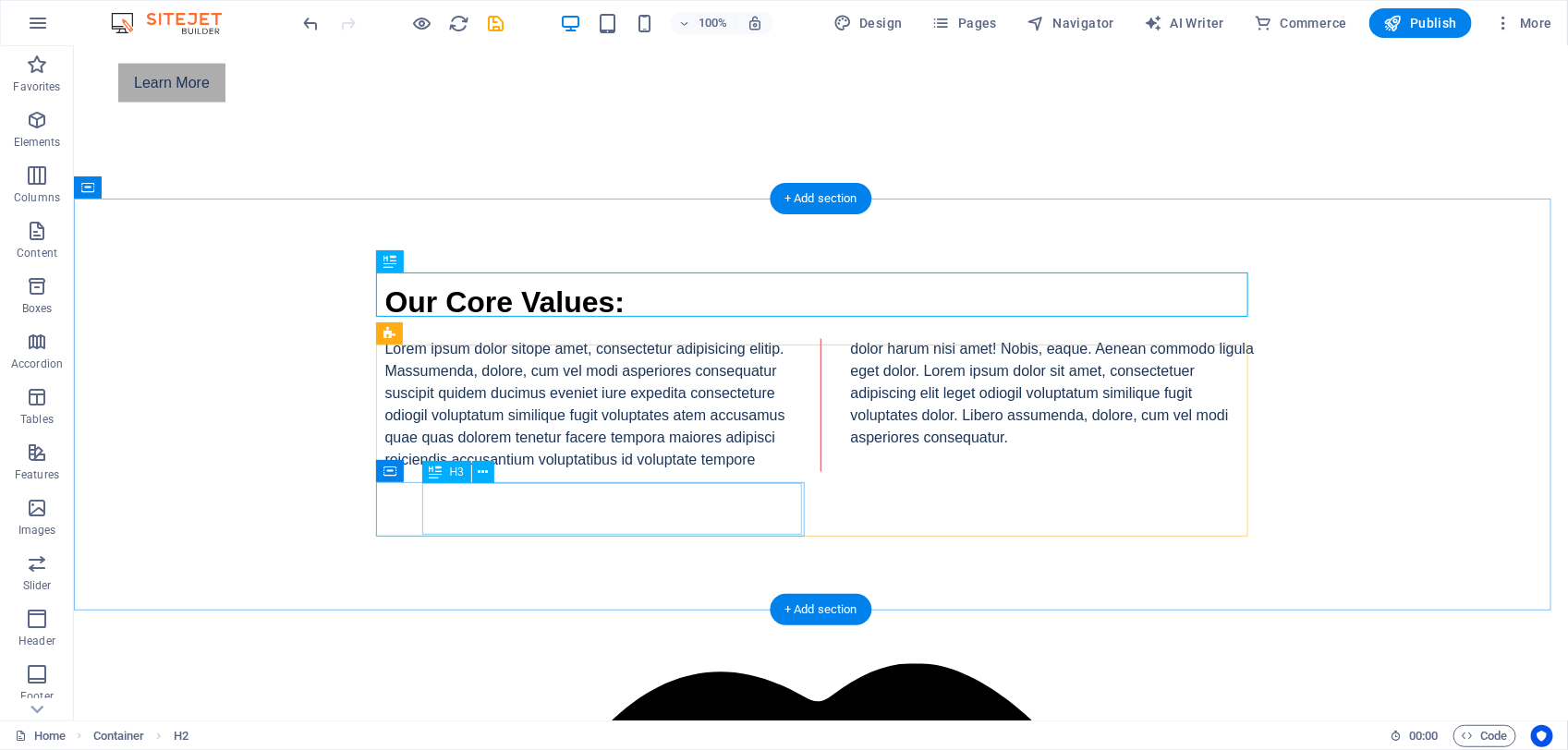 click on "Resume Optimization" at bounding box center (576, 2102) 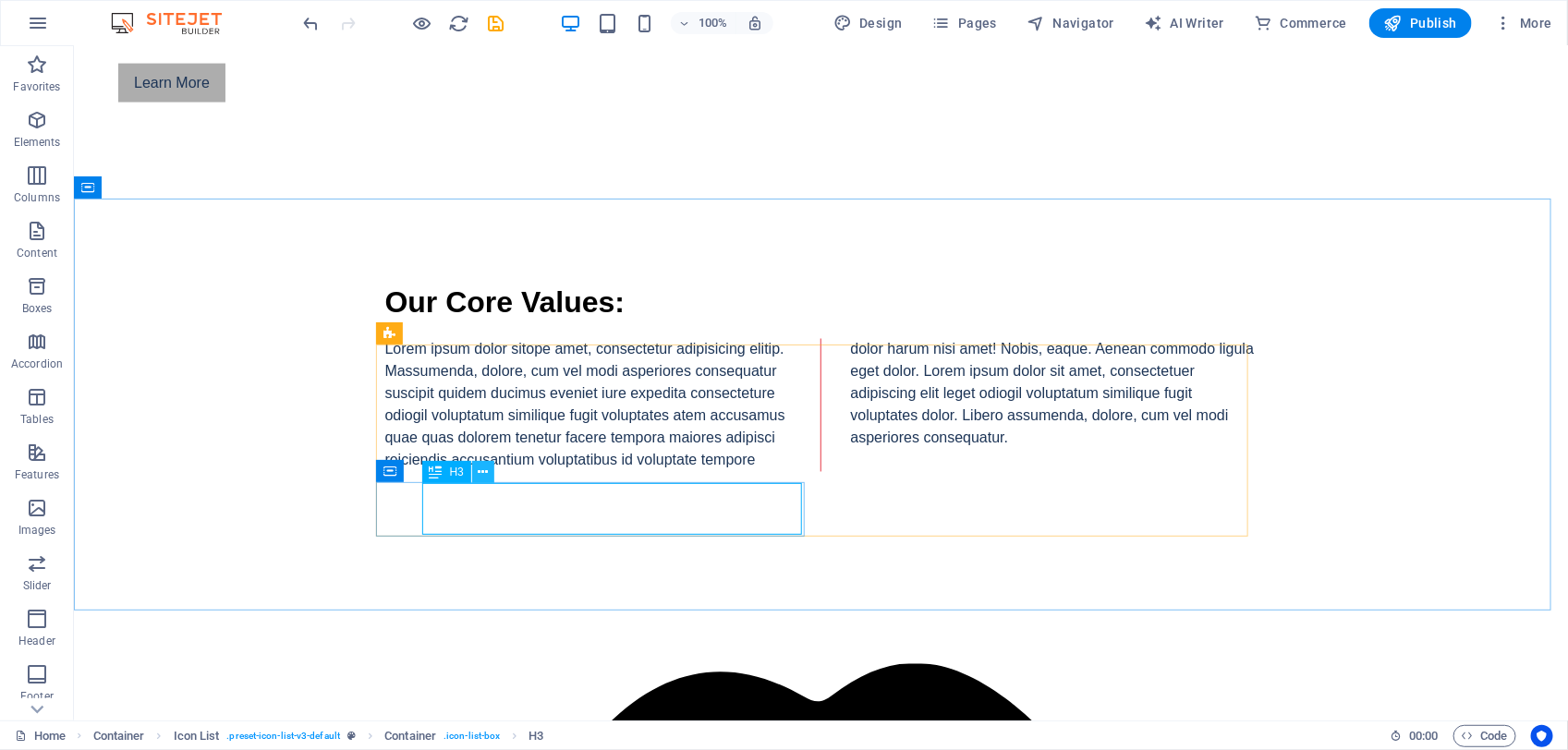 click at bounding box center [483, 472] 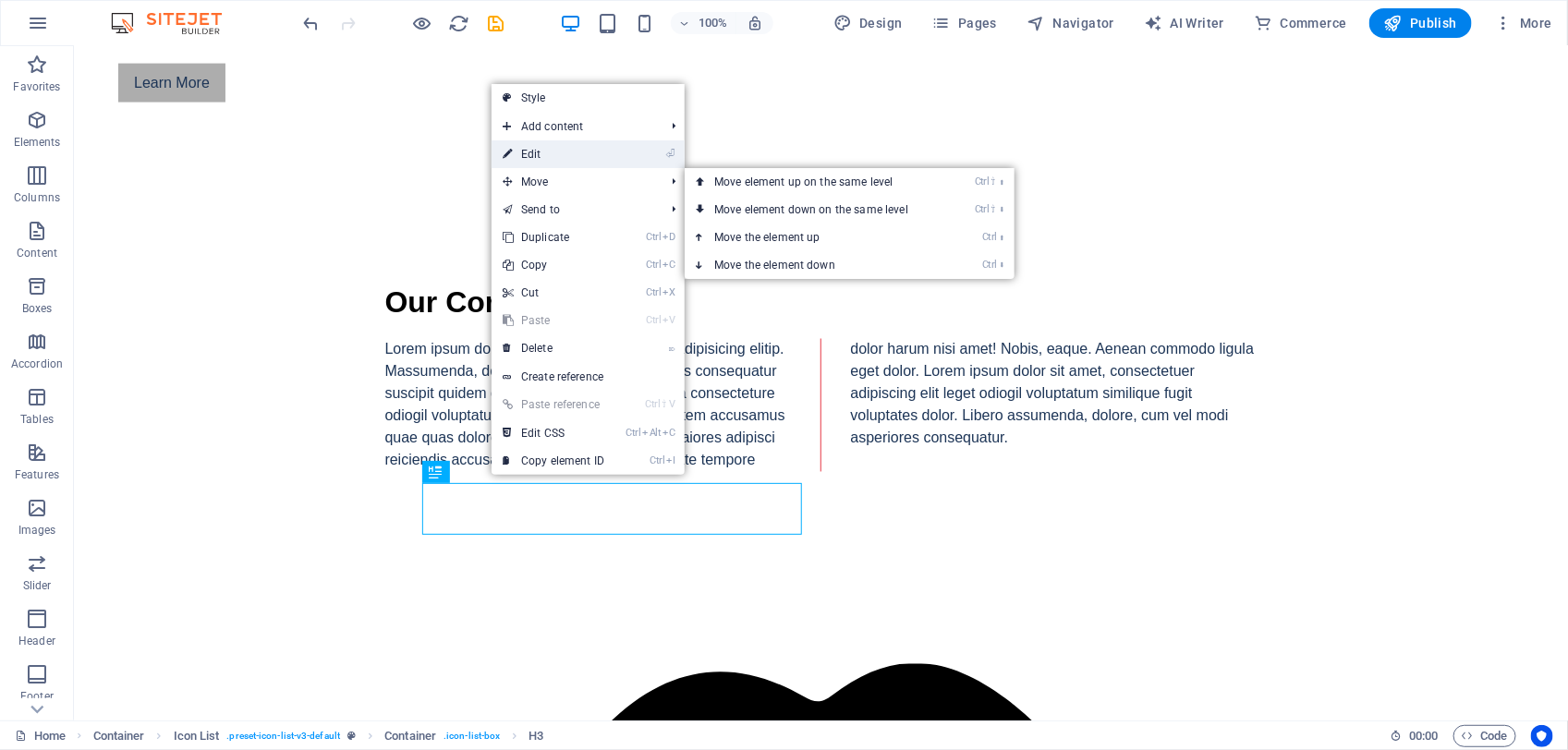 click on "⏎  Edit" at bounding box center (553, 154) 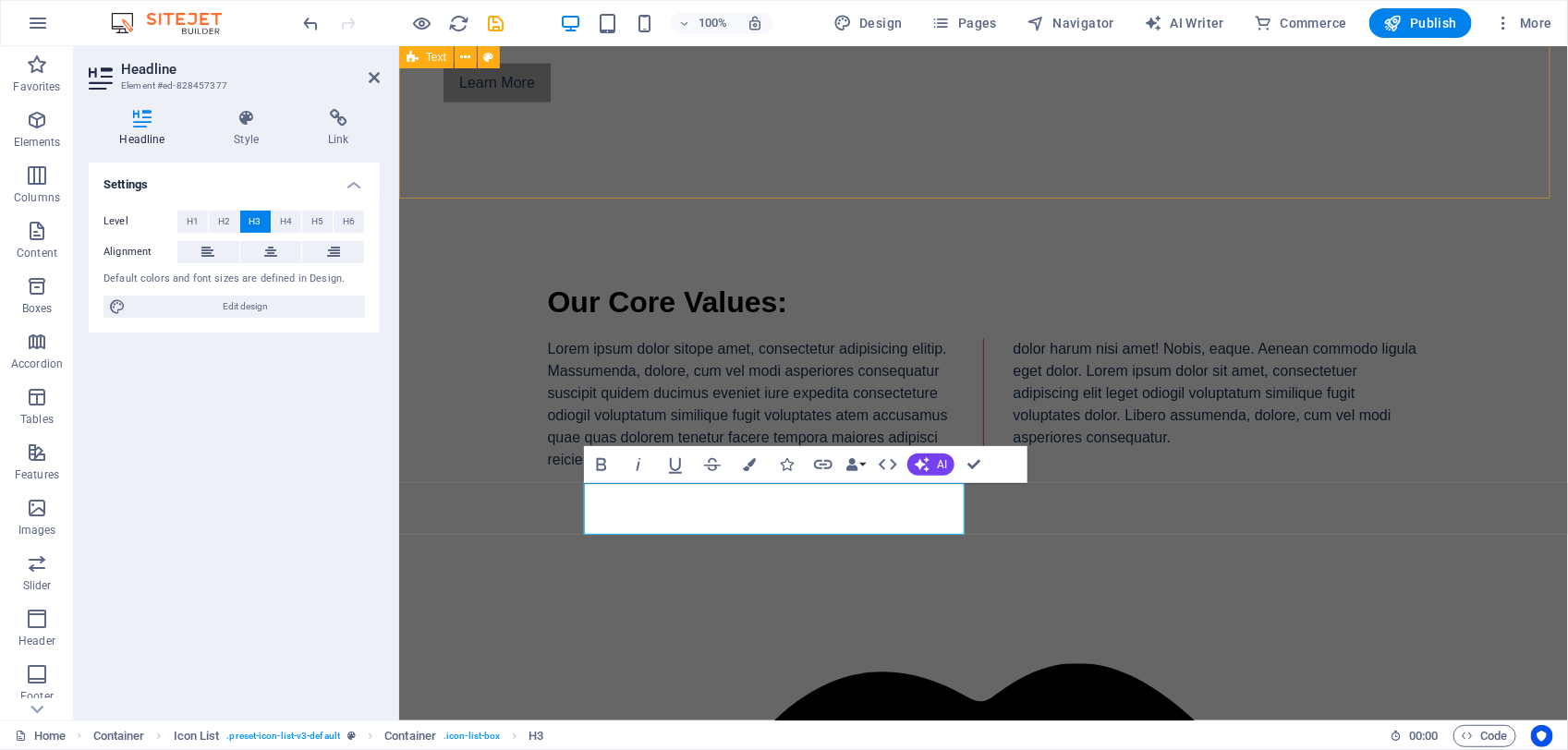 type 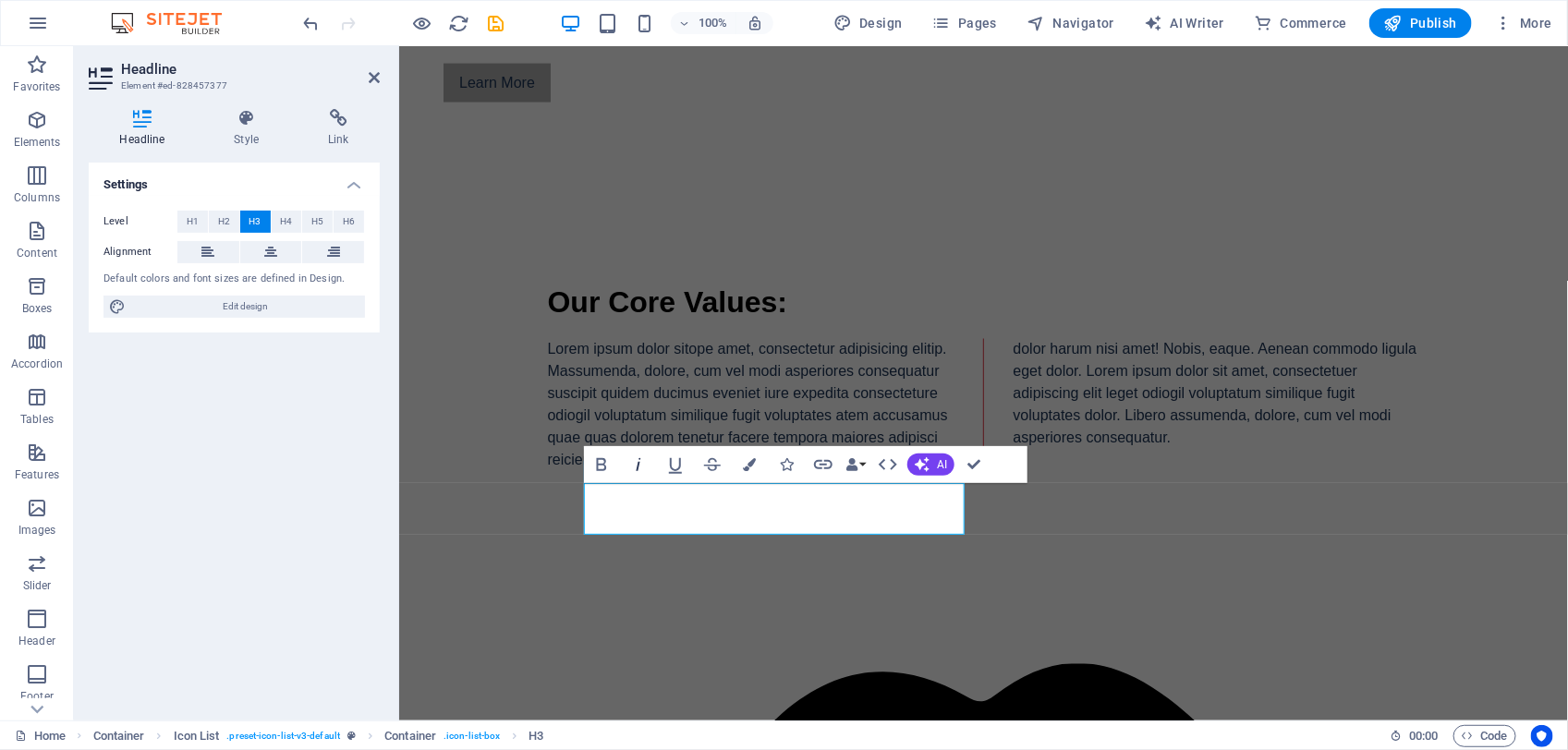 click 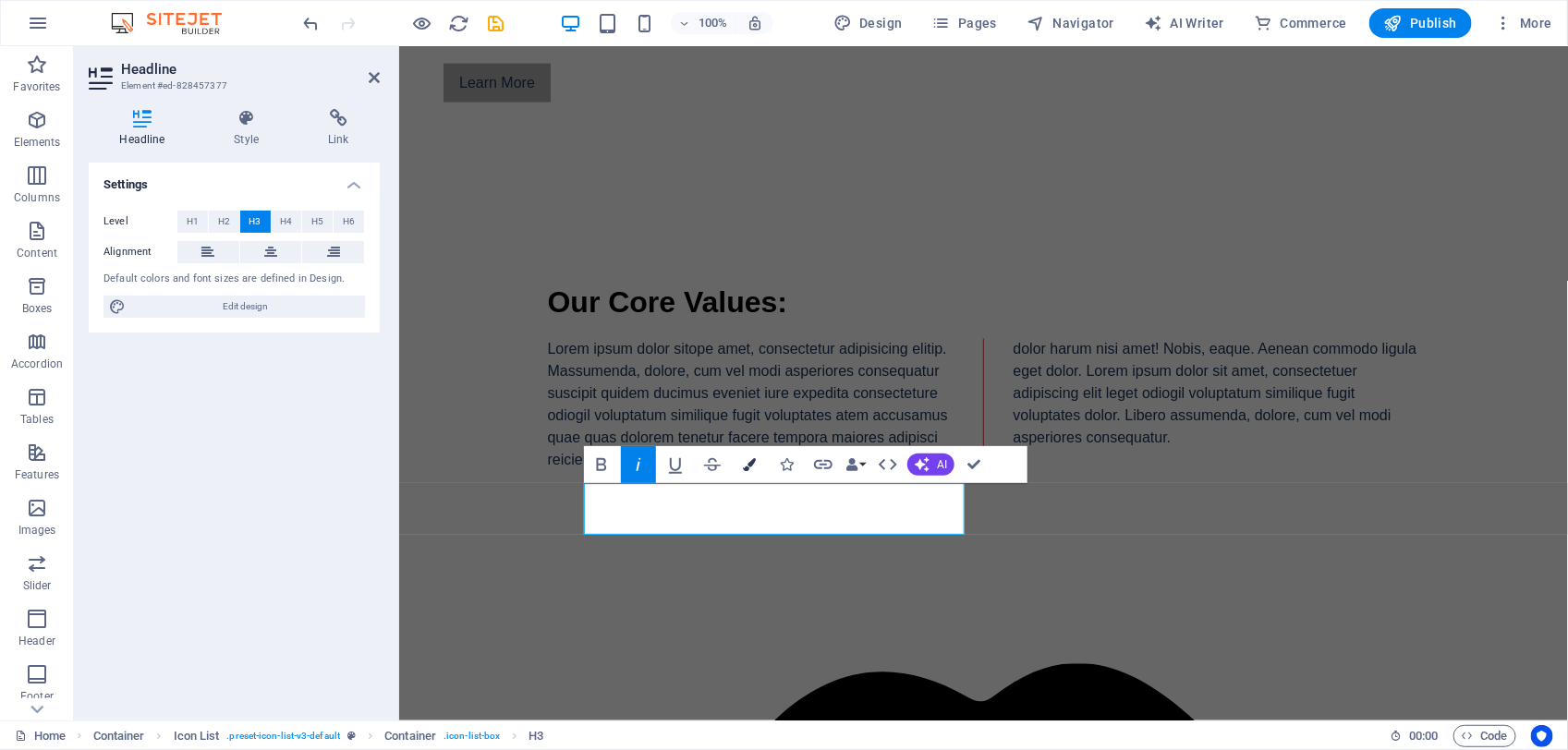 click at bounding box center [749, 465] 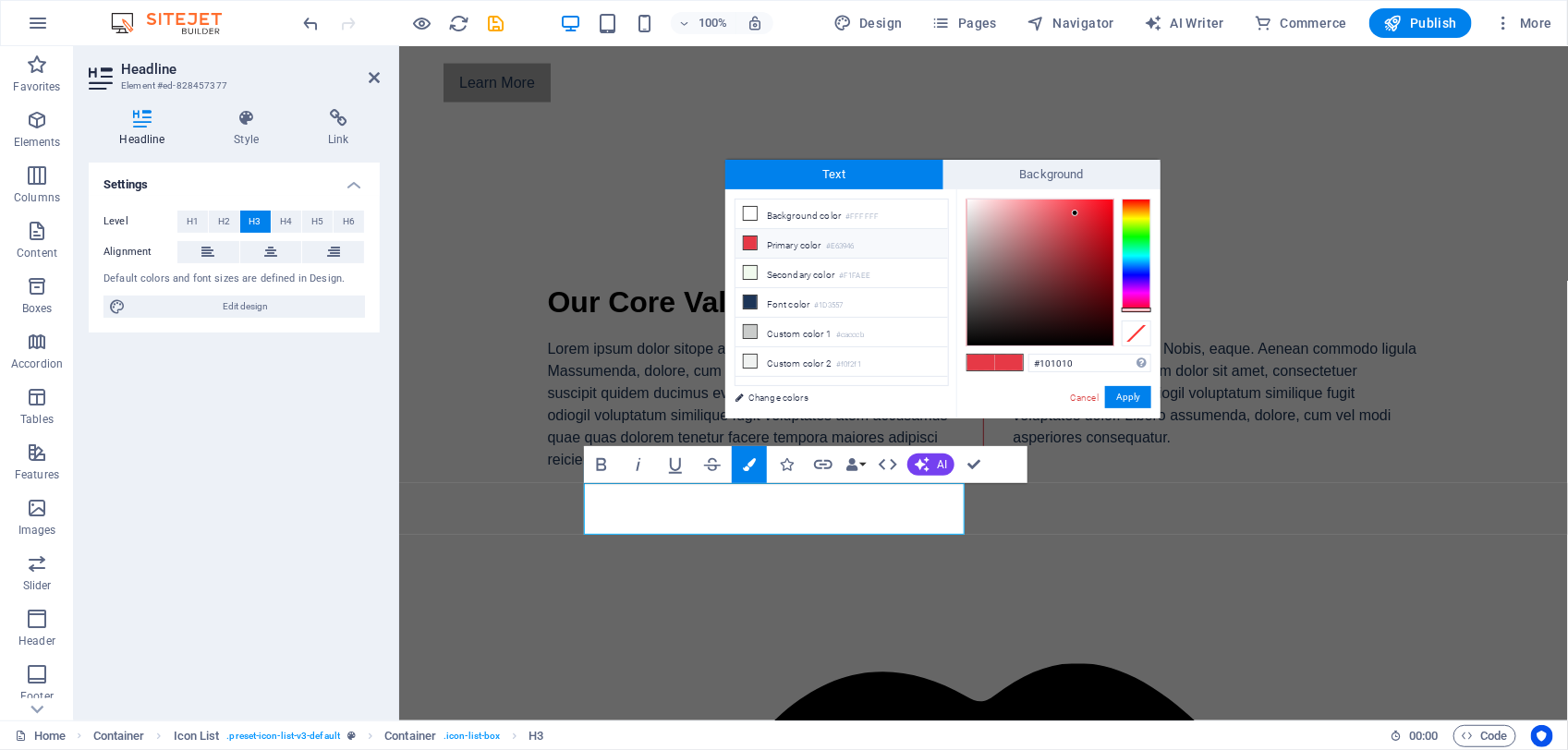 click at bounding box center (1040, 272) 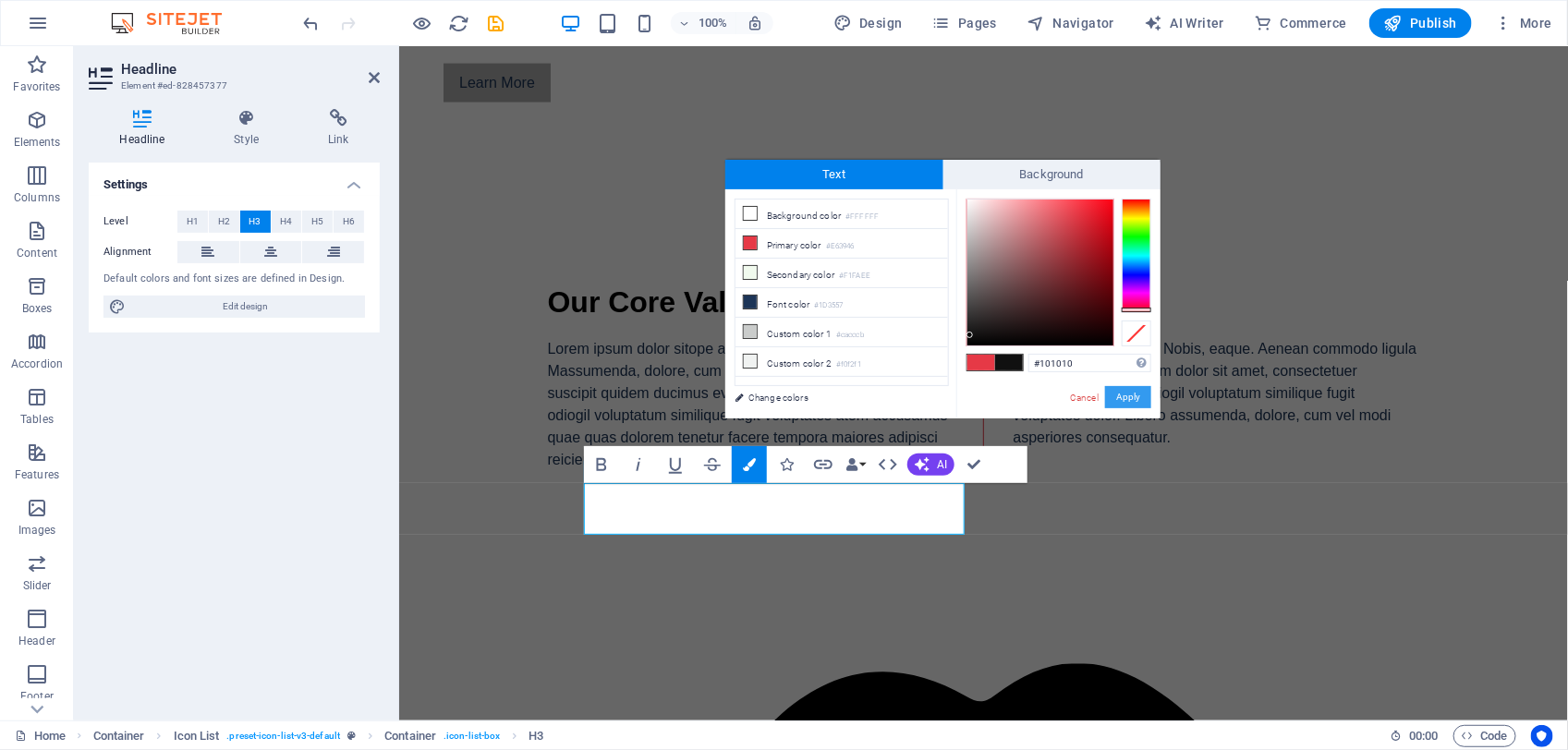 click on "Apply" at bounding box center (1128, 397) 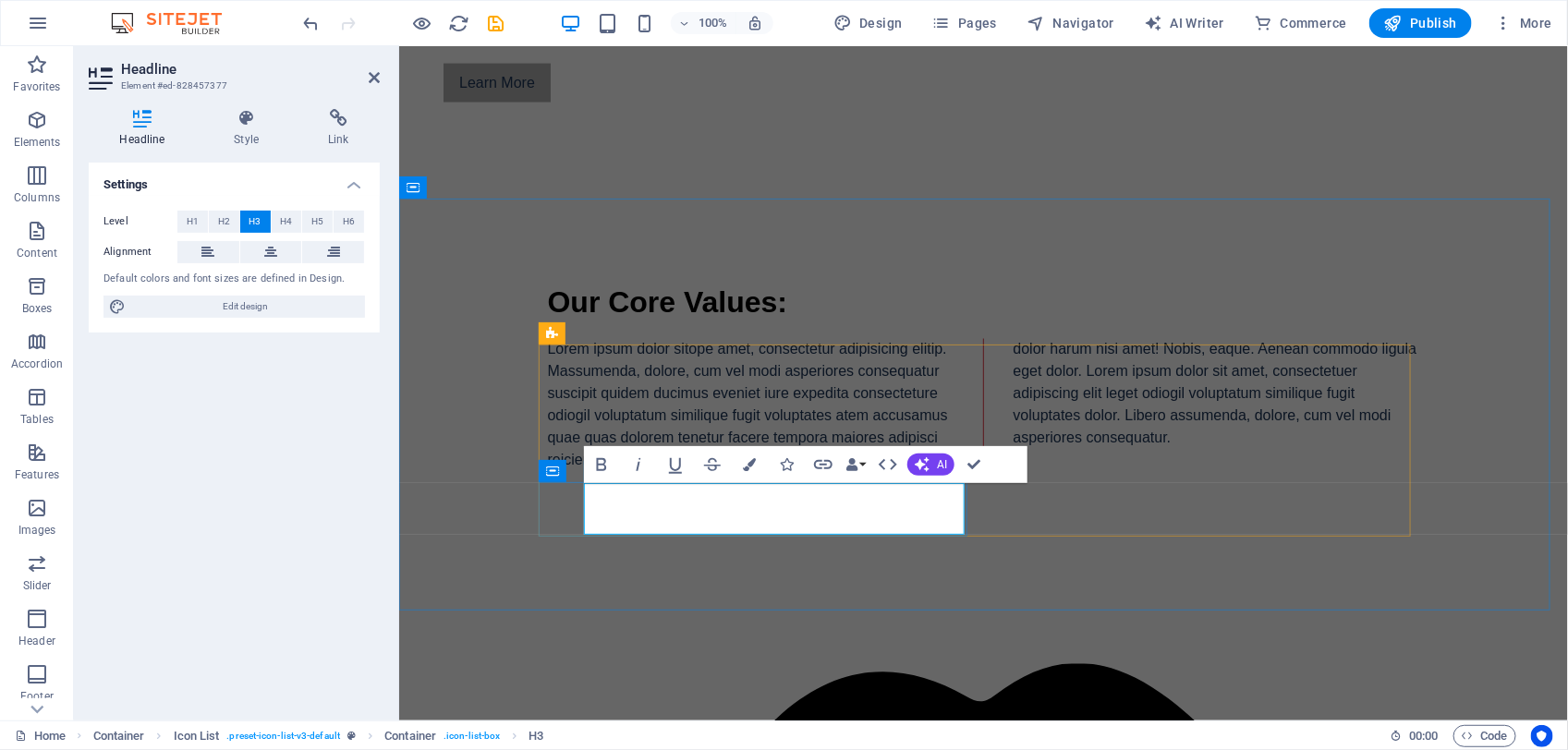 click on "Empowerment ​​ ​" at bounding box center [738, 2102] 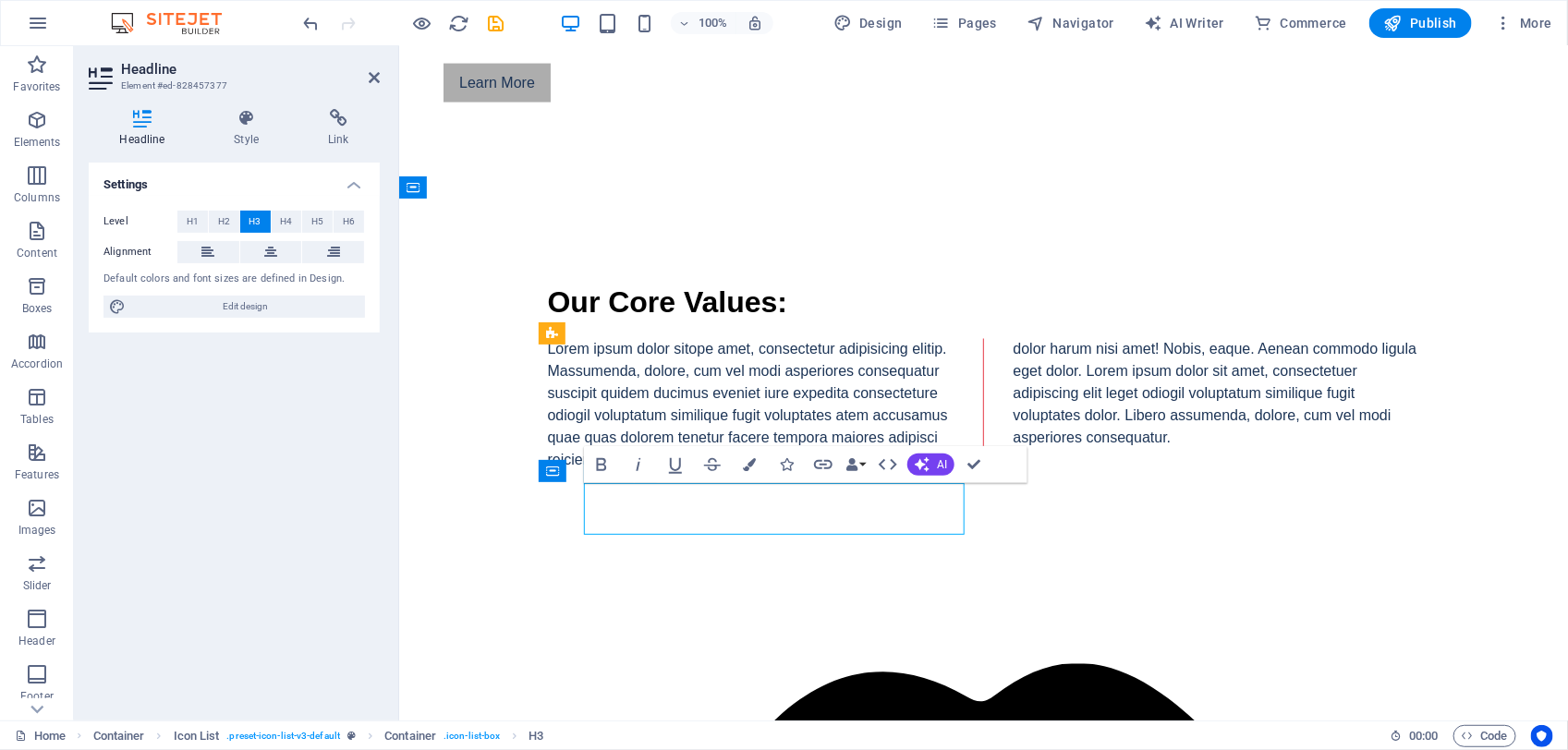 drag, startPoint x: 680, startPoint y: 491, endPoint x: 669, endPoint y: 503, distance: 16.278821 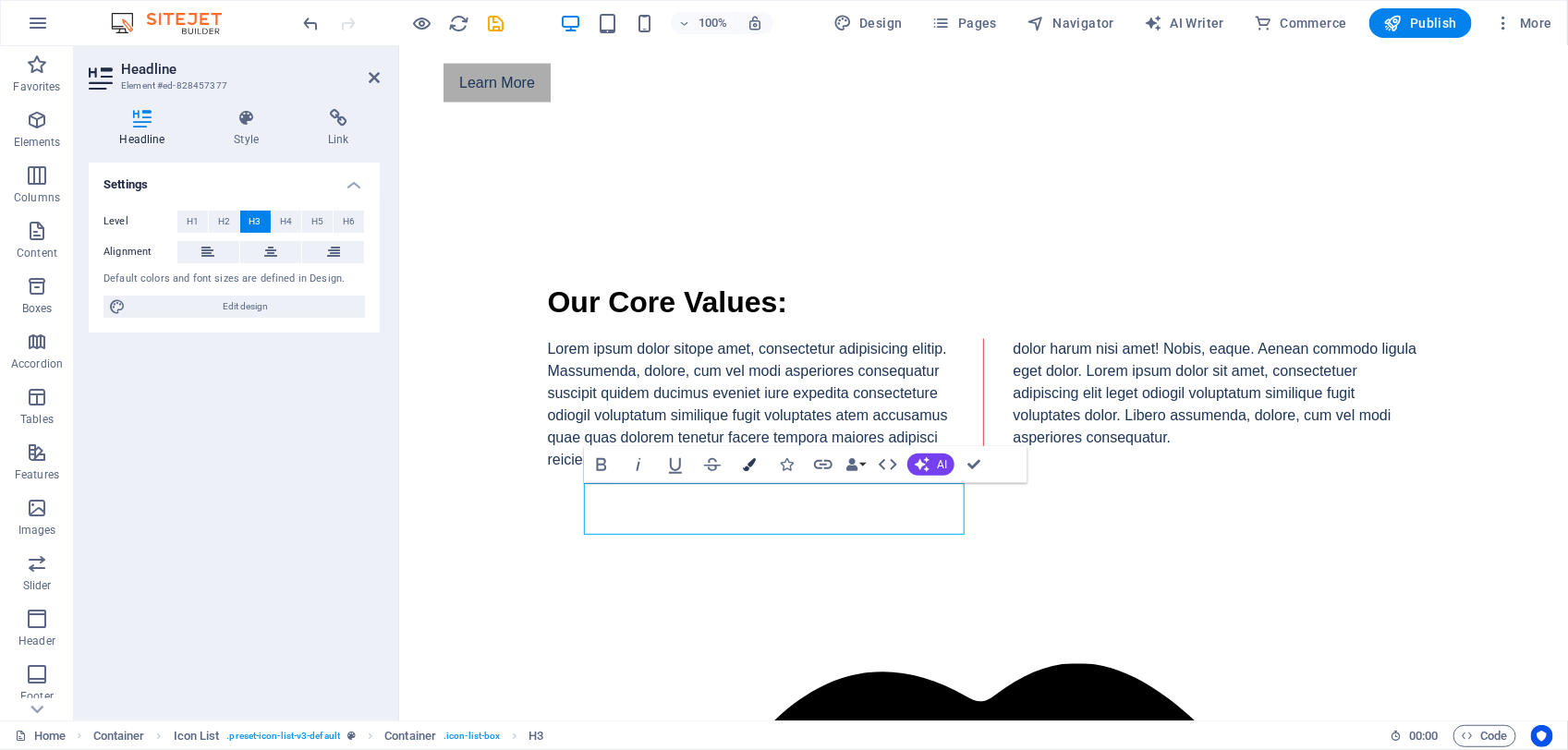 click at bounding box center (749, 465) 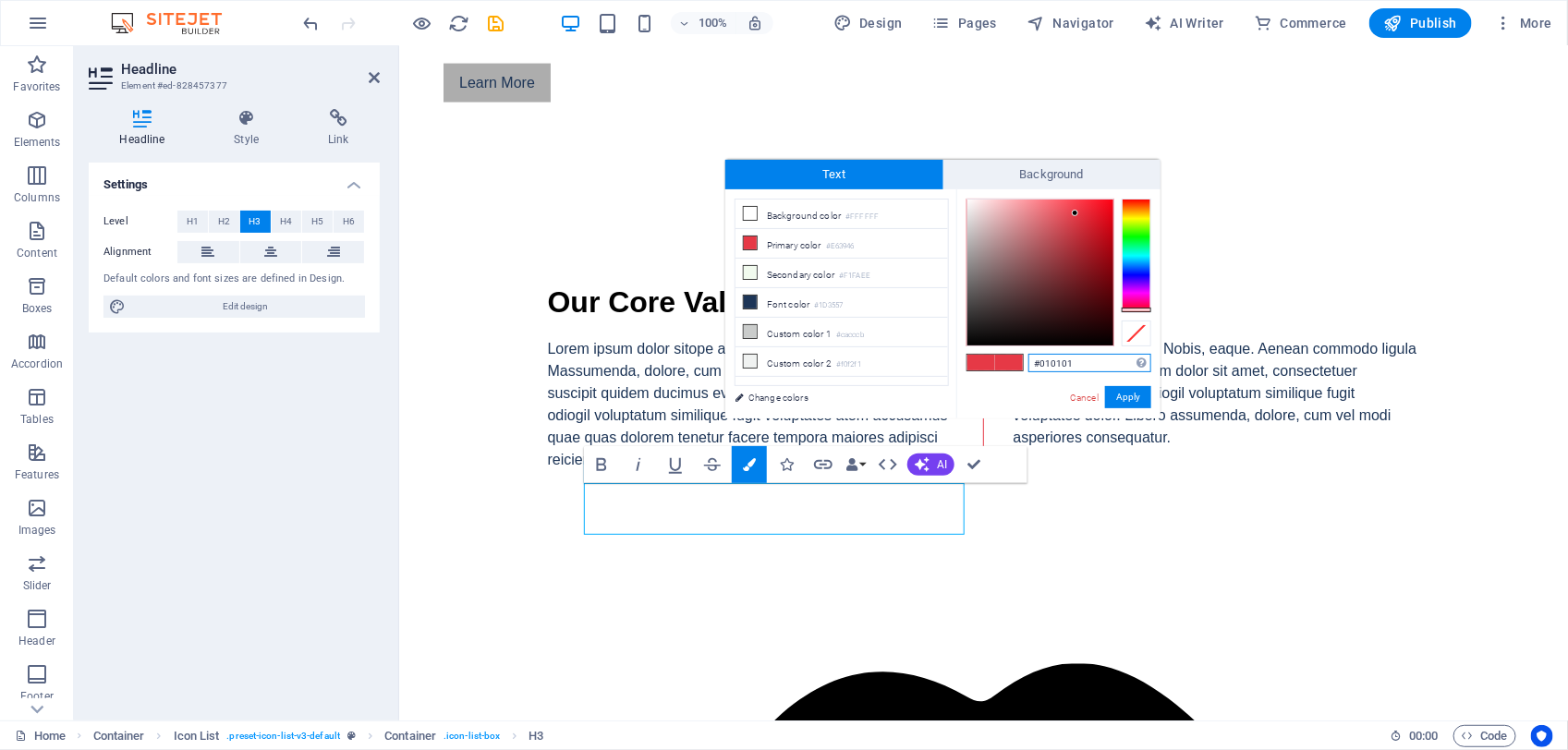 click at bounding box center [1040, 272] 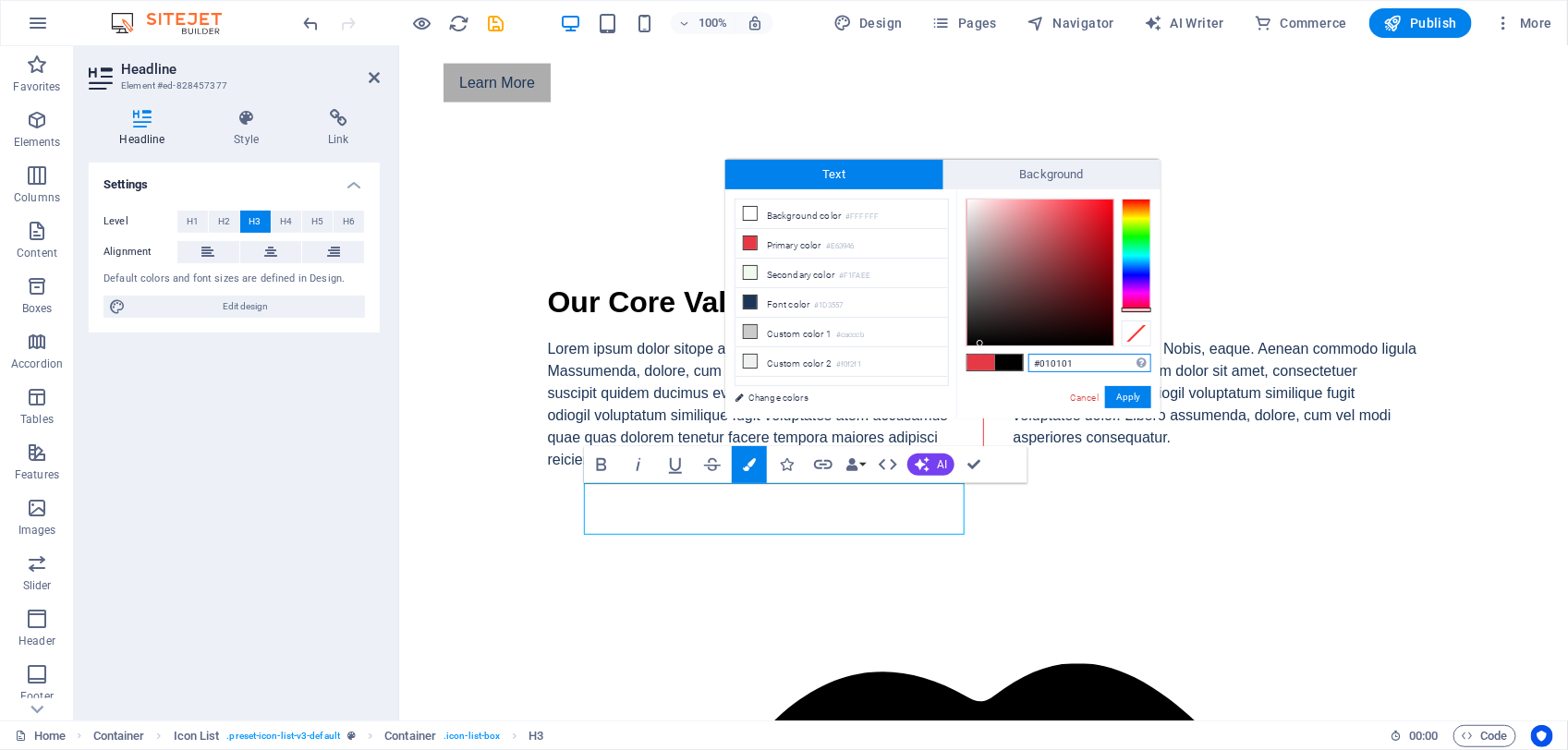 type on "#050404" 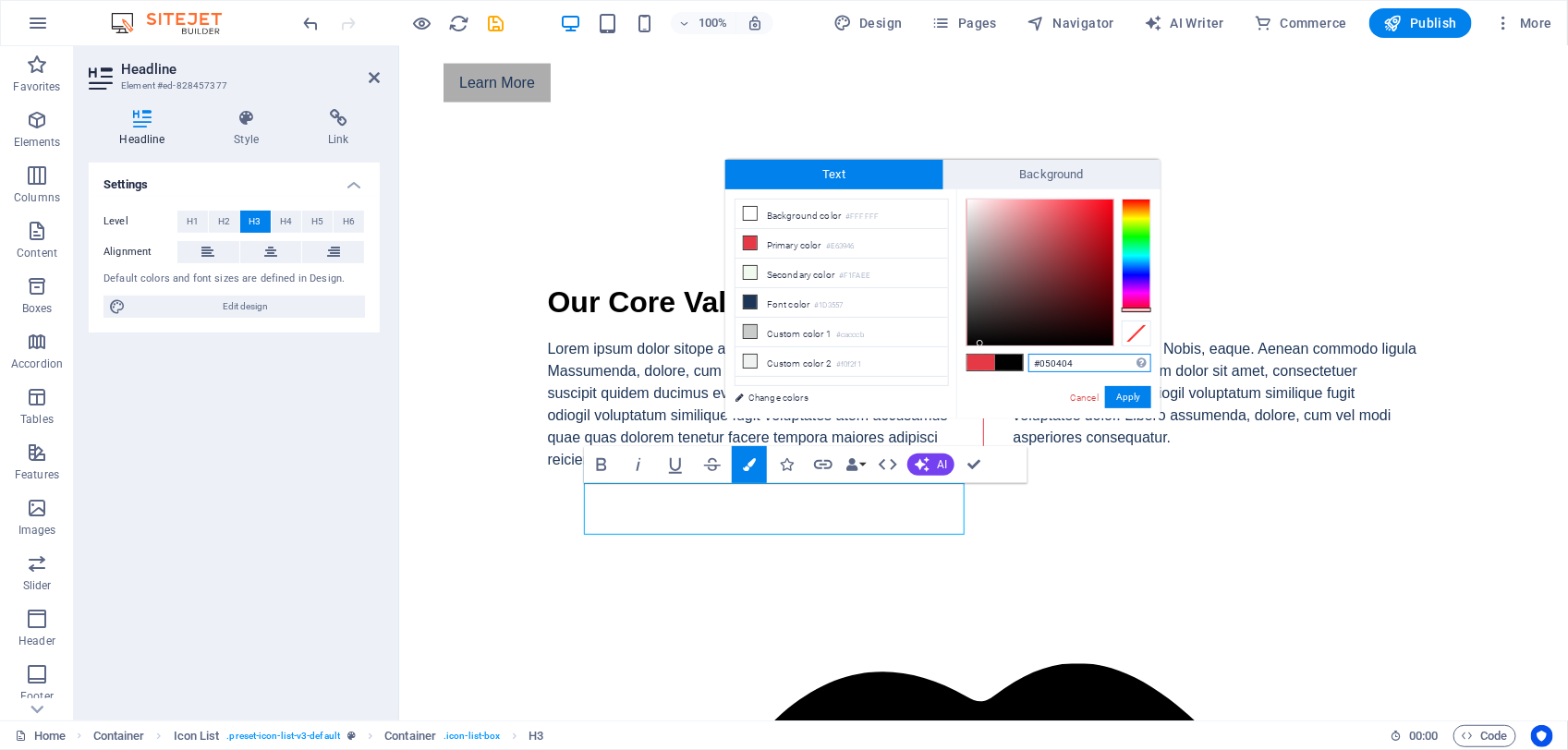 click at bounding box center [1040, 272] 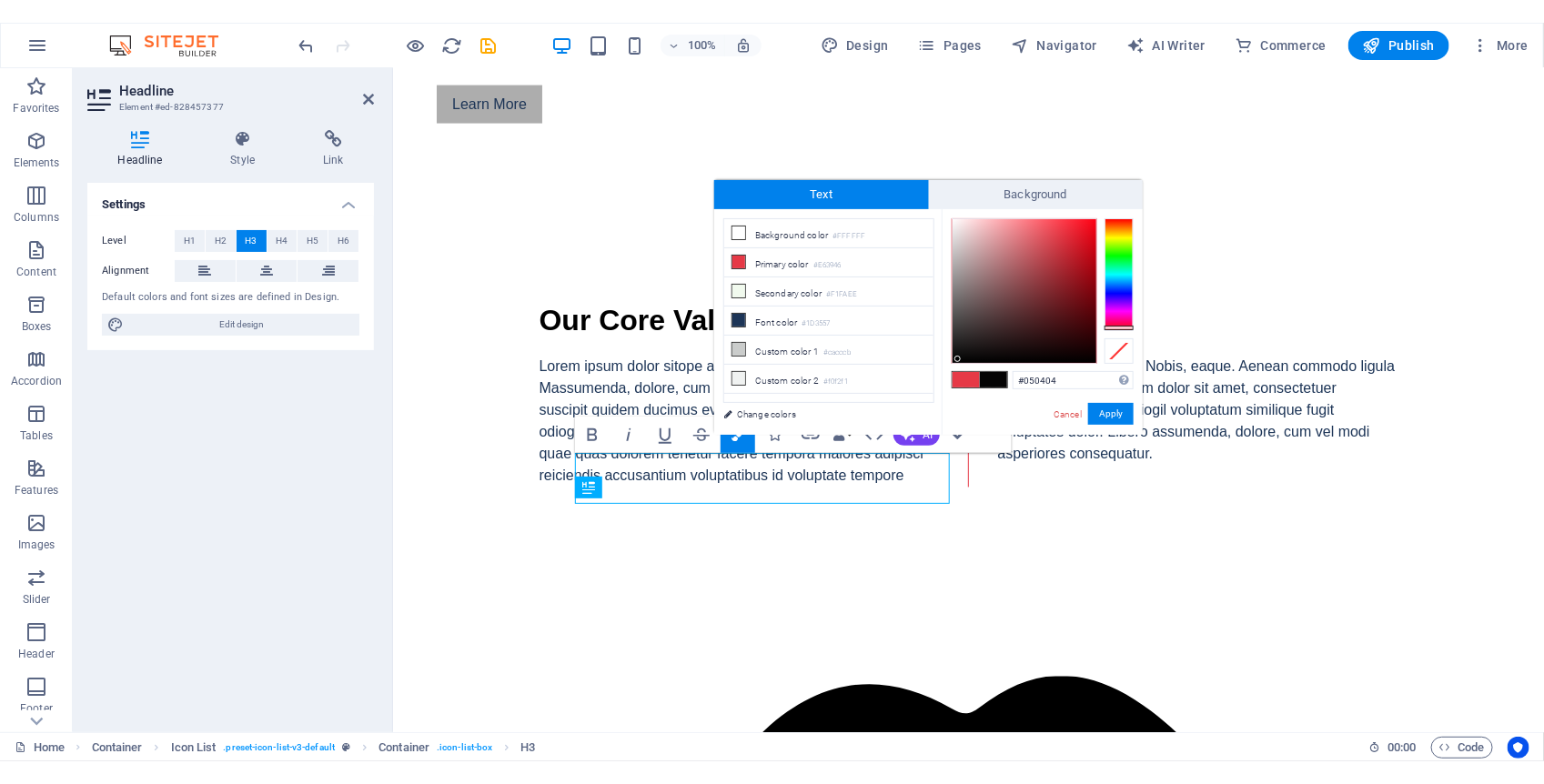 scroll, scrollTop: 1296, scrollLeft: 0, axis: vertical 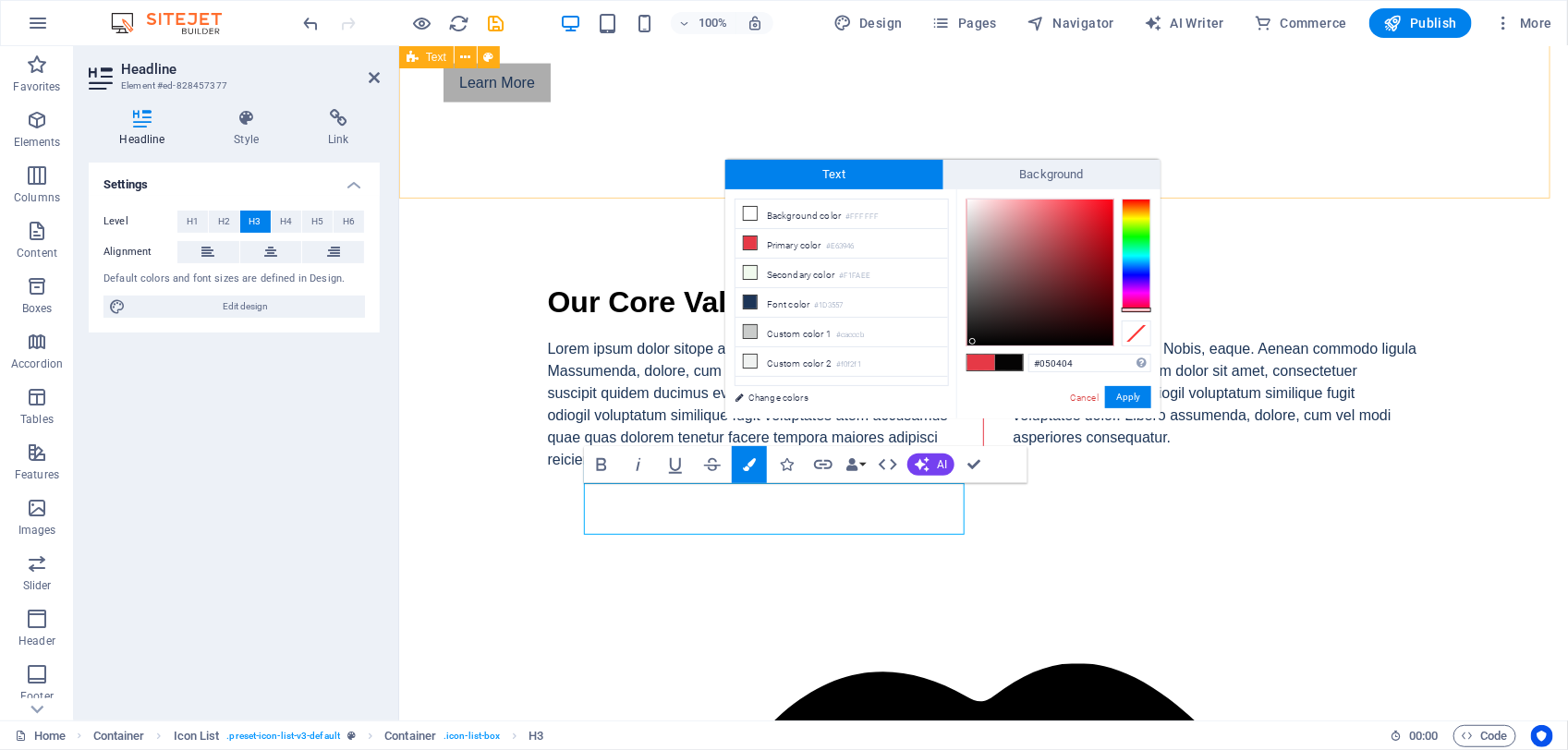 drag, startPoint x: 560, startPoint y: 134, endPoint x: 573, endPoint y: 149, distance: 19.849433 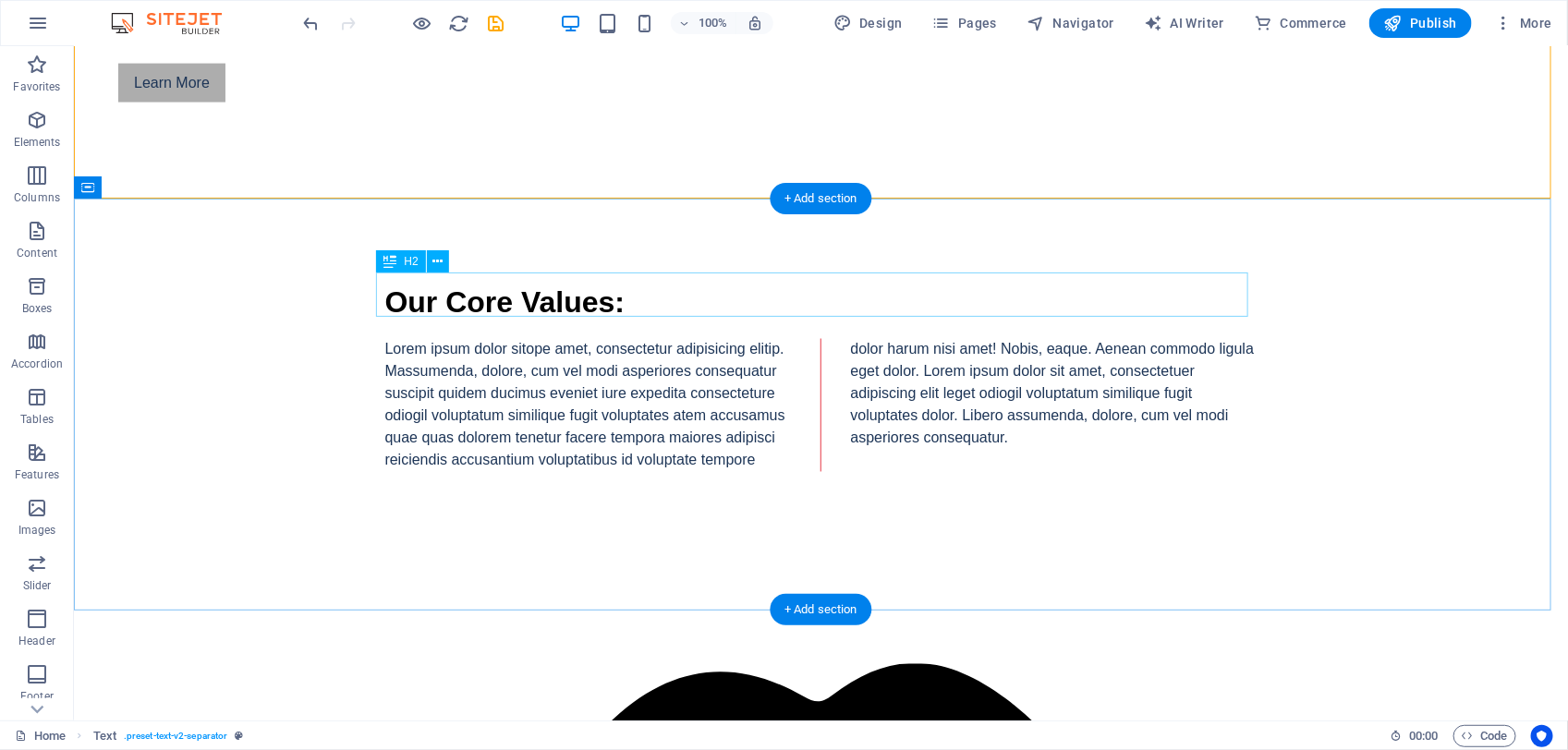 click on "Our expertise includes:" at bounding box center (820, 1100) 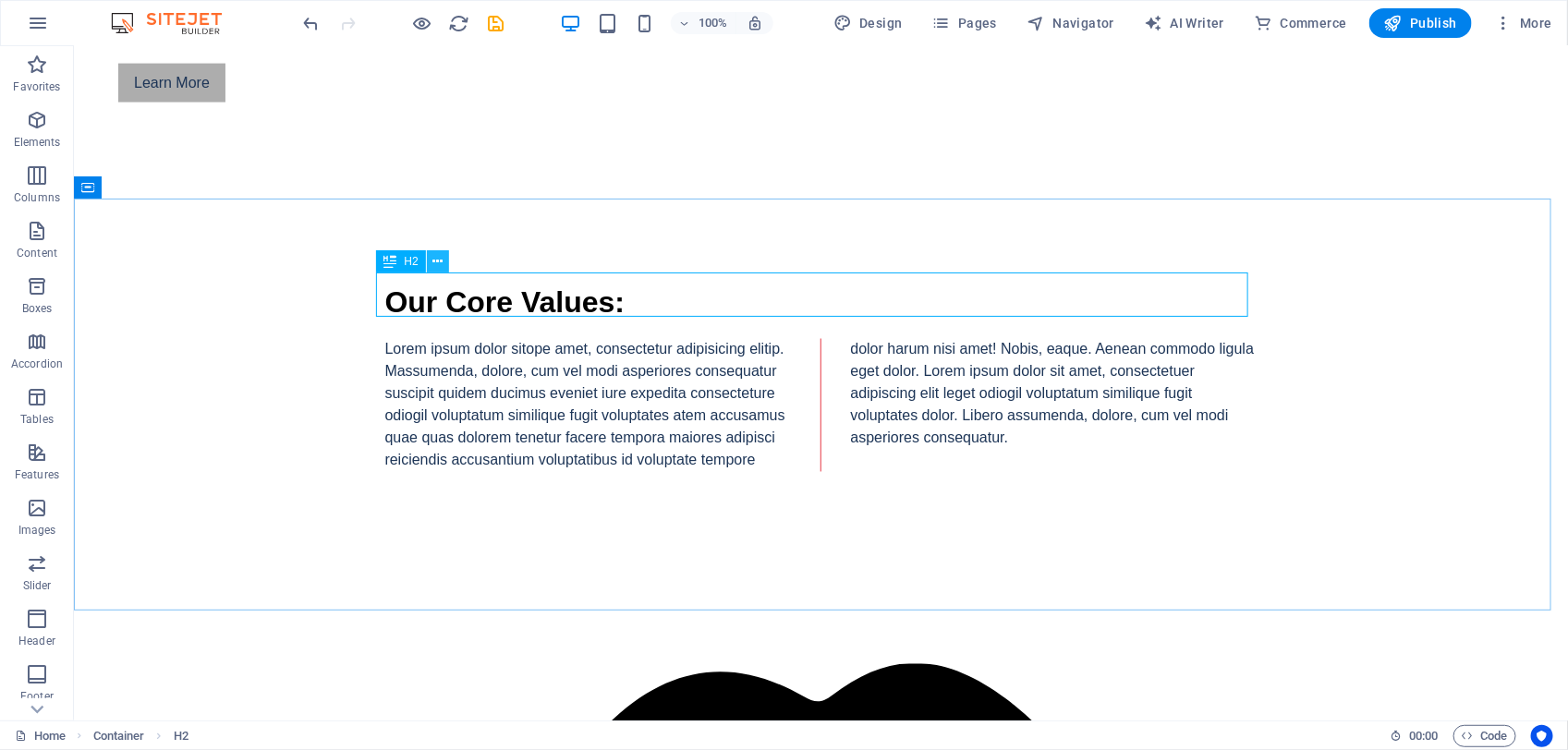 click at bounding box center (437, 261) 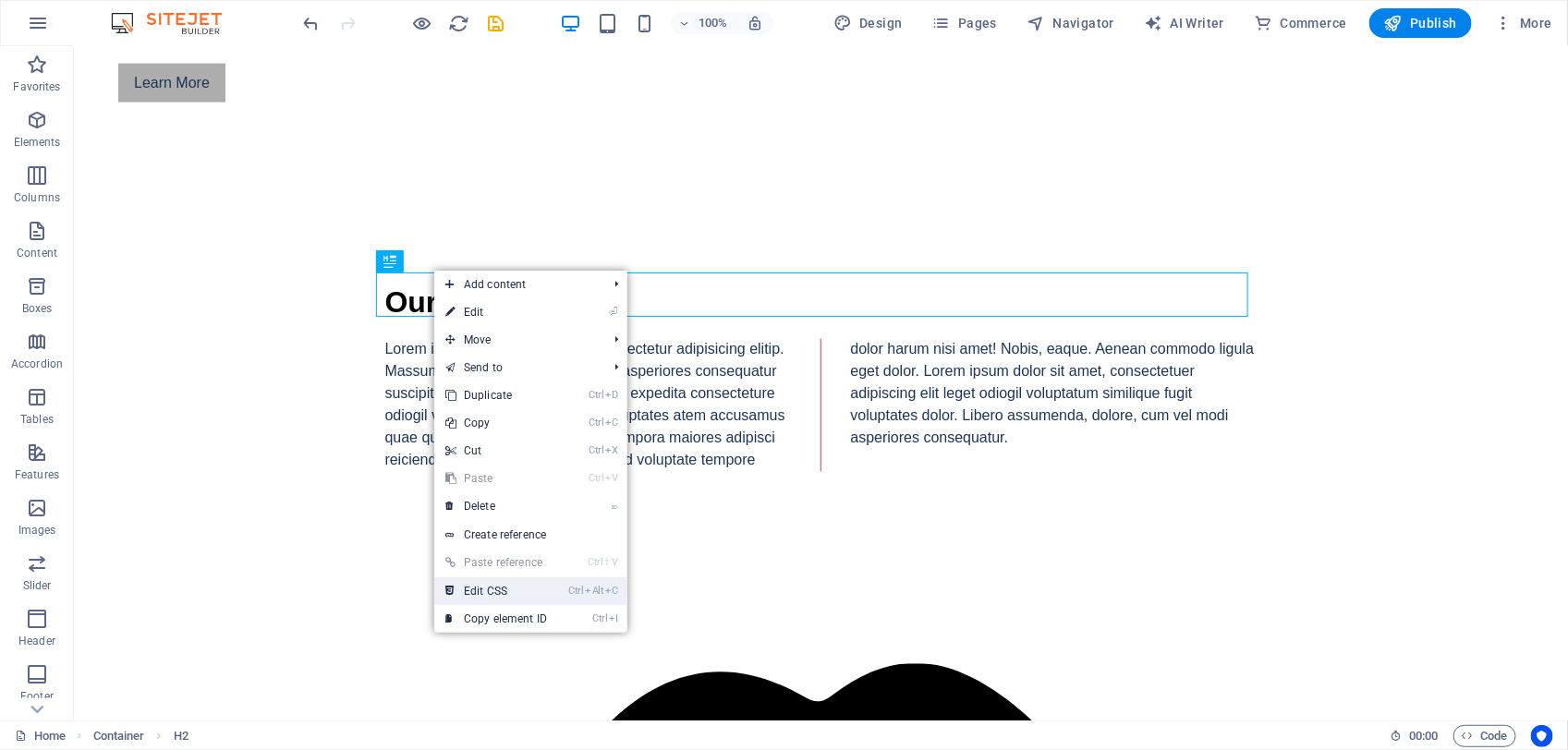 drag, startPoint x: 539, startPoint y: 591, endPoint x: 464, endPoint y: 543, distance: 89.04493 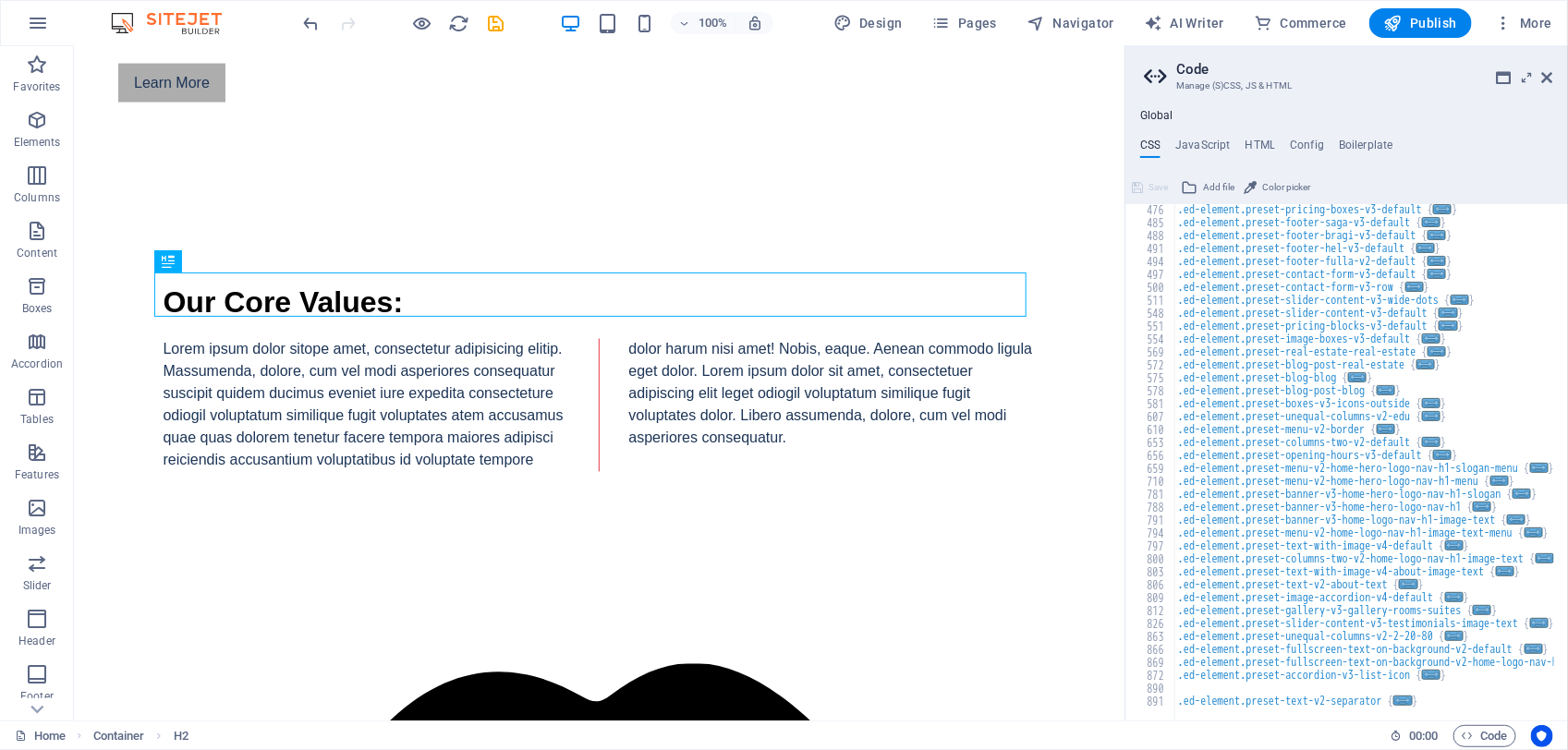 scroll, scrollTop: 531, scrollLeft: 0, axis: vertical 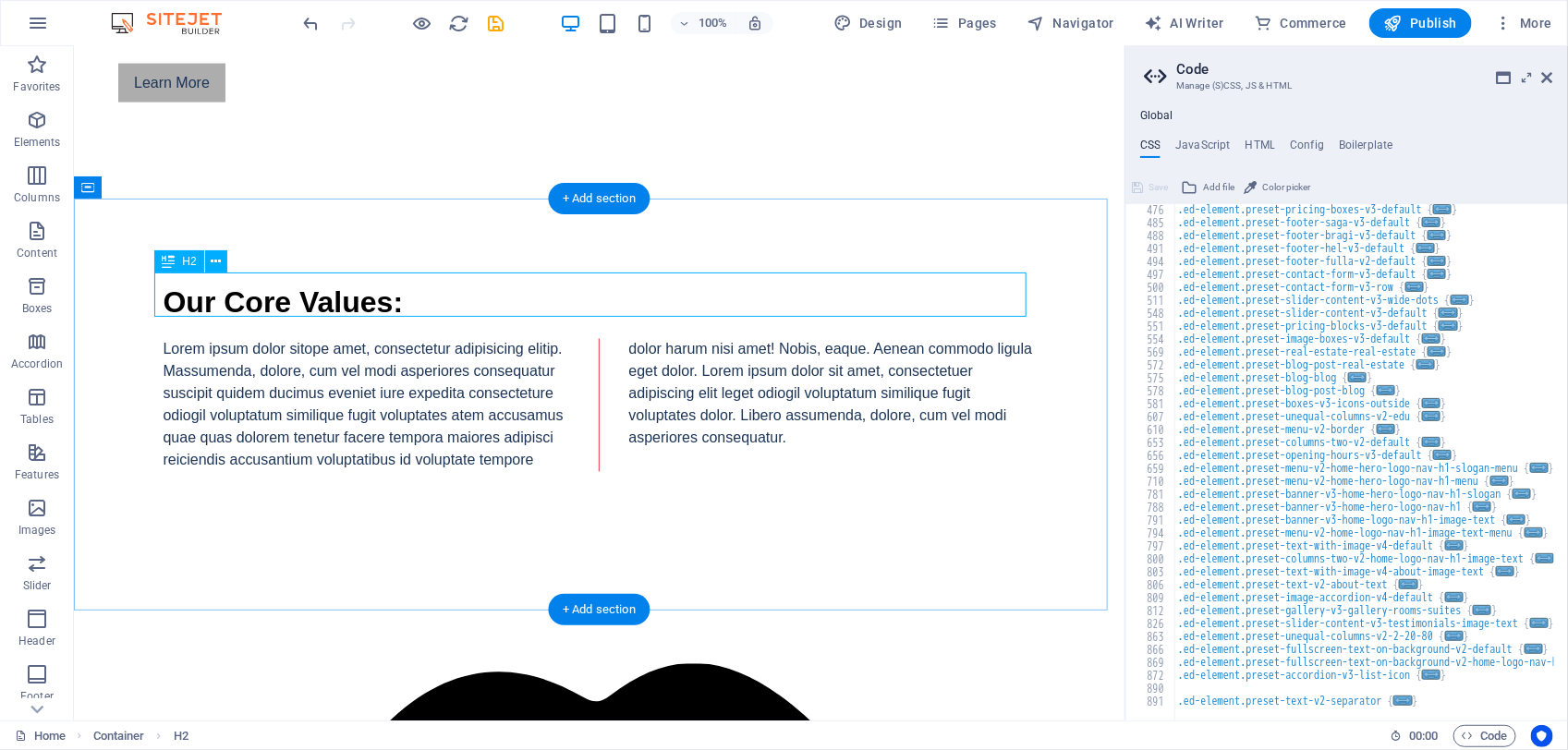 click on "Our expertise includes:" at bounding box center [599, 1100] 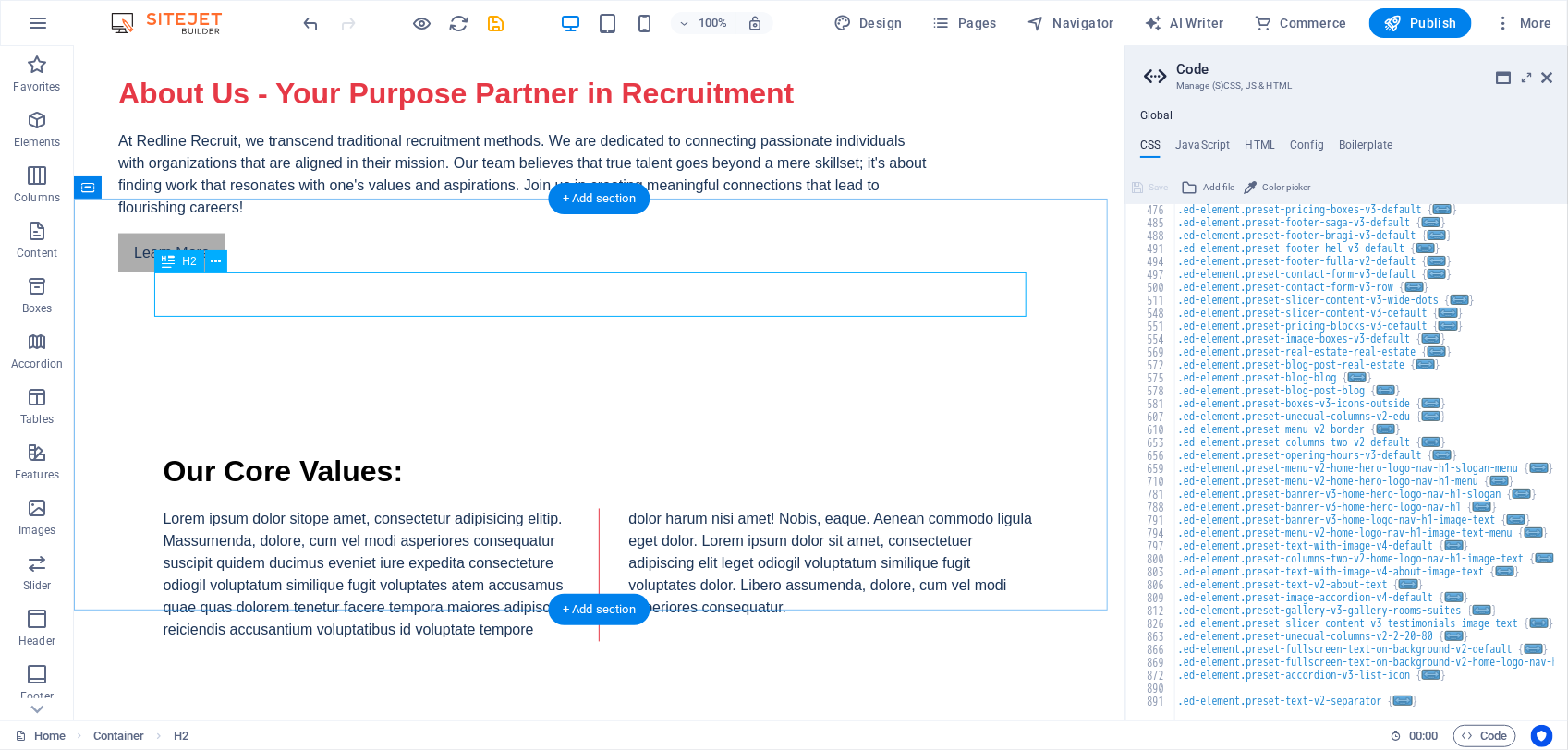 scroll, scrollTop: 1439, scrollLeft: 0, axis: vertical 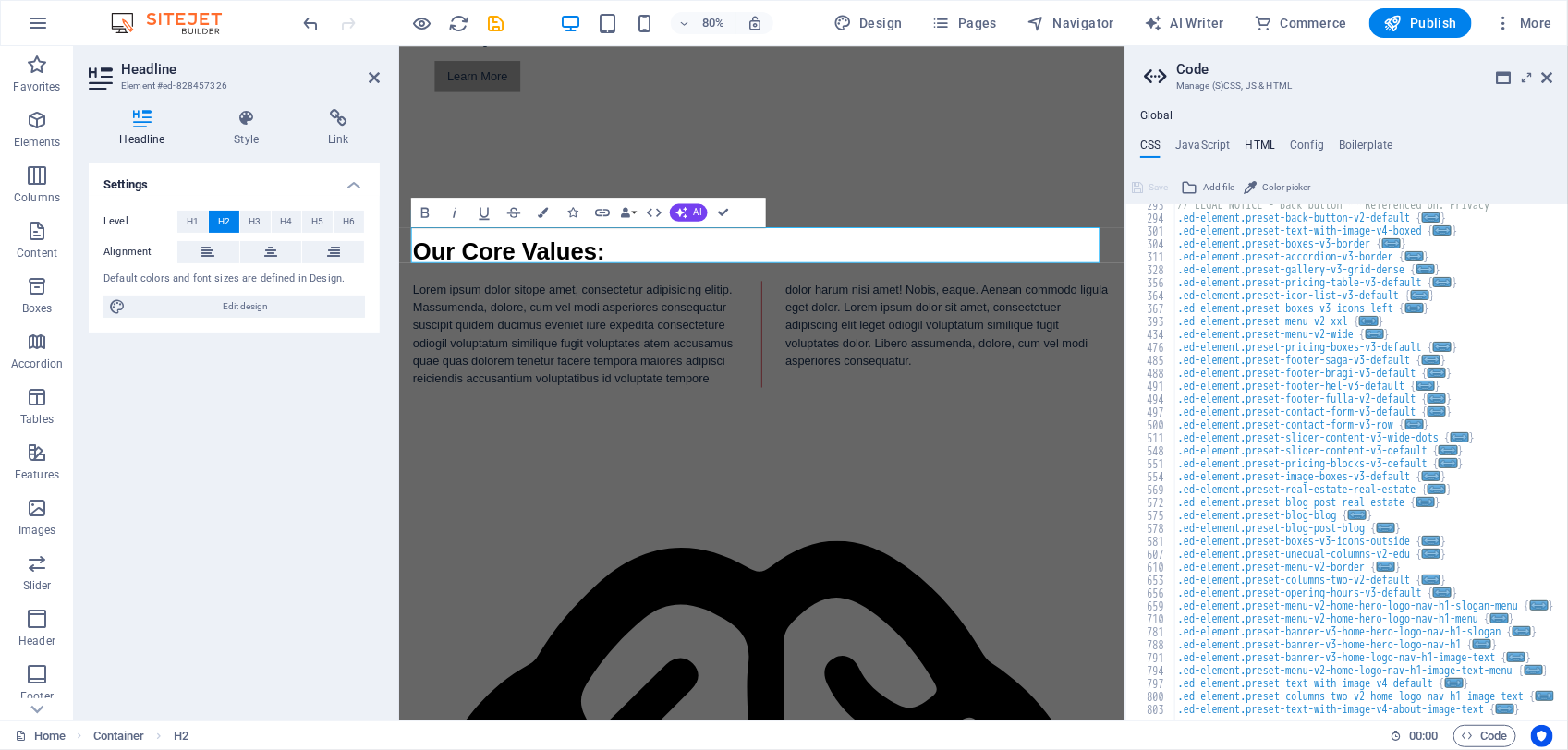 click on "HTML" at bounding box center (1260, 149) 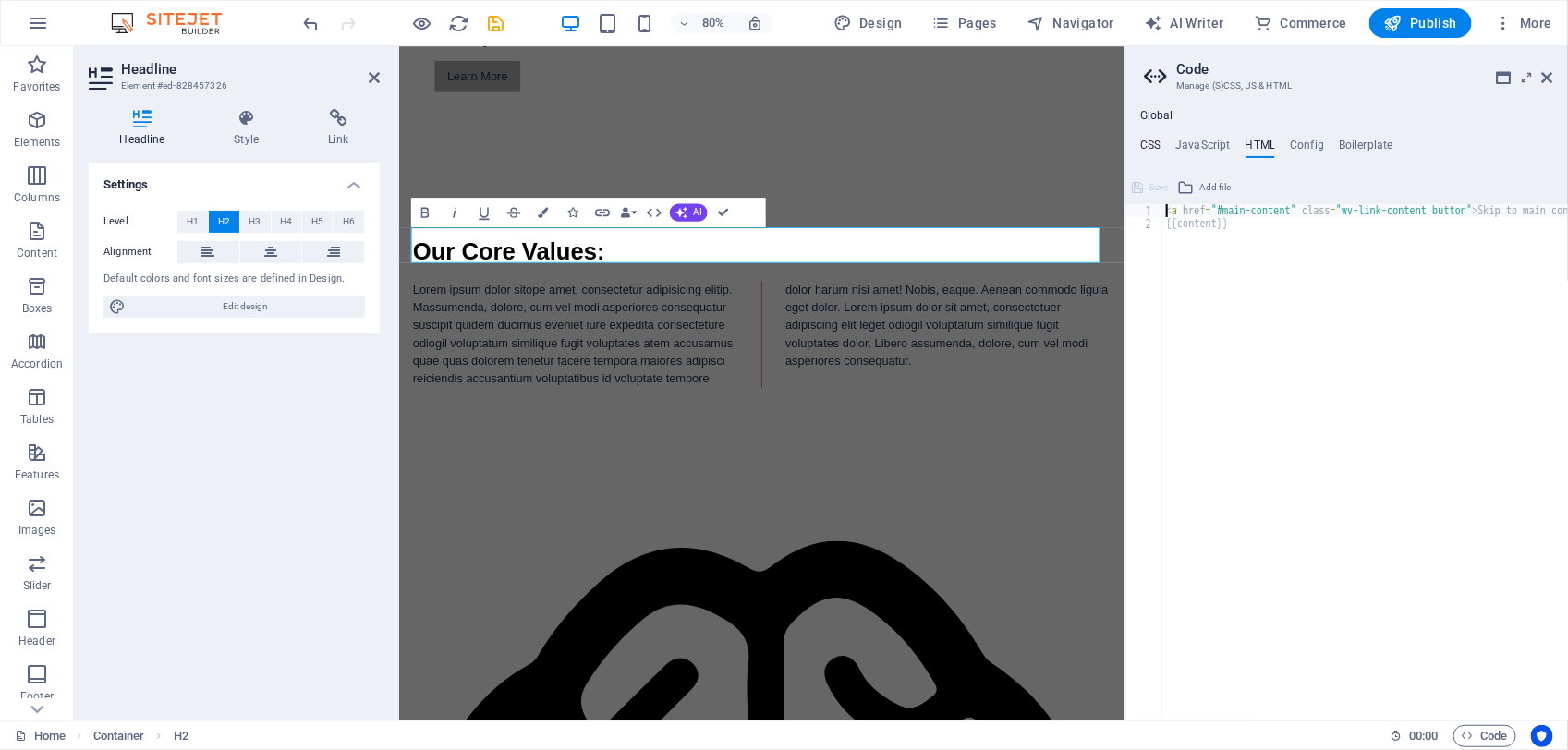 click on "CSS" at bounding box center [1150, 149] 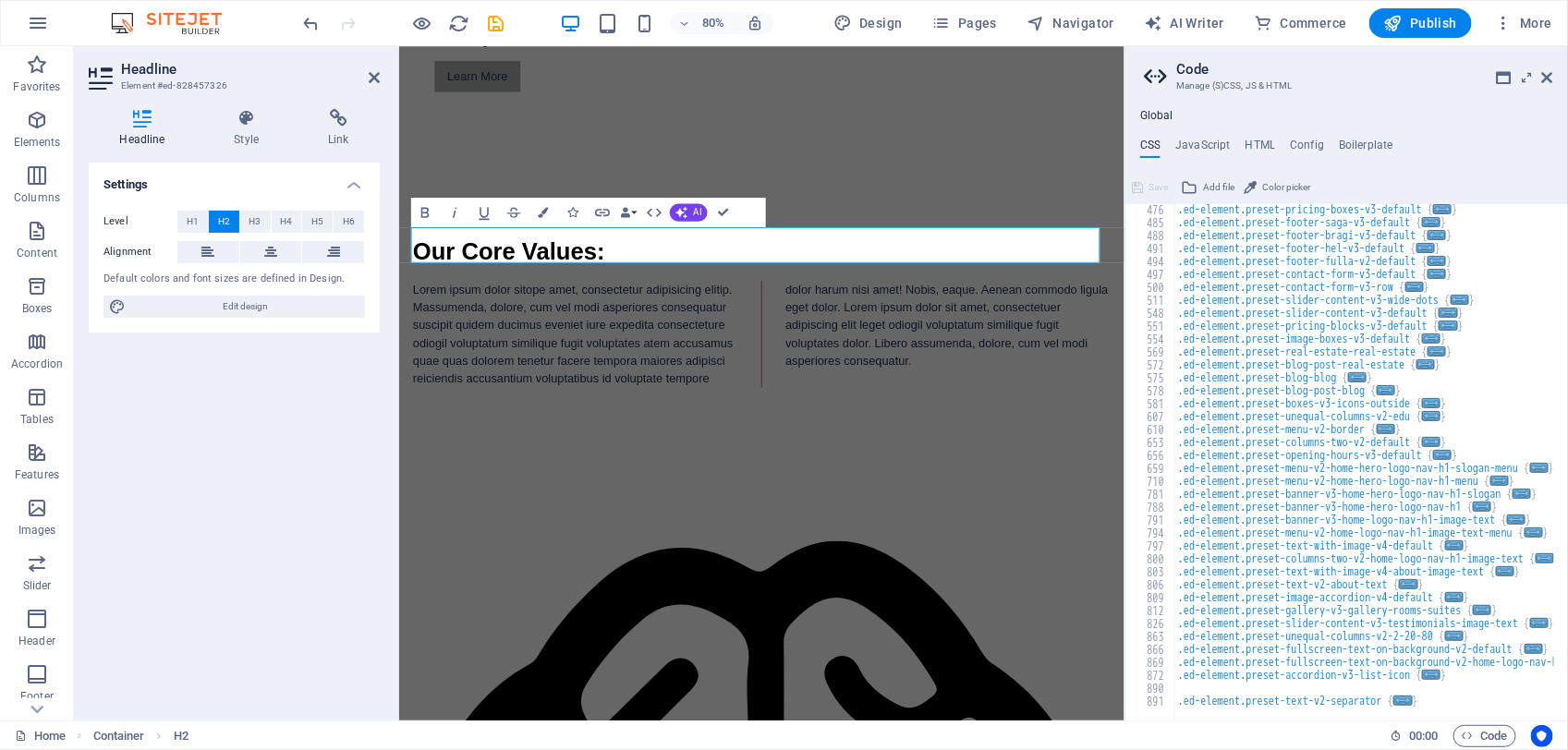 scroll, scrollTop: 531, scrollLeft: 0, axis: vertical 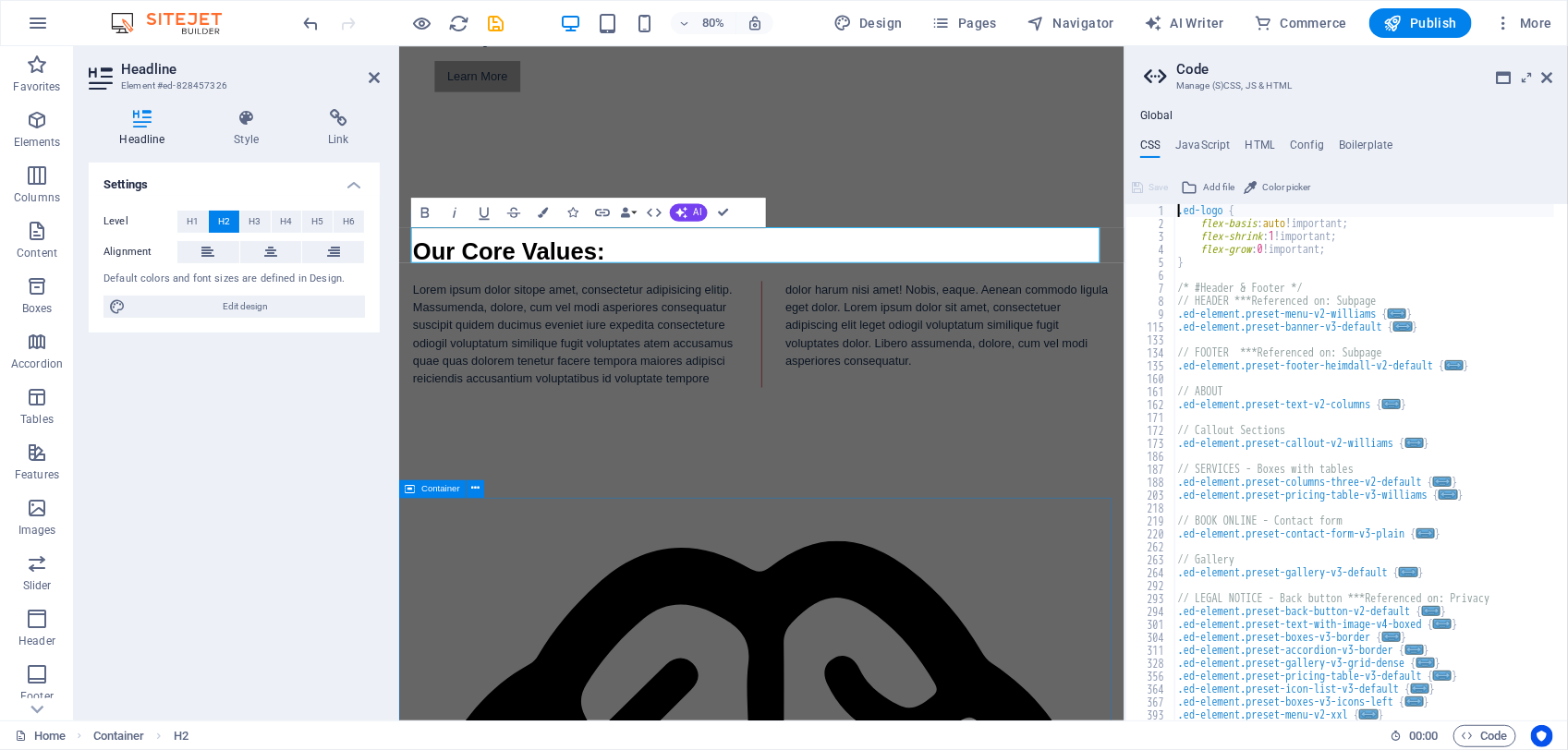 drag, startPoint x: 544, startPoint y: 642, endPoint x: 833, endPoint y: 536, distance: 307.82625 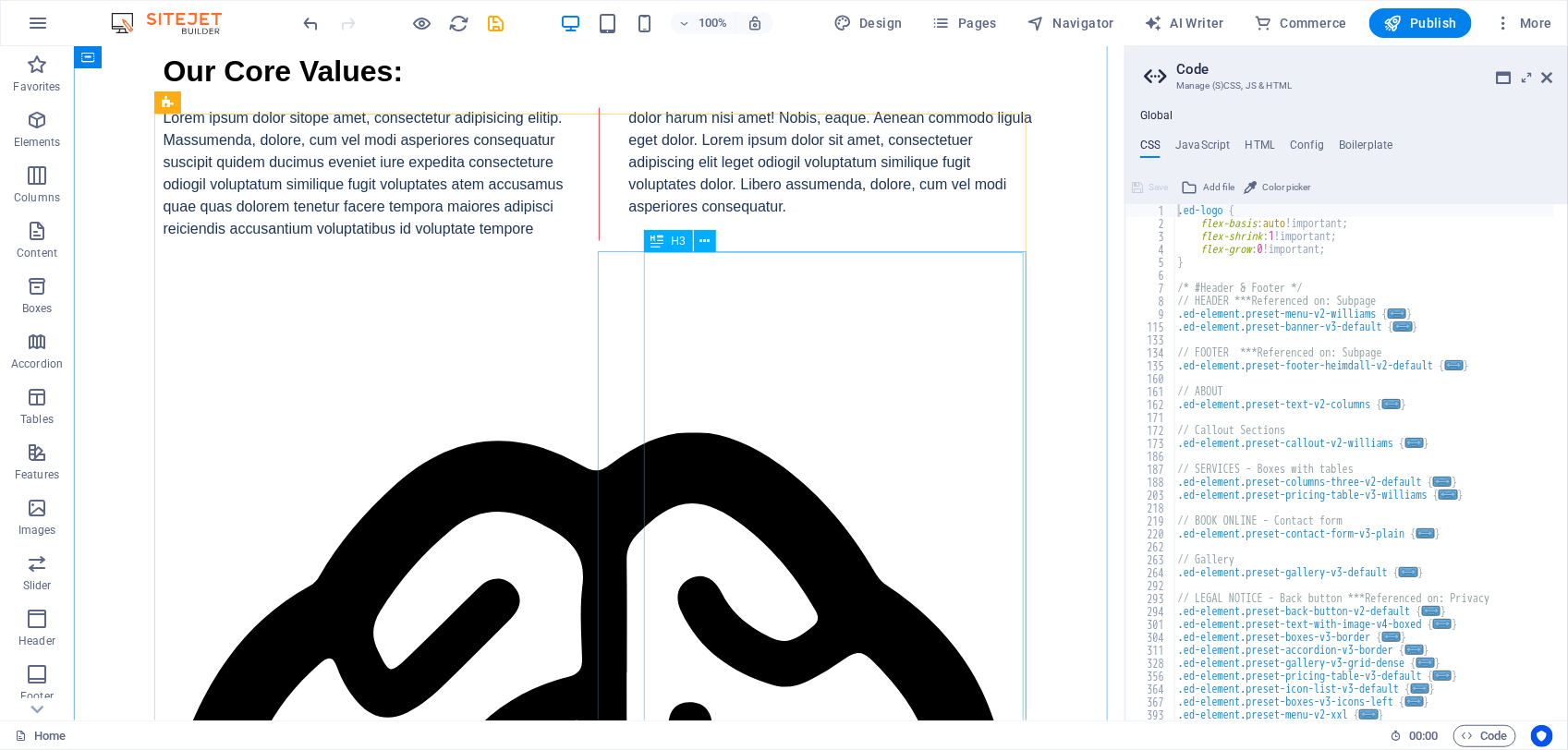 scroll, scrollTop: 1616, scrollLeft: 0, axis: vertical 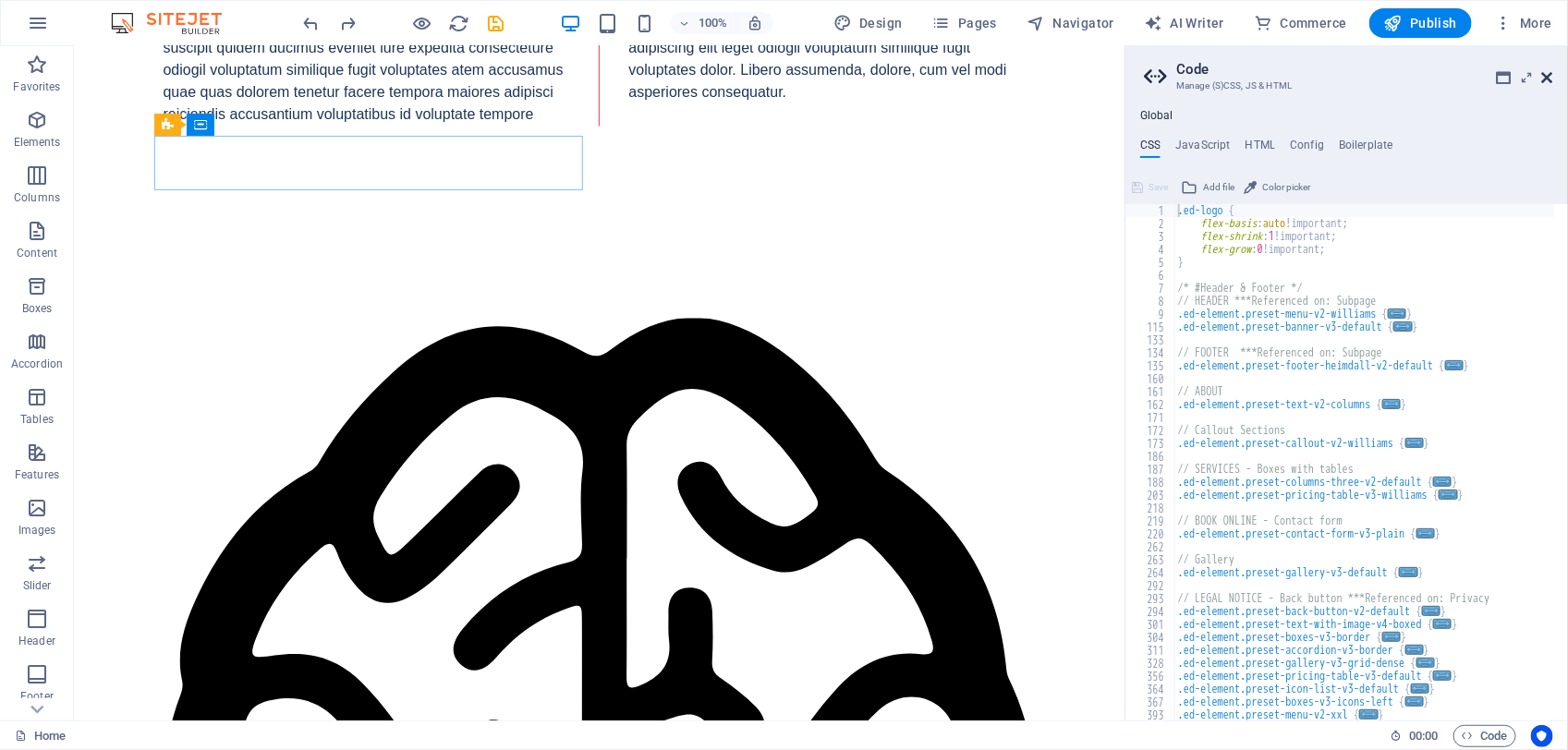 drag, startPoint x: 1553, startPoint y: 77, endPoint x: 1478, endPoint y: 32, distance: 87.46428 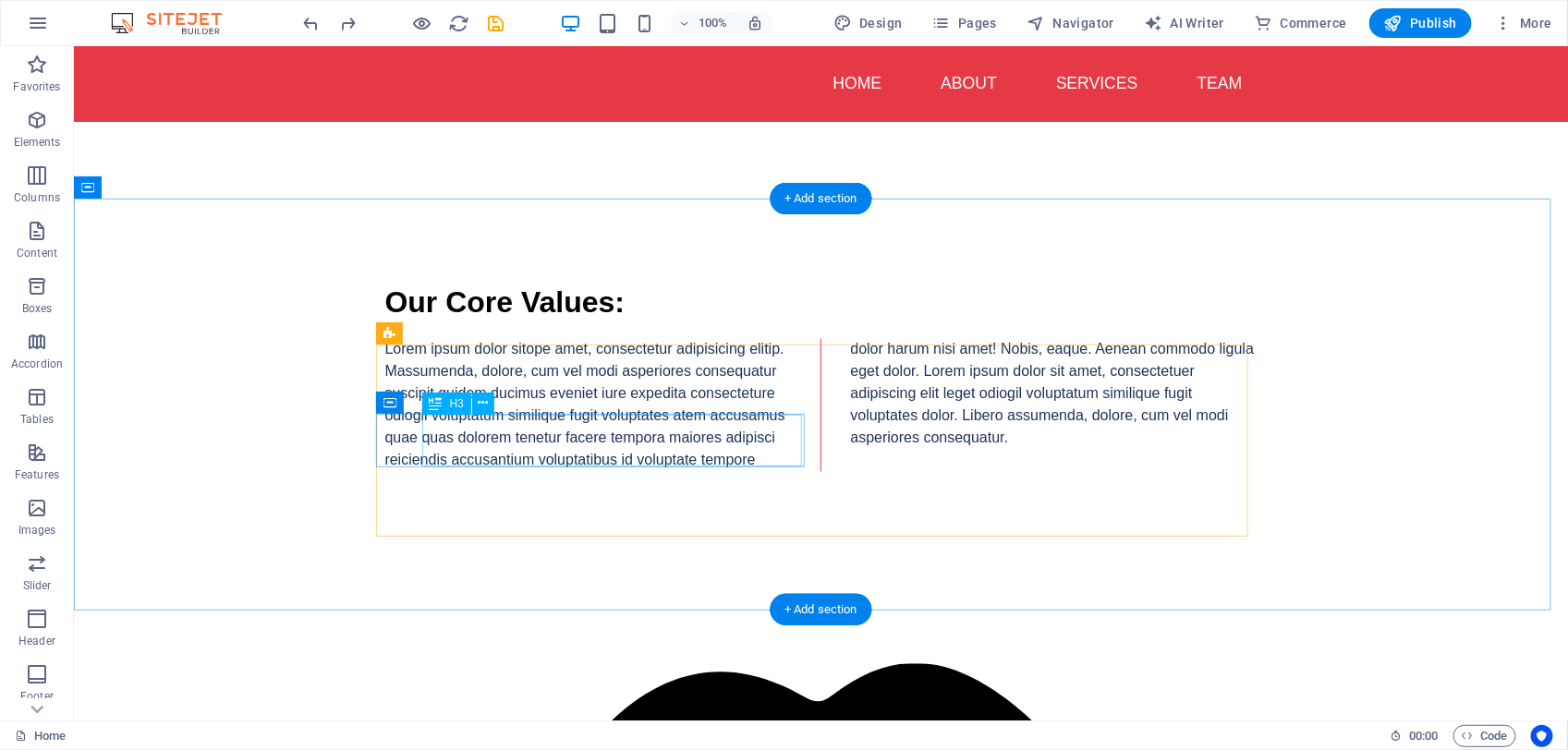 scroll, scrollTop: 1039, scrollLeft: 0, axis: vertical 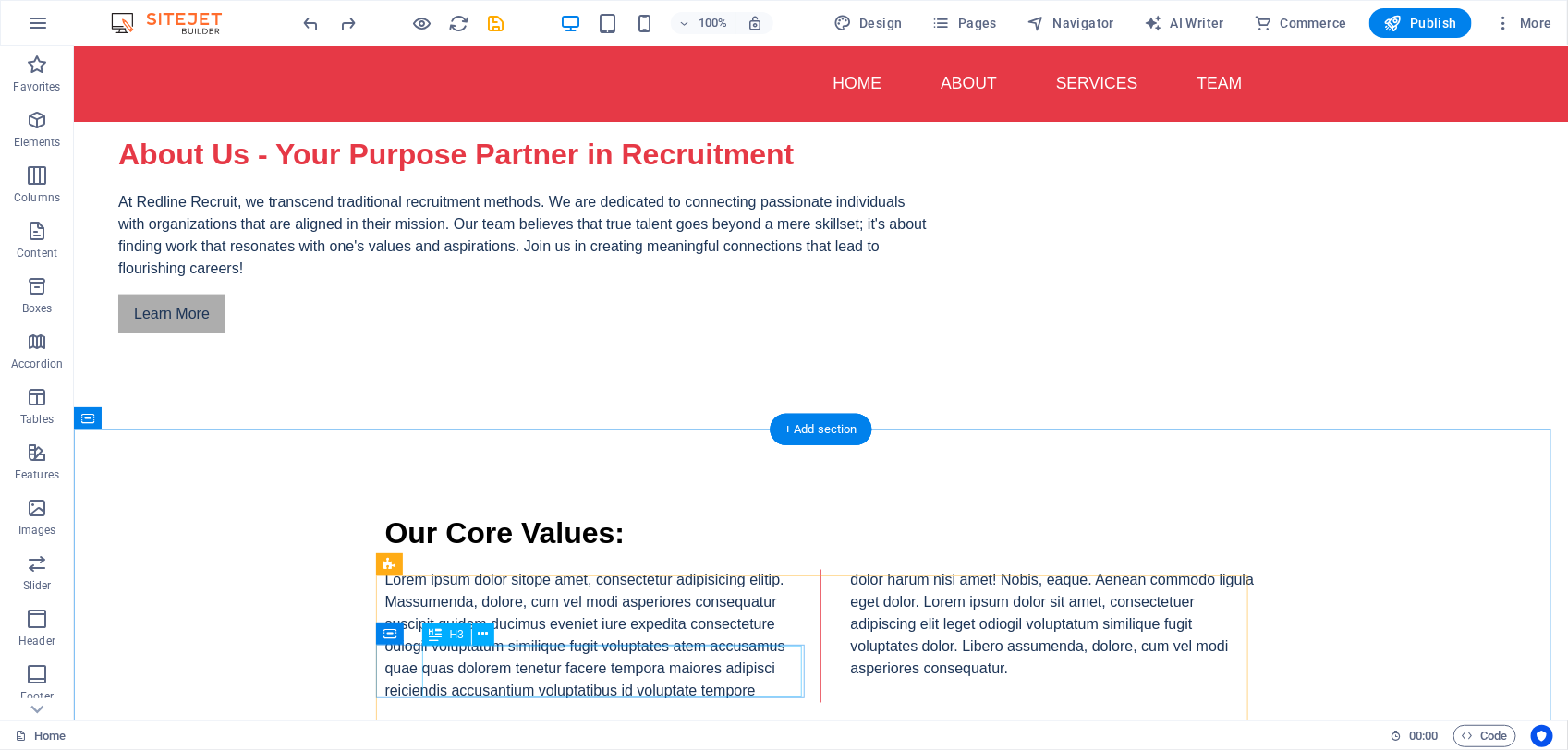 click on "Recruitment" at bounding box center (576, 2123) 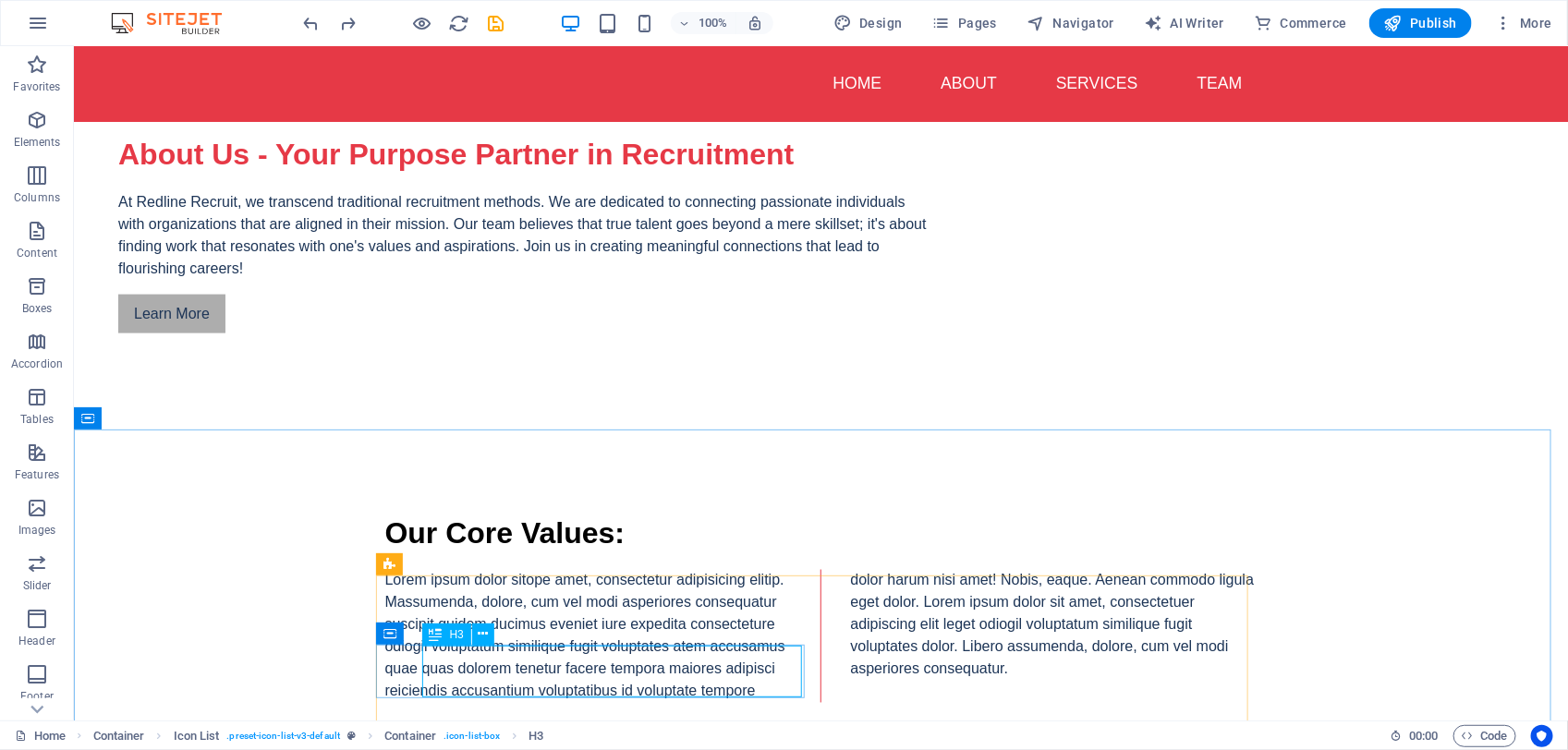 click on "H3" at bounding box center [464, 635] 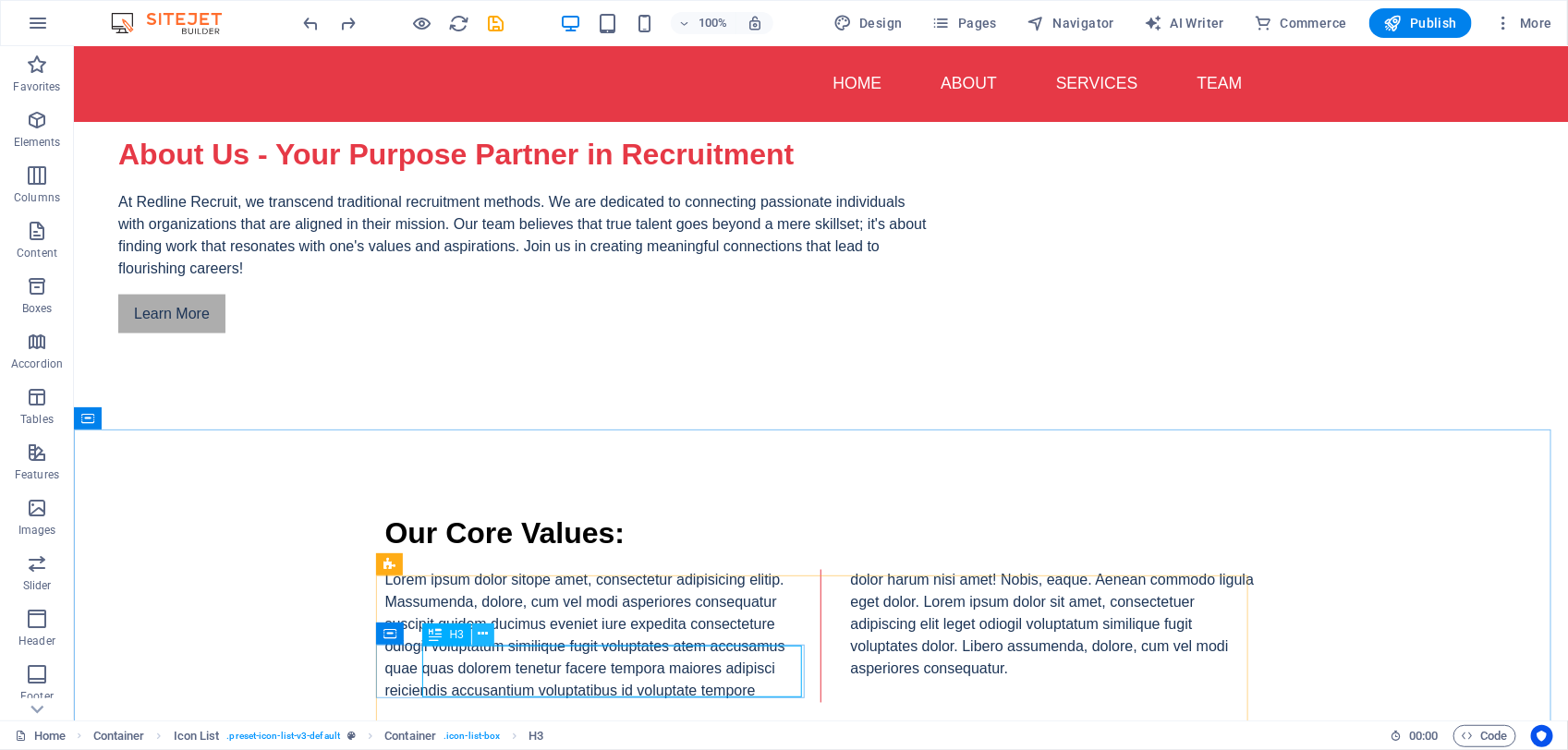 click at bounding box center (483, 635) 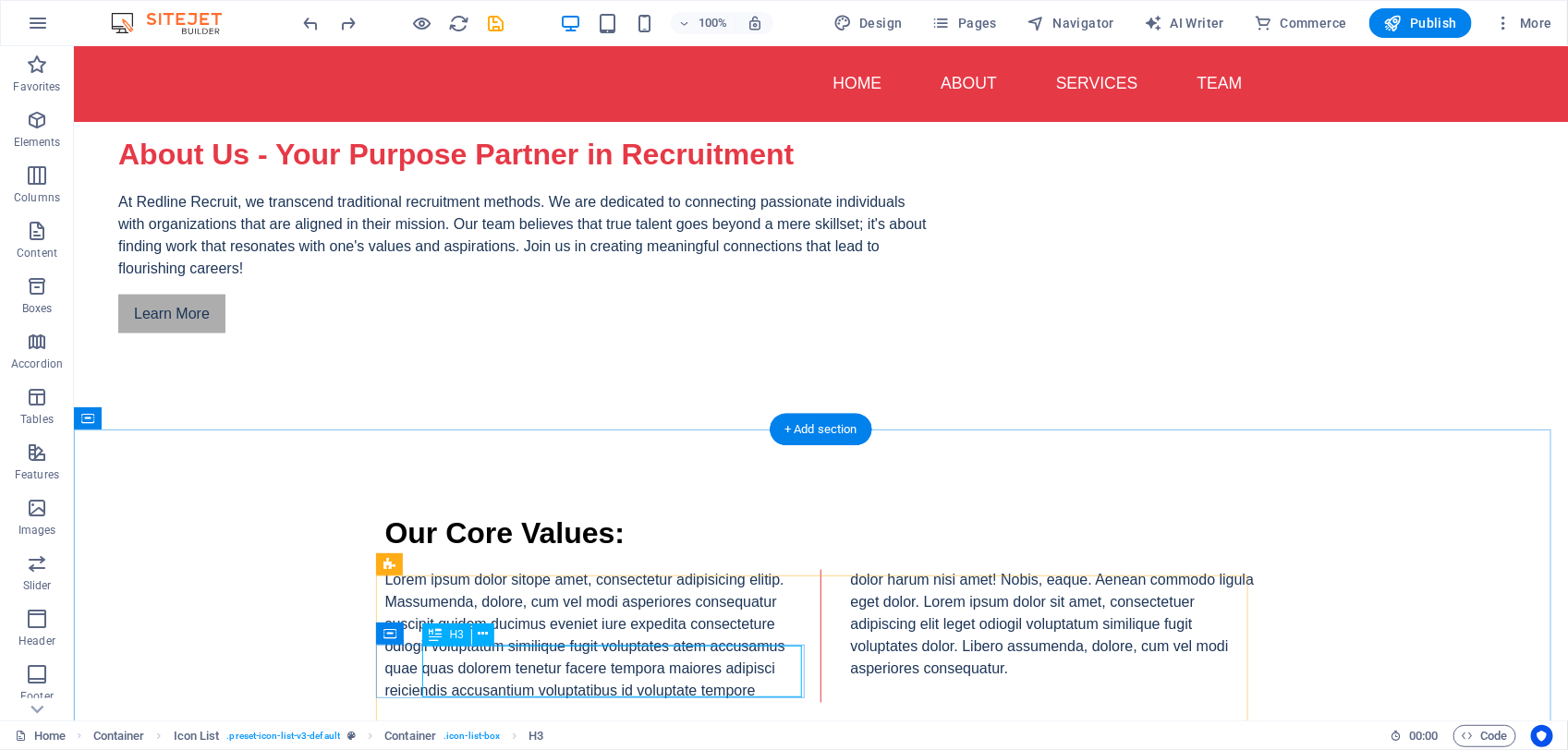 click on "Recruitment" at bounding box center [576, 2123] 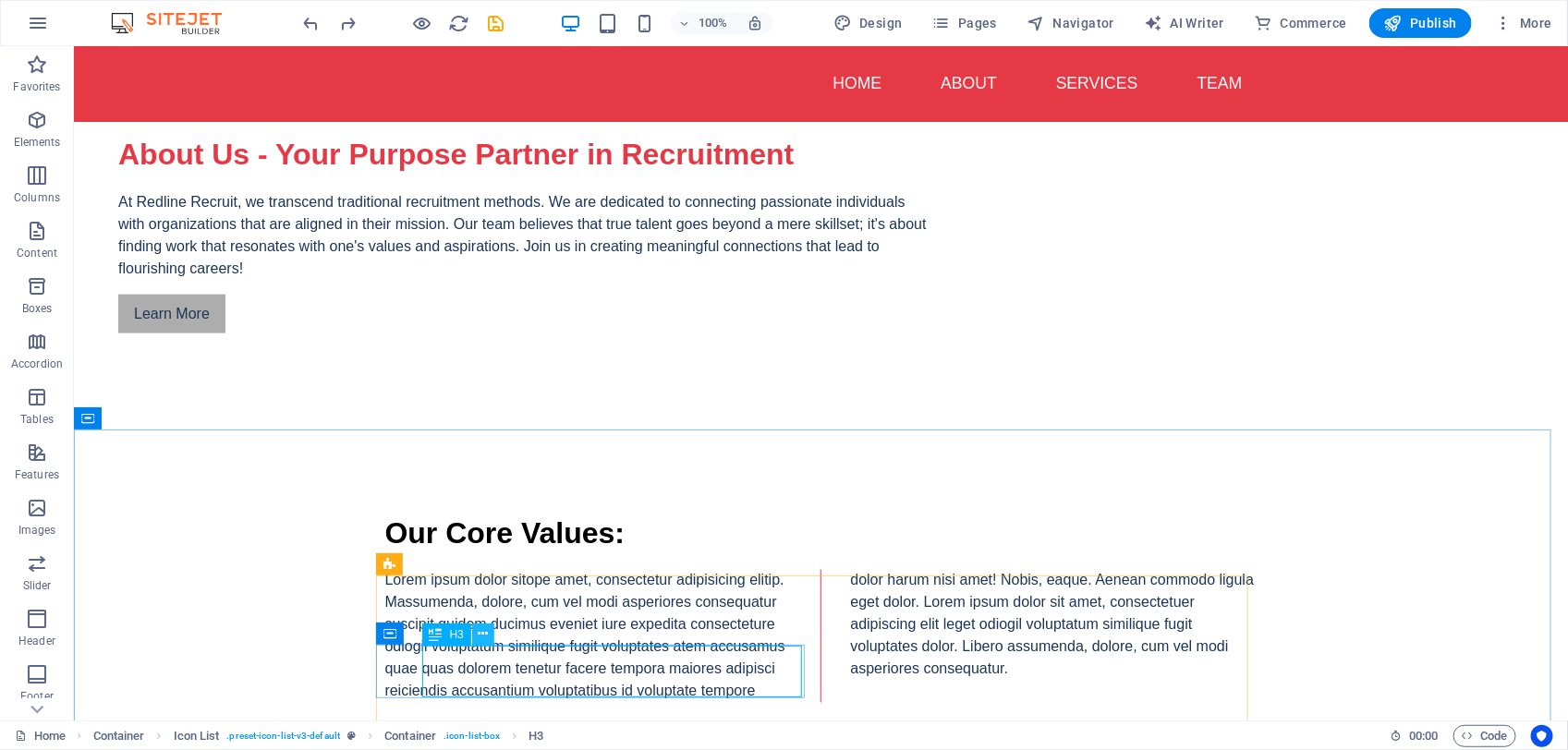 drag, startPoint x: 488, startPoint y: 639, endPoint x: 409, endPoint y: 570, distance: 104.89042 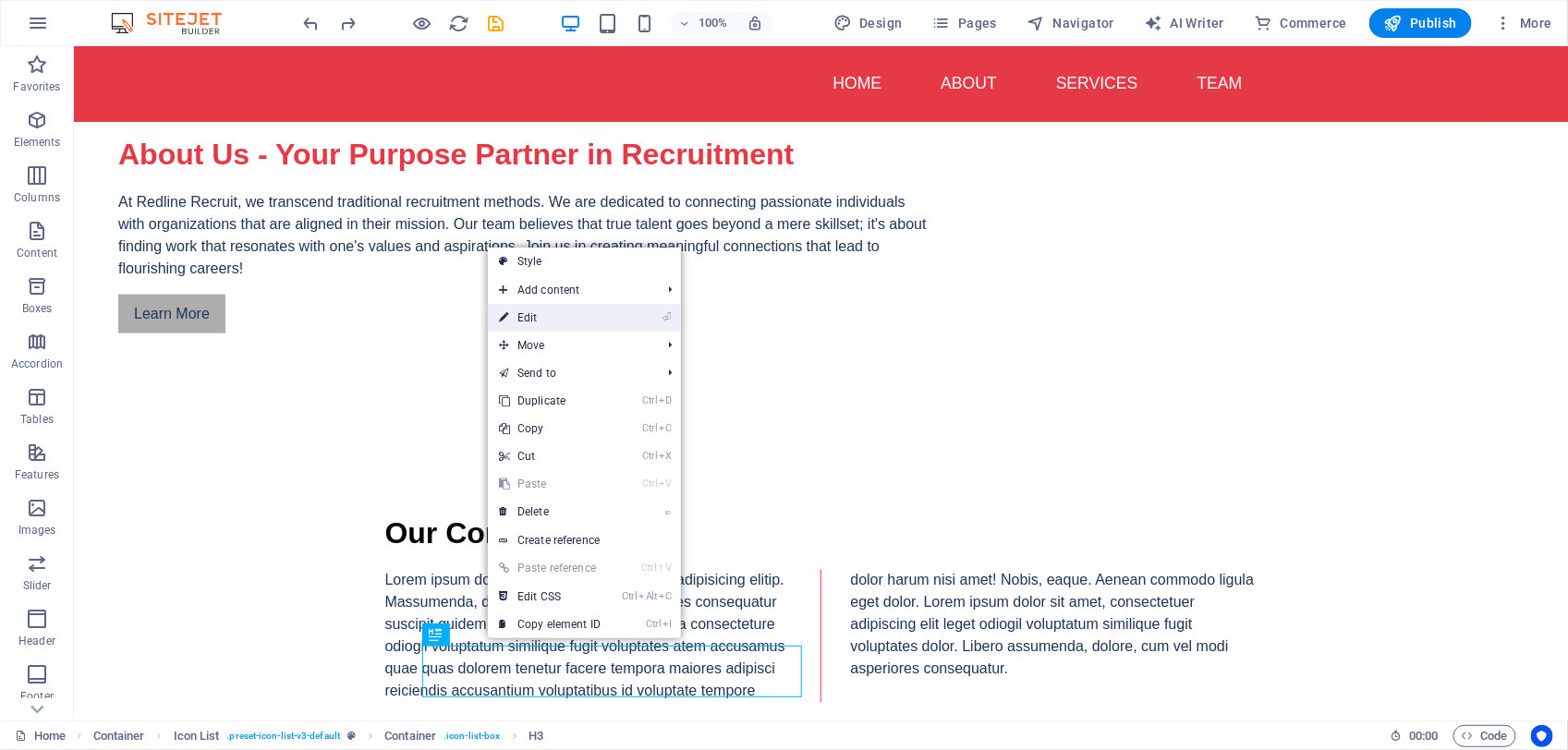 click on "⏎  Edit" at bounding box center (550, 318) 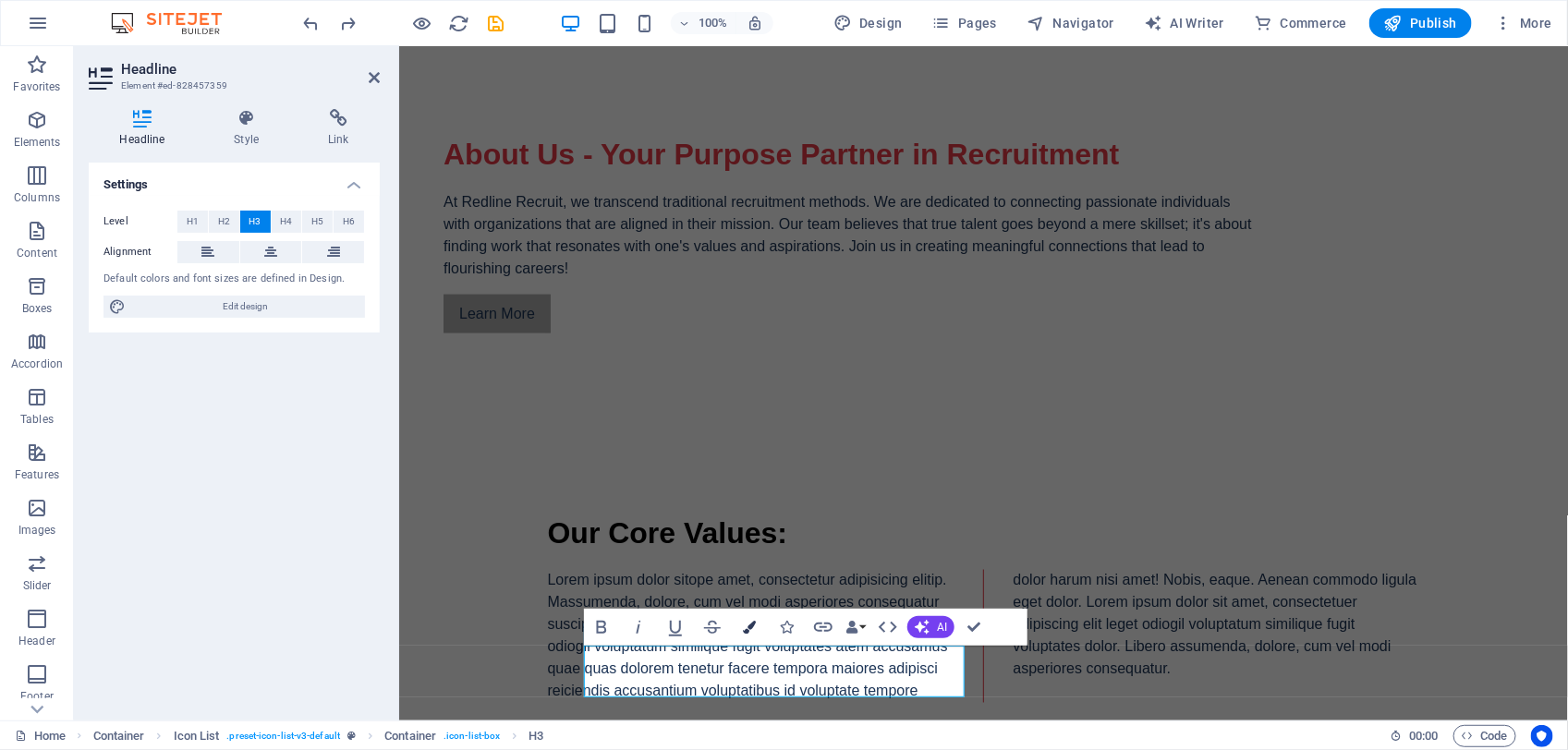click on "Colors" at bounding box center [749, 627] 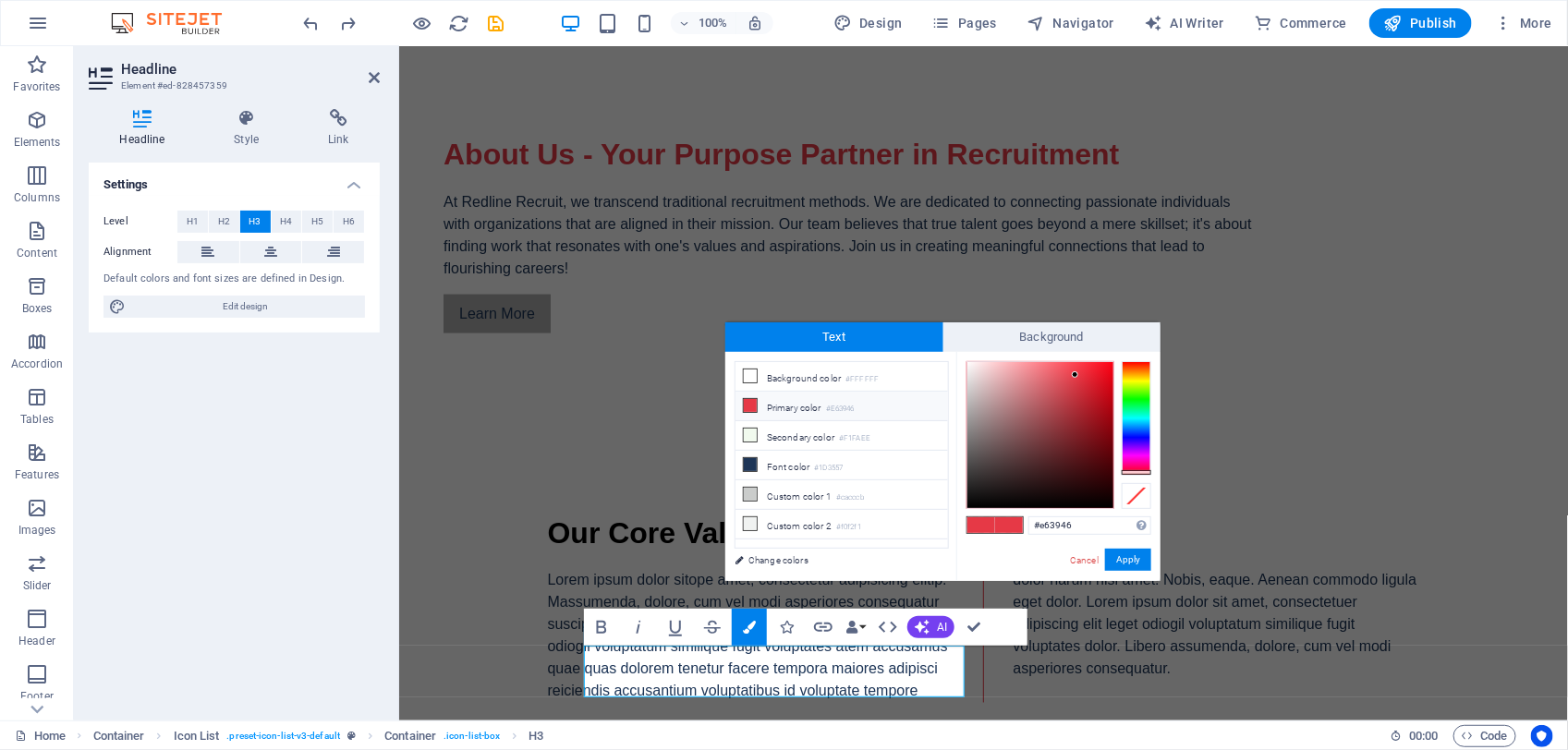 click on "#e63946 Supported formats #0852ed rgb(8, 82, 237) rgba(8, 82, 237, 90%) hsv(221,97,93) hsl(221, 93%, 48%) Cancel Apply" at bounding box center [1058, 600] 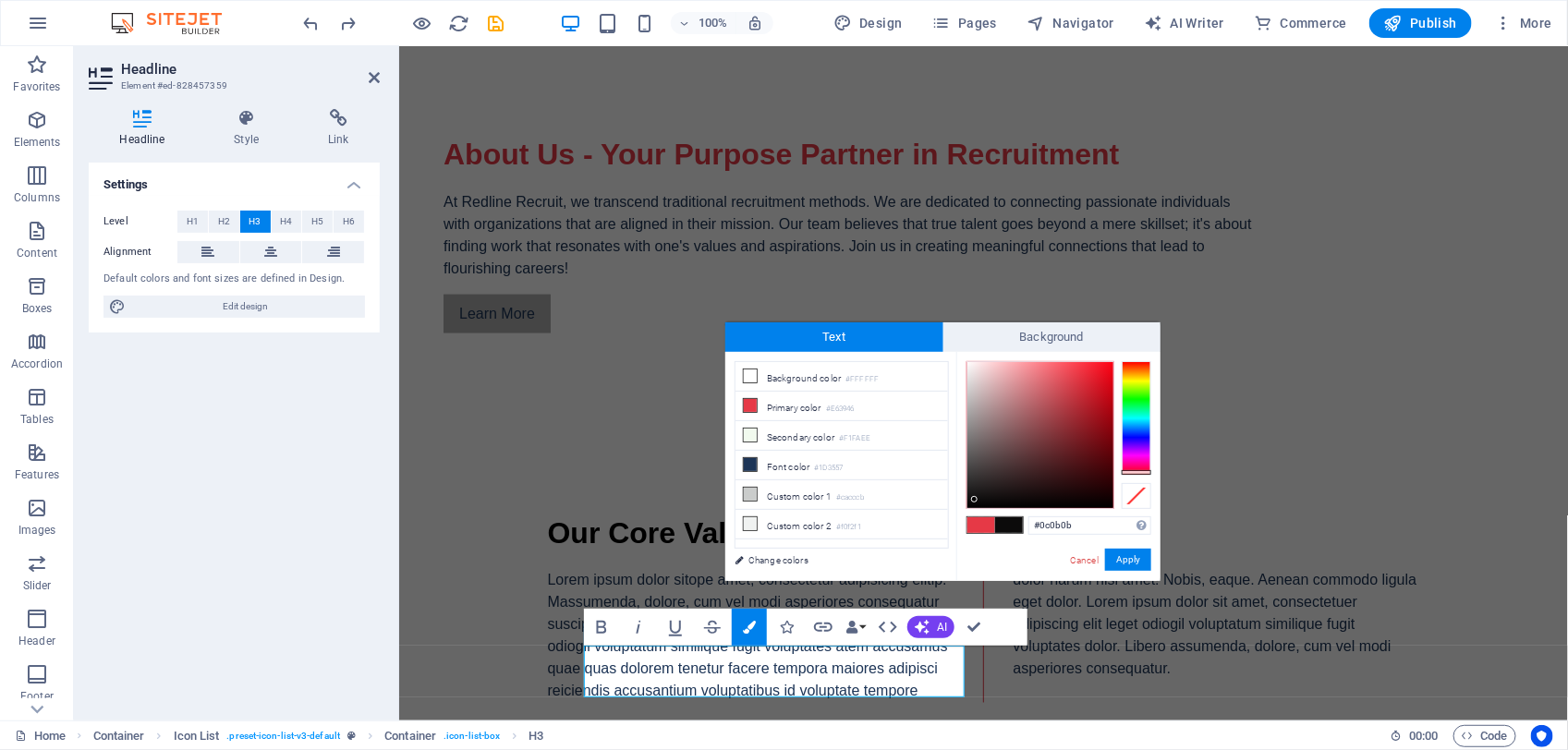 click at bounding box center [1040, 435] 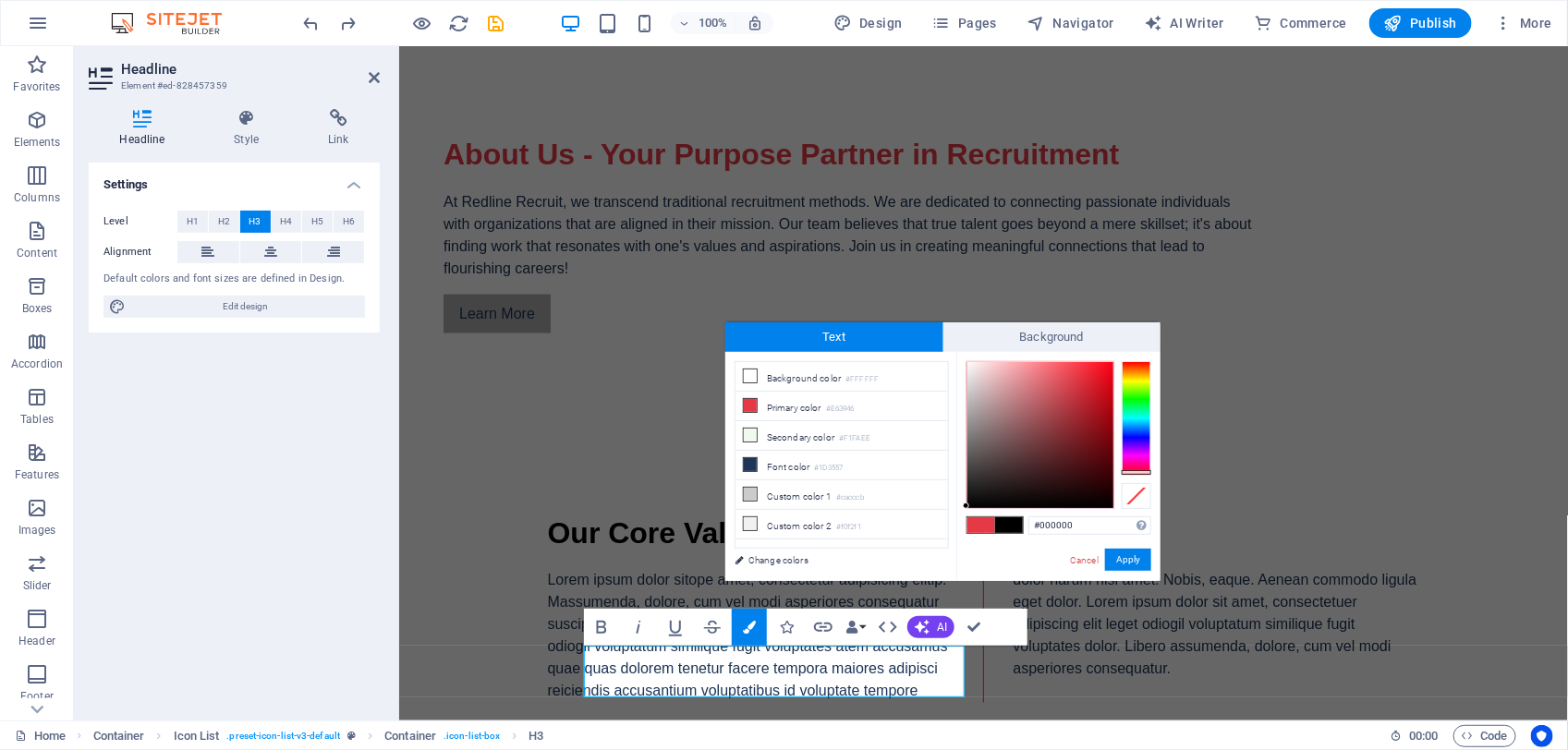 drag, startPoint x: 972, startPoint y: 502, endPoint x: 966, endPoint y: 509, distance: 9.219544 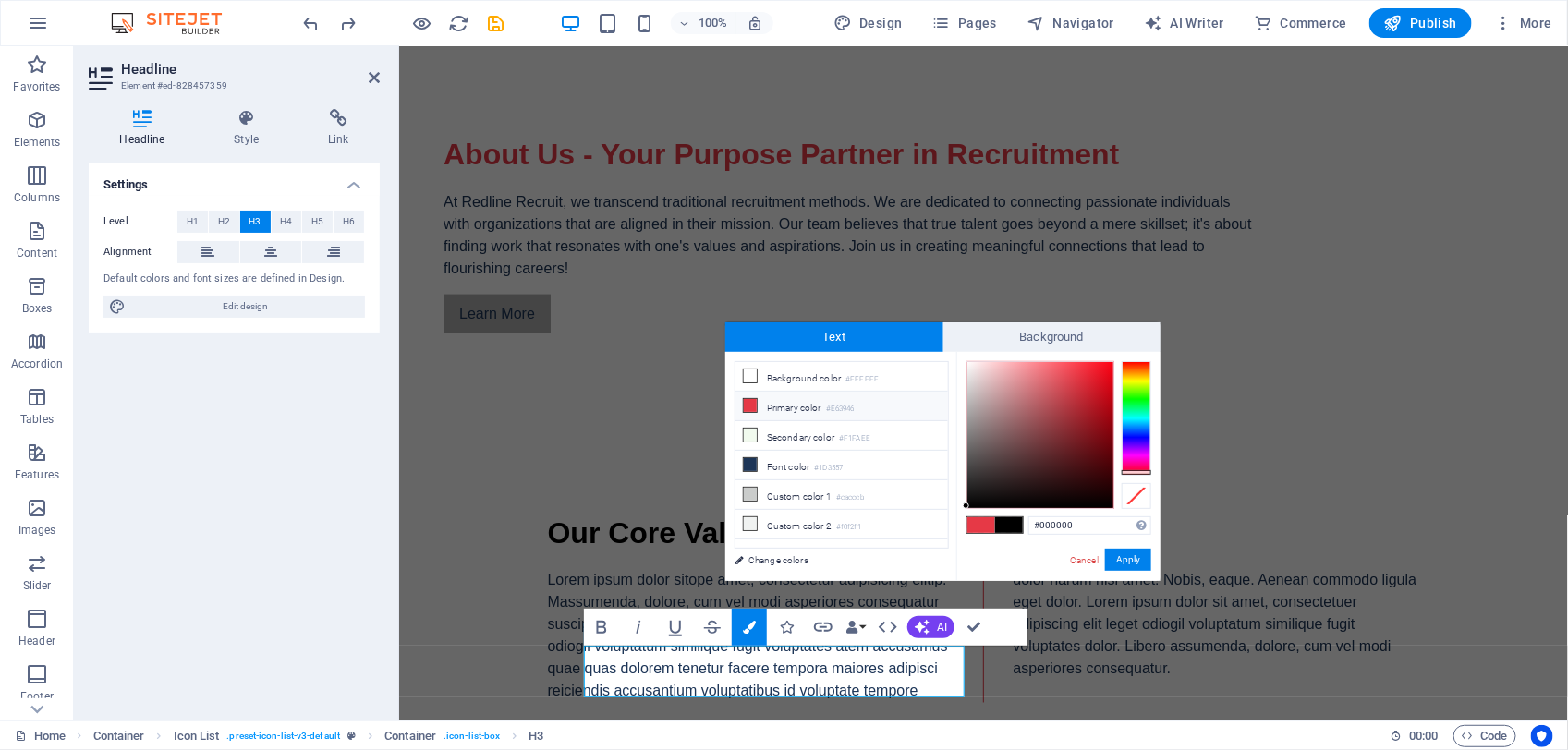 drag, startPoint x: 751, startPoint y: 407, endPoint x: 760, endPoint y: 411, distance: 9.848858 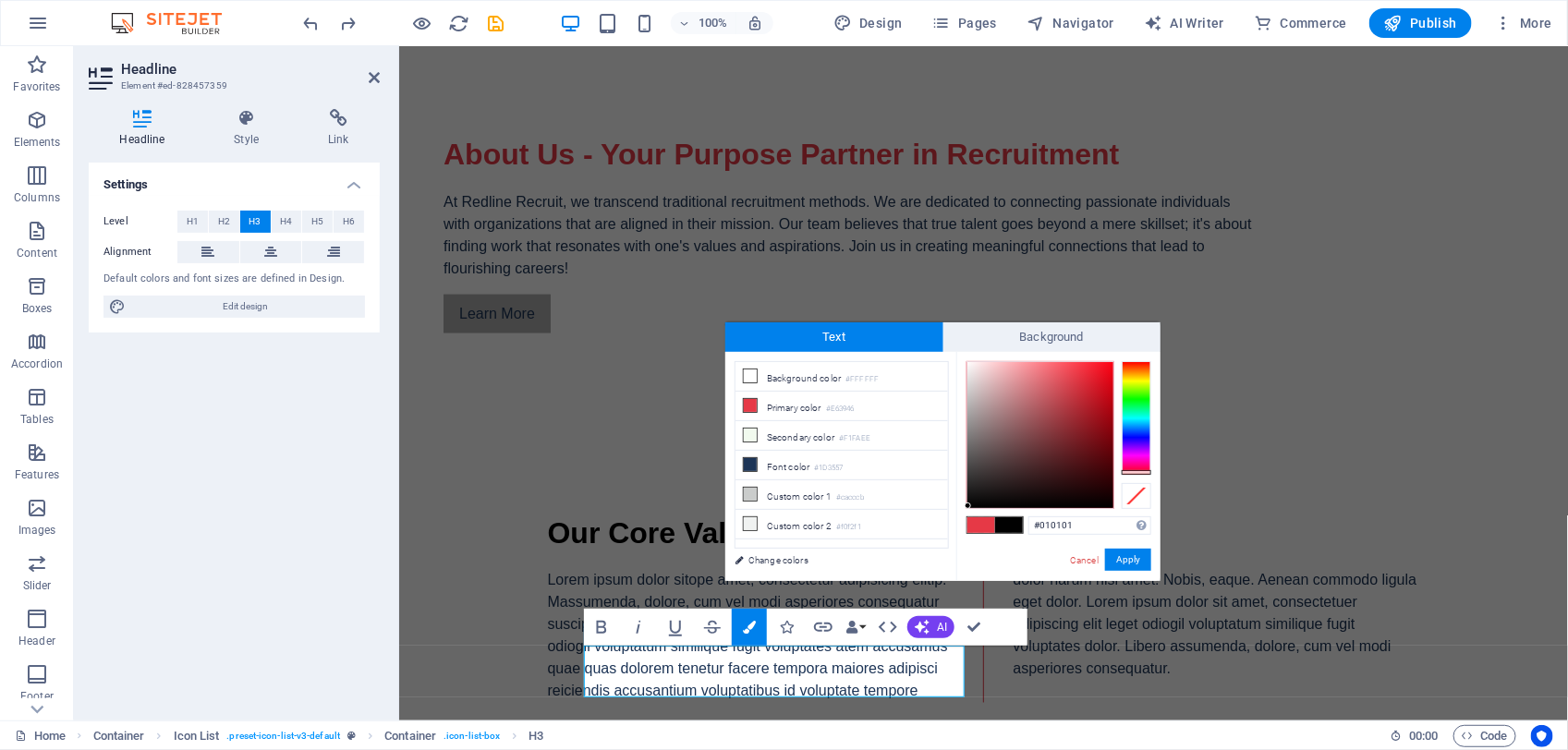 type on "#000000" 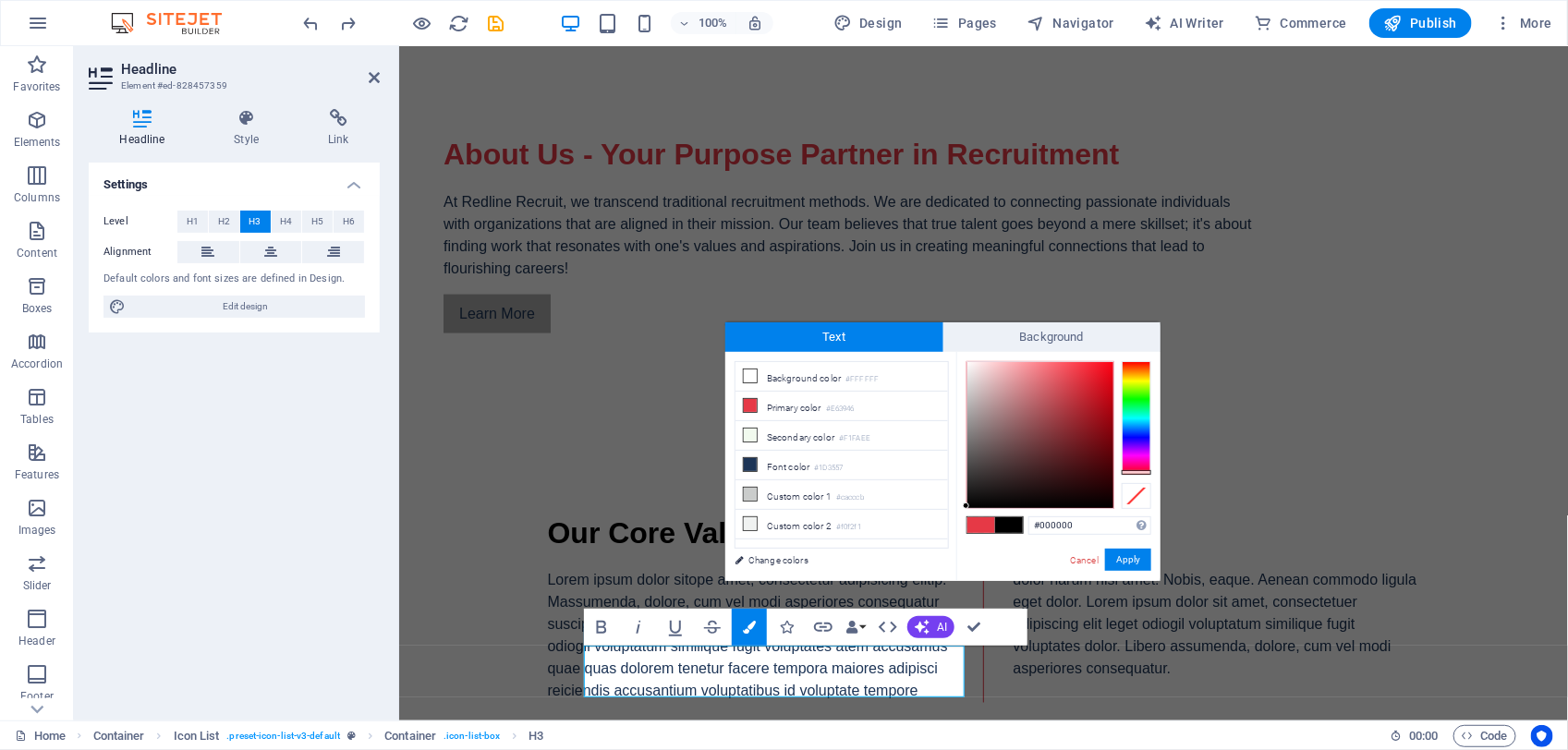 drag, startPoint x: 972, startPoint y: 502, endPoint x: 961, endPoint y: 519, distance: 20.248457 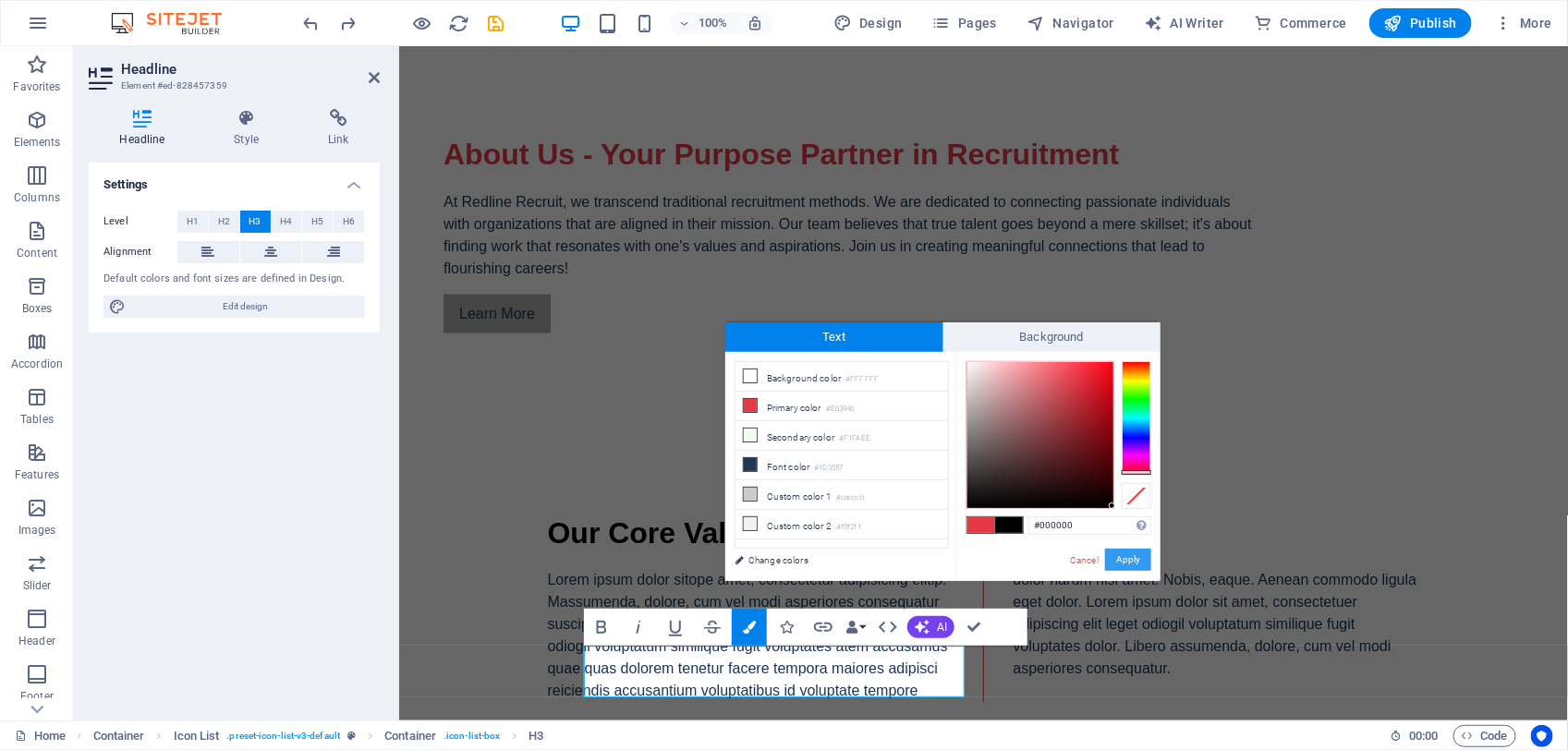click on "Apply" at bounding box center [1128, 560] 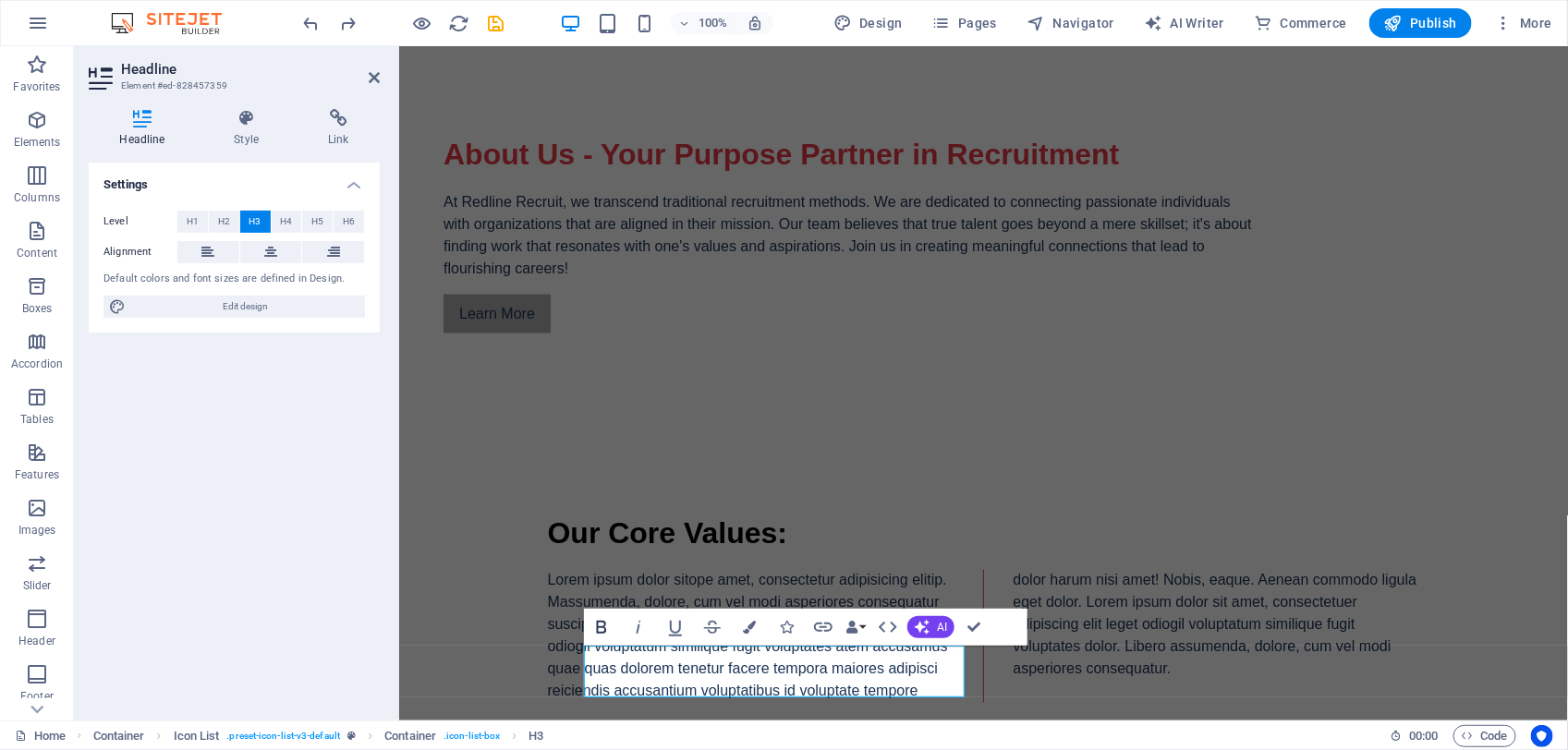 click 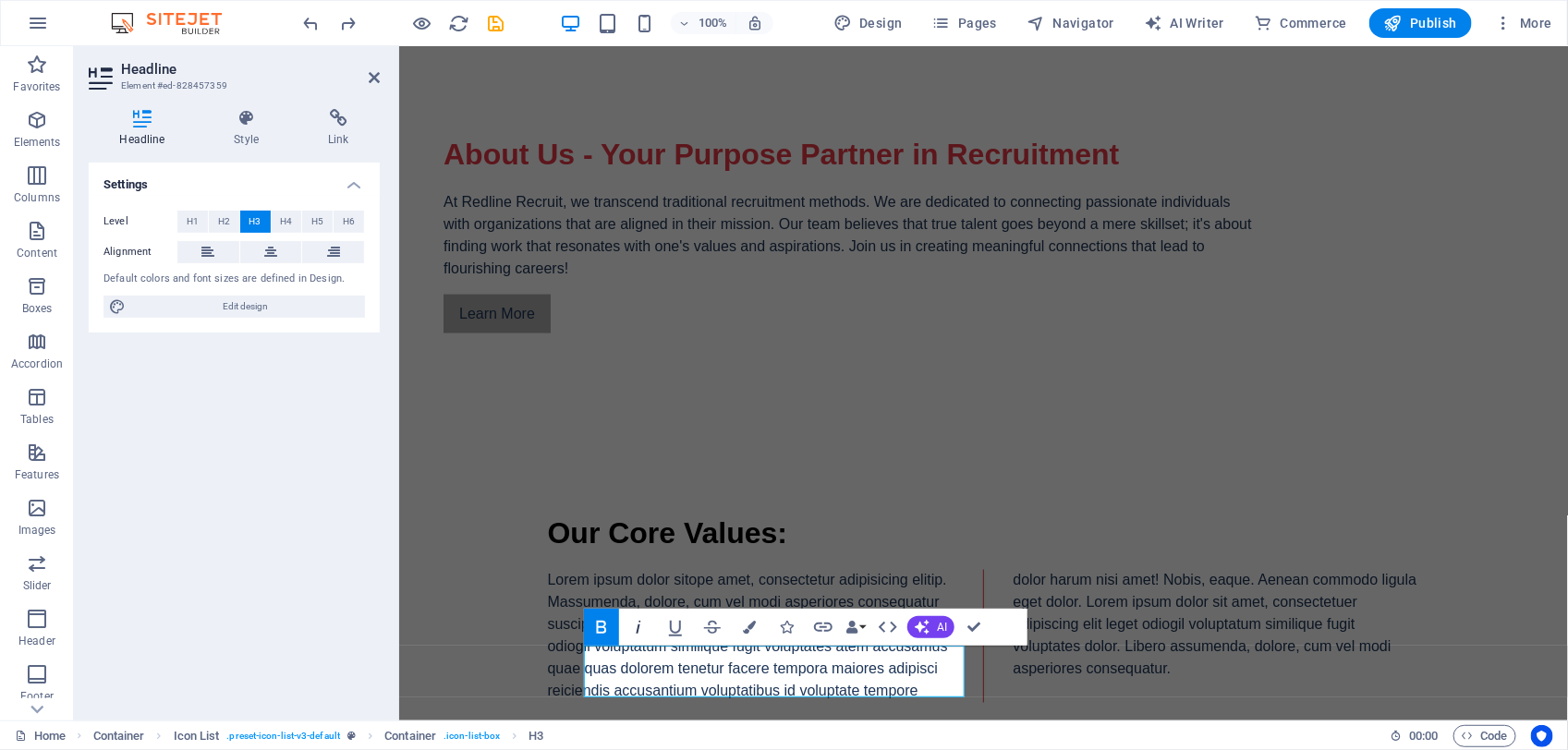 click 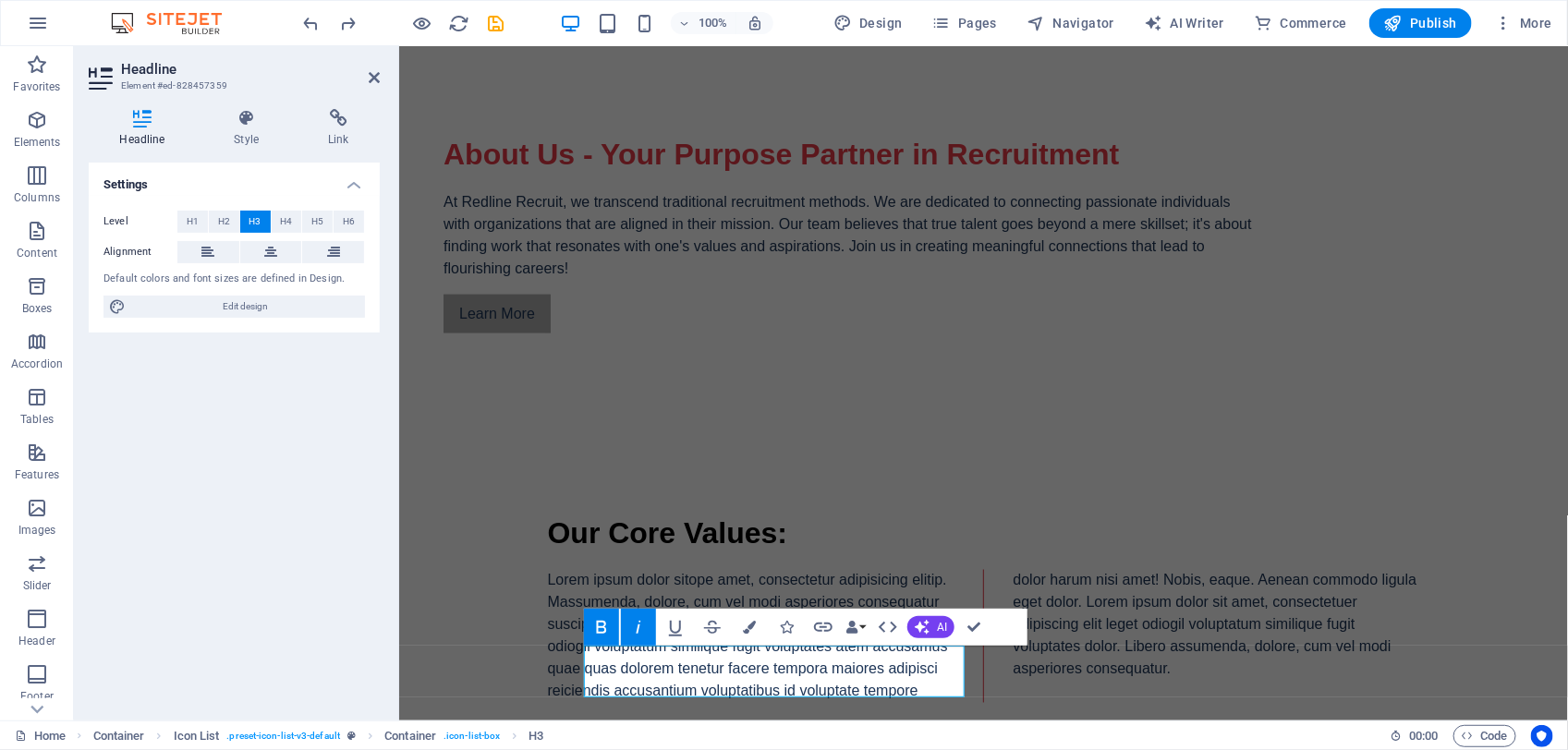 click on "H2   Banner   Container   H2   Preset   Container   Text   Button   Spacer   Spacer   Container   Container   Icon   Icon List   Container   H2   Container   H2   Container   Image   Cards   Container   Text   Image   Container   H3   Placeholder   Container   Container   H3   Icon List   Container   H3   Container   Container   Image   Container   Footer Saga   Text   Container   Text   Container   H3   Container   Text   H3   Spacer   Text   Cards   Container   Container   Image   Container   H3   Container   H3   H3   Container   Icon   Container   H3   Menu   Menu Bar   H3   Container   Container   Image   Container   Image   Text   Cards   Container   Image   Logo   Menu   Text   Container   H3   Container   Container   Icon   Icon   H3   Container   Icon   Container   Icon   Container   H3   Spacer   Spacer   Spacer   Text   H2   Text   Spacer Bold Italic Underline Strikethrough Colors Icons Link Data Bindings Company First name Last name Street ZIP code City Email Phone Mobile Fax" at bounding box center [983, 383] 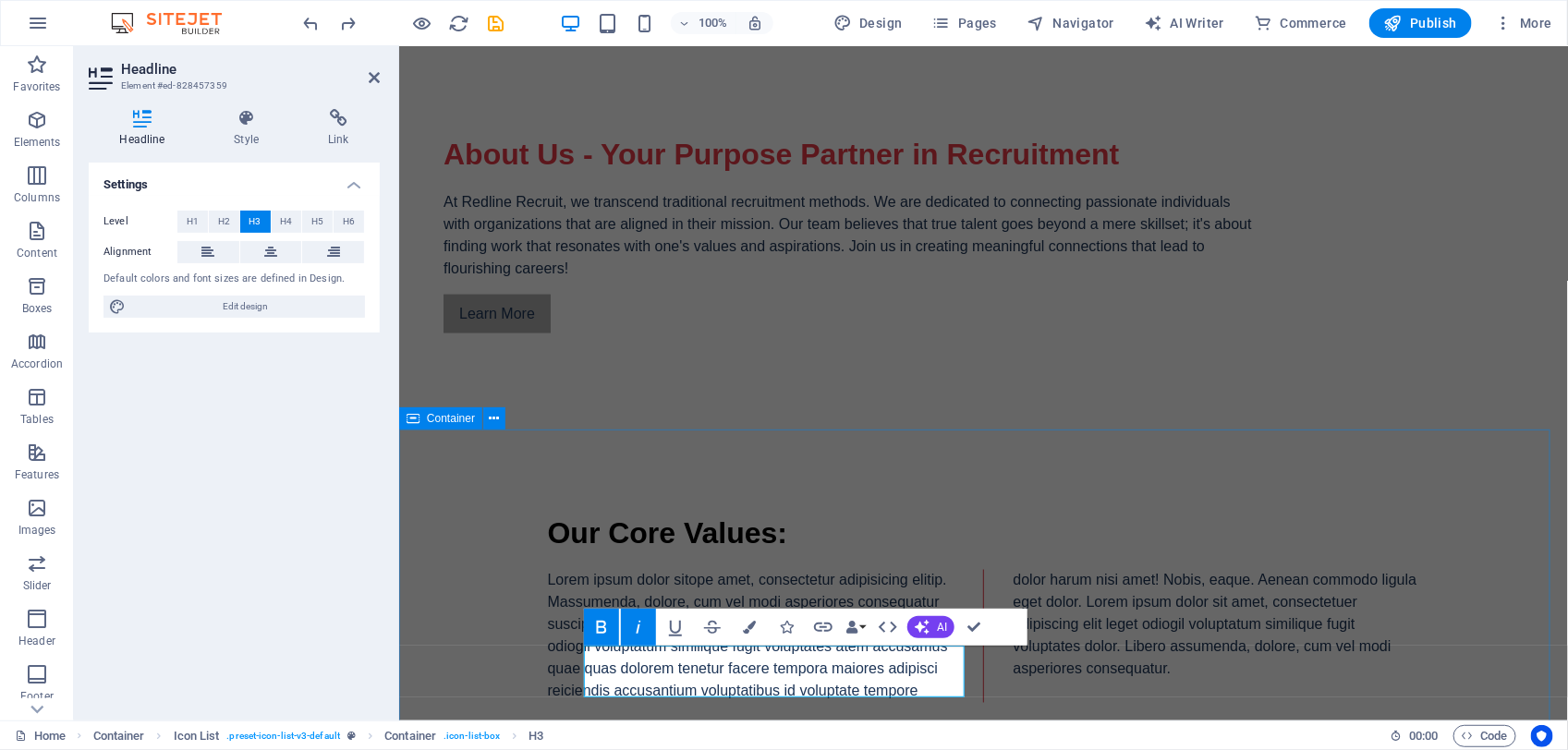 drag, startPoint x: 471, startPoint y: 584, endPoint x: 955, endPoint y: 595, distance: 484.125 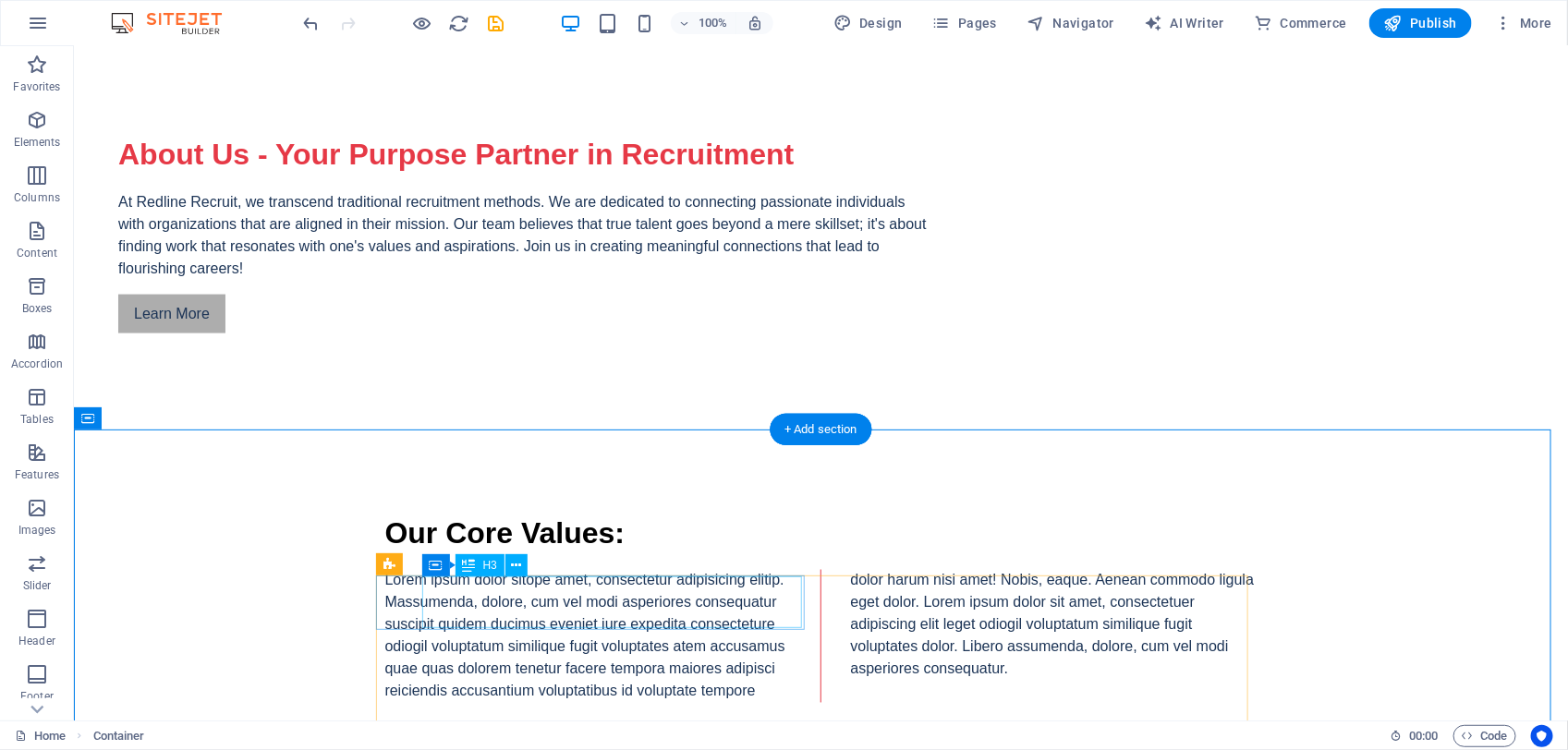 scroll, scrollTop: 1155, scrollLeft: 0, axis: vertical 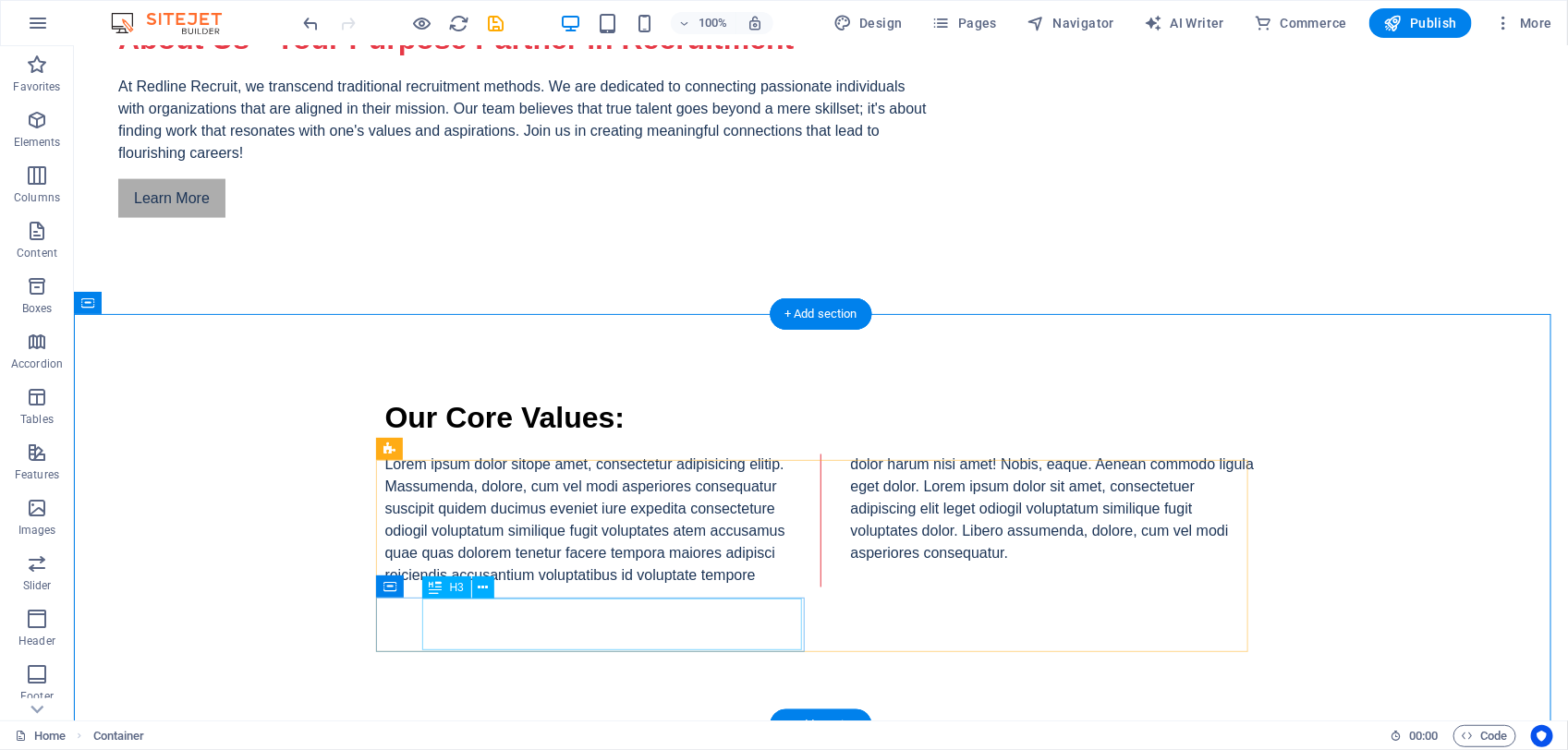 click on "Empowerment" at bounding box center (576, 2218) 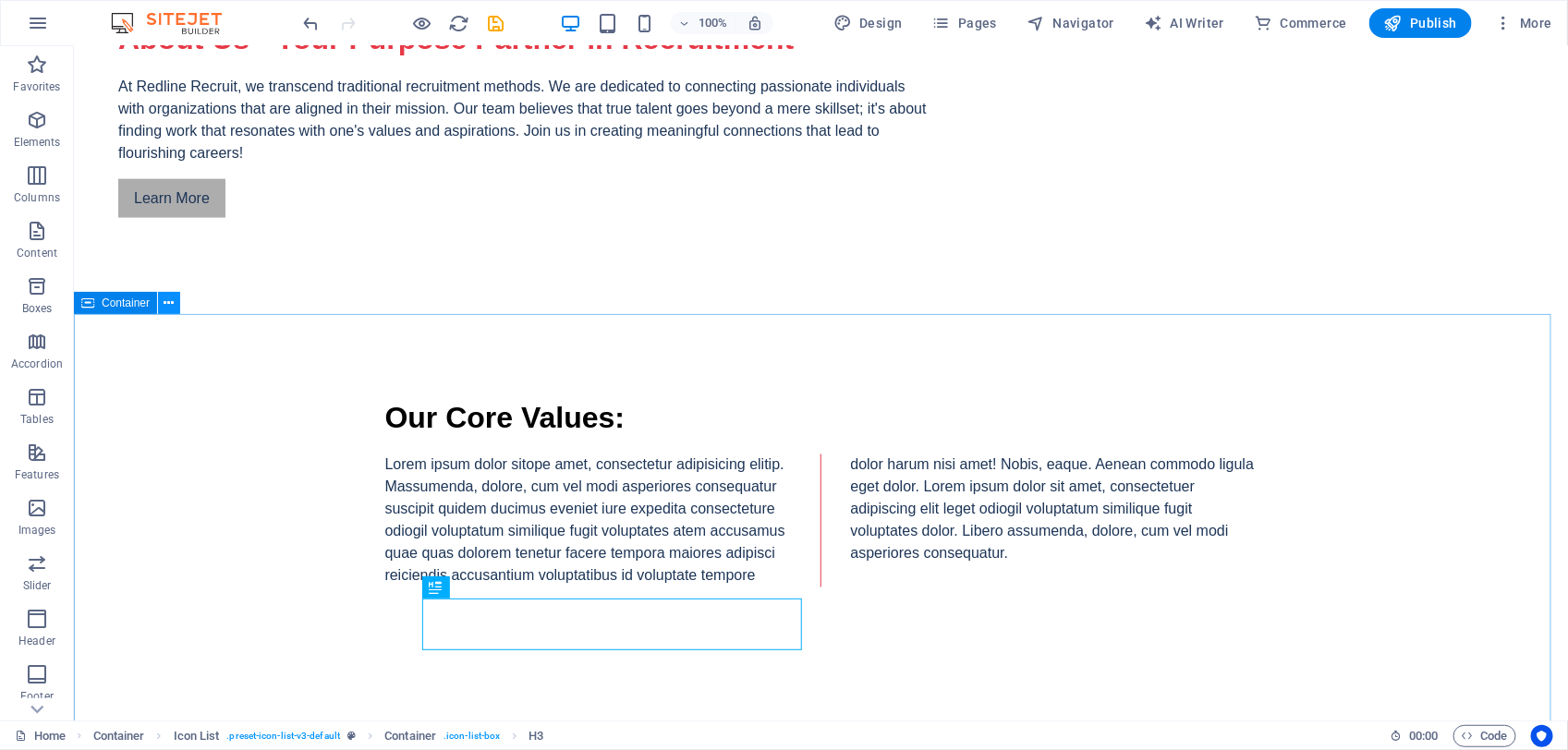 click at bounding box center (169, 303) 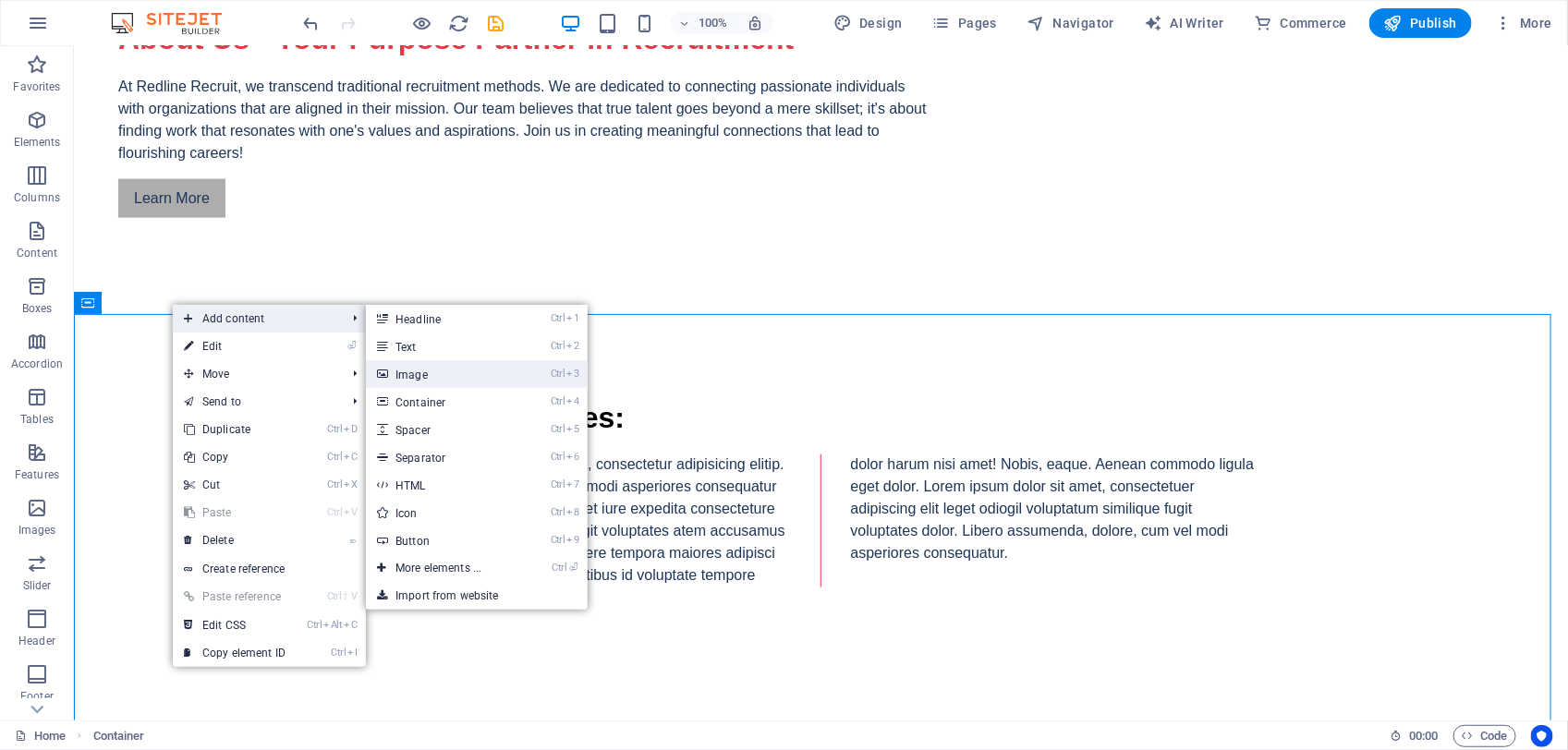 click on "Ctrl 3  Image" at bounding box center (442, 374) 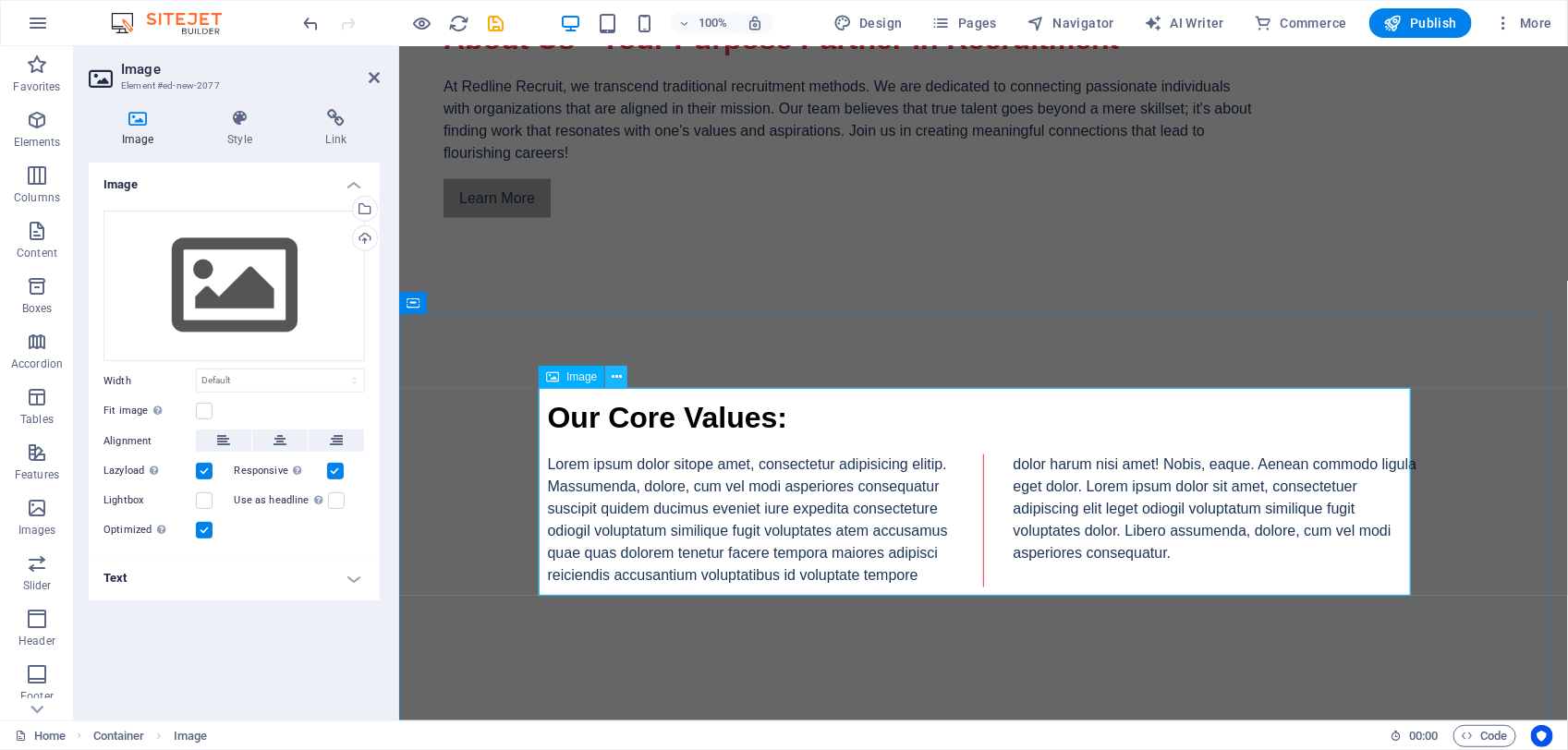 click at bounding box center [616, 377] 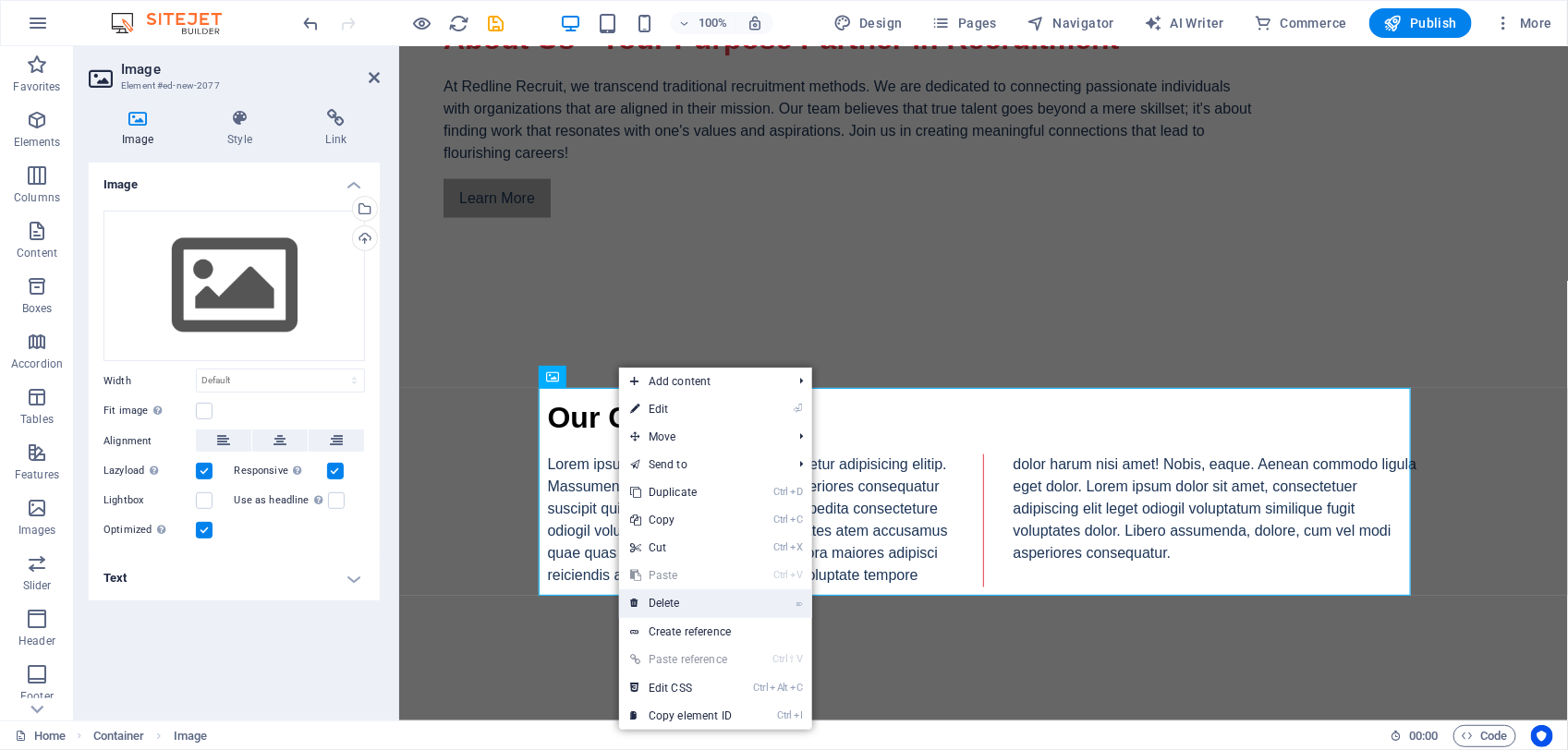 click on "⌦  Delete" at bounding box center [681, 603] 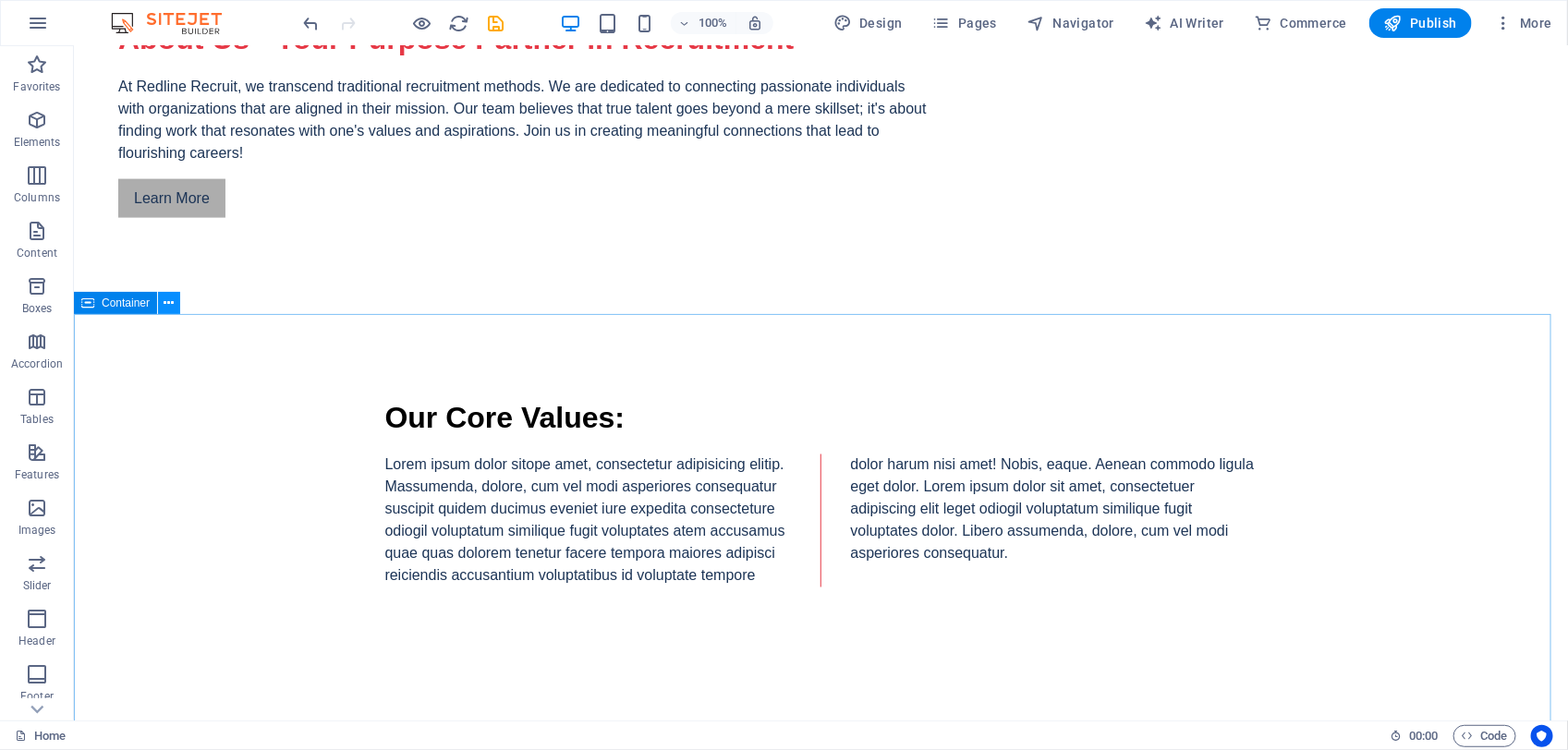 click at bounding box center (169, 303) 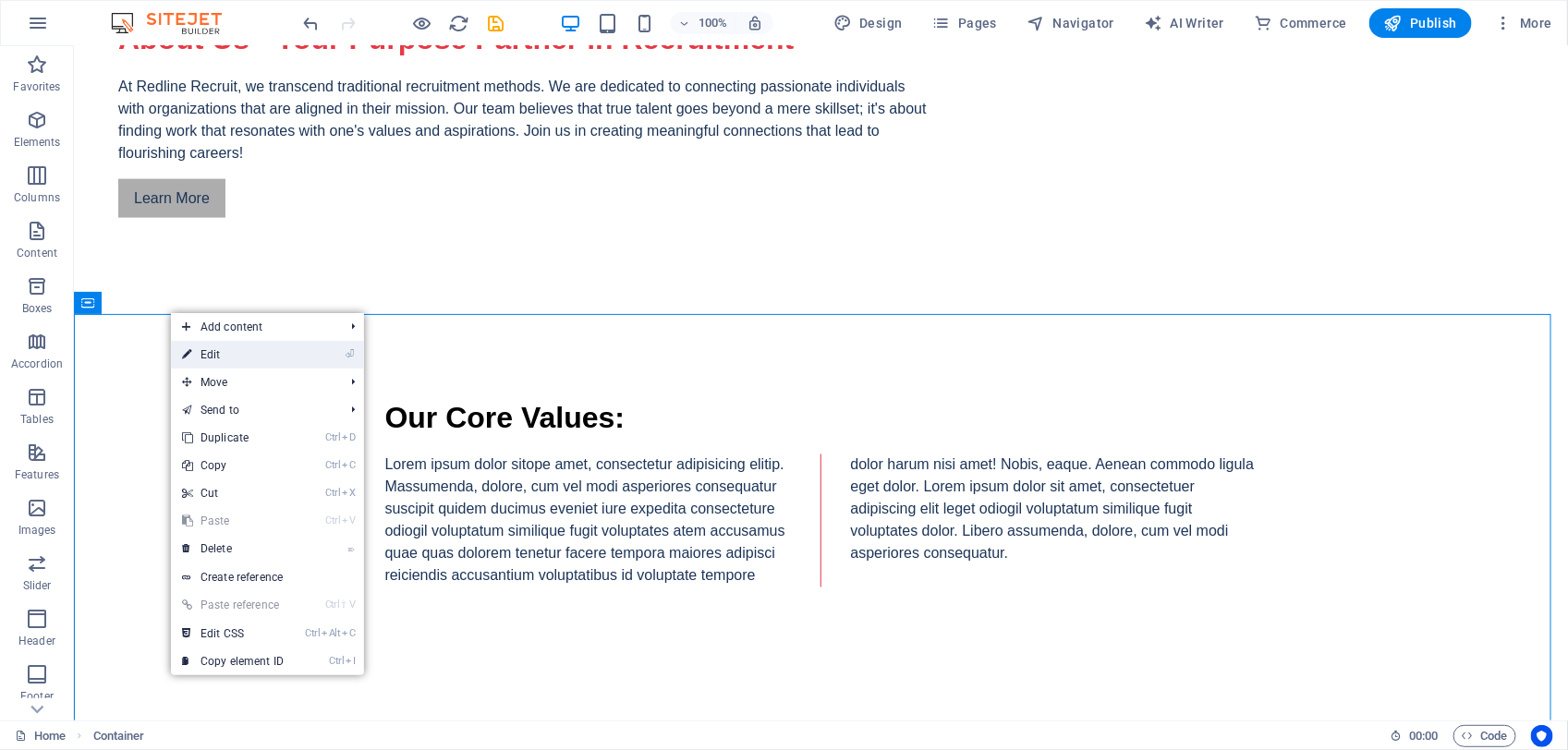 click on "⏎  Edit" at bounding box center [233, 355] 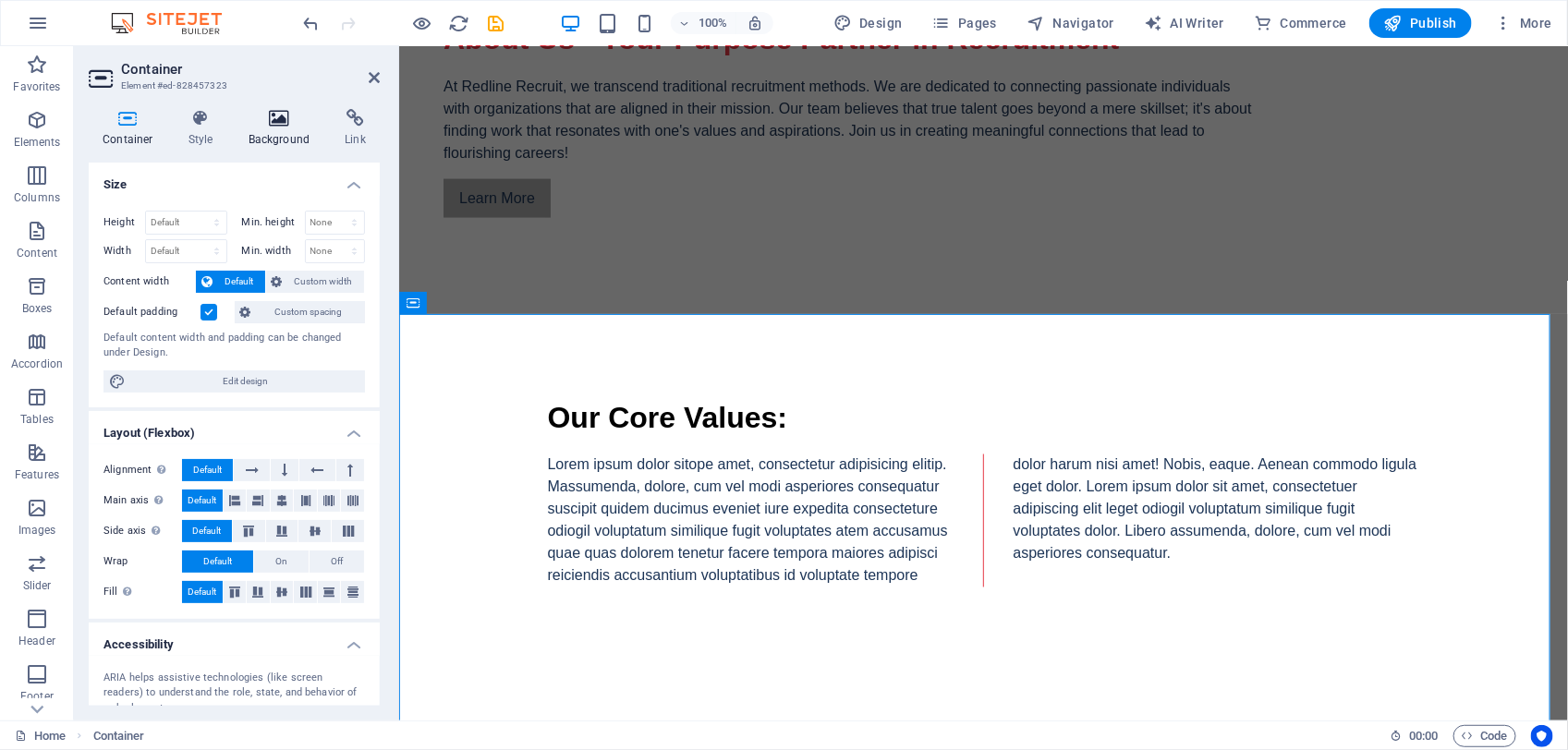 click at bounding box center (279, 118) 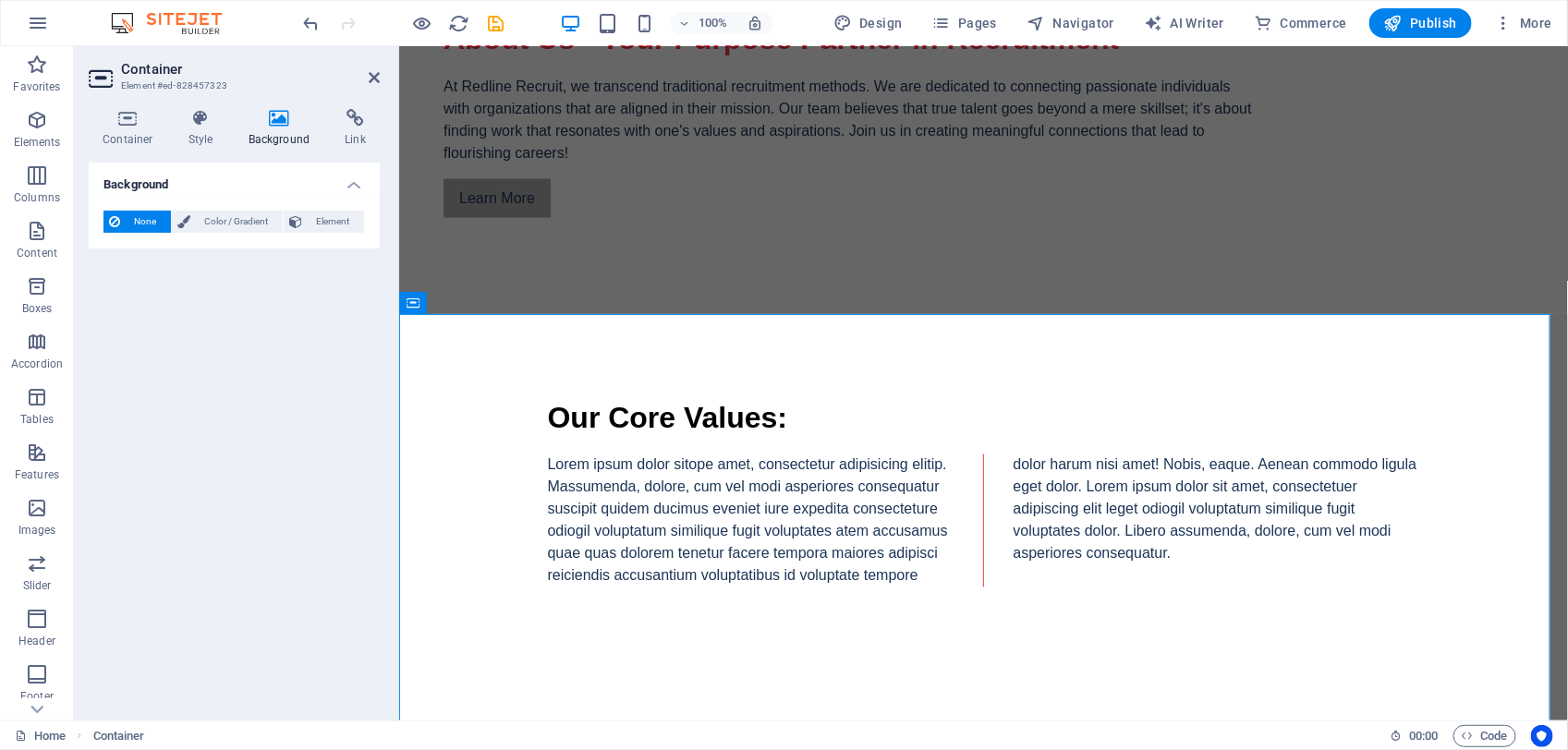 click at bounding box center [279, 118] 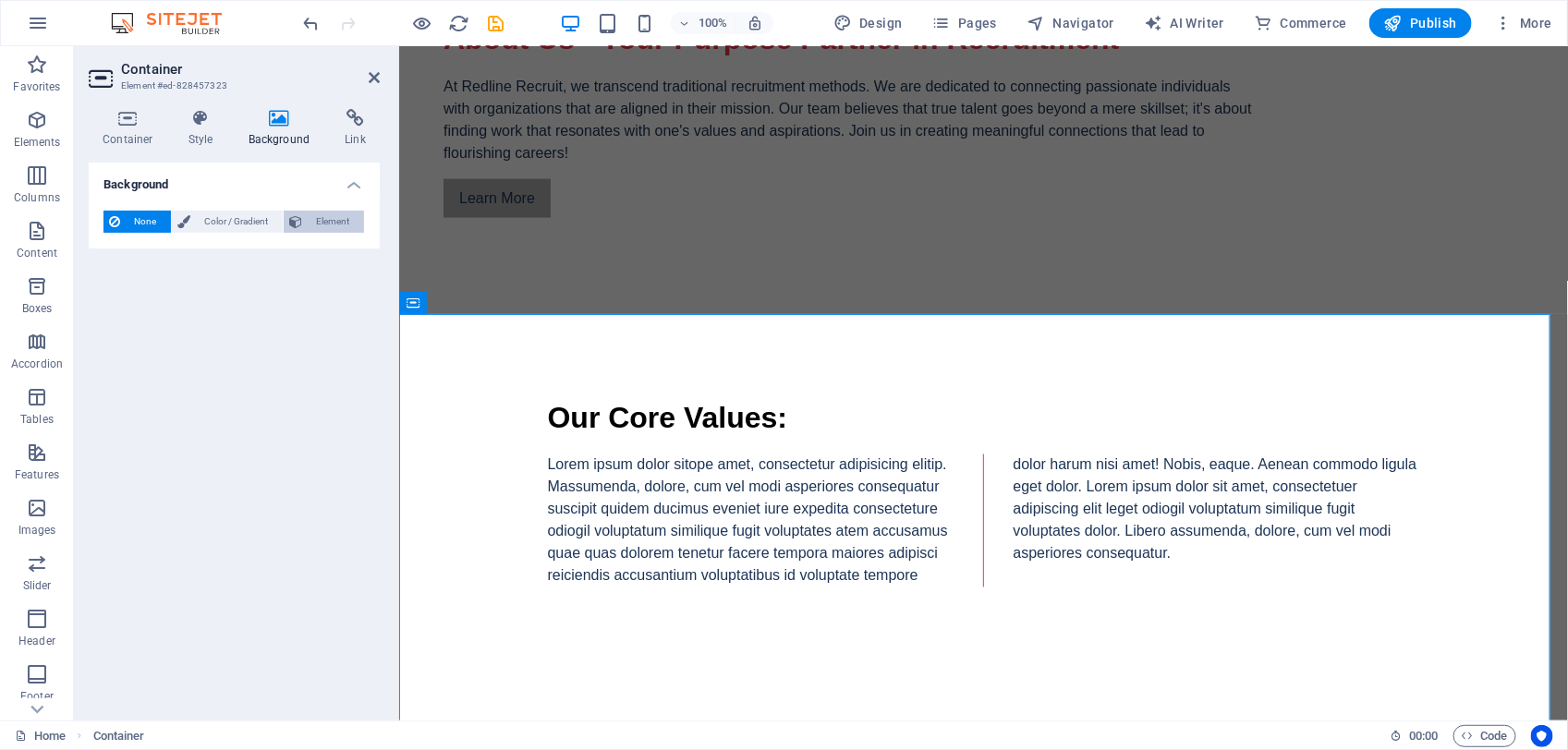 click on "Element" at bounding box center [333, 222] 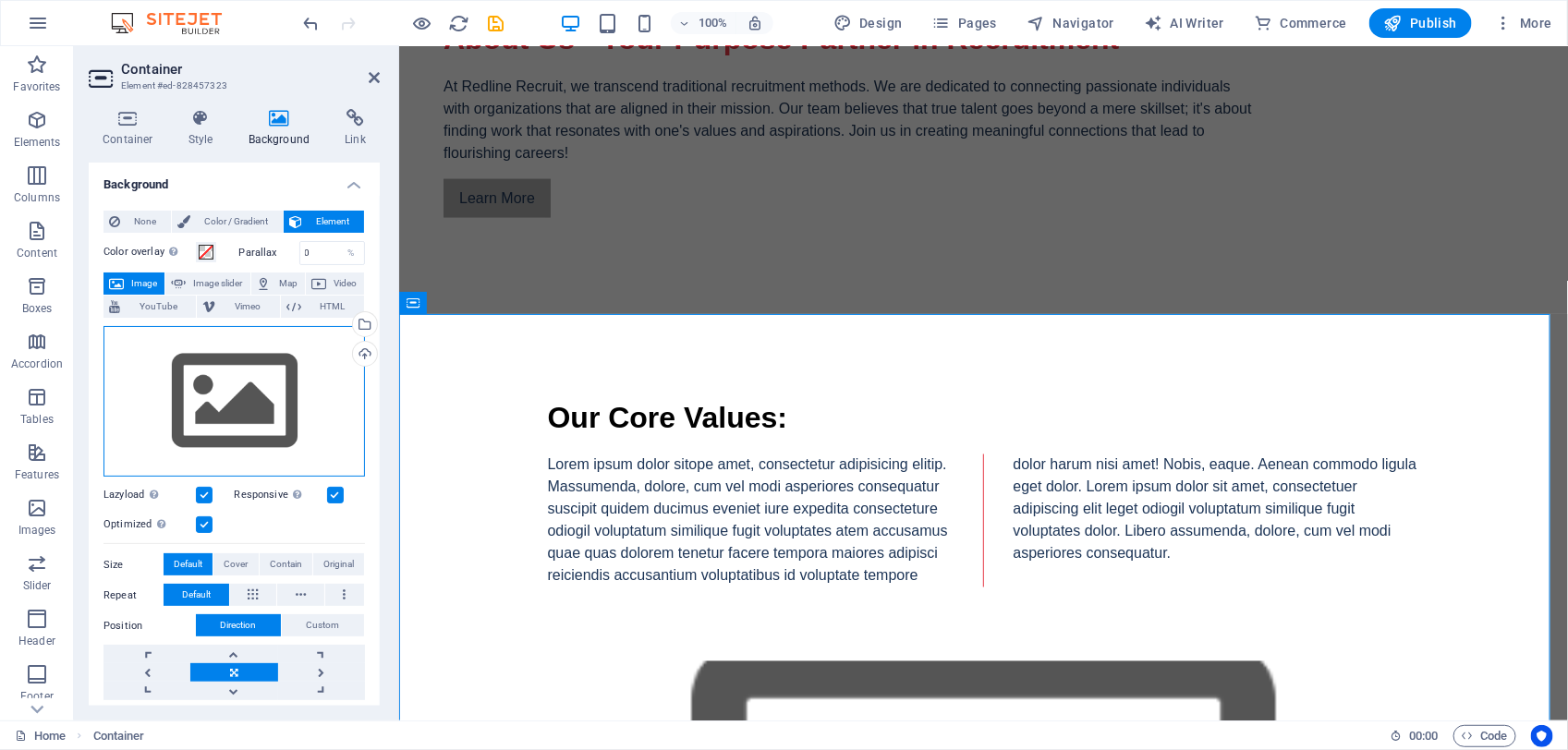 click on "Drag files here, click to choose files or select files from Files or our free stock photos & videos" at bounding box center [234, 402] 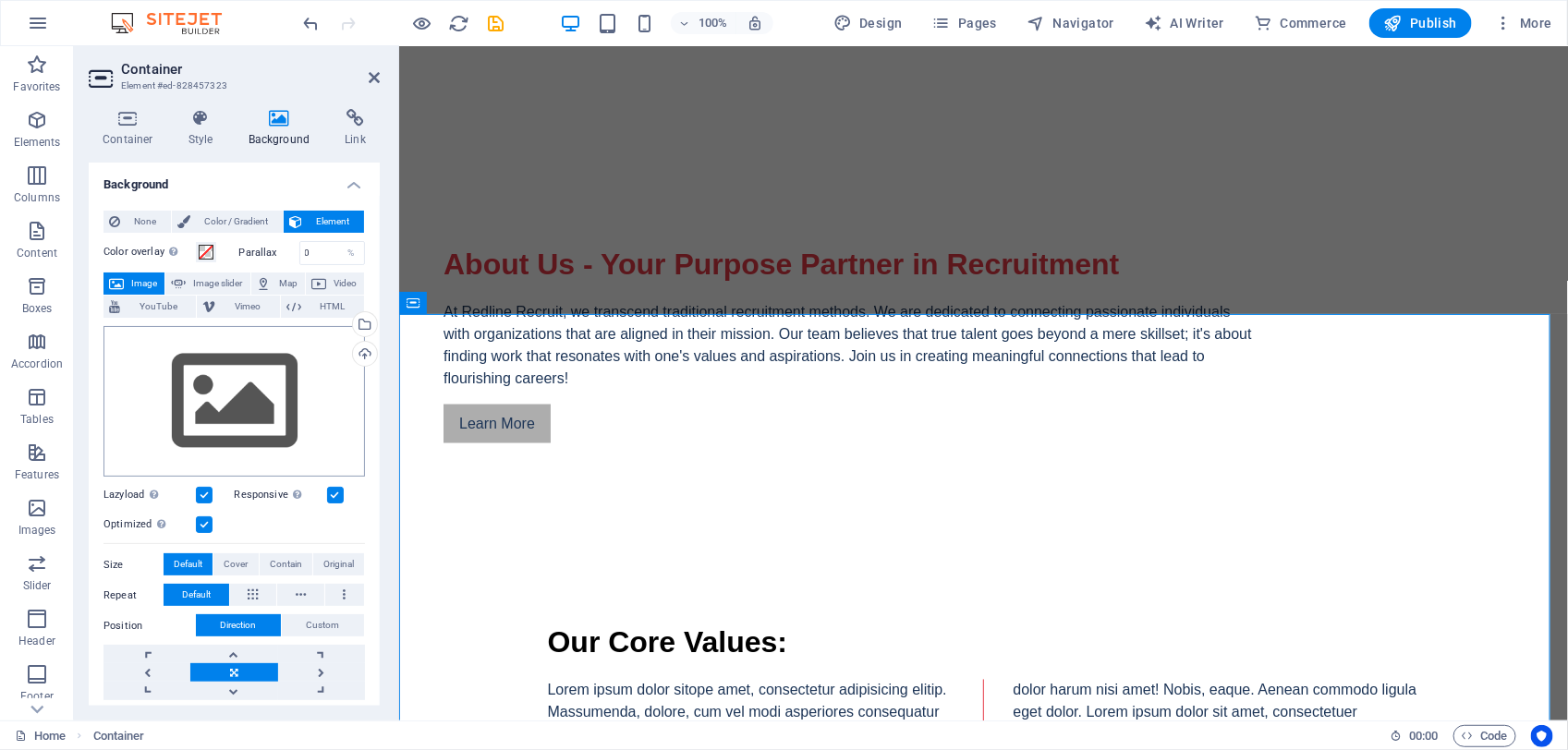 scroll, scrollTop: 1379, scrollLeft: 0, axis: vertical 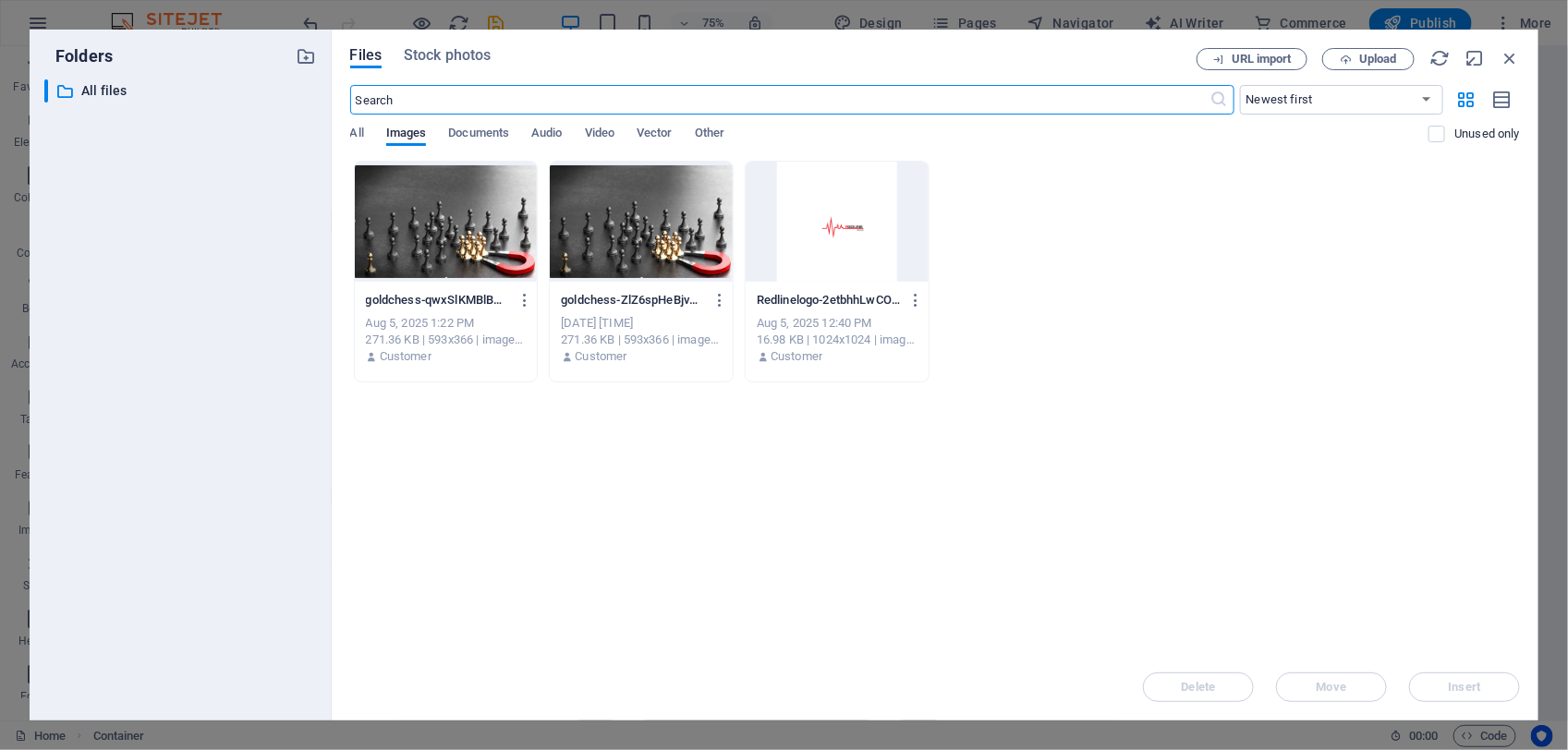 click at bounding box center [641, 222] 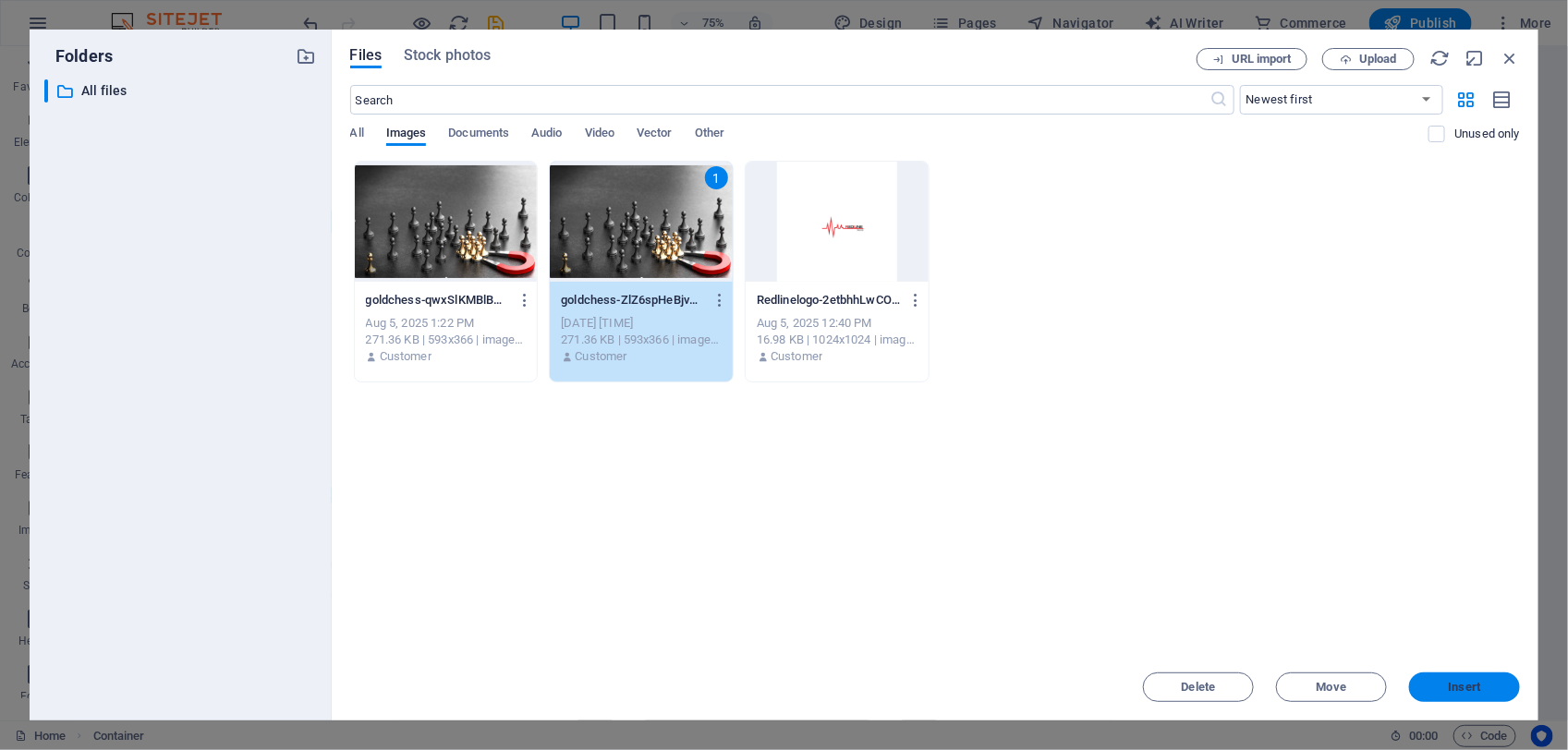 click on "Insert" at bounding box center (1465, 687) 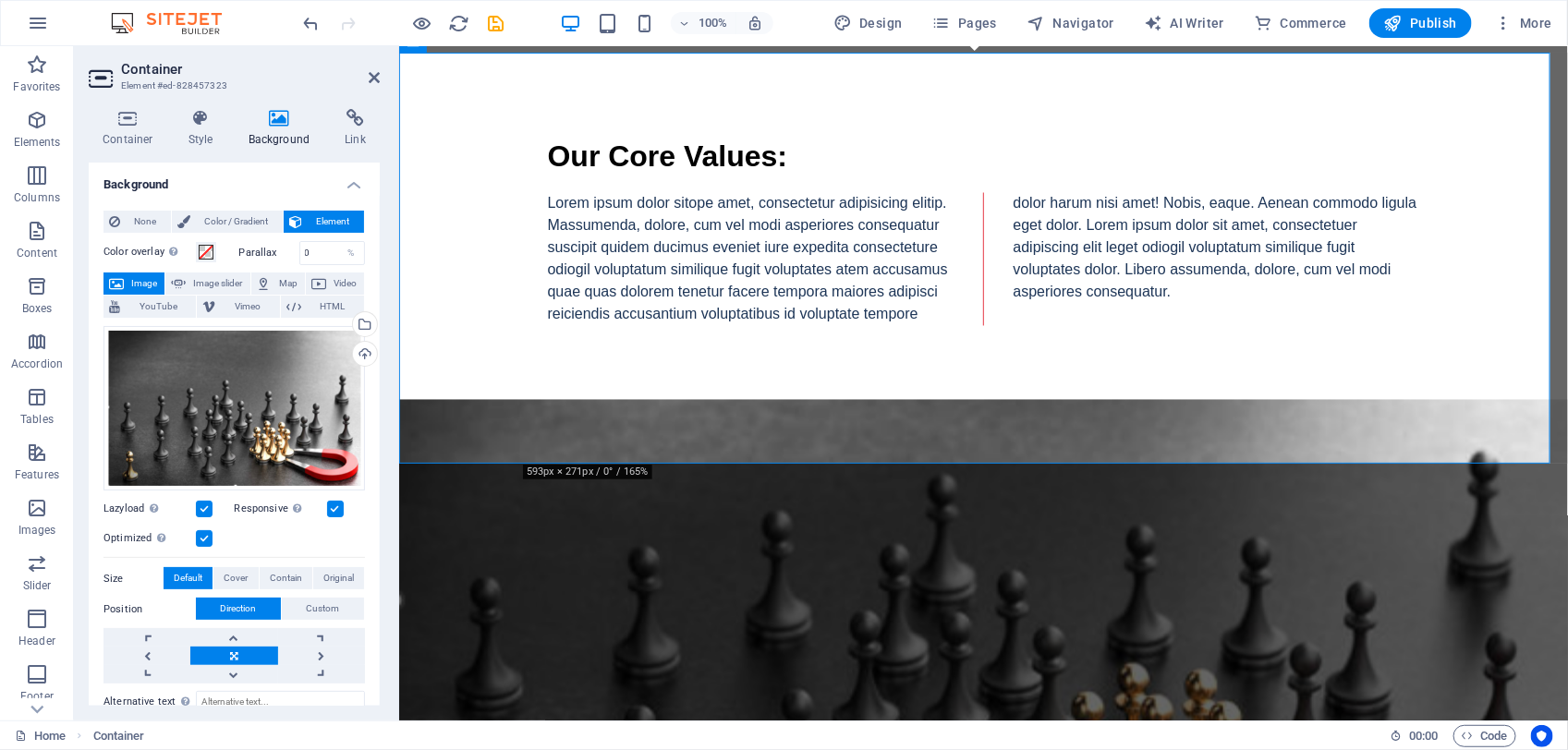 scroll, scrollTop: 1531, scrollLeft: 0, axis: vertical 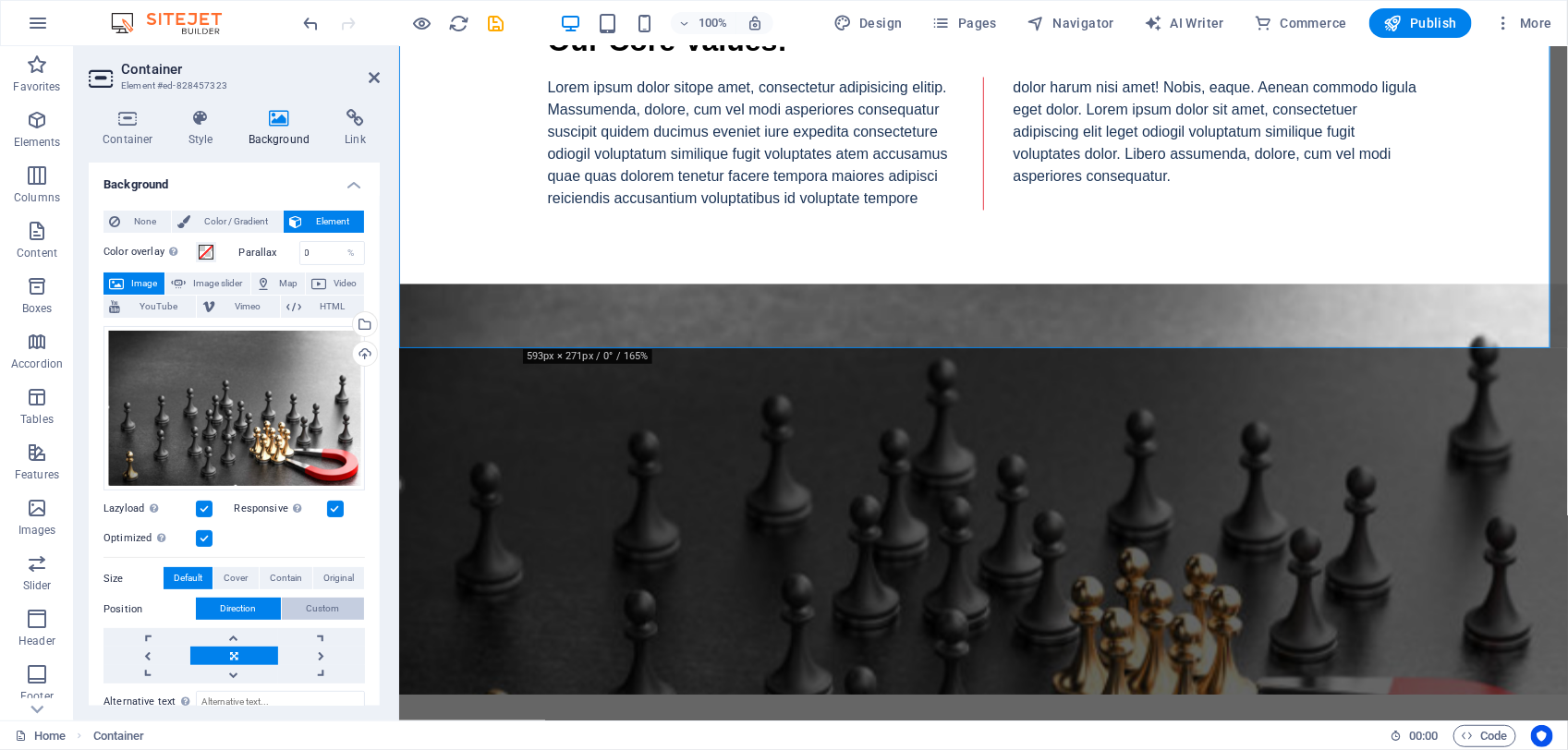 click on "Custom" at bounding box center (323, 609) 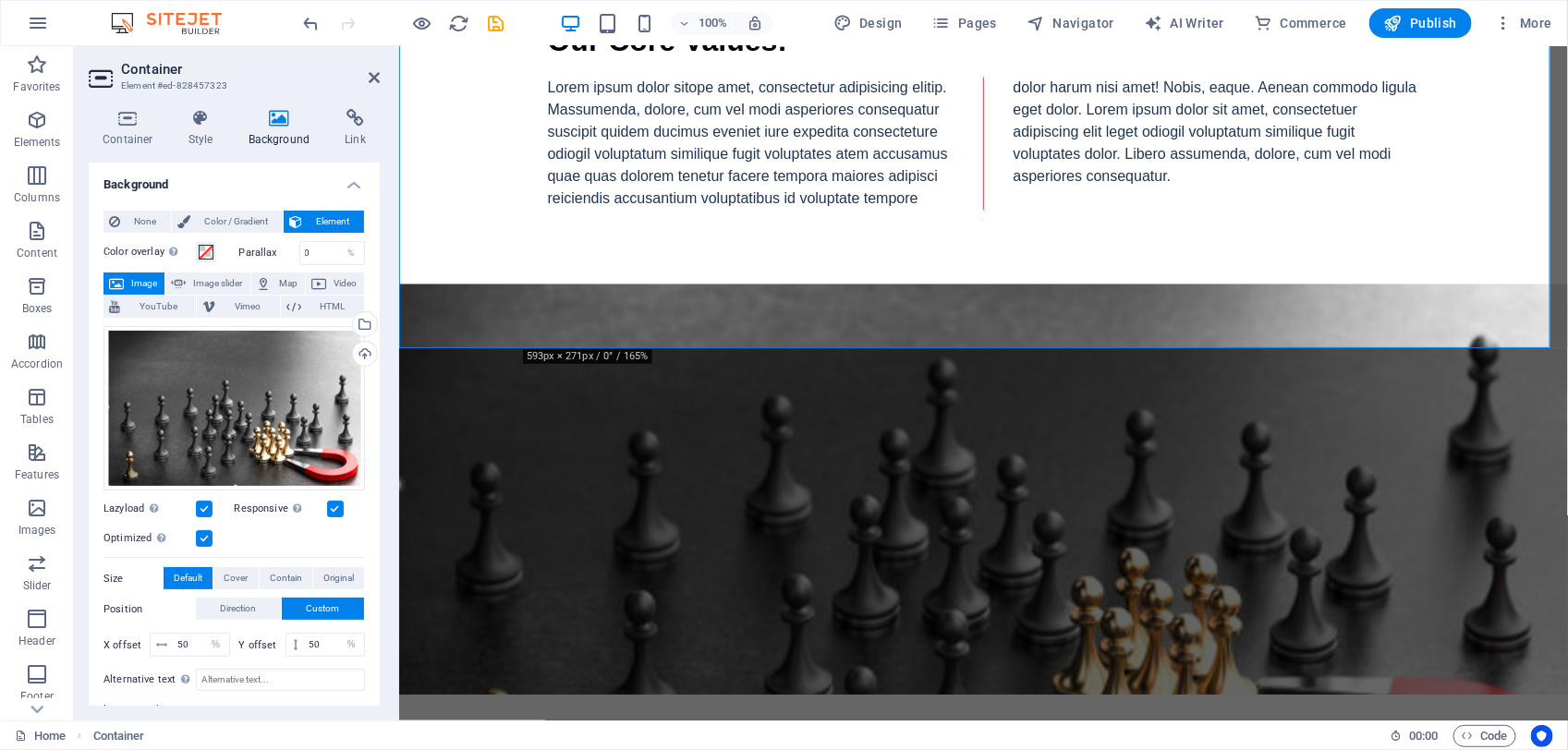 click on "Custom" at bounding box center [323, 609] 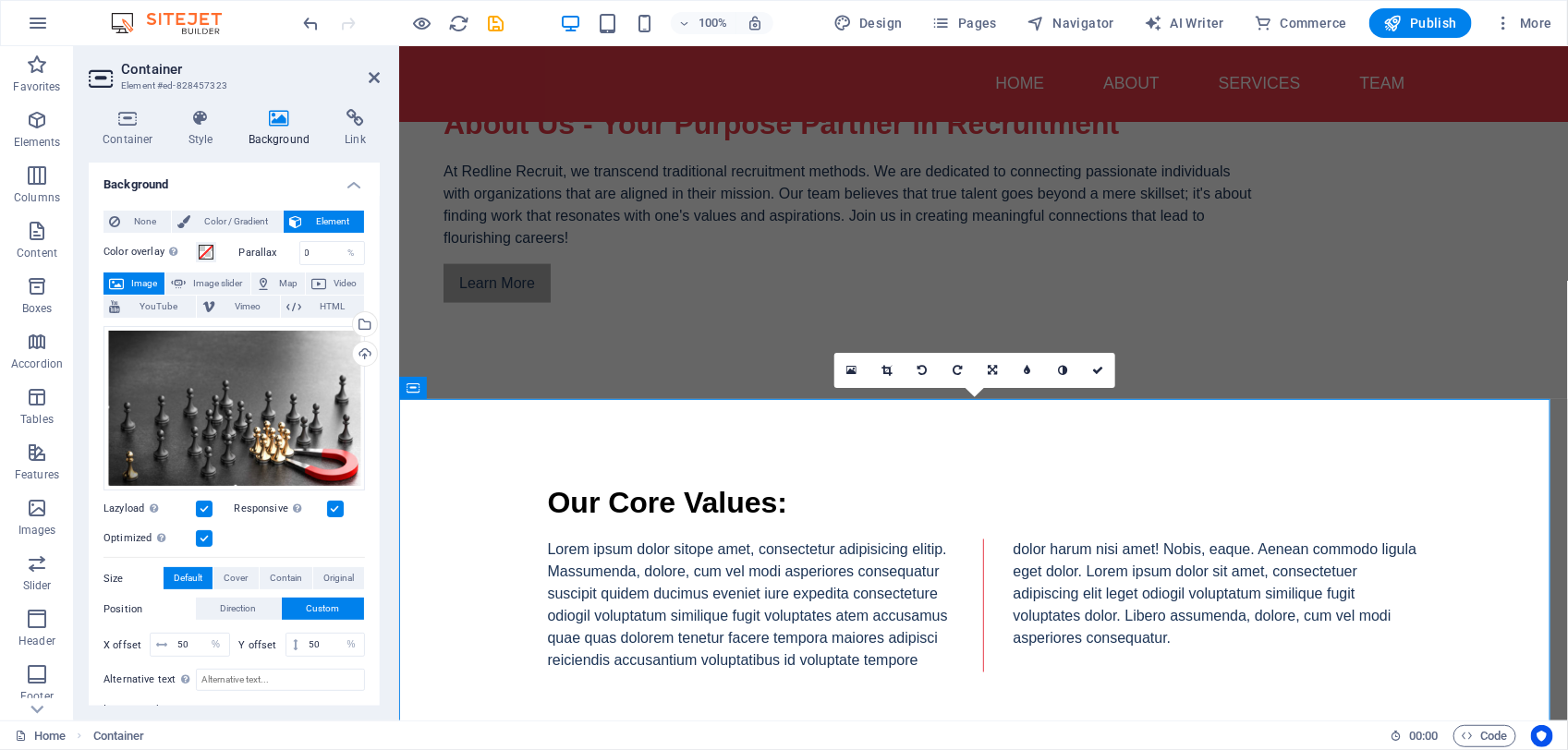 scroll, scrollTop: 954, scrollLeft: 0, axis: vertical 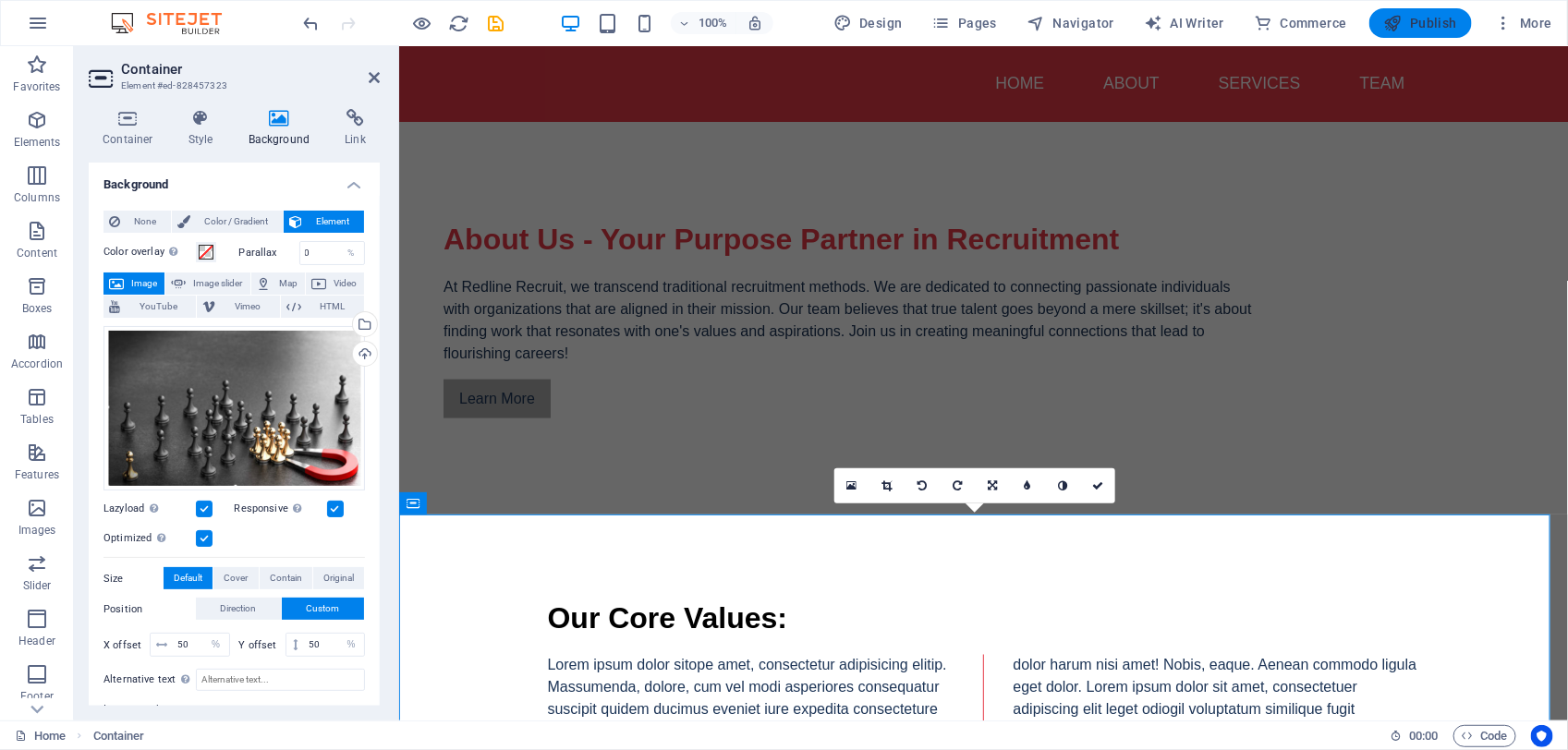 click on "Publish" at bounding box center [1420, 23] 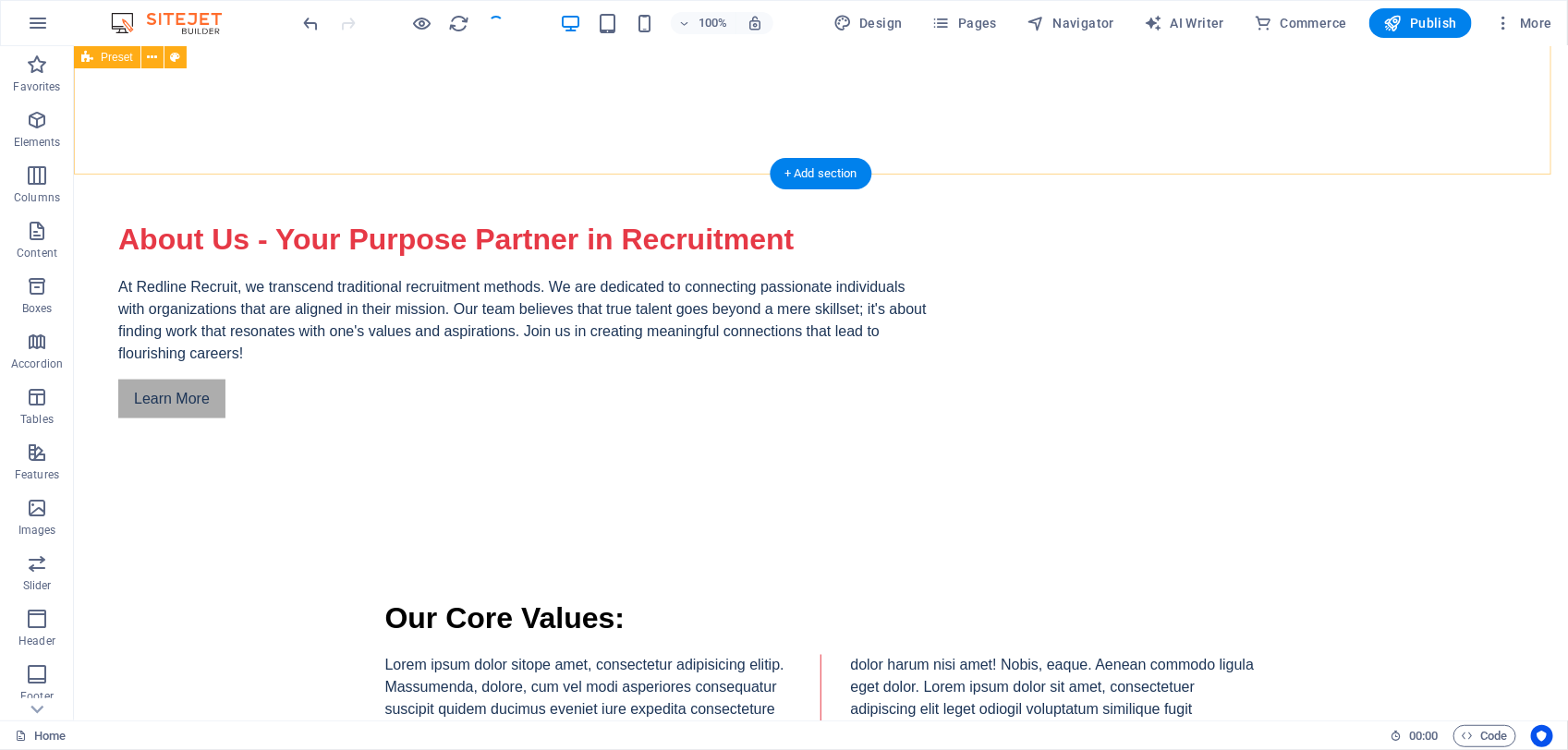 scroll, scrollTop: 1300, scrollLeft: 0, axis: vertical 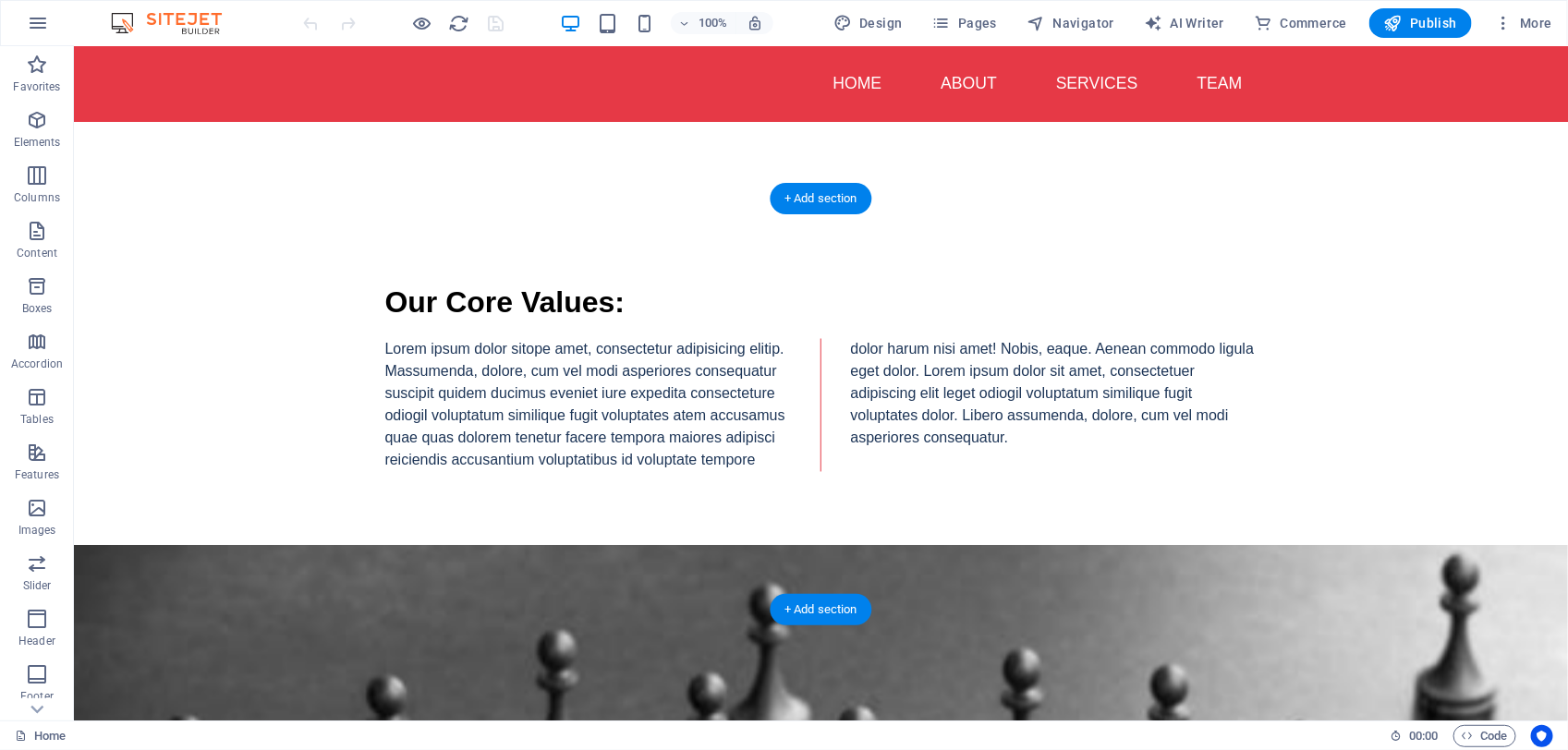 click at bounding box center [820, 750] 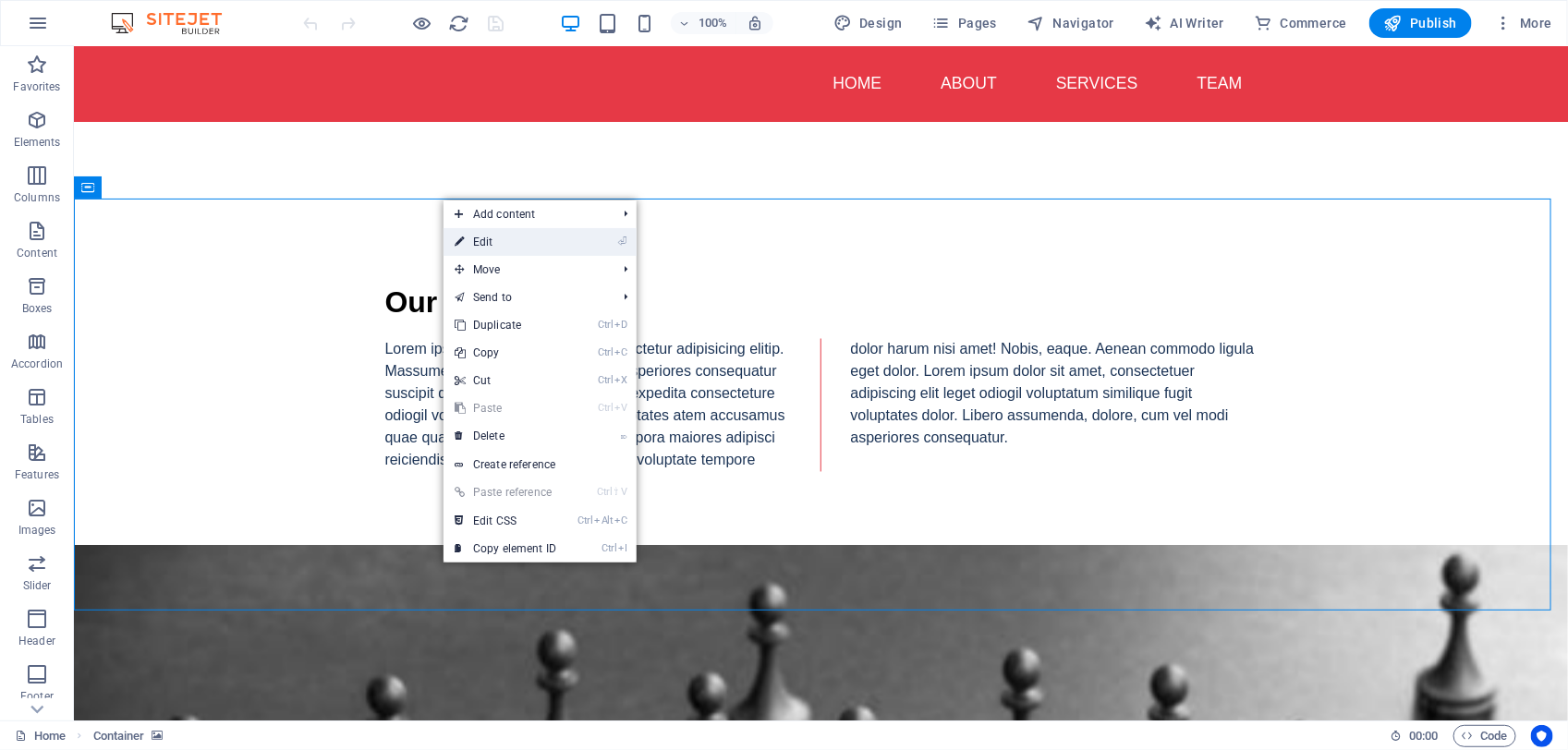 drag, startPoint x: 505, startPoint y: 236, endPoint x: 109, endPoint y: 192, distance: 398.43695 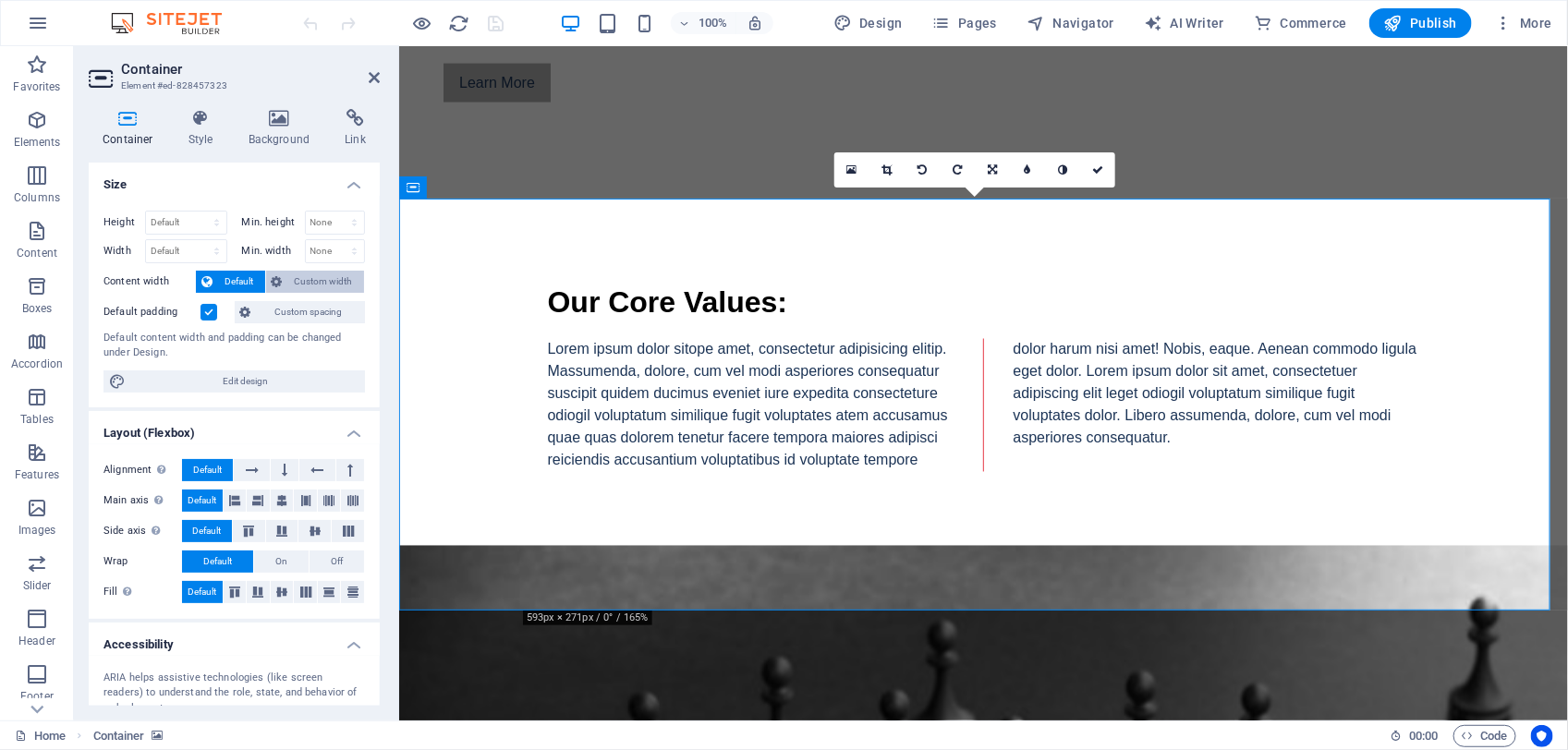click on "Custom width" at bounding box center [323, 282] 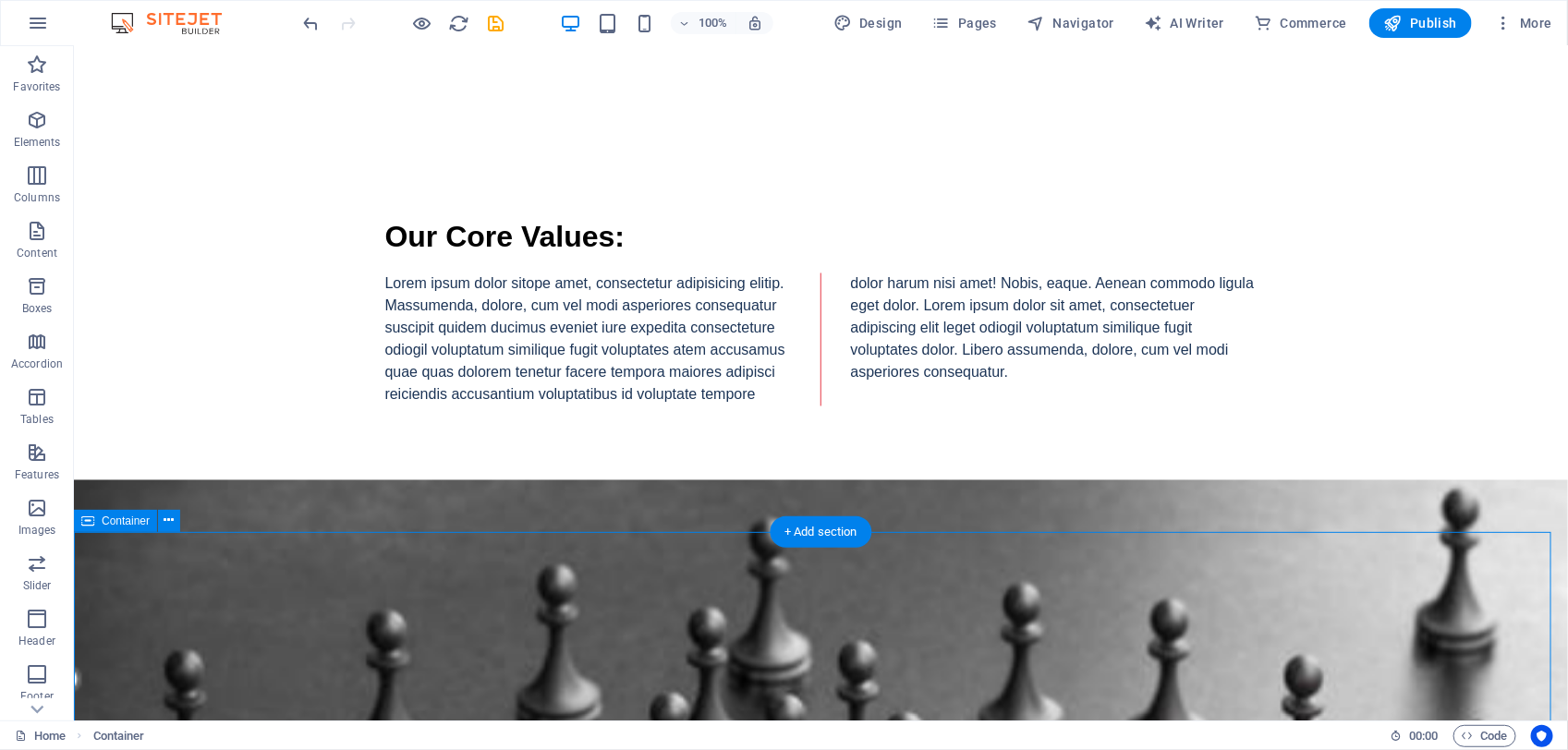 drag, startPoint x: 581, startPoint y: 610, endPoint x: 906, endPoint y: 616, distance: 325.0554 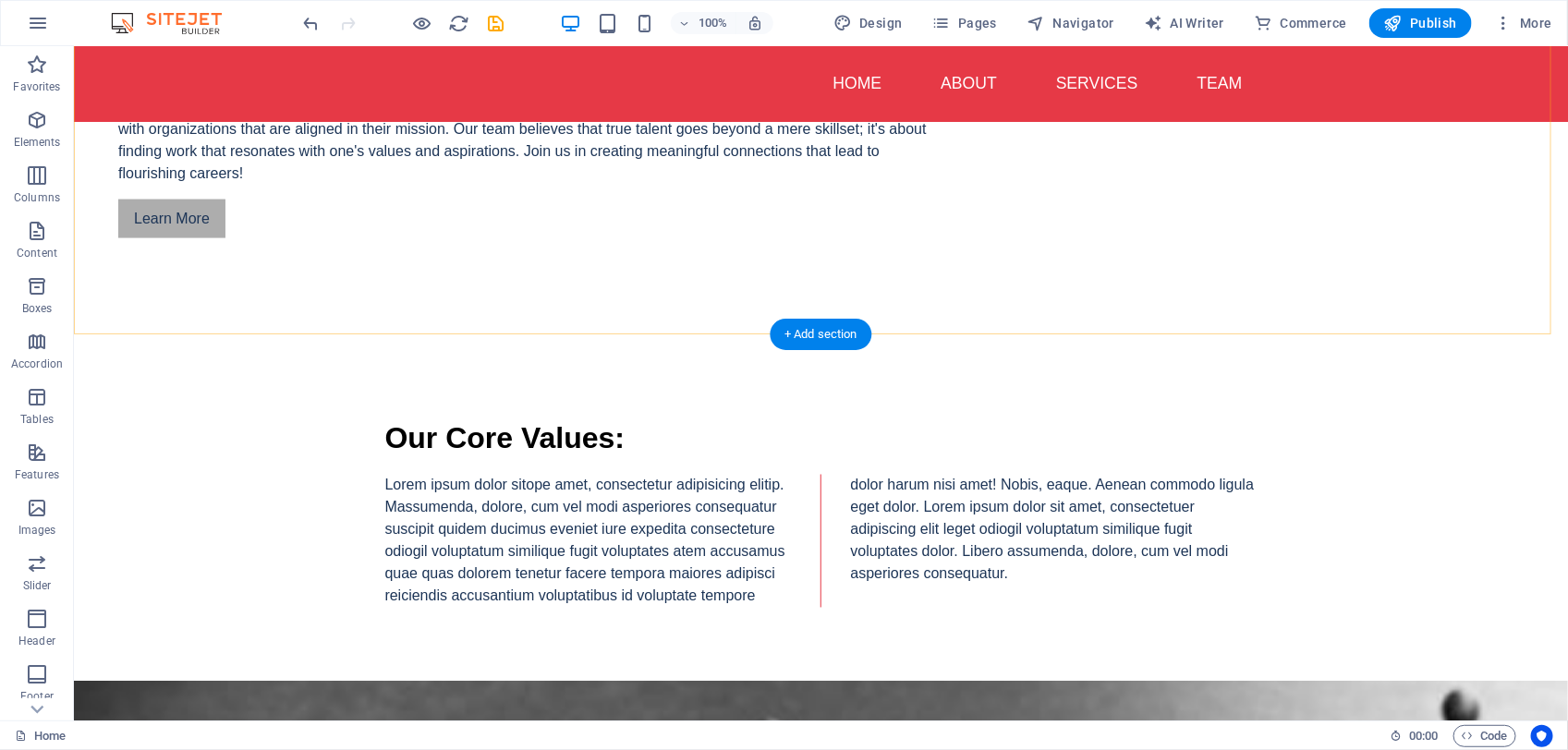 scroll, scrollTop: 1250, scrollLeft: 0, axis: vertical 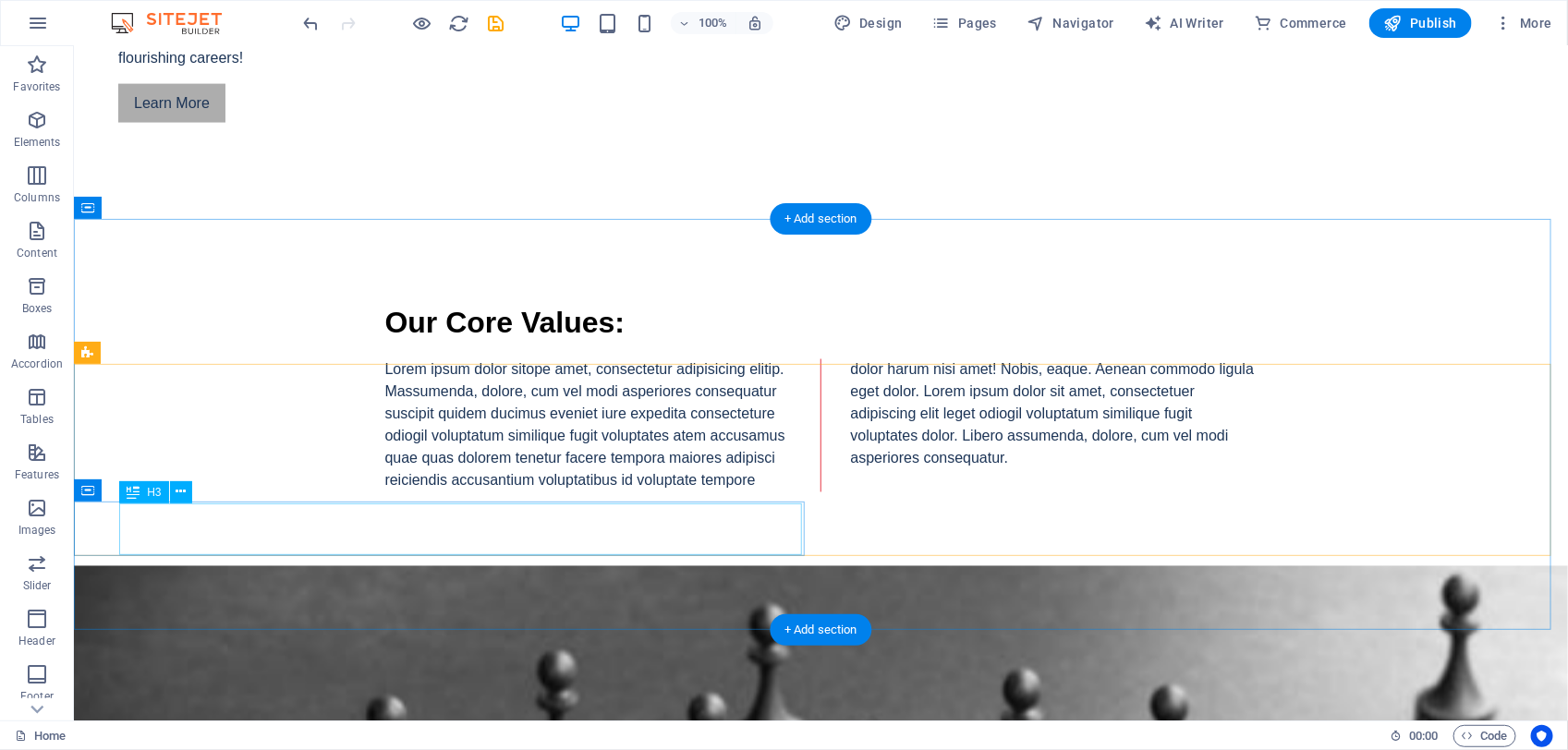 click on "Empowerment" at bounding box center [419, 3149] 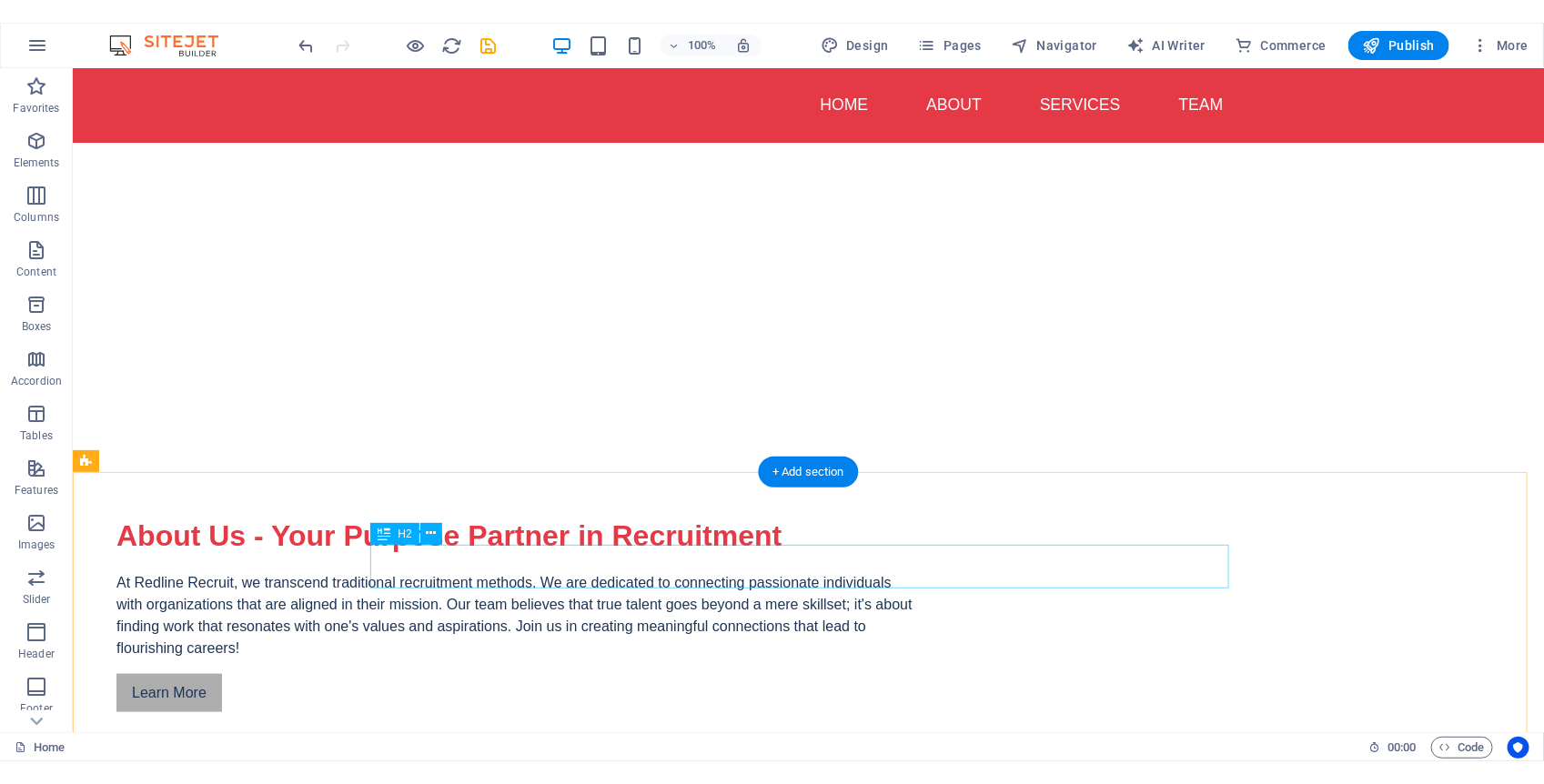 scroll, scrollTop: 321, scrollLeft: 0, axis: vertical 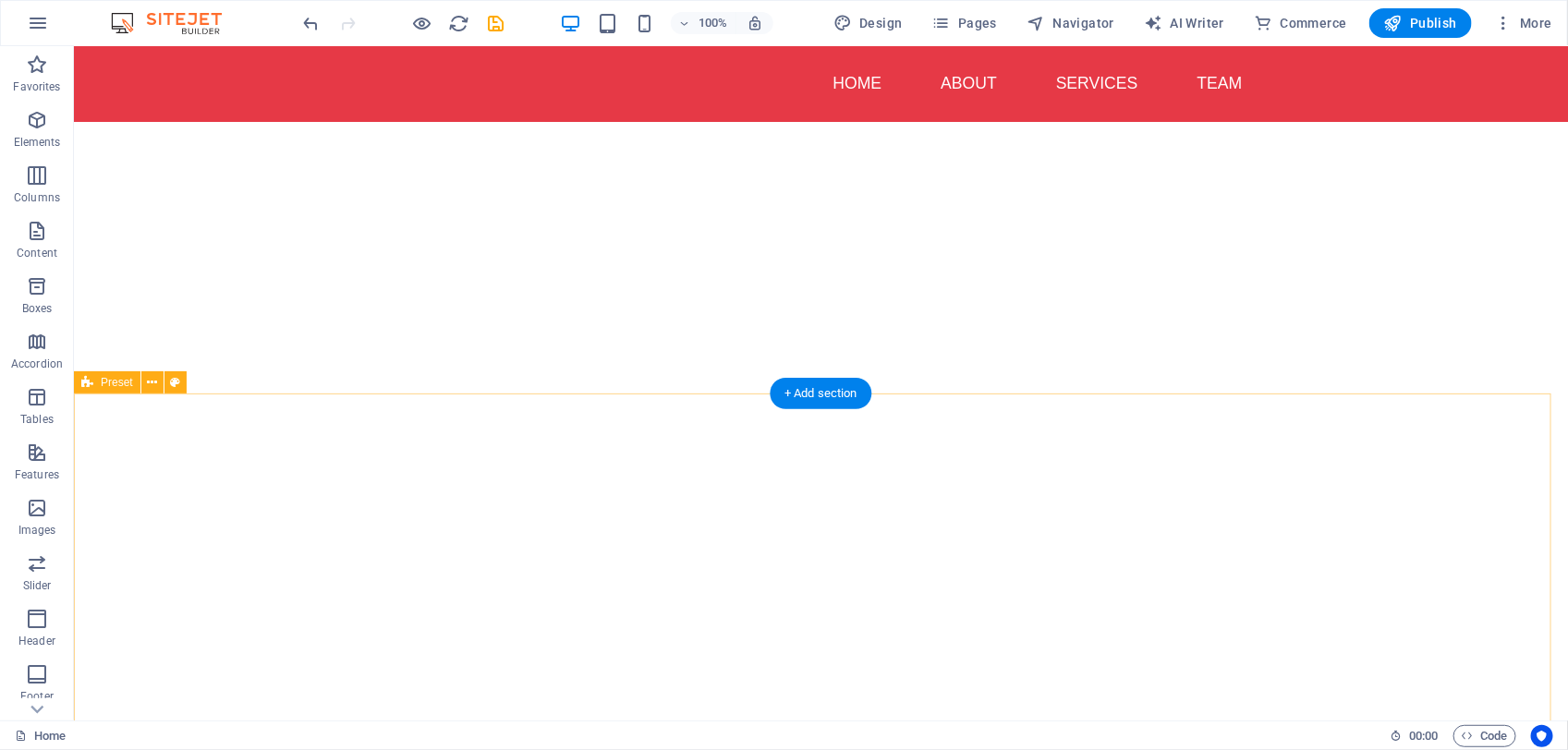 click on "About Us - Your Purpose Partner in Recruitment At Redline Recruit, we transcend traditional recruitment methods. We are dedicated to connecting passionate individuals with organizations that are aligned in their mission. Our team believes that true talent goes beyond a mere skillset; it's about finding work that resonates with one's values and aspirations. Join us in creating meaningful connections that lead to flourishing careers! Learn More" at bounding box center [820, 945] 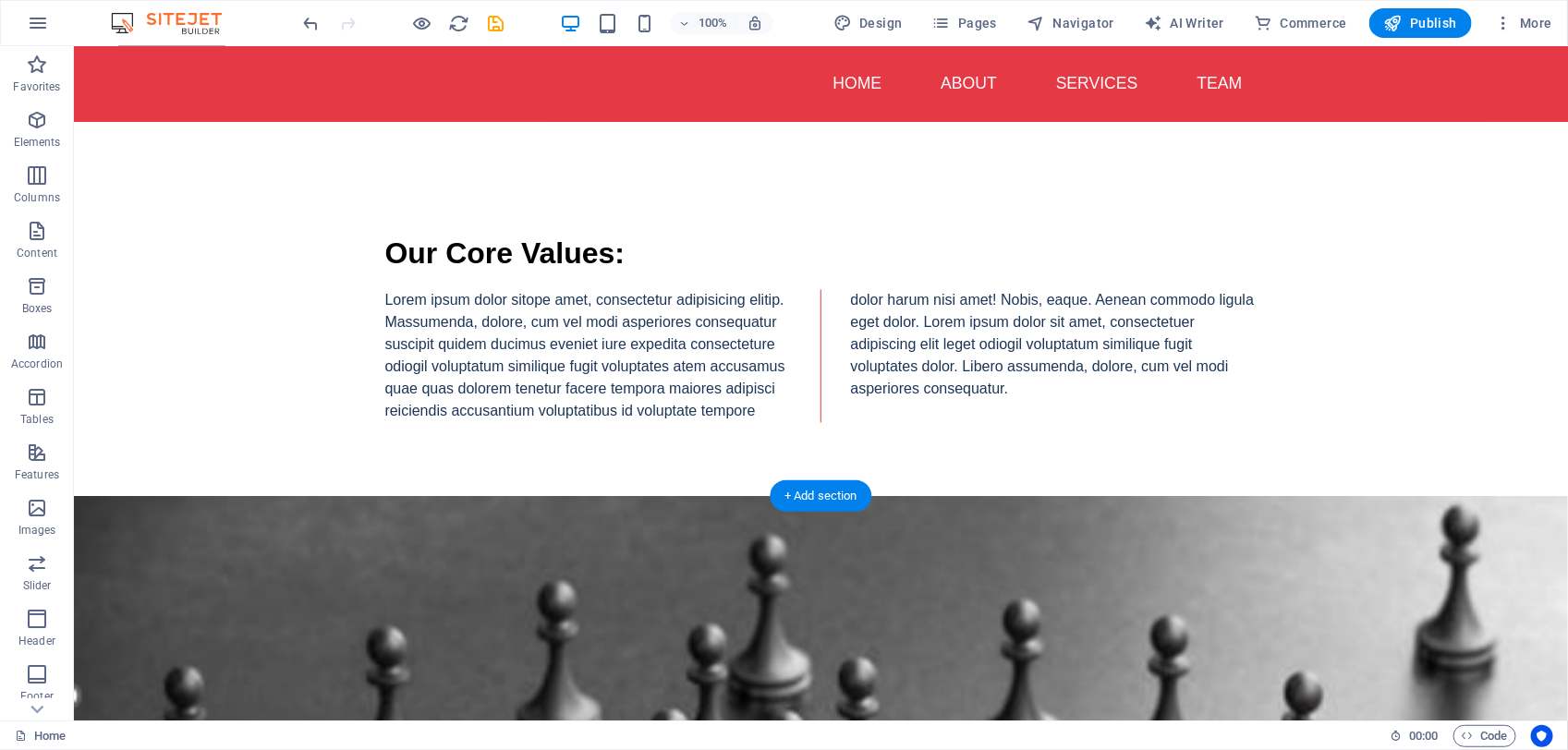 scroll, scrollTop: 973, scrollLeft: 0, axis: vertical 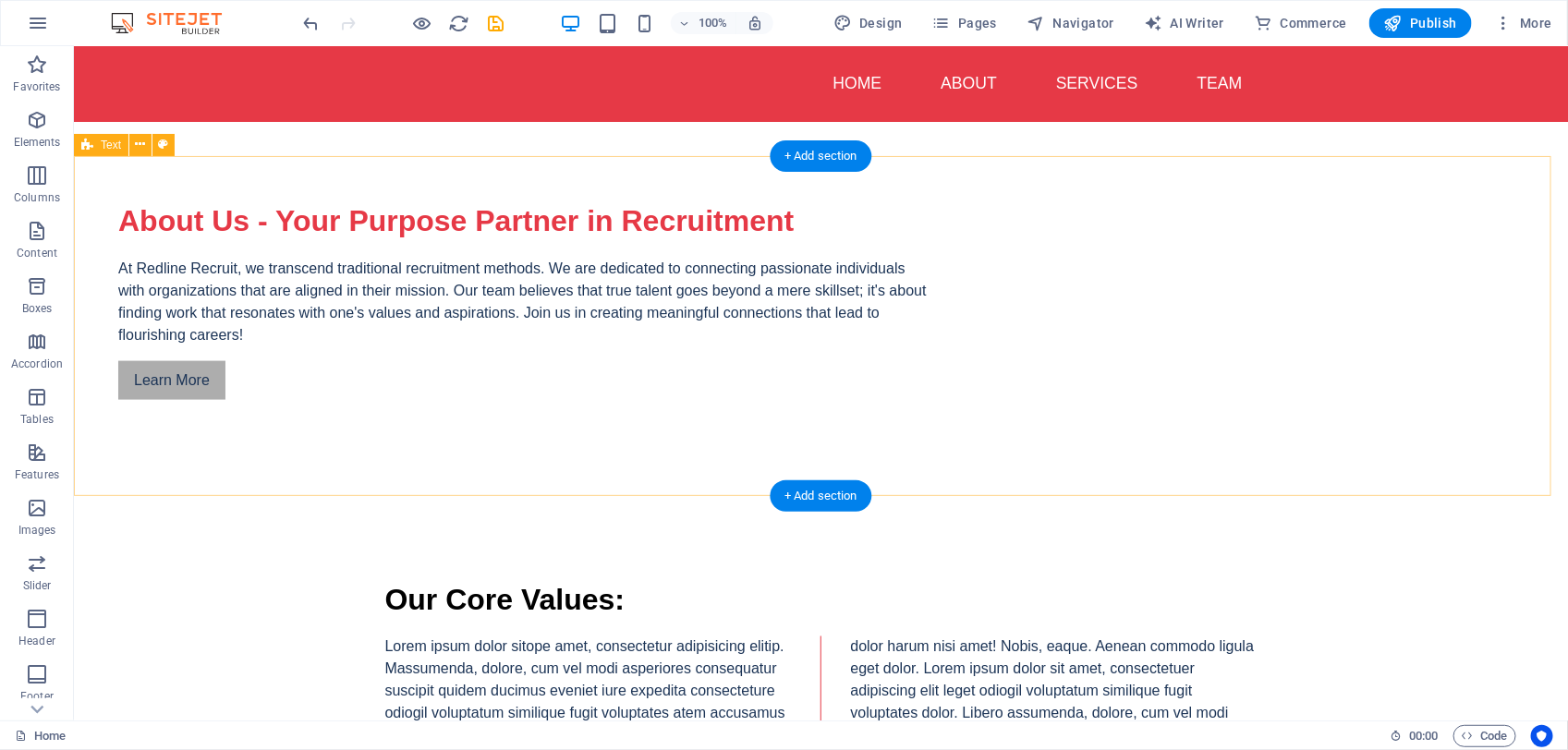 click on "Our Core Values: Lorem ipsum dolor sitope amet, consectetur adipisicing elitip. Massumenda, dolore, cum vel modi asperiores consequatur suscipit quidem ducimus eveniet iure expedita consecteture odiogil voluptatum similique fugit voluptates atem accusamus quae quas dolorem tenetur facere tempora maiores adipisci reiciendis accusantium voluptatibus id voluptate tempore dolor harum nisi amet! Nobis, eaque. Aenean commodo ligula eget dolor. Lorem ipsum dolor sit amet, consectetuer adipiscing elit leget odiogil voluptatum similique fugit voluptates dolor. Libero assumenda, dolore, cum vel modi asperiores consequatur." at bounding box center (820, 672) 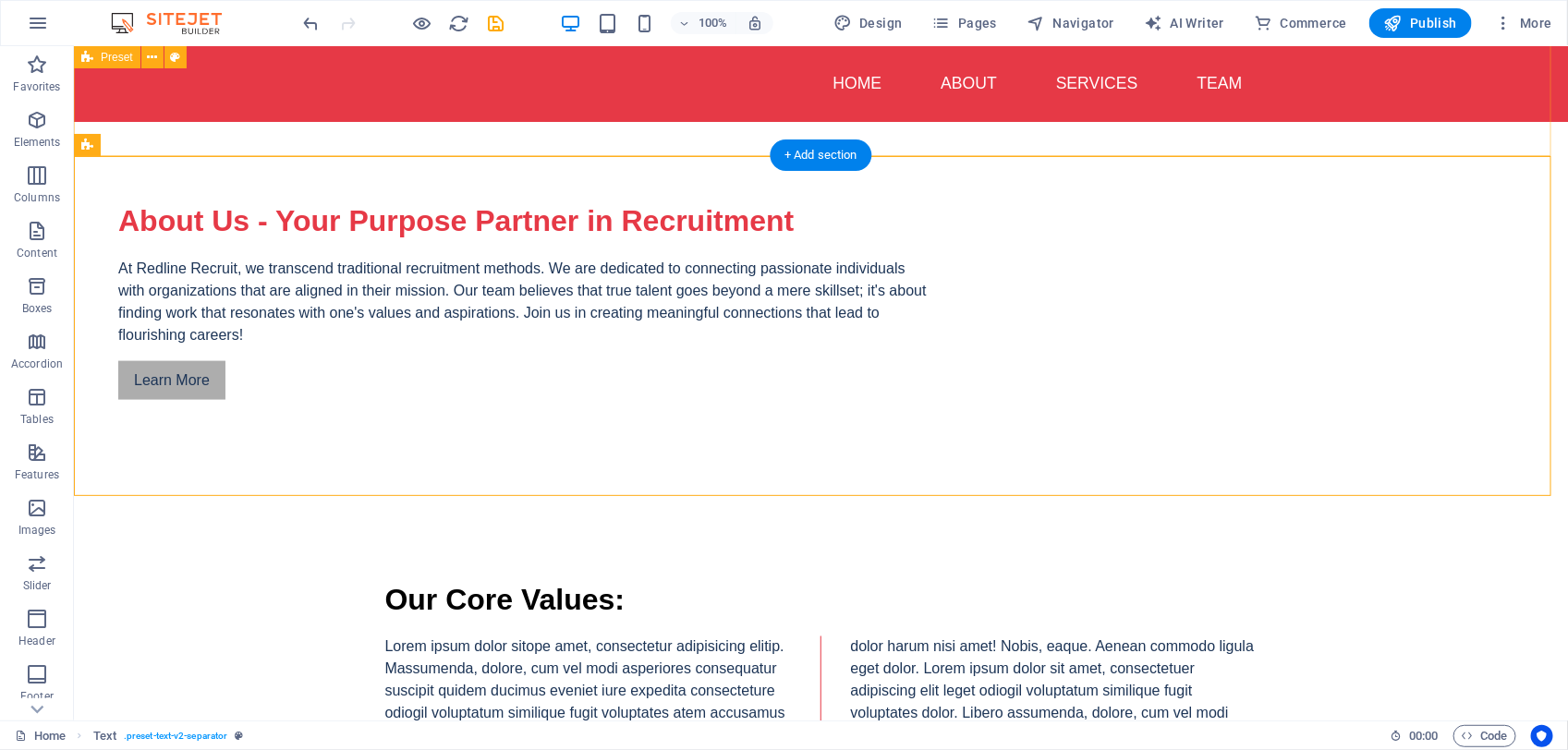 click on "About Us - Your Purpose Partner in Recruitment At Redline Recruit, we transcend traditional recruitment methods. We are dedicated to connecting passionate individuals with organizations that are aligned in their mission. Our team believes that true talent goes beyond a mere skillset; it's about finding work that resonates with one's values and aspirations. Join us in creating meaningful connections that lead to flourishing careers! Learn More" at bounding box center (820, 298) 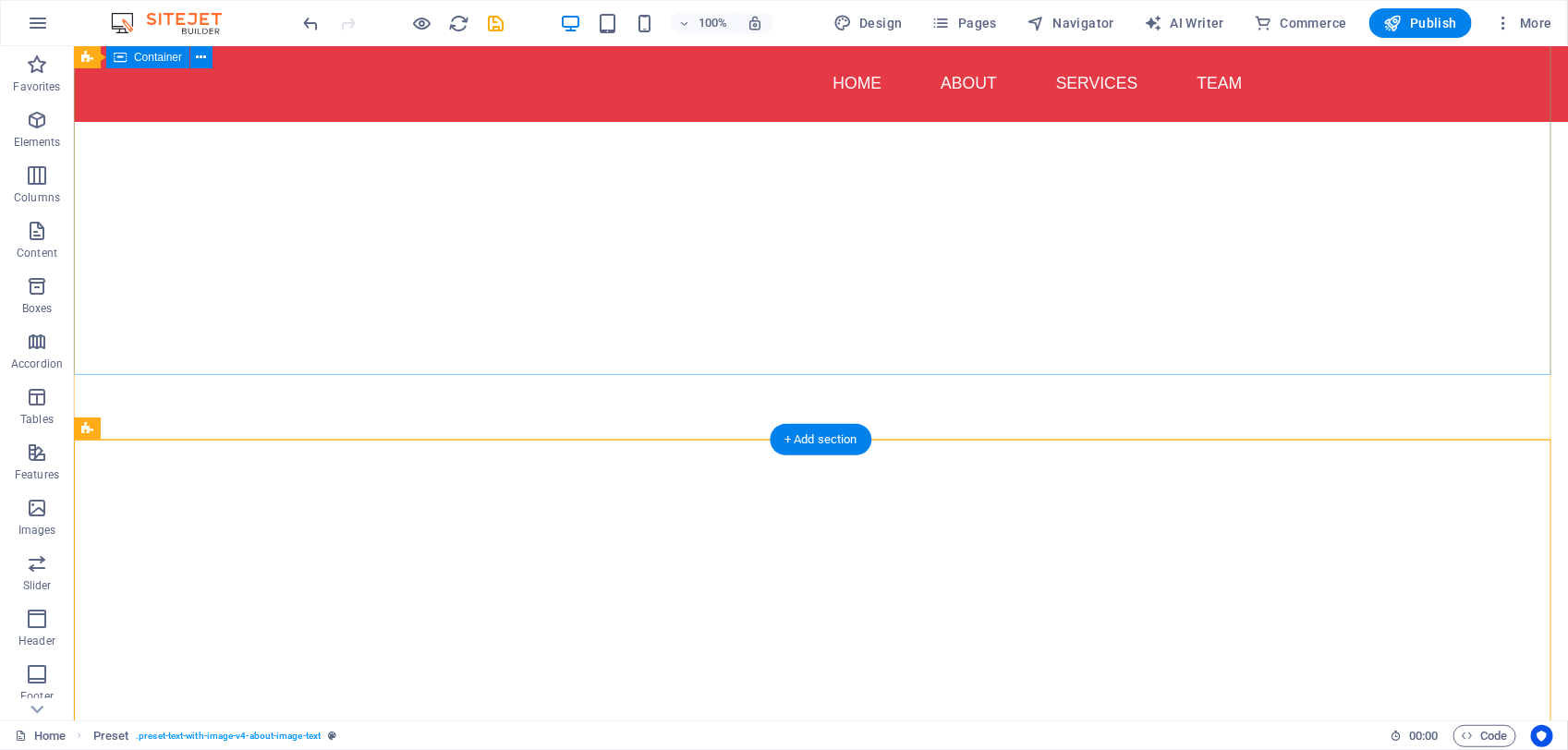 scroll, scrollTop: 49, scrollLeft: 0, axis: vertical 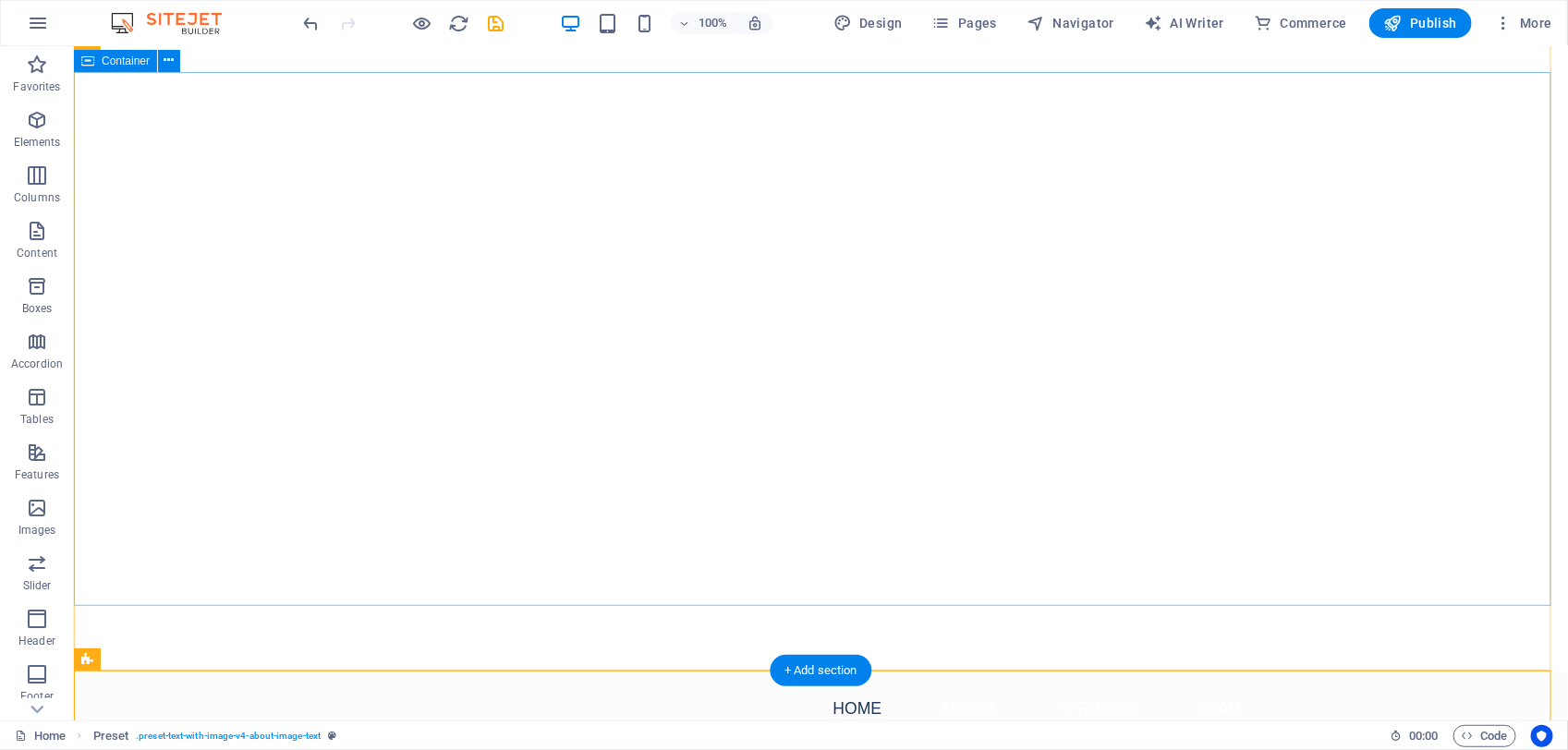click on "Welcome to Redline Recruit - Where Talent Meets Purpose" at bounding box center (820, 850) 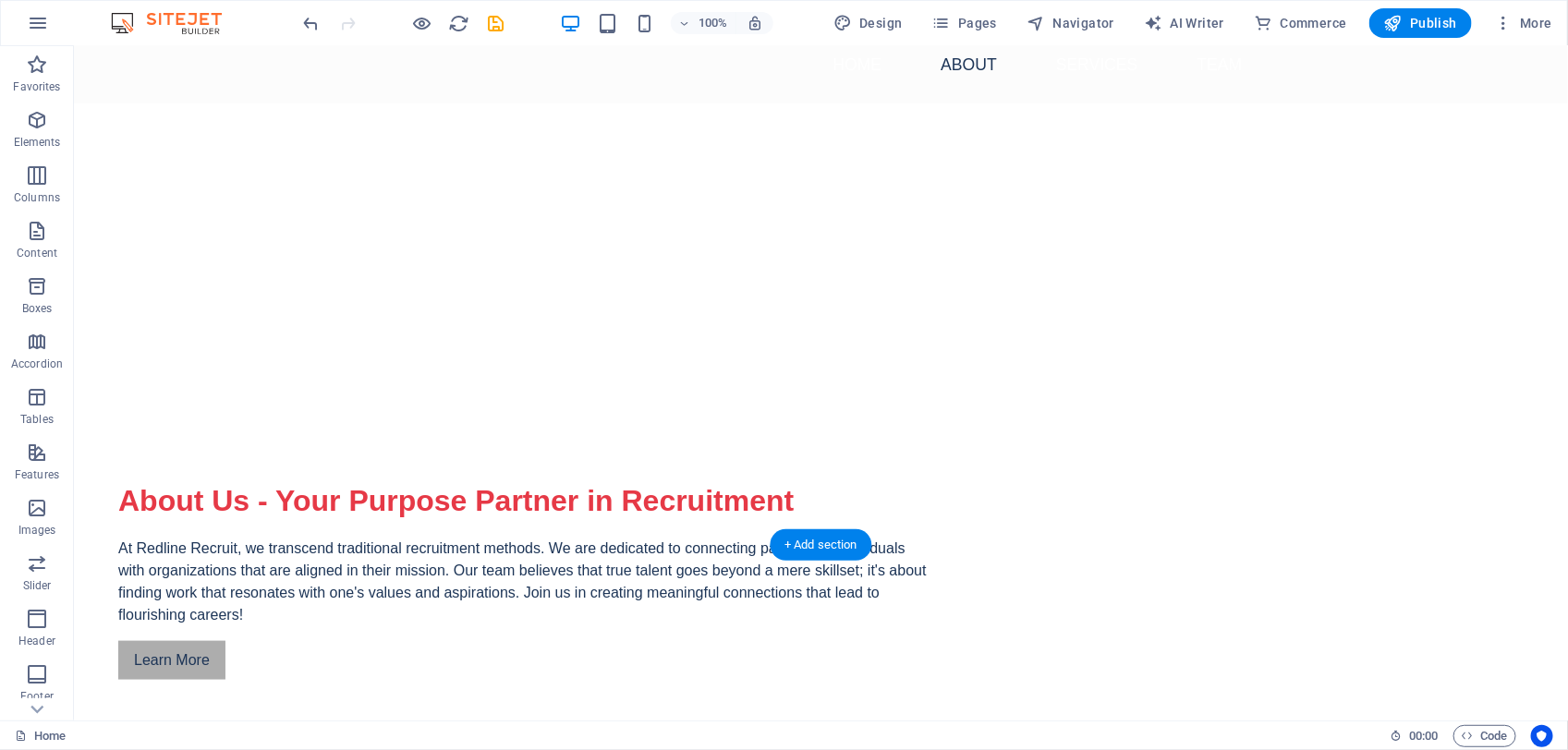 scroll, scrollTop: 924, scrollLeft: 0, axis: vertical 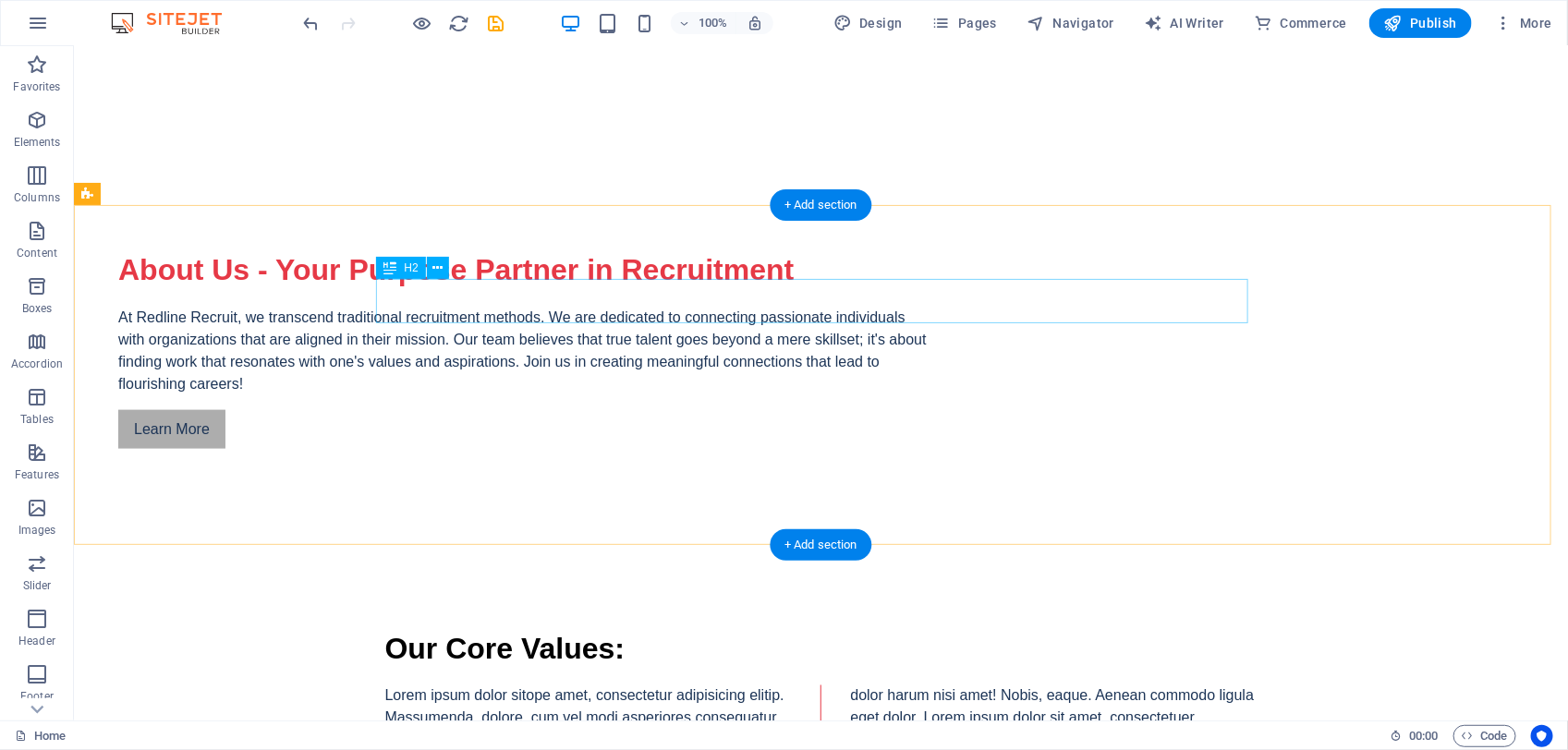 click on "Our Core Values:" at bounding box center [820, 647] 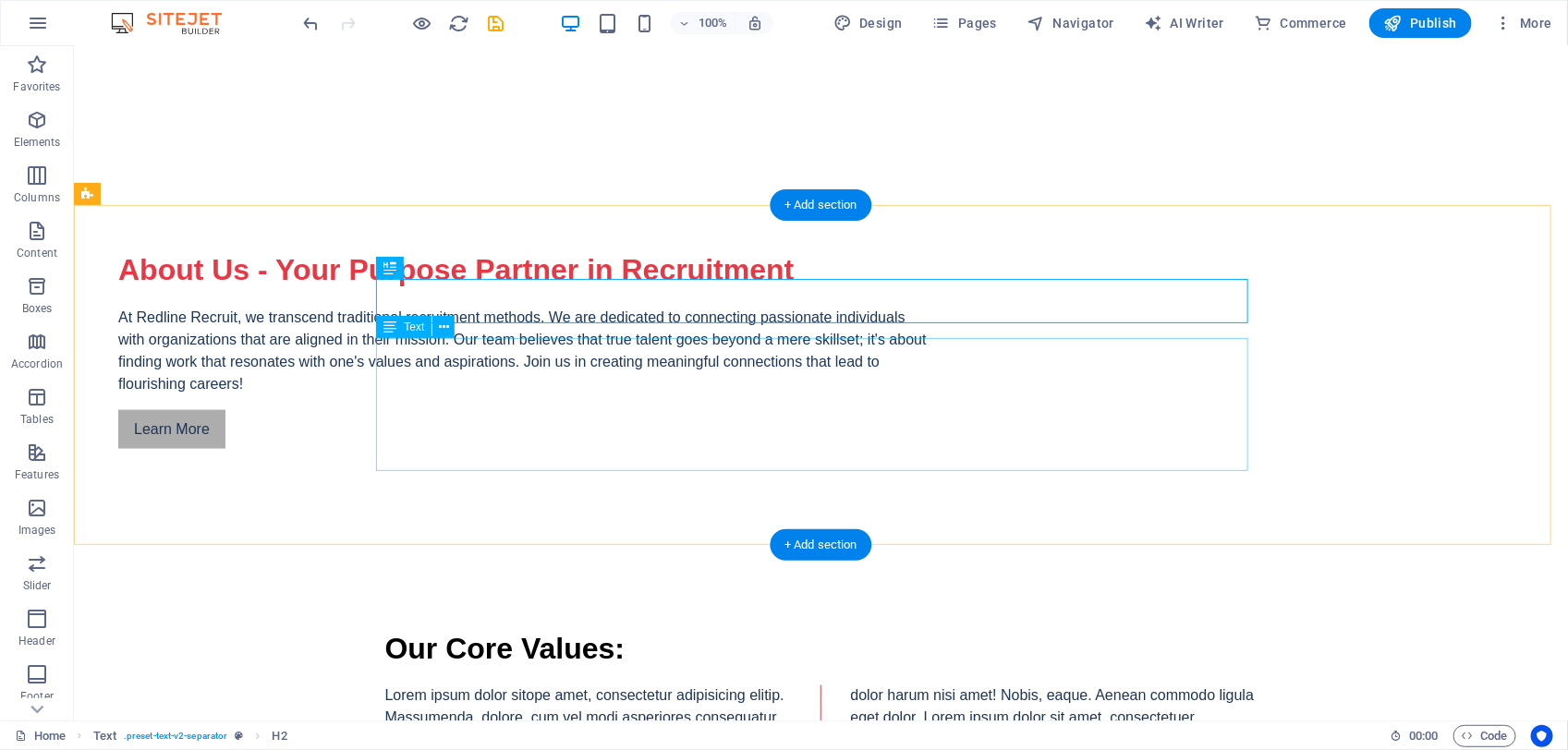click on "Lorem ipsum dolor sitope amet, consectetur adipisicing elitip. Massumenda, dolore, cum vel modi asperiores consequatur suscipit quidem ducimus eveniet iure expedita consecteture odiogil voluptatum similique fugit voluptates atem accusamus quae quas dolorem tenetur facere tempora maiores adipisci reiciendis accusantium voluptatibus id voluptate tempore dolor harum nisi amet! Nobis, eaque. Aenean commodo ligula eget dolor. Lorem ipsum dolor sit amet, consectetuer adipiscing elit leget odiogil voluptatum similique fugit voluptates dolor. Libero assumenda, dolore, cum vel modi asperiores consequatur." at bounding box center (820, 751) 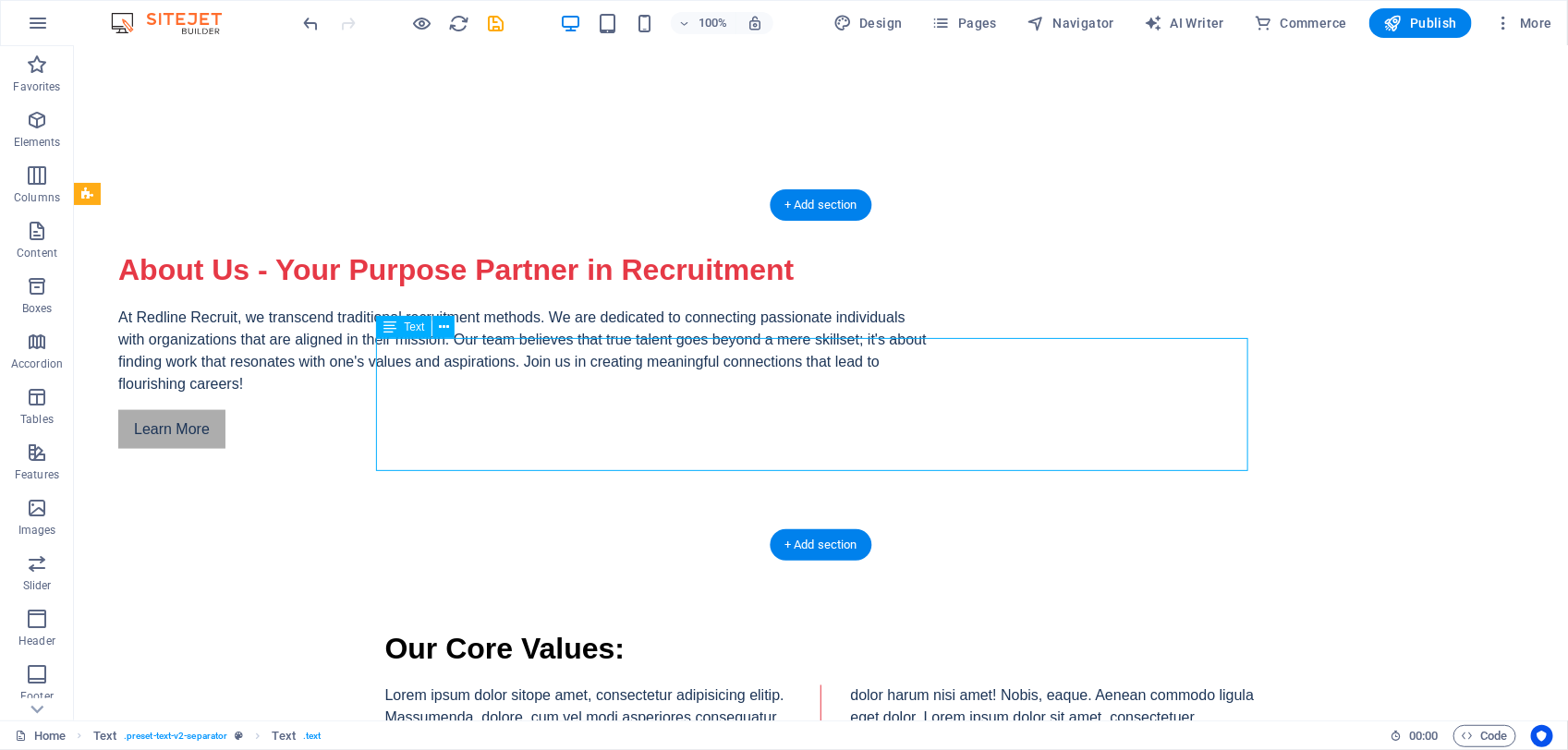 click on "Lorem ipsum dolor sitope amet, consectetur adipisicing elitip. Massumenda, dolore, cum vel modi asperiores consequatur suscipit quidem ducimus eveniet iure expedita consecteture odiogil voluptatum similique fugit voluptates atem accusamus quae quas dolorem tenetur facere tempora maiores adipisci reiciendis accusantium voluptatibus id voluptate tempore dolor harum nisi amet! Nobis, eaque. Aenean commodo ligula eget dolor. Lorem ipsum dolor sit amet, consectetuer adipiscing elit leget odiogil voluptatum similique fugit voluptates dolor. Libero assumenda, dolore, cum vel modi asperiores consequatur." at bounding box center (820, 751) 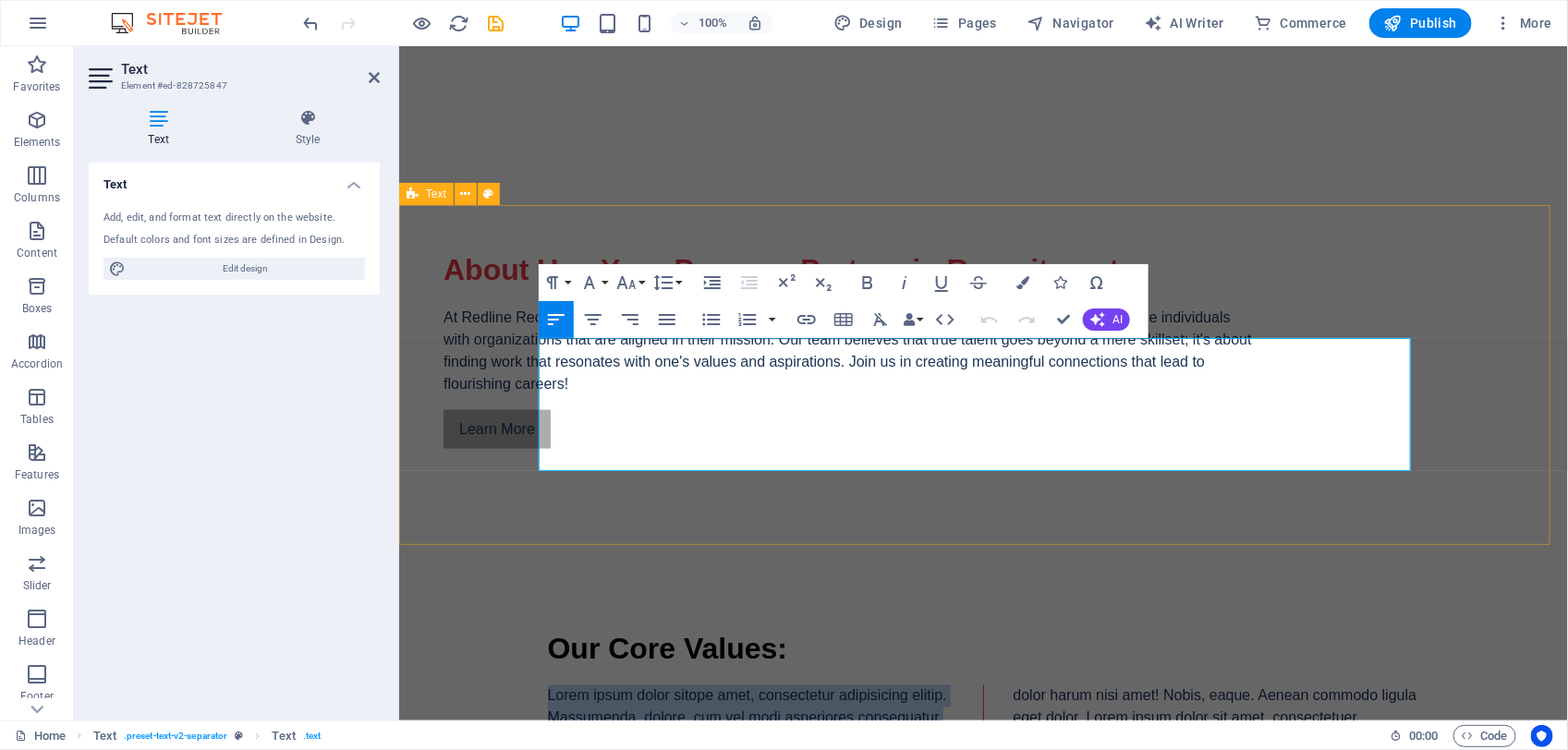 drag, startPoint x: 916, startPoint y: 458, endPoint x: 500, endPoint y: 344, distance: 431.33745 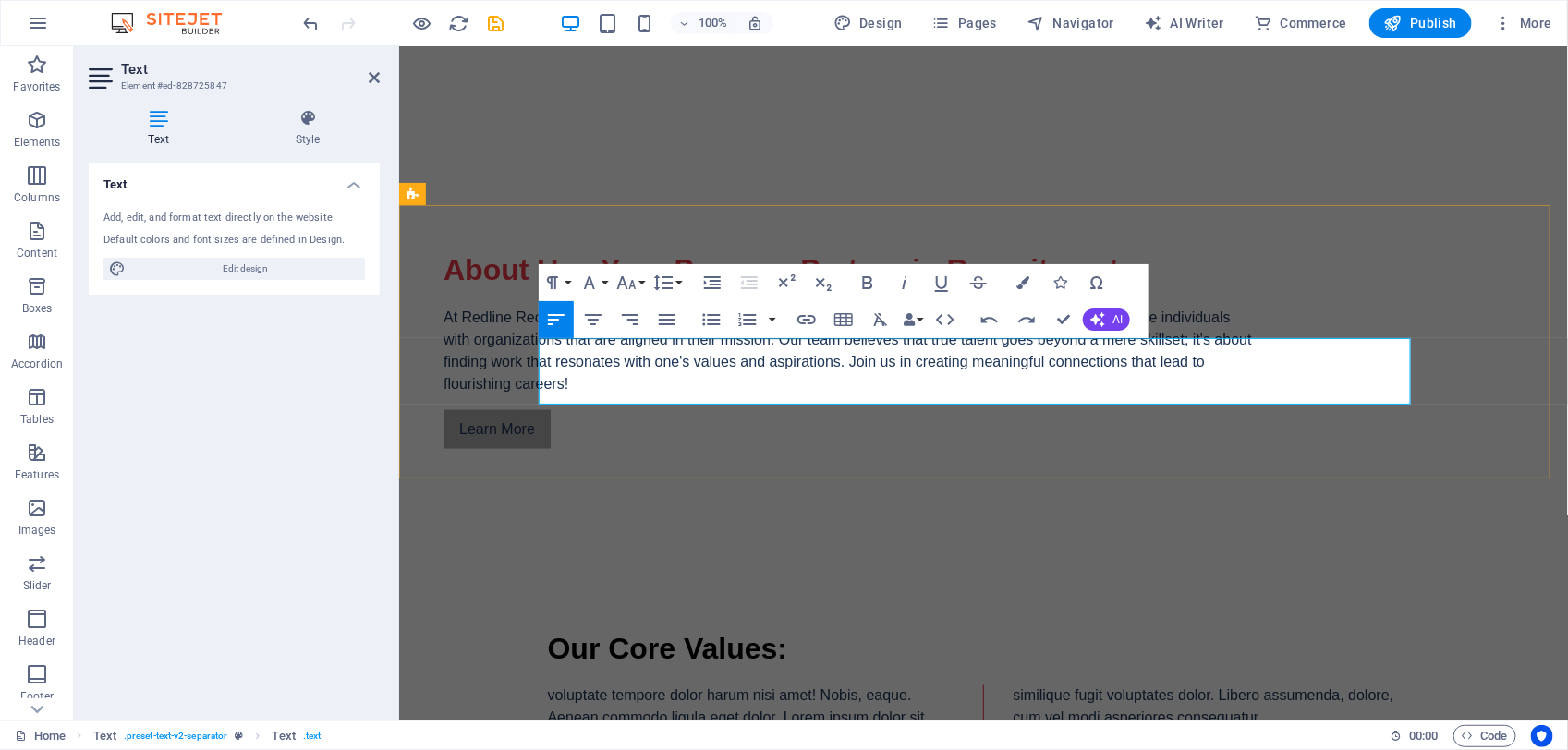 click on "voluptate tempore dolor harum nisi amet! Nobis, eaque. Aenean commodo ligula eget dolor. Lorem ipsum dolor sit amet, consectetuer adipiscing elit leget odiogil voluptatum similique fugit voluptates dolor. Libero assumenda, dolore, cum vel modi asperiores consequatur." at bounding box center [983, 718] 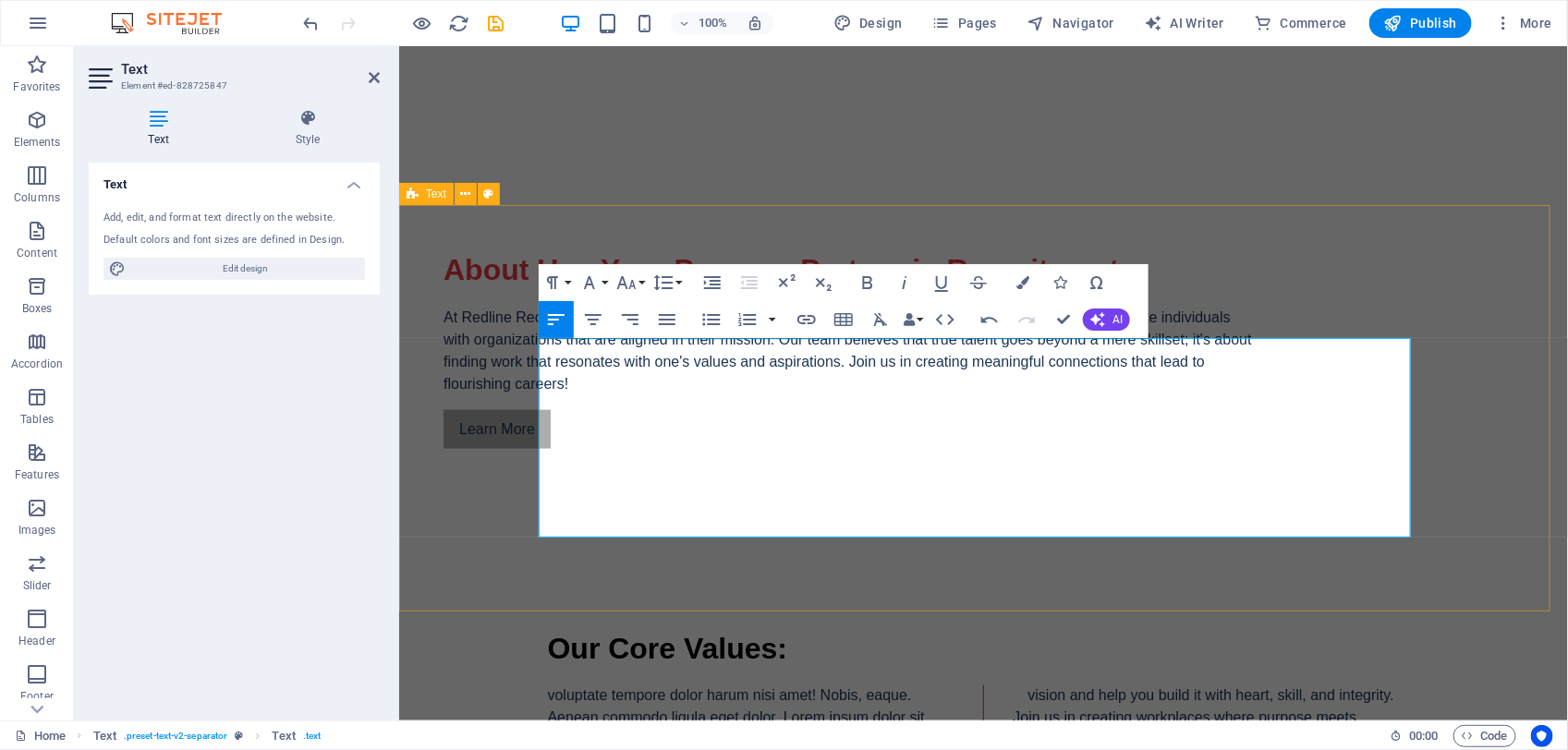 drag, startPoint x: 942, startPoint y: 370, endPoint x: 527, endPoint y: 352, distance: 415.39018 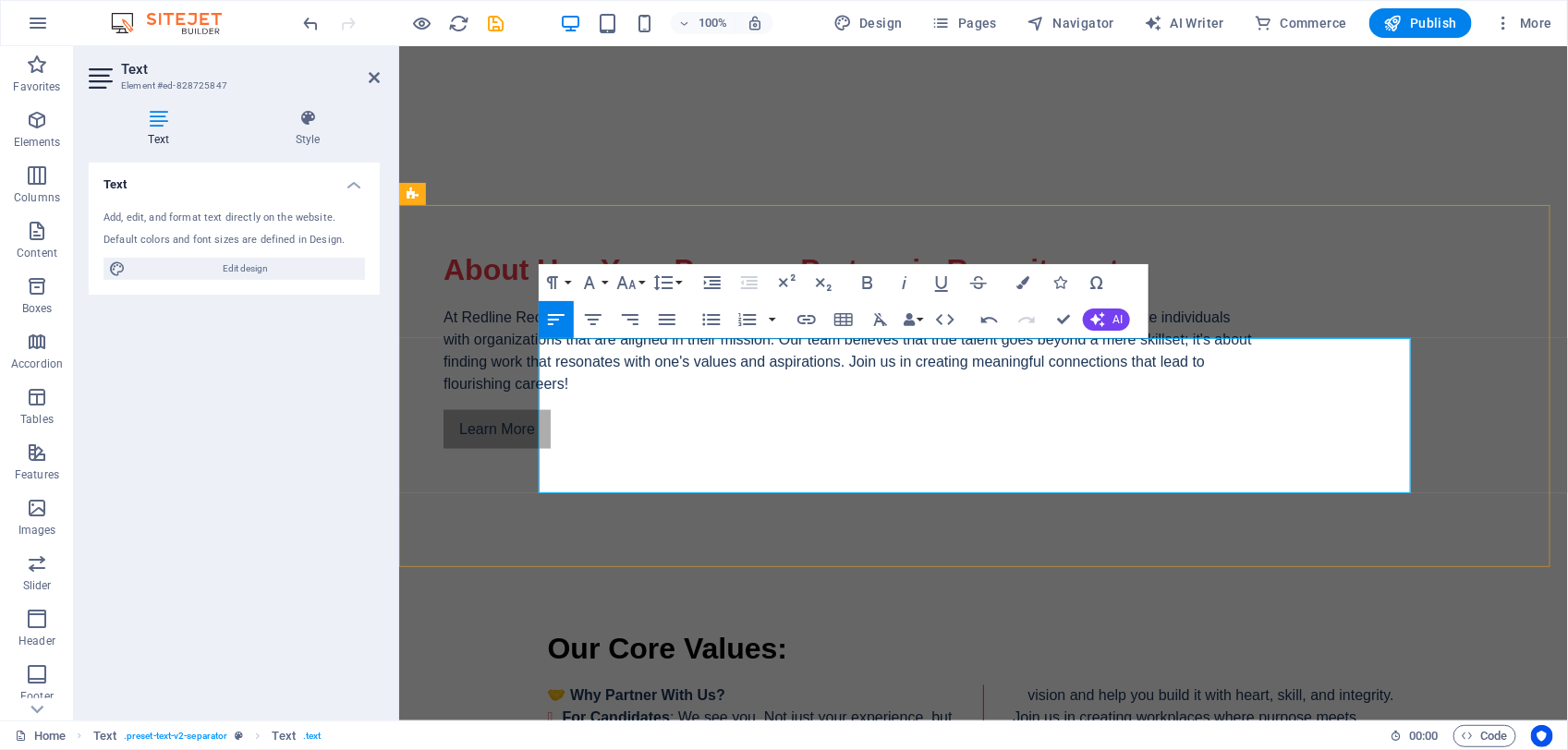 drag, startPoint x: 1003, startPoint y: 435, endPoint x: 1090, endPoint y: 408, distance: 91.09336 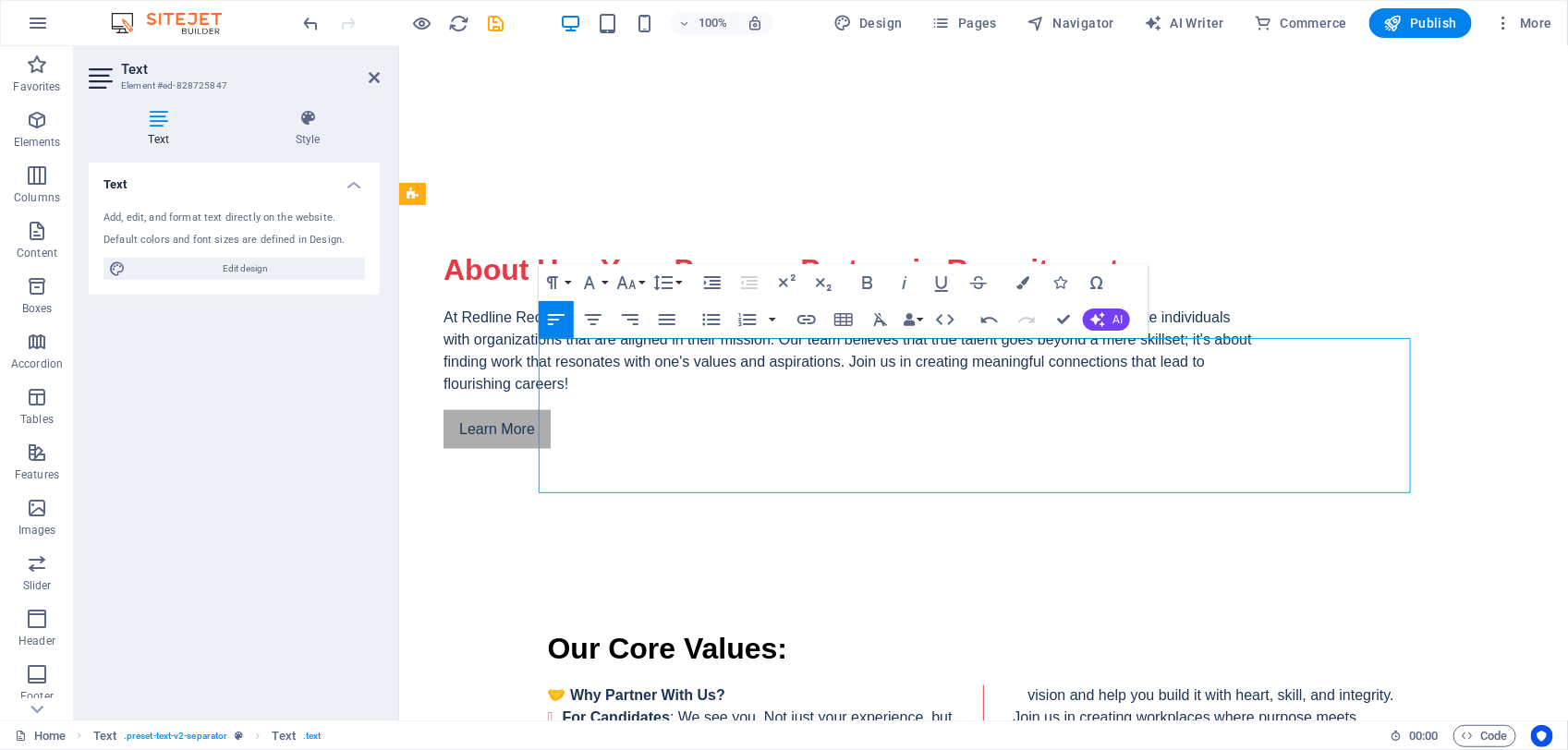 drag, startPoint x: 985, startPoint y: 429, endPoint x: 1051, endPoint y: 450, distance: 69.26038 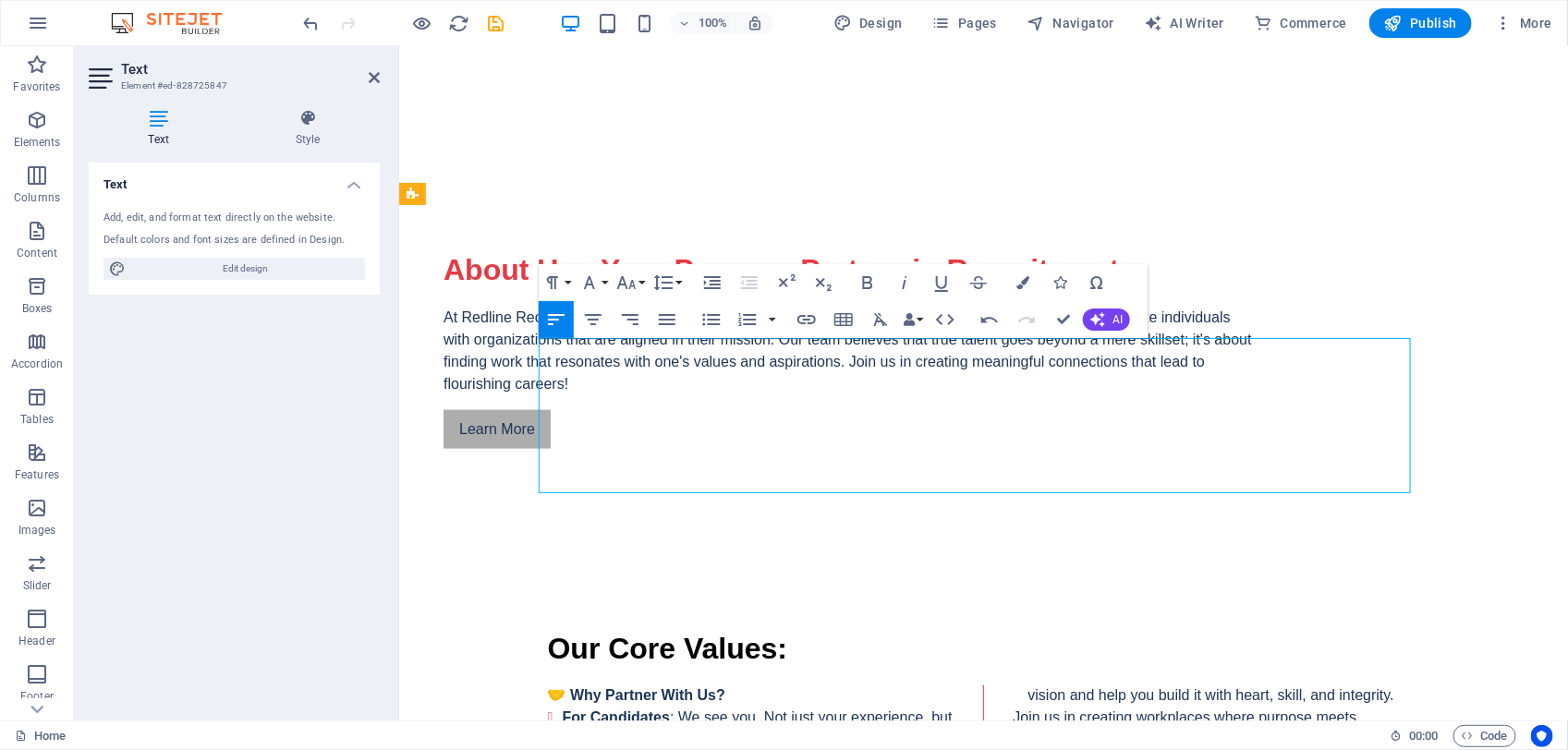 drag, startPoint x: 1002, startPoint y: 435, endPoint x: 1166, endPoint y: 434, distance: 164.003 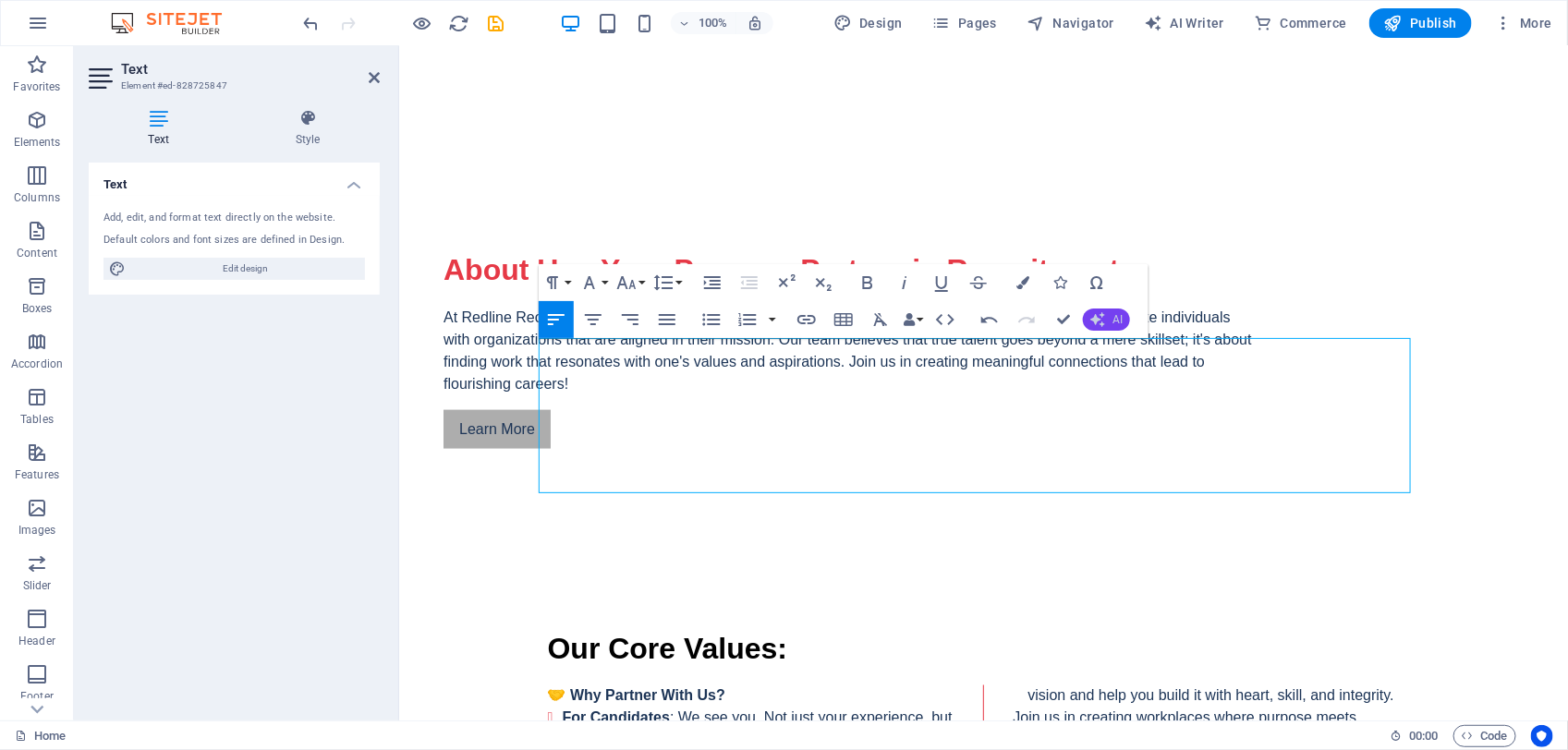 click 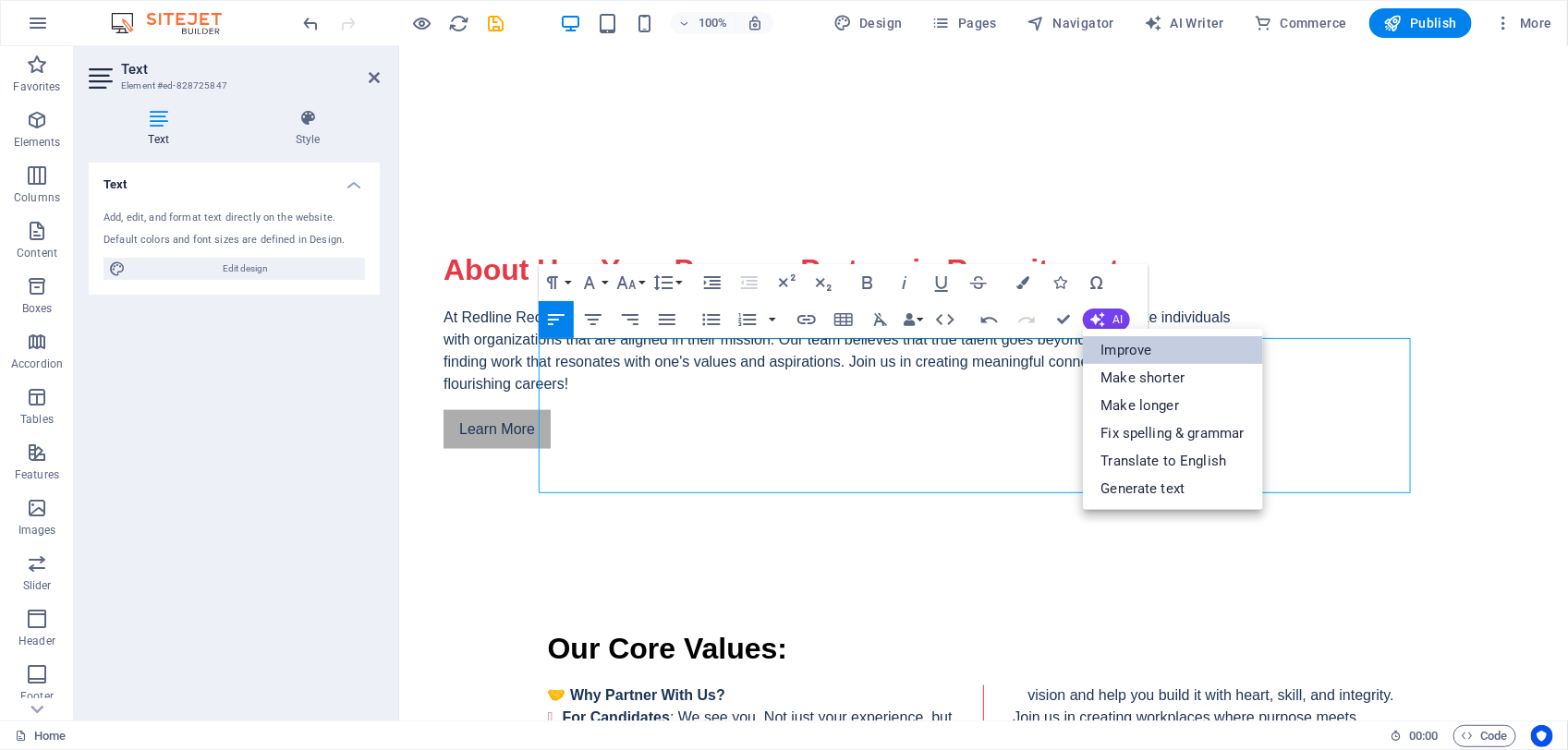 click on "Improve" at bounding box center (1173, 350) 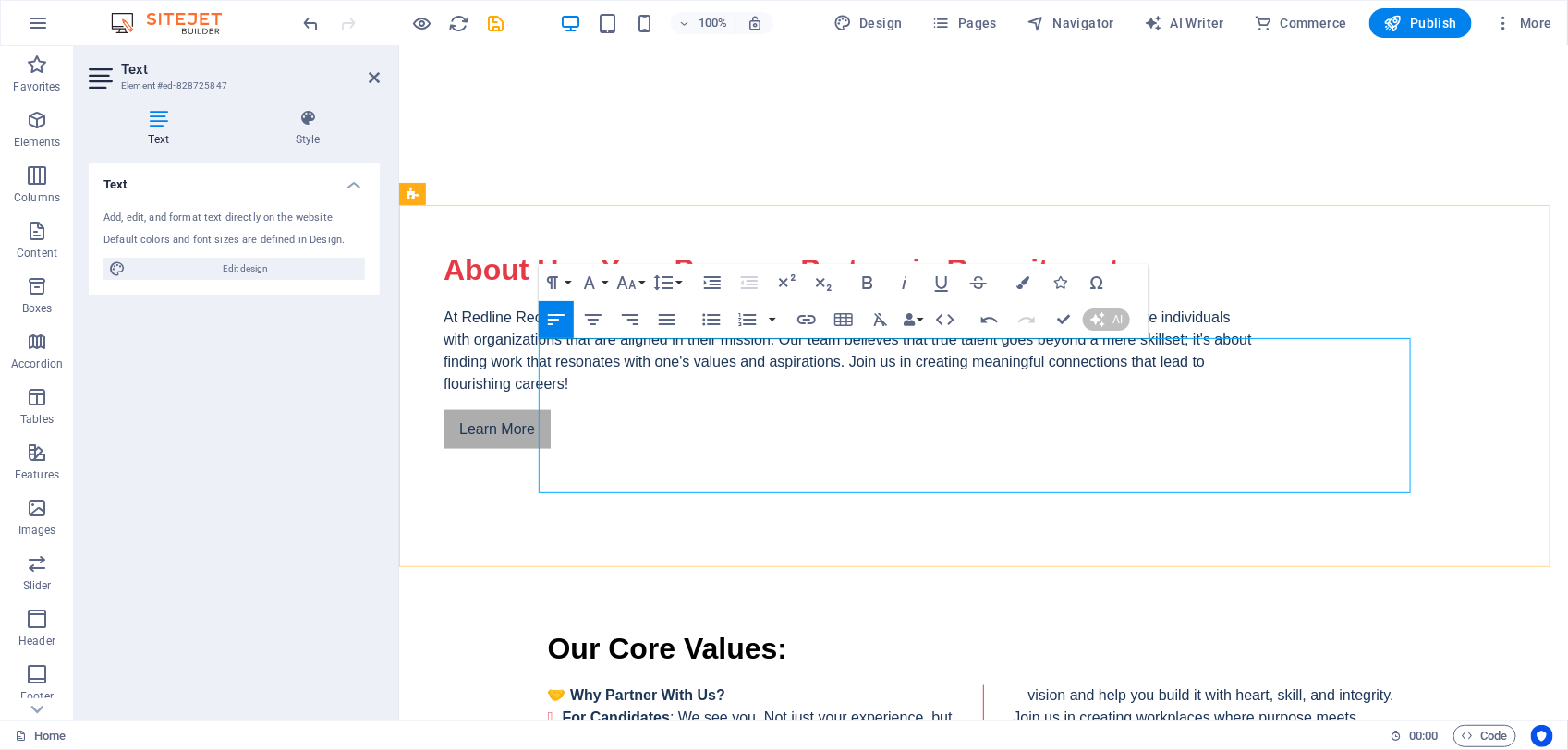 type 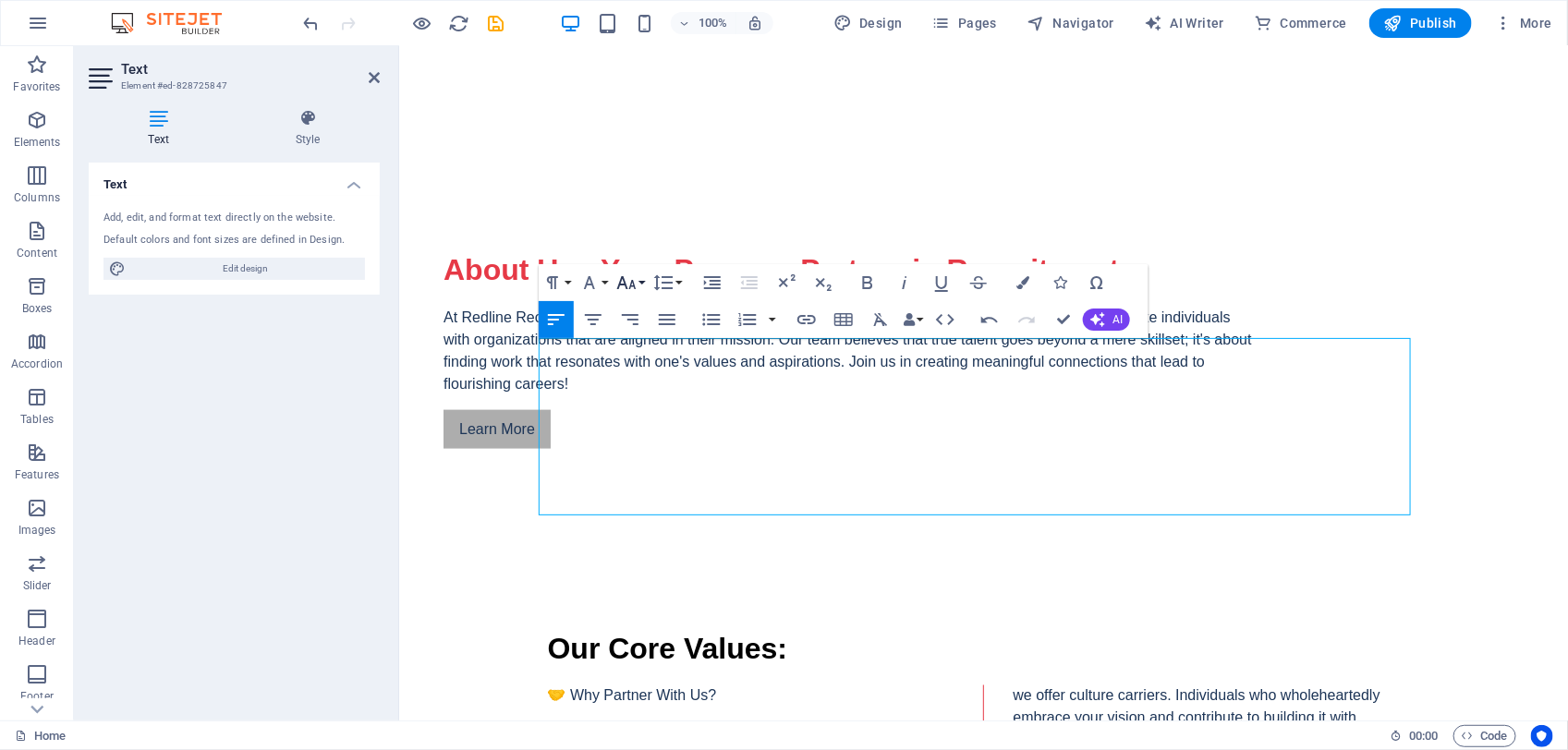 click on "Font Size" at bounding box center [630, 283] 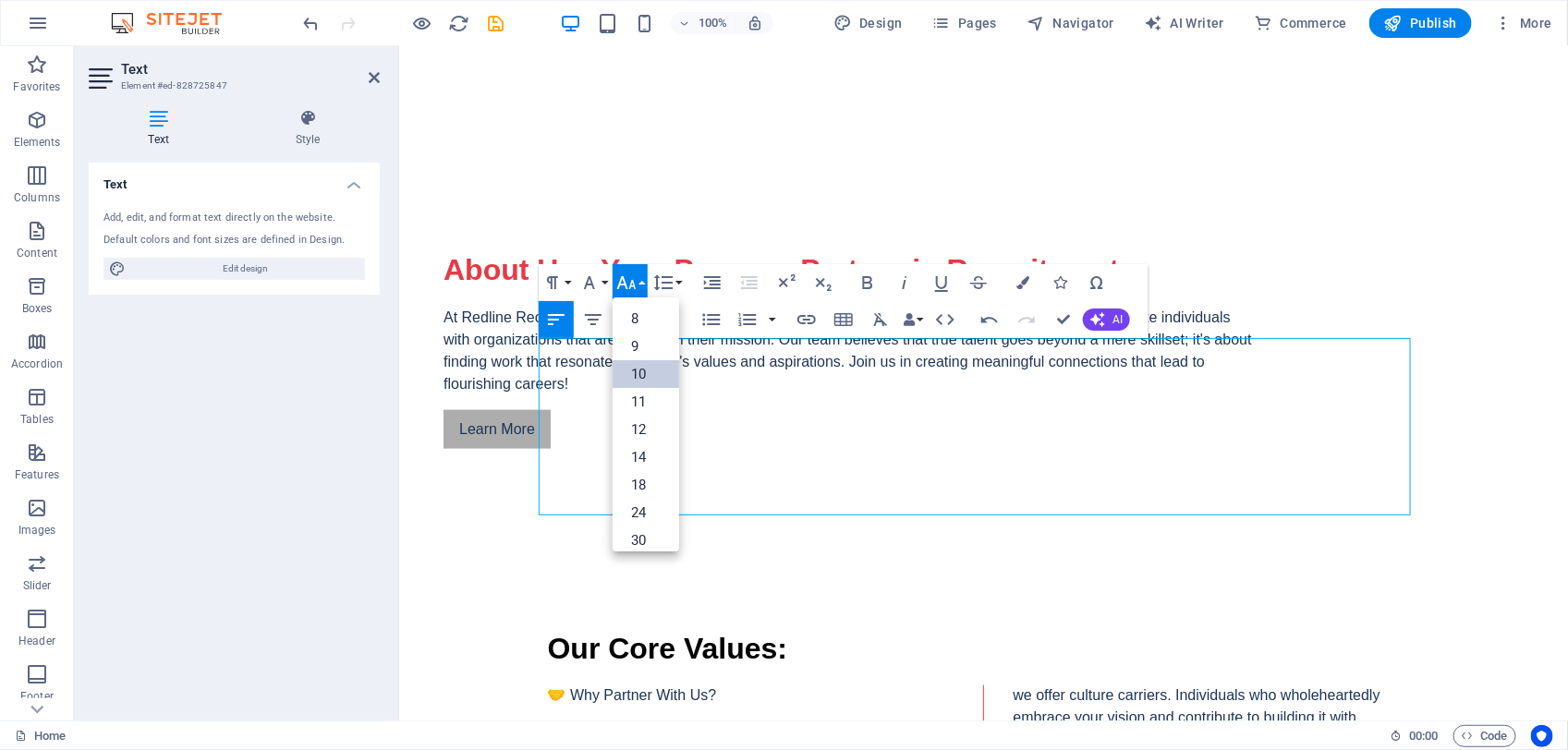 click on "10" at bounding box center (646, 374) 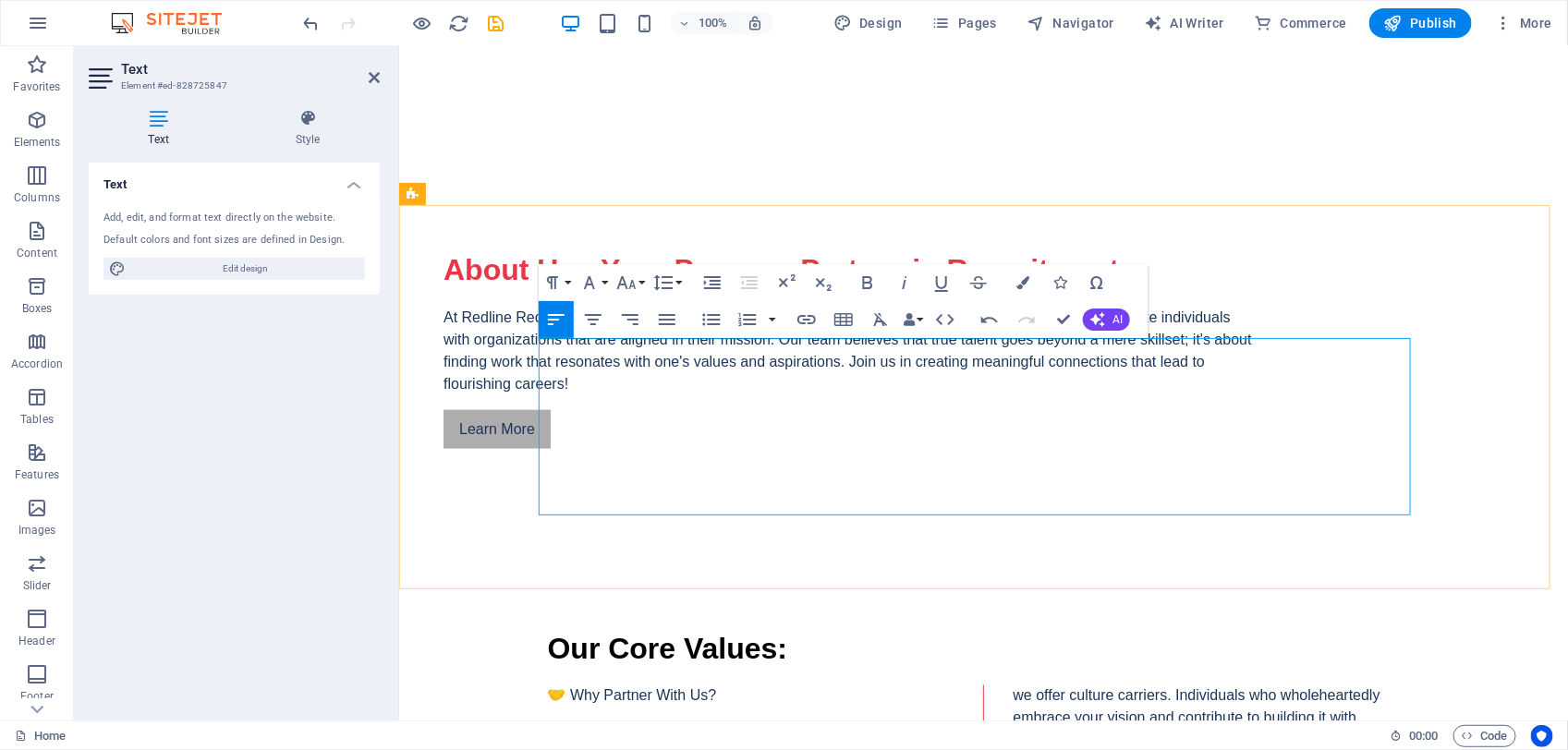 click on "🤝 Why Partner With Us? For Candidates: We recognize your individuality—not just your experience, but your aspirations. We connect you with opportunities that resonate with your purpose, transforming your work into a true reflection of who you are. For Clients: We provide more than just qualified candidates—we offer culture carriers. Individuals who wholeheartedly embrace your vision and contribute to building it with dedication, expertise, and integrity. Join us in cultivating workplaces where purpose and performance converge. When people are empowered to live their purpose, businesses thrive—and lives are transformed. ​" at bounding box center [983, 773] 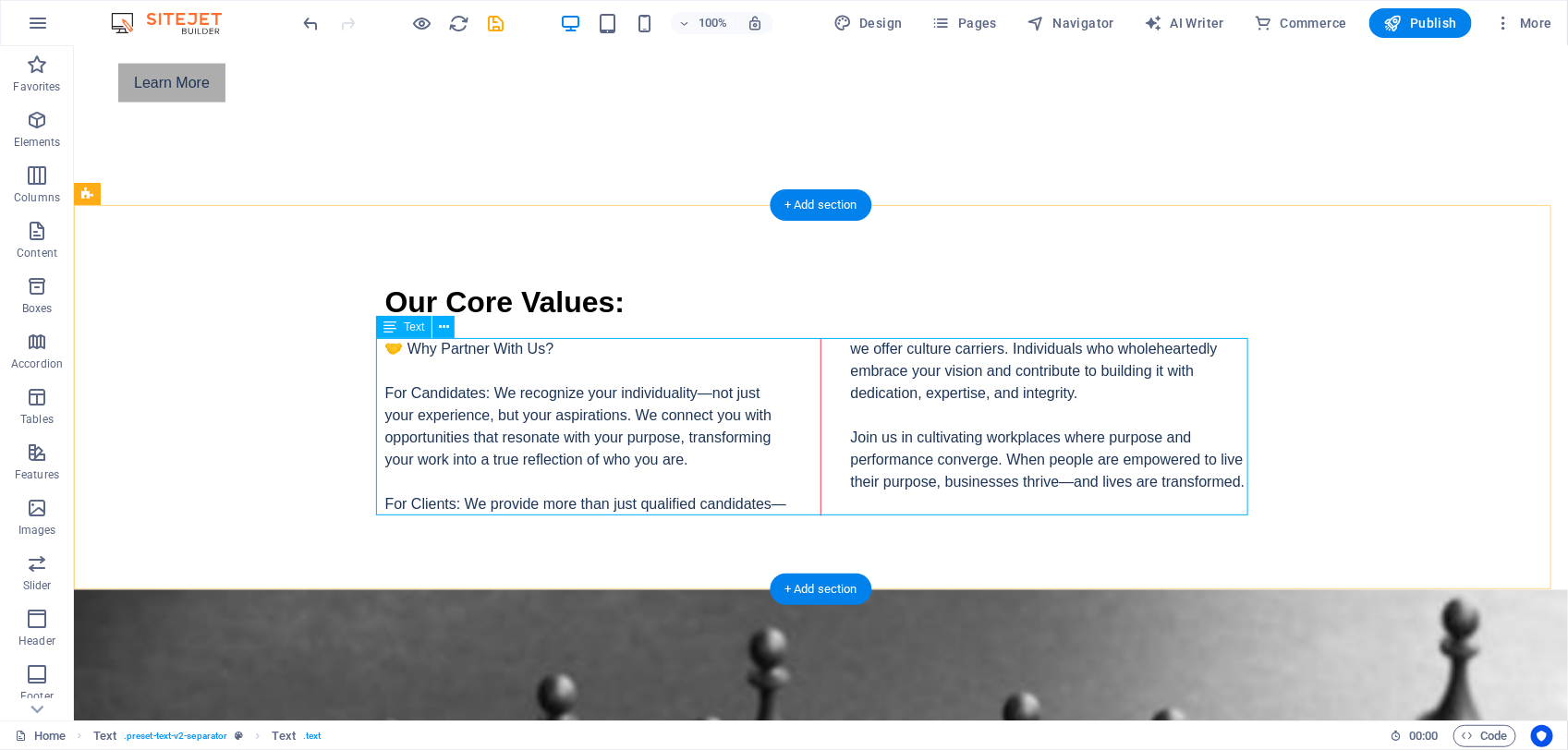 scroll, scrollTop: 924, scrollLeft: 0, axis: vertical 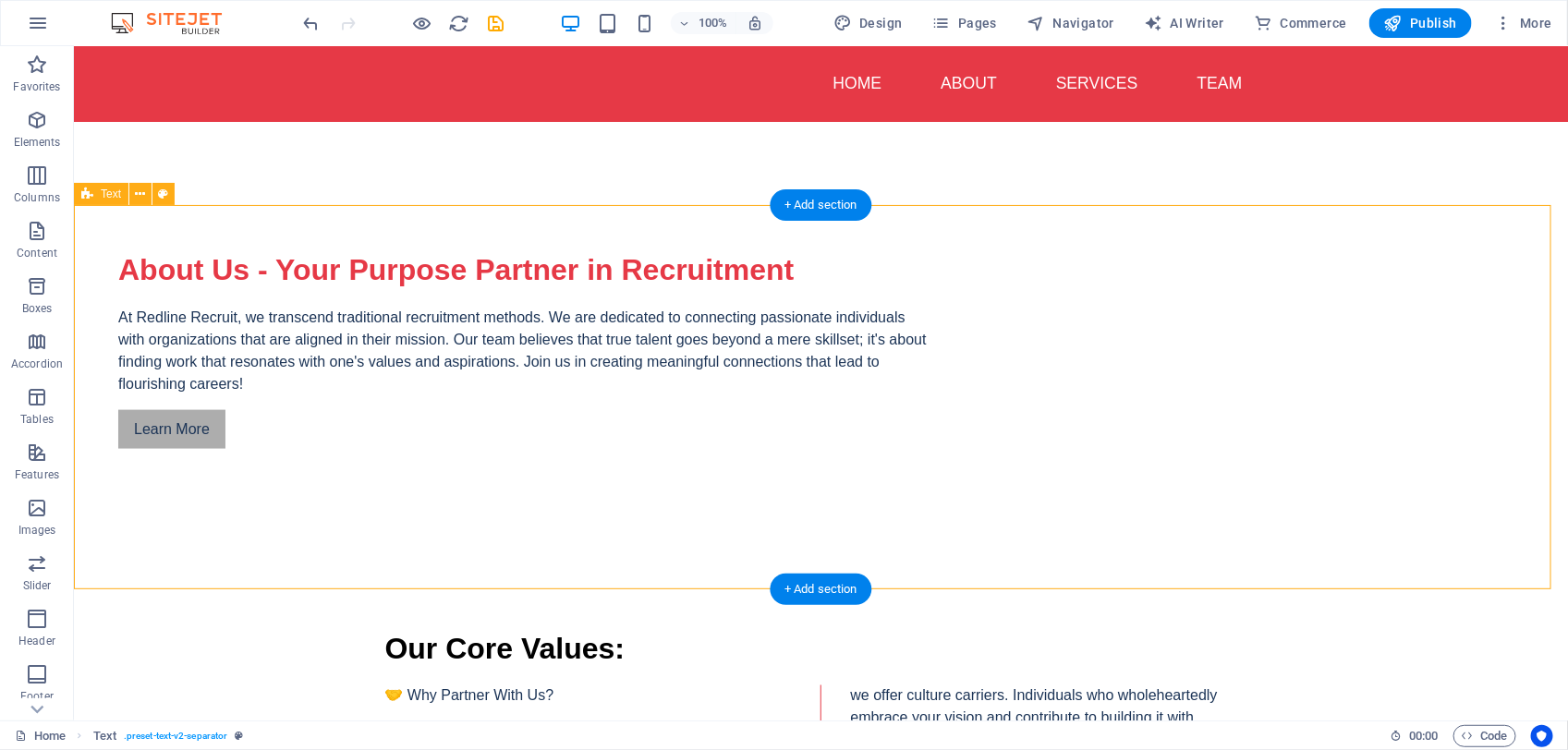 drag, startPoint x: 298, startPoint y: 397, endPoint x: 307, endPoint y: 405, distance: 12.041595 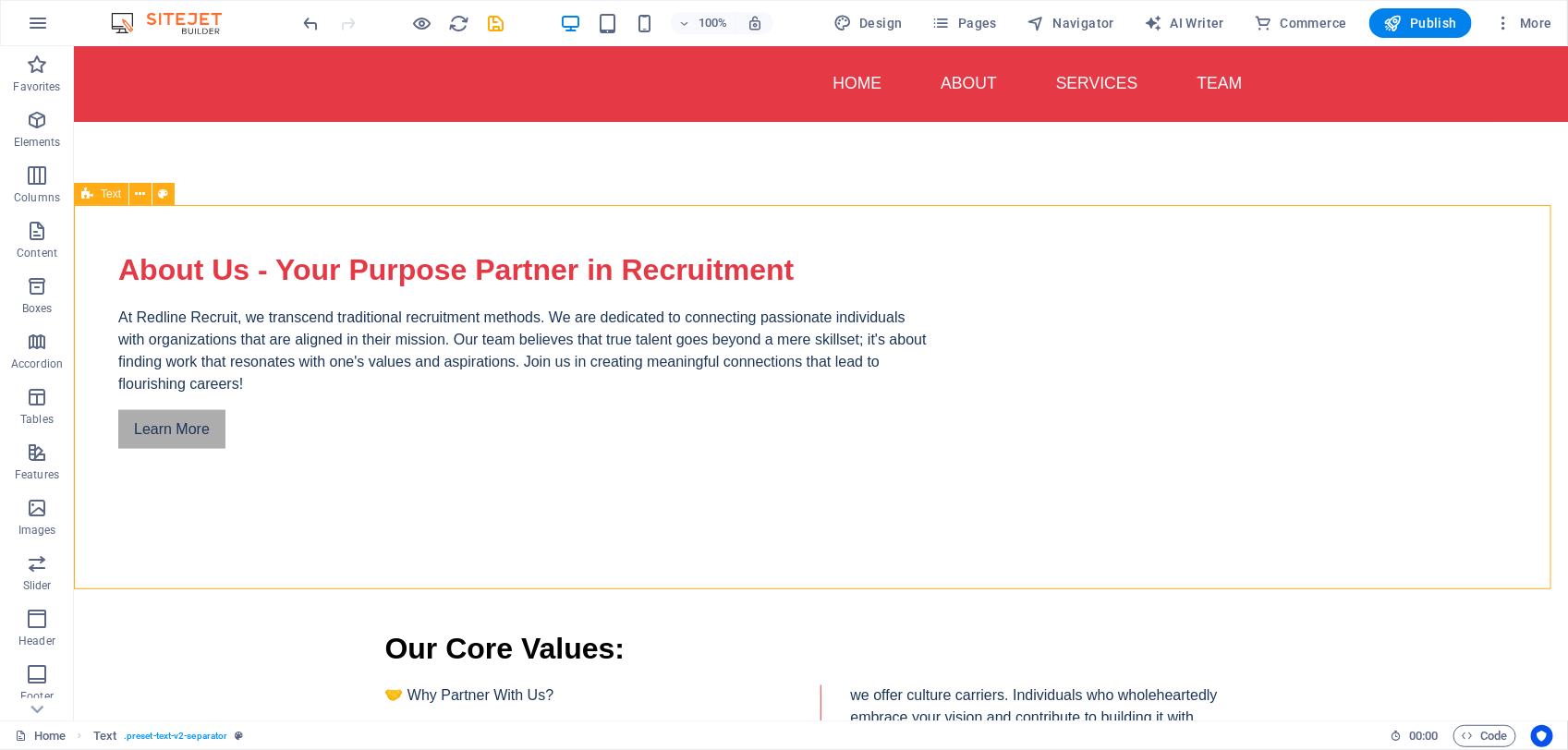 click at bounding box center [164, 194] 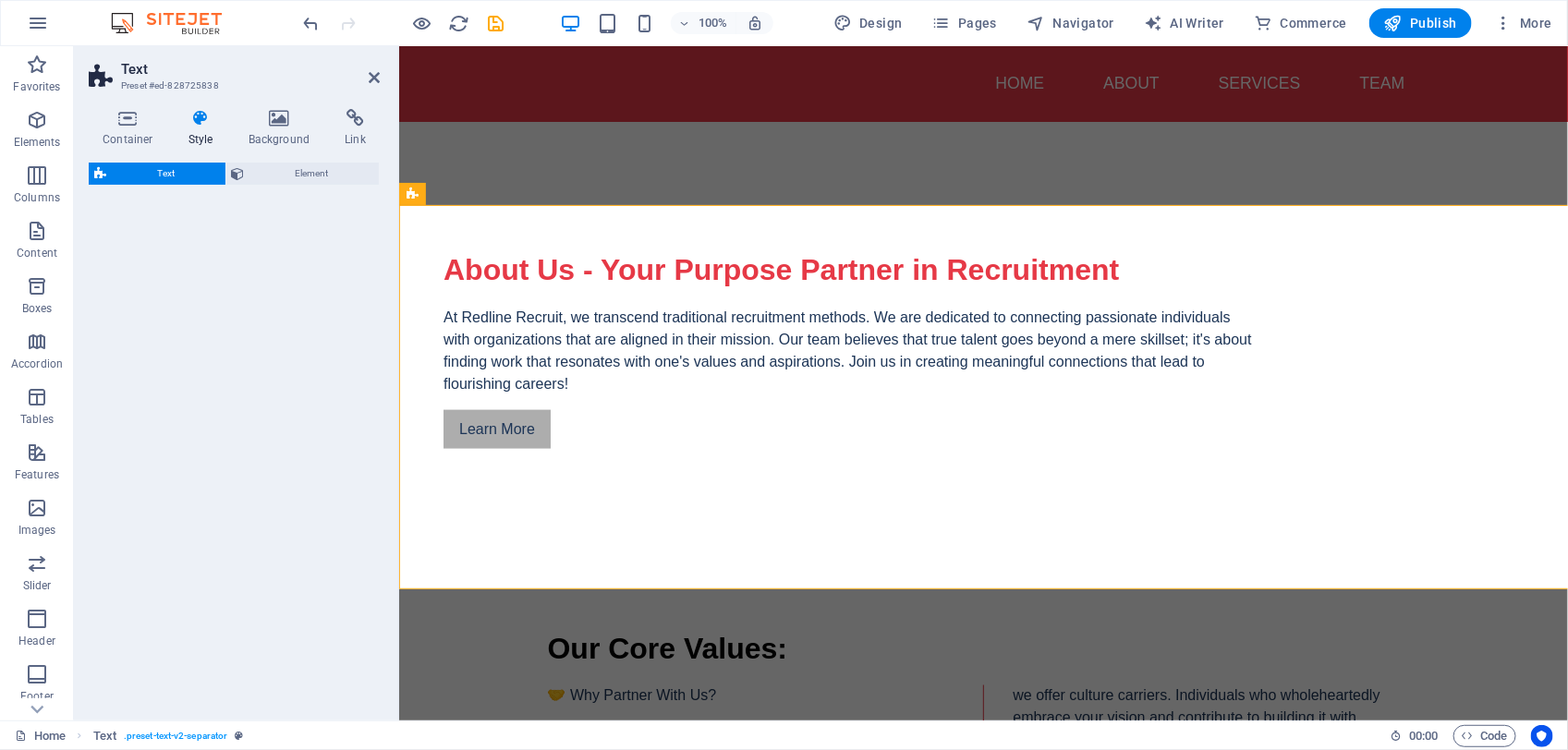select on "rem" 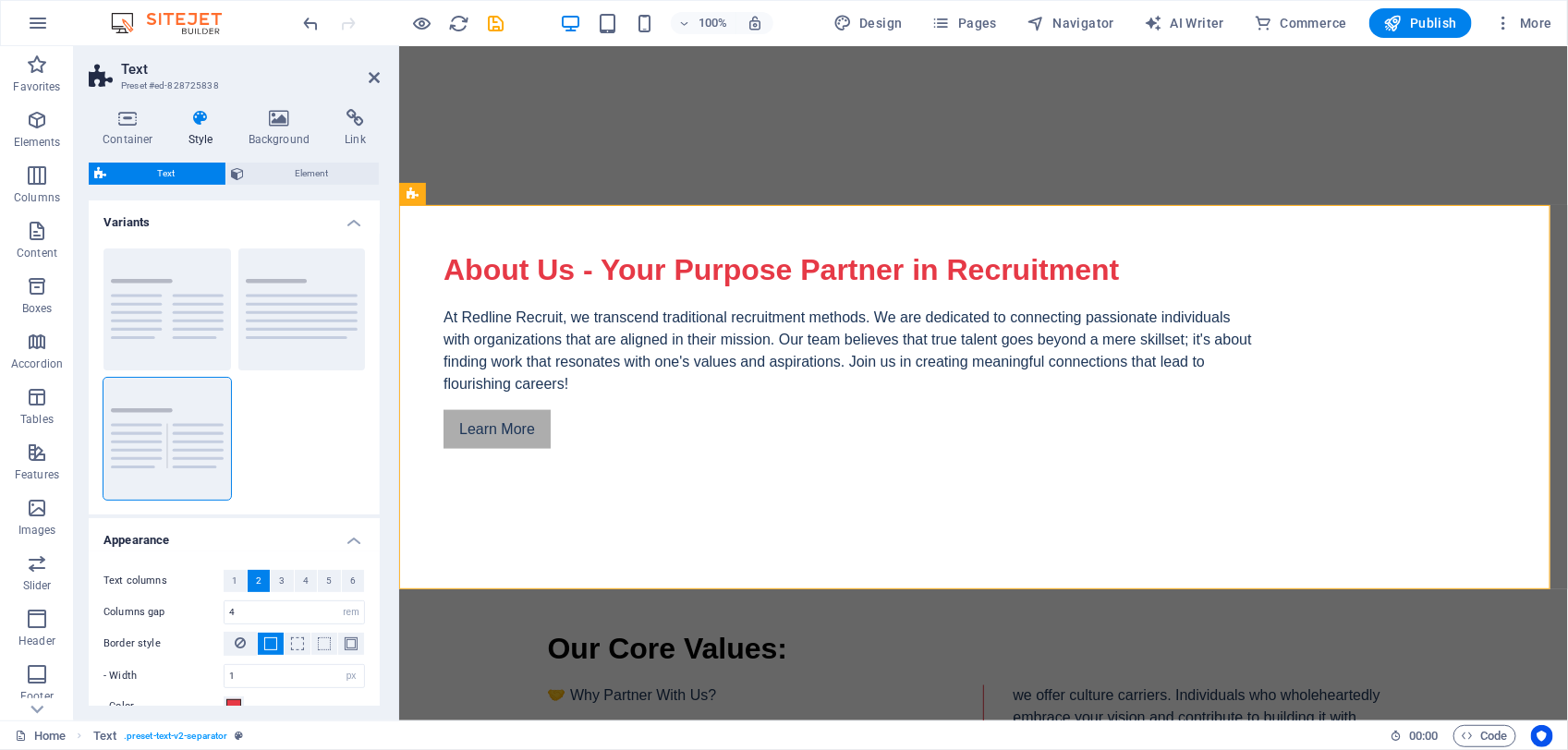 click at bounding box center [279, 118] 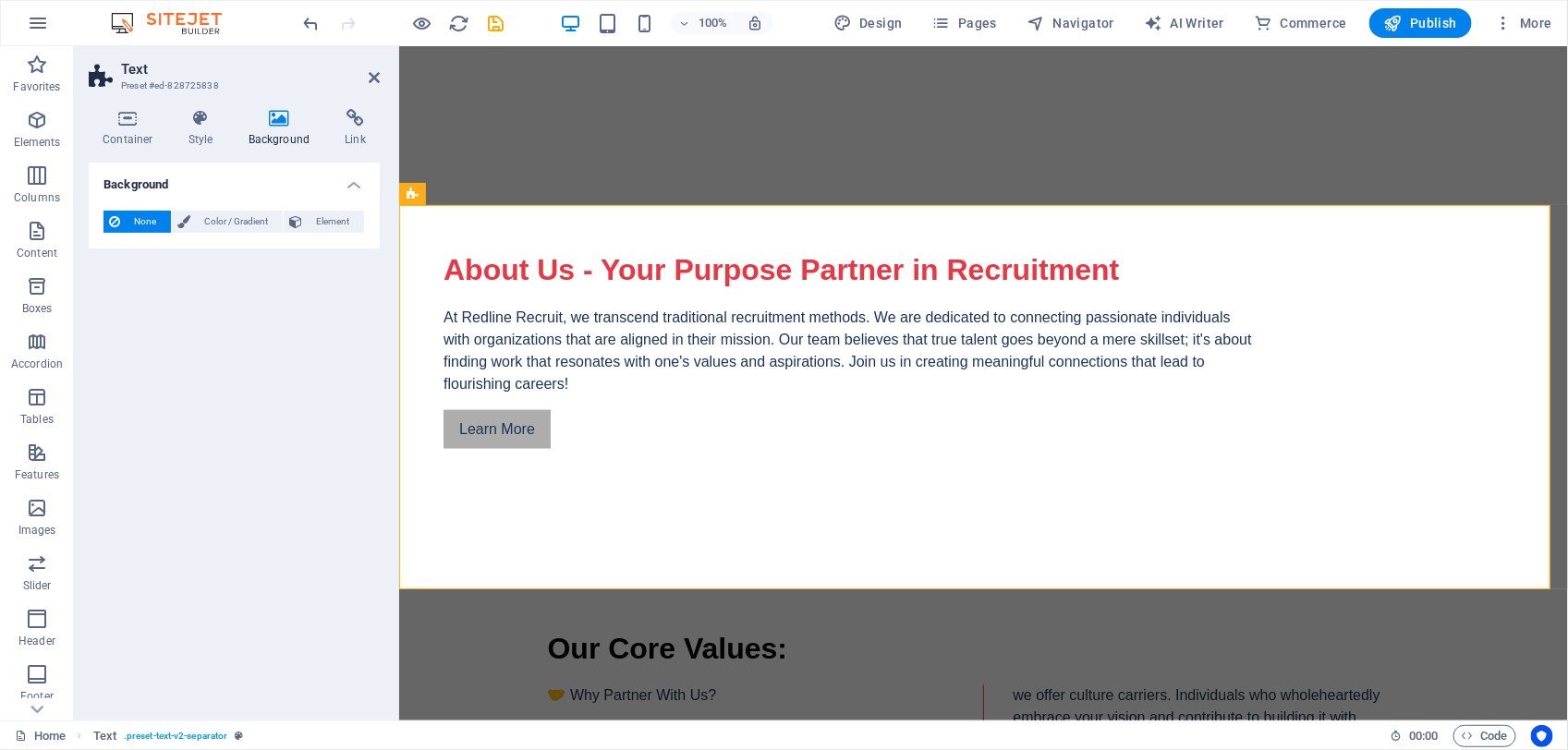 drag, startPoint x: 395, startPoint y: 339, endPoint x: 391, endPoint y: 279, distance: 60.133186 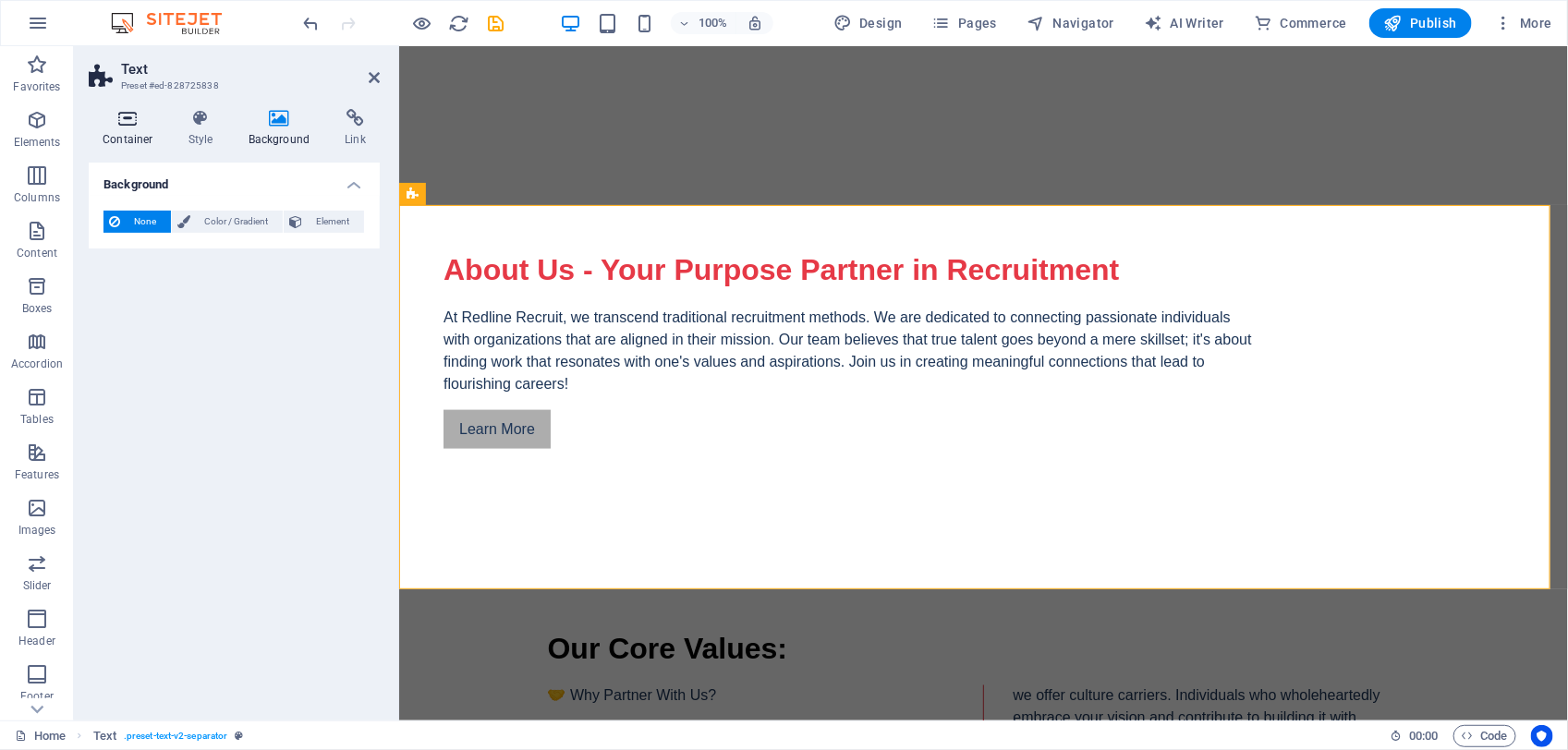 click at bounding box center [128, 118] 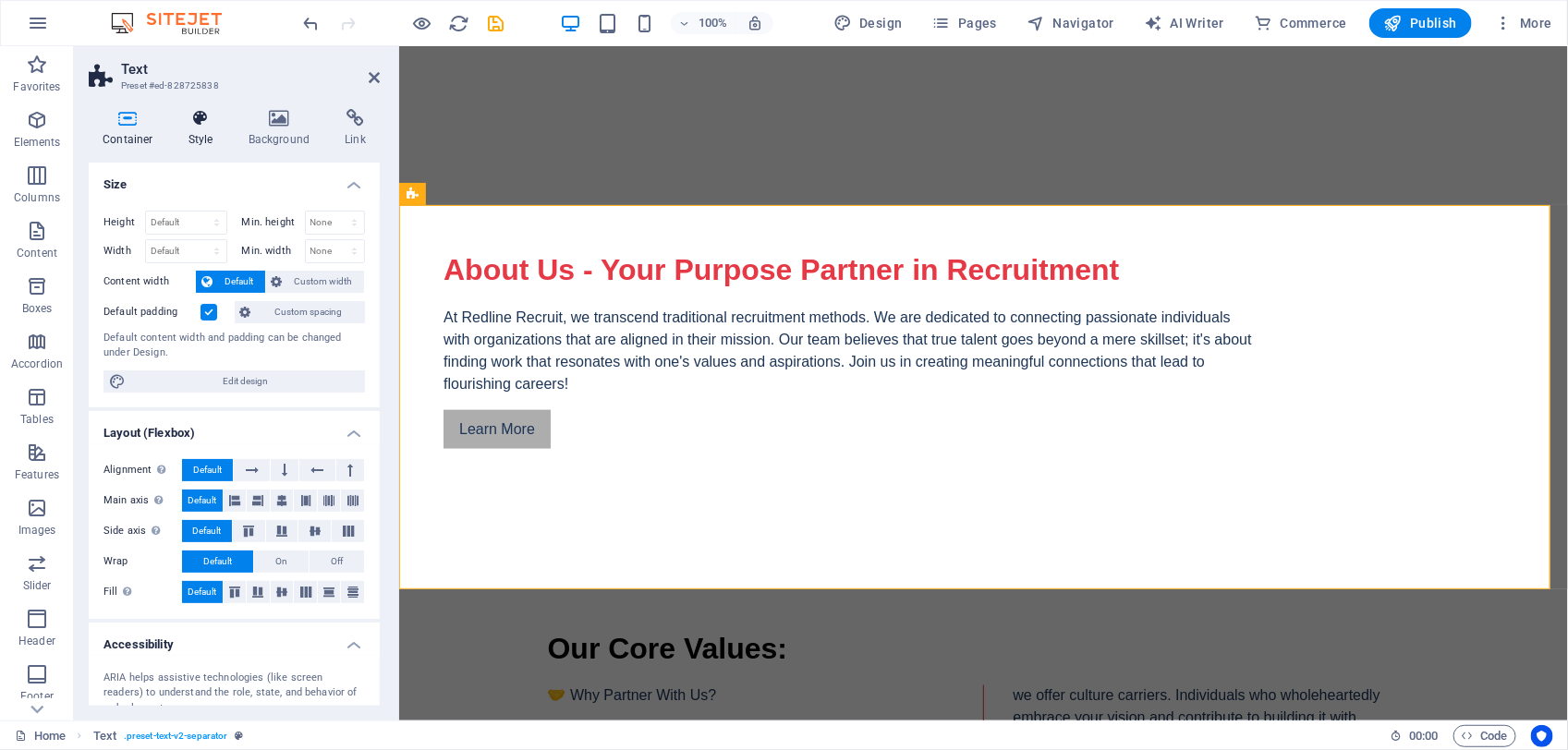 click at bounding box center (201, 118) 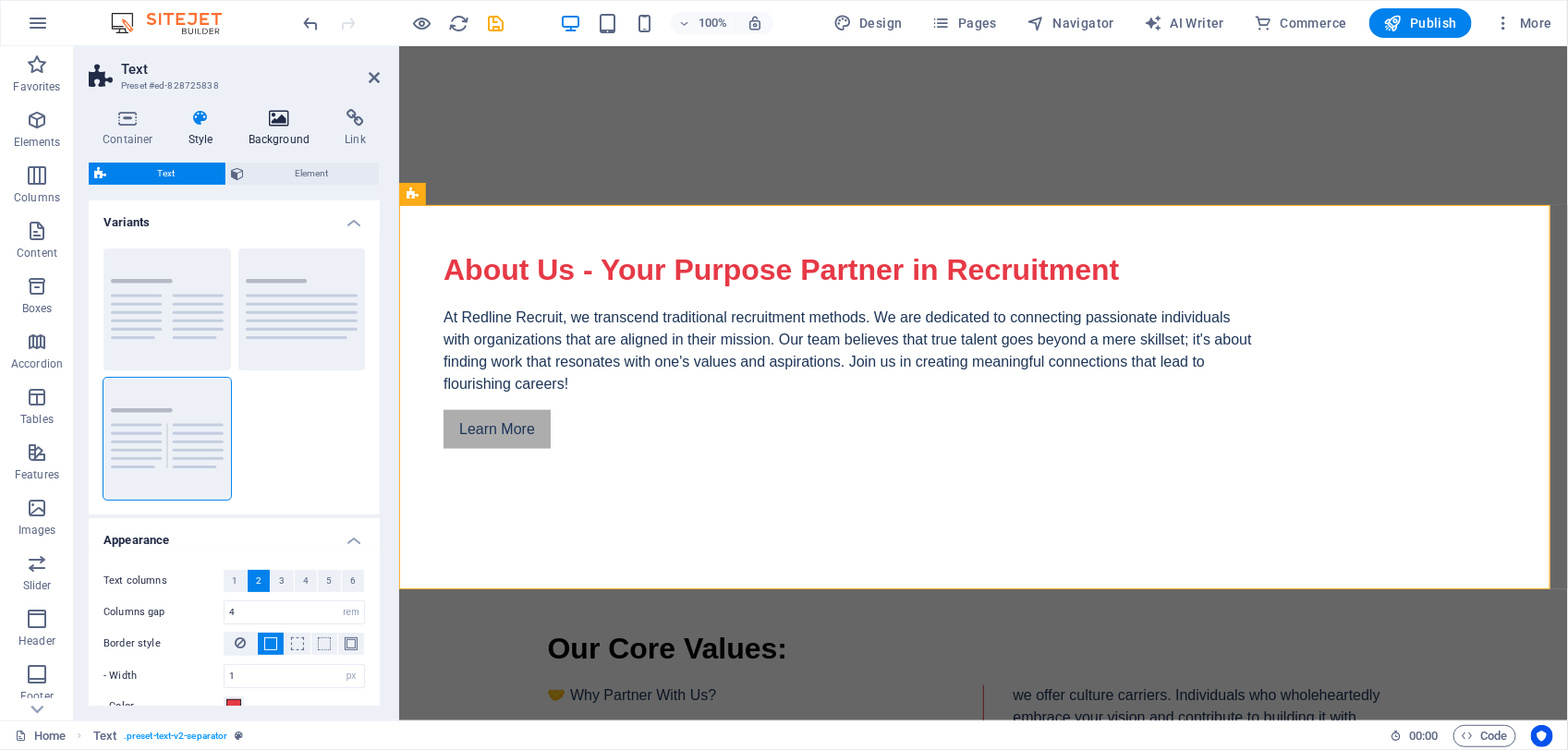 click at bounding box center (279, 118) 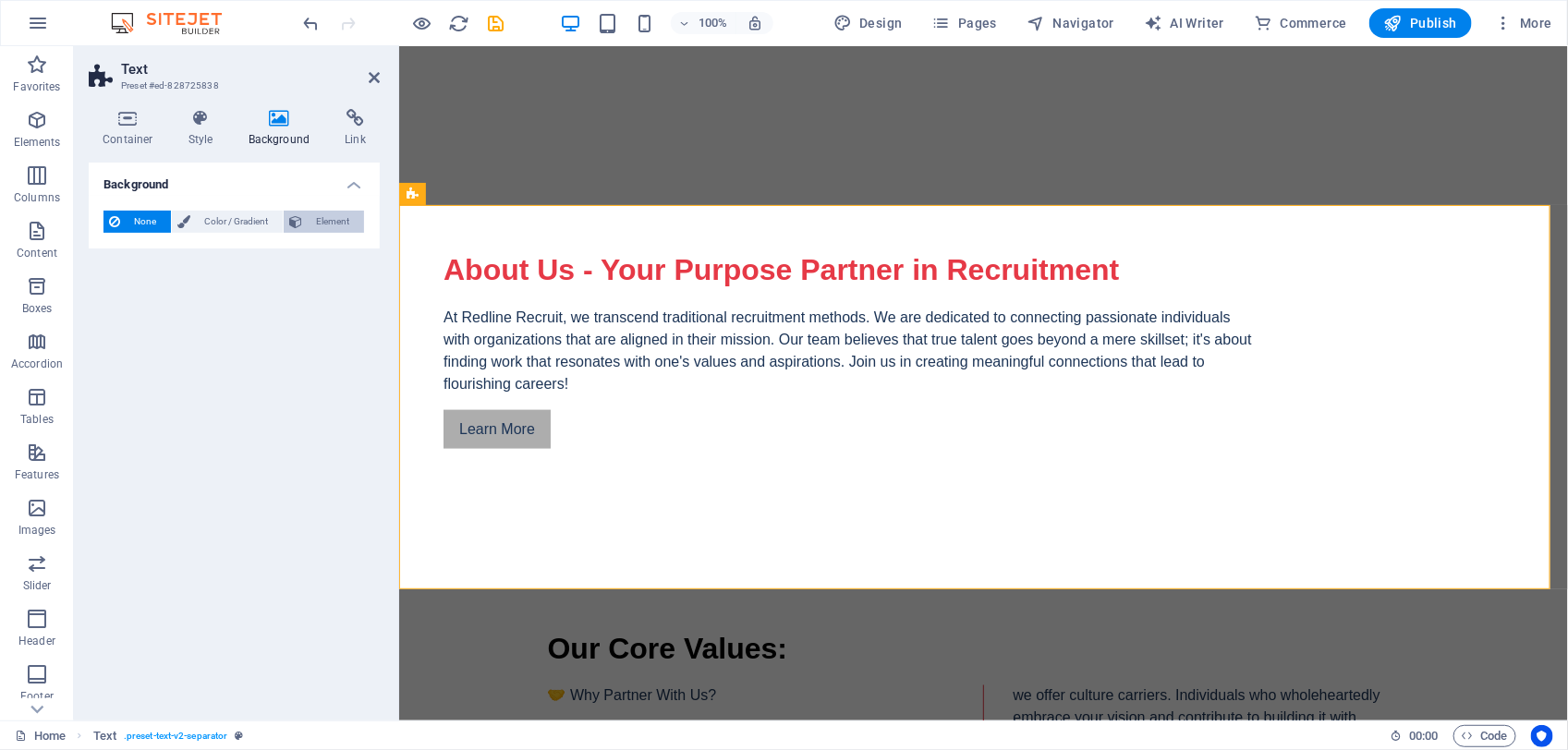 click at bounding box center [296, 222] 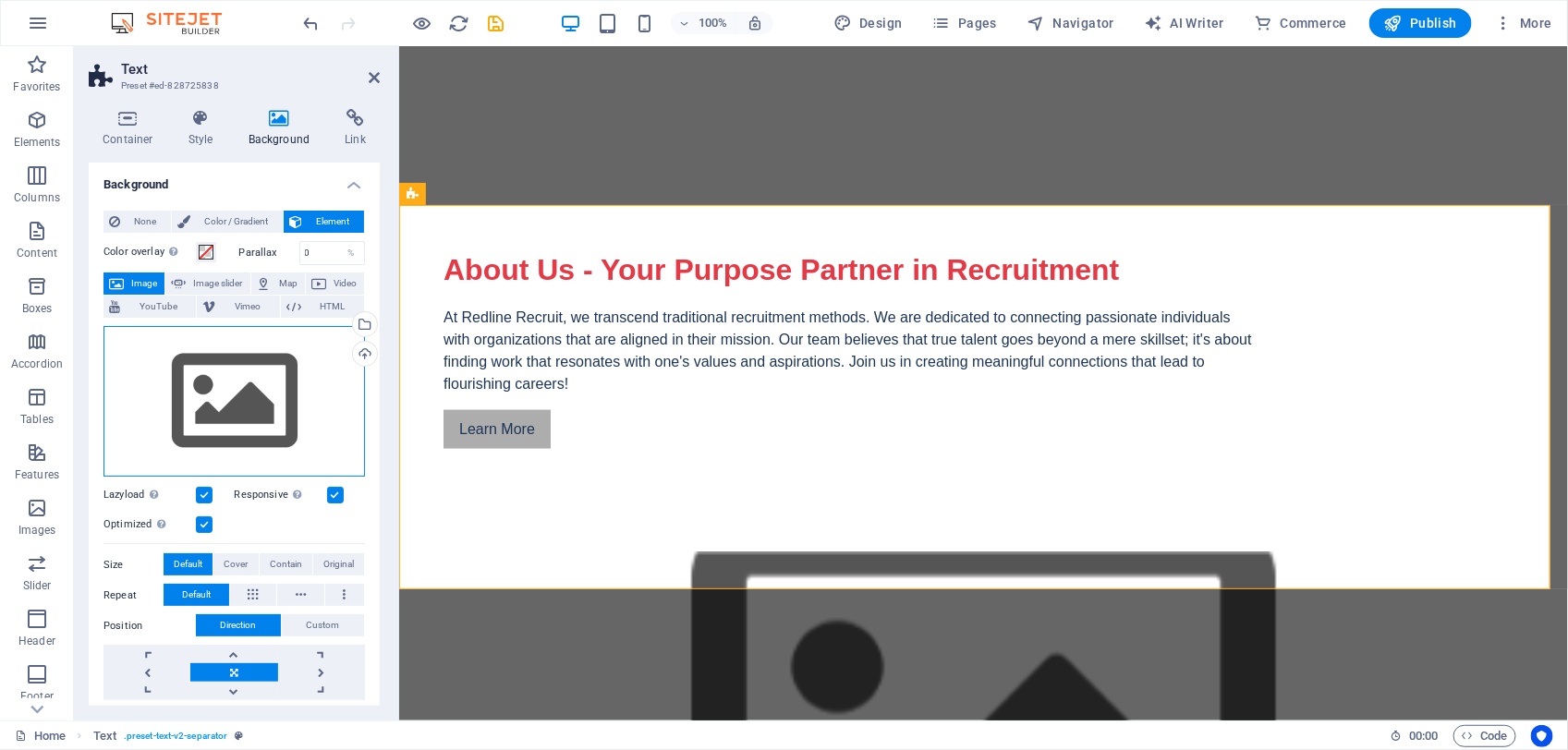 click on "Drag files here, click to choose files or select files from Files or our free stock photos & videos" at bounding box center (234, 402) 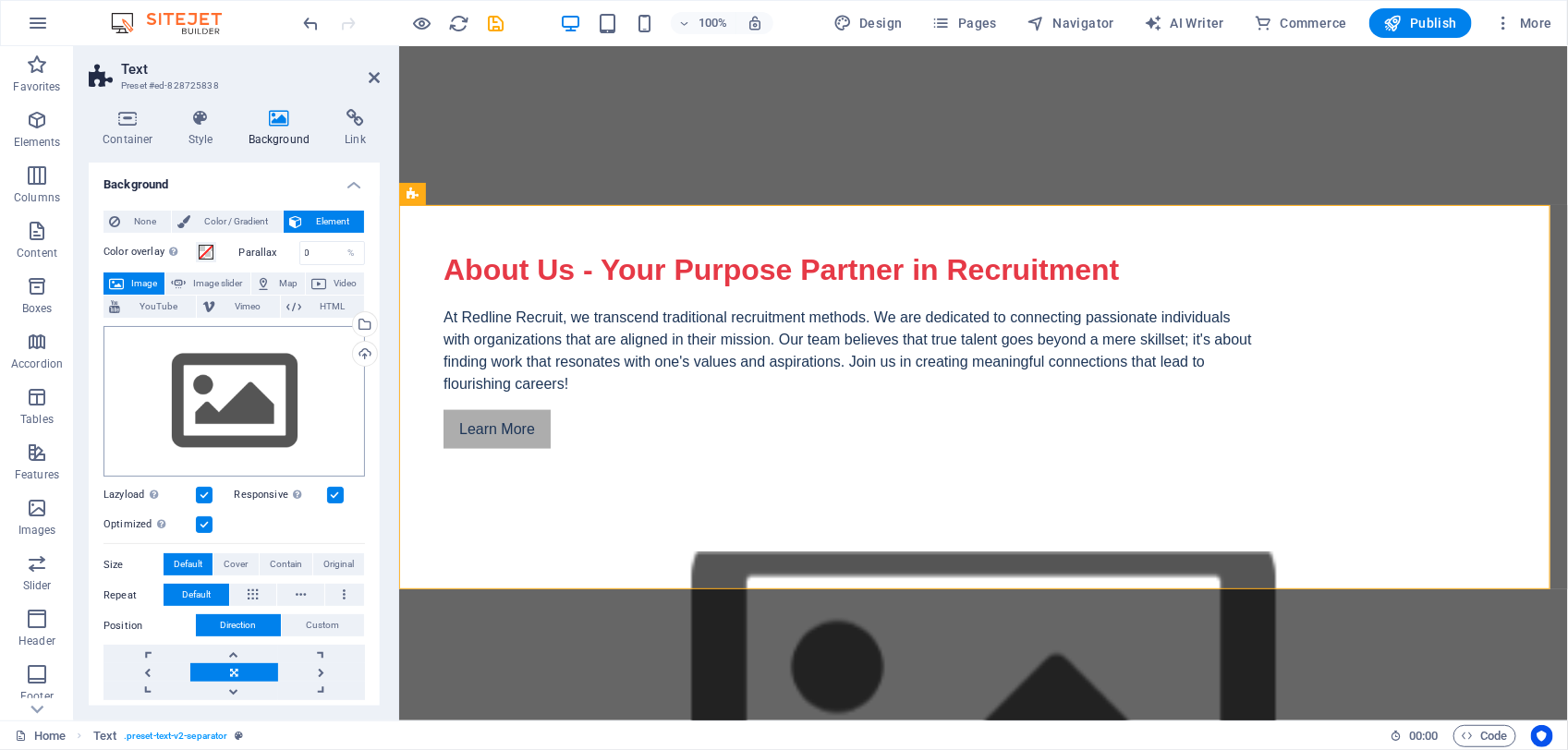 scroll, scrollTop: 1148, scrollLeft: 0, axis: vertical 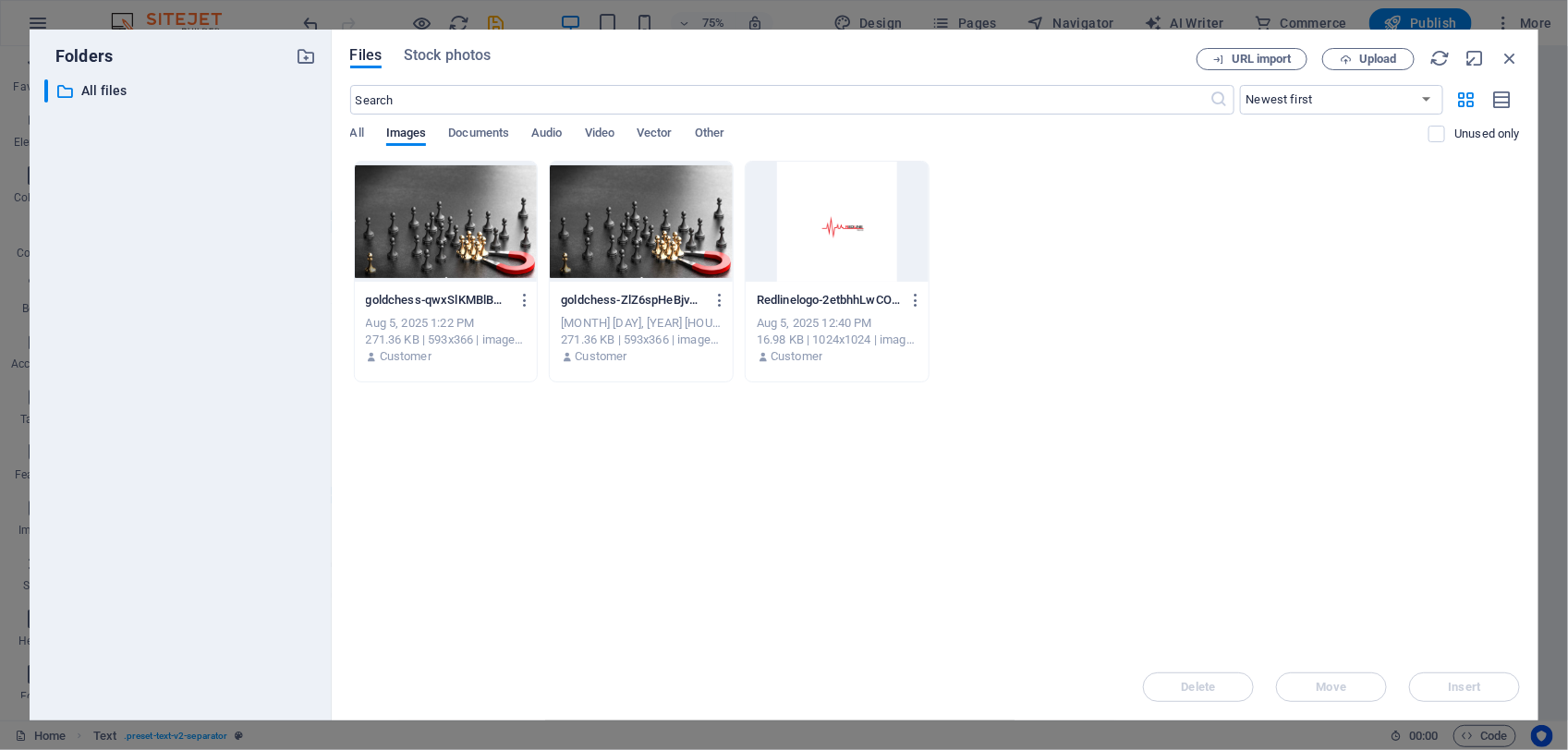 click at bounding box center [837, 222] 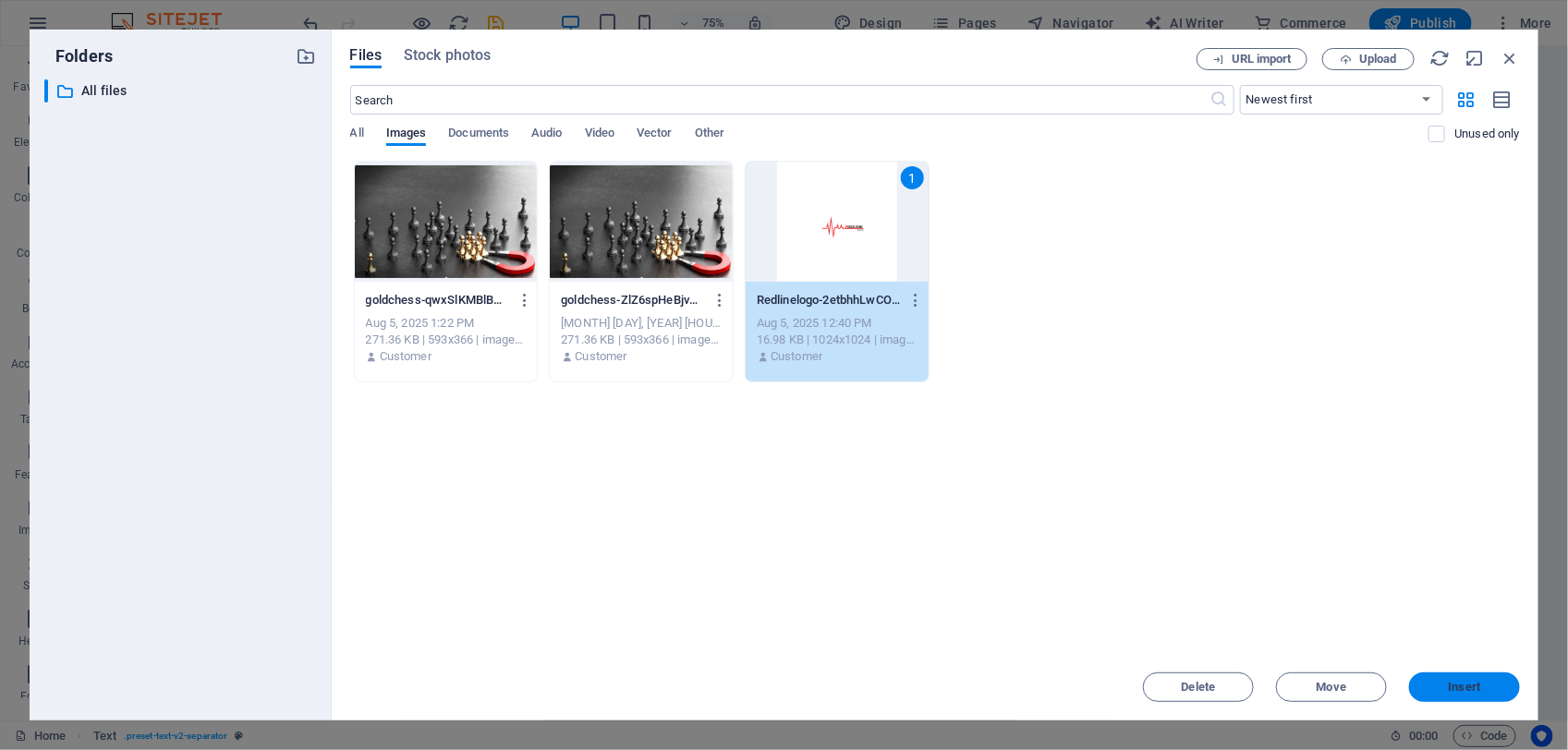 click on "Insert" at bounding box center (1465, 687) 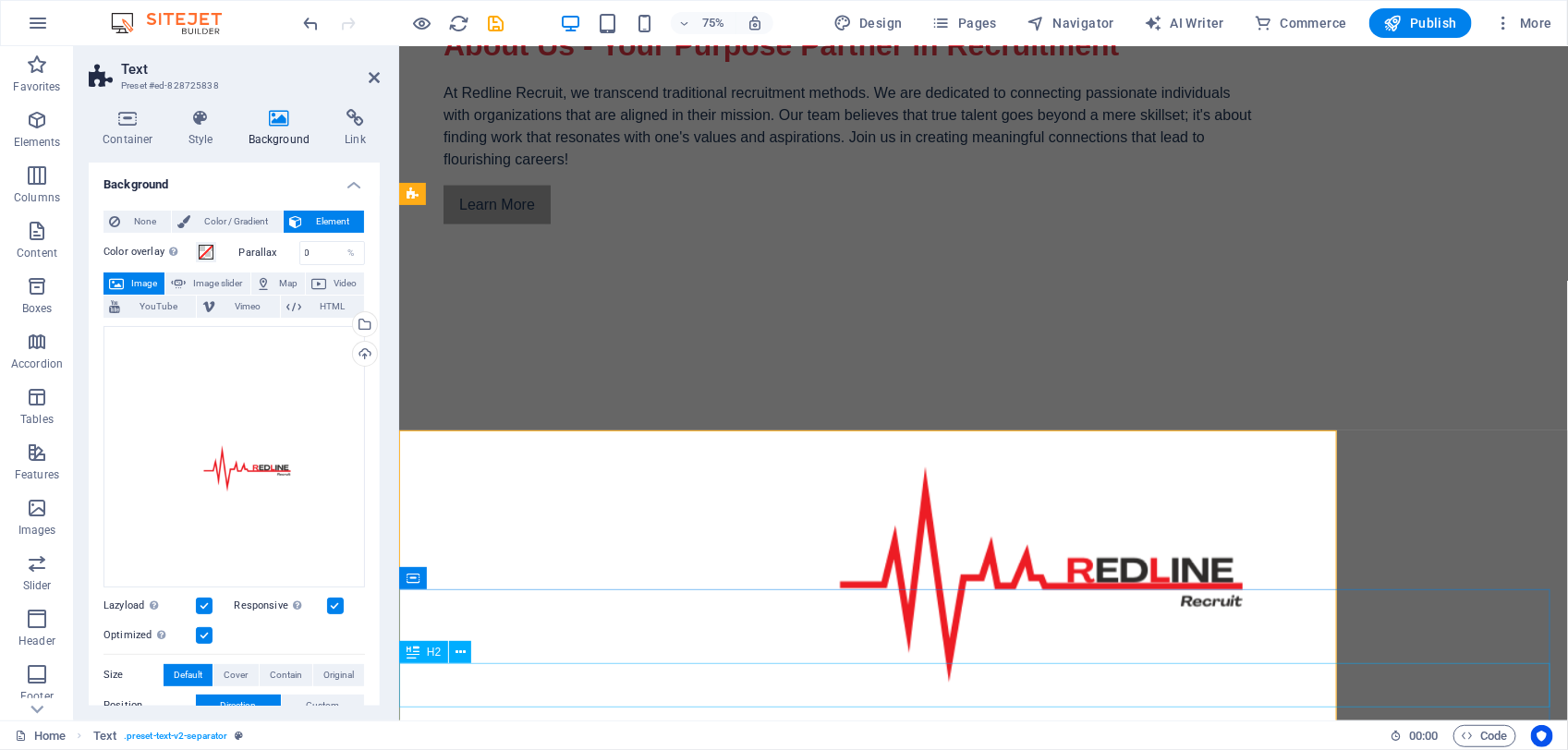 scroll, scrollTop: 924, scrollLeft: 0, axis: vertical 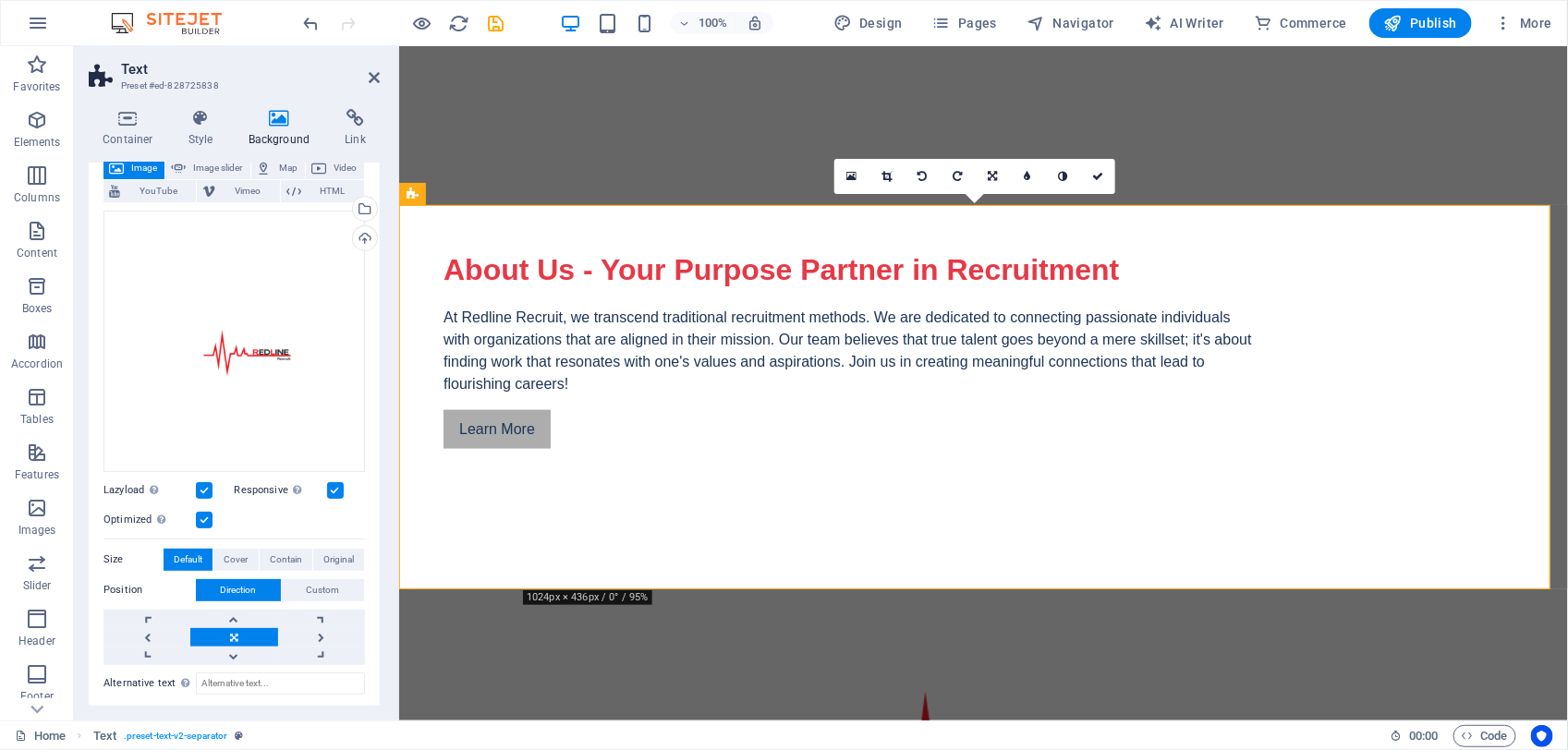 click at bounding box center [319, 168] 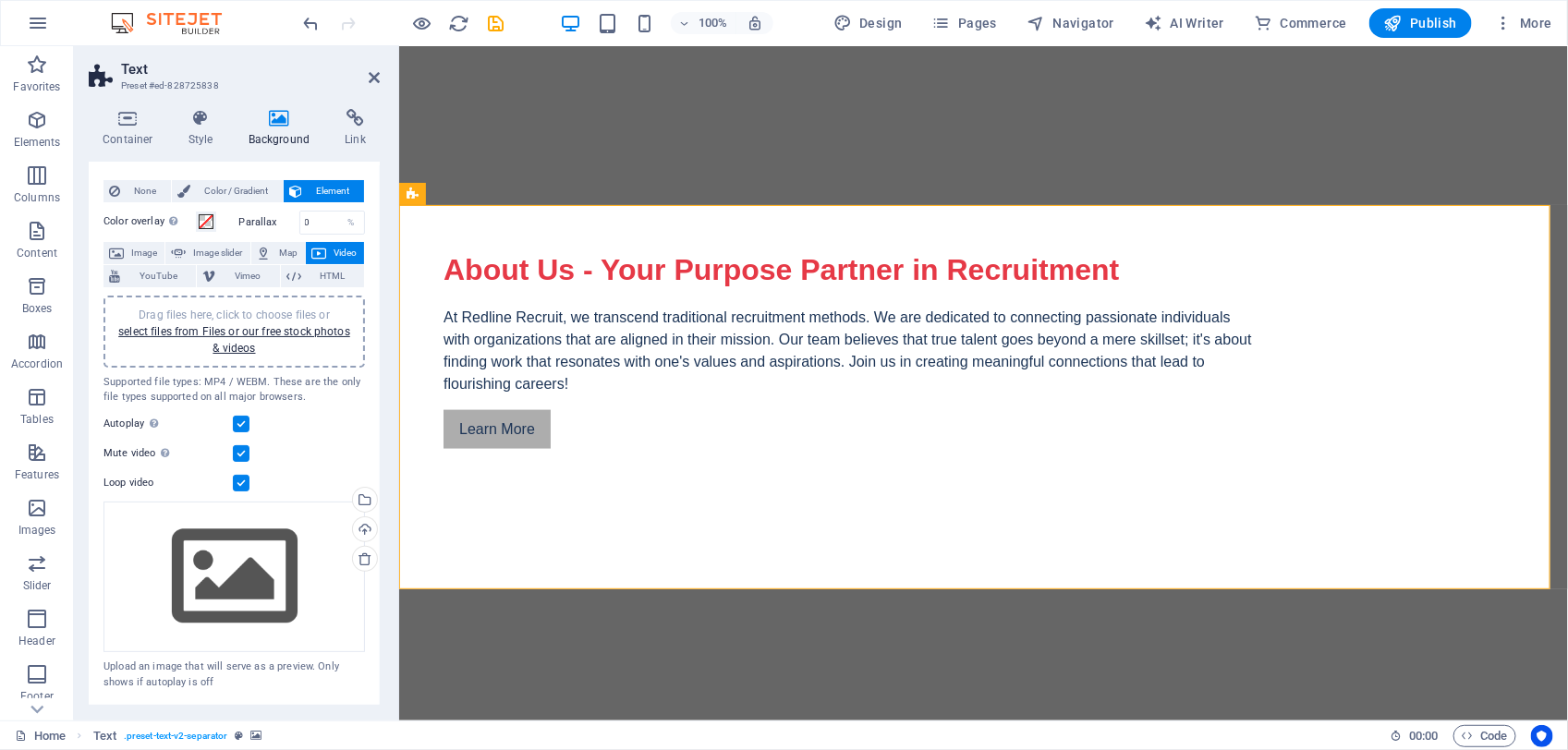 scroll, scrollTop: 0, scrollLeft: 0, axis: both 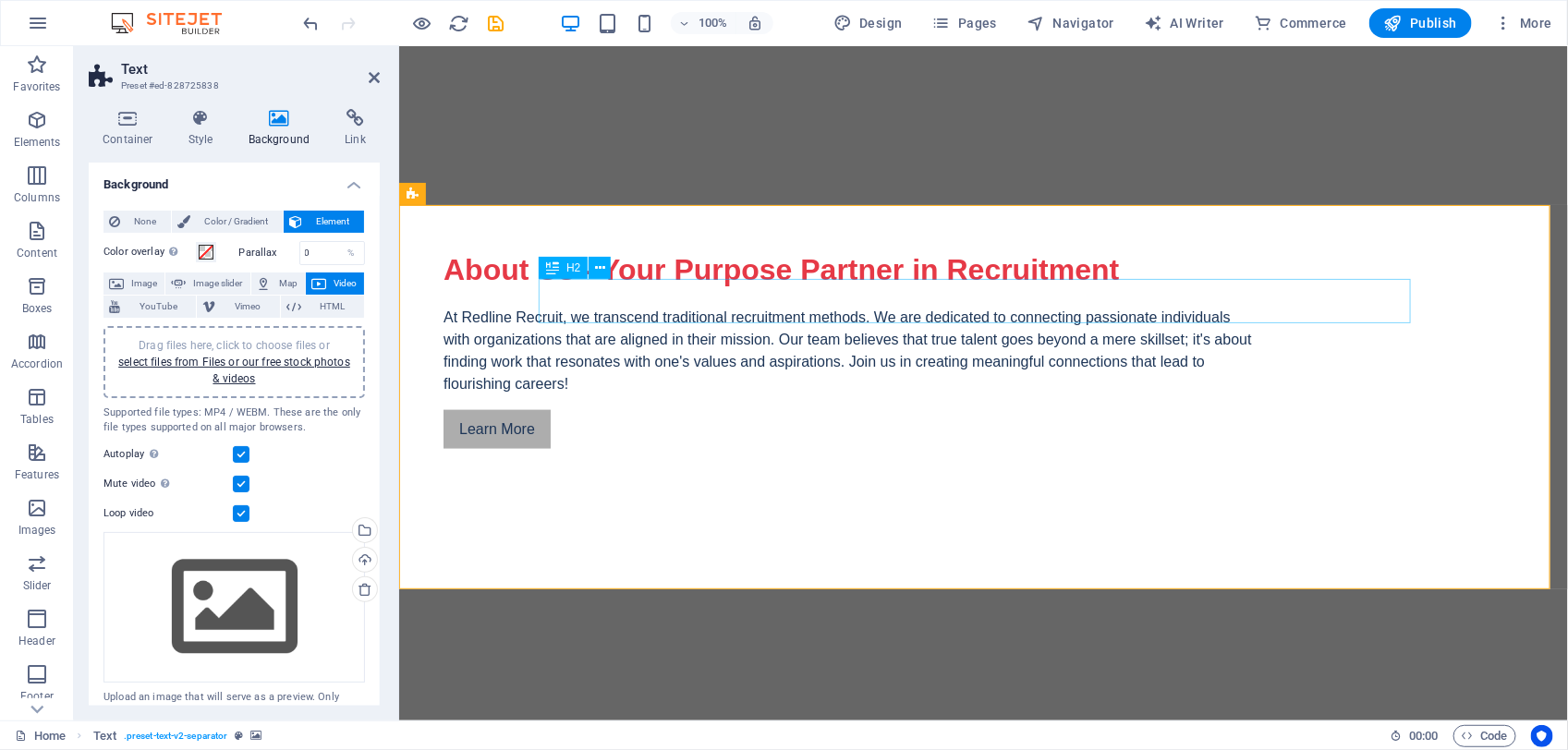click on "Our Core Values:" at bounding box center [983, 1032] 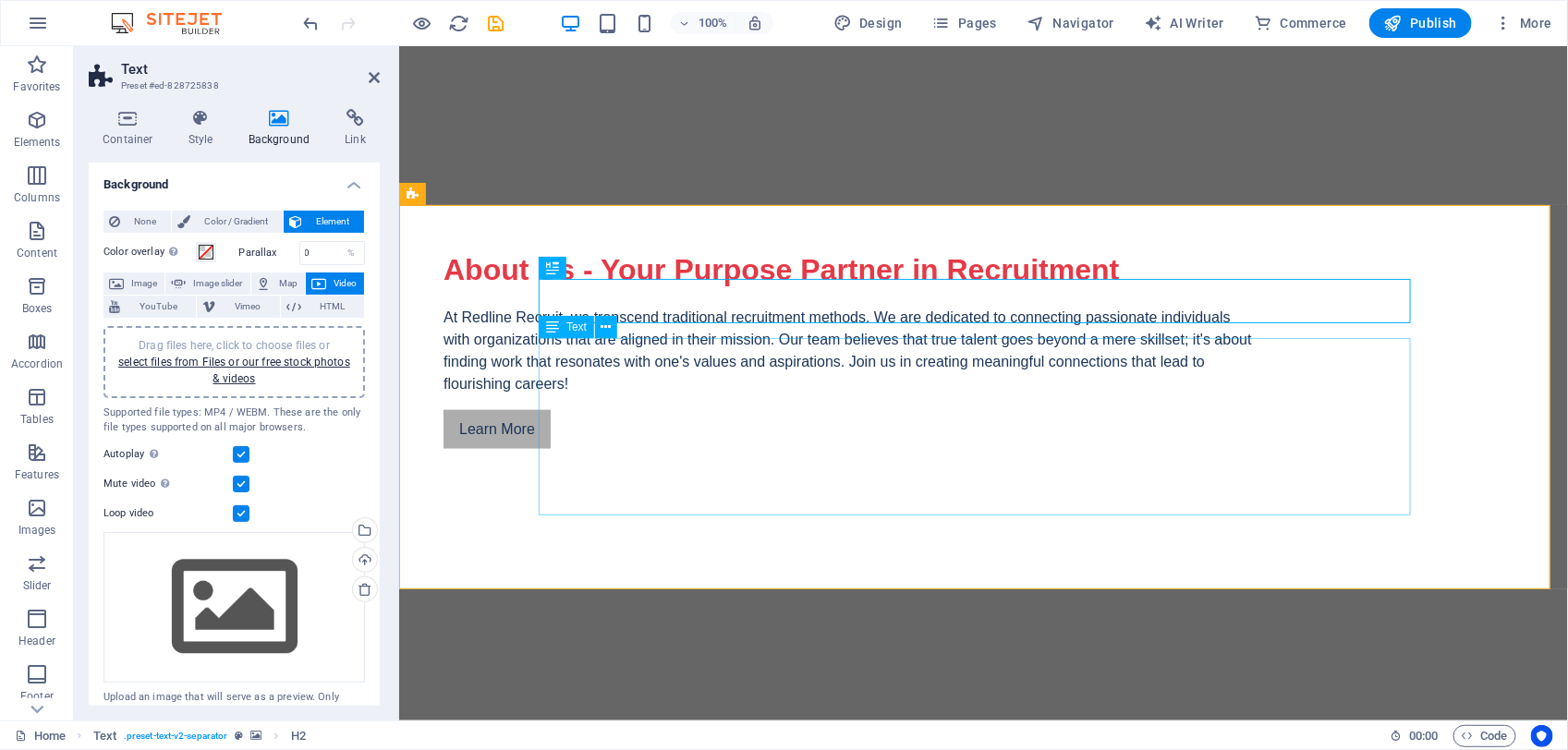 click on "🤝 Why Partner With Us? For Candidates: We recognize your individuality—not just your experience, but your aspirations. We connect you with opportunities that resonate with your purpose, transforming your work into a true reflection of who you are. For Clients: We provide more than just qualified candidates—we offer culture carriers. Individuals who wholeheartedly embrace your vision and contribute to building it with dedication, expertise, and integrity. Join us in cultivating workplaces where purpose and performance converge. When people are empowered to live their purpose, businesses thrive—and lives are transformed." at bounding box center [983, 1157] 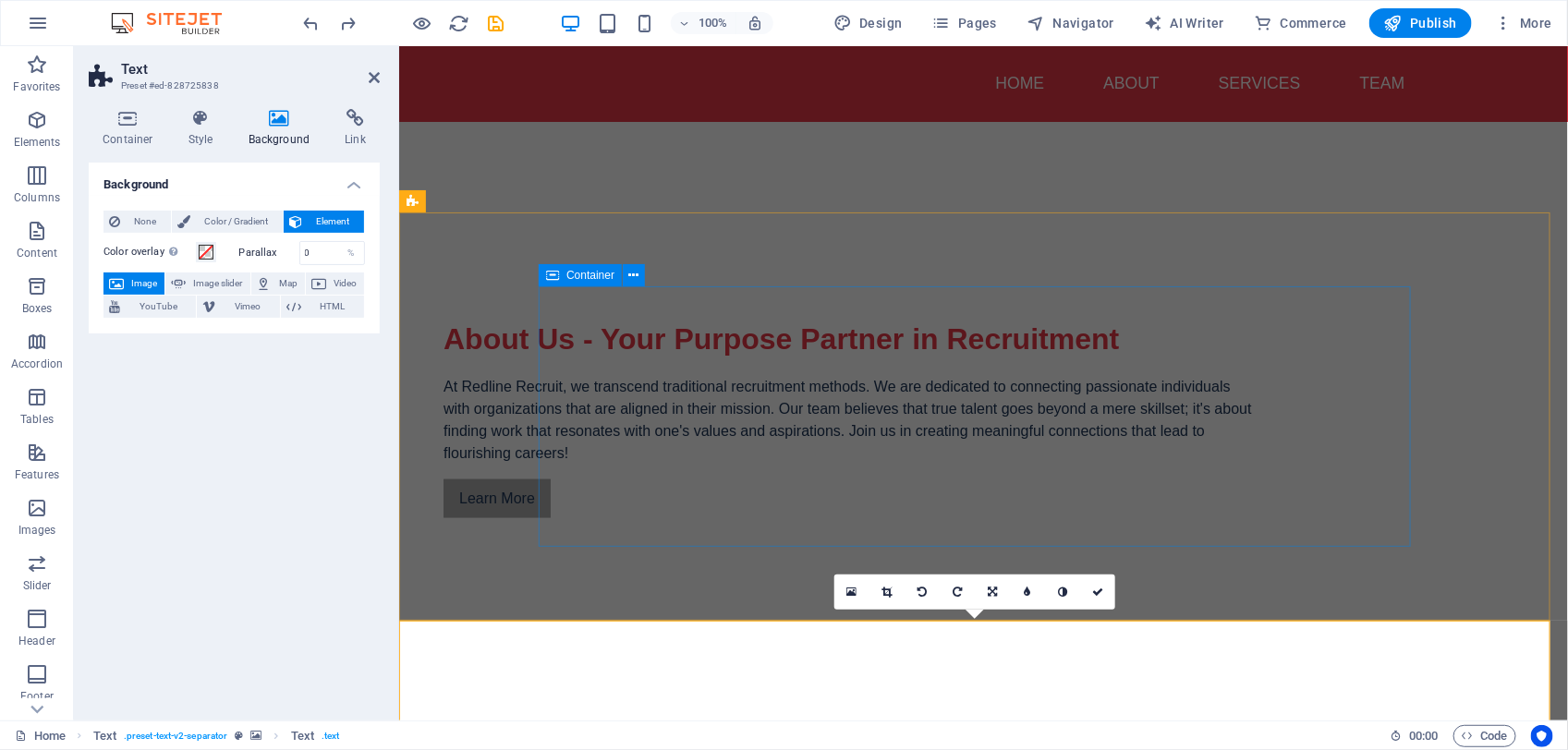 scroll, scrollTop: 970, scrollLeft: 0, axis: vertical 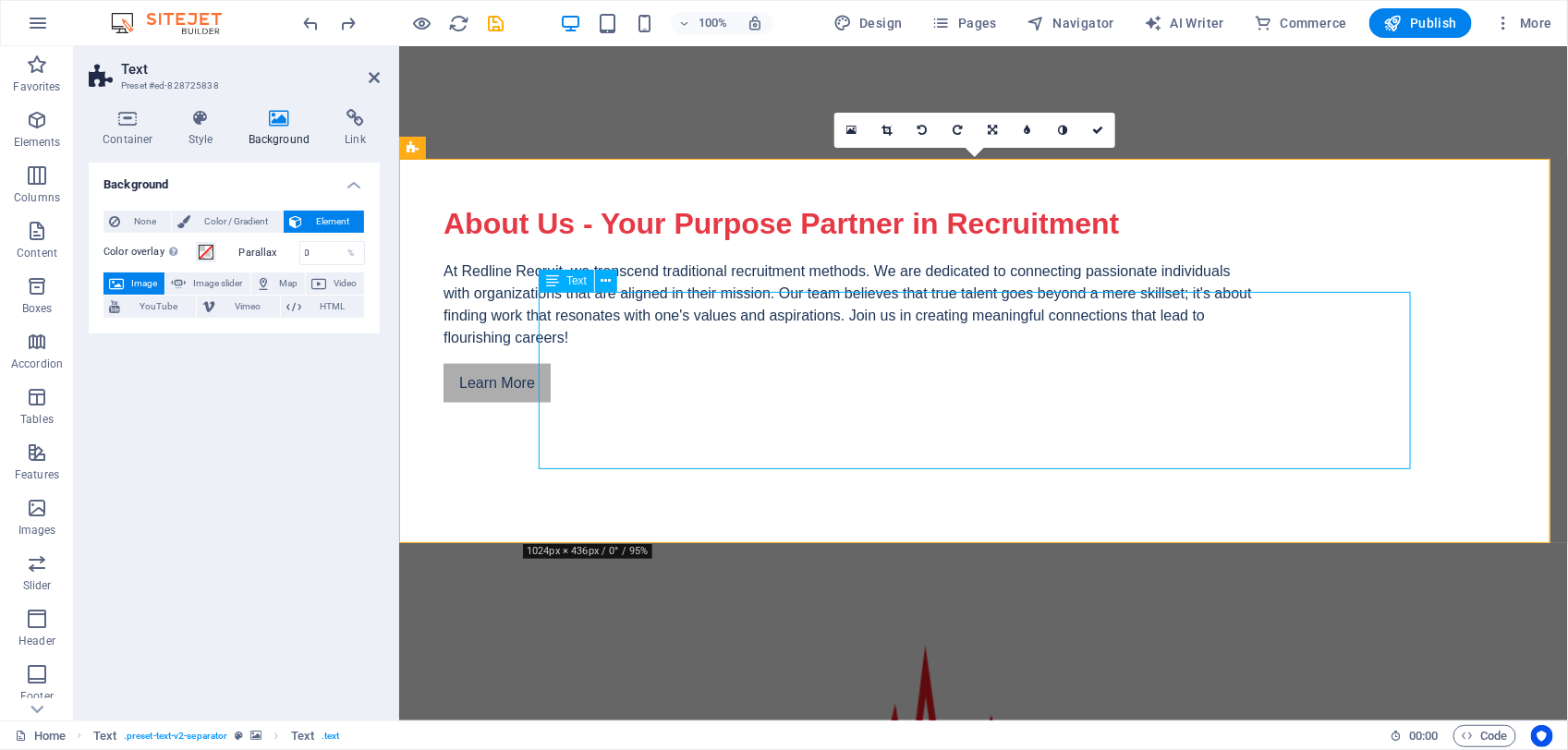 click on "🤝 Why Partner With Us? For Candidates: We recognize your individuality—not just your experience, but your aspirations. We connect you with opportunities that resonate with your purpose, transforming your work into a true reflection of who you are. For Clients: We provide more than just qualified candidates—we offer culture carriers. Individuals who wholeheartedly embrace your vision and contribute to building it with dedication, expertise, and integrity. Join us in cultivating workplaces where purpose and performance converge. When people are empowered to live their purpose, businesses thrive—and lives are transformed." at bounding box center [983, 1111] 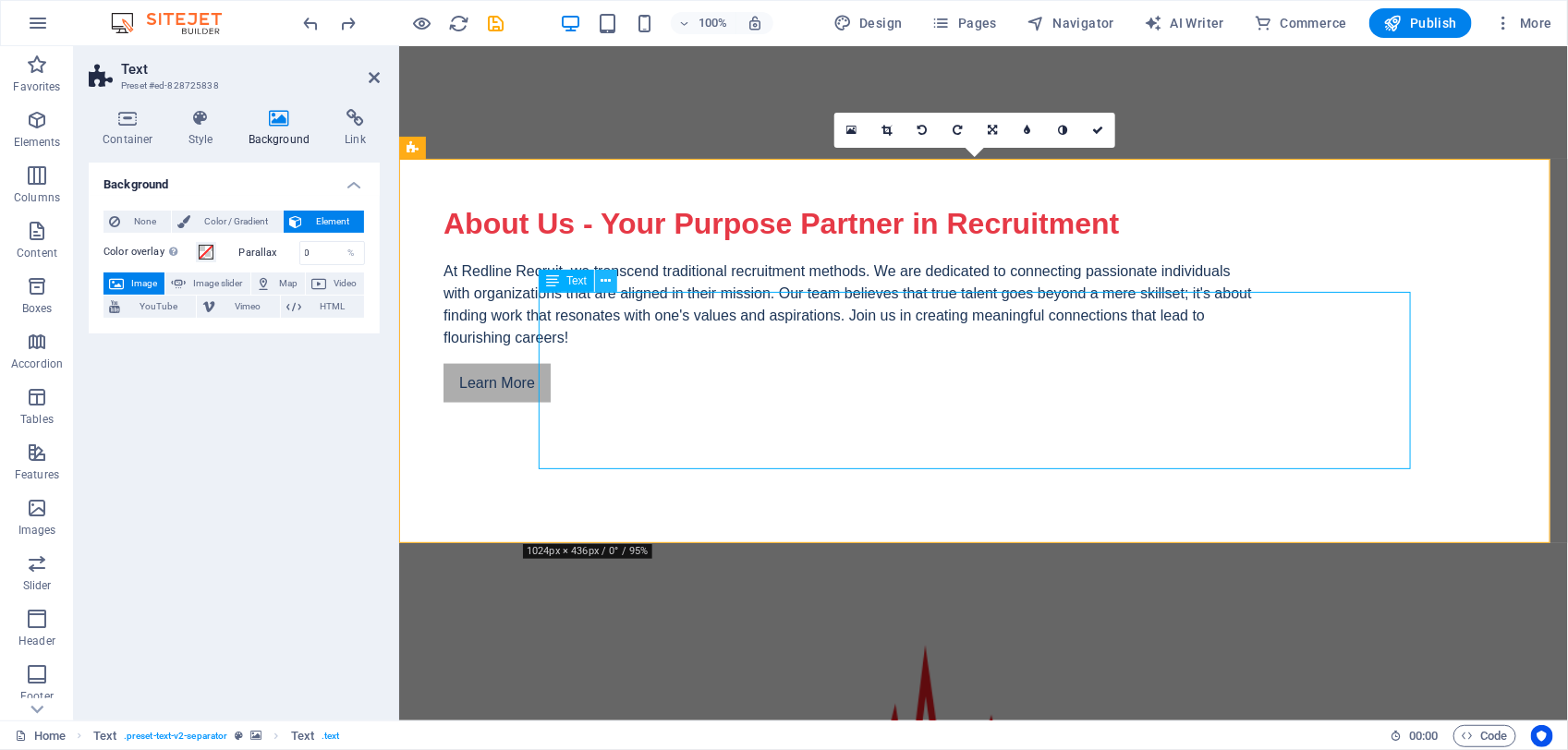 click at bounding box center [606, 281] 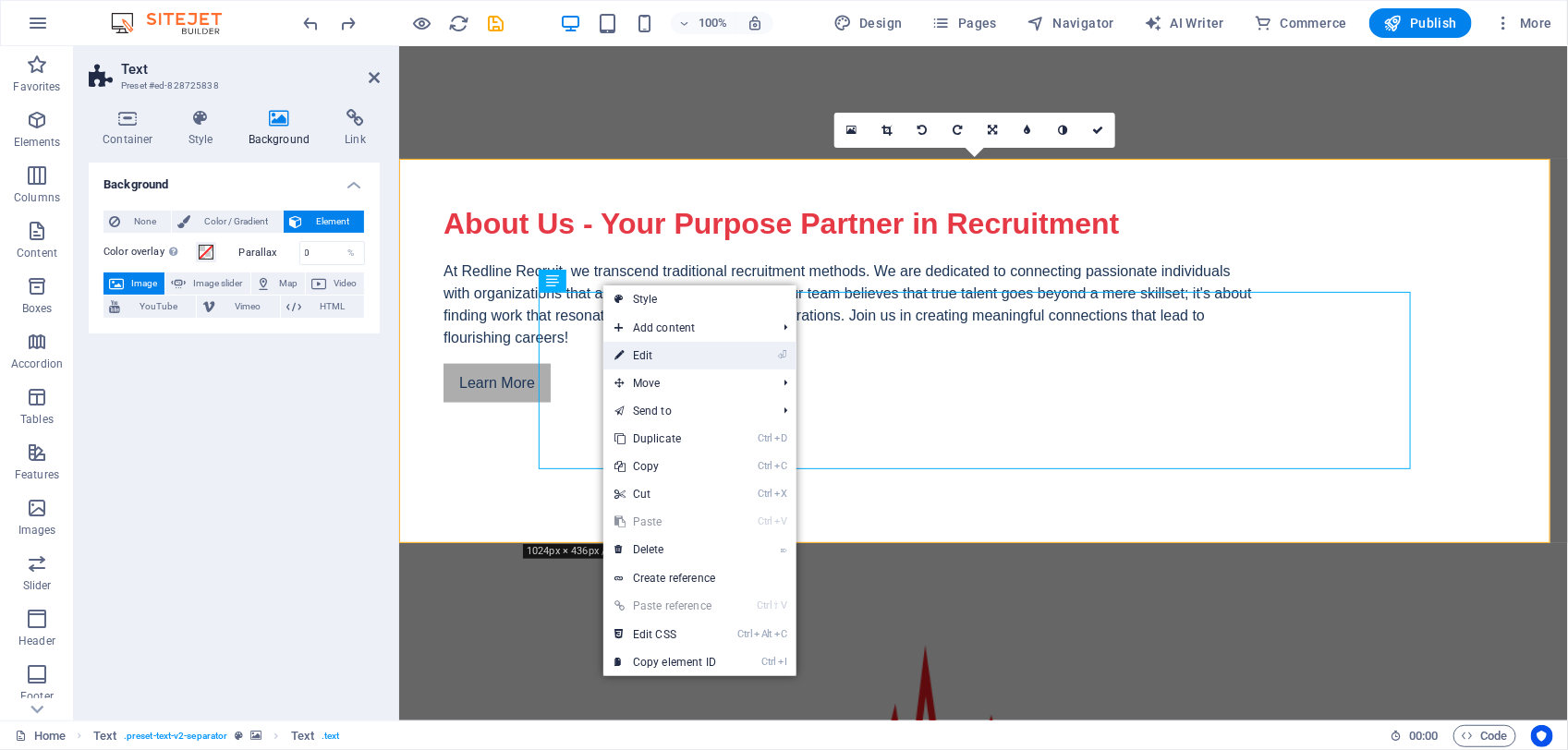 click on "⏎  Edit" at bounding box center (665, 356) 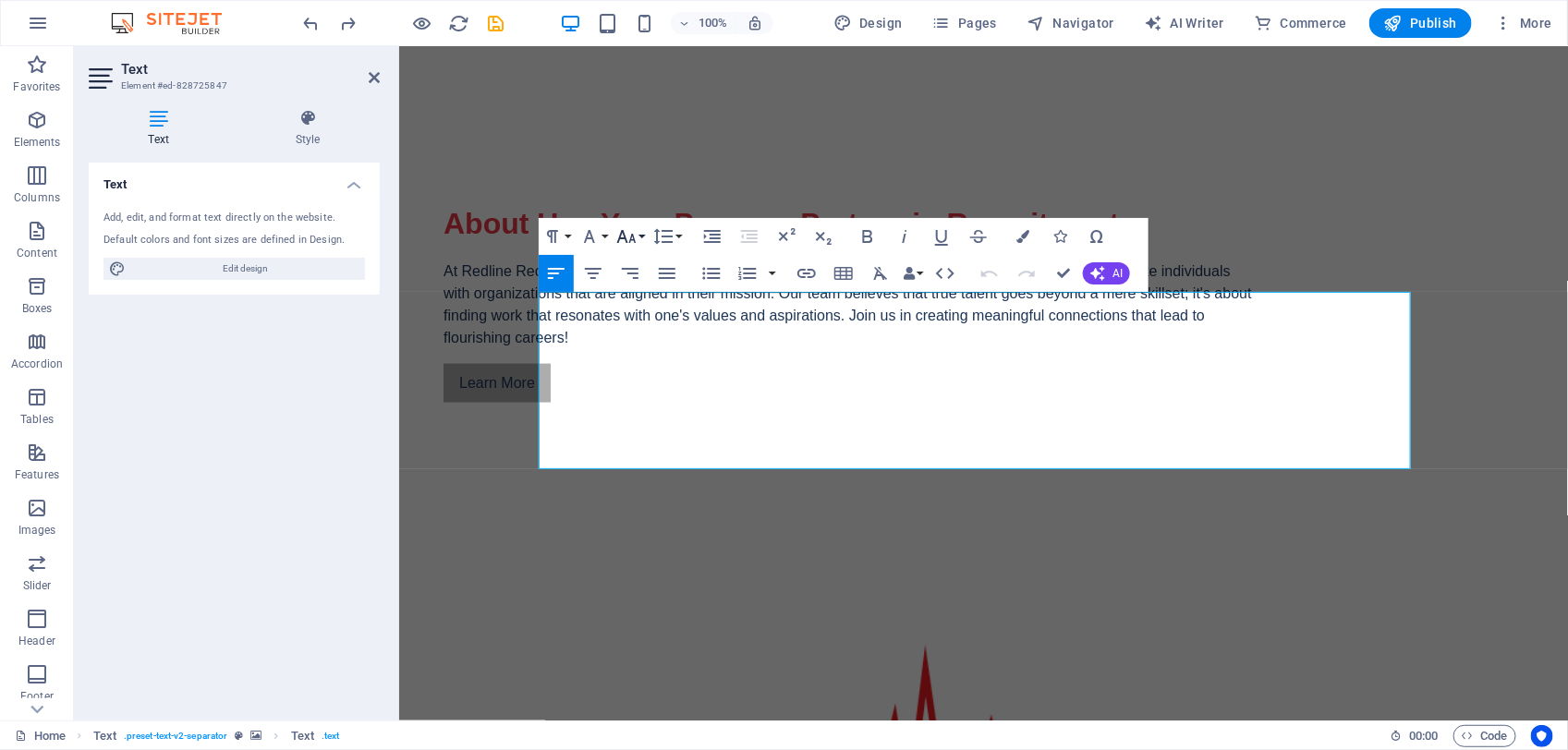 click on "Font Size" at bounding box center [630, 236] 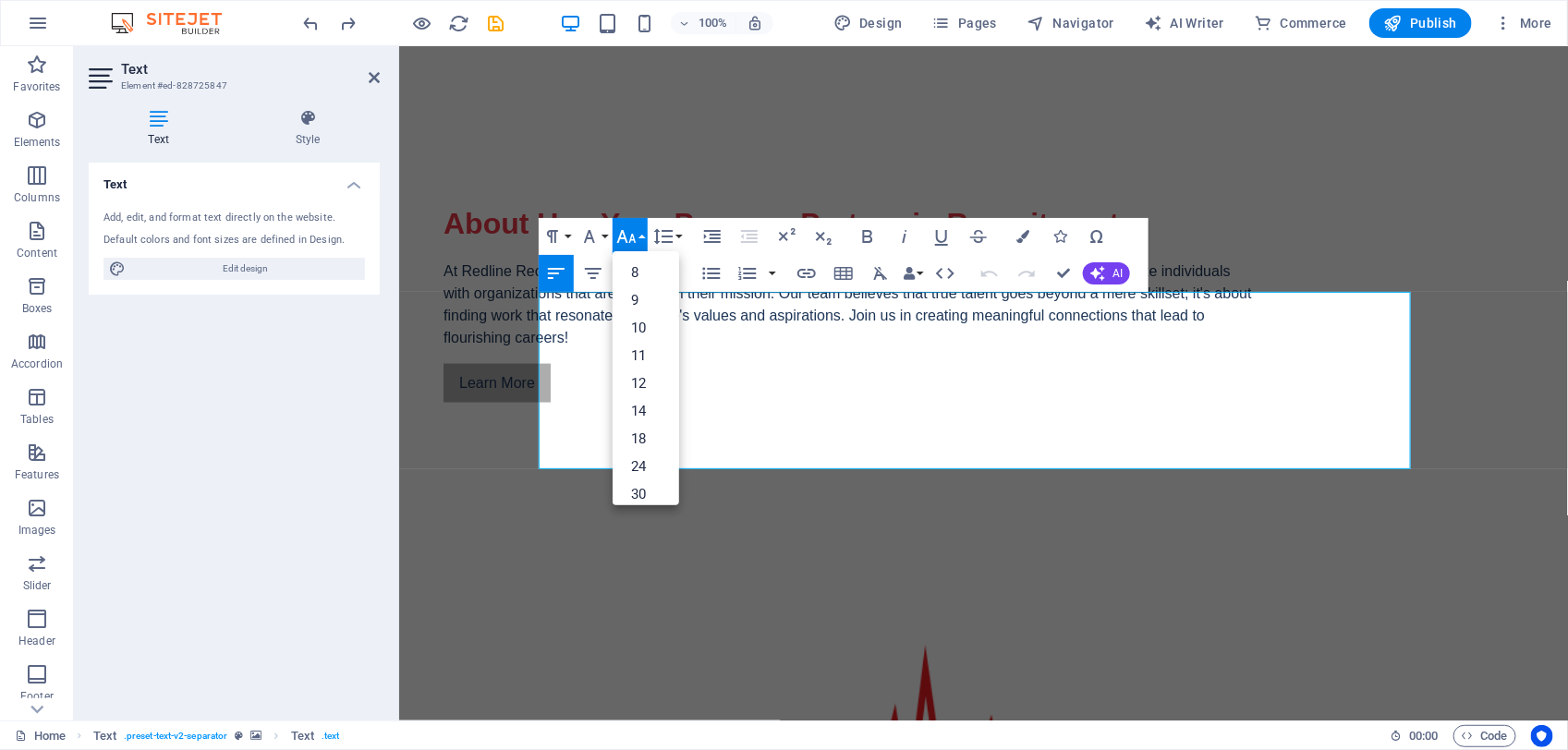 click on "Font Size" at bounding box center (630, 236) 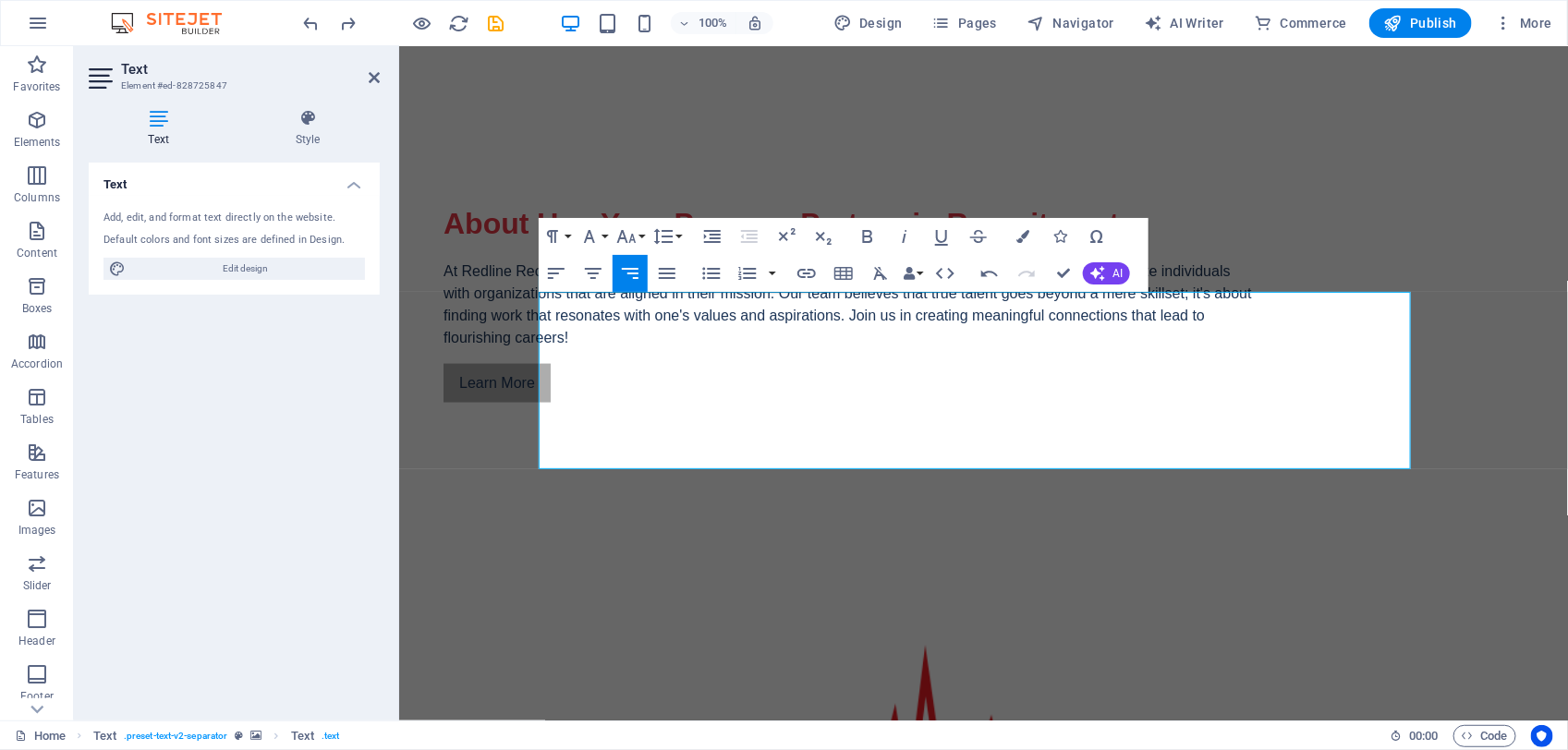 scroll, scrollTop: 0, scrollLeft: 0, axis: both 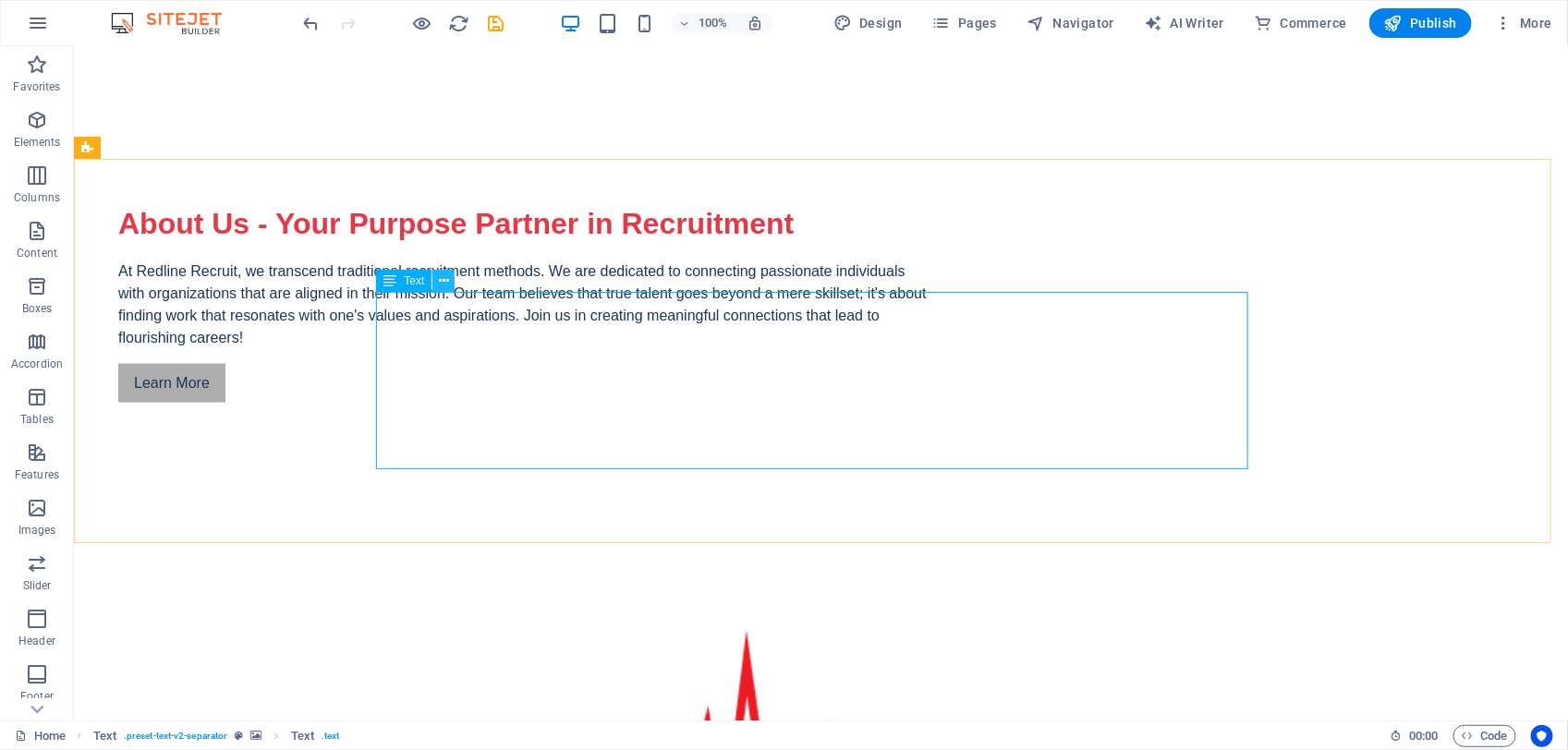 click at bounding box center [444, 281] 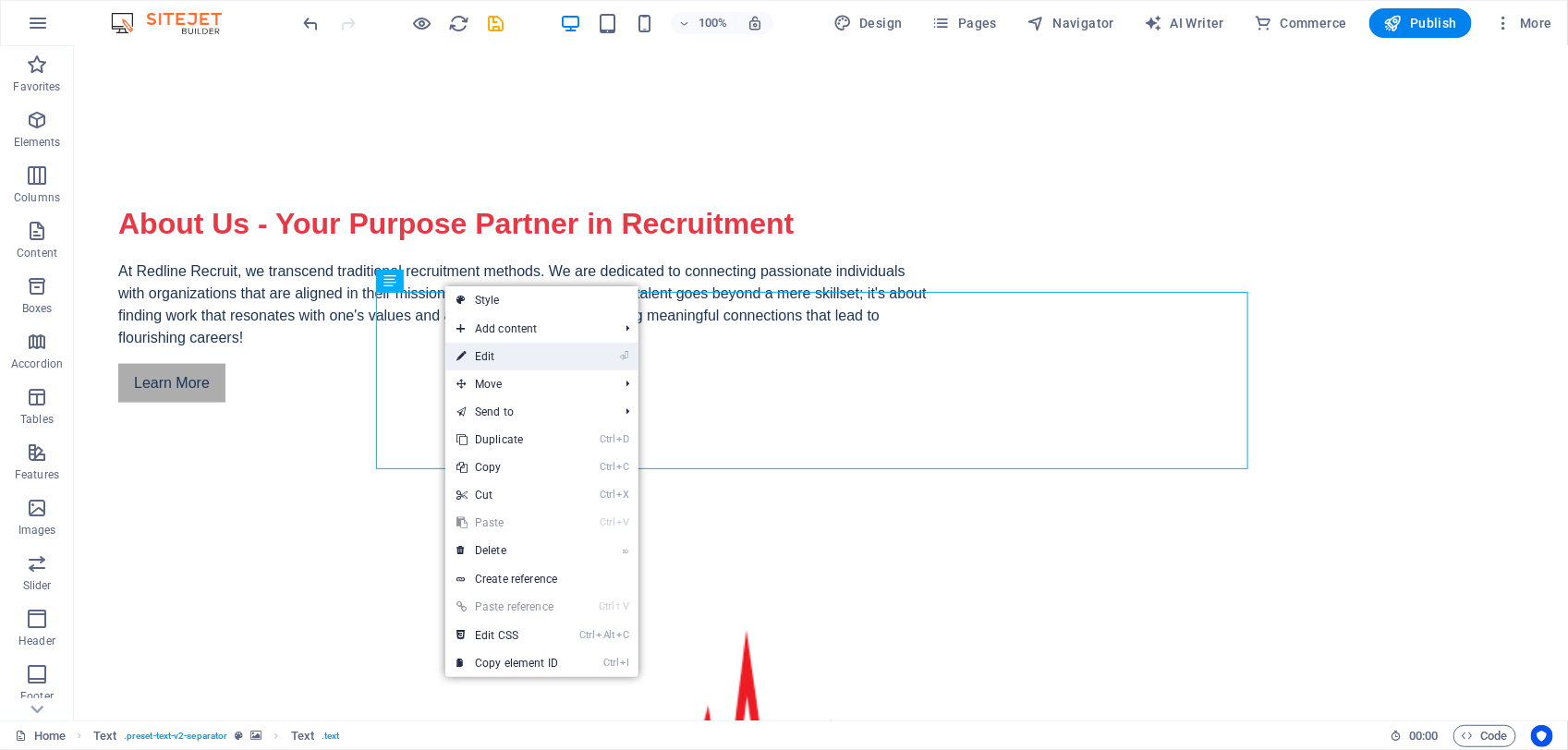 click on "⏎  Edit" at bounding box center (507, 357) 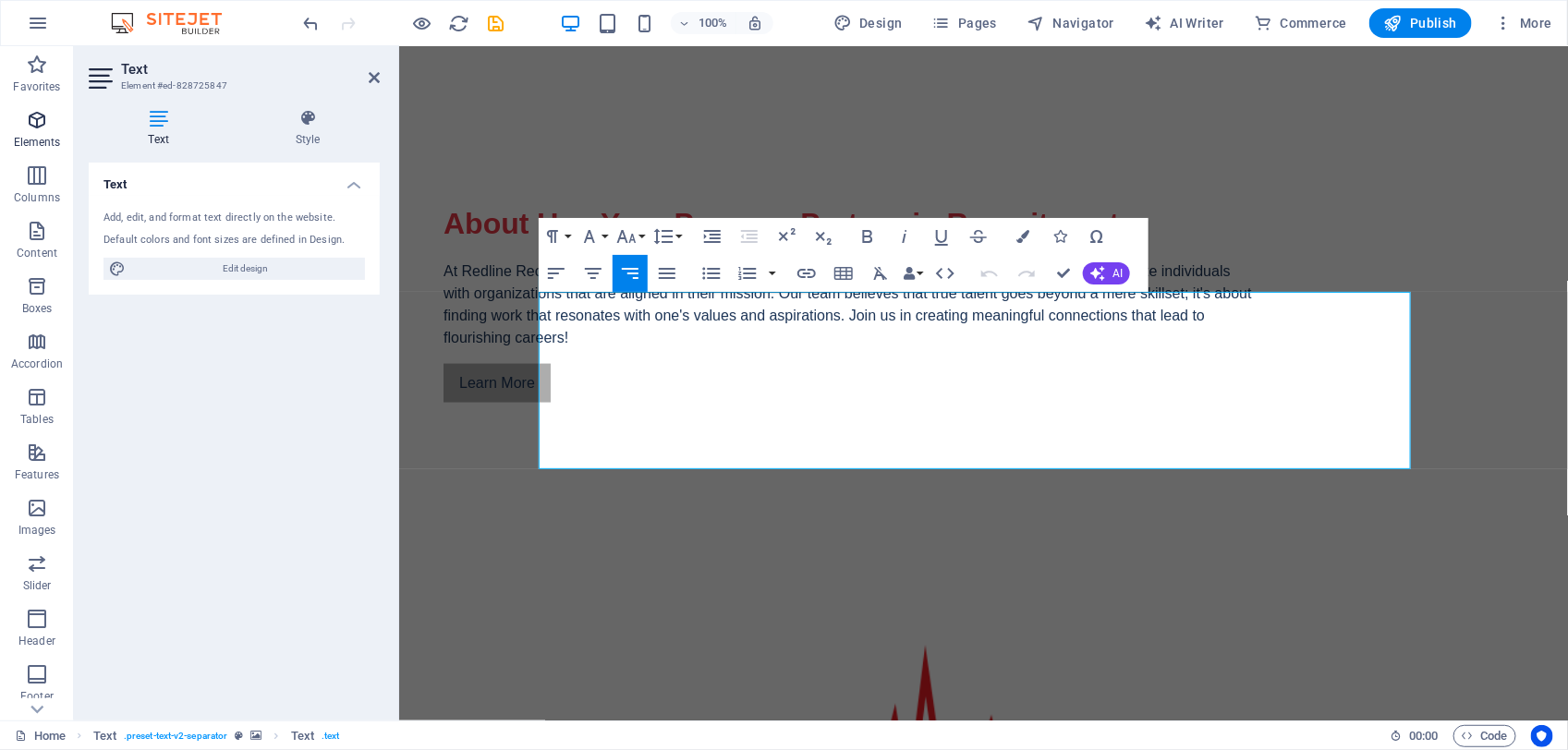 click on "Elements" at bounding box center (37, 142) 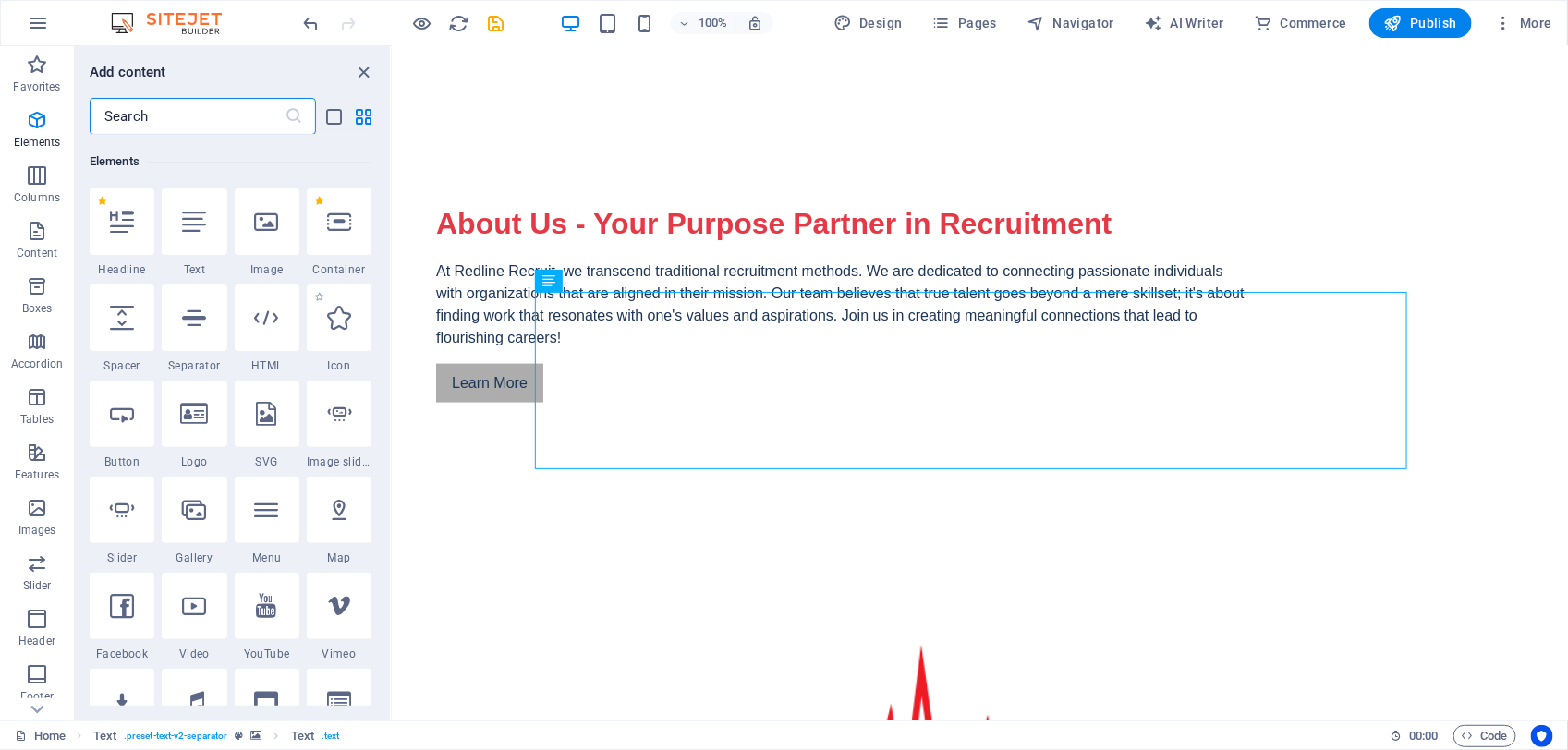 scroll, scrollTop: 196, scrollLeft: 0, axis: vertical 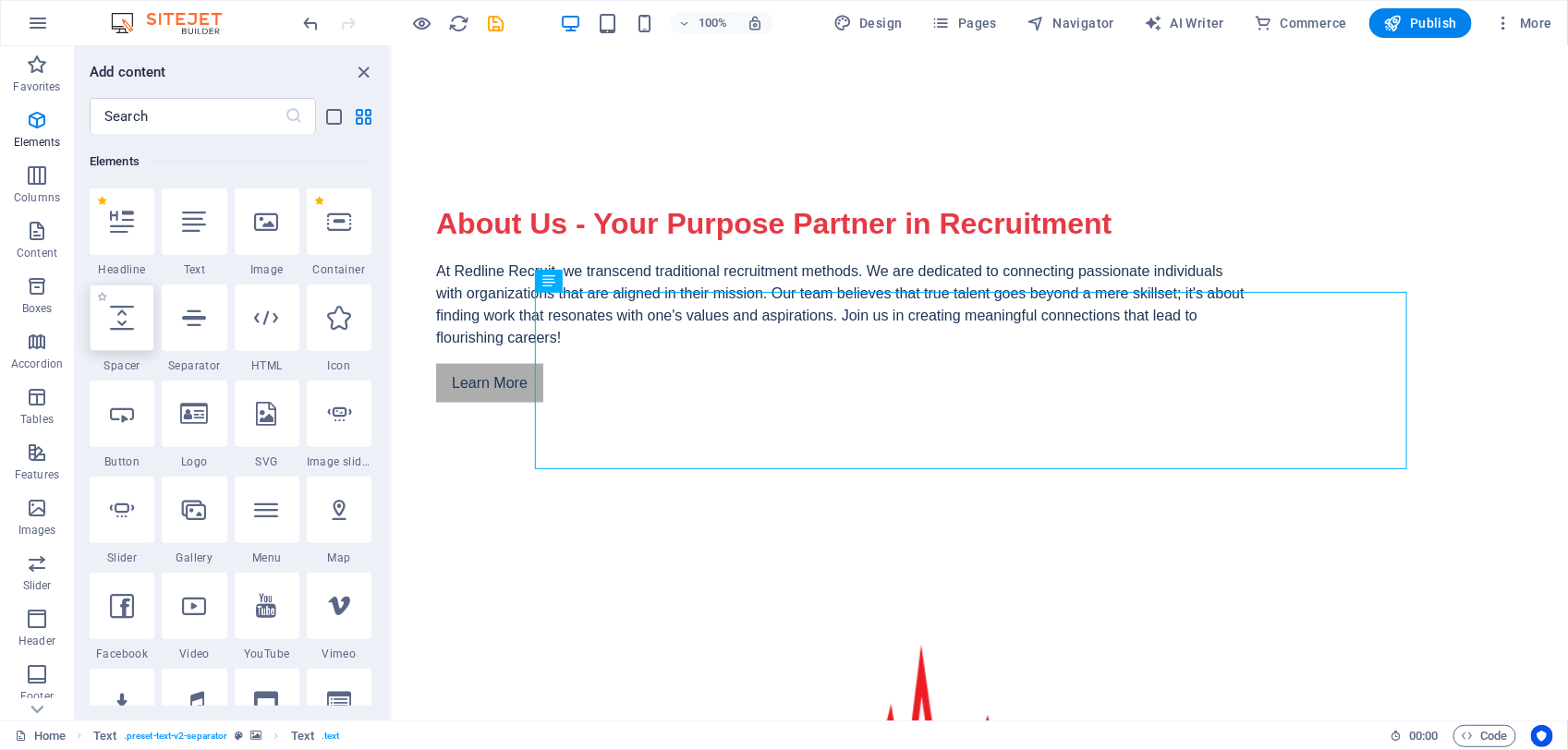 click at bounding box center [122, 318] 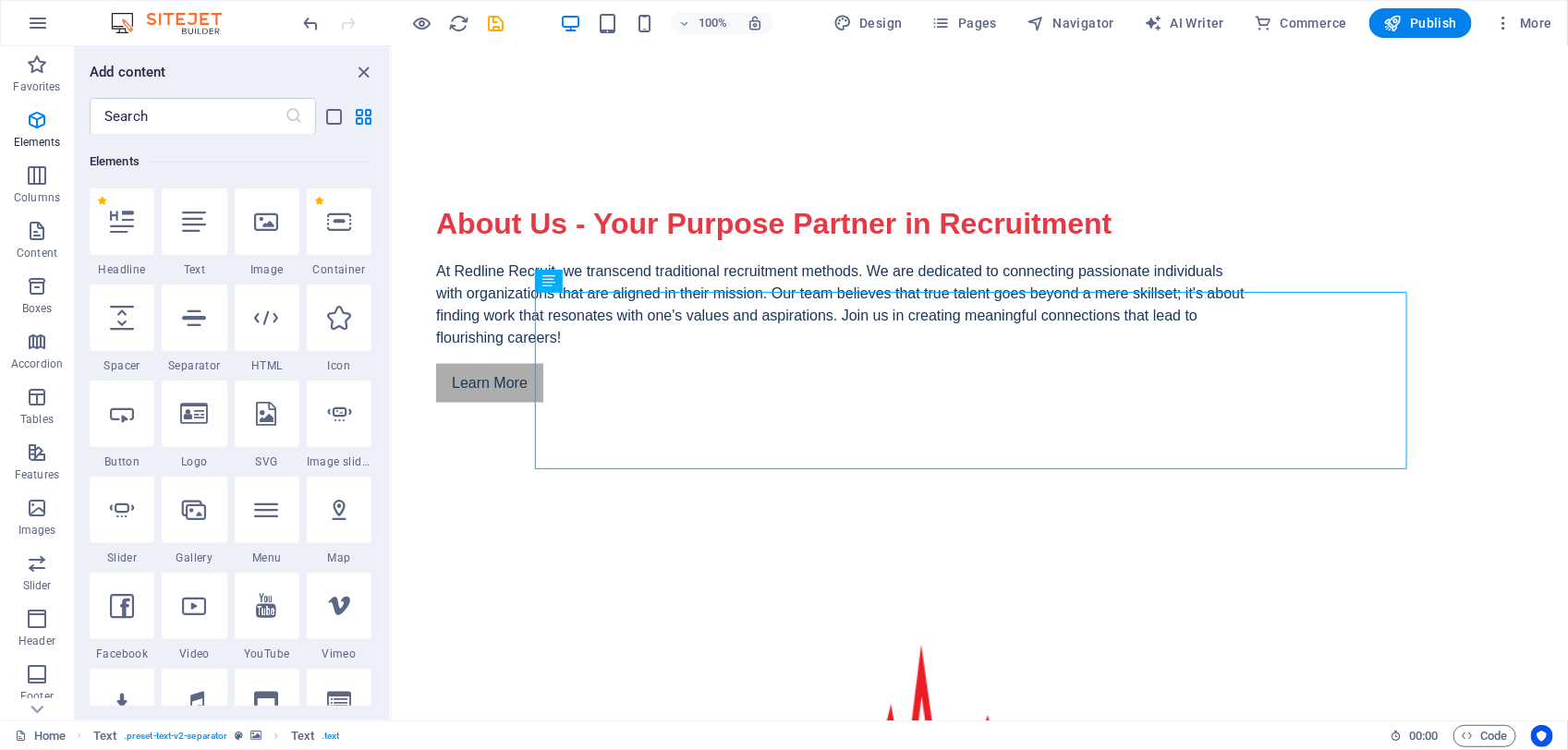 select on "px" 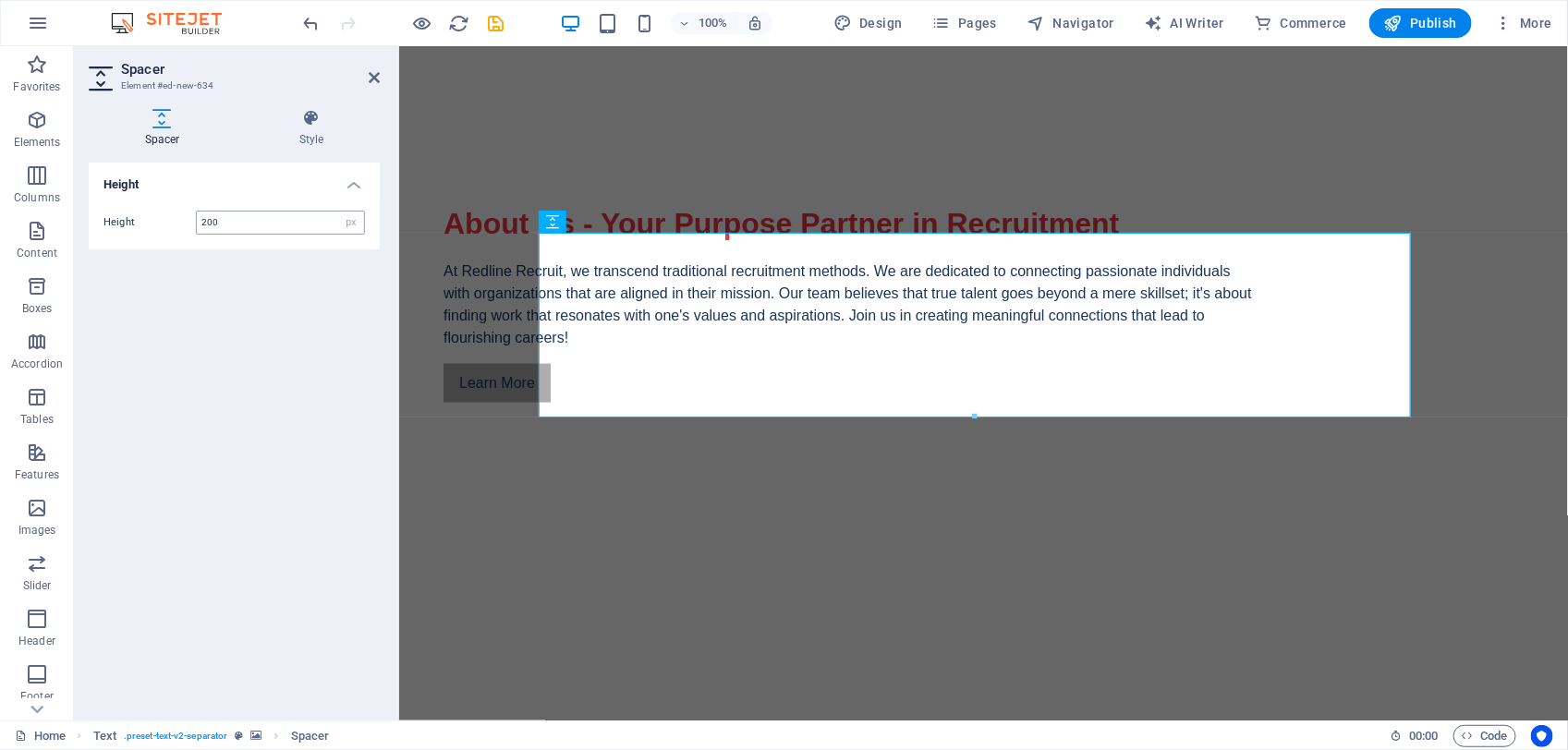 type on "50" 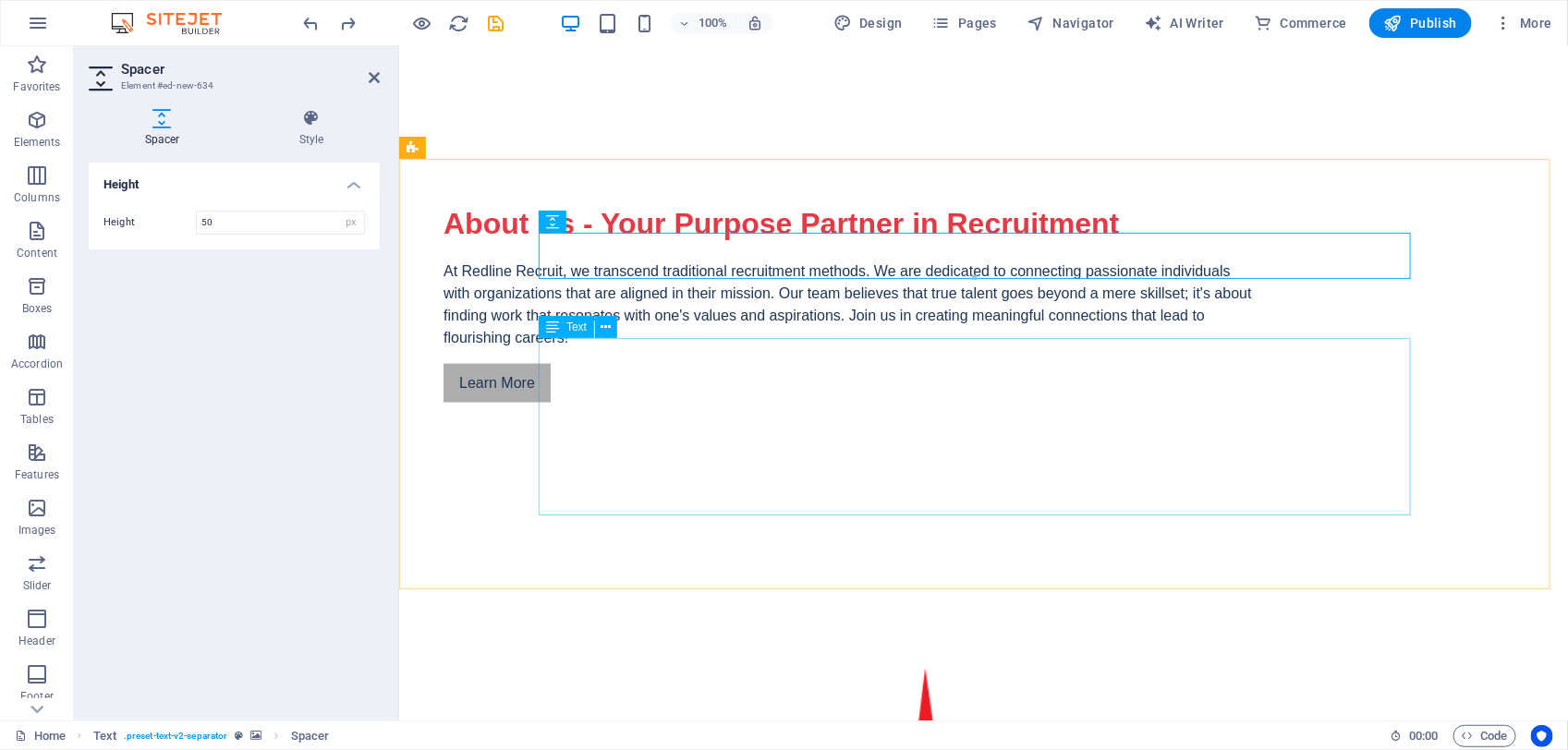 click on "🤝 Why Partner With Us? For Candidates: We recognize your individuality—not just your experience, but your aspirations. We connect you with opportunities that resonate with your purpose, transforming your work into a true reflection of who you are. For Clients: We provide more than just qualified candidates—we offer culture carriers. Individuals who wholeheartedly embrace your vision and contribute to building it with dedication, expertise, and integrity. Join us in cultivating workplaces where purpose and performance converge. When people are empowered to live their purpose, businesses thrive—and lives are transformed." at bounding box center [983, 1204] 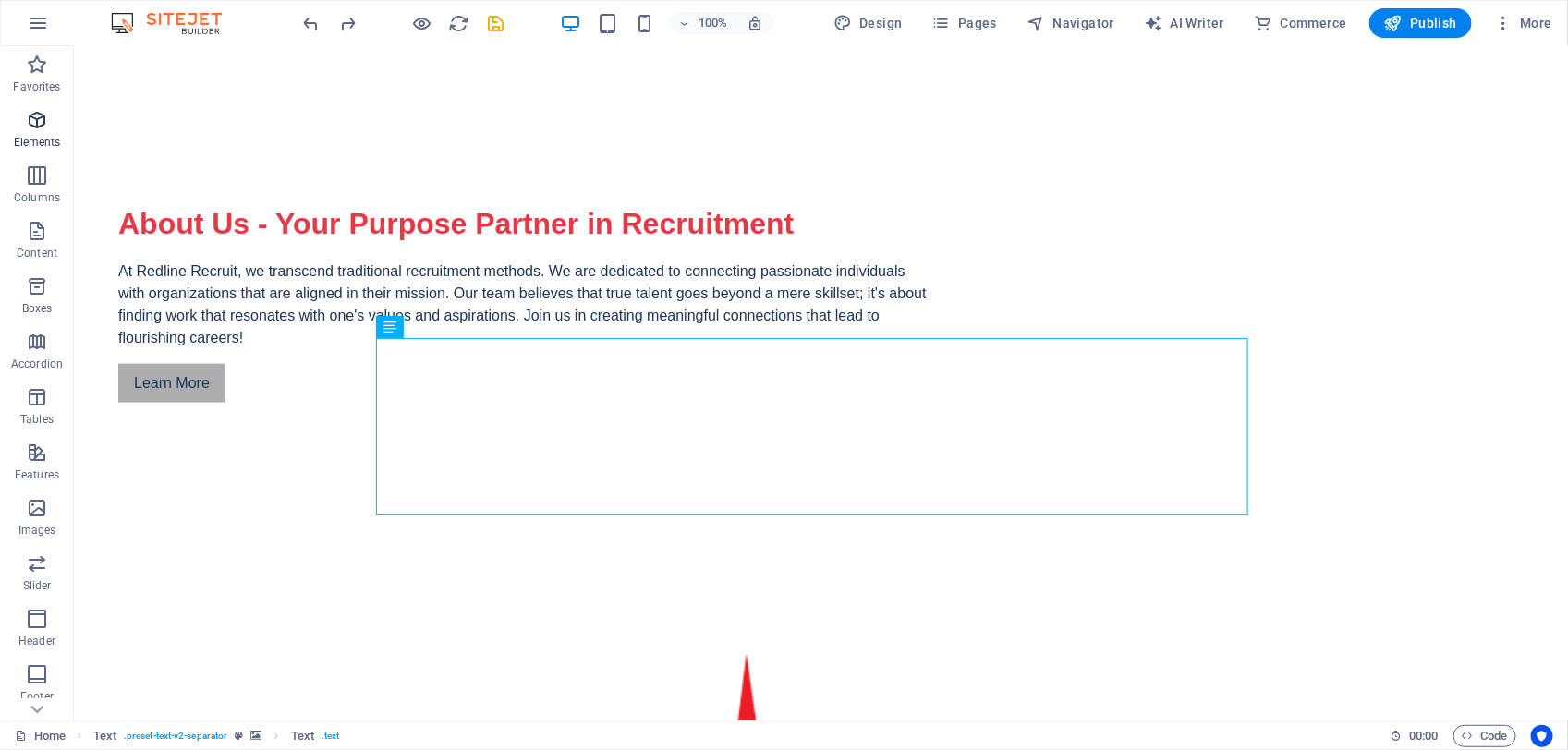 click on "Elements" at bounding box center [37, 131] 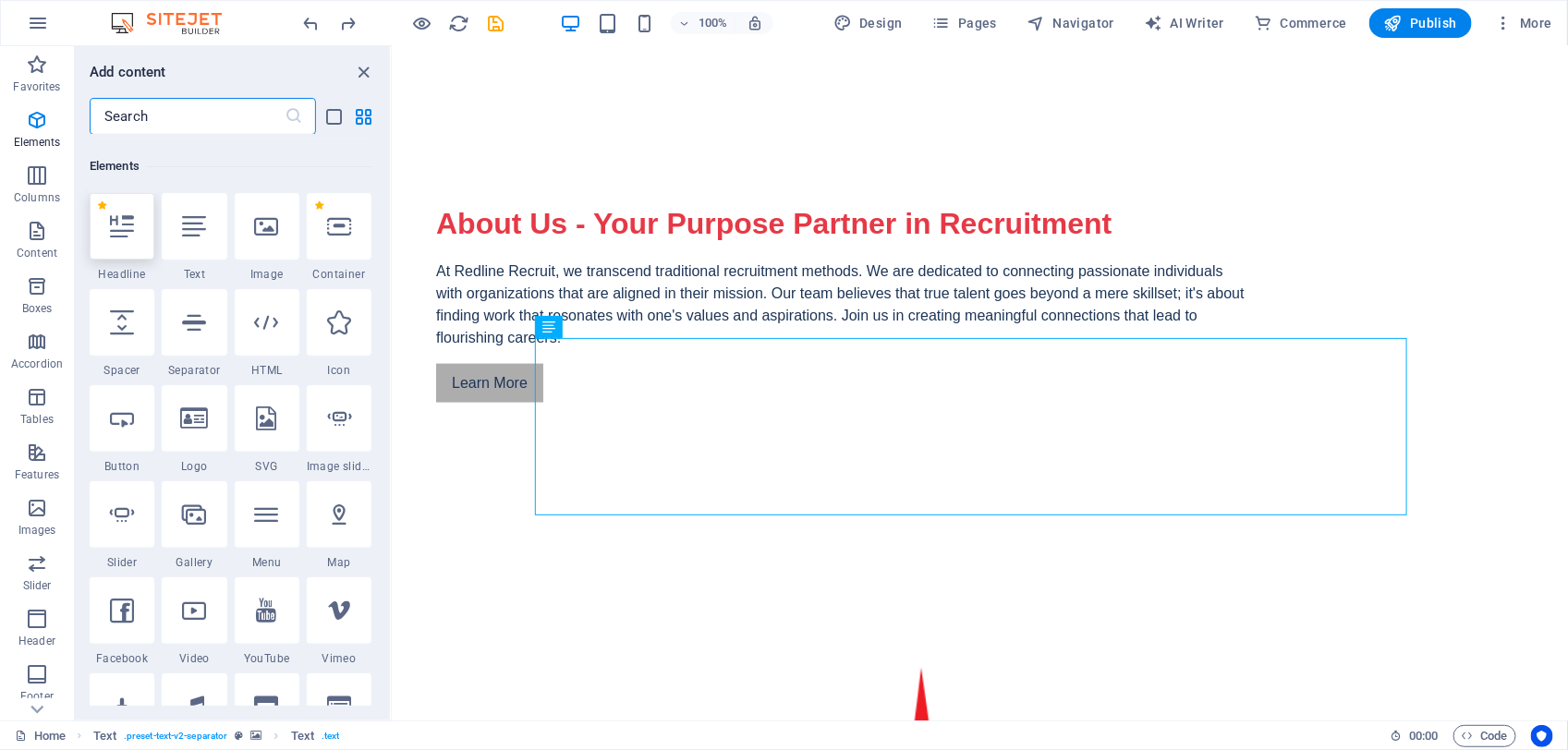 scroll, scrollTop: 196, scrollLeft: 0, axis: vertical 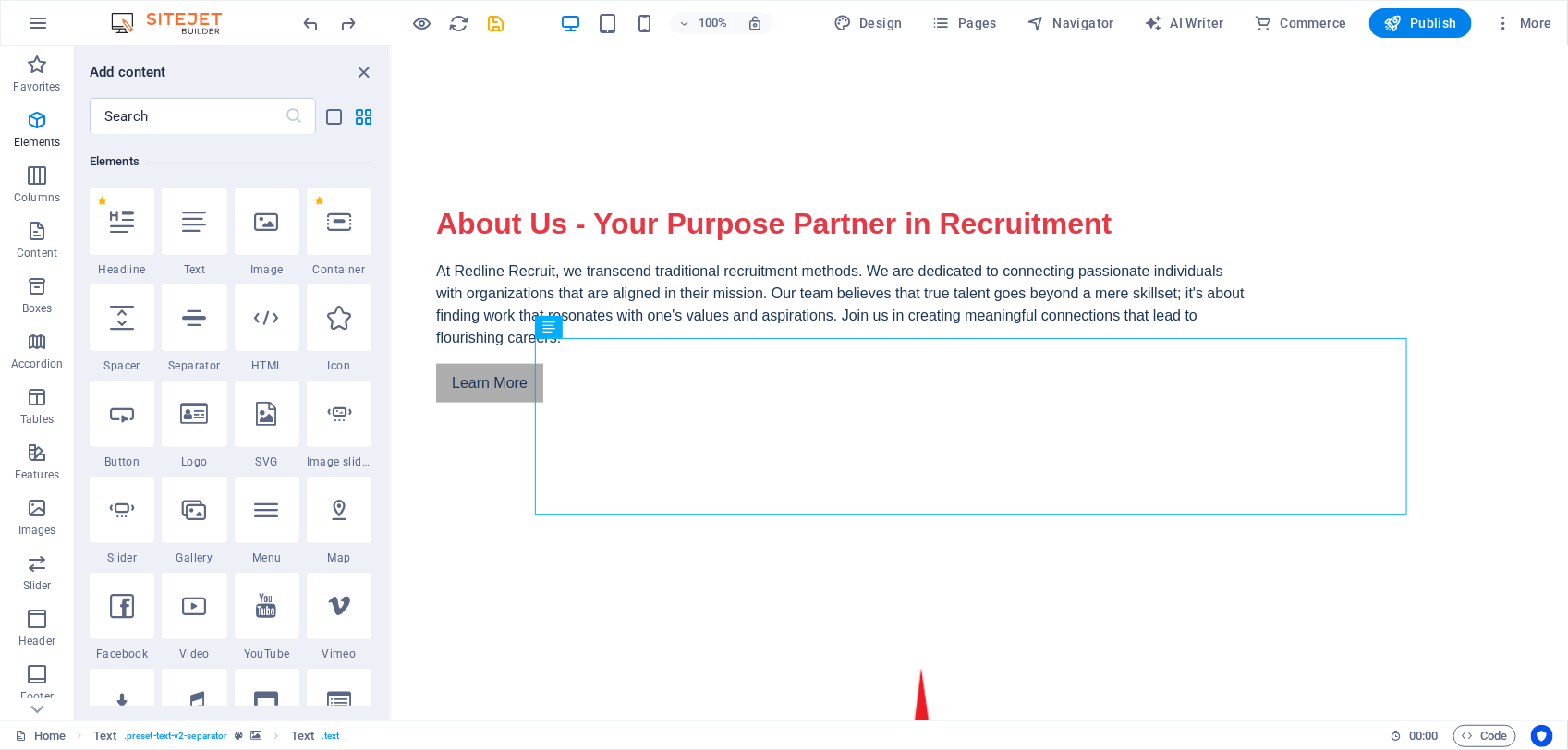 click at bounding box center [194, 318] 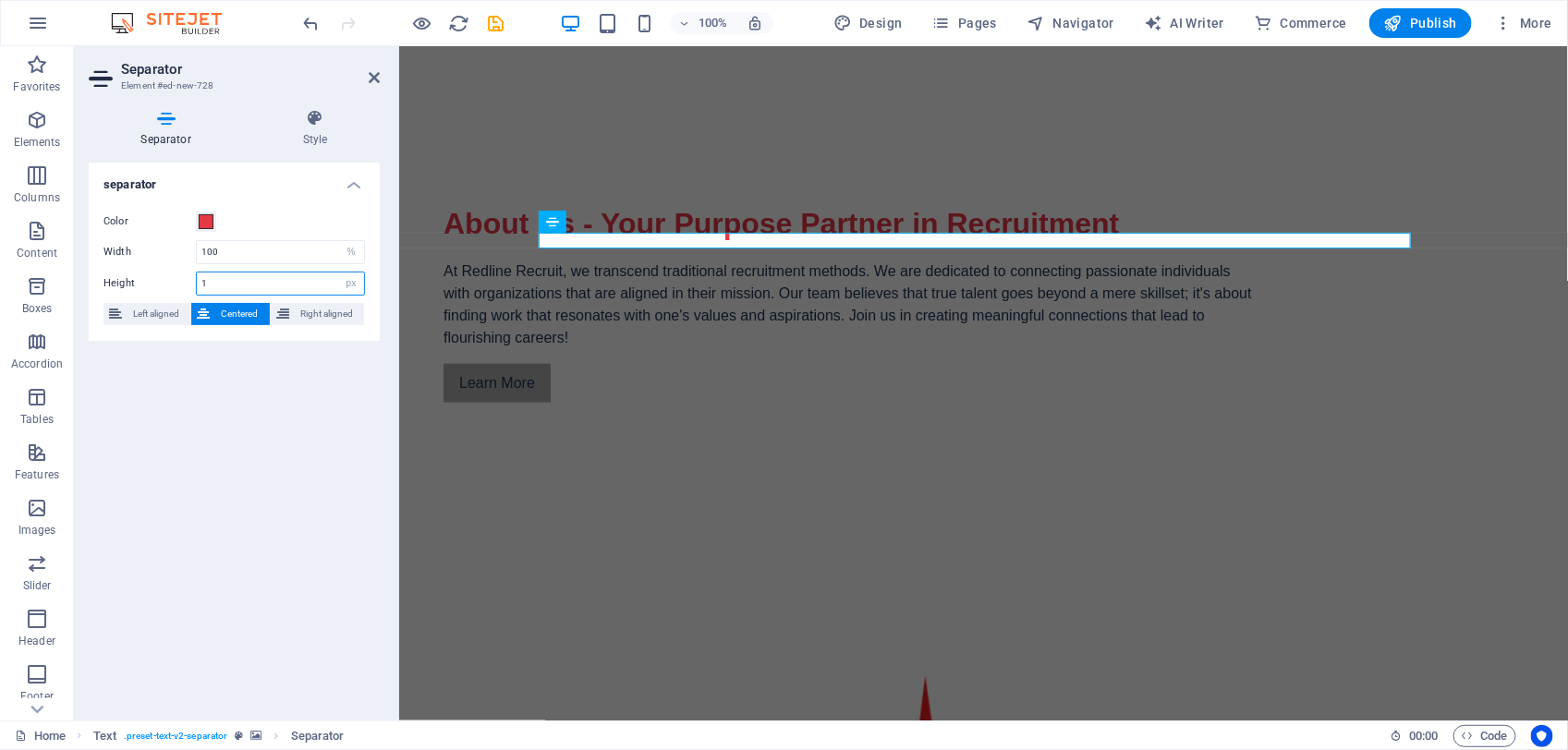 click on "1" at bounding box center (280, 284) 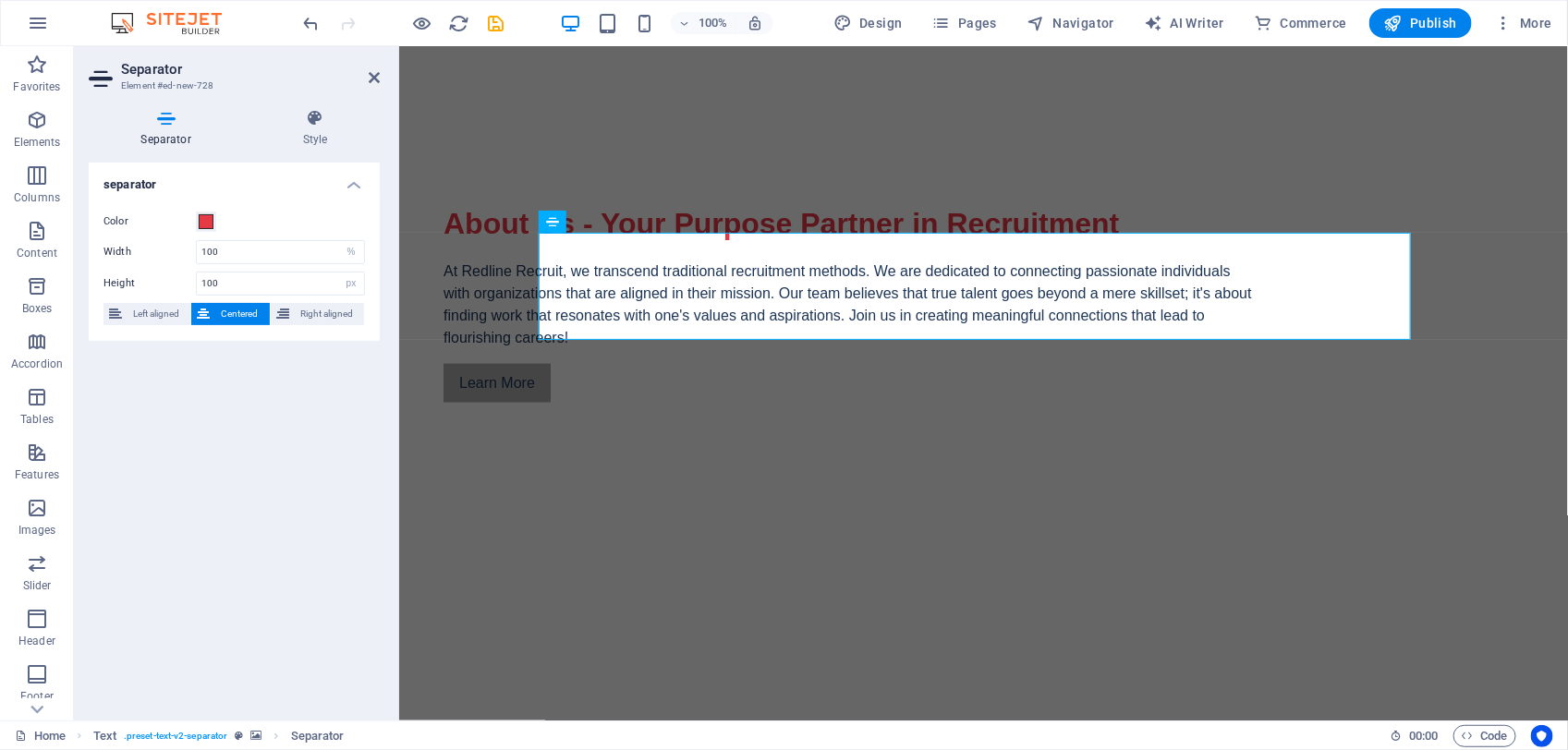 type on "1" 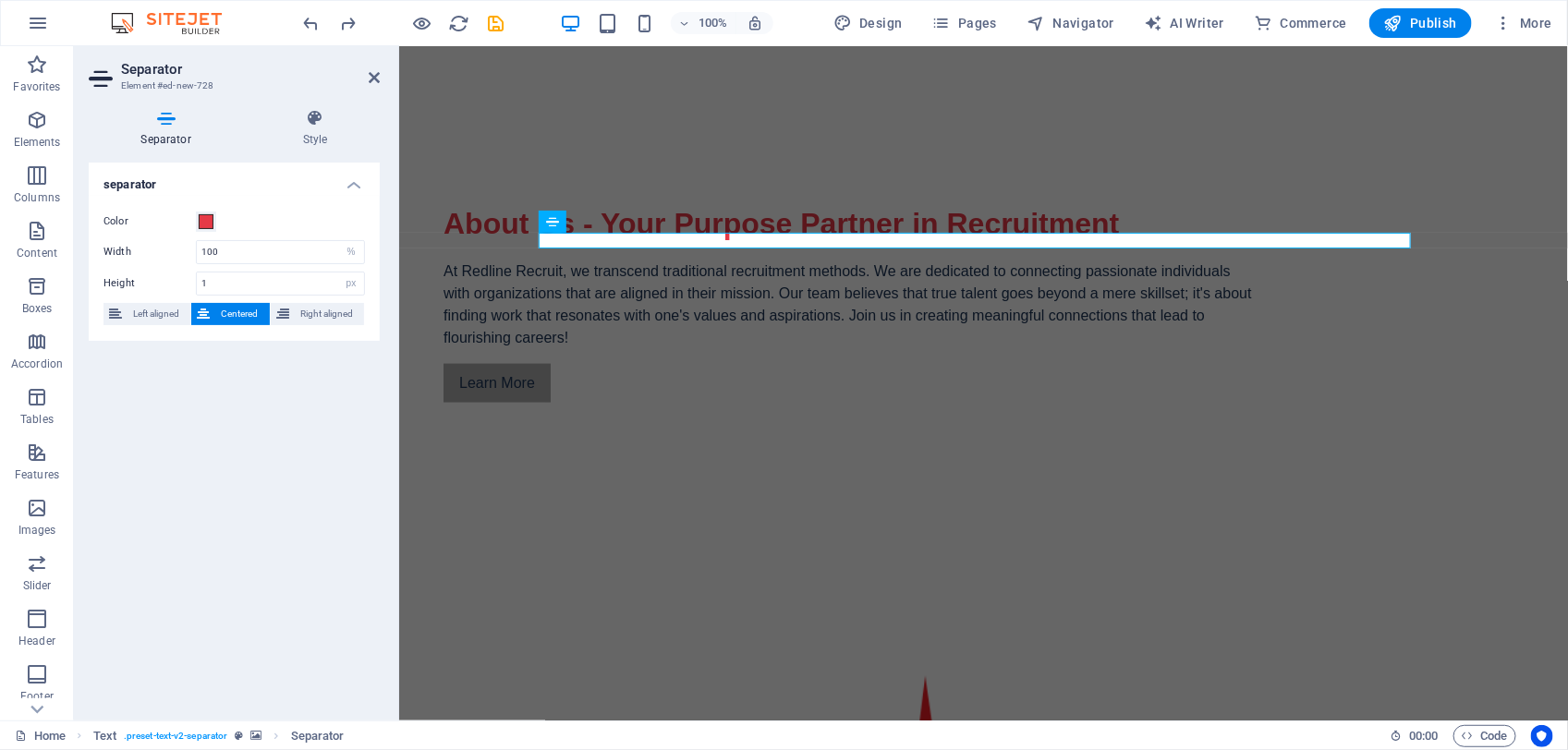 click at bounding box center (982, 728) 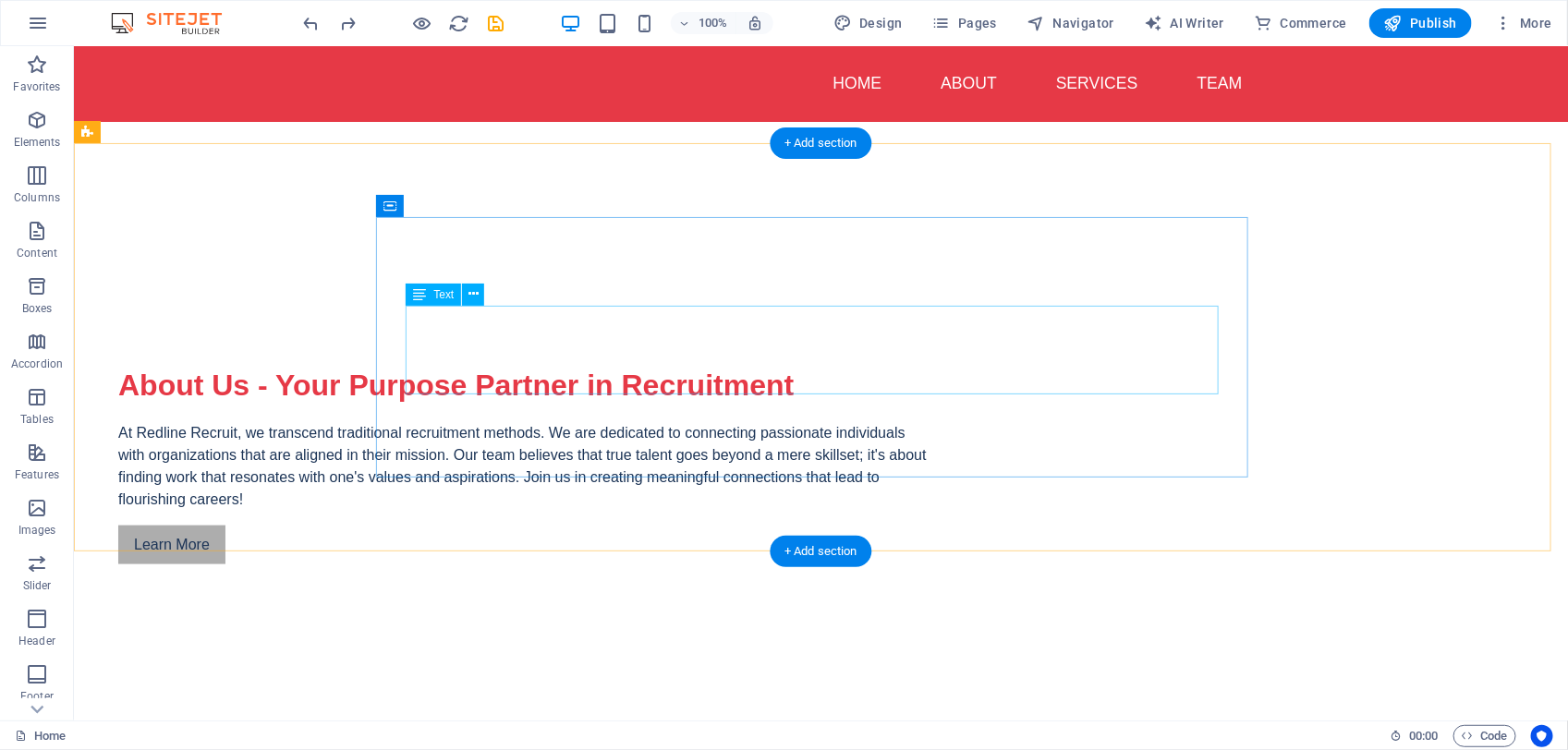 scroll, scrollTop: 462, scrollLeft: 0, axis: vertical 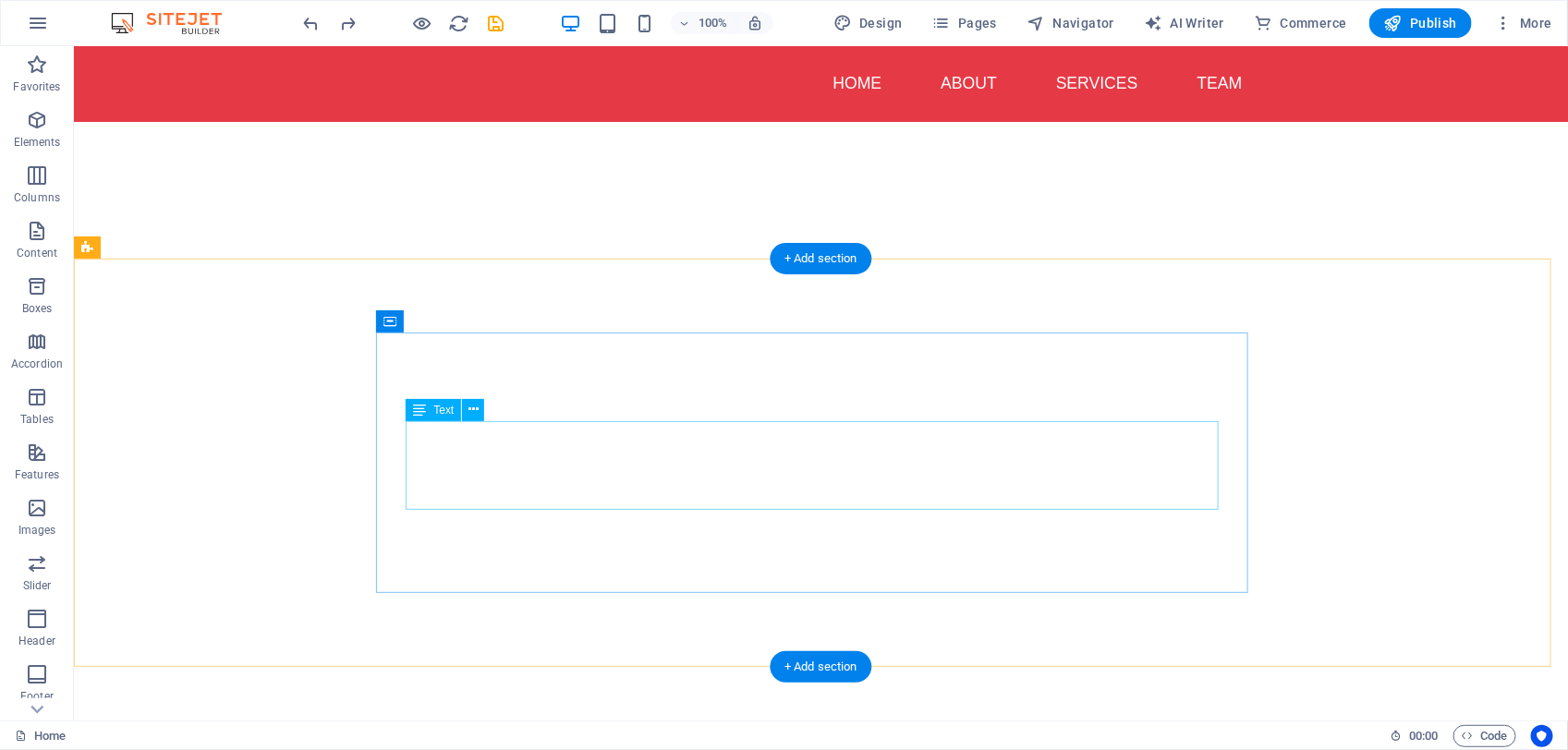 click on "At Redline Recruit, we transcend traditional recruitment methods. We are dedicated to connecting passionate individuals with organizations that are aligned in their mission. Our team believes that true talent goes beyond a mere skillset; it's about finding work that resonates with one's values and aspirations. Join us in creating meaningful connections that lead to flourishing careers!" at bounding box center (524, 812) 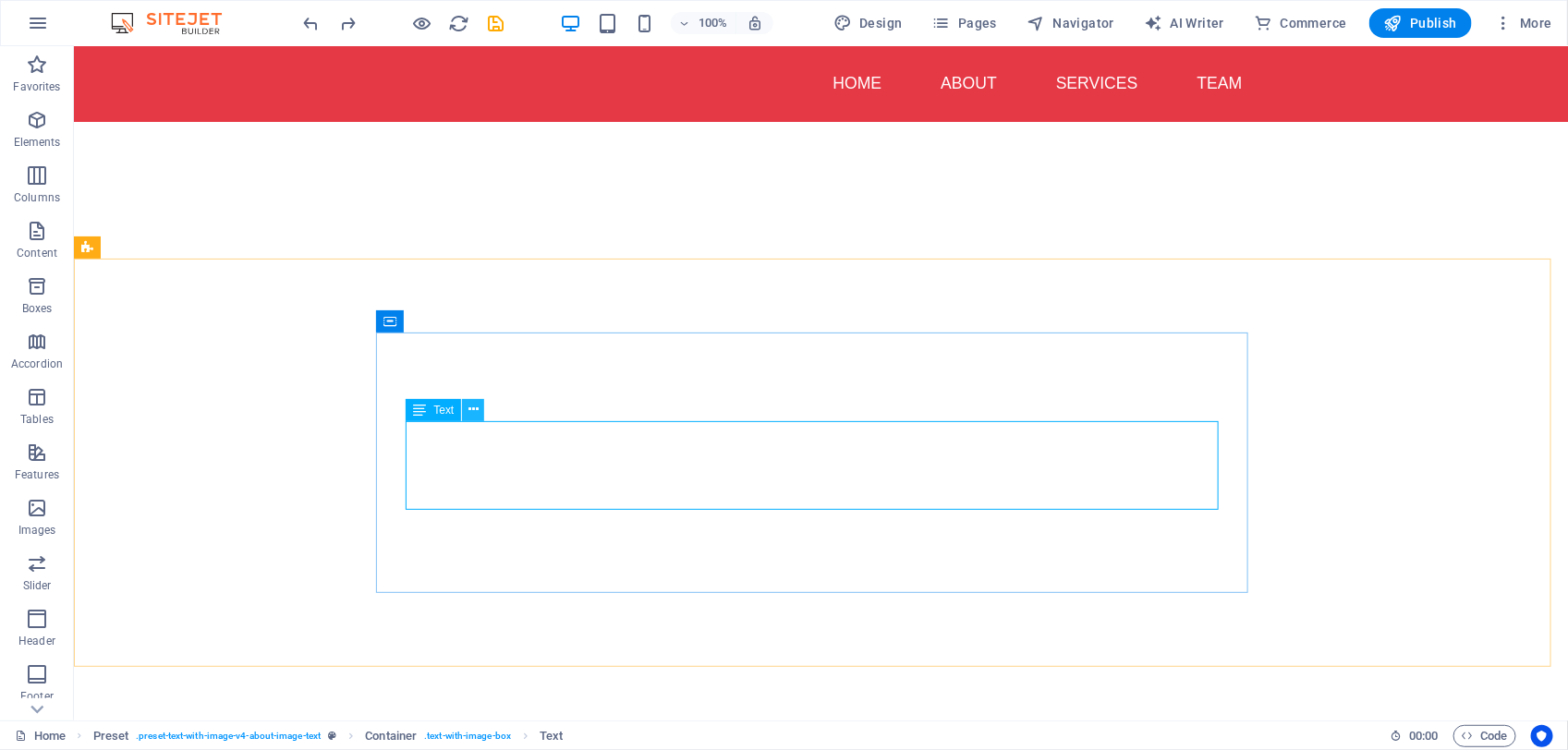click at bounding box center [473, 410] 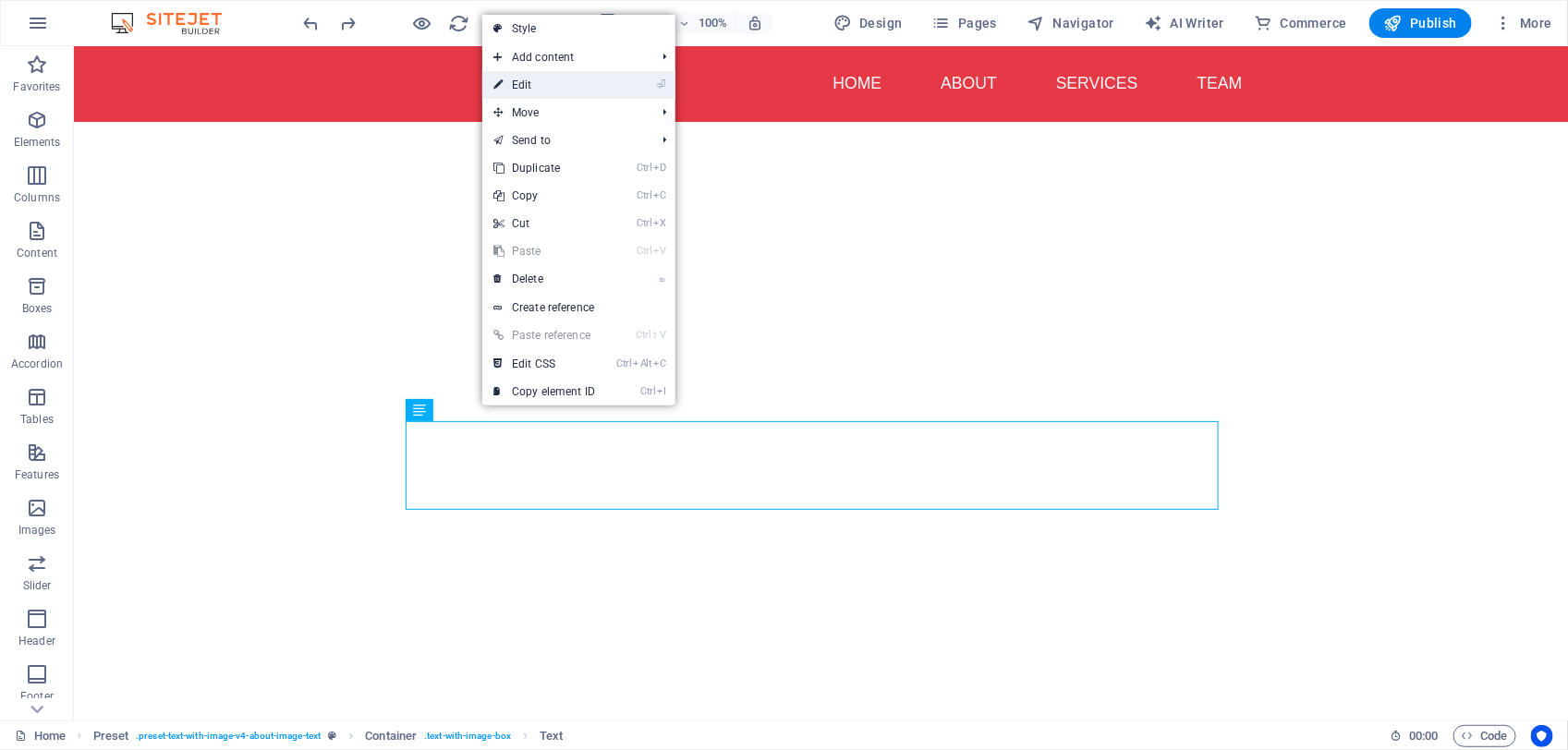 click on "⏎  Edit" at bounding box center (544, 85) 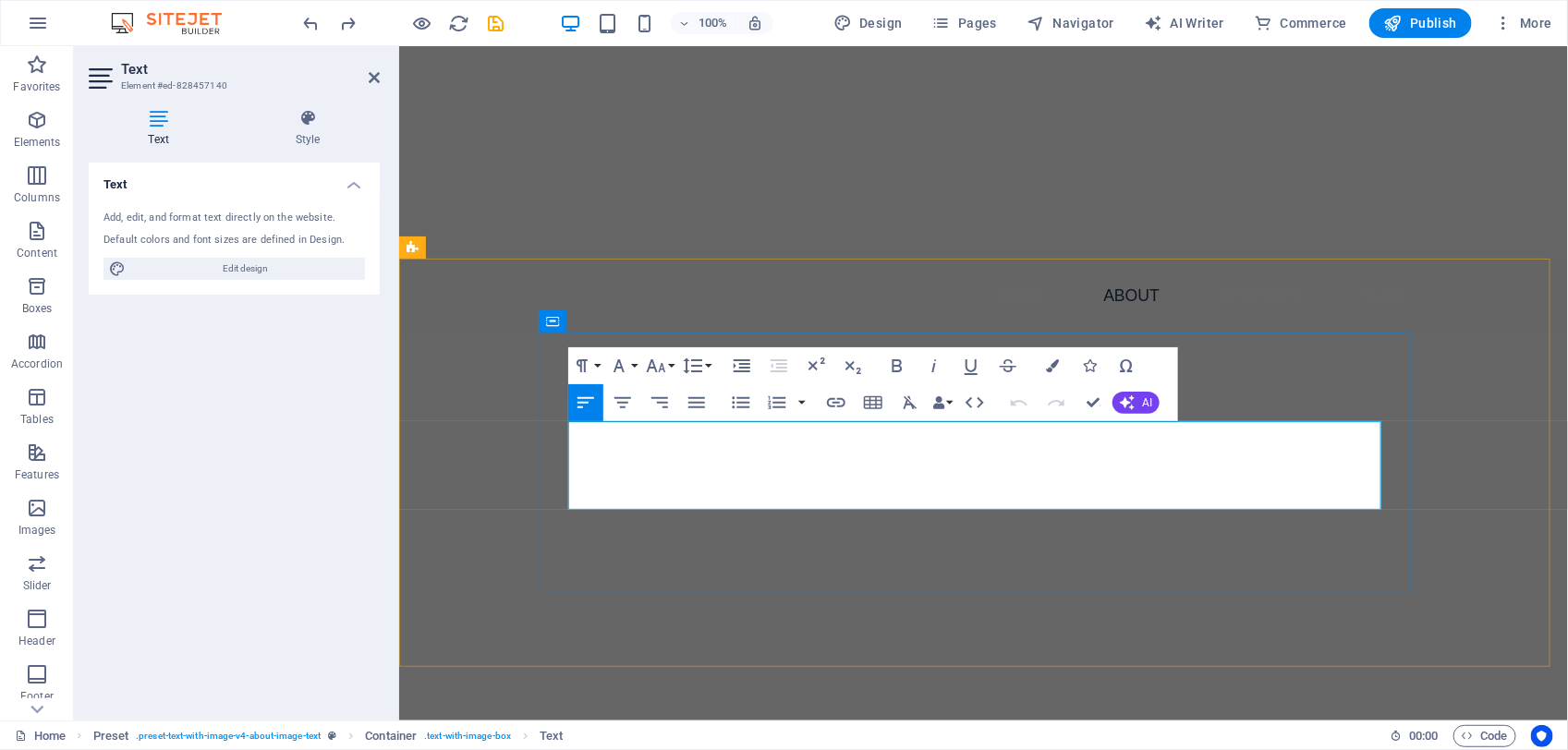 click on "At Redline Recruit, we transcend traditional recruitment methods. We are dedicated to connecting passionate individuals with organizations that are aligned in their mission. Our team believes that true talent goes beyond a mere skillset; it's about finding work that resonates with one's values and aspirations. Join us in creating meaningful connections that lead to flourishing careers!" at bounding box center [849, 812] 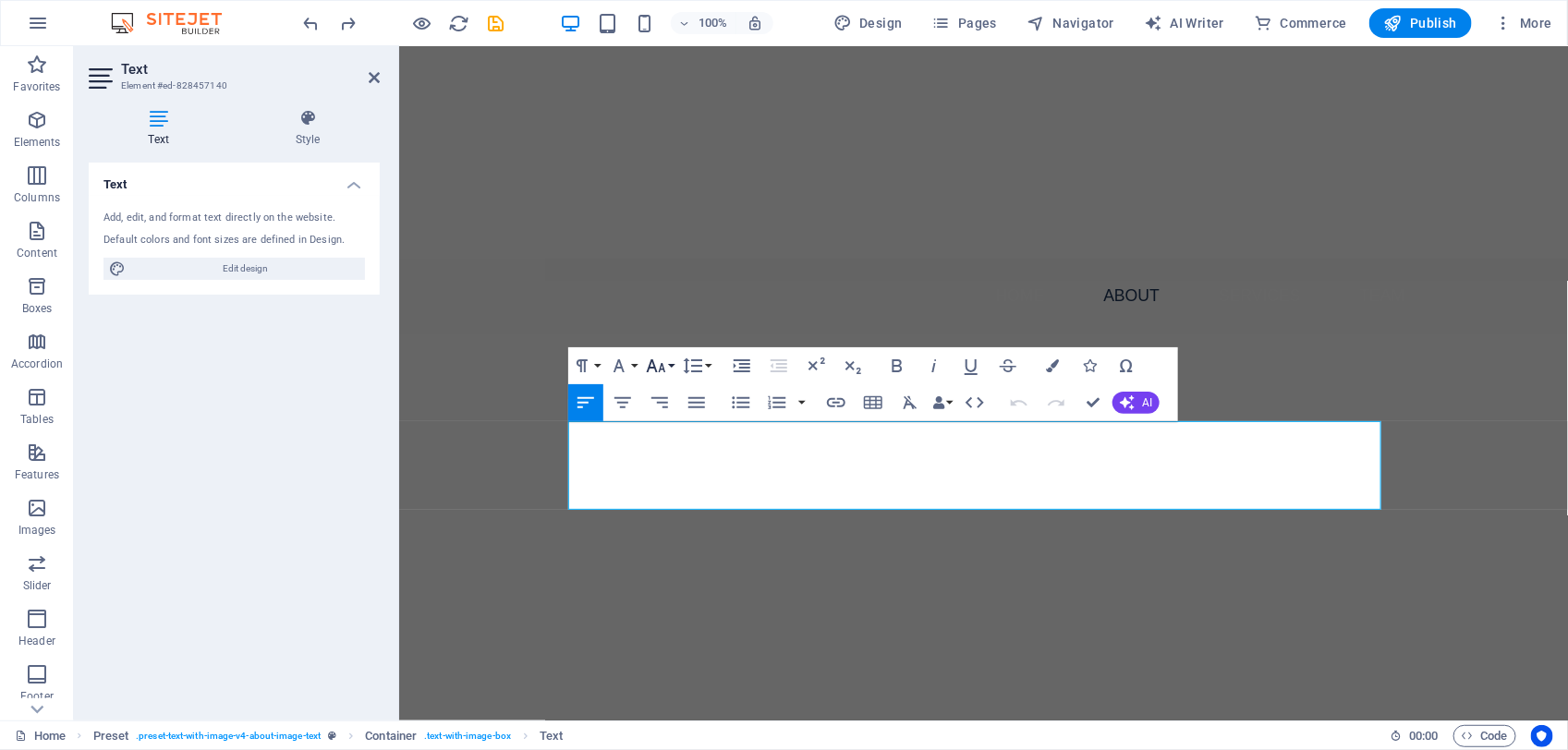 click on "Font Size" at bounding box center (660, 366) 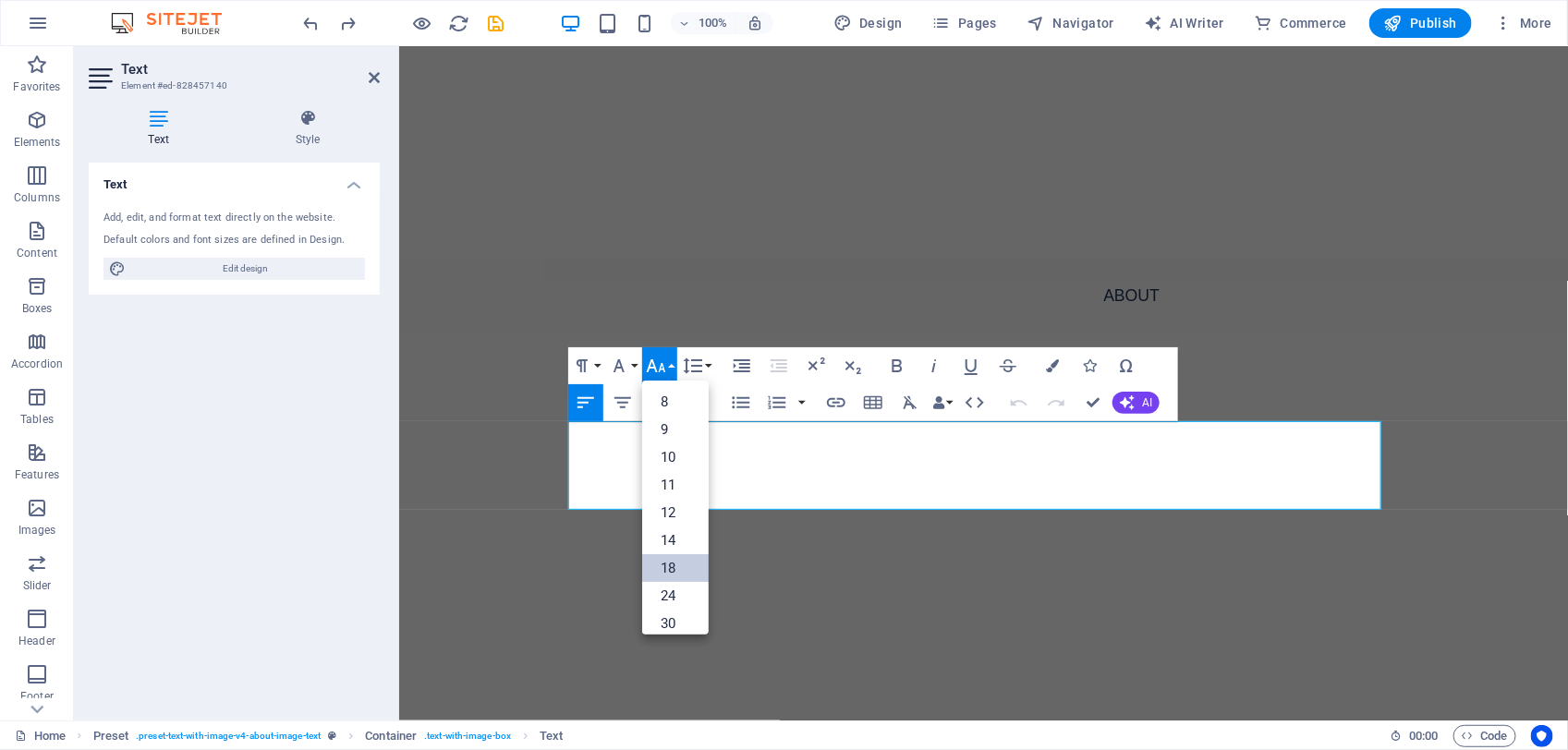 click on "18" at bounding box center (675, 568) 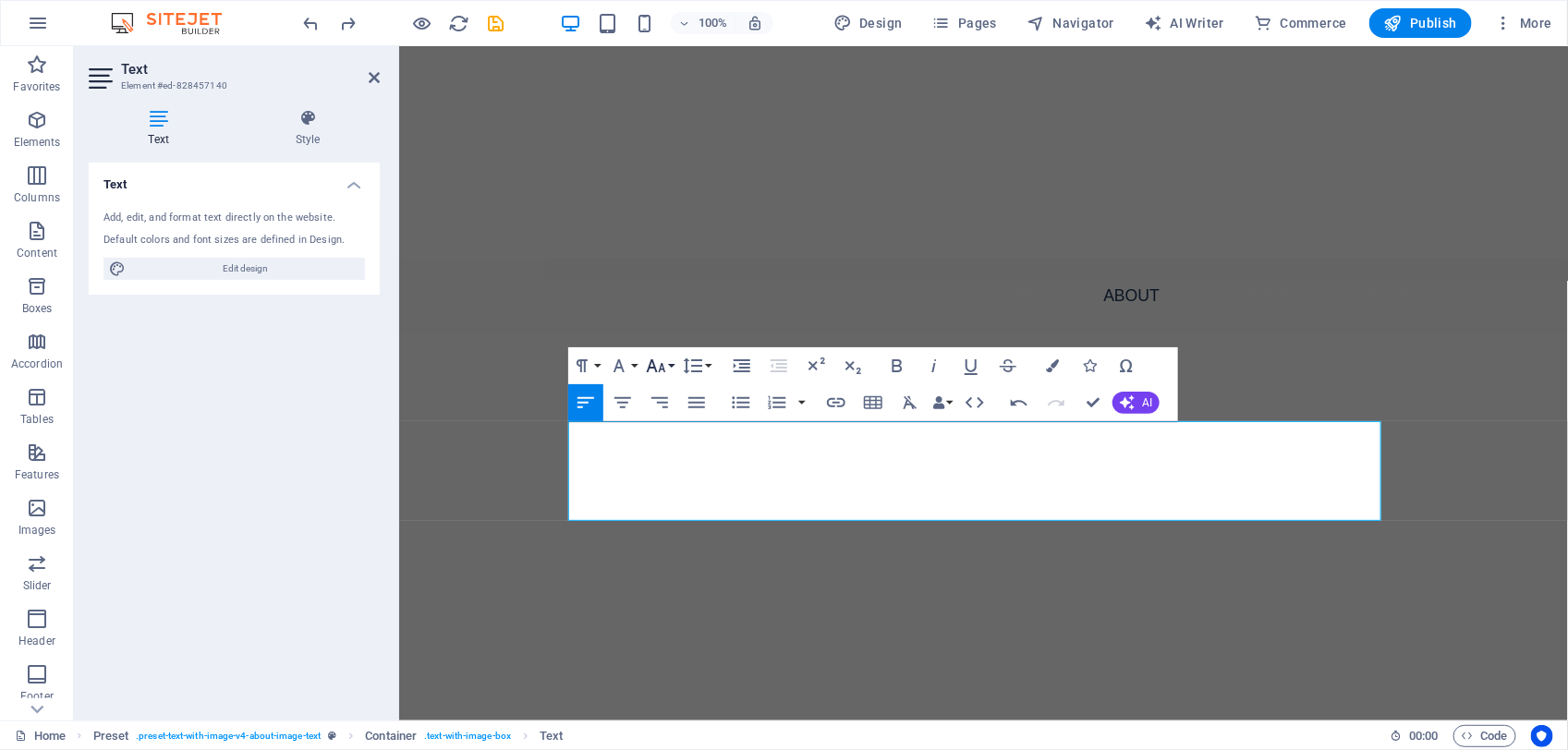 click on "Font Size" at bounding box center [660, 366] 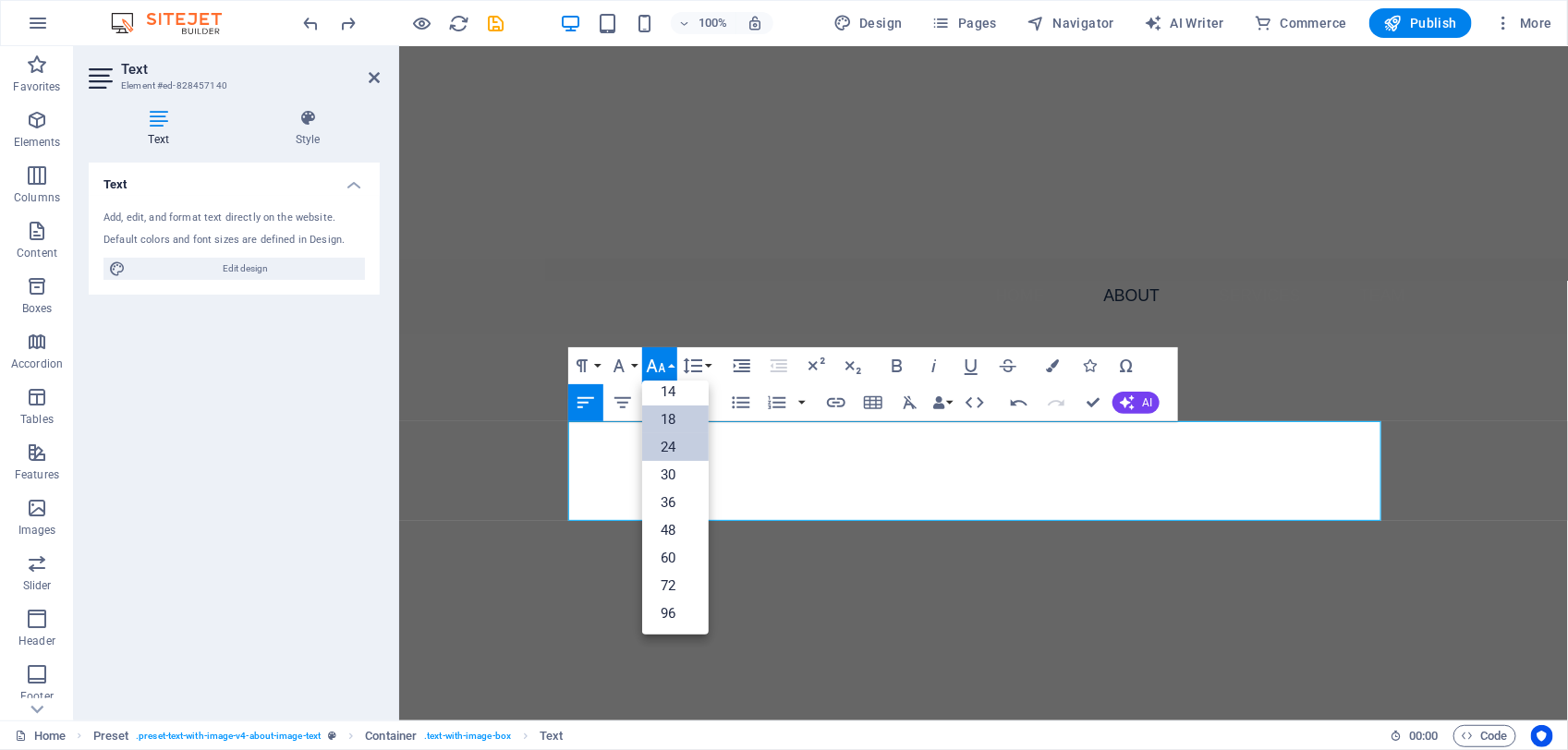 scroll, scrollTop: 149, scrollLeft: 0, axis: vertical 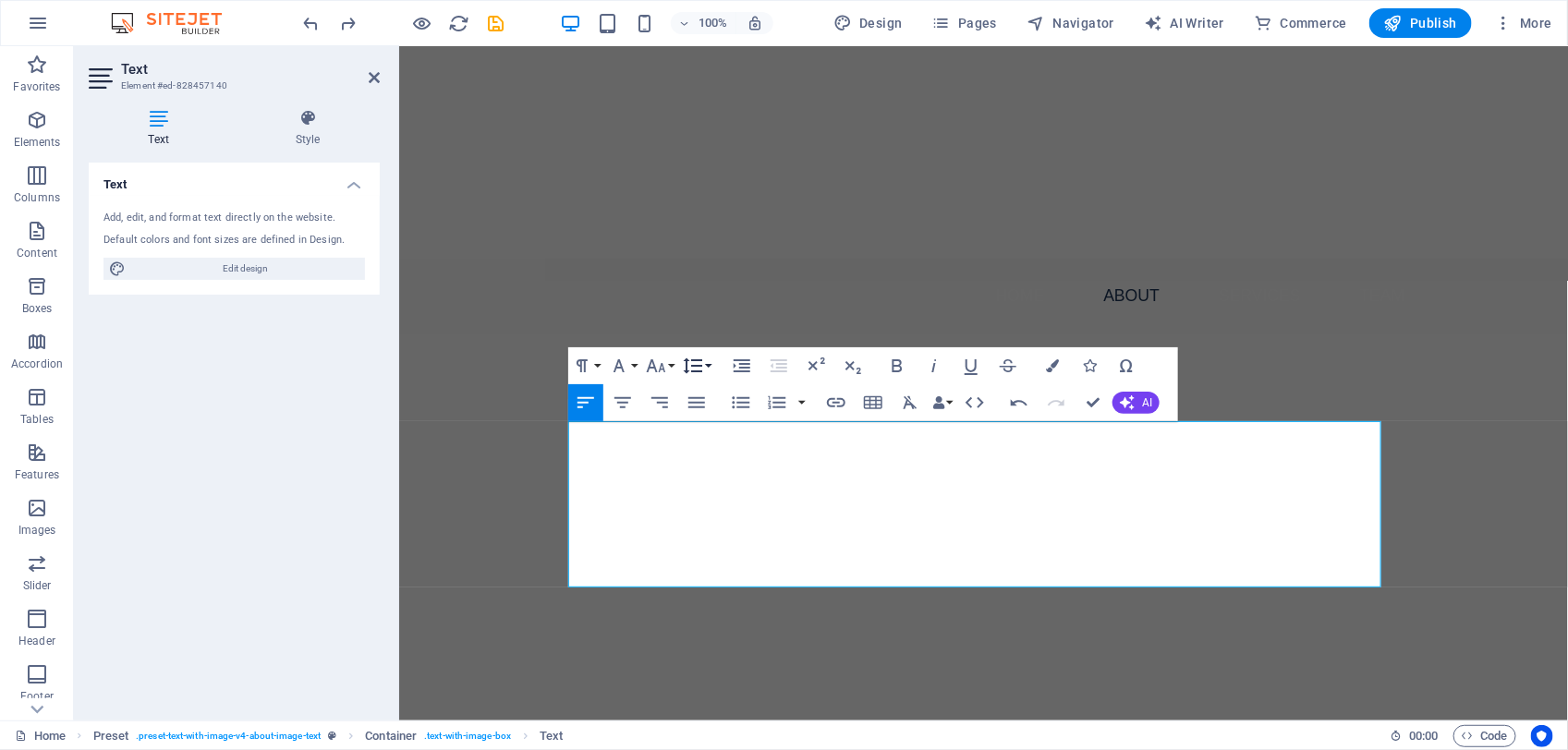 click on "Line Height" at bounding box center (697, 366) 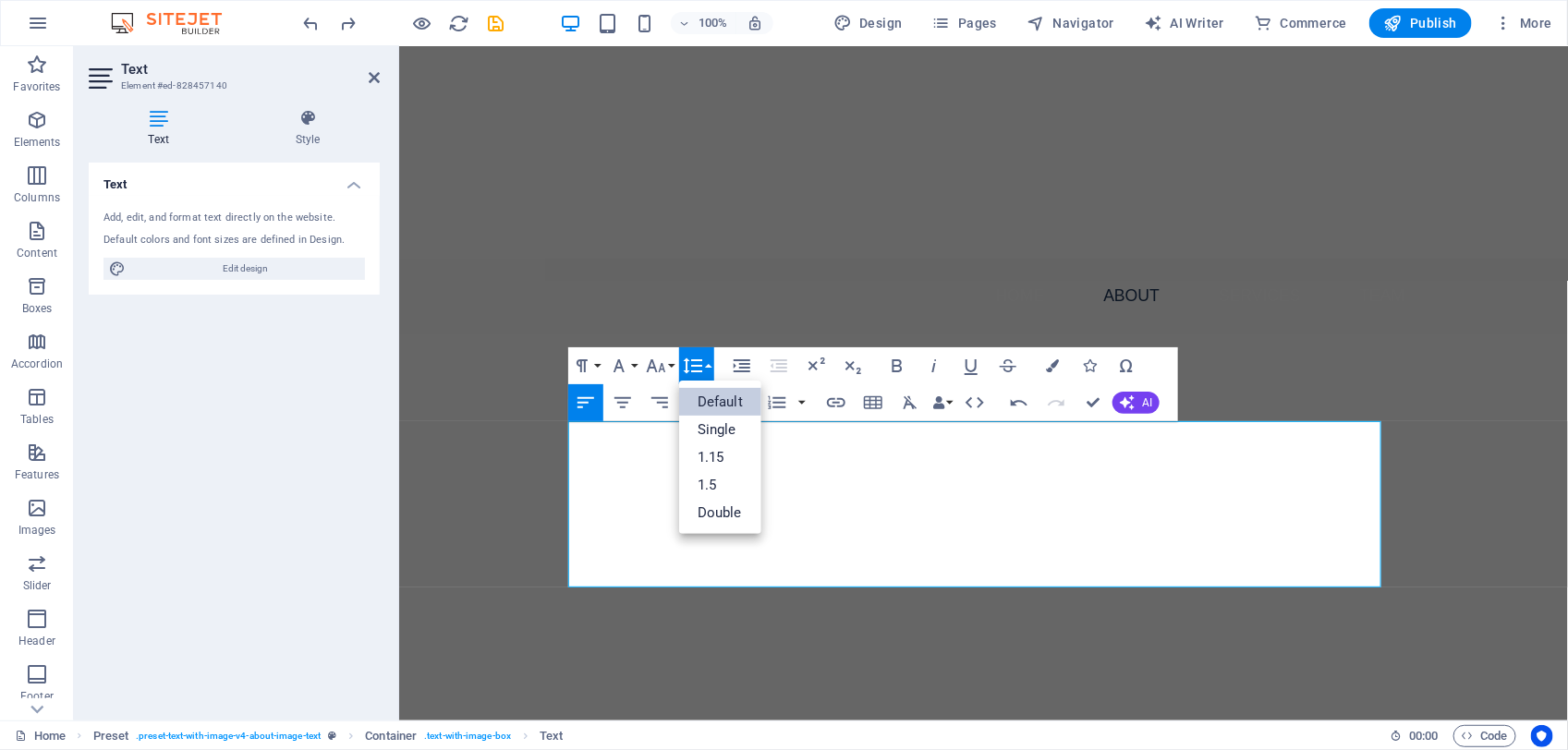scroll, scrollTop: 0, scrollLeft: 0, axis: both 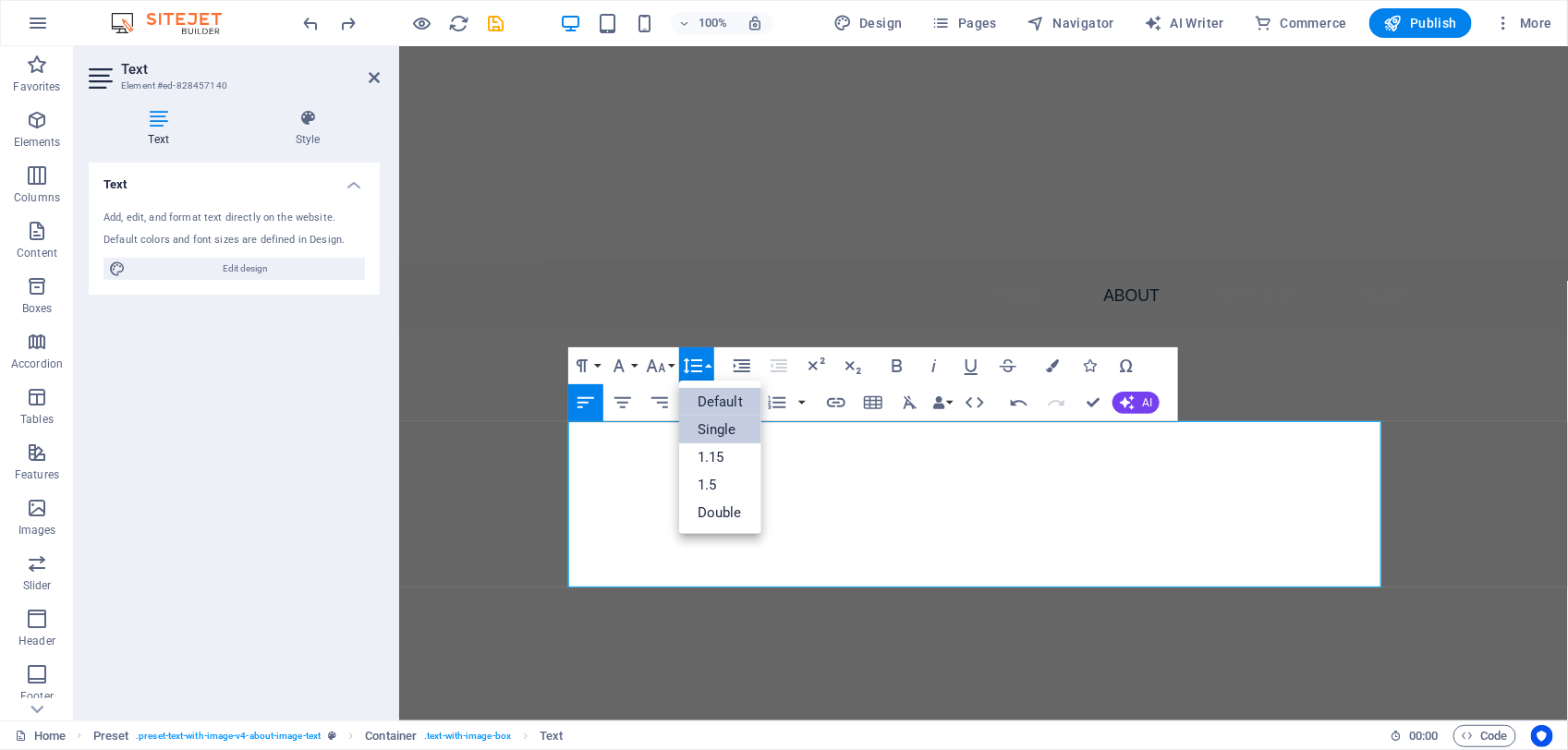 click on "Single" at bounding box center (720, 429) 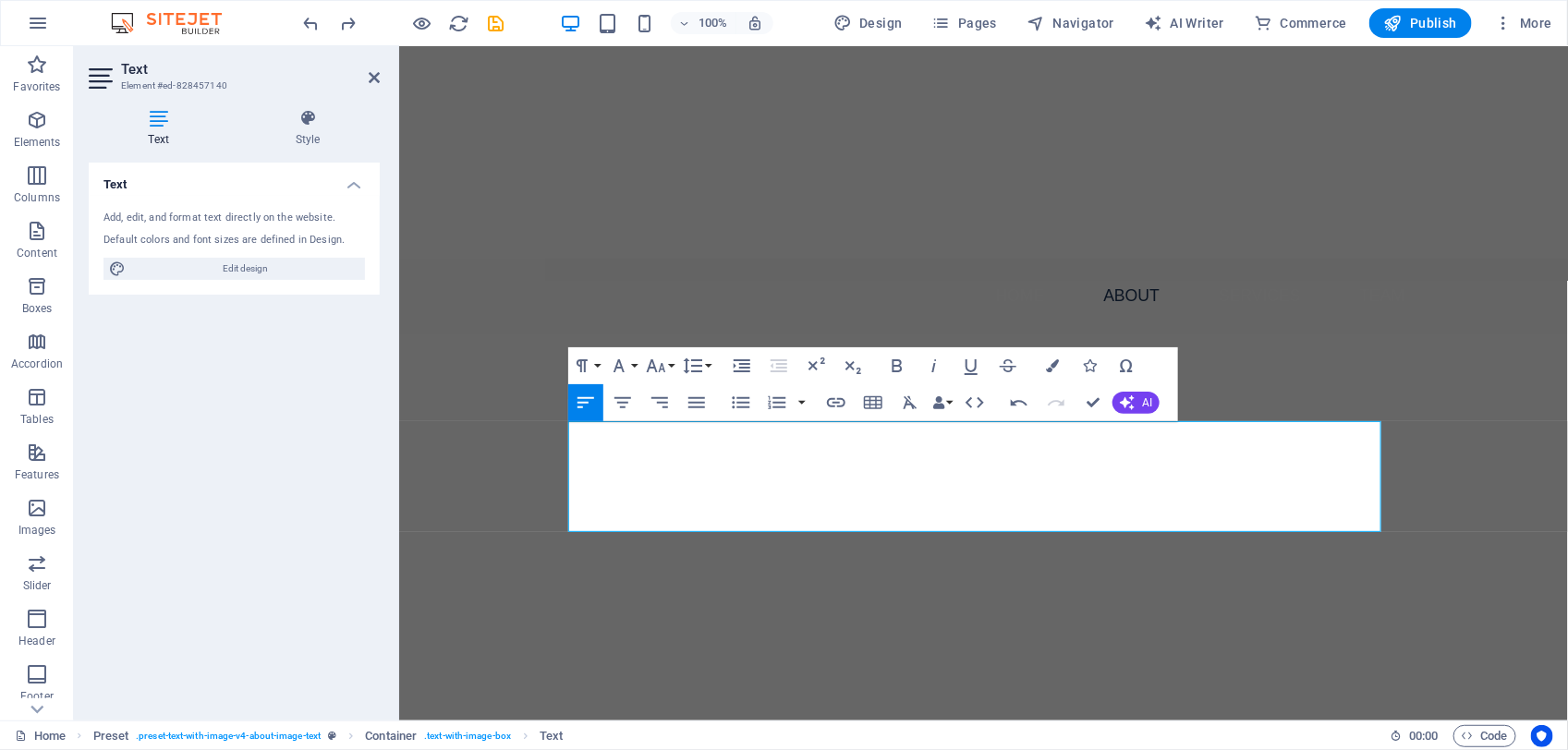 click on "Paragraph Format Normal Heading 1 Heading 2 Heading 3 Heading 4 Heading 5 Heading 6 Code Font Family Arial Georgia Impact Tahoma Times New Roman Verdana Nunito Sans Poppins Font Size 8 9 10 11 12 14 18 24 30 36 48 60 72 96 Line Height Default Single 1.15 1.5 Double Increase Indent Decrease Indent Superscript Subscript Bold Italic Underline Strikethrough Colors Icons Special Characters Align Left Align Center Align Right Align Justify Unordered List   Default Circle Disc Square    Ordered List   Default Lower Alpha Lower Greek Lower Roman Upper Alpha Upper Roman    Insert Link Insert Table Clear Formatting Data Bindings Company First name Last name Street ZIP code City Email Phone Mobile Fax Custom field 1 Custom field 2 Custom field 3 Custom field 4 Custom field 5 Custom field 6 HTML Undo Redo Confirm (Ctrl+⏎) AI Improve Make shorter Make longer Fix spelling & grammar Translate to English Generate text" at bounding box center (873, 384) 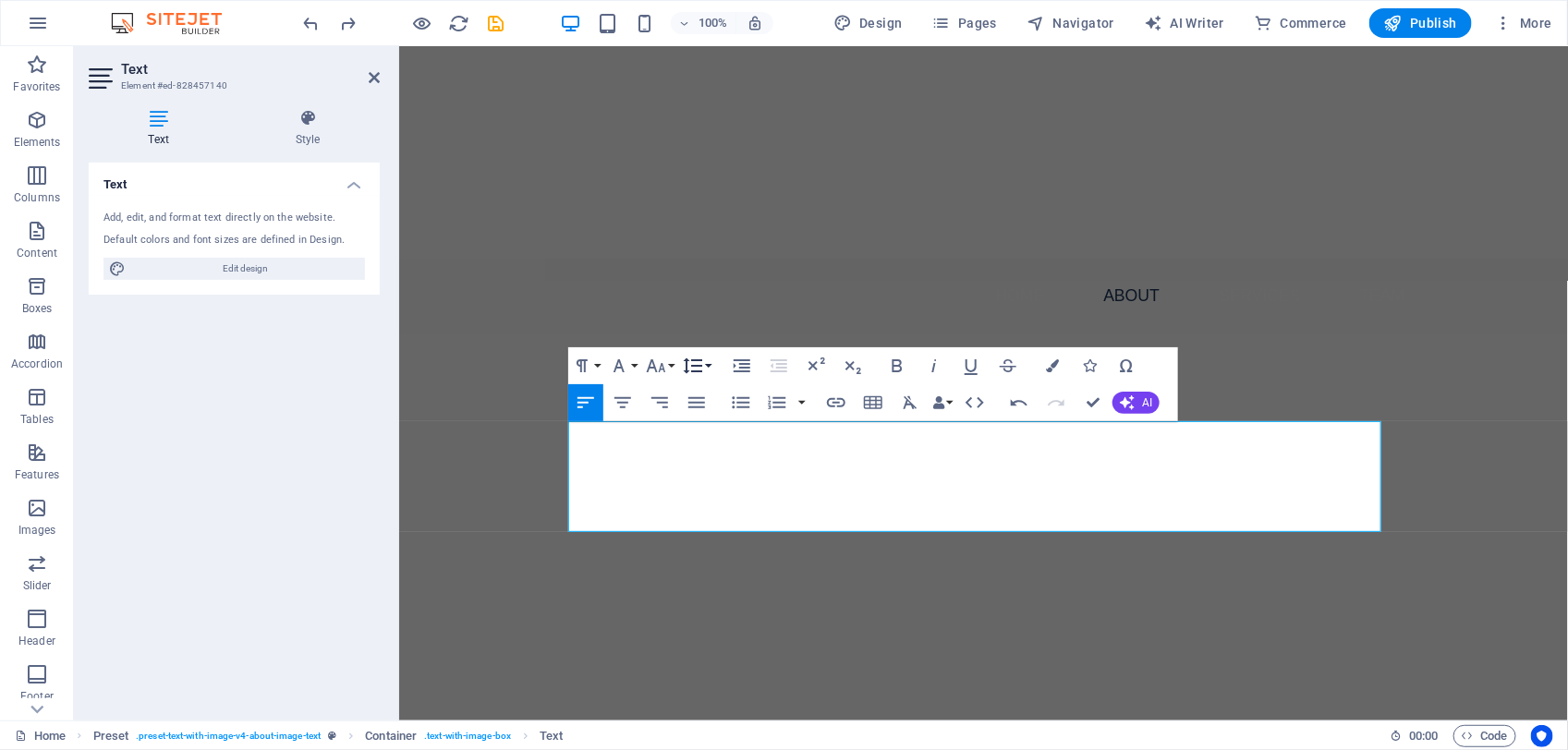 click on "Line Height" at bounding box center [697, 366] 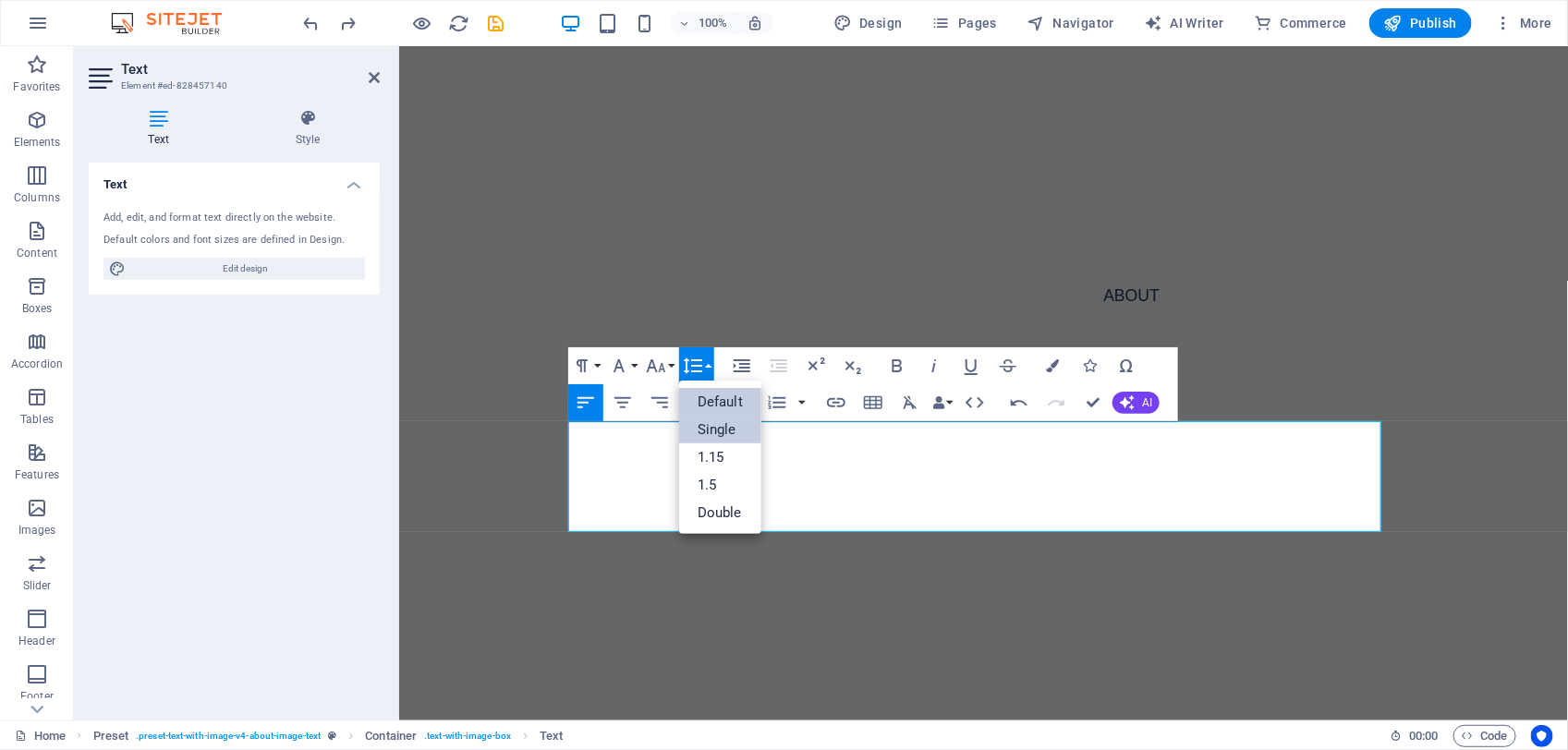 scroll, scrollTop: 0, scrollLeft: 0, axis: both 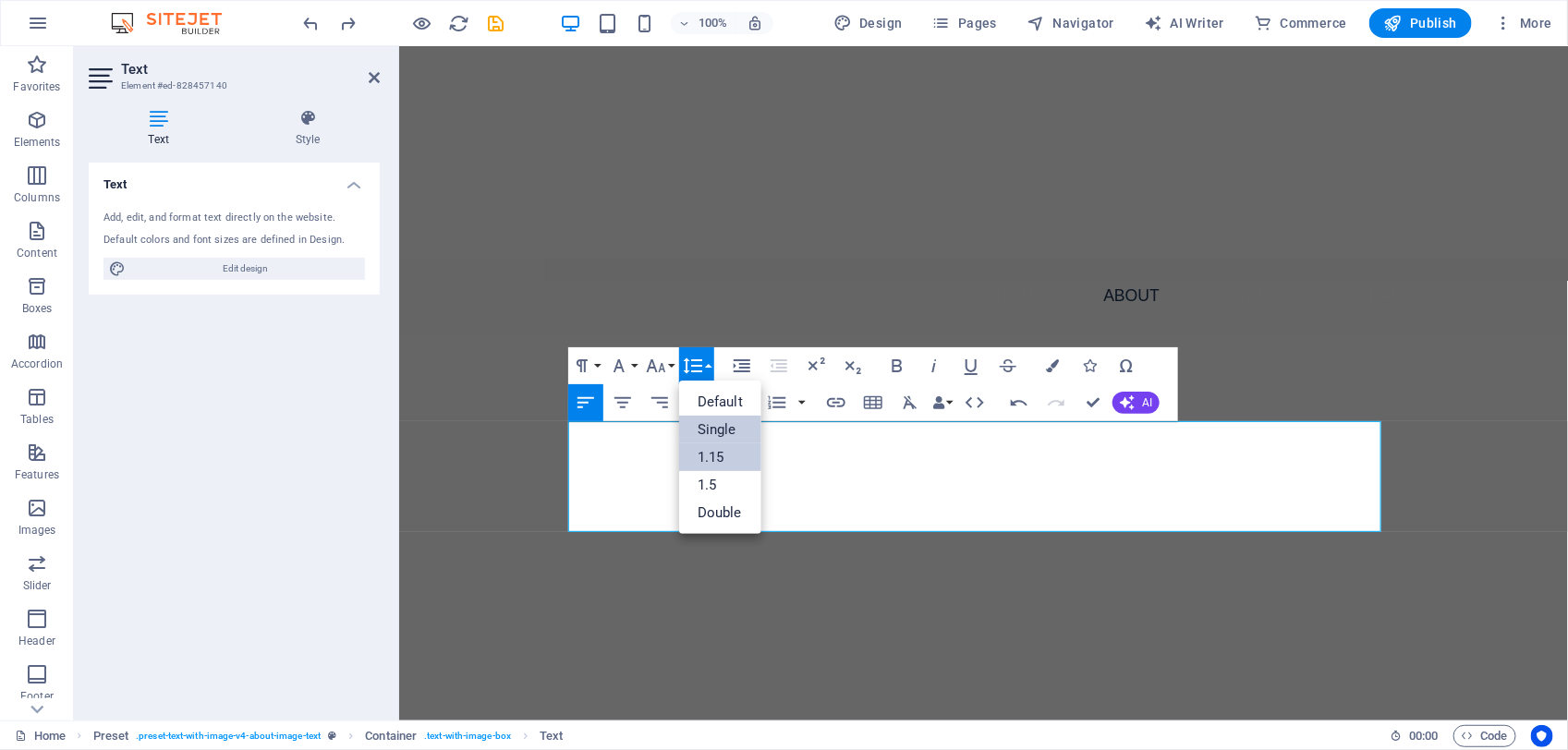 click on "1.15" at bounding box center [720, 457] 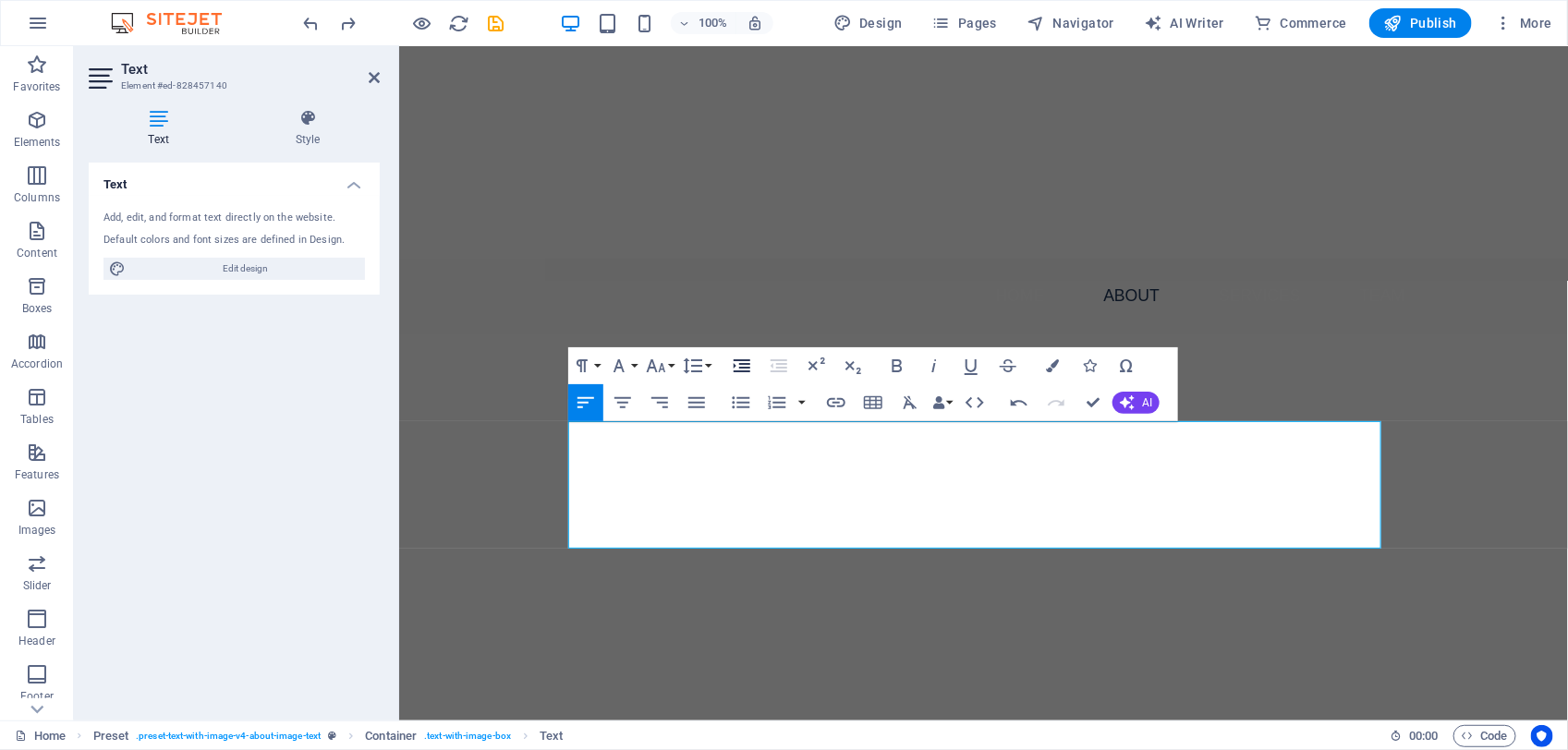 click 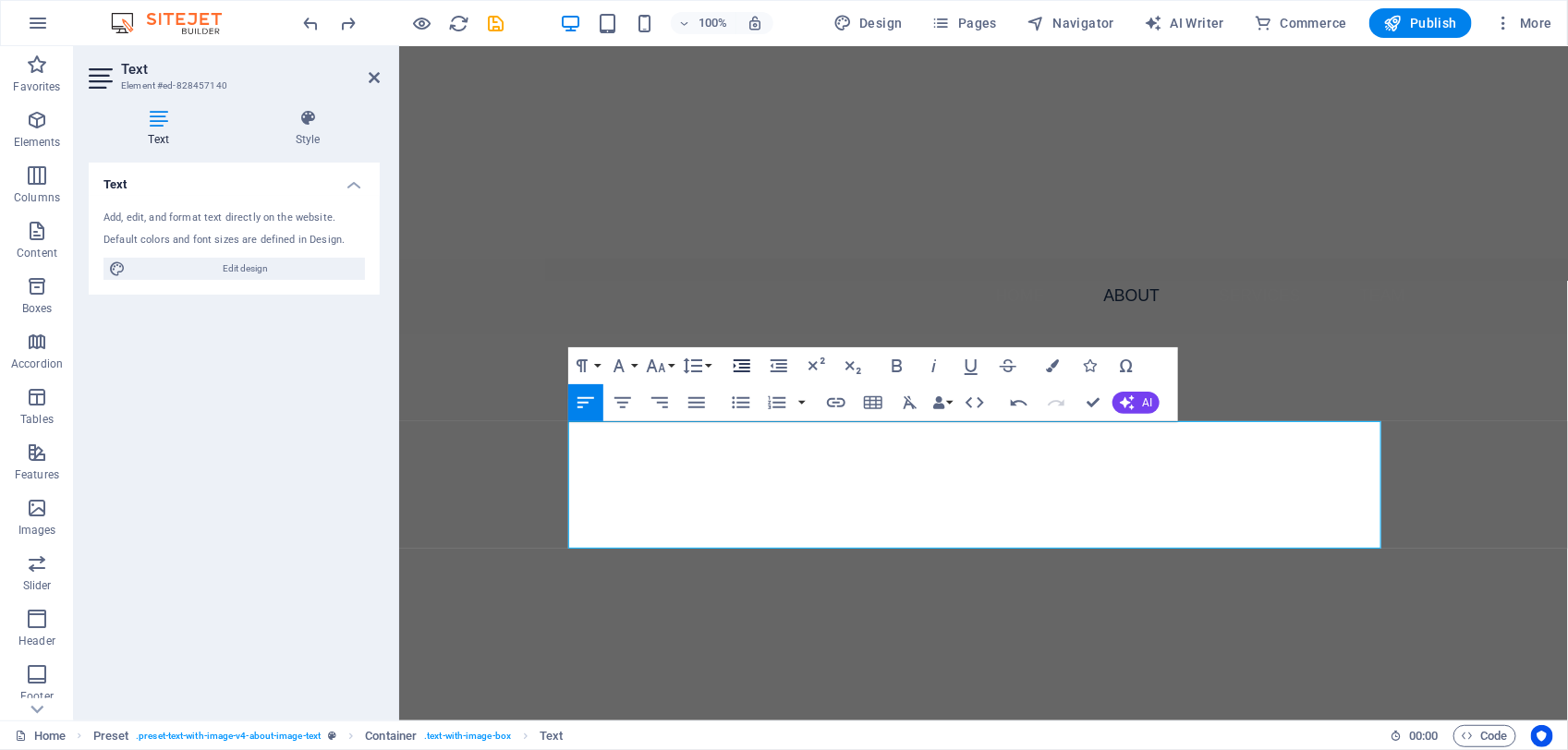 click 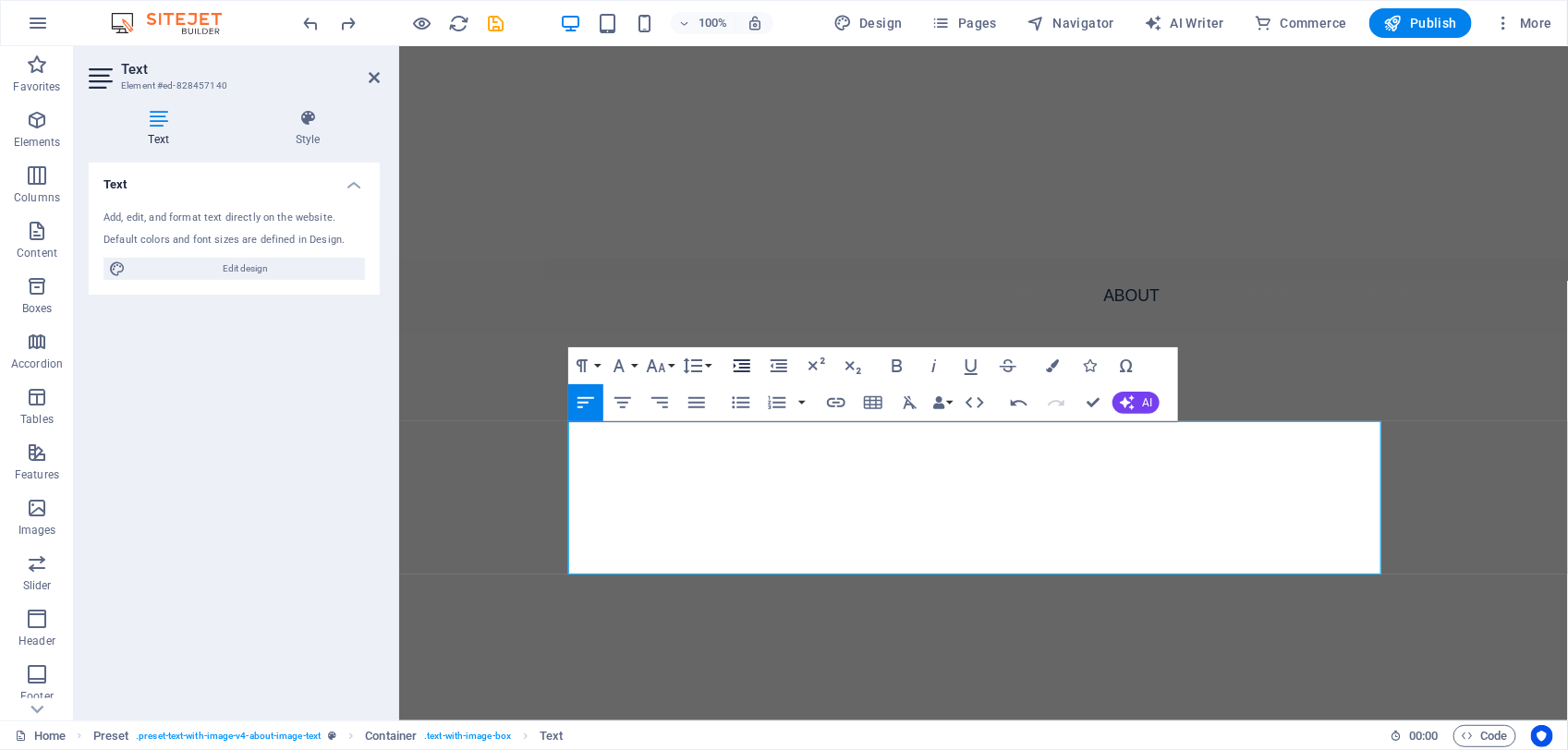 click 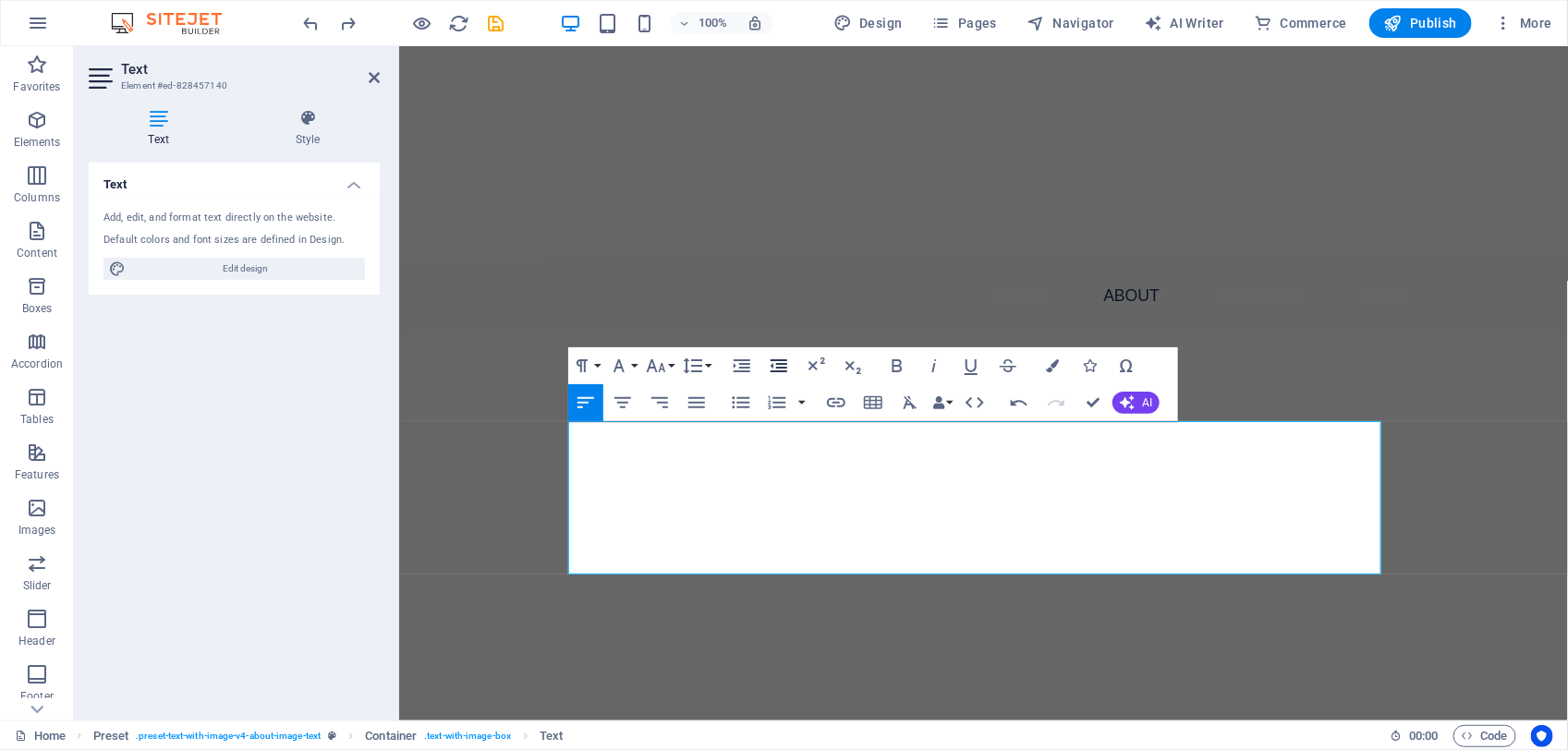 click 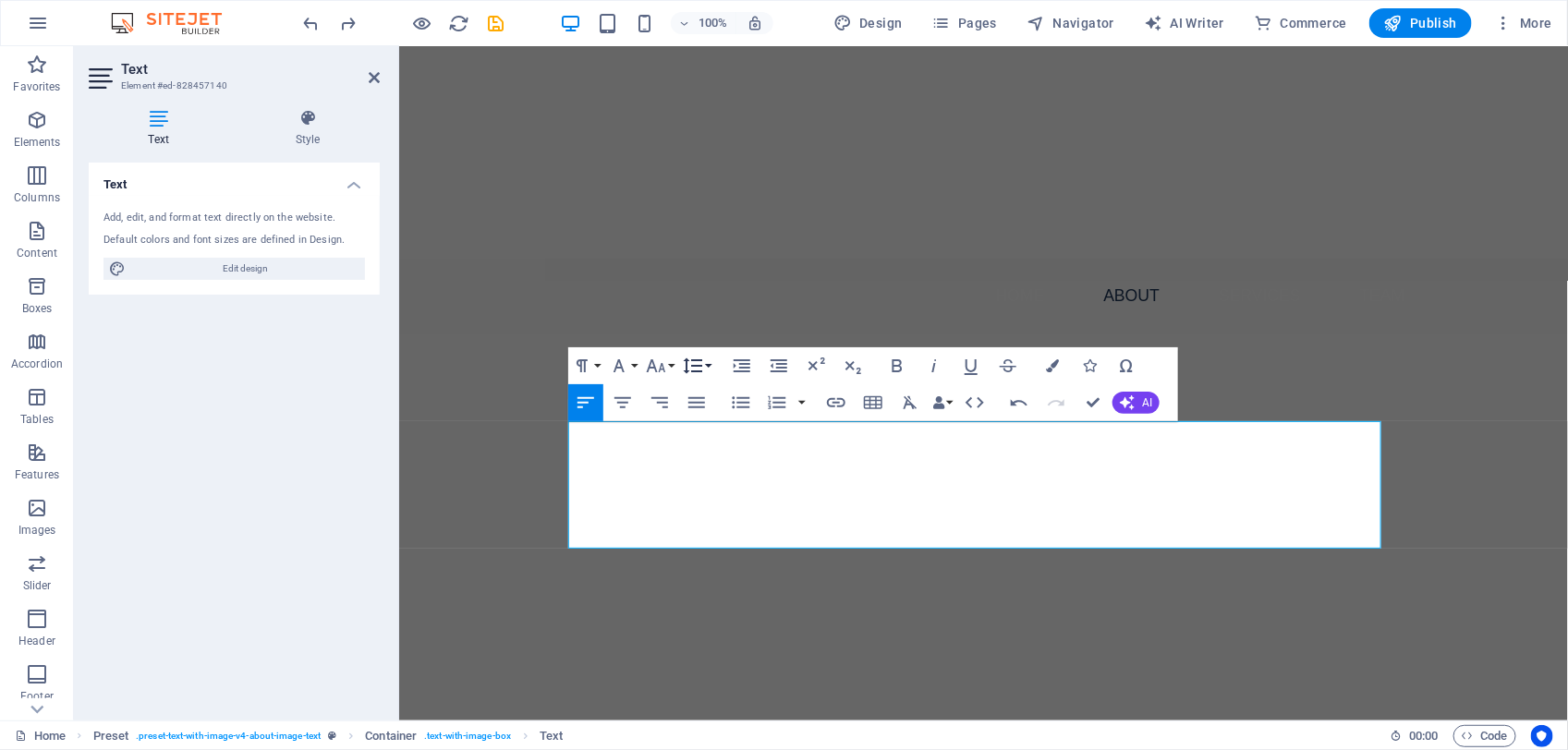 click 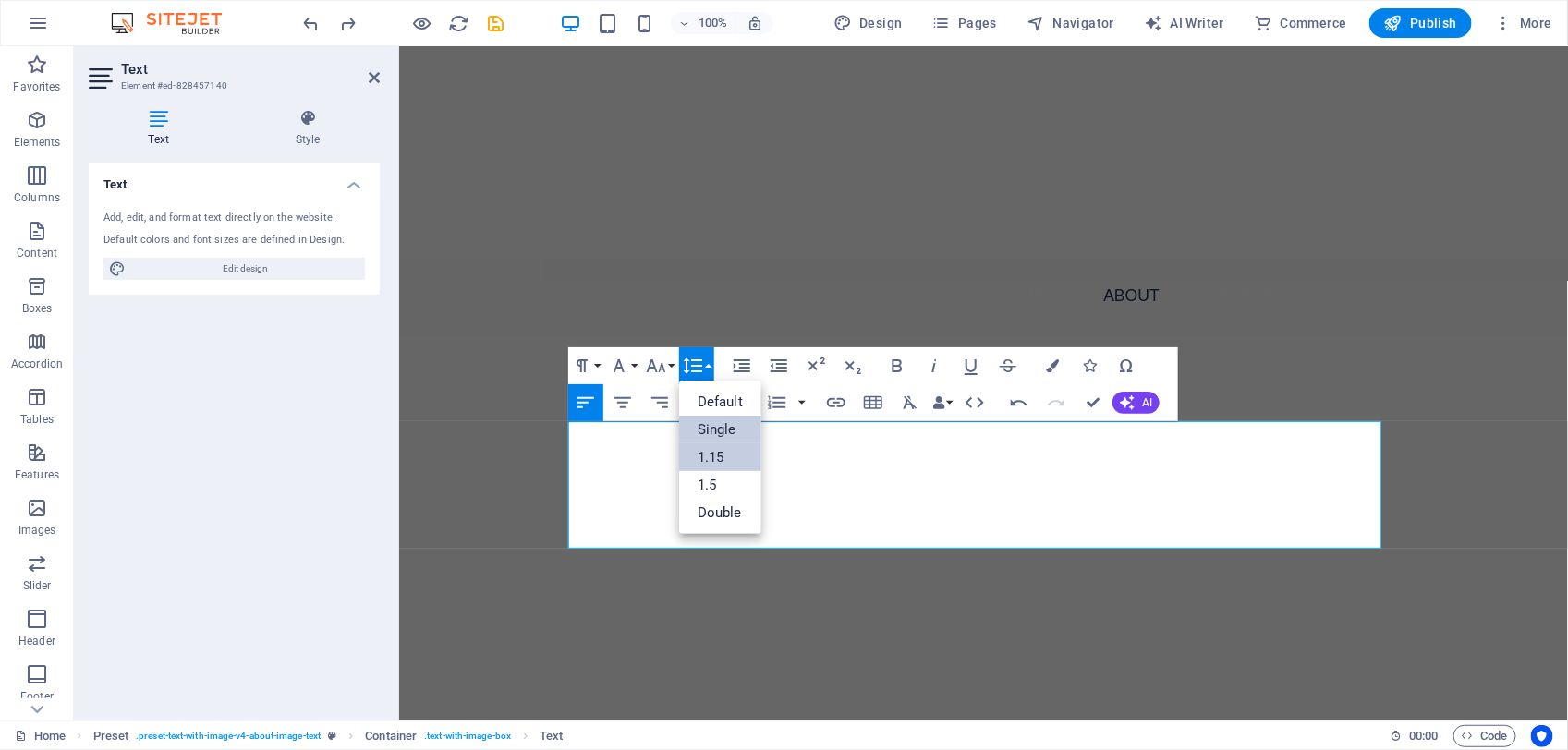 scroll, scrollTop: 0, scrollLeft: 0, axis: both 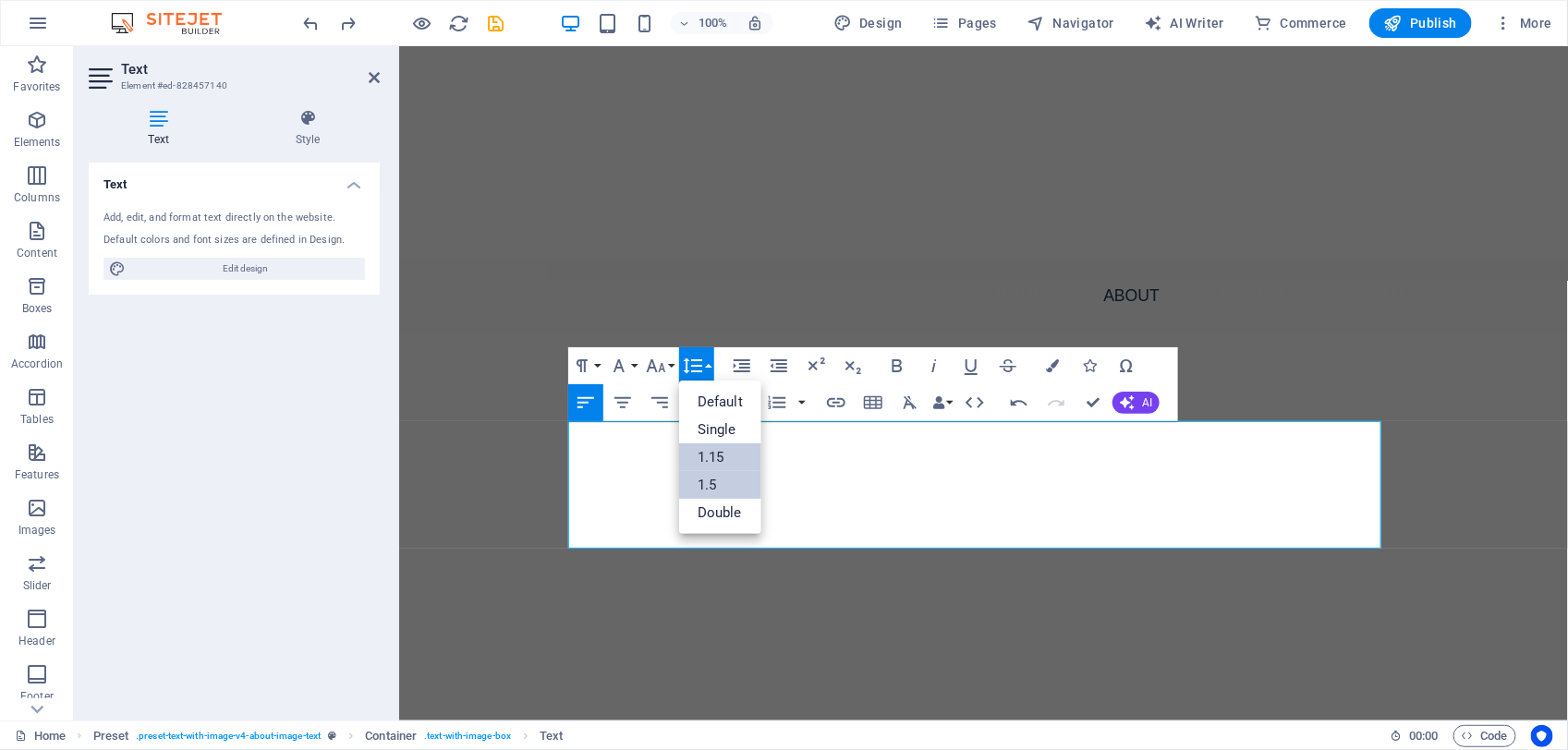 click on "1.5" at bounding box center [720, 485] 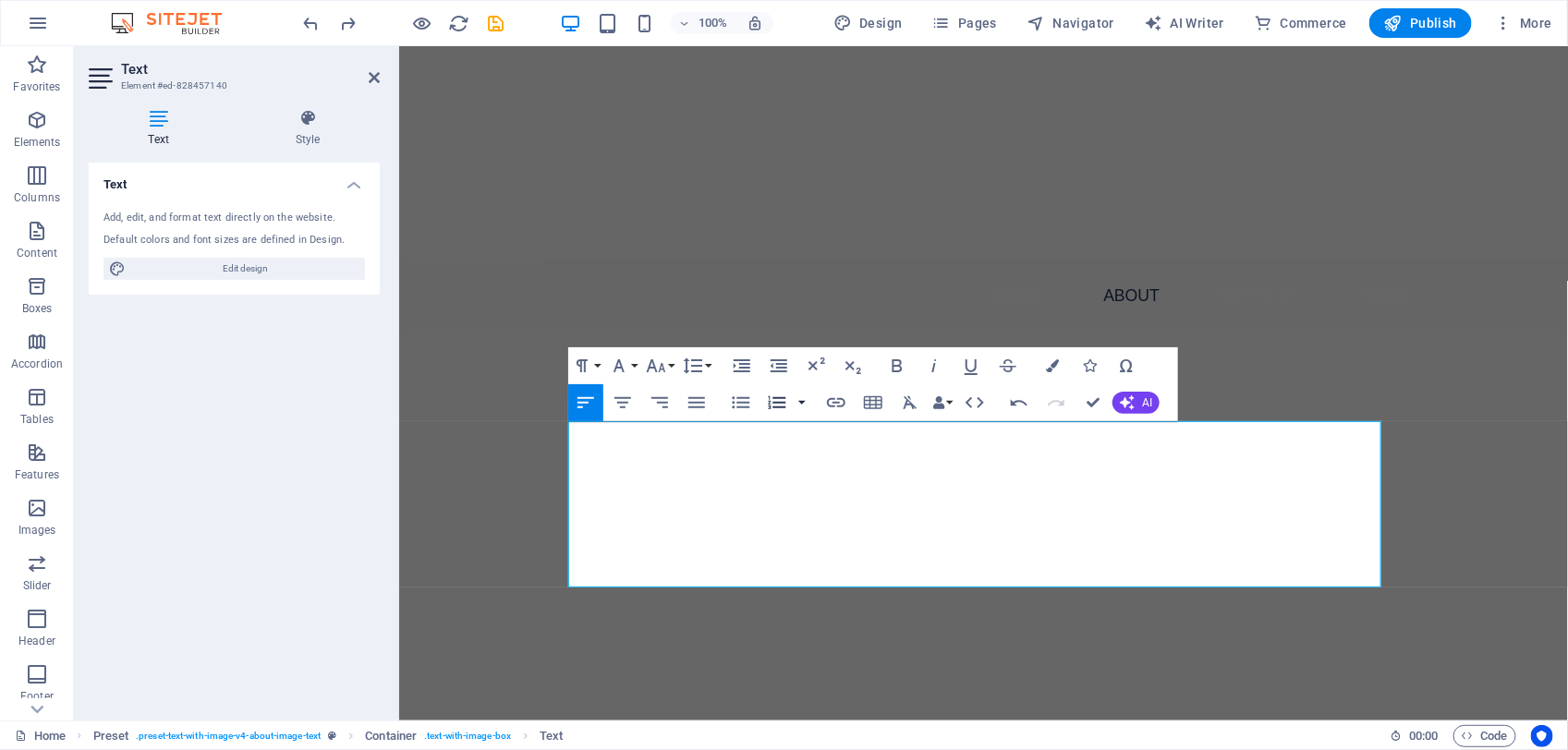 click at bounding box center (802, 403) 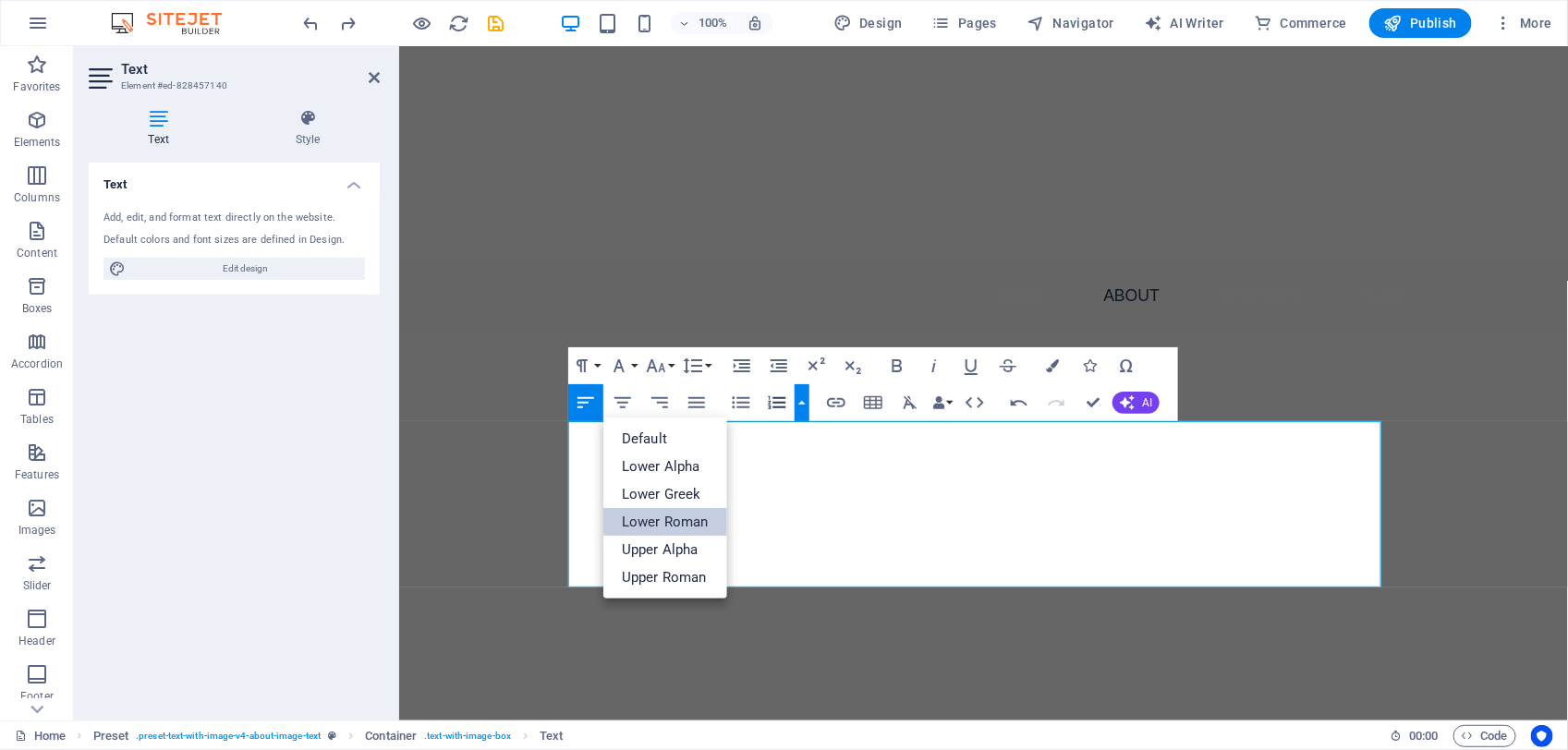 click on "Lower Roman" at bounding box center (665, 522) 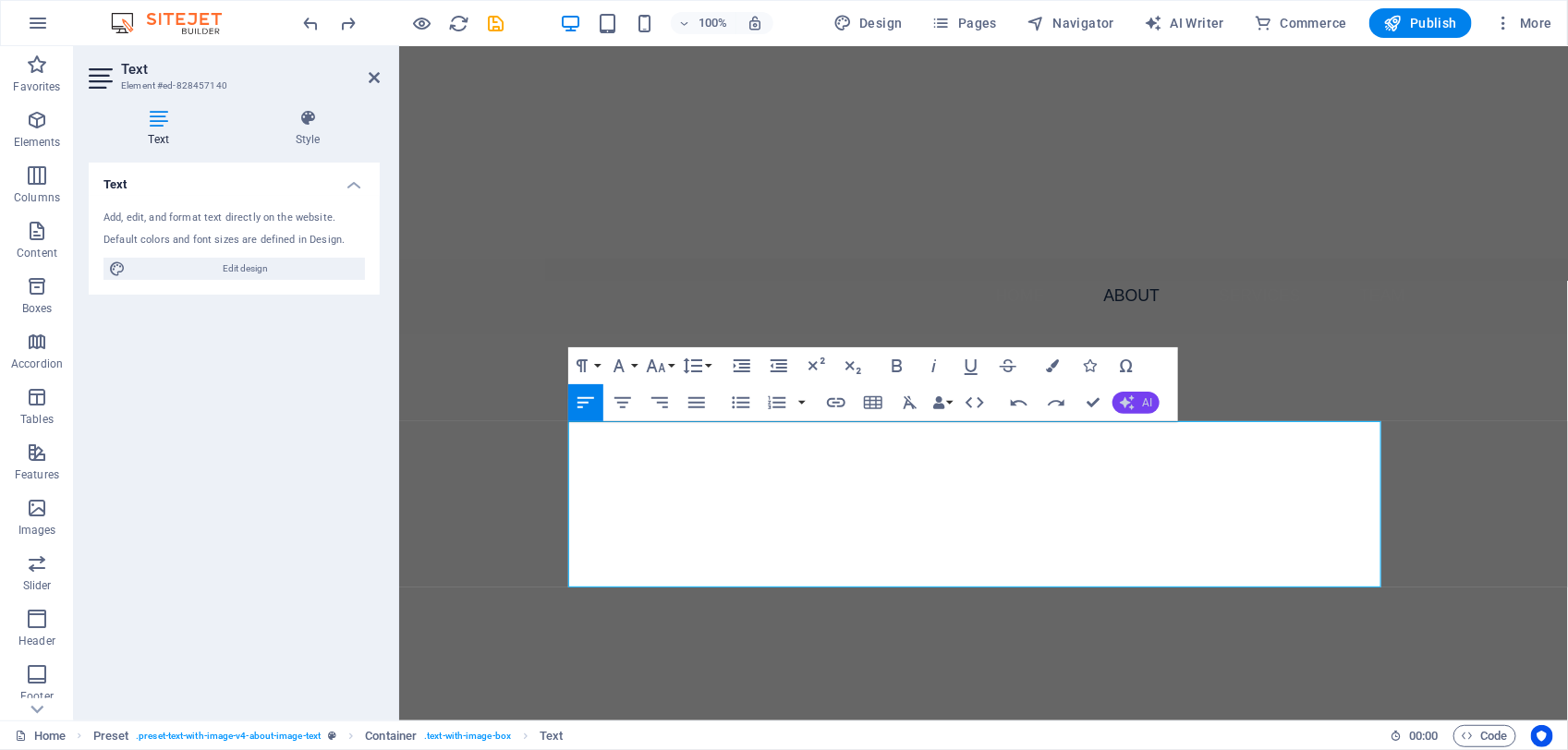 click 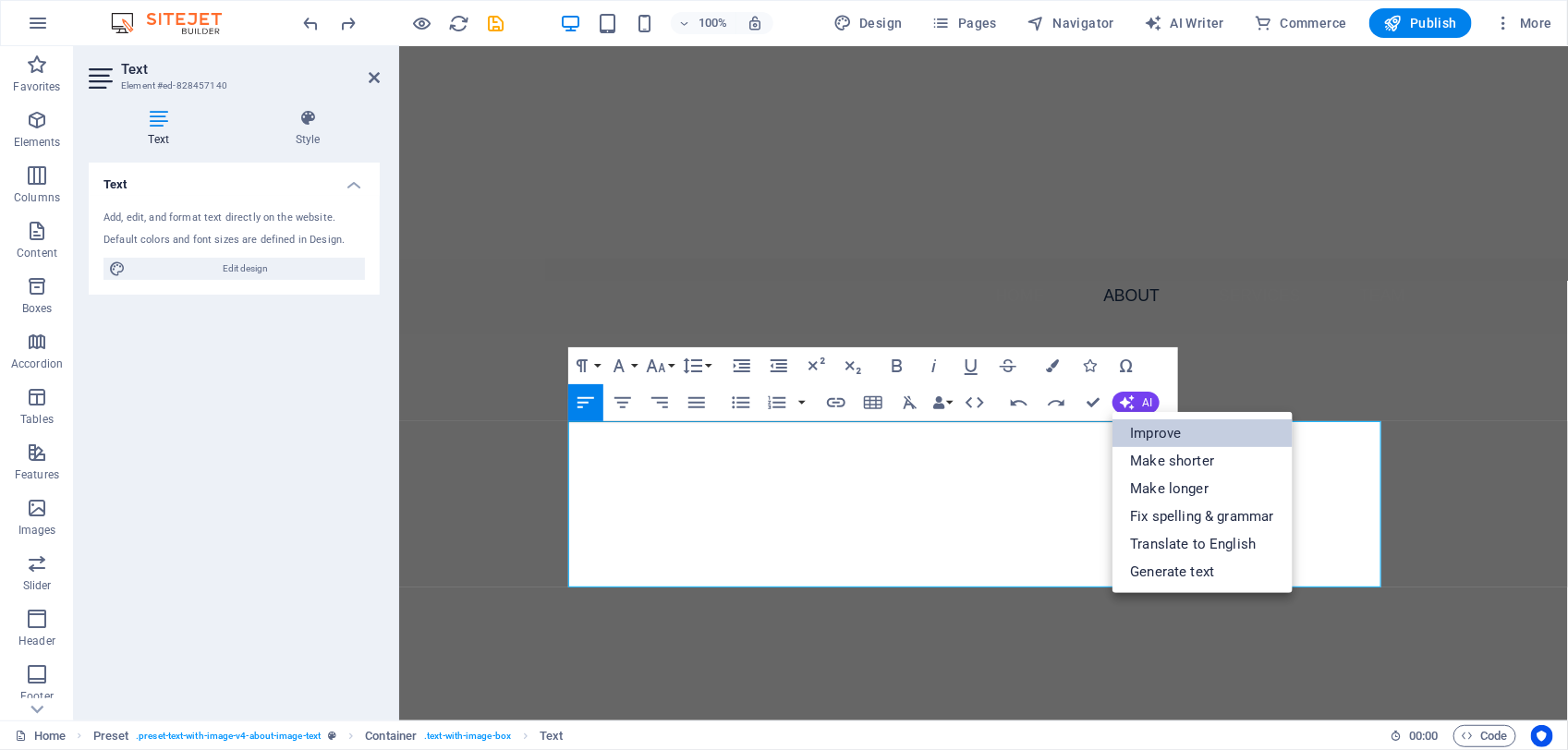 click on "Improve" at bounding box center (1202, 433) 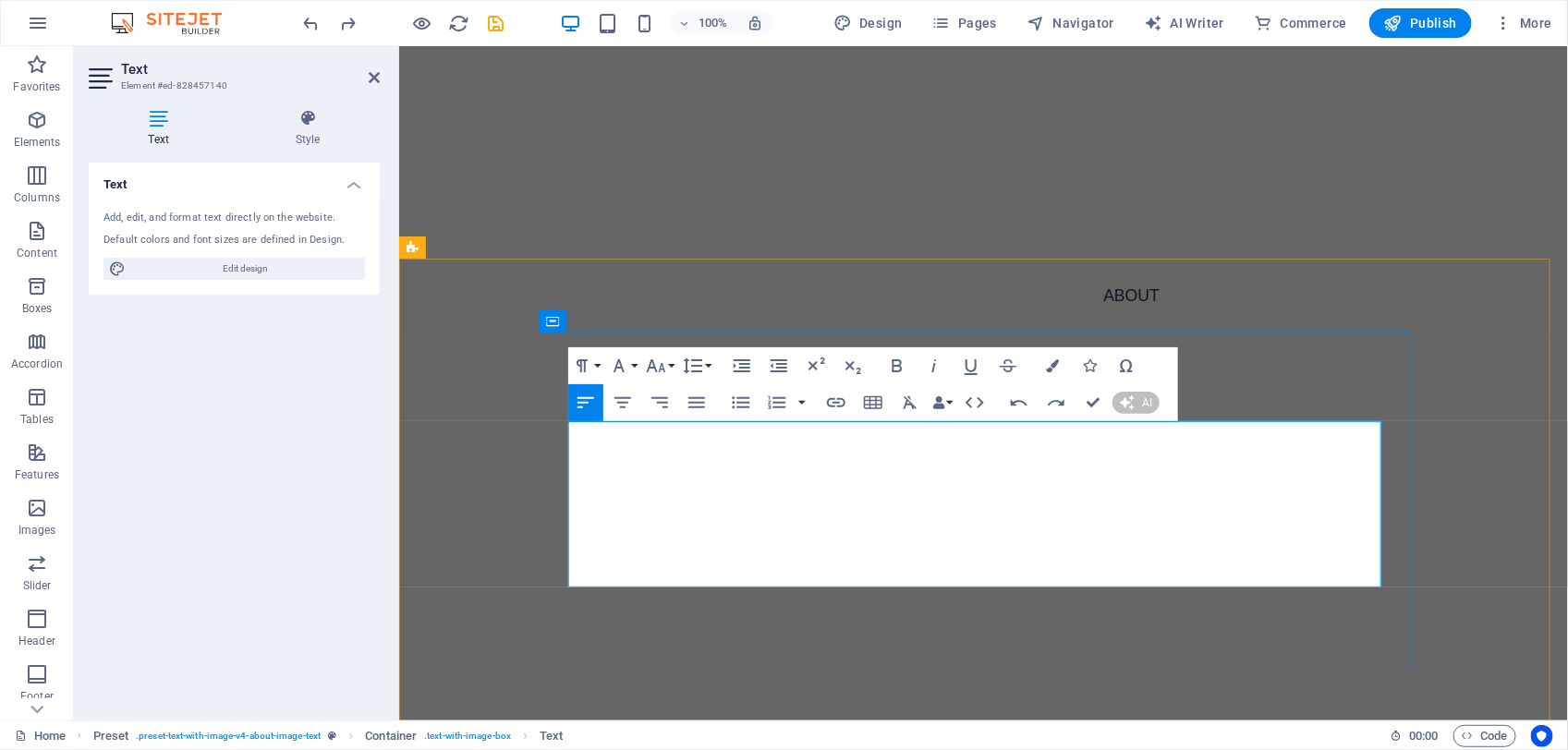 type 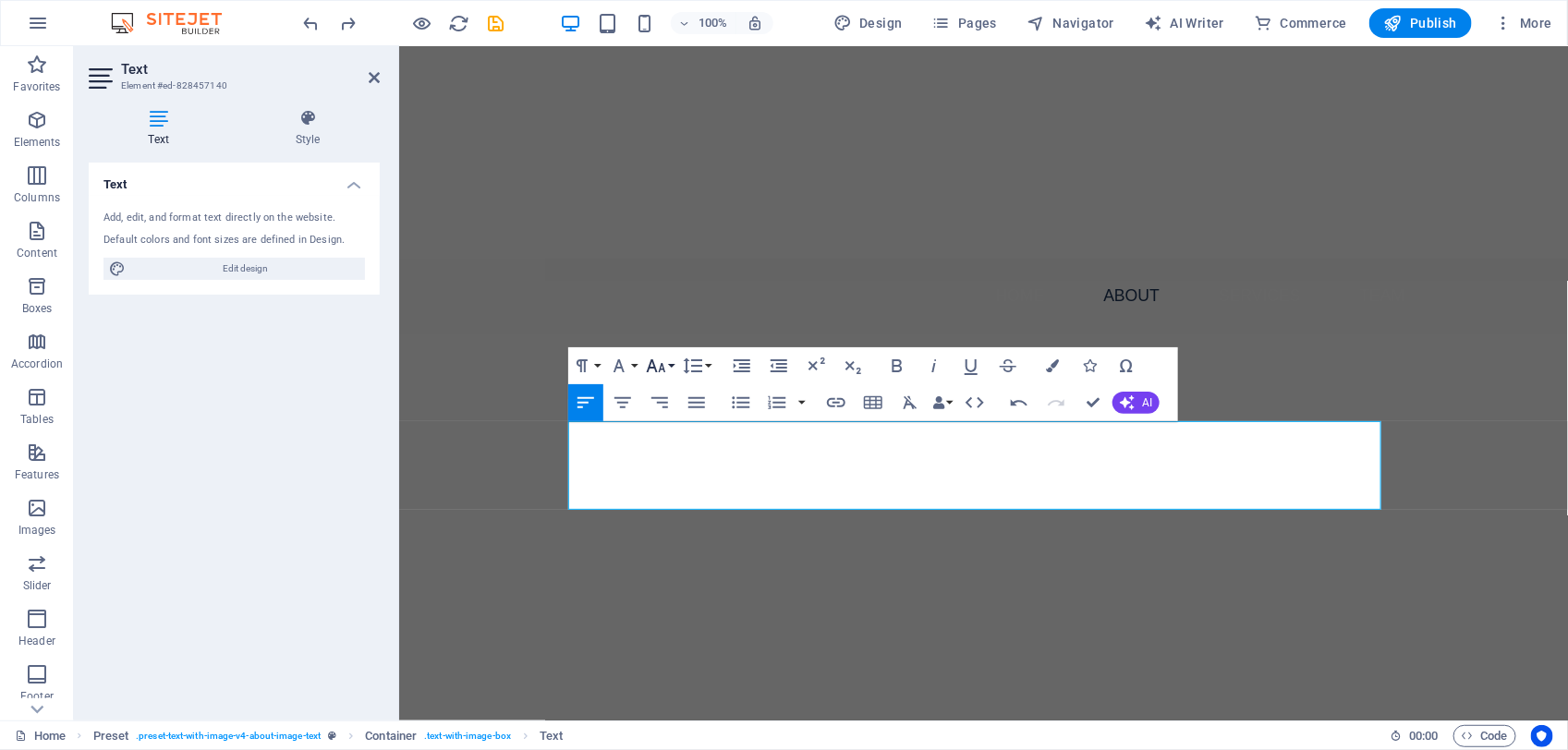 click on "Font Size" at bounding box center [660, 366] 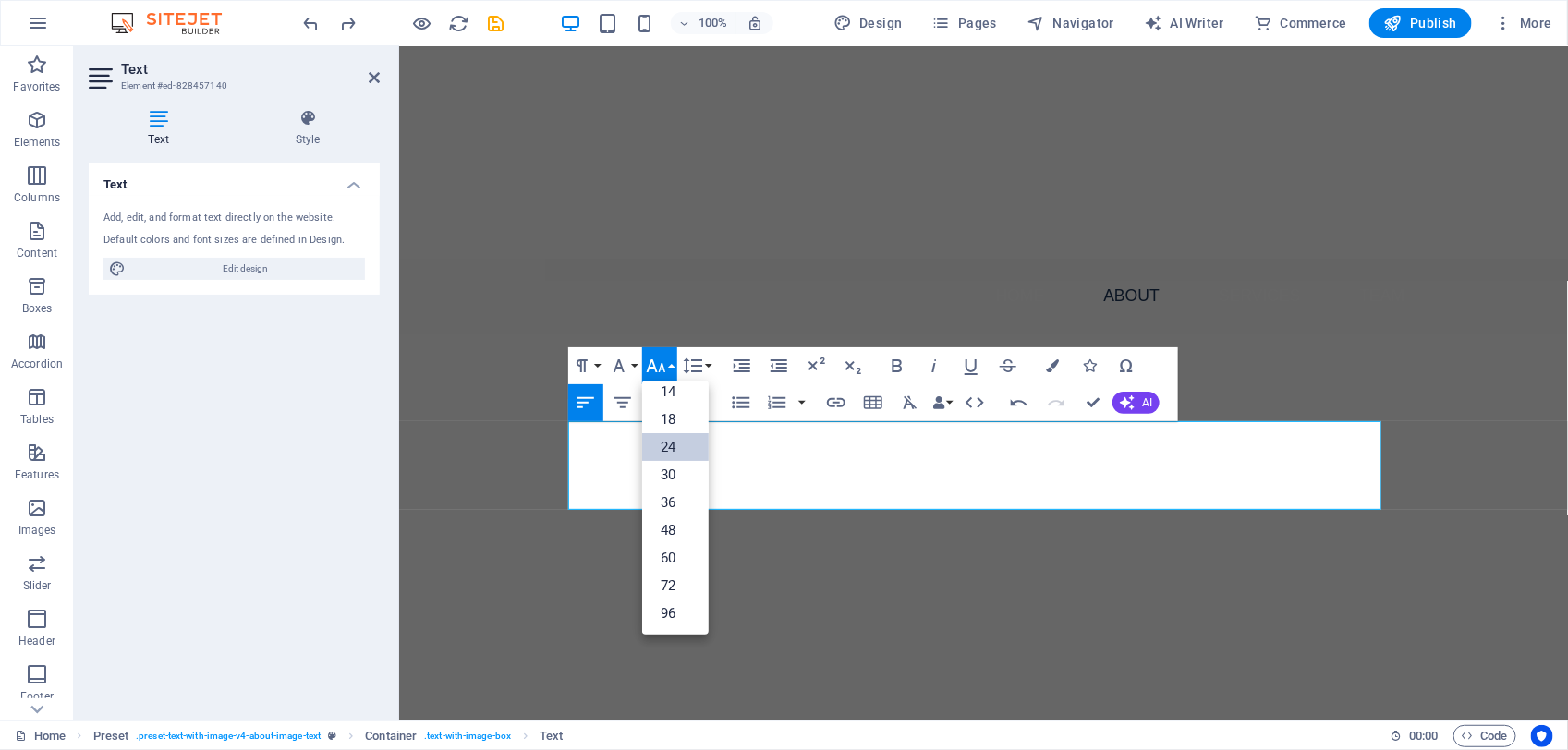 click on "24" at bounding box center (675, 447) 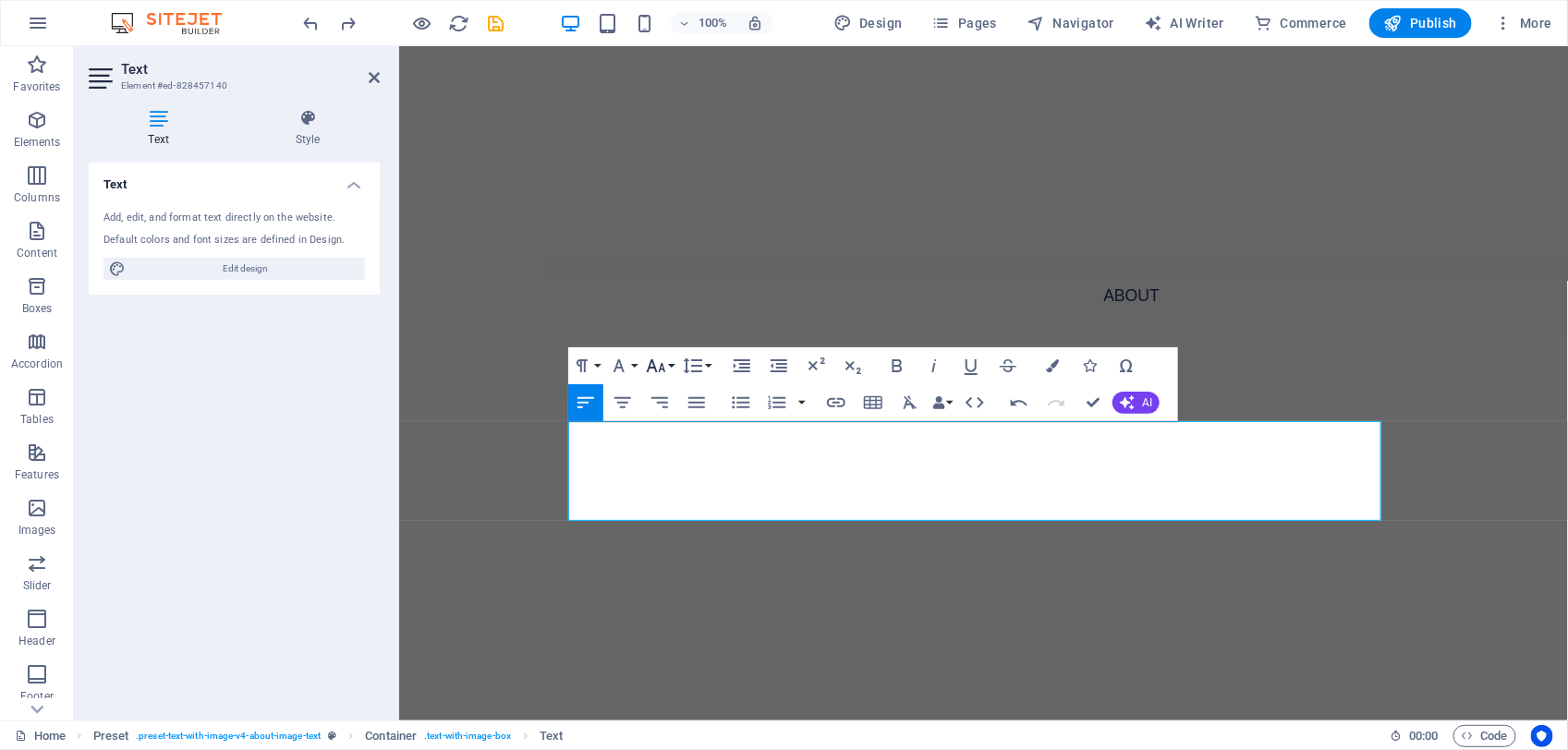 click on "Font Size" at bounding box center [660, 366] 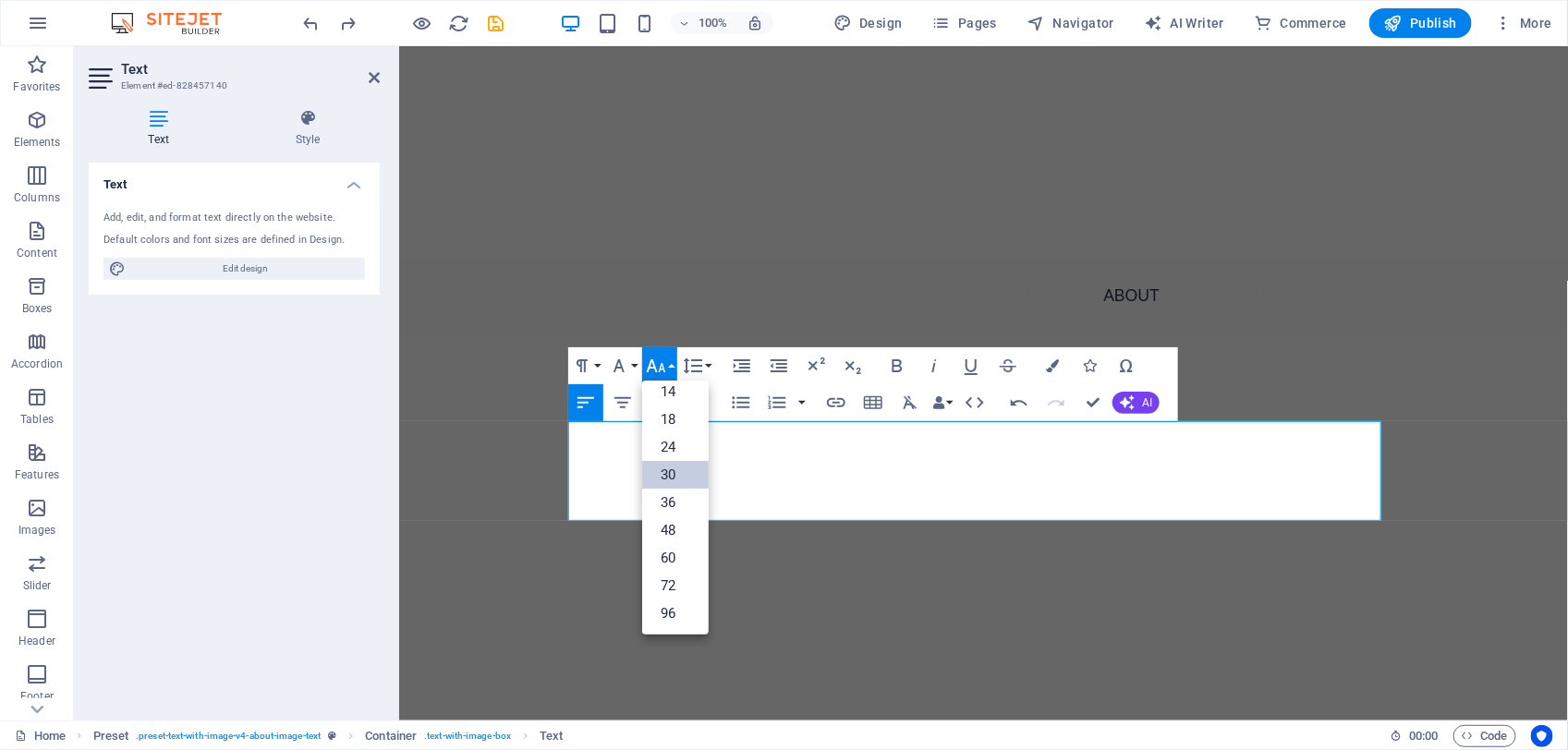 click on "30" at bounding box center (675, 475) 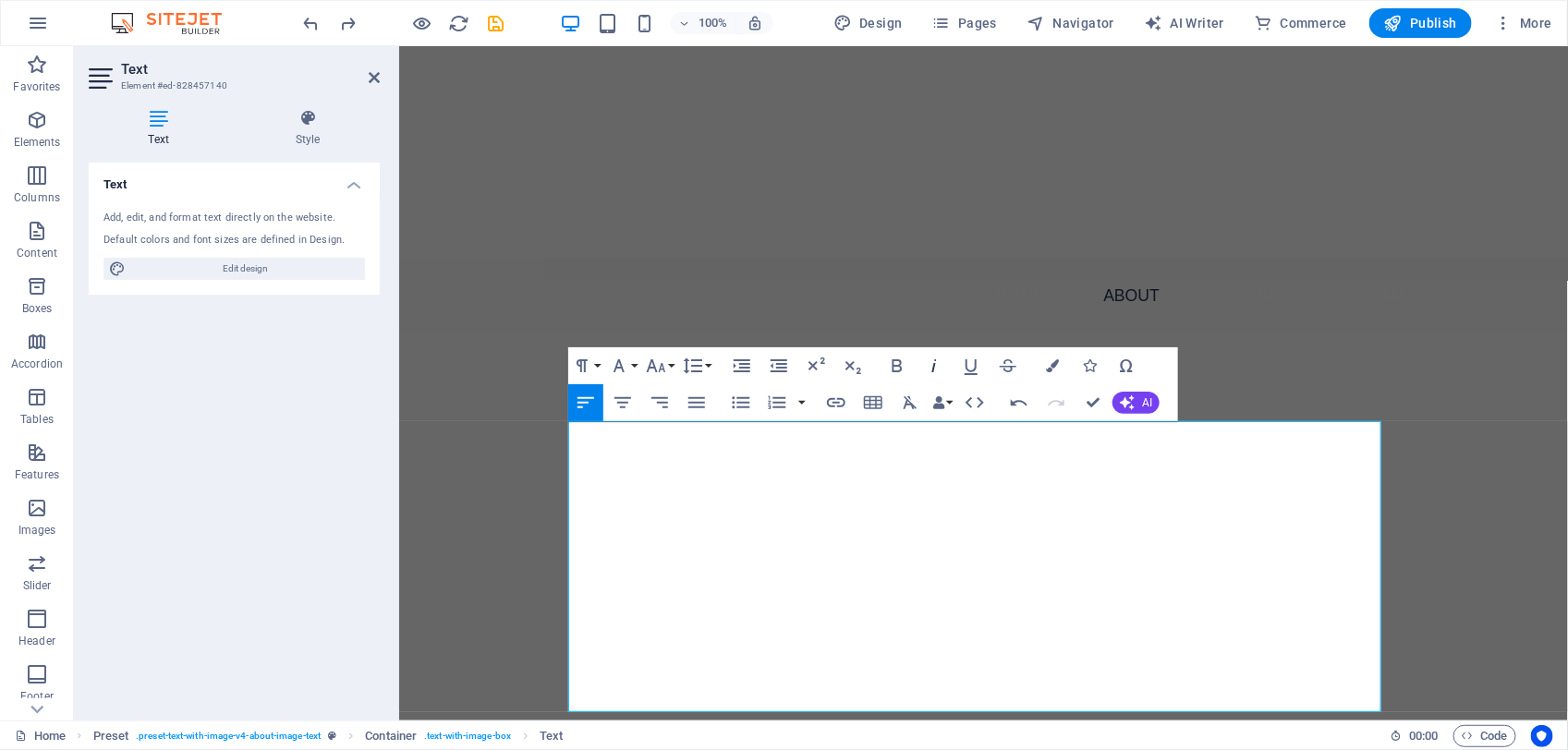 click 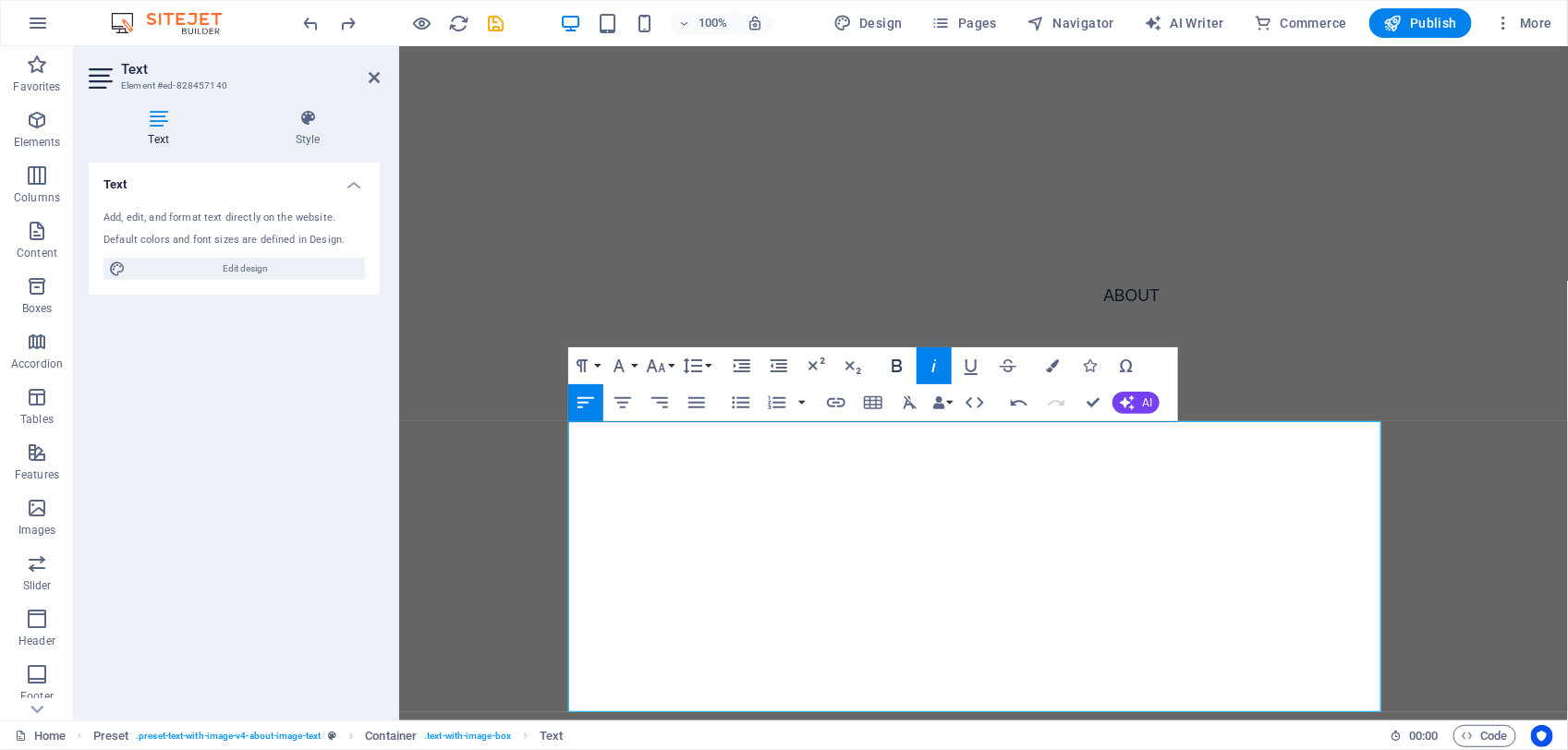 click 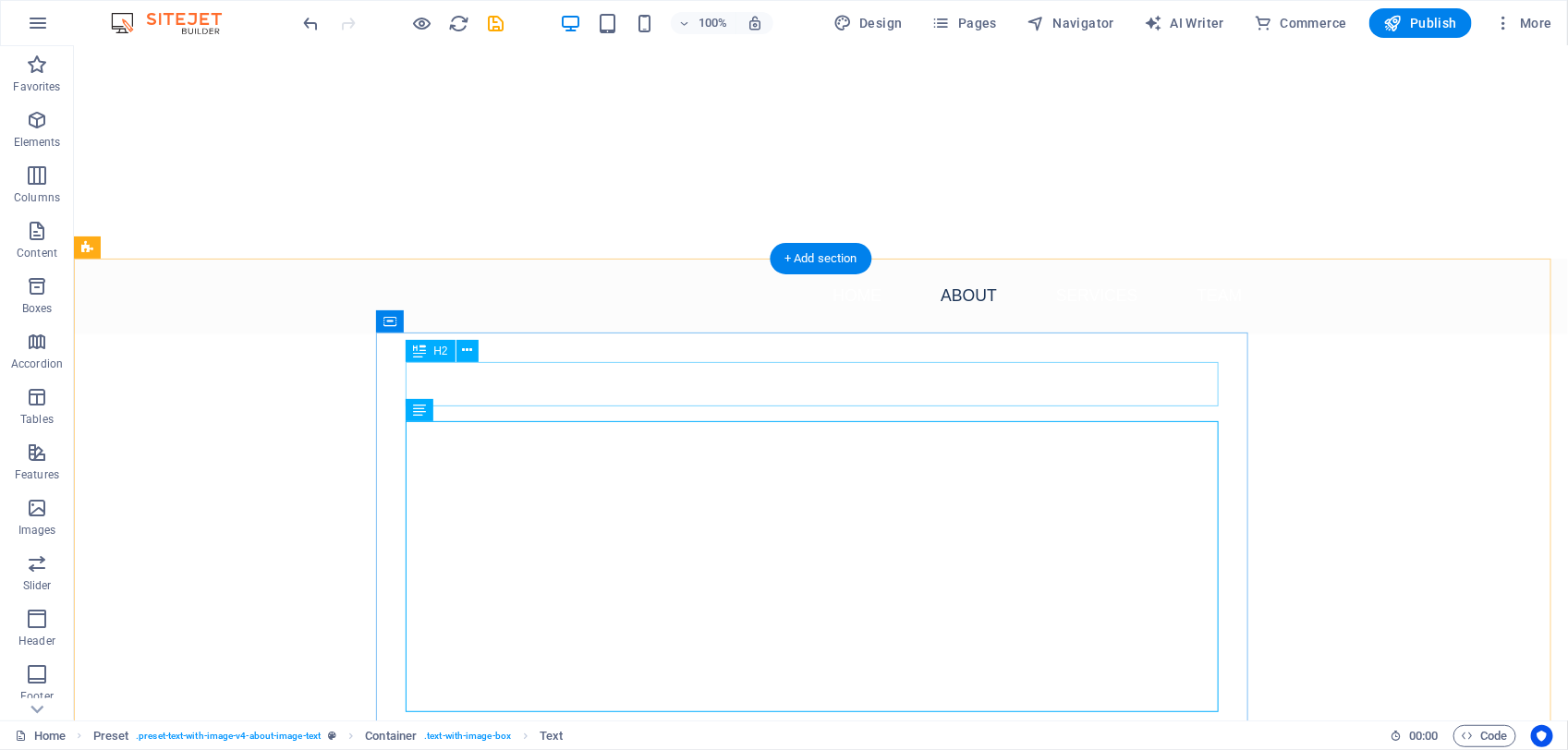 click on "About Us - Your Purpose Partner in Recruitment" at bounding box center [524, 731] 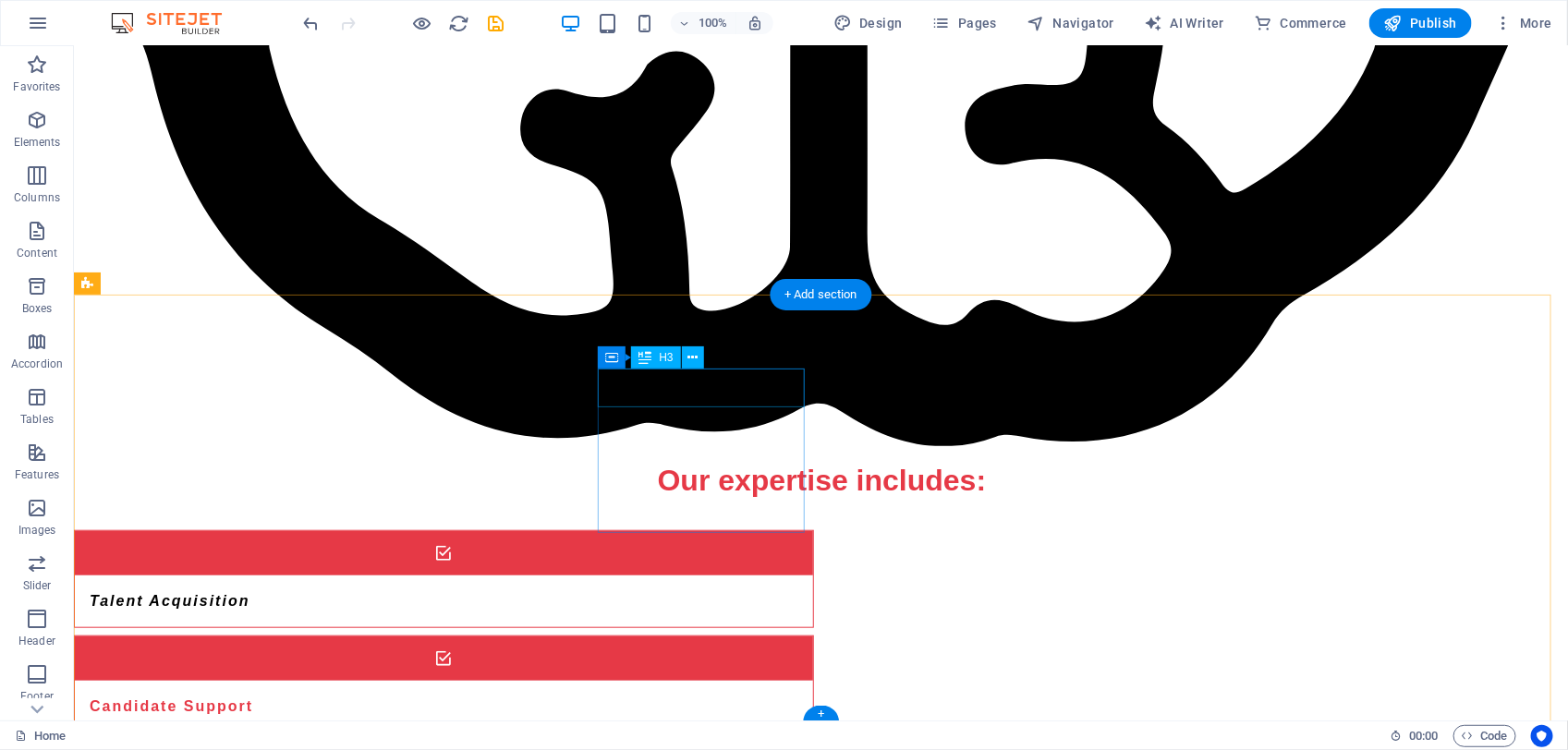 scroll, scrollTop: 3810, scrollLeft: 0, axis: vertical 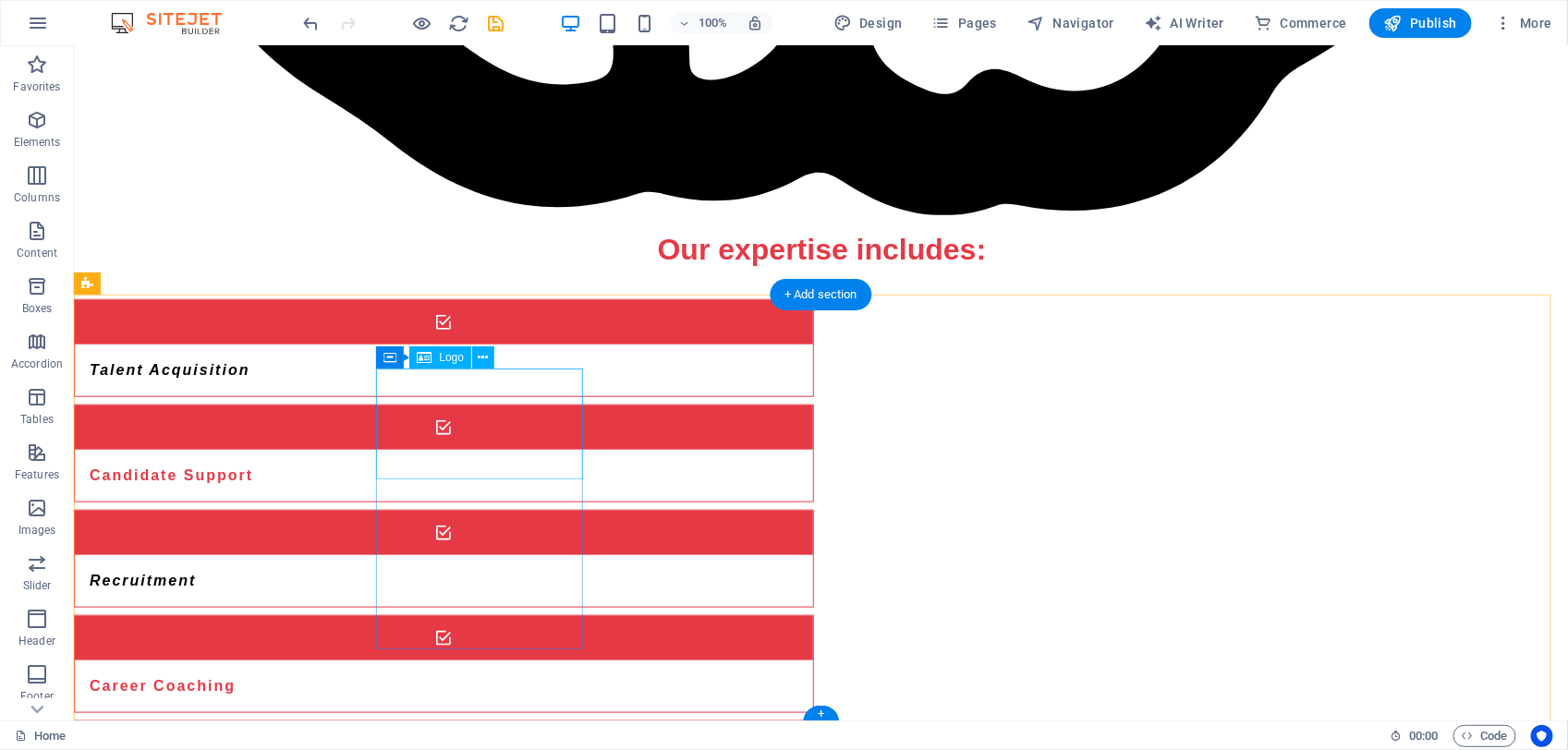 click on "Redline Recruit" at bounding box center [191, 5268] 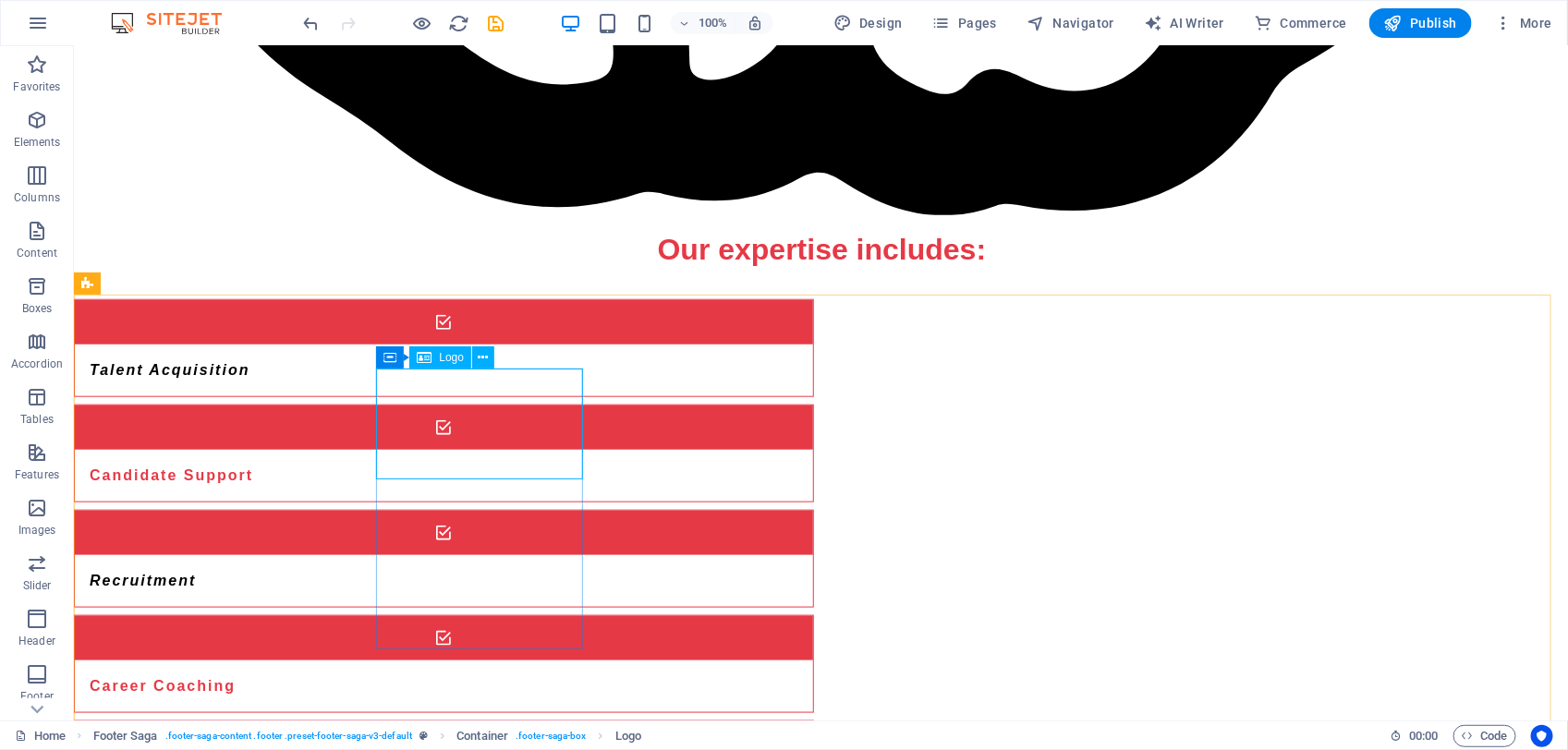 click on "Logo" at bounding box center (451, 357) 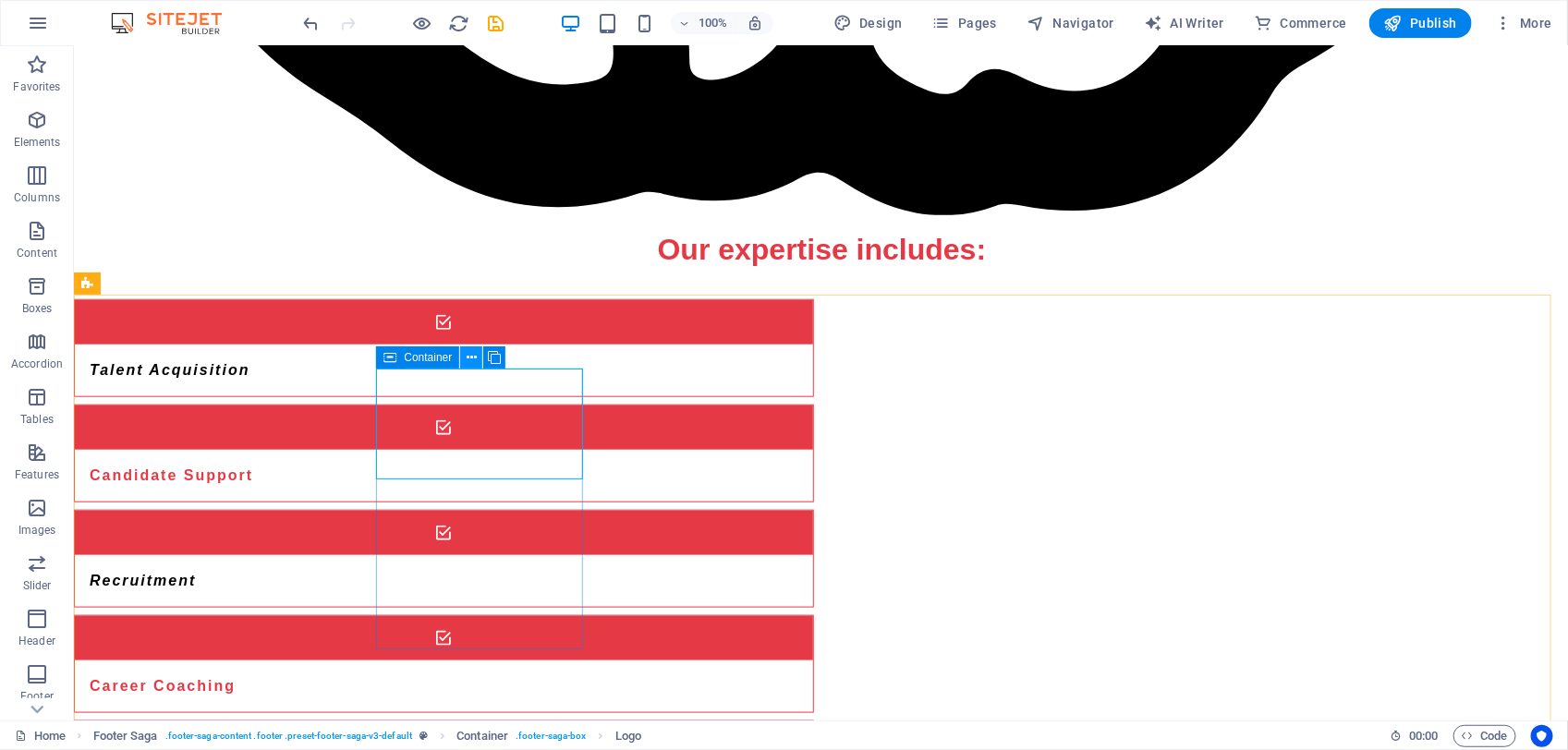 click at bounding box center [471, 357] 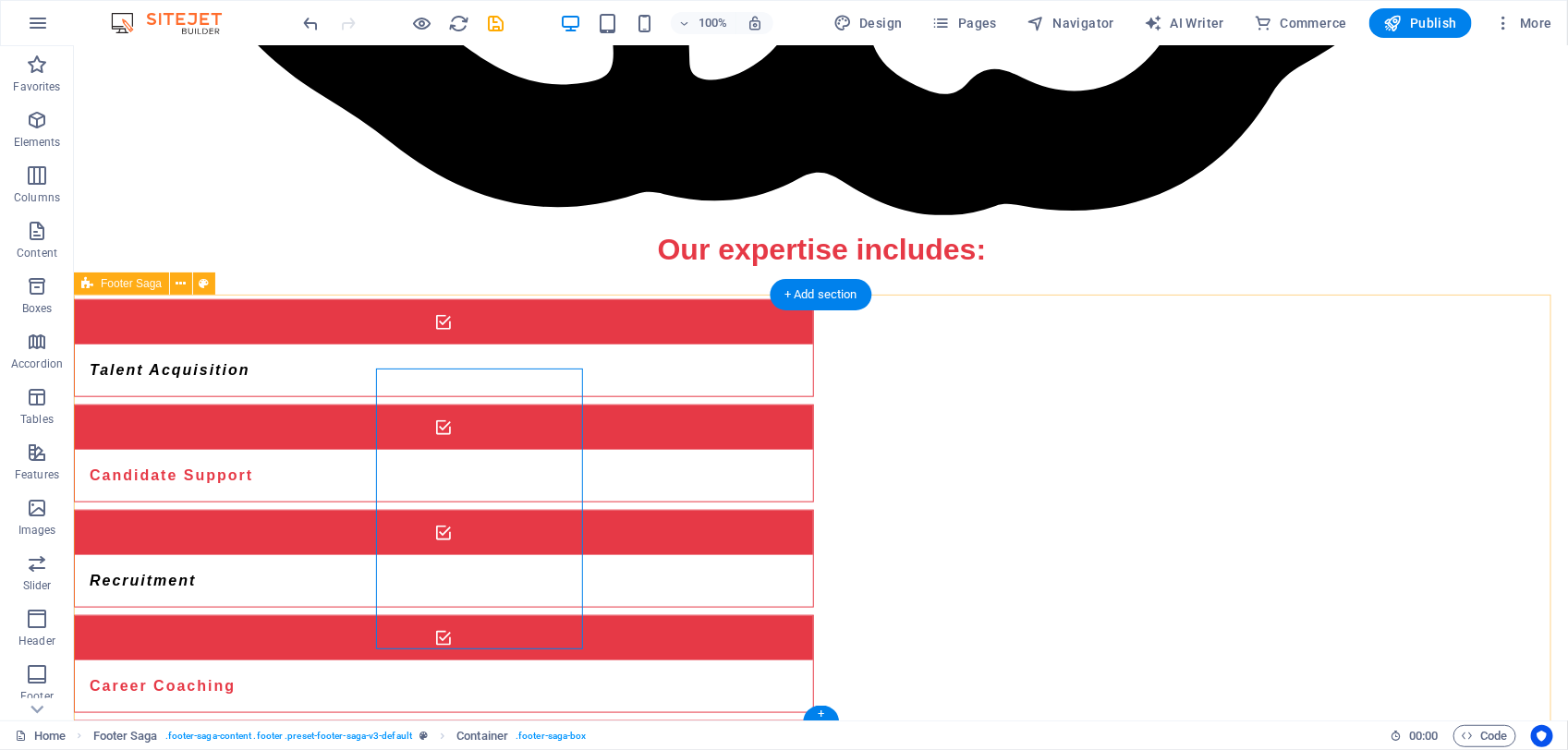 click on "Redline Recruit Redline Recruit is your dedicated partner in recruitment, where talent meets purpose. We are committed to transforming the hiring process for both candidates and employers. Contact [NUMBER] [STREET] [POSTAL_CODE] [CITY] Phone: [PHONE] Mobile: Email: [EMAIL] Navigation Home About Services Team Legal Notice Privacy Policy Social media Facebook X Instagram" at bounding box center (820, 5633) 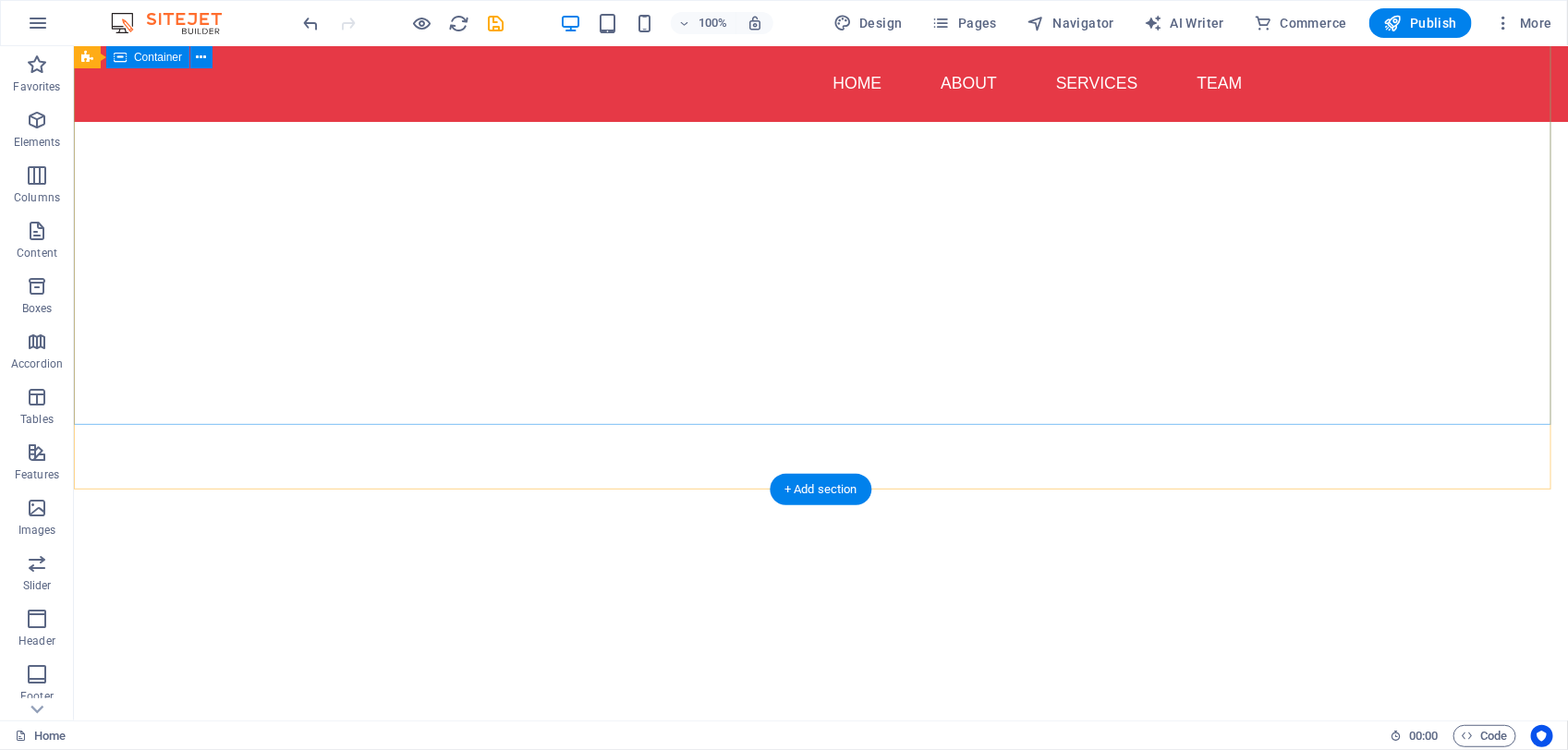 scroll, scrollTop: 115, scrollLeft: 0, axis: vertical 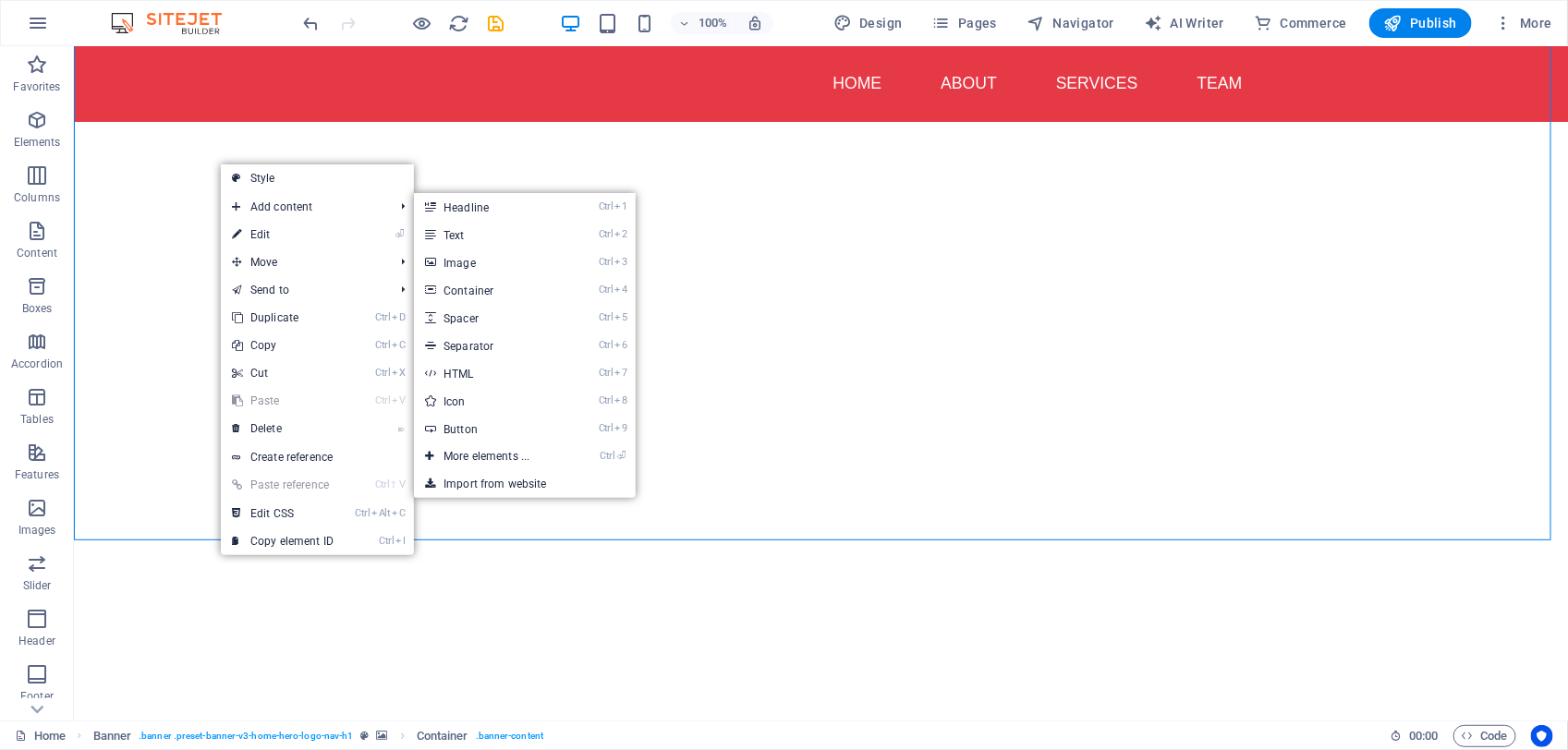 click at bounding box center (820, 267) 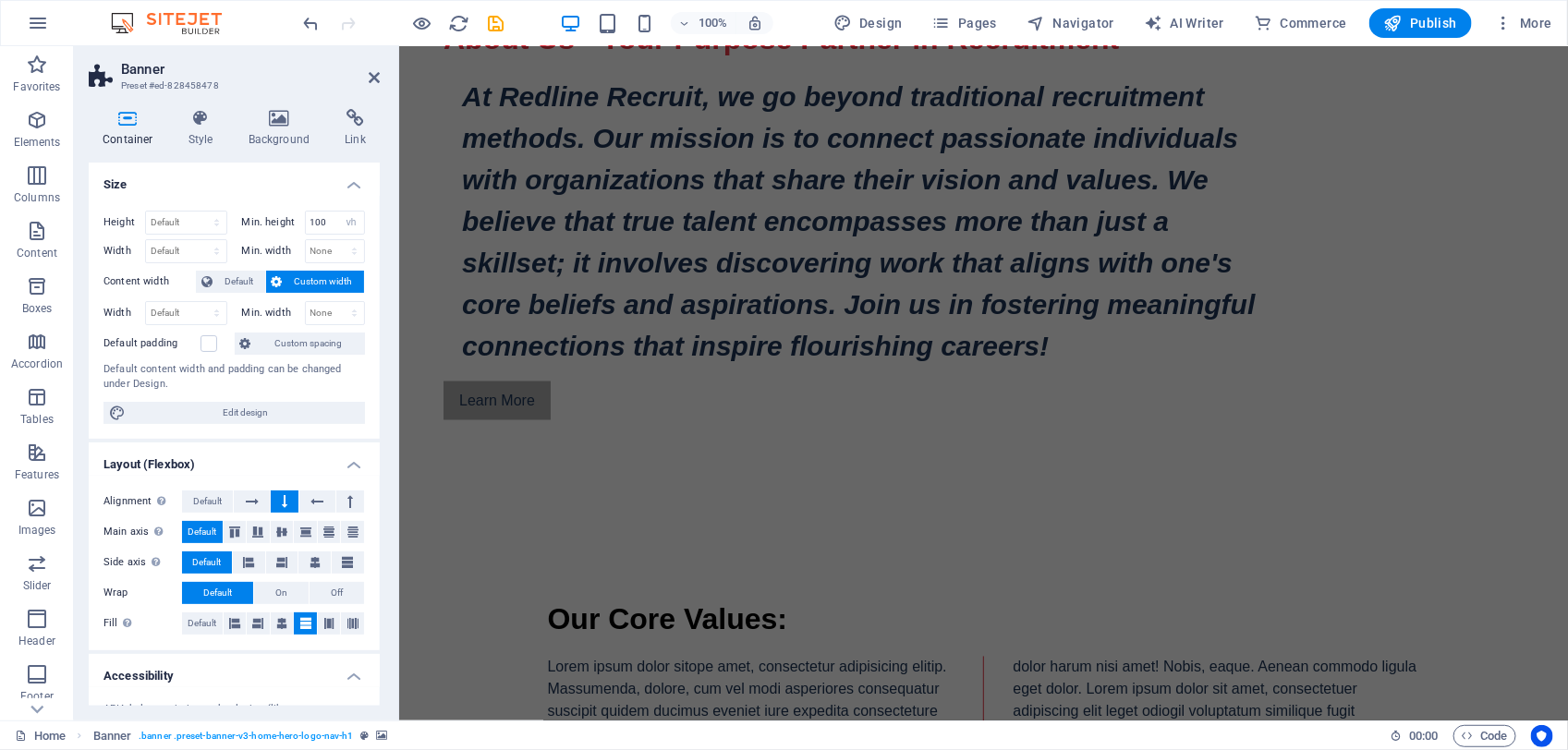 scroll, scrollTop: 1270, scrollLeft: 0, axis: vertical 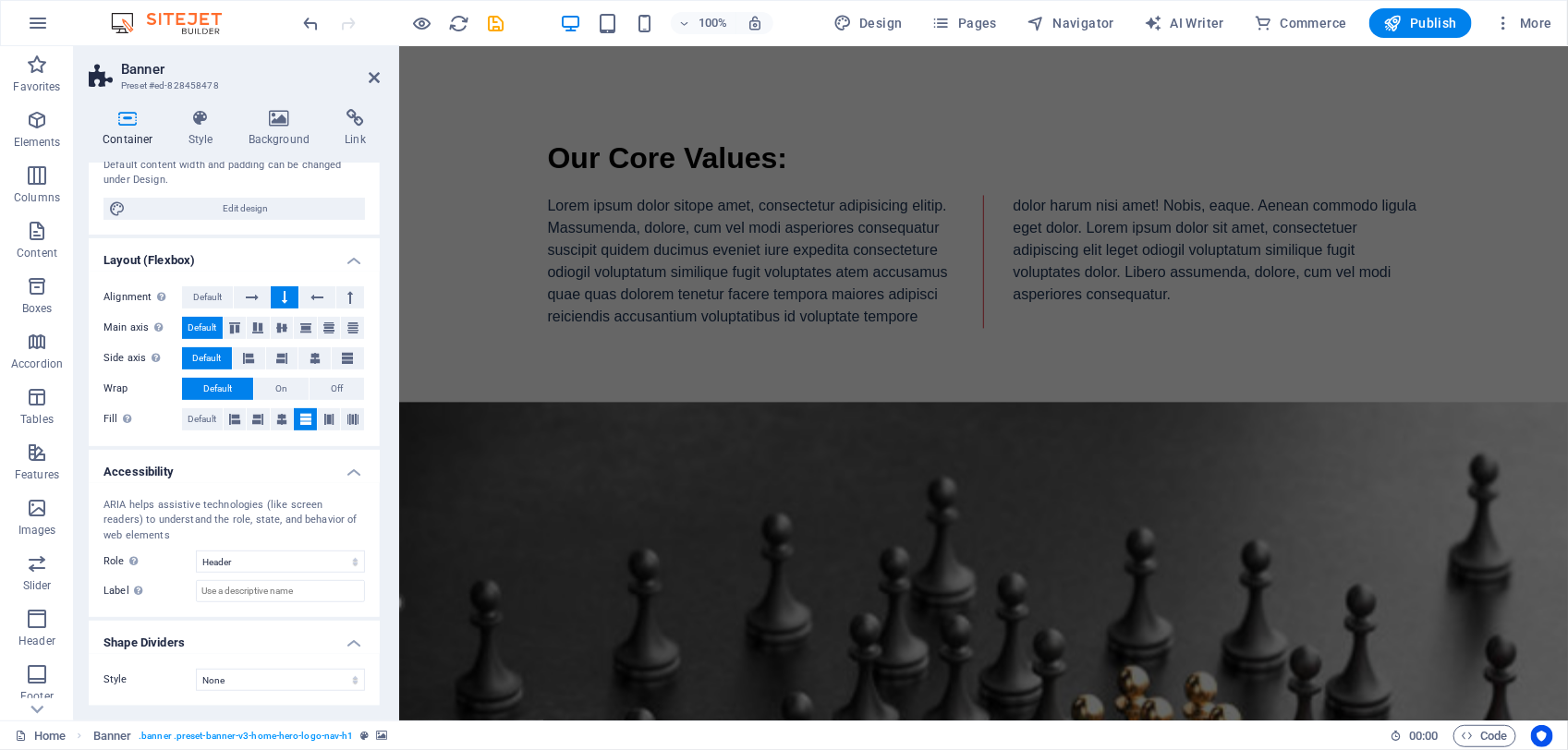click at bounding box center (982, 606) 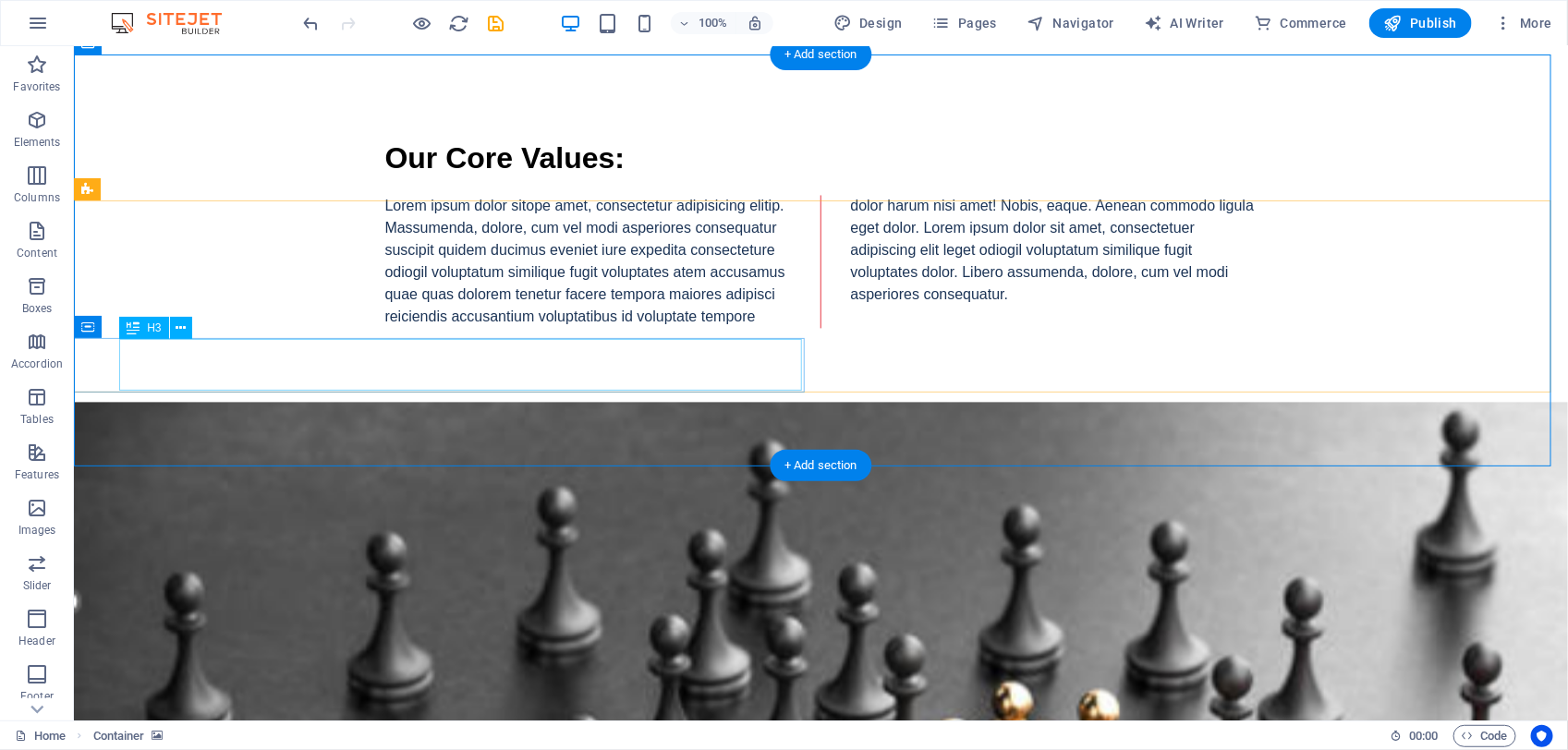click on "Empowerment" at bounding box center [419, 2984] 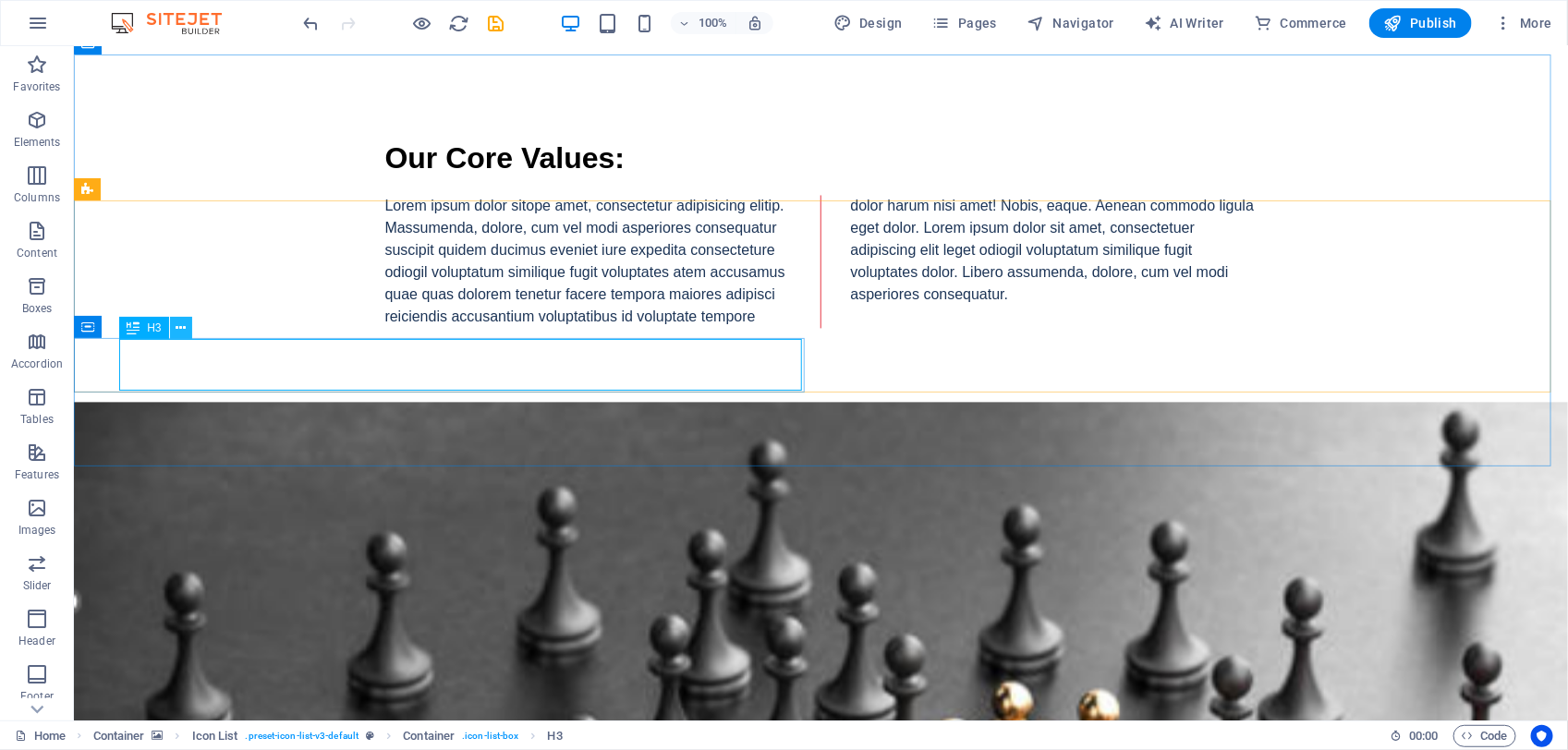 click at bounding box center (180, 328) 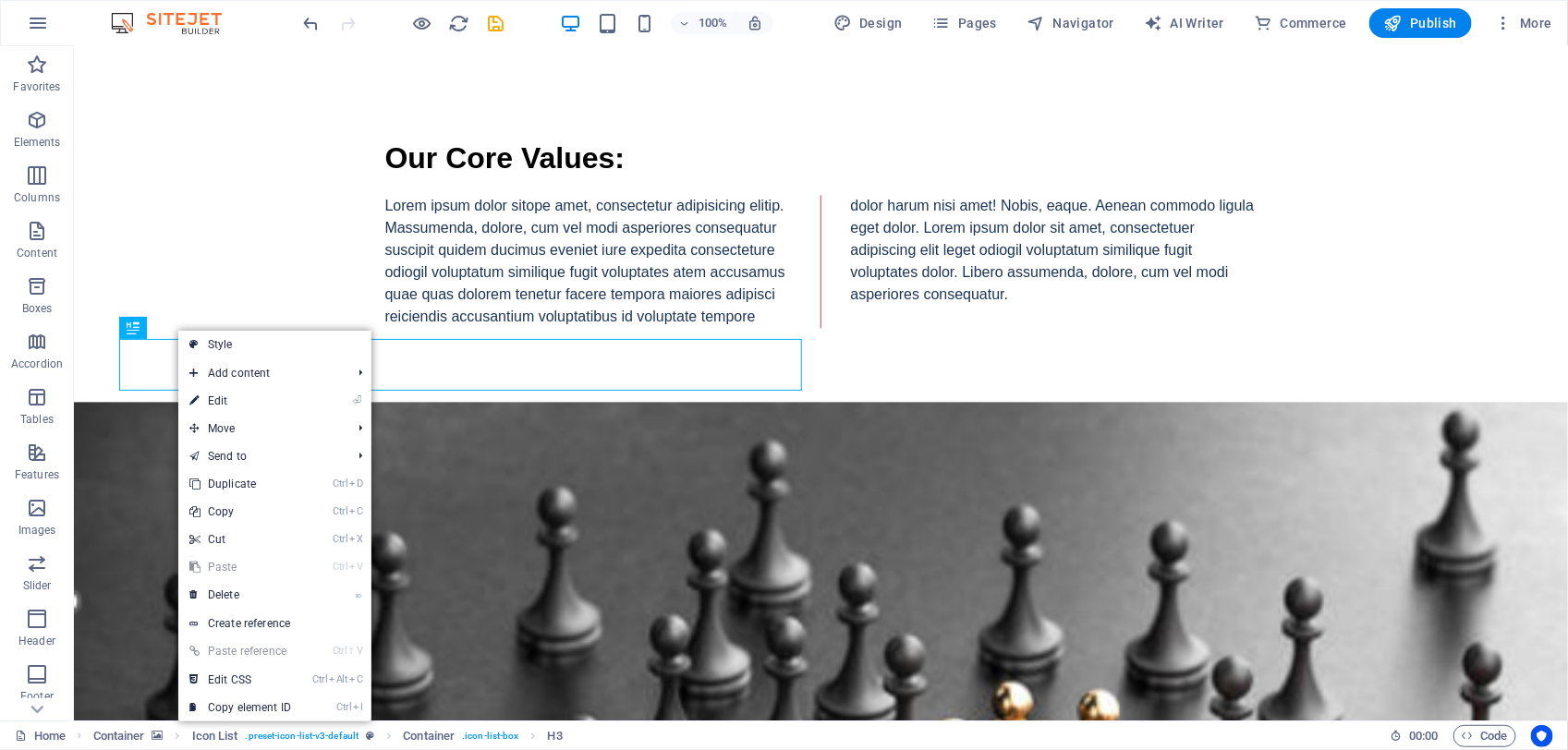 click on "⏎  Edit" at bounding box center (240, 401) 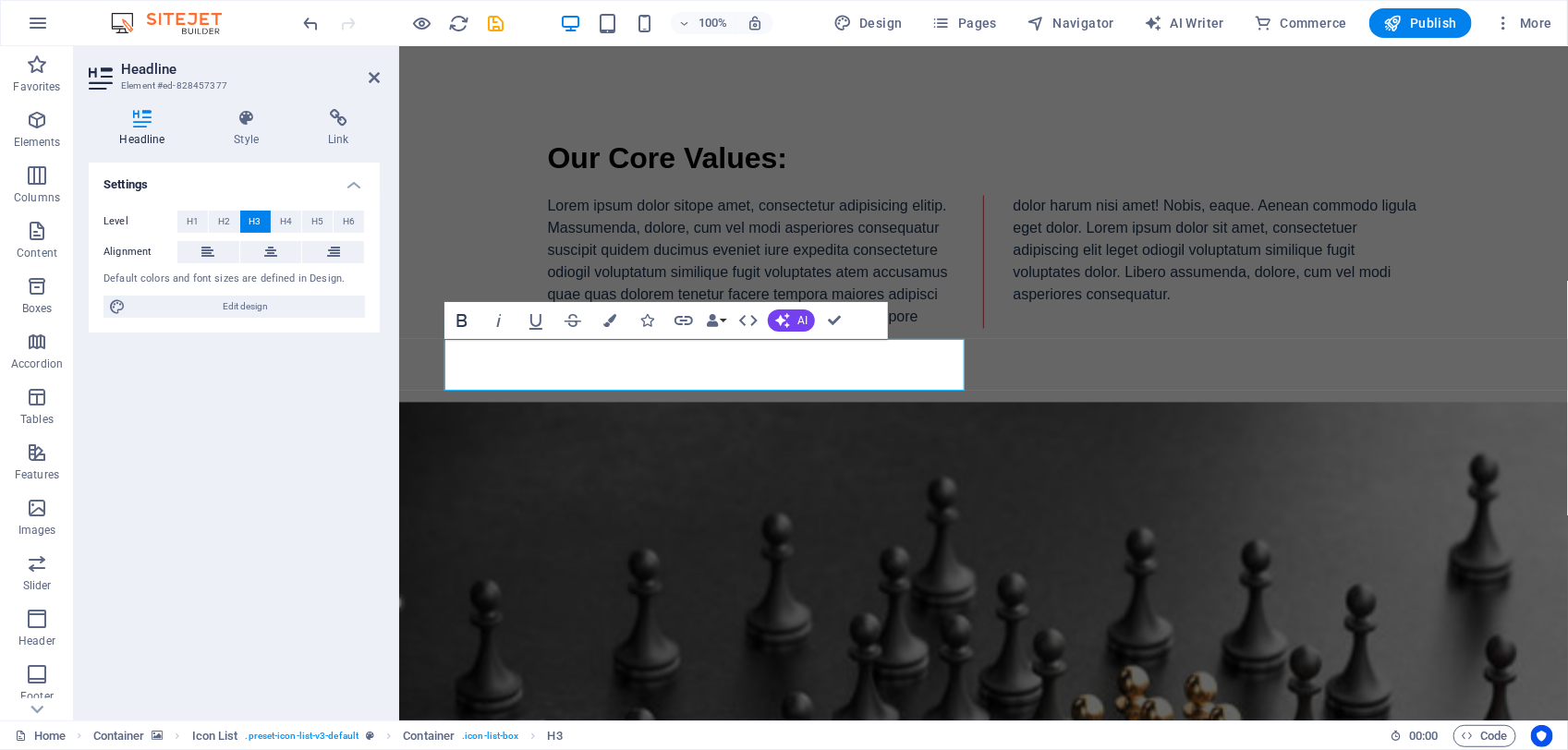 click 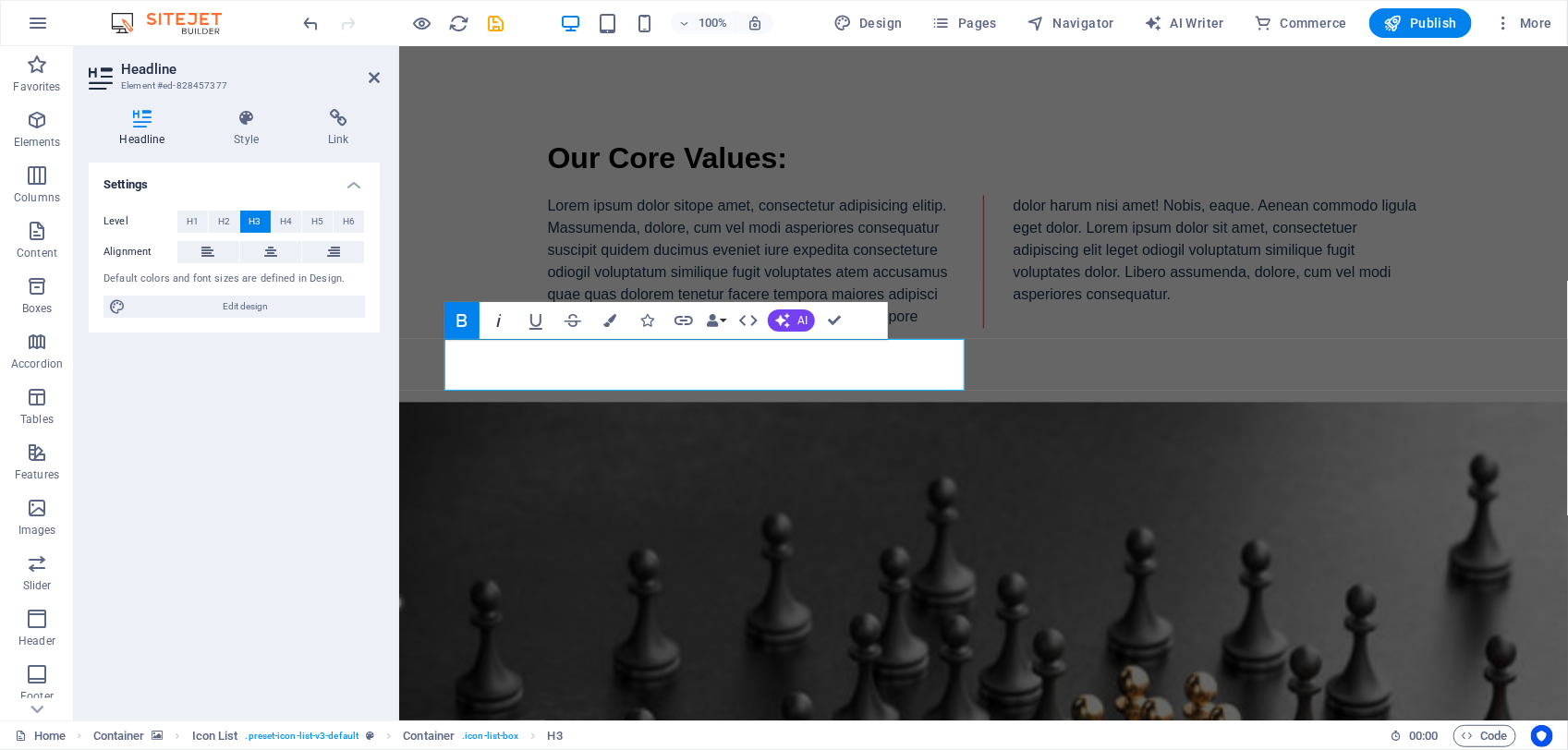 click 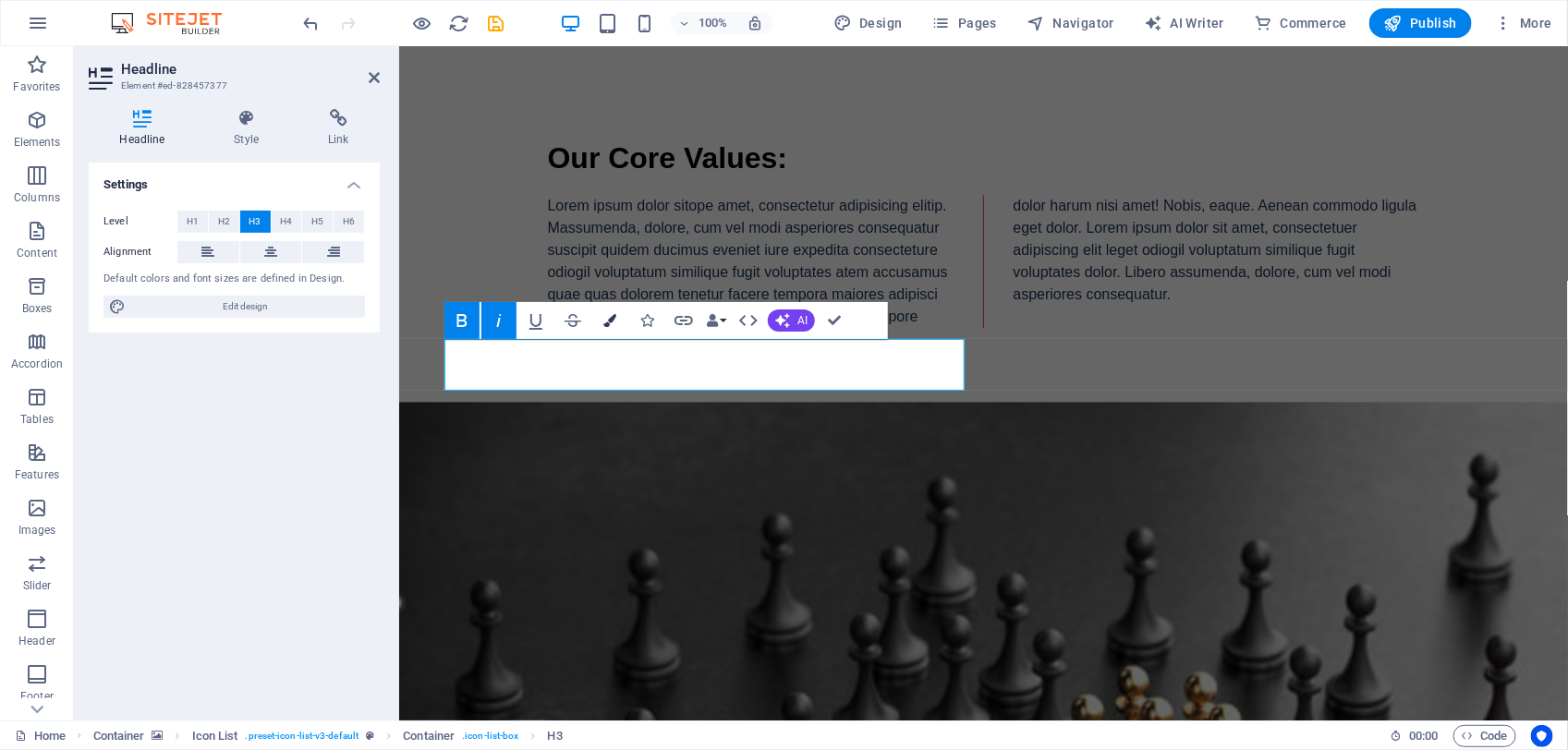 click at bounding box center [610, 321] 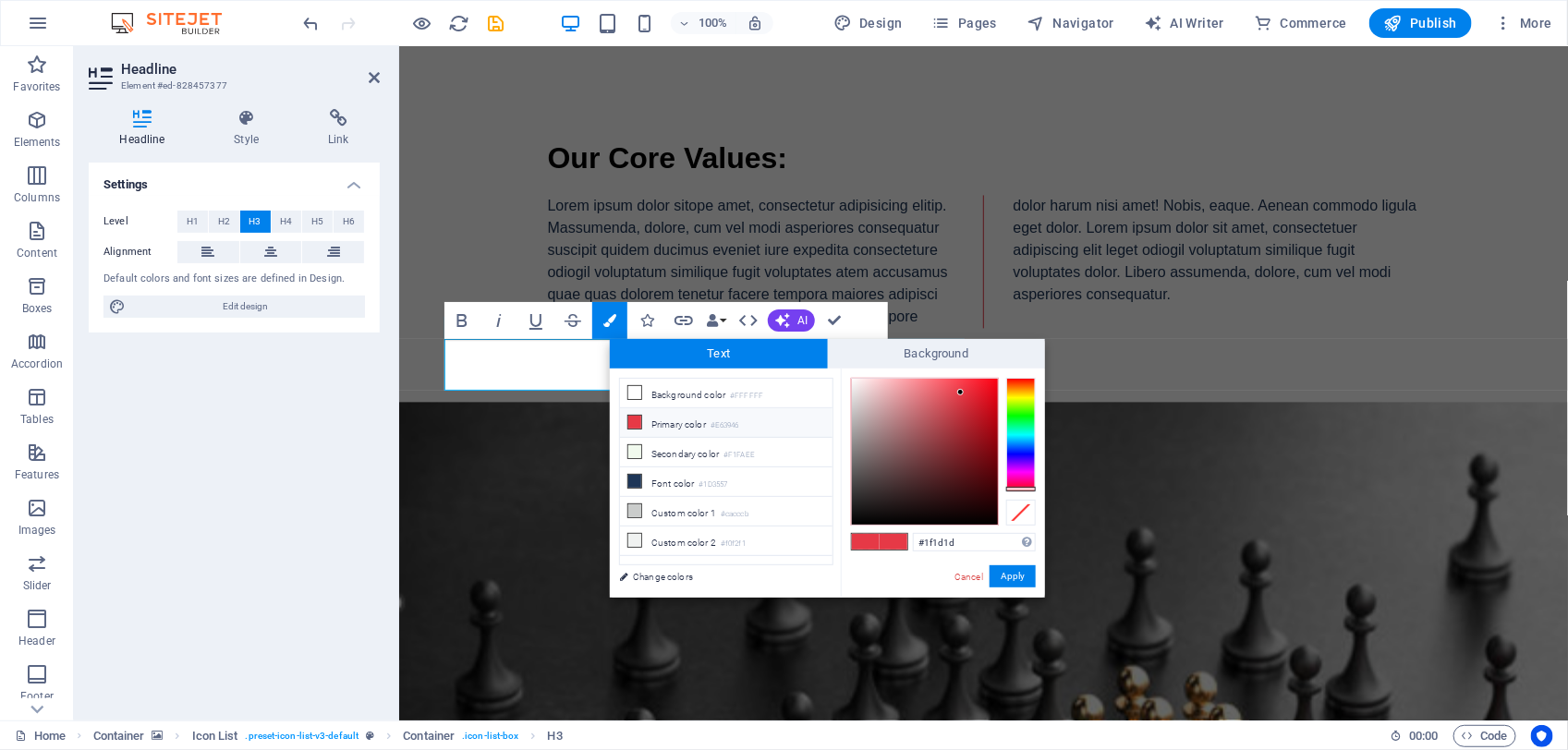 click at bounding box center [925, 452] 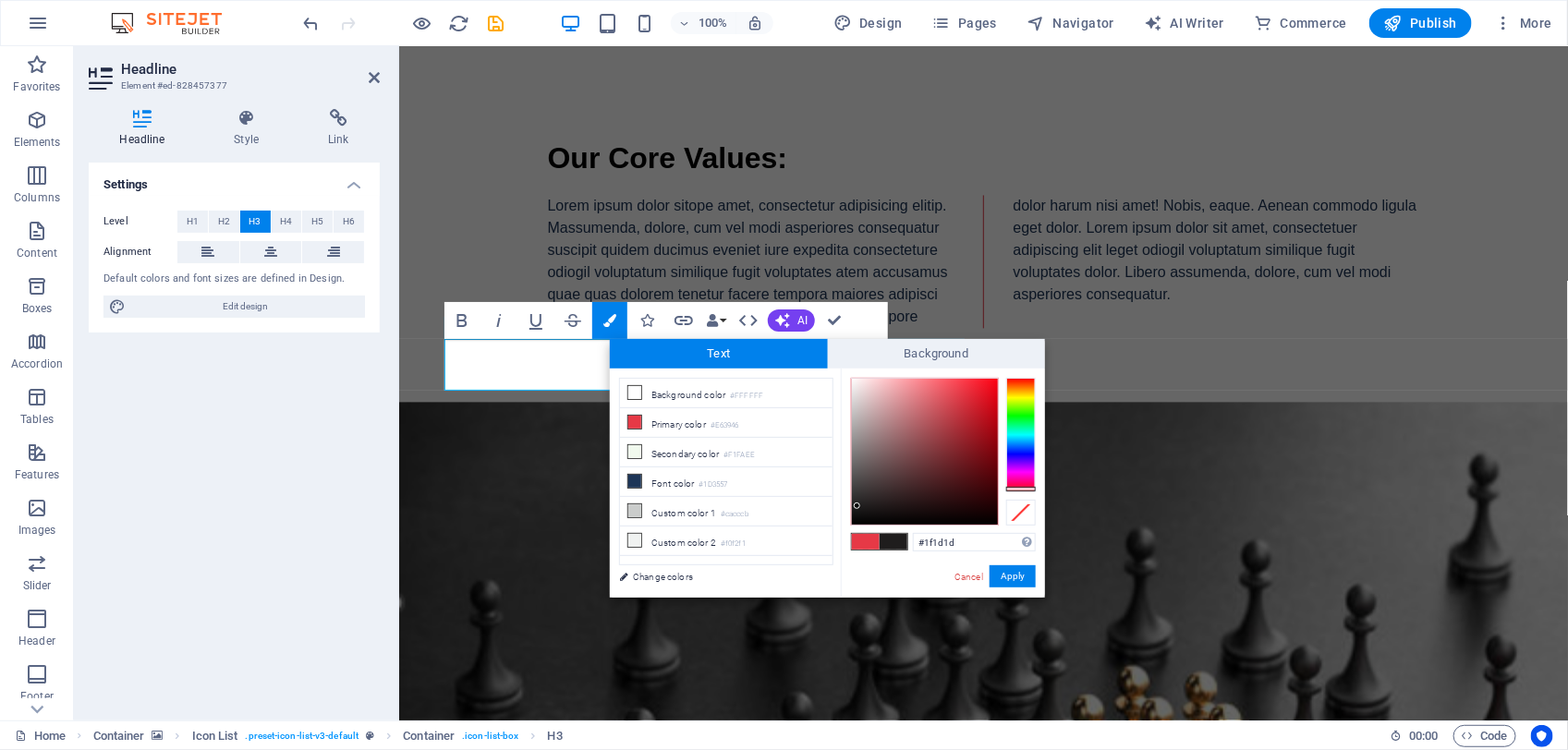 click on "#1f1d1d Supported formats #0852ed rgb(8, 82, 237) rgba(8, 82, 237, 90%) hsv(221,97,93) hsl(221, 93%, 48%) Cancel Apply" at bounding box center [942, 617] 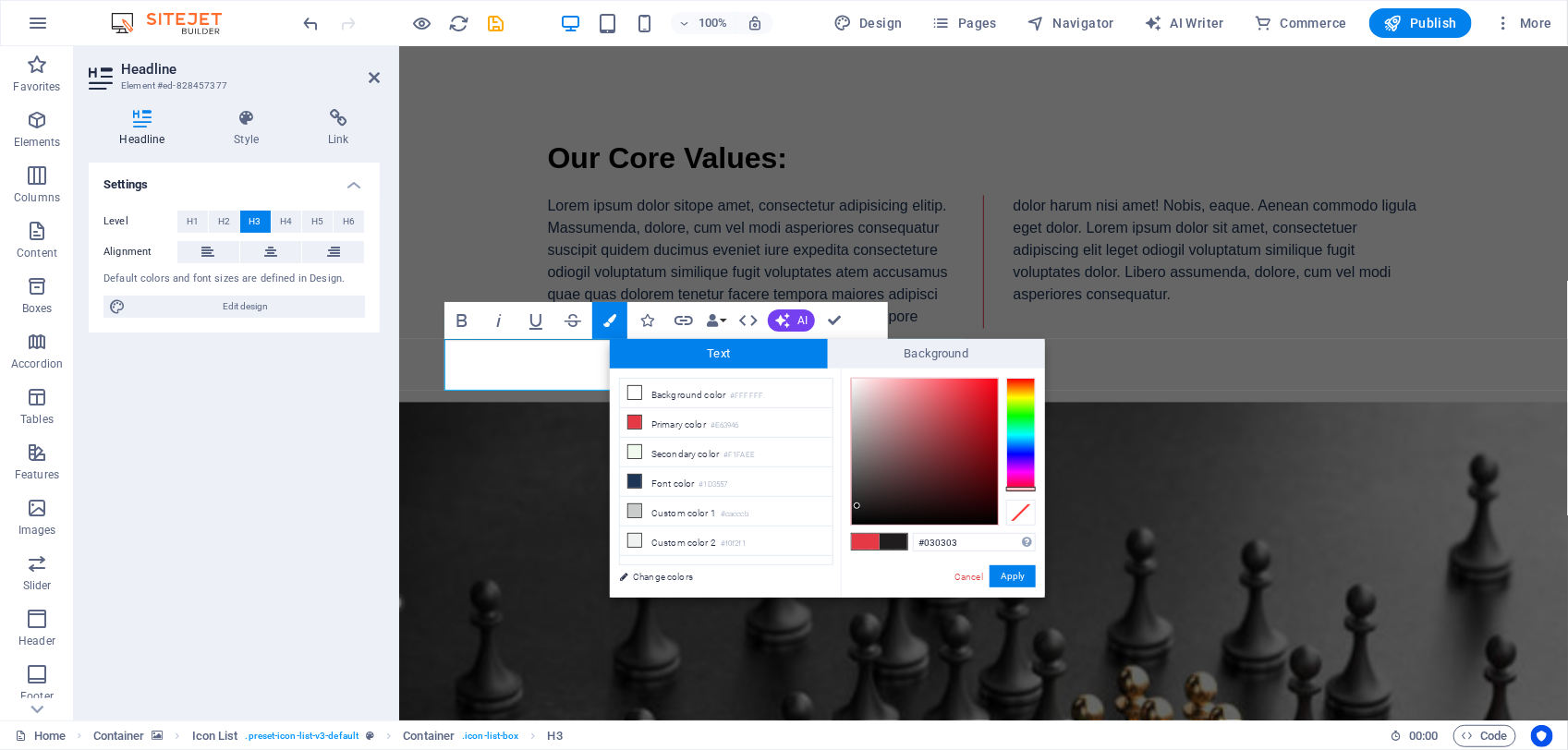 type on "#000000" 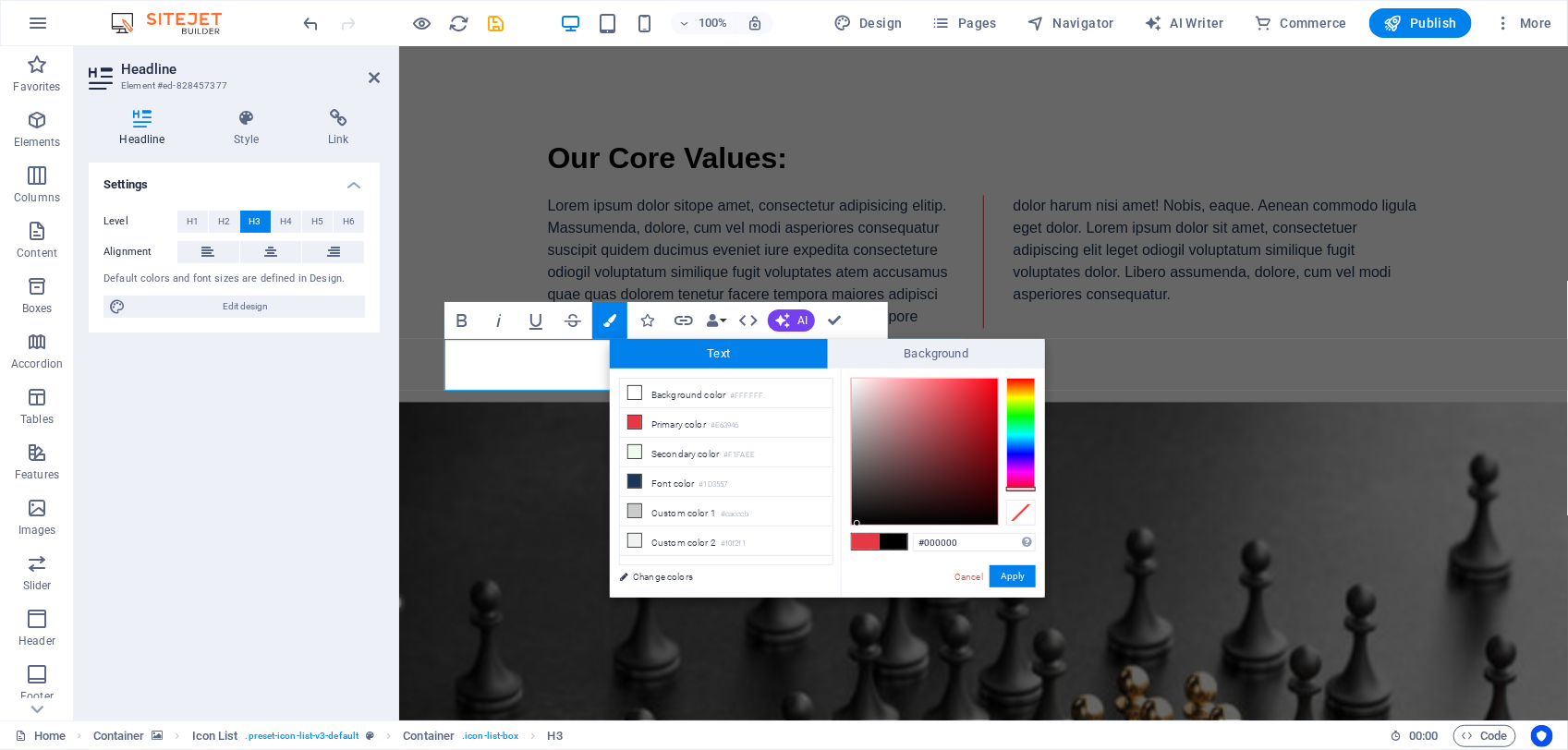 drag, startPoint x: 857, startPoint y: 525, endPoint x: 847, endPoint y: 542, distance: 19.723083 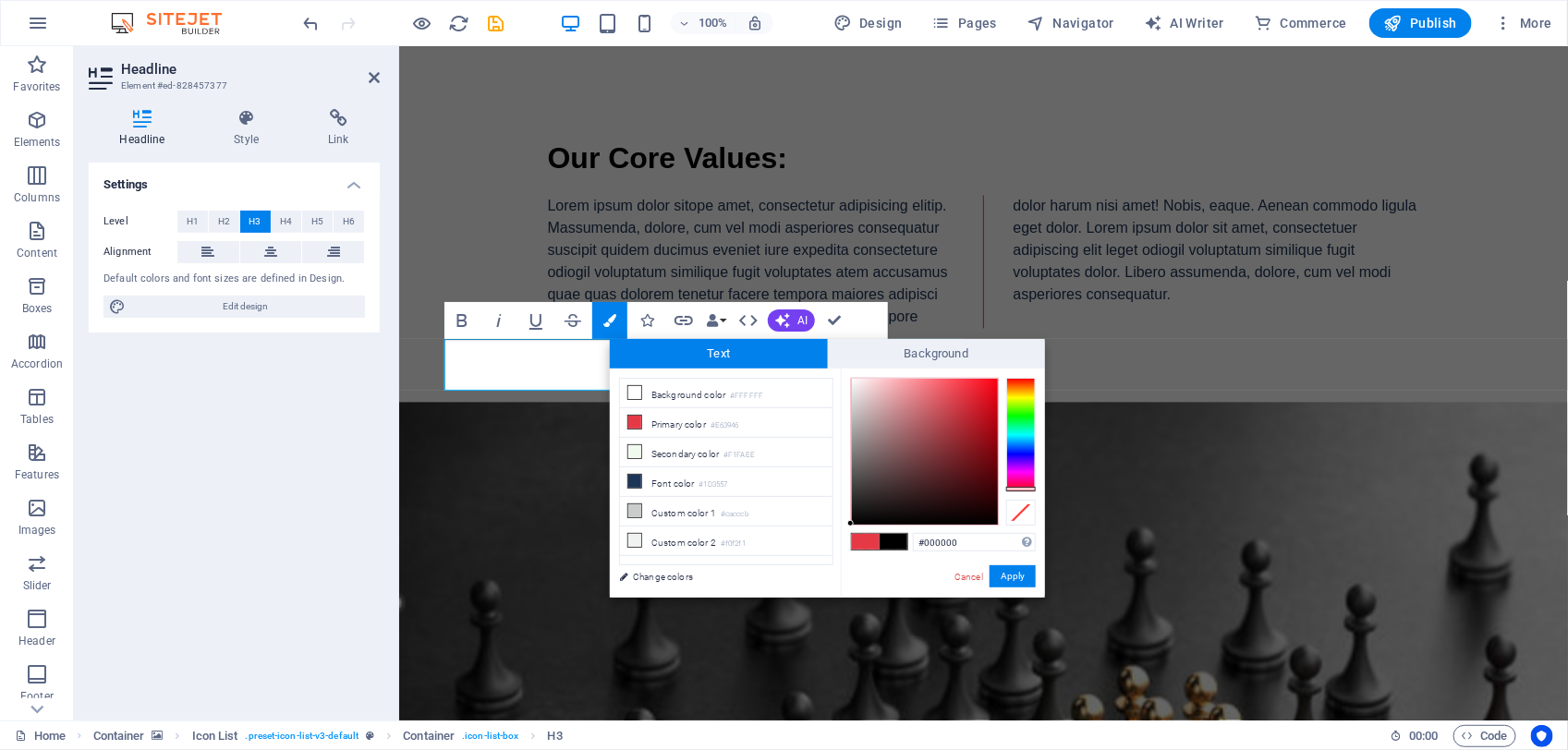 click on "#000000 Supported formats #0852ed rgb(8, 82, 237) rgba(8, 82, 237, 90%) hsv(221,97,93) hsl(221, 93%, 48%) Cancel Apply" at bounding box center [942, 617] 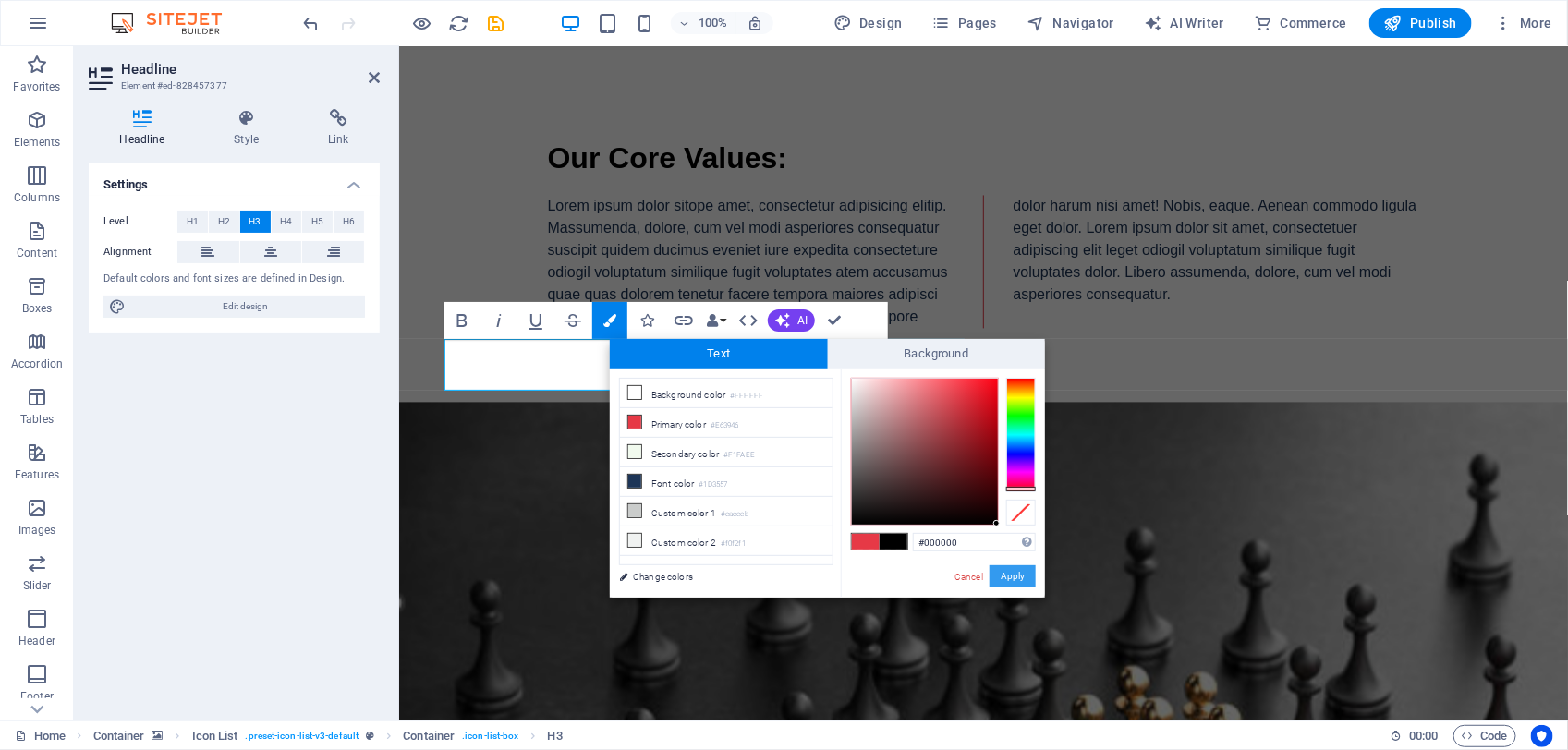 click on "Apply" at bounding box center (1013, 576) 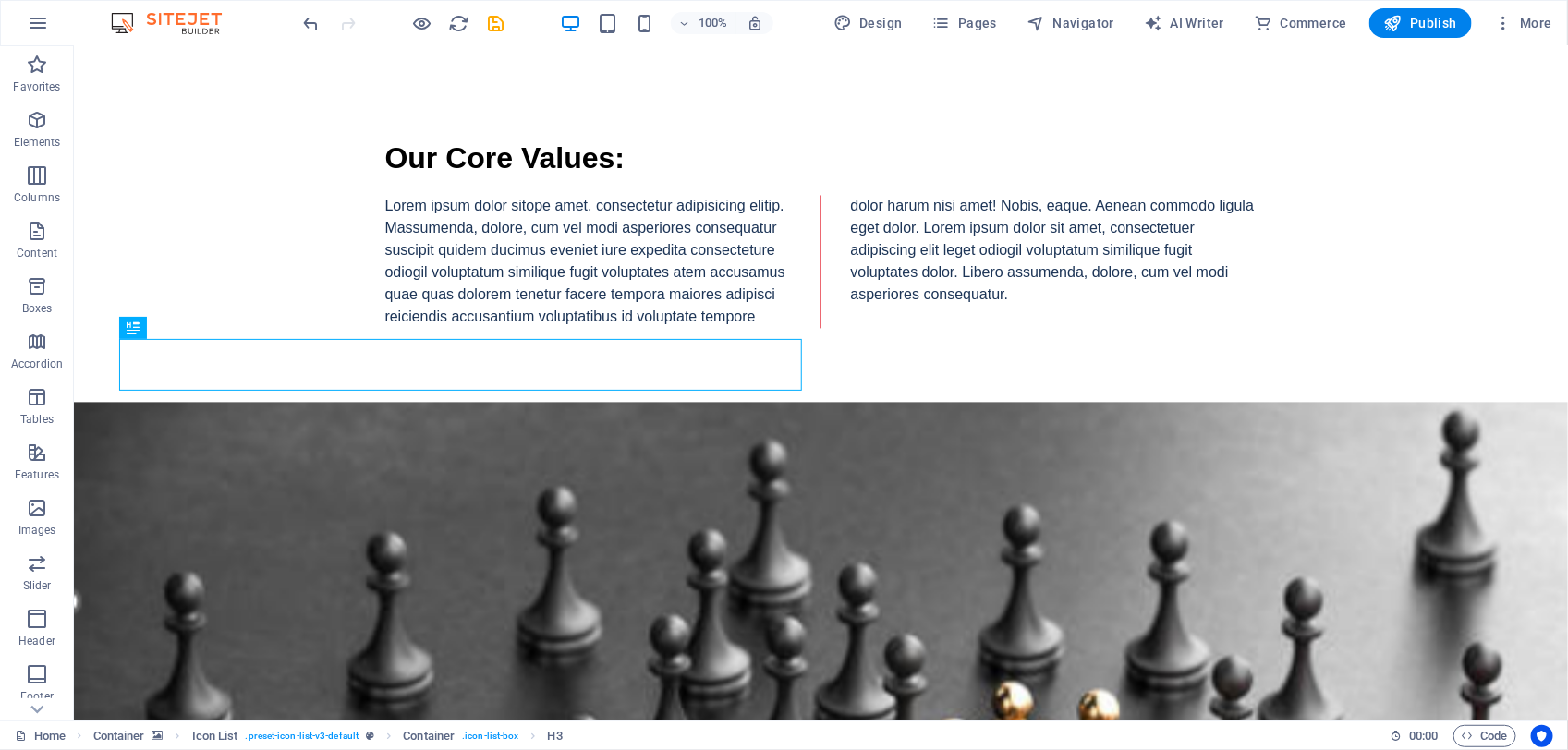 click on "H2   Banner   Container   Banner   Menu Bar   Preset   H2   Container   Spacer   H2   Text   Text   H3   Container   Icon List   Container   H3   Container   Spacer   H3   Container   Container   Spacer   Container   Image   Cards   Container   Image   Cards   Container   H2   Container   Icon   Container   Container   Icon   Container   Menu   Container   Icon   Container   Icon   Text   H3   Button   Container   Image   Container   H2   H3   H3   Spacer   Spacer   Spacer   Separator   Text   Container   Image   Container   H3   H3   Container   Text   Container   H3   Footer Saga   Container   Spacer   Text   Text   Container   Spacer   Container   Logo   H3   Container   Container   Image   Text   Spacer   Container   Icon" at bounding box center (820, 383) 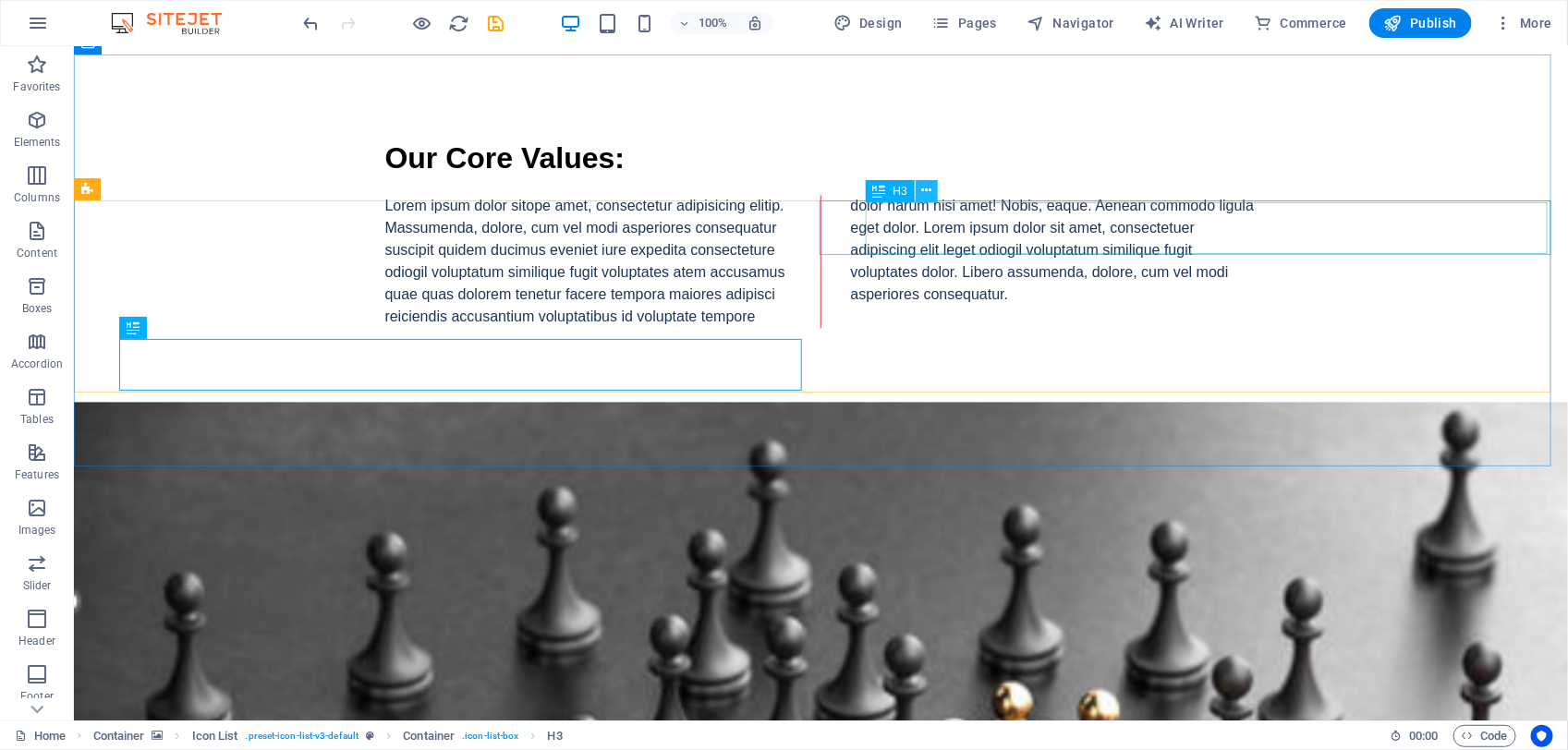 click at bounding box center (926, 190) 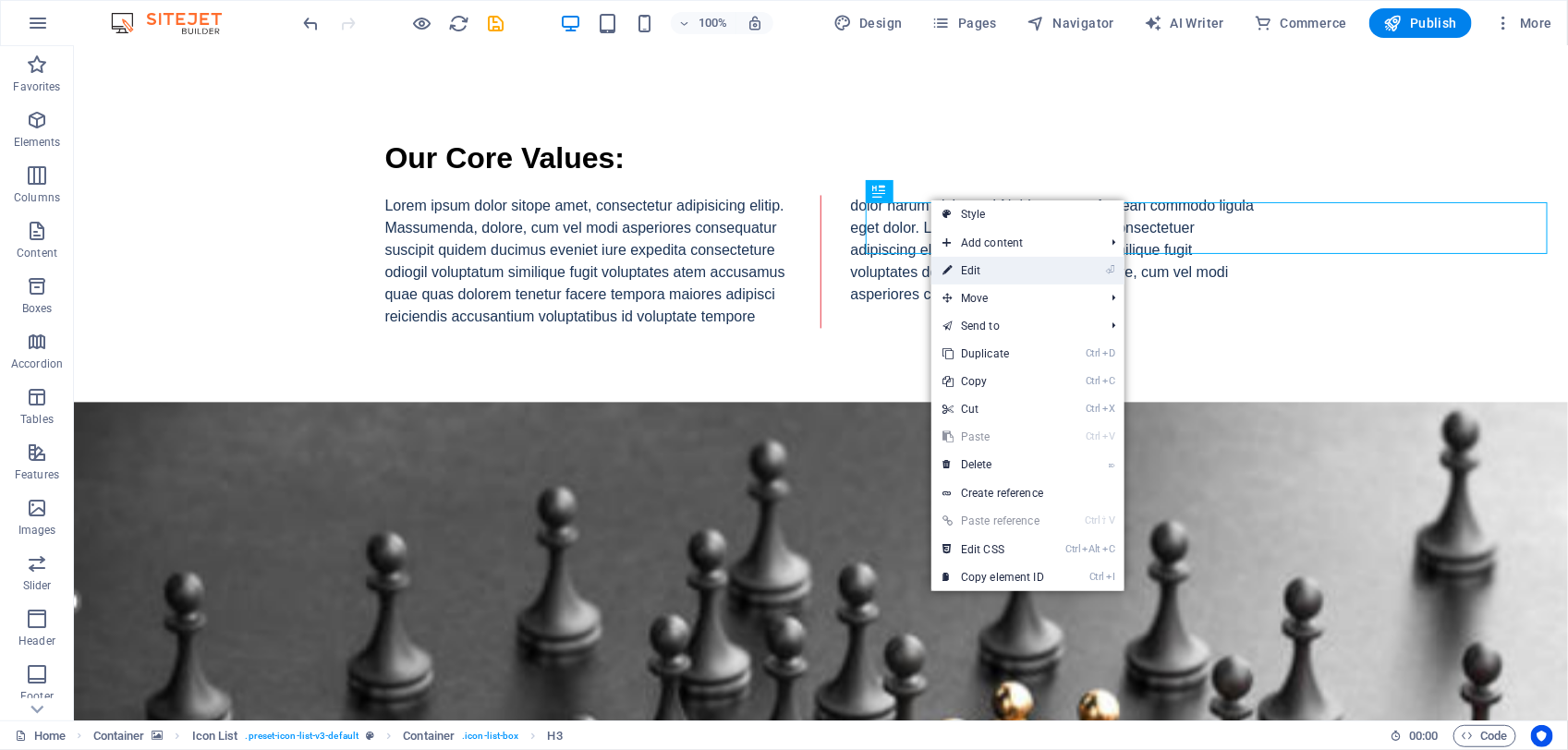 click on "⏎  Edit" at bounding box center [993, 271] 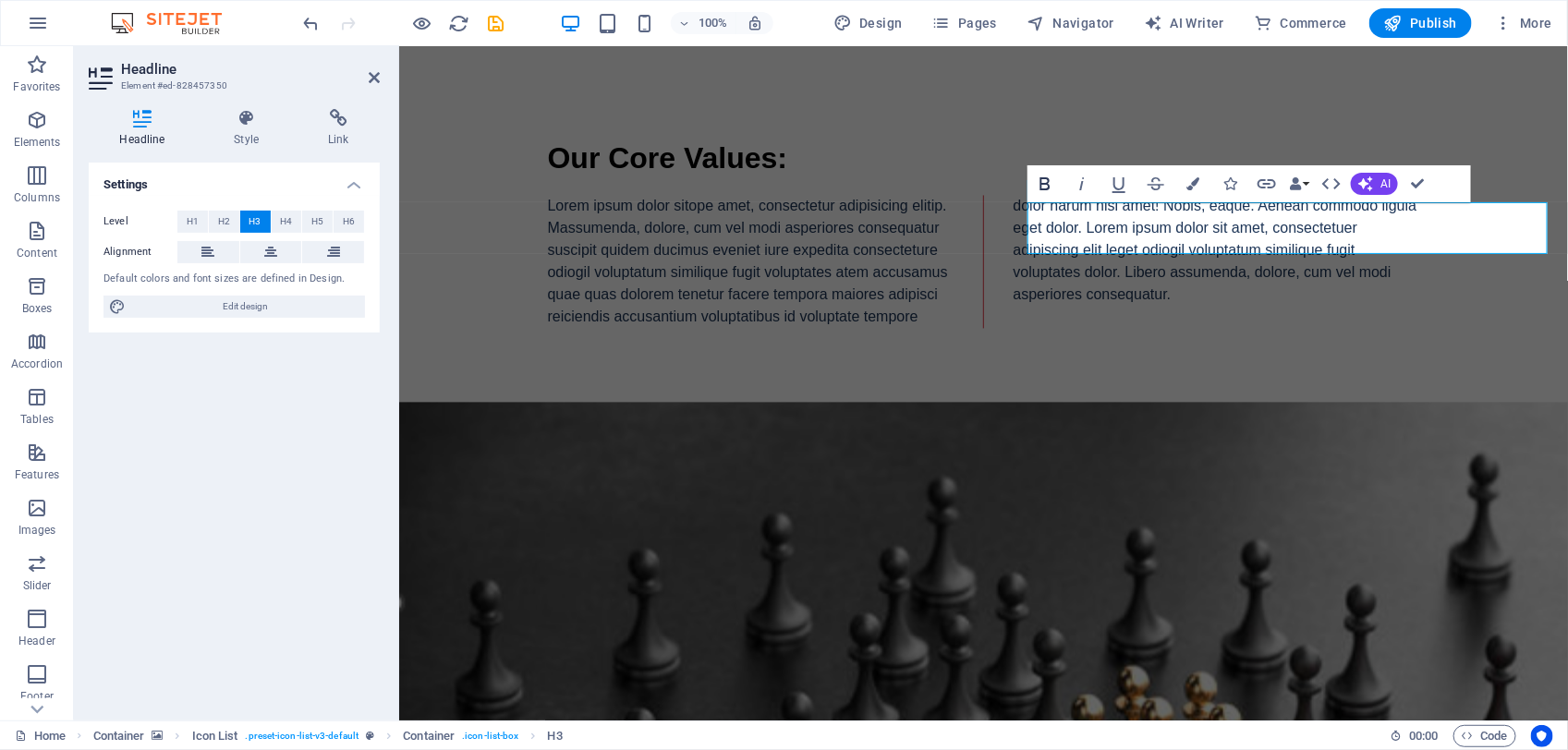 click 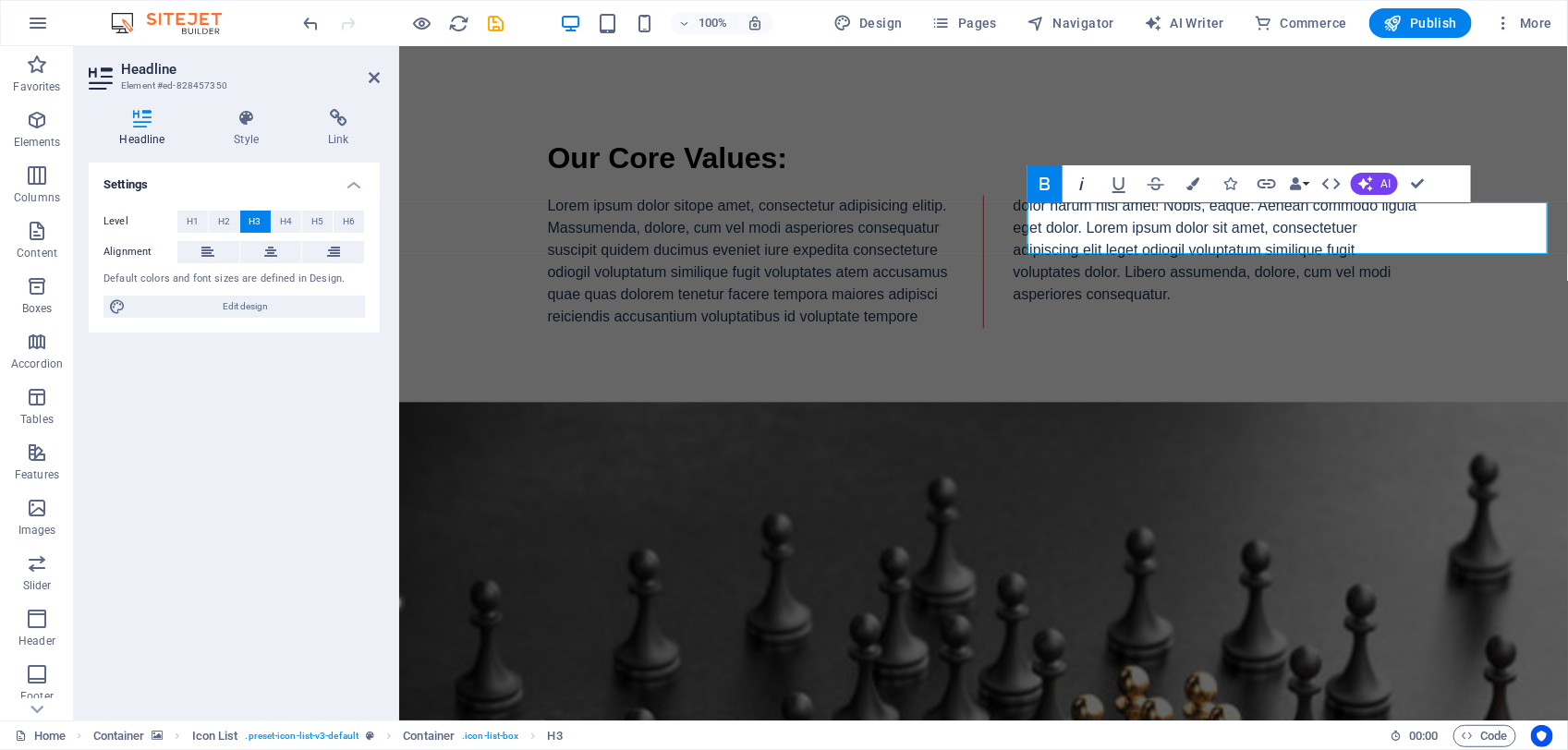click 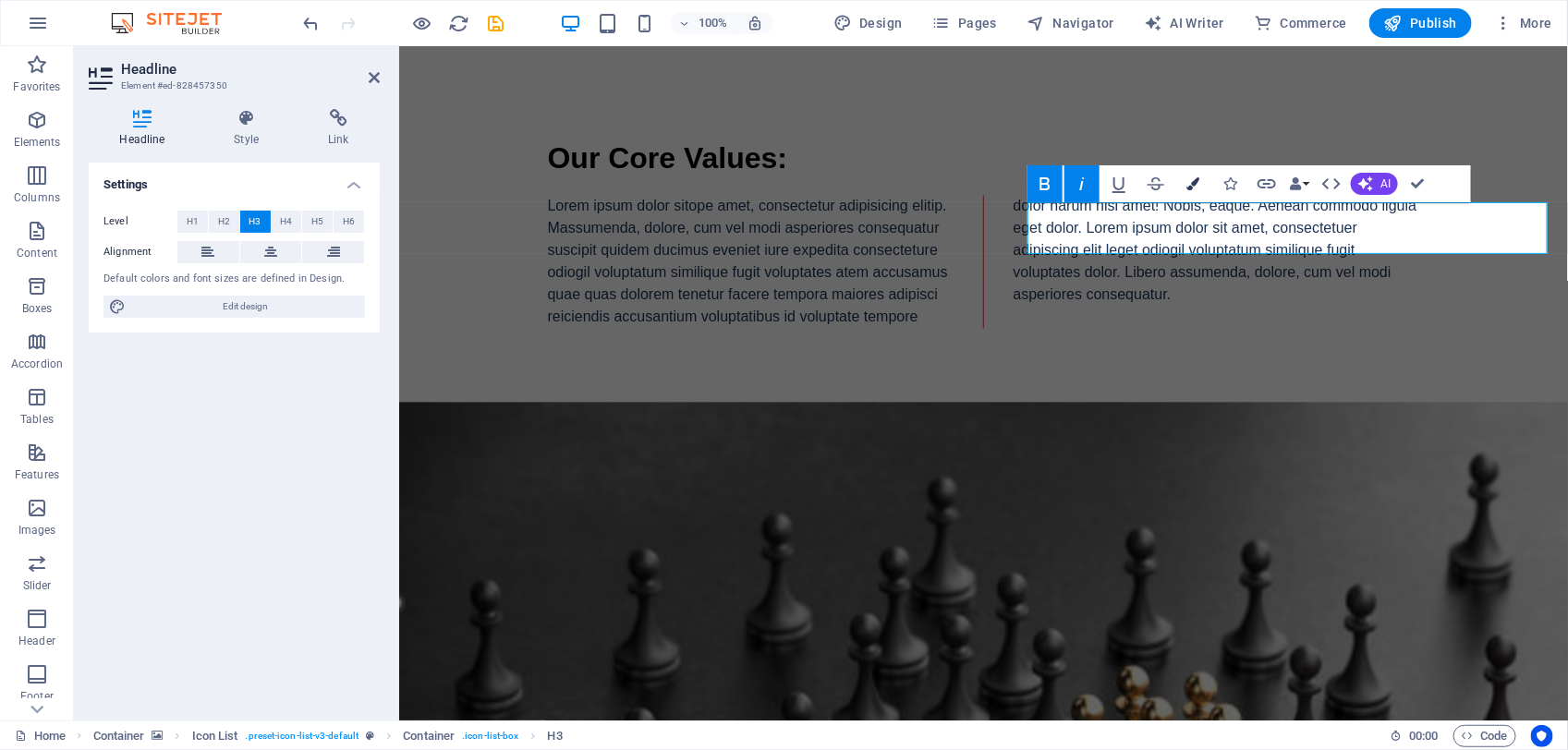 click on "Colors" at bounding box center [1193, 184] 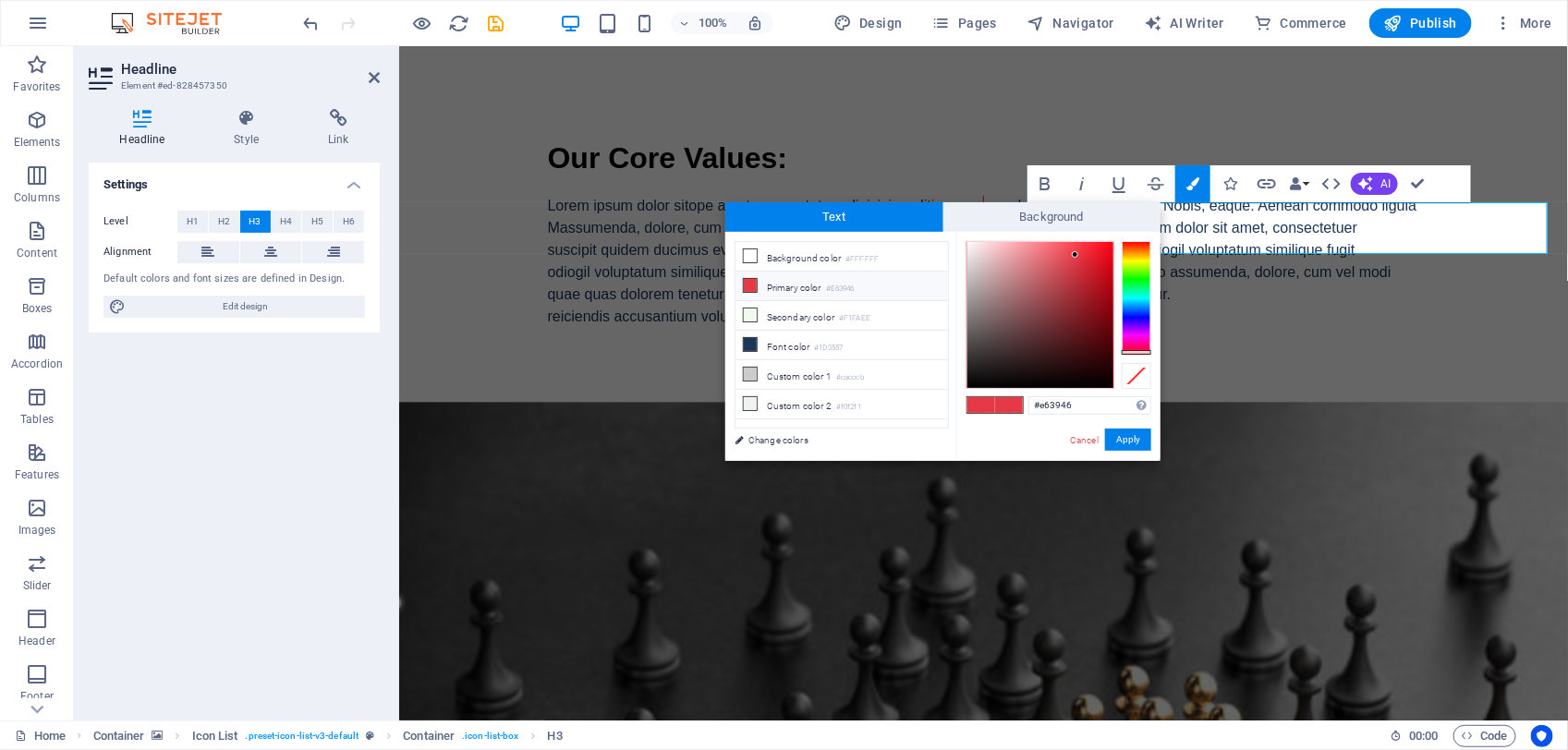 click on "#e63946 Supported formats #0852ed rgb(8, 82, 237) rgba(8, 82, 237, 90%) hsv(221,97,93) hsl(221, 93%, 48%) Cancel Apply" at bounding box center [1058, 480] 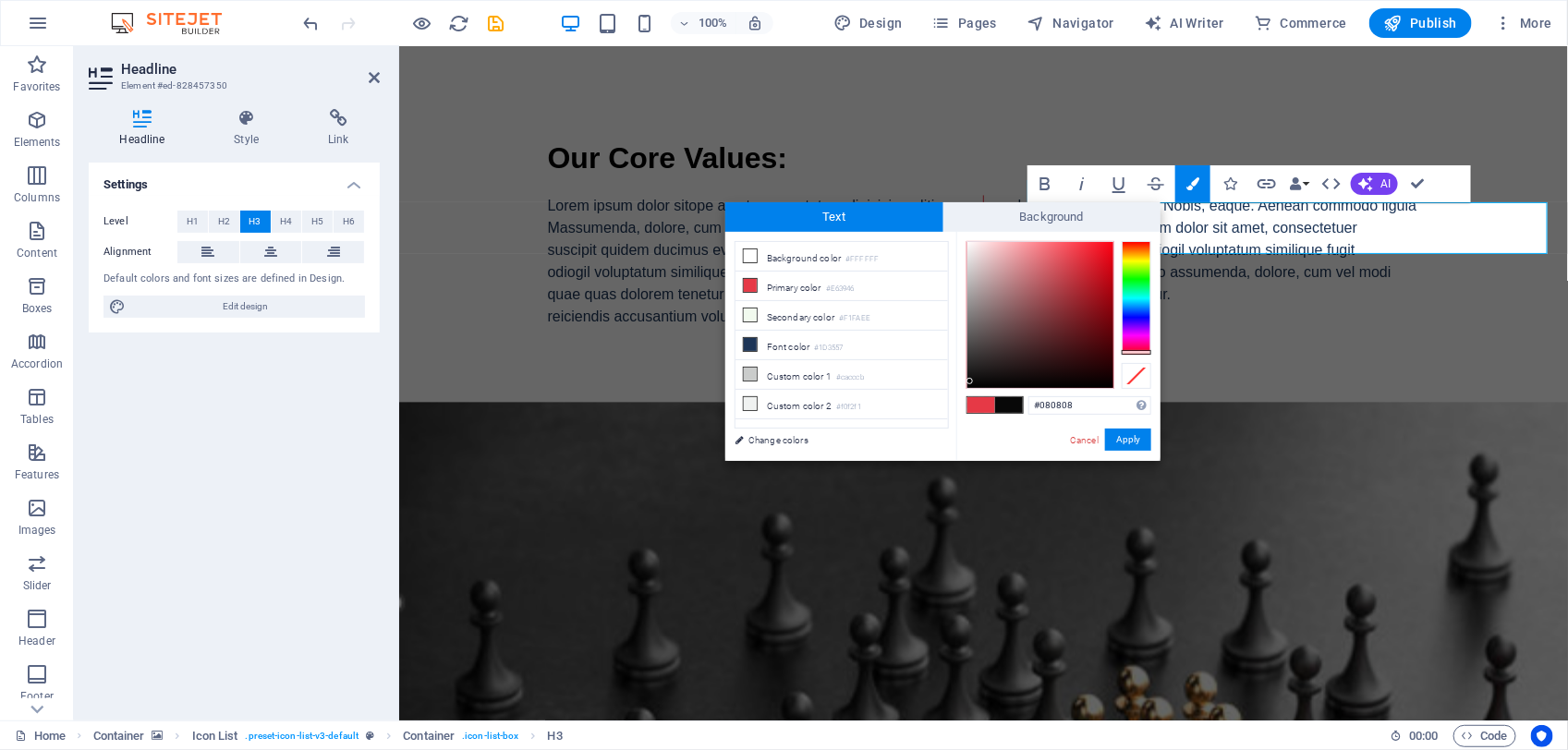 click at bounding box center (1040, 315) 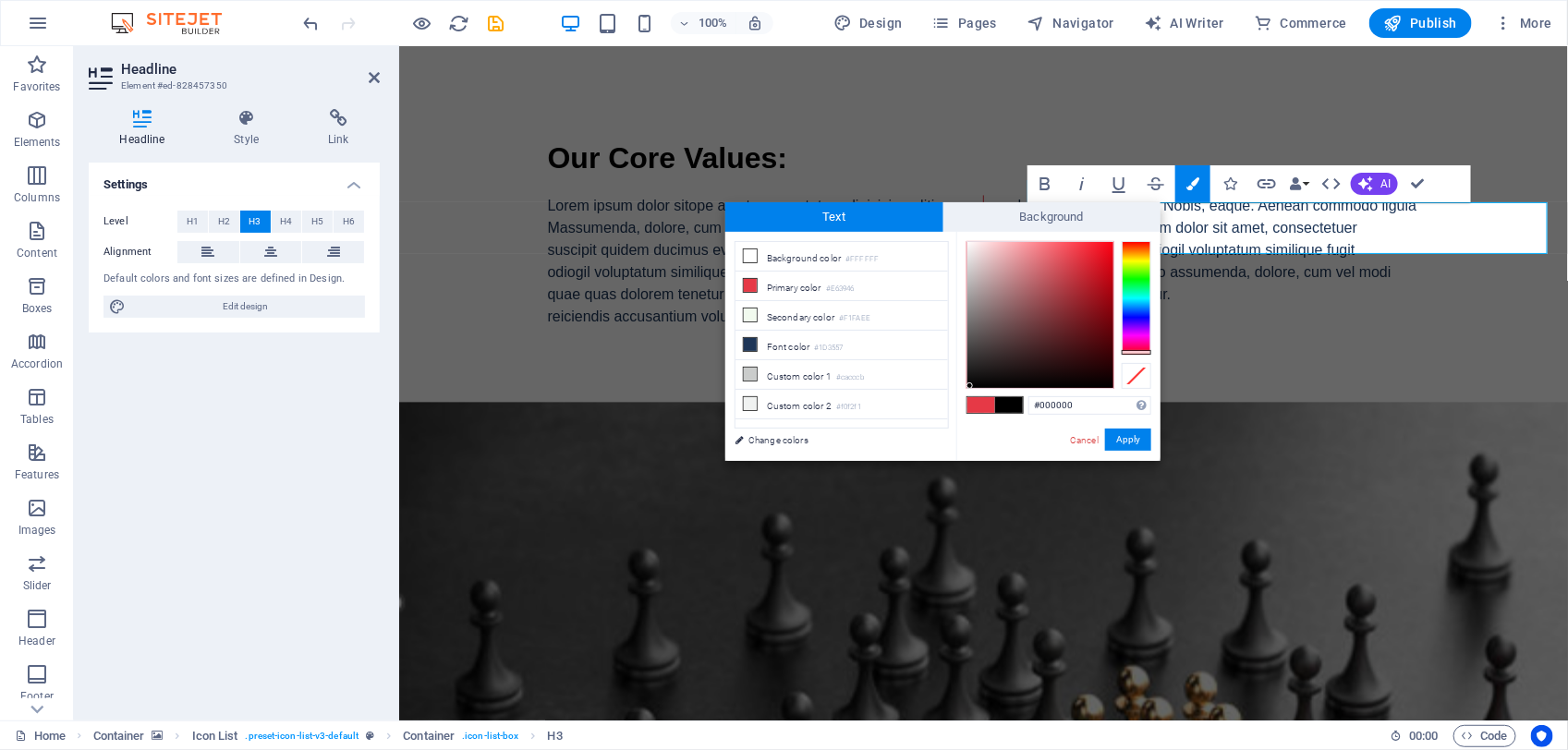 drag, startPoint x: 970, startPoint y: 381, endPoint x: 968, endPoint y: 393, distance: 12.165525 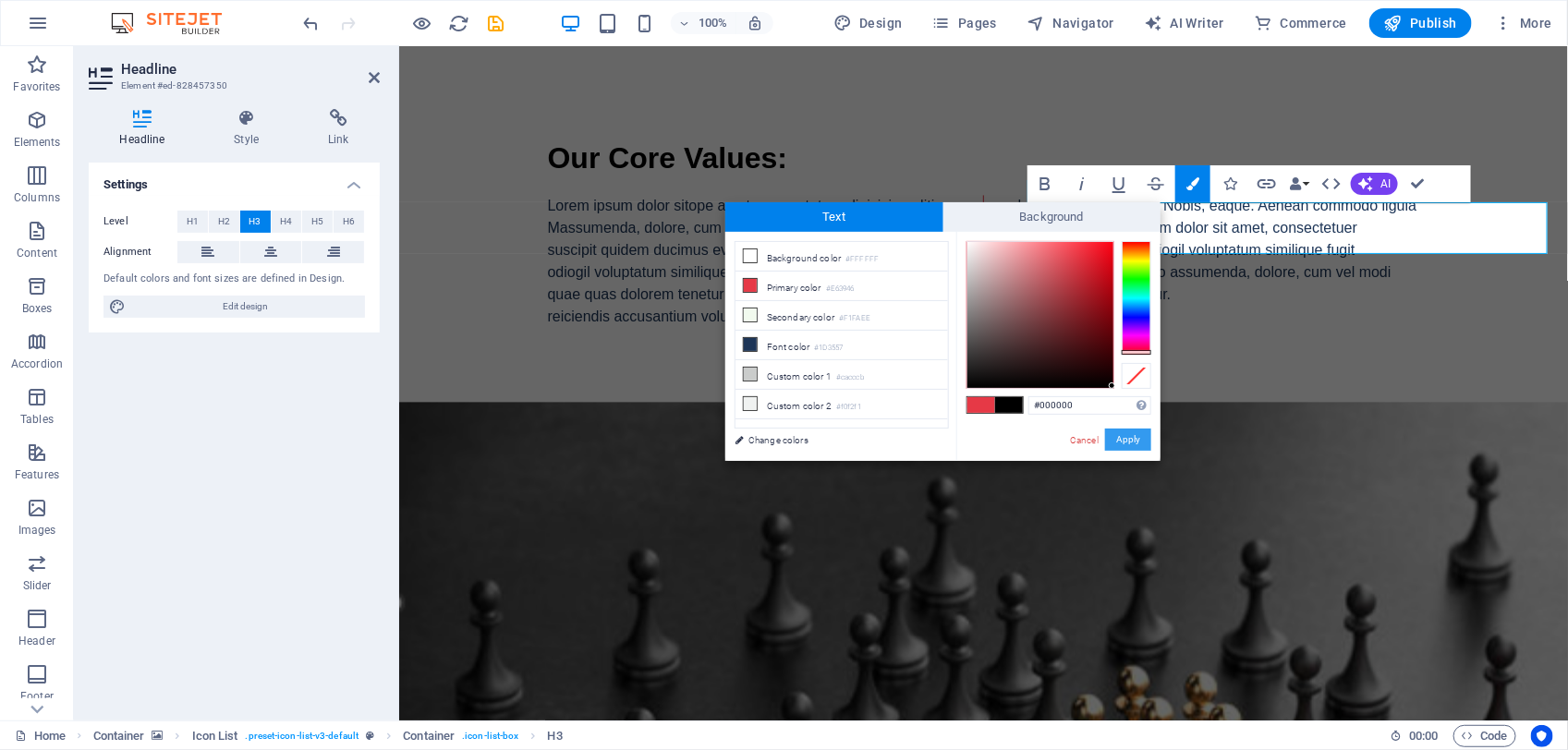 click on "Apply" at bounding box center [1128, 440] 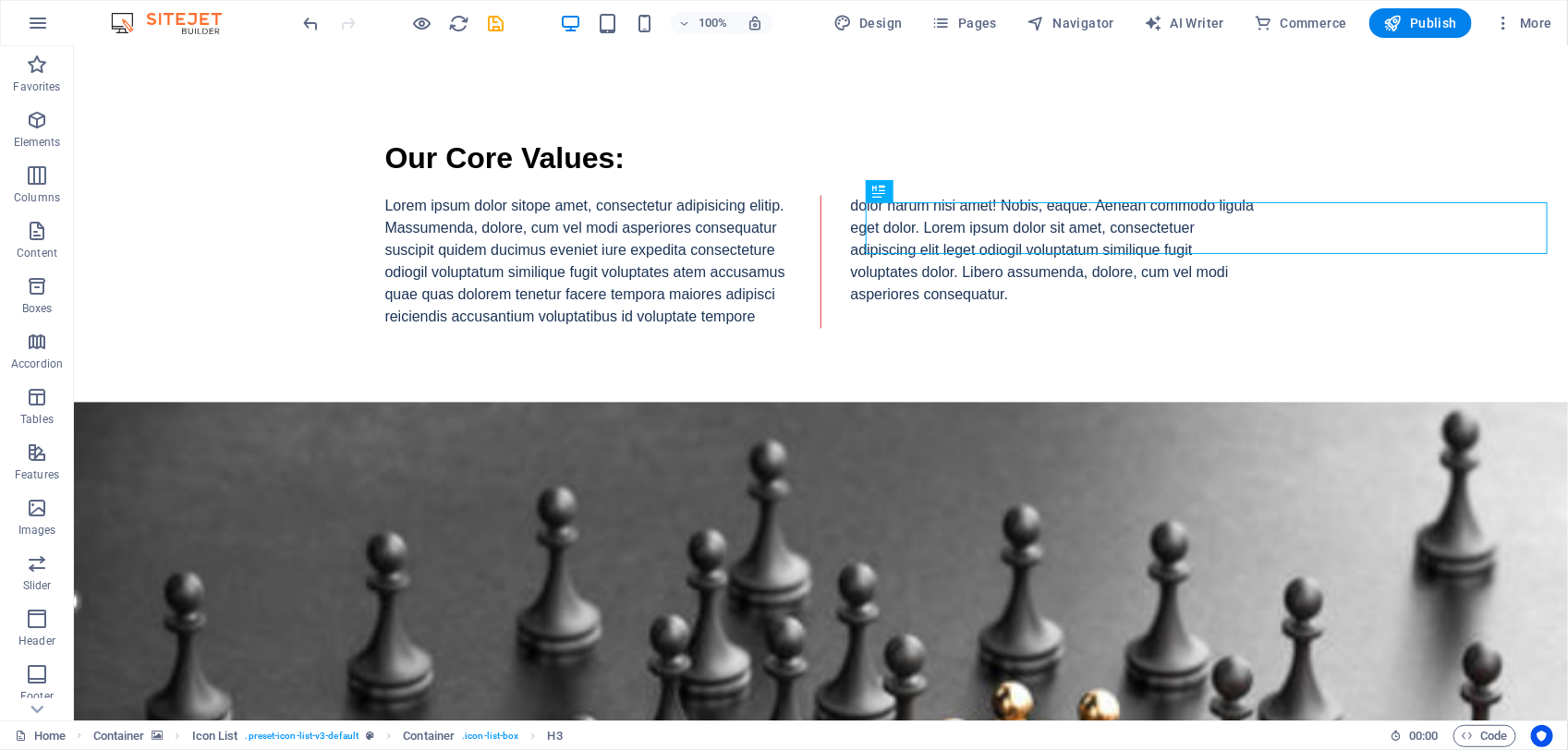click on "H2   Banner   Container   Banner   Menu Bar   Preset   H2   Container   Spacer   H2   Text   Text   H3   Container   Icon List   Container   H3   Container   Spacer   H3   Container   Container   Spacer   Container   Image   Cards   Container   Image   Cards   Container   H2   Container   Icon   Container   Container   Icon   Container   Menu   Container   Icon   Container   Icon   Text   H3   Button   Container   Image   Container   H2   H3   H3   Spacer   Spacer   Spacer   Separator   Text   Container   Image   Container   H3   H3   Container   Text   Container   H3   Footer Saga   Container   Spacer   Text   Text   Container   Spacer   Container   Logo   H3   Container   Container   Image   Text   Spacer   Container   Icon   Icon   Container" at bounding box center (820, 383) 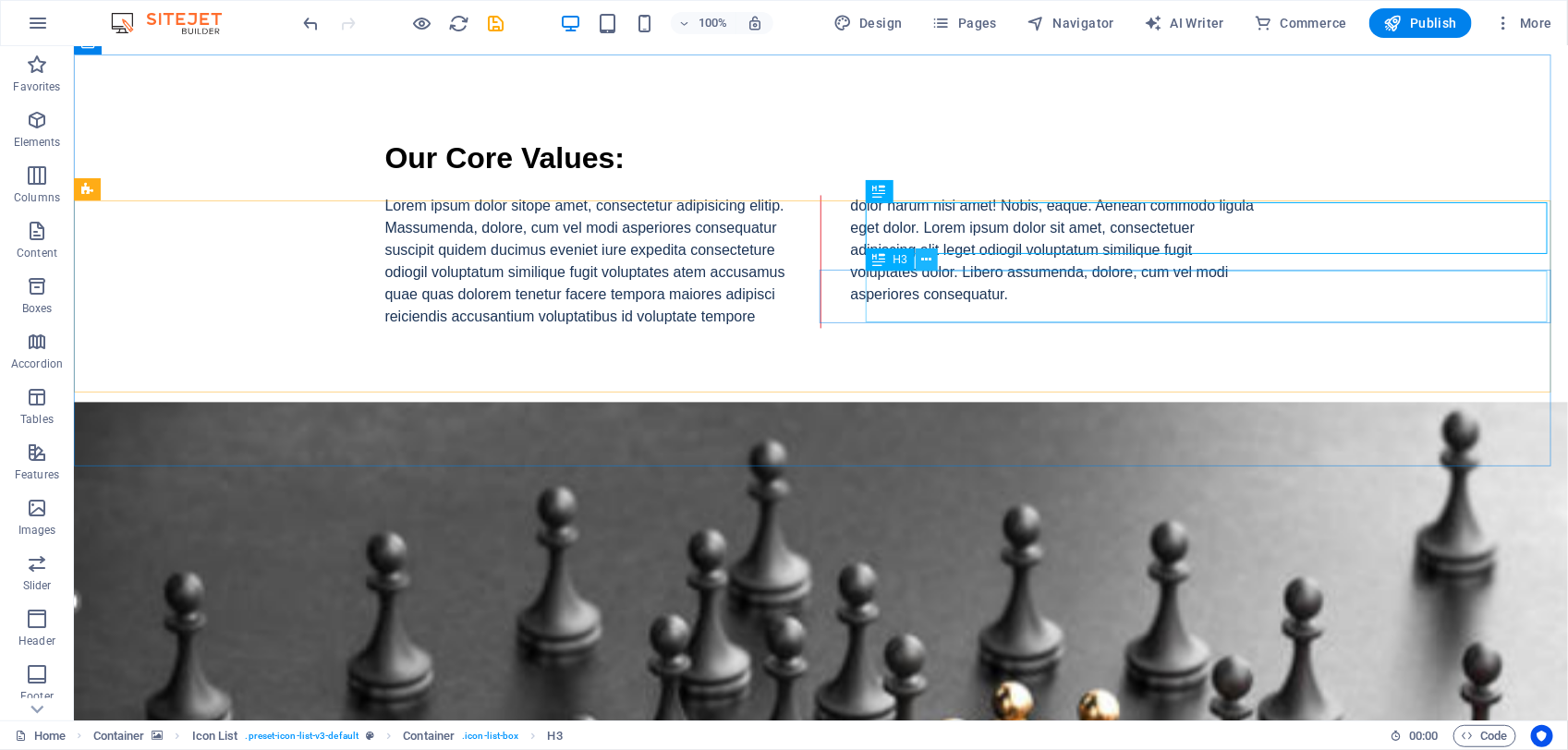 click at bounding box center [926, 260] 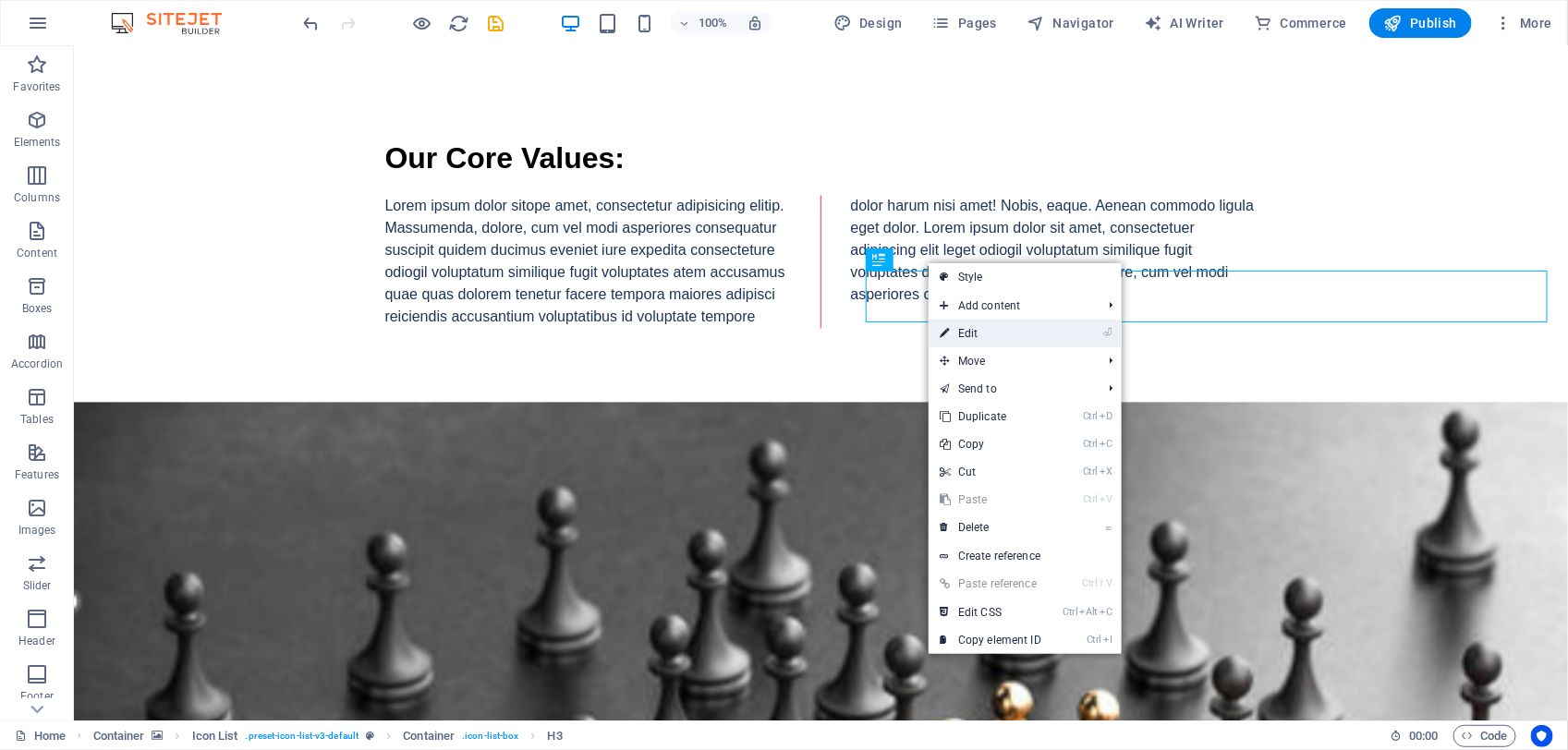 click on "⏎  Edit" at bounding box center (991, 333) 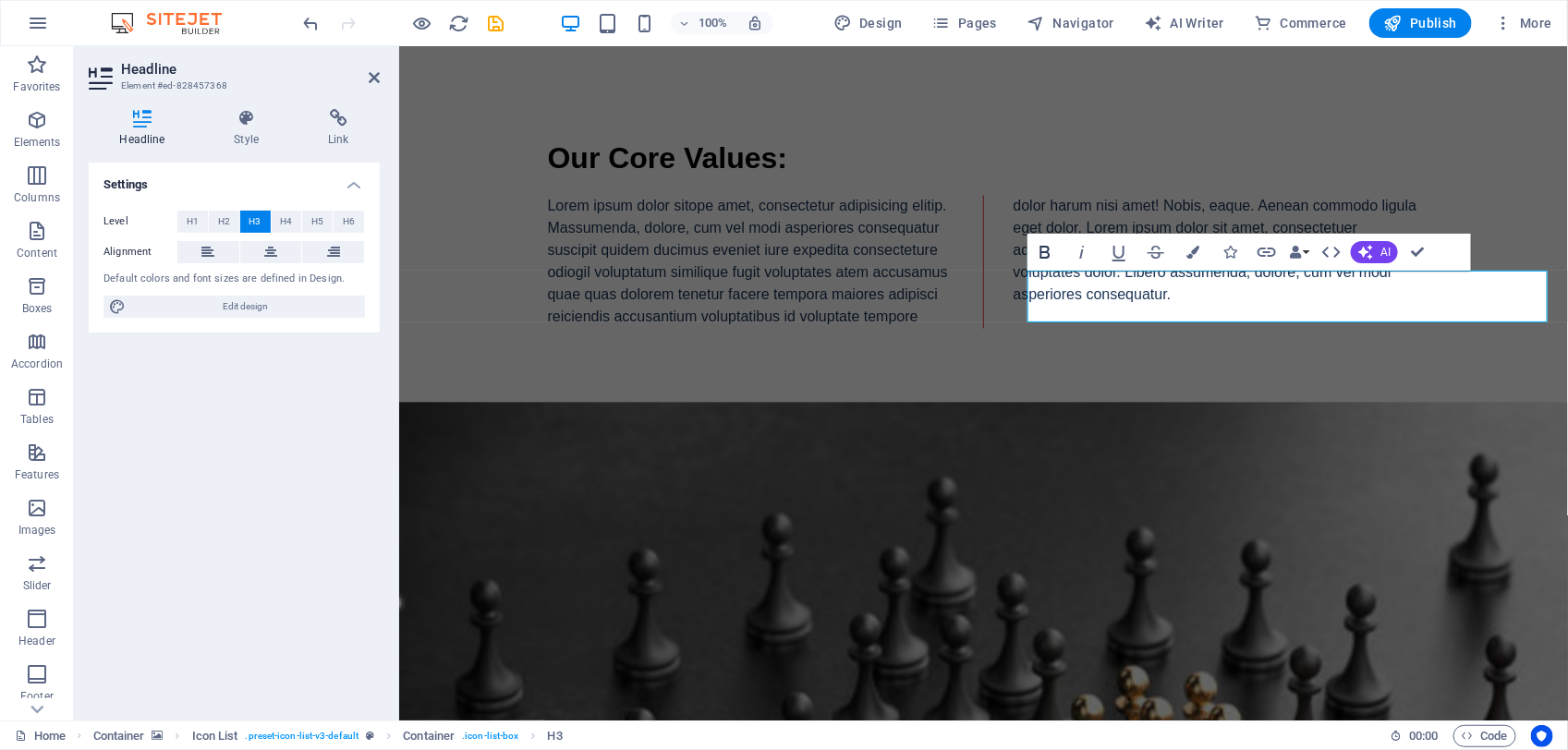 click on "Bold" at bounding box center [1045, 252] 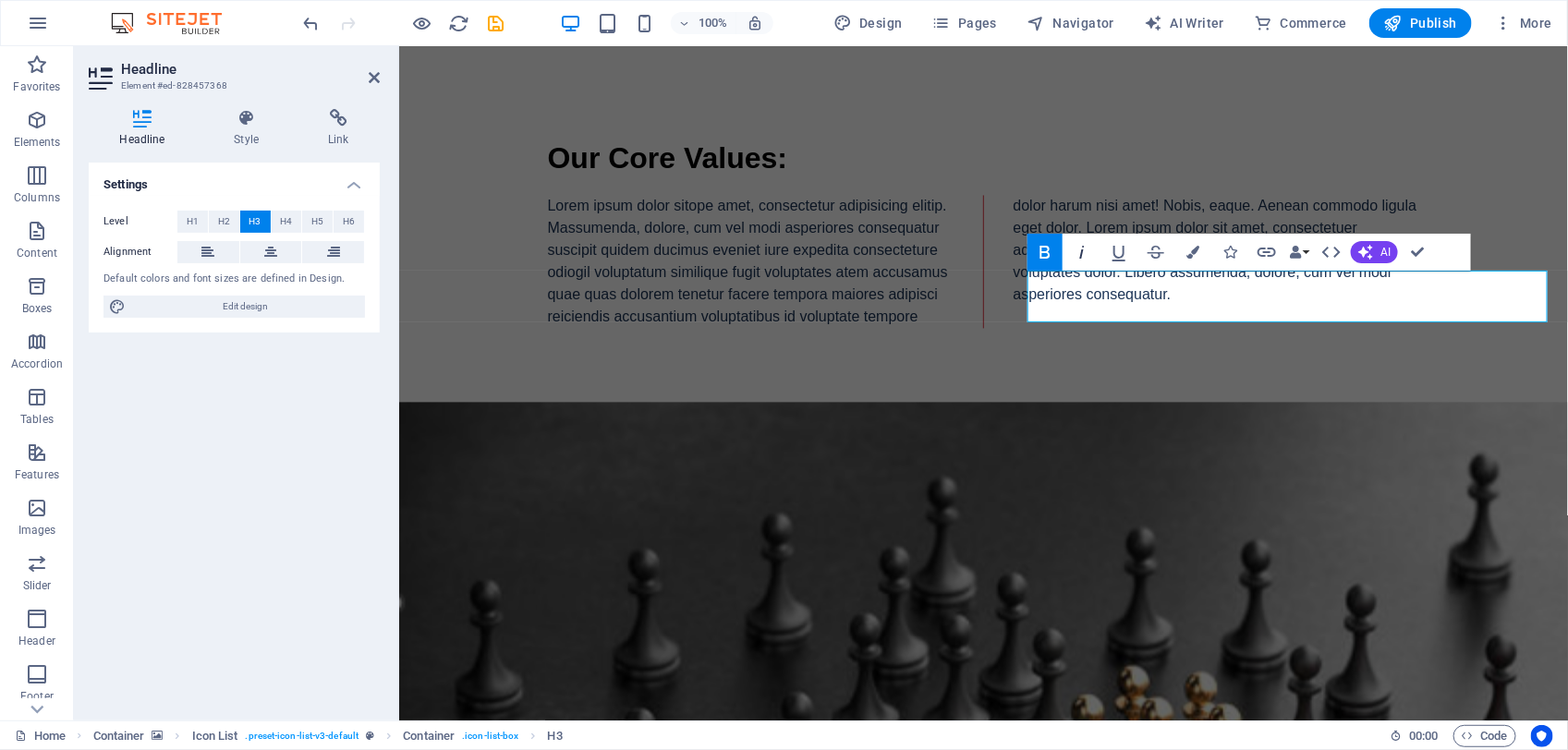 click 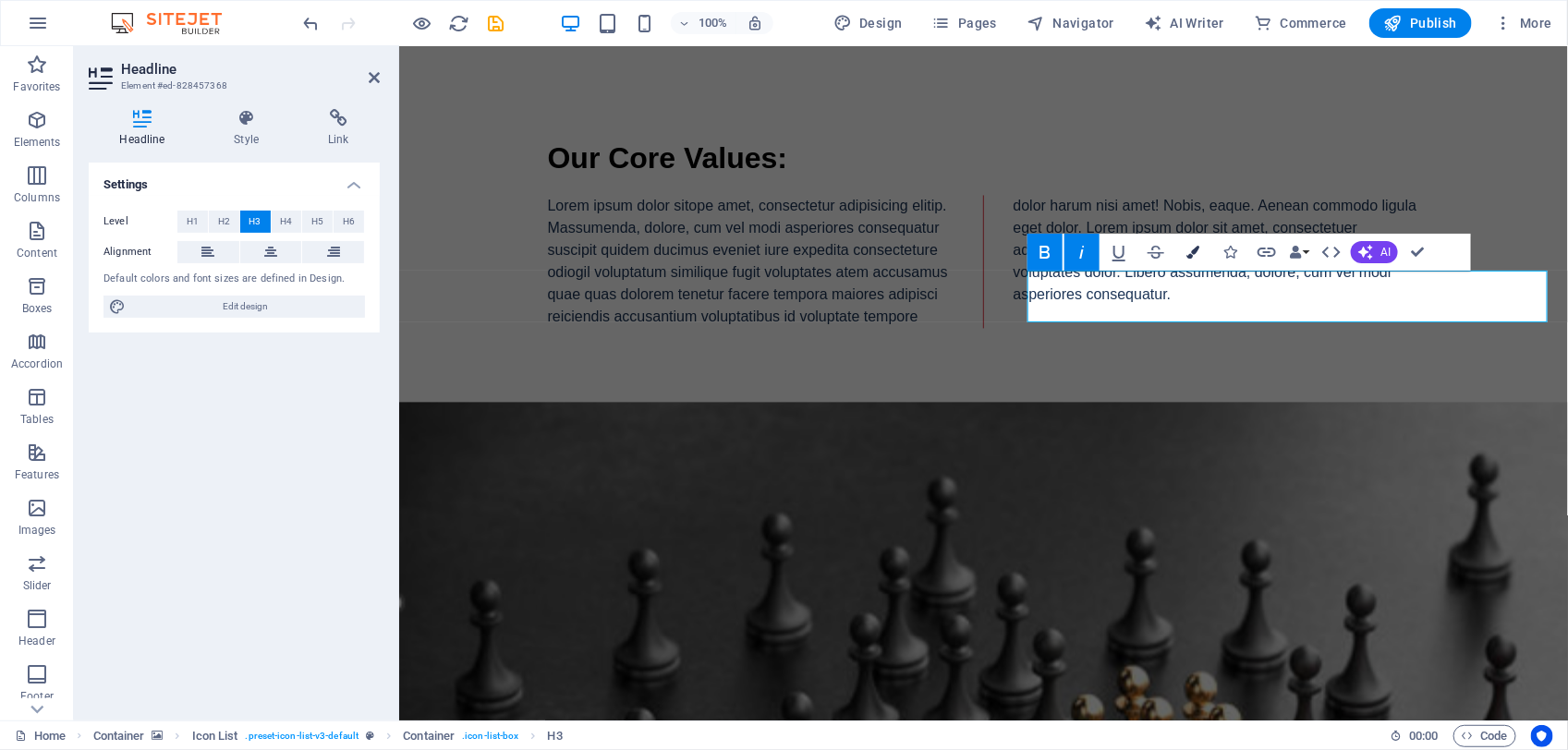 click on "Colors" at bounding box center (1193, 252) 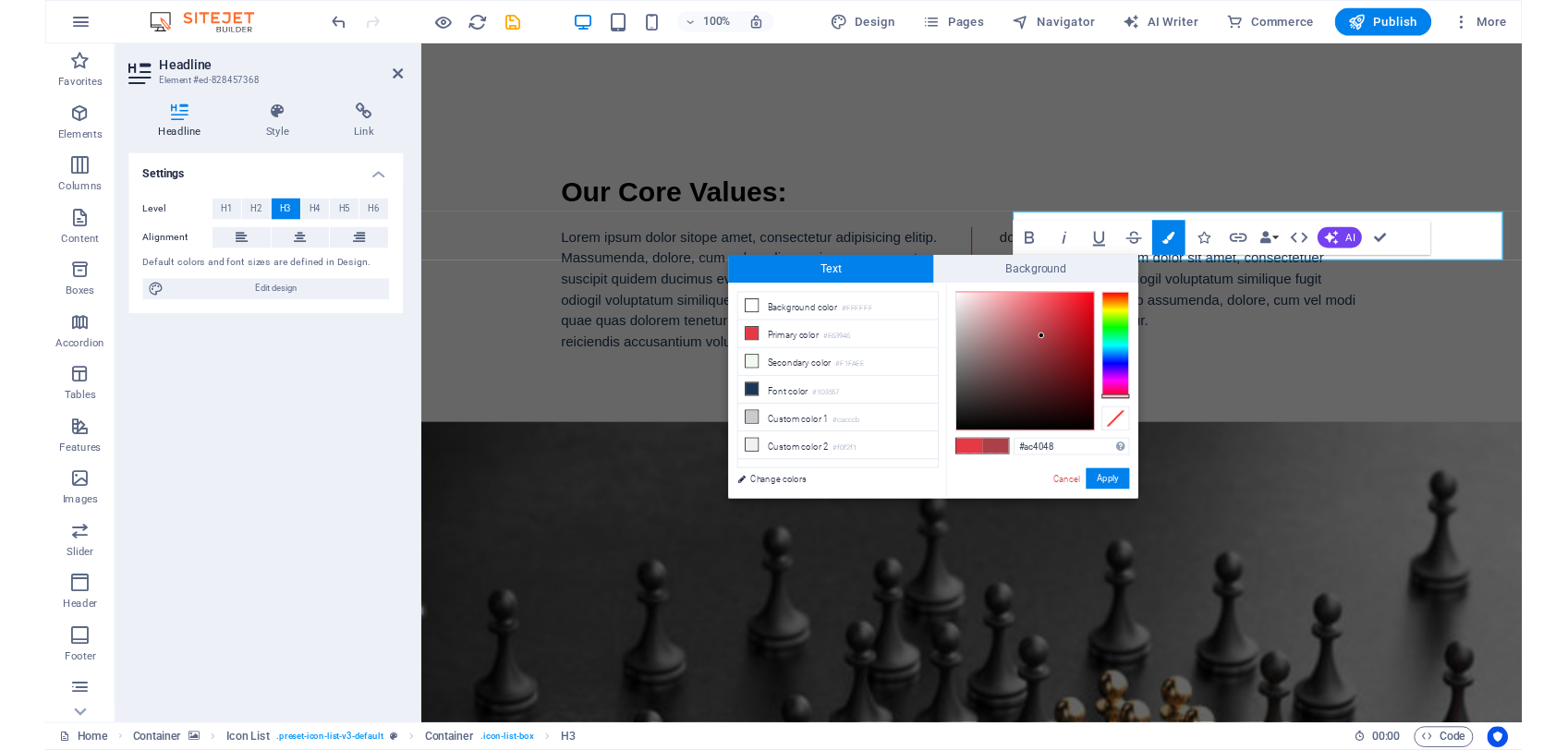 scroll, scrollTop: 1663, scrollLeft: 0, axis: vertical 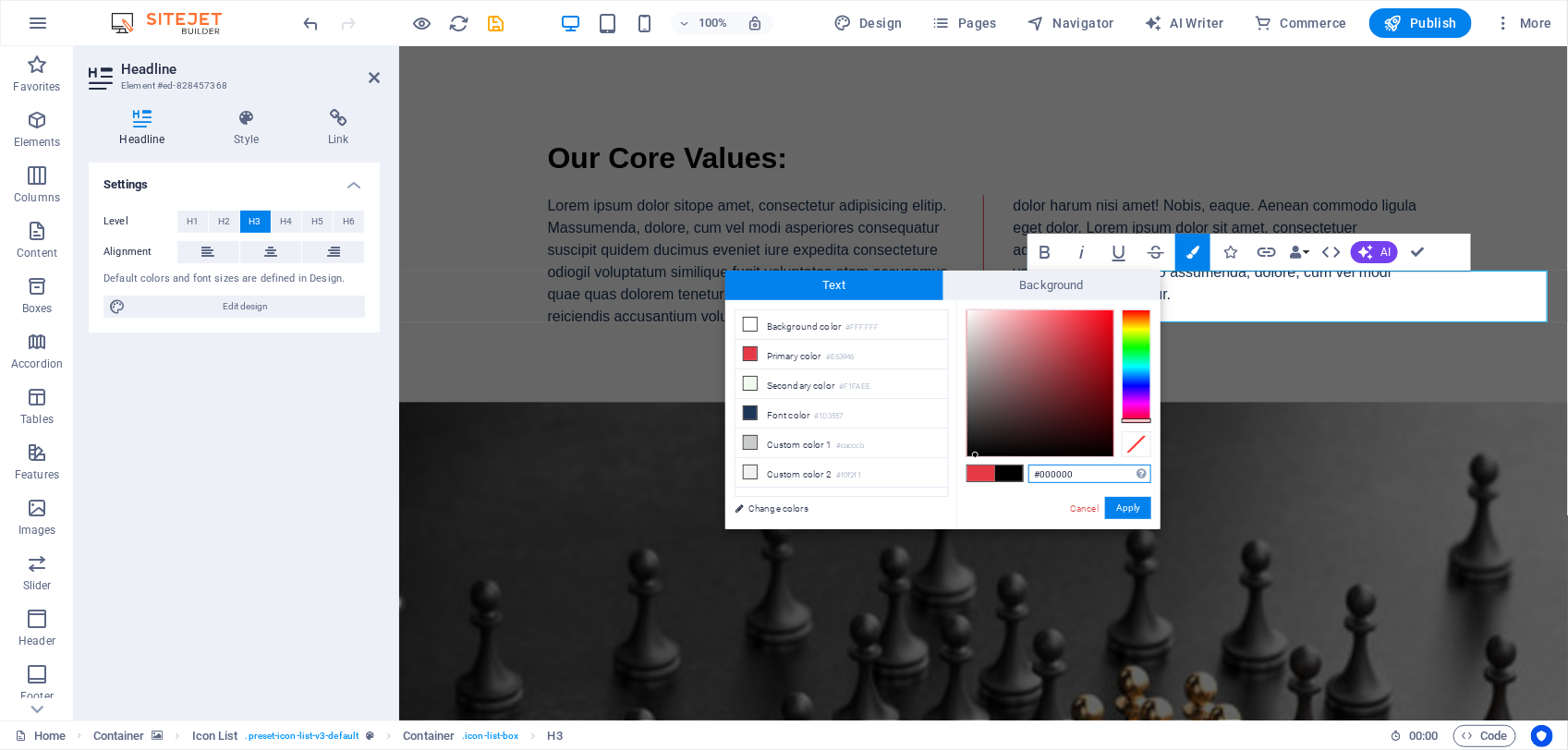 type on "#010101" 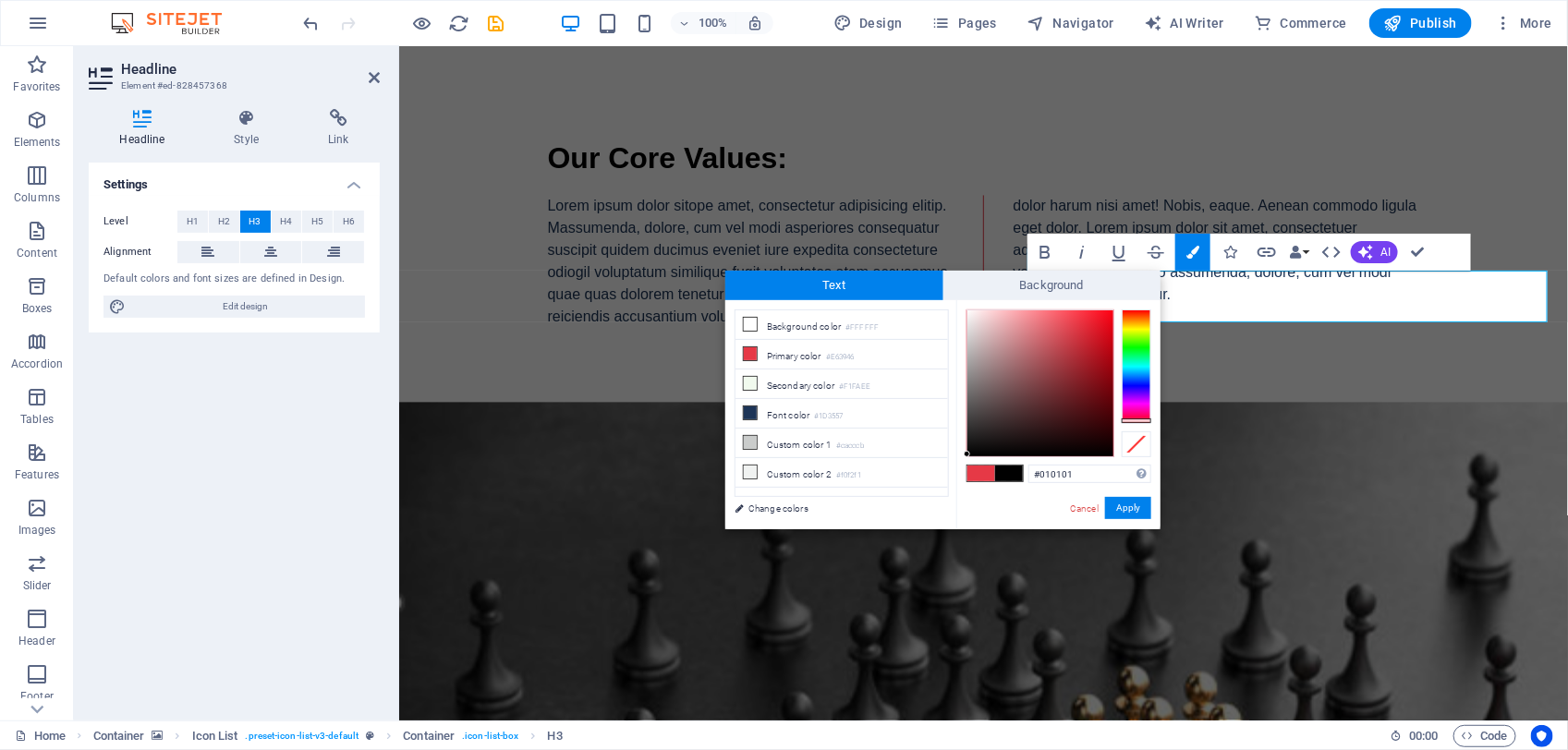 click at bounding box center [966, 454] 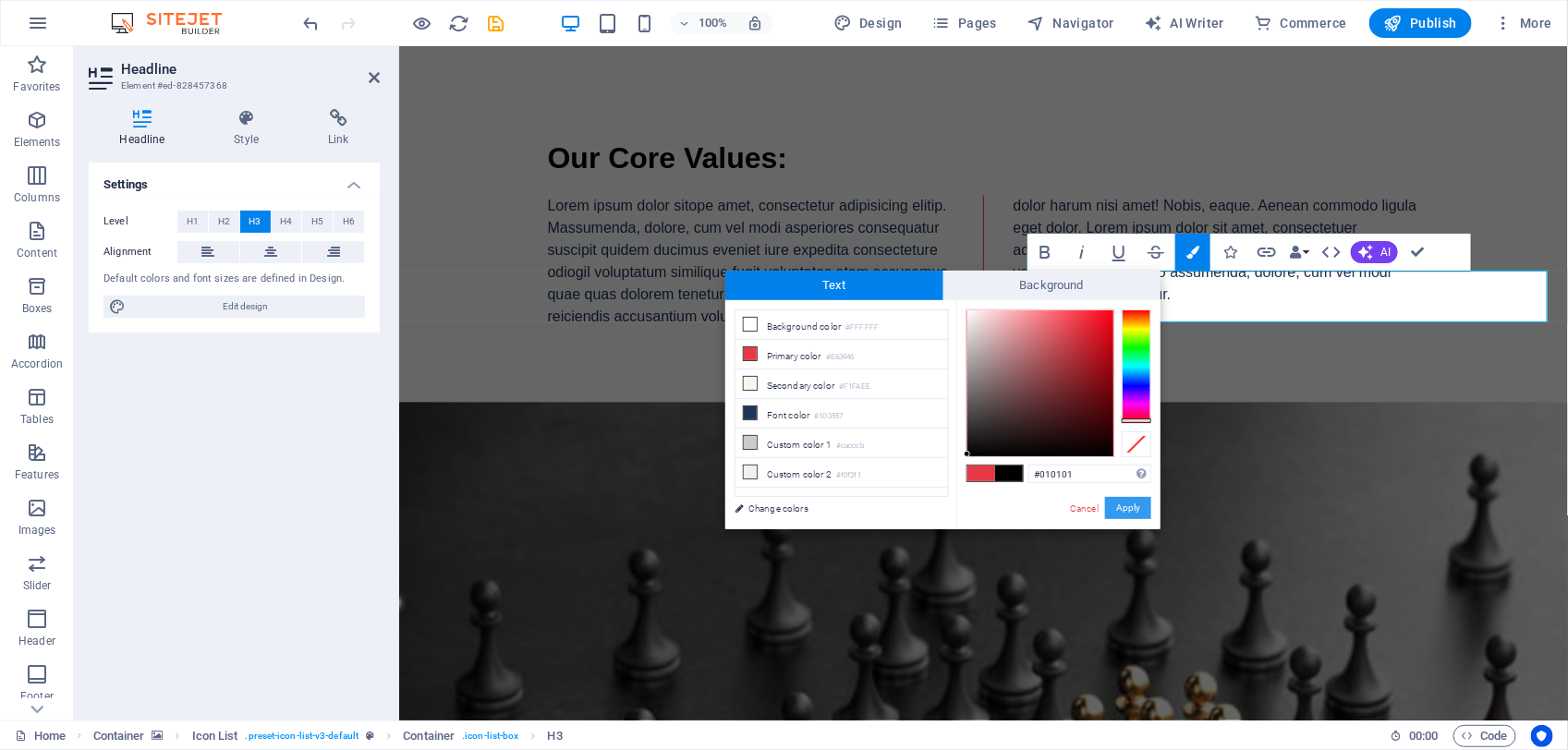 click on "Apply" at bounding box center [1128, 508] 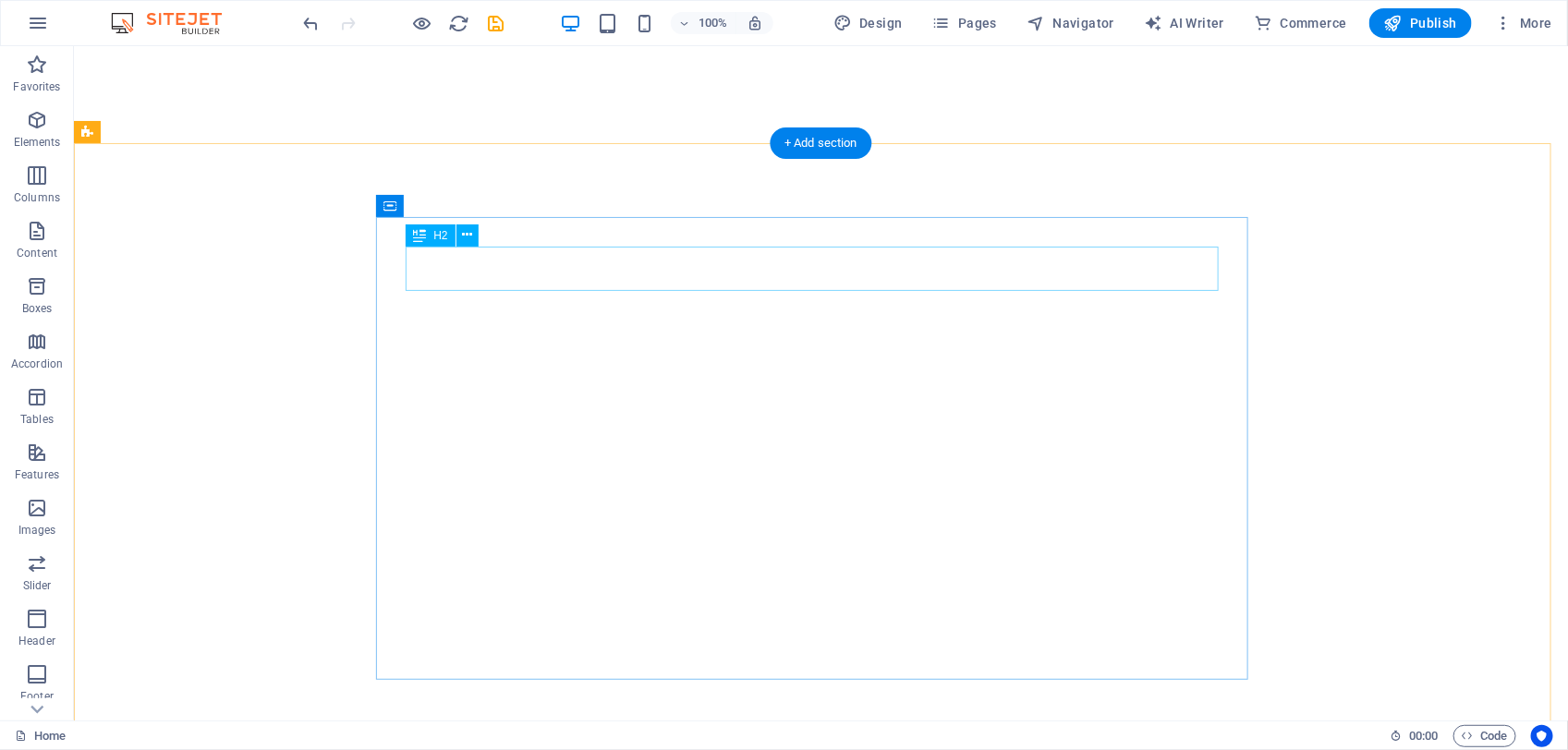 scroll, scrollTop: 693, scrollLeft: 0, axis: vertical 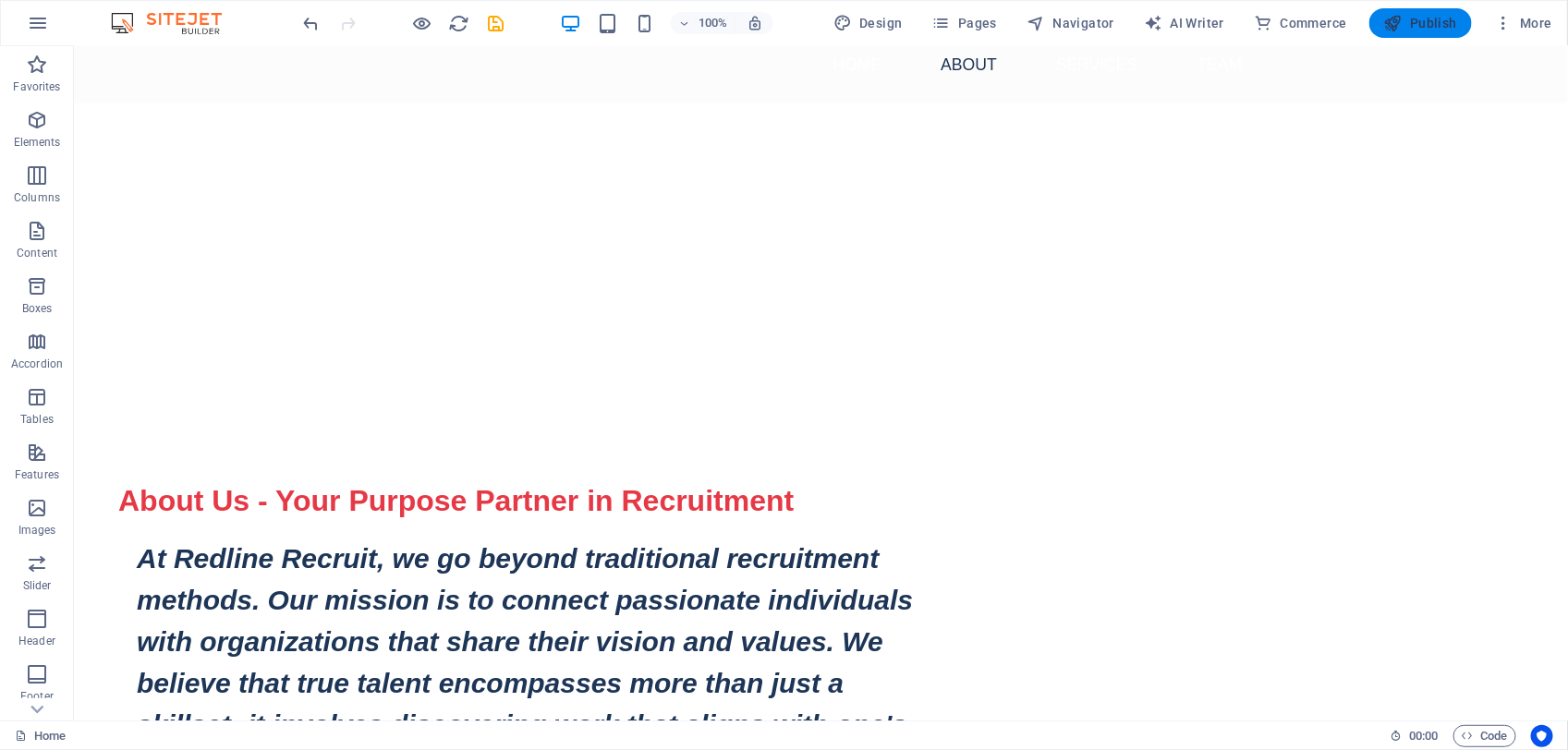 drag, startPoint x: 1372, startPoint y: 21, endPoint x: 1386, endPoint y: 20, distance: 14.035669 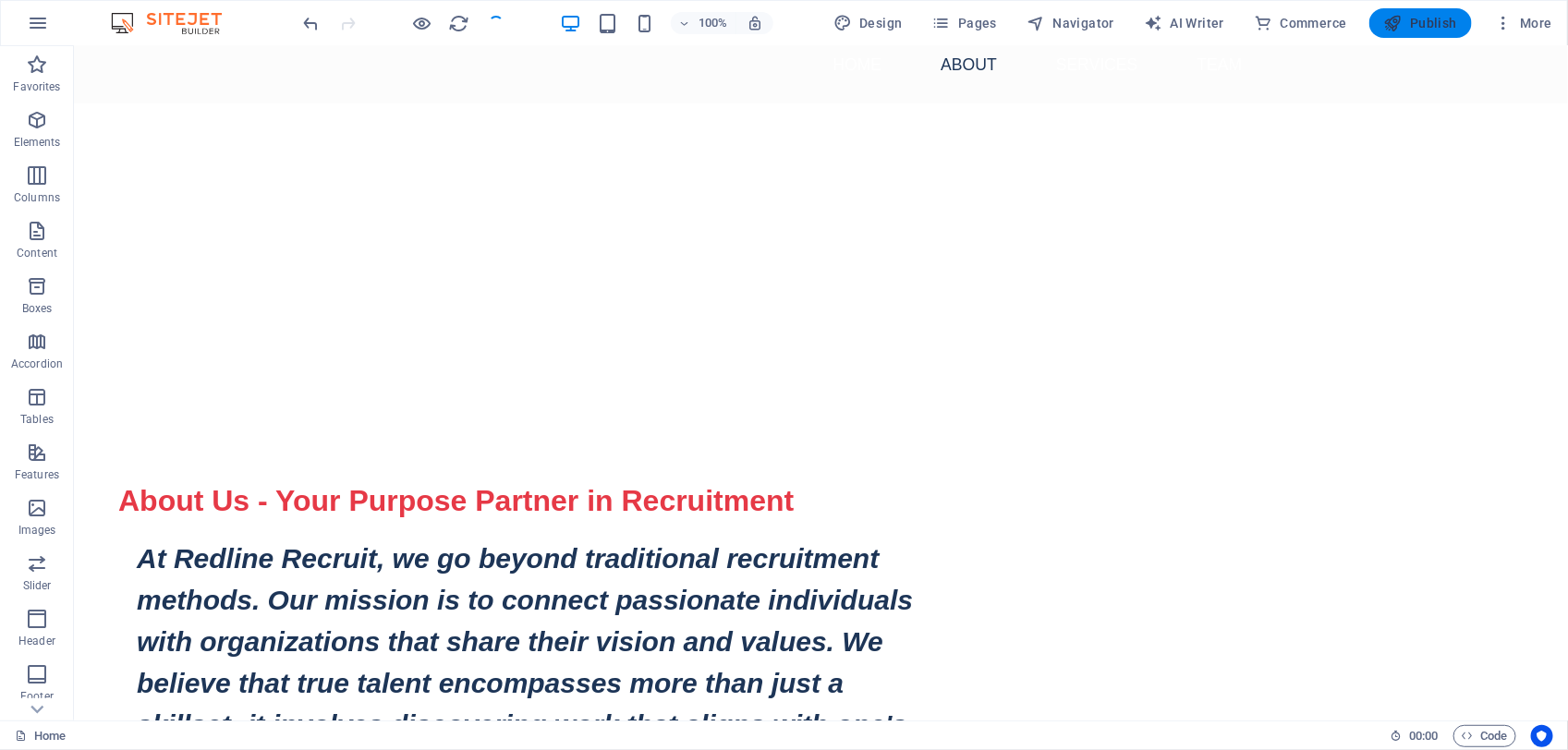 click at bounding box center [1393, 23] 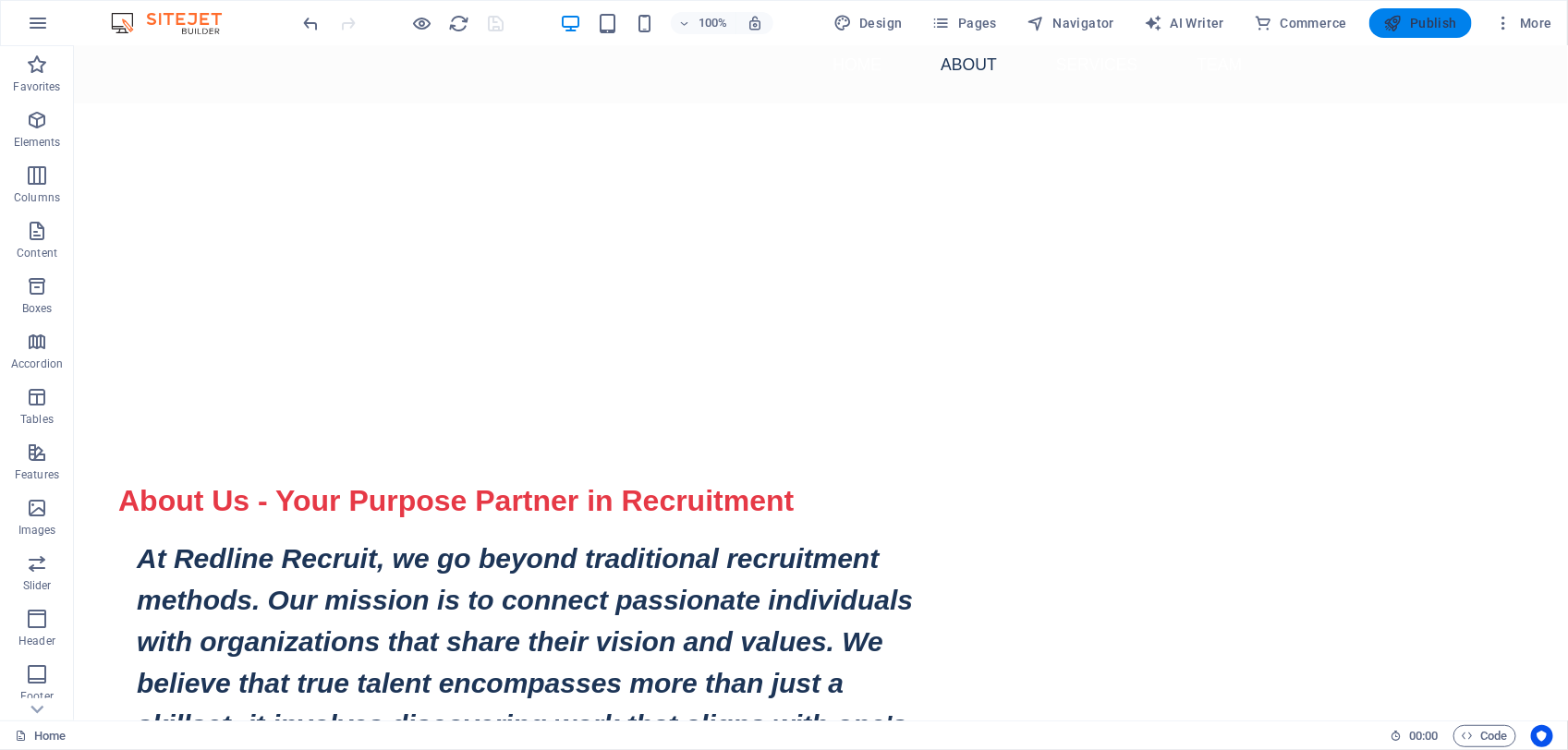 click on "Publish" at bounding box center [1420, 23] 